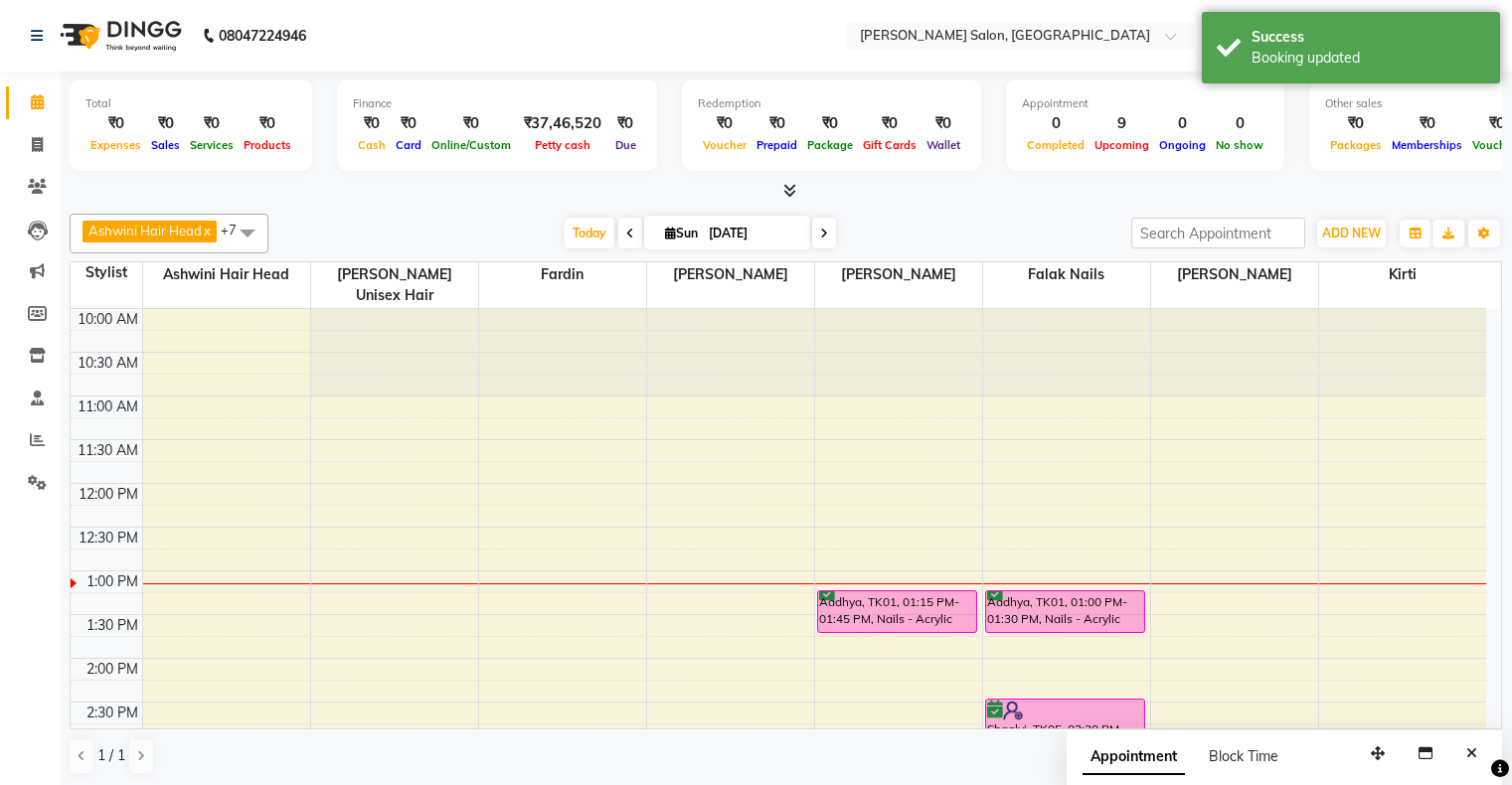 scroll, scrollTop: 0, scrollLeft: 0, axis: both 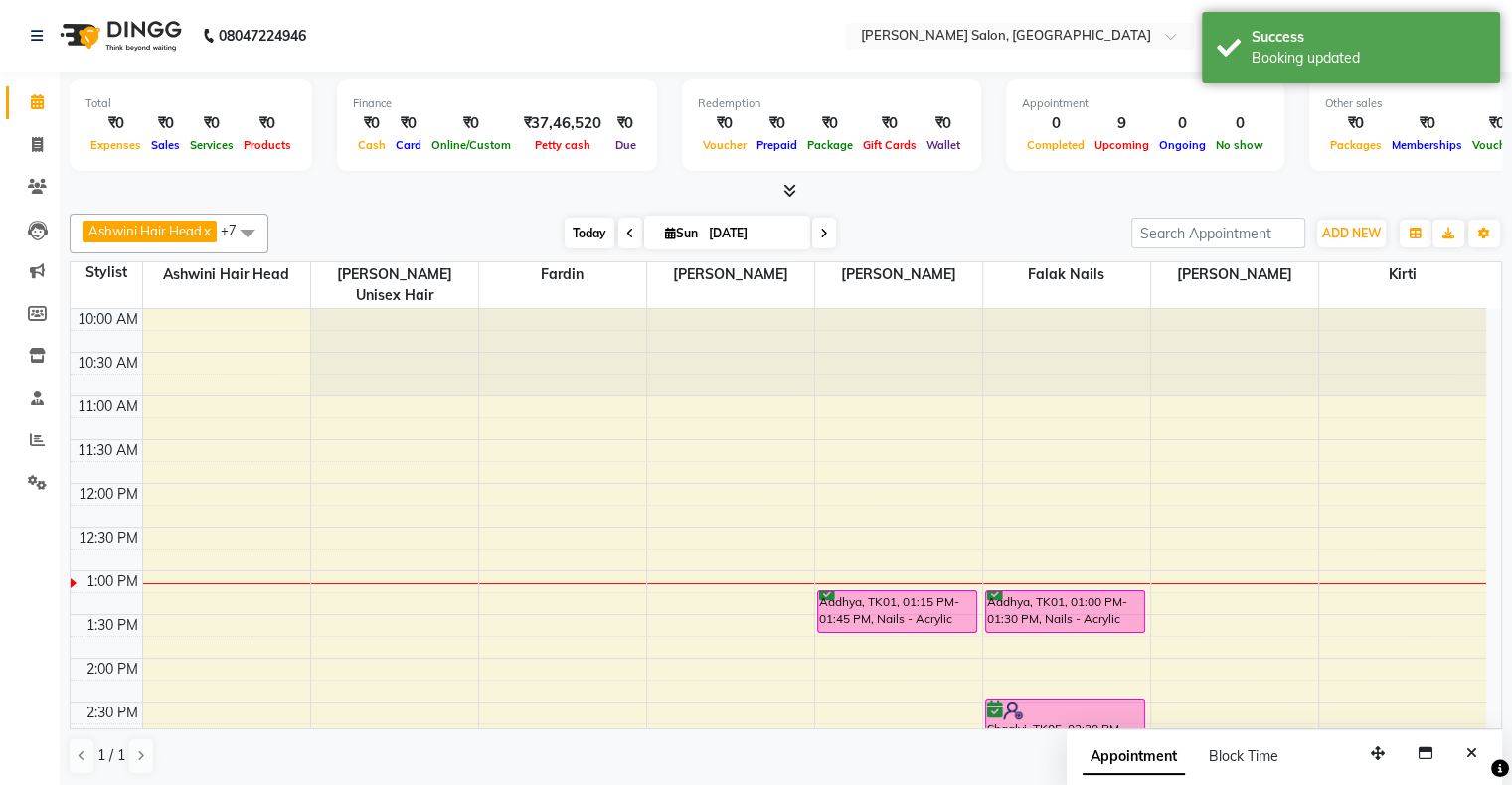drag, startPoint x: 559, startPoint y: 229, endPoint x: 579, endPoint y: 232, distance: 20.22375 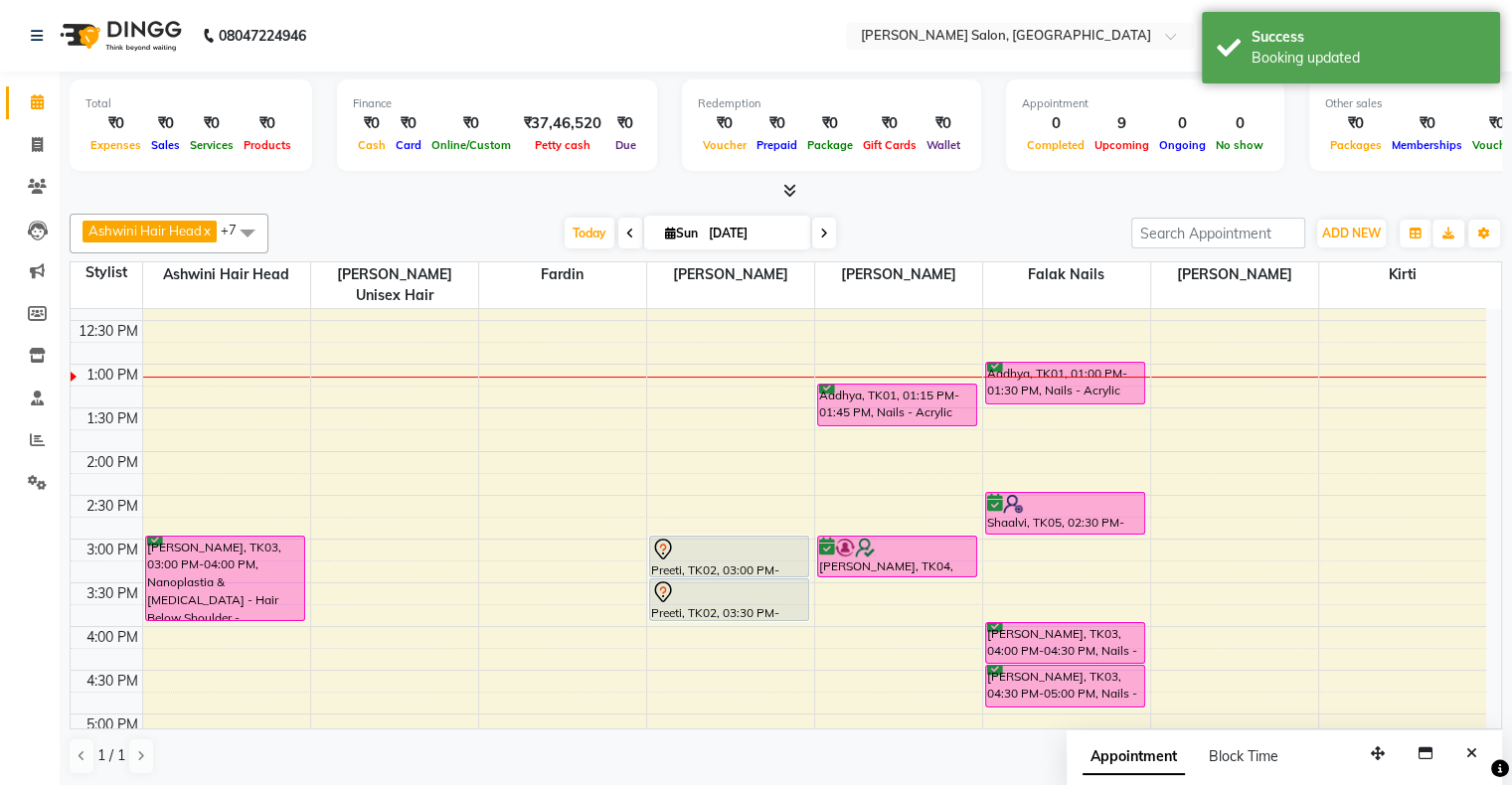 scroll, scrollTop: 63, scrollLeft: 0, axis: vertical 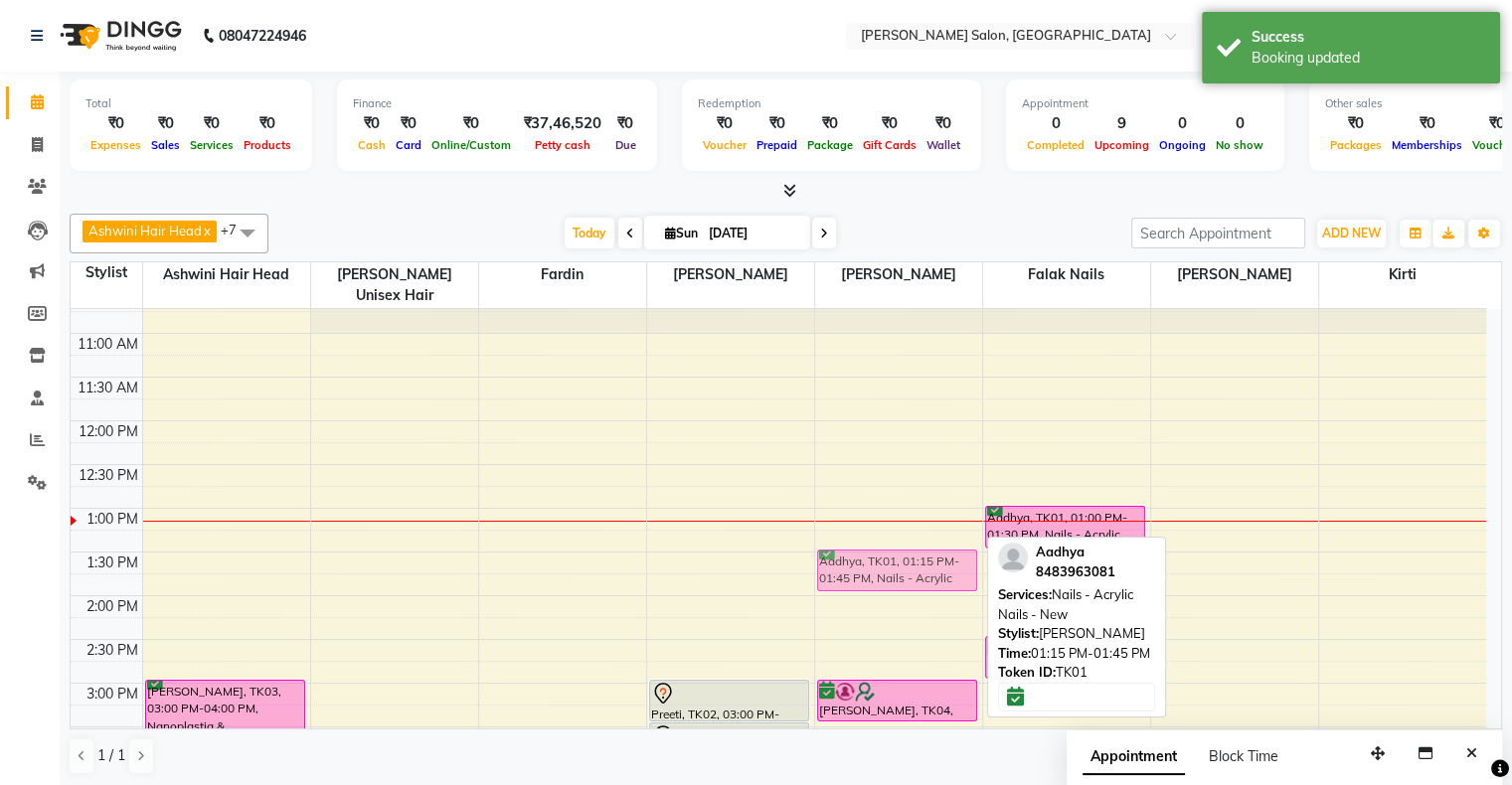 drag, startPoint x: 859, startPoint y: 516, endPoint x: 856, endPoint y: 527, distance: 11.401754 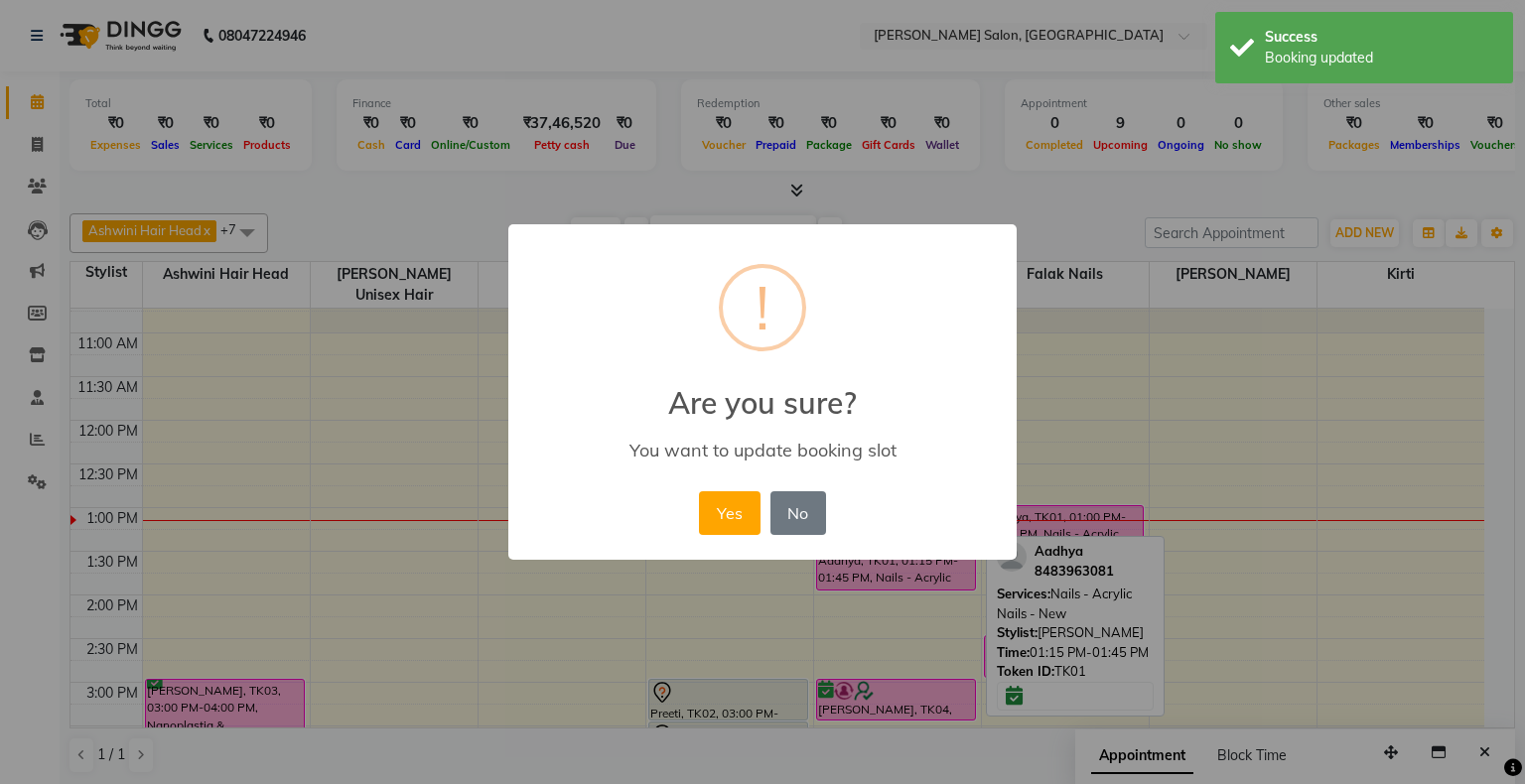 click on "Yes No No" at bounding box center [762, 513] 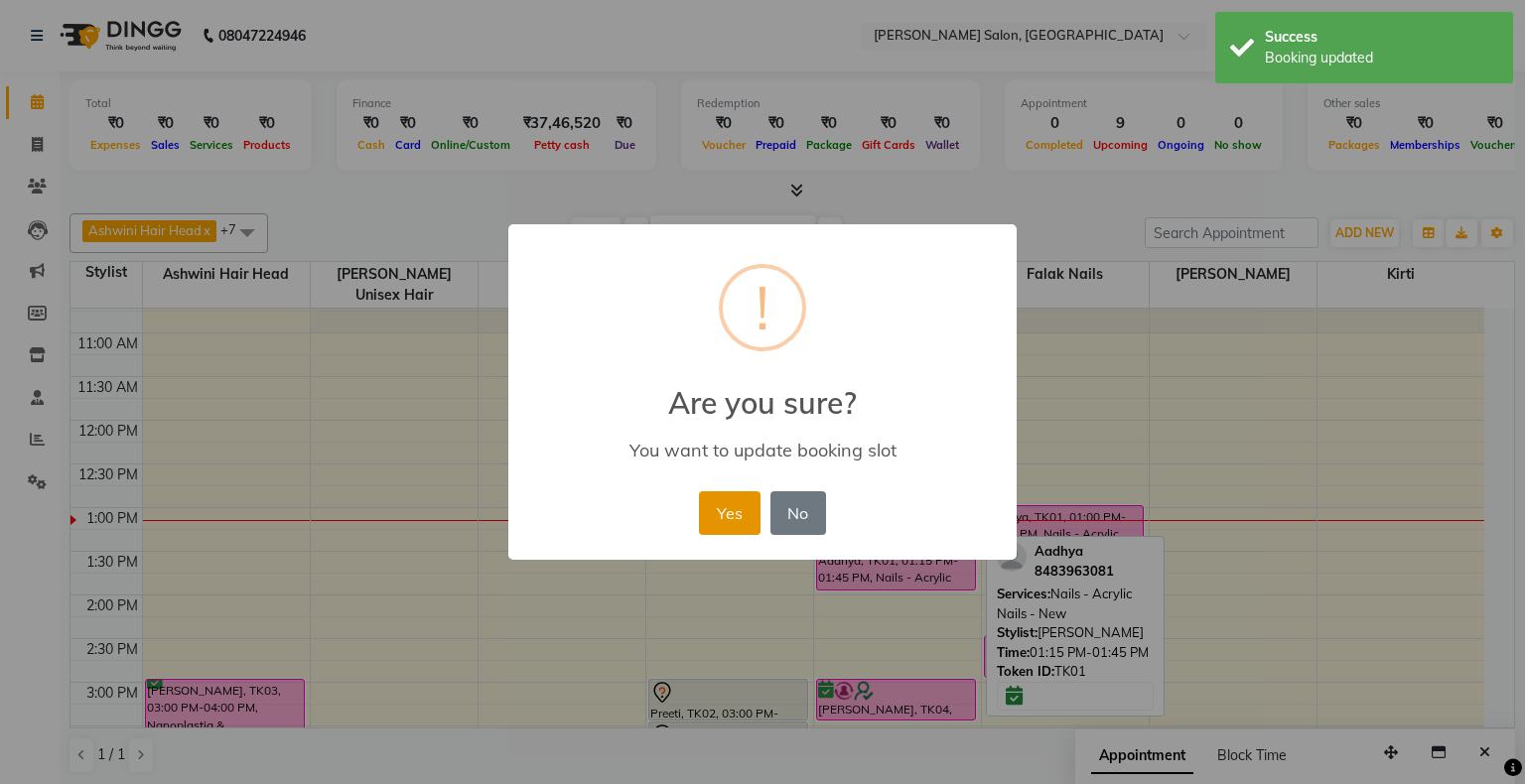 click on "Yes" at bounding box center [729, 513] 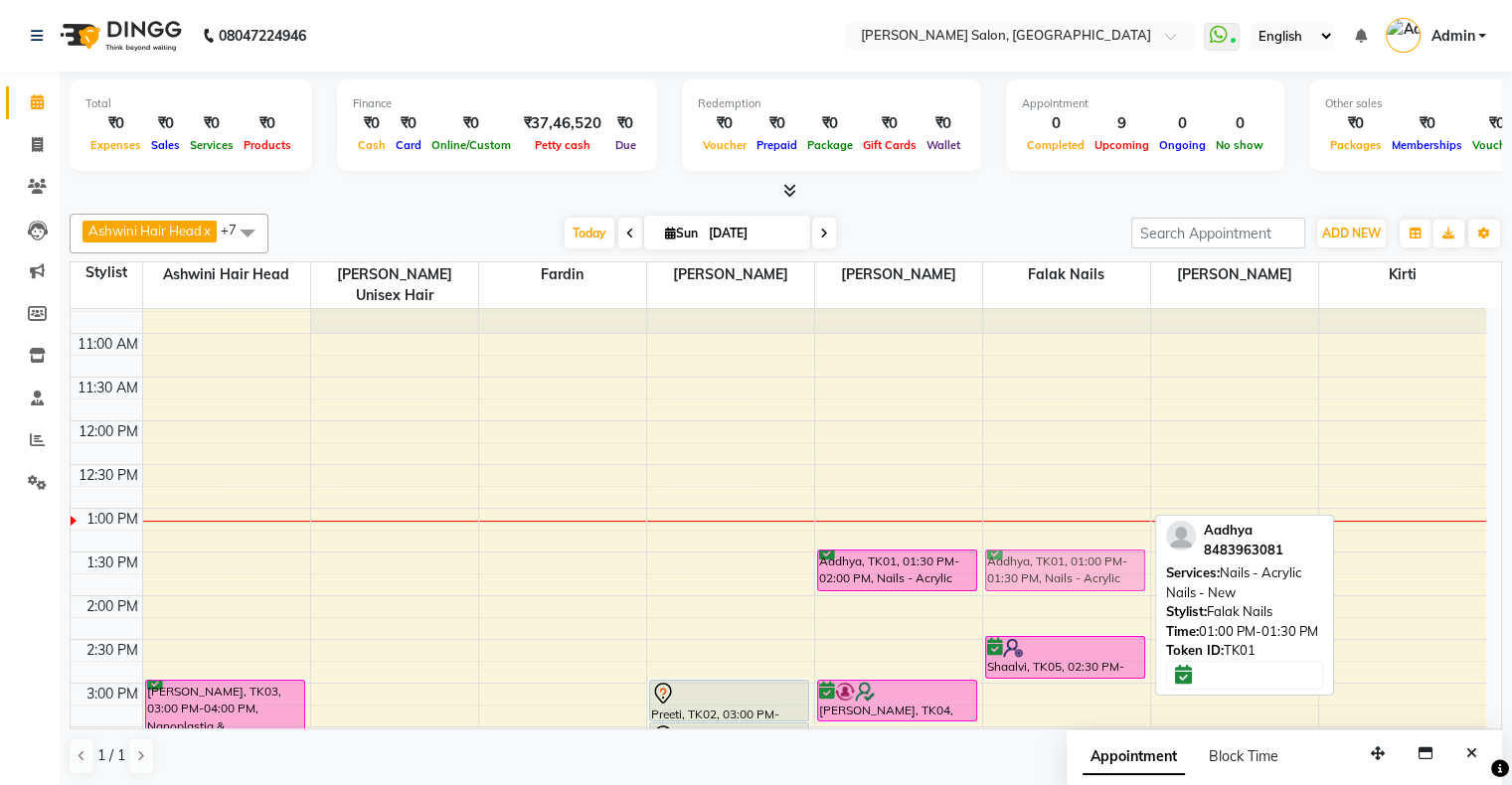 drag, startPoint x: 1029, startPoint y: 483, endPoint x: 1030, endPoint y: 523, distance: 40.012498 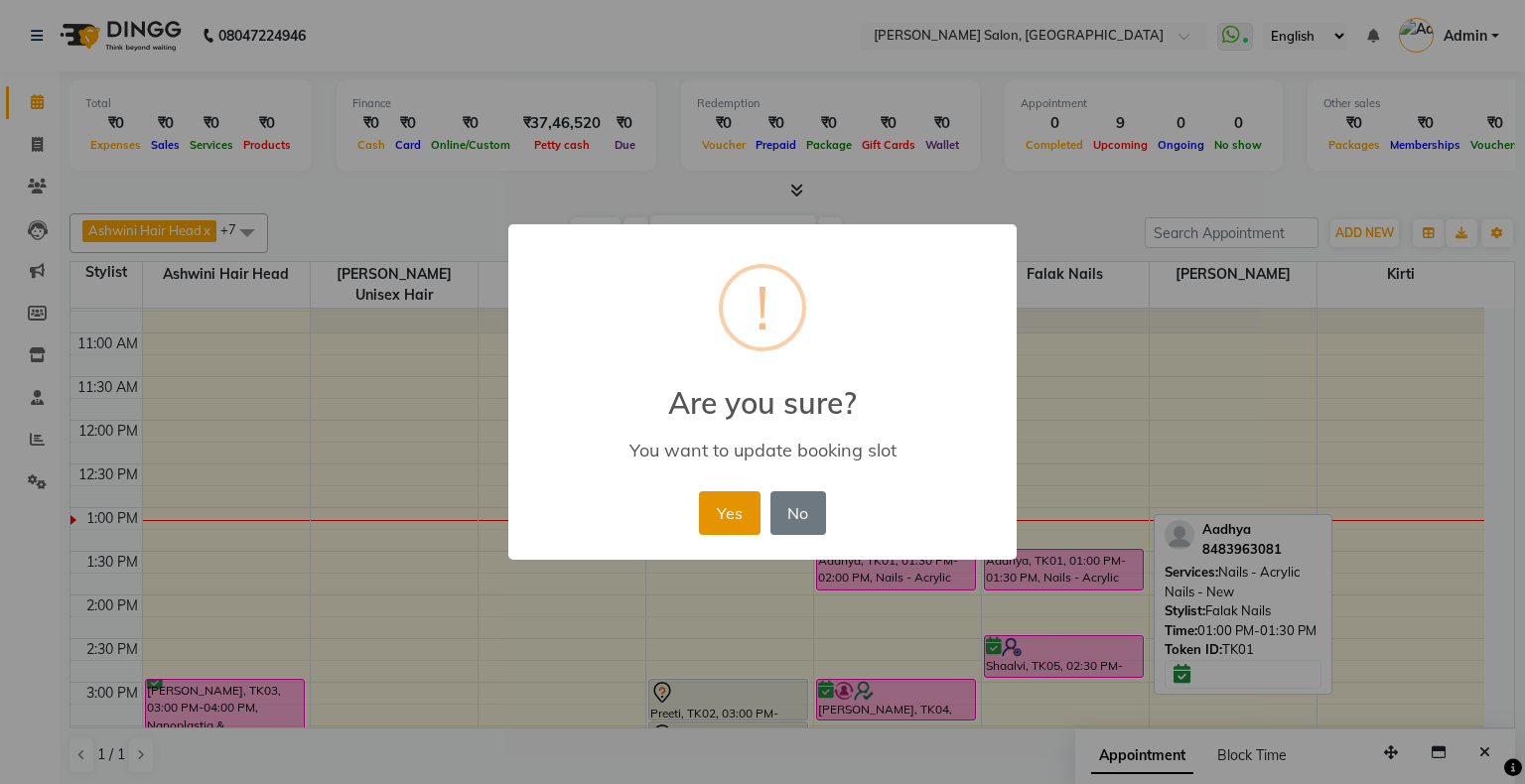 click on "Yes" at bounding box center [729, 513] 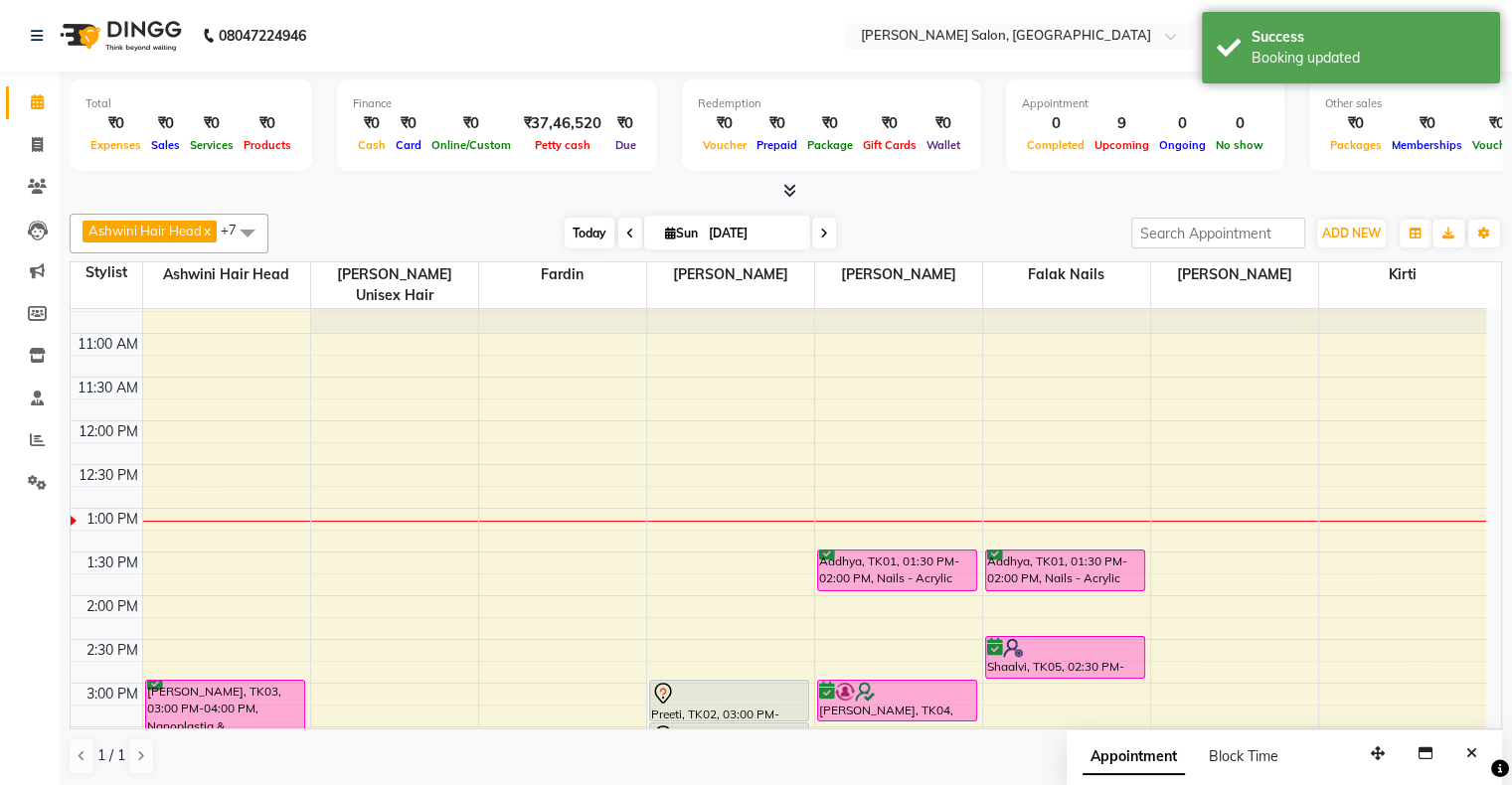 click on "Today" at bounding box center [589, 233] 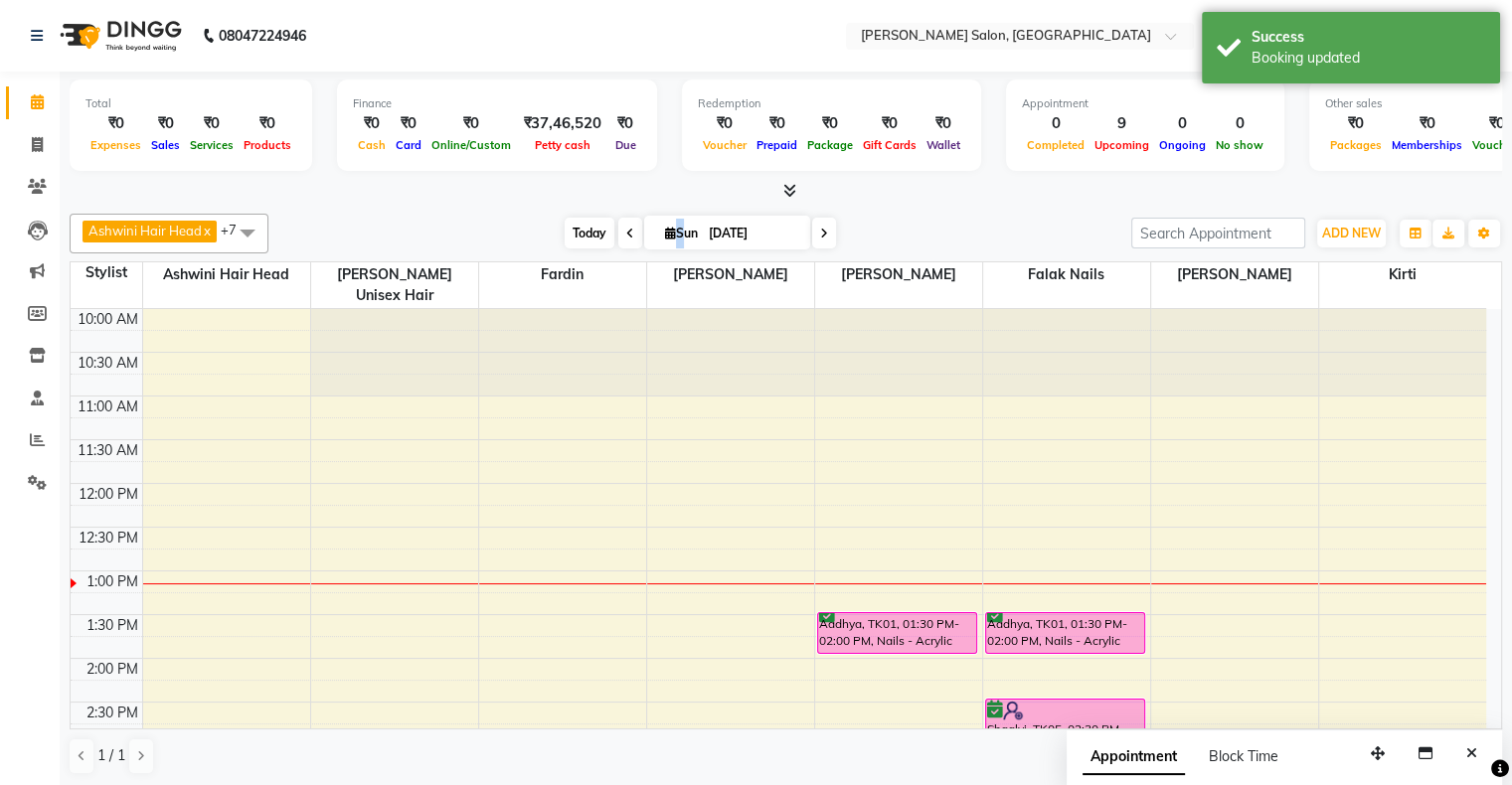 click on "Today" at bounding box center [589, 233] 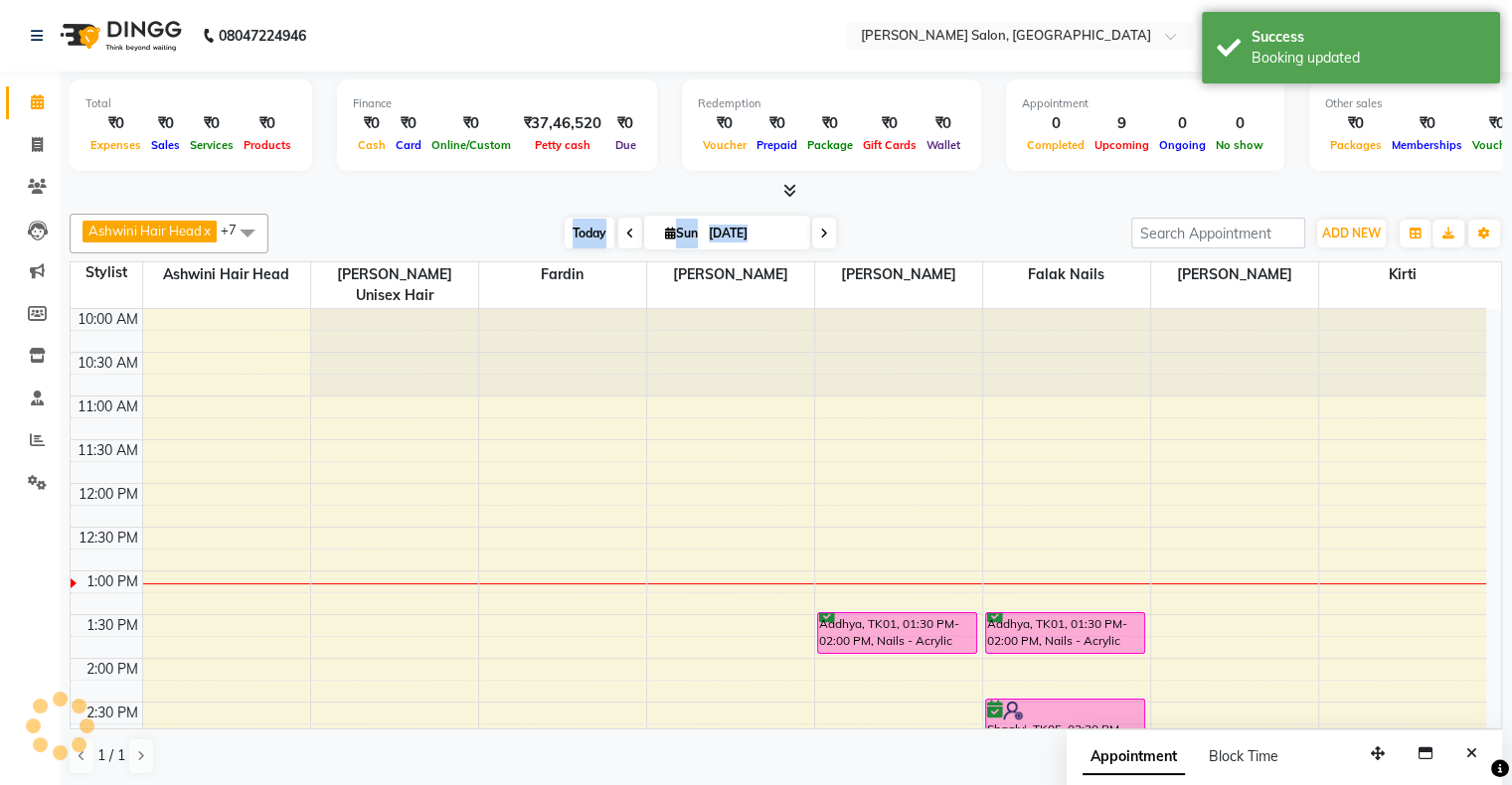click on "Today" at bounding box center (589, 233) 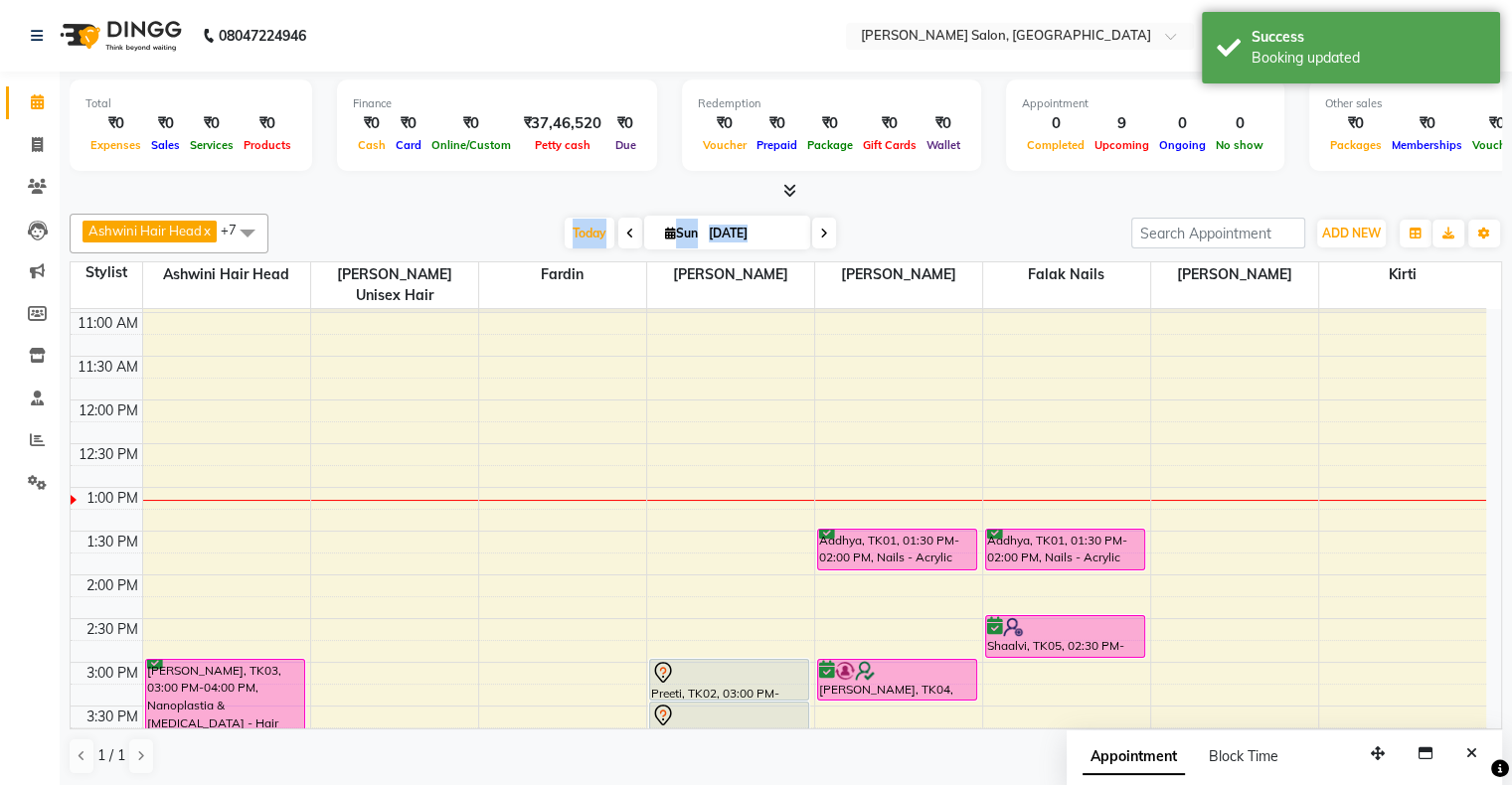 scroll, scrollTop: 63, scrollLeft: 0, axis: vertical 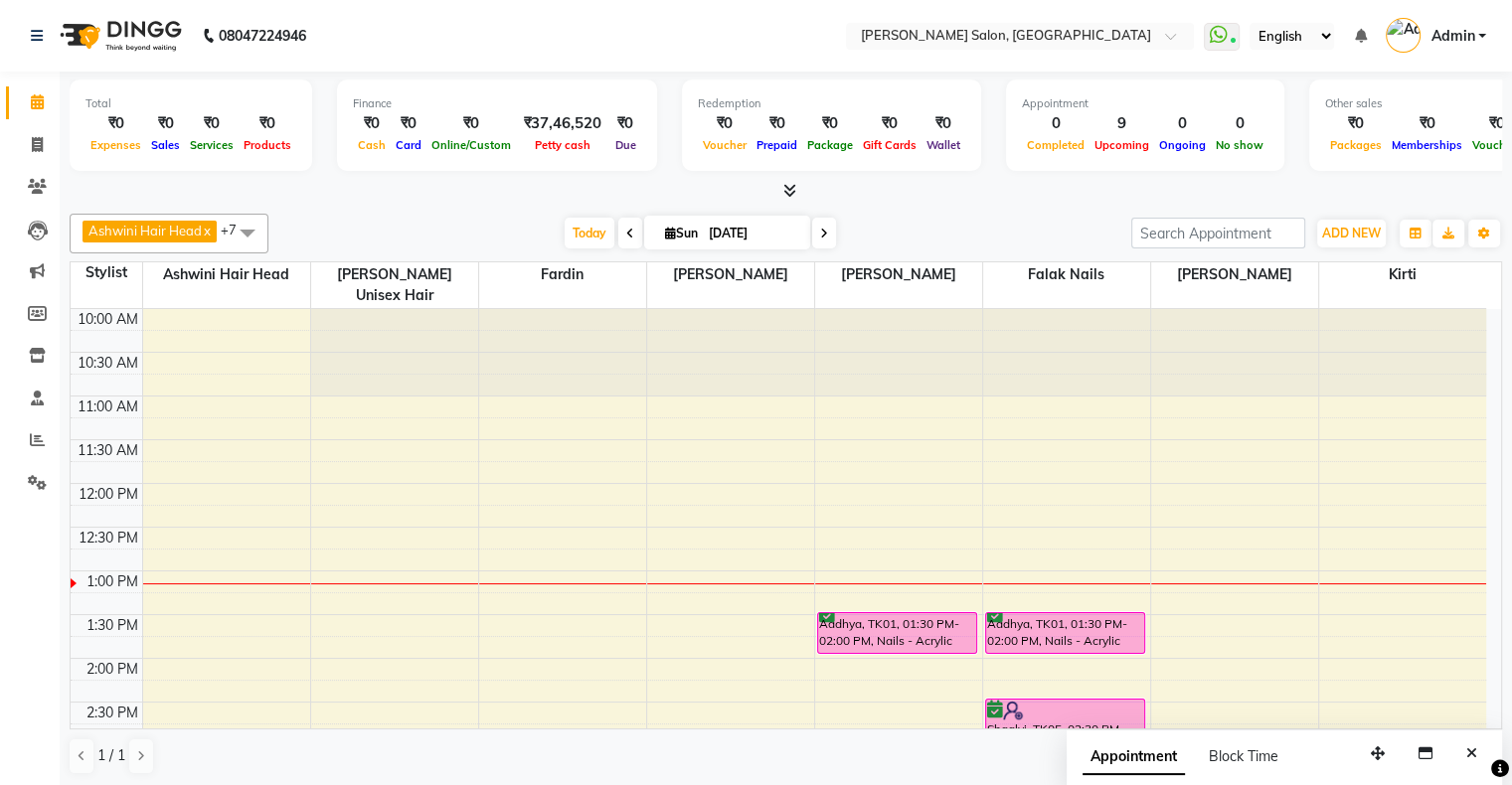 click at bounding box center [785, 191] 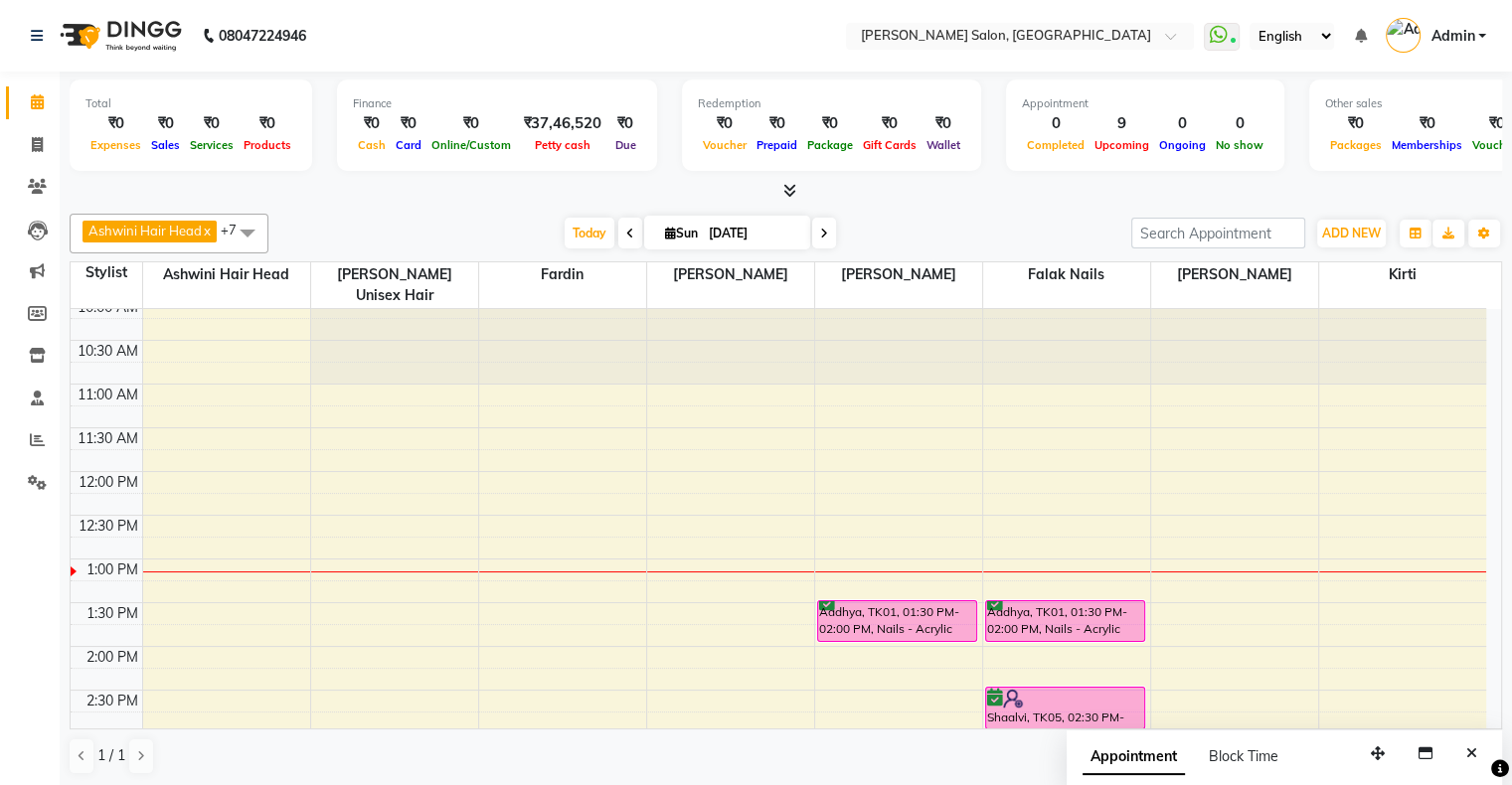 scroll, scrollTop: 0, scrollLeft: 0, axis: both 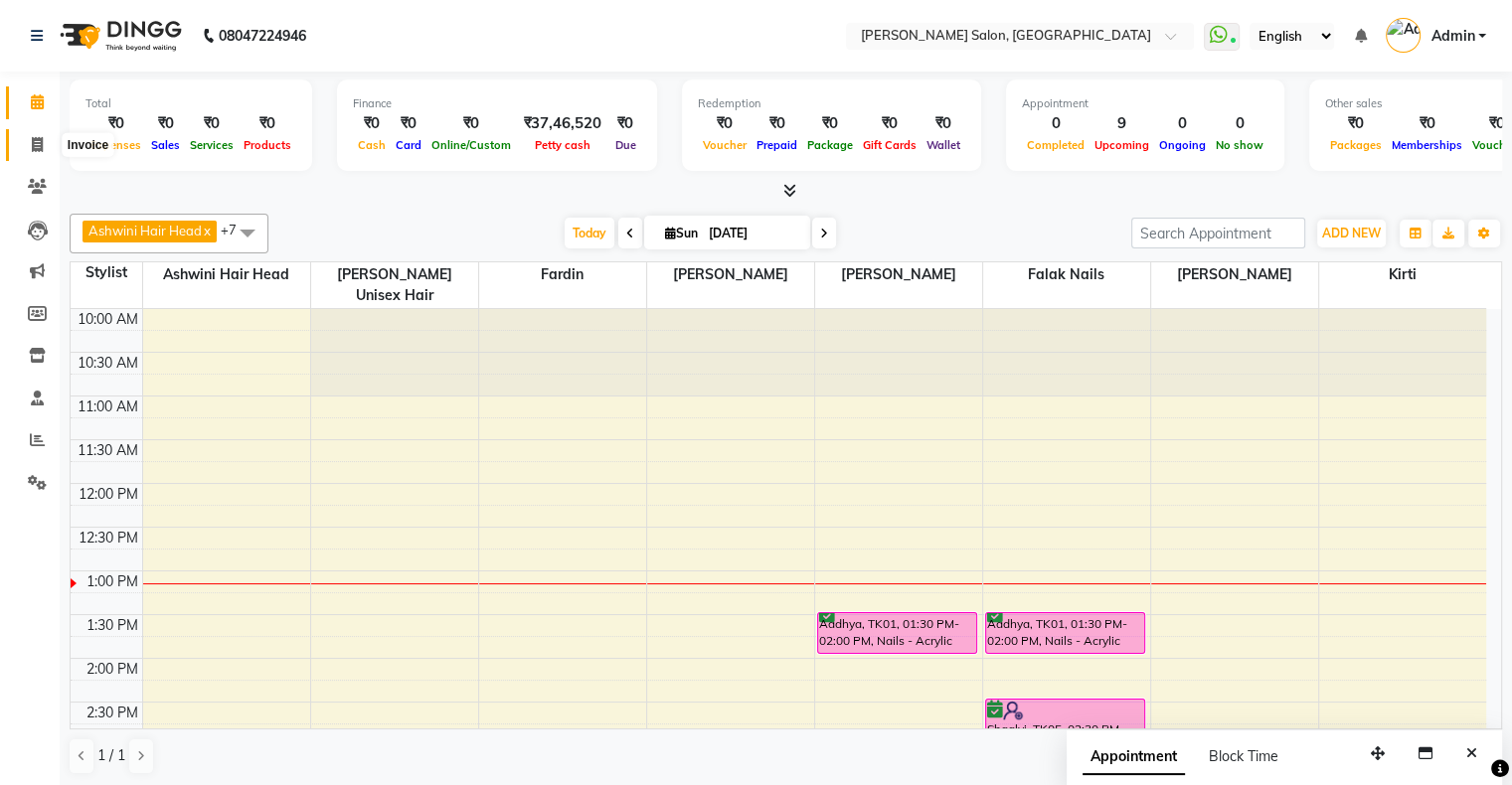 click 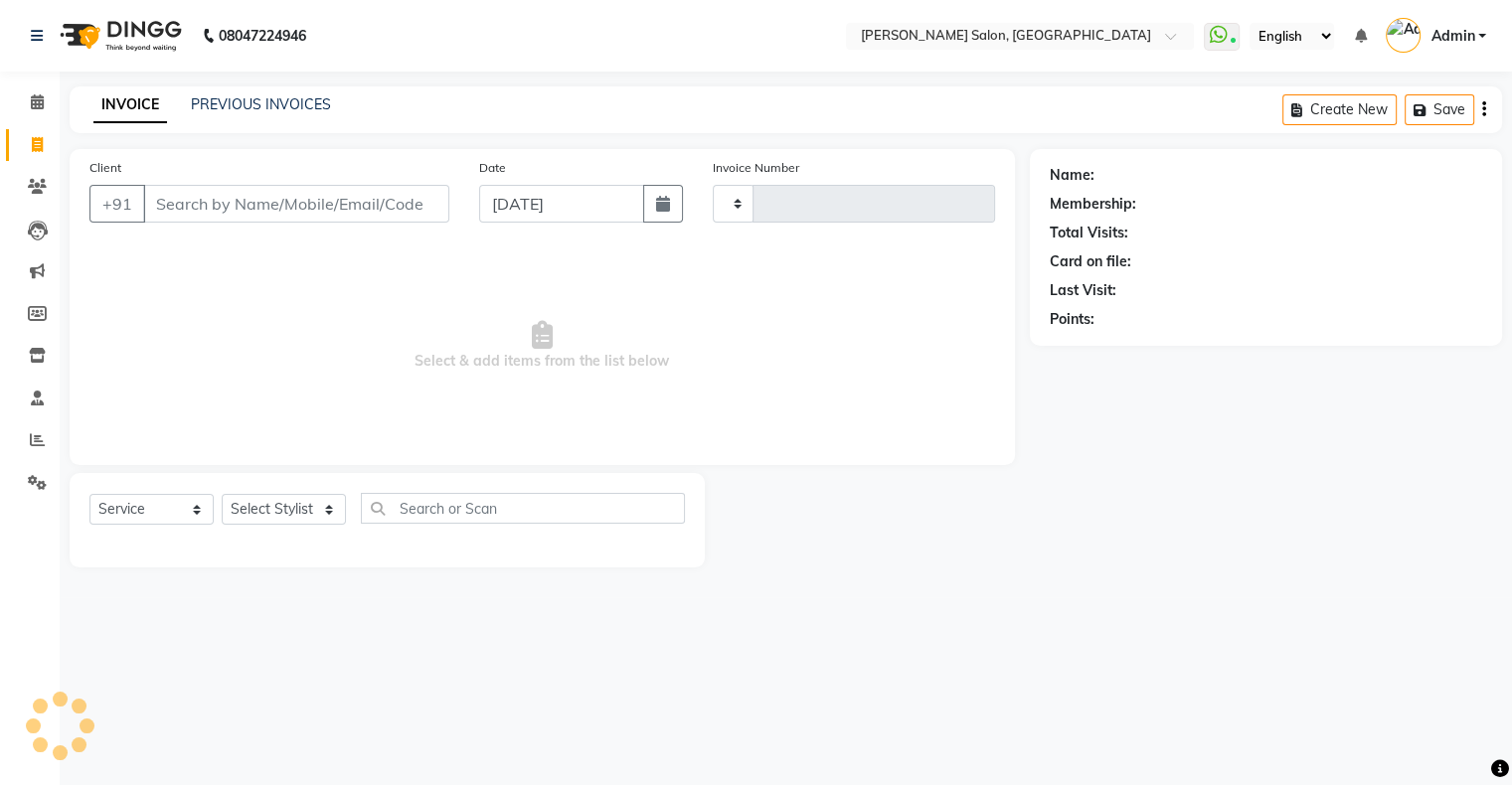 scroll, scrollTop: 0, scrollLeft: 0, axis: both 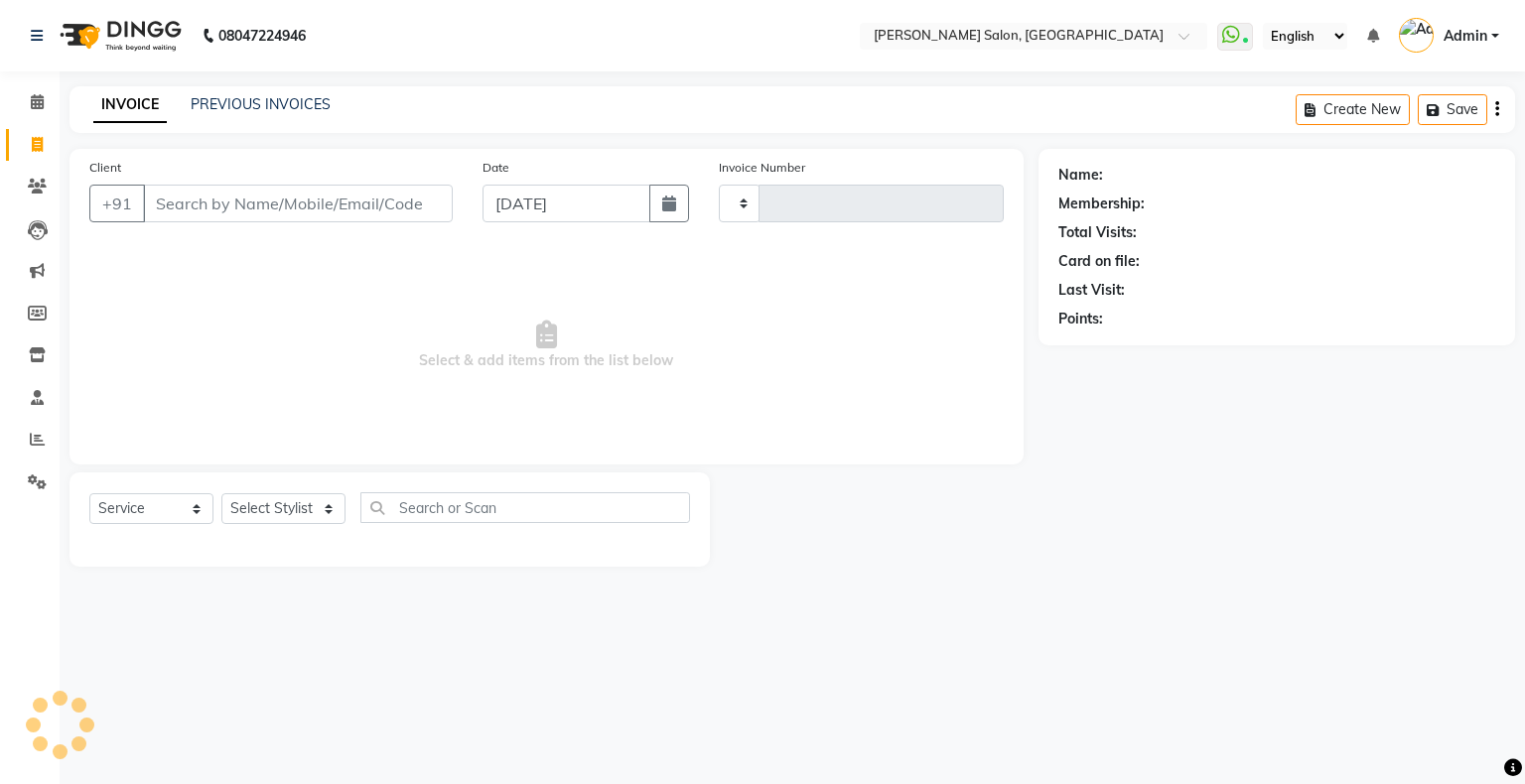 type on "1110" 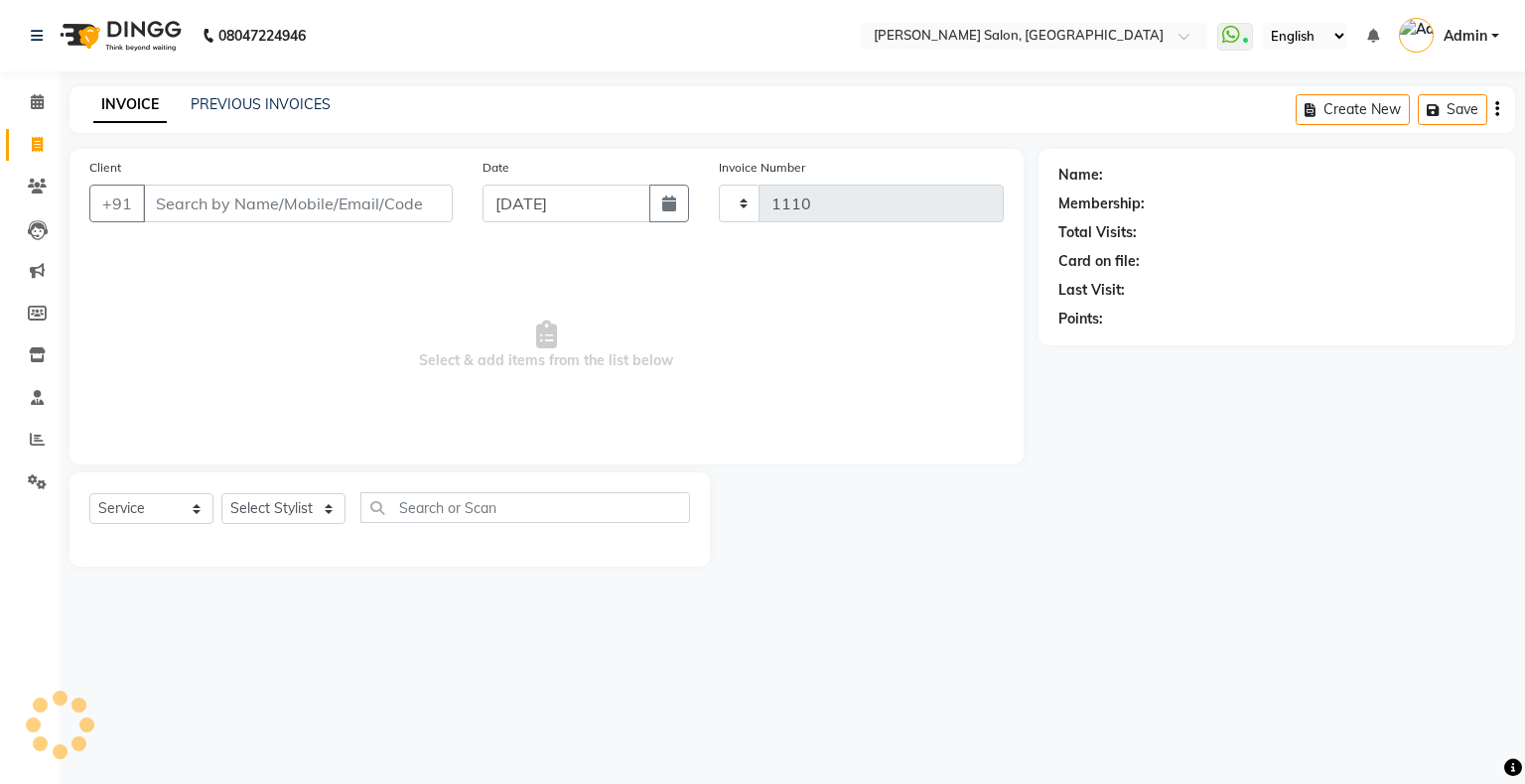 select on "4073" 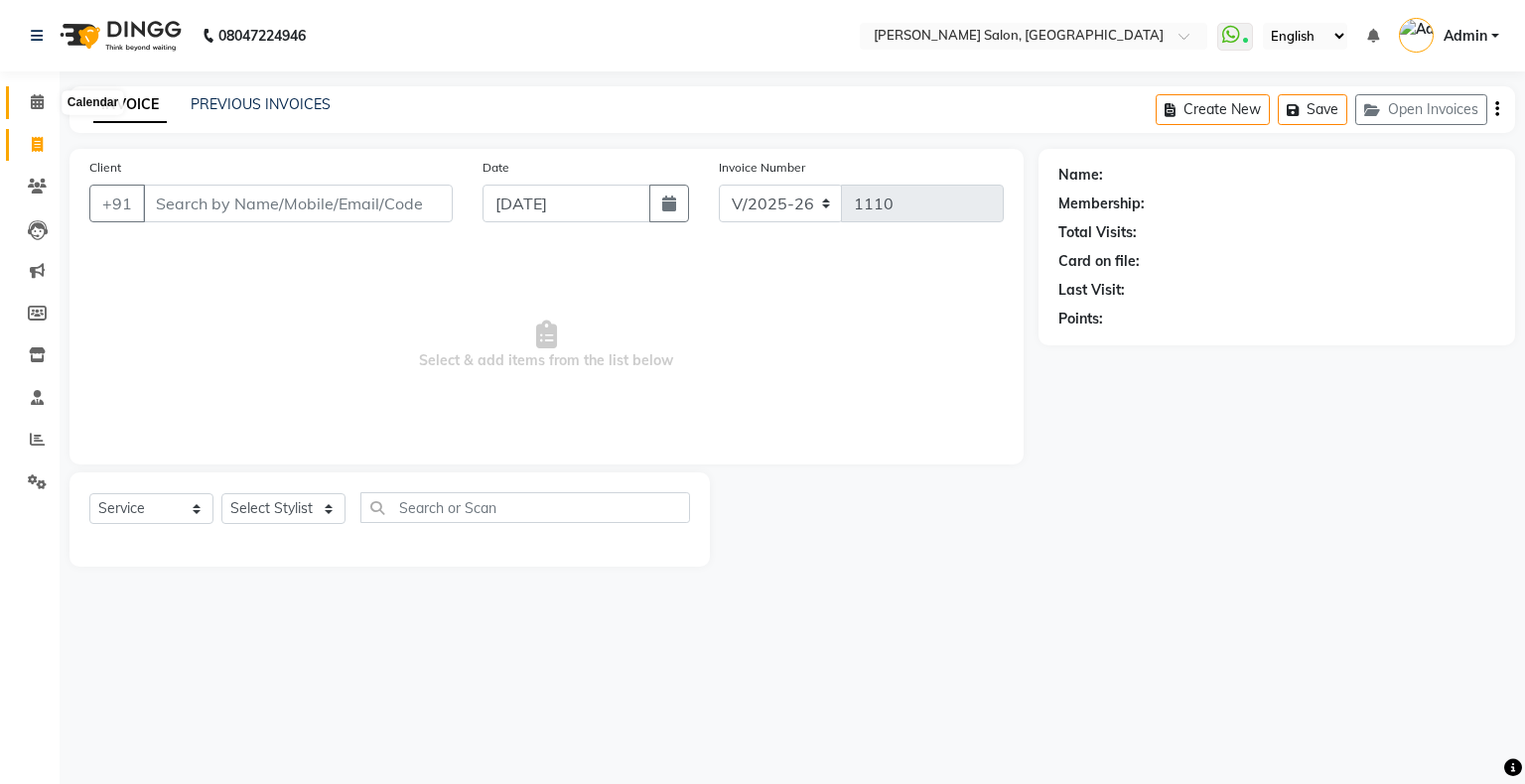 click 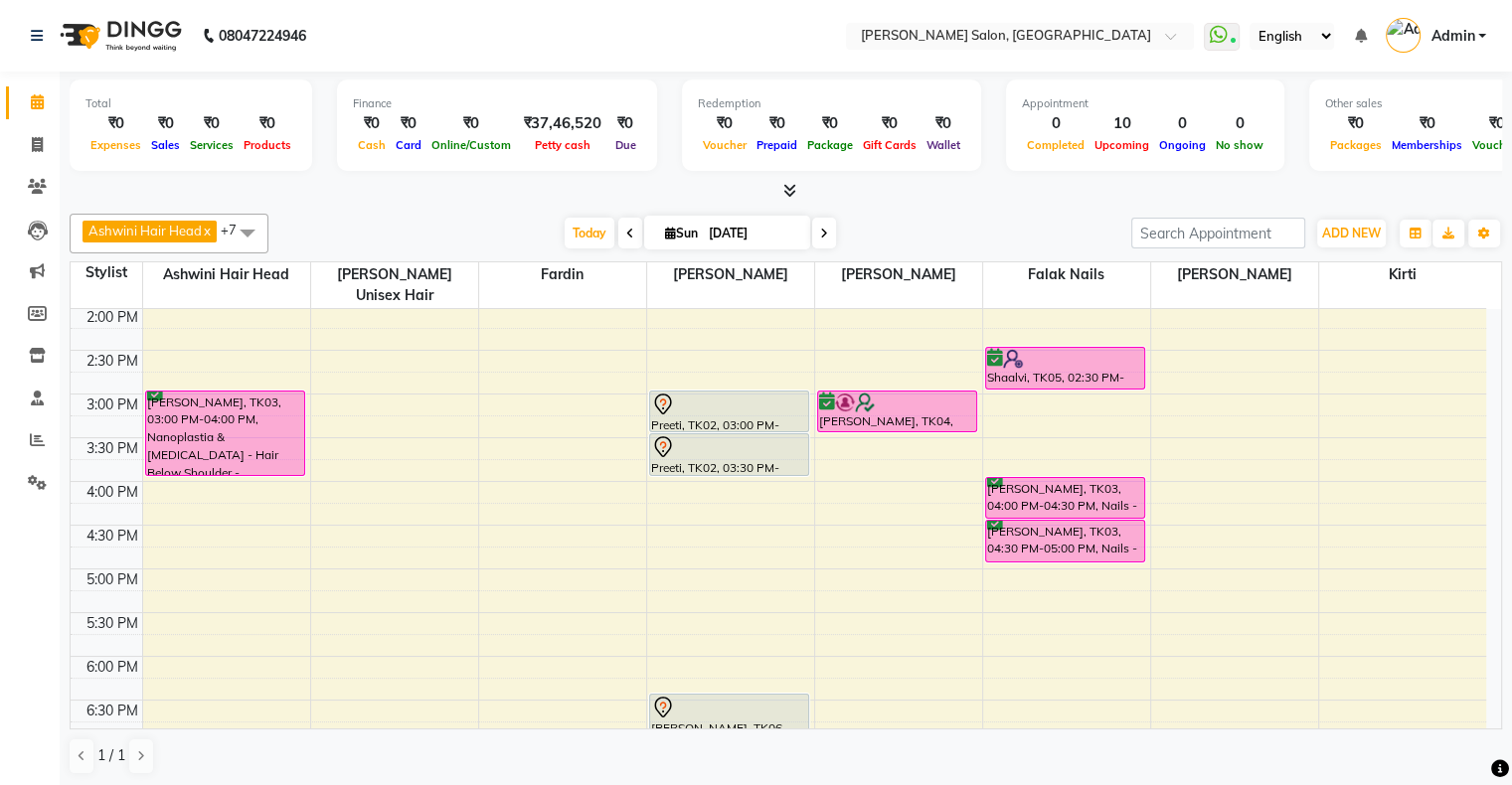 scroll, scrollTop: 397, scrollLeft: 0, axis: vertical 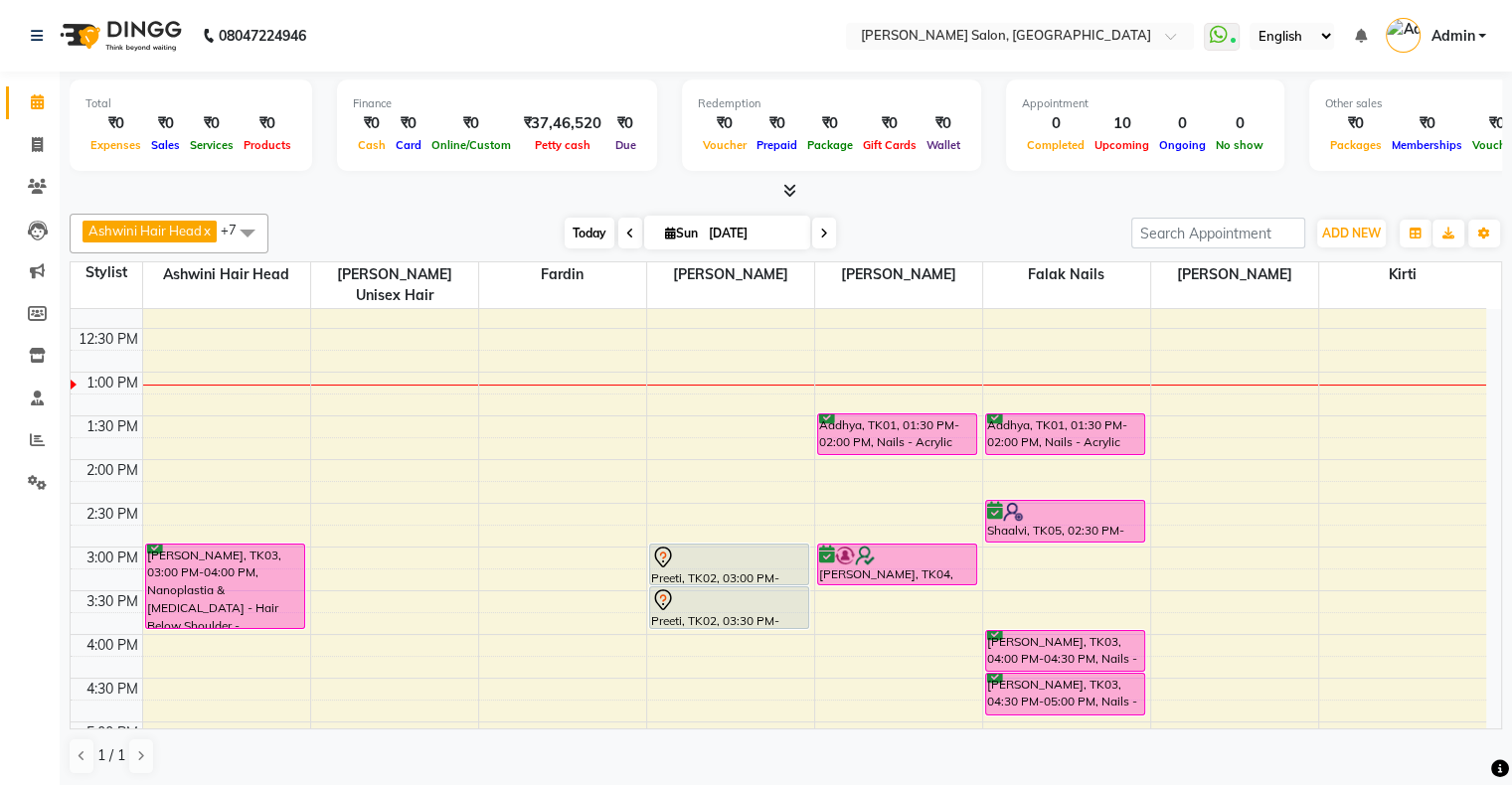 click on "Today" at bounding box center (589, 233) 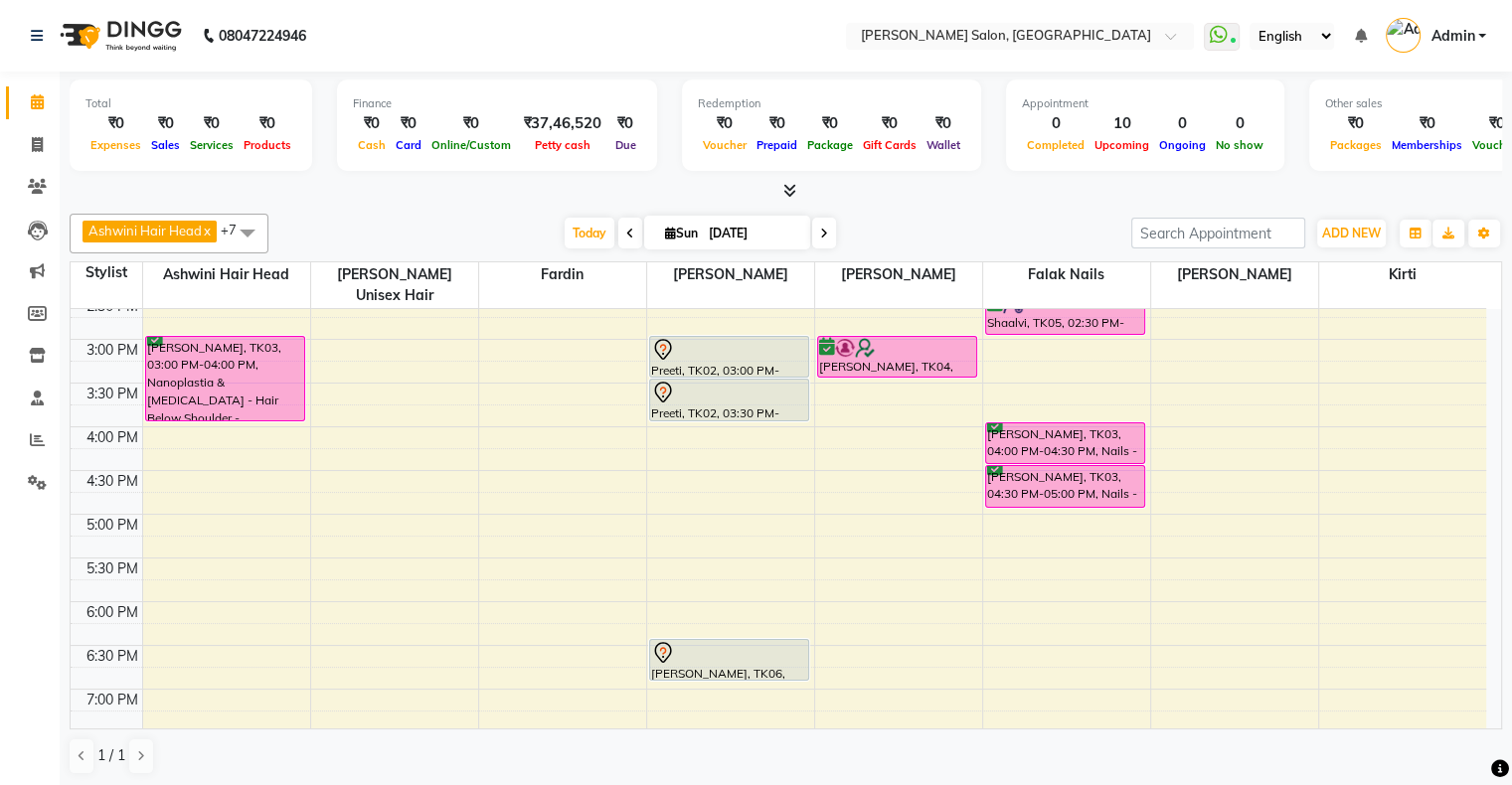 scroll, scrollTop: 298, scrollLeft: 0, axis: vertical 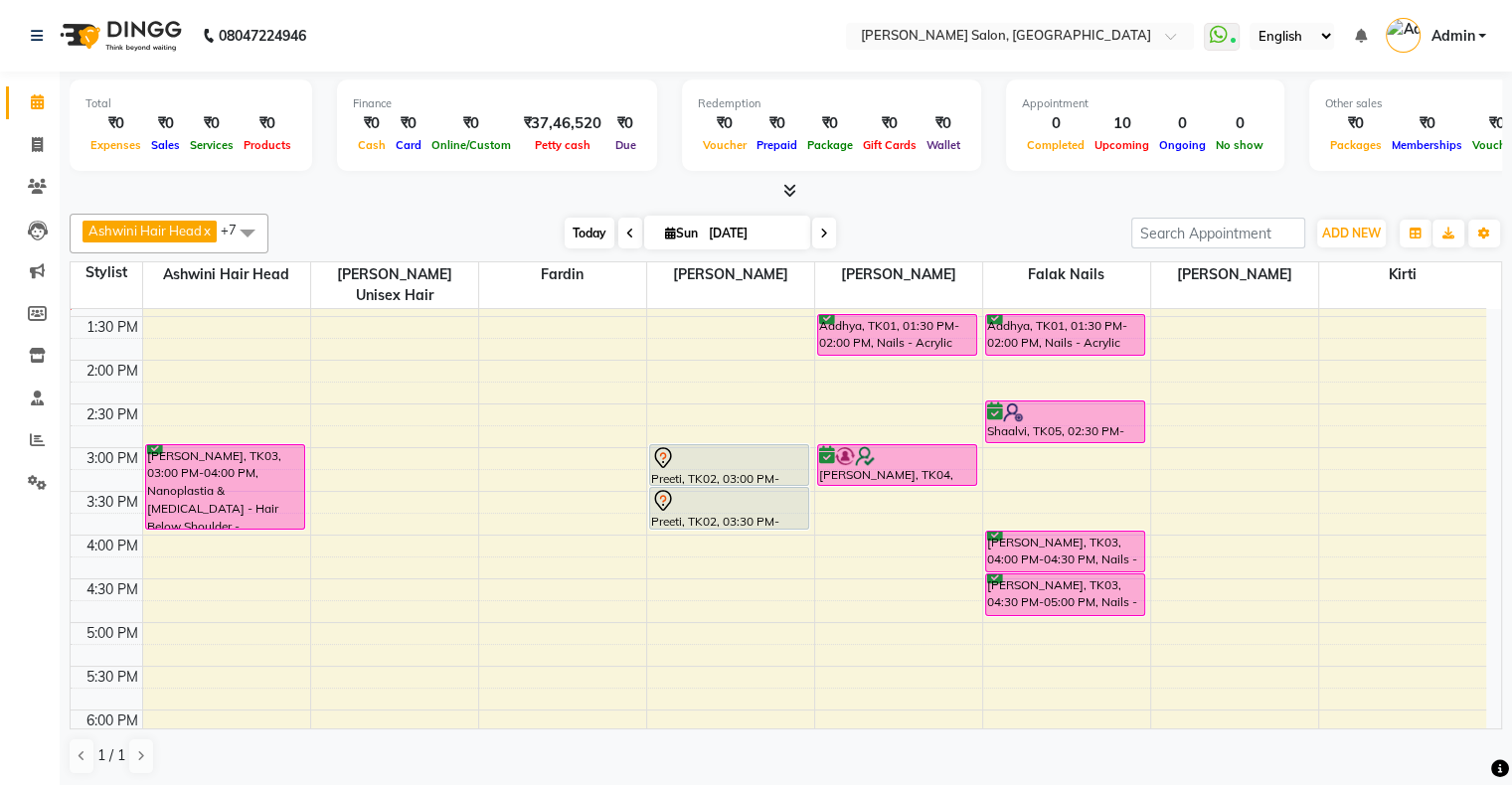 click on "Today" at bounding box center (589, 233) 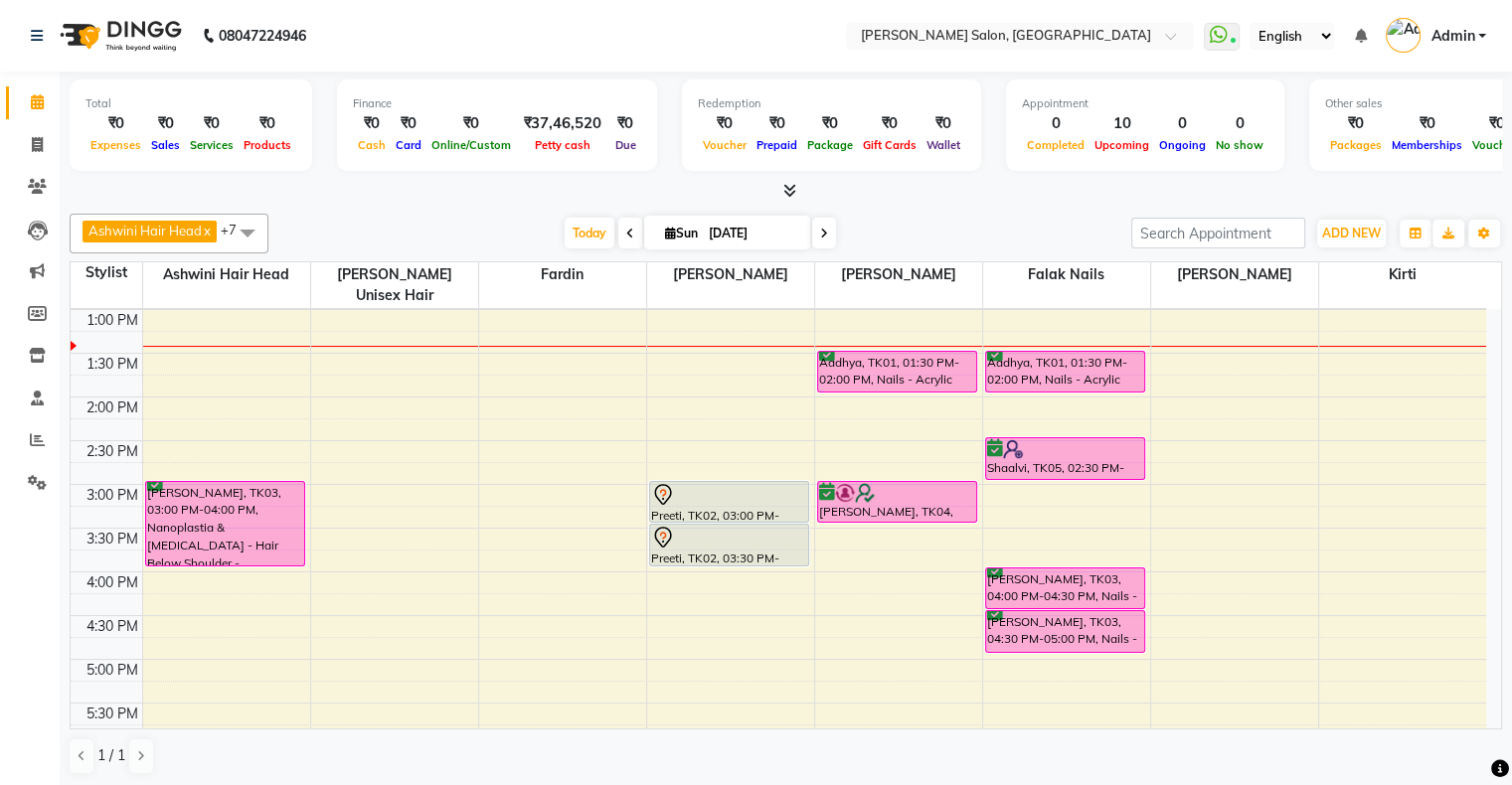 scroll, scrollTop: 361, scrollLeft: 0, axis: vertical 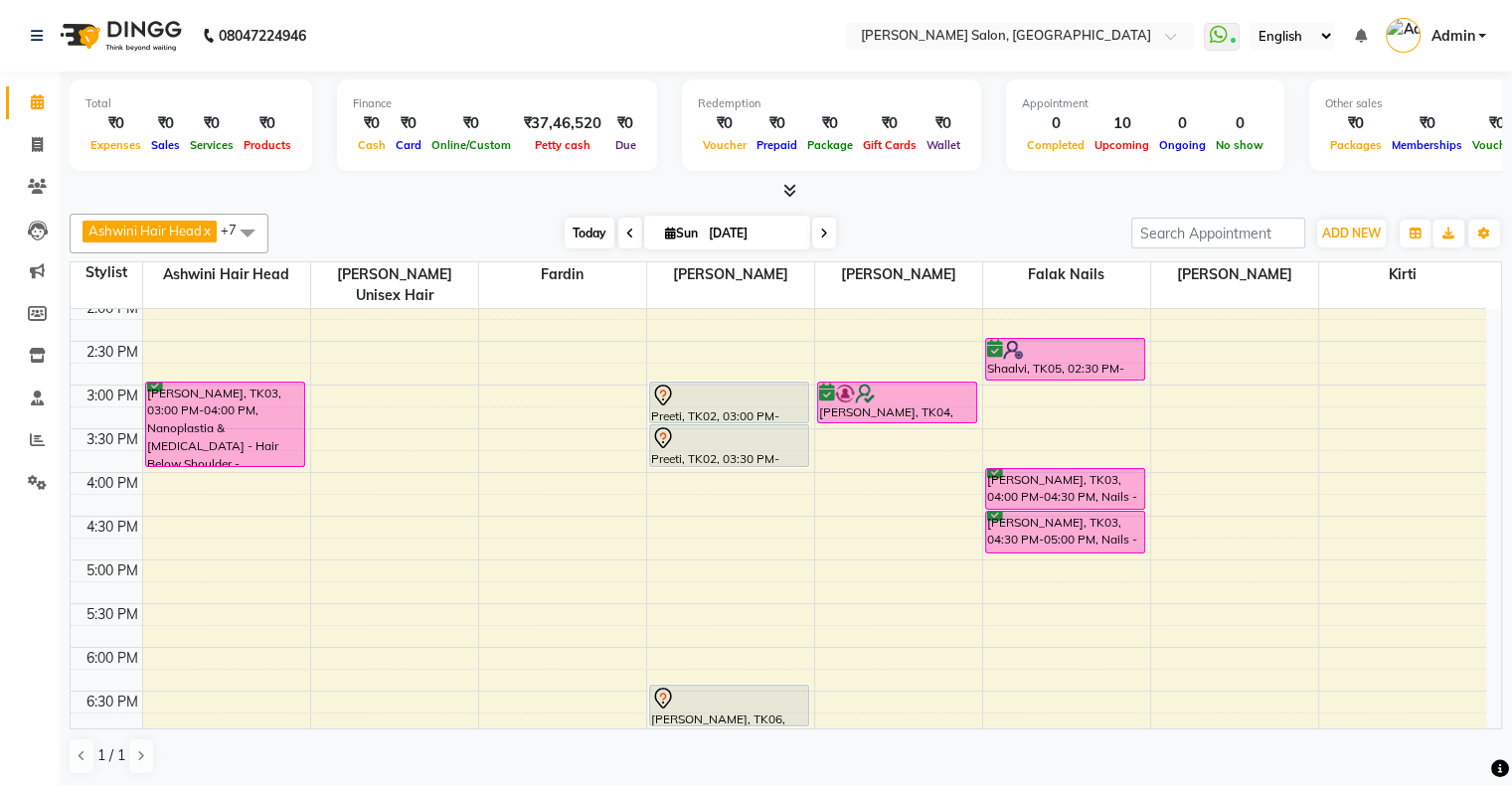 click on "Today" at bounding box center (589, 233) 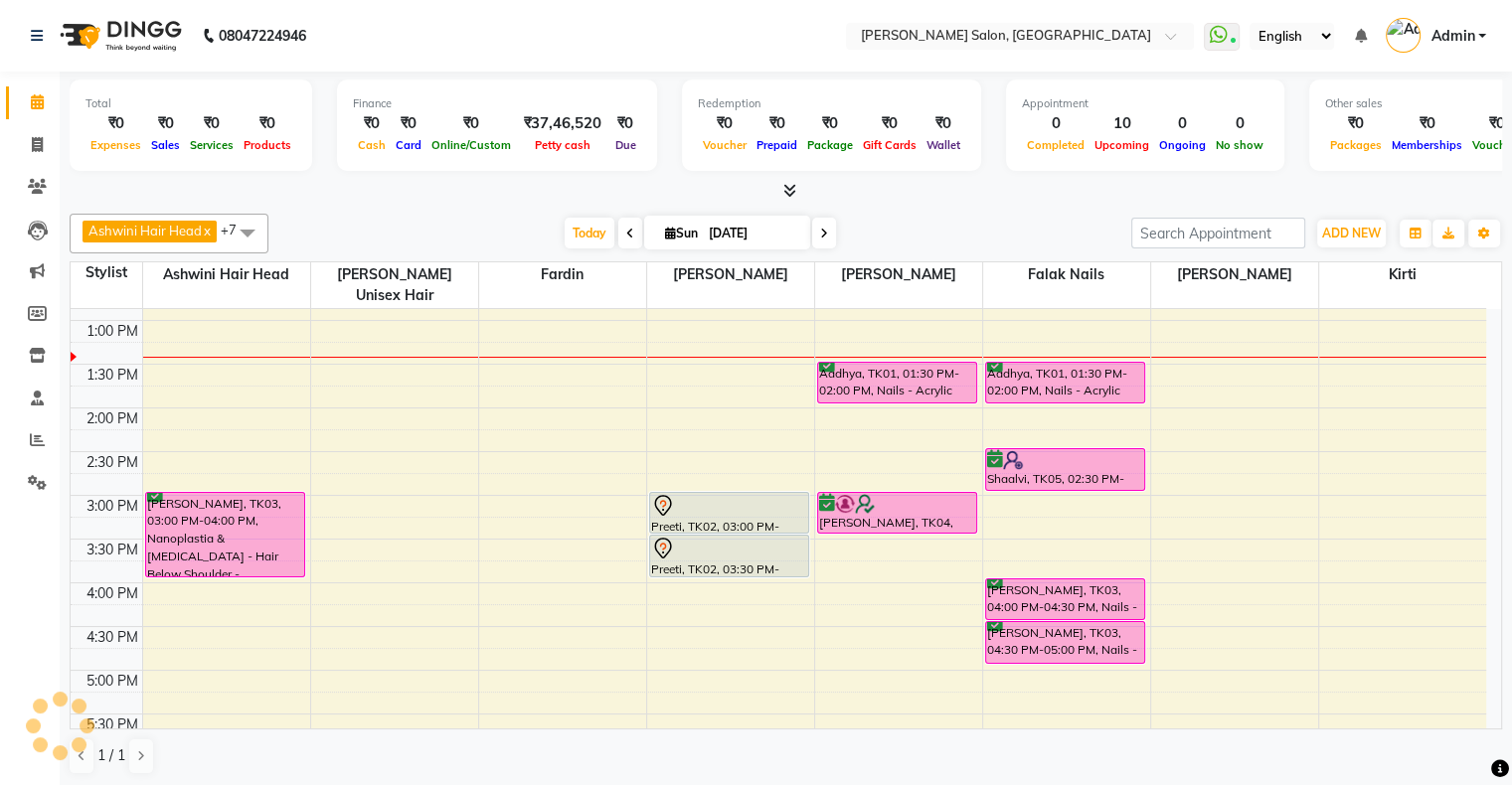 scroll, scrollTop: 298, scrollLeft: 0, axis: vertical 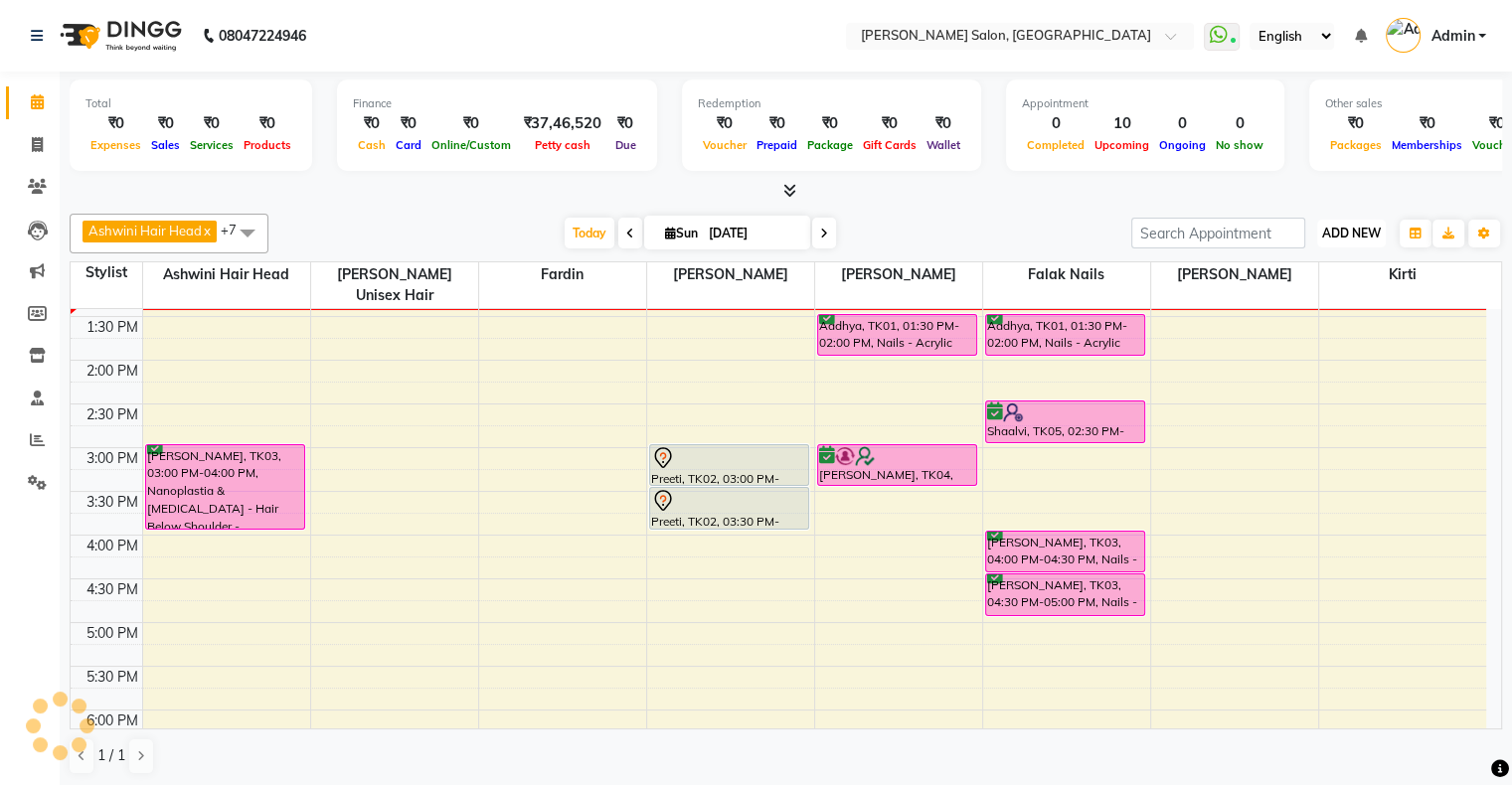 click on "ADD NEW" at bounding box center [1351, 233] 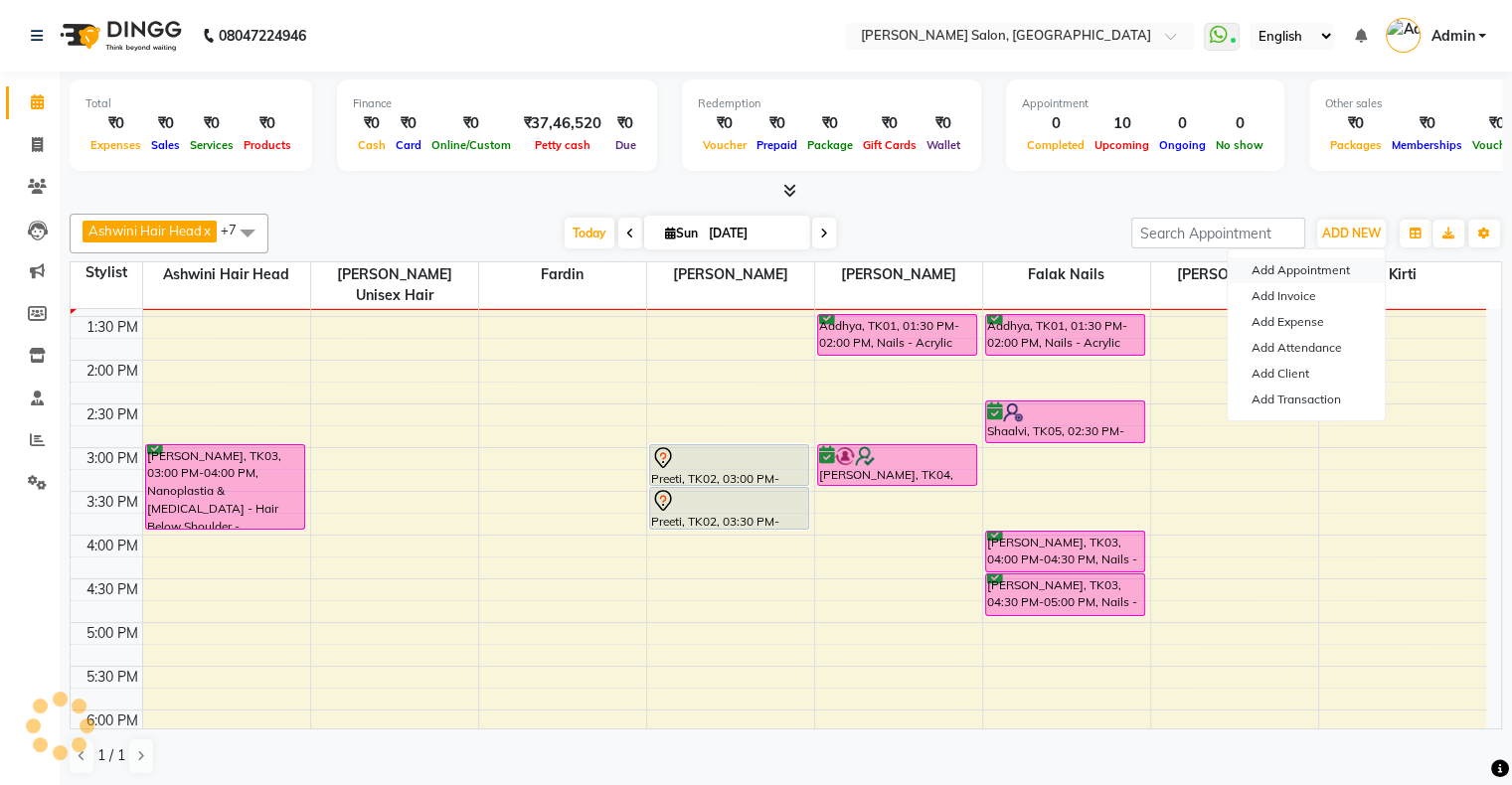 click on "Add Appointment" at bounding box center (1306, 270) 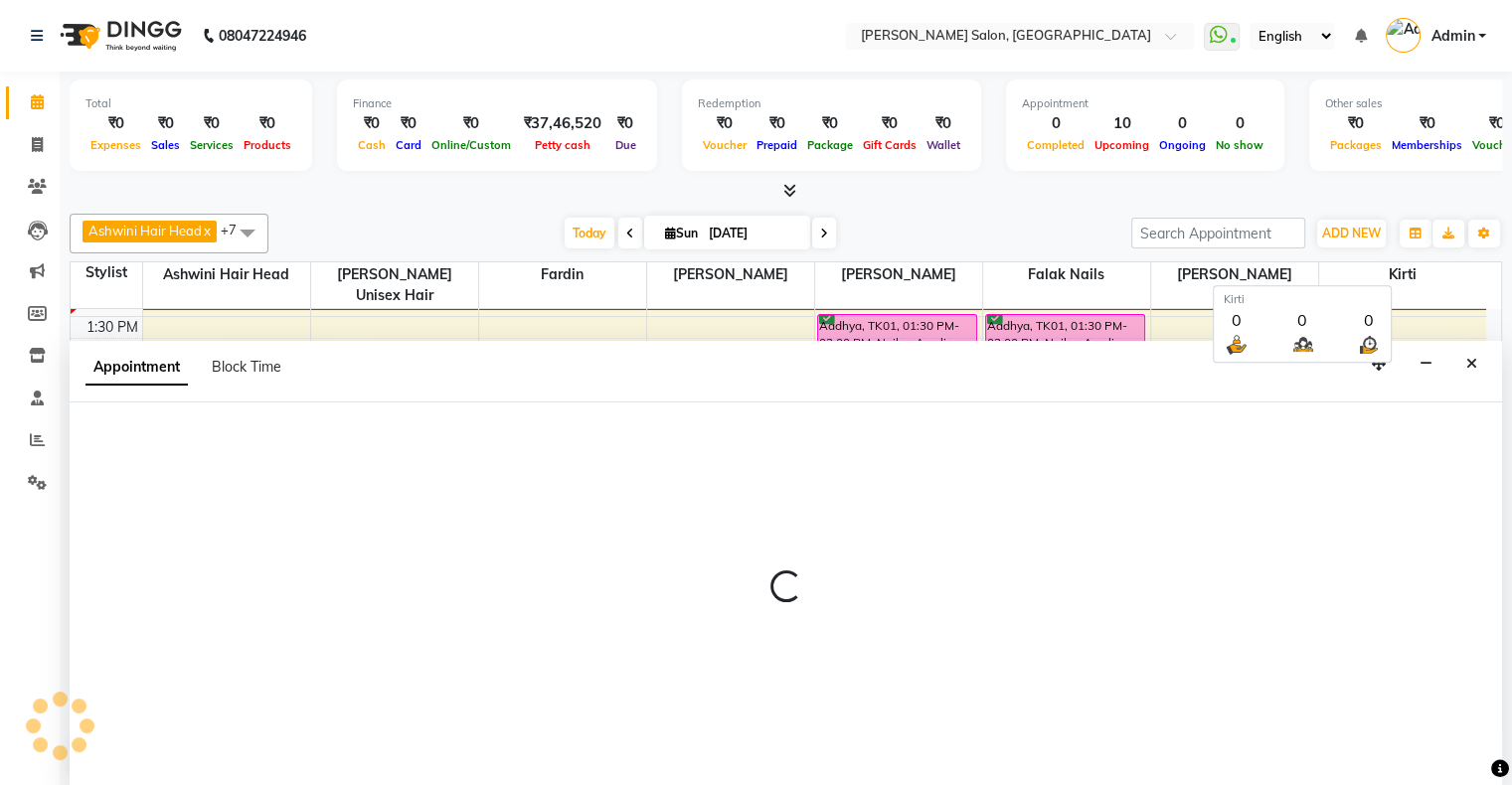 scroll, scrollTop: 0, scrollLeft: 0, axis: both 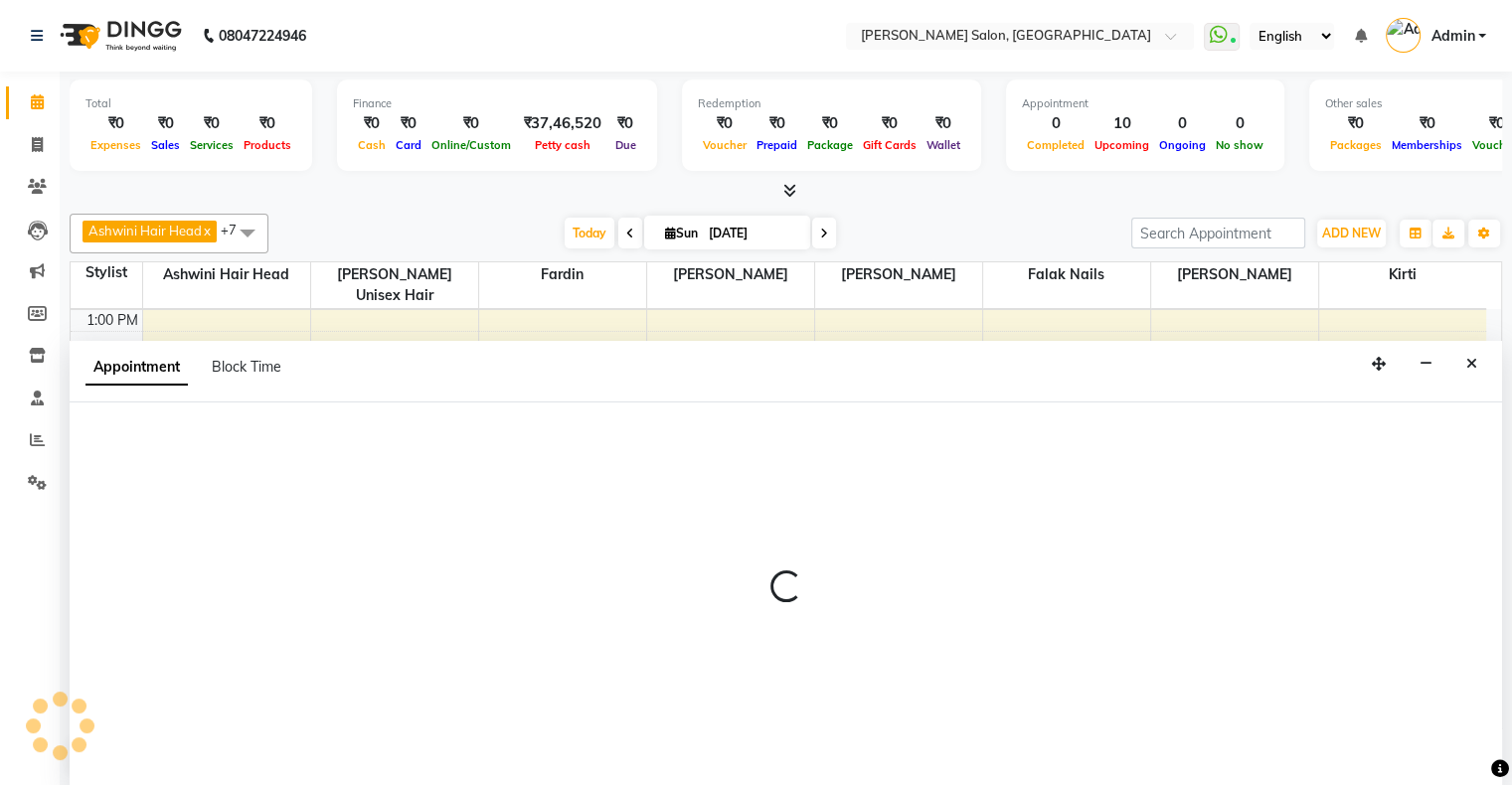 select on "660" 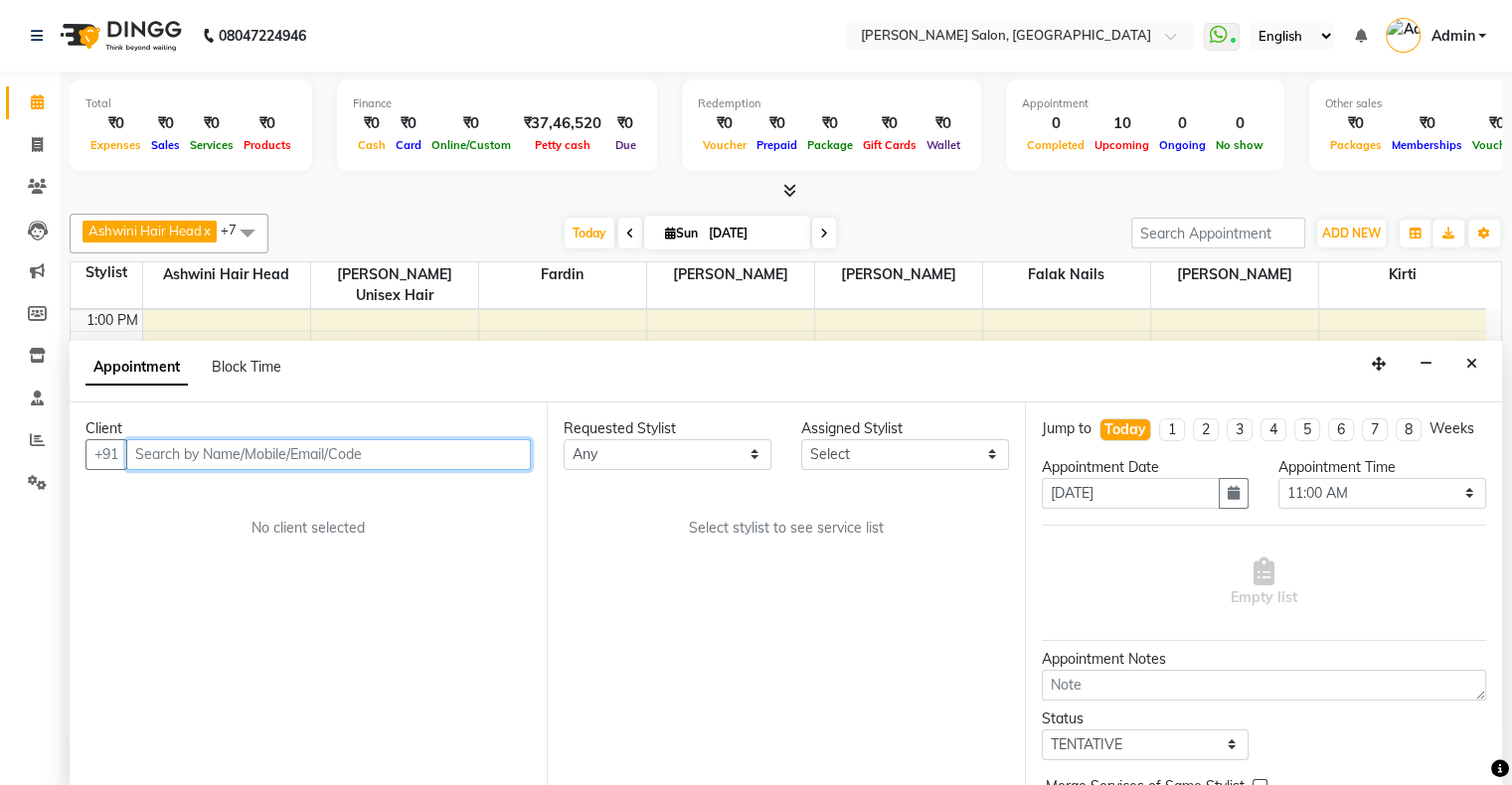 click at bounding box center (328, 454) 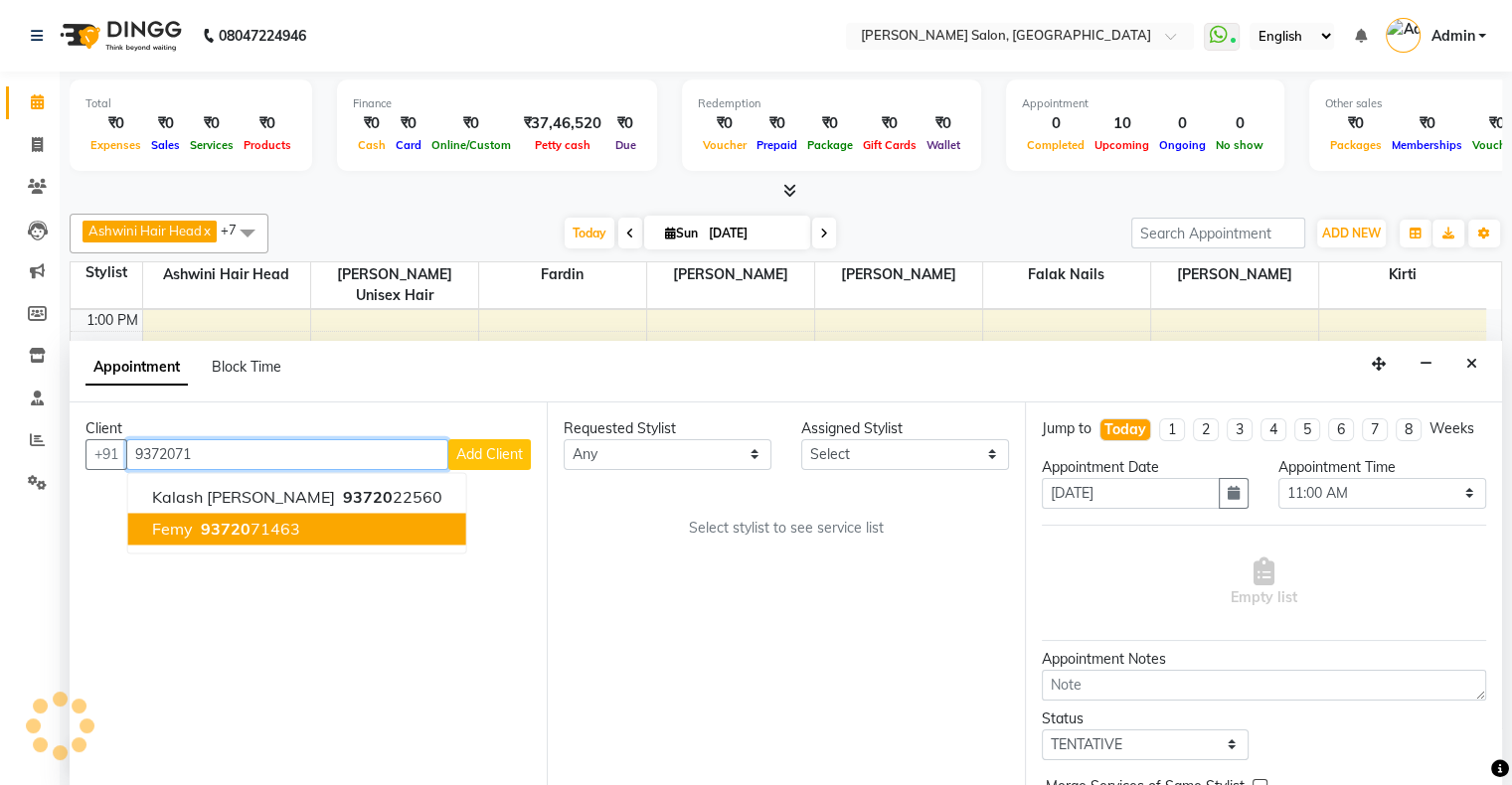 click on "93720" at bounding box center [226, 529] 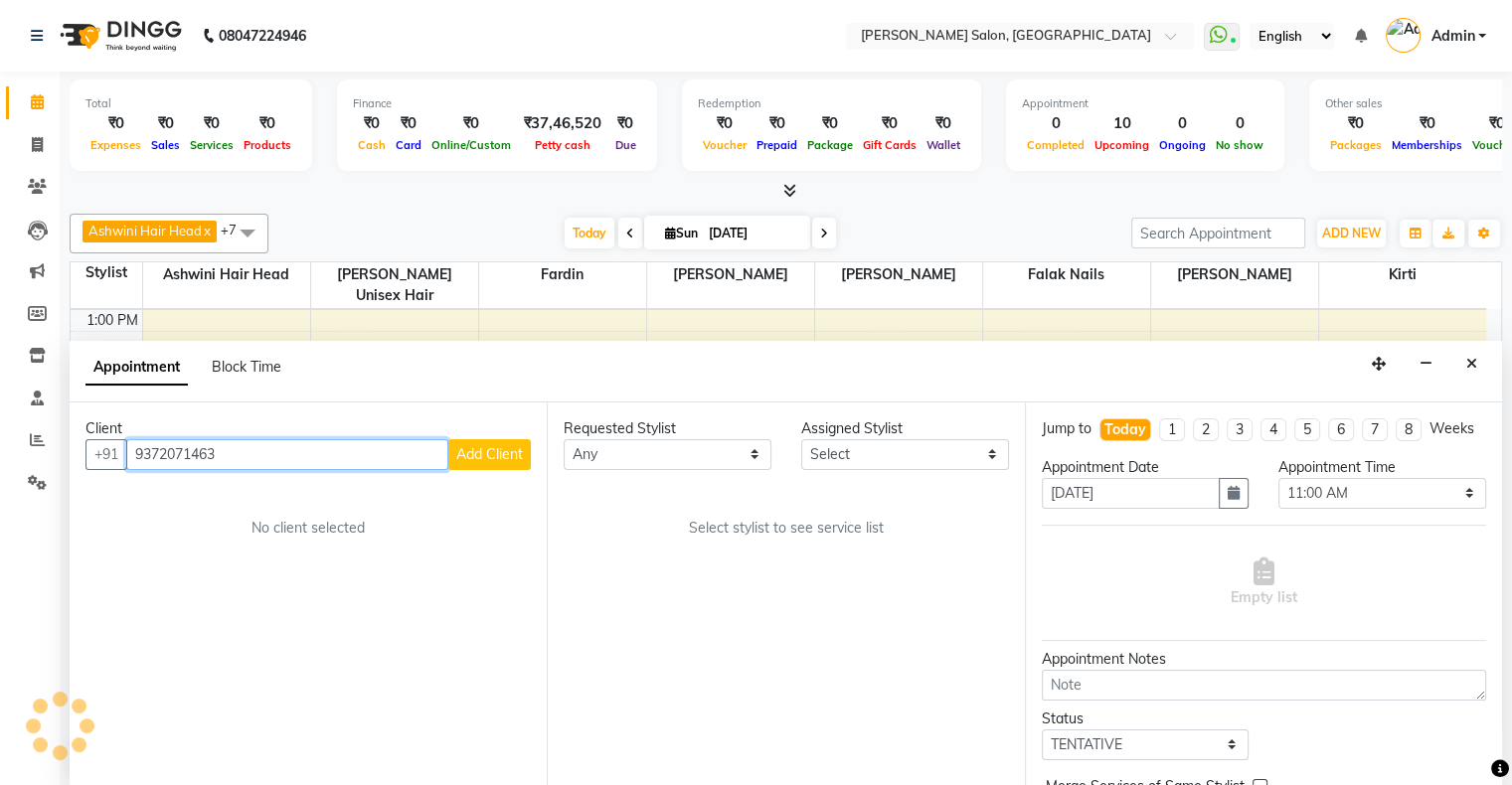 type on "9372071463" 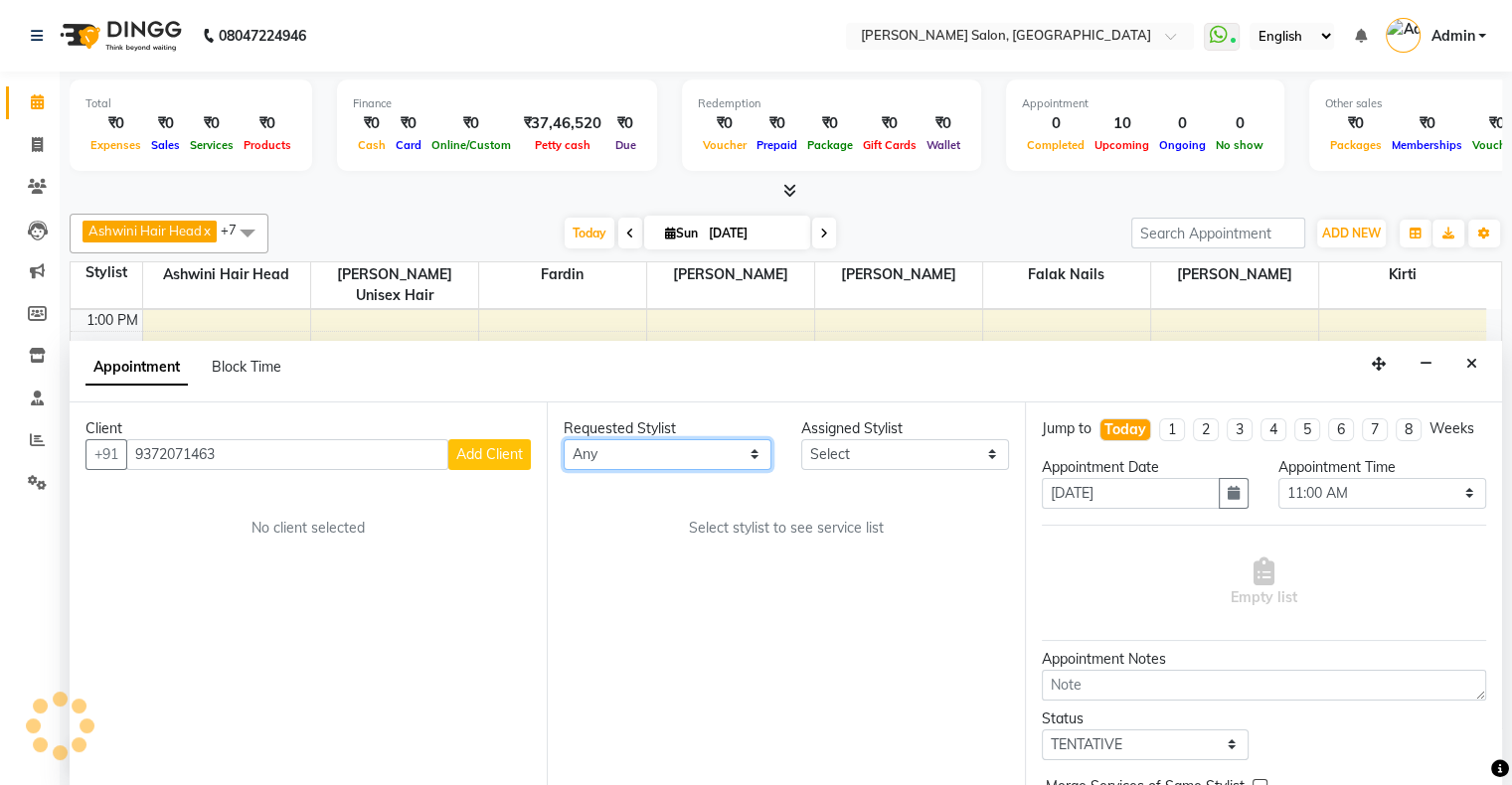 click on "Any Ashwini Hair Head Falak Nails Fardin Kirti Nida FD Pradip Vaishnav Sanjana  Shubhada Susmita Vidhi Veera Vivek Unisex hair" at bounding box center (667, 454) 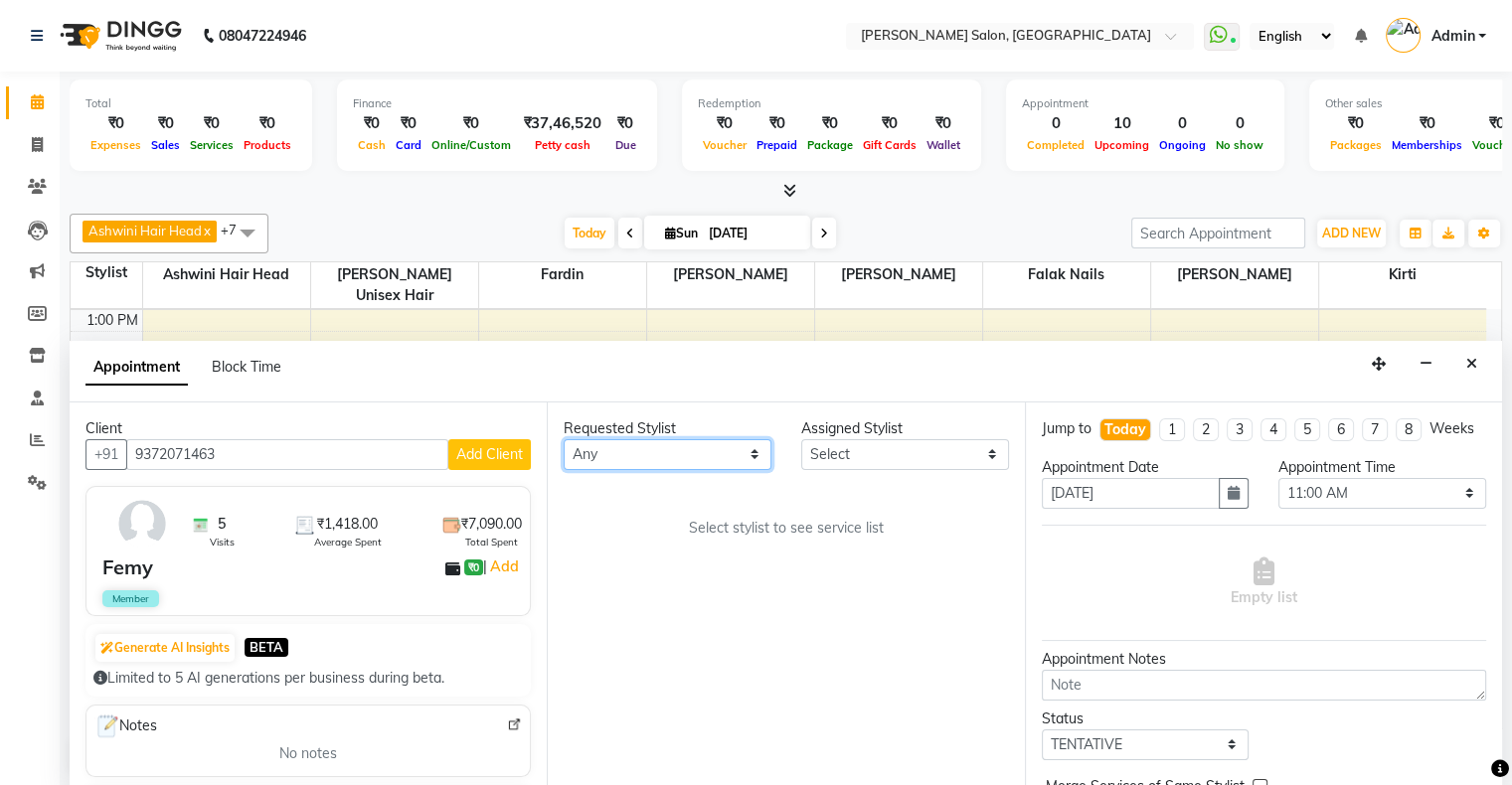 select on "52584" 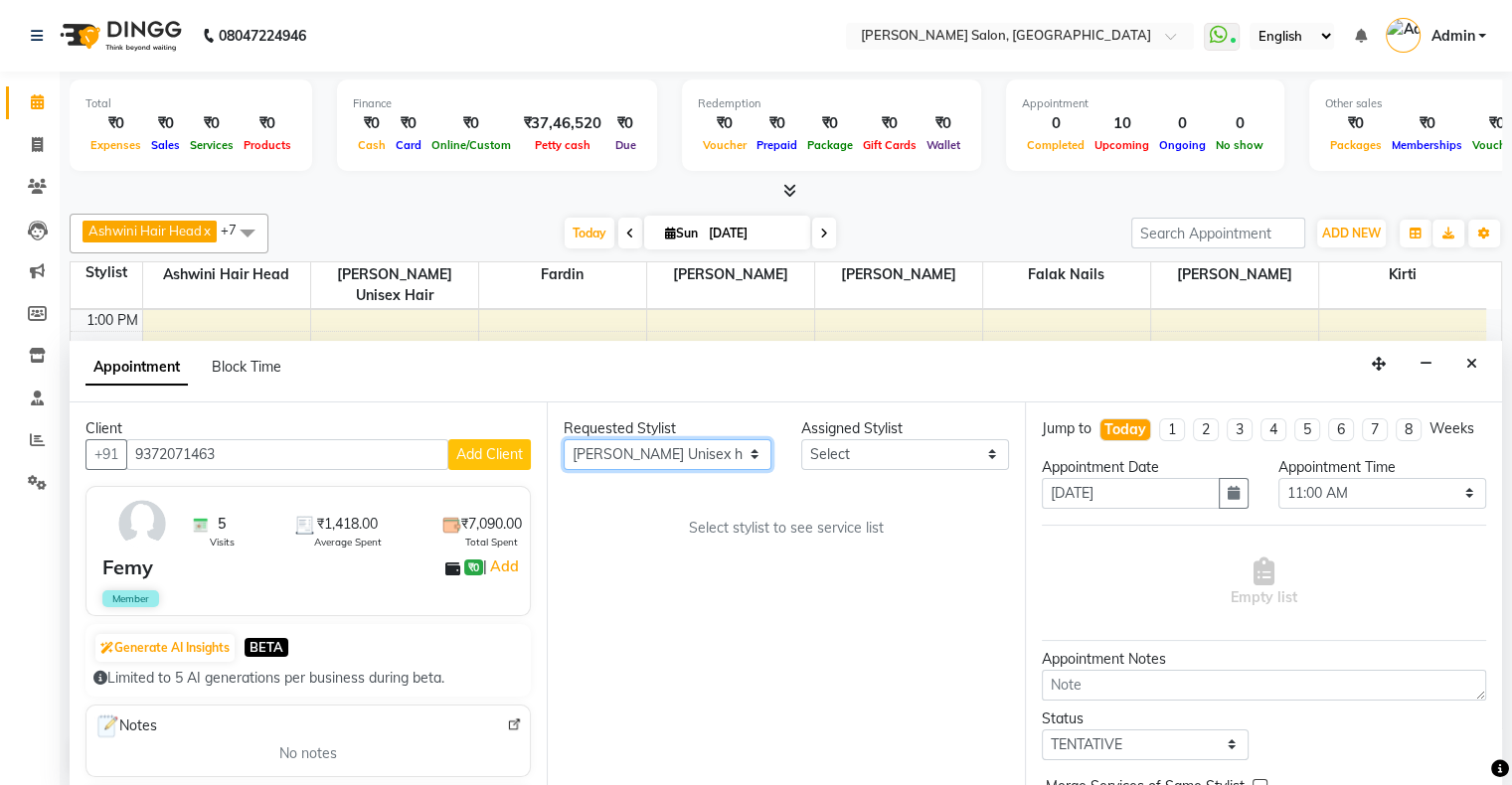 click on "Any Ashwini Hair Head Falak Nails Fardin Kirti Nida FD Pradip Vaishnav Sanjana  Shubhada Susmita Vidhi Veera Vivek Unisex hair" at bounding box center (667, 454) 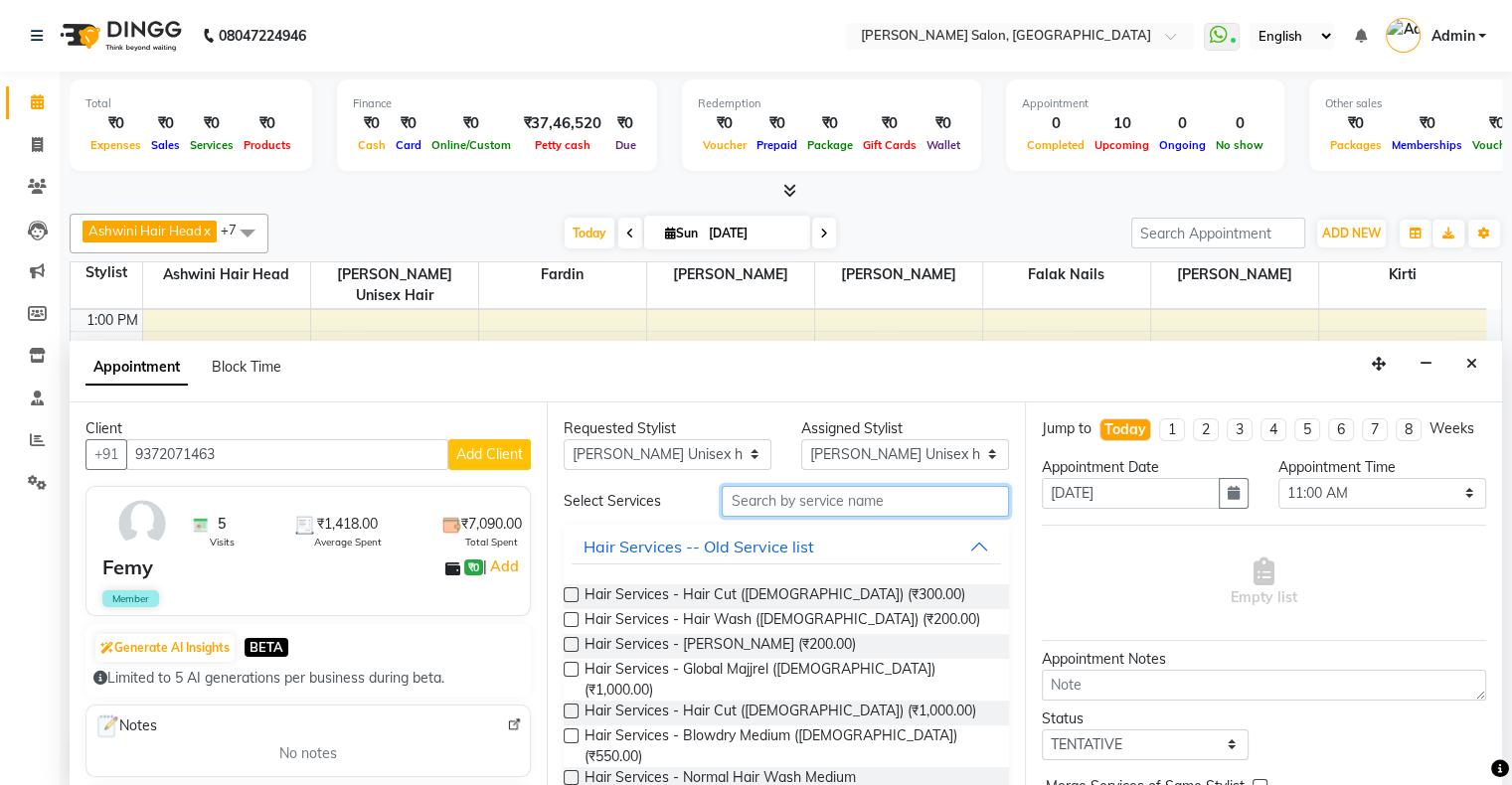 click at bounding box center [865, 501] 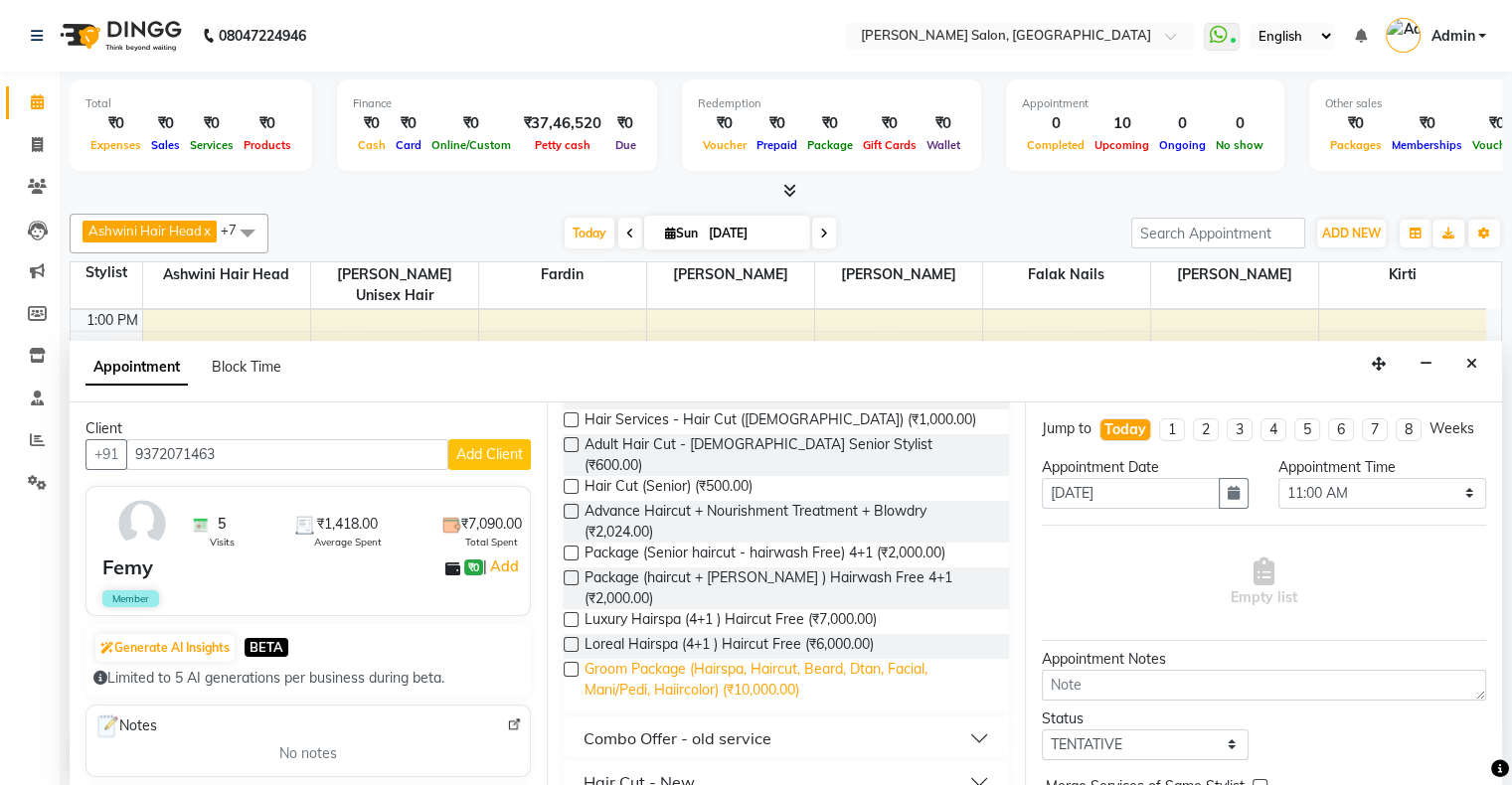 scroll, scrollTop: 240, scrollLeft: 0, axis: vertical 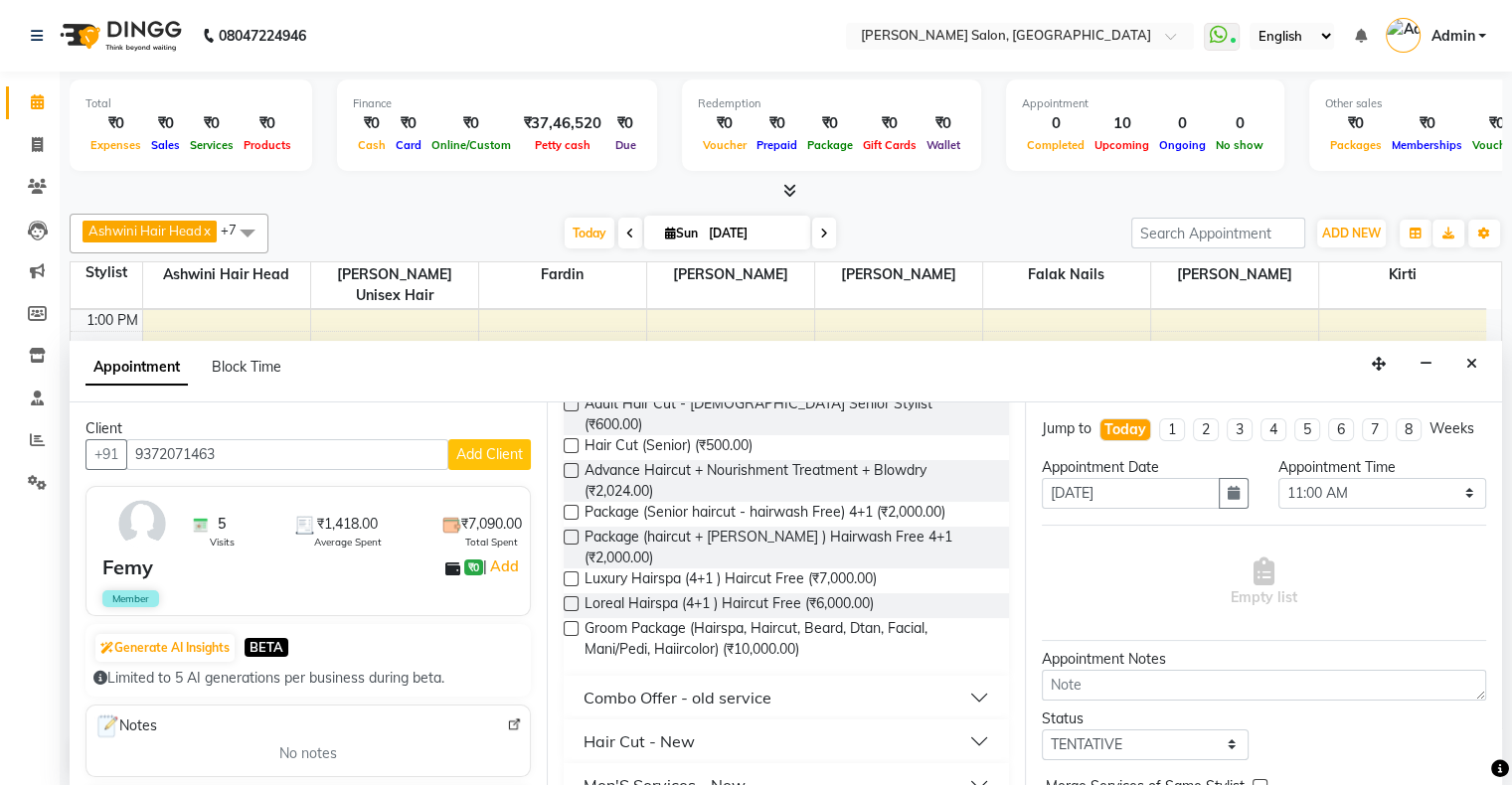 type on "hair cut" 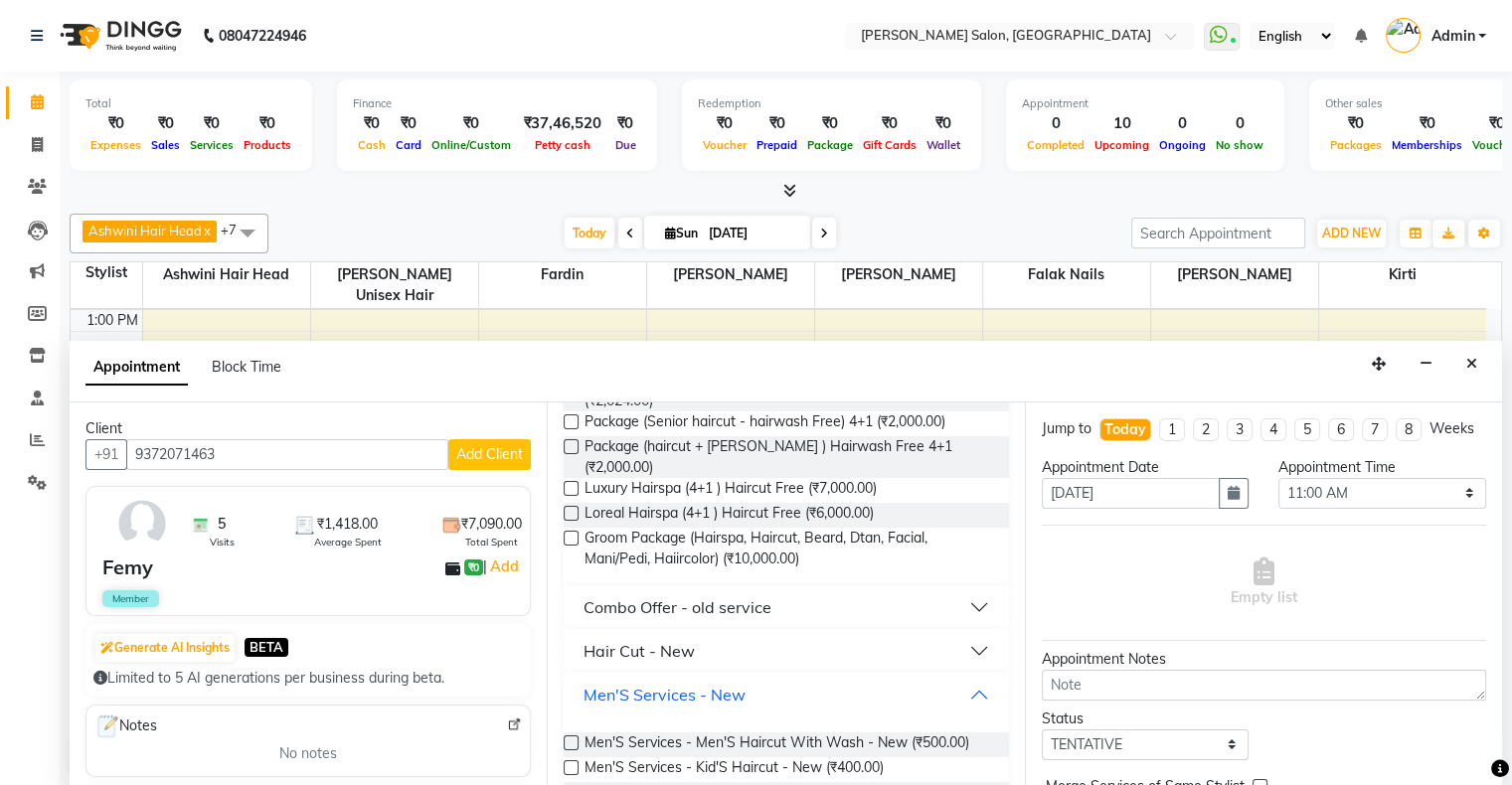 scroll, scrollTop: 347, scrollLeft: 0, axis: vertical 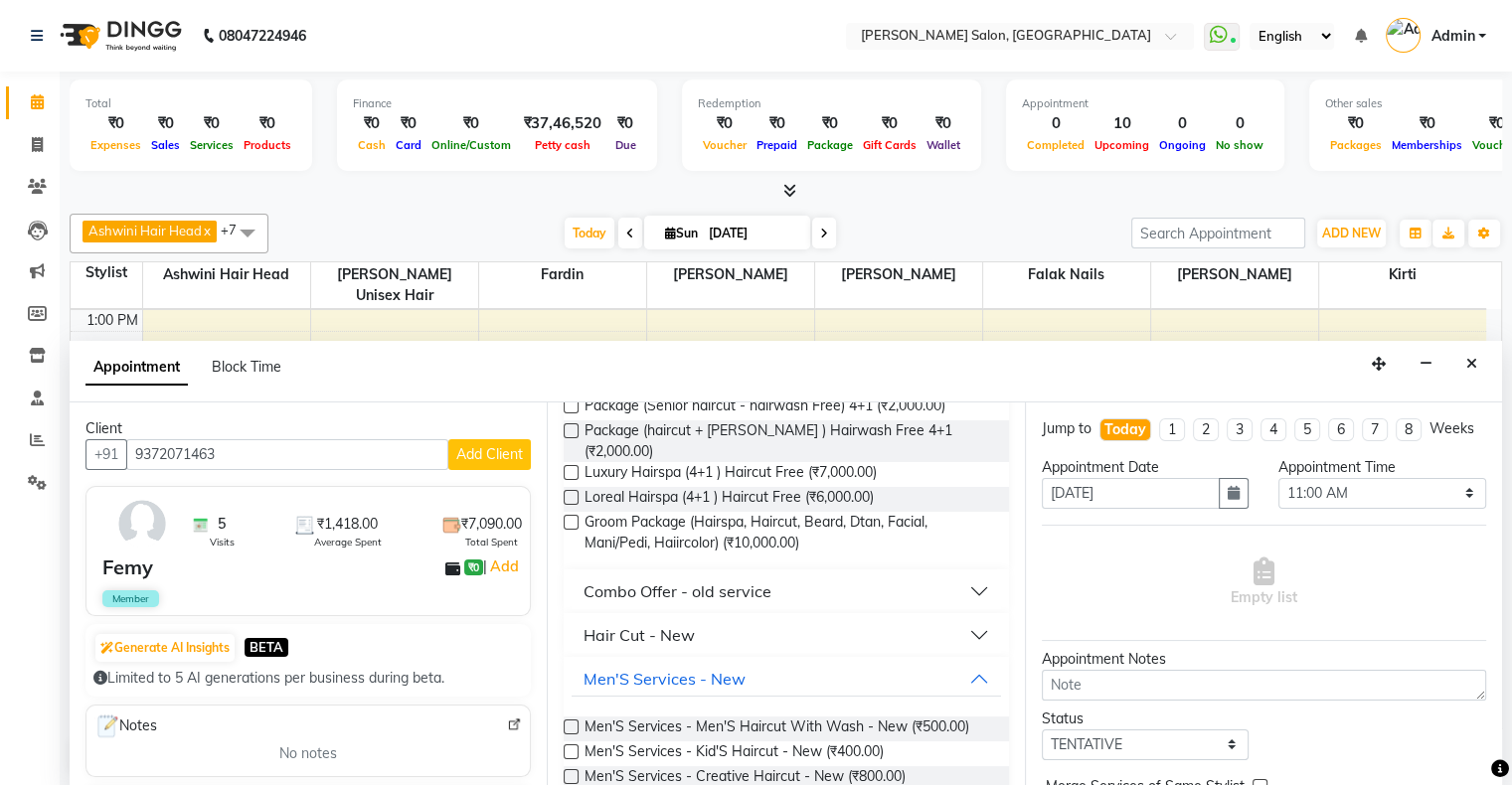 click on "Men'S Services - Men'S Haircut With Wash - New (₹500.00)" at bounding box center [776, 728] 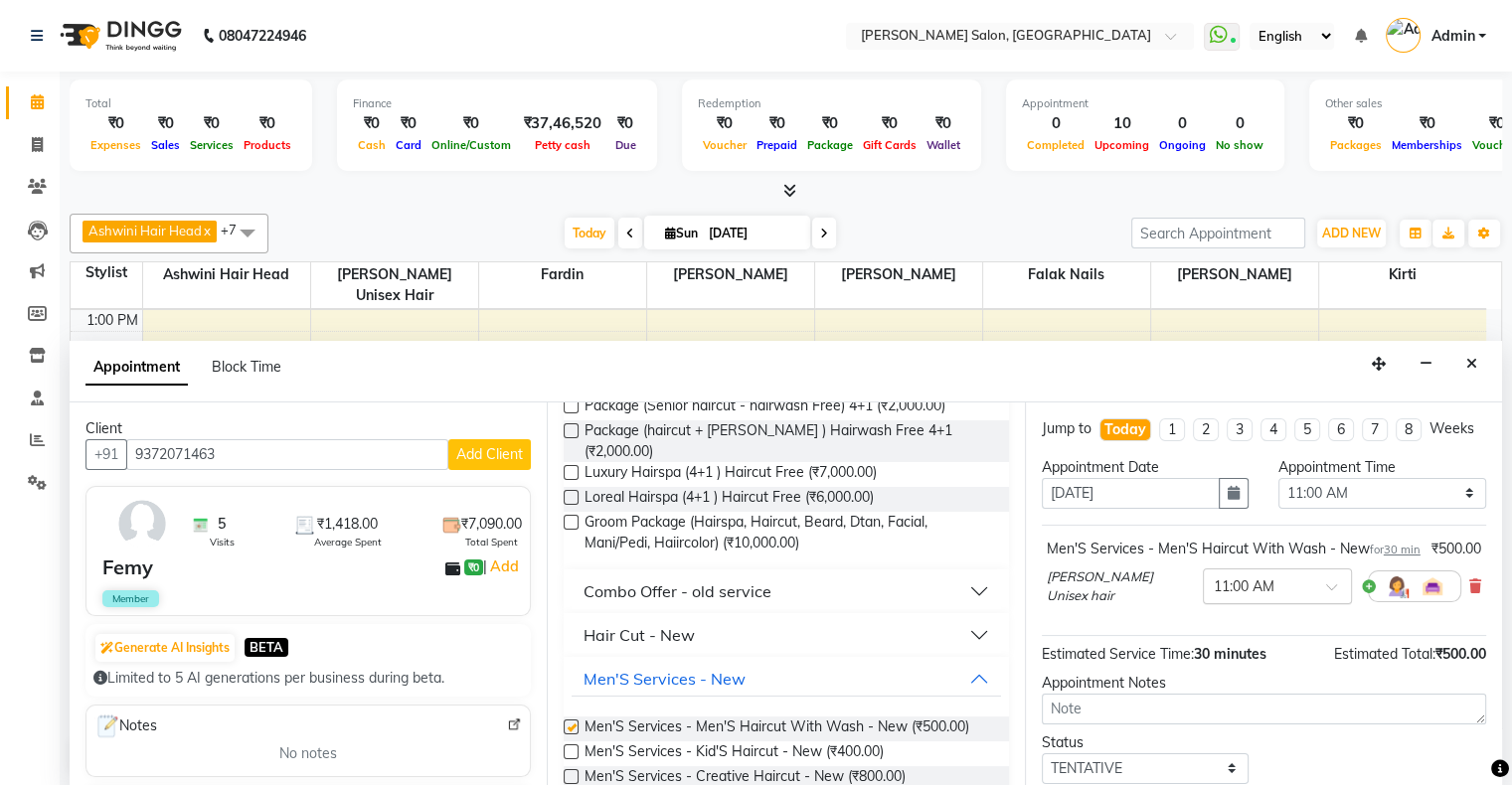checkbox on "false" 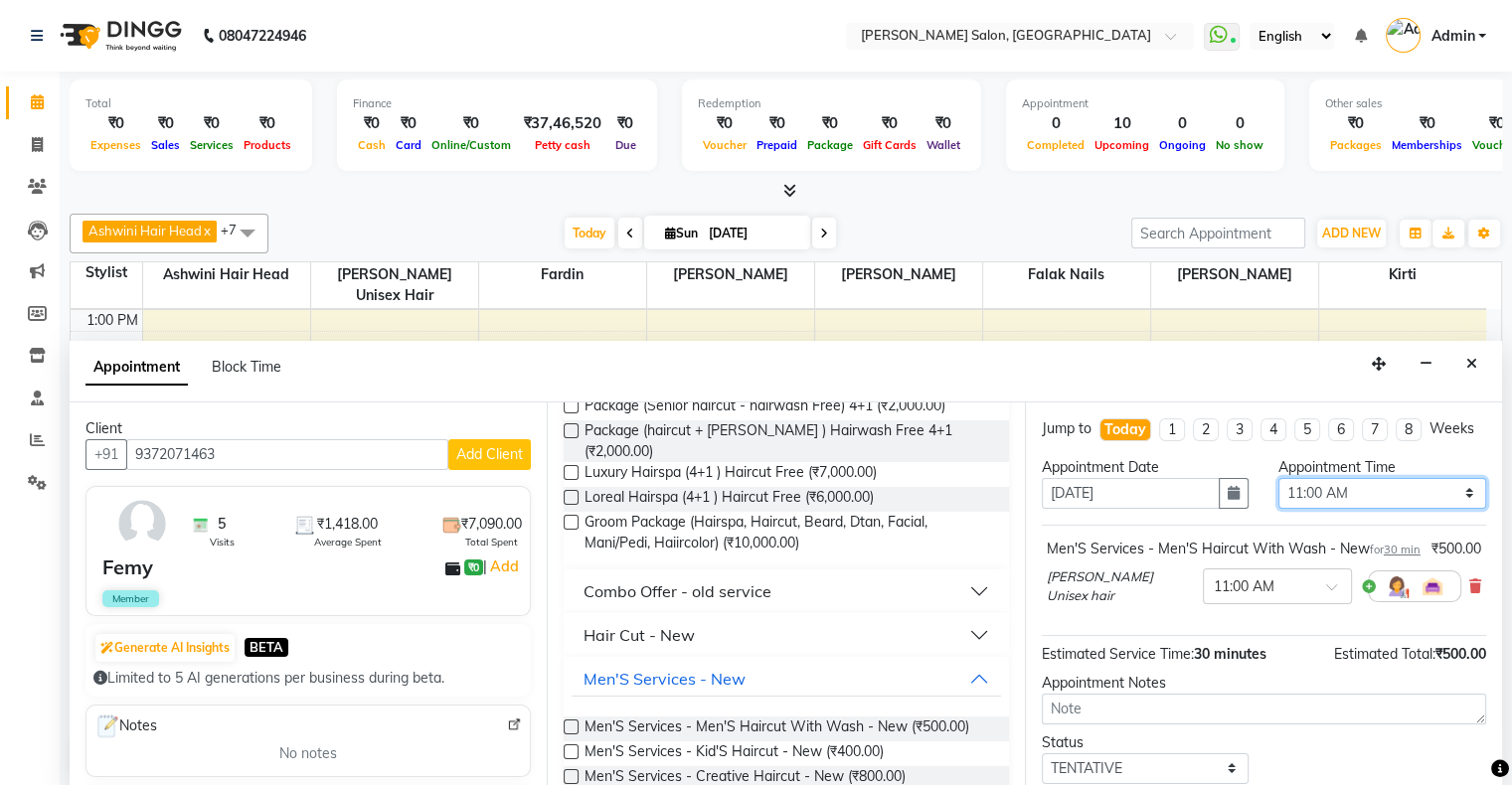 click on "Select 11:00 AM 11:15 AM 11:30 AM 11:45 AM 12:00 PM 12:15 PM 12:30 PM 12:45 PM 01:00 PM 01:15 PM 01:30 PM 01:45 PM 02:00 PM 02:15 PM 02:30 PM 02:45 PM 03:00 PM 03:15 PM 03:30 PM 03:45 PM 04:00 PM 04:15 PM 04:30 PM 04:45 PM 05:00 PM 05:15 PM 05:30 PM 05:45 PM 06:00 PM 06:15 PM 06:30 PM 06:45 PM 07:00 PM 07:15 PM 07:30 PM 07:45 PM 08:00 PM 08:15 PM 08:30 PM 08:45 PM 09:00 PM 09:15 PM 09:30 PM 09:45 PM 10:00 PM" at bounding box center (1382, 493) 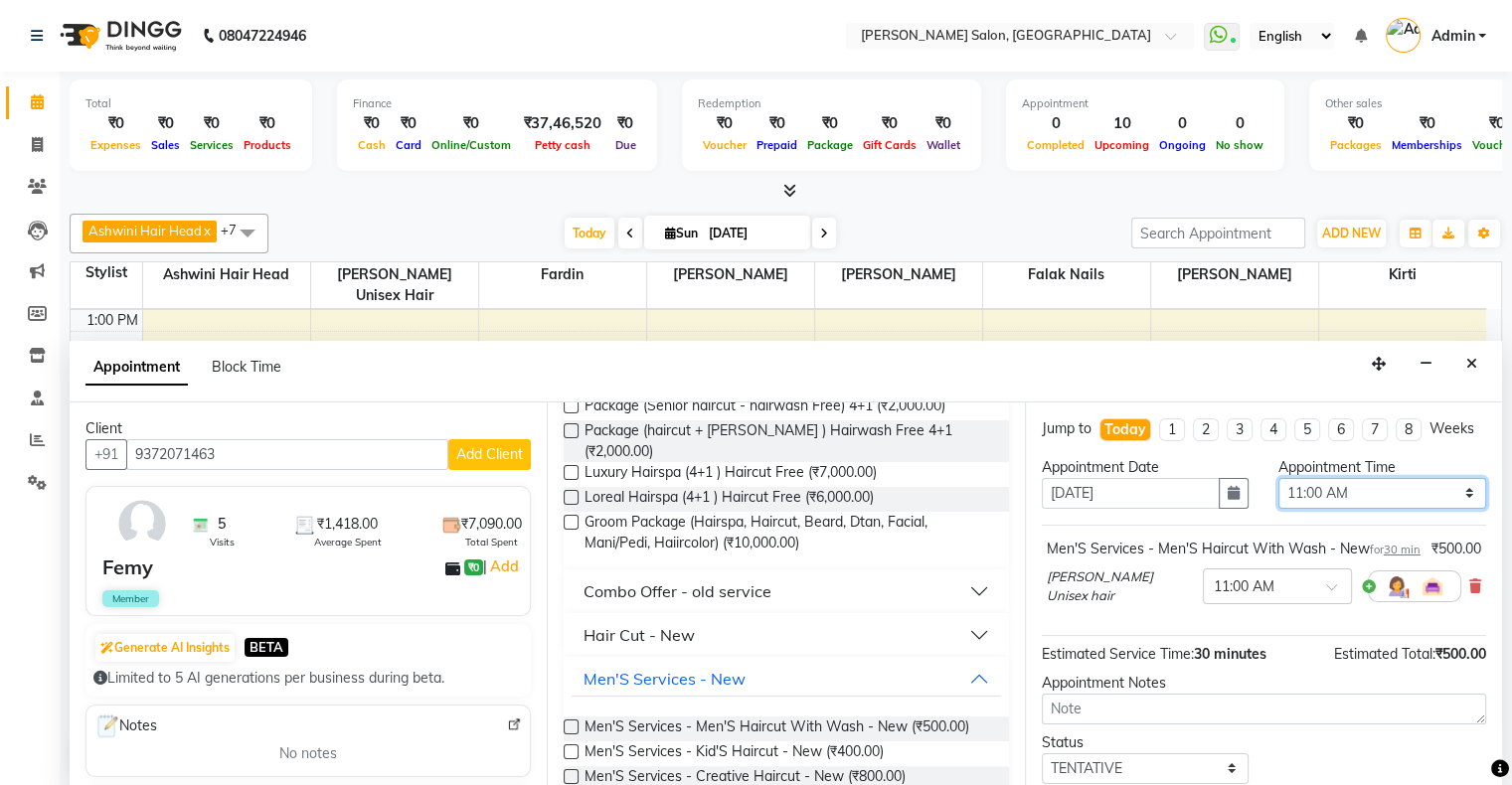 select on "1020" 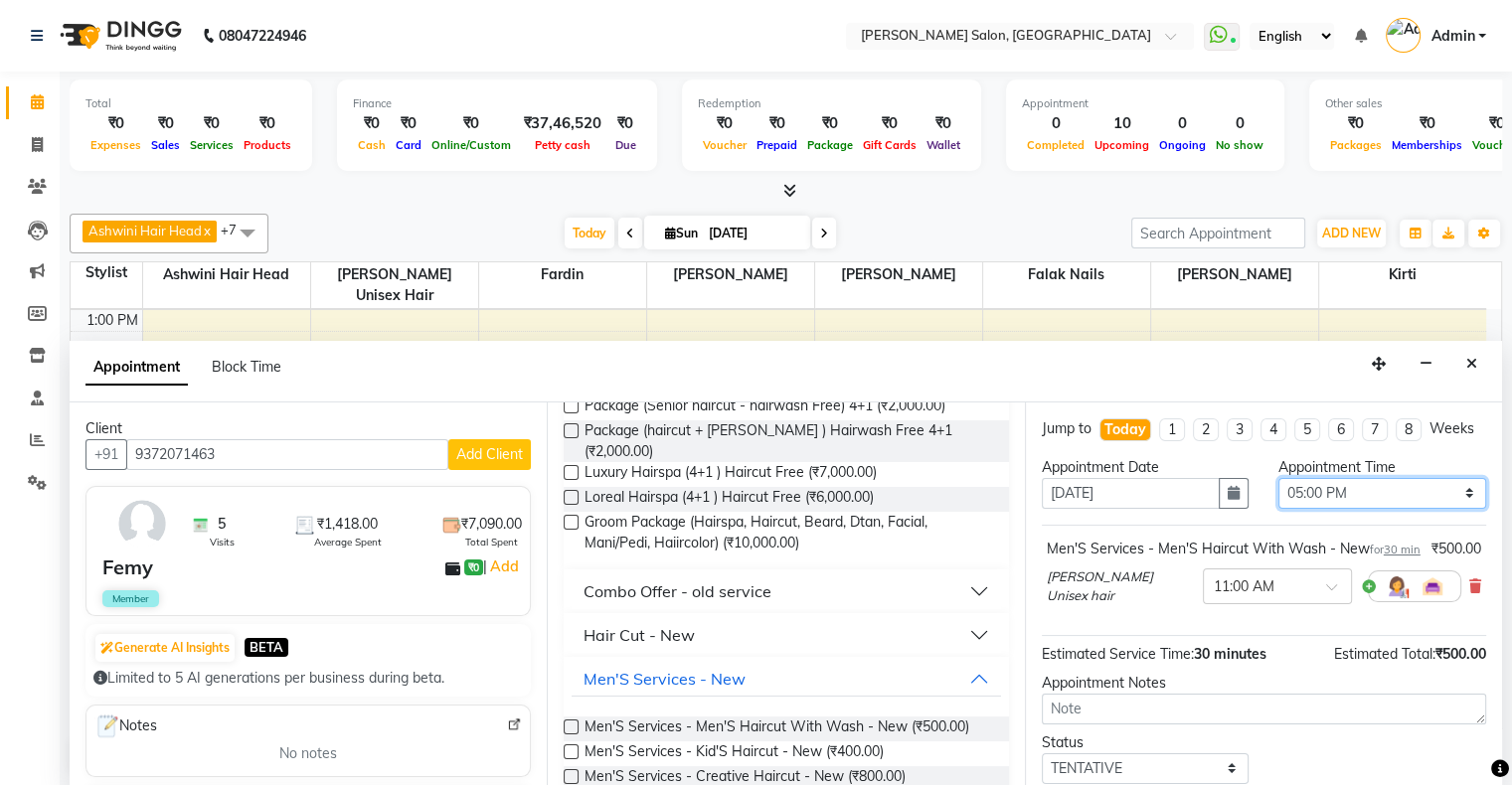 click on "Select 11:00 AM 11:15 AM 11:30 AM 11:45 AM 12:00 PM 12:15 PM 12:30 PM 12:45 PM 01:00 PM 01:15 PM 01:30 PM 01:45 PM 02:00 PM 02:15 PM 02:30 PM 02:45 PM 03:00 PM 03:15 PM 03:30 PM 03:45 PM 04:00 PM 04:15 PM 04:30 PM 04:45 PM 05:00 PM 05:15 PM 05:30 PM 05:45 PM 06:00 PM 06:15 PM 06:30 PM 06:45 PM 07:00 PM 07:15 PM 07:30 PM 07:45 PM 08:00 PM 08:15 PM 08:30 PM 08:45 PM 09:00 PM 09:15 PM 09:30 PM 09:45 PM 10:00 PM" at bounding box center [1382, 493] 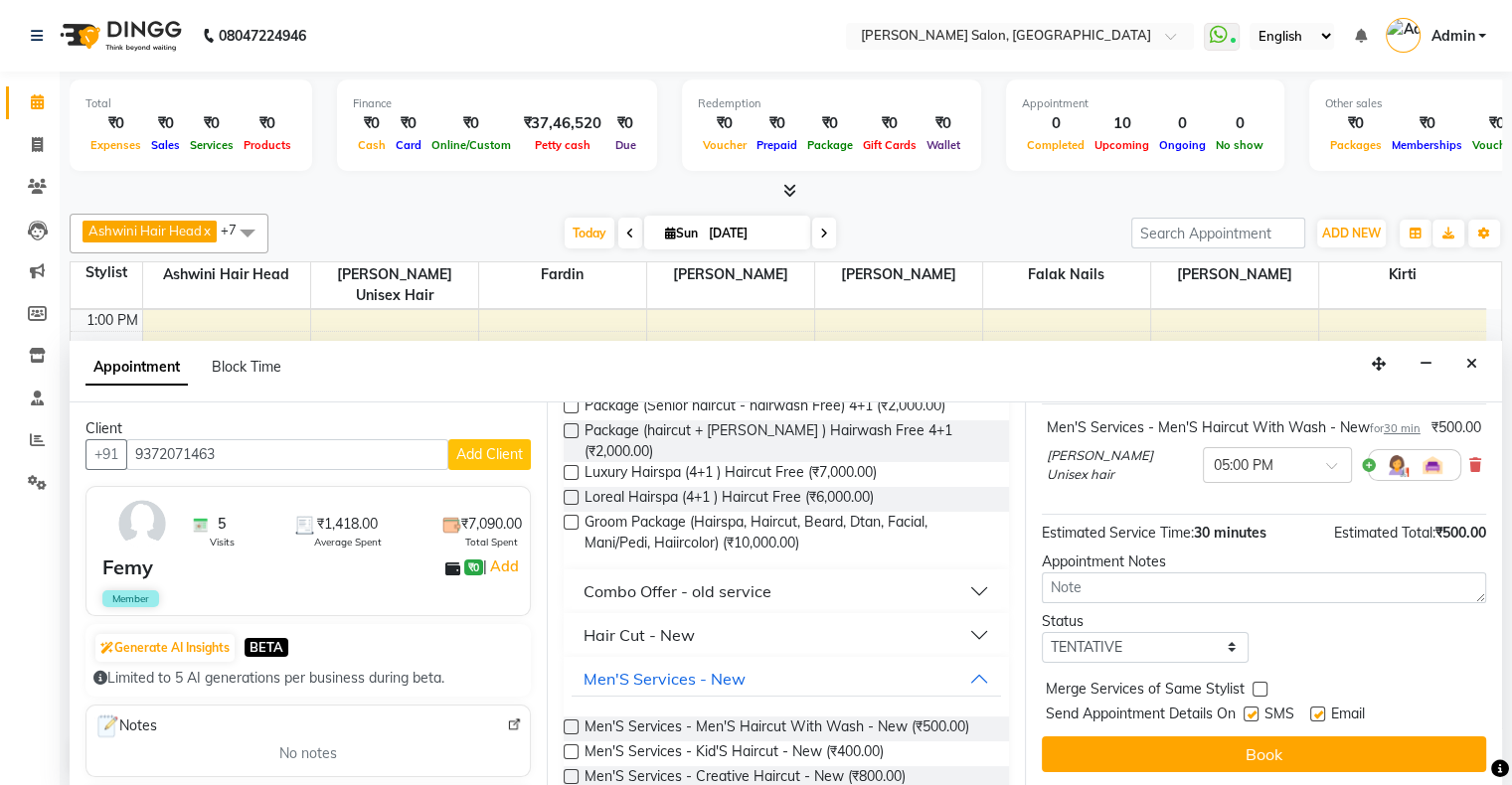 scroll, scrollTop: 157, scrollLeft: 0, axis: vertical 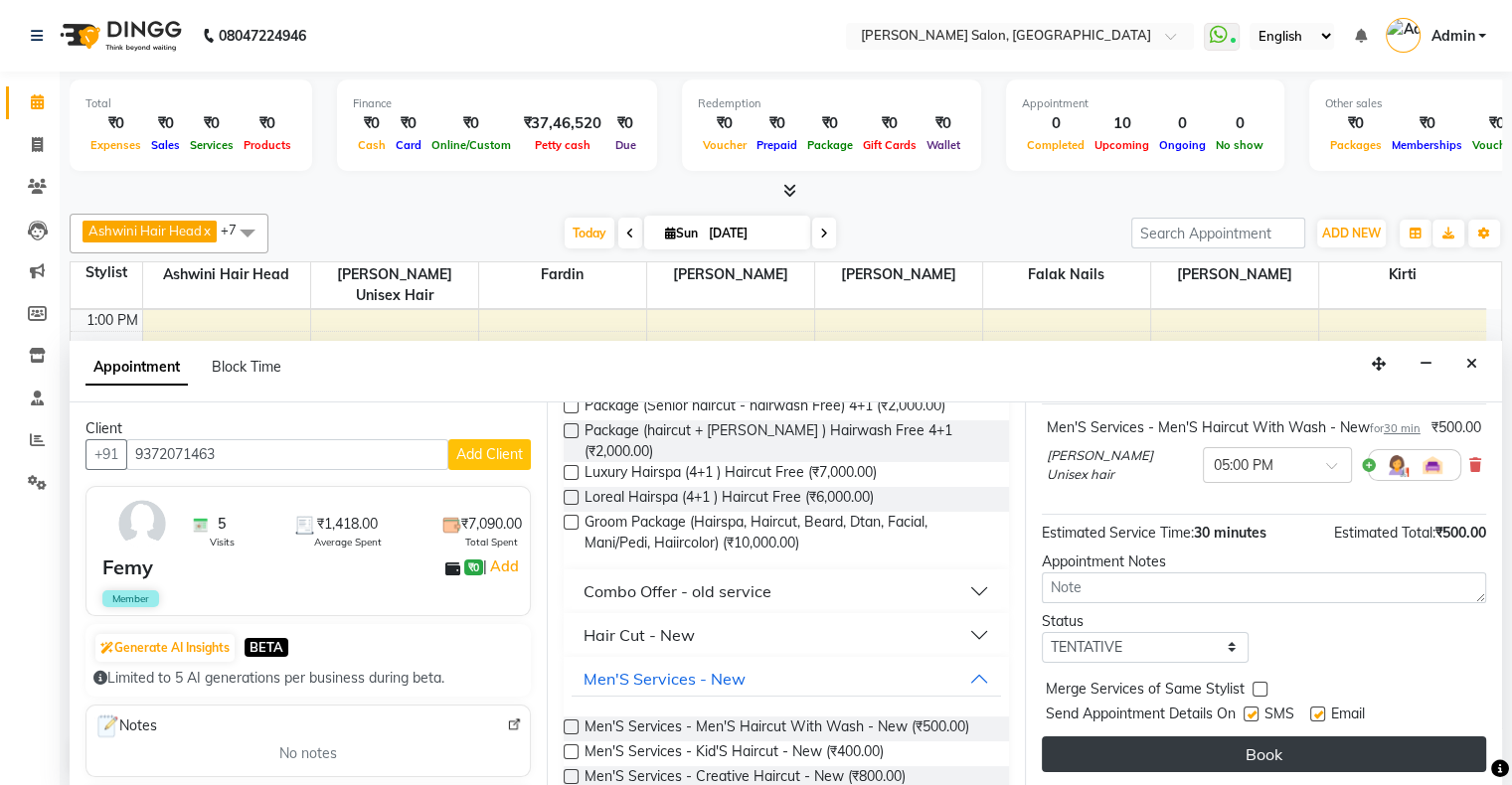 click on "Book" at bounding box center [1263, 754] 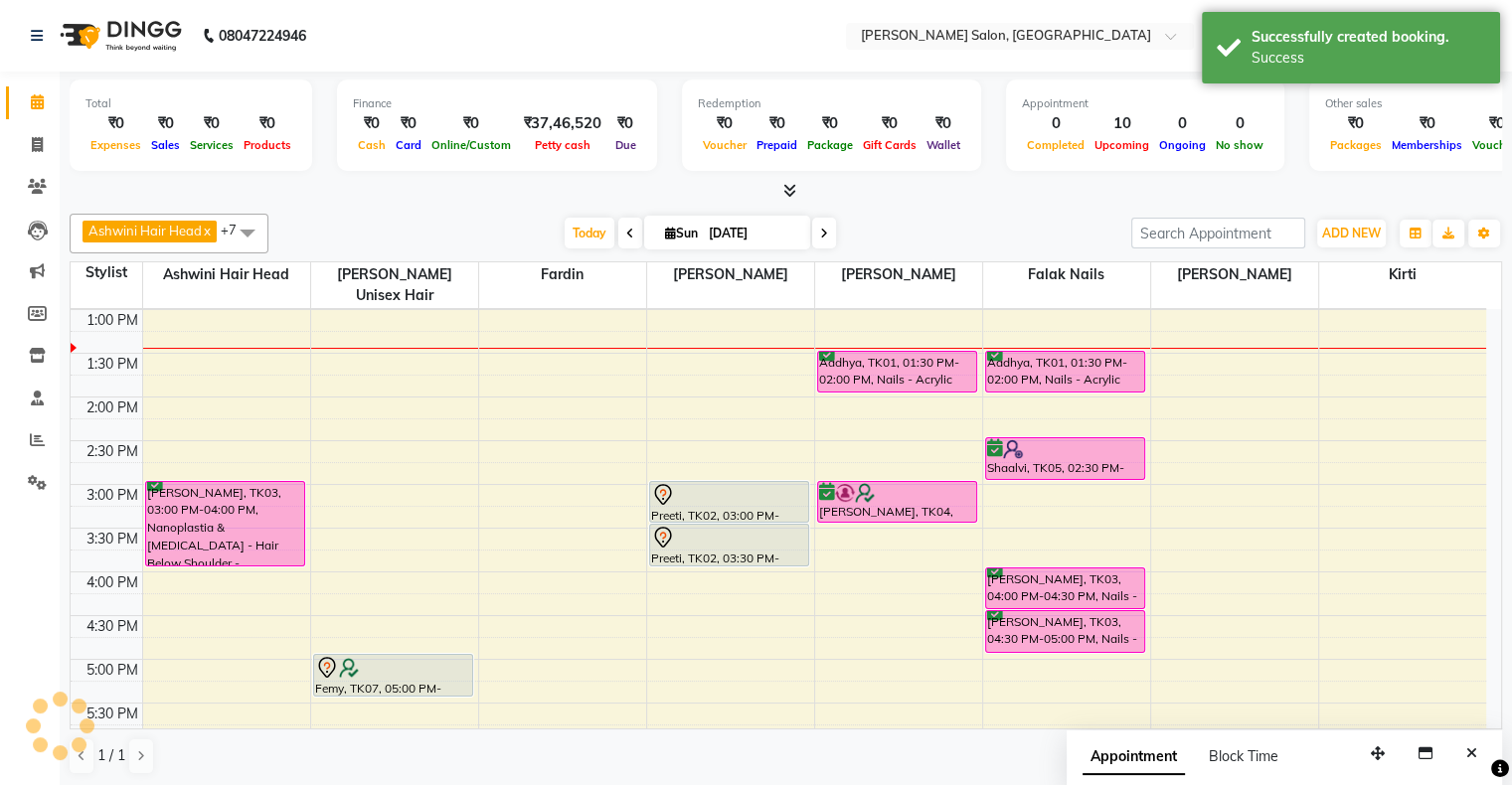 scroll, scrollTop: 0, scrollLeft: 0, axis: both 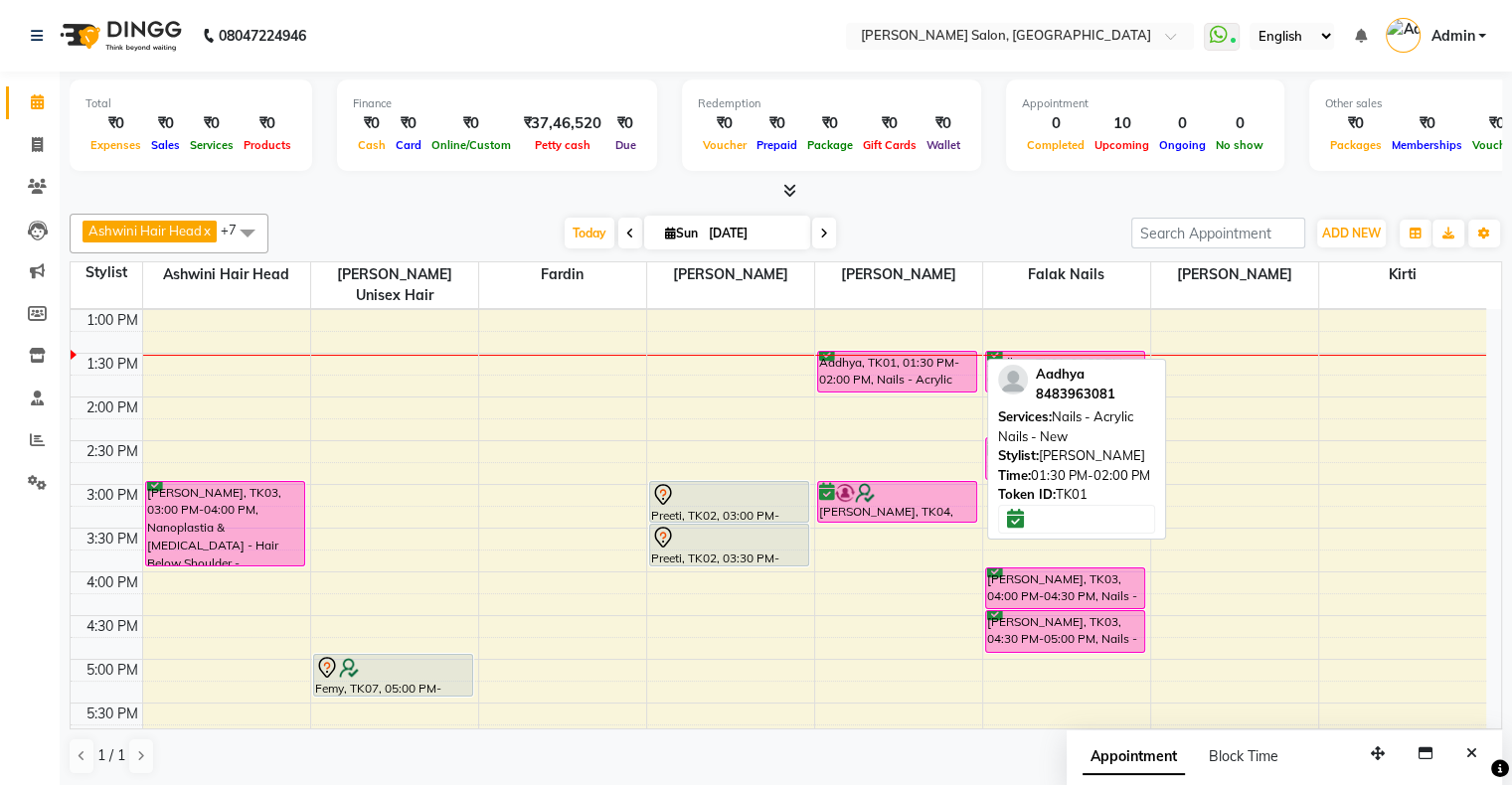 click on "Aadhya, TK01, 01:30 PM-02:00 PM, Nails - Acrylic Nails - New" at bounding box center [898, 372] 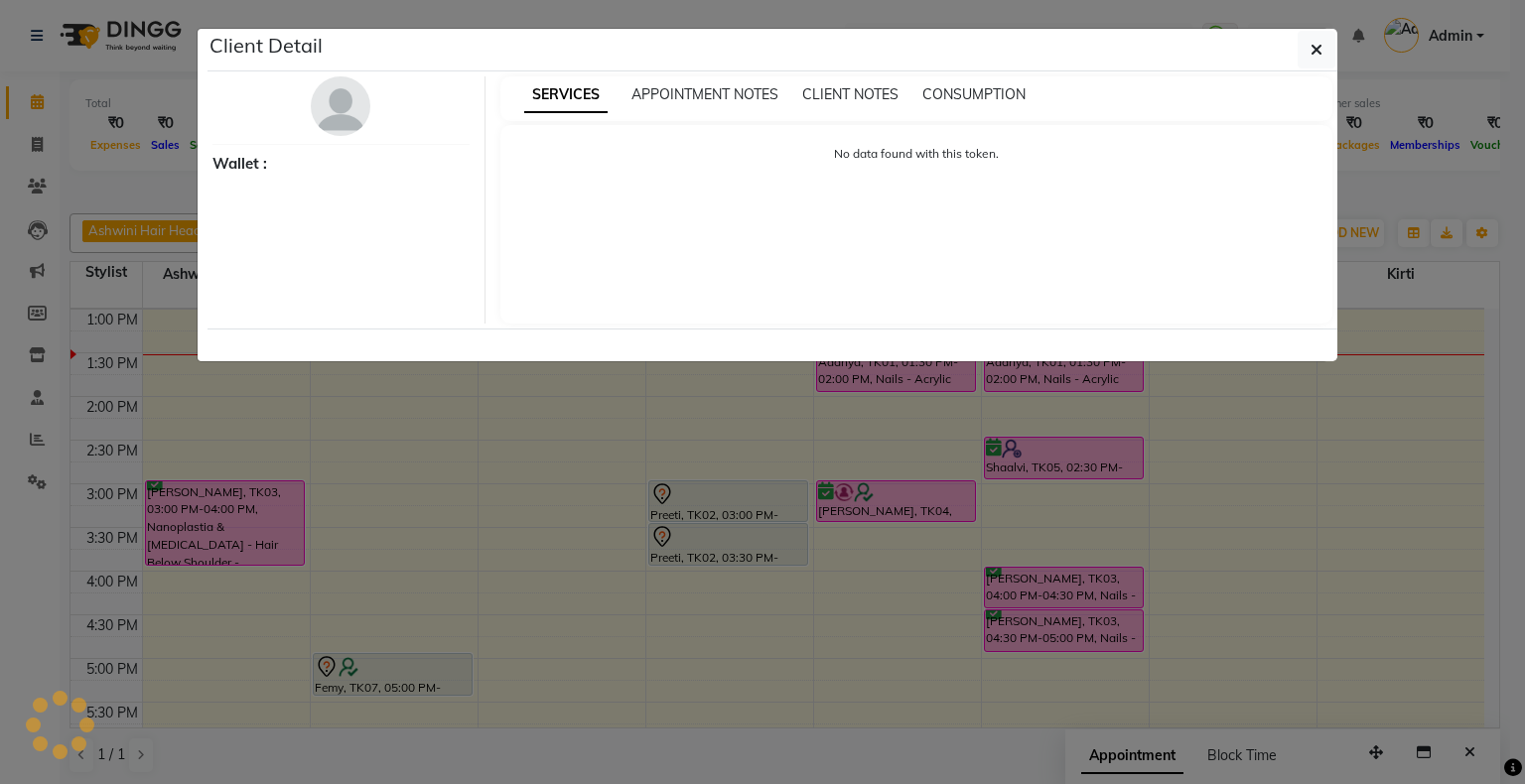 click on "Client Detail     Wallet : SERVICES APPOINTMENT NOTES CLIENT NOTES CONSUMPTION No data found with this token." 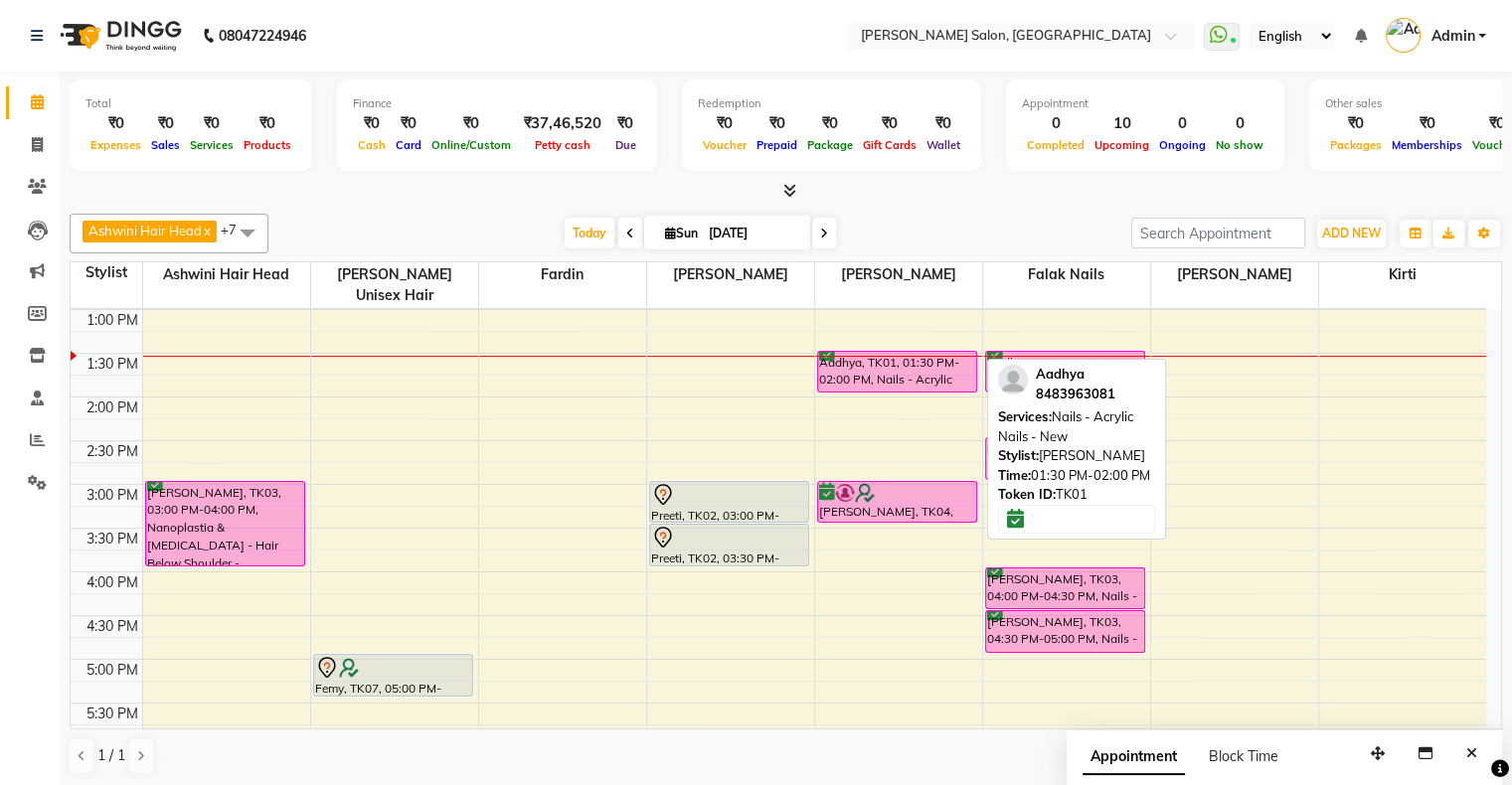 click on "Aadhya, TK01, 01:30 PM-02:00 PM, Nails - Acrylic Nails - New" at bounding box center (898, 372) 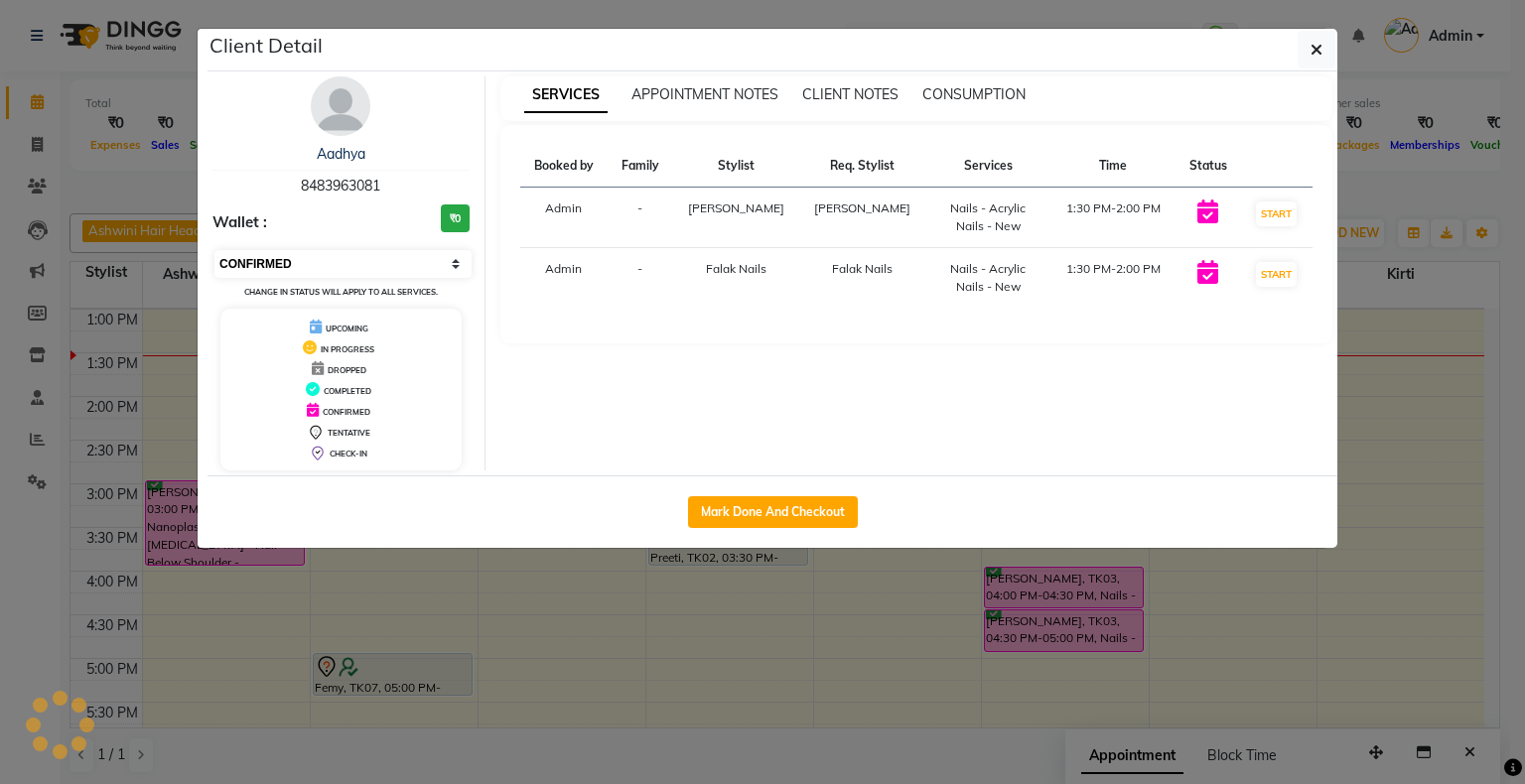 click on "Select IN SERVICE CONFIRMED TENTATIVE CHECK IN MARK DONE DROPPED UPCOMING" at bounding box center (343, 264) 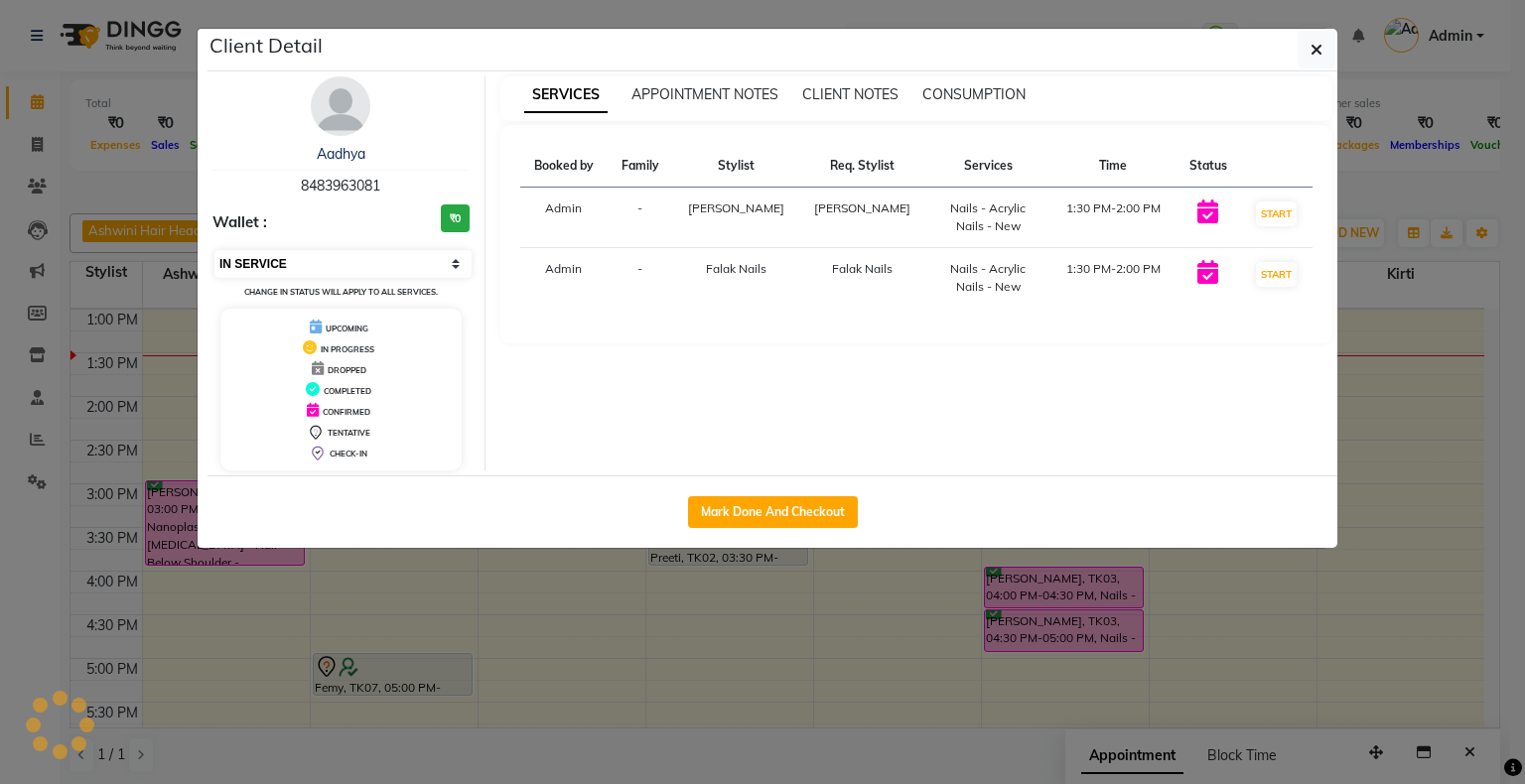 click on "Select IN SERVICE CONFIRMED TENTATIVE CHECK IN MARK DONE DROPPED UPCOMING" at bounding box center [343, 264] 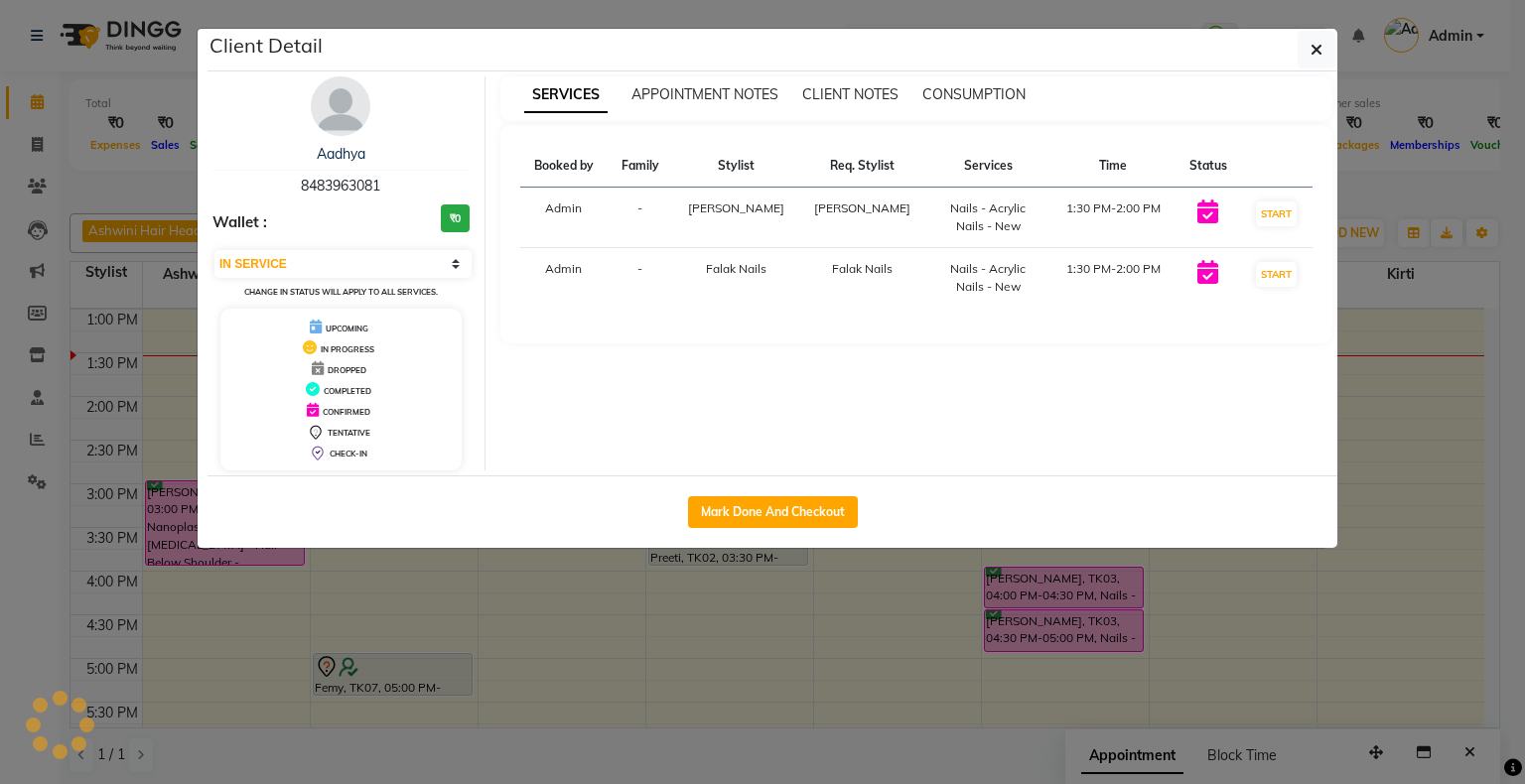 click on "Client Detail  Aadhya    8483963081 Wallet : ₹0 Select IN SERVICE CONFIRMED TENTATIVE CHECK IN MARK DONE DROPPED UPCOMING Change in status will apply to all services. UPCOMING IN PROGRESS DROPPED COMPLETED CONFIRMED TENTATIVE CHECK-IN SERVICES APPOINTMENT NOTES CLIENT NOTES CONSUMPTION Booked by Family Stylist Req. Stylist Services Time Status  Admin  - Sanjana  Sanjana   Nails - Acrylic Nails - New   1:30 PM-2:00 PM   START   Admin  - Falak Nails Falak Nails  Nails - Acrylic Nails - New   1:30 PM-2:00 PM   START   Mark Done And Checkout" 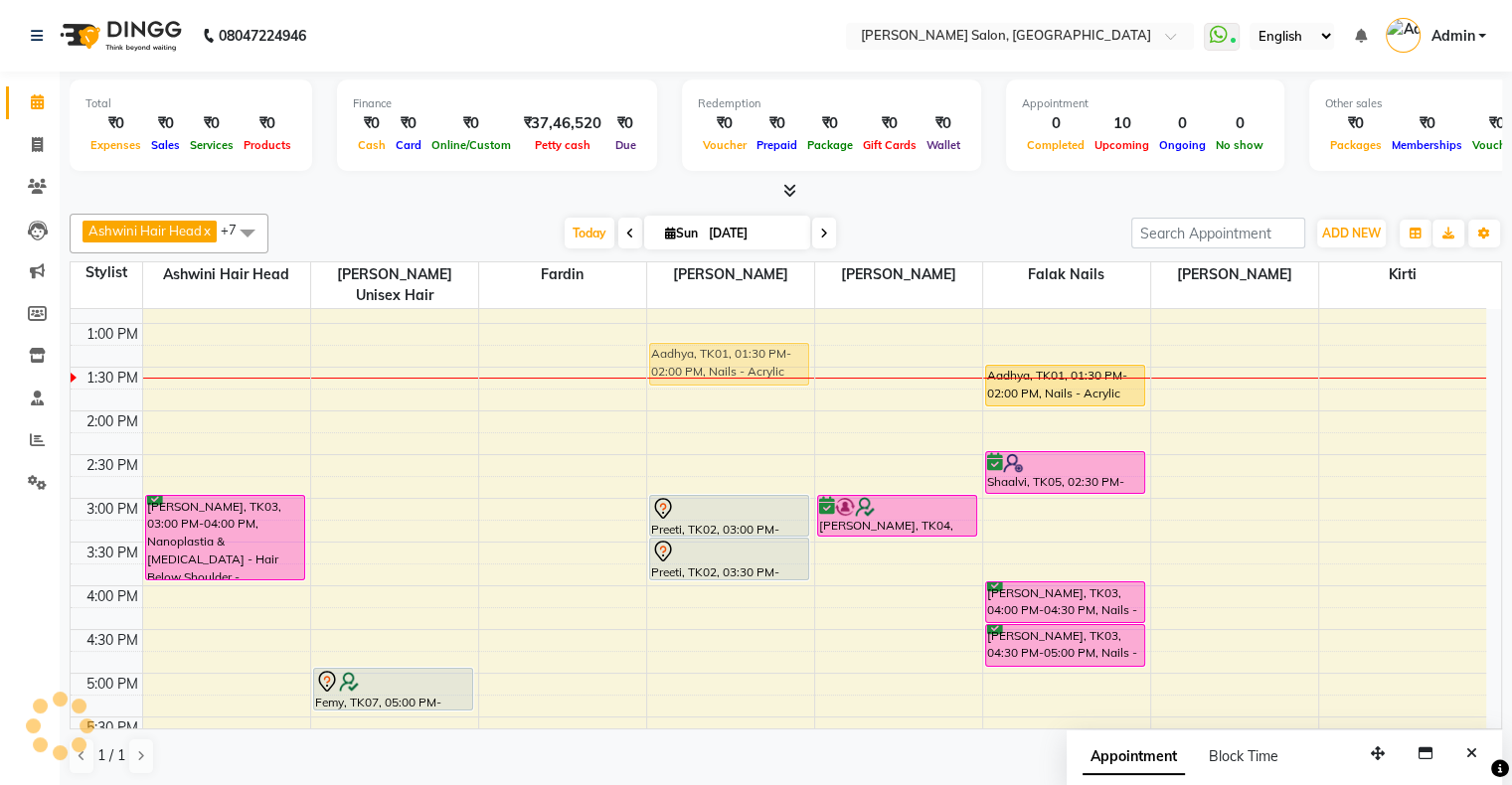 scroll, scrollTop: 246, scrollLeft: 0, axis: vertical 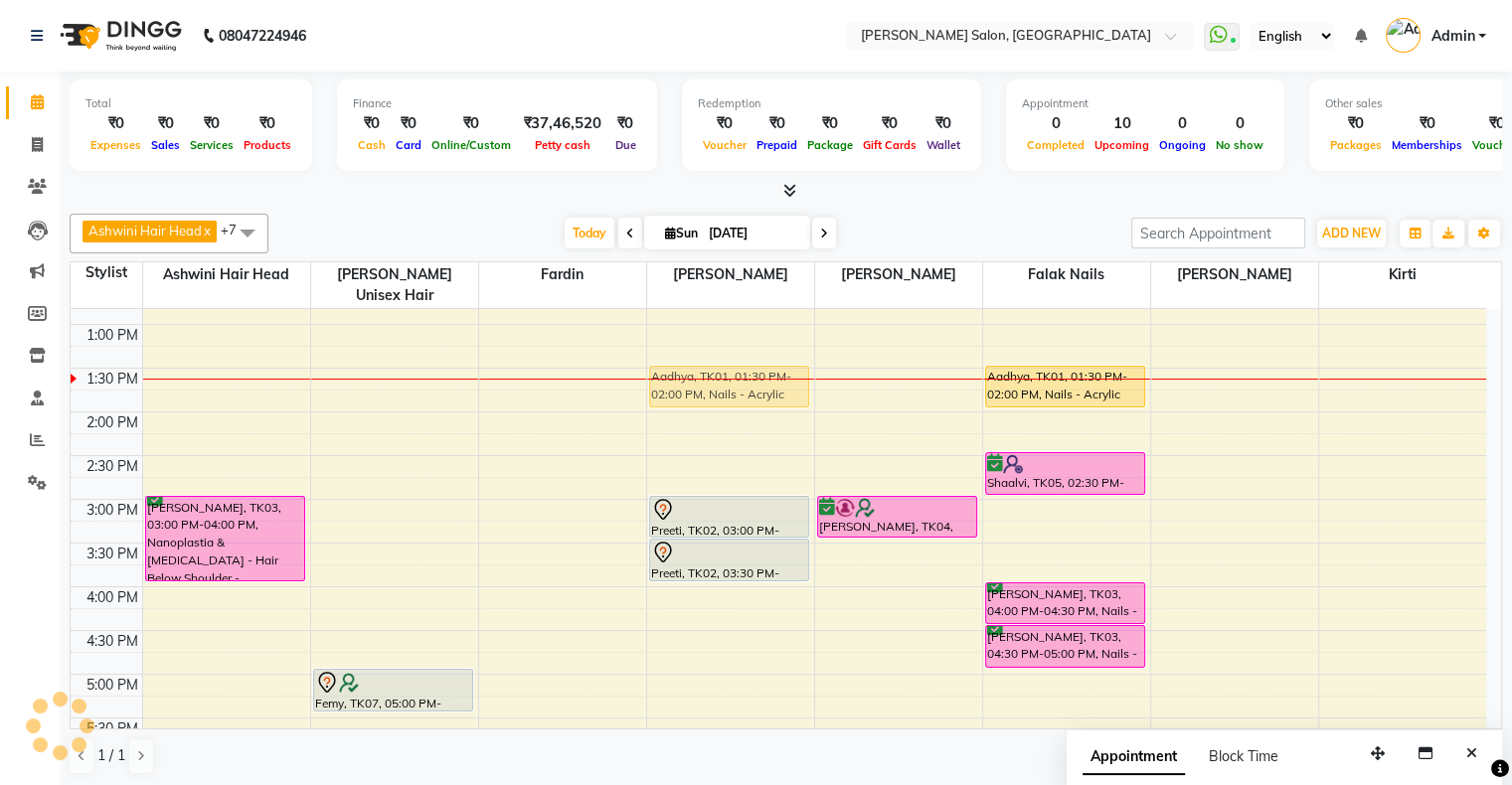 drag, startPoint x: 875, startPoint y: 341, endPoint x: 704, endPoint y: 364, distance: 172.53985 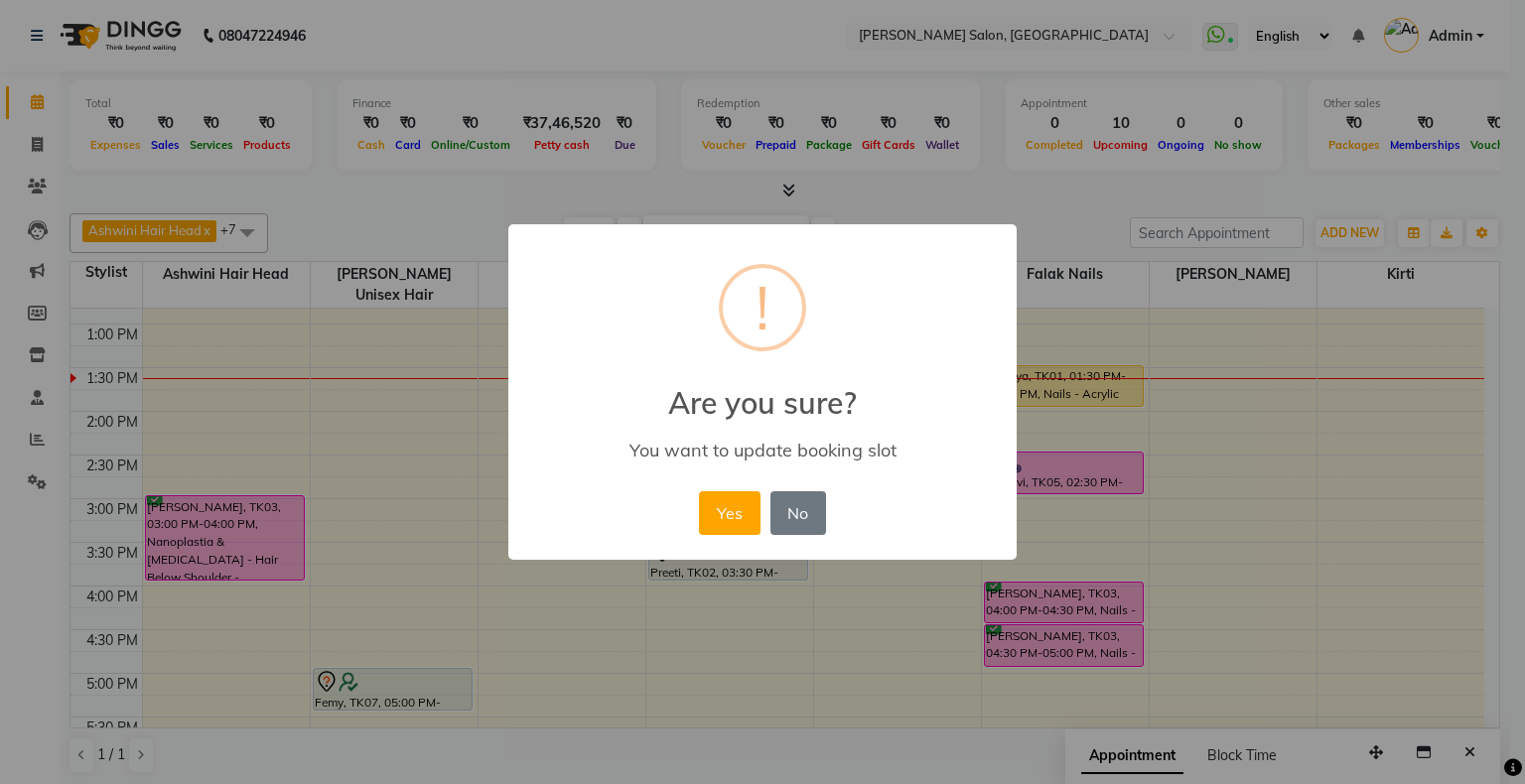 click on "Yes" at bounding box center [729, 513] 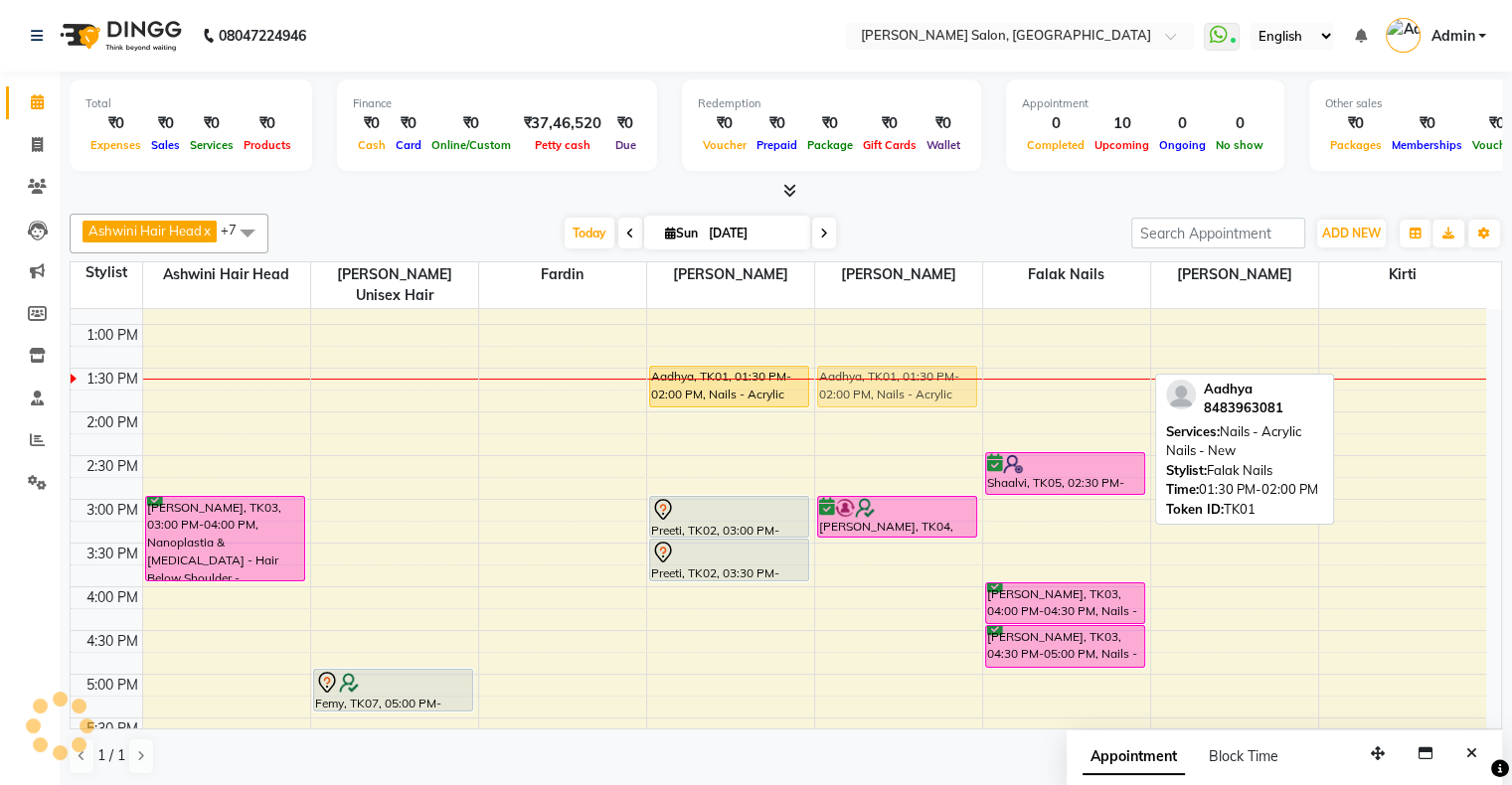 drag, startPoint x: 1026, startPoint y: 358, endPoint x: 930, endPoint y: 358, distance: 96 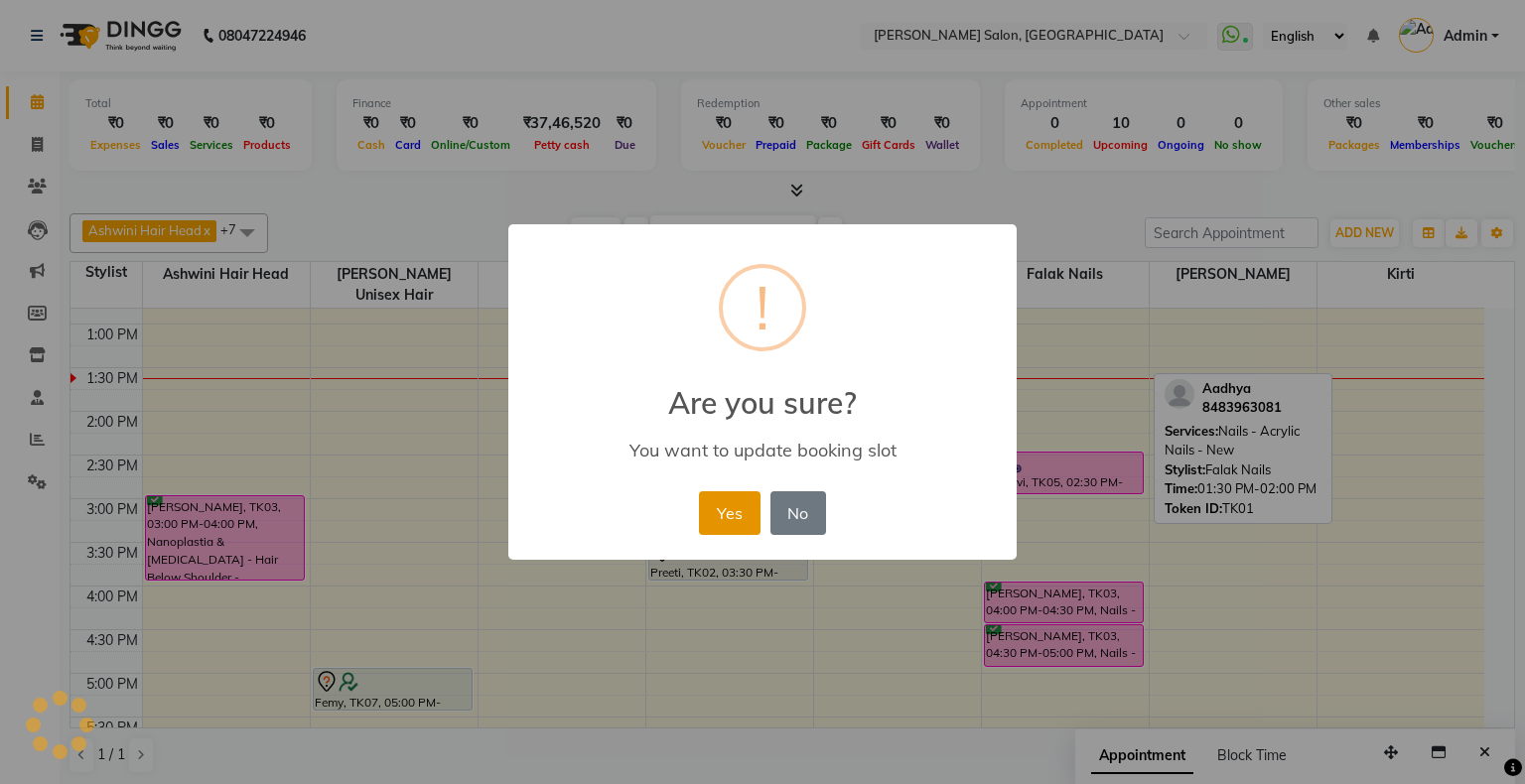 drag, startPoint x: 720, startPoint y: 500, endPoint x: 739, endPoint y: 486, distance: 23.600847 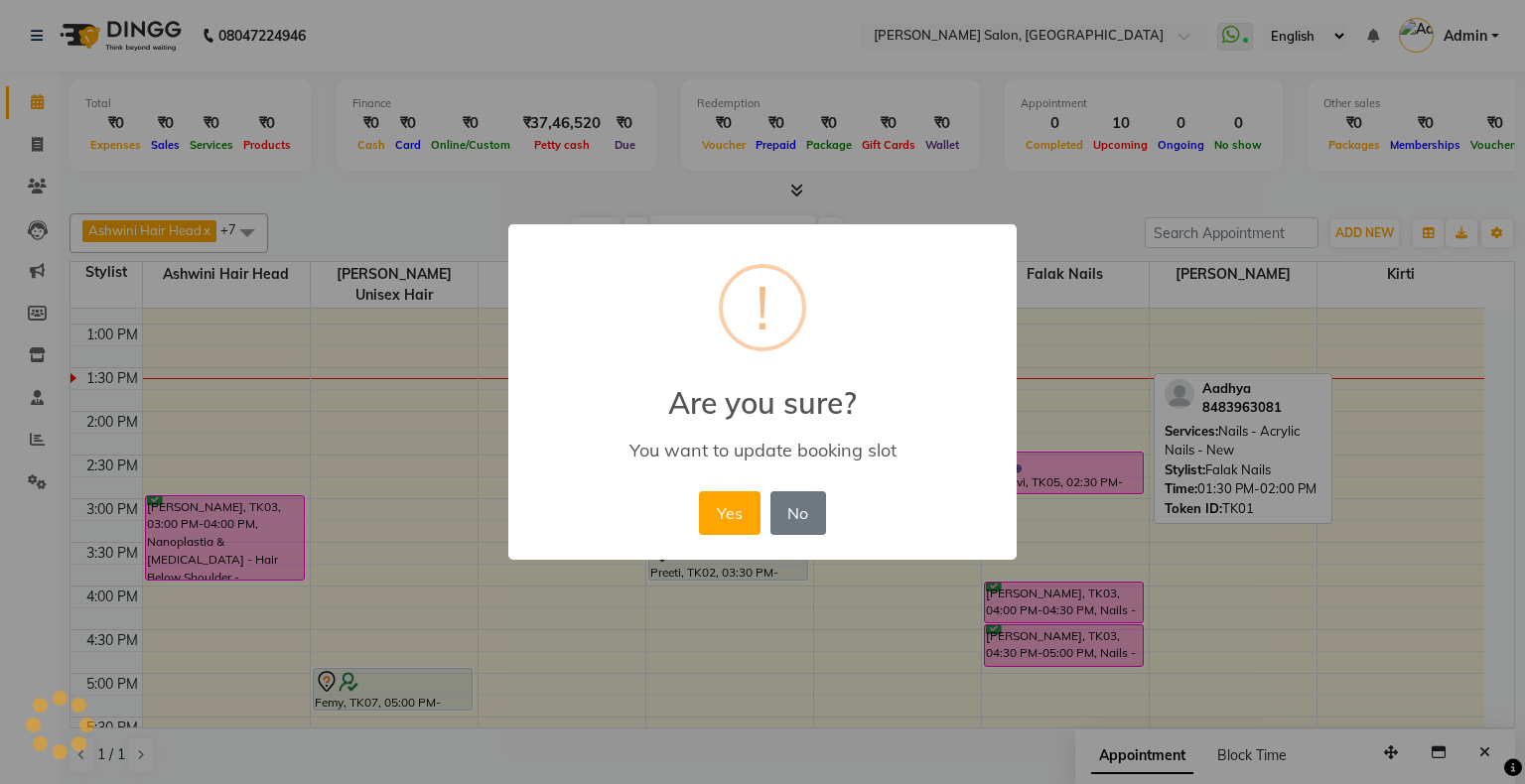 click on "Yes" at bounding box center [729, 513] 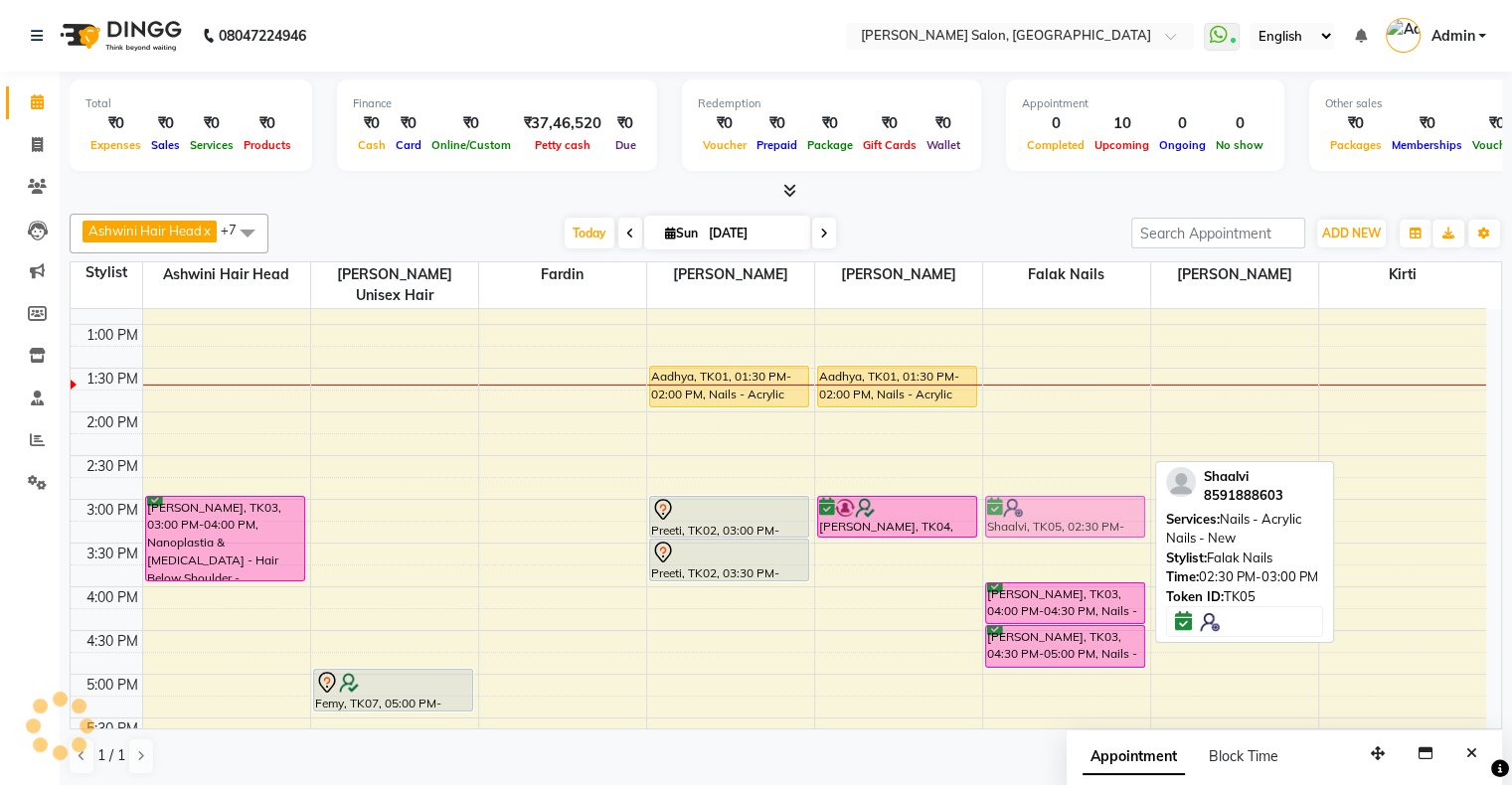 drag, startPoint x: 1071, startPoint y: 442, endPoint x: 1069, endPoint y: 482, distance: 40.04997 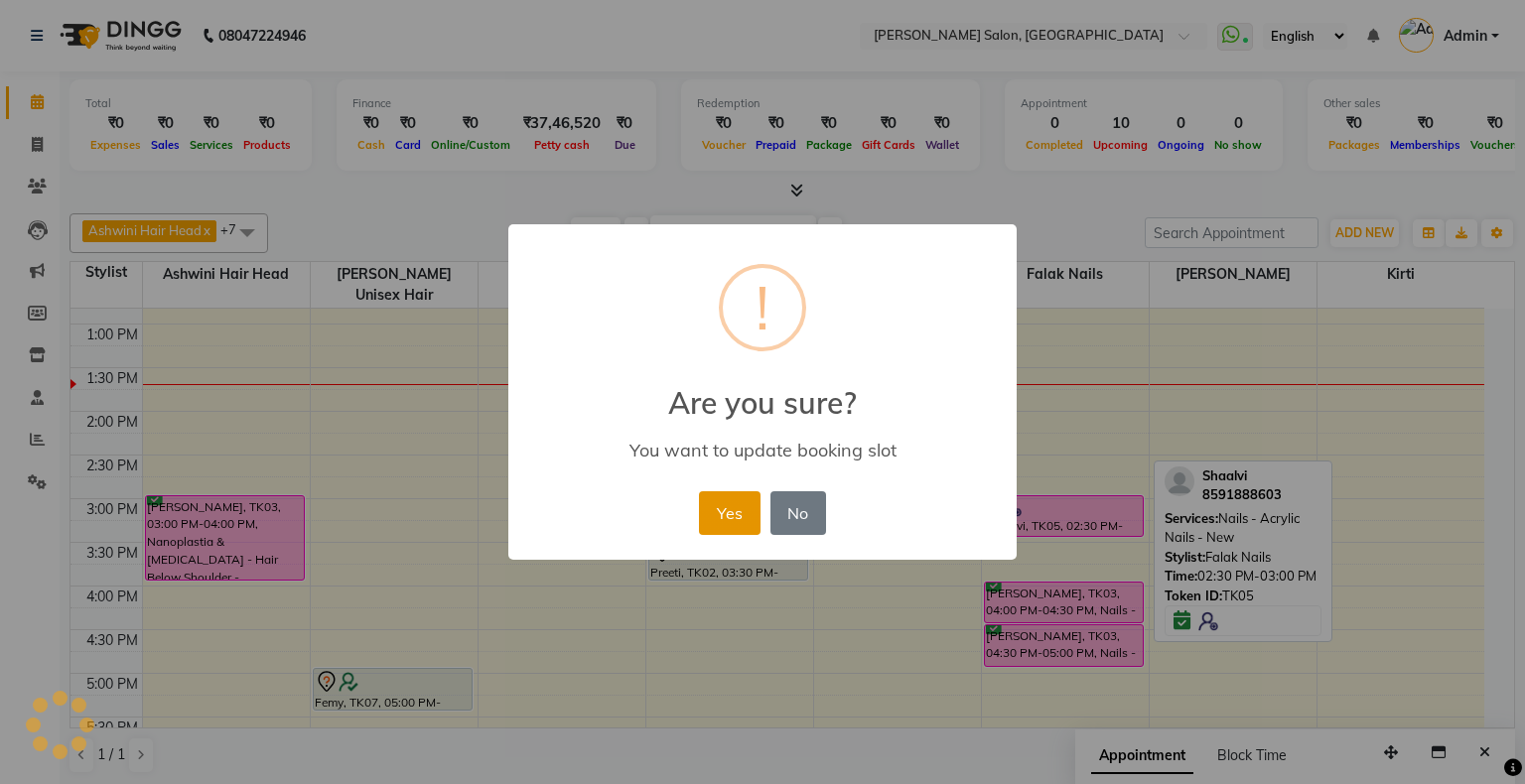 click on "Yes" at bounding box center [729, 513] 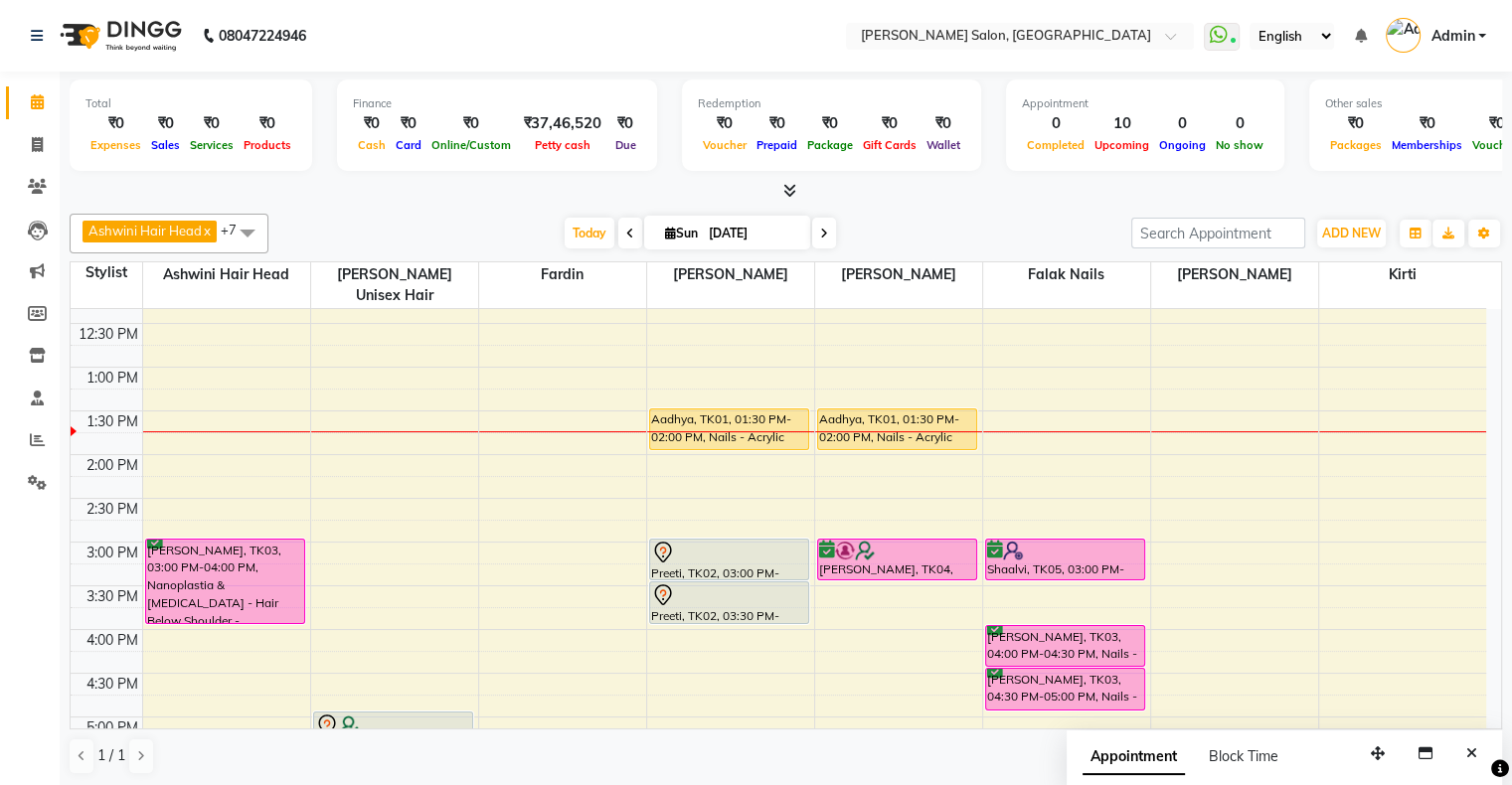 scroll, scrollTop: 147, scrollLeft: 0, axis: vertical 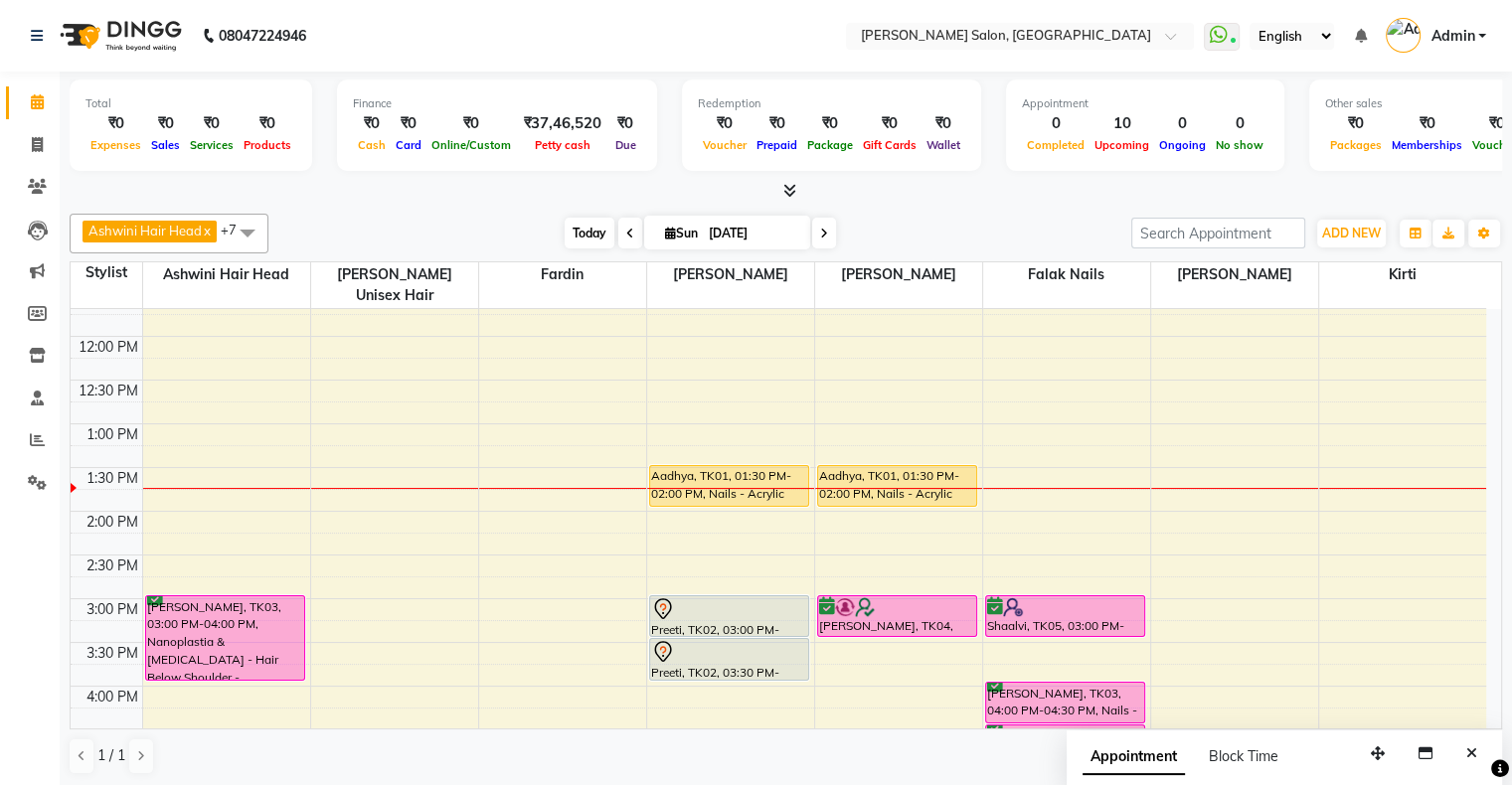 click on "Today" at bounding box center [589, 233] 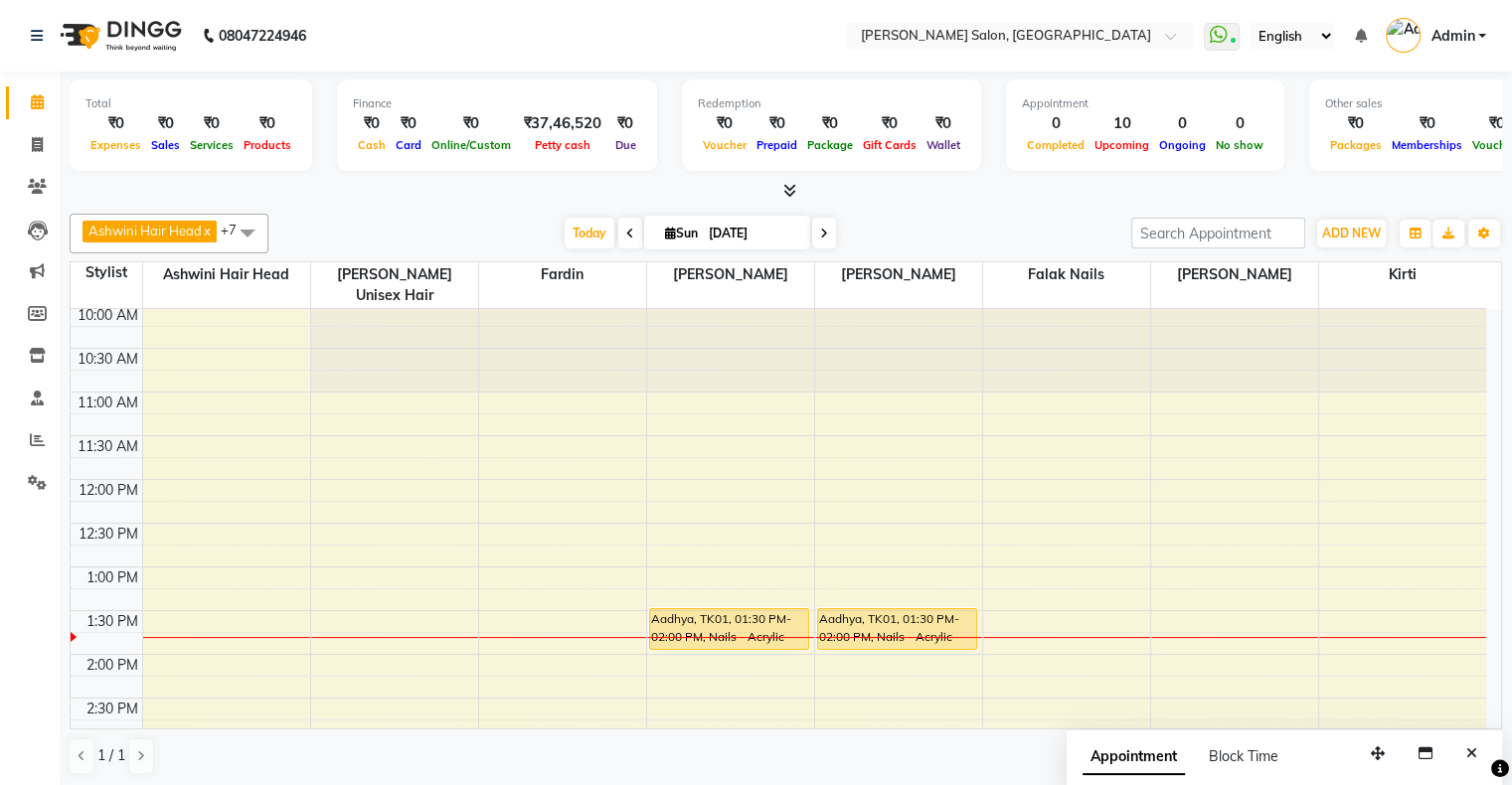 scroll, scrollTop: 0, scrollLeft: 0, axis: both 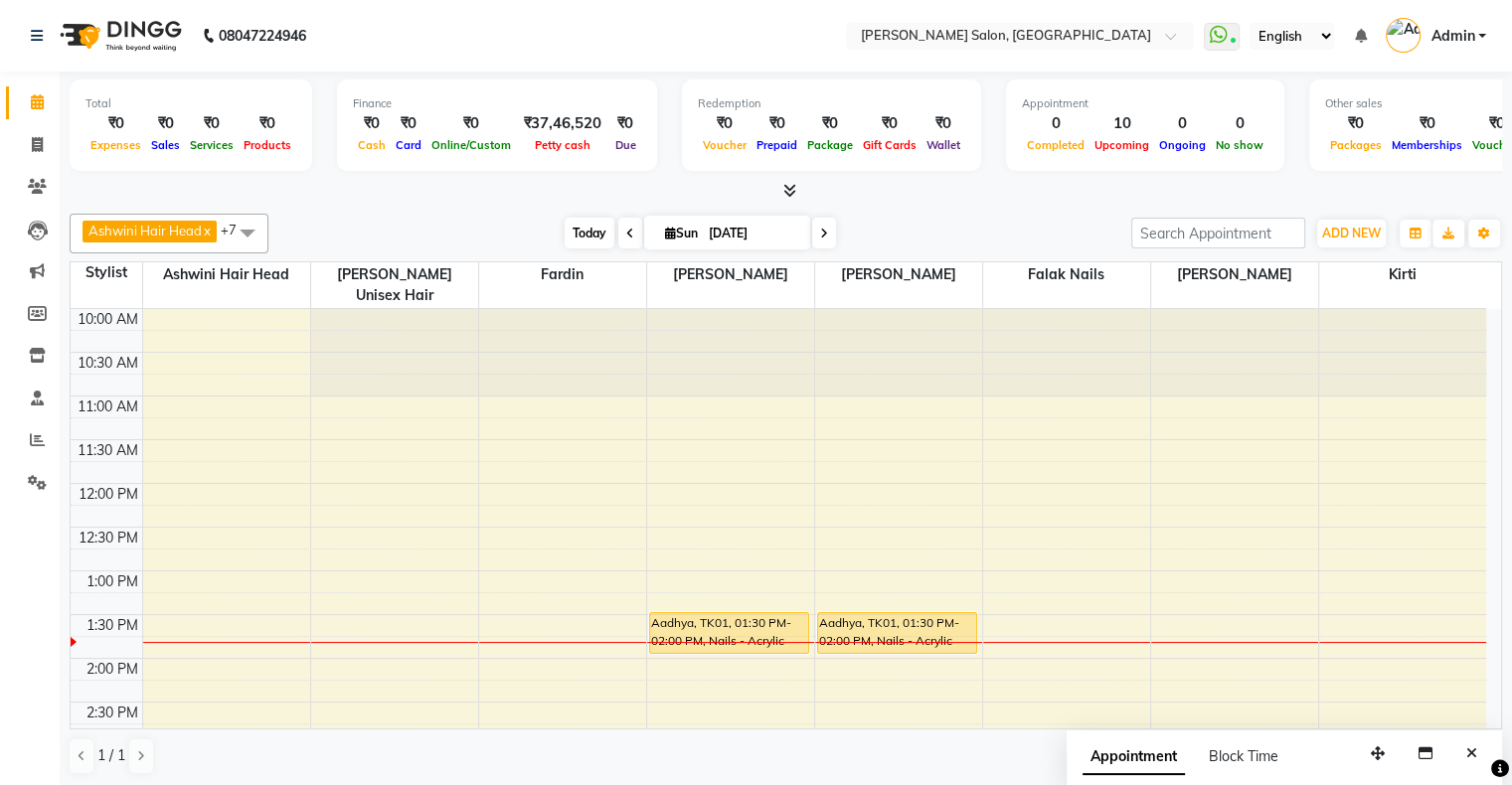 click on "Today" at bounding box center [589, 233] 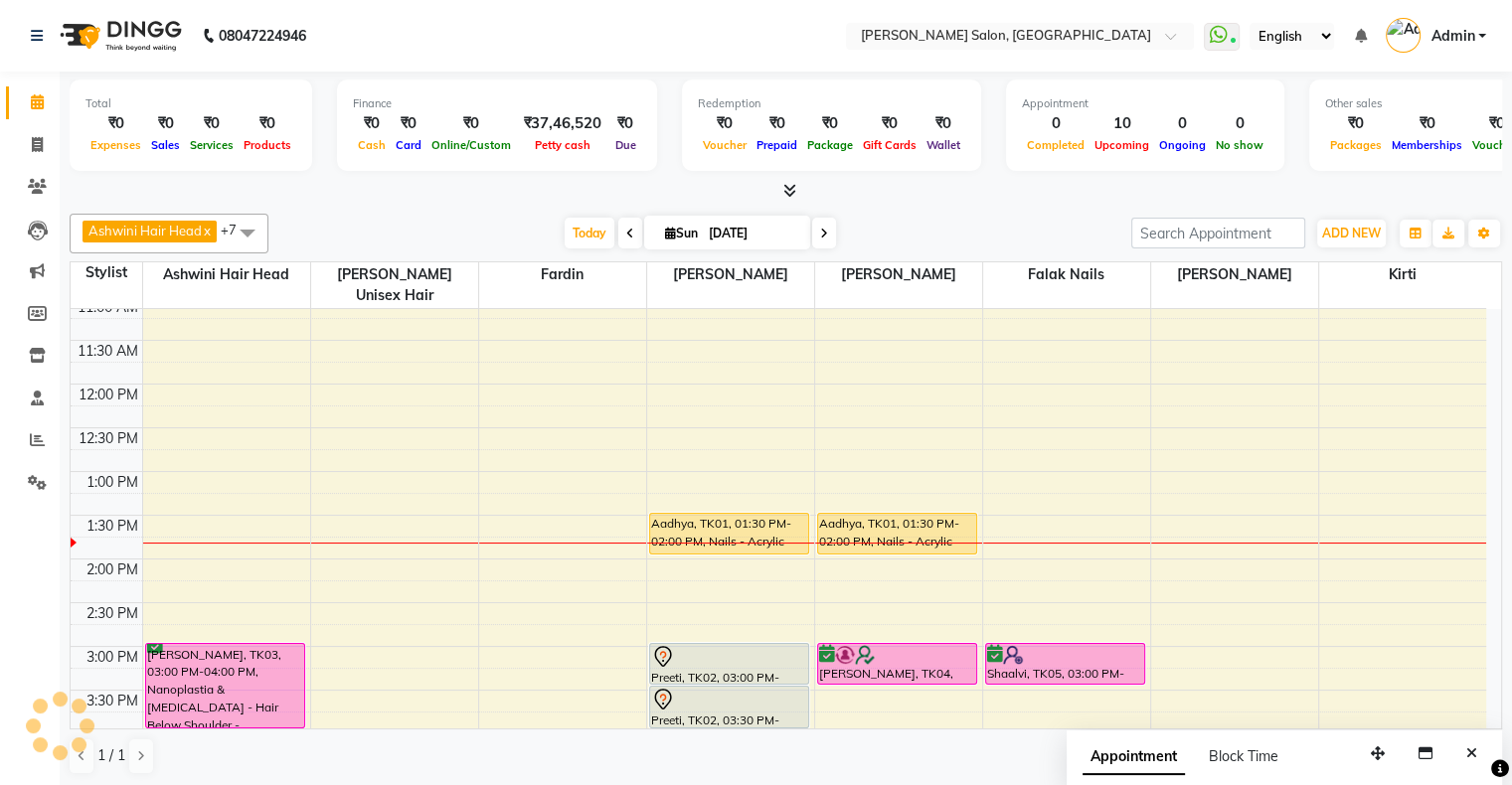 scroll, scrollTop: 261, scrollLeft: 0, axis: vertical 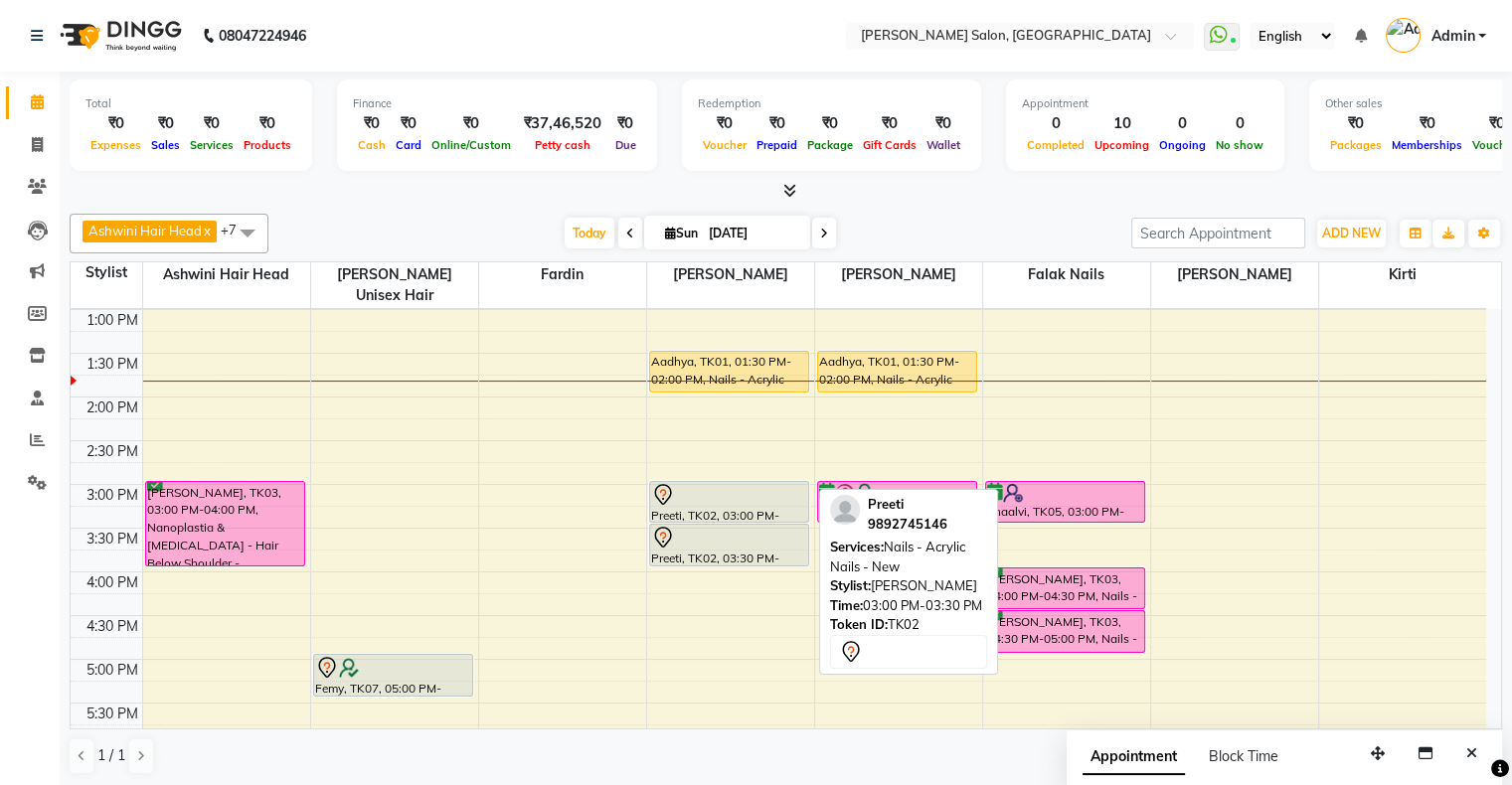 click on "Preeti, TK02, 03:00 PM-03:30 PM, Nails - Acrylic Nails - New" at bounding box center [730, 502] 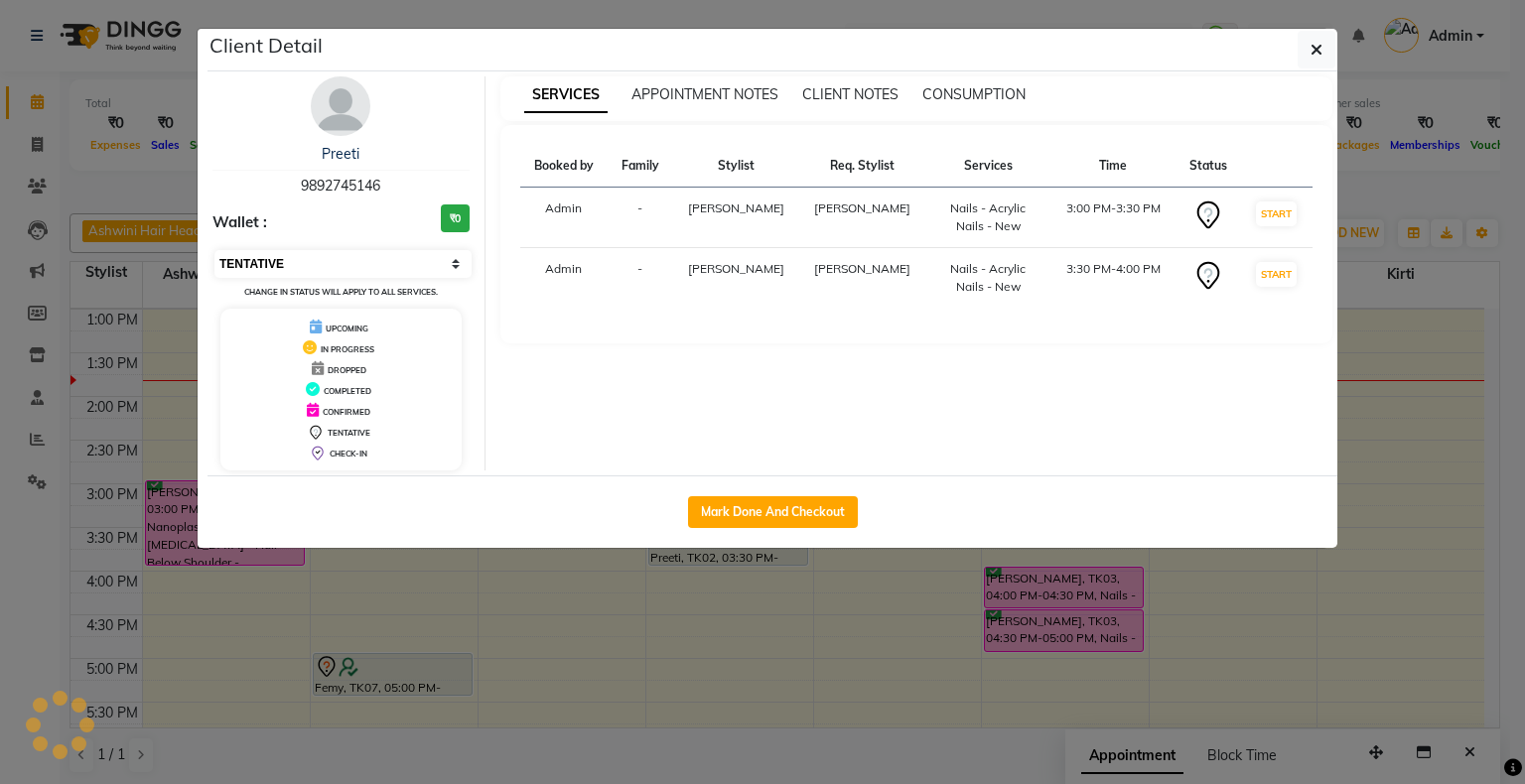 click on "Select IN SERVICE CONFIRMED TENTATIVE CHECK IN MARK DONE DROPPED UPCOMING" at bounding box center [343, 264] 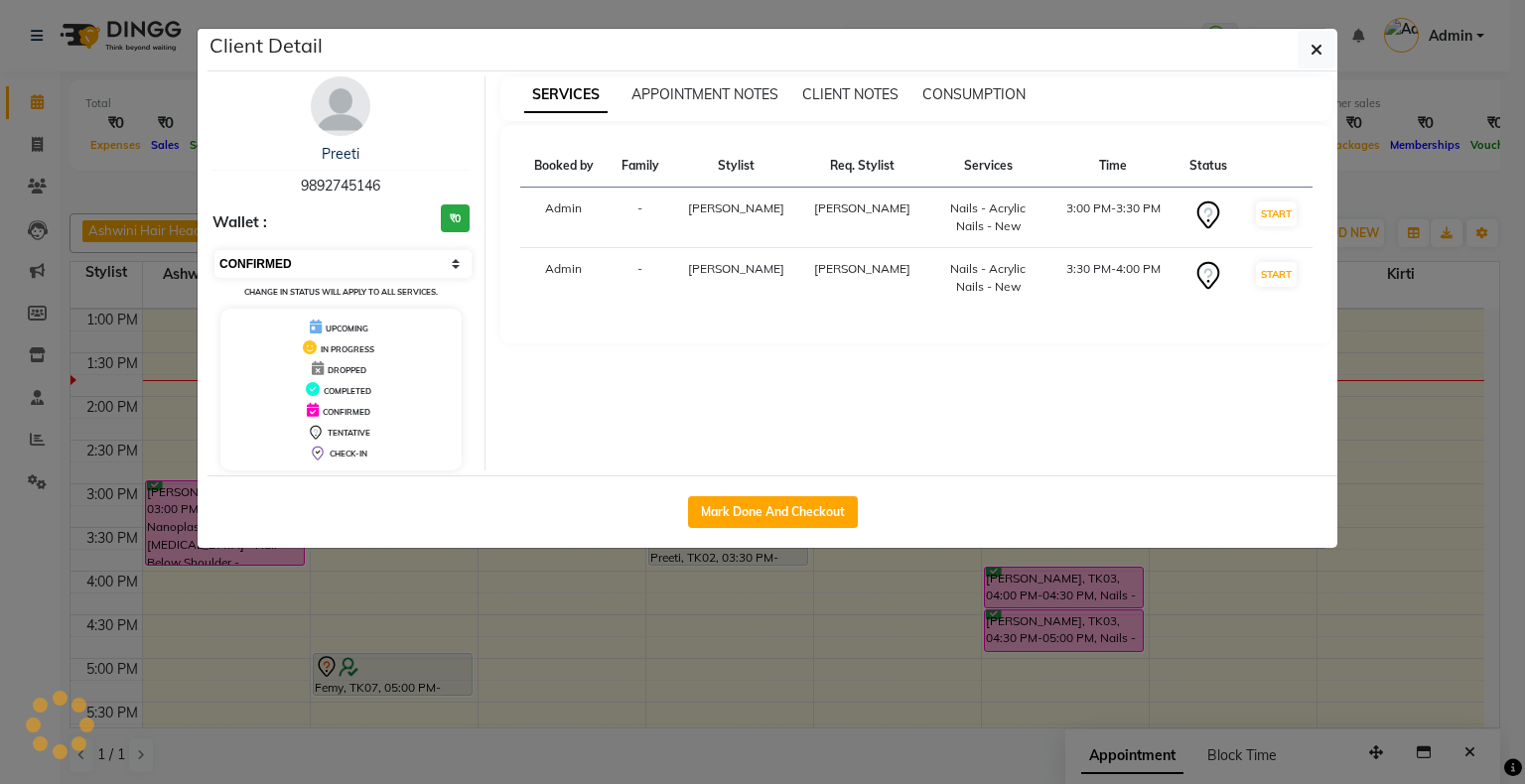 click on "Select IN SERVICE CONFIRMED TENTATIVE CHECK IN MARK DONE DROPPED UPCOMING" at bounding box center [343, 264] 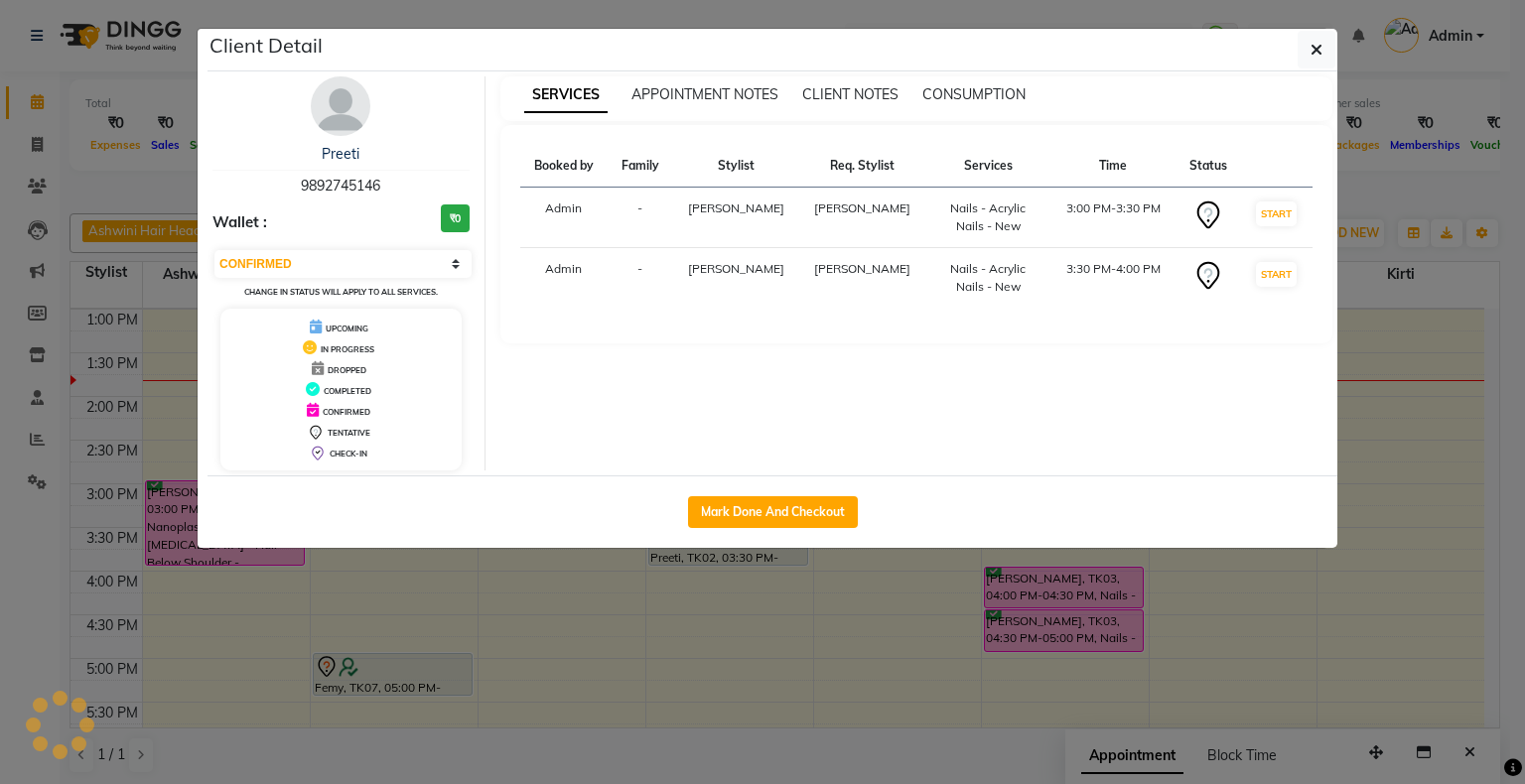 click on "Client Detail  Preeti    9892745146 Wallet : ₹0 Select IN SERVICE CONFIRMED TENTATIVE CHECK IN MARK DONE DROPPED UPCOMING Change in status will apply to all services. UPCOMING IN PROGRESS DROPPED COMPLETED CONFIRMED TENTATIVE CHECK-IN SERVICES APPOINTMENT NOTES CLIENT NOTES CONSUMPTION Booked by Family Stylist Req. Stylist Services Time Status  Admin  - Shubhada Shubhada  Nails - Acrylic Nails - New   3:00 PM-3:30 PM   START   Admin  - Shubhada Shubhada  Nails - Acrylic Nails - New   3:30 PM-4:00 PM   START   Mark Done And Checkout" 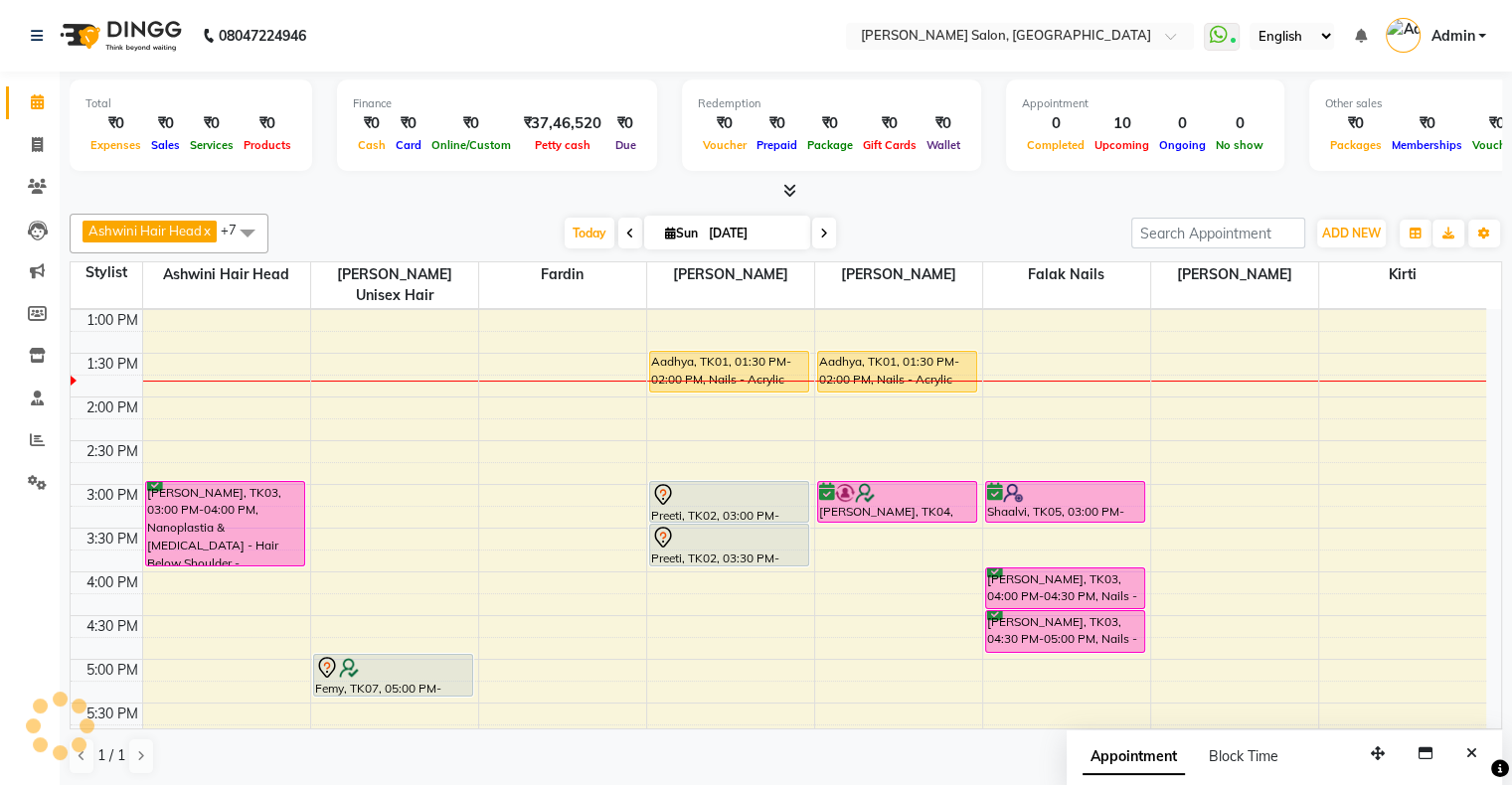 click on "Today  Sun 13-07-2025" at bounding box center (700, 234) 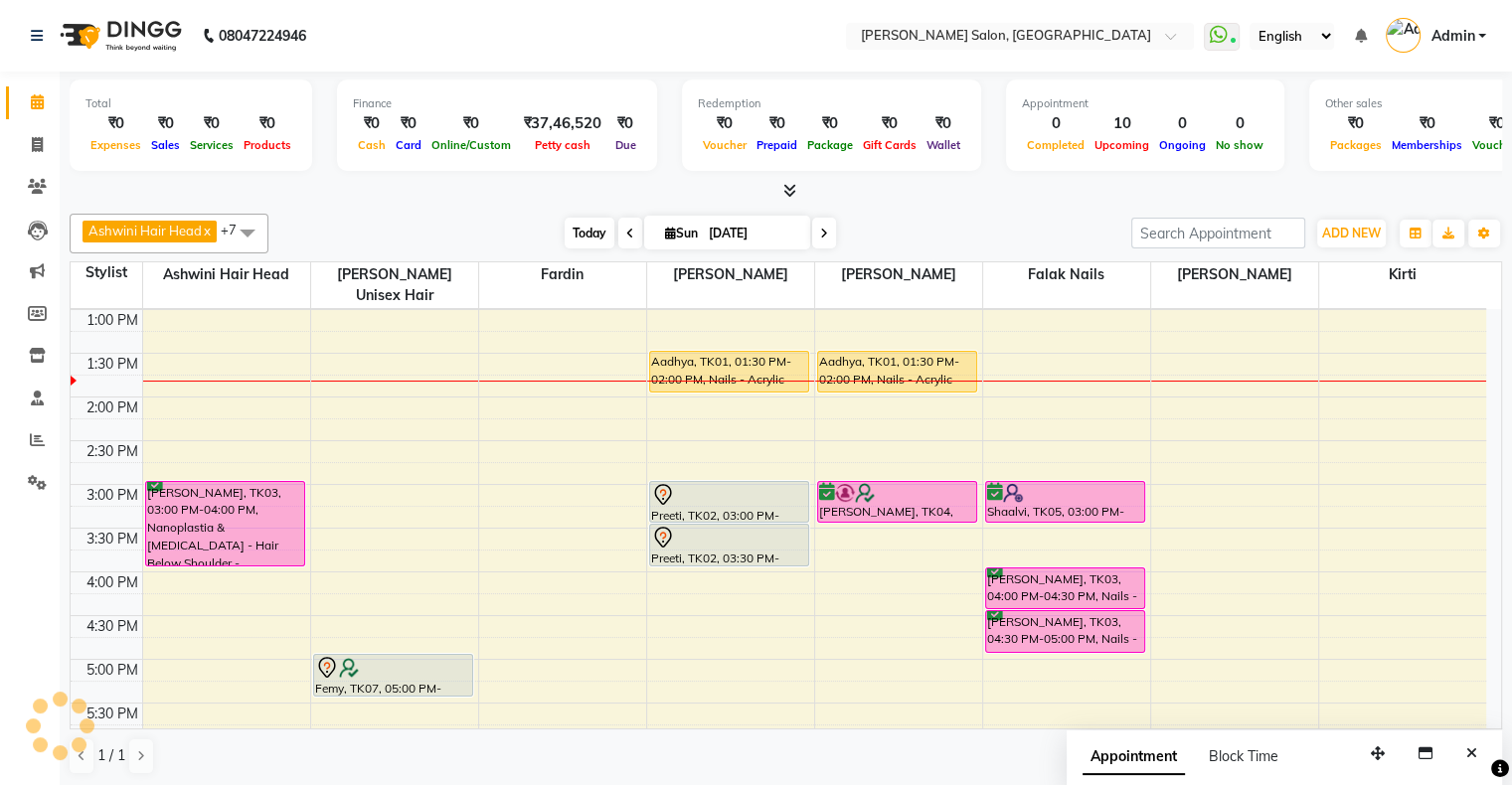 click on "Today" at bounding box center [589, 233] 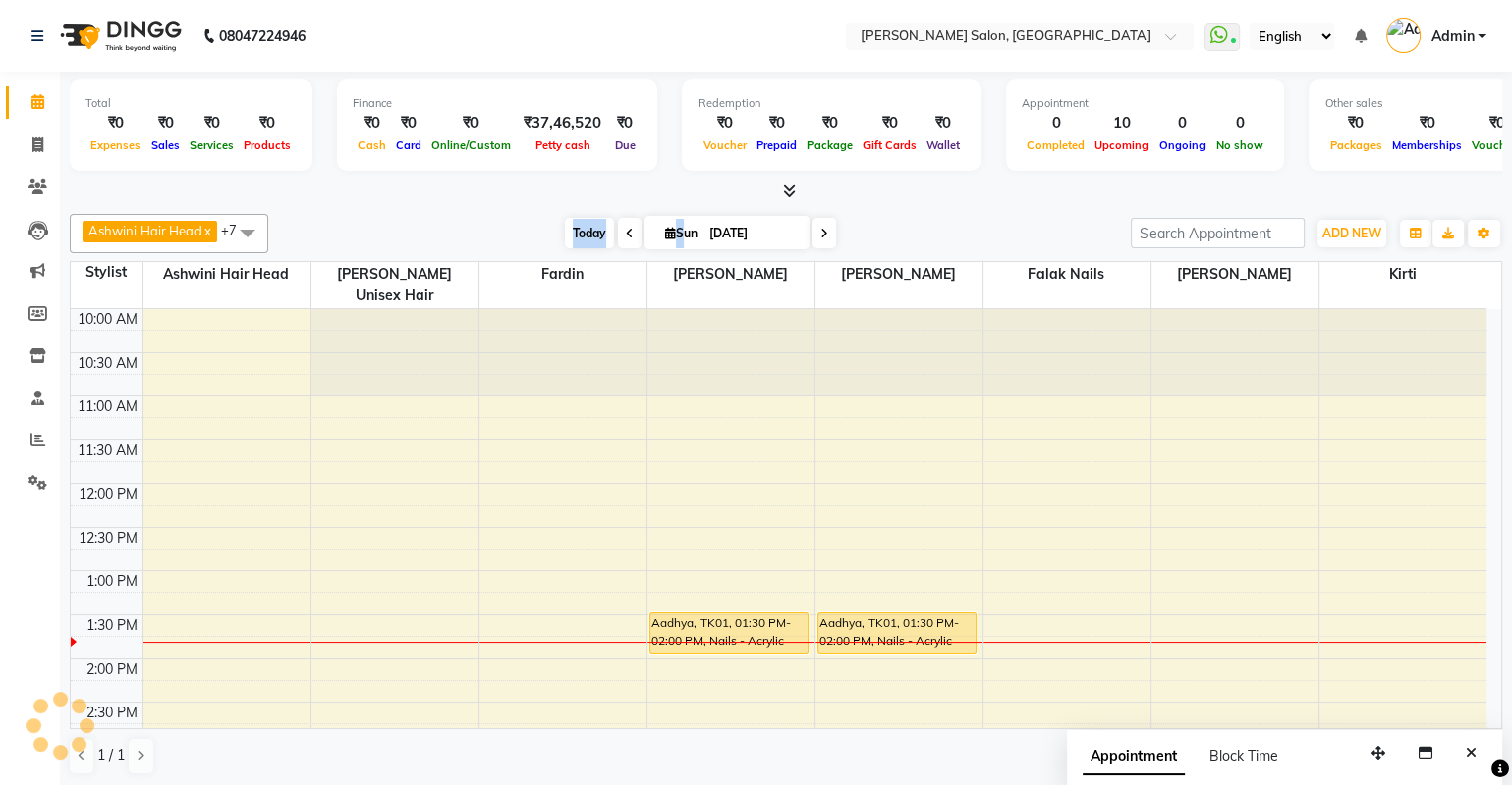 click on "Today" at bounding box center (589, 233) 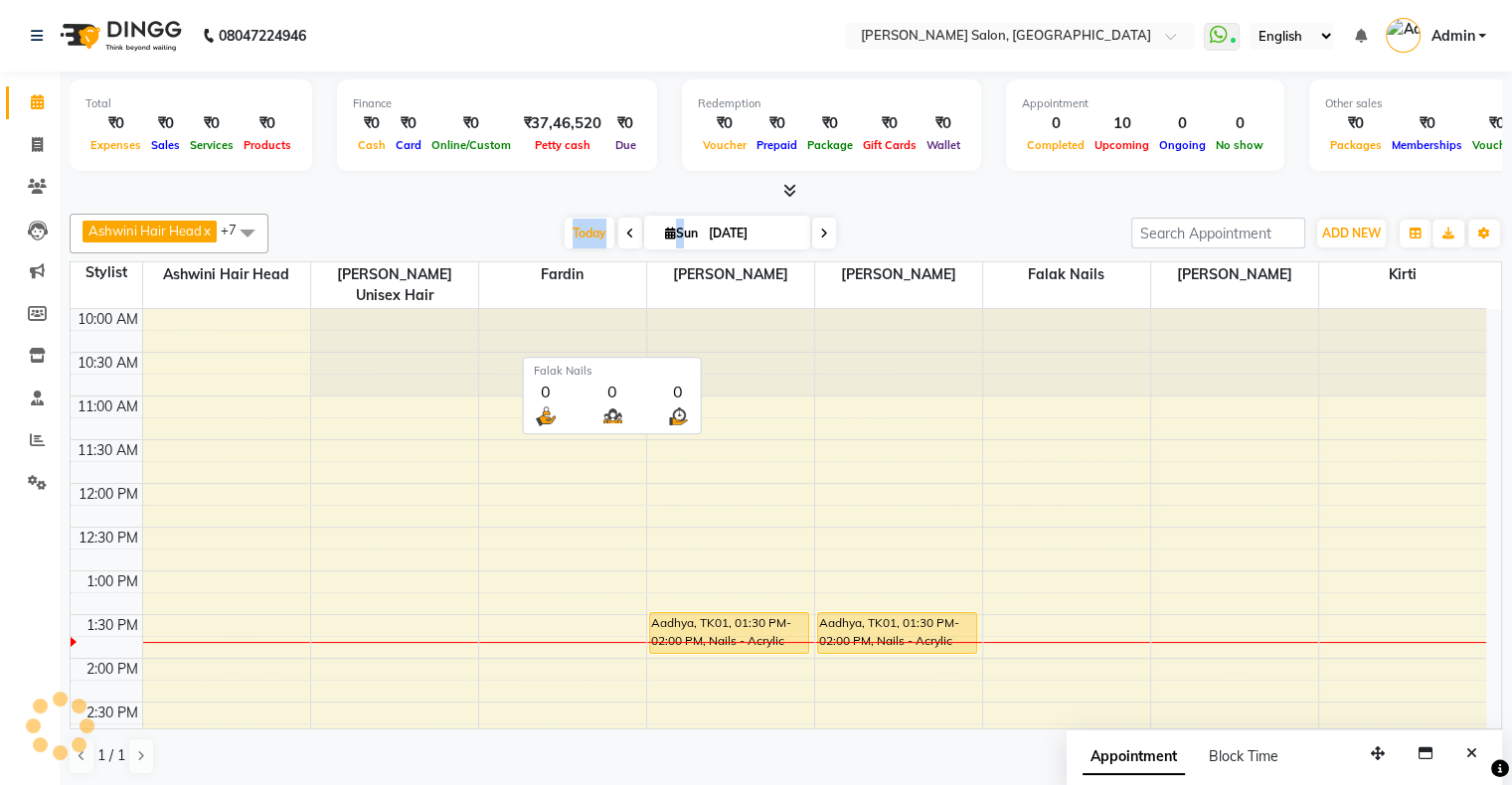 scroll, scrollTop: 261, scrollLeft: 0, axis: vertical 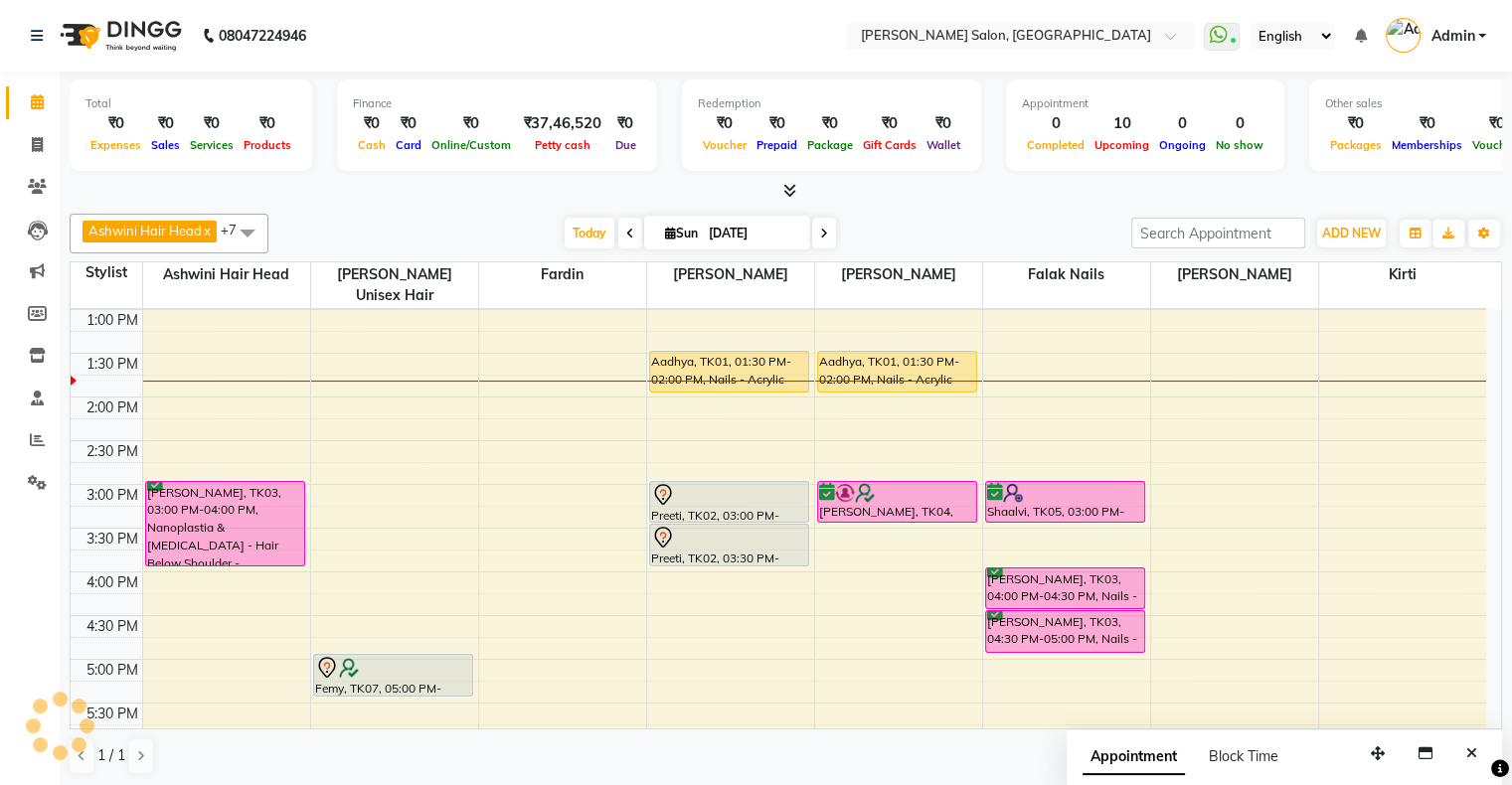 click on "Today  Sun 13-07-2025" at bounding box center (700, 234) 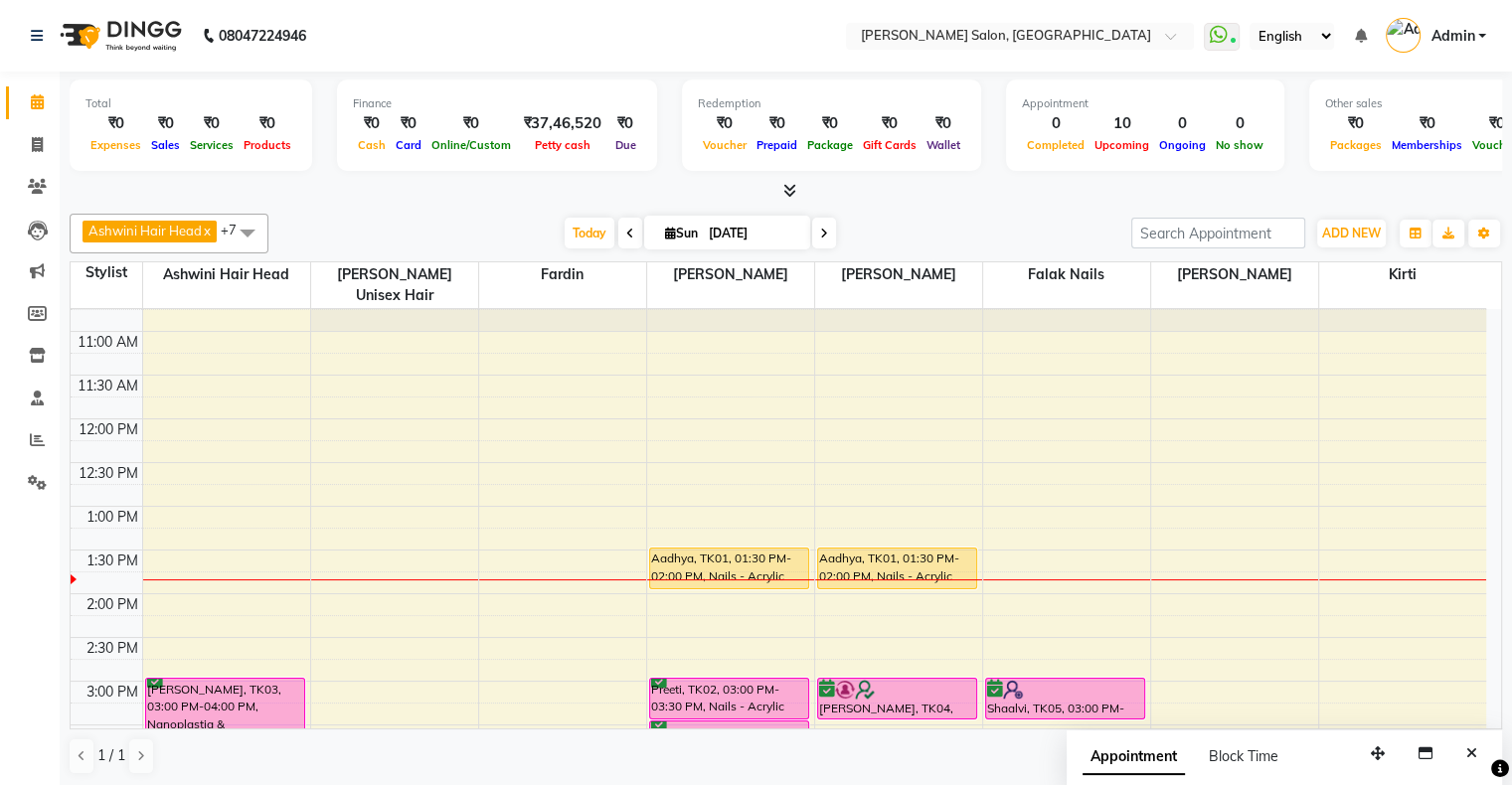 scroll, scrollTop: 63, scrollLeft: 0, axis: vertical 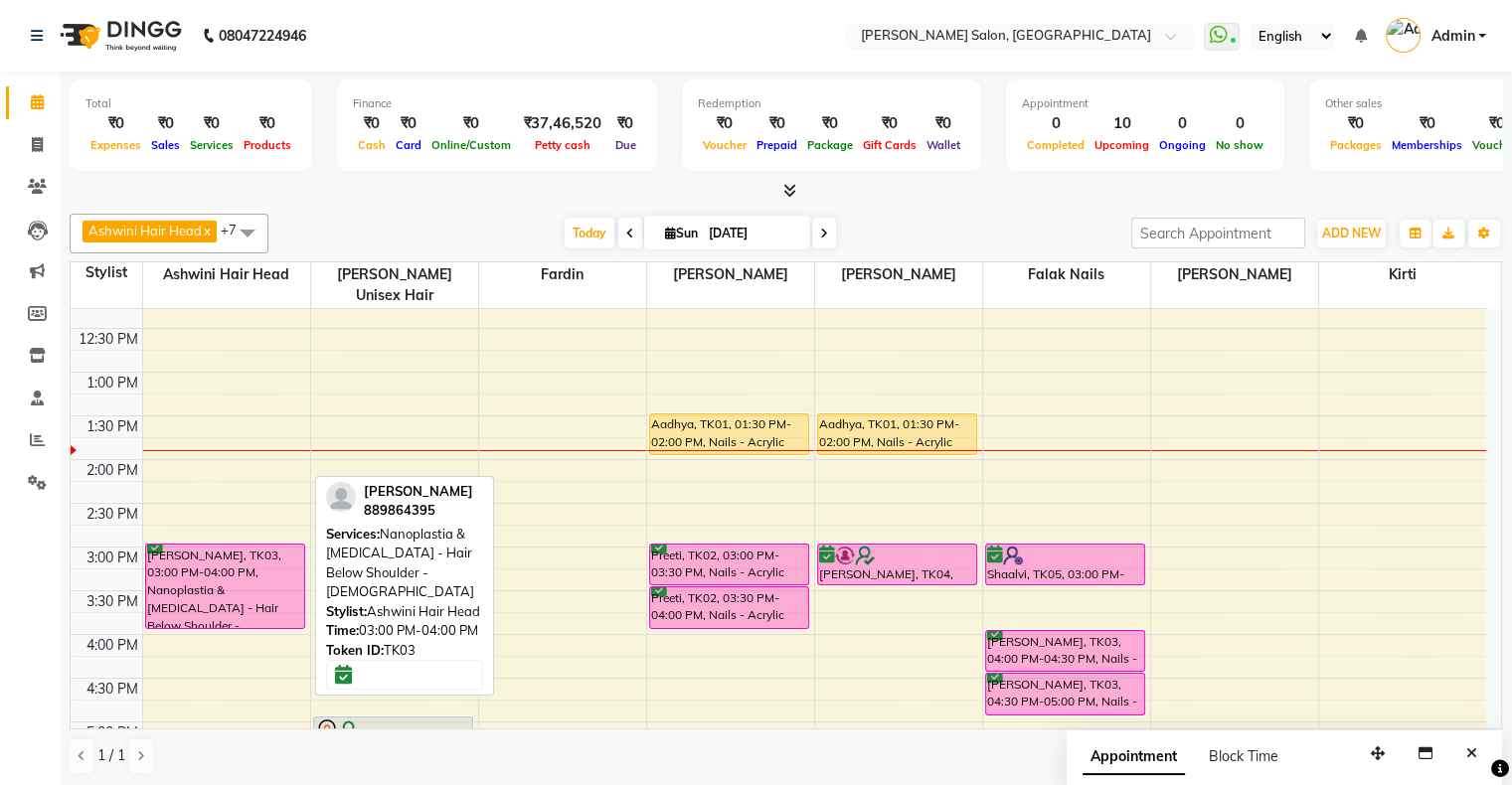 click on "Pinky Makwana, TK03, 03:00 PM-04:00 PM, Nanoplastia & Botox -  Hair Below Shoulder  - Female" at bounding box center (226, 586) 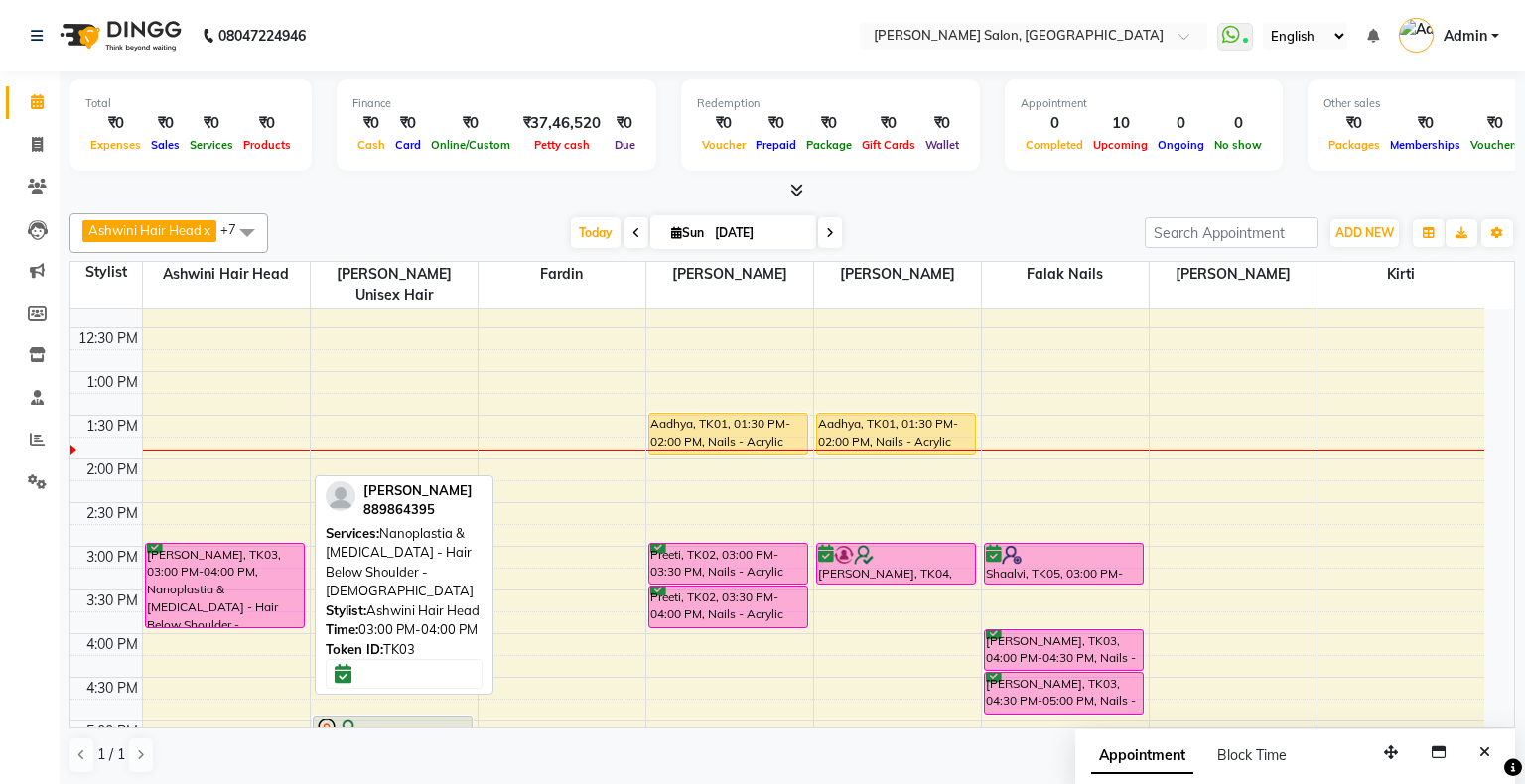 select on "6" 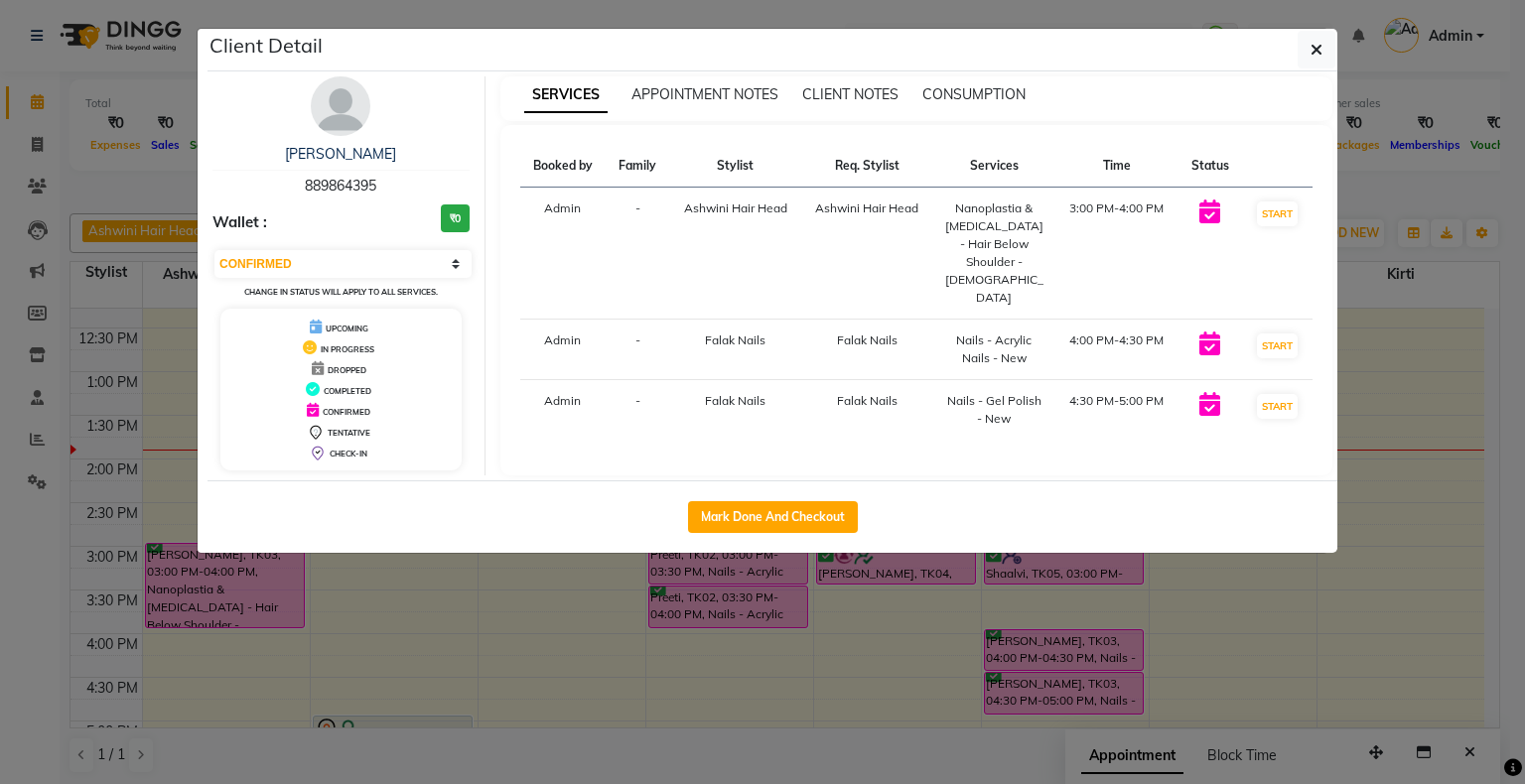 click on "Pinky Makwana   889864395 Wallet : ₹0 Select IN SERVICE CONFIRMED TENTATIVE CHECK IN MARK DONE DROPPED UPCOMING Change in status will apply to all services. UPCOMING IN PROGRESS DROPPED COMPLETED CONFIRMED TENTATIVE CHECK-IN" at bounding box center (342, 276) 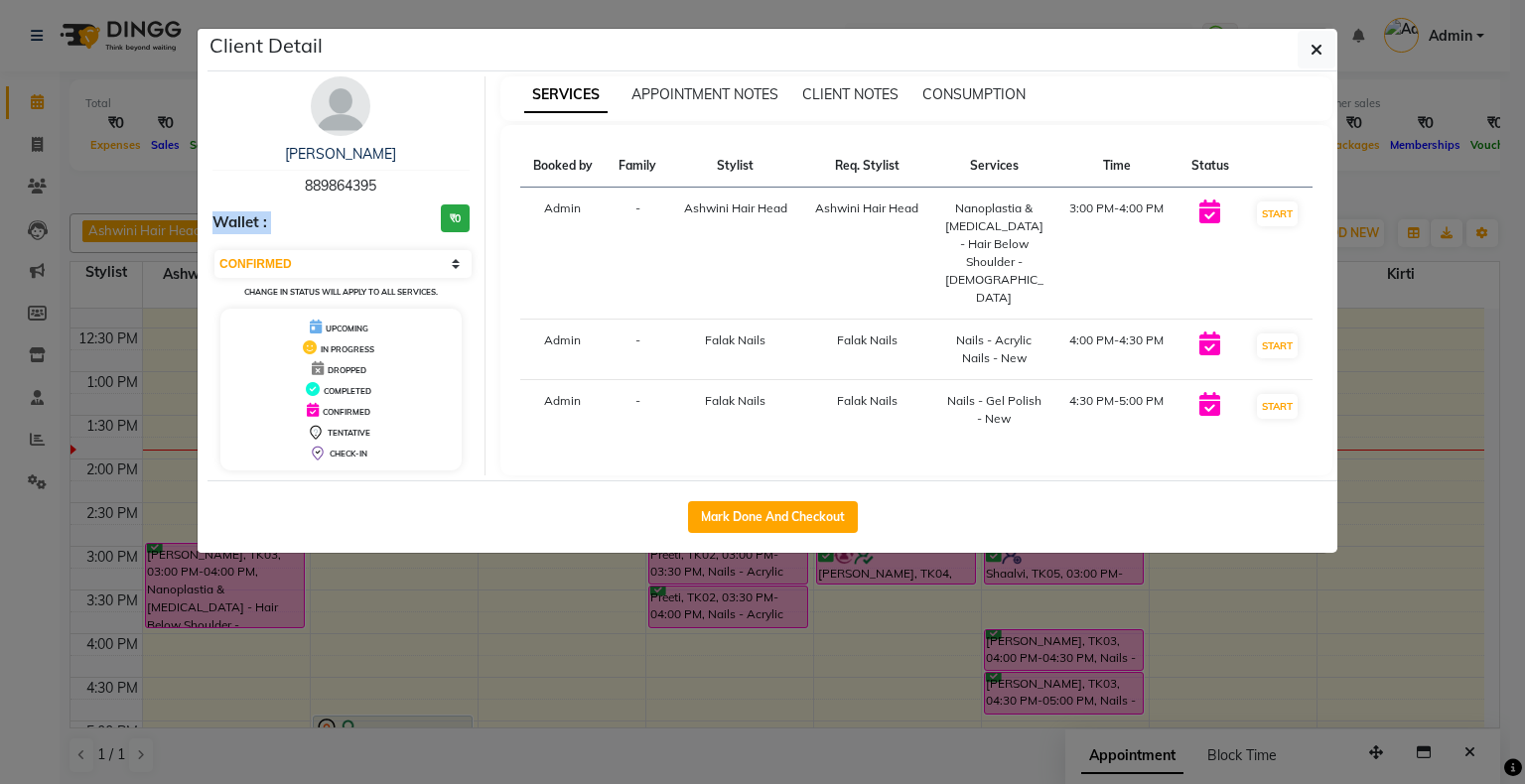 click on "Pinky Makwana   889864395 Wallet : ₹0 Select IN SERVICE CONFIRMED TENTATIVE CHECK IN MARK DONE DROPPED UPCOMING Change in status will apply to all services. UPCOMING IN PROGRESS DROPPED COMPLETED CONFIRMED TENTATIVE CHECK-IN" at bounding box center [342, 276] 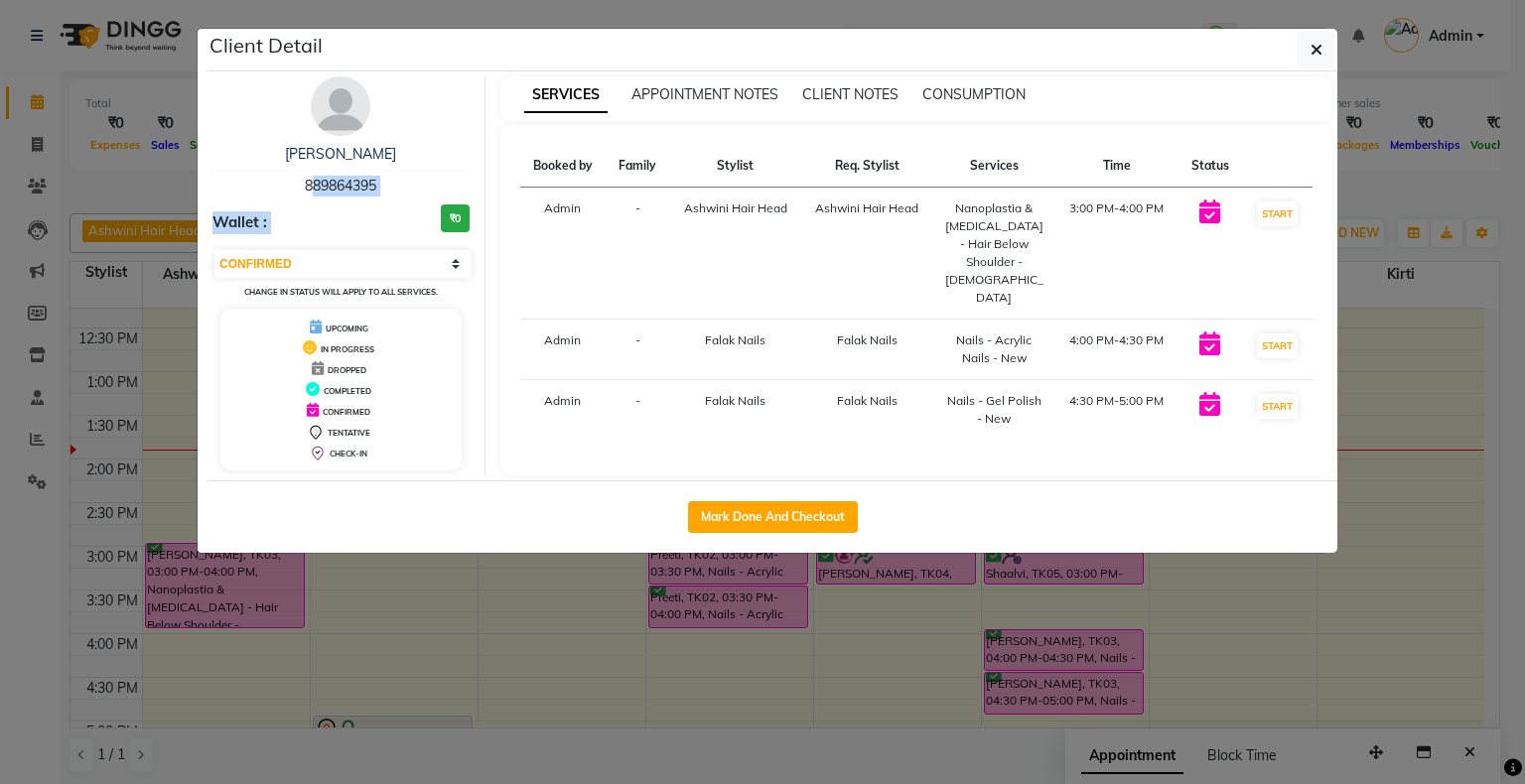 click on "889864395" at bounding box center (341, 186) 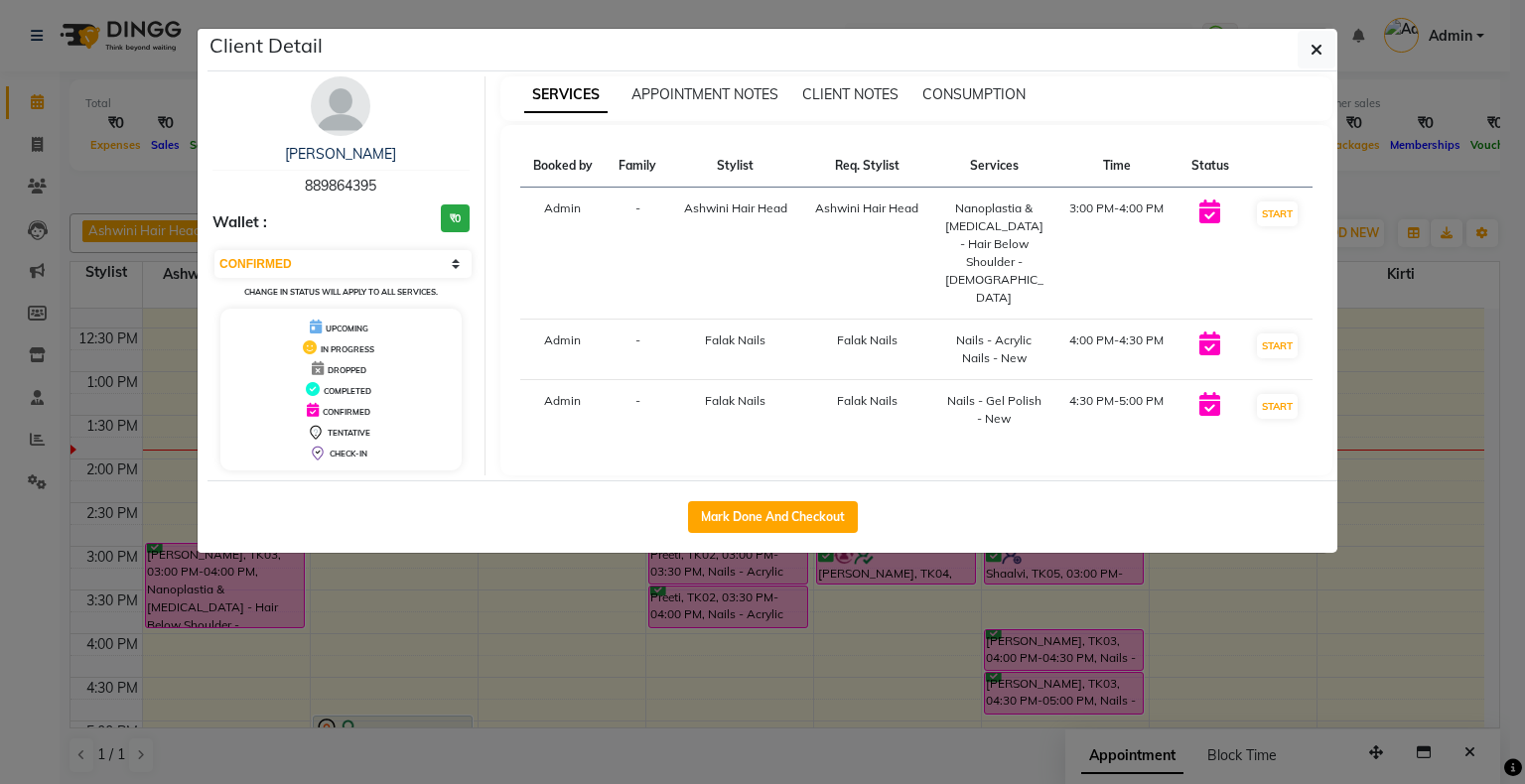 click on "889864395" at bounding box center [341, 186] 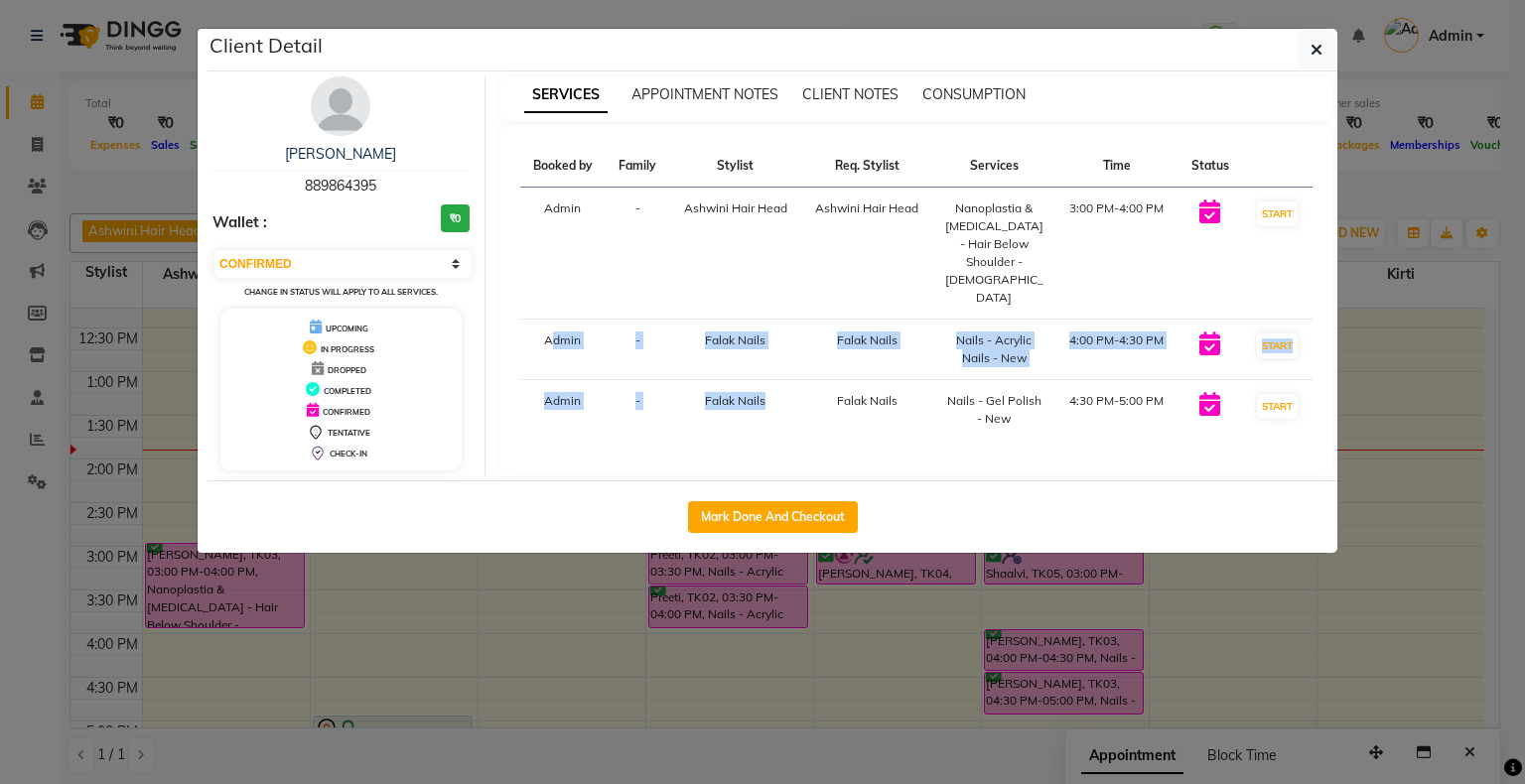 drag, startPoint x: 822, startPoint y: 343, endPoint x: 1052, endPoint y: 488, distance: 271.89152 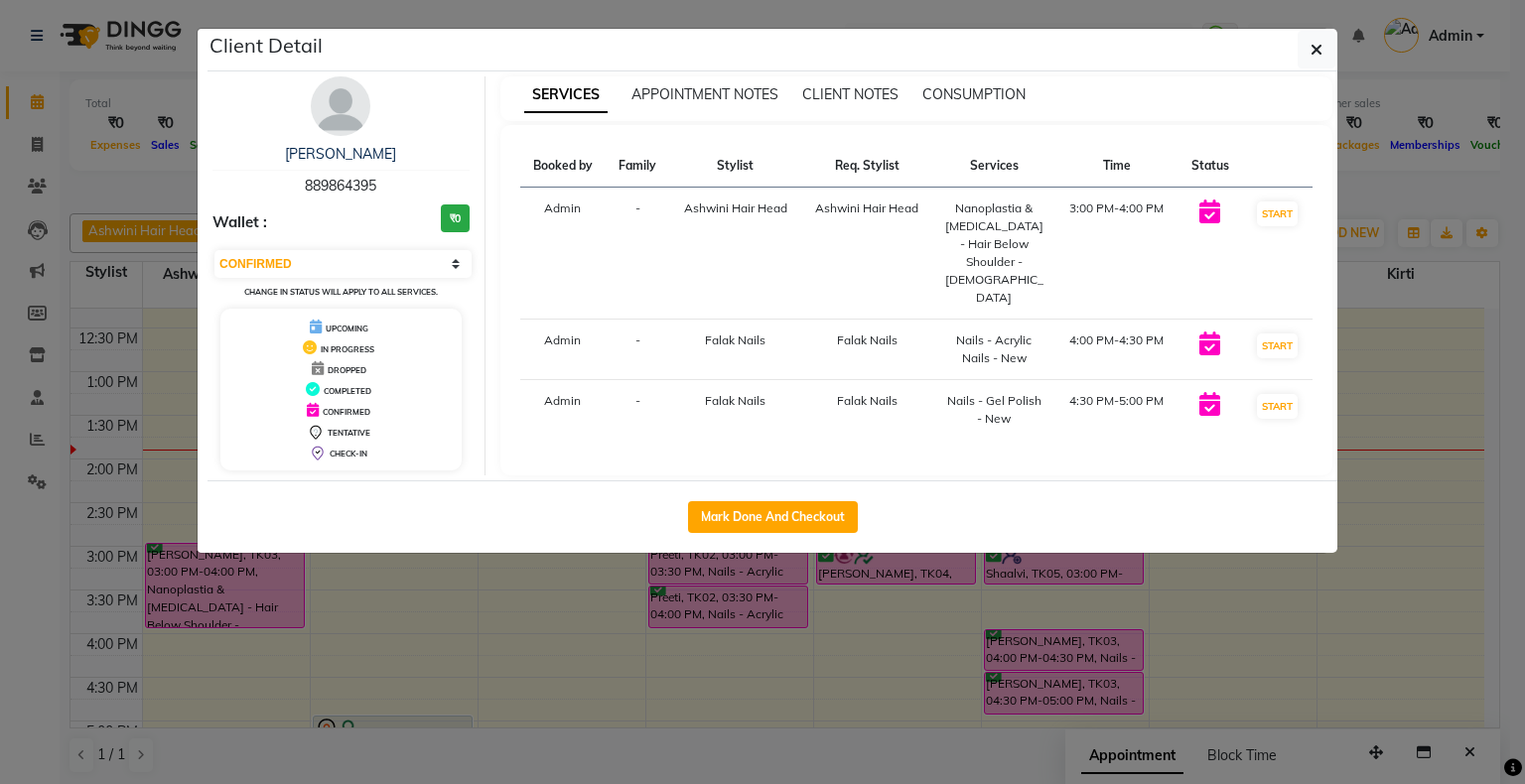 click on "Client Detail  Pinky Makwana   889864395 Wallet : ₹0 Select IN SERVICE CONFIRMED TENTATIVE CHECK IN MARK DONE DROPPED UPCOMING Change in status will apply to all services. UPCOMING IN PROGRESS DROPPED COMPLETED CONFIRMED TENTATIVE CHECK-IN SERVICES APPOINTMENT NOTES CLIENT NOTES CONSUMPTION Booked by Family Stylist Req. Stylist Services Time Status  Admin  - Ashwini Hair Head Ashwini Hair Head  Nanoplastia & Botox -  Hair Below Shoulder  - Female   3:00 PM-4:00 PM   START   Admin  - Falak Nails Falak Nails  Nails - Acrylic Nails - New   4:00 PM-4:30 PM   START   Admin  - Falak Nails Falak Nails  Nails - Gel Polish - New   4:30 PM-5:00 PM   START   Mark Done And Checkout" 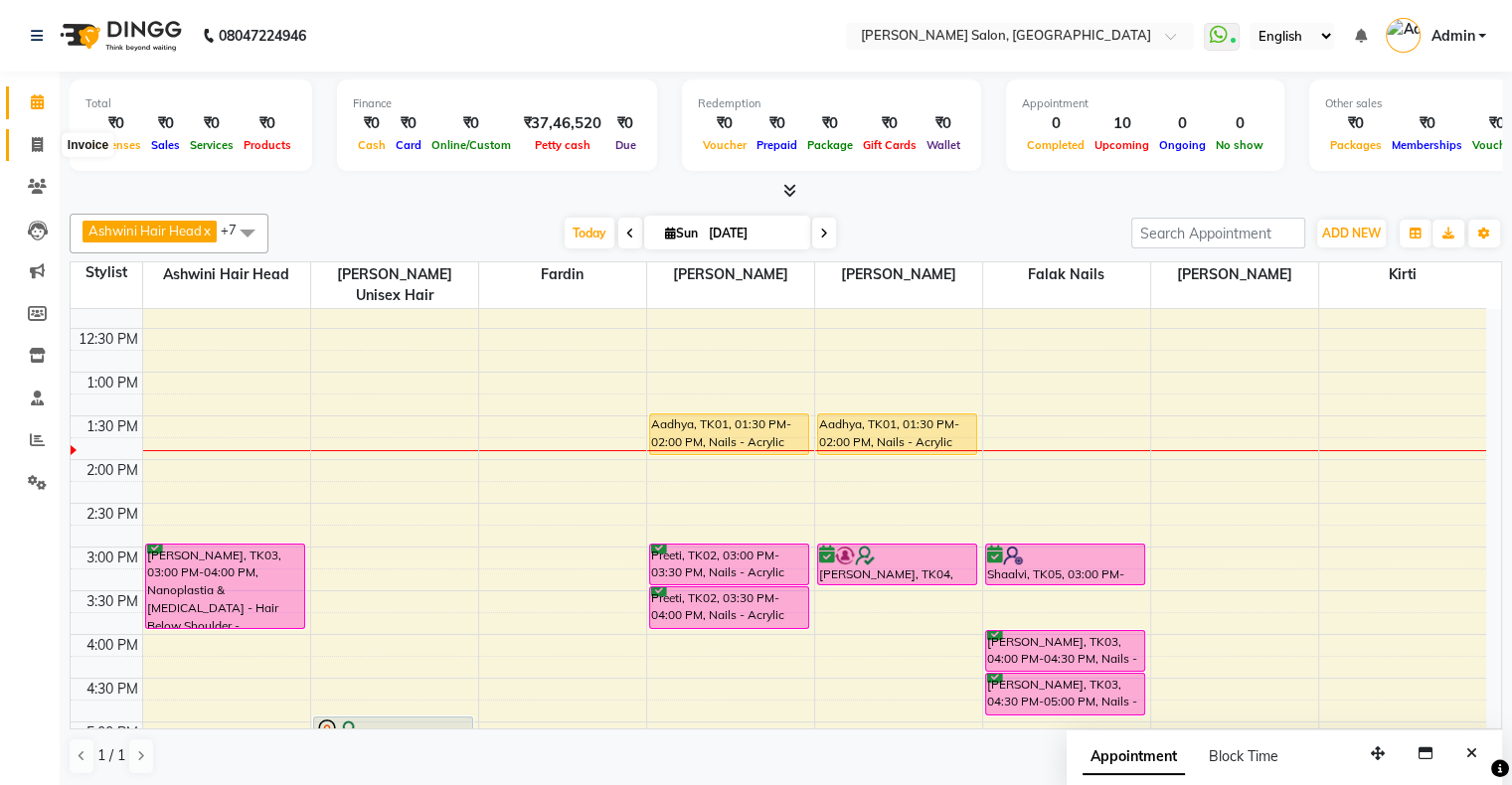 click 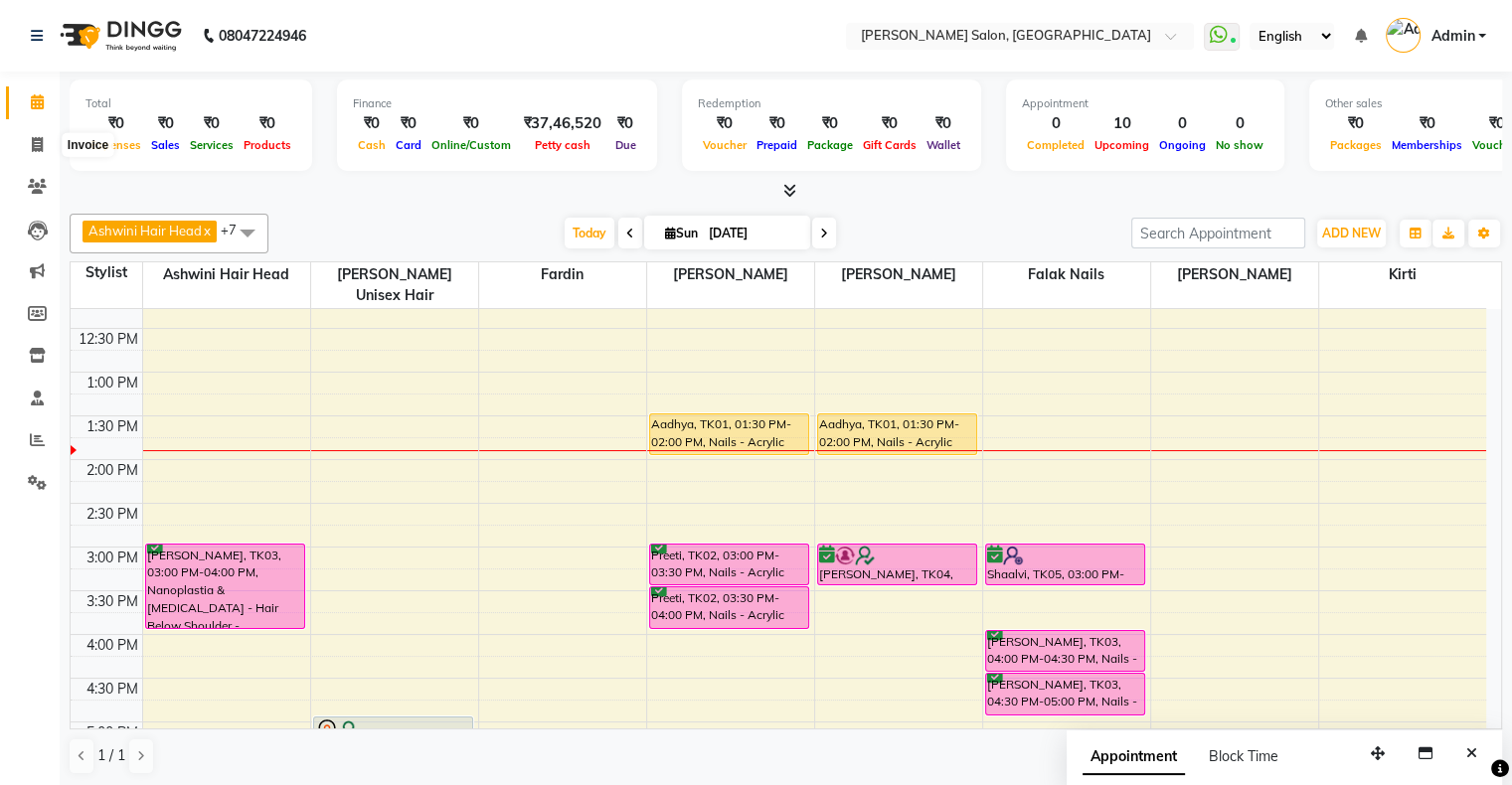 select on "service" 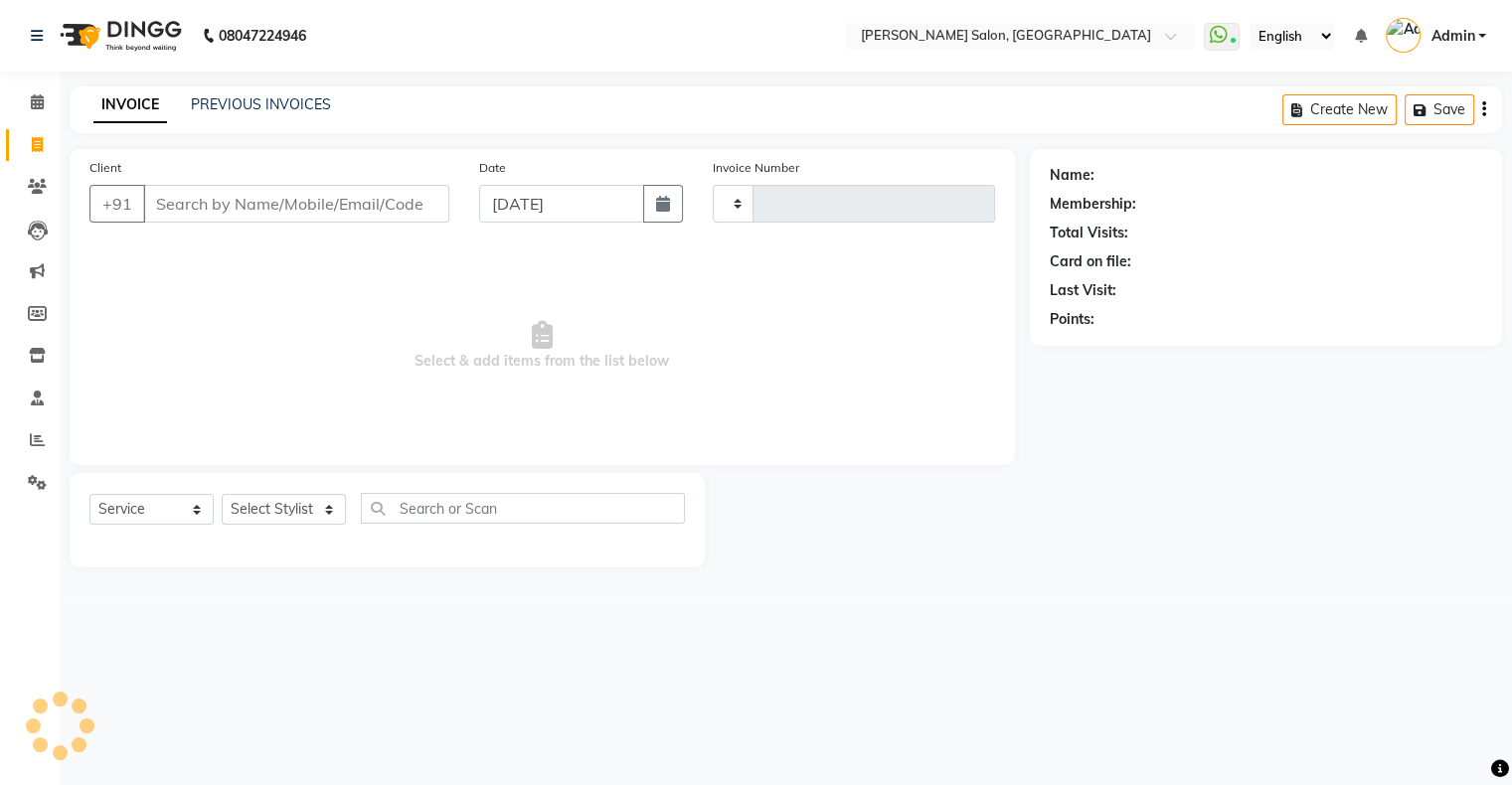 type on "1110" 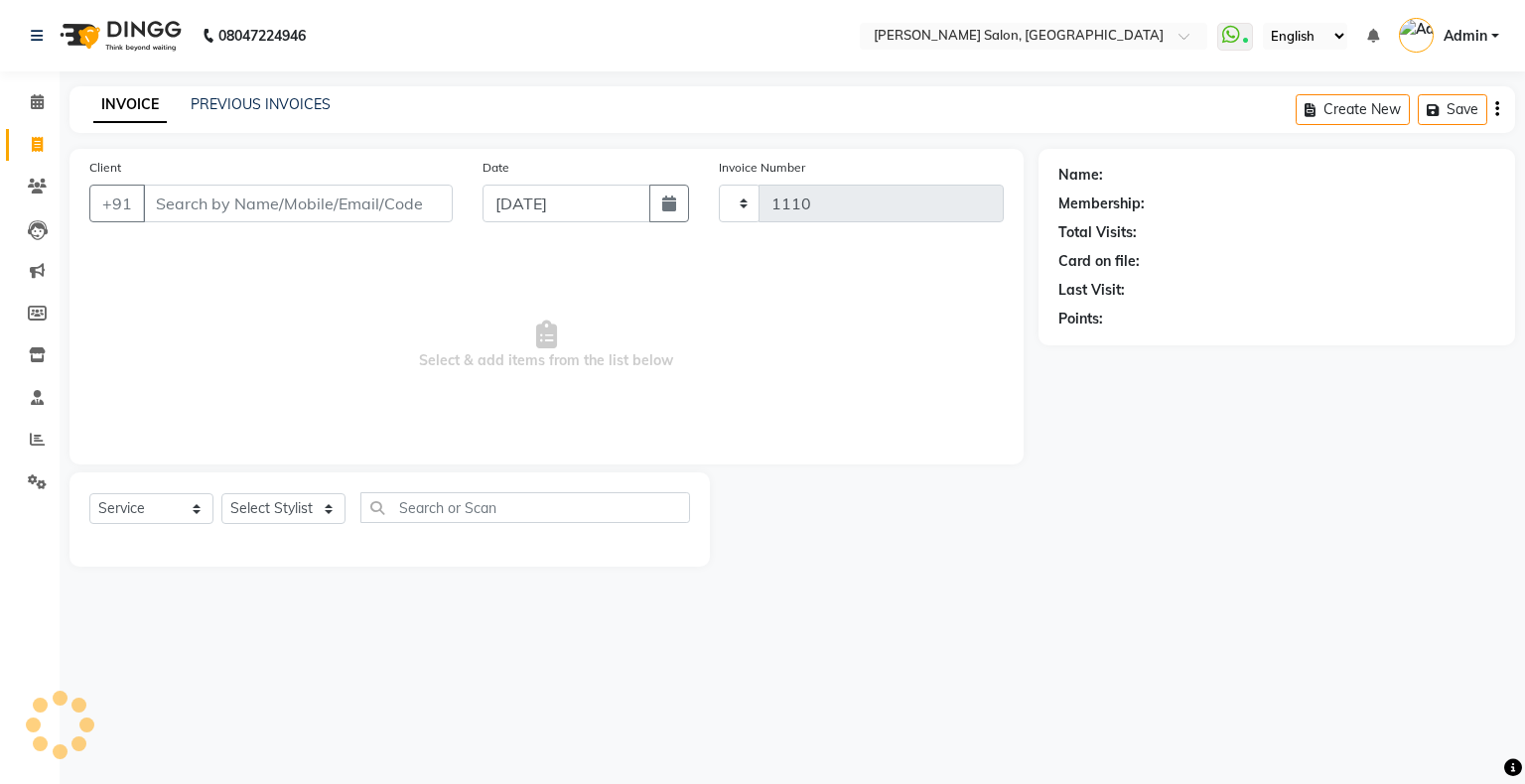 select on "4073" 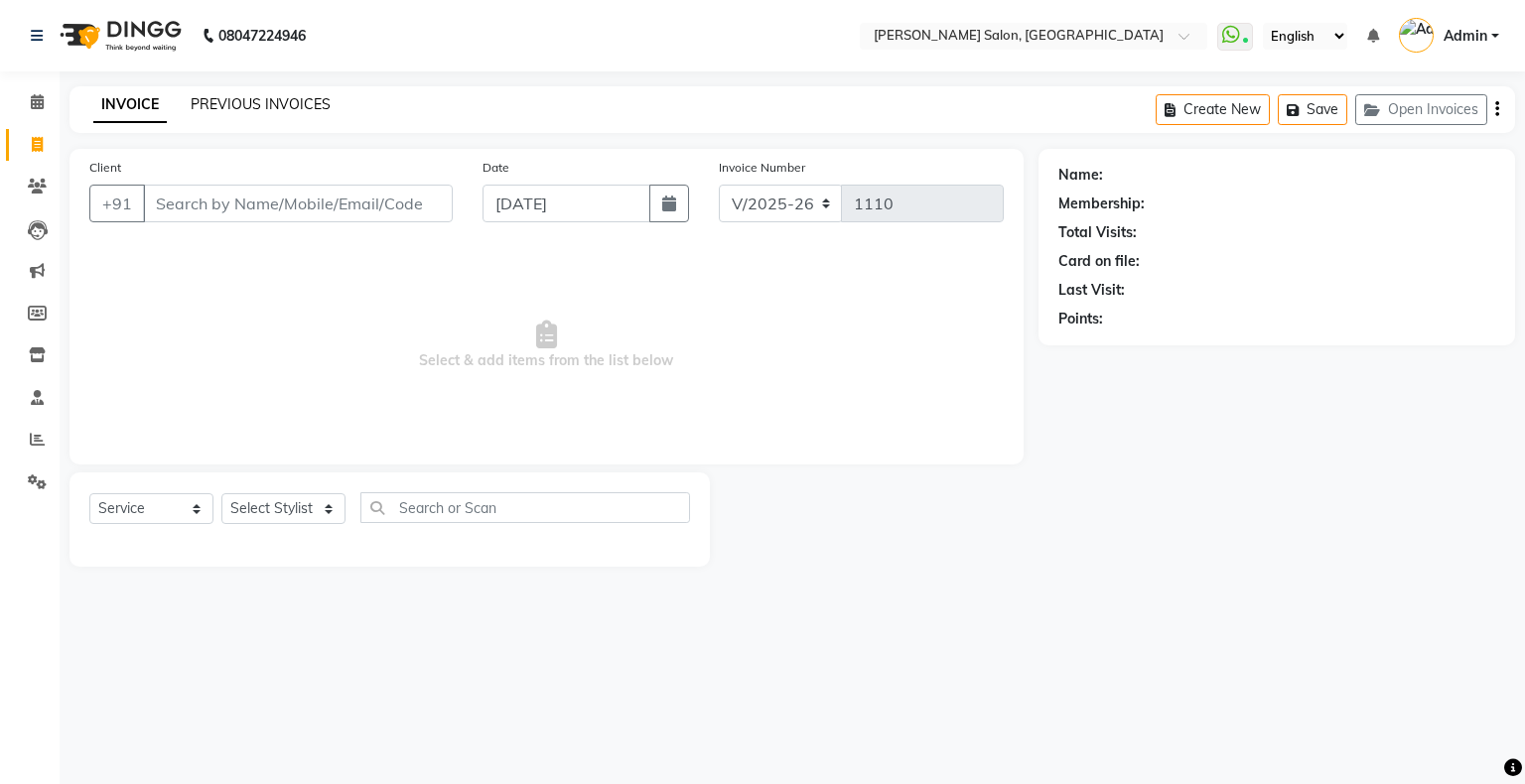 click on "PREVIOUS INVOICES" 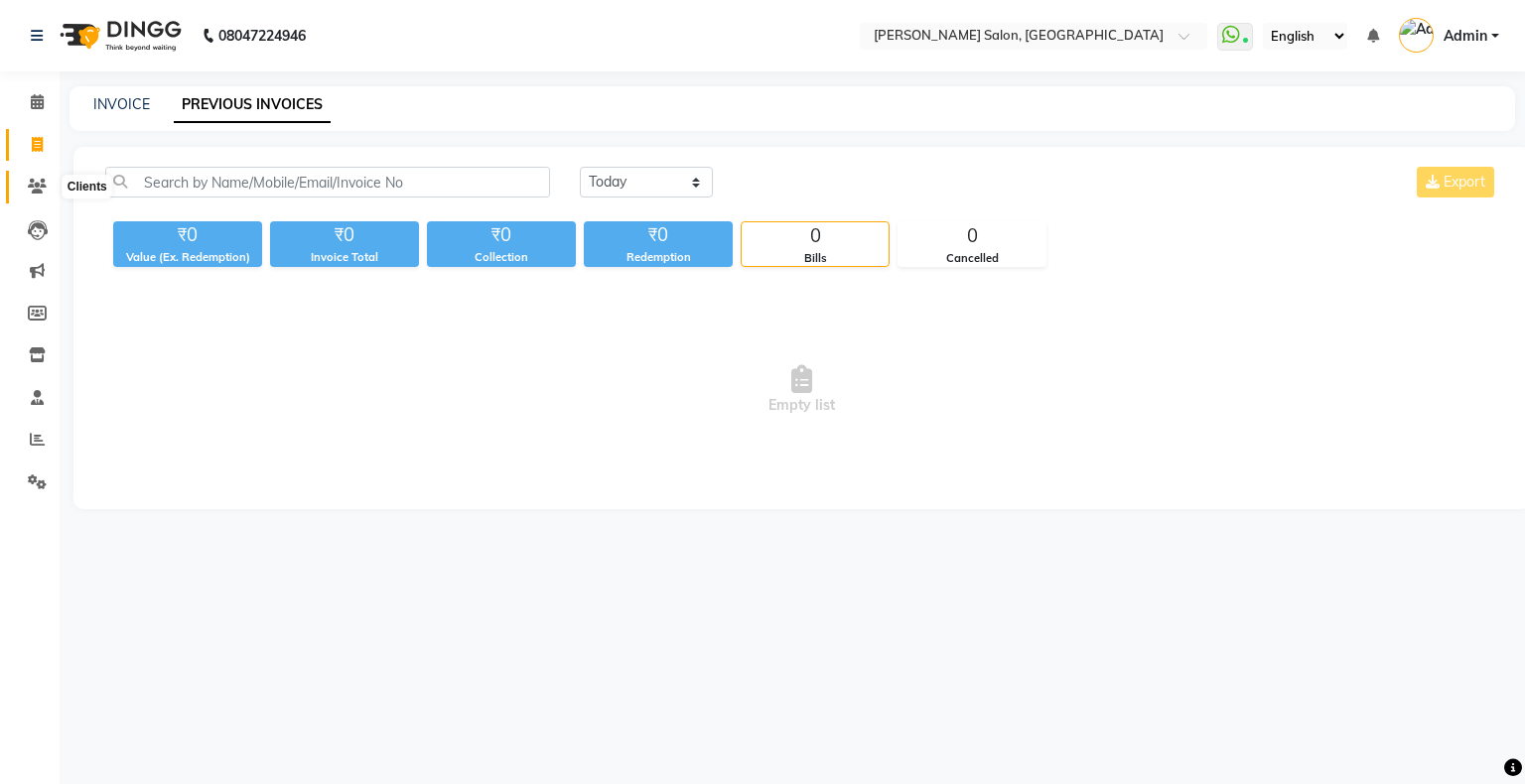 click 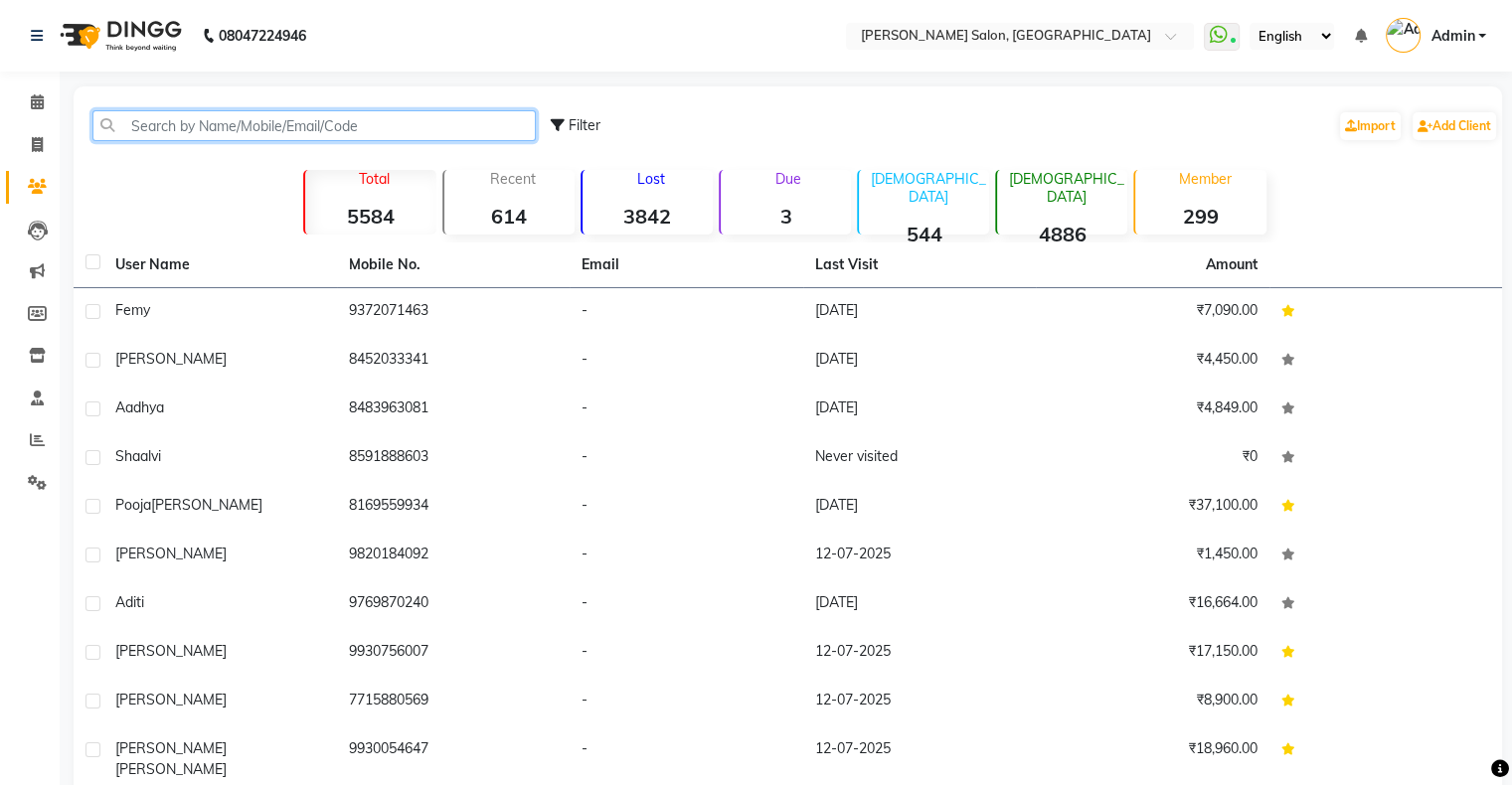 click 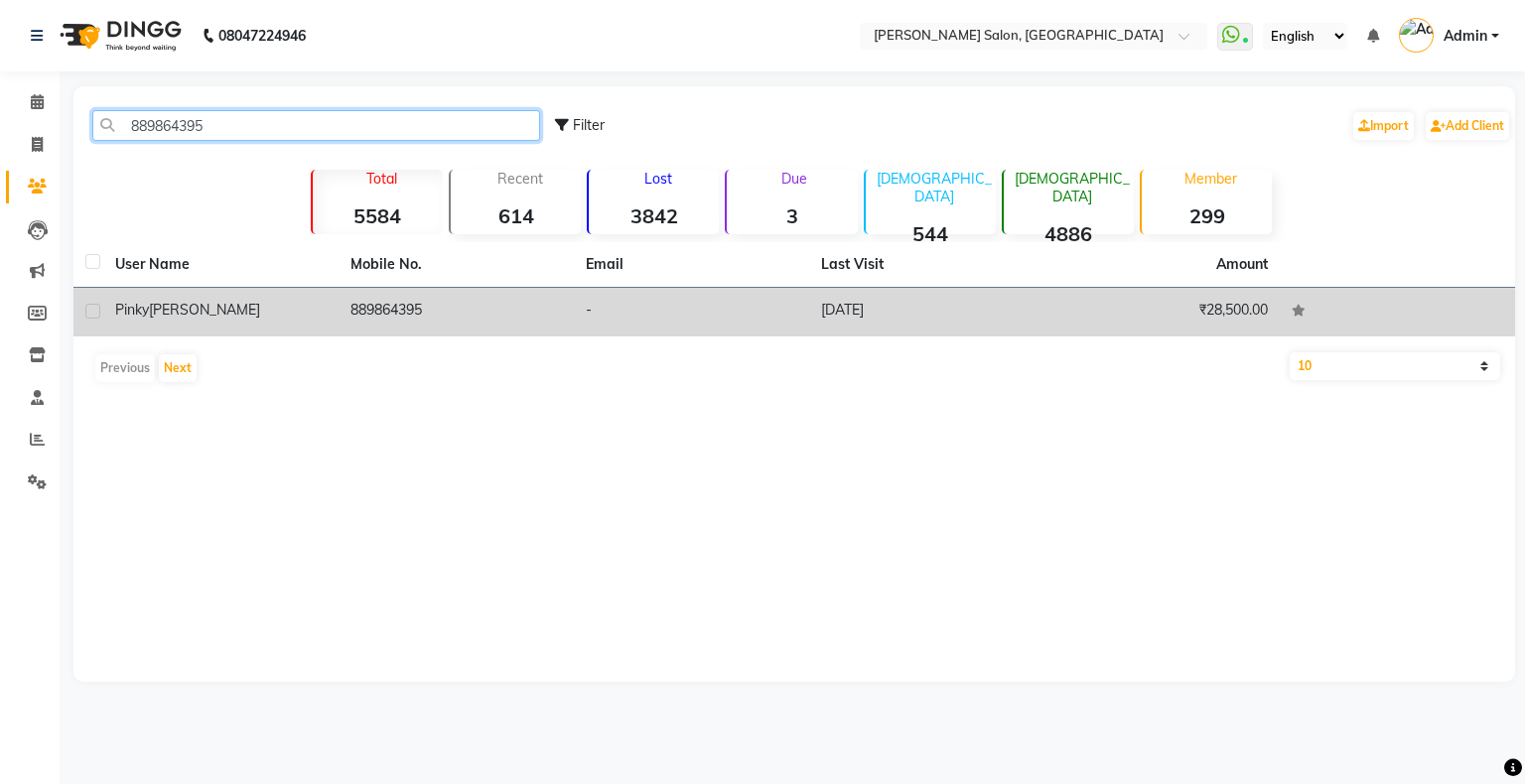 type on "889864395" 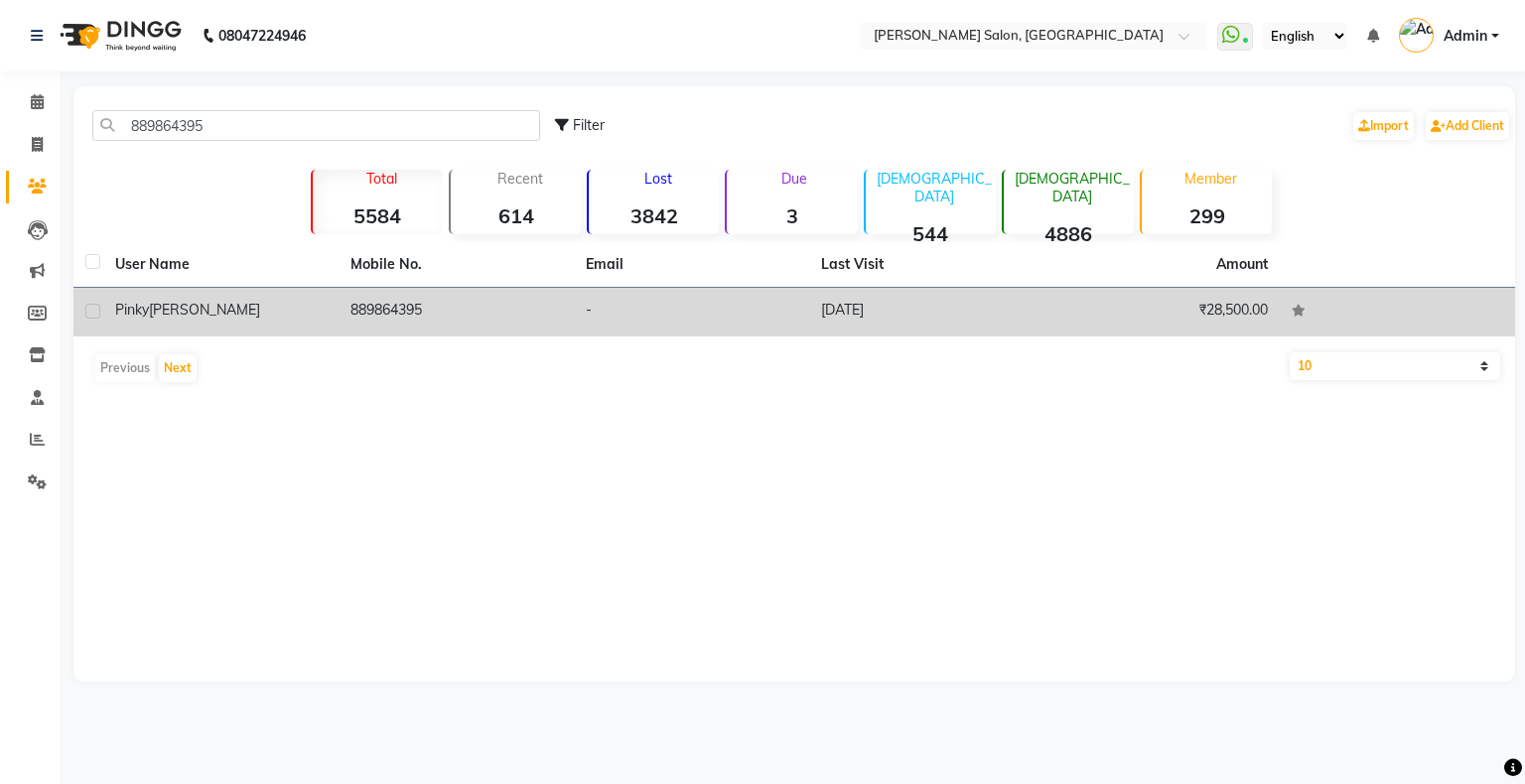 click on "889864395" 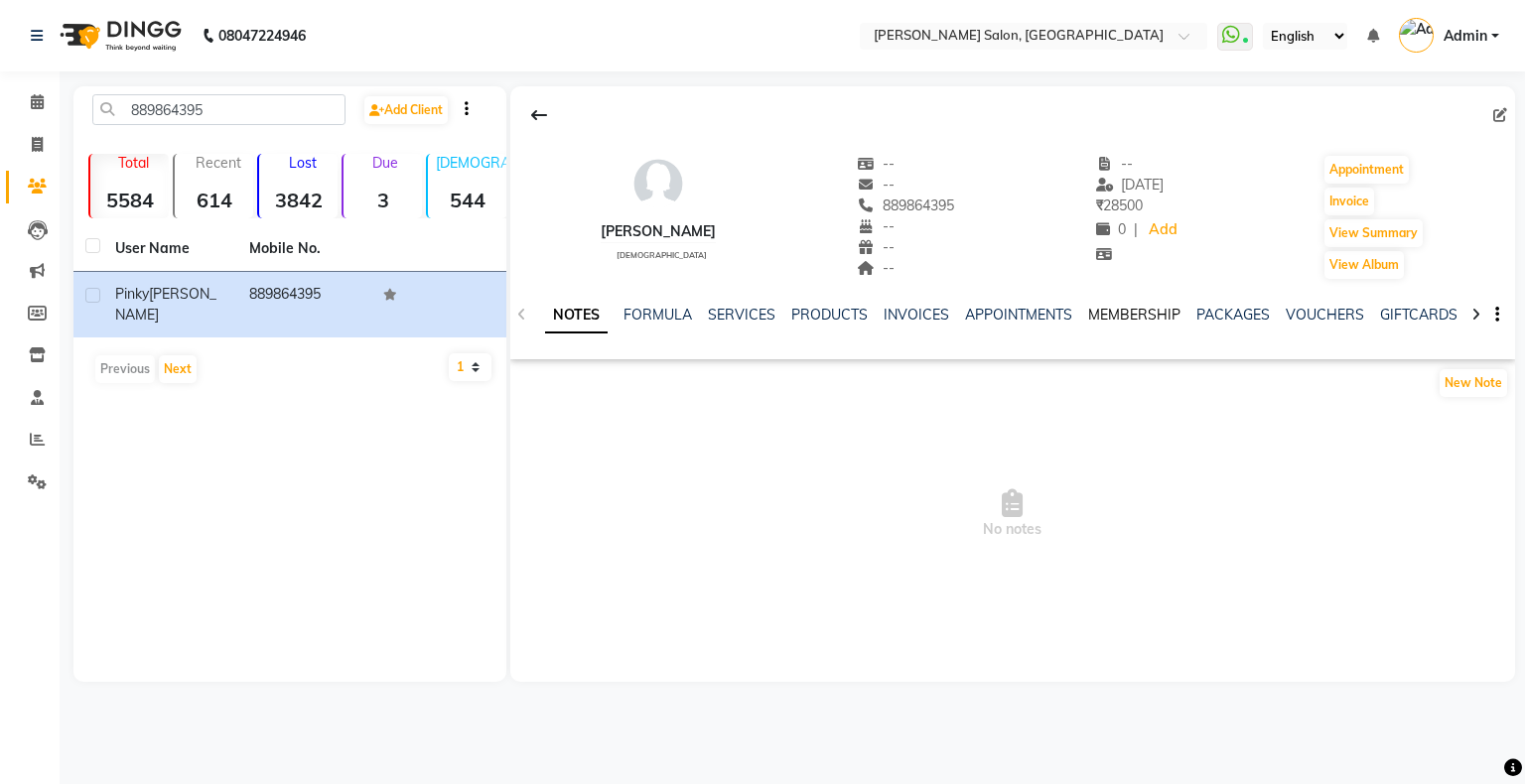 click on "MEMBERSHIP" 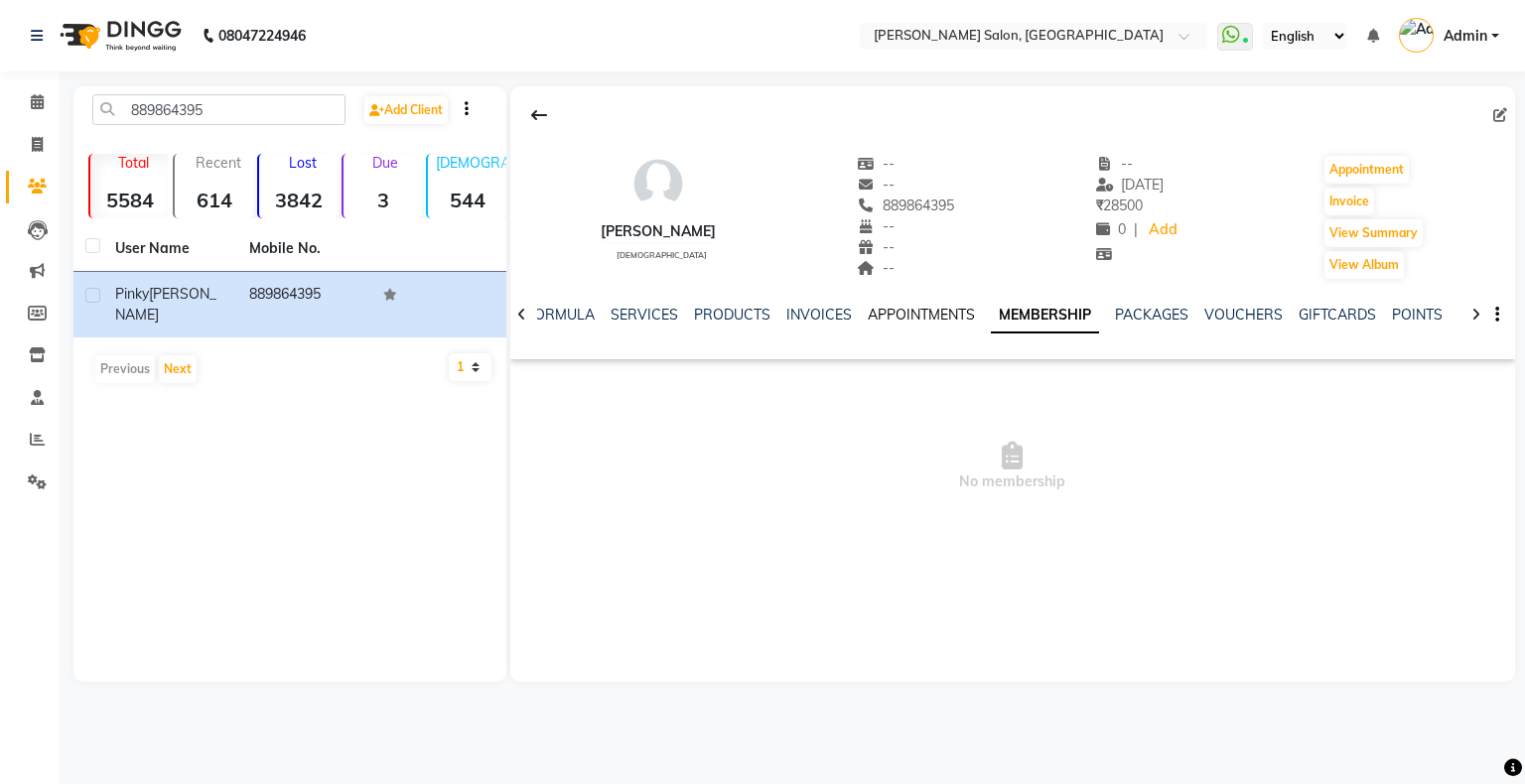 click on "APPOINTMENTS" 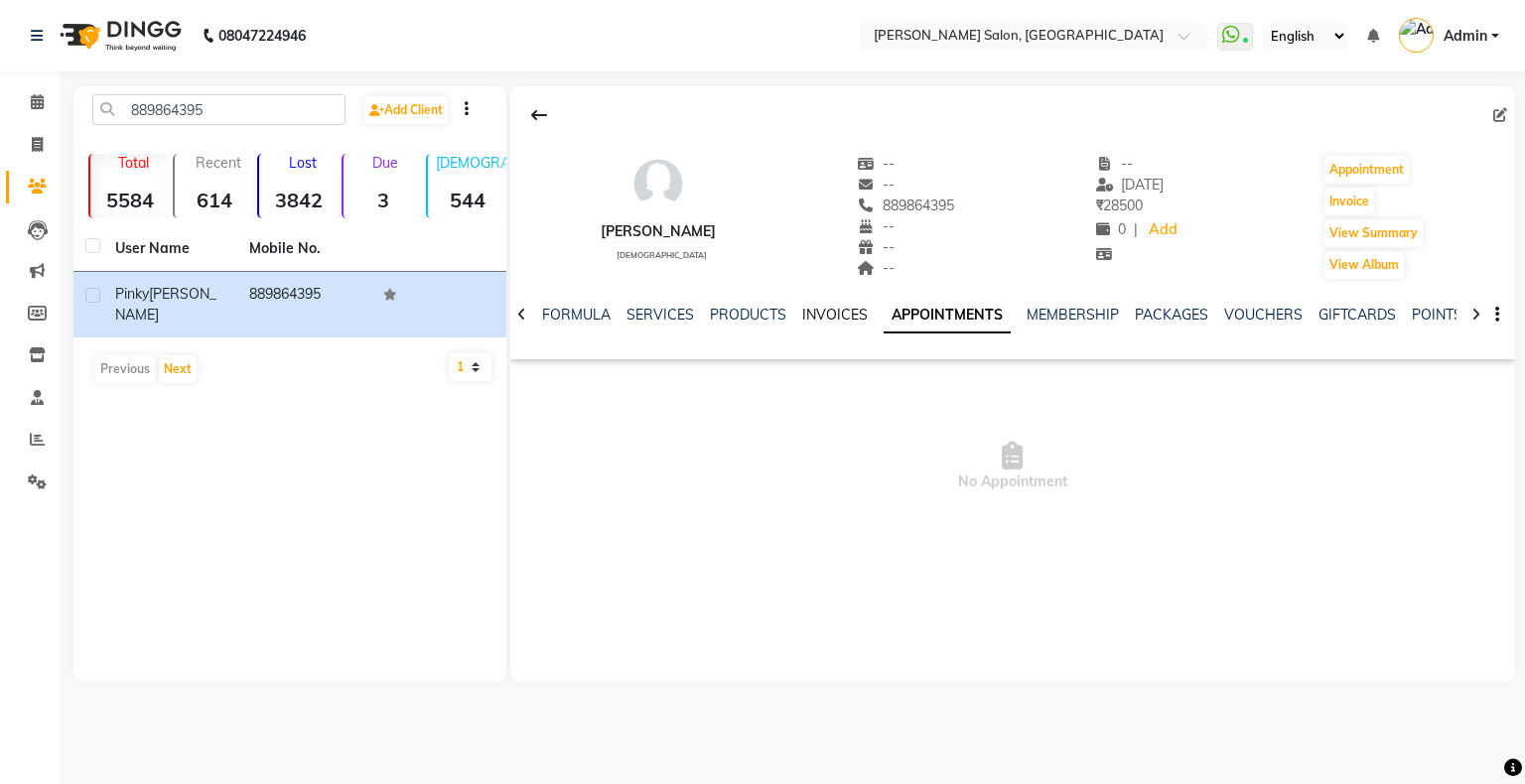 click on "INVOICES" 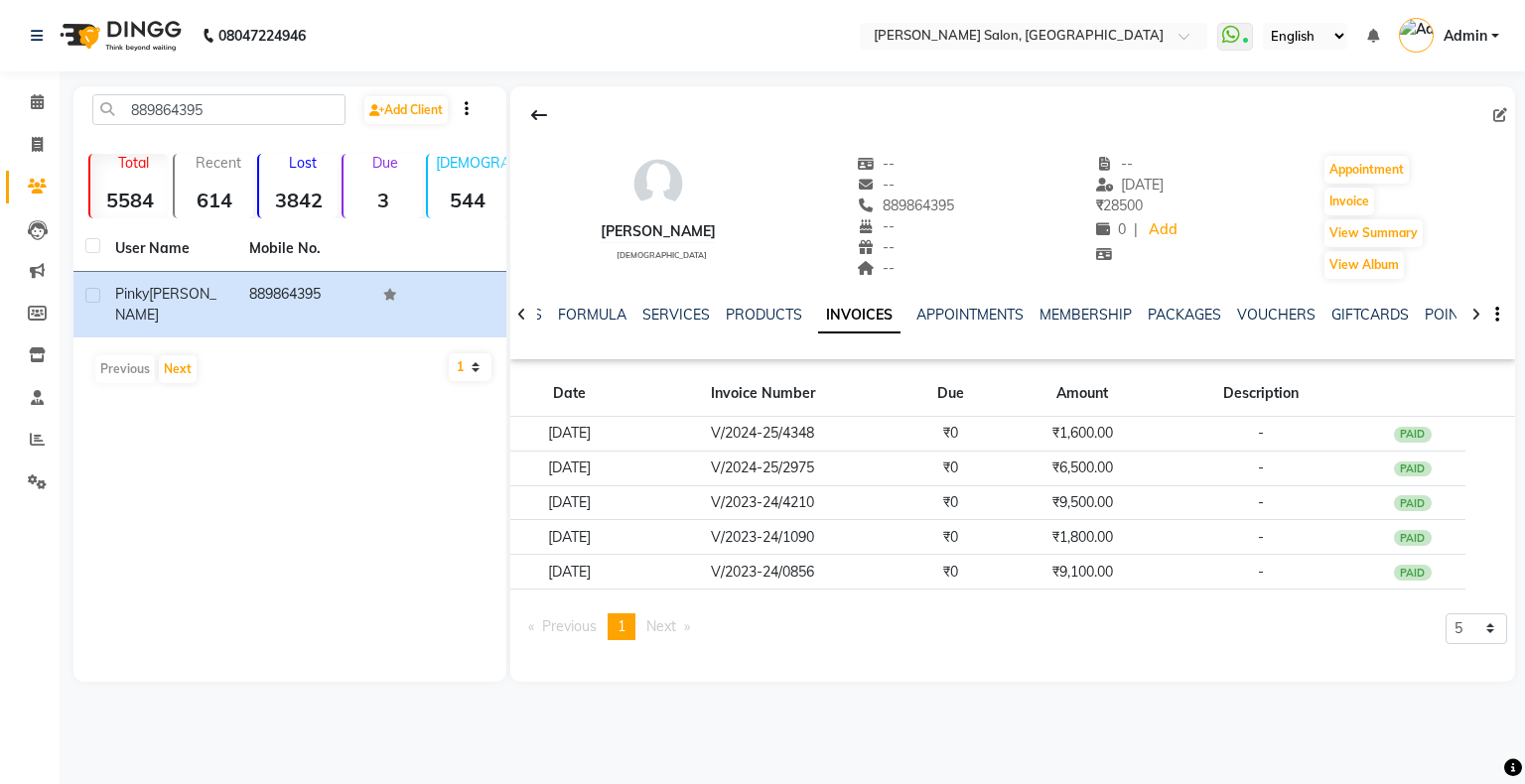 click on "NOTES FORMULA SERVICES PRODUCTS INVOICES APPOINTMENTS MEMBERSHIP PACKAGES VOUCHERS GIFTCARDS POINTS FORMS FAMILY CARDS WALLET" 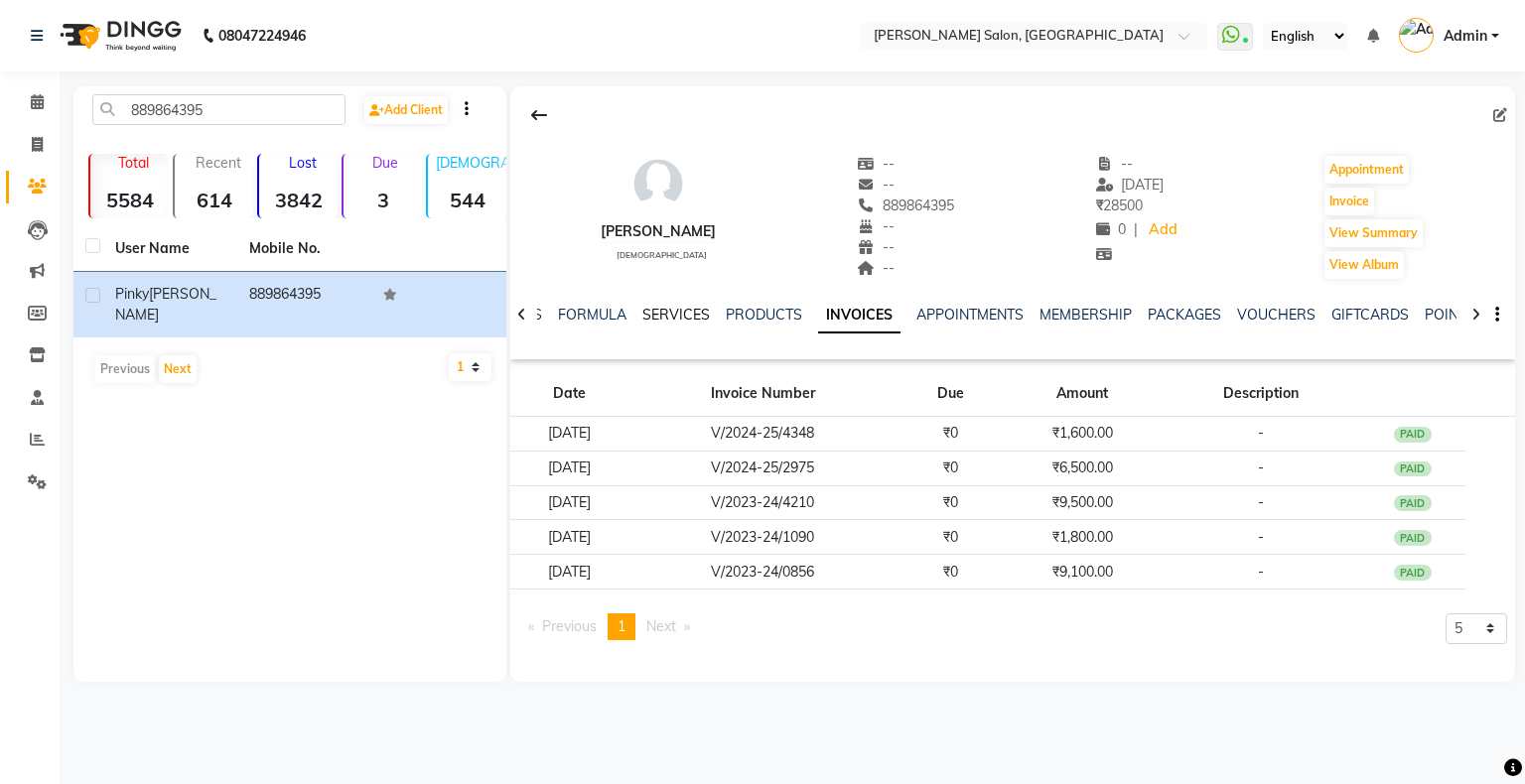 click on "SERVICES" 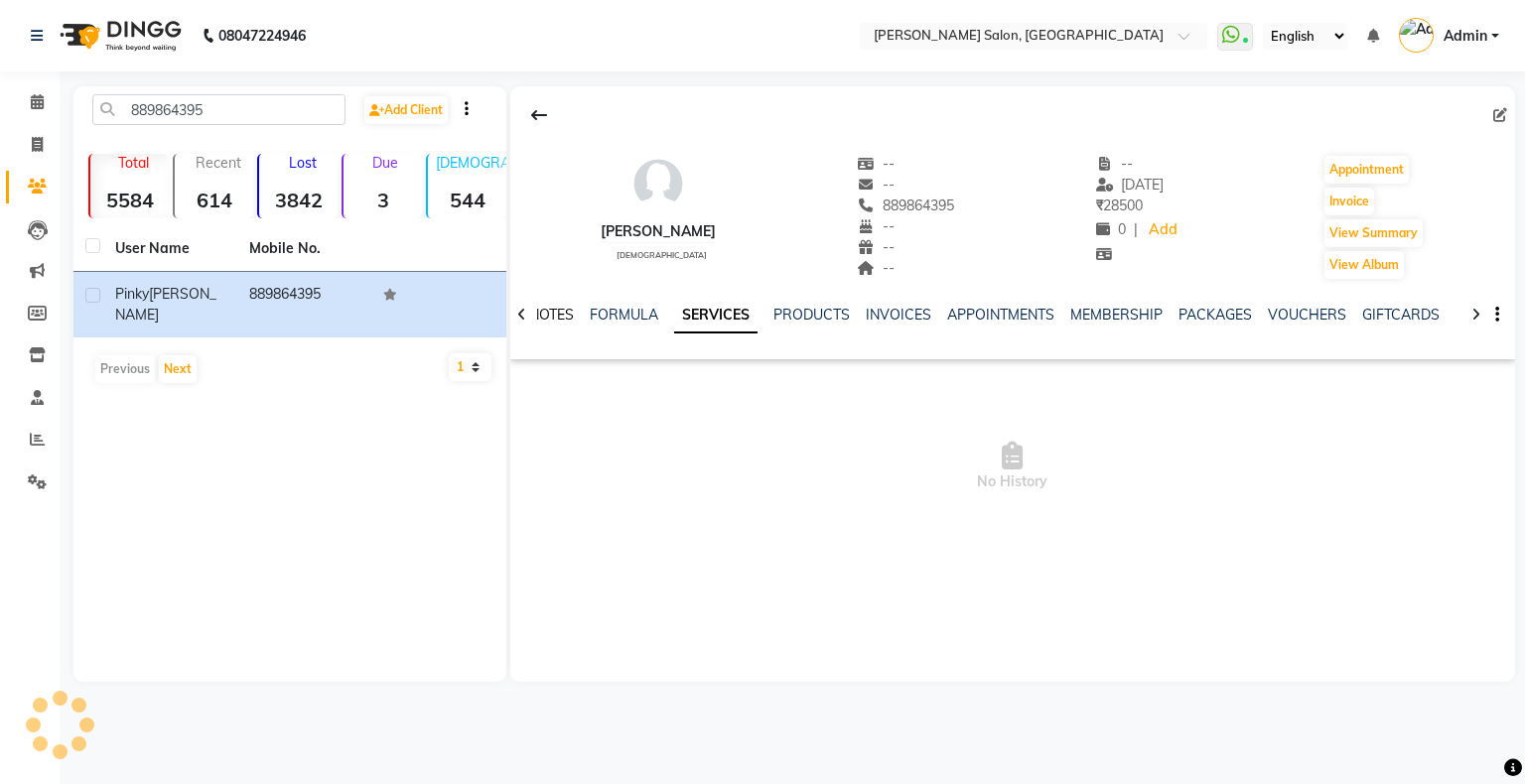 click on "NOTES" 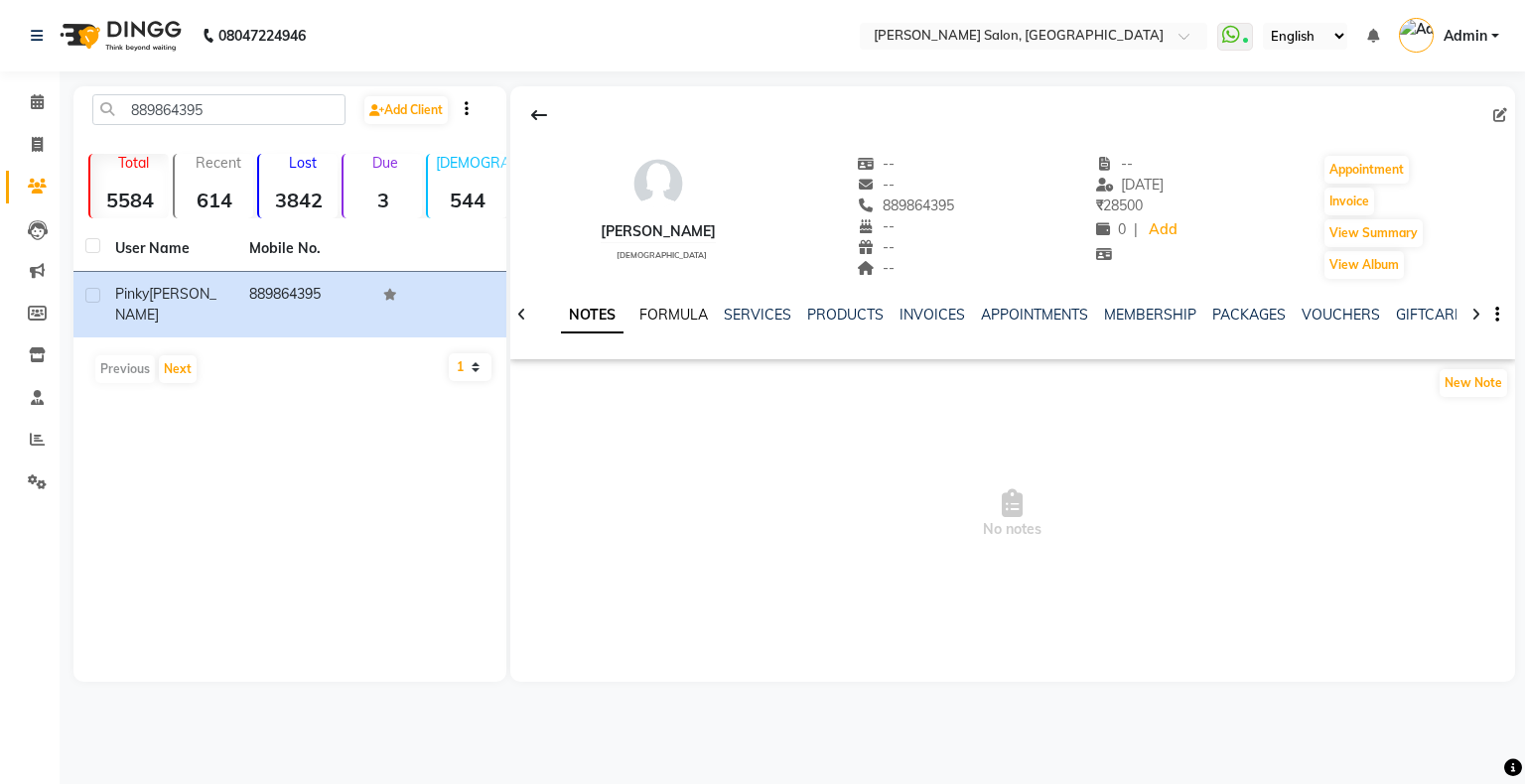 click on "FORMULA" 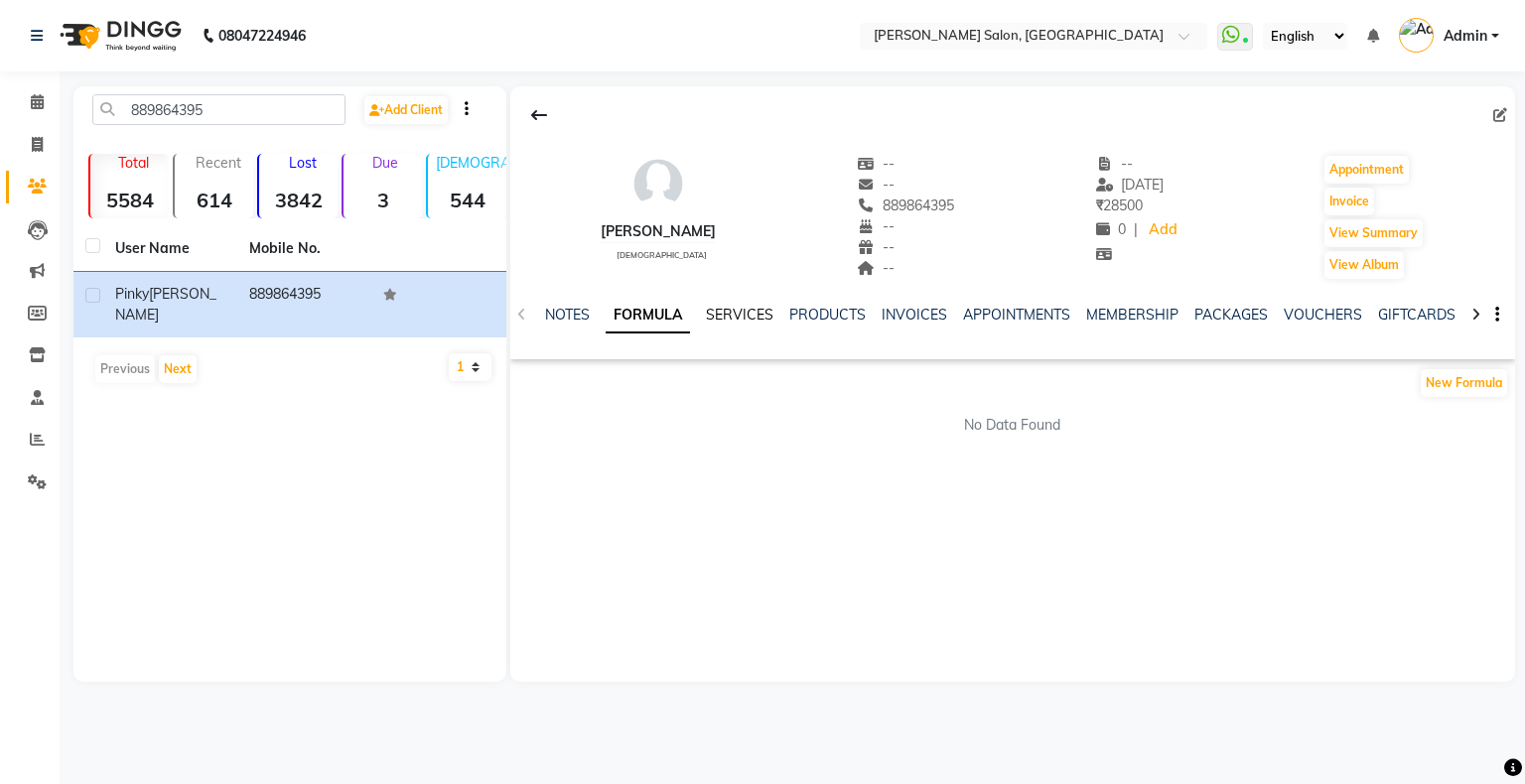 click on "SERVICES" 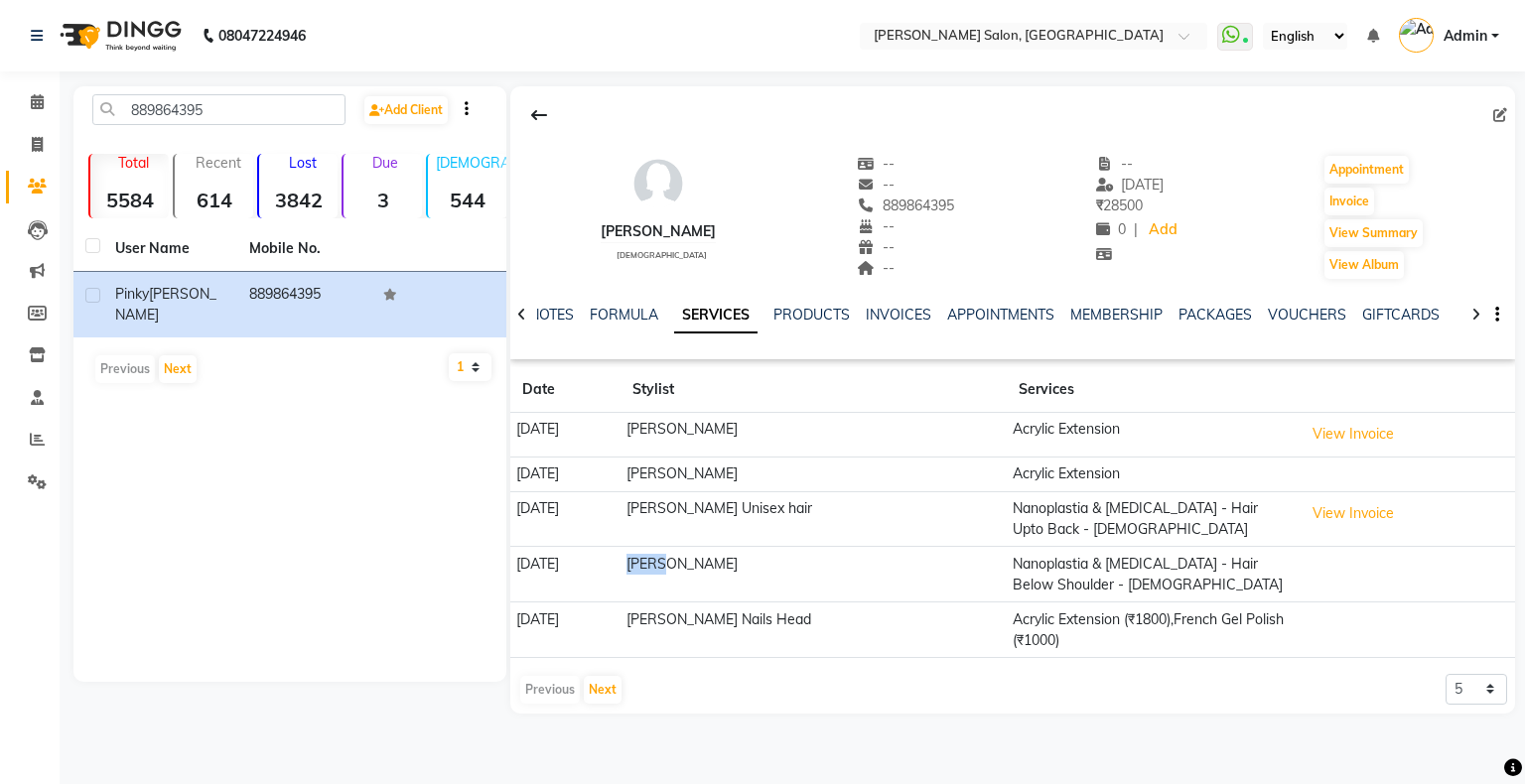 drag, startPoint x: 704, startPoint y: 562, endPoint x: 857, endPoint y: 585, distance: 154.7191 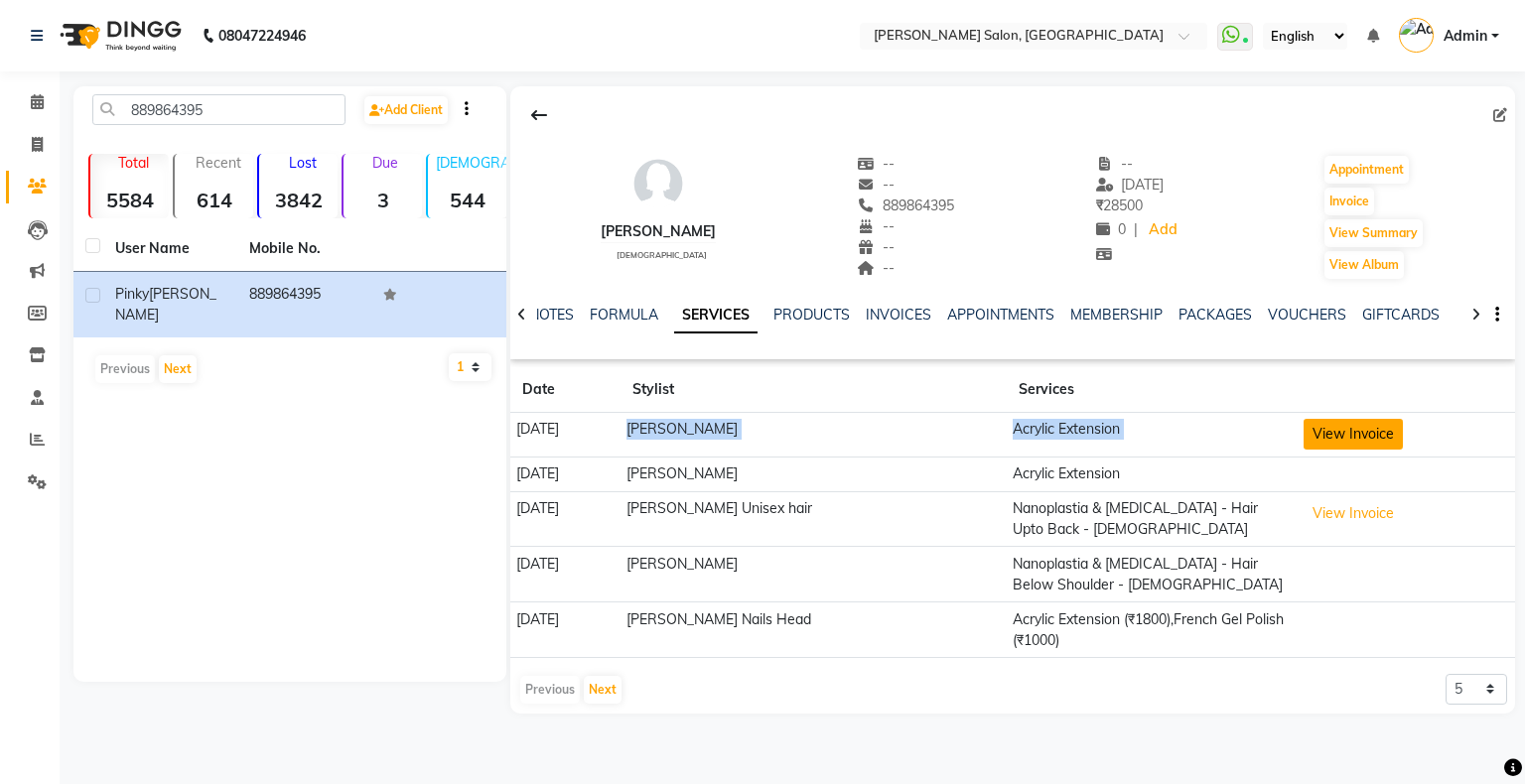 drag, startPoint x: 710, startPoint y: 428, endPoint x: 1313, endPoint y: 430, distance: 603.0033 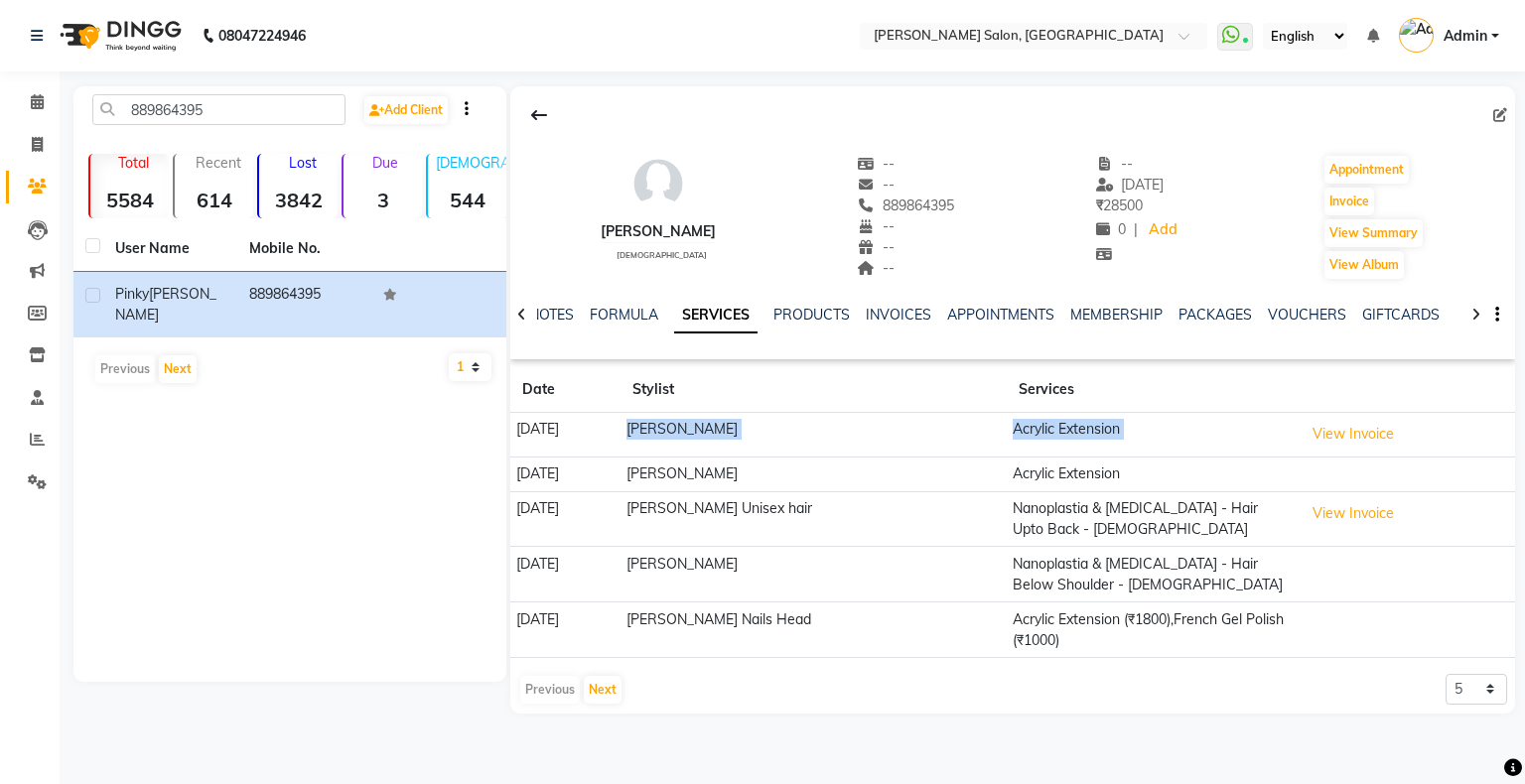 drag, startPoint x: 518, startPoint y: 499, endPoint x: 607, endPoint y: 525, distance: 92.72001 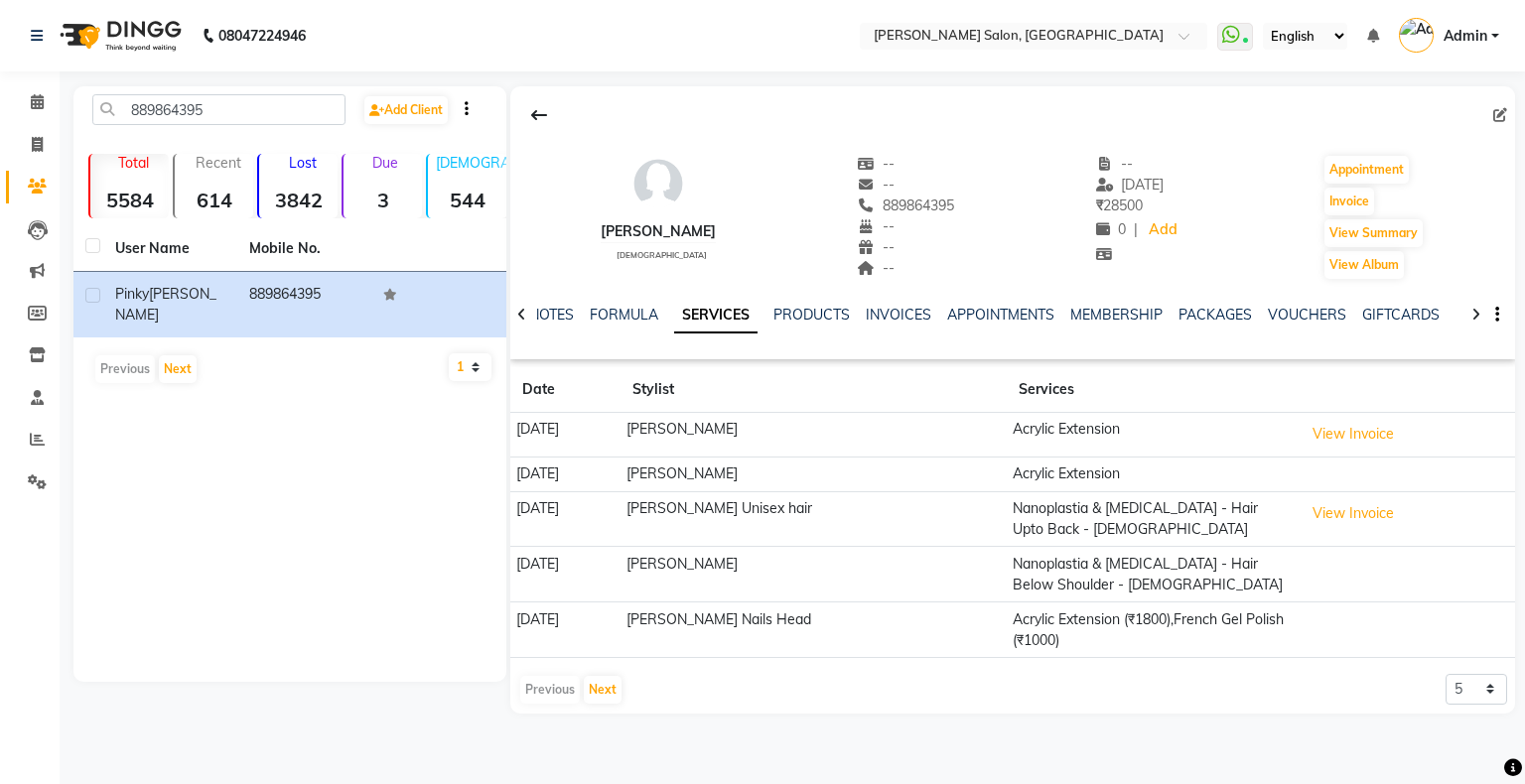 click on "02-11-2024" 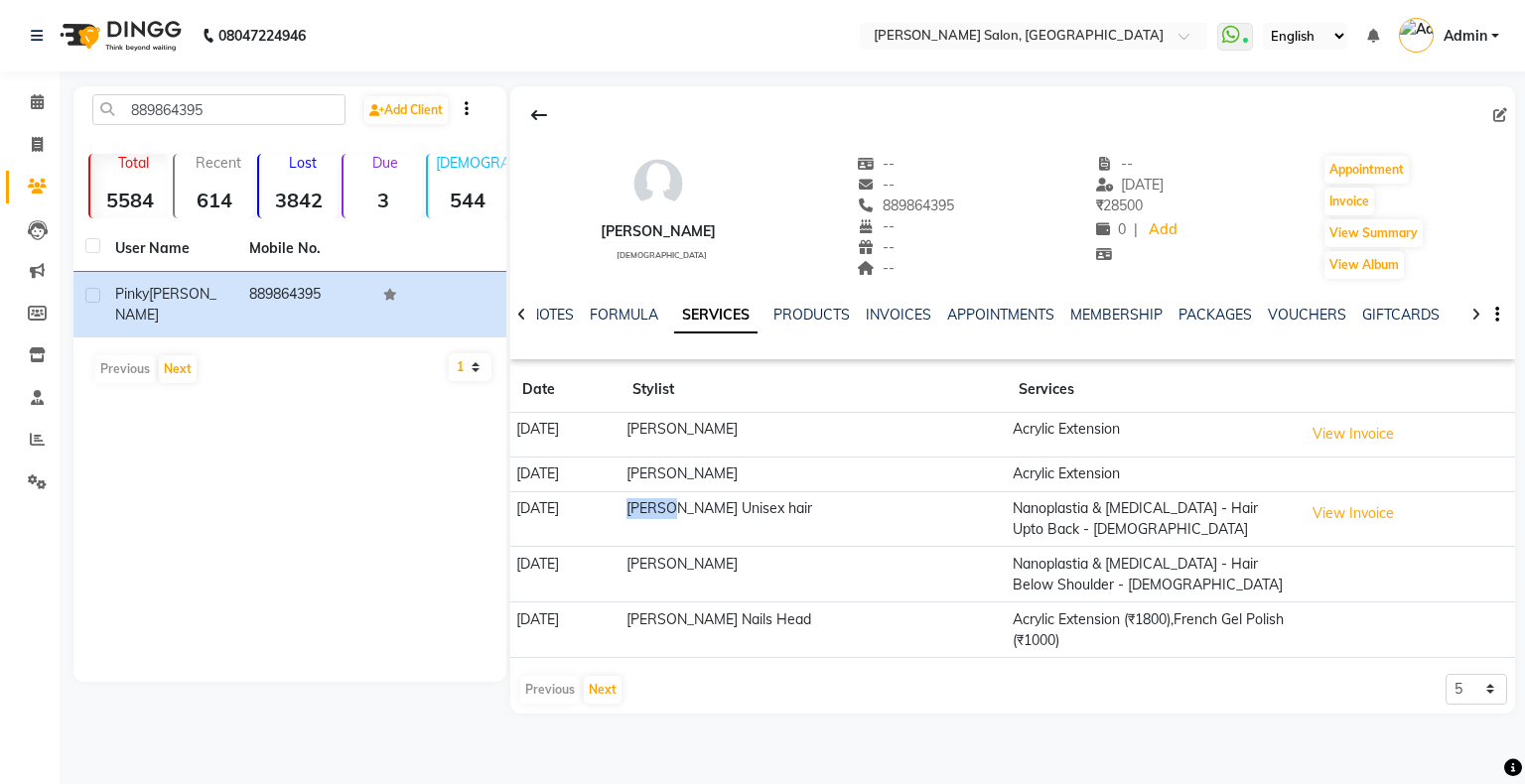 drag, startPoint x: 736, startPoint y: 494, endPoint x: 758, endPoint y: 497, distance: 22.203603 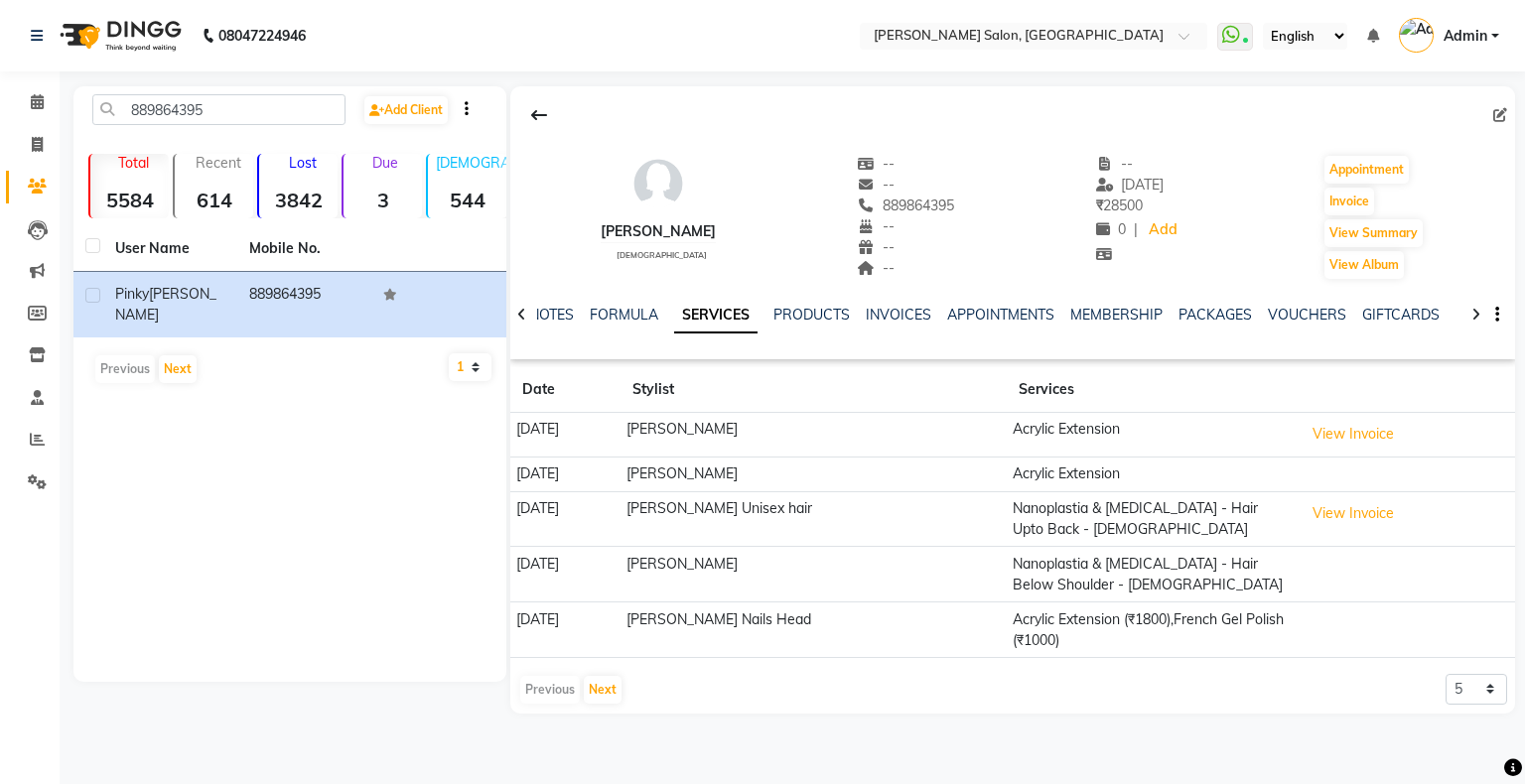 click on "Nanoplastia & Botox - Hair Upto Back - Female" 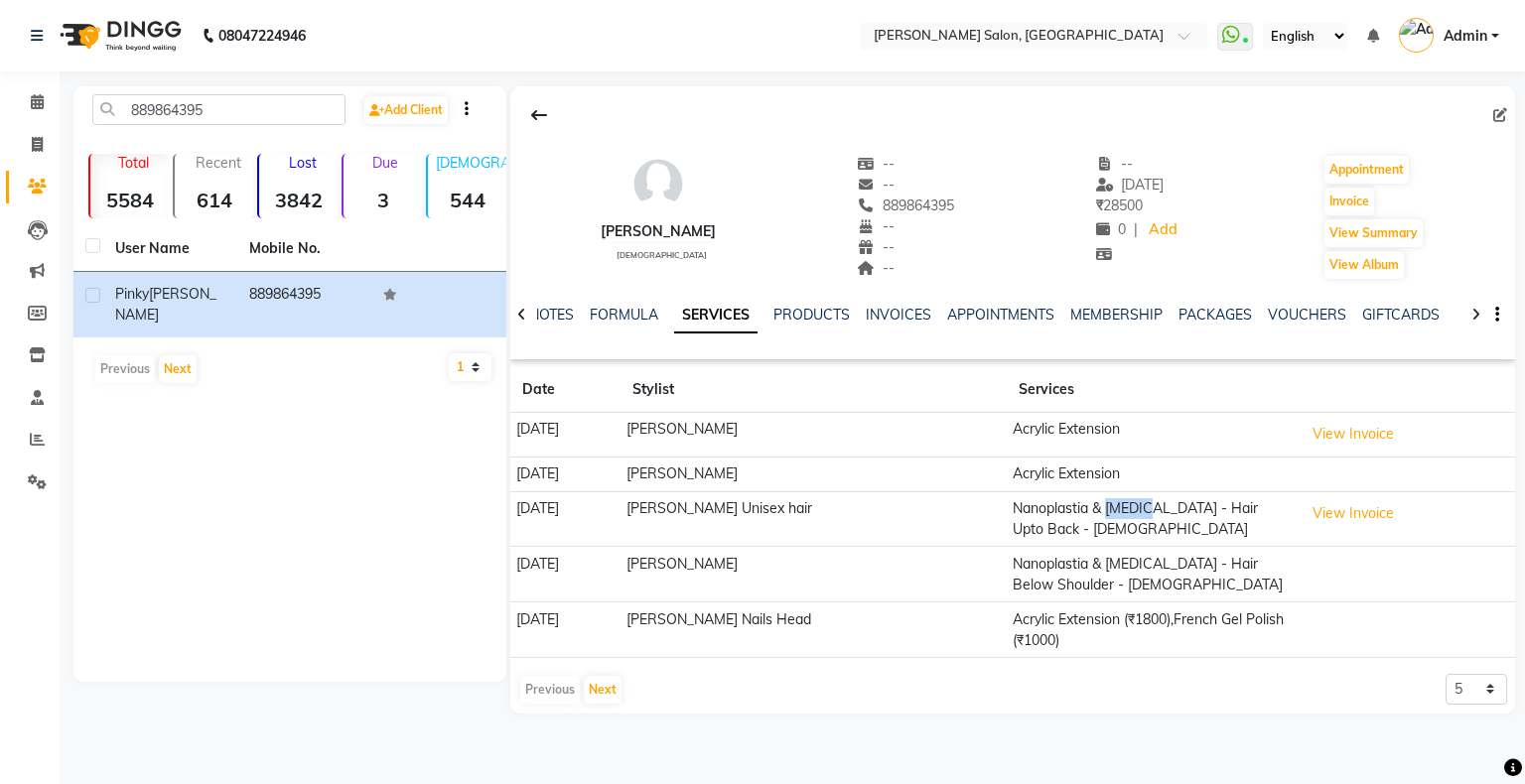 click on "Nanoplastia & Botox - Hair Upto Back - Female" 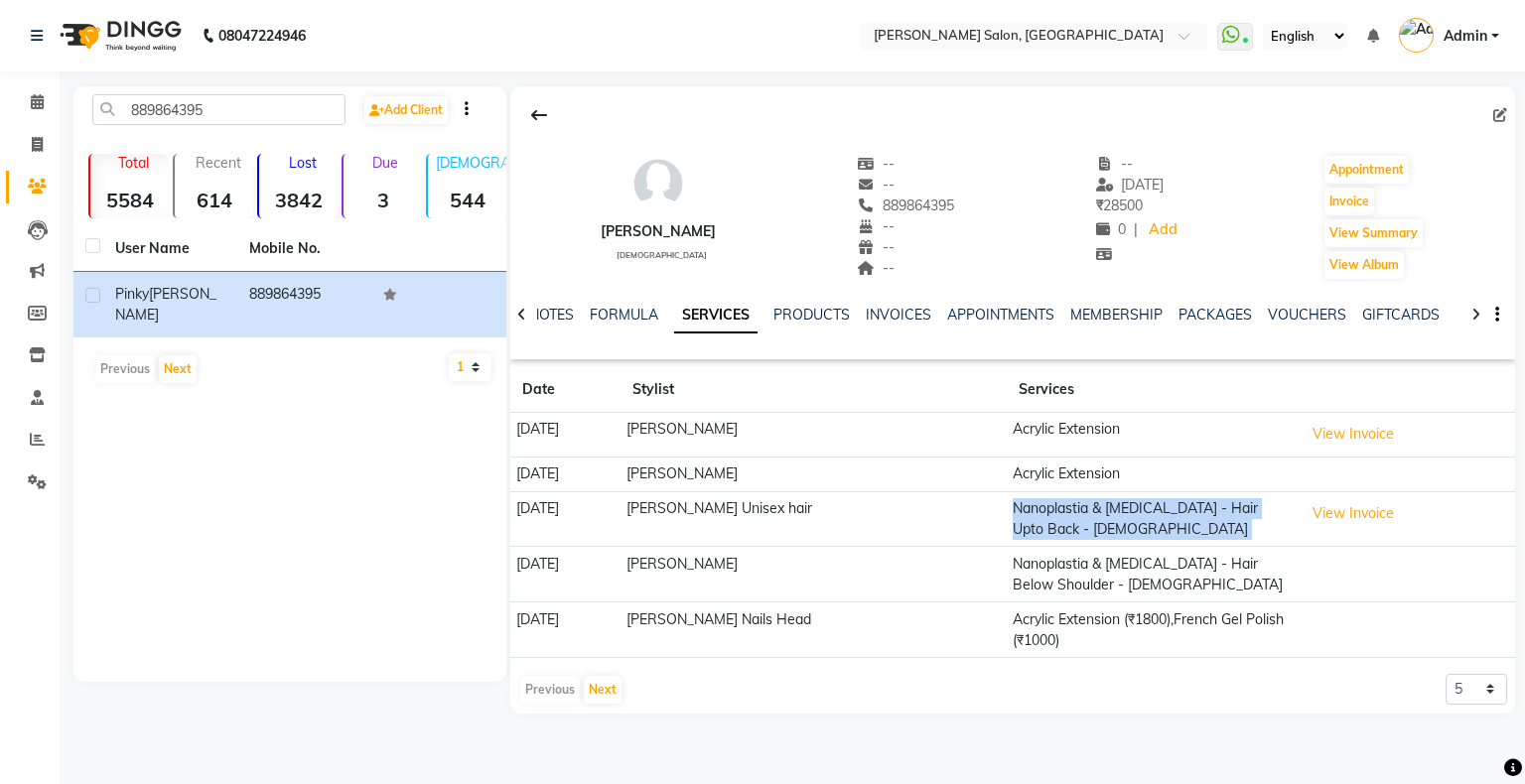 click on "Nanoplastia & Botox - Hair Upto Back - Female" 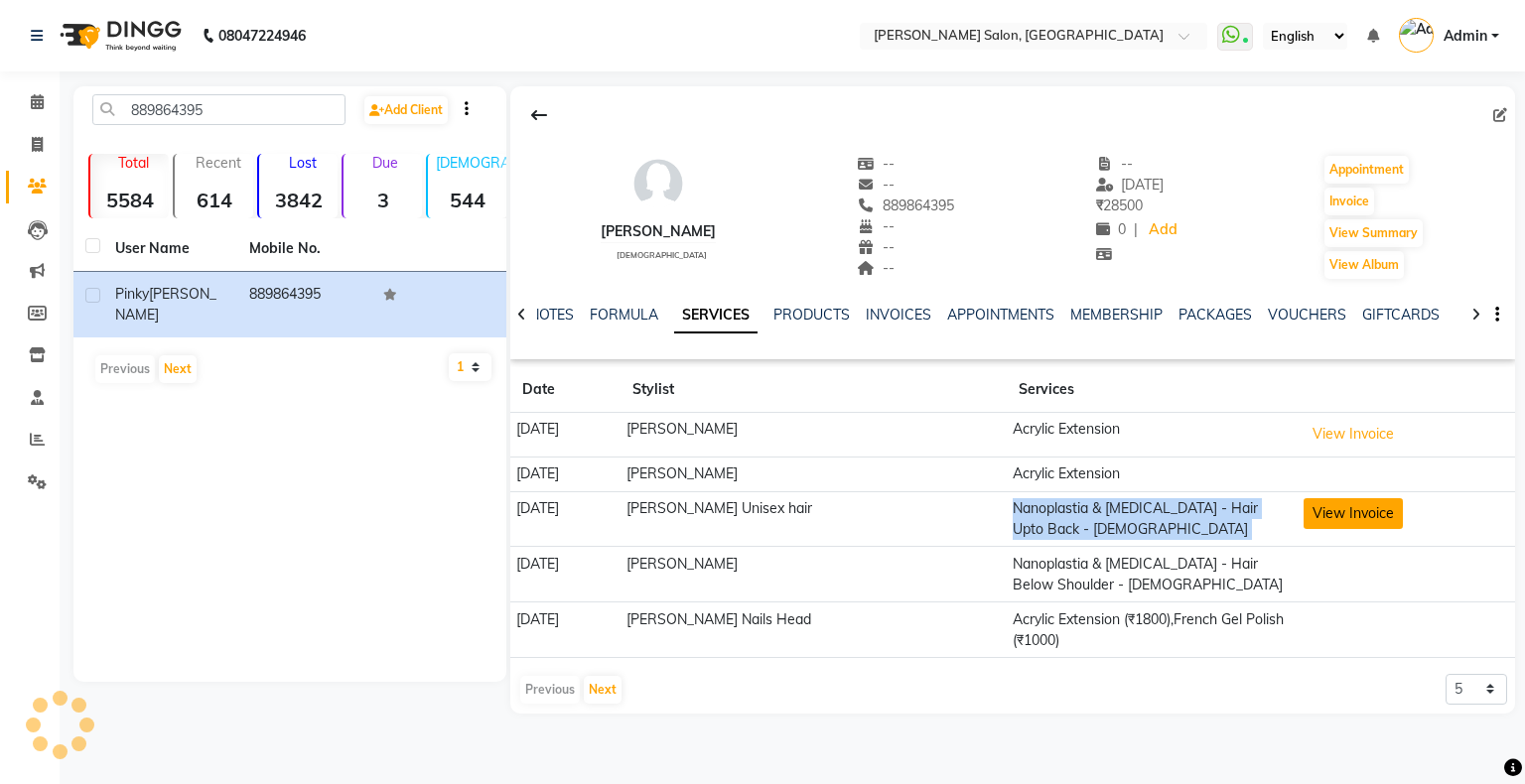 click on "View Invoice" 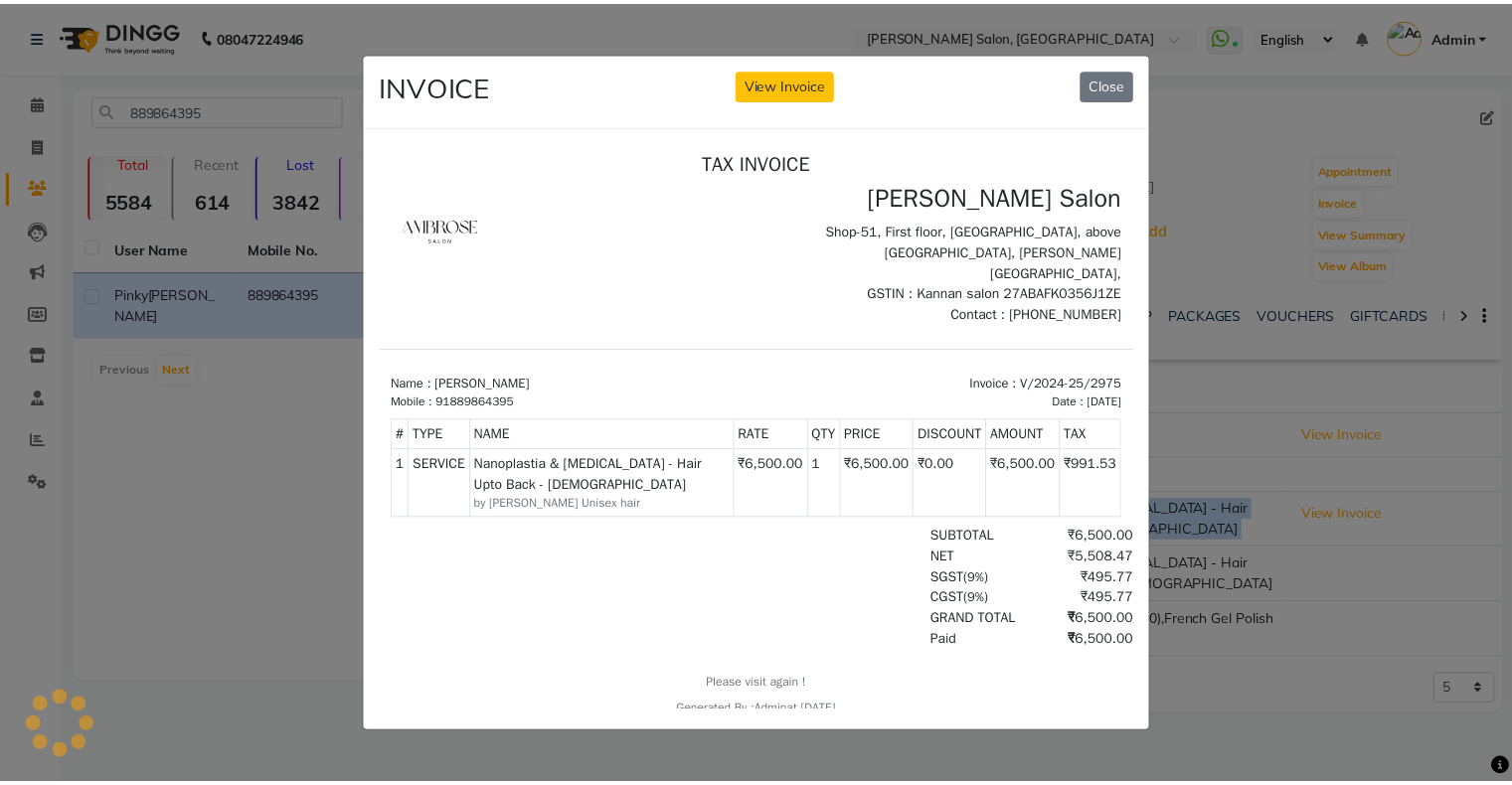 scroll, scrollTop: 0, scrollLeft: 0, axis: both 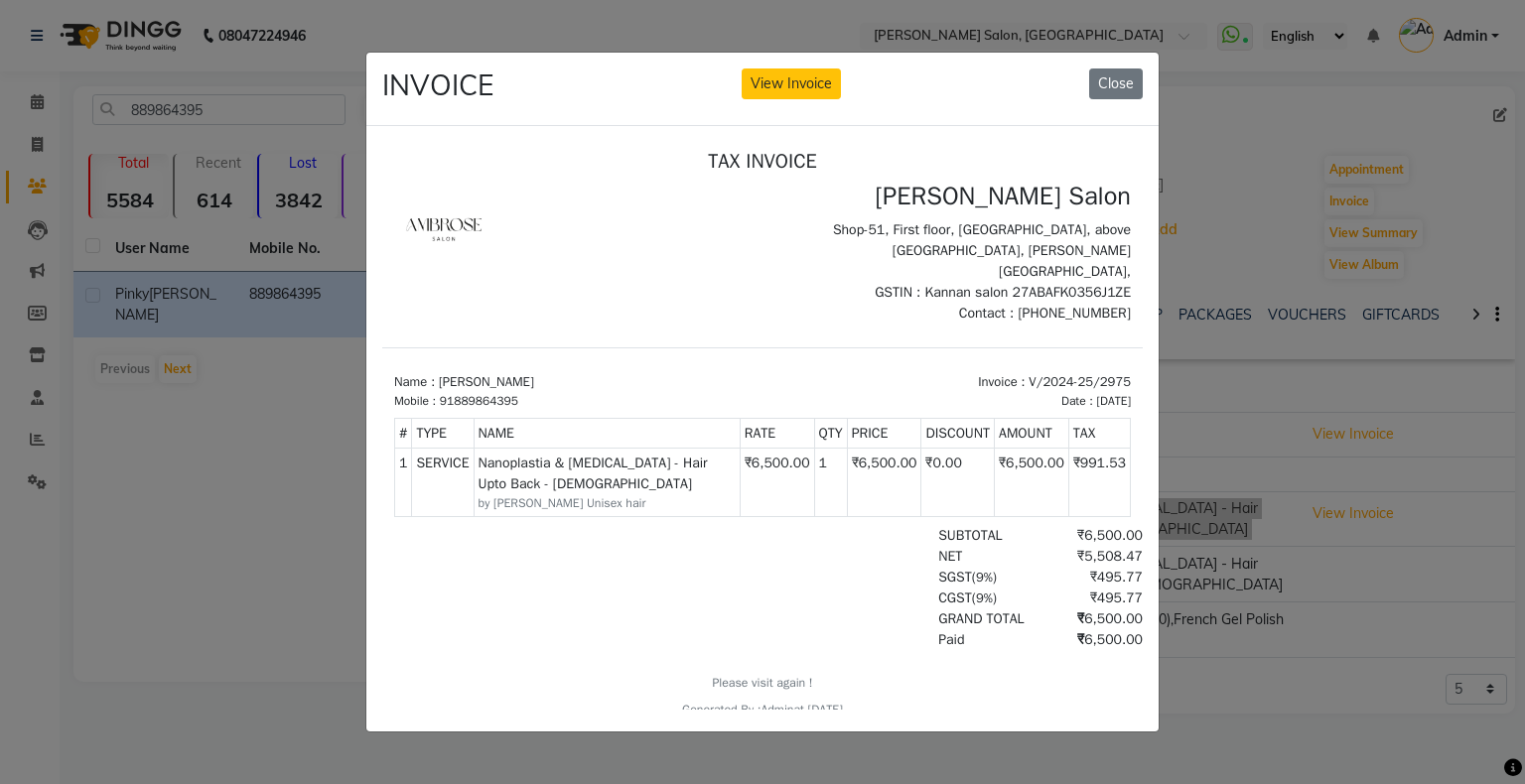 drag, startPoint x: 899, startPoint y: 442, endPoint x: 1087, endPoint y: 444, distance: 188.01064 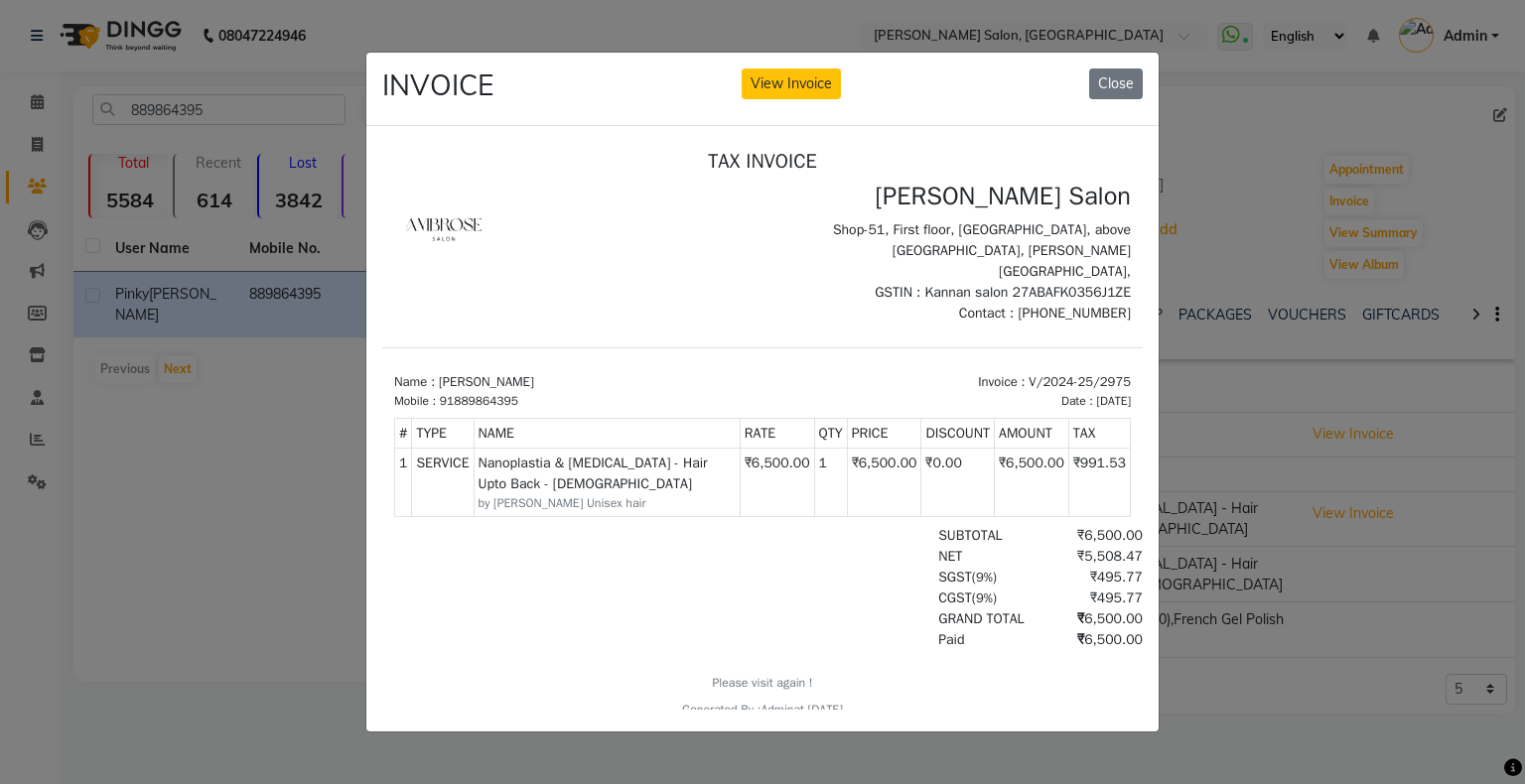 click on "INVOICE View Invoice Close" 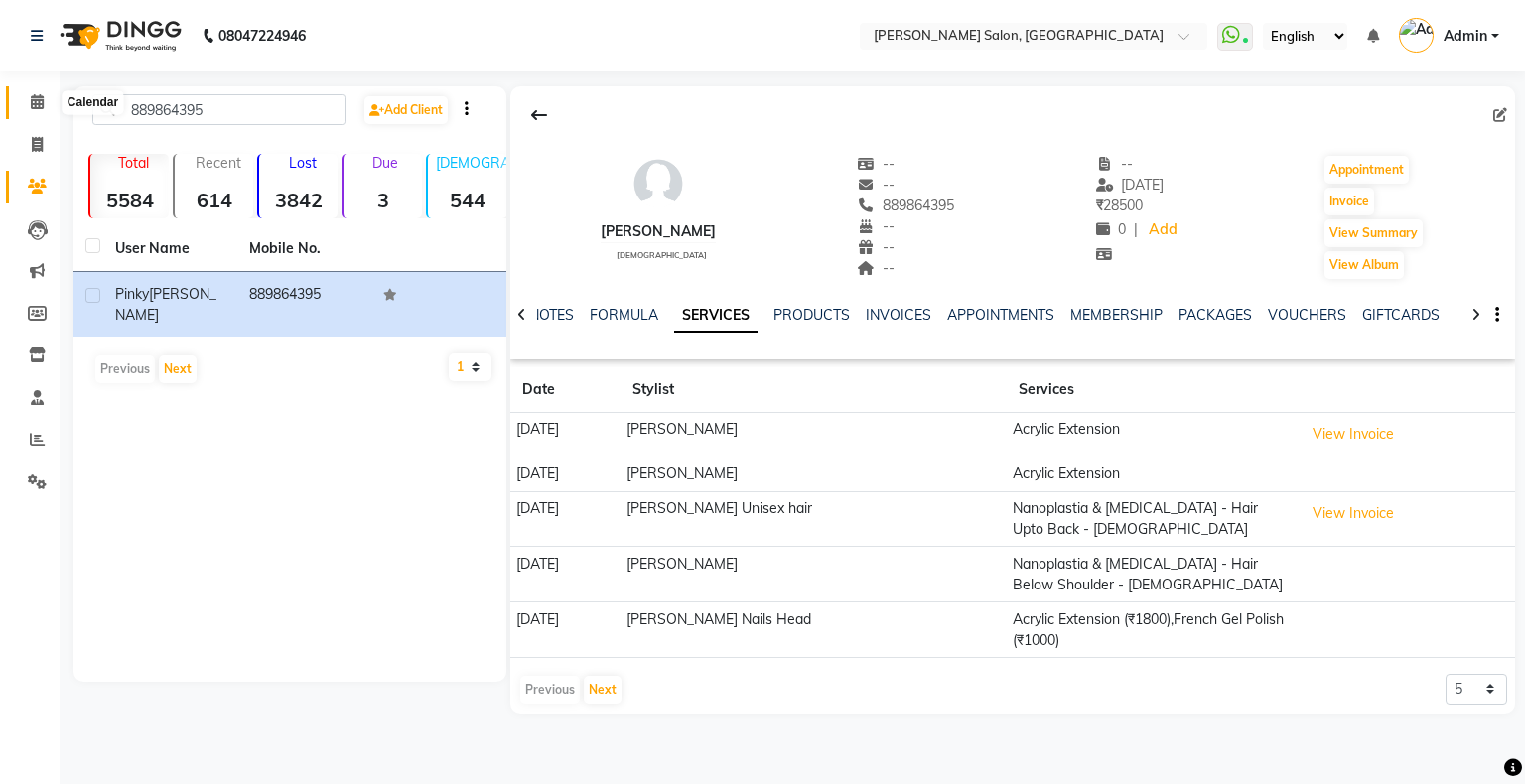 click 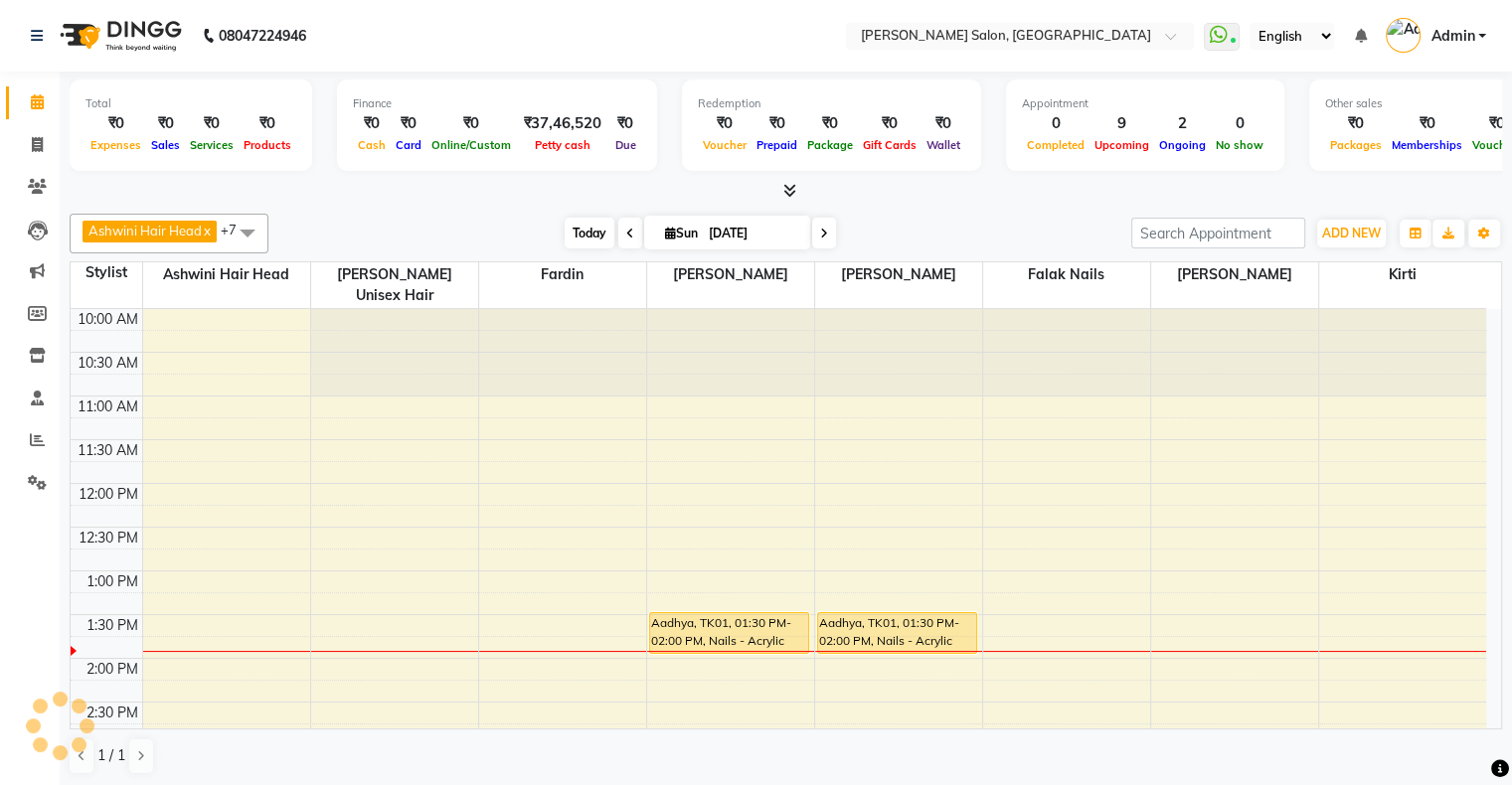 click on "Today" at bounding box center [589, 233] 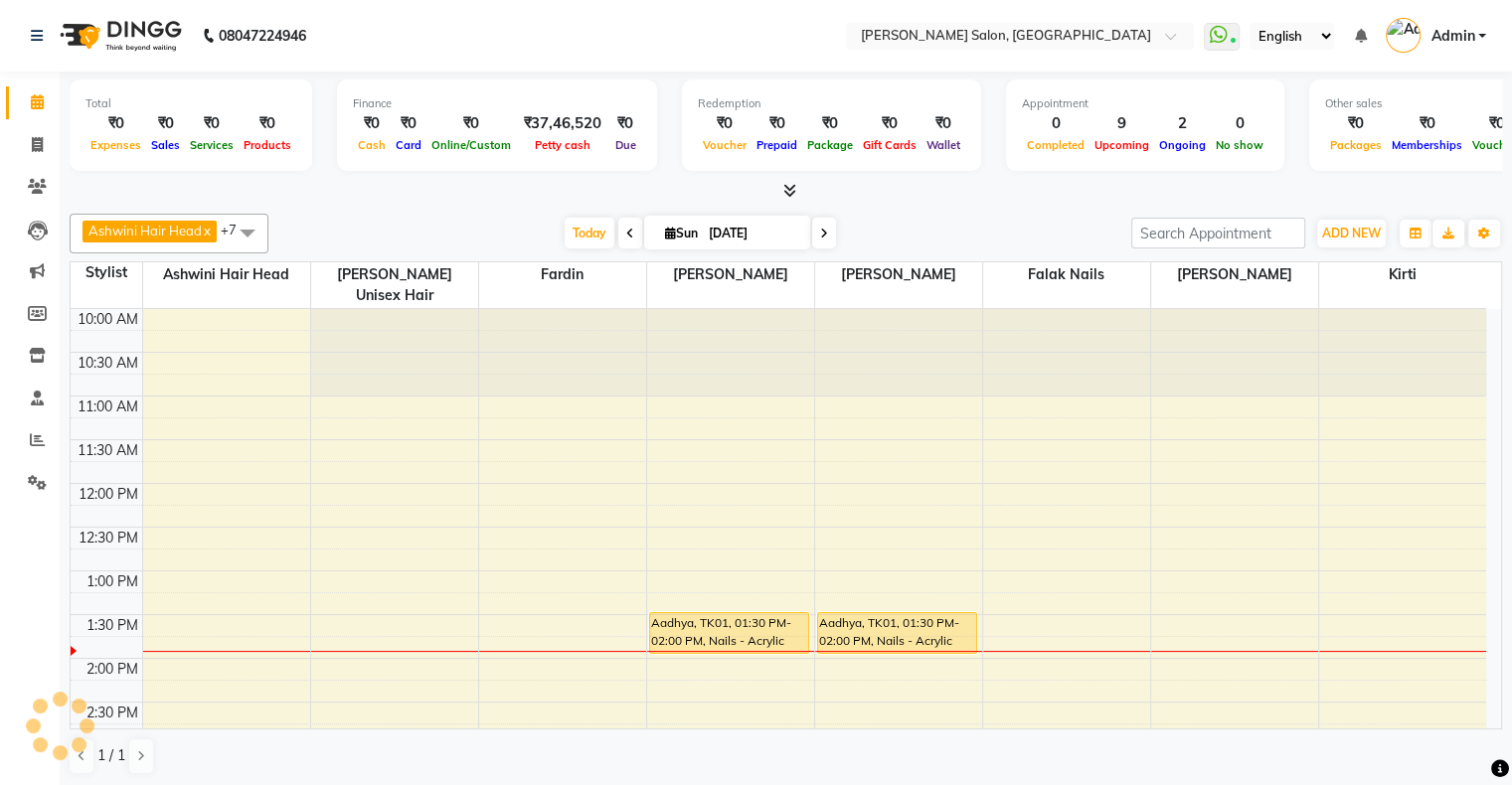 scroll, scrollTop: 261, scrollLeft: 0, axis: vertical 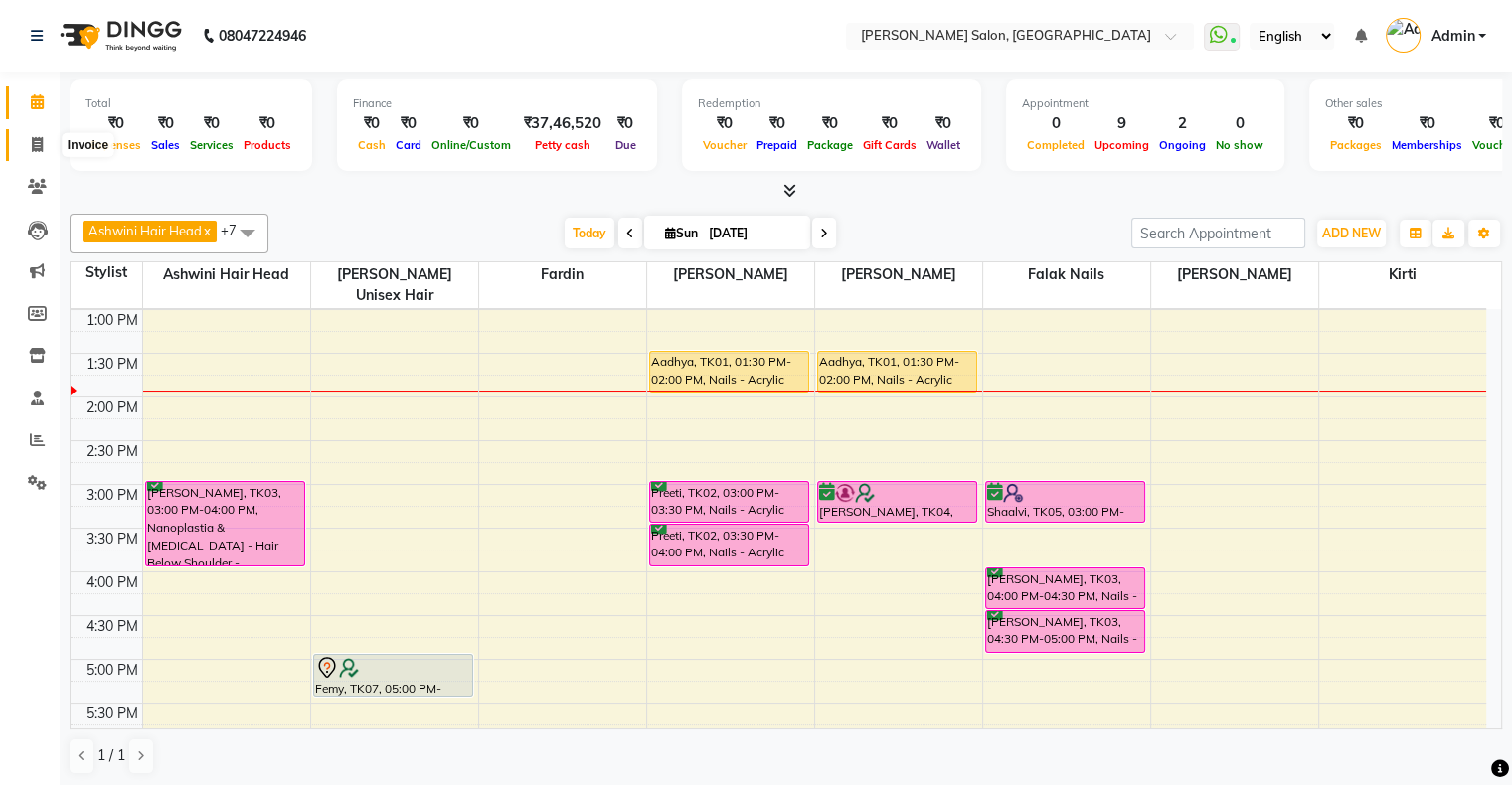 click 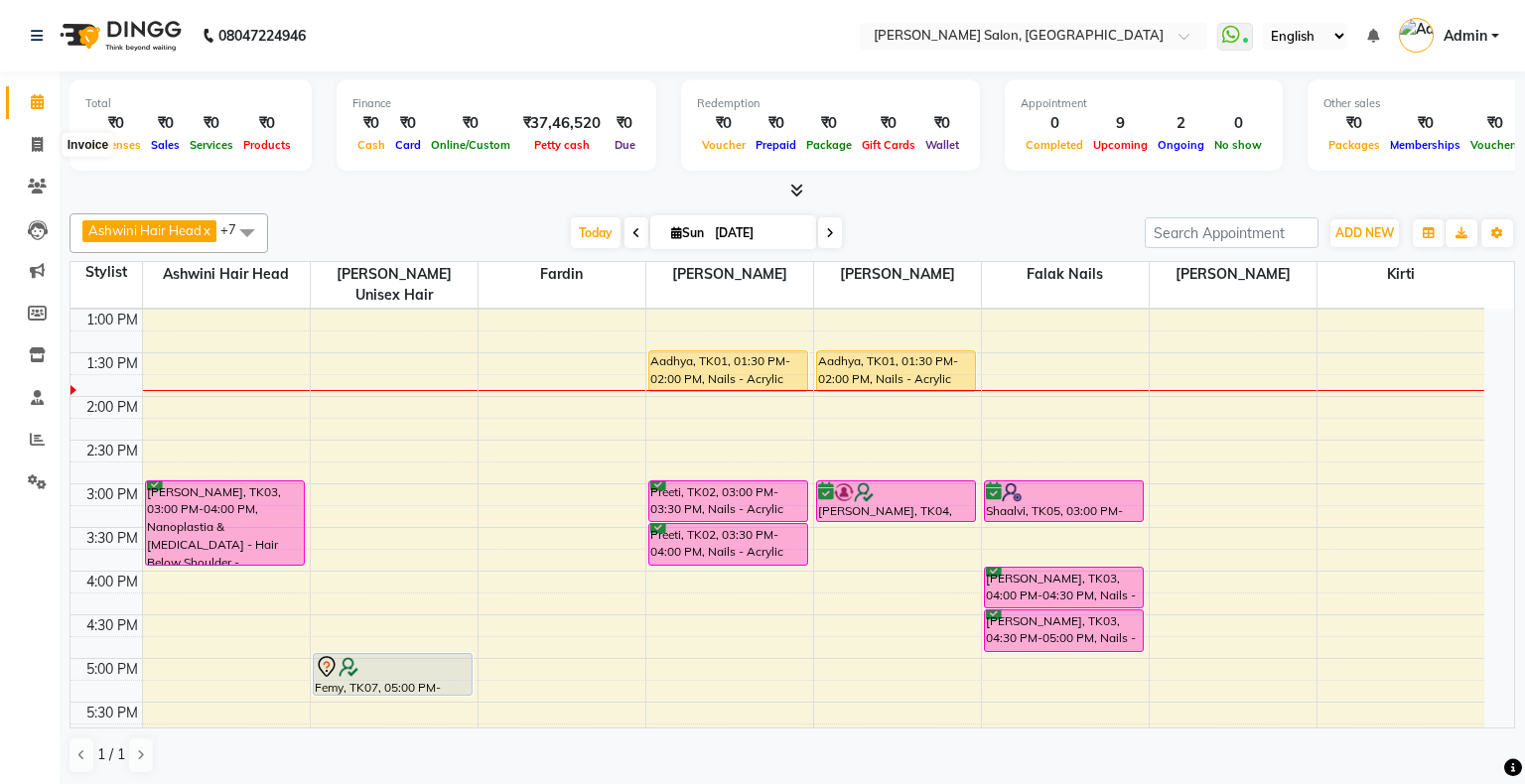 select on "service" 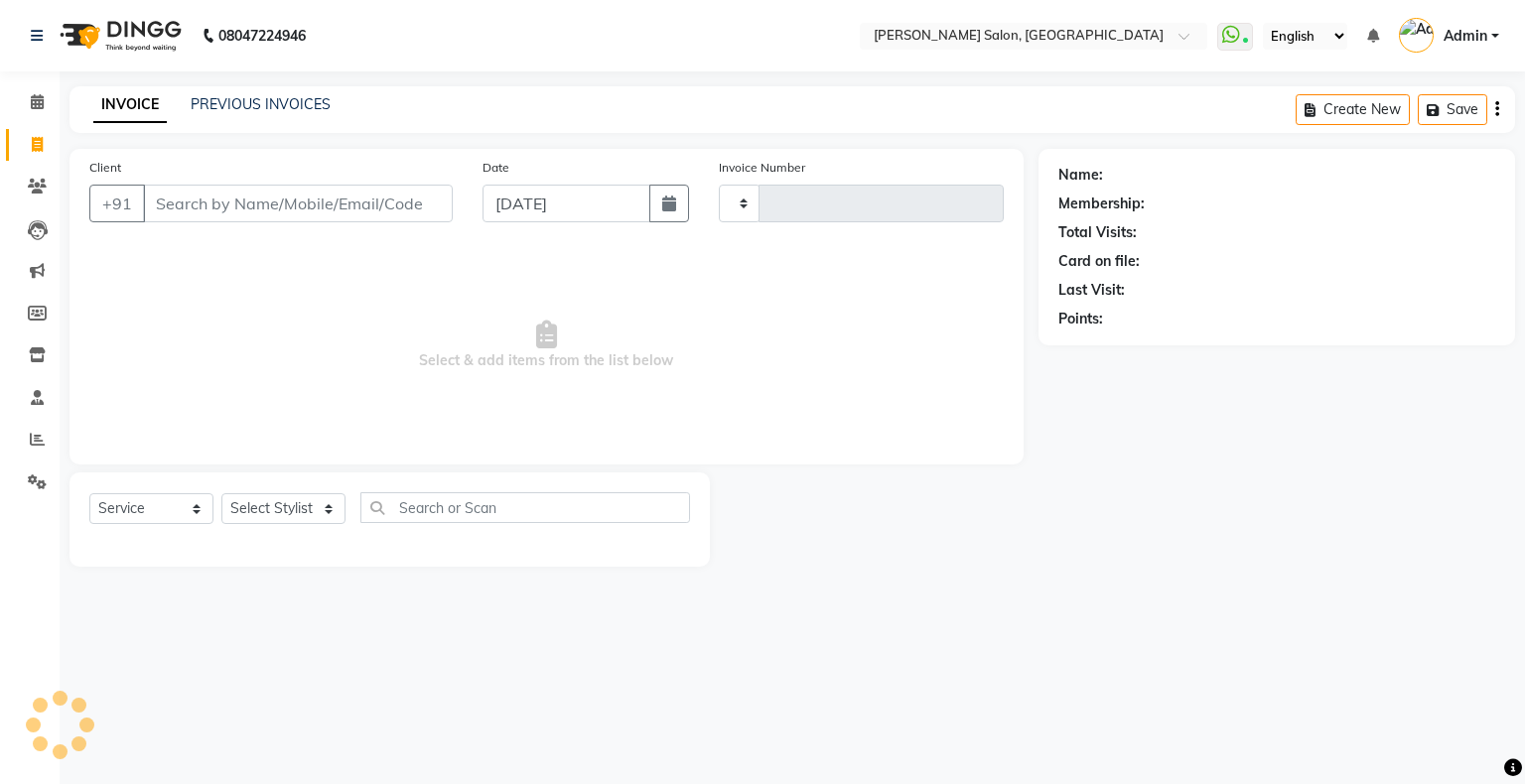 type on "1110" 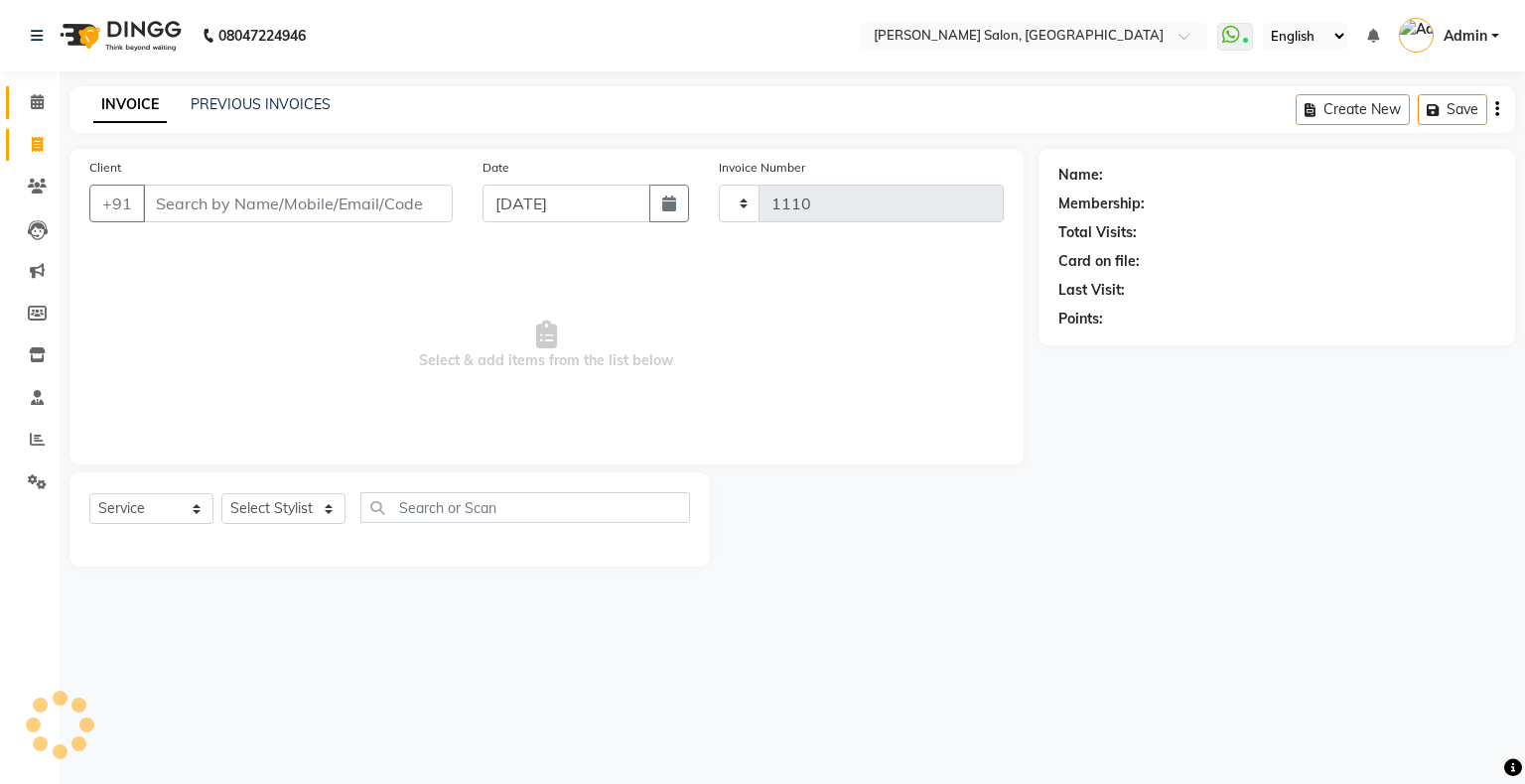 select on "4073" 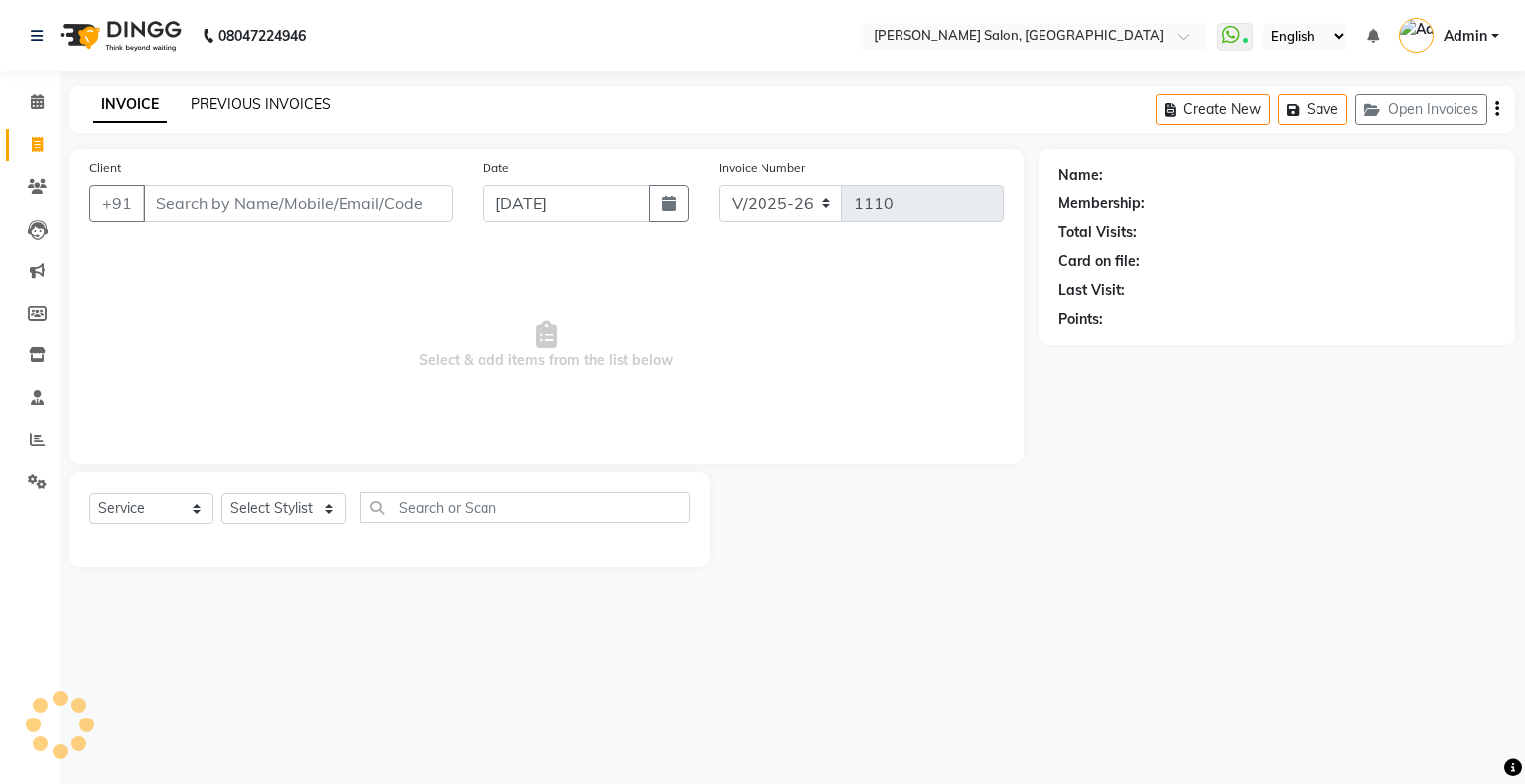 click on "PREVIOUS INVOICES" 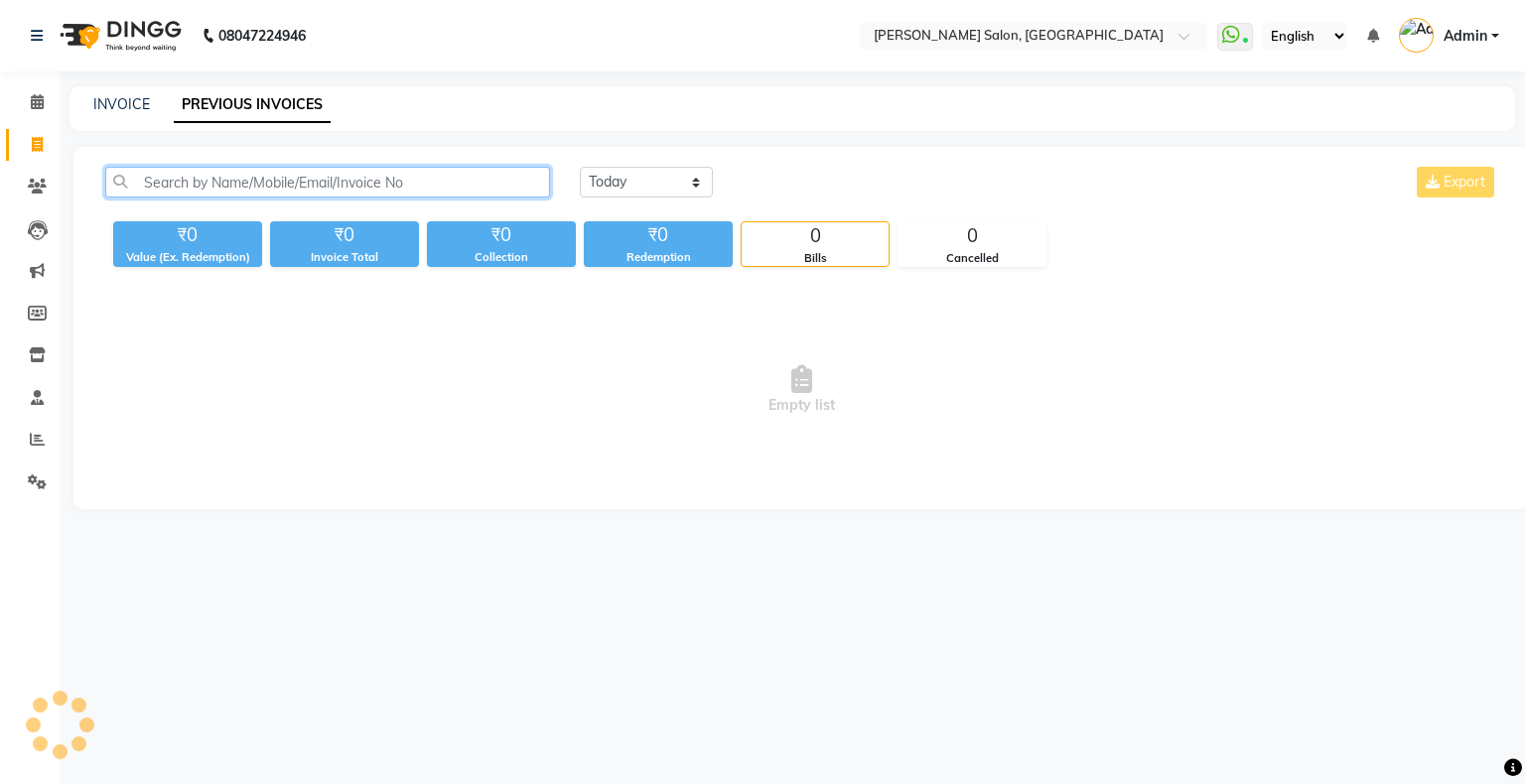 click 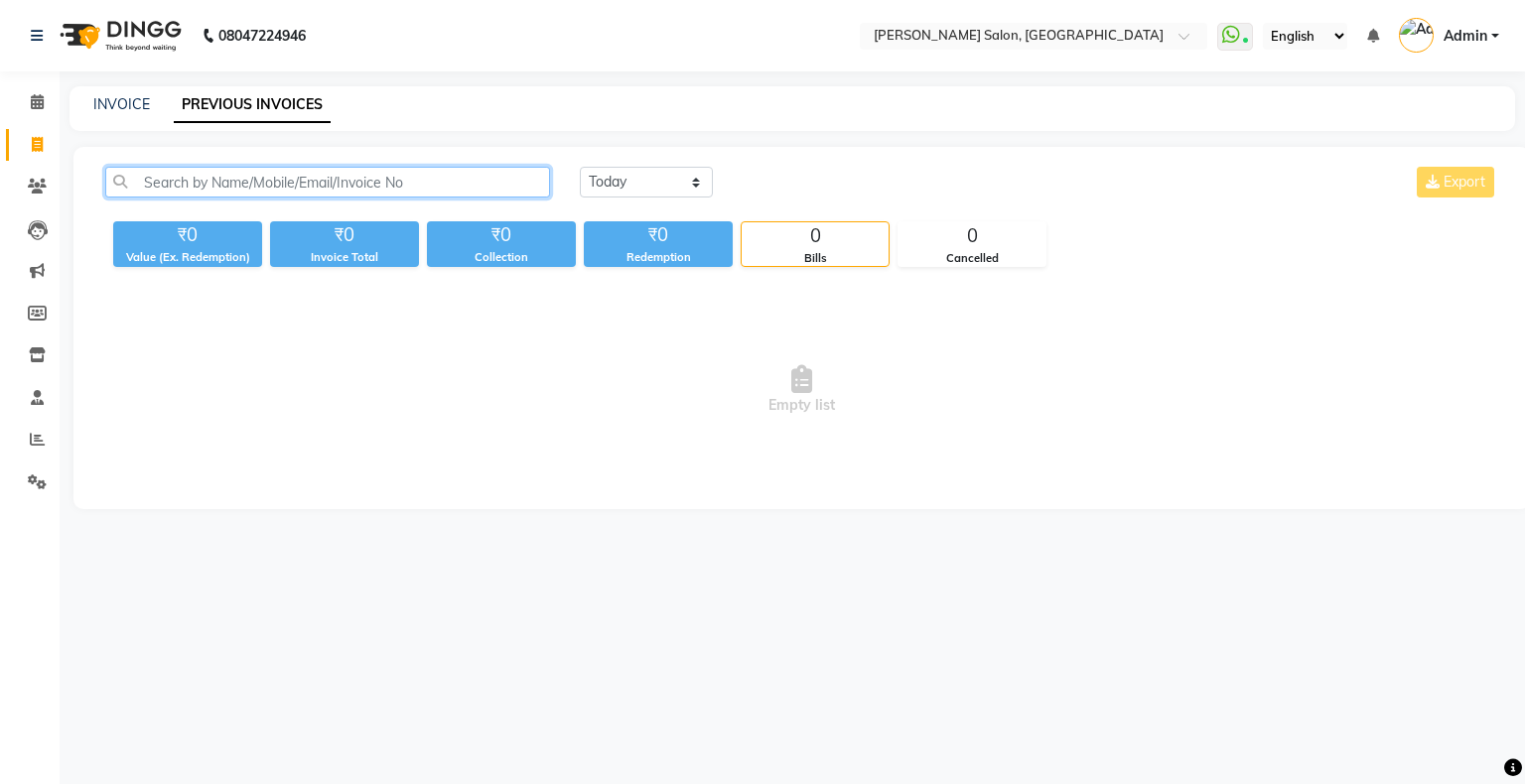 paste on "889864395" 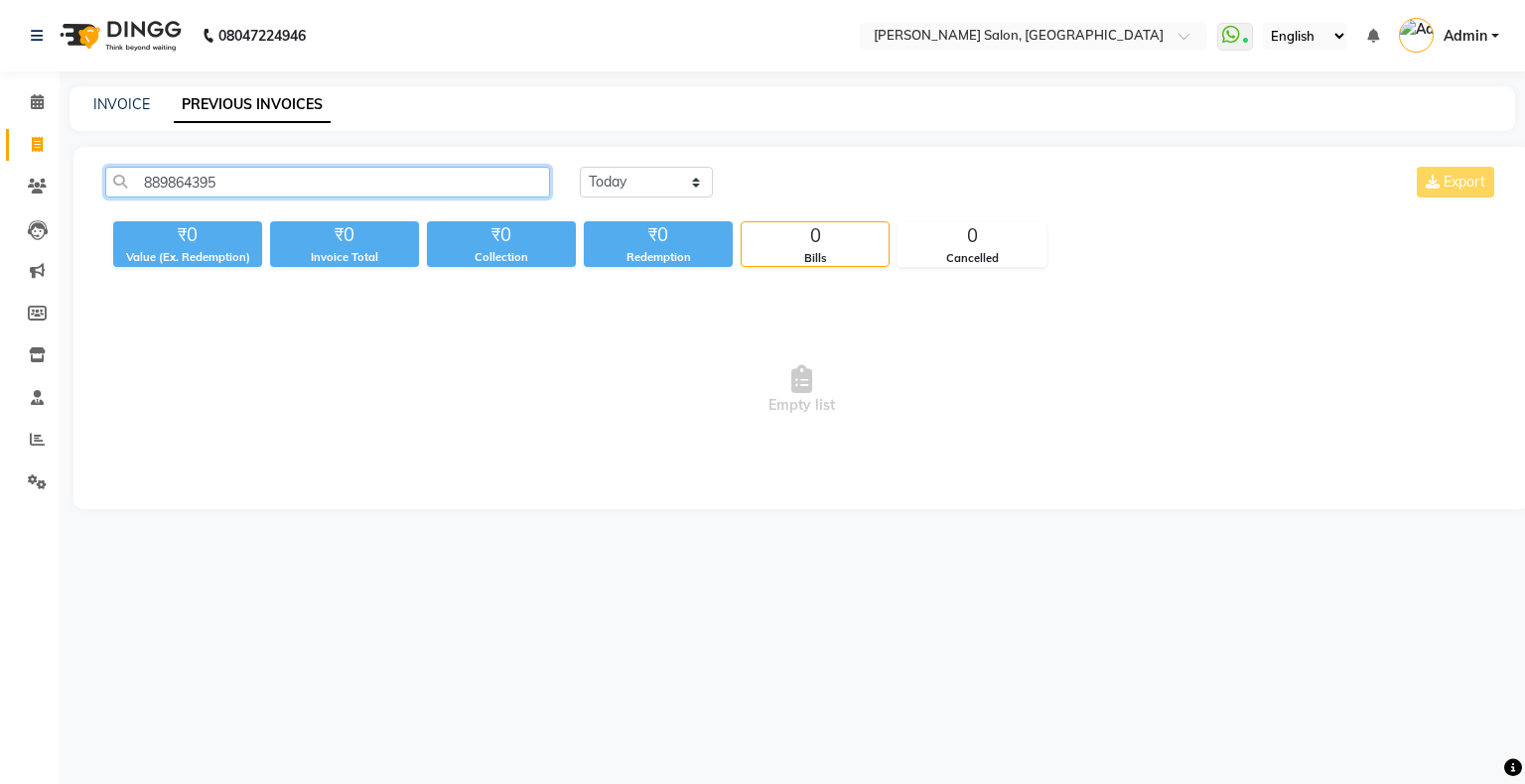 type on "889864395" 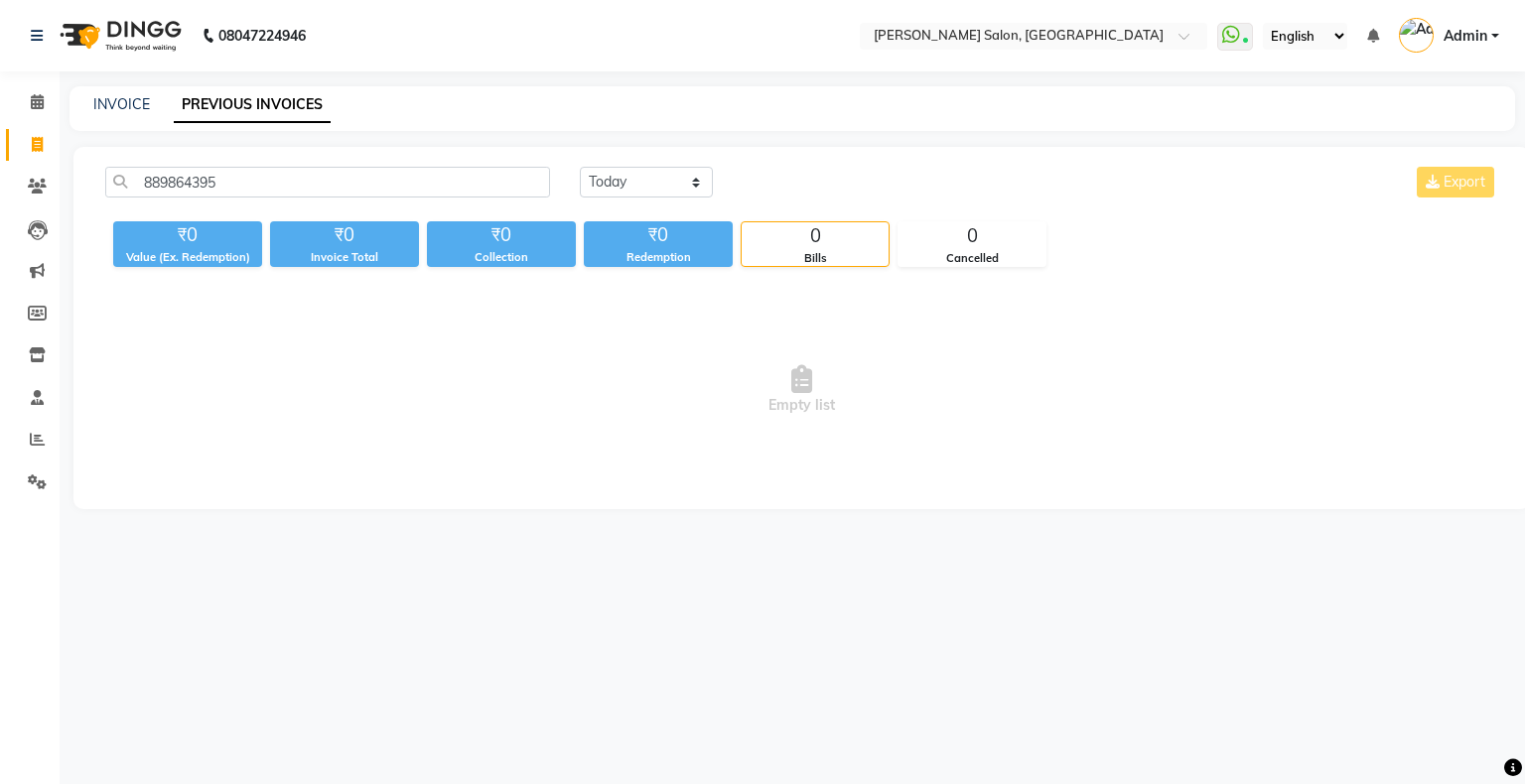 click on "889864395 Today Yesterday Custom Range Export" 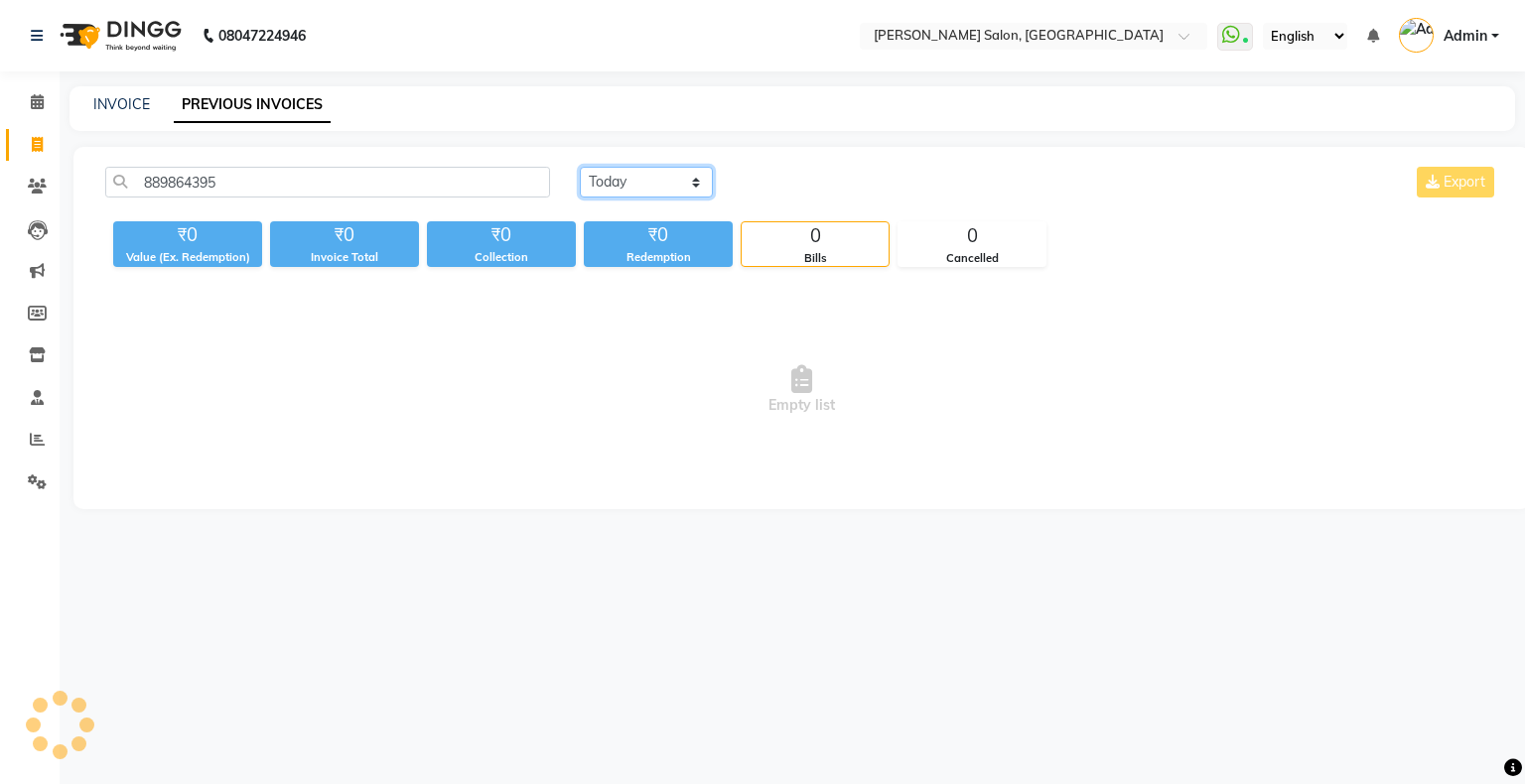 click on "Today Yesterday Custom Range" 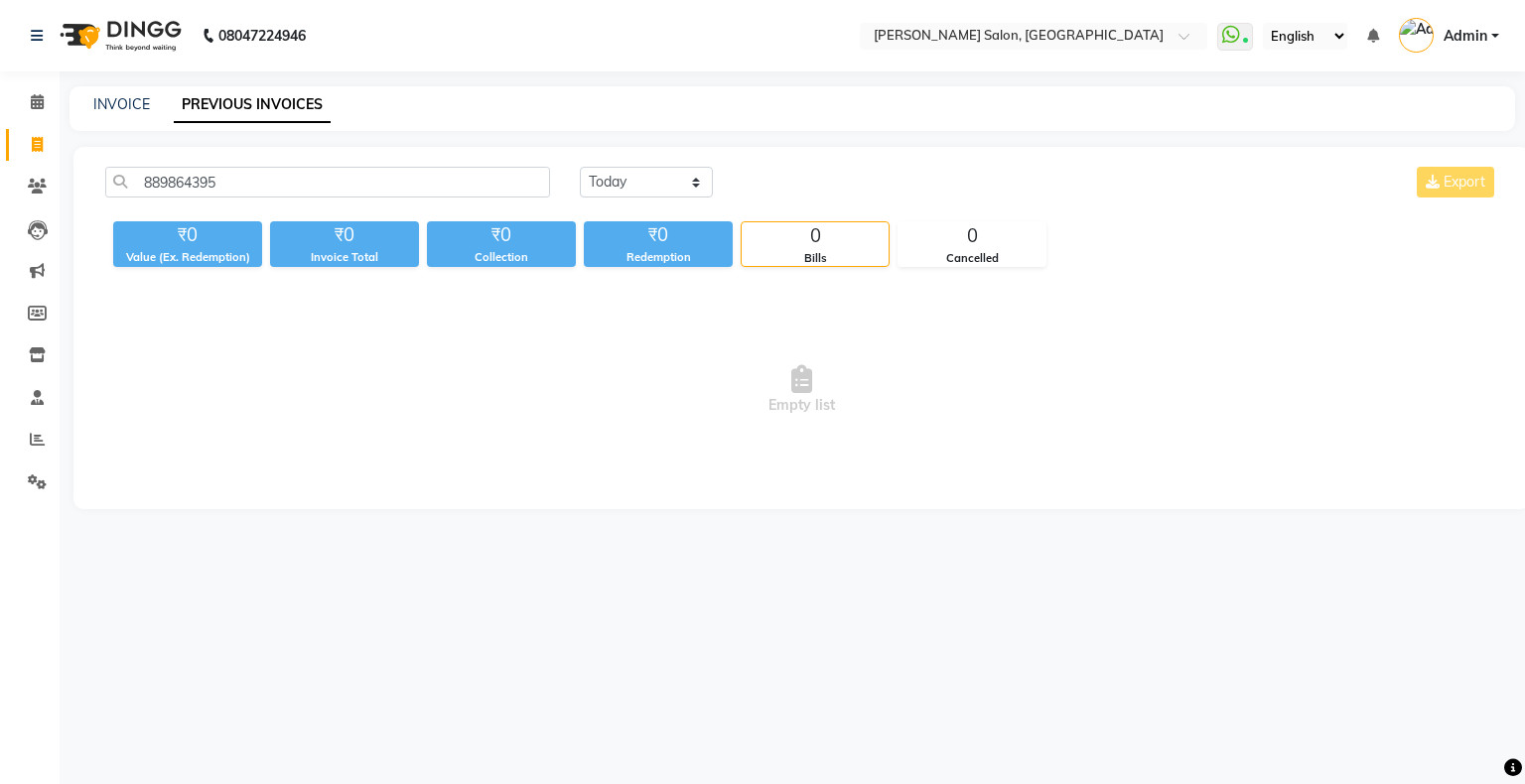 click on "Empty list" at bounding box center [801, 390] 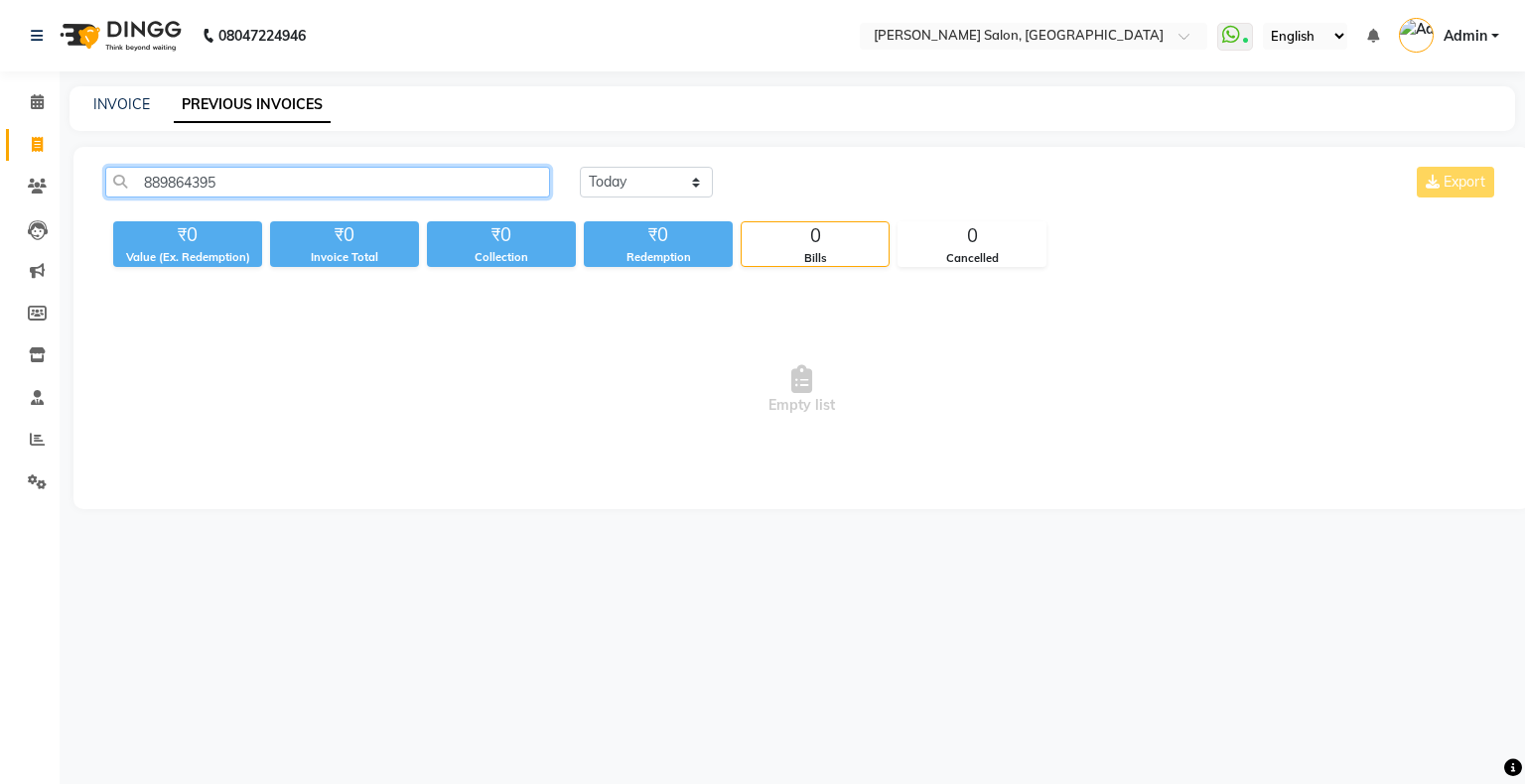 click on "889864395" 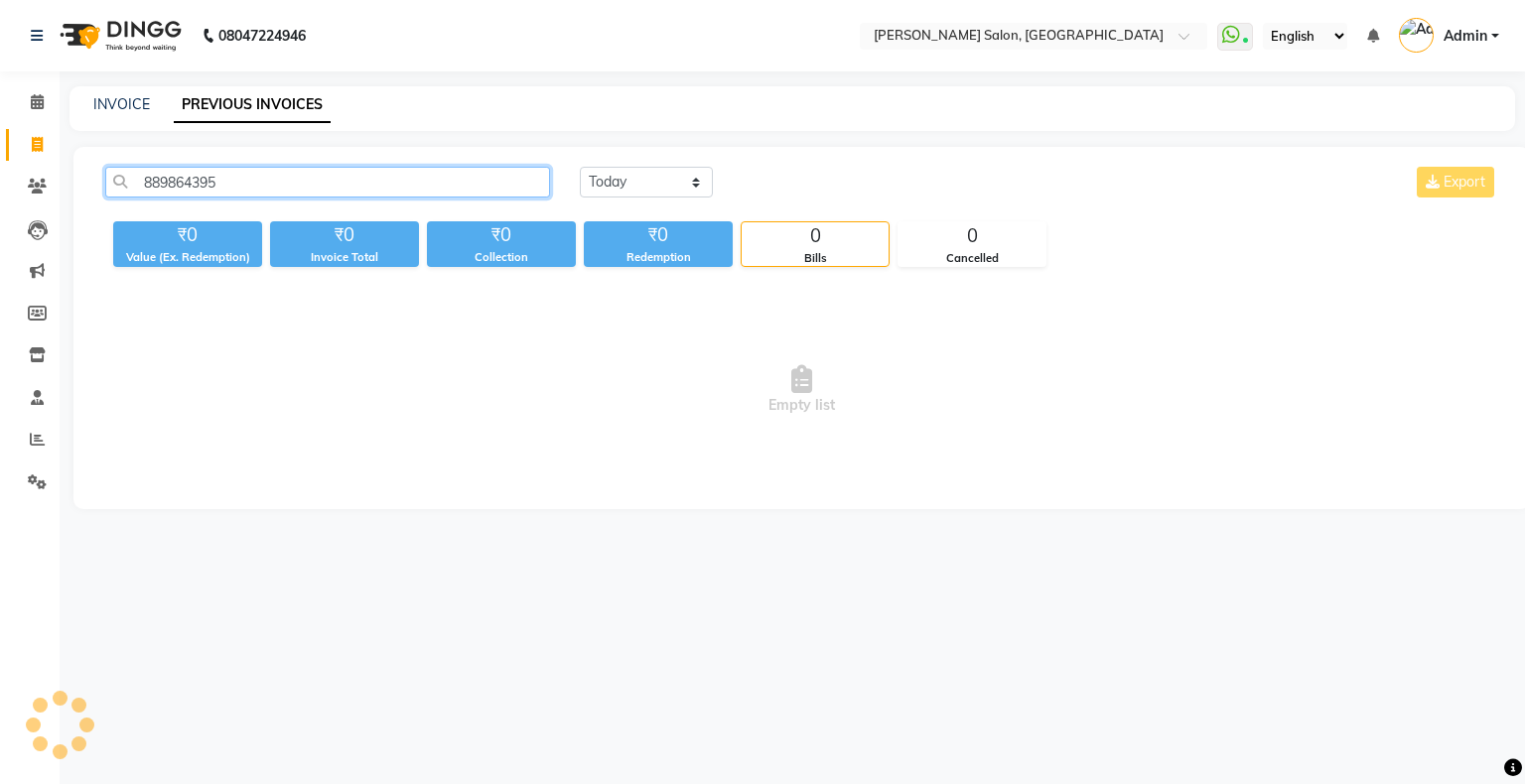drag, startPoint x: 247, startPoint y: 186, endPoint x: 197, endPoint y: 180, distance: 50.358713 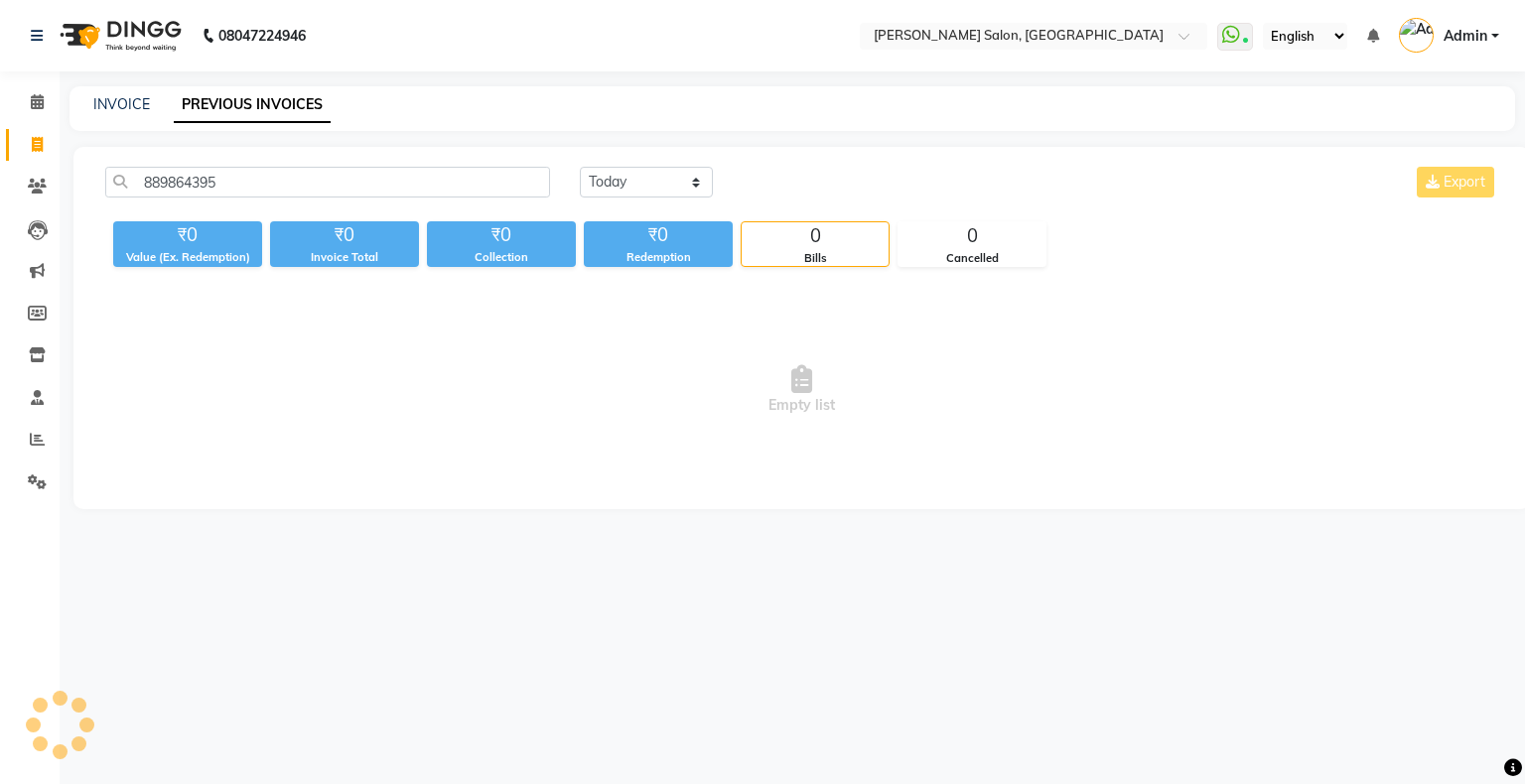 click on "889864395 Today Yesterday Custom Range Export" 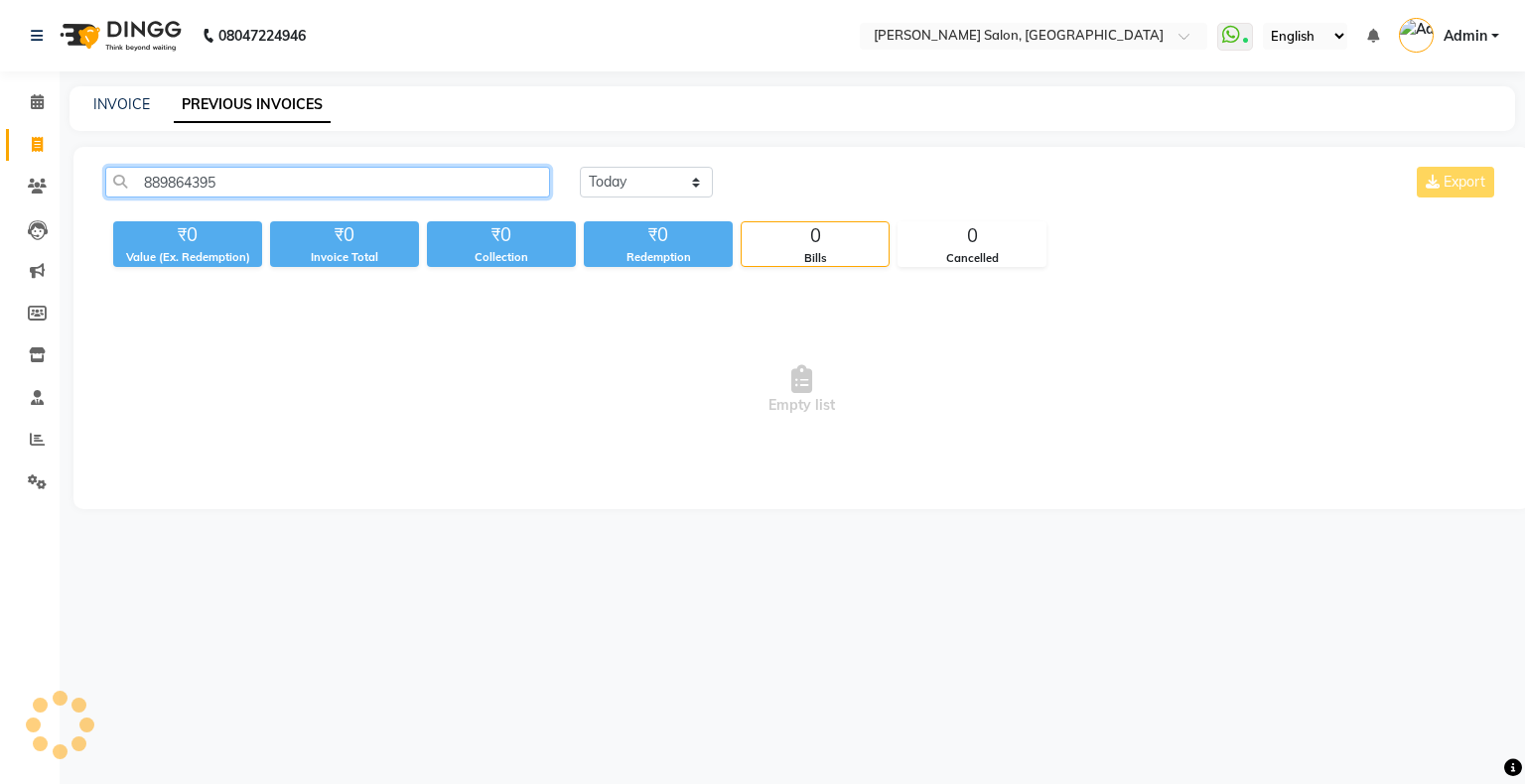 click on "889864395" 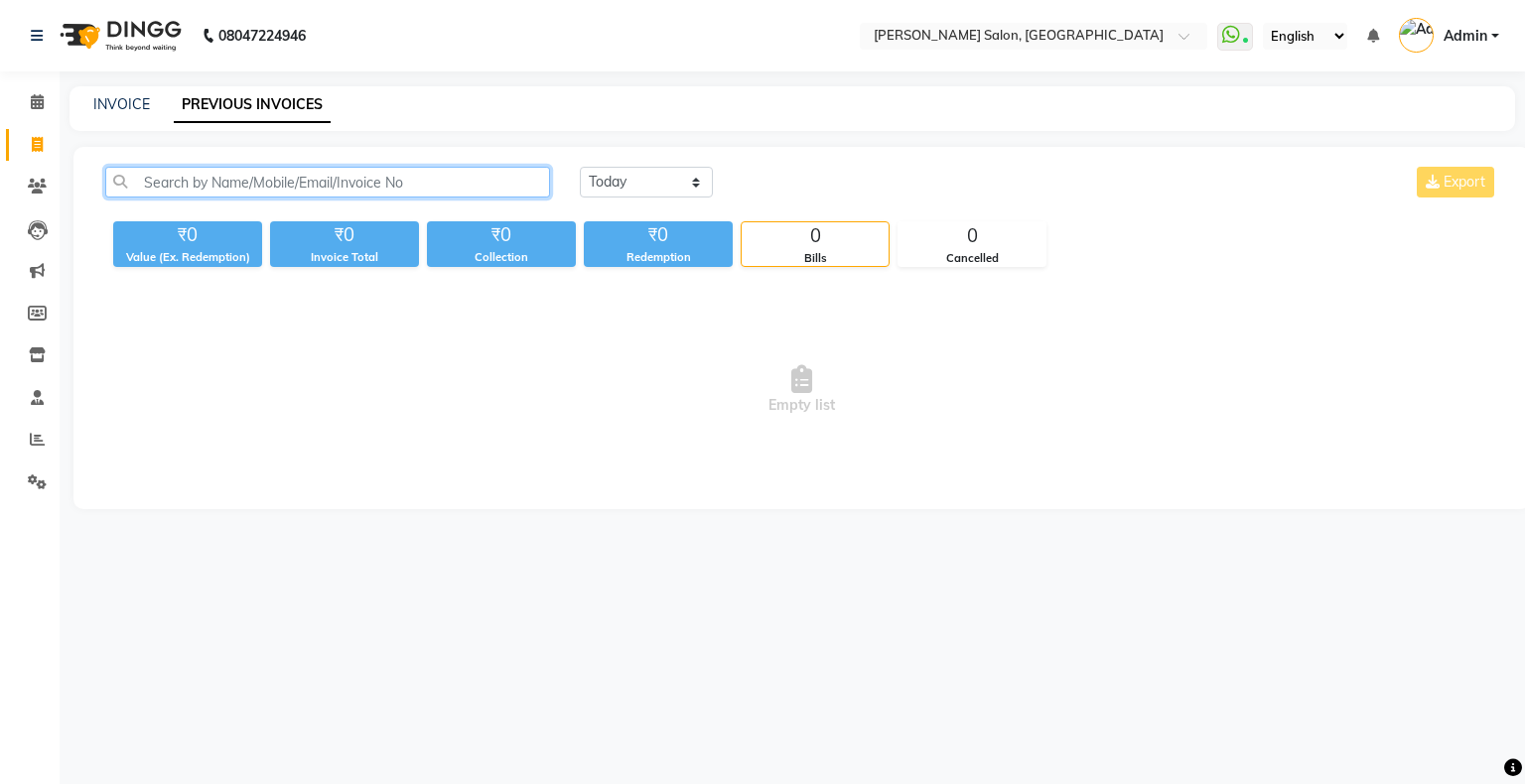 drag, startPoint x: 322, startPoint y: 186, endPoint x: 355, endPoint y: 200, distance: 35.846897 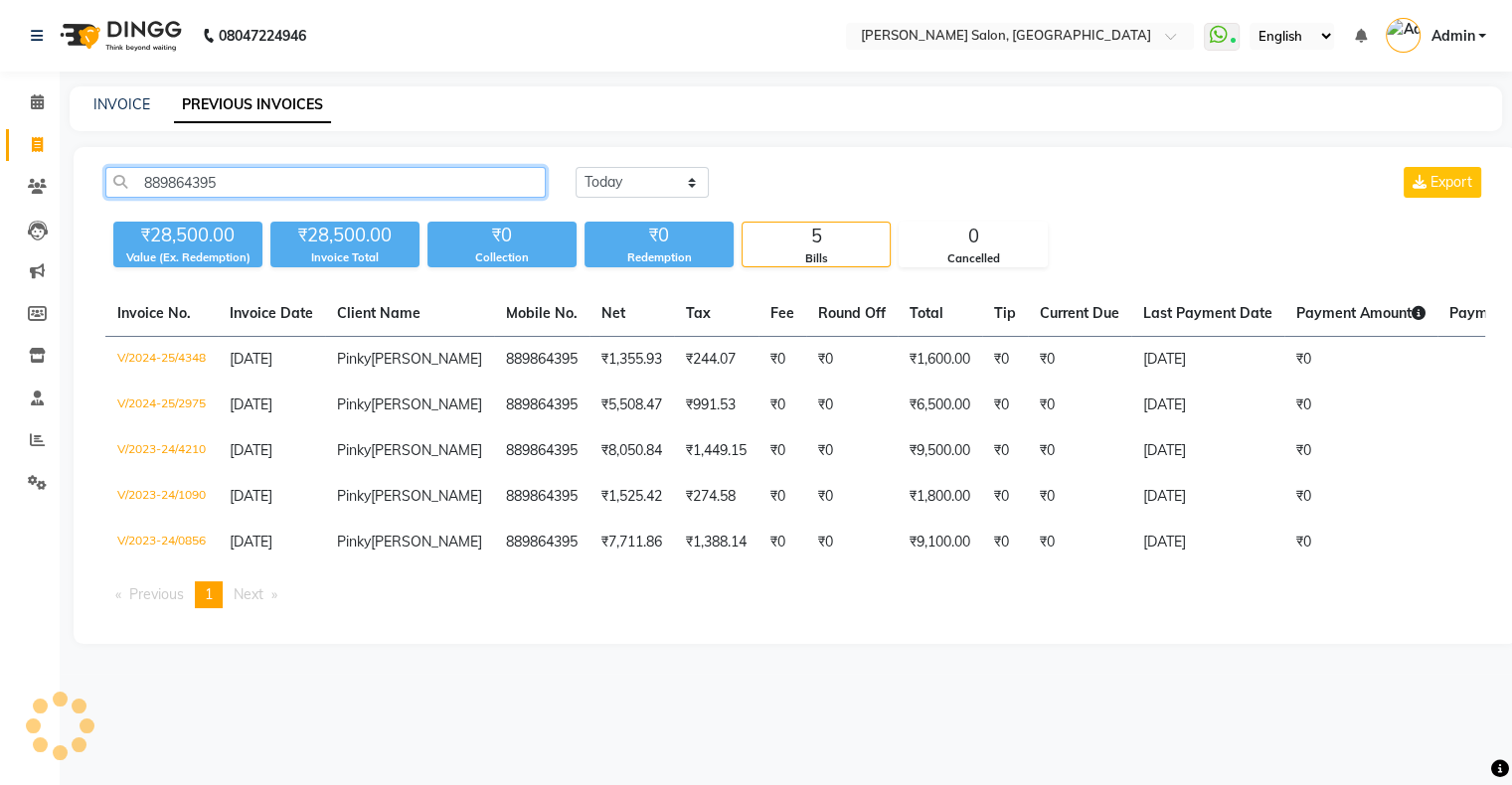 click on "889864395" 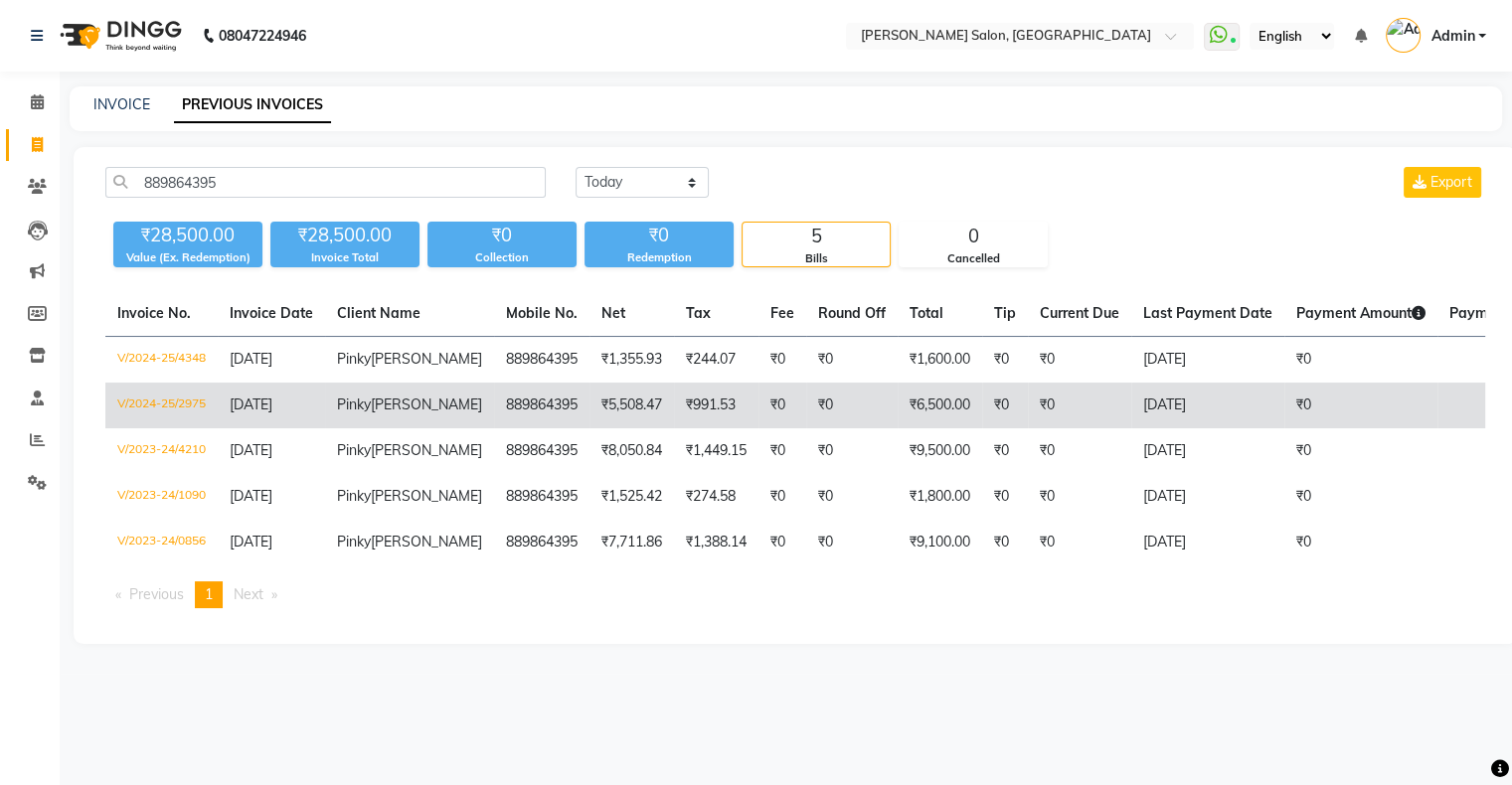 click on "889864395" 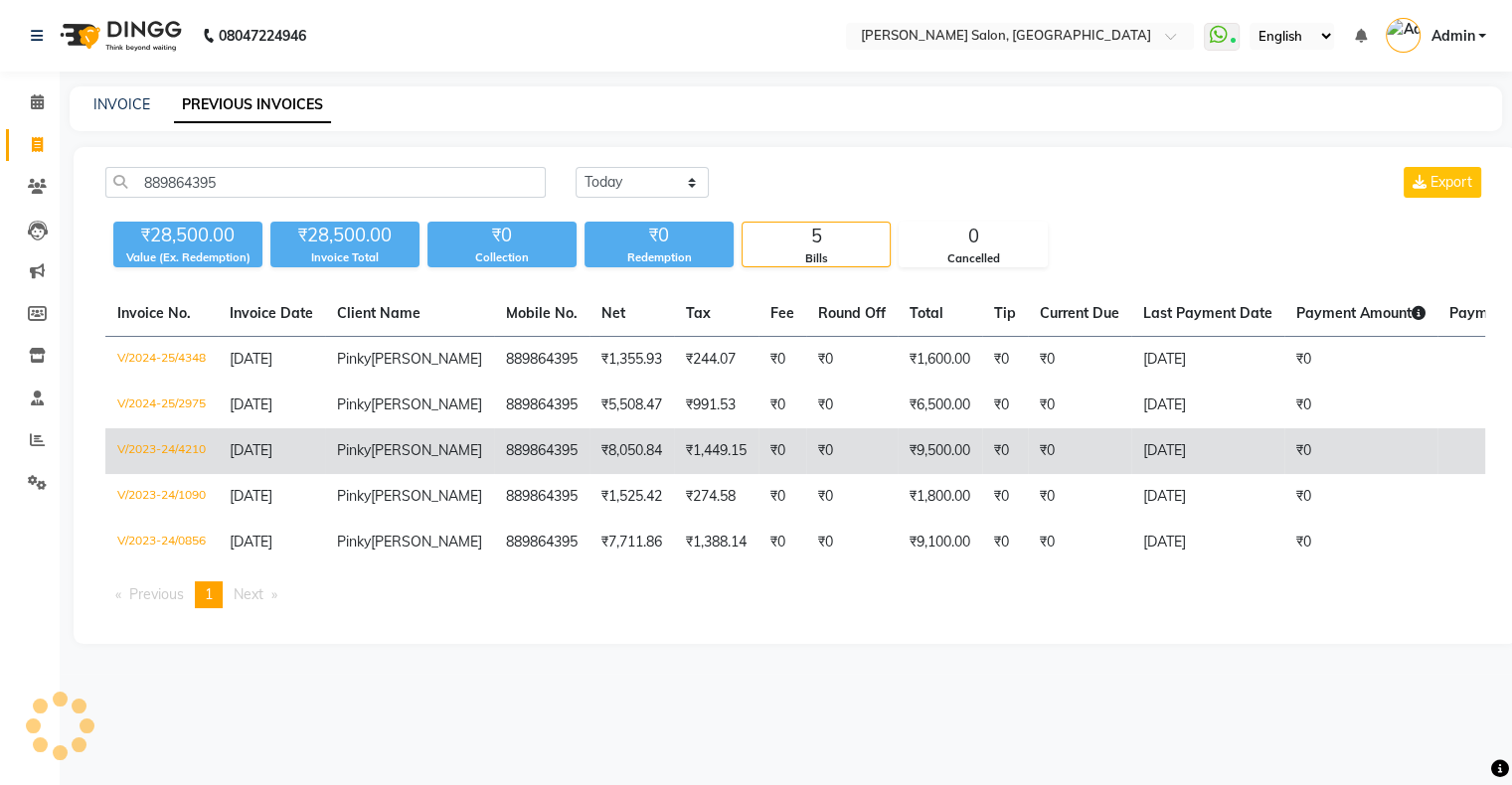 scroll, scrollTop: 2, scrollLeft: 0, axis: vertical 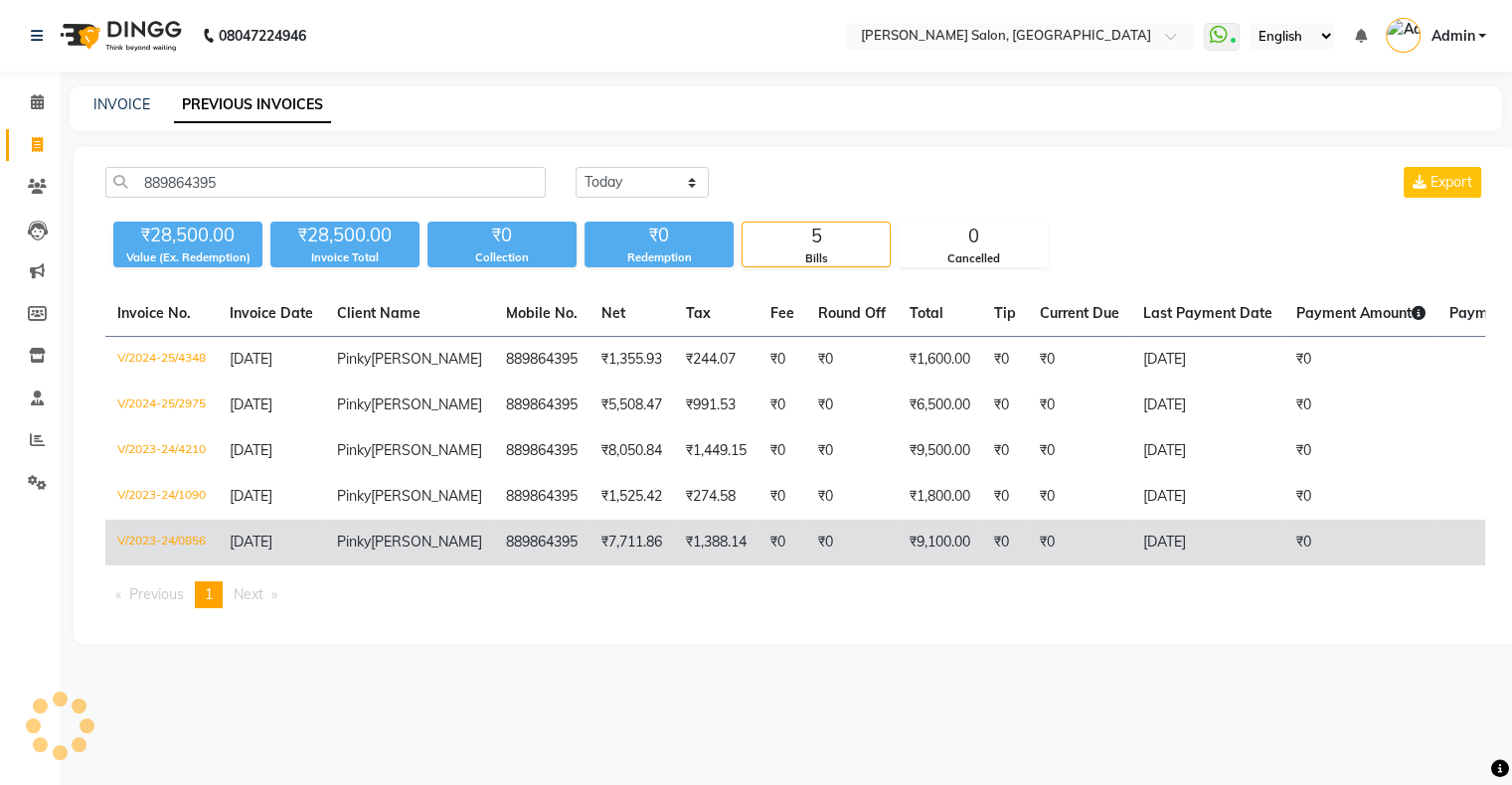click on "11-06-2023" 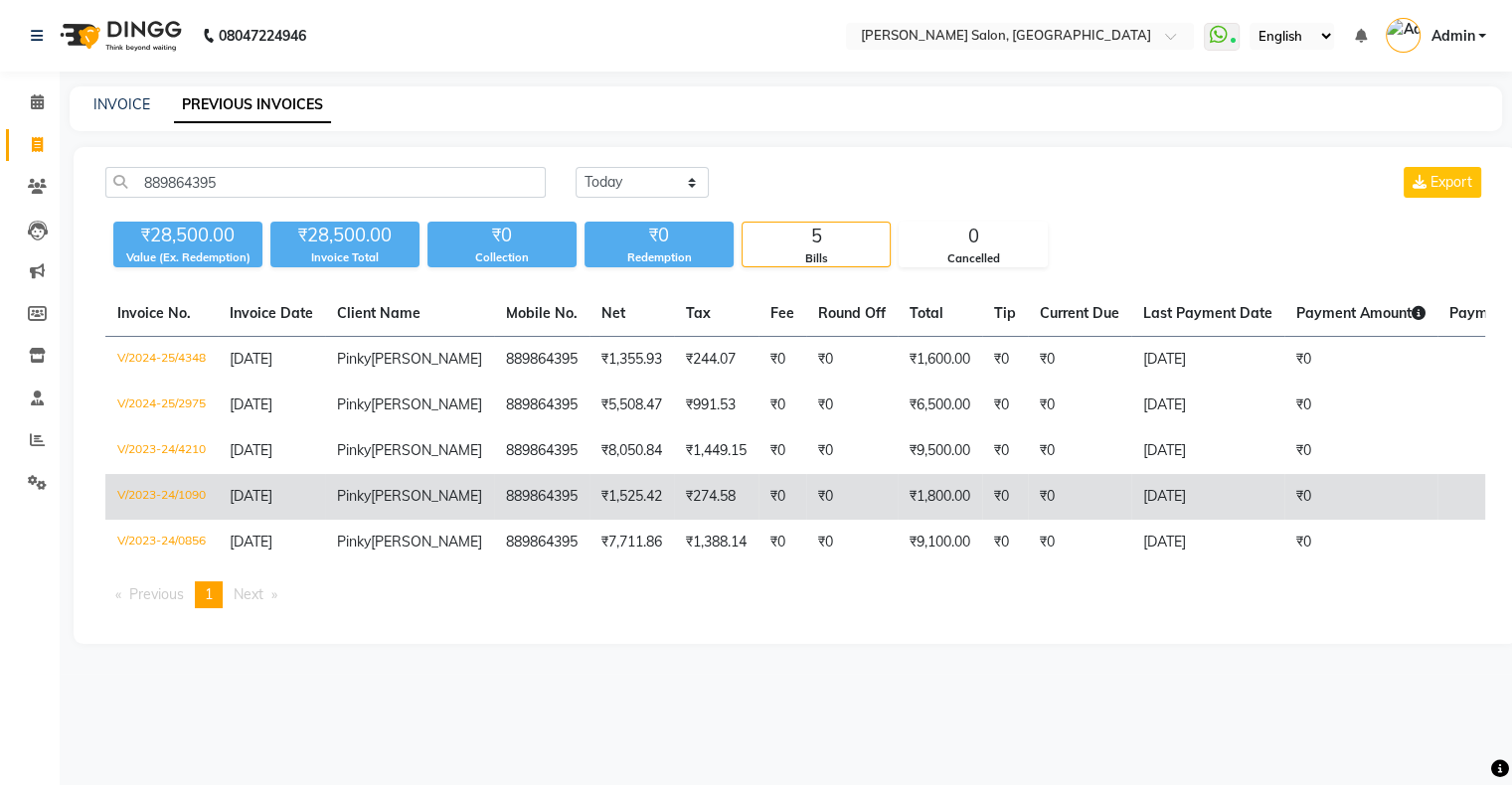 click on "09-07-2023" 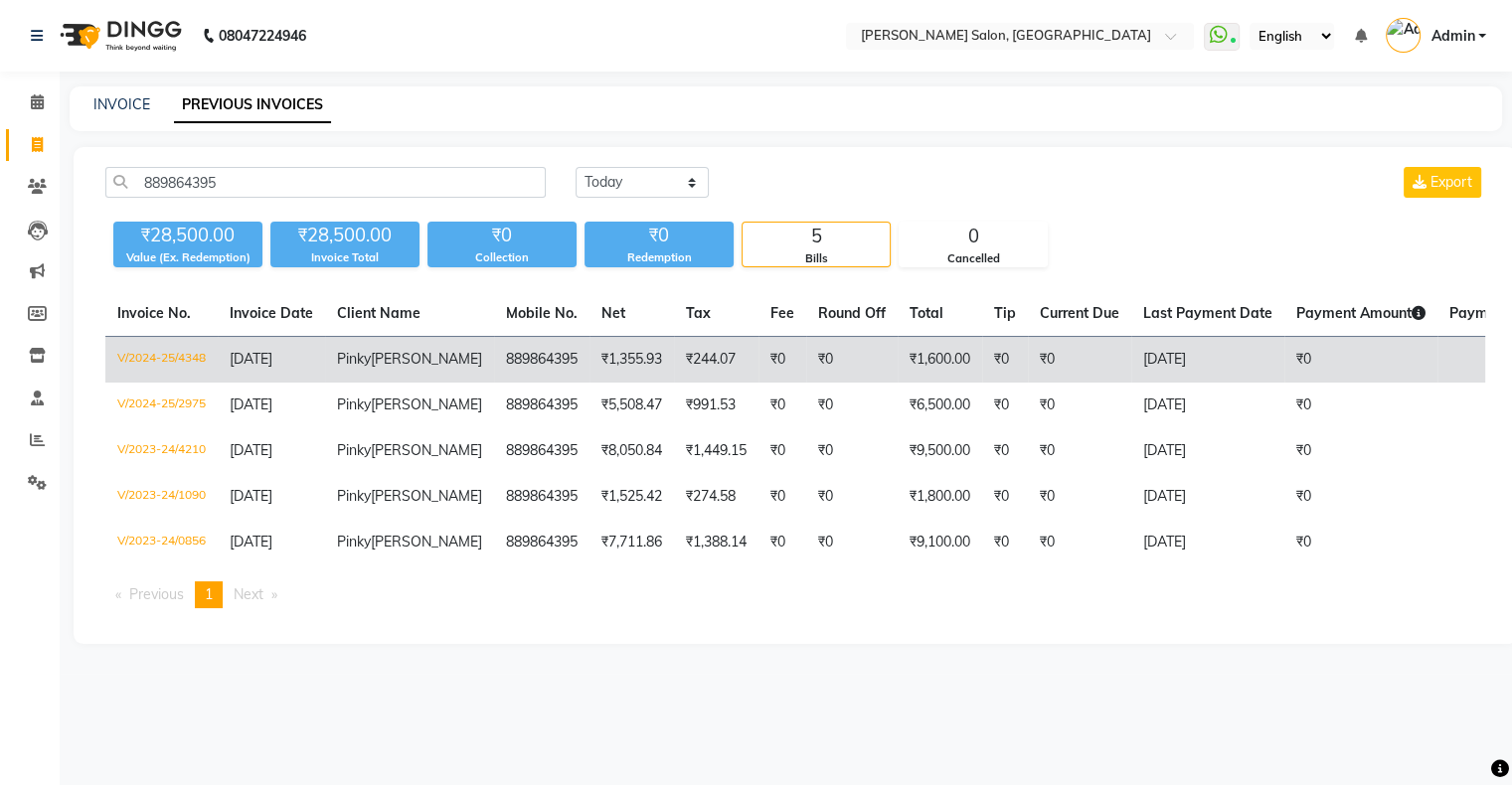 scroll, scrollTop: 2, scrollLeft: 0, axis: vertical 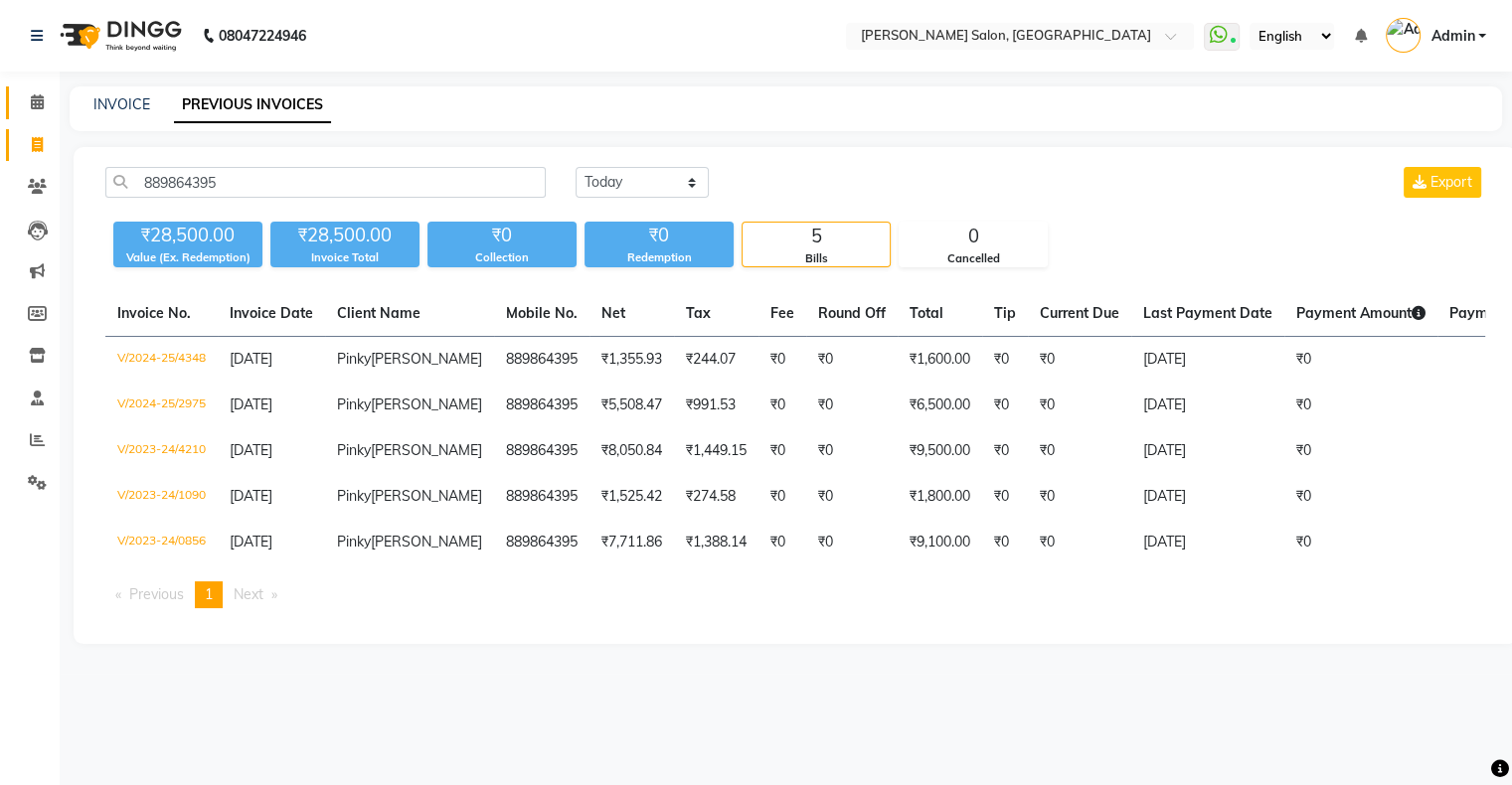 click 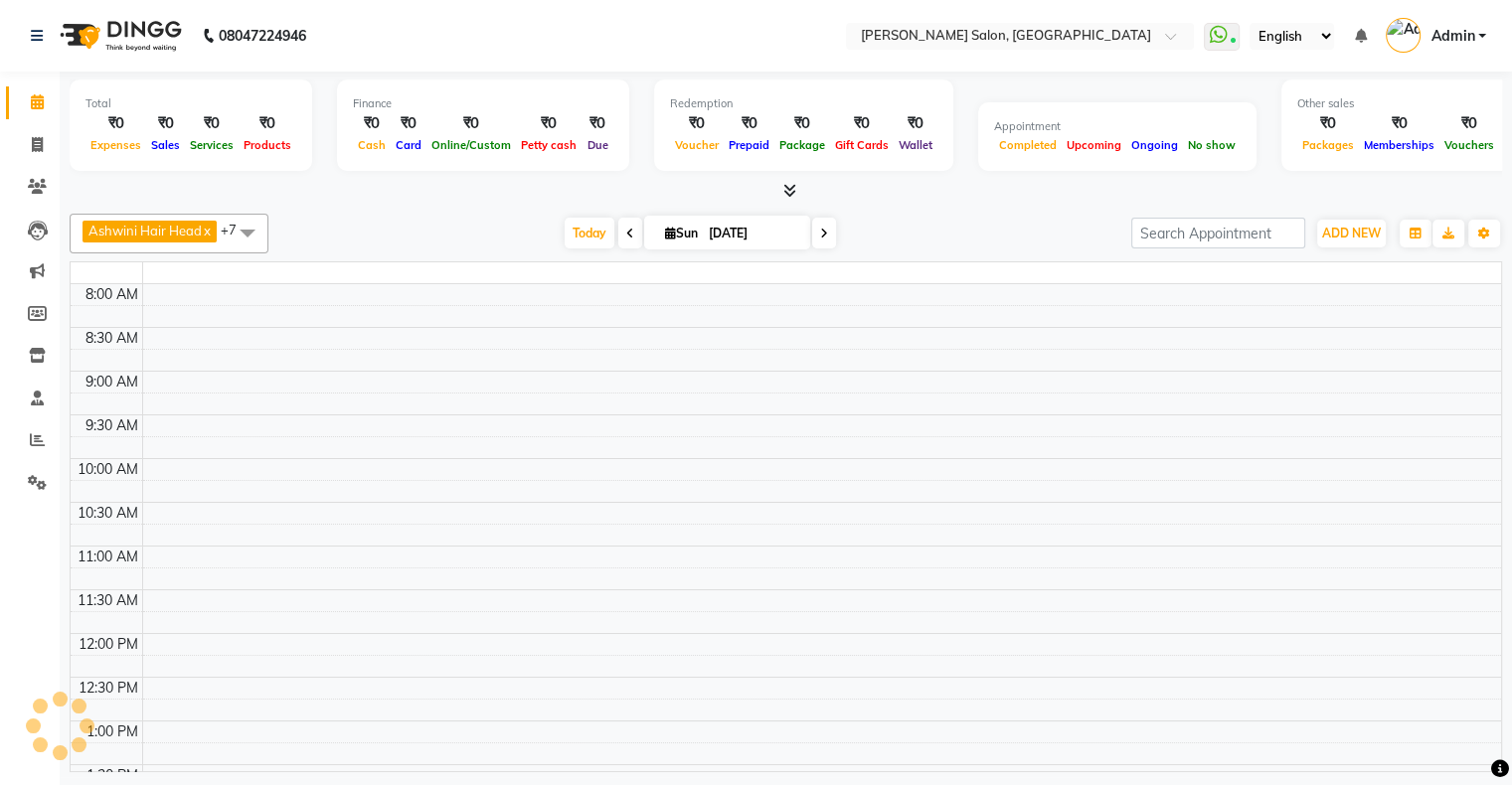scroll, scrollTop: 0, scrollLeft: 0, axis: both 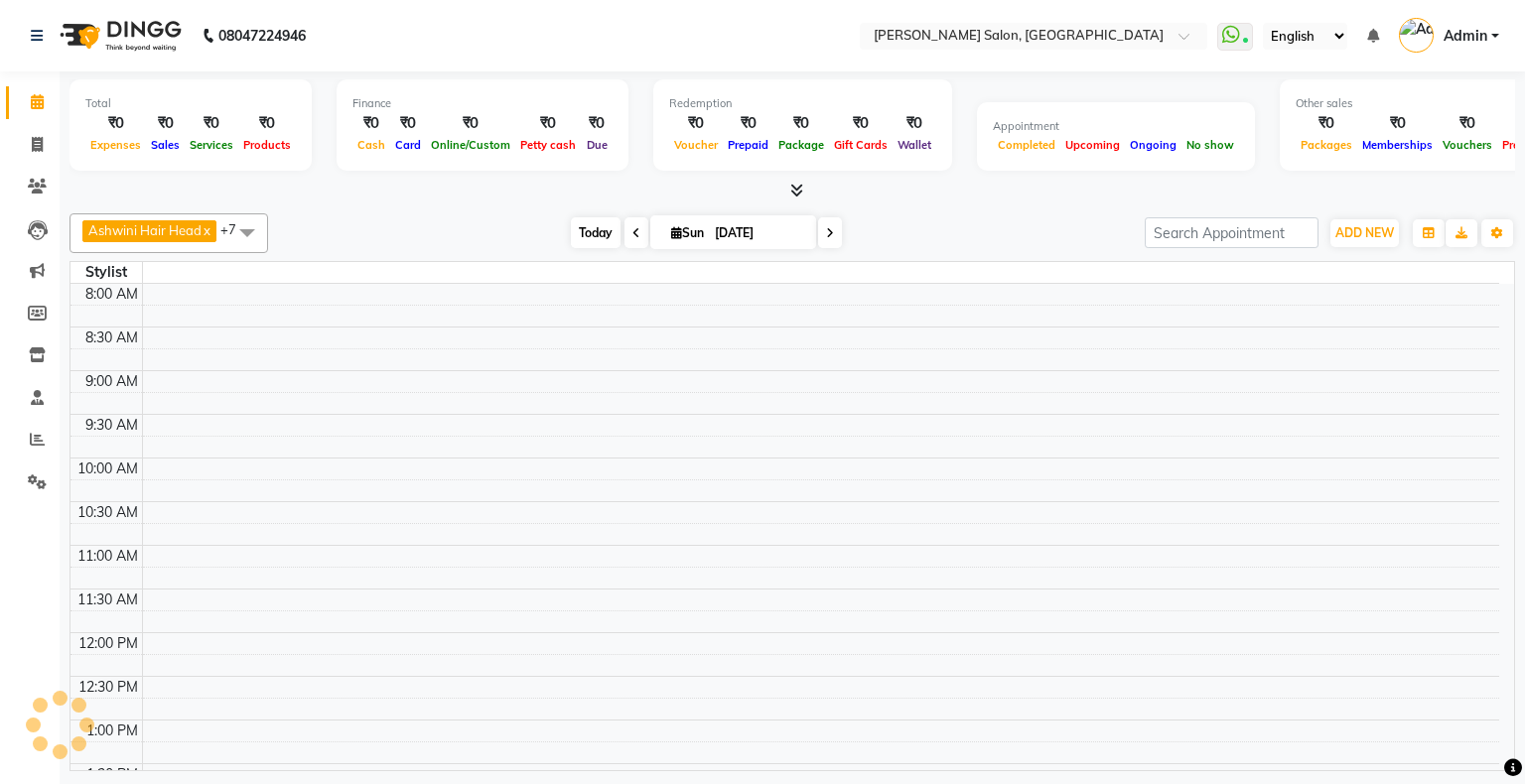 click on "Today" at bounding box center [596, 232] 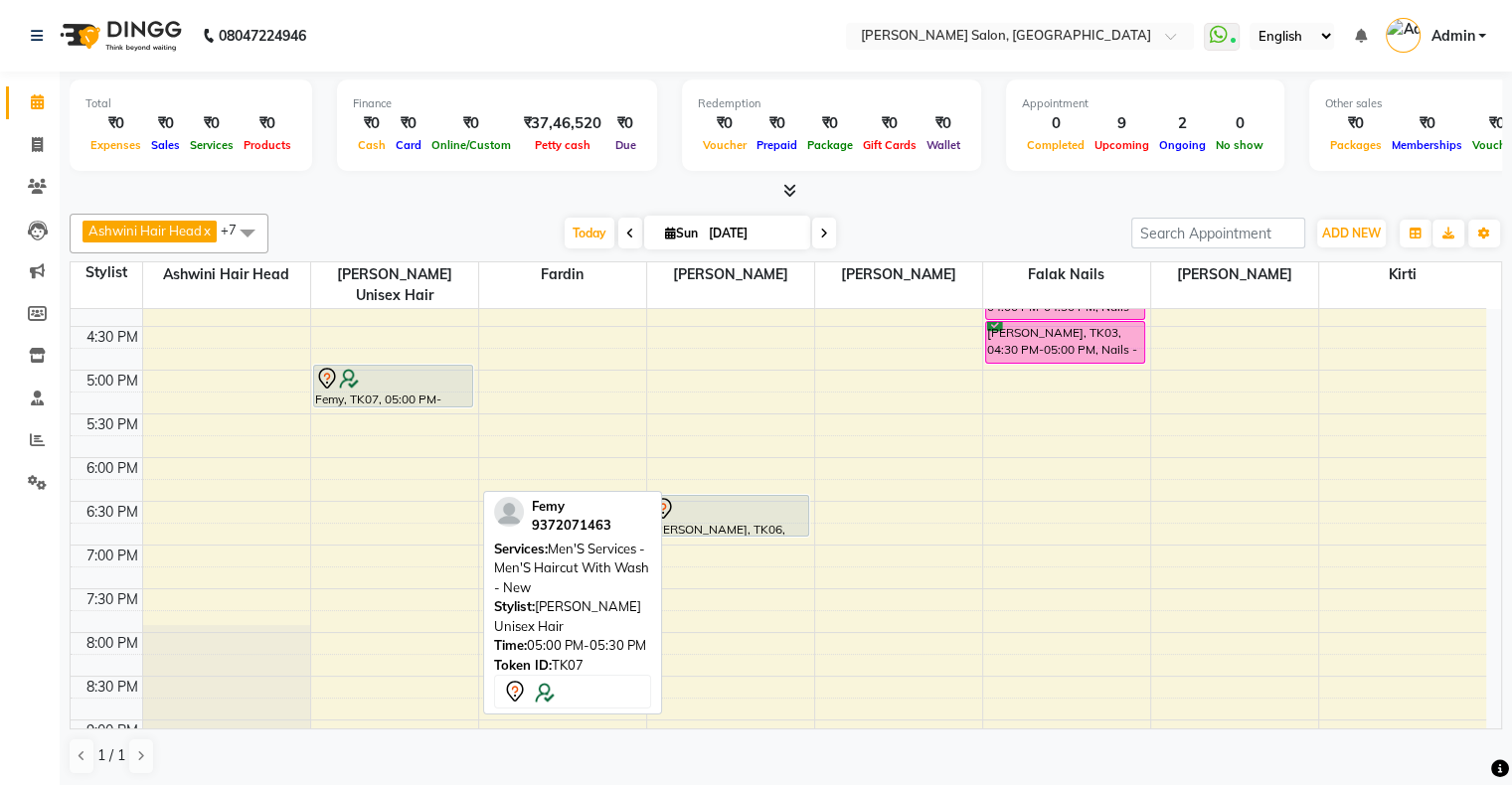 scroll, scrollTop: 559, scrollLeft: 0, axis: vertical 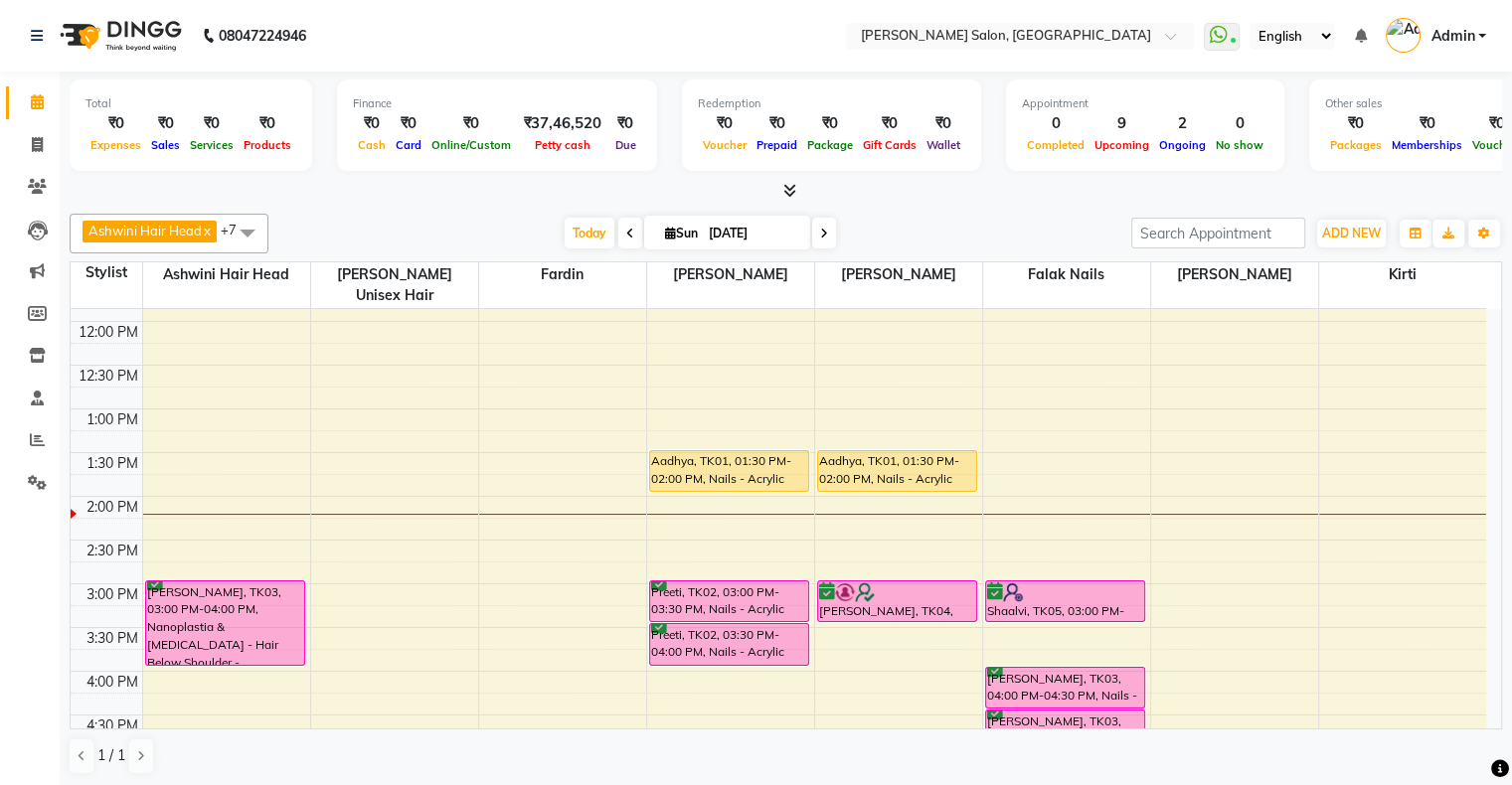click on "10:00 AM 10:30 AM 11:00 AM 11:30 AM 12:00 PM 12:30 PM 1:00 PM 1:30 PM 2:00 PM 2:30 PM 3:00 PM 3:30 PM 4:00 PM 4:30 PM 5:00 PM 5:30 PM 6:00 PM 6:30 PM 7:00 PM 7:30 PM 8:00 PM 8:30 PM 9:00 PM 9:30 PM 10:00 PM 10:30 PM     Pinky Makwana, TK03, 03:00 PM-04:00 PM, Nanoplastia & Botox -  Hair Below Shoulder  - Female             Femy, TK07, 05:00 PM-05:30 PM, Men'S Services - Men'S Haircut With Wash - New    Aadhya, TK01, 01:30 PM-02:00 PM, Nails - Acrylic Nails - New     Preeti, TK02, 03:00 PM-03:30 PM, Nails - Acrylic Nails - New     Preeti, TK02, 03:30 PM-04:00 PM, Nails - Acrylic Nails - New             Kashish, TK06, 06:30 PM-07:00 PM, Nails - Acrylic Nails - New    Aadhya, TK01, 01:30 PM-02:00 PM, Nails - Acrylic Nails - New     Pooja Sharma, TK04, 03:00 PM-03:30 PM, Nails - Acrylic Nails - New     Shaalvi, TK05, 03:00 PM-03:30 PM, Nails - Acrylic Nails - New     Pinky Makwana, TK03, 04:00 PM-04:30 PM, Nails - Acrylic Nails - New     Pinky Makwana, TK03, 04:30 PM-05:00 PM, Nails - Gel Polish - New" at bounding box center [778, 714] 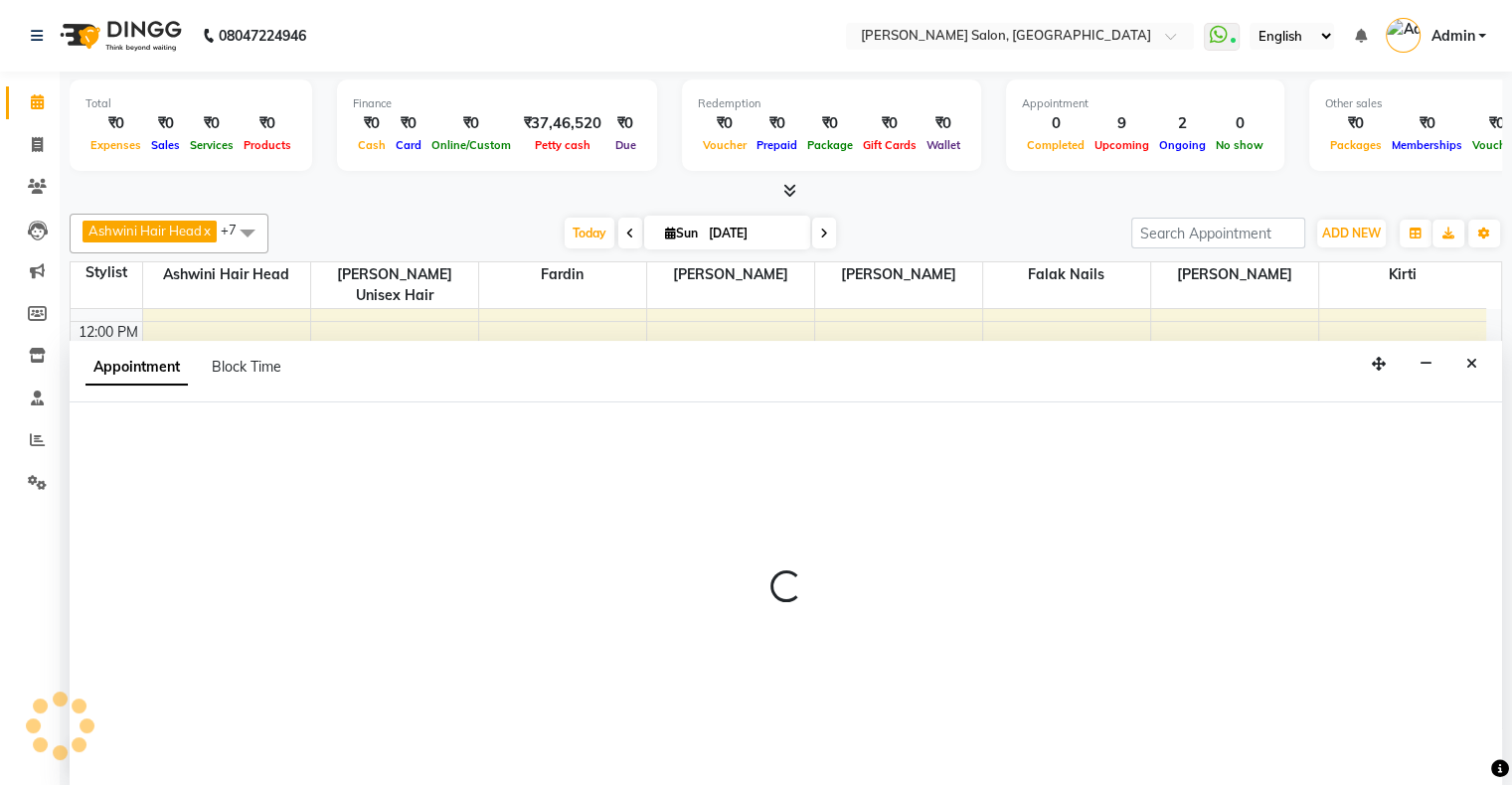 scroll, scrollTop: 0, scrollLeft: 0, axis: both 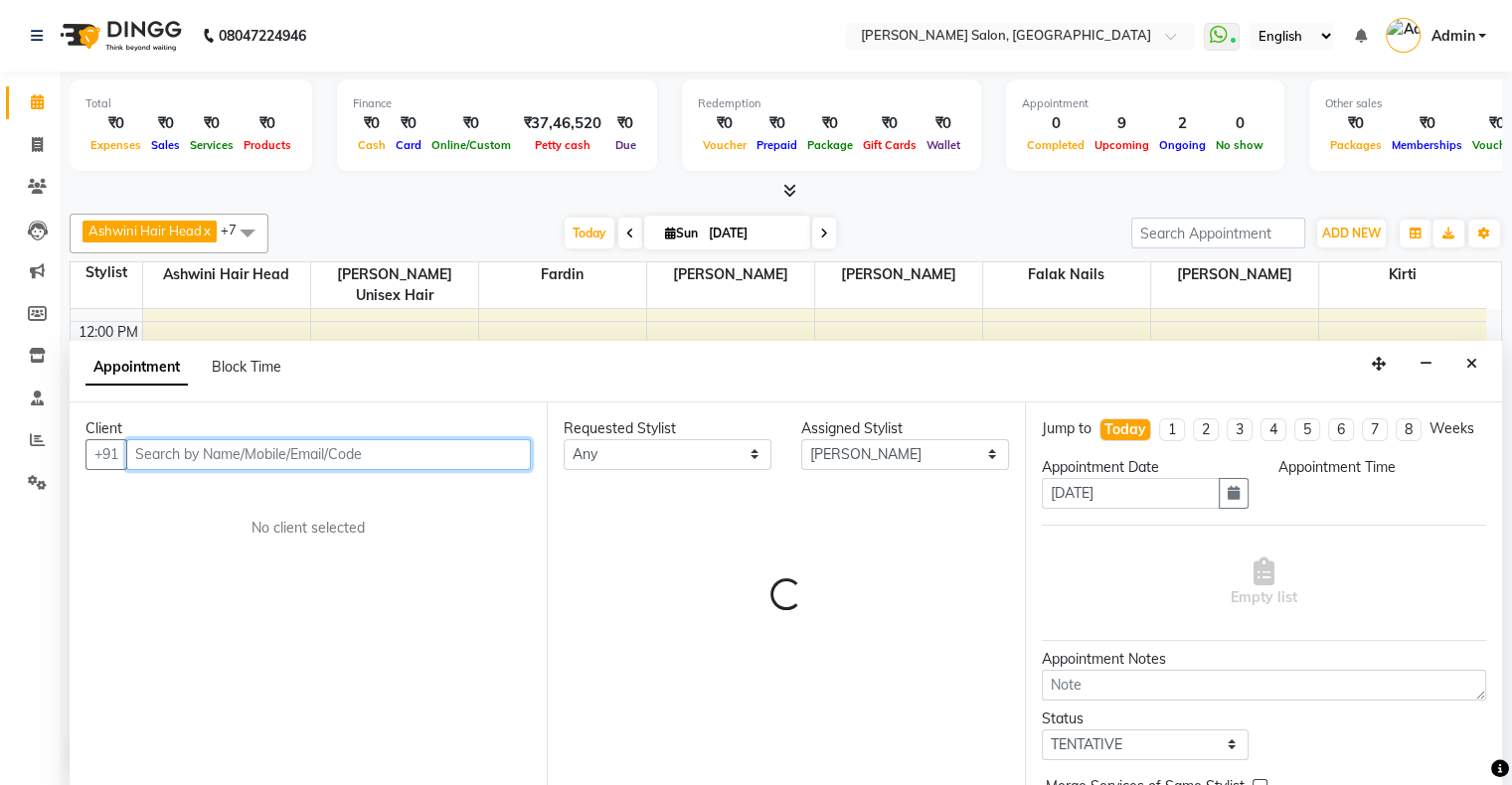 select on "900" 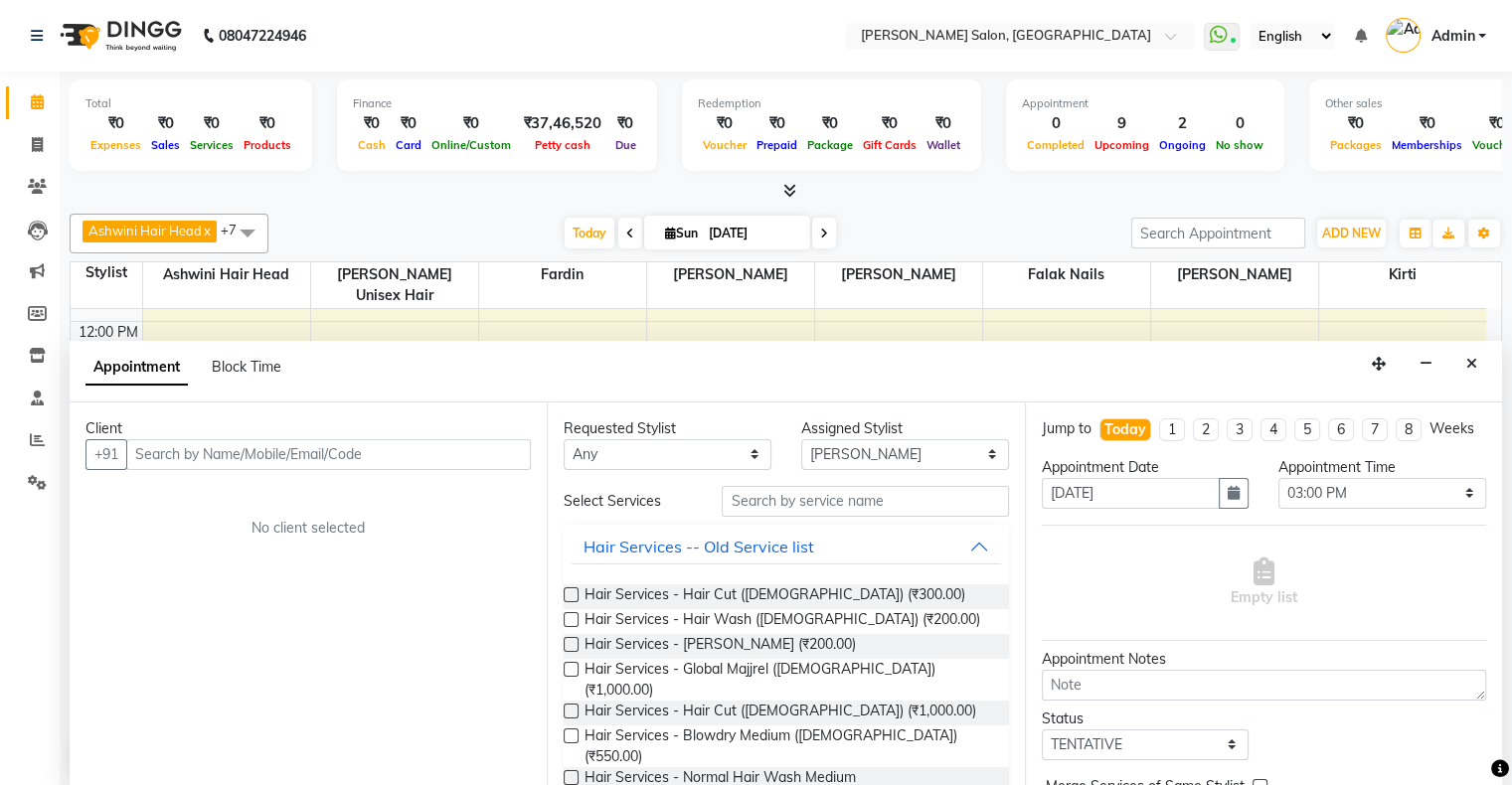 click on "Client +91  No client selected" at bounding box center (308, 595) 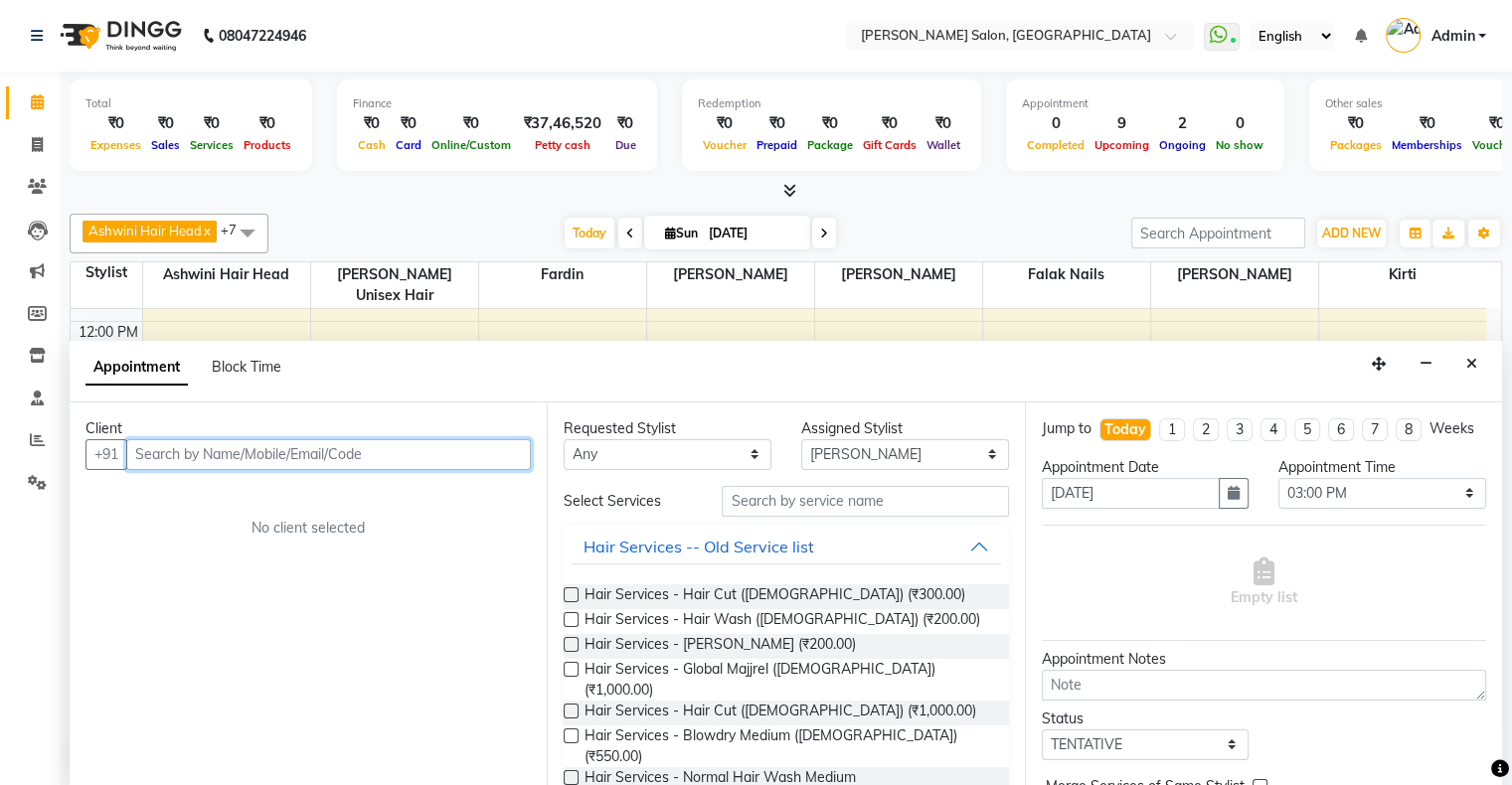 click at bounding box center (328, 454) 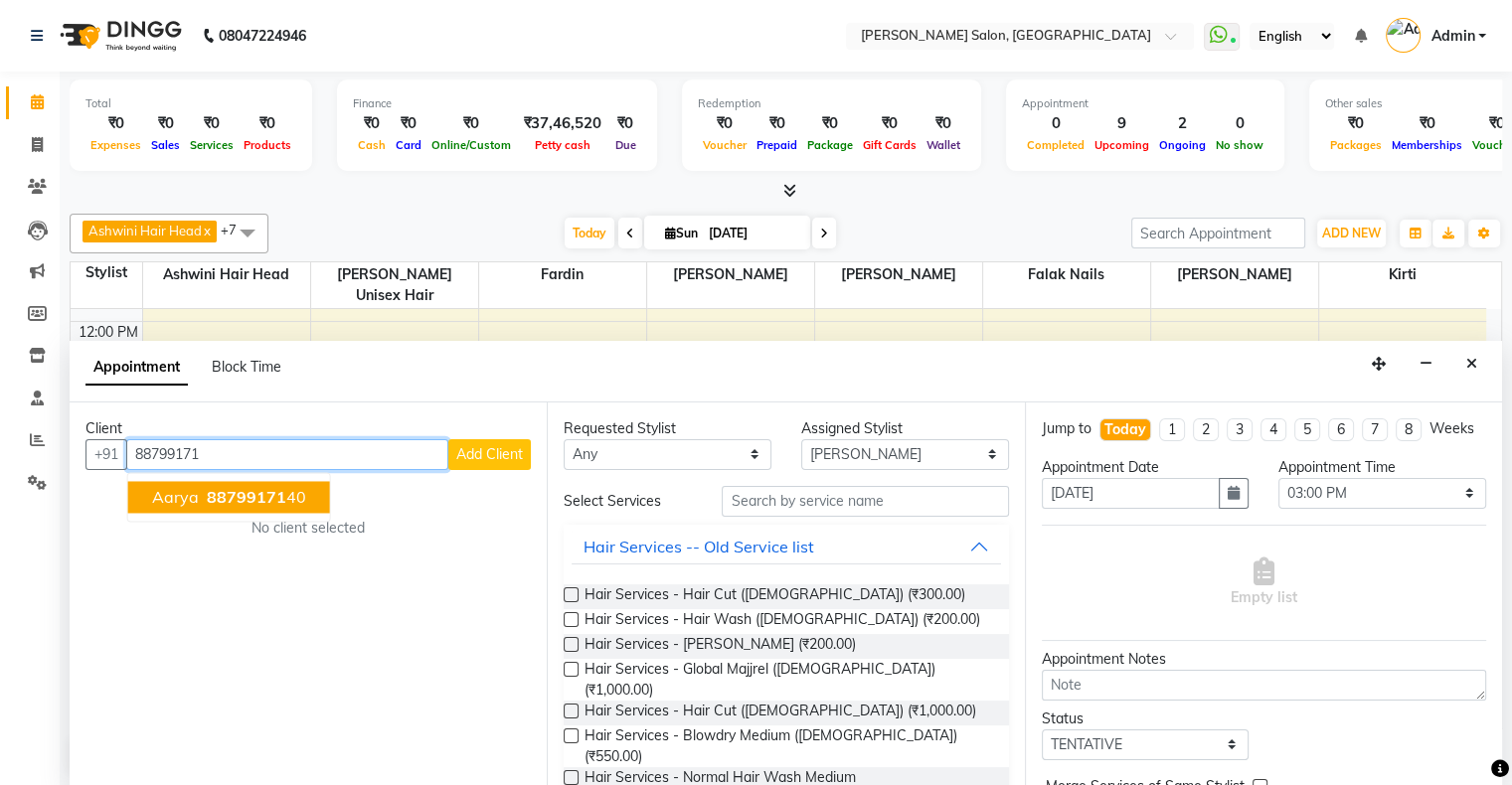 click on "Aarya   88799171 40" at bounding box center (229, 497) 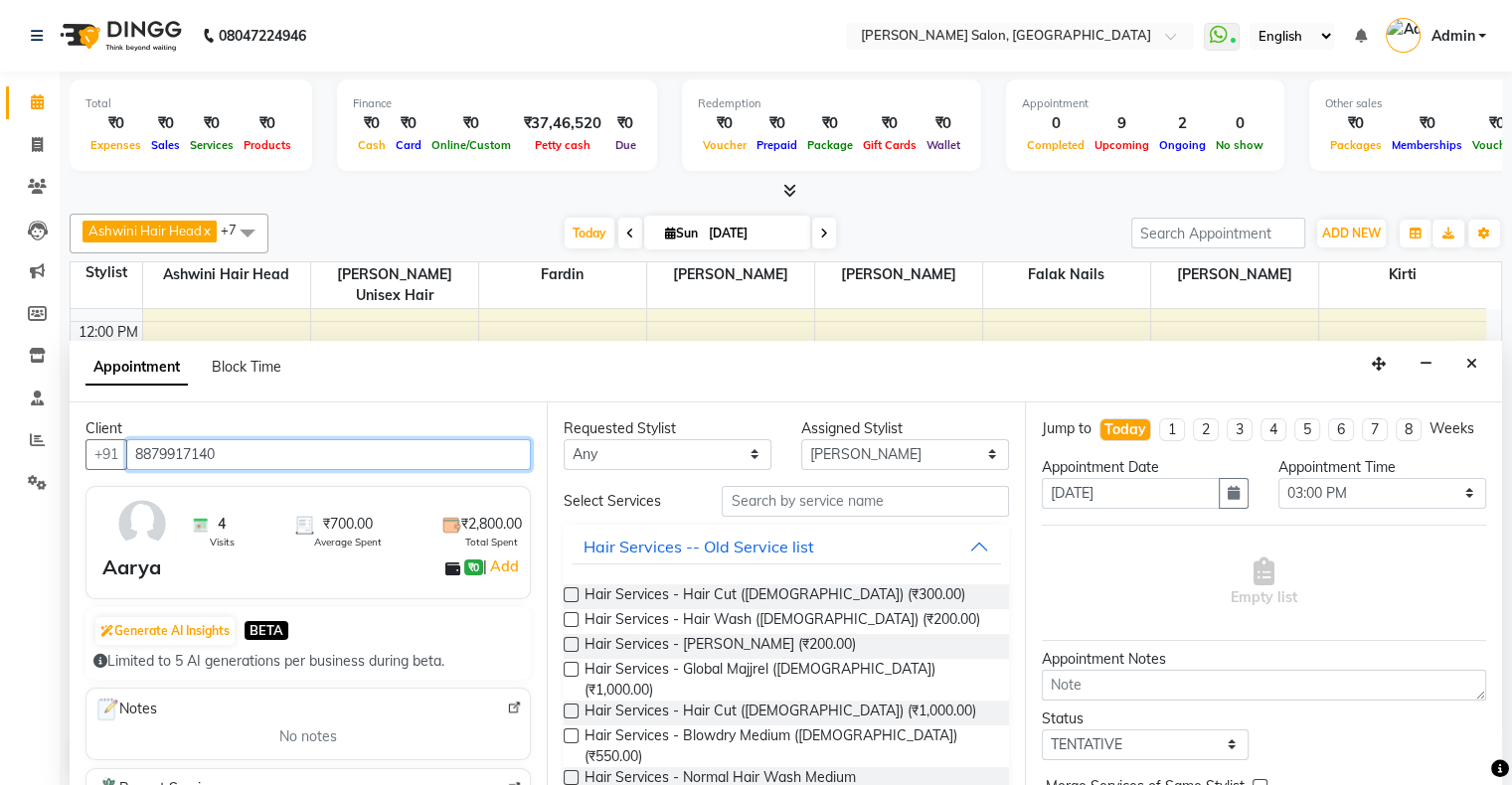 type on "8879917140" 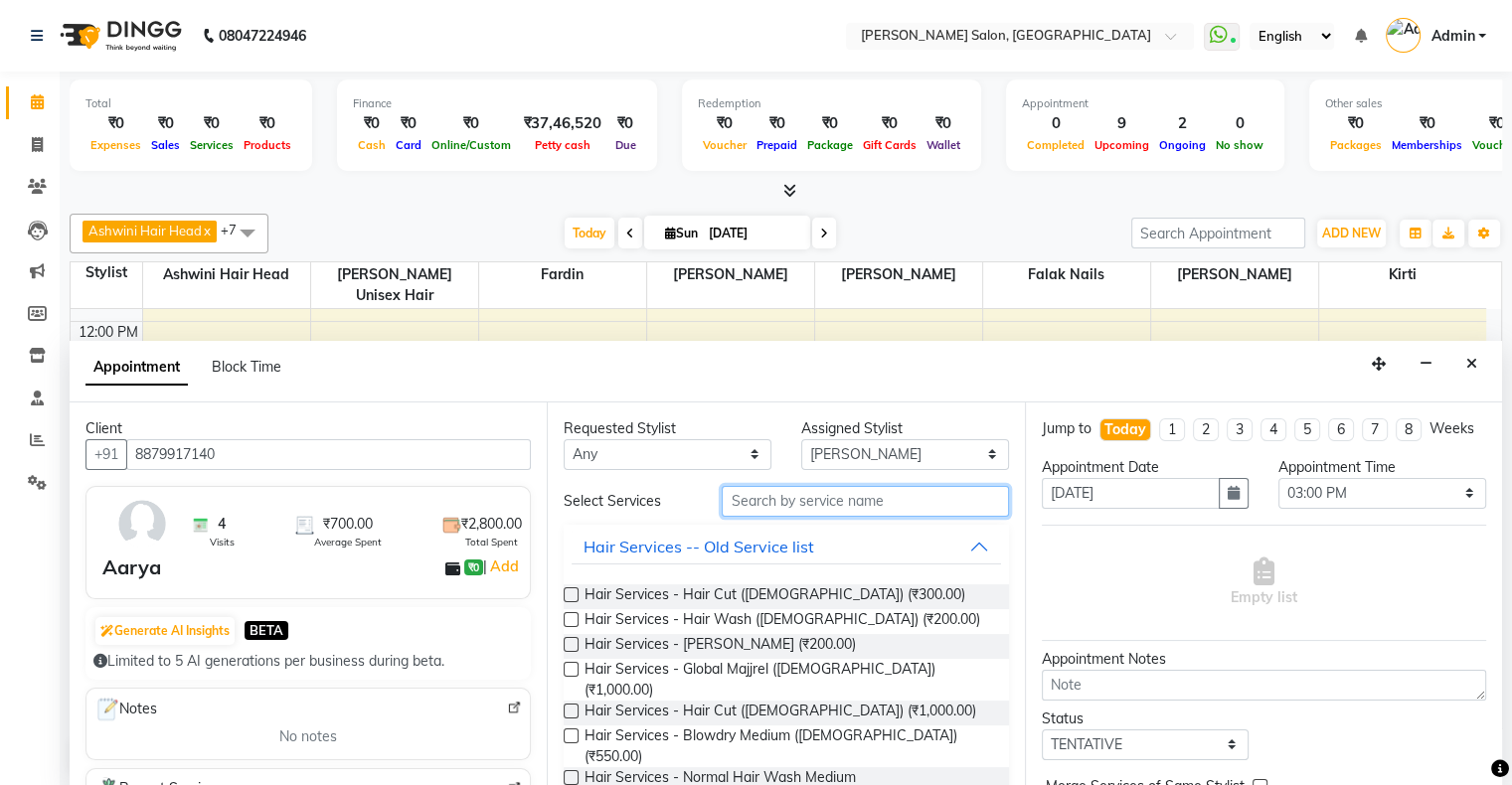 click at bounding box center [865, 501] 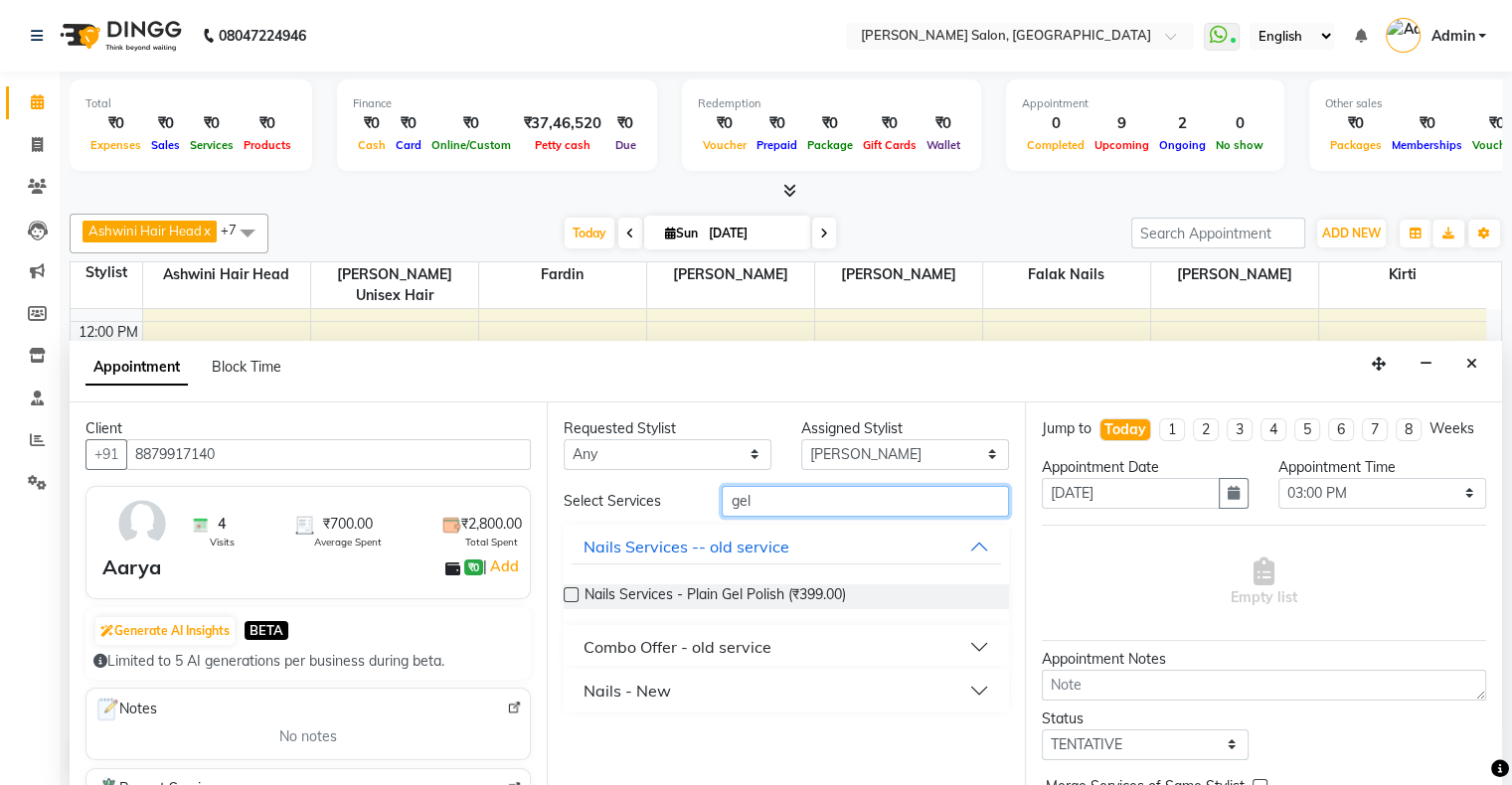 type on "gel" 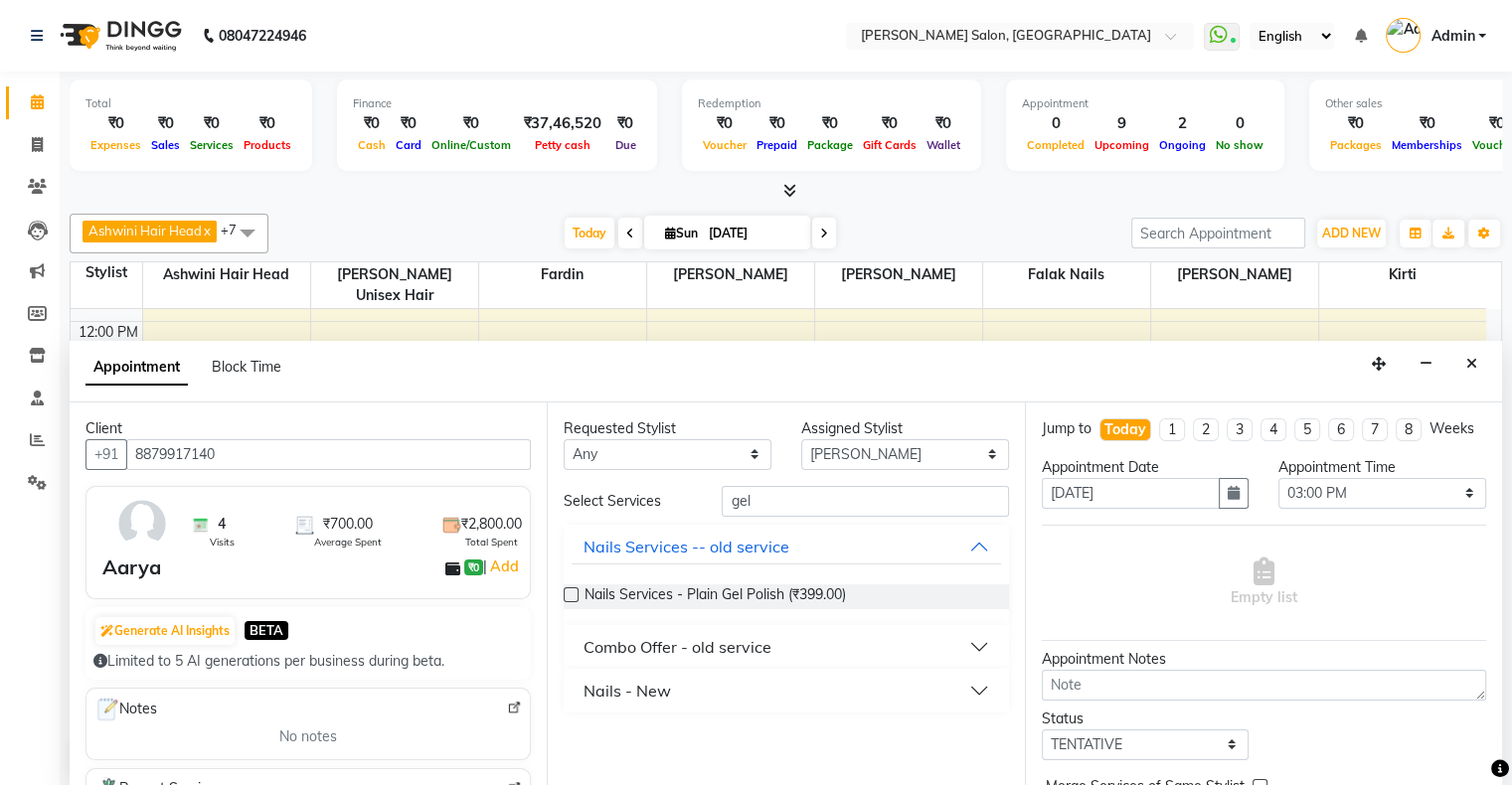 click on "Nails - New" at bounding box center (785, 691) 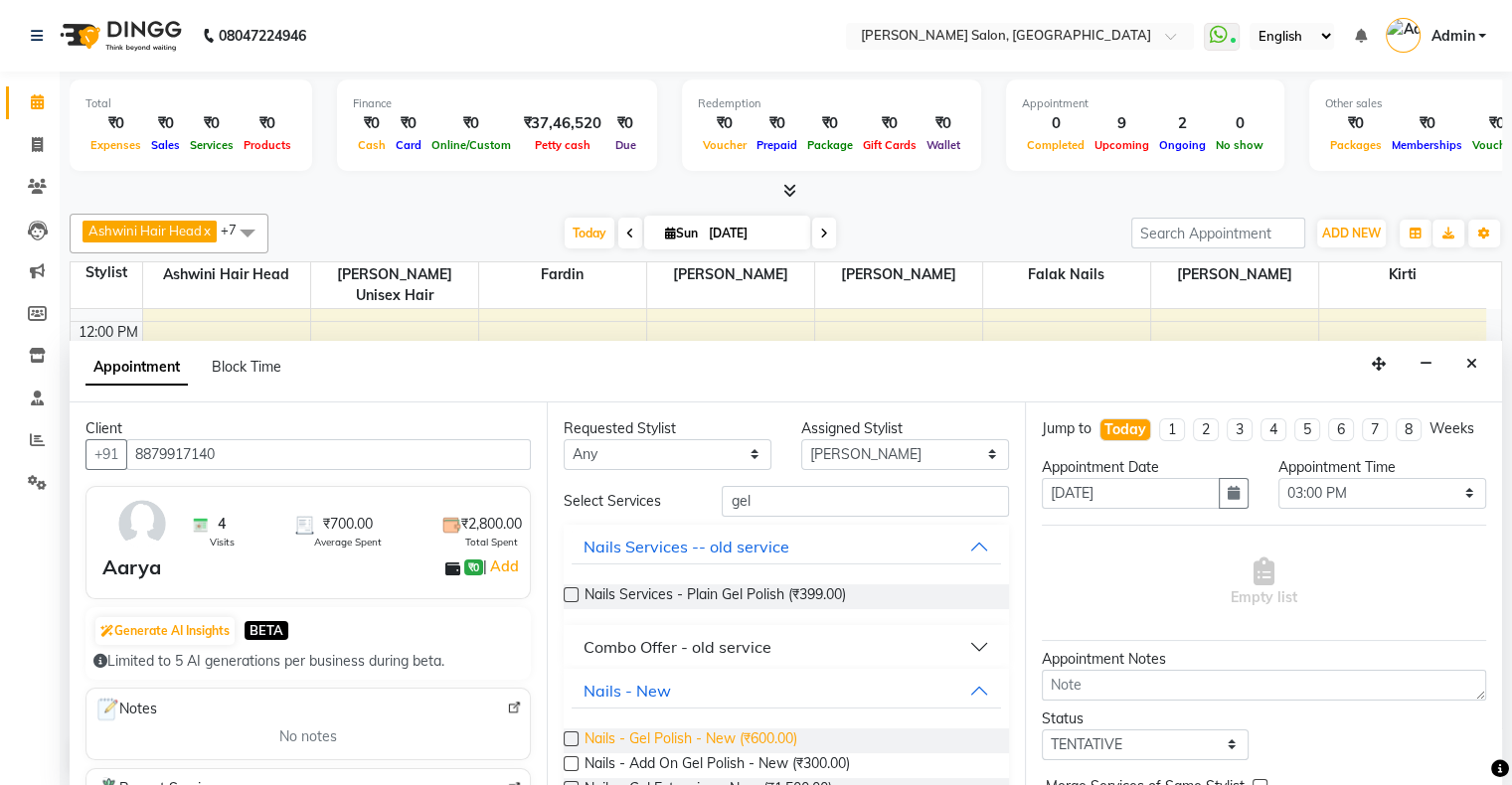 click on "Nails - Gel Polish - New (₹600.00)" at bounding box center [691, 740] 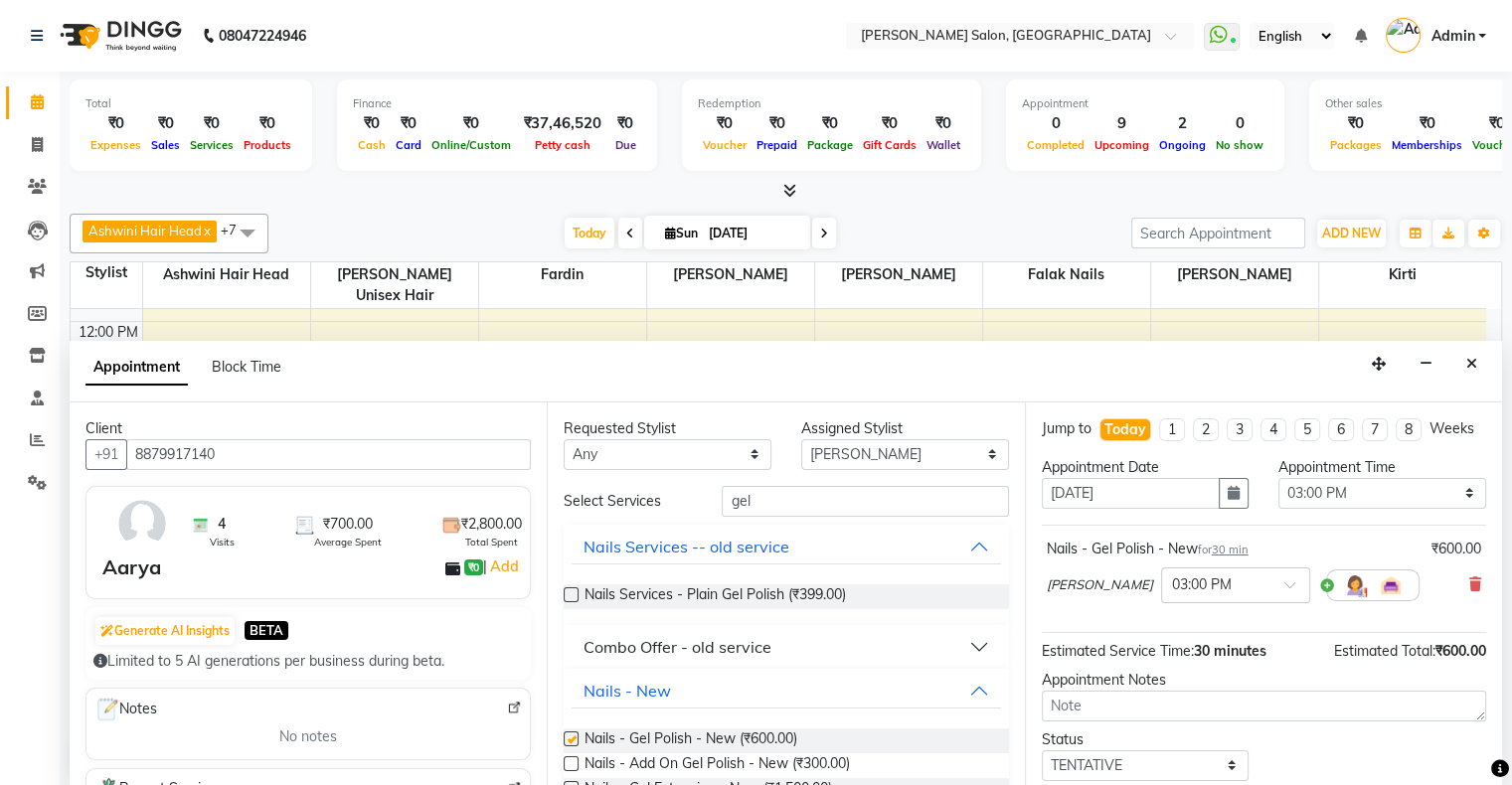 checkbox on "false" 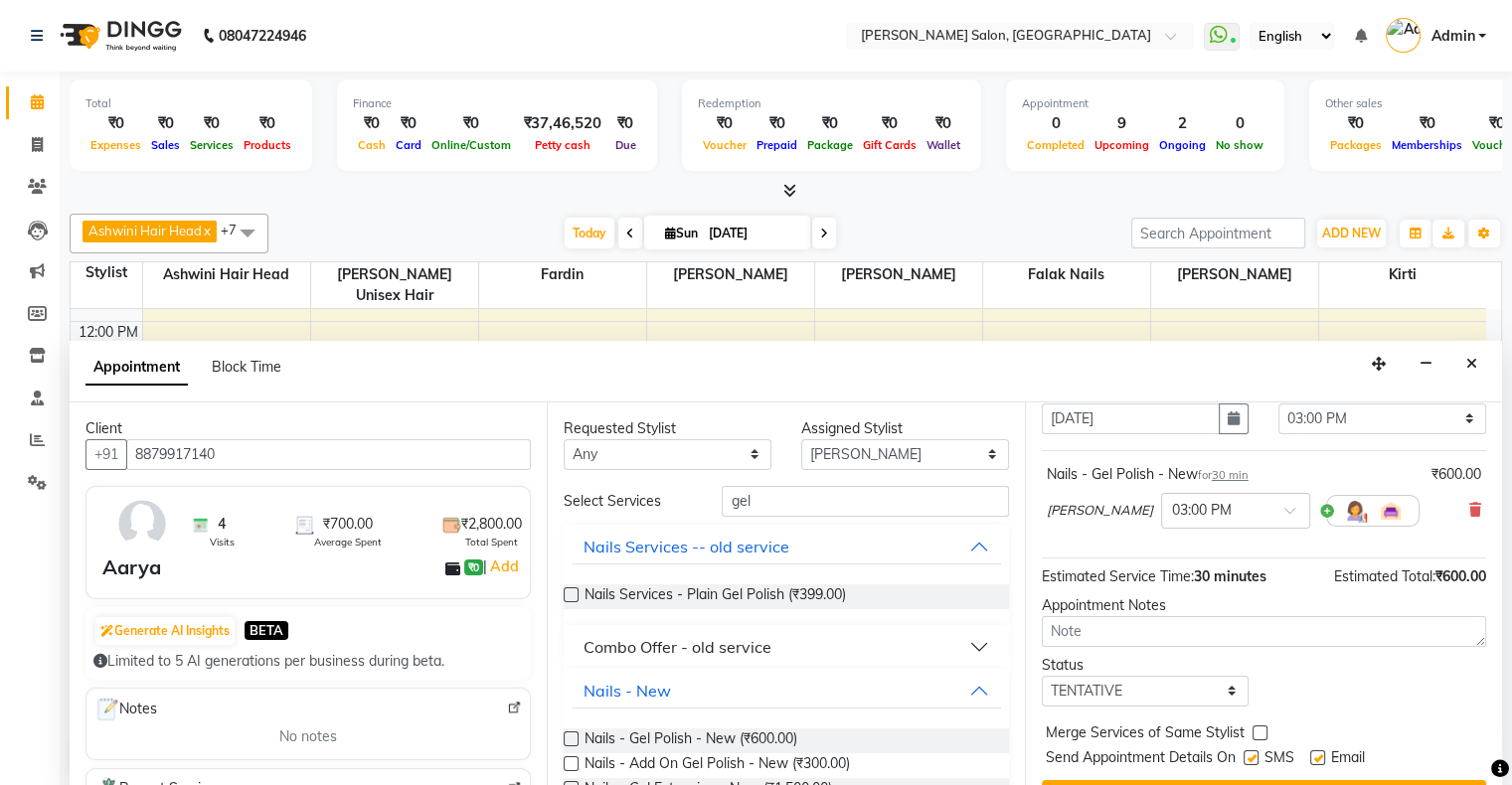 scroll, scrollTop: 136, scrollLeft: 0, axis: vertical 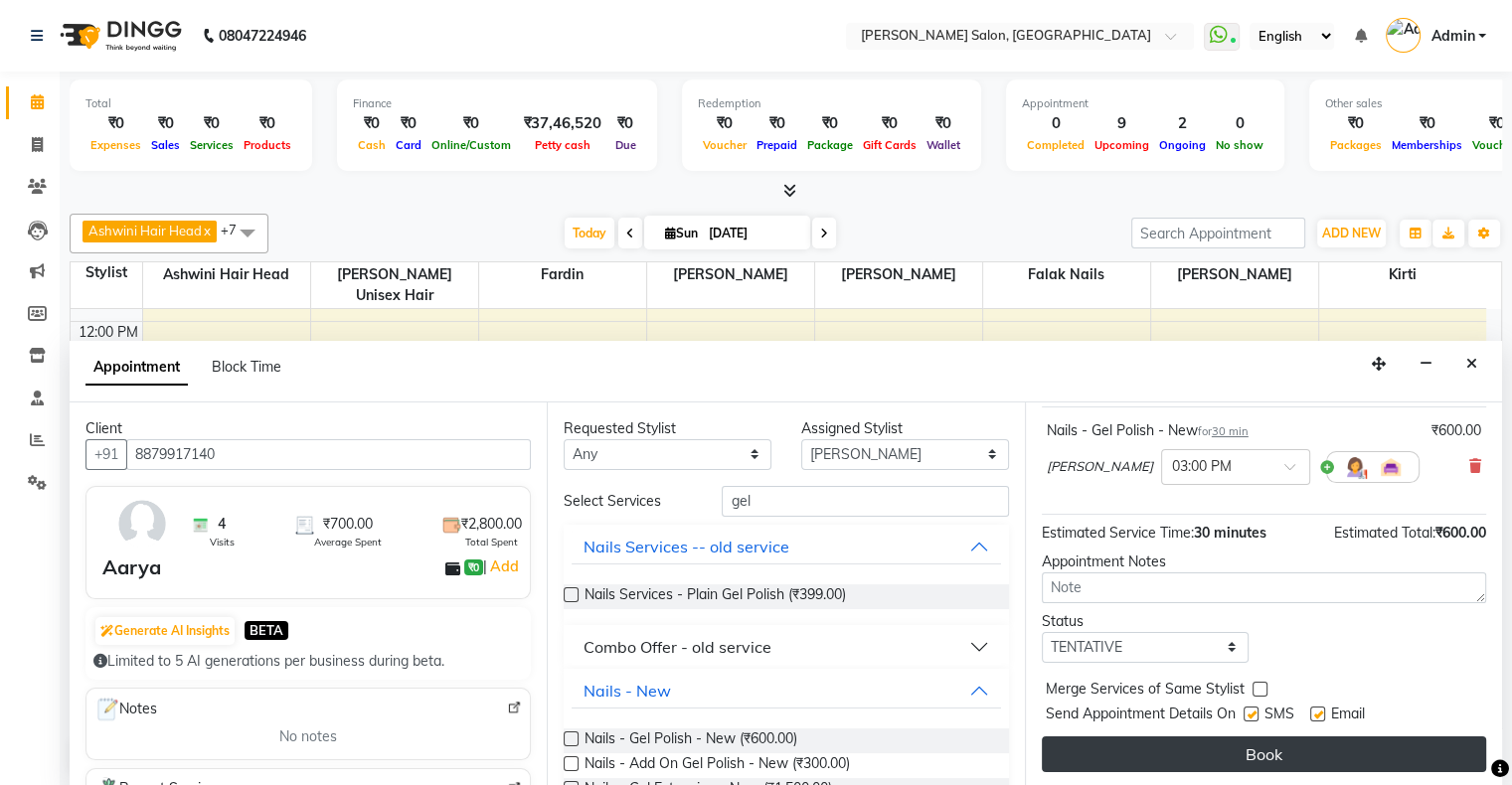 click on "Book" at bounding box center [1263, 754] 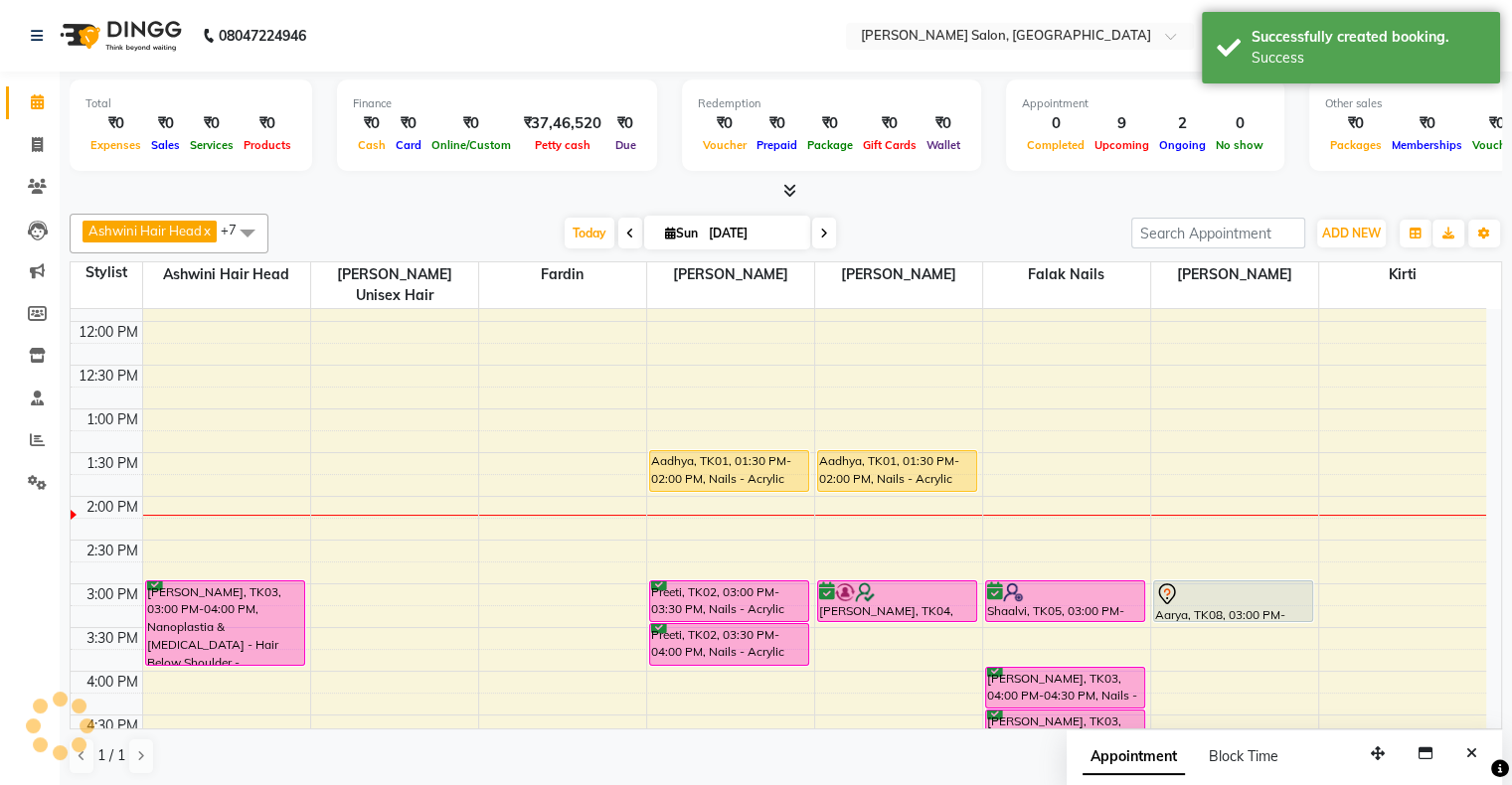 scroll, scrollTop: 0, scrollLeft: 0, axis: both 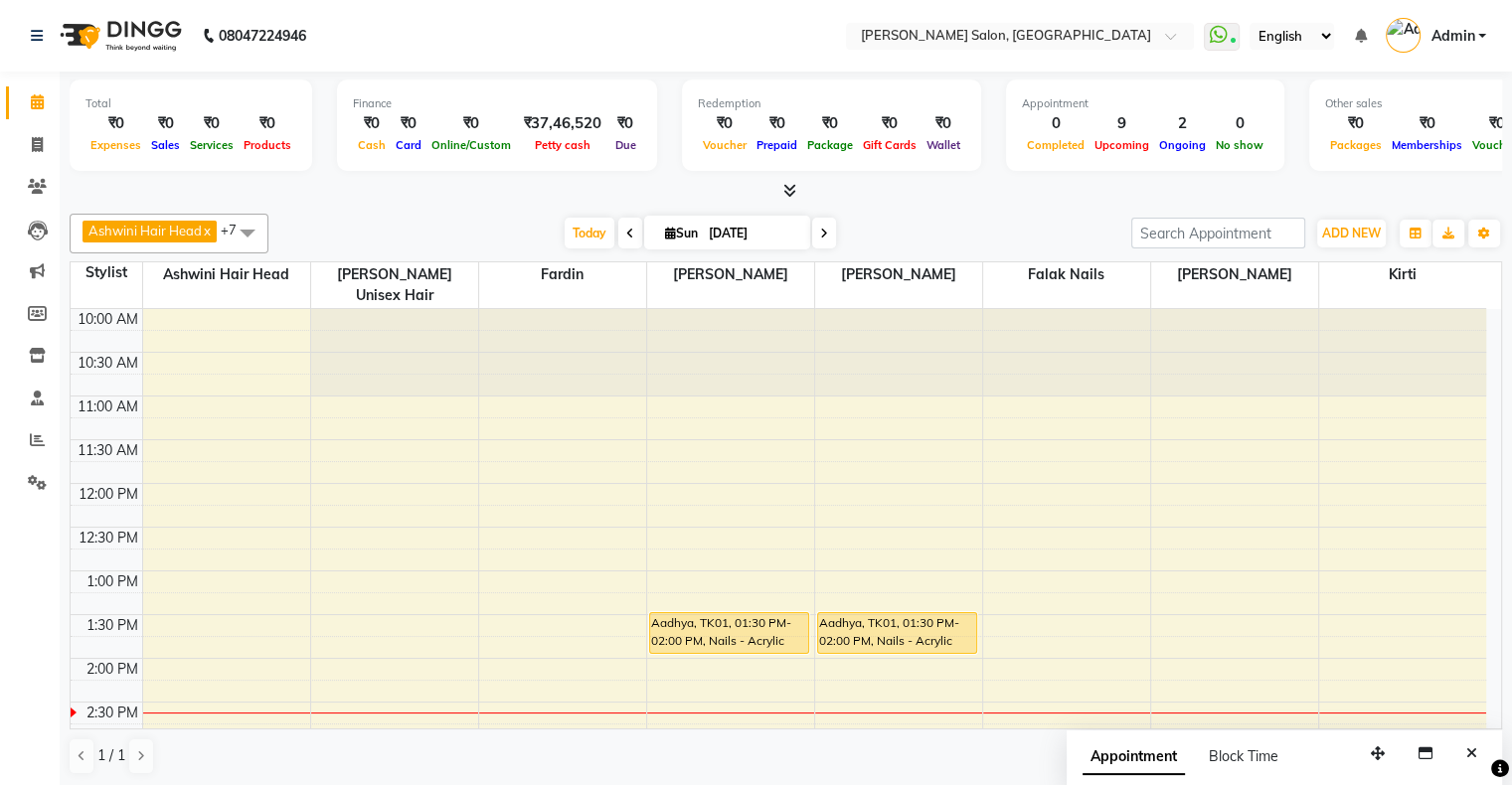 click on "Ashwini Hair Head  x Falak Nails  x Kirti  x Fardin  x Sanjana   x Shubhada  x Susmita  x Vivek Unisex hair  x +7 Select All Ashwini Hair Head Falak Nails Fardin Kirti Nida FD Pradip Vaishnav Sanjana  Shubhada Susmita Vidhi Veera Vivek Unisex hair Today  Sun 13-07-2025 Toggle Dropdown Add Appointment Add Invoice Add Expense Add Attendance Add Client Add Transaction Toggle Dropdown Add Appointment Add Invoice Add Expense Add Attendance Add Client ADD NEW Toggle Dropdown Add Appointment Add Invoice Add Expense Add Attendance Add Client Add Transaction Ashwini Hair Head  x Falak Nails  x Kirti  x Fardin  x Sanjana   x Shubhada  x Susmita  x Vivek Unisex hair  x +7 Select All Ashwini Hair Head Falak Nails Fardin Kirti Nida FD Pradip Vaishnav Sanjana  Shubhada Susmita Vidhi Veera Vivek Unisex hair Group By  Staff View   Room View  View as Vertical  Vertical - Week View  Horizontal  Horizontal - Week View  List  Toggle Dropdown Calendar Settings Manage Tags   Arrange Stylists   Reset Stylists  Zoom" at bounding box center [785, 234] 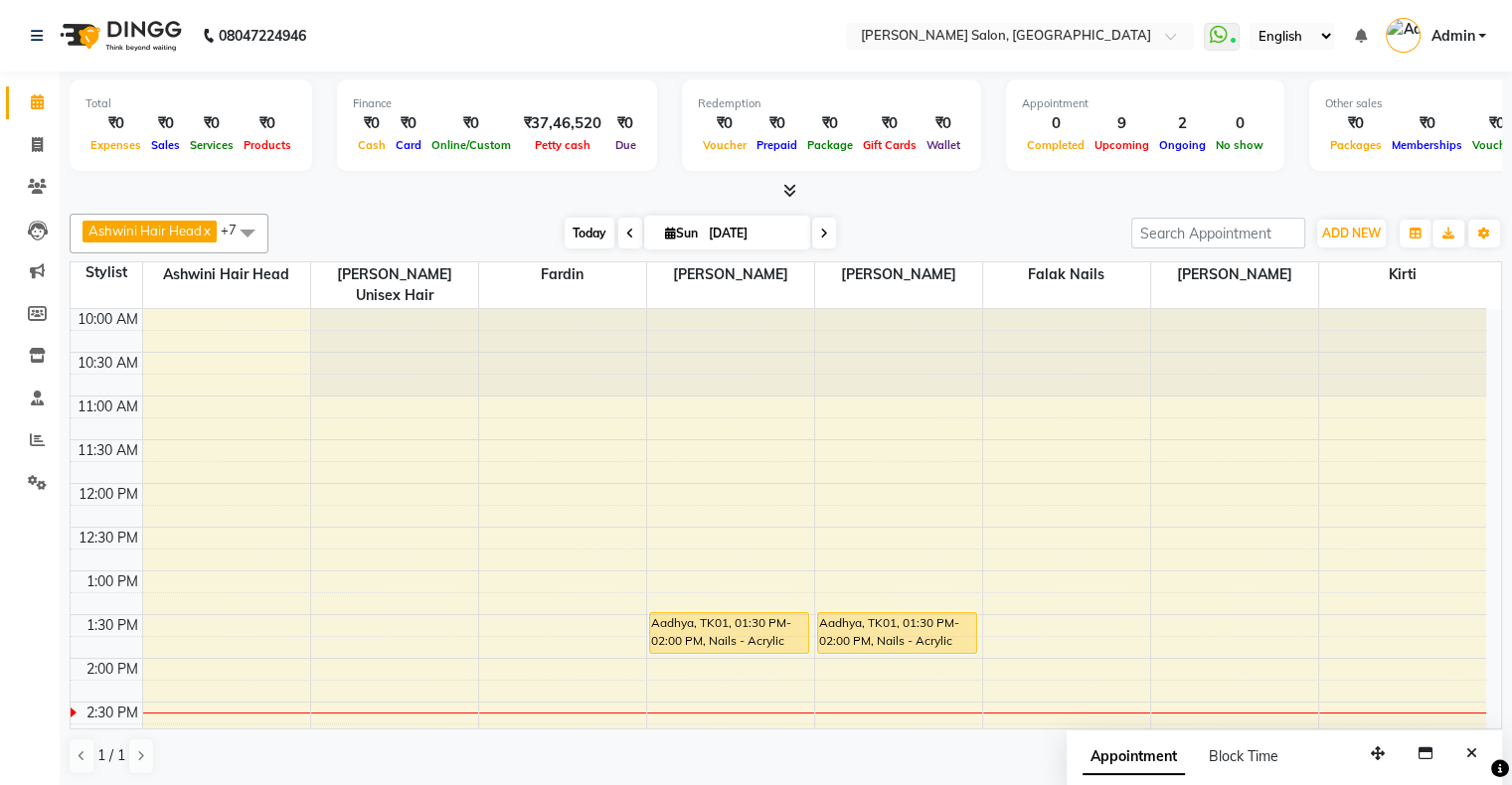 click on "Today" at bounding box center [589, 233] 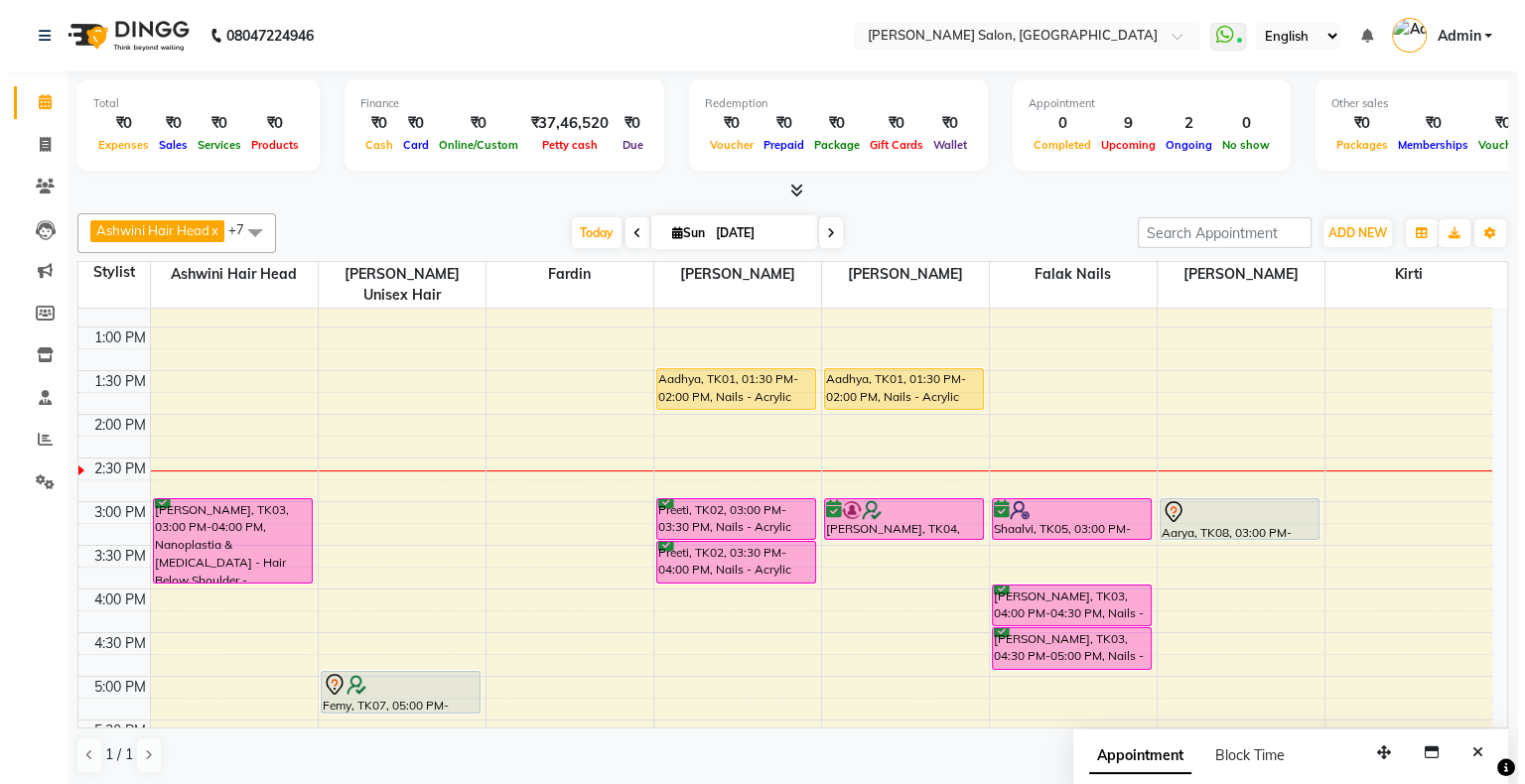 scroll, scrollTop: 188, scrollLeft: 0, axis: vertical 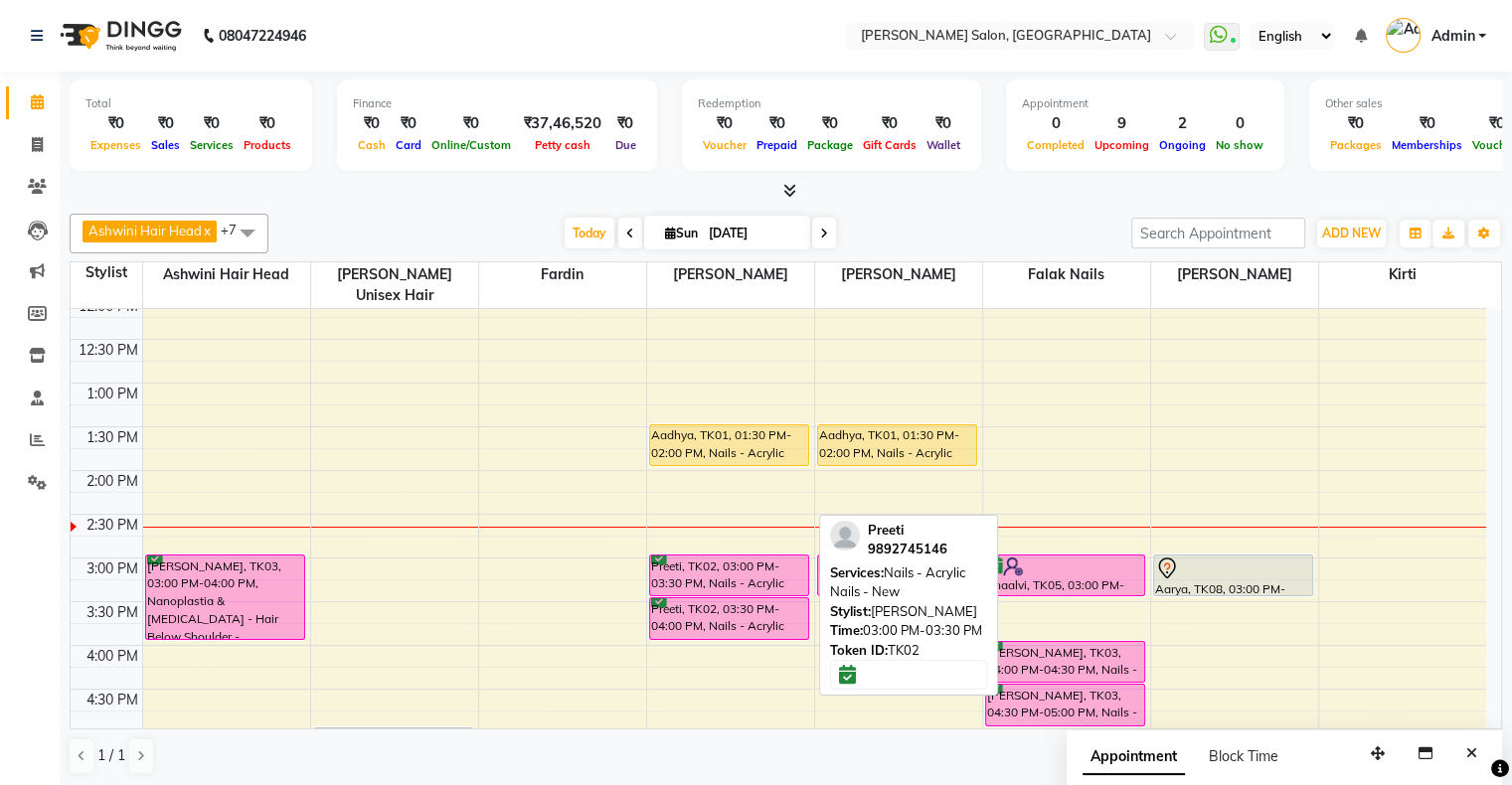 click on "Preeti, TK02, 03:00 PM-03:30 PM, Nails - Acrylic Nails - New" at bounding box center [730, 575] 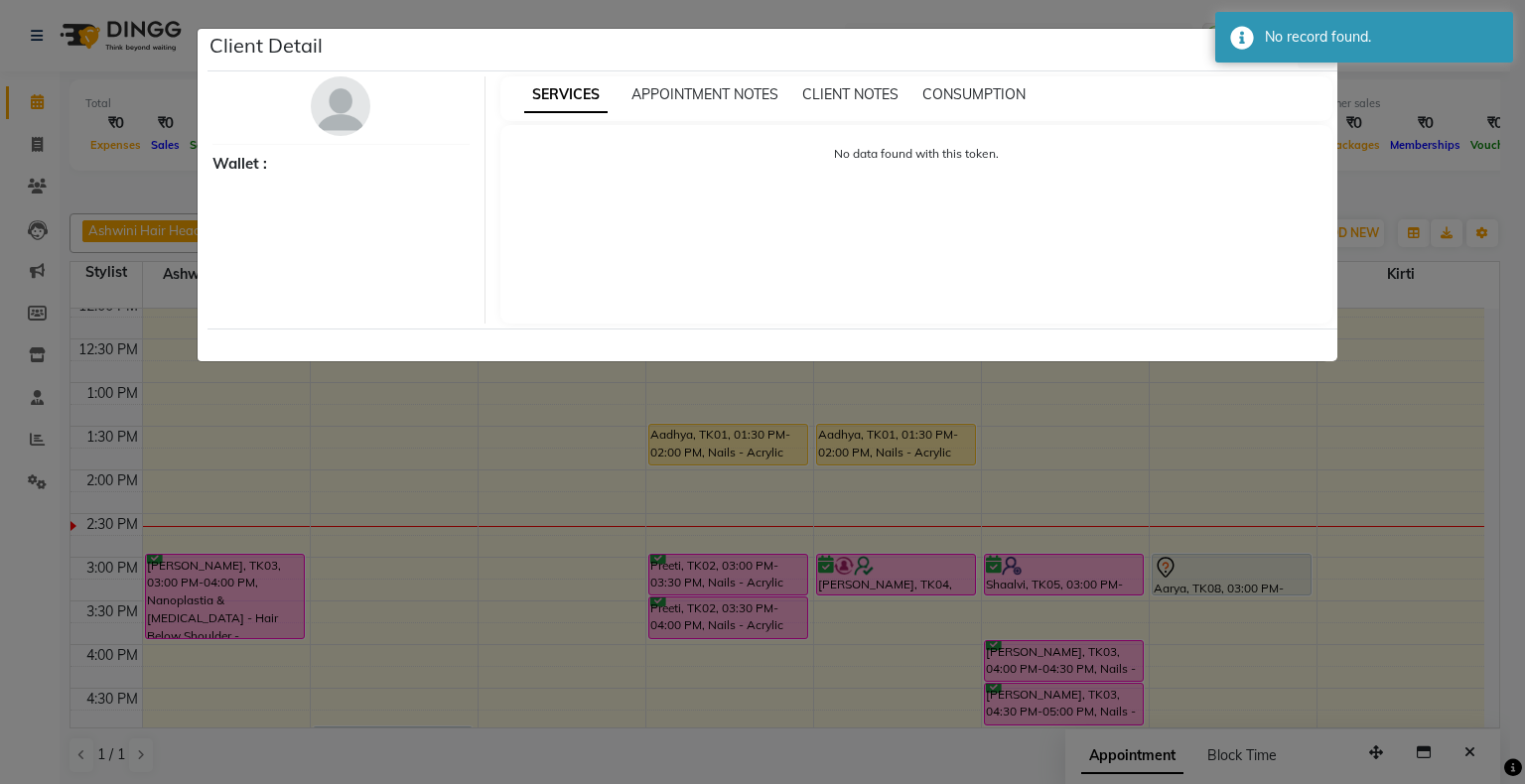 click on "Client Detail     Wallet : SERVICES APPOINTMENT NOTES CLIENT NOTES CONSUMPTION No data found with this token." 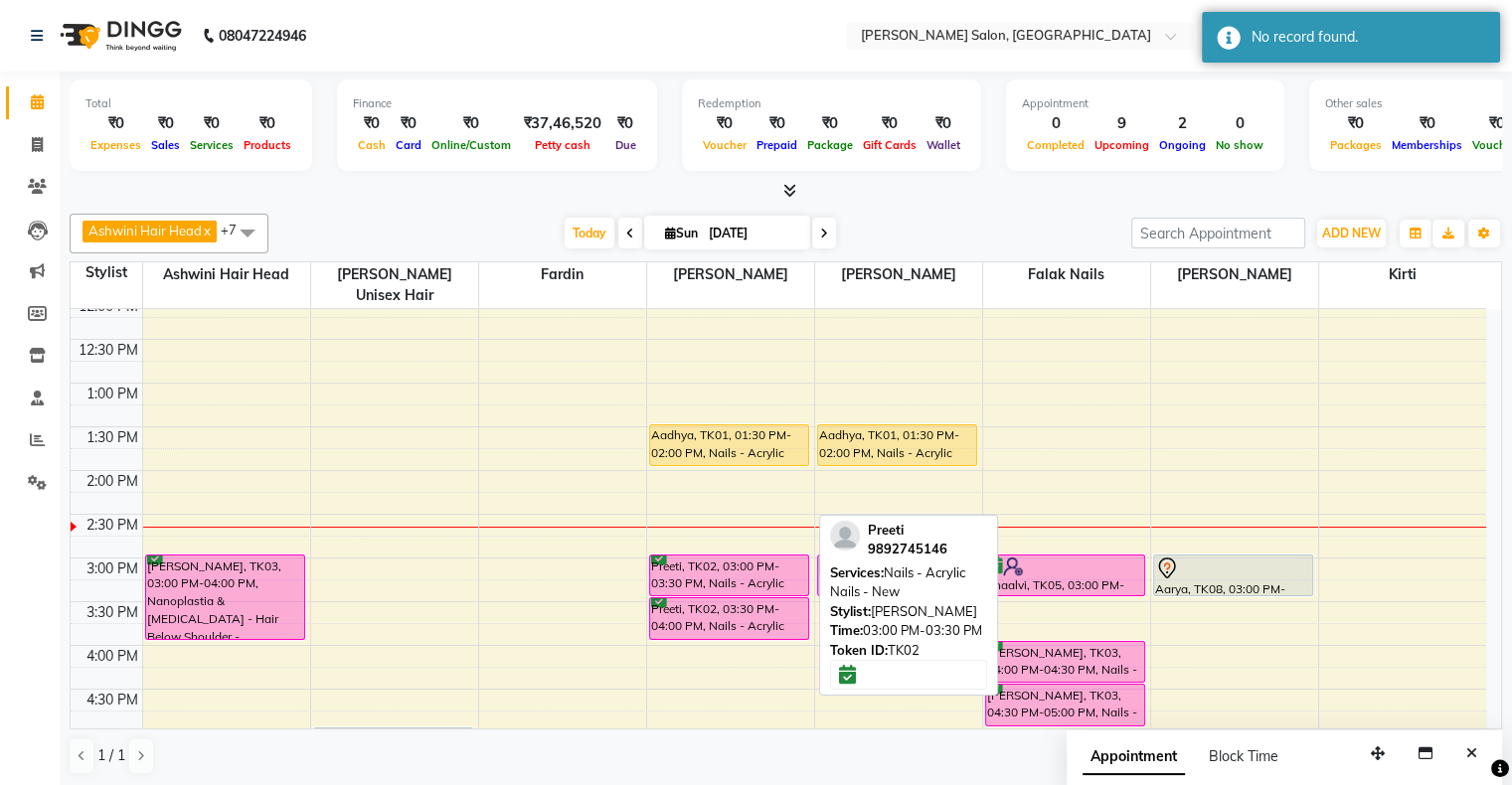 click on "Preeti, TK02, 03:00 PM-03:30 PM, Nails - Acrylic Nails - New" at bounding box center (730, 575) 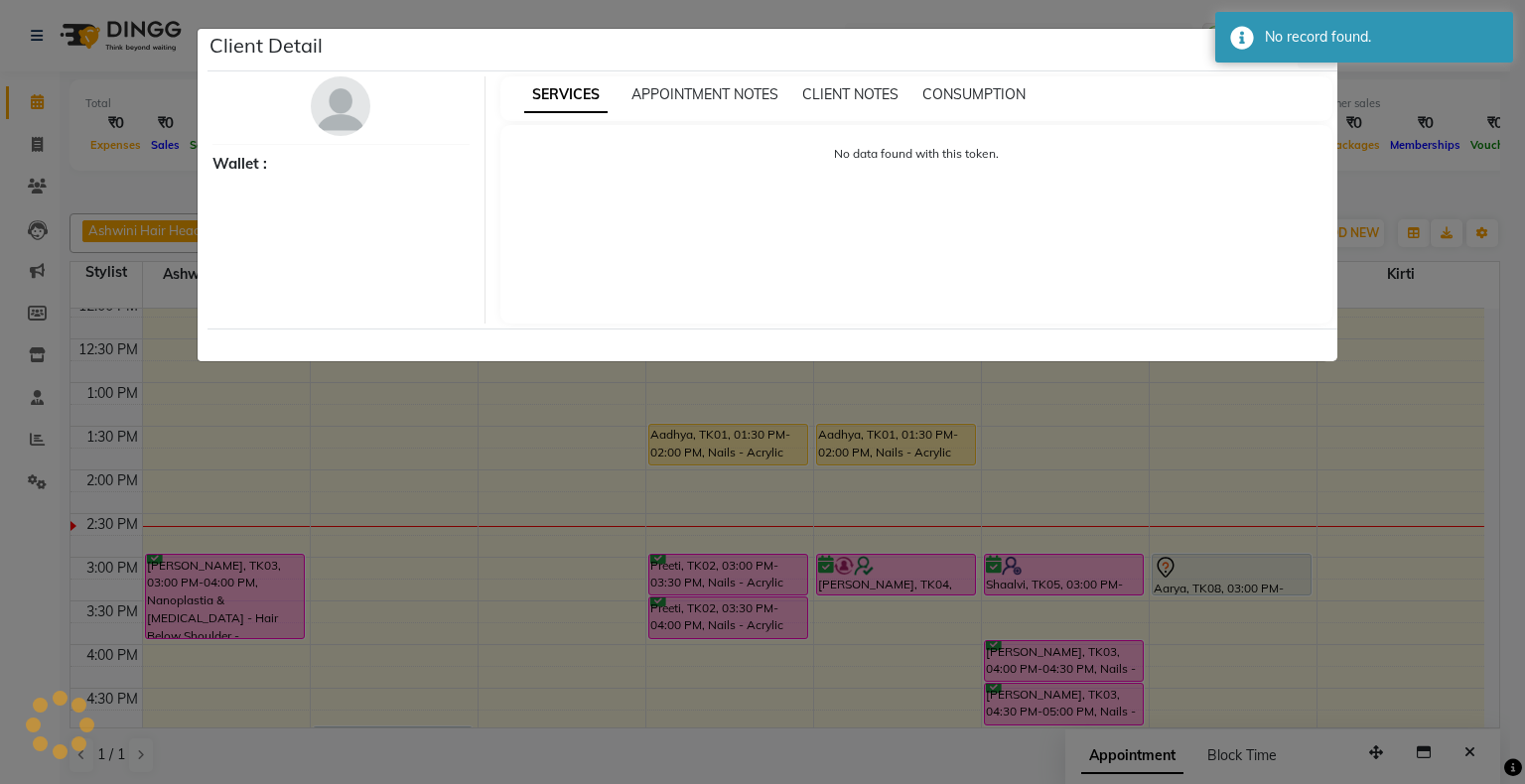 click on "Client Detail     Wallet : SERVICES APPOINTMENT NOTES CLIENT NOTES CONSUMPTION No data found with this token." 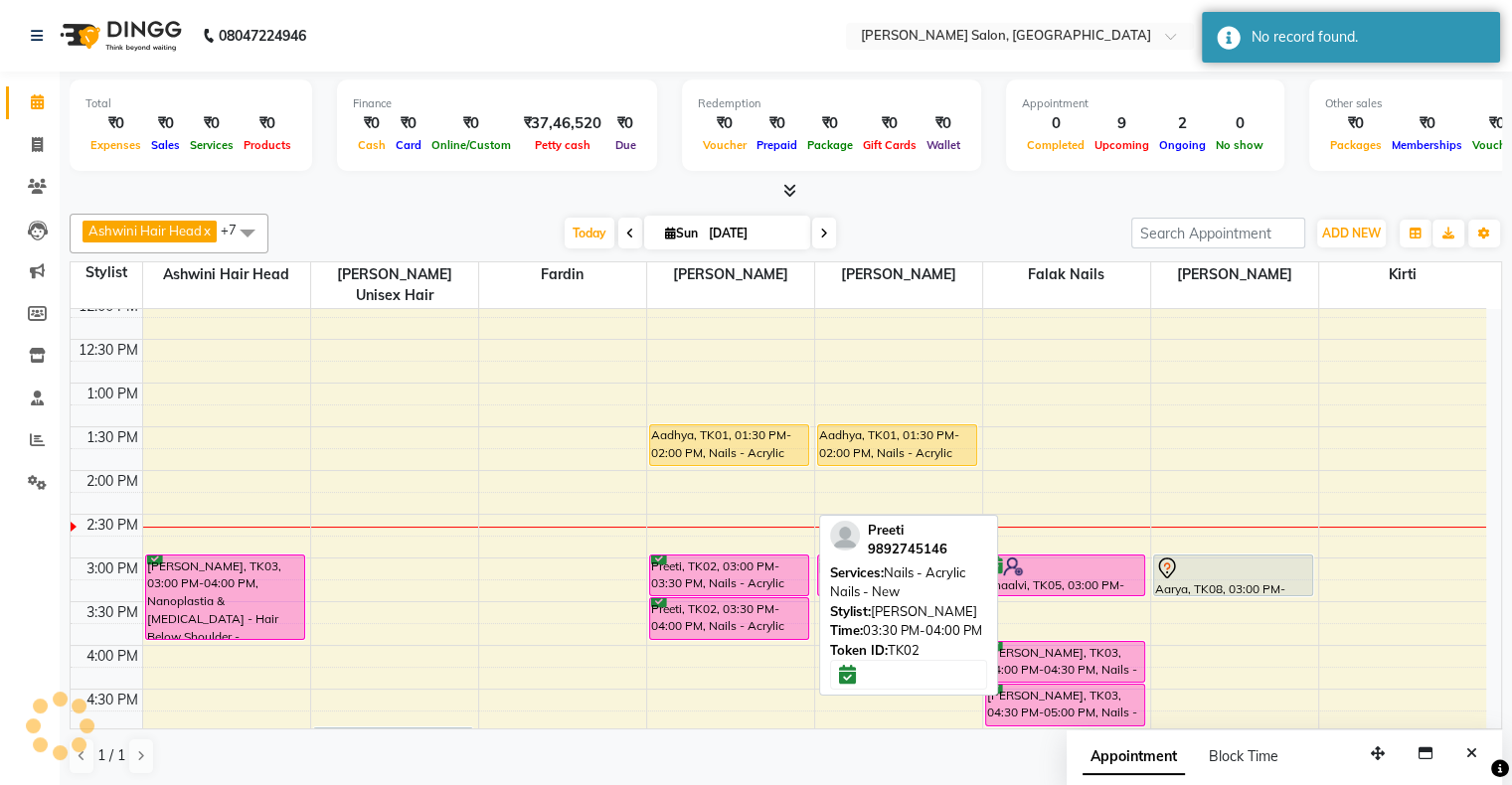 click on "Preeti, TK02, 03:30 PM-04:00 PM, Nails - Acrylic Nails - New" at bounding box center (730, 618) 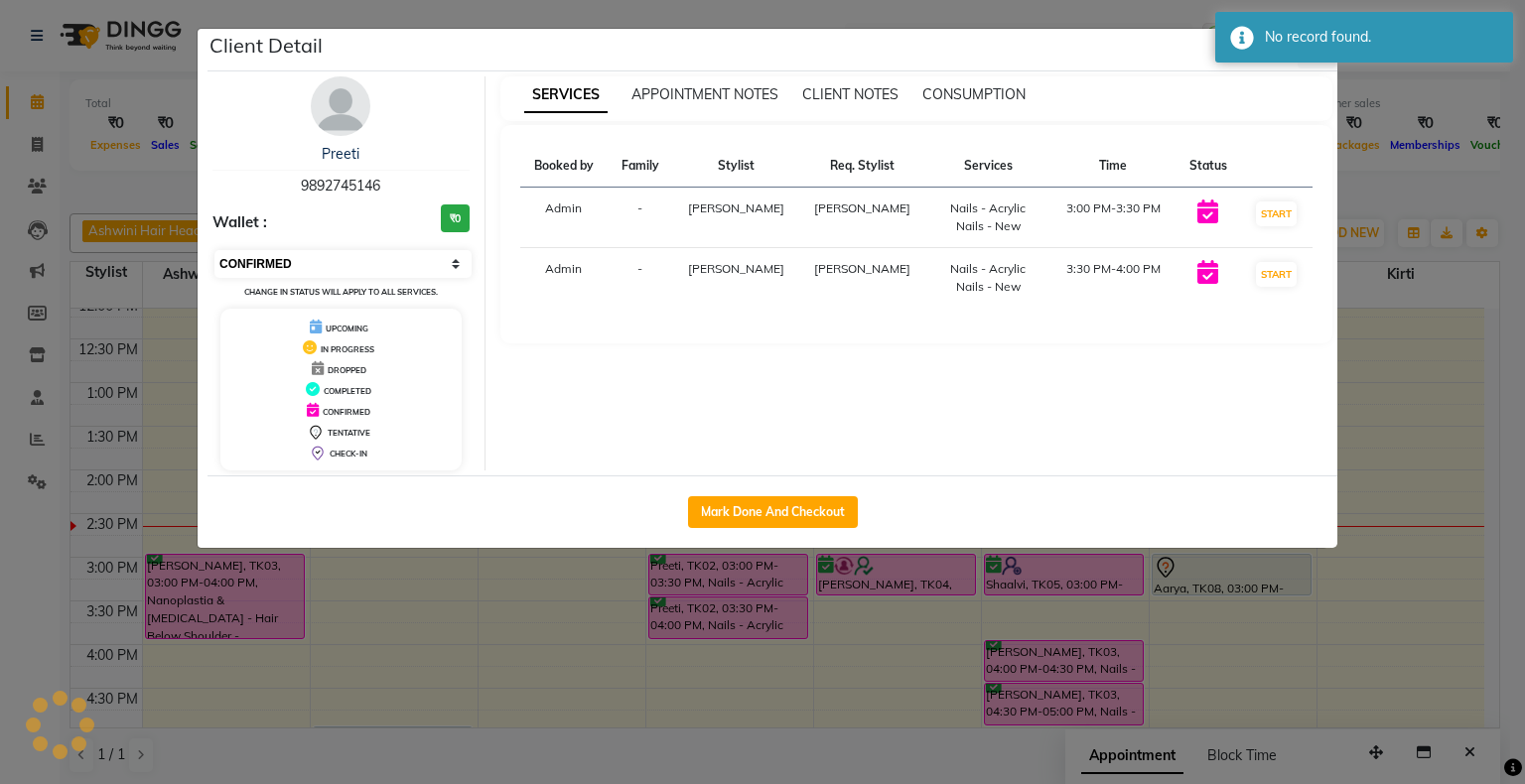click on "Select IN SERVICE CONFIRMED TENTATIVE CHECK IN MARK DONE DROPPED UPCOMING" at bounding box center [343, 264] 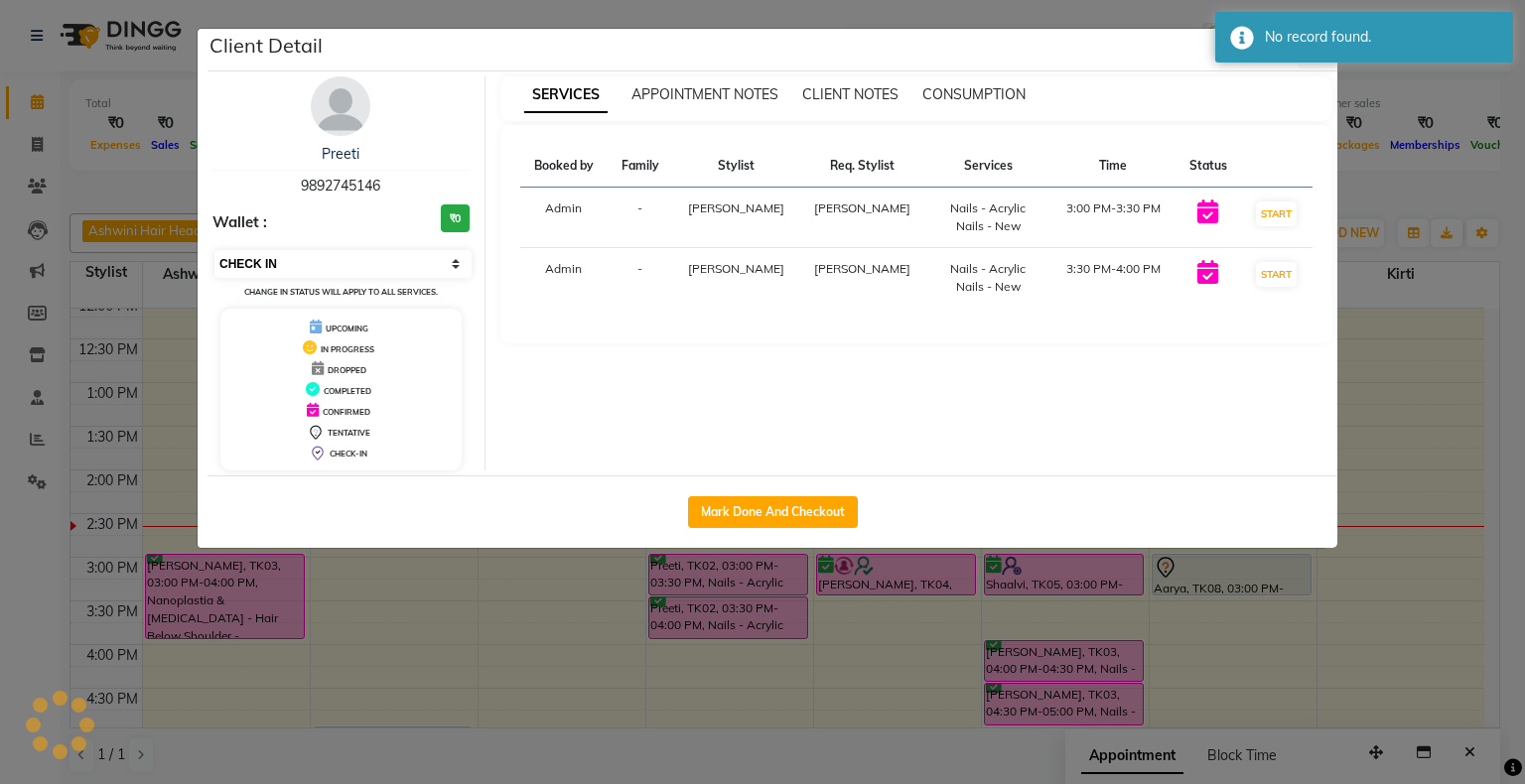 click on "Select IN SERVICE CONFIRMED TENTATIVE CHECK IN MARK DONE DROPPED UPCOMING" at bounding box center (343, 264) 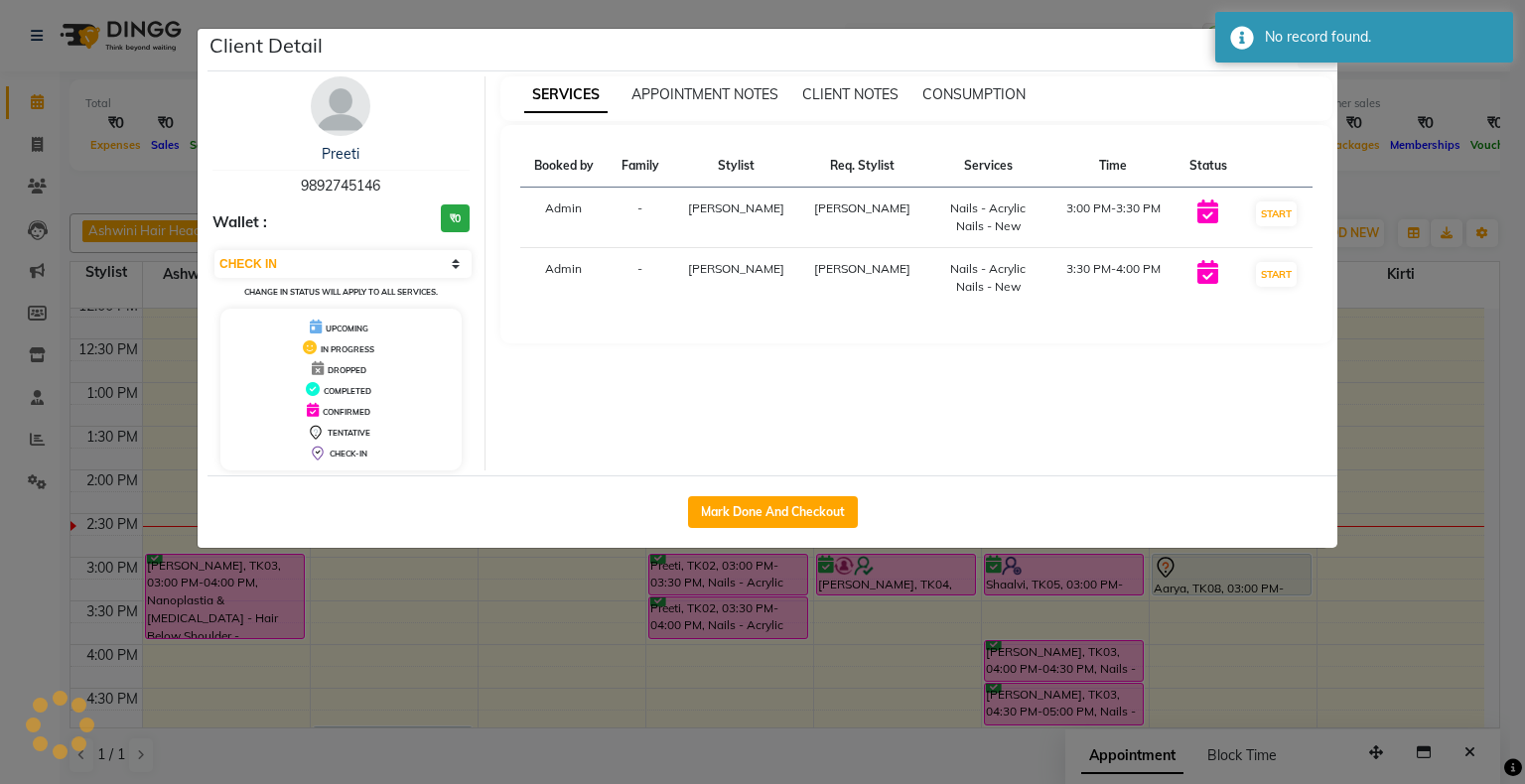 select on "6" 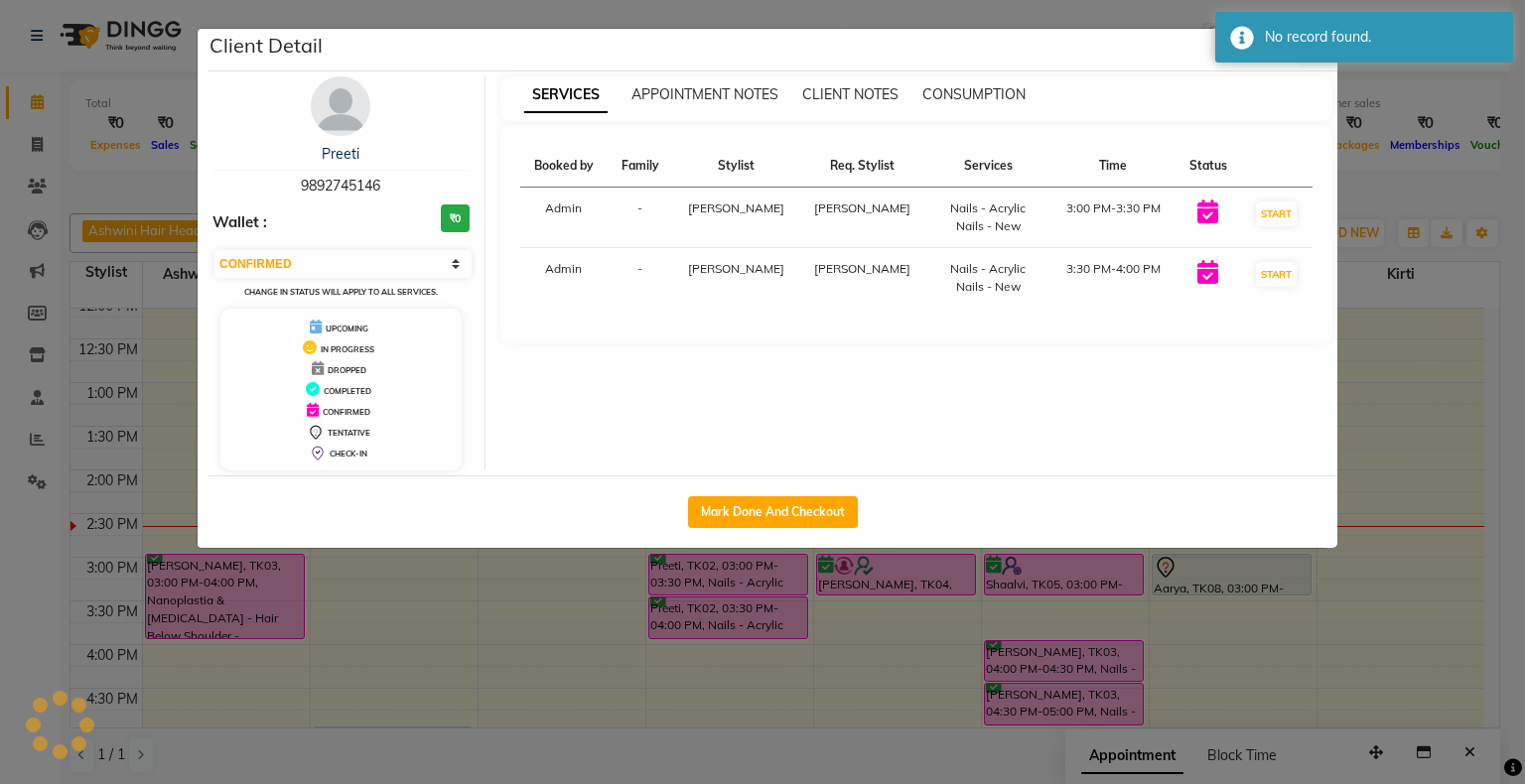 click on "Client Detail  Preeti    9892745146 Wallet : ₹0 Select IN SERVICE CONFIRMED TENTATIVE CHECK IN MARK DONE DROPPED UPCOMING Change in status will apply to all services. UPCOMING IN PROGRESS DROPPED COMPLETED CONFIRMED TENTATIVE CHECK-IN SERVICES APPOINTMENT NOTES CLIENT NOTES CONSUMPTION Booked by Family Stylist Req. Stylist Services Time Status  Admin  - Shubhada Shubhada  Nails - Acrylic Nails - New   3:00 PM-3:30 PM   START   Admin  - Shubhada Shubhada  Nails - Acrylic Nails - New   3:30 PM-4:00 PM   START   Mark Done And Checkout" 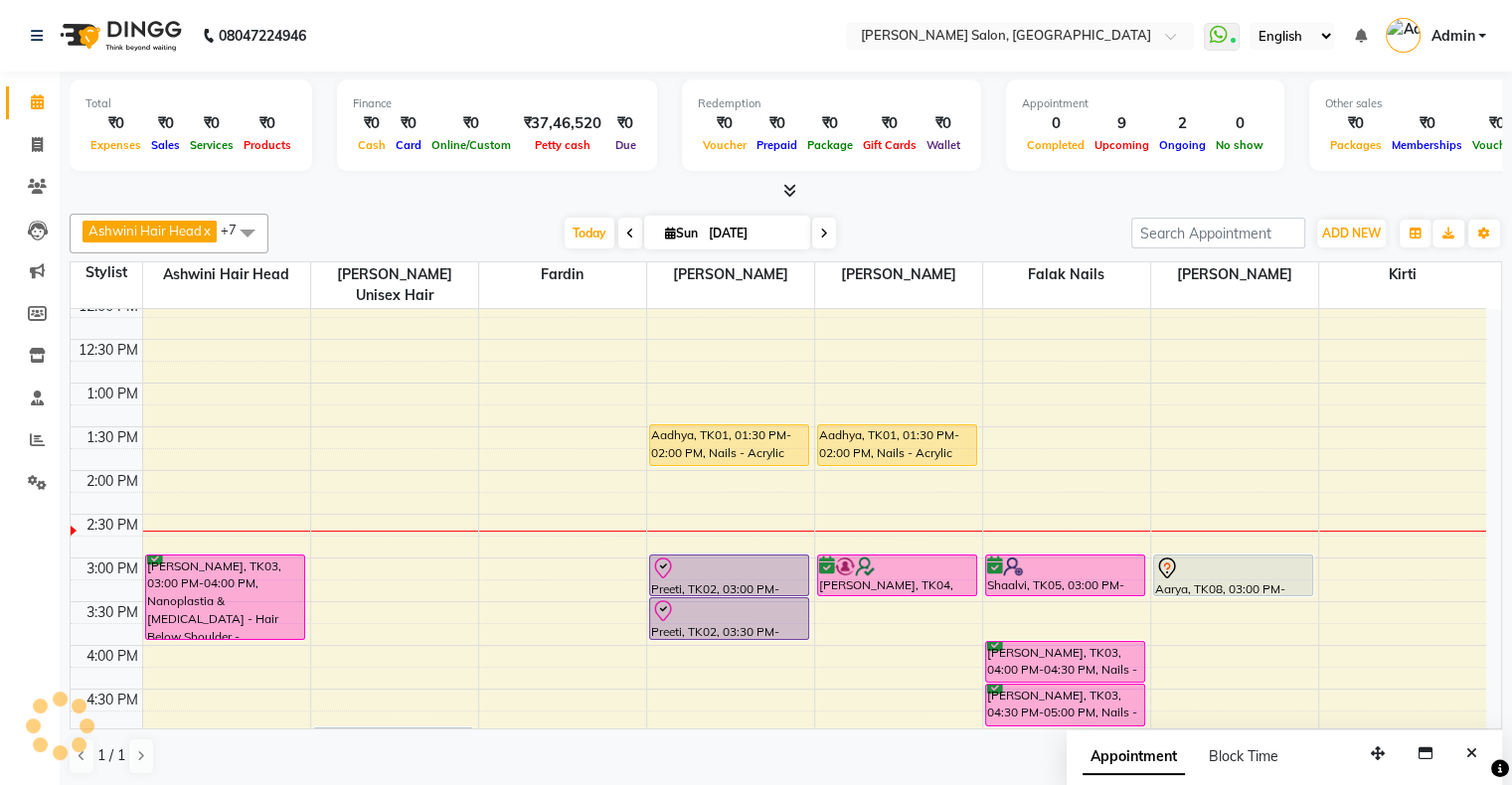 click on "Invoice" 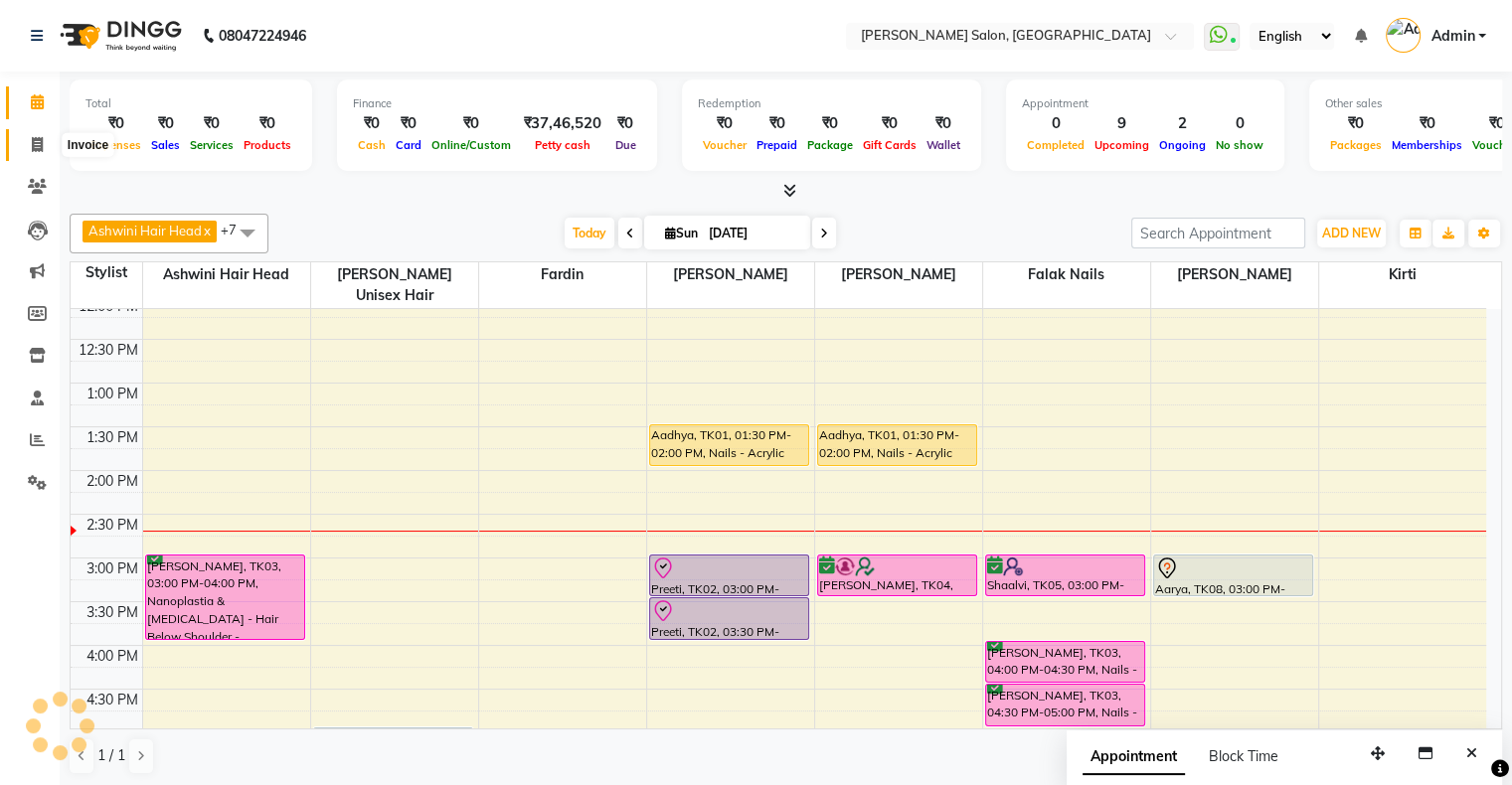 click 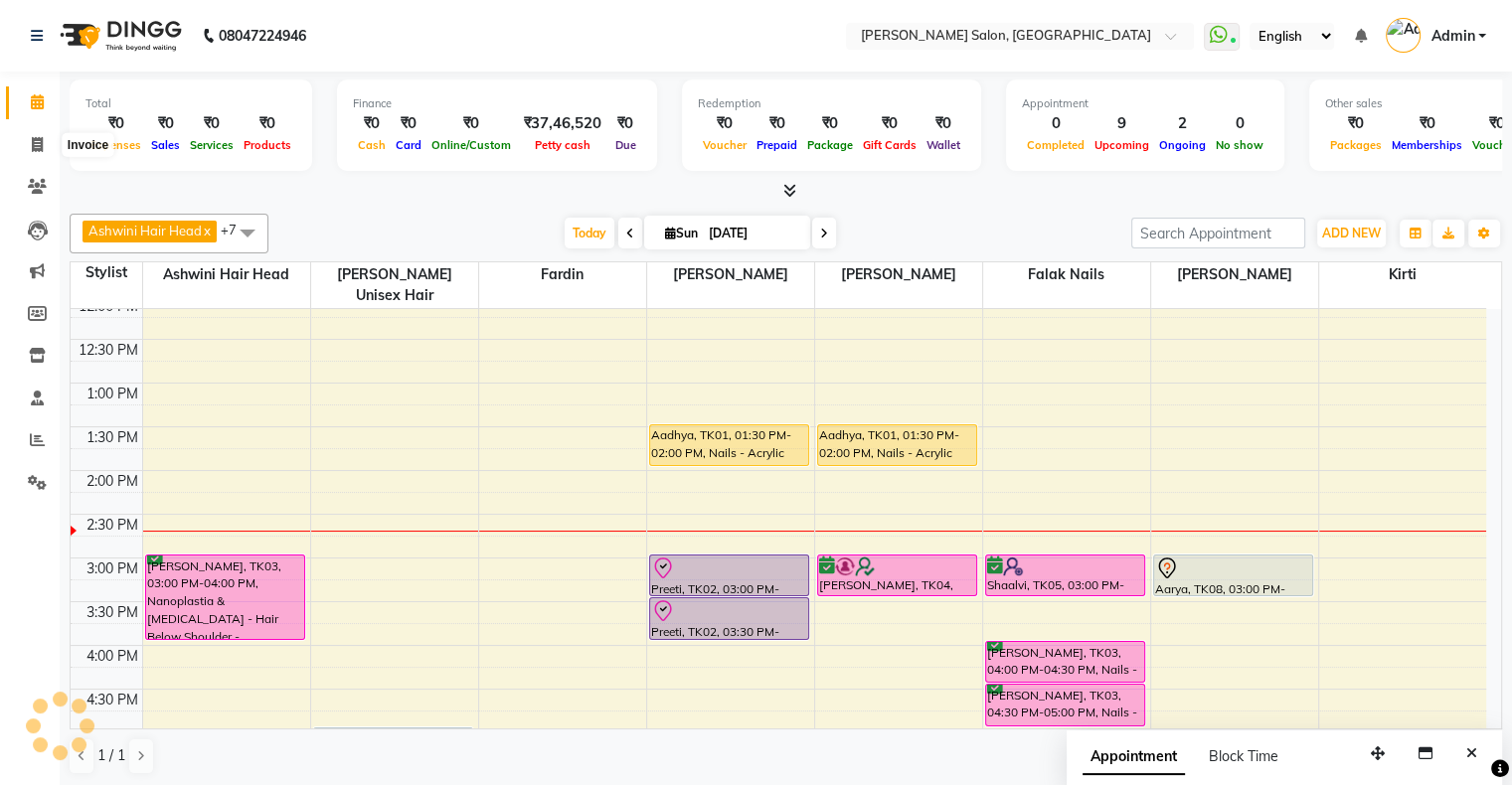 select on "service" 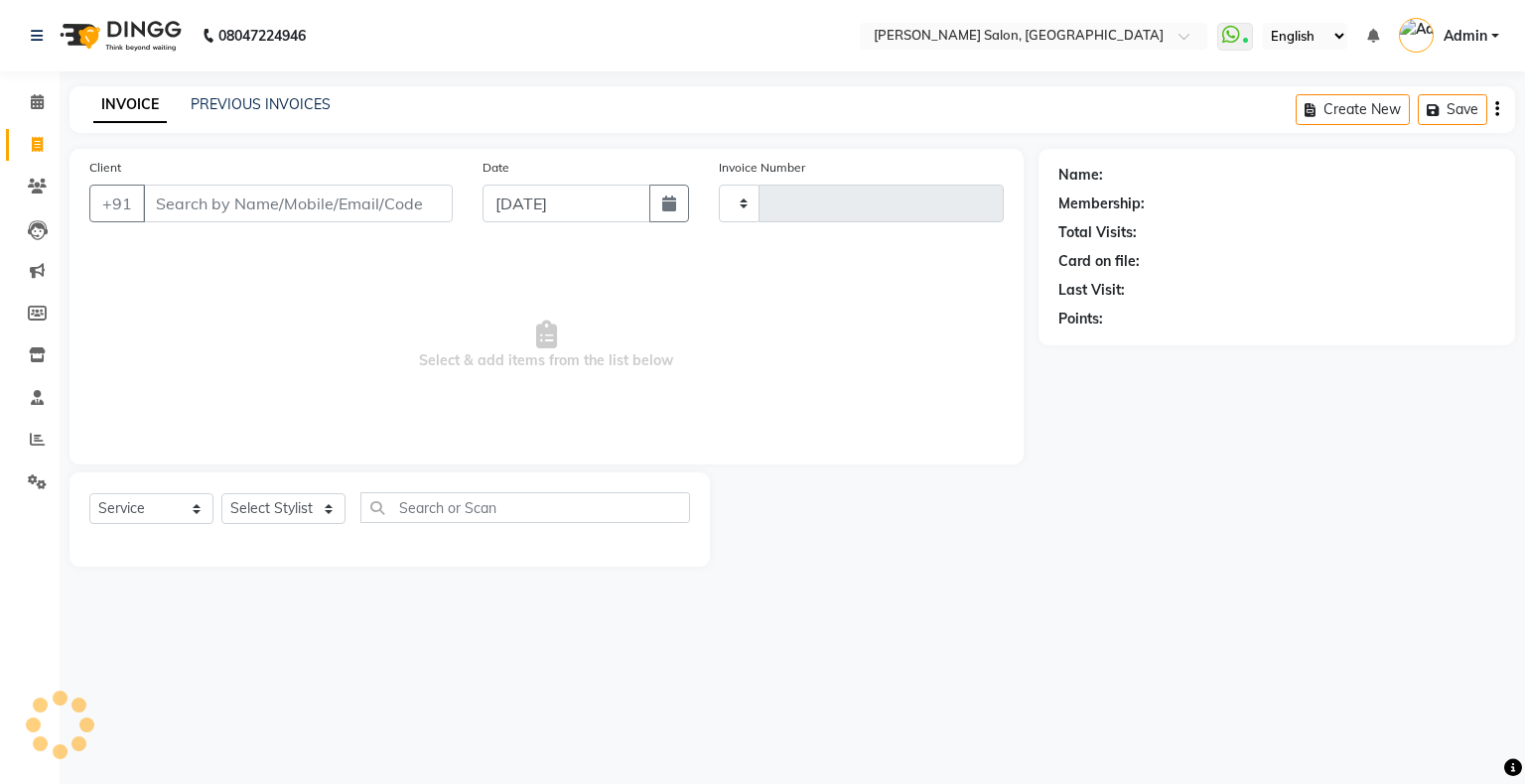 click on "PREVIOUS INVOICES" 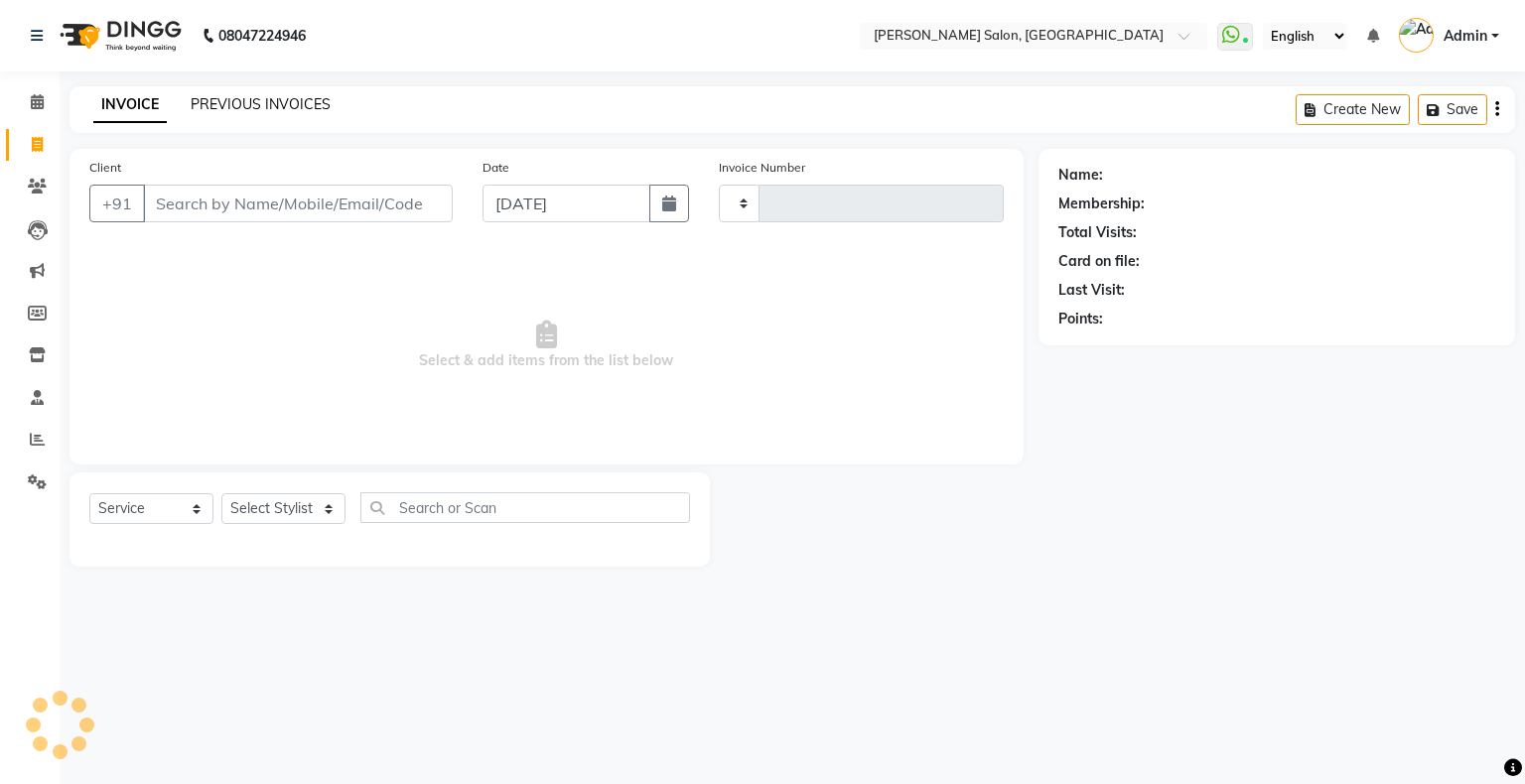 click on "PREVIOUS INVOICES" 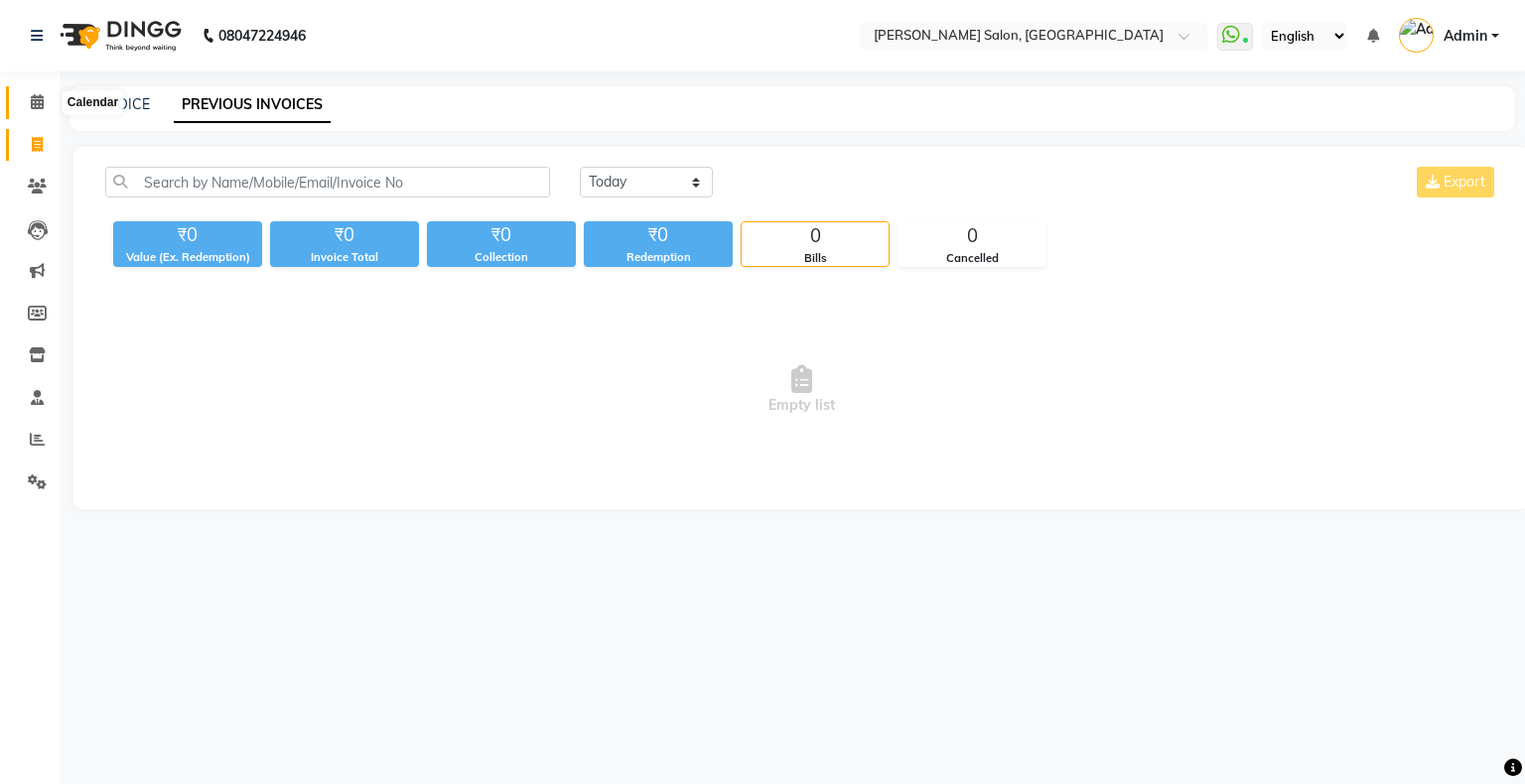 click 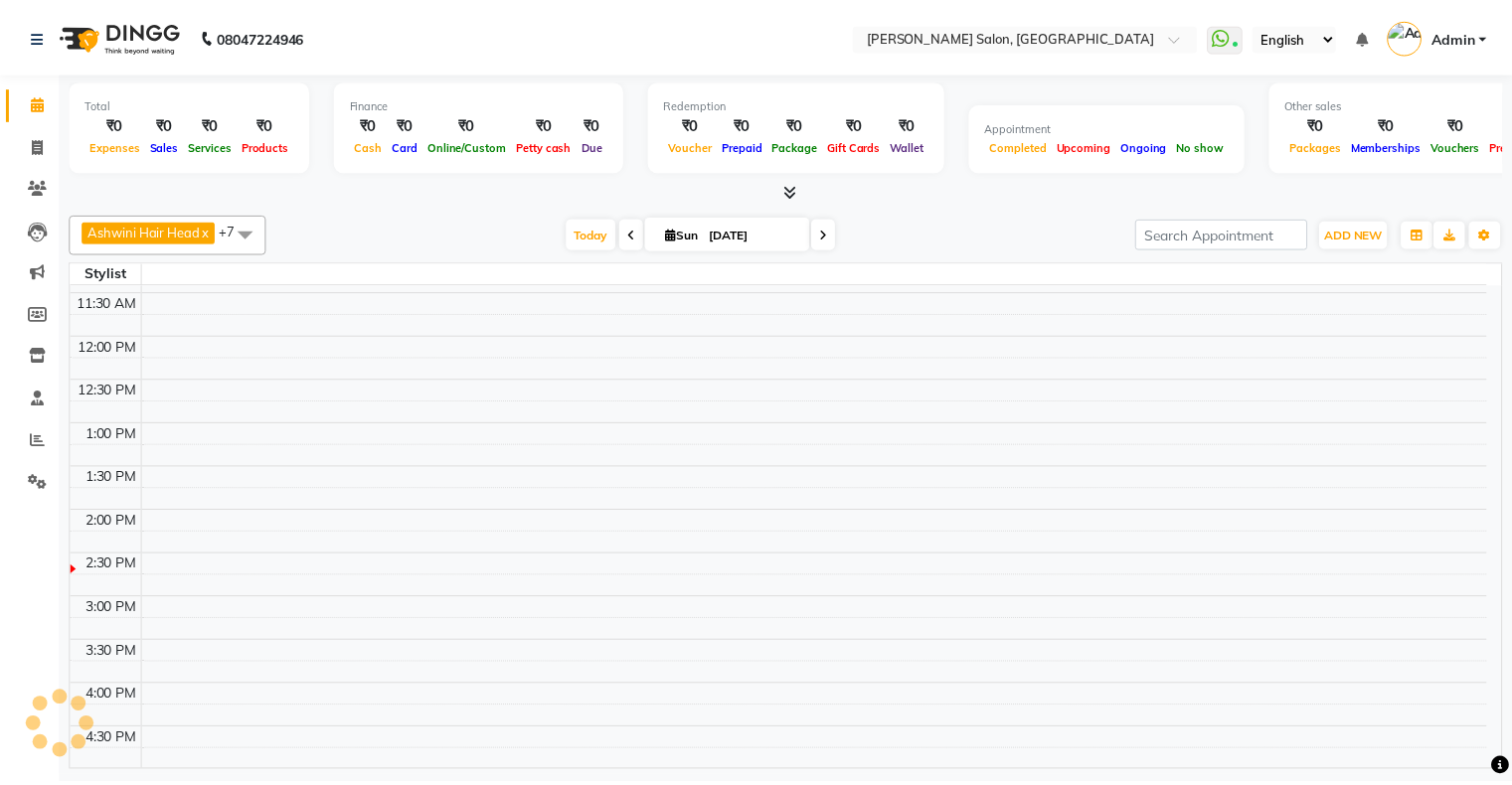 scroll, scrollTop: 0, scrollLeft: 0, axis: both 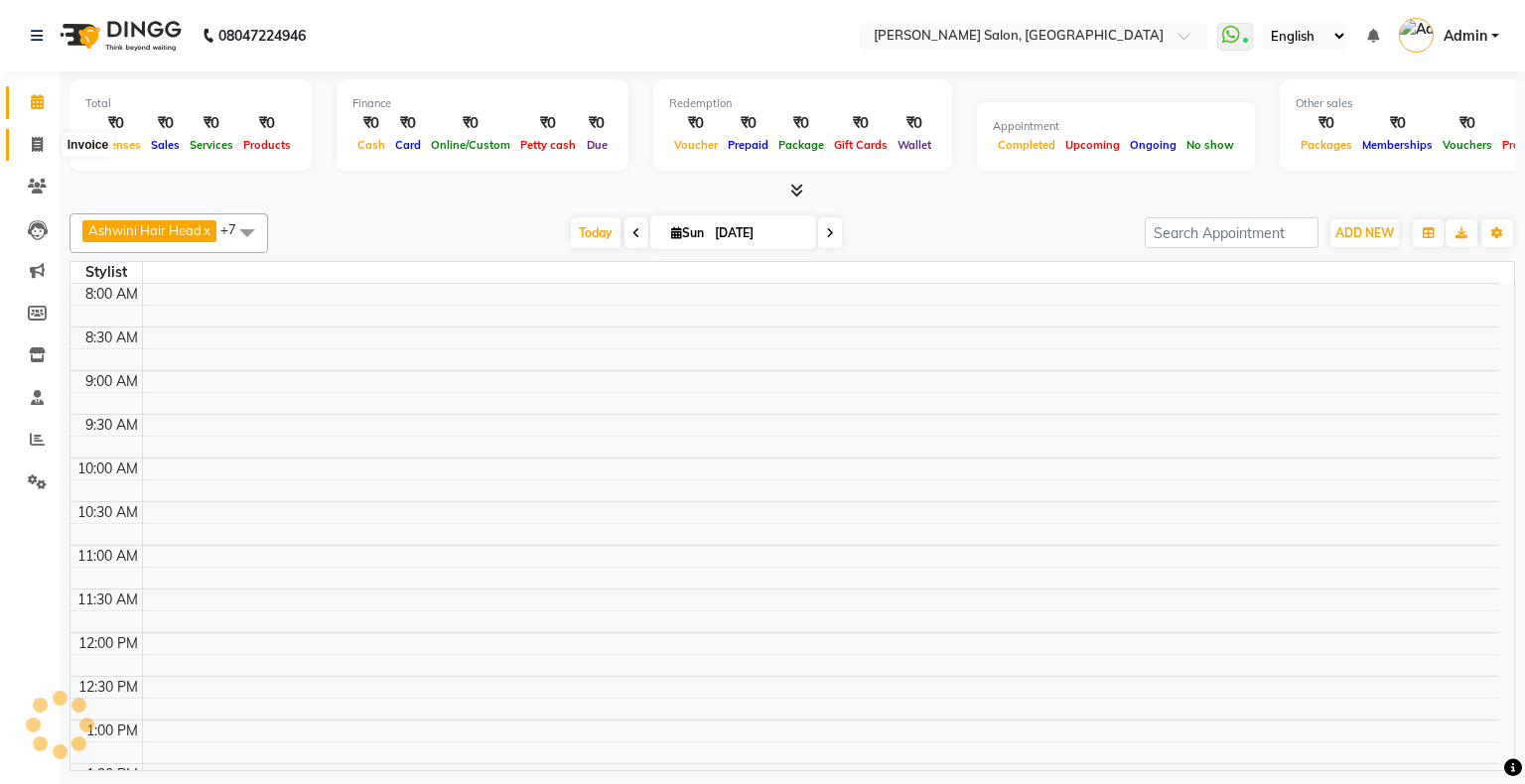 click 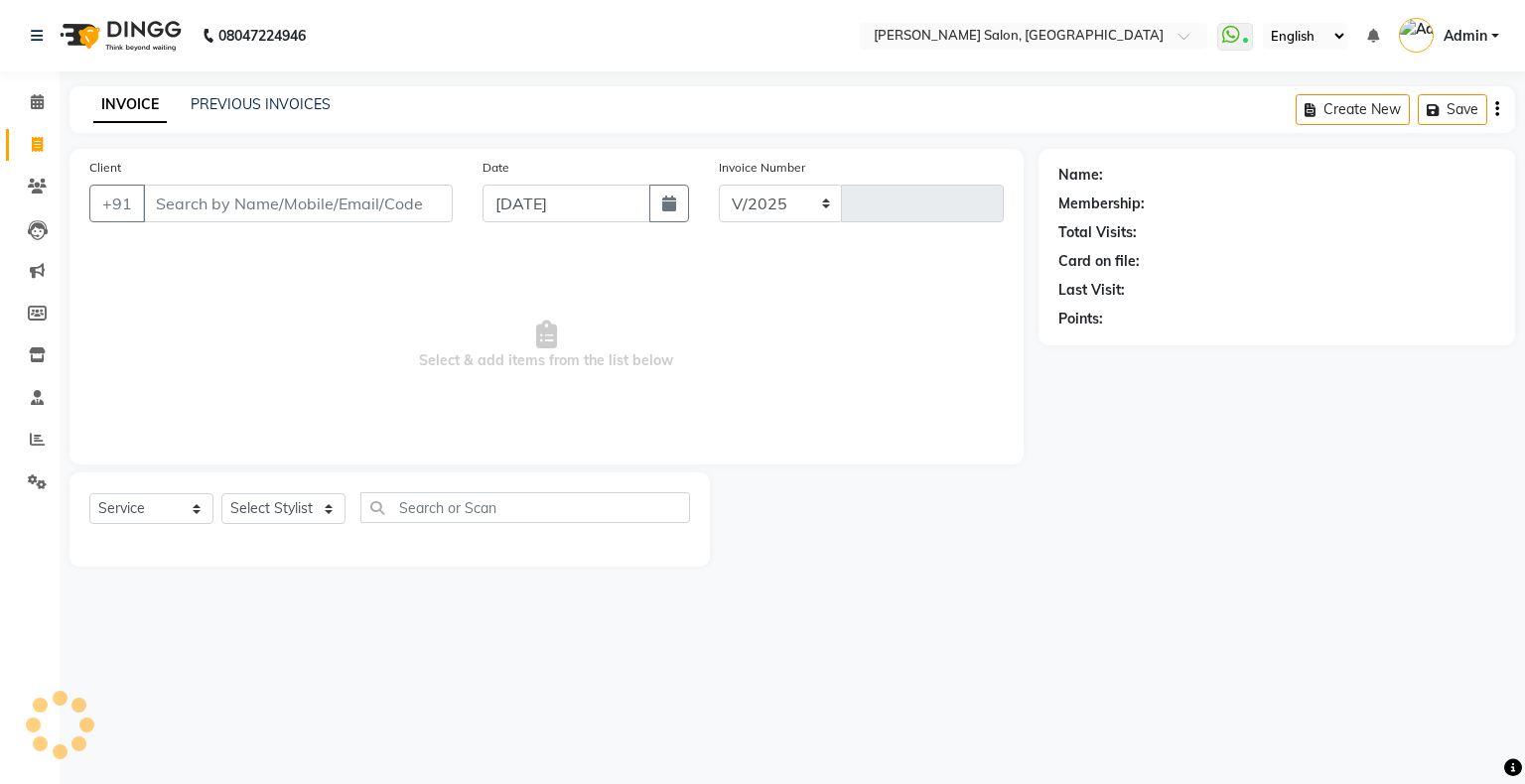select on "4073" 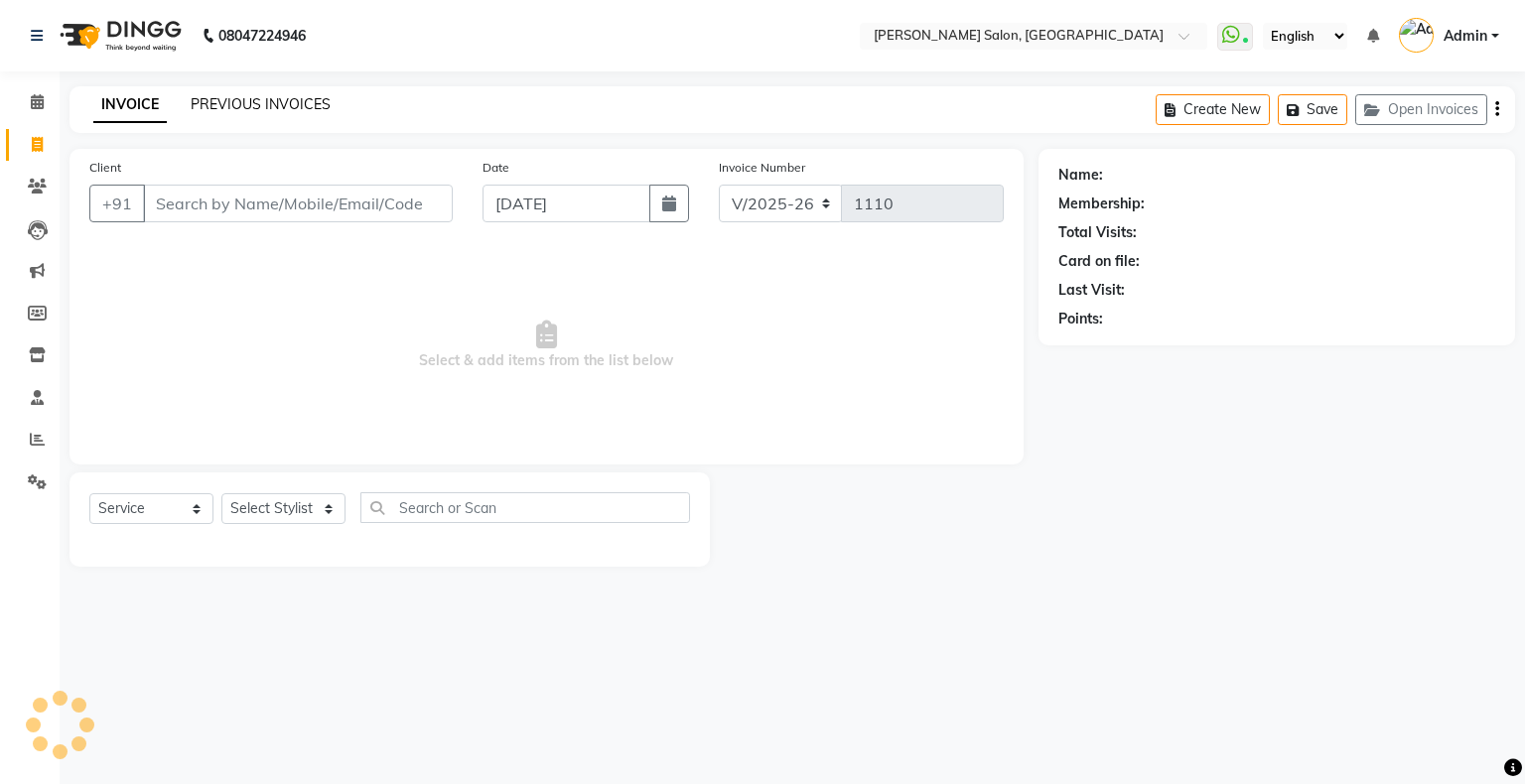 click on "PREVIOUS INVOICES" 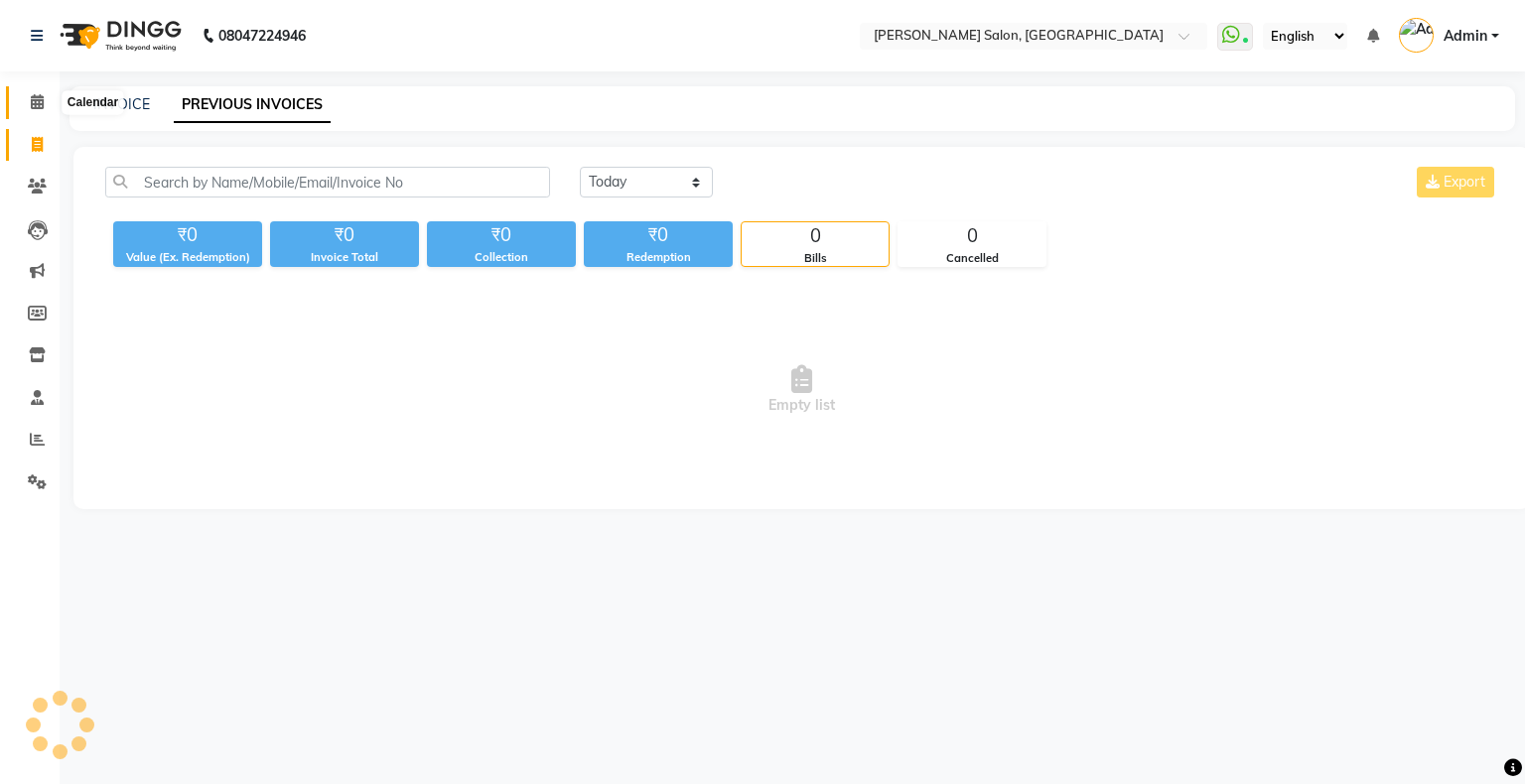 click 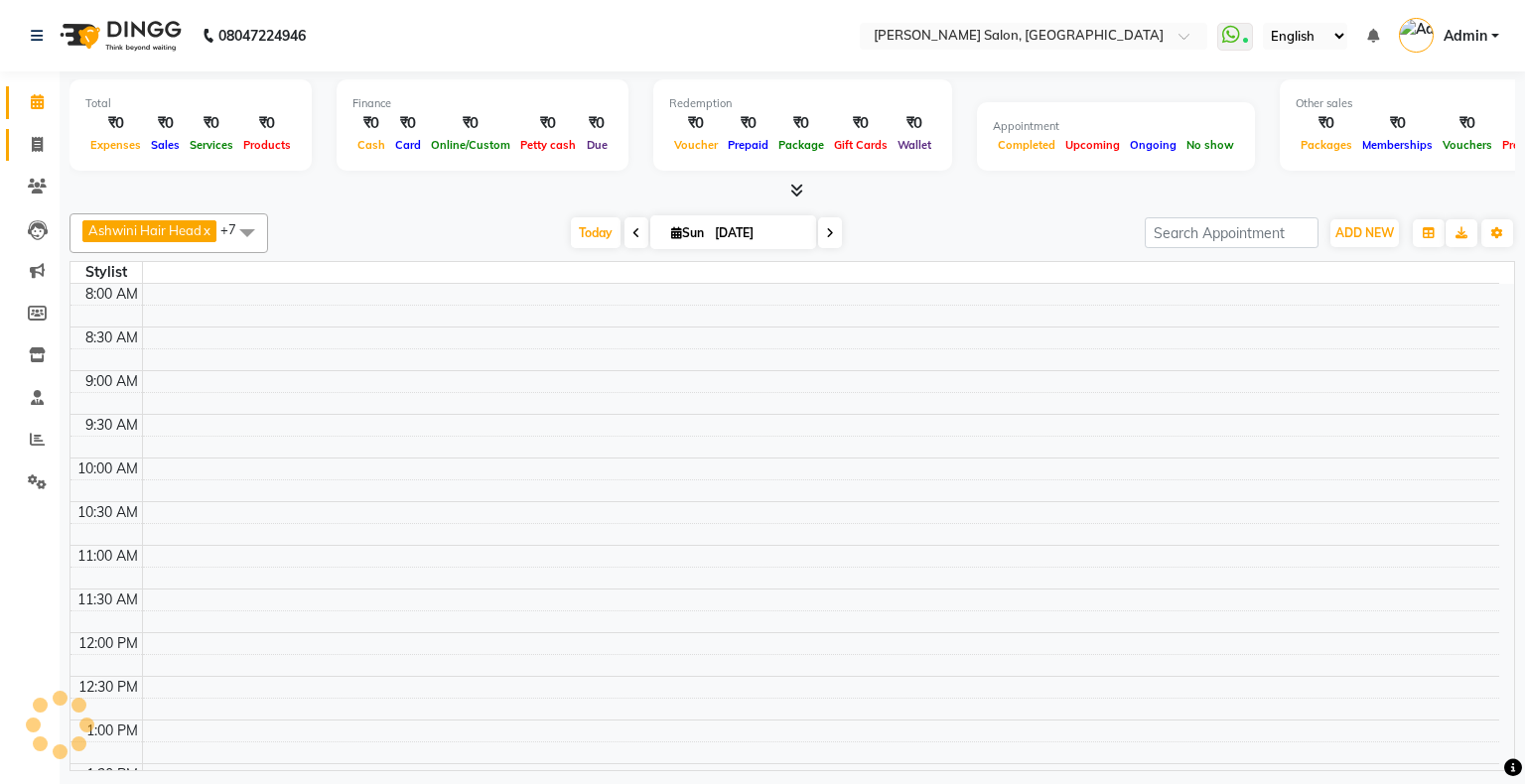 click 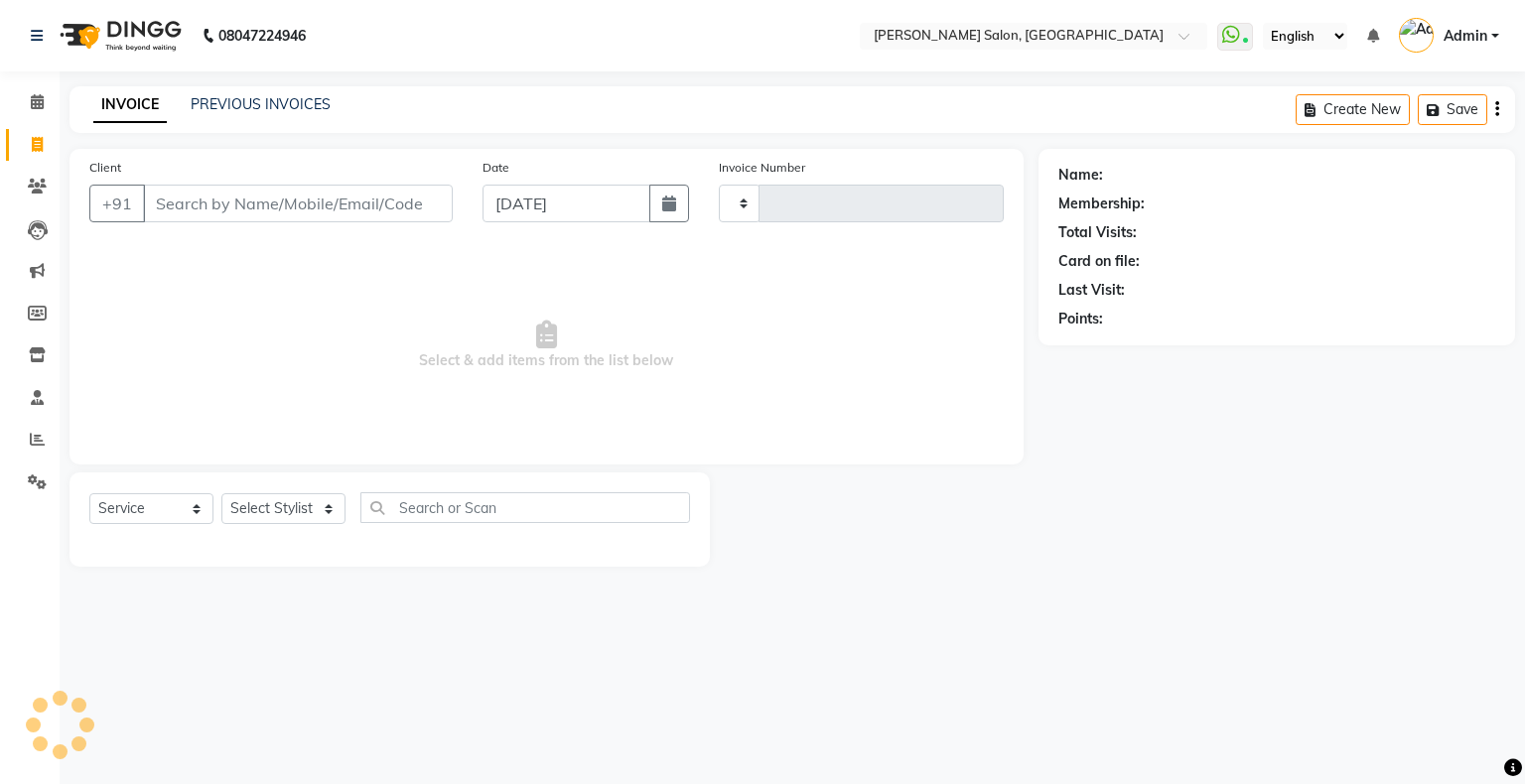 type on "1110" 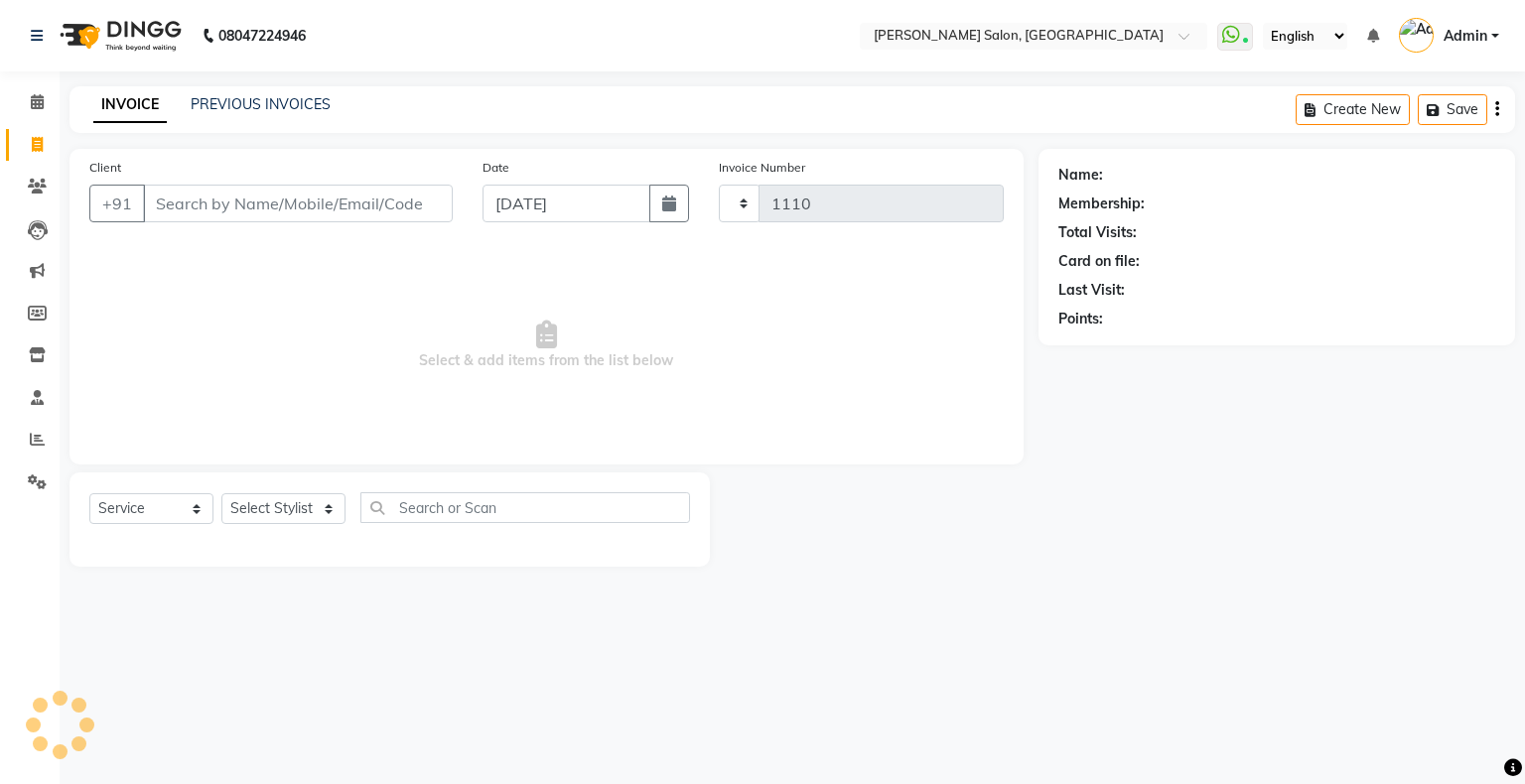 select on "4073" 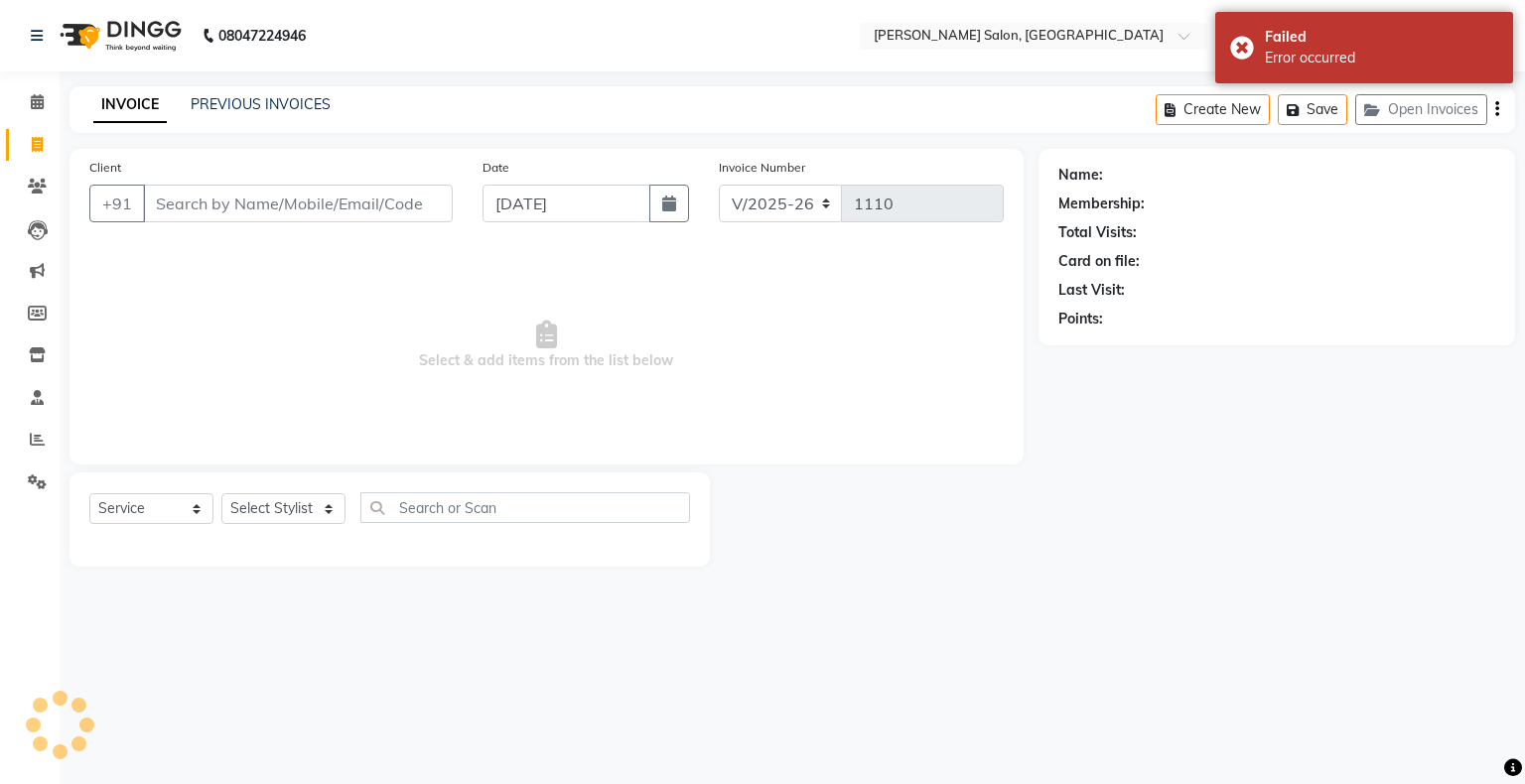 click on "Select & add items from the list below" at bounding box center (546, 345) 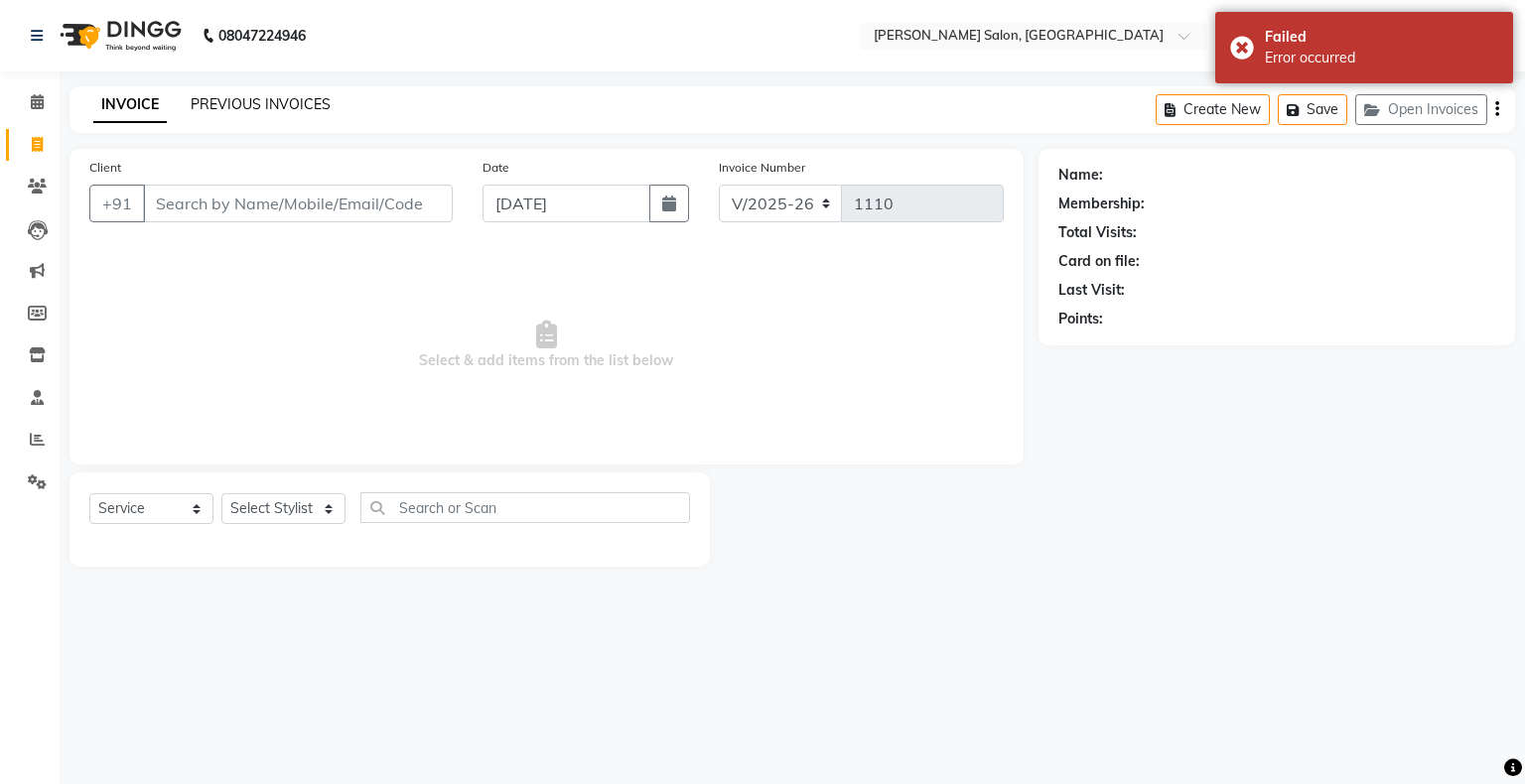 click on "PREVIOUS INVOICES" 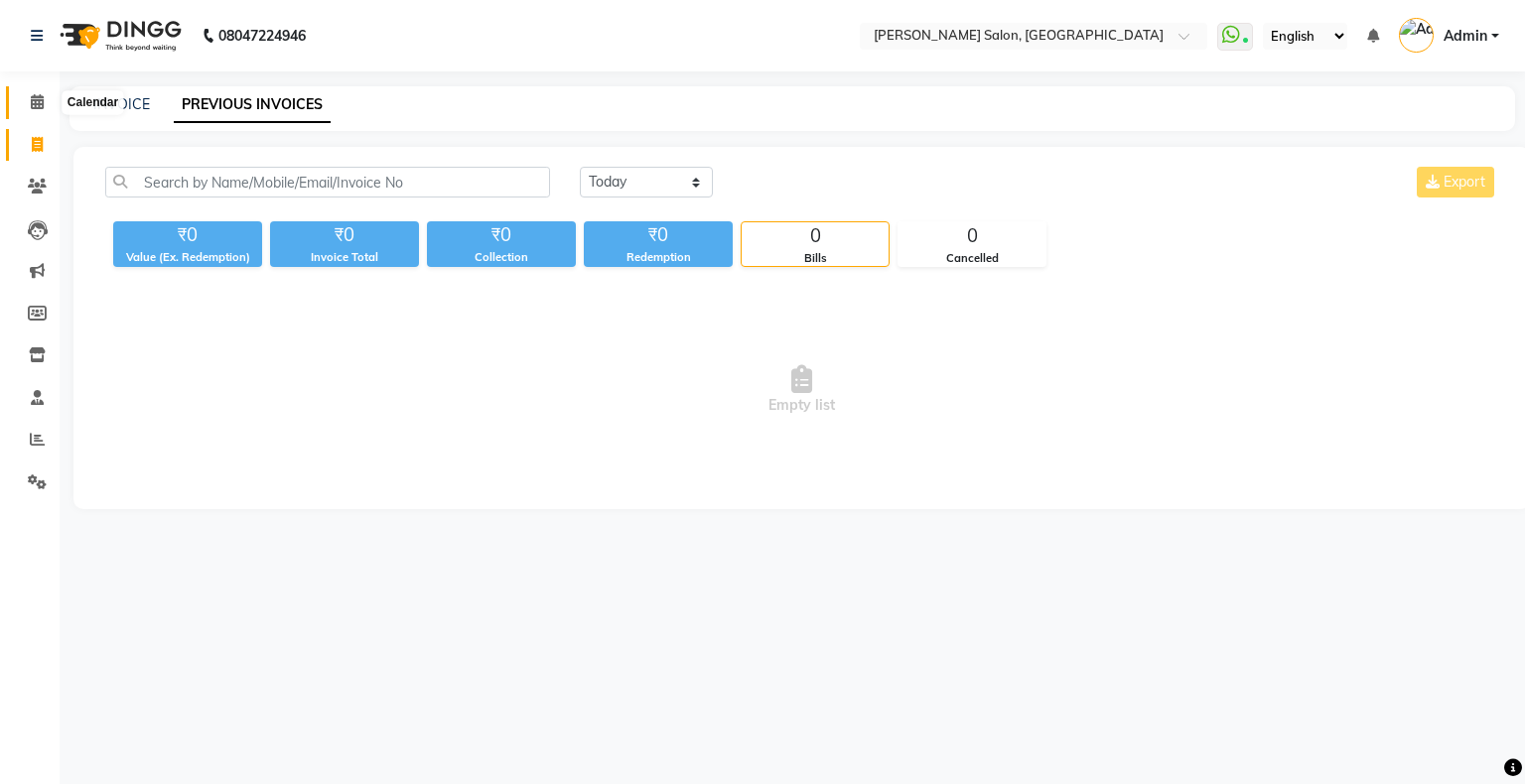 click on "Calendar" 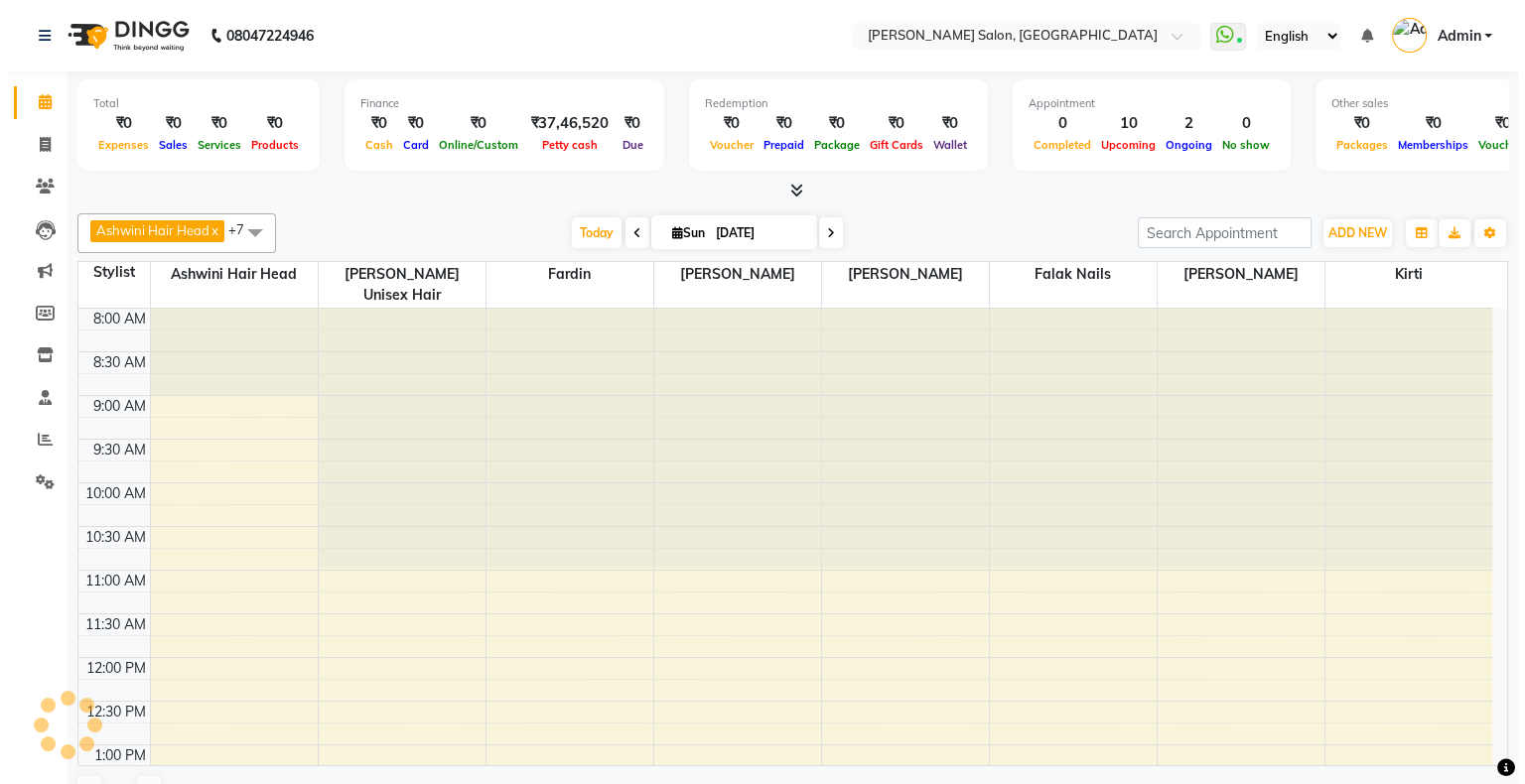 scroll, scrollTop: 0, scrollLeft: 0, axis: both 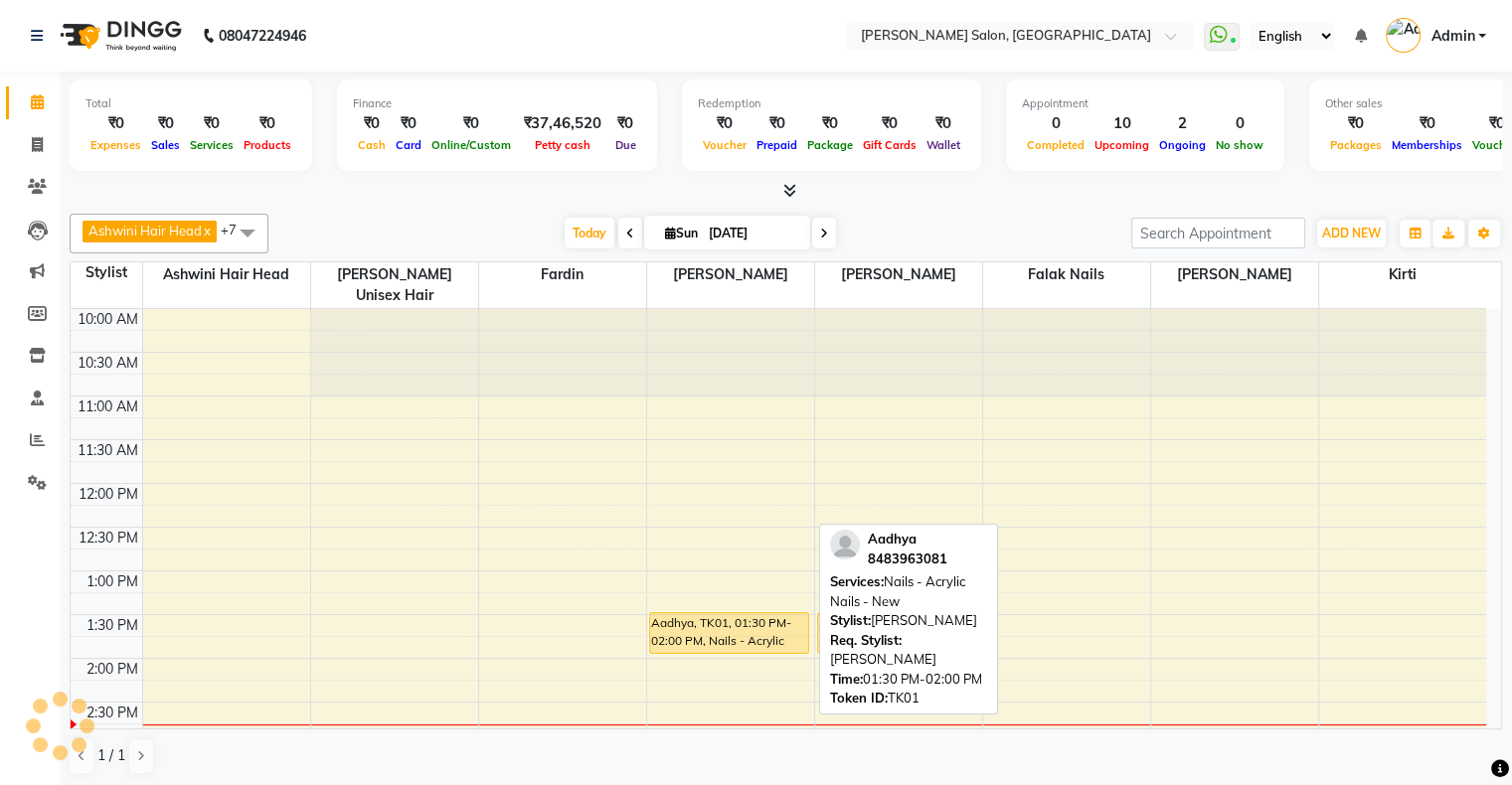 click on "Aadhya, TK01, 01:30 PM-02:00 PM, Nails - Acrylic Nails - New" at bounding box center [730, 633] 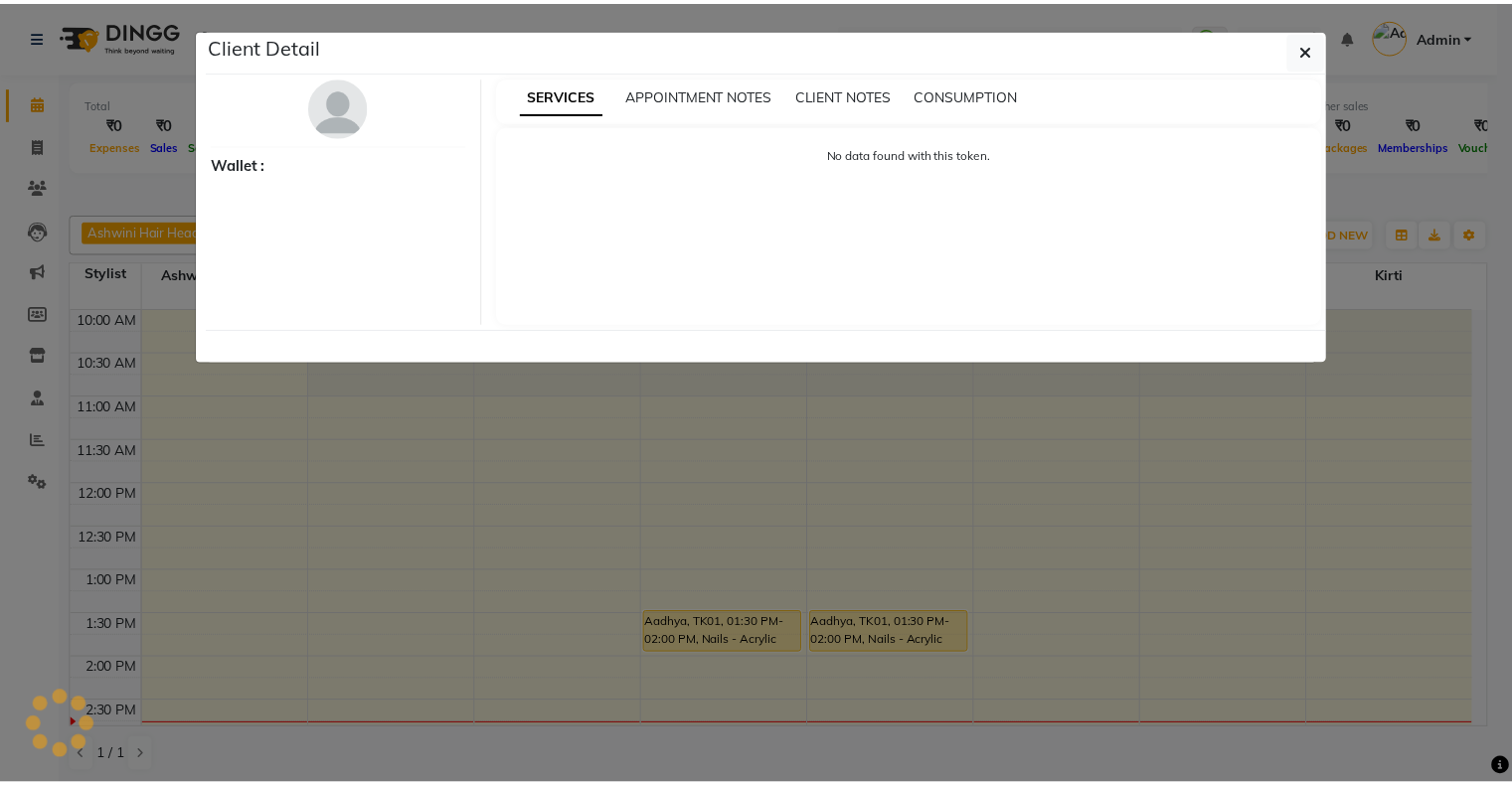 scroll, scrollTop: 0, scrollLeft: 0, axis: both 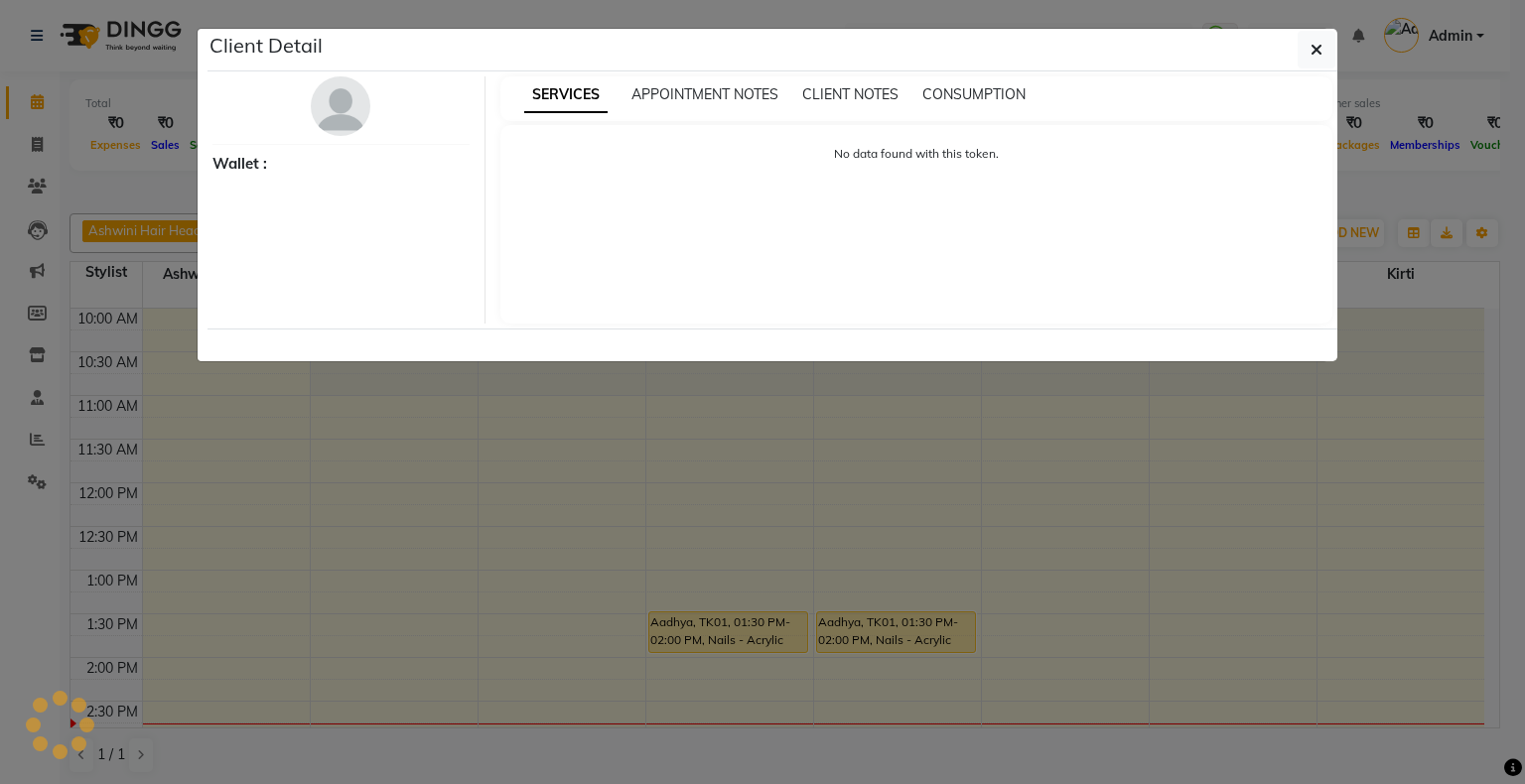 select on "1" 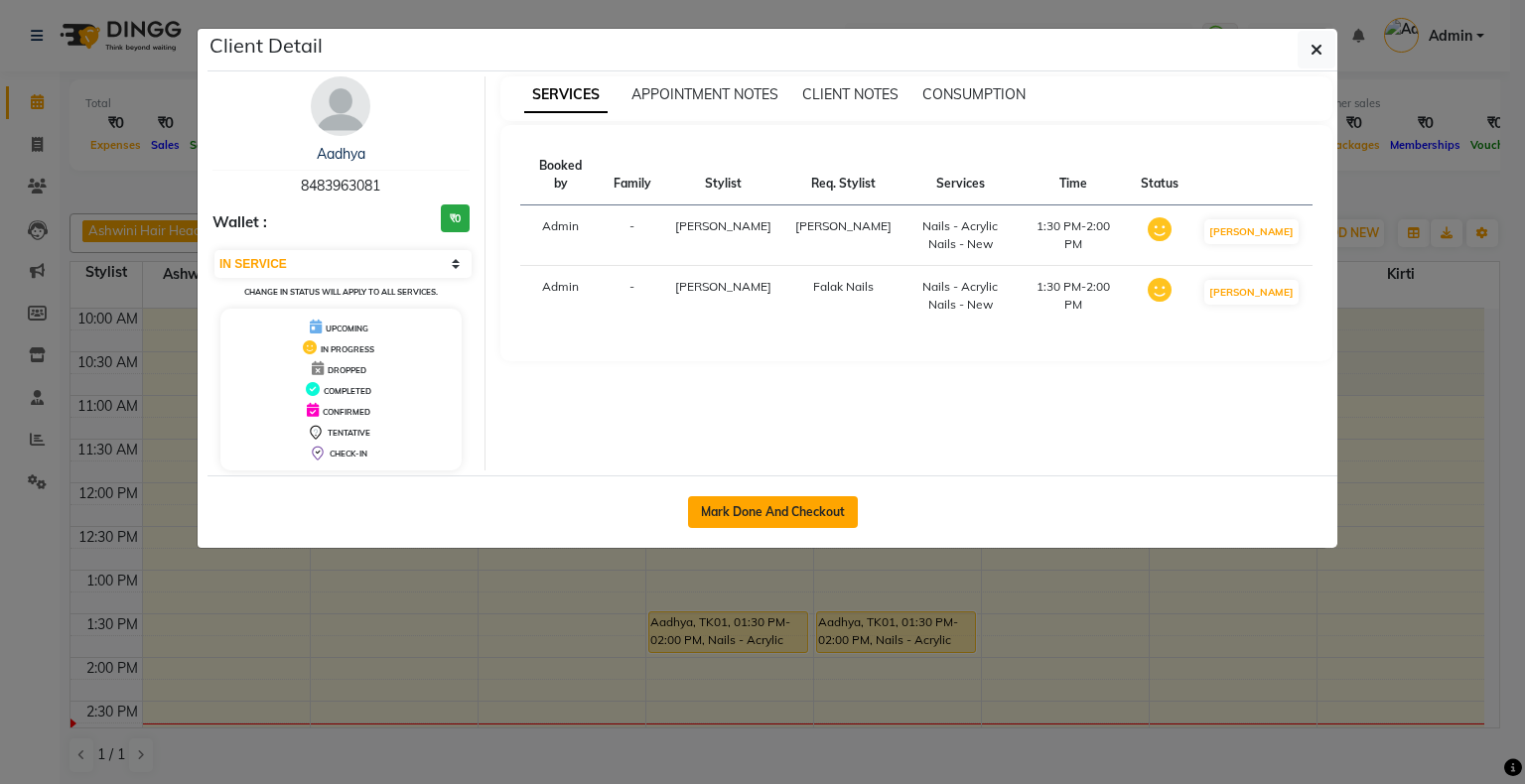 click on "Mark Done And Checkout" 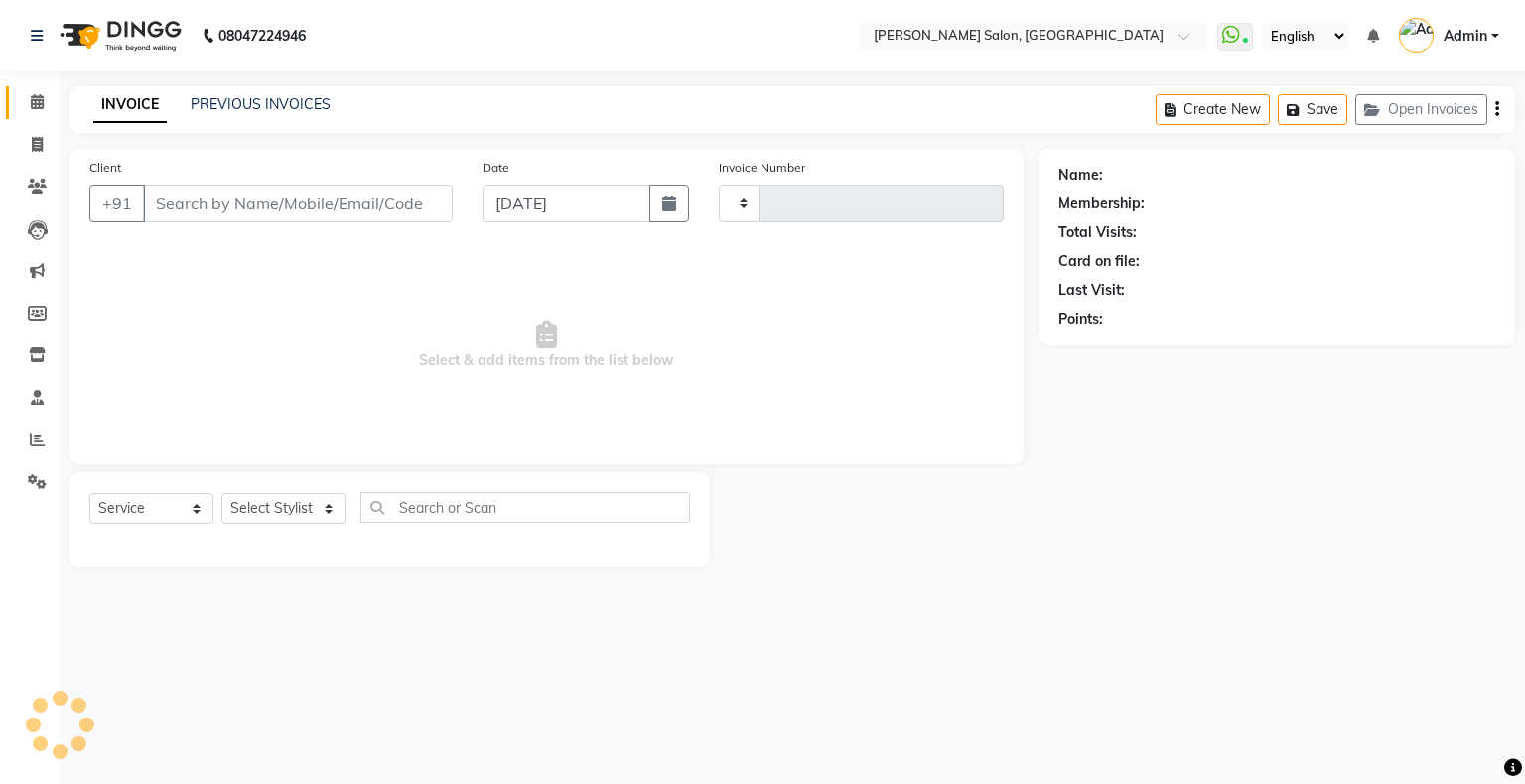 type on "1110" 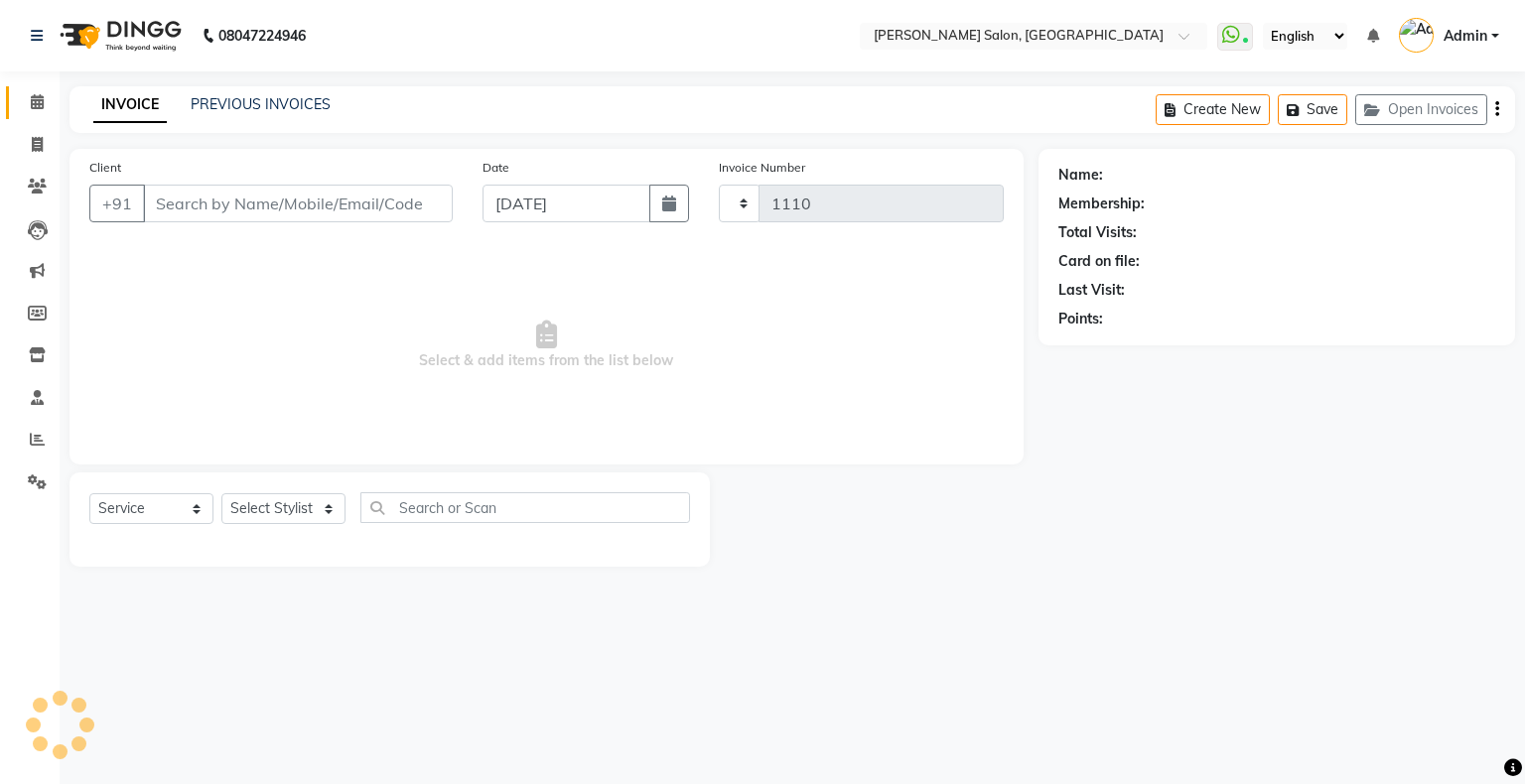 select on "4073" 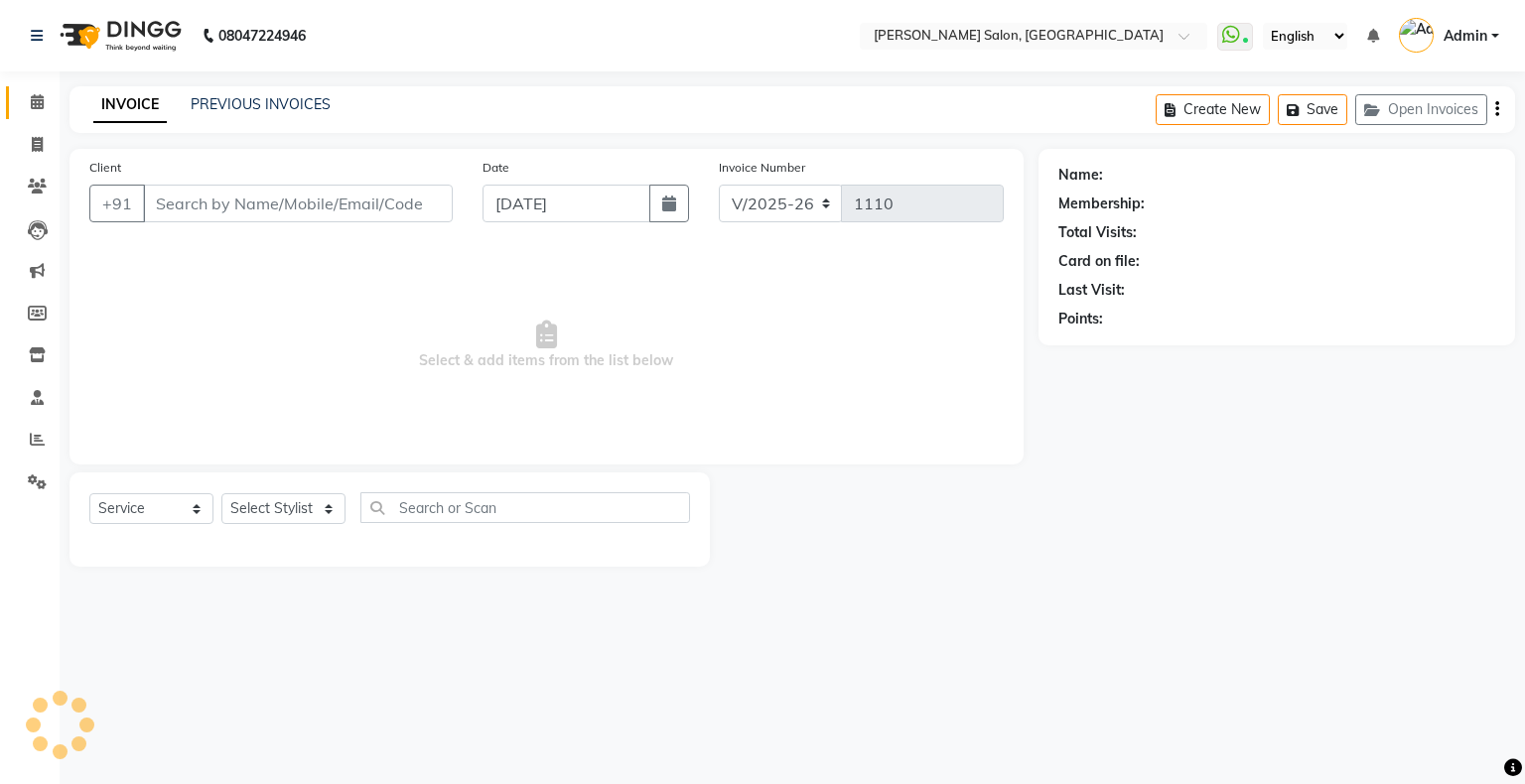 type on "8483963081" 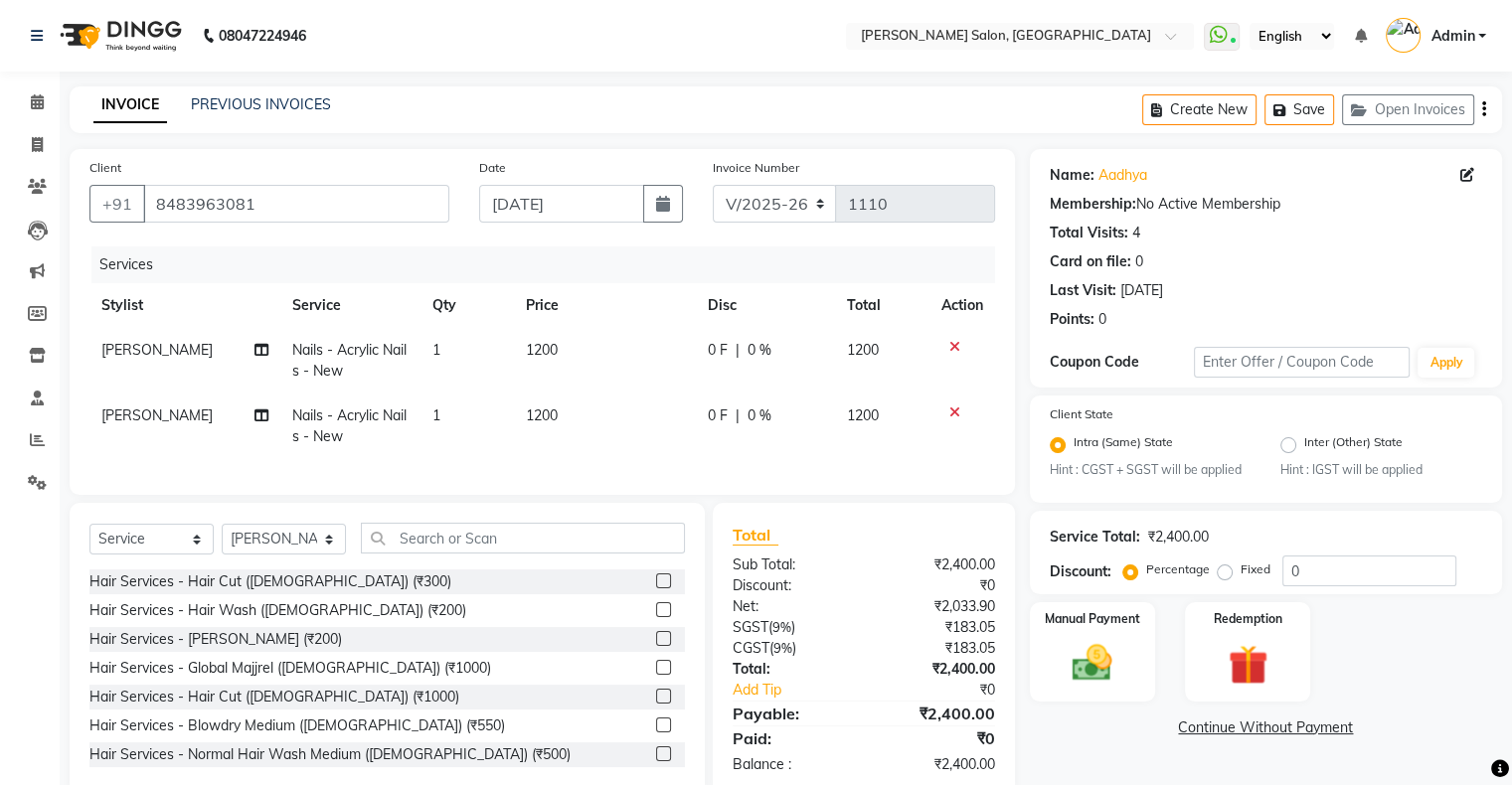 click 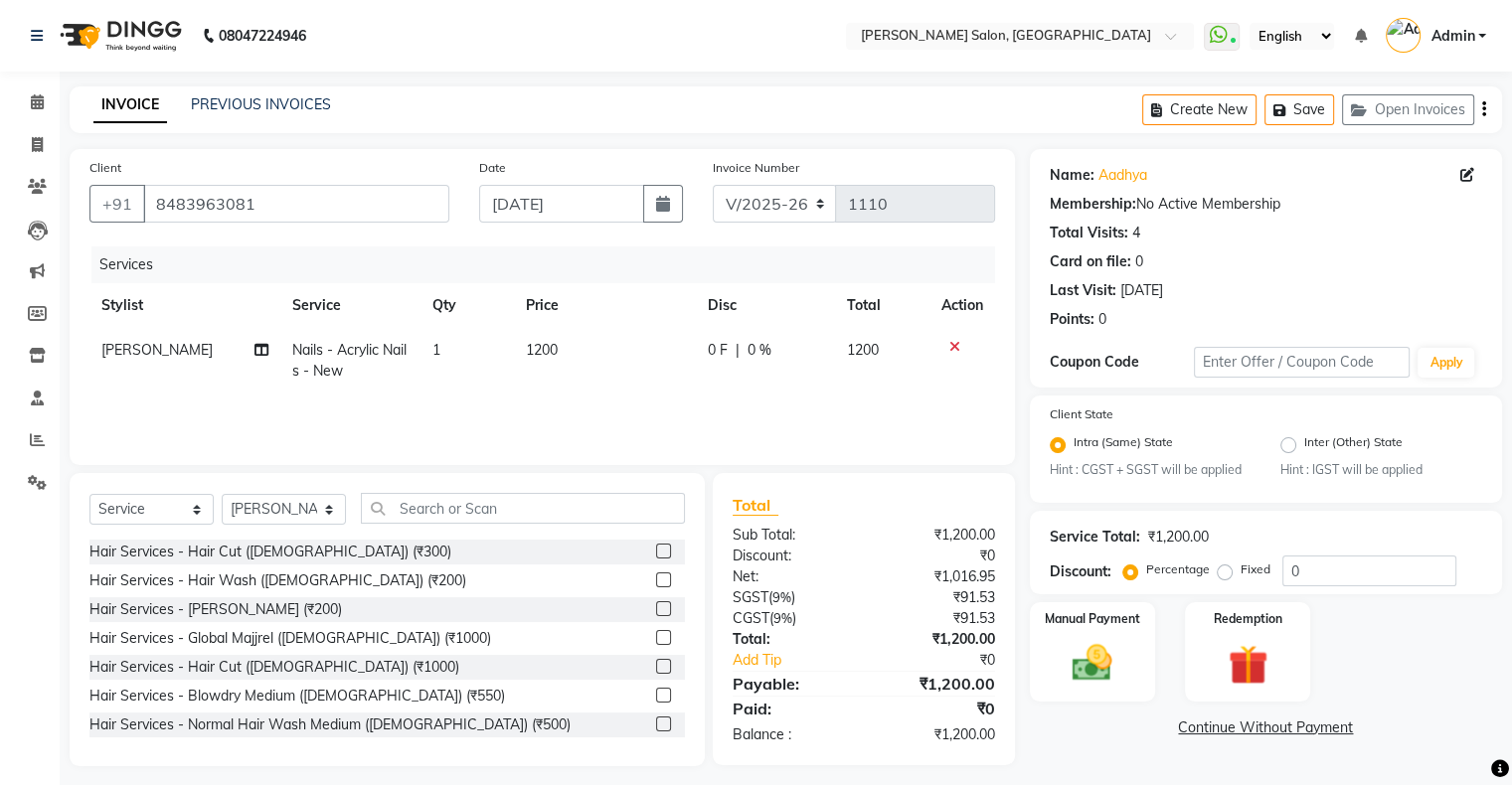 click 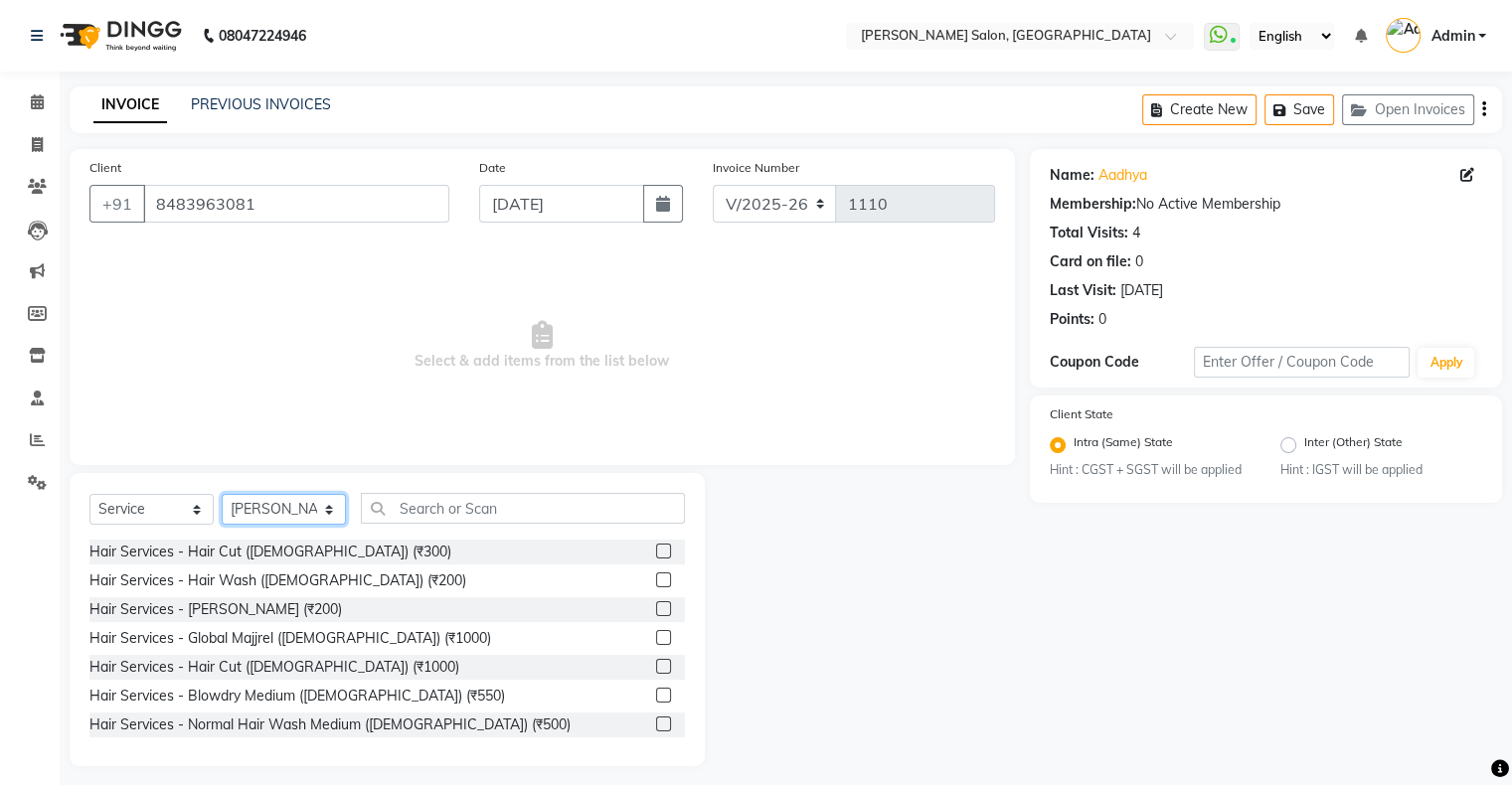 click on "Select Stylist Akshay Divecha Ashwini Hair Head Falak Nails Fardin Kirti Nida FD Pradip Vaishnav Sanjana  Shubhada Susmita Vidhi Veera Vivek Unisex hair" 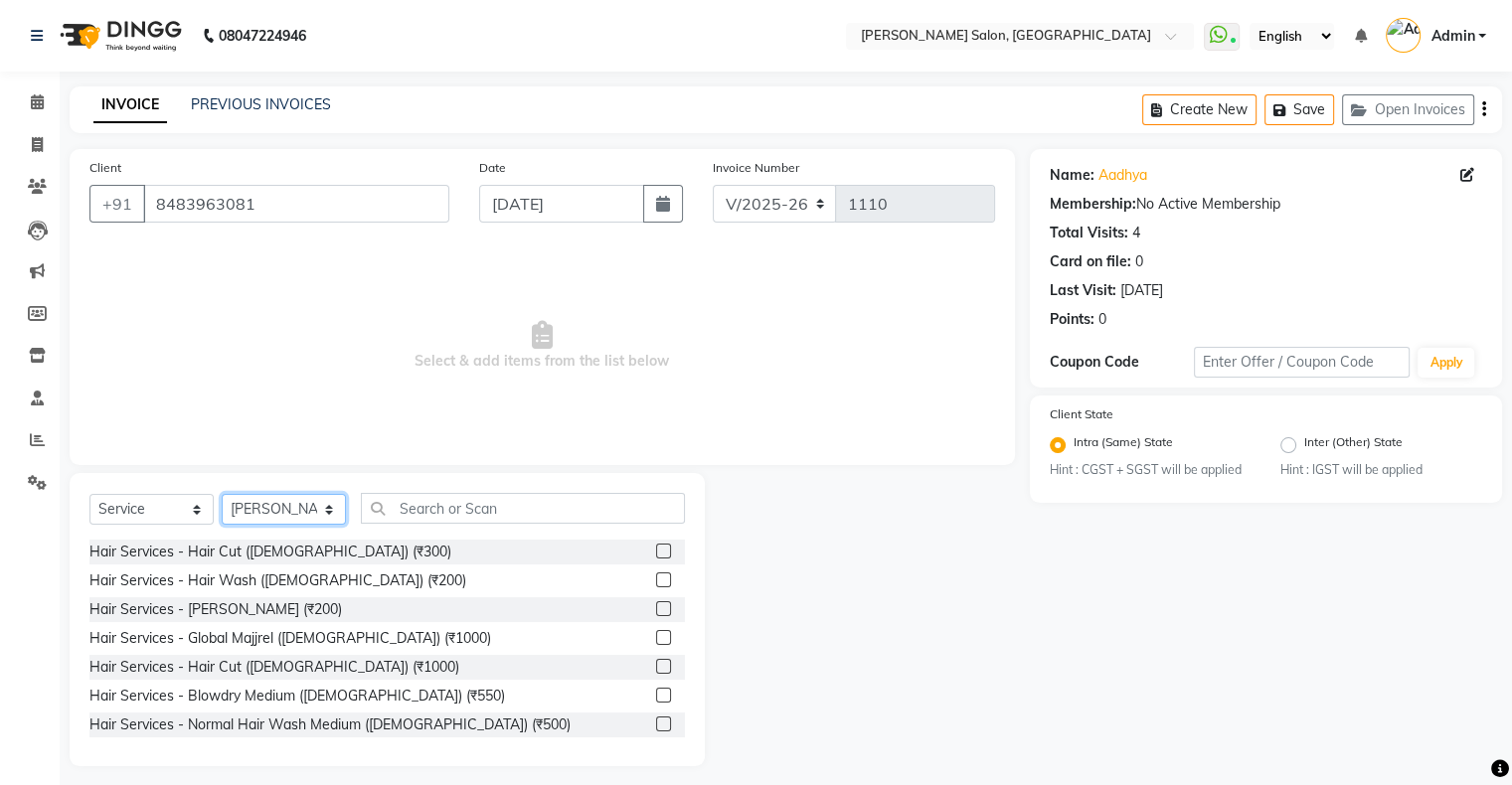 select on "82272" 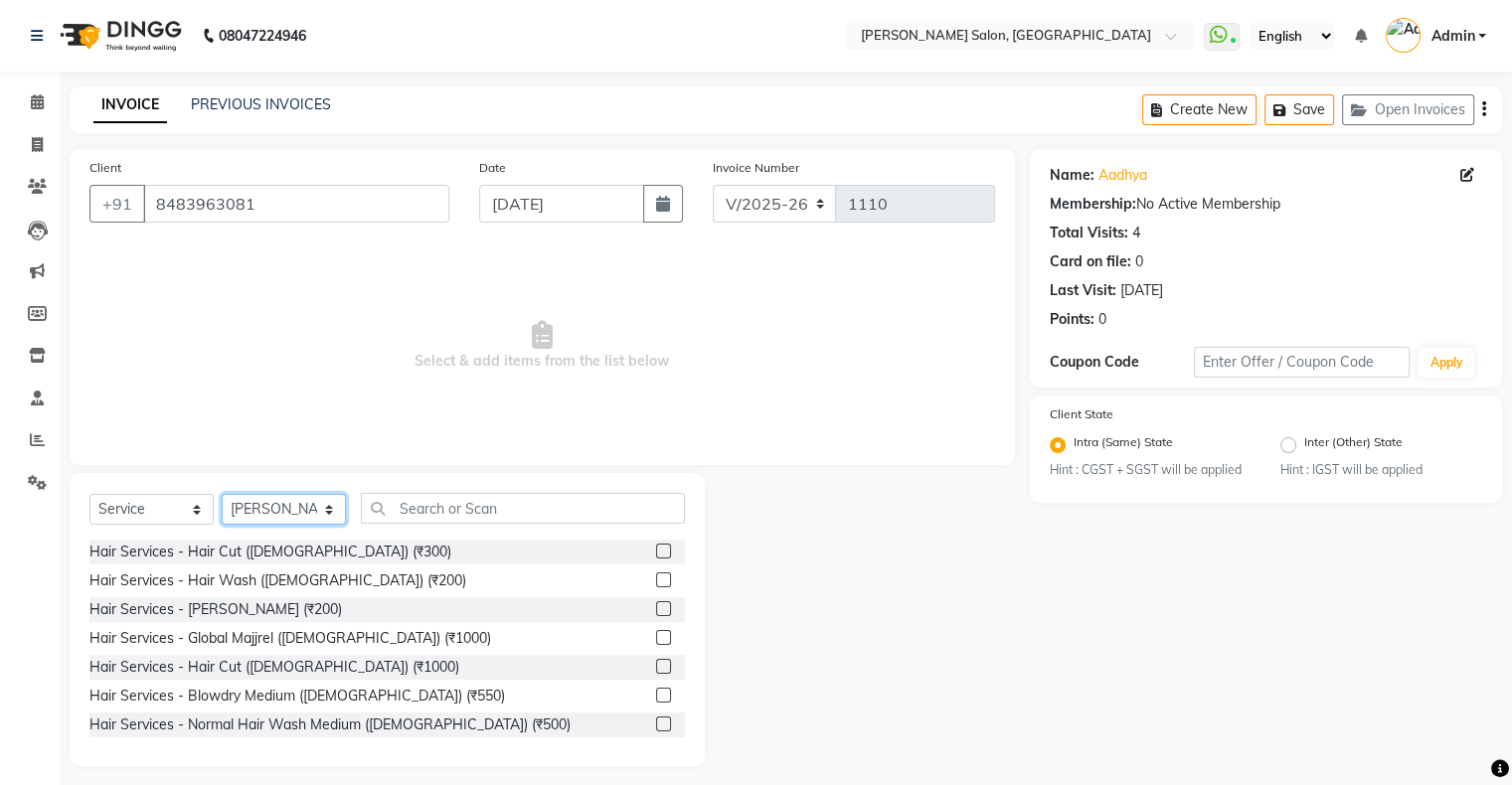 click on "Select Stylist Akshay Divecha Ashwini Hair Head Falak Nails Fardin Kirti Nida FD Pradip Vaishnav Sanjana  Shubhada Susmita Vidhi Veera Vivek Unisex hair" 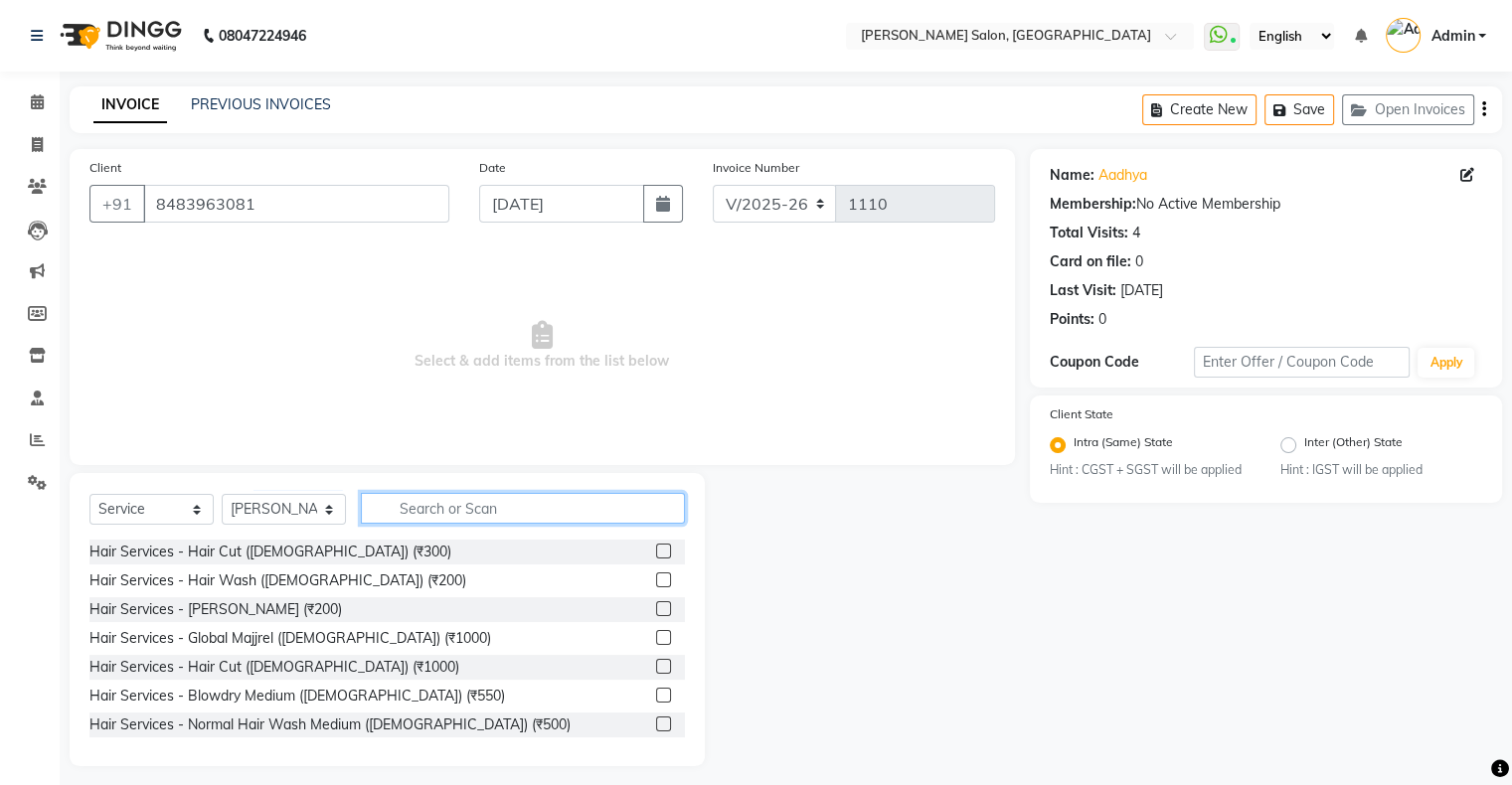 click 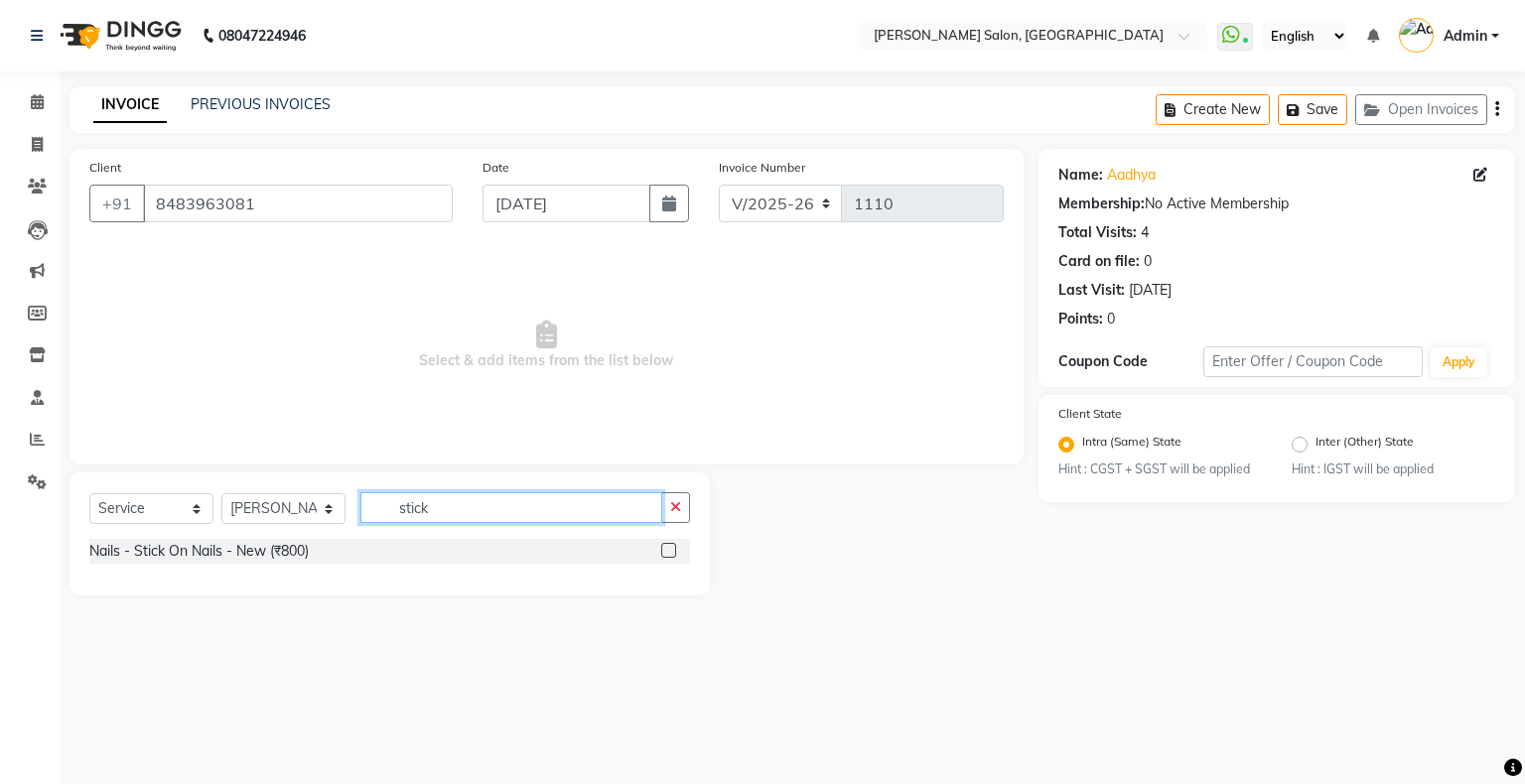 type on "stick" 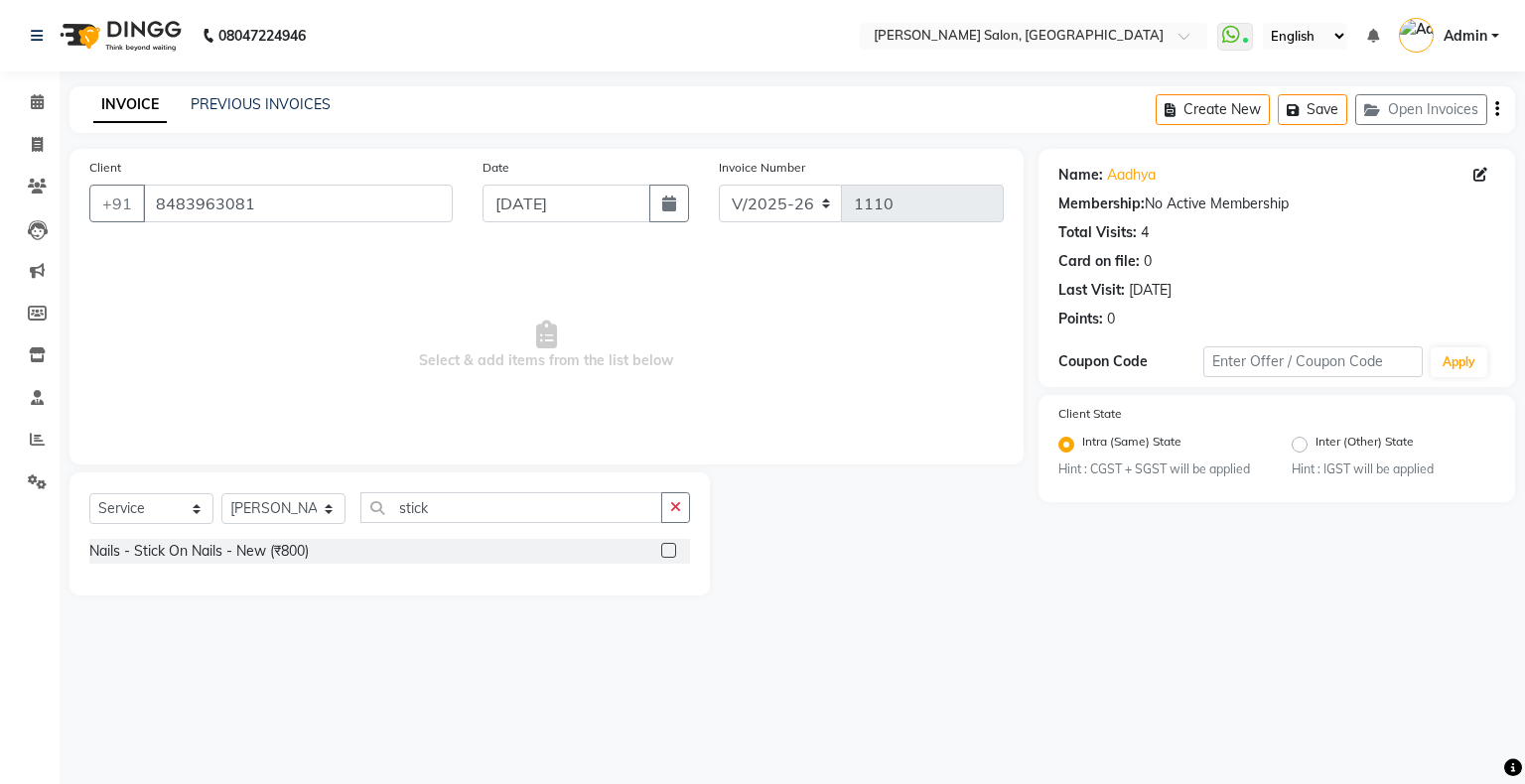 click 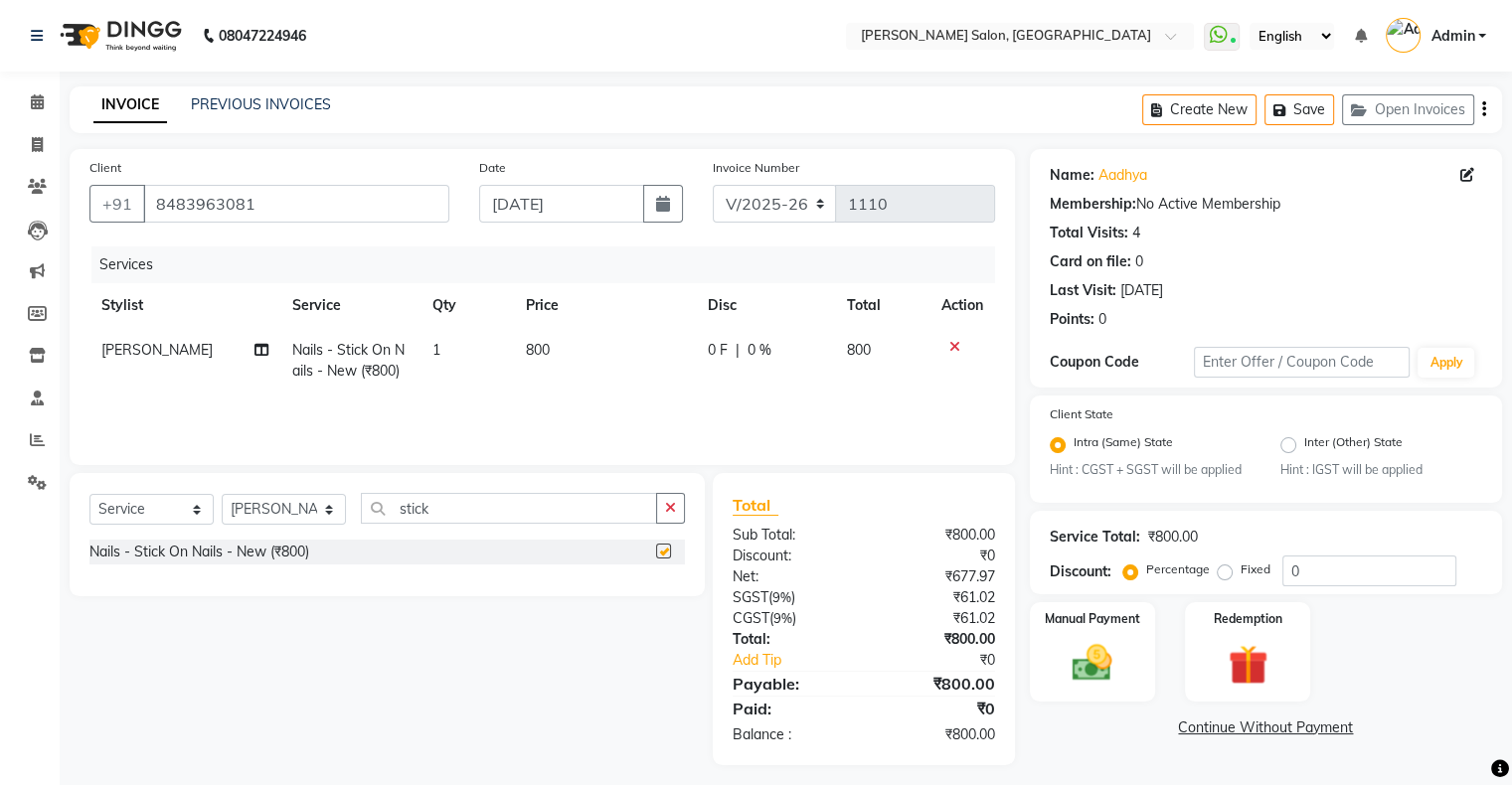 checkbox on "false" 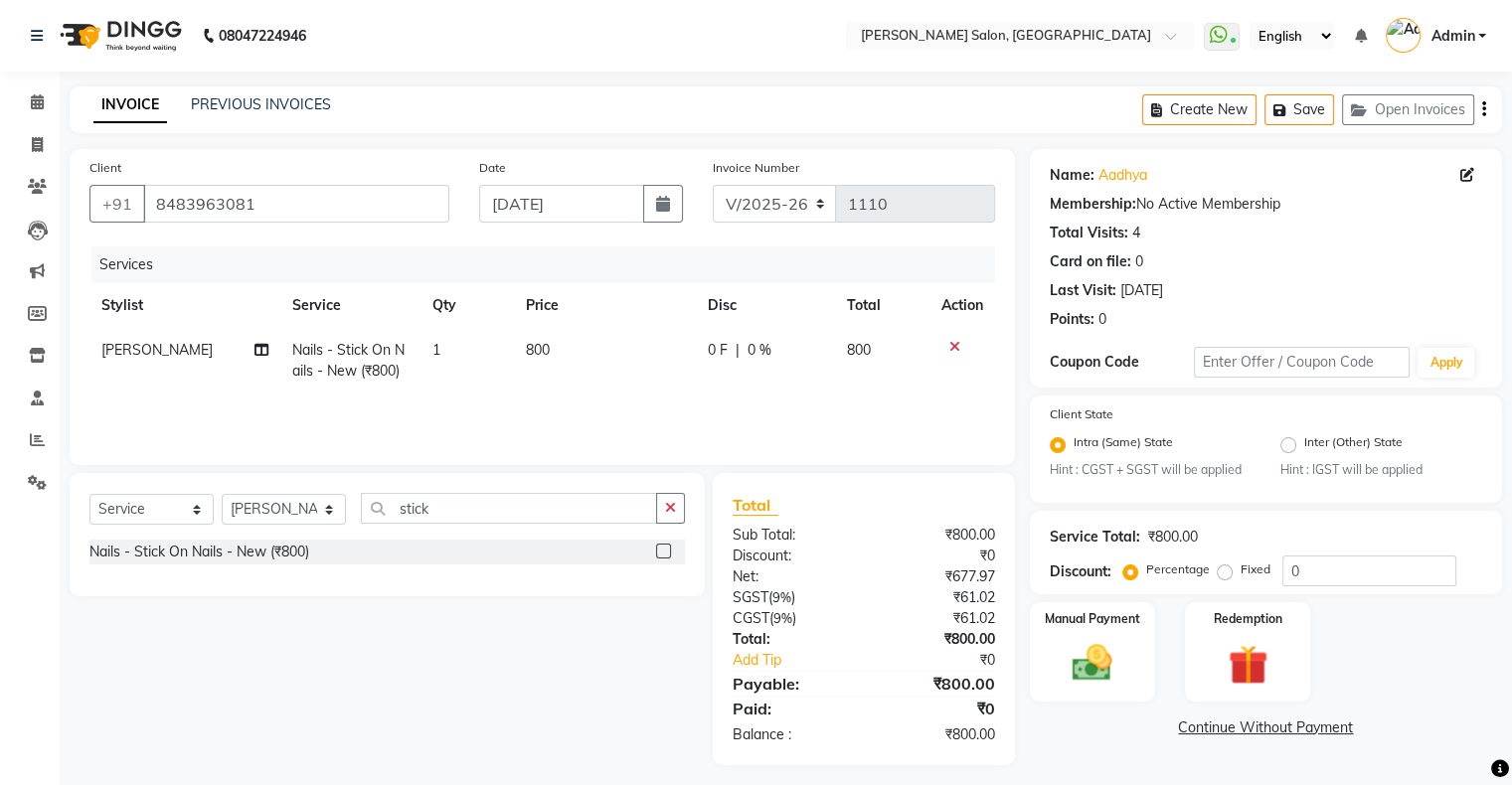 click on "0 F | 0 %" 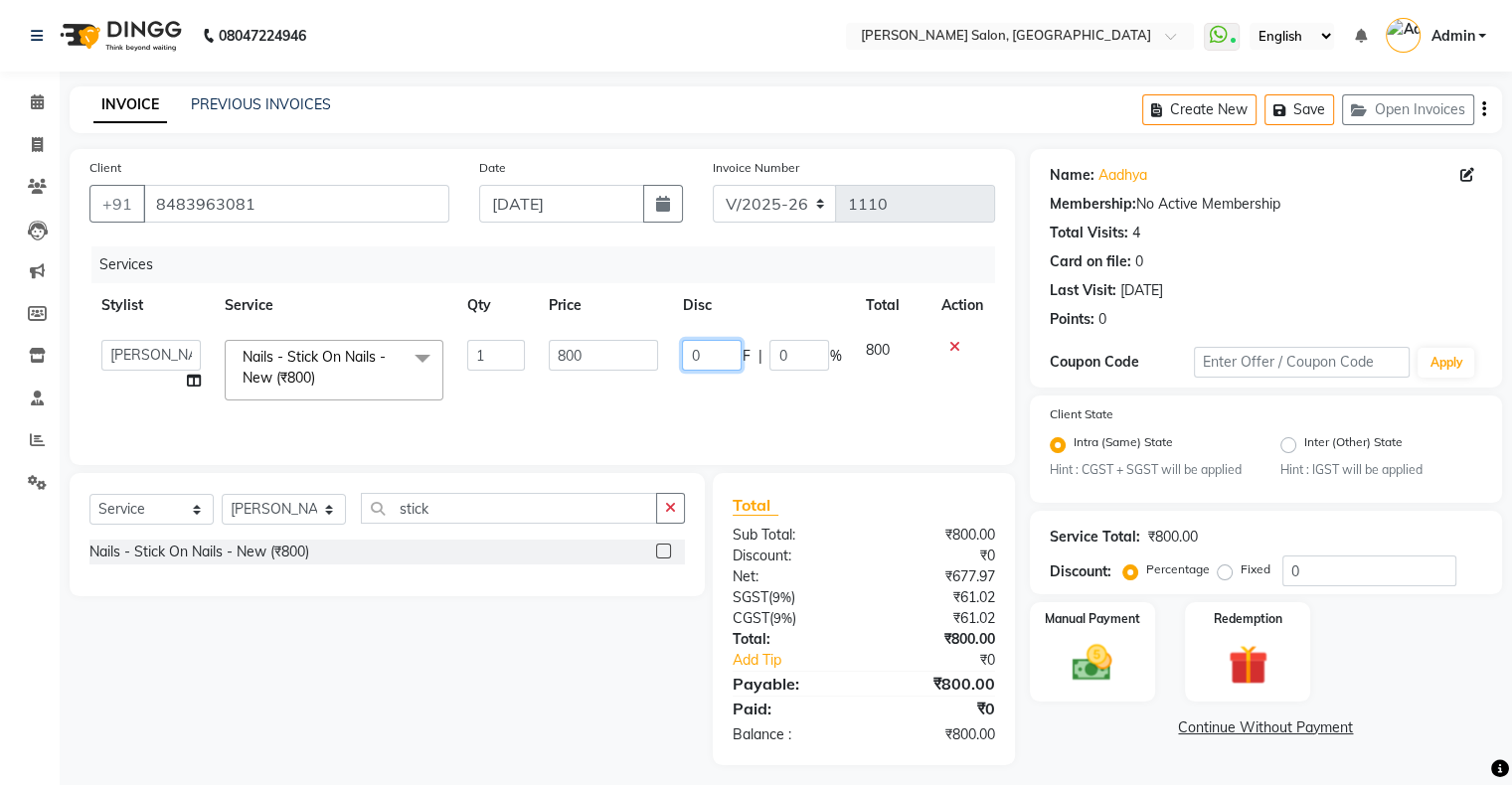 click on "0" 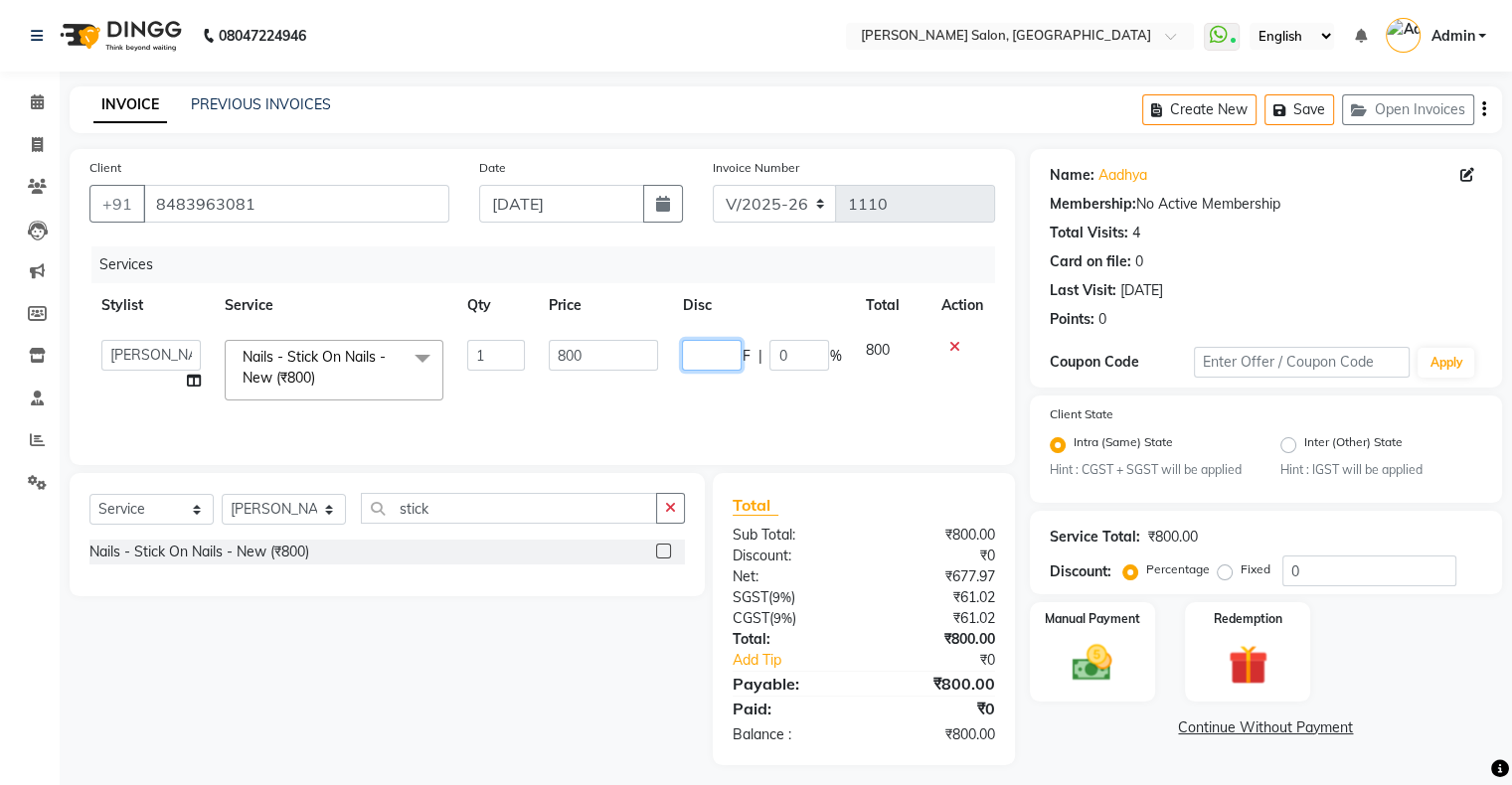 type on "5" 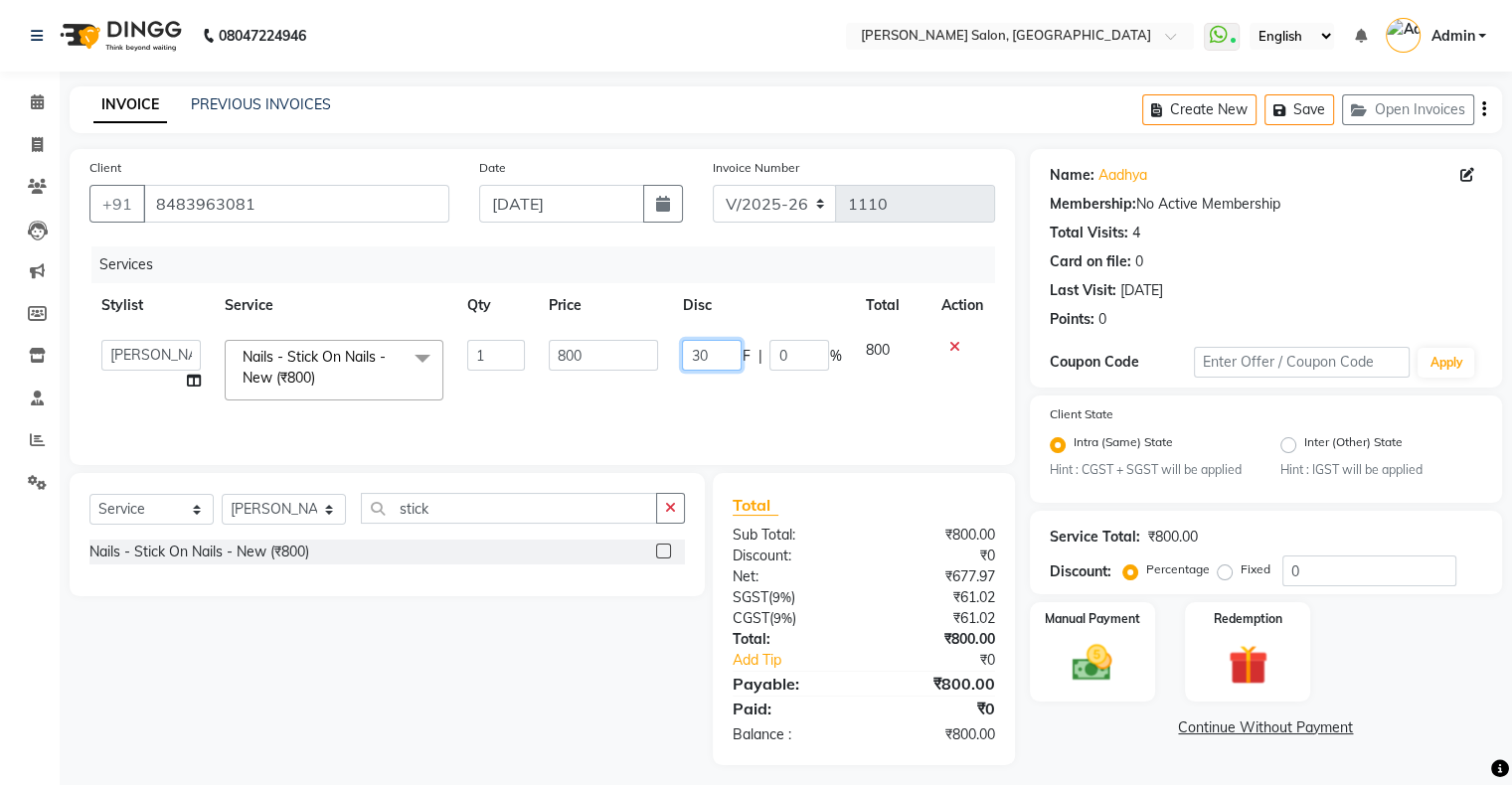 type on "300" 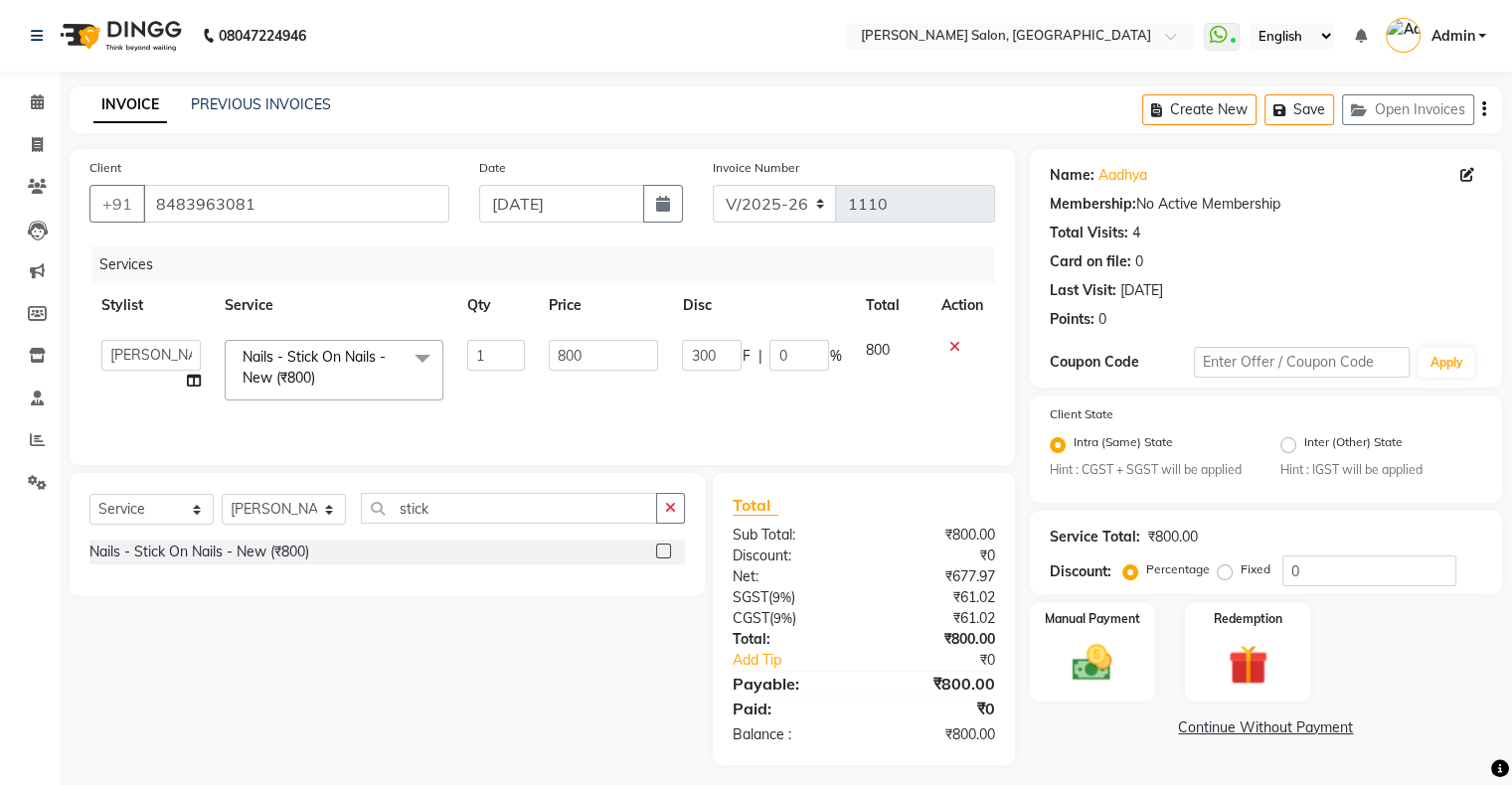 click on "300 F | 0 %" 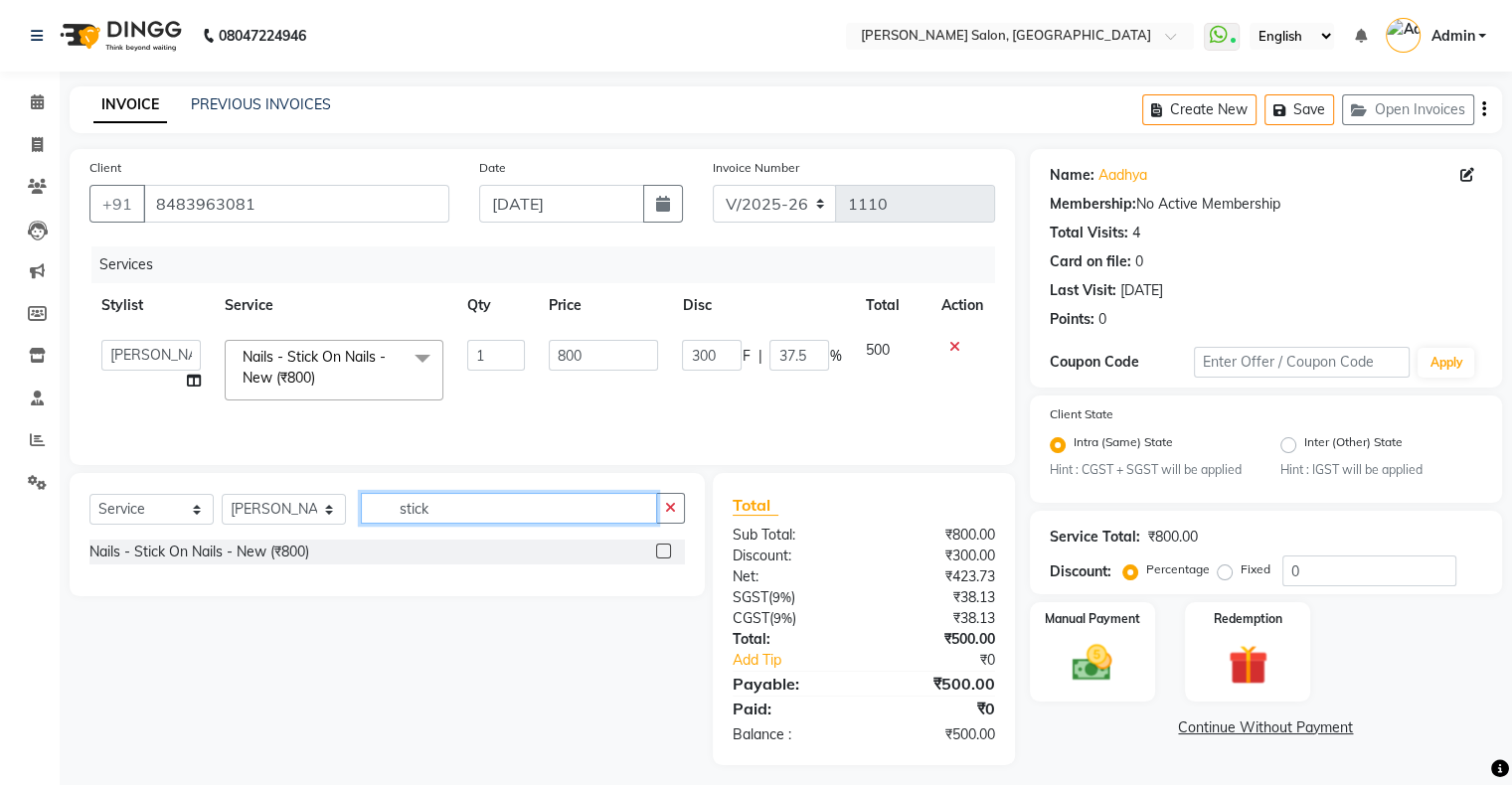 click on "stick" 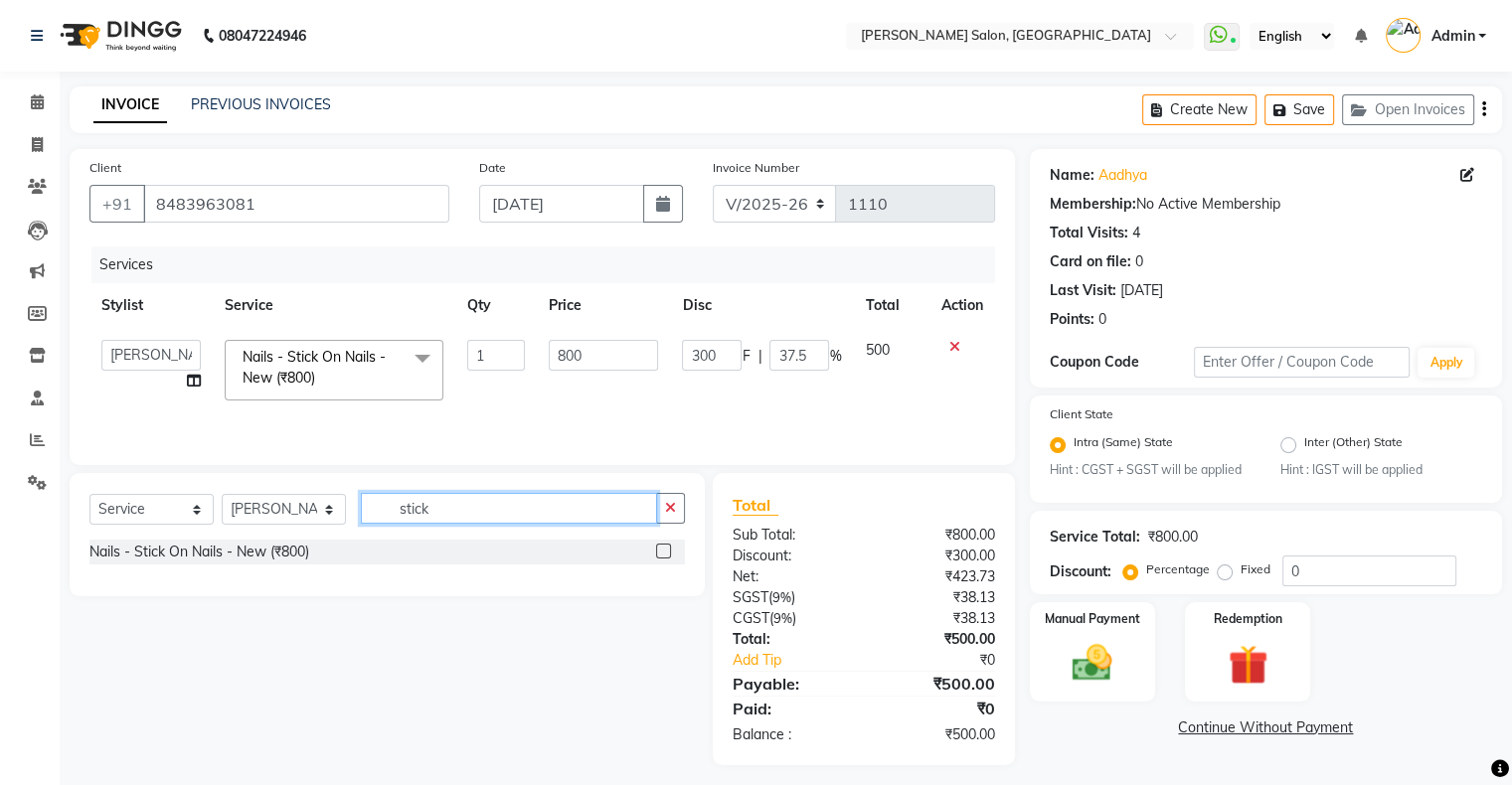 click on "stick" 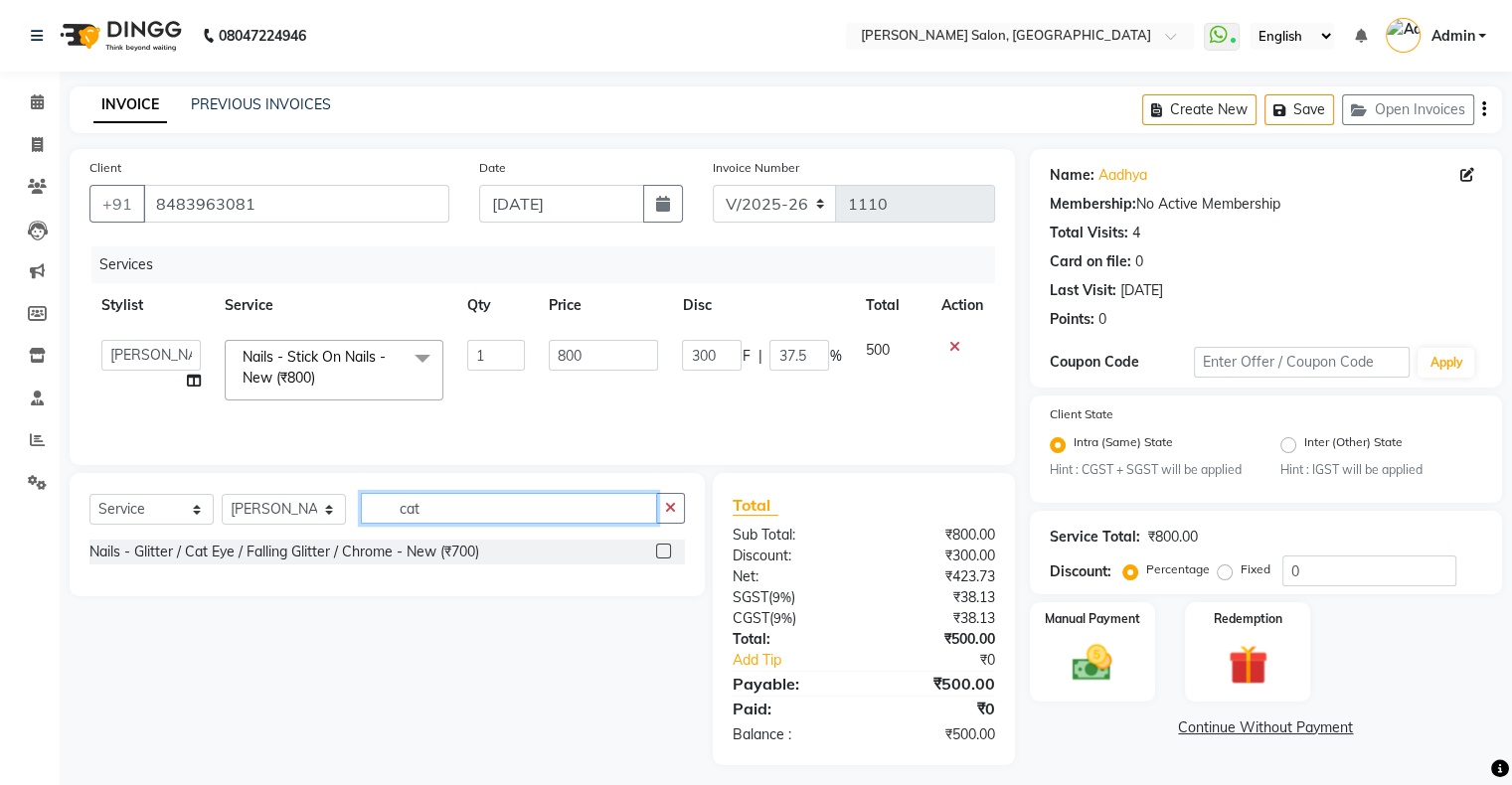 type on "cat" 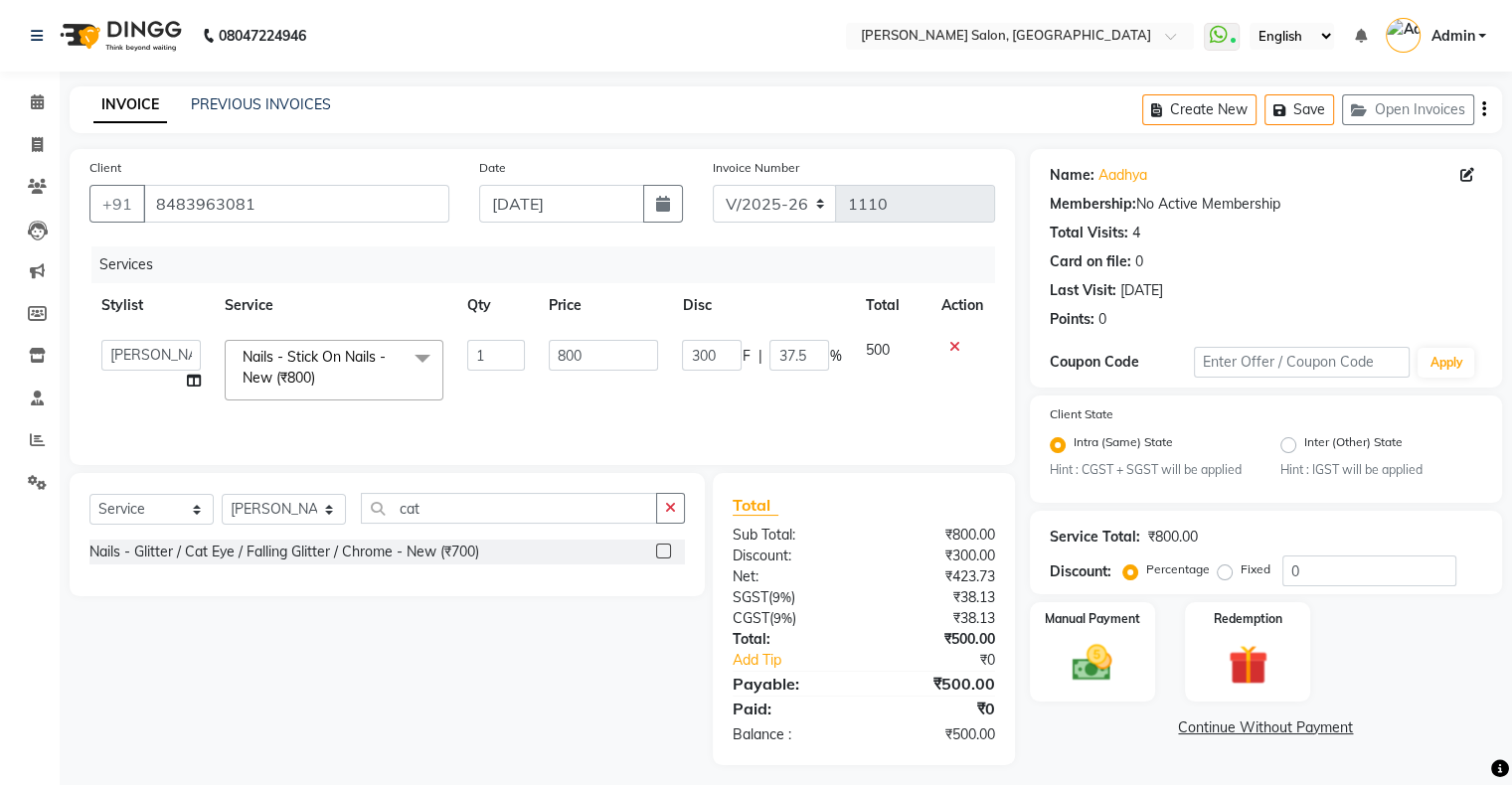 click 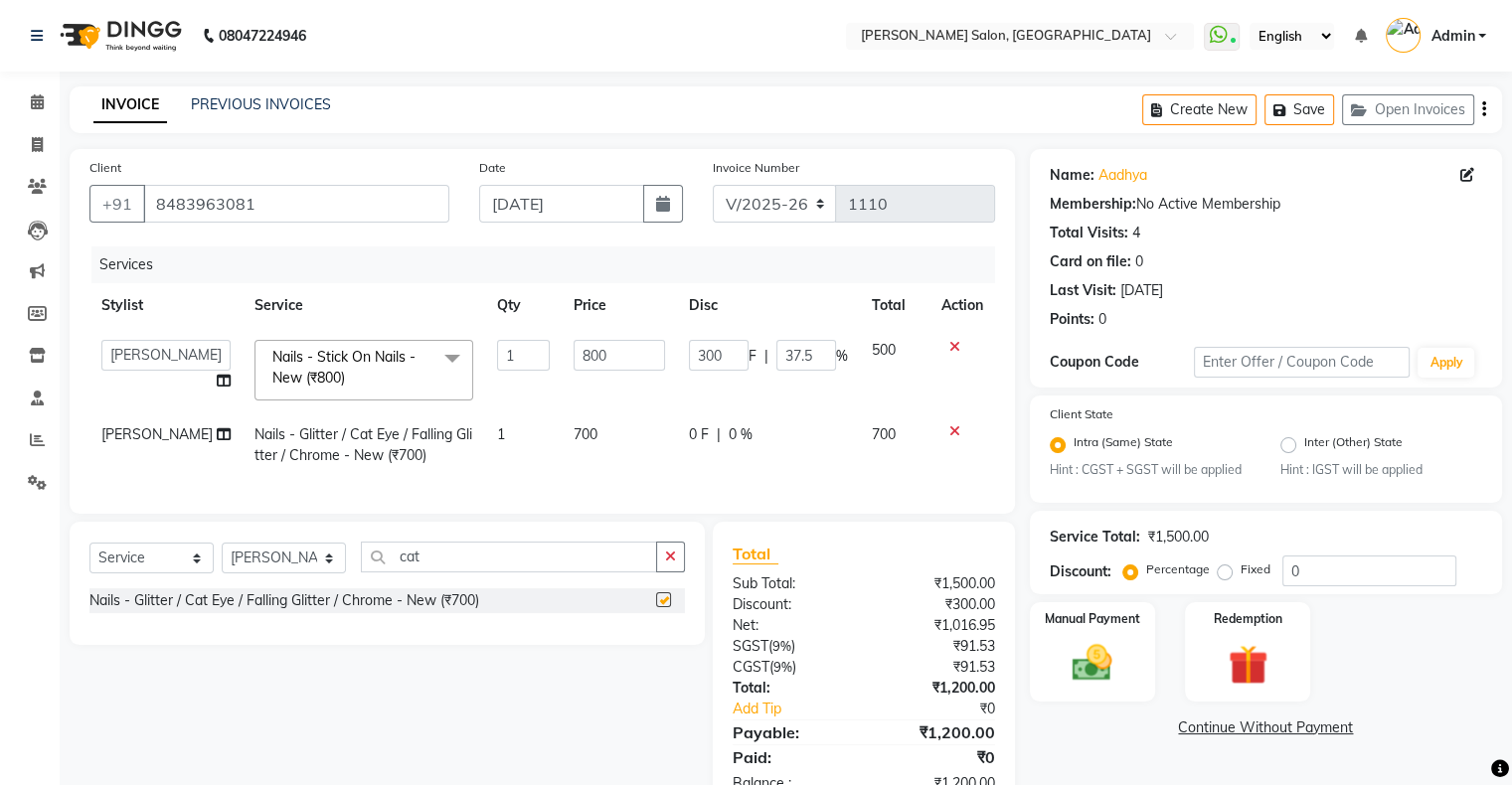checkbox on "false" 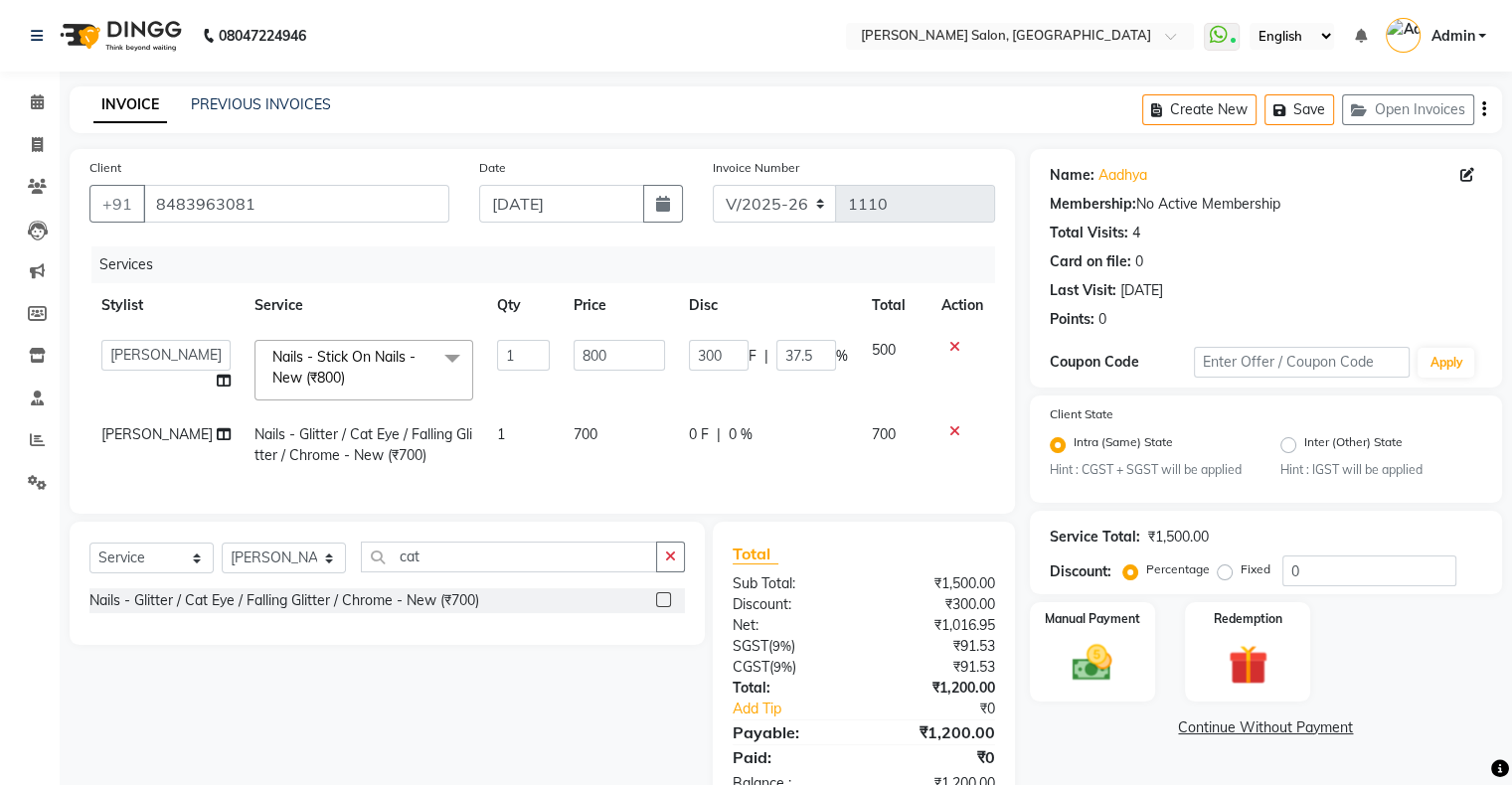 click on "700" 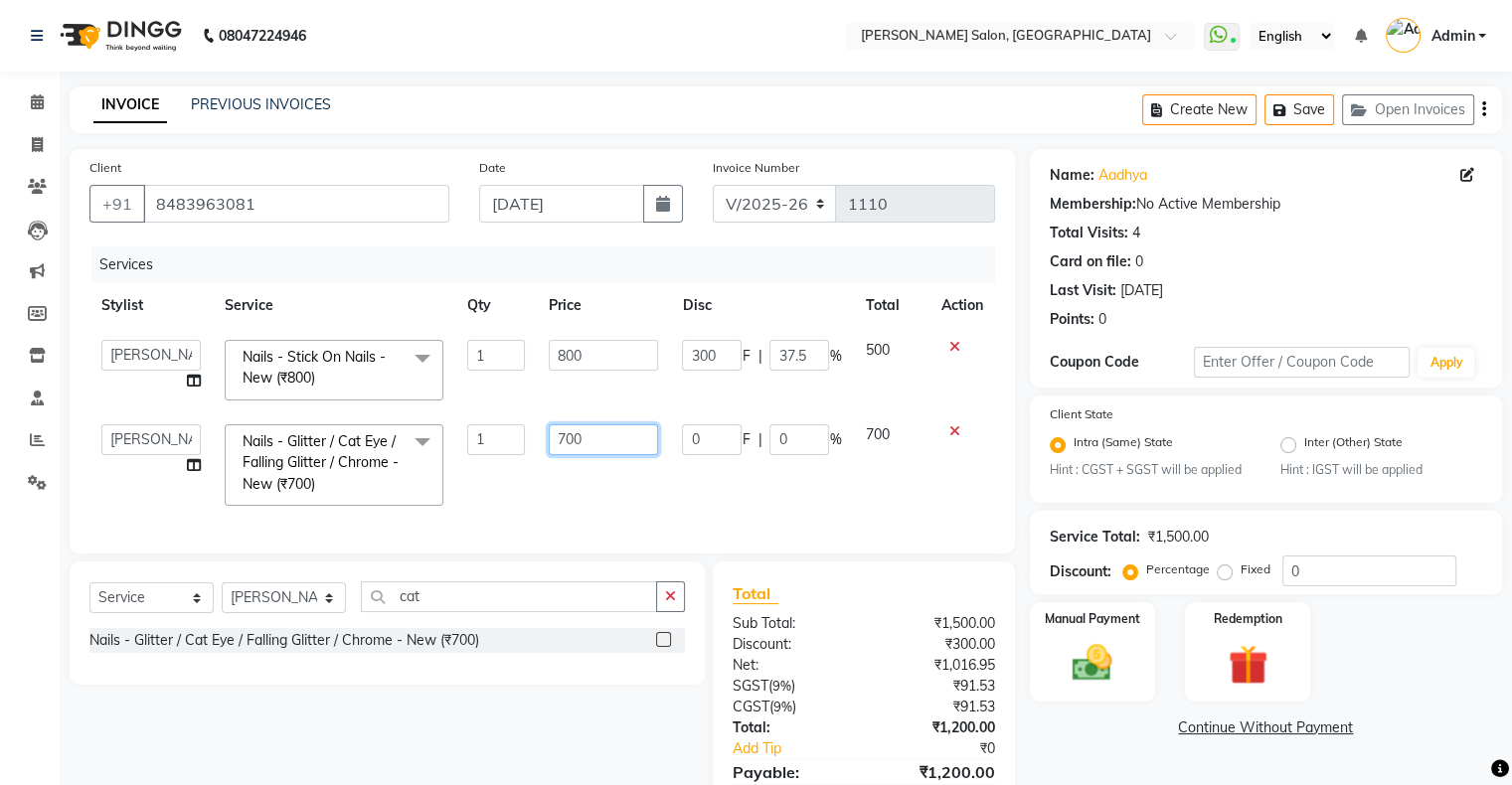 click on "700" 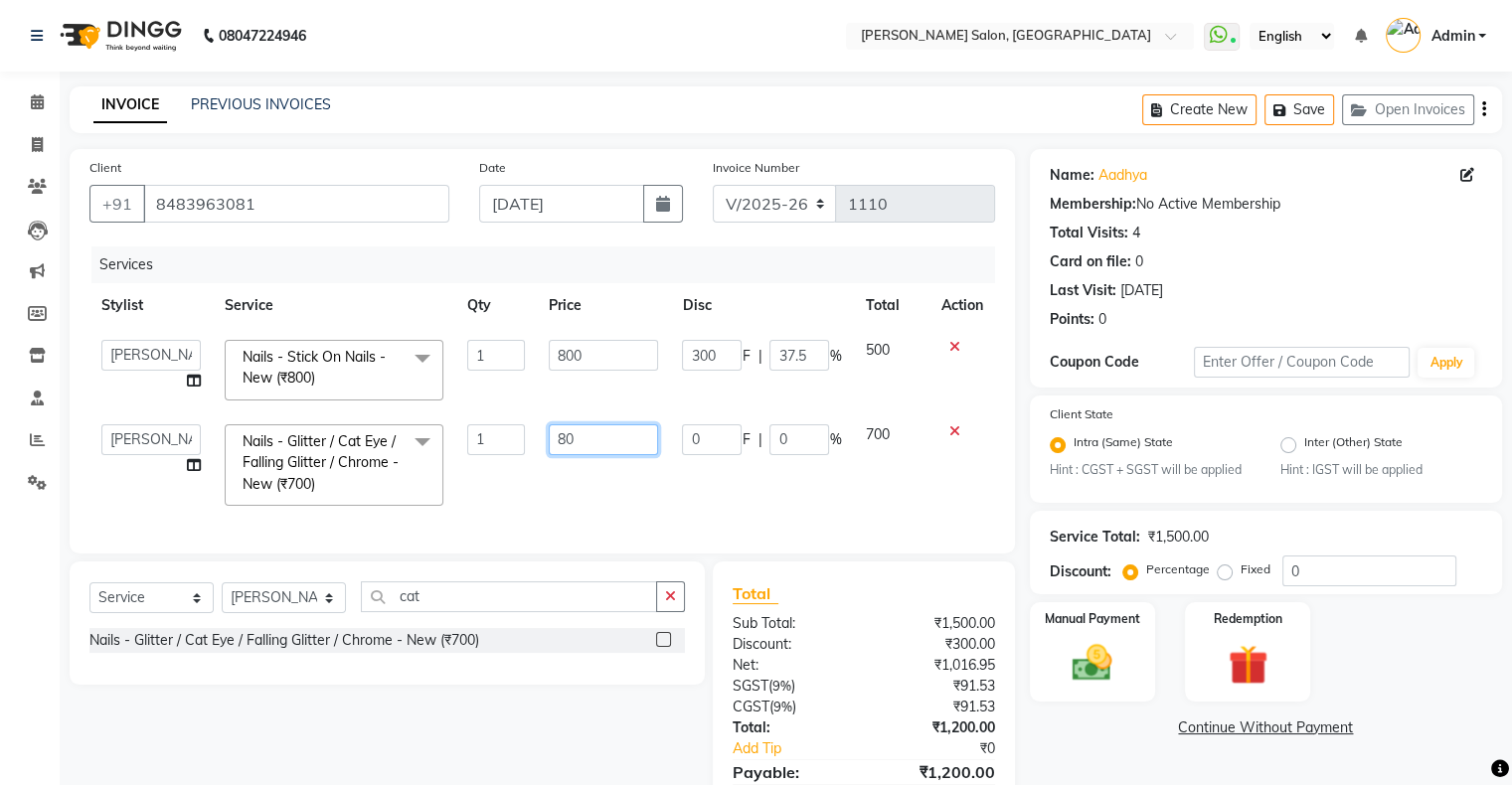 type on "800" 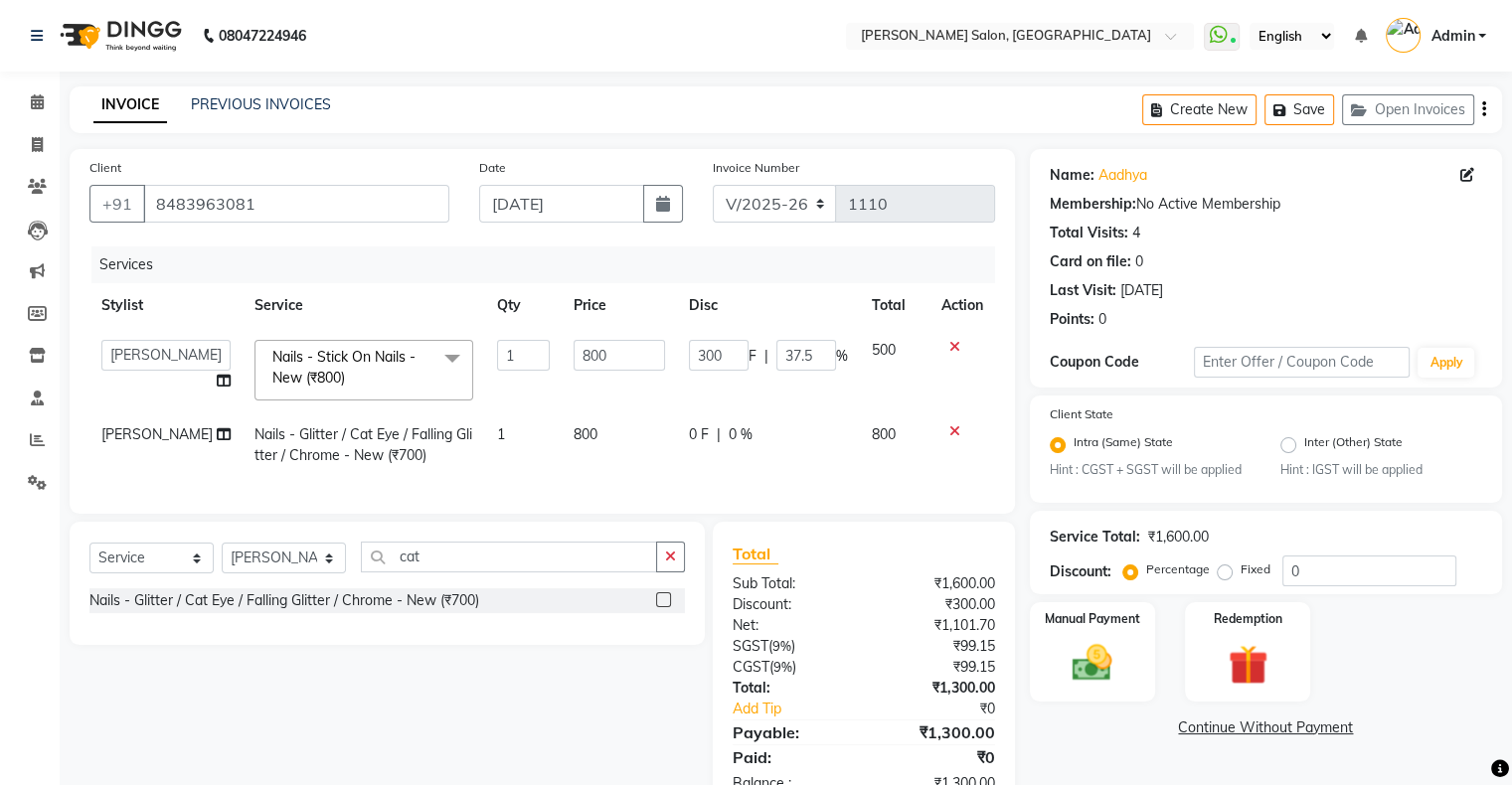 click on "Services Stylist Service Qty Price Disc Total Action  Akshay Divecha   Ashwini Hair Head   Falak Nails   Fardin   Kirti   Nida FD   Pradip Vaishnav   Sanjana    Shubhada   Susmita   Vidhi Veera   Vivek Unisex hair  Nails - Stick On Nails - New (₹800)  x Hair Services - Hair Cut (Male) (₹300) Hair Services - Hair Wash (Male) (₹200) Hair Services - Beard (₹200) Hair Services - Global Majjrel (Male) (₹1000) Hair Services - Hair Cut (Female) (₹1000) Hair Services - Blowdry Medium (Female) (₹550) Hair Services - Normal Hair Wash Medium (Female) (₹500) Hair Services - Hair Spa Medium (Female) (₹1200) Threading-Full Face Threading (Female) (₹299) Honey wax Half Legs (Male) (₹1000) Flavoured Wax Underarms (Male) (₹499) Honey wax Half Arms (Female) (₹200) Honey wax Half Legs (Female) (₹400) Adult Hair Cut - Male Senior Stylist (₹600) Beard/Clean Shave - Male (₹250) Basic Styling - Male (₹250) Basic Styling Male - Senior Stylist (₹400) Side locks trim - Male (₹150) 1 800 300 F | %" 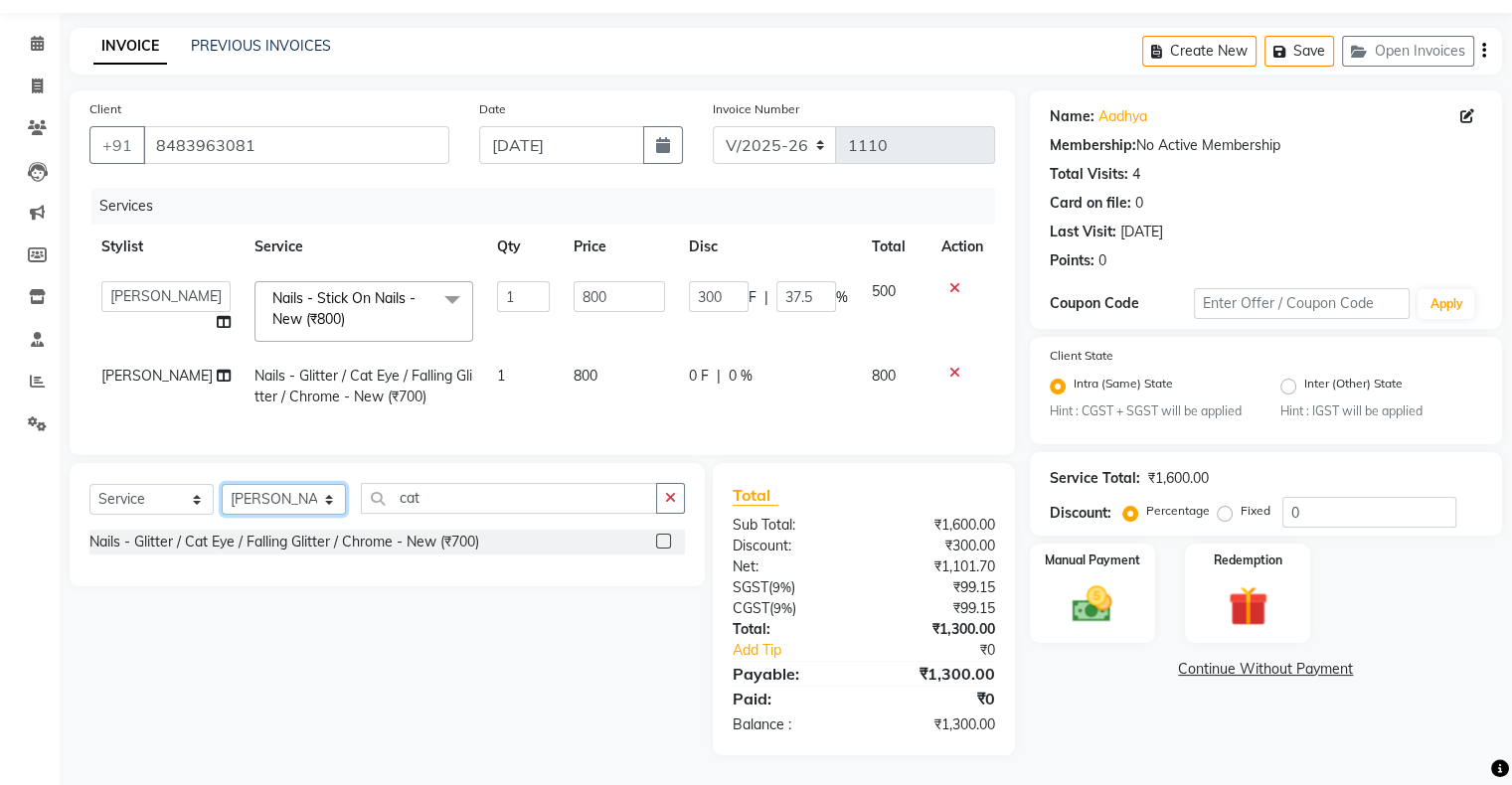 click on "Select Stylist Akshay Divecha Ashwini Hair Head Falak Nails Fardin Kirti Nida FD Pradip Vaishnav Sanjana  Shubhada Susmita Vidhi Veera Vivek Unisex hair" 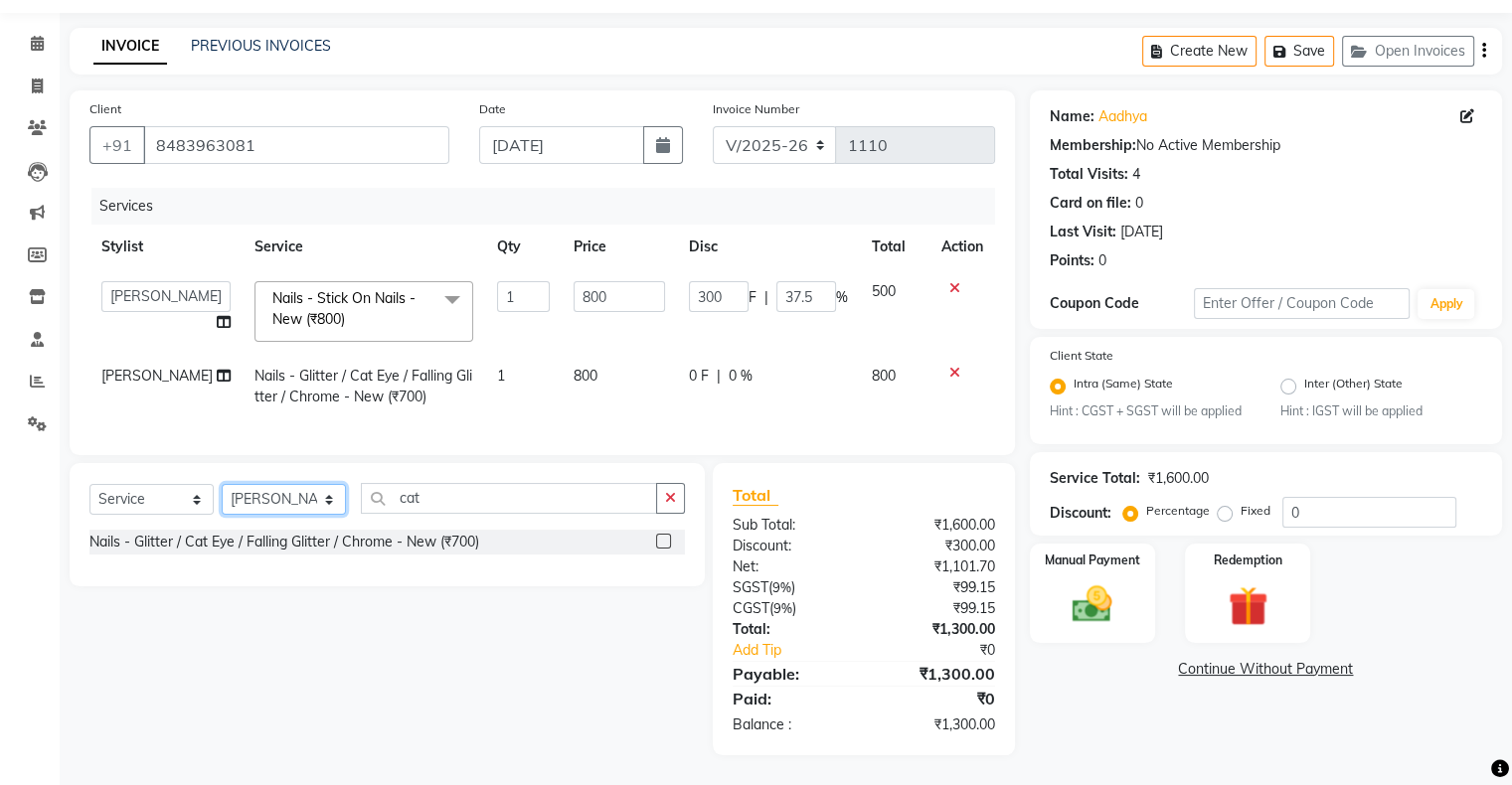 select on "58056" 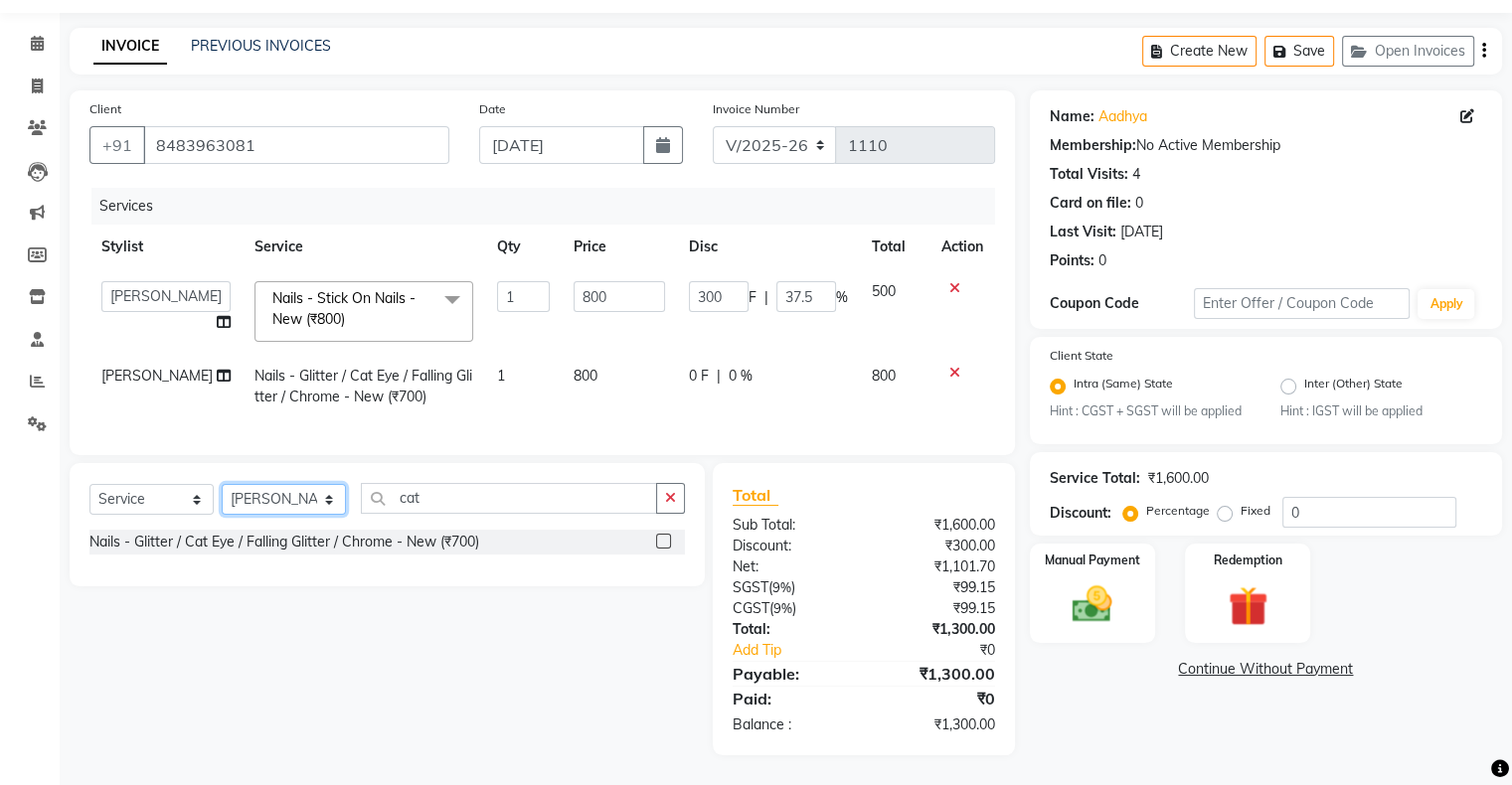 click on "Select Stylist Akshay Divecha Ashwini Hair Head Falak Nails Fardin Kirti Nida FD Pradip Vaishnav Sanjana  Shubhada Susmita Vidhi Veera Vivek Unisex hair" 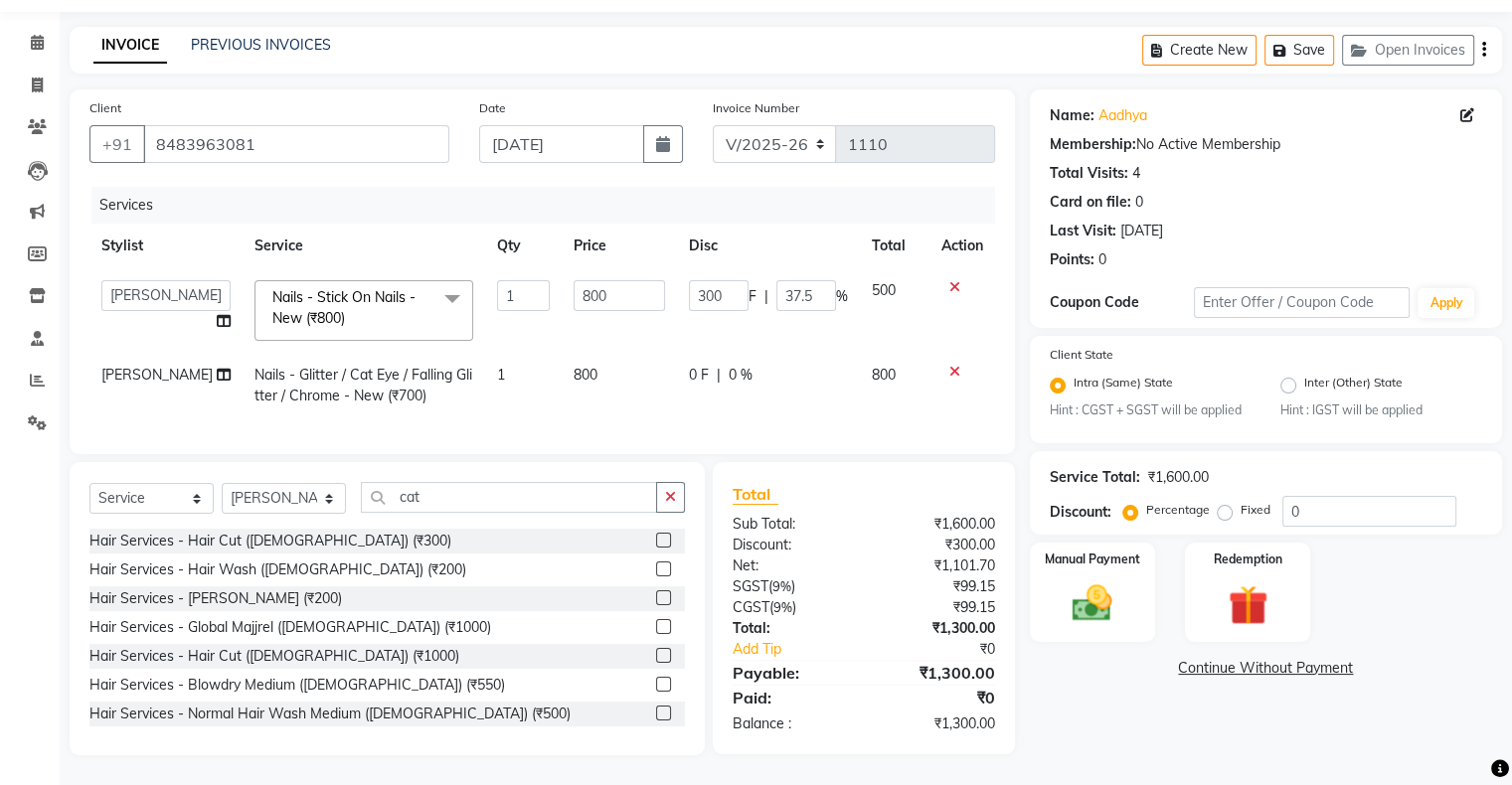 drag, startPoint x: 428, startPoint y: 523, endPoint x: 408, endPoint y: 502, distance: 29 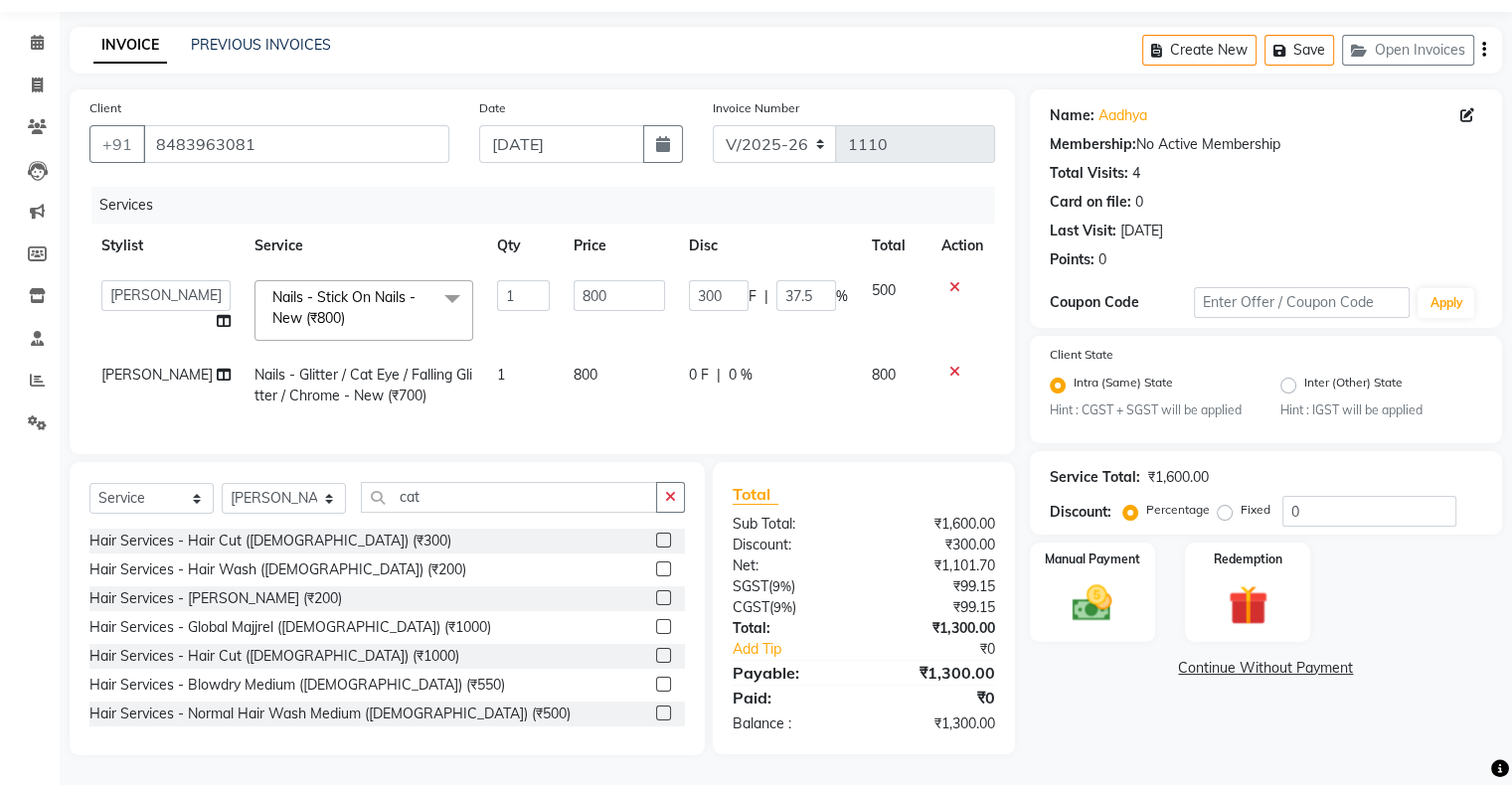 click on "Select  Service  Product  Membership  Package Voucher Prepaid Gift Card  Select Stylist Akshay Divecha Ashwini Hair Head Falak Nails Fardin Kirti Nida FD Pradip Vaishnav Sanjana  Shubhada Susmita Vidhi Veera Vivek Unisex hair cat" 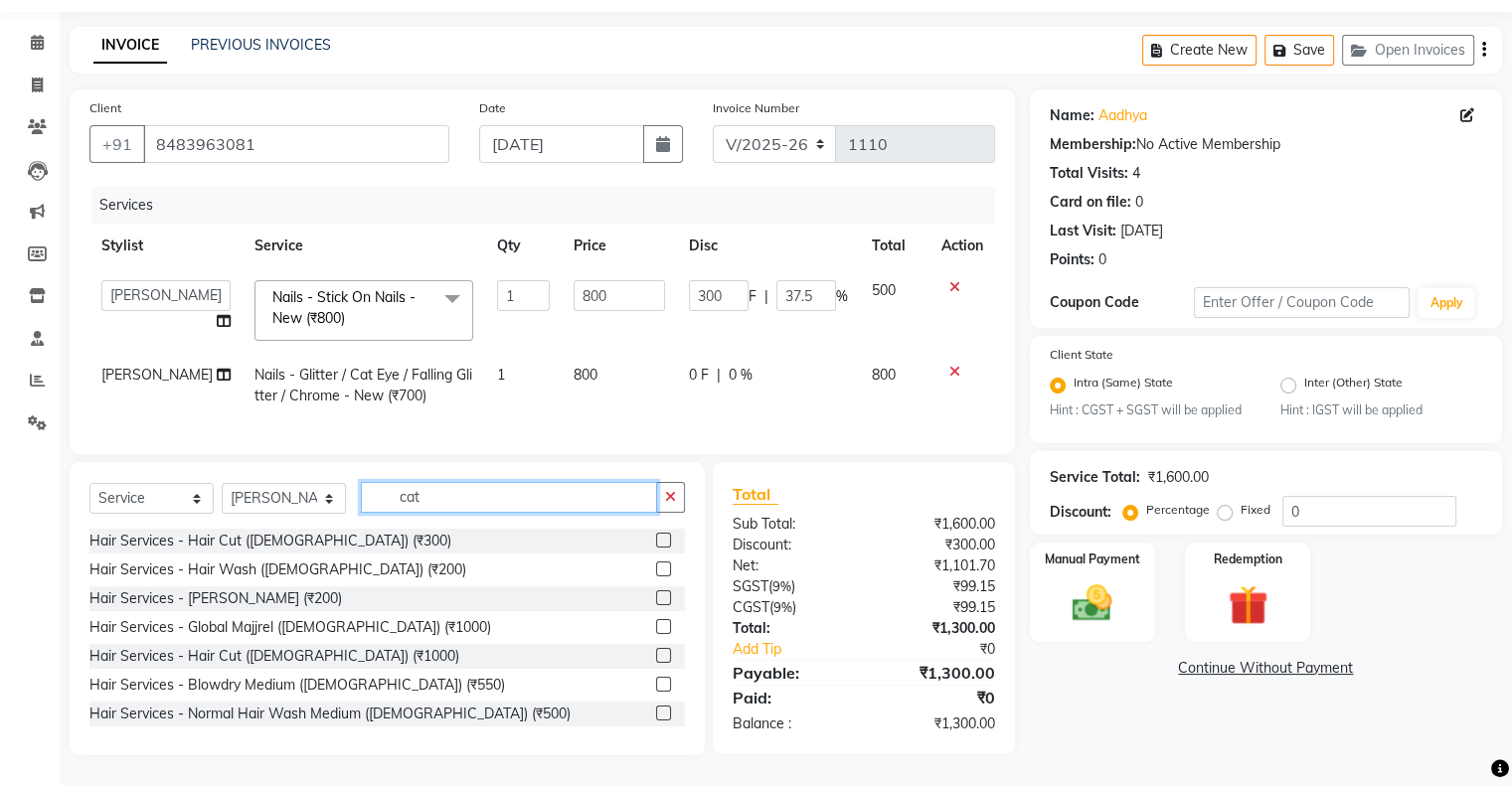click on "cat" 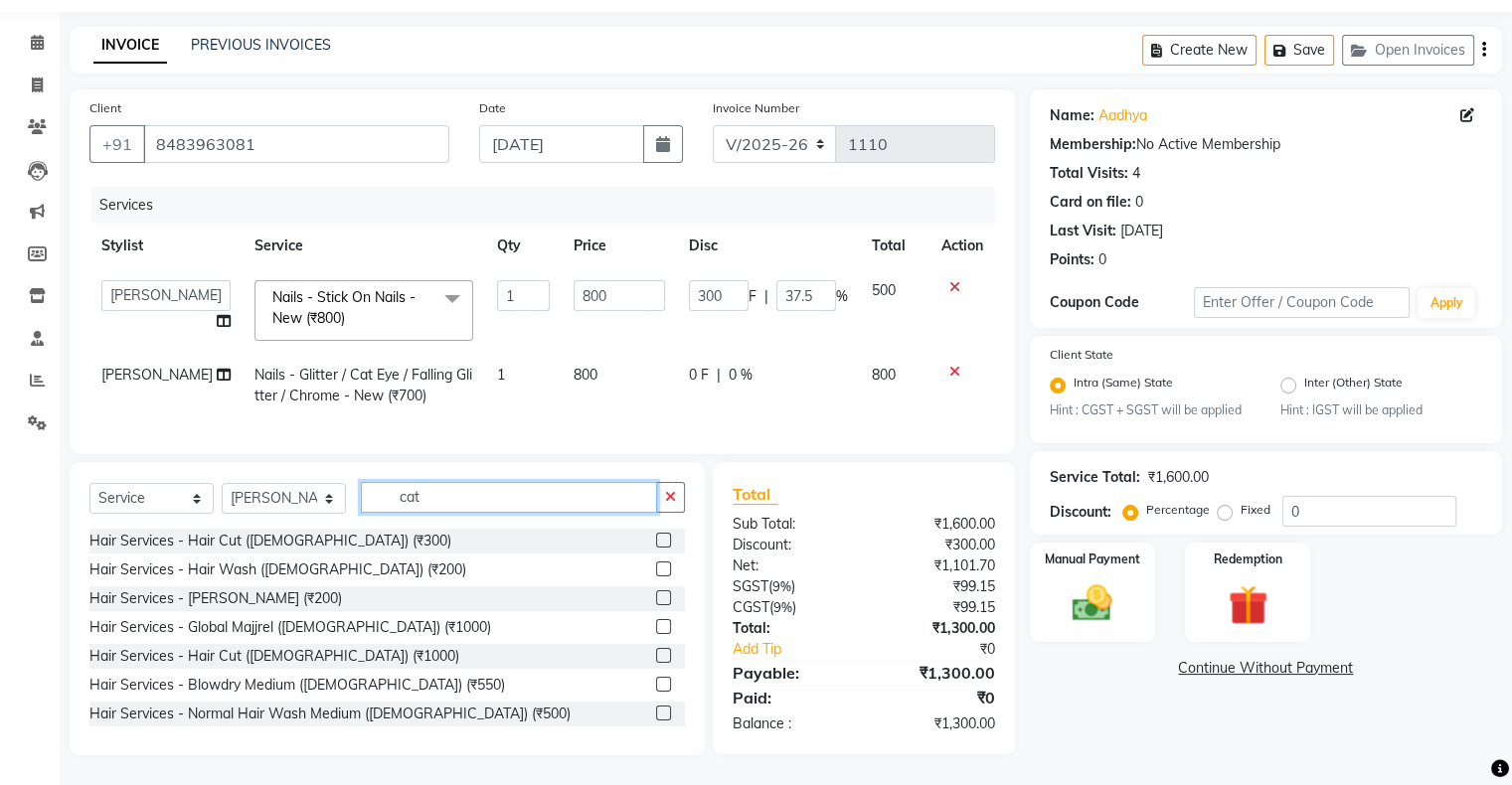 click on "cat" 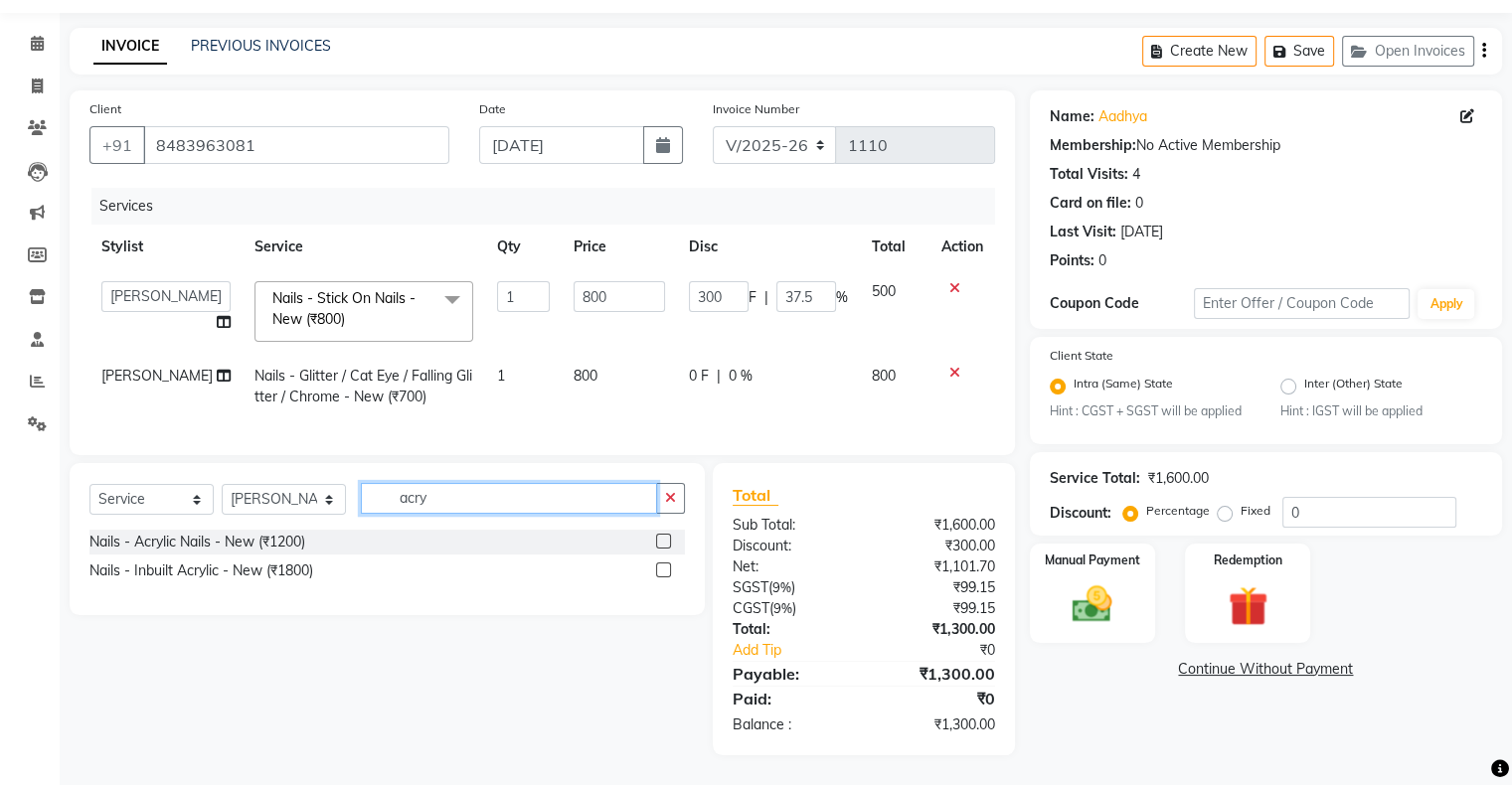 type on "acry" 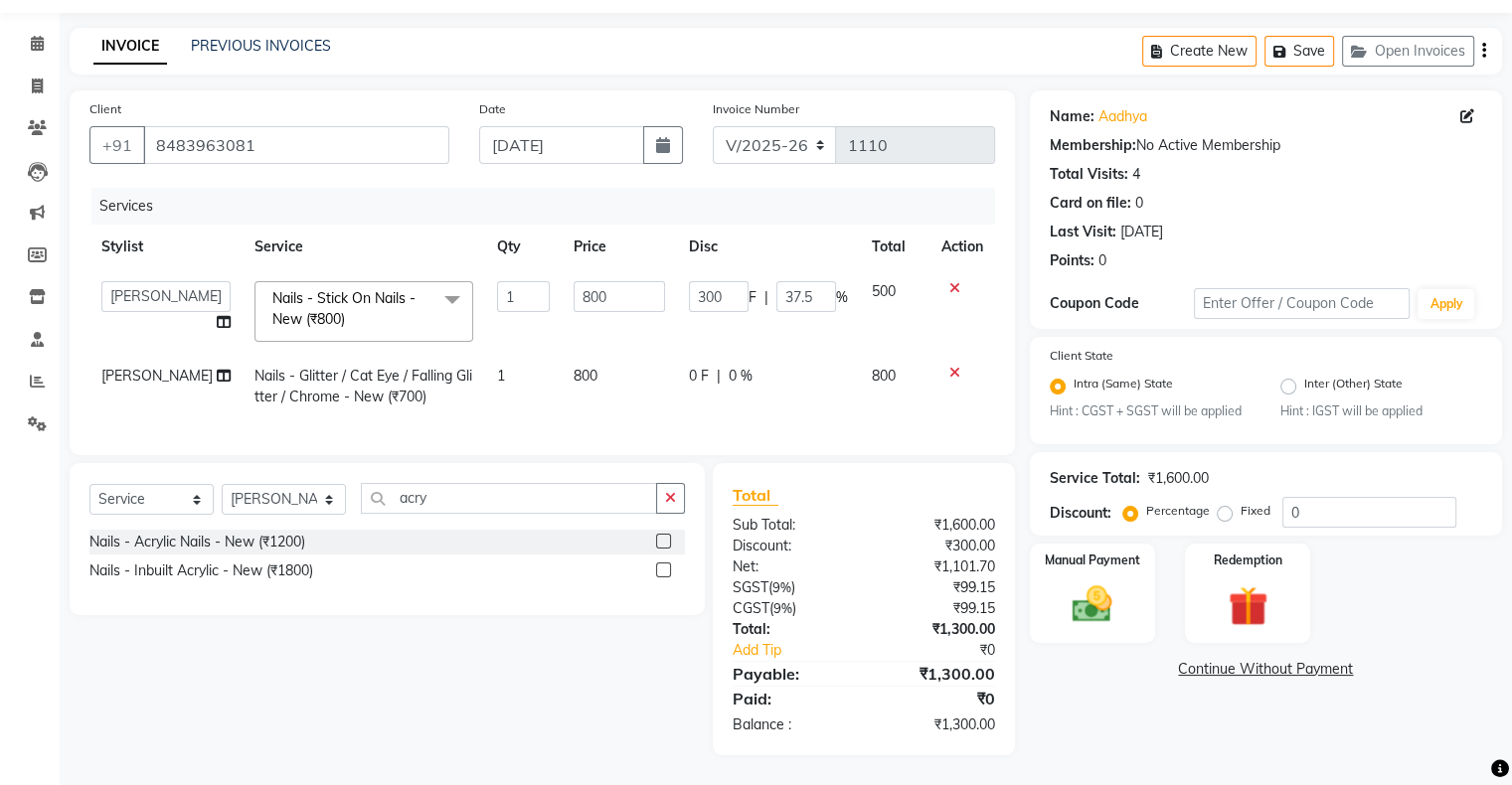 click 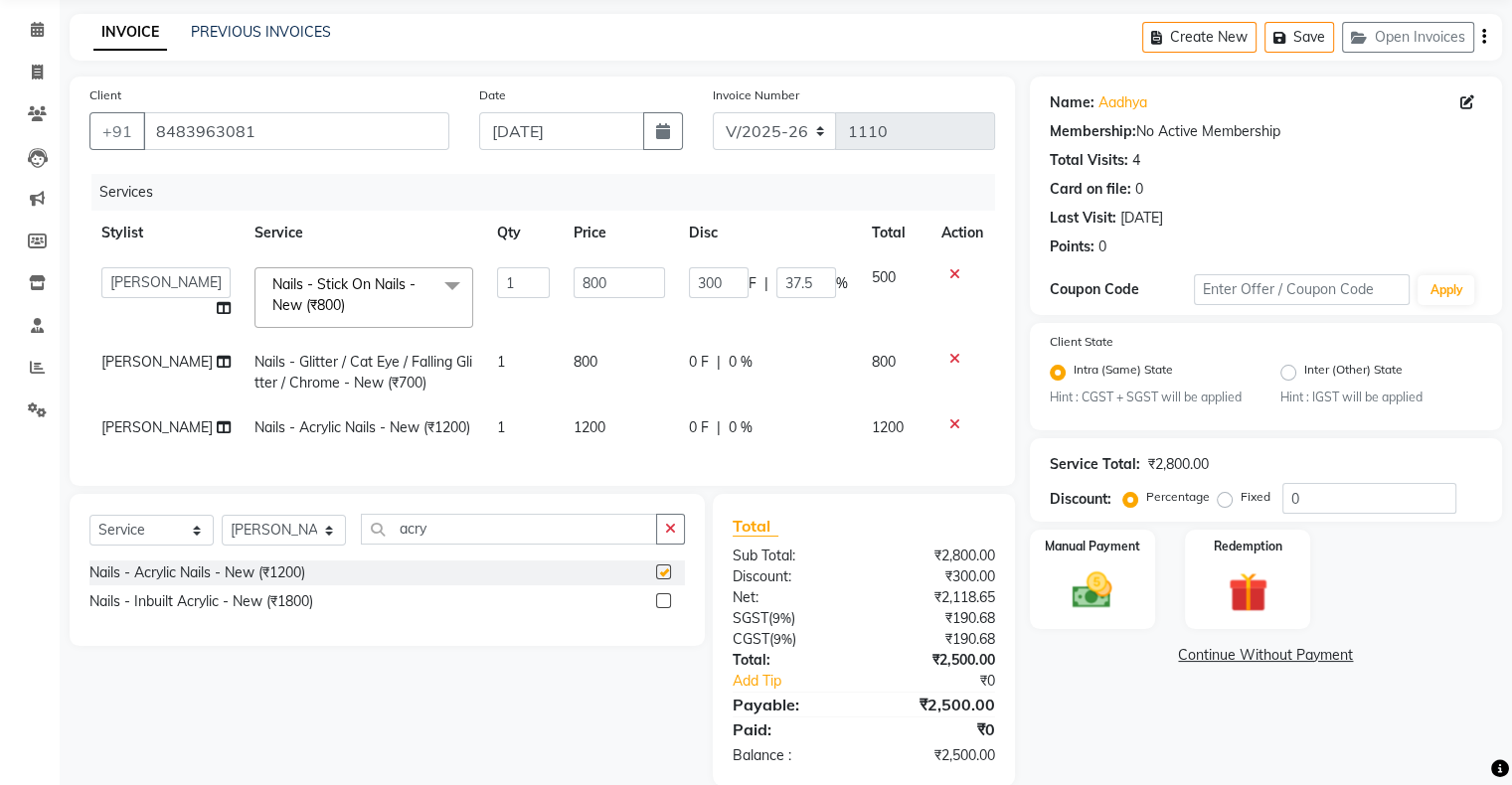 checkbox on "false" 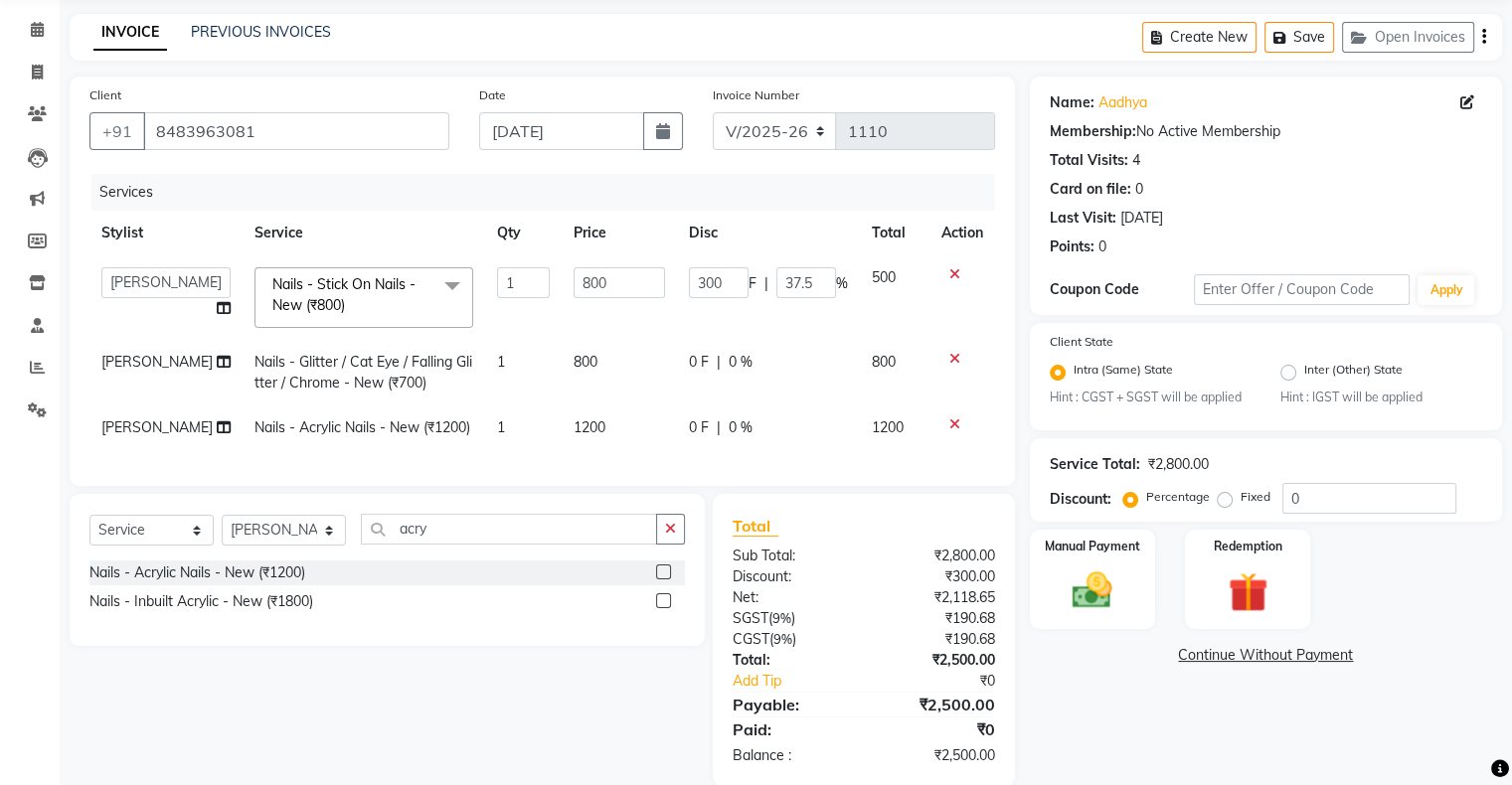click on "0 F | 0 %" 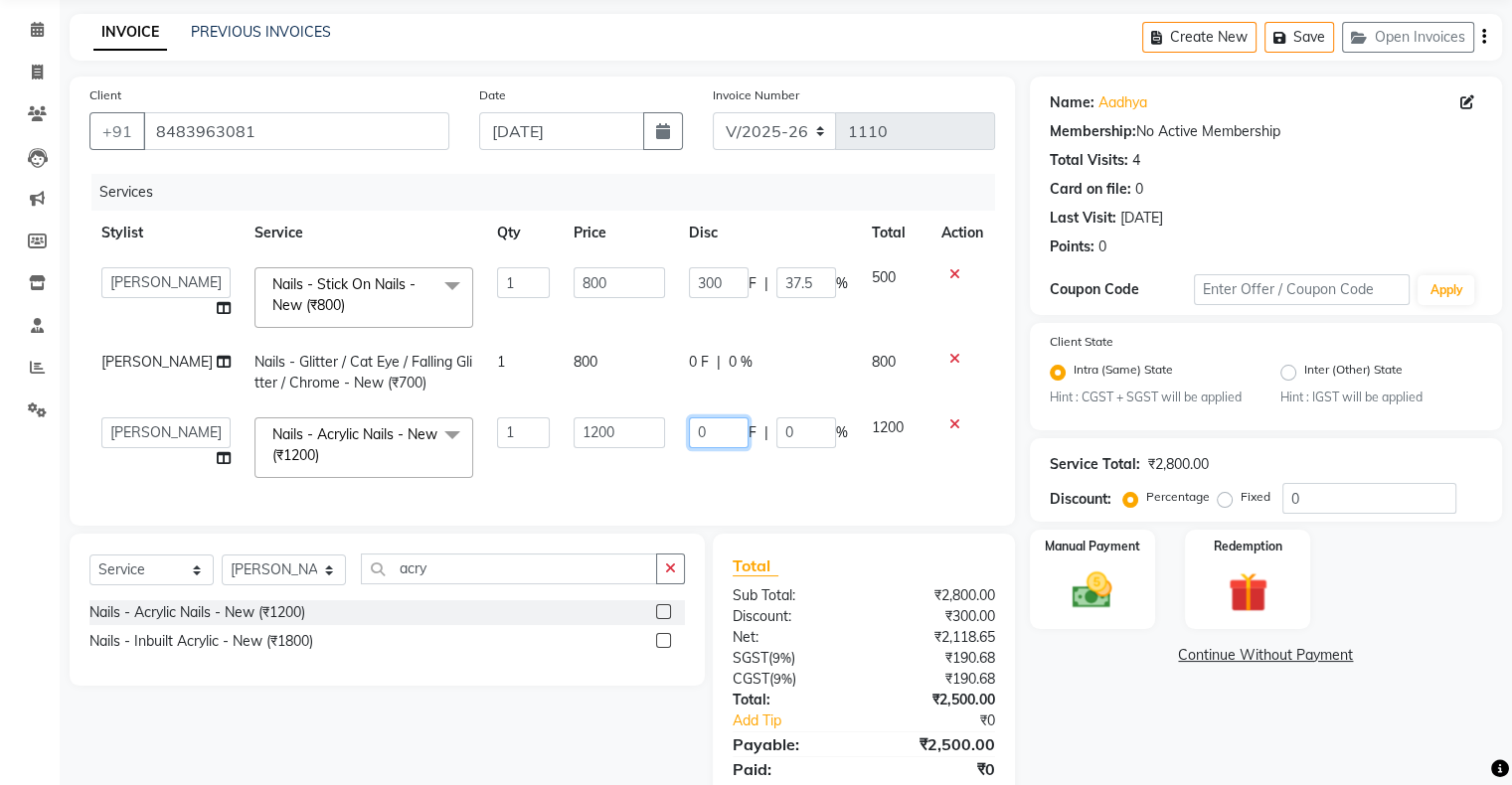 click on "0" 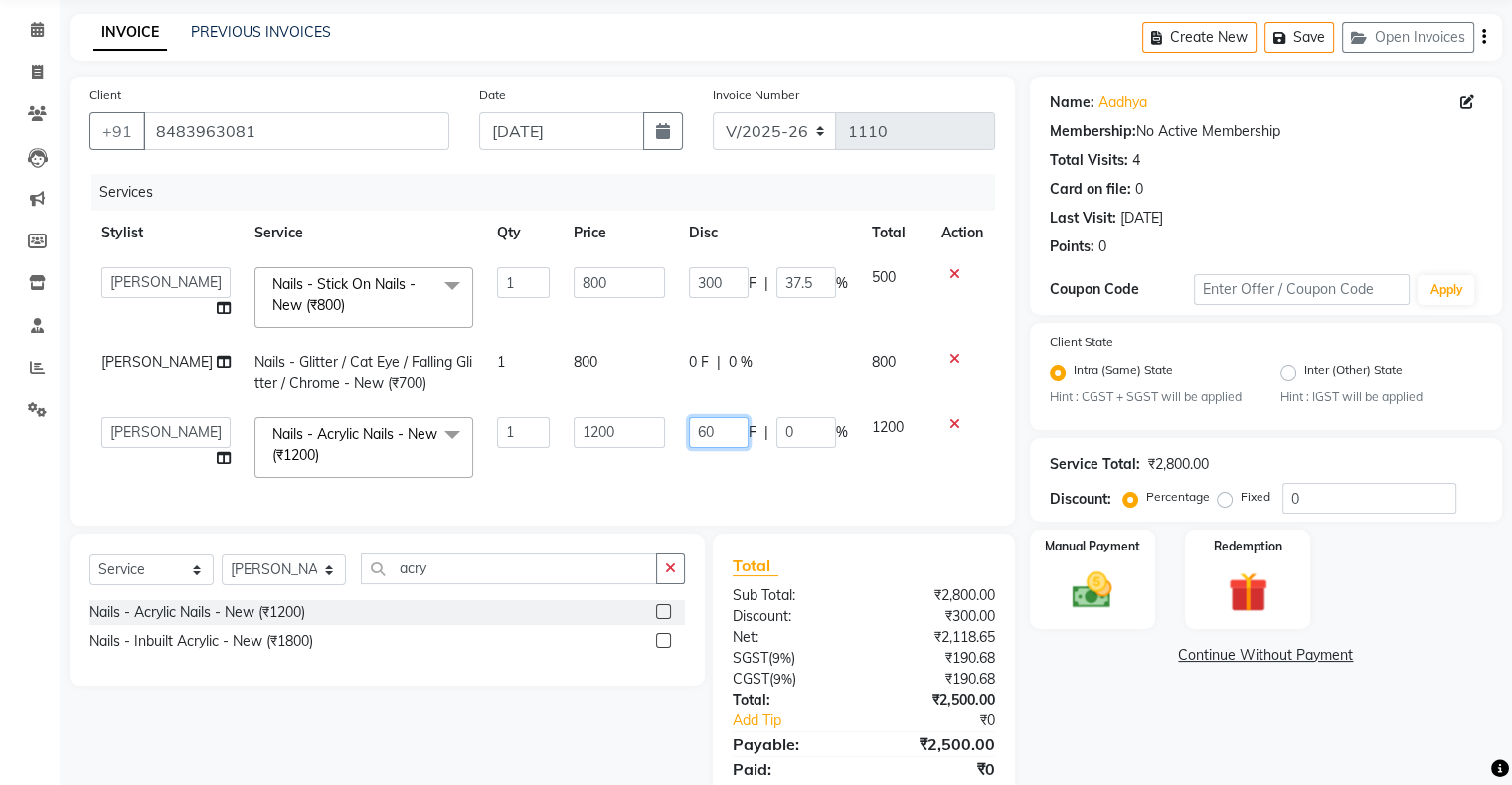 type on "600" 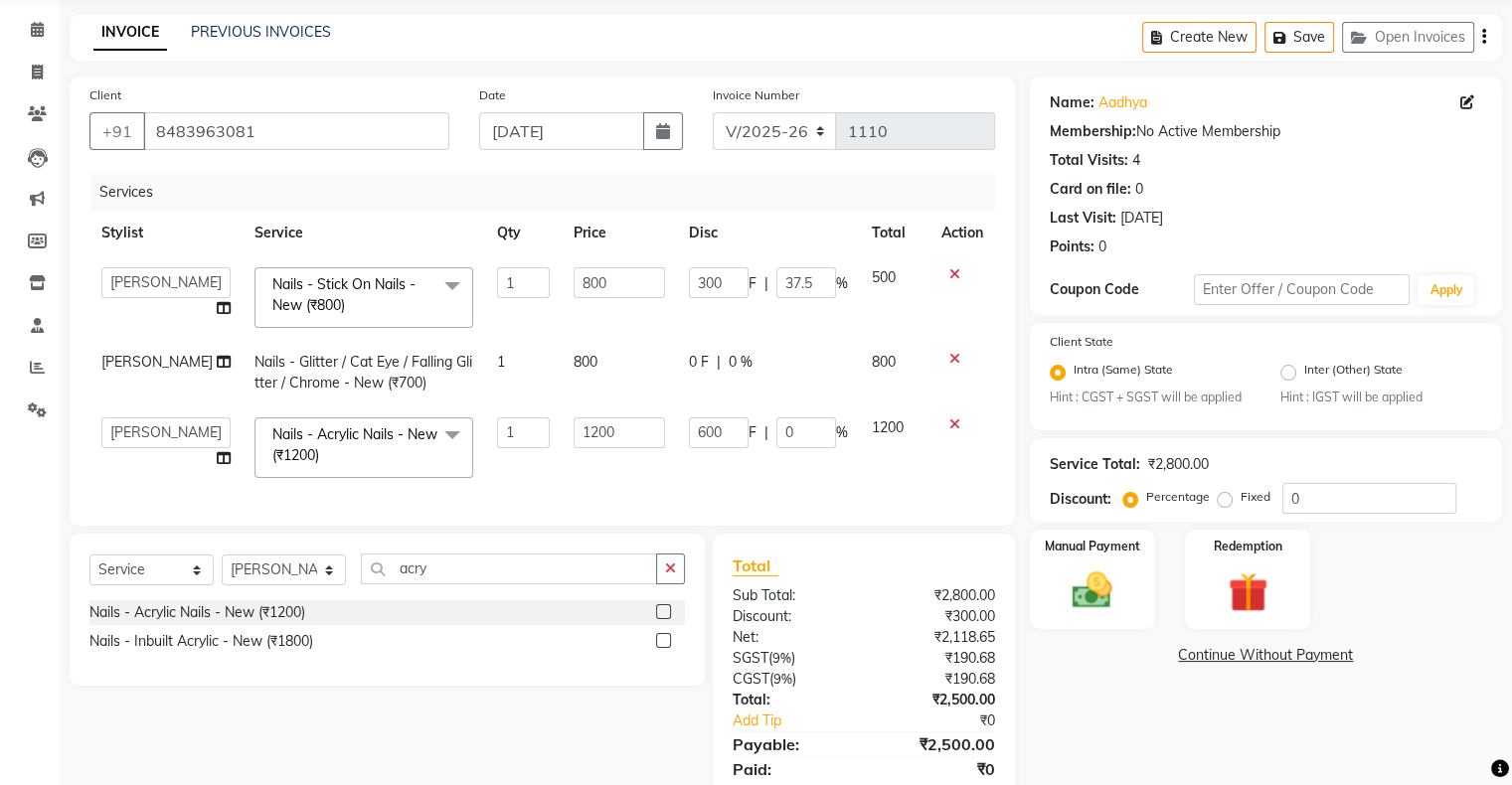 click on "600 F | 0 %" 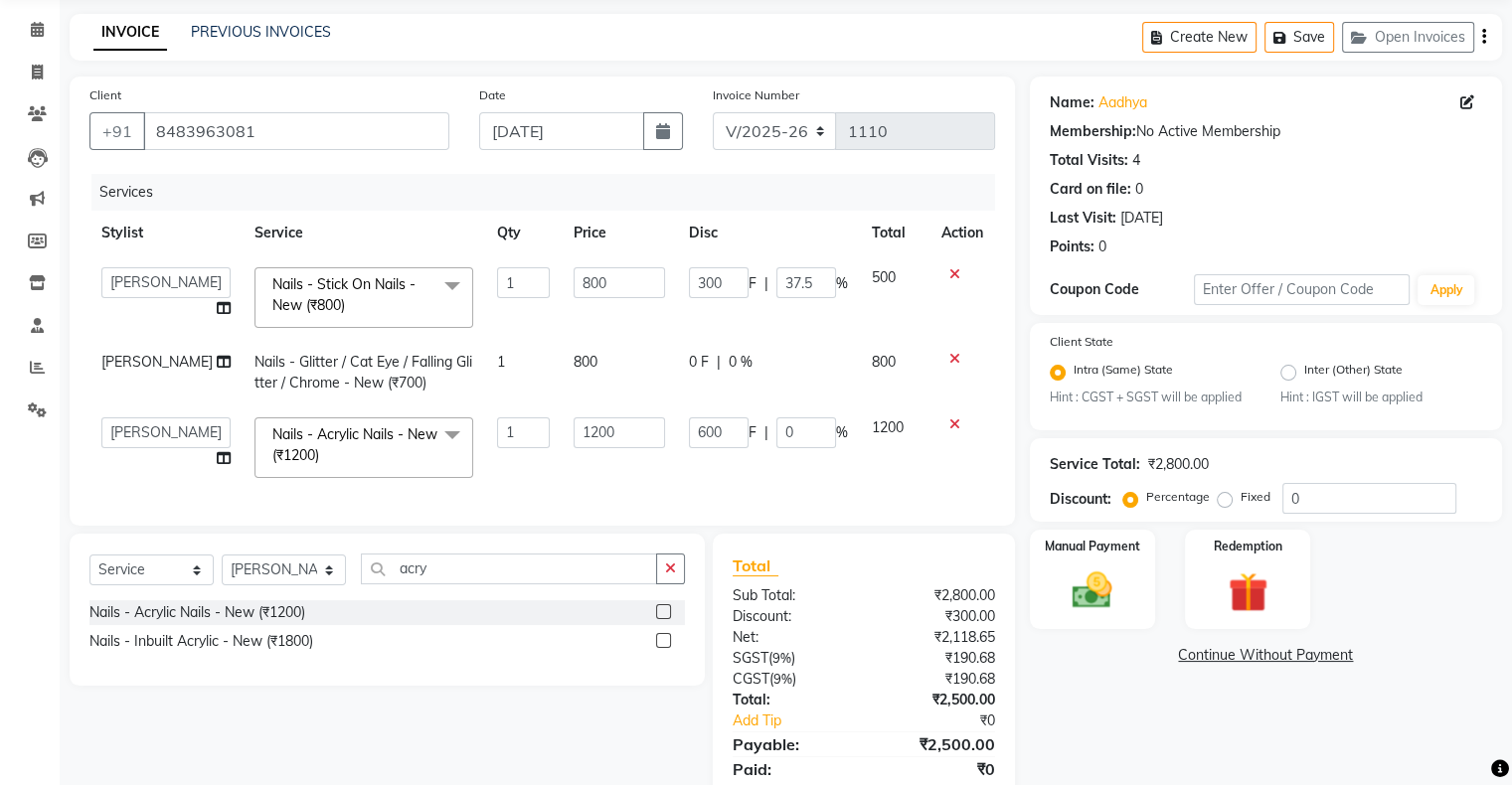 select on "58056" 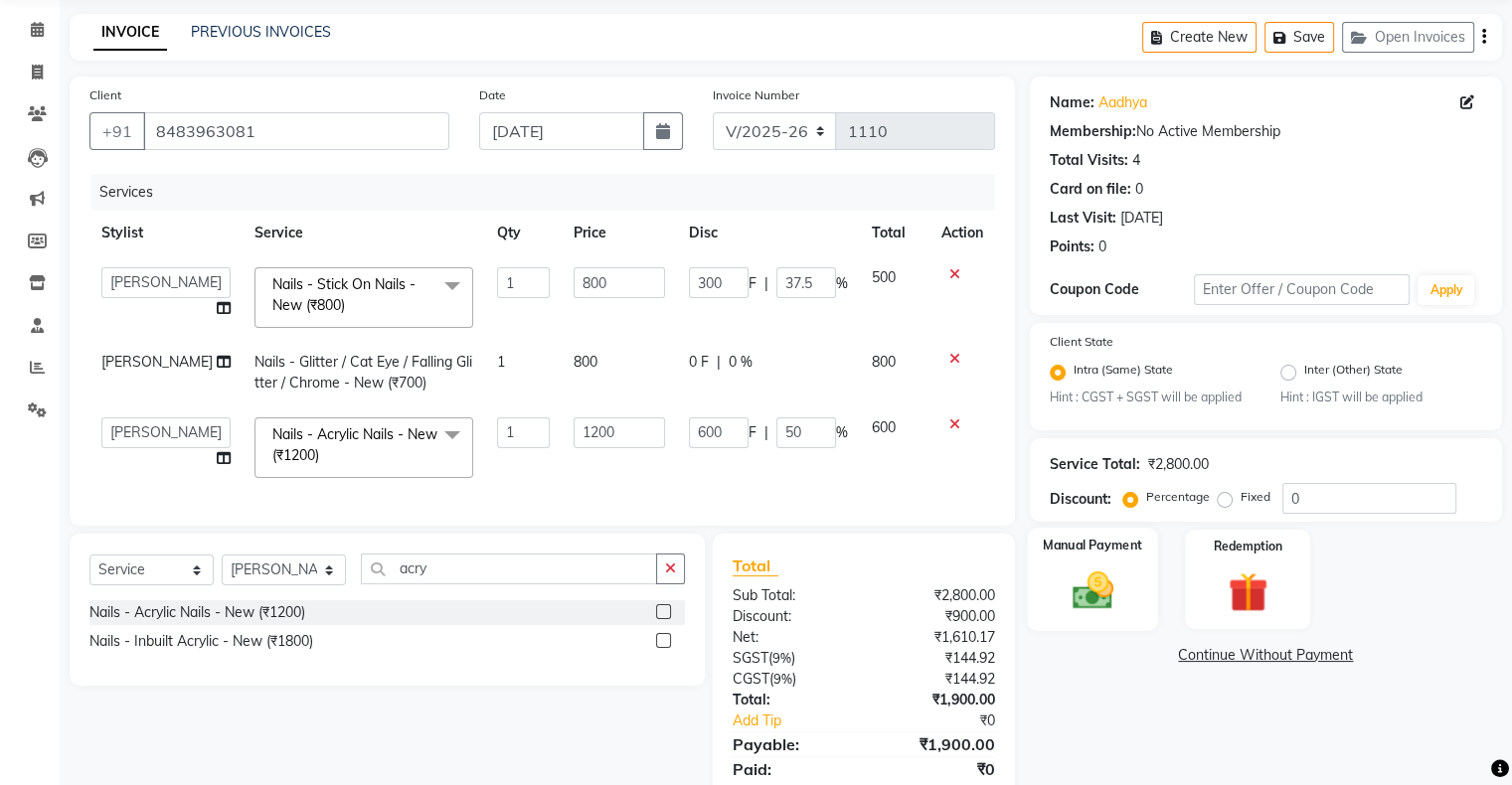 scroll, scrollTop: 157, scrollLeft: 0, axis: vertical 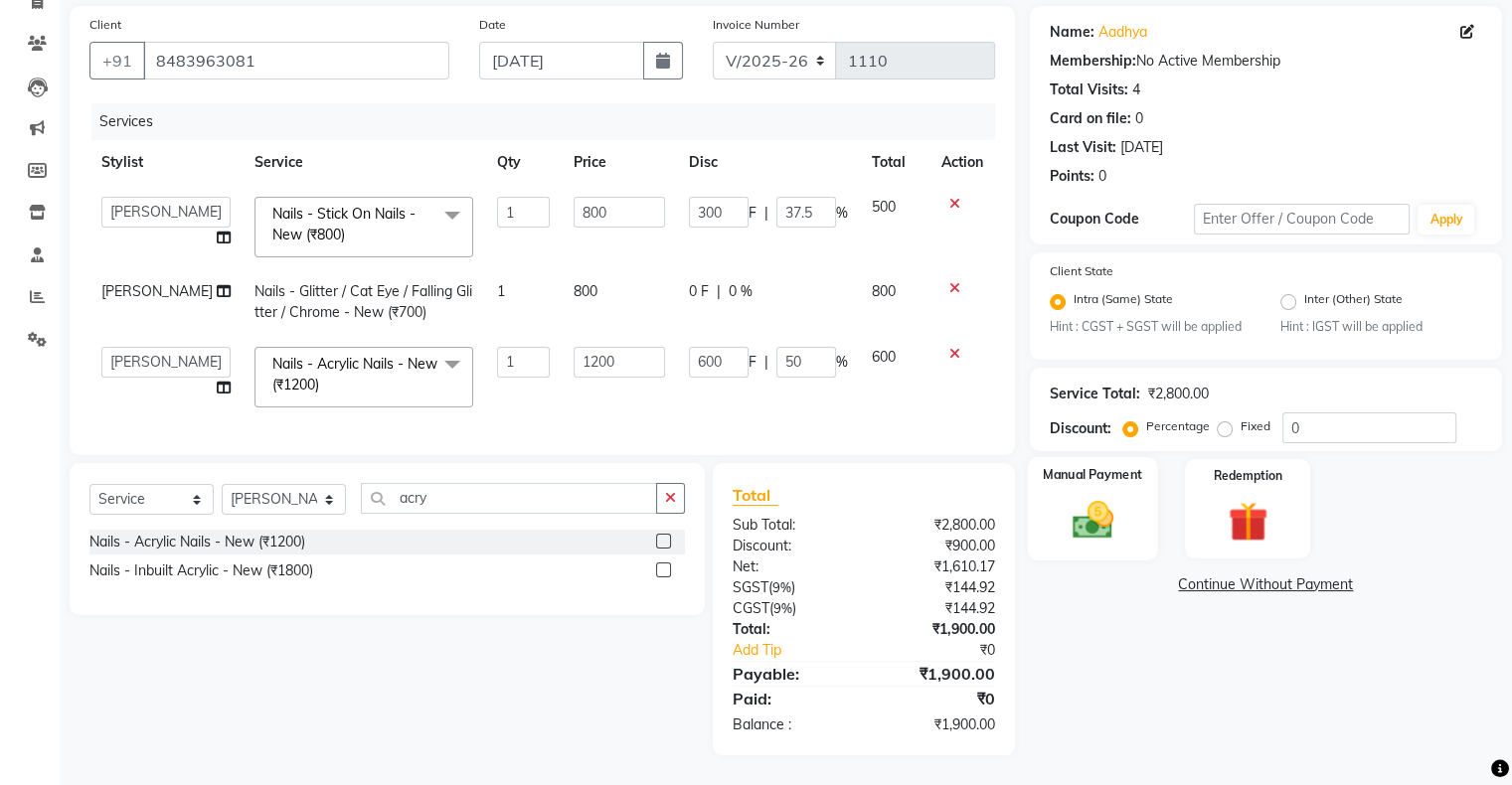 click 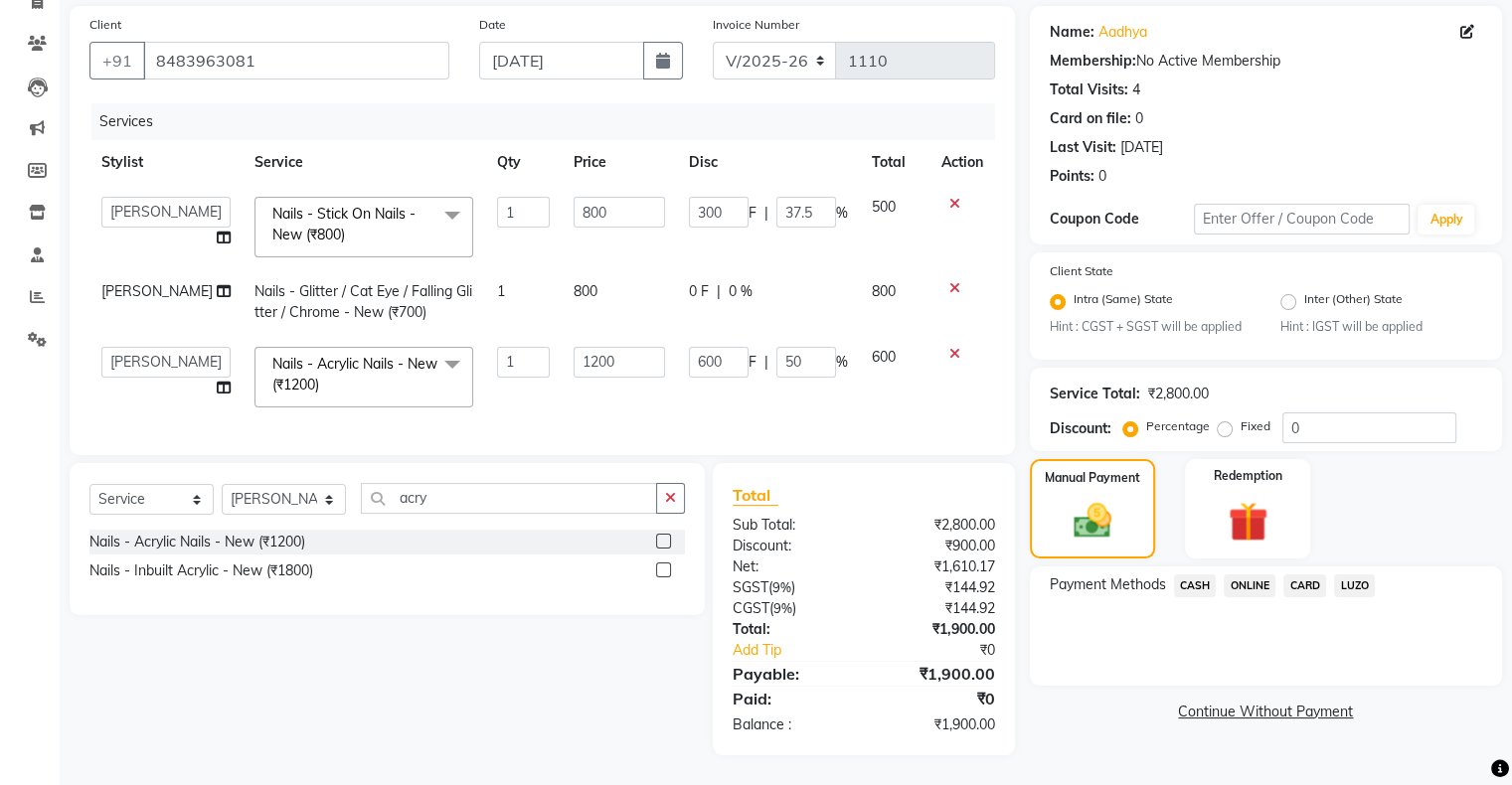 click on "ONLINE" 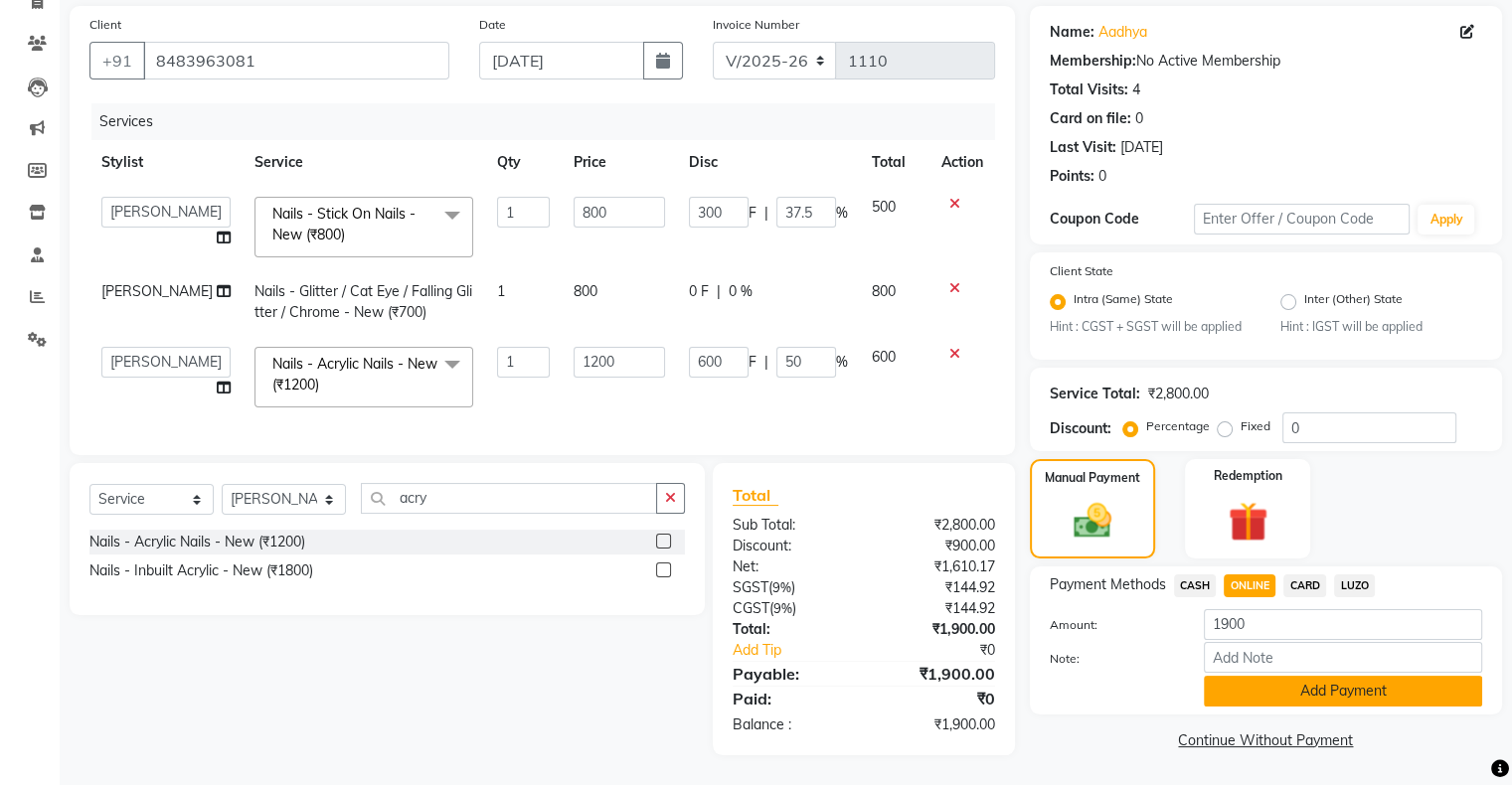 click on "Add Payment" 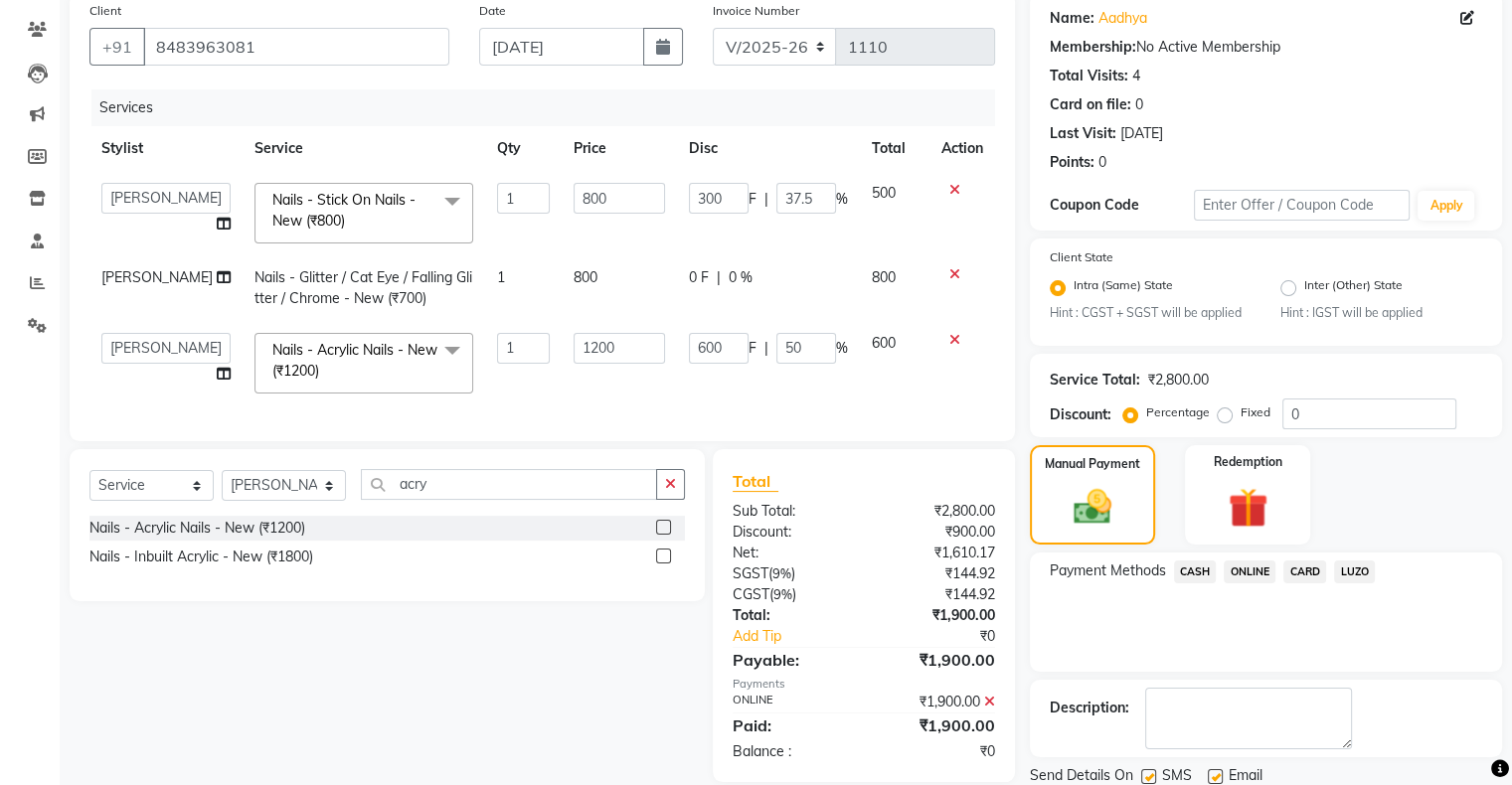 scroll, scrollTop: 227, scrollLeft: 0, axis: vertical 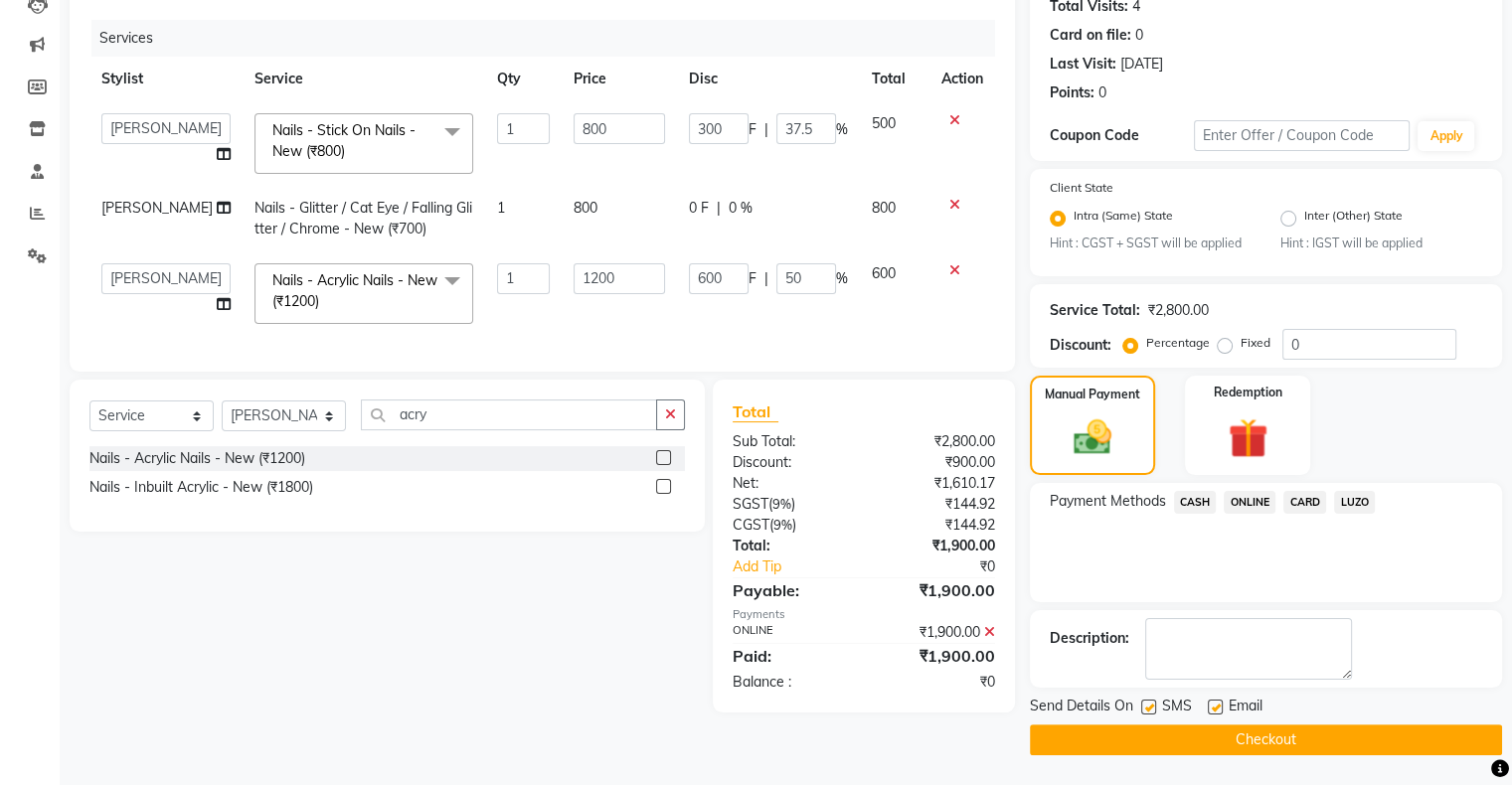 click on "Checkout" 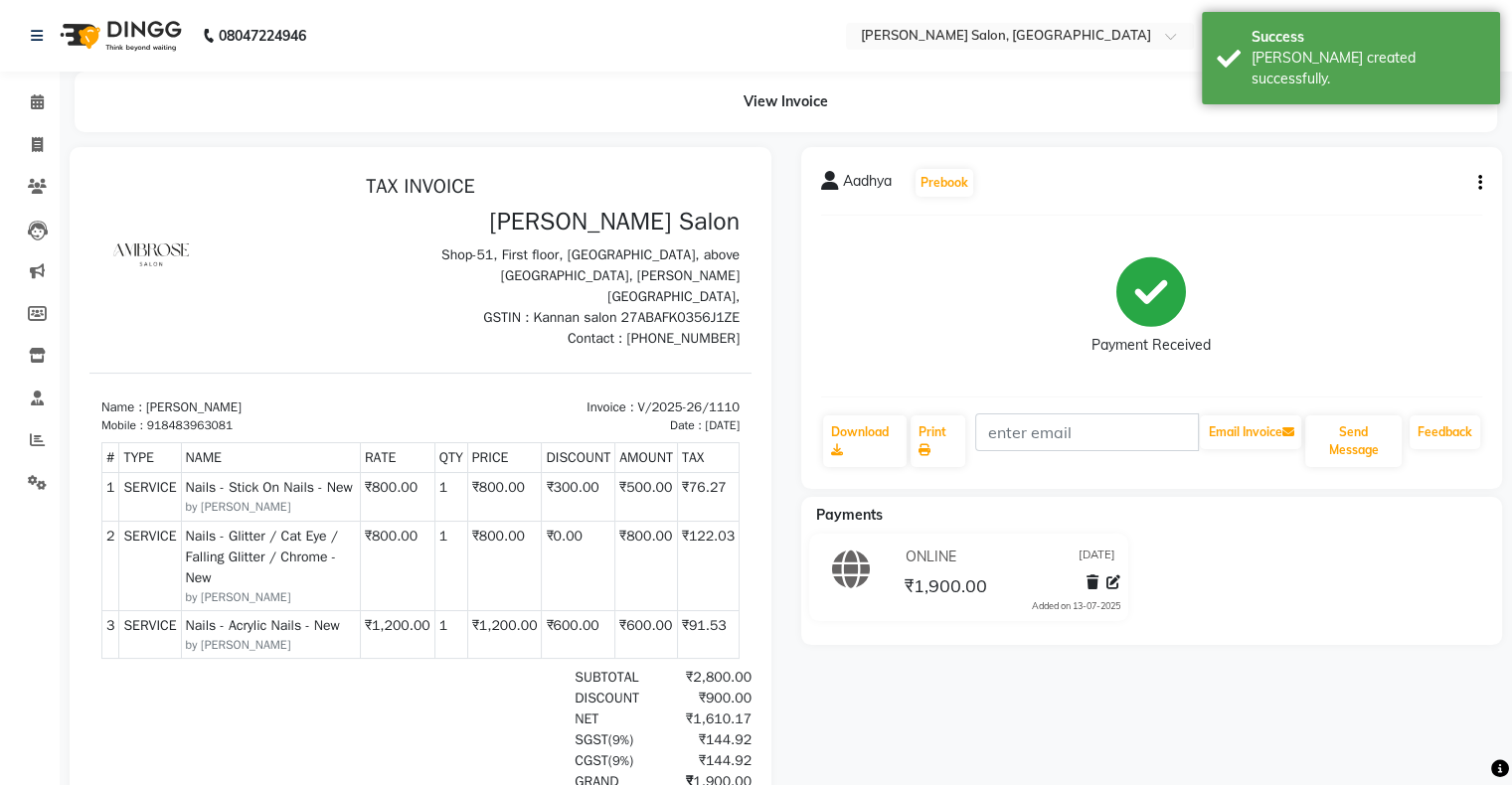 scroll, scrollTop: 0, scrollLeft: 0, axis: both 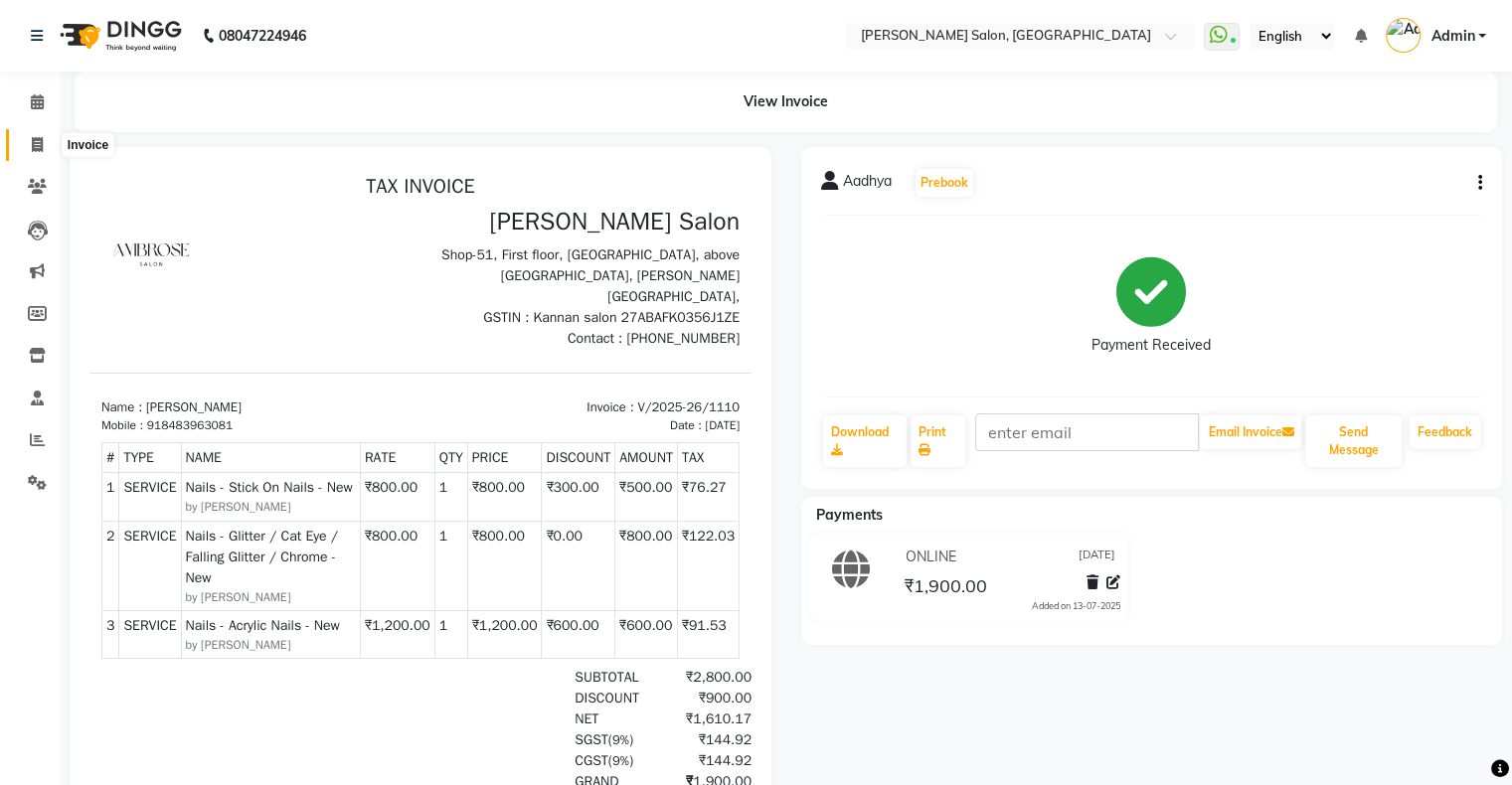 click 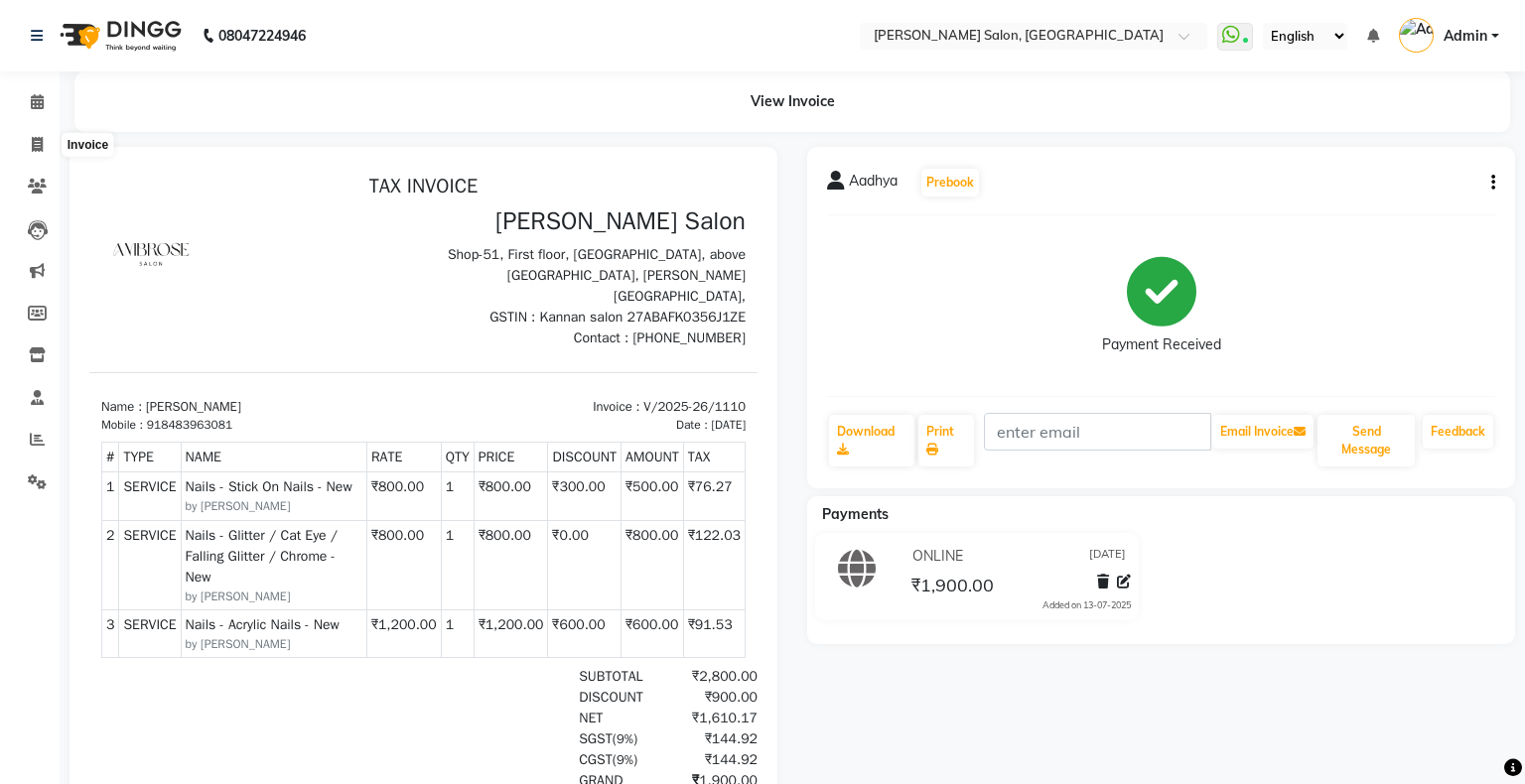 select on "4073" 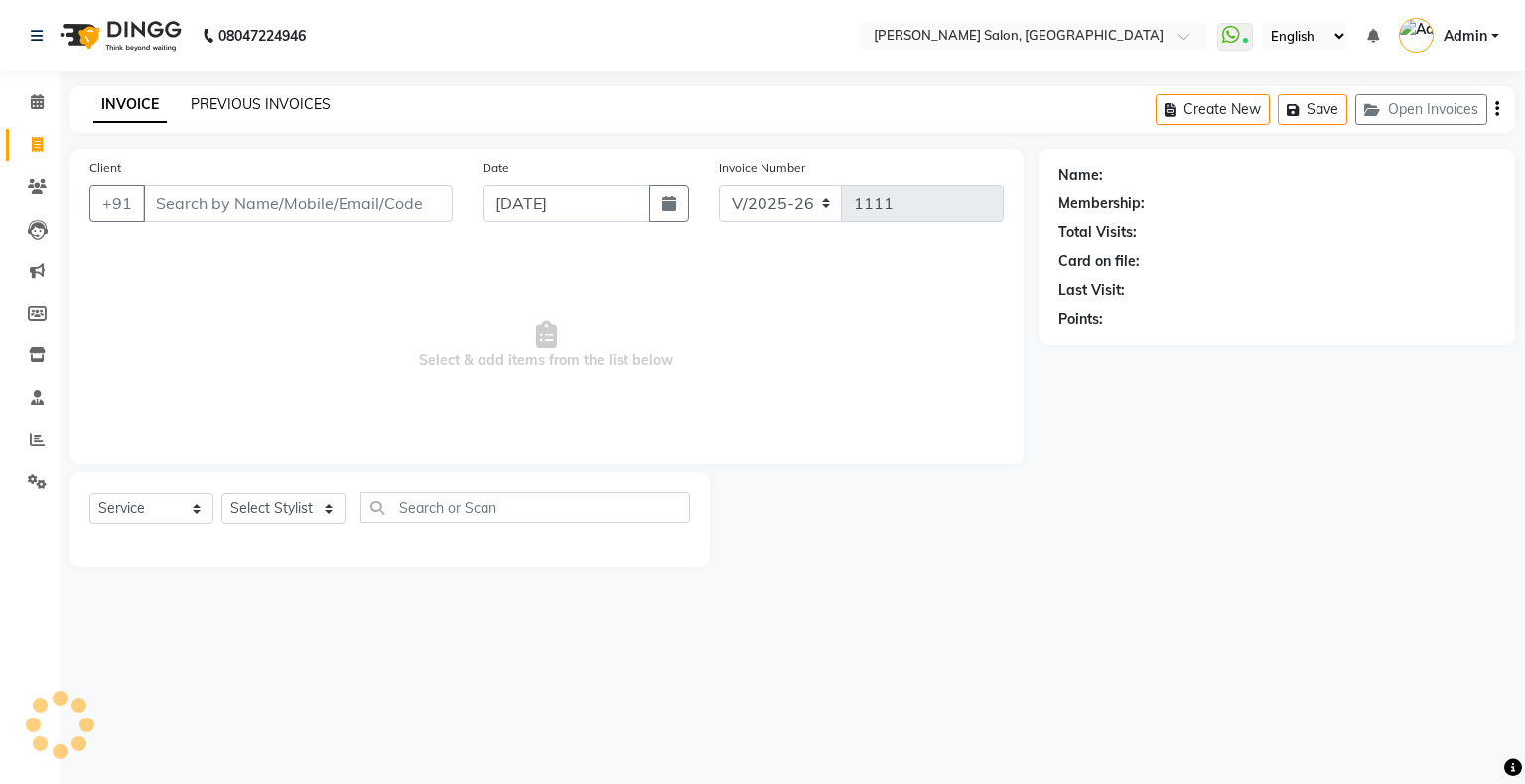 click on "PREVIOUS INVOICES" 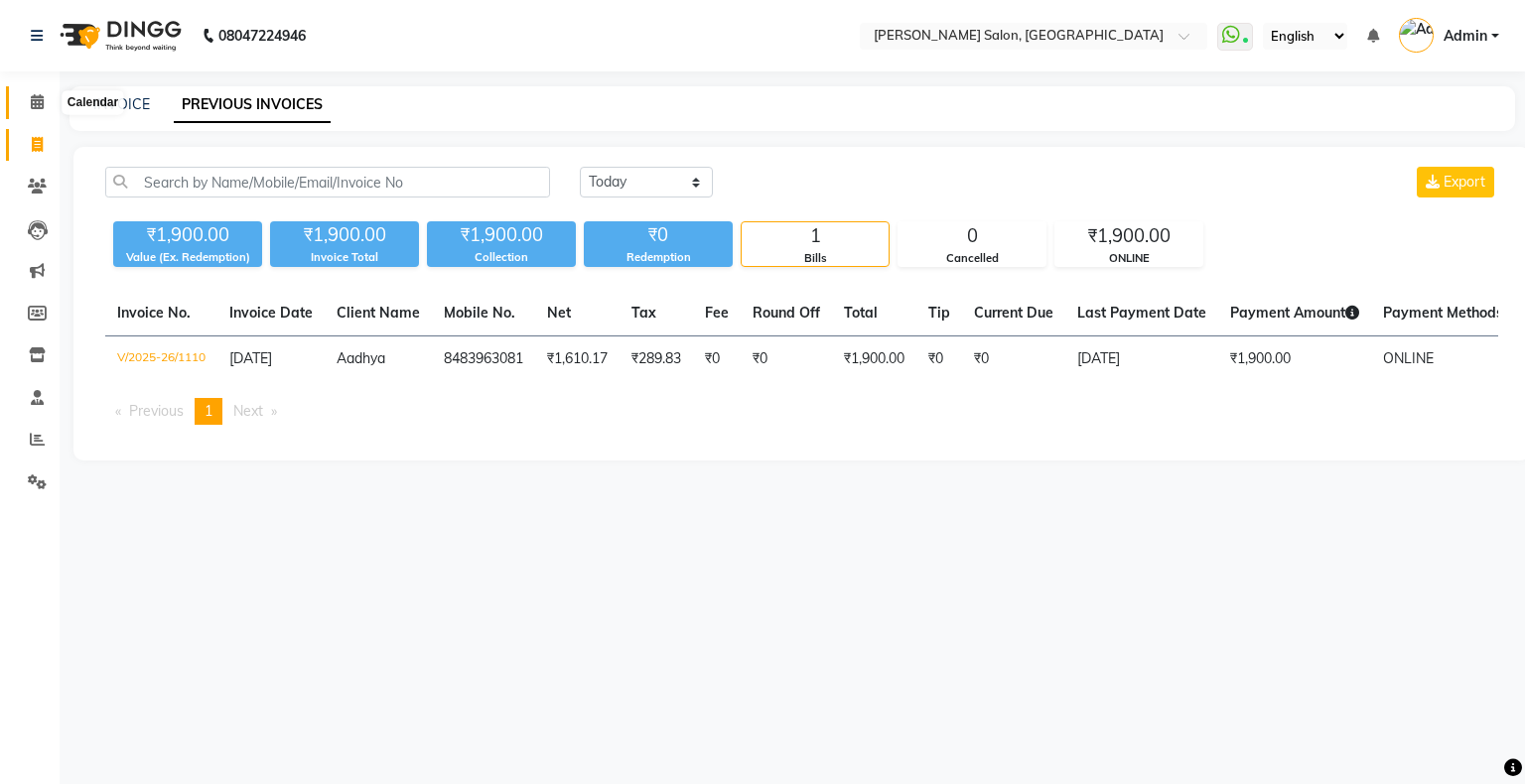click 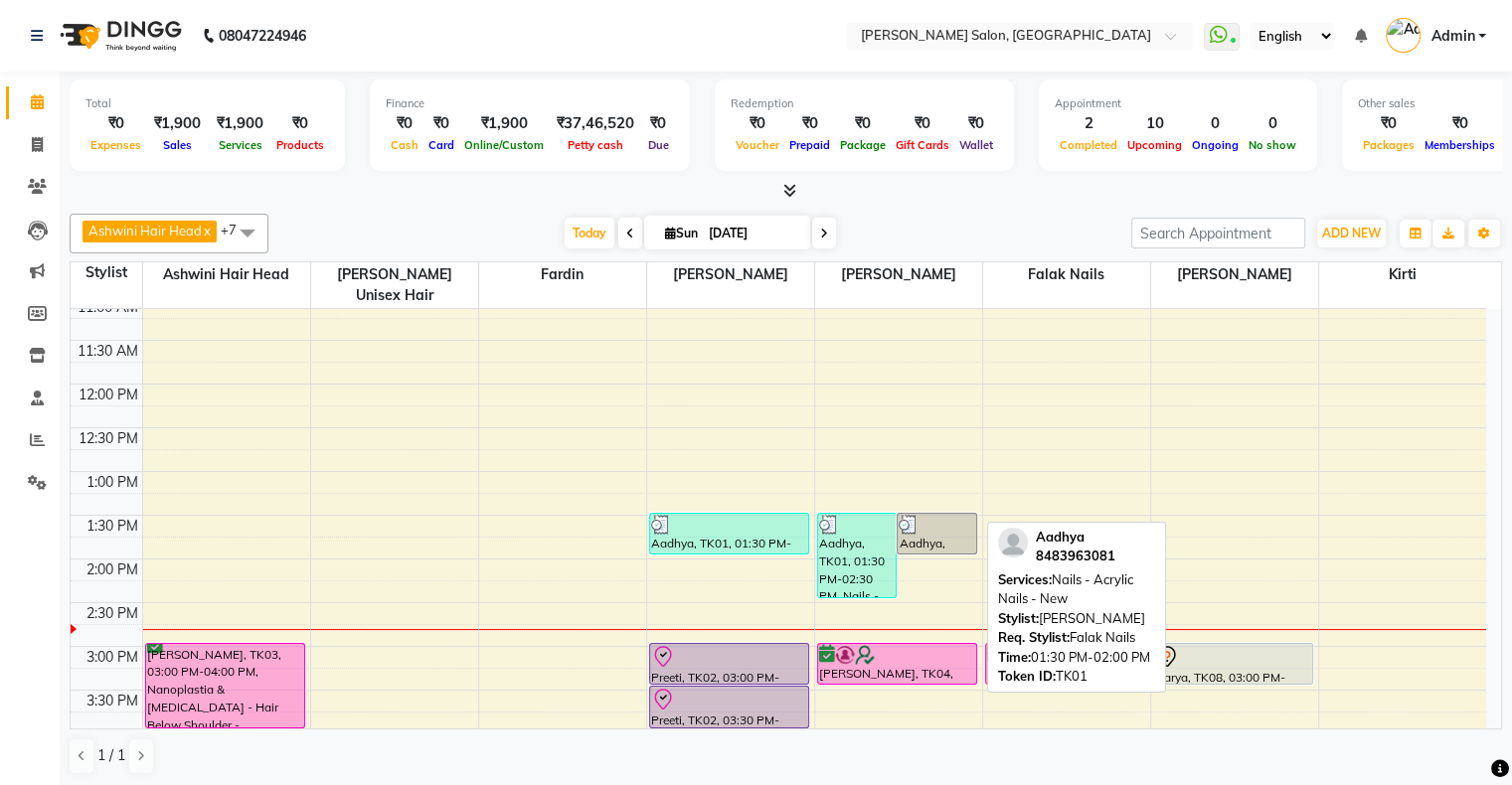 scroll, scrollTop: 199, scrollLeft: 0, axis: vertical 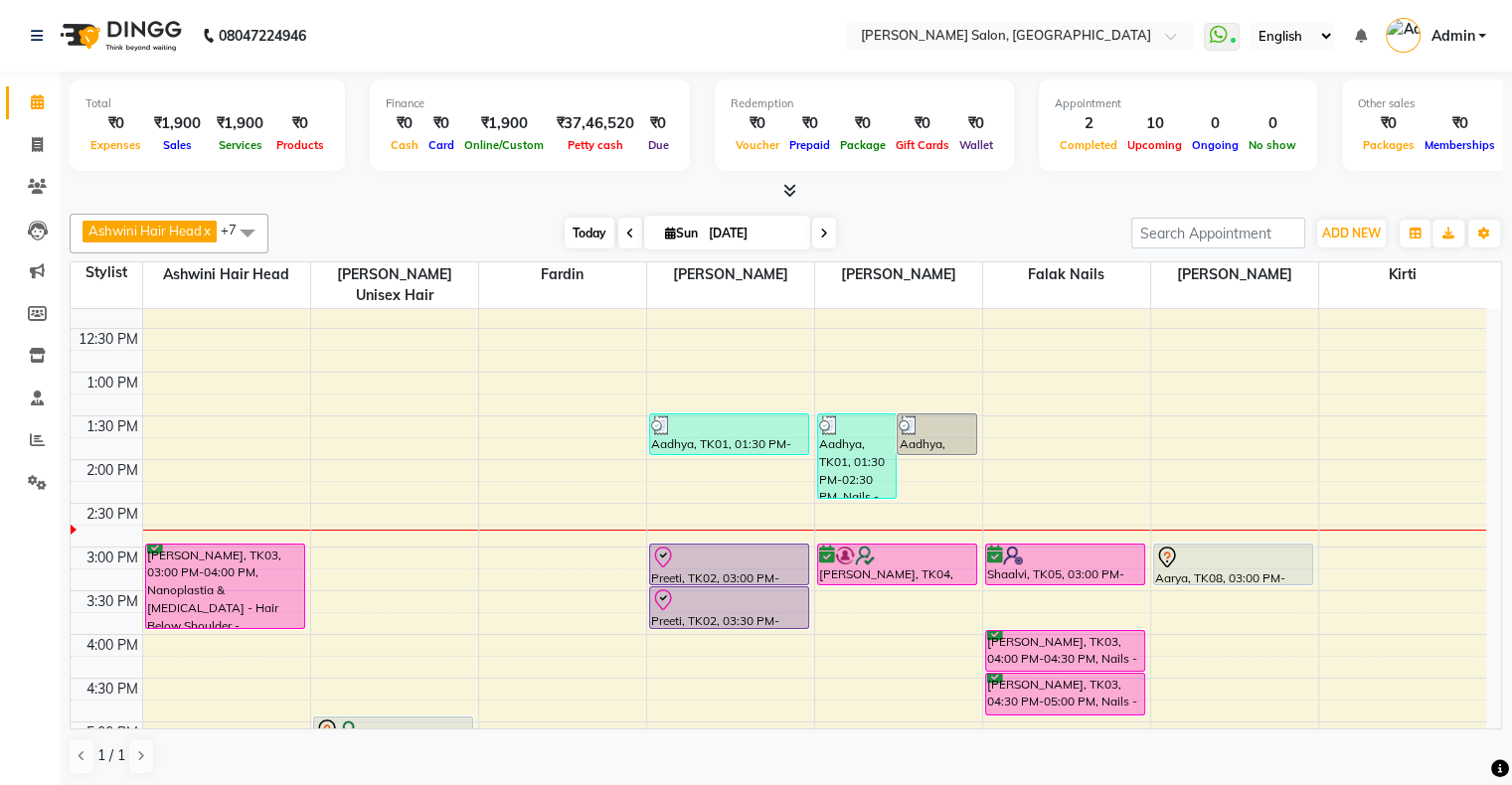 click on "Today" at bounding box center [589, 233] 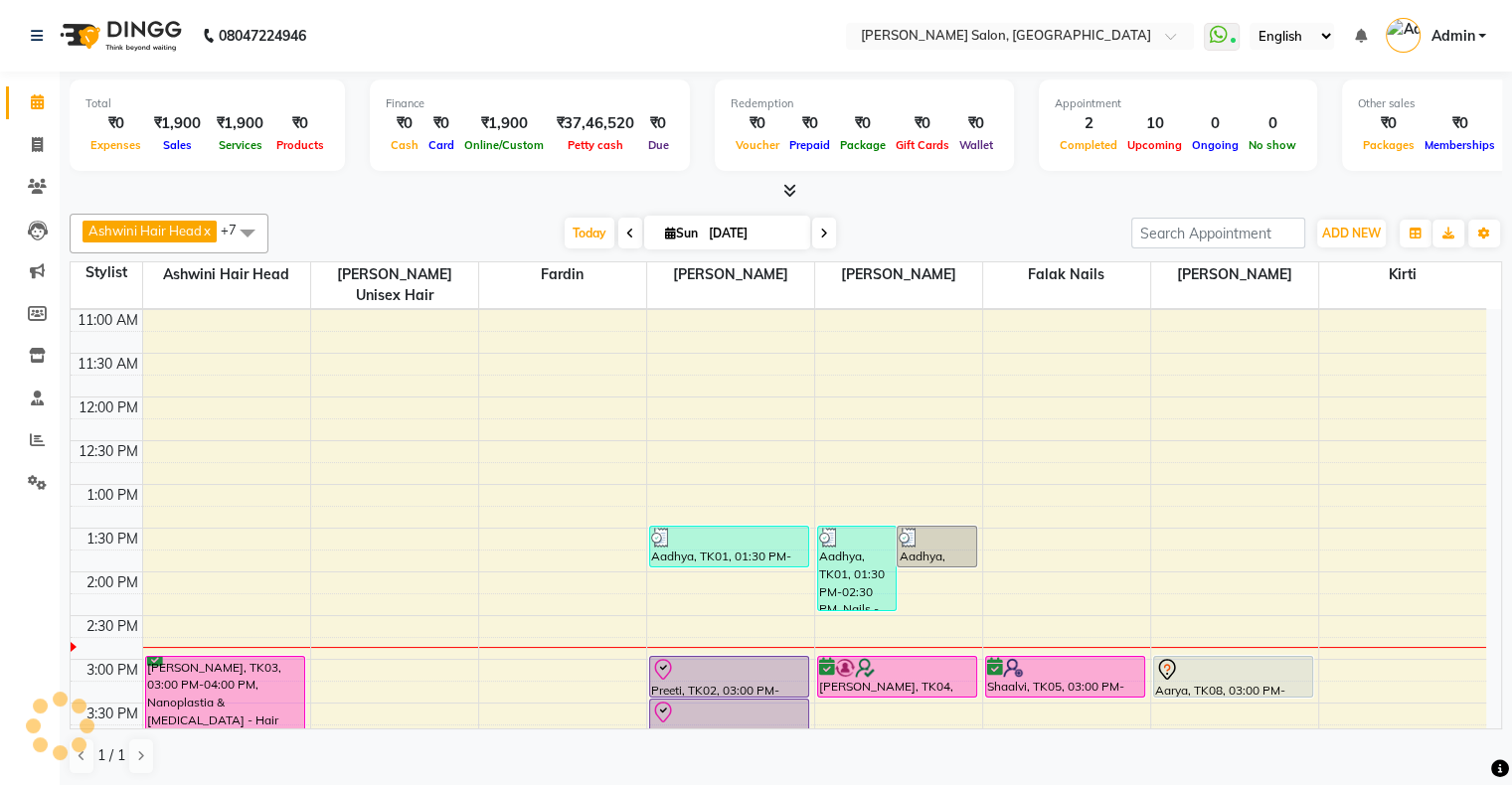 scroll, scrollTop: 397, scrollLeft: 0, axis: vertical 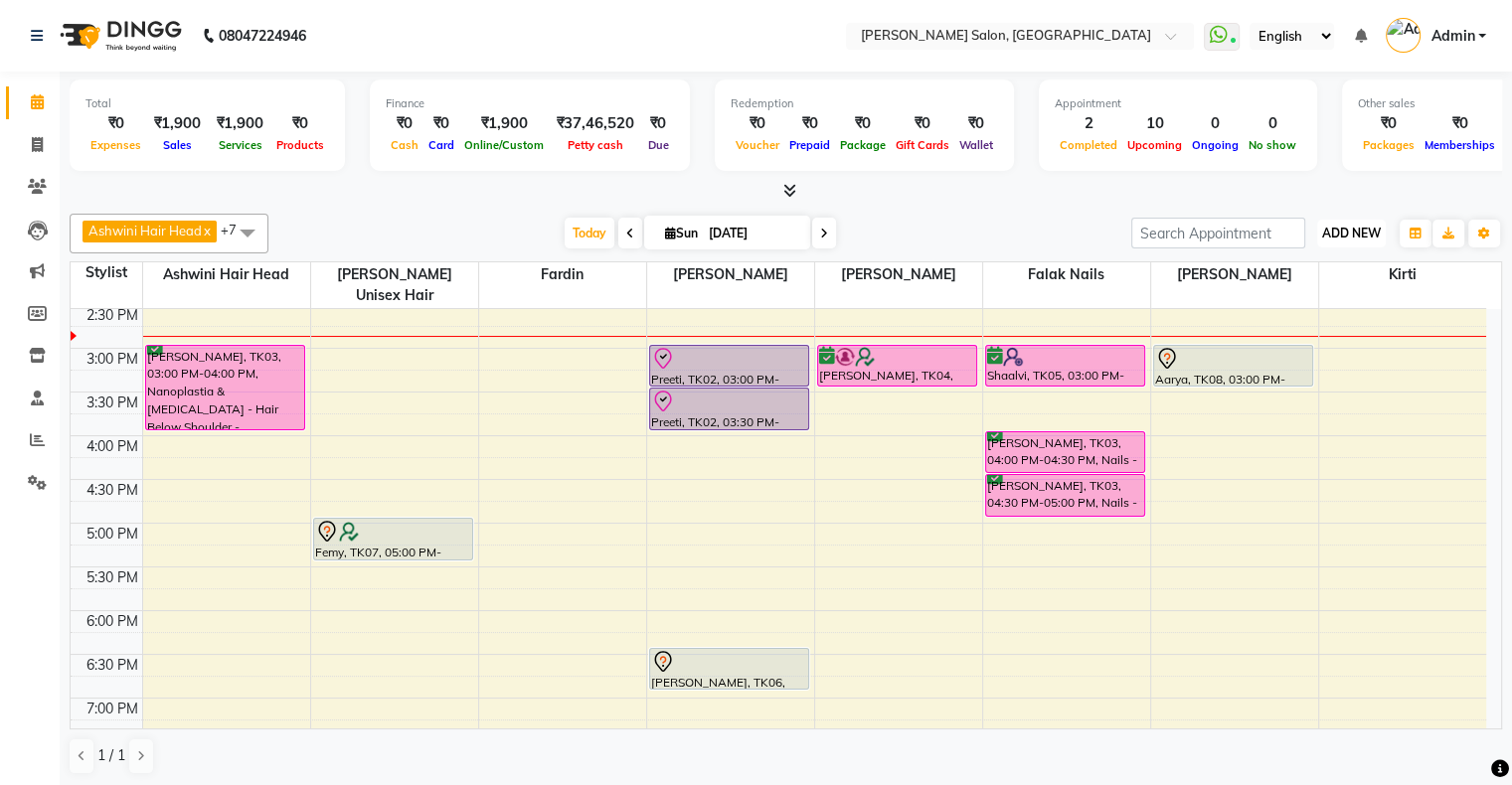 click on "ADD NEW" at bounding box center [1351, 233] 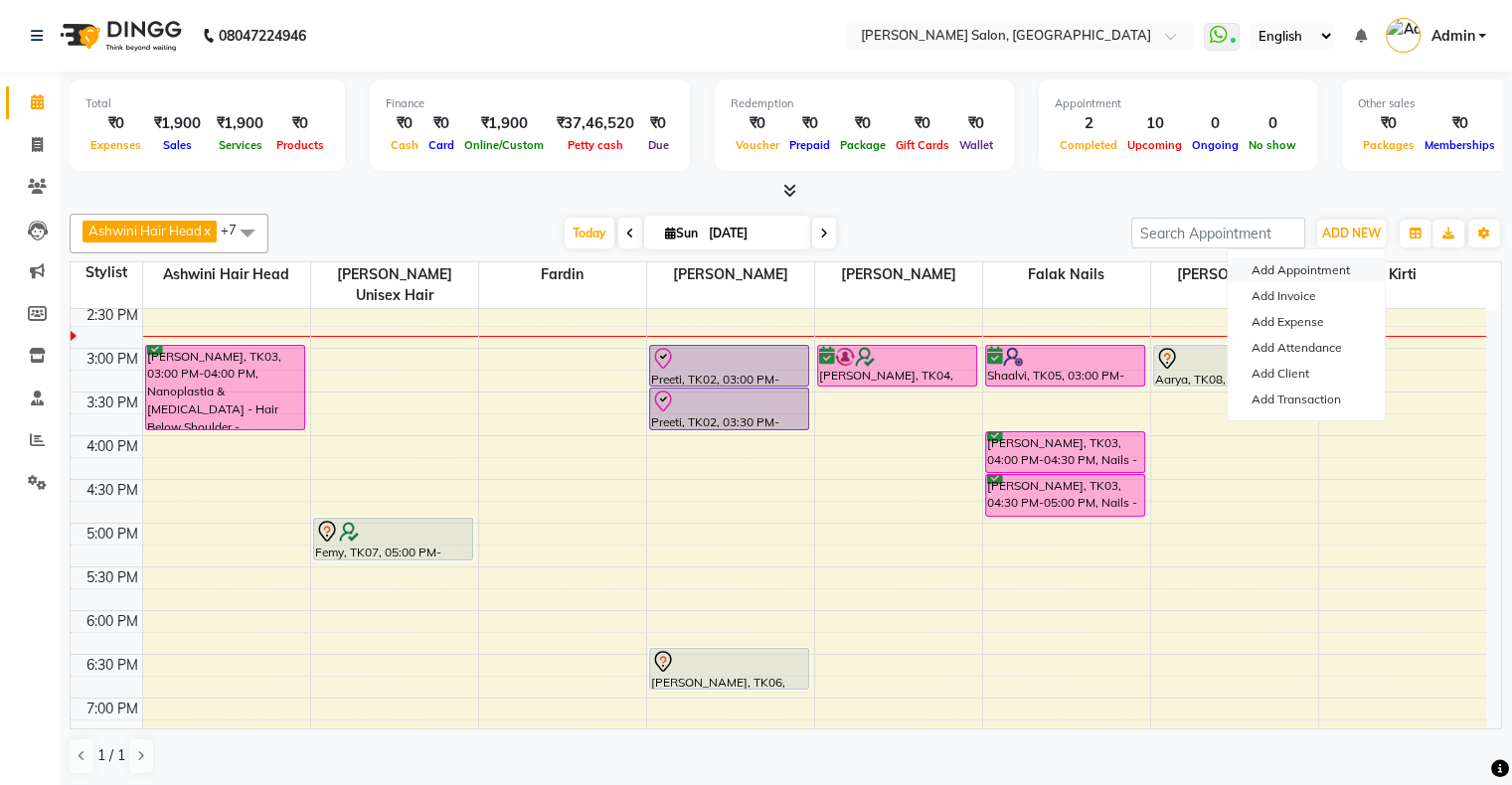 click on "Add Appointment" at bounding box center [1306, 270] 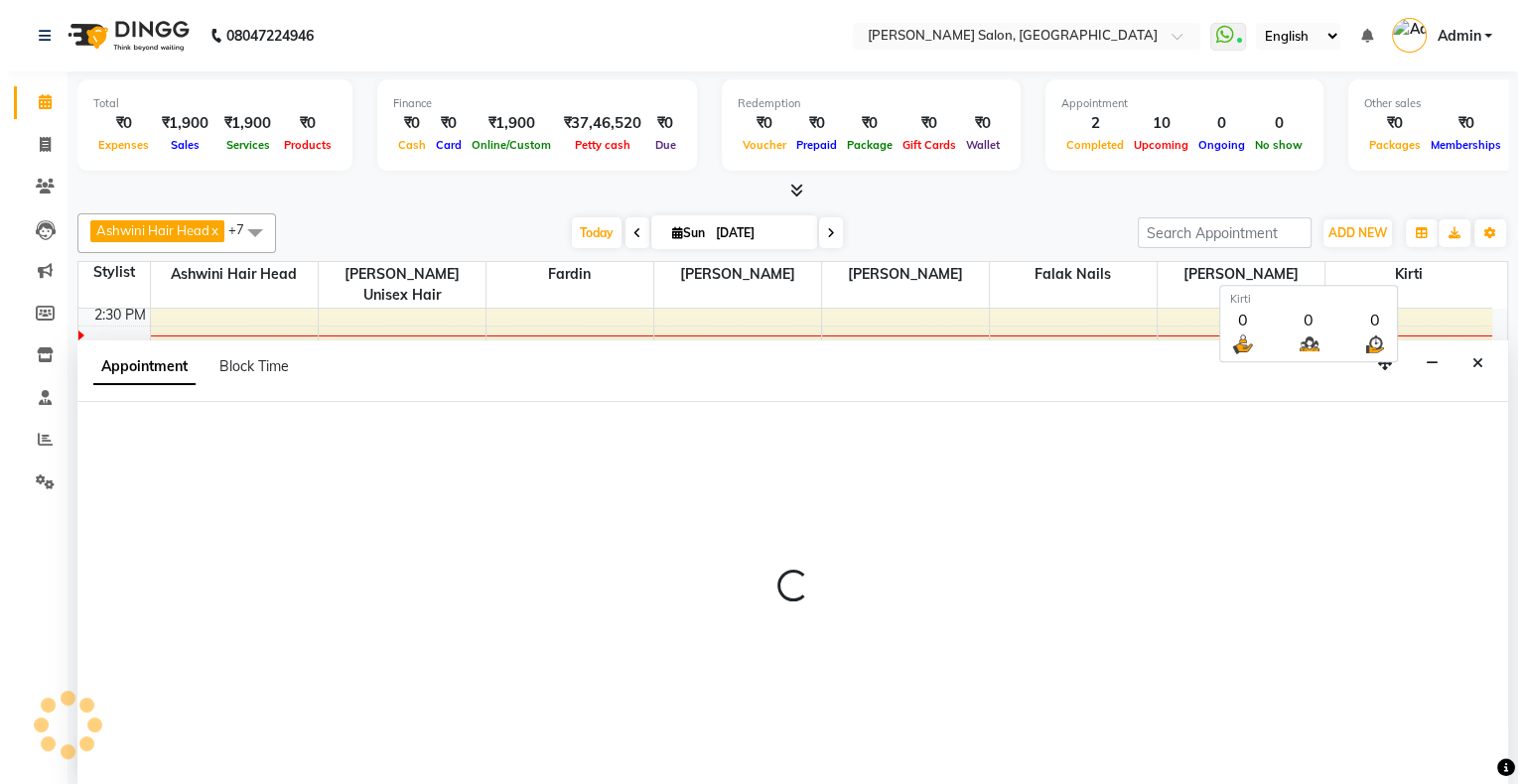 scroll, scrollTop: 0, scrollLeft: 0, axis: both 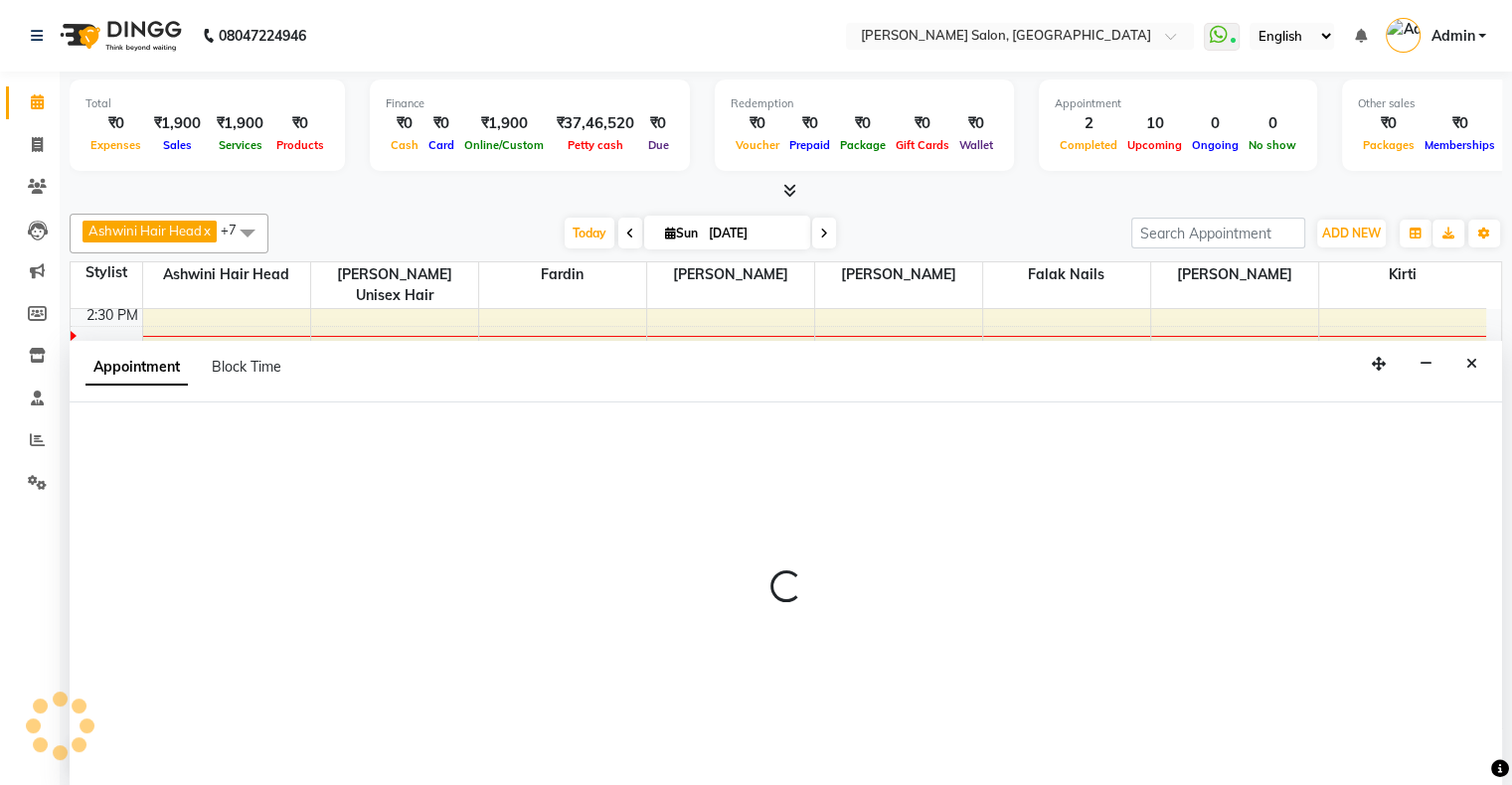 select on "660" 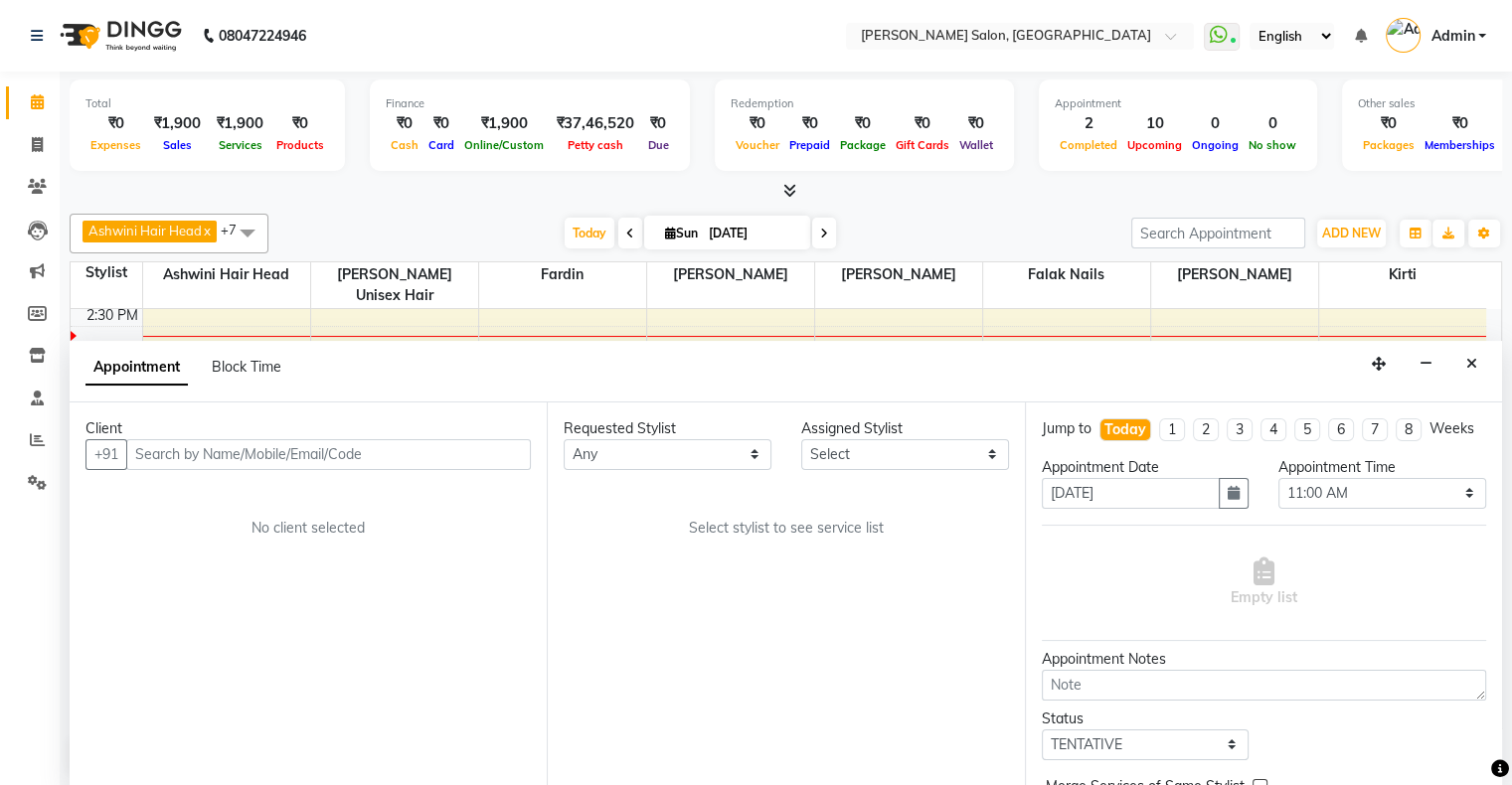 click at bounding box center [328, 454] 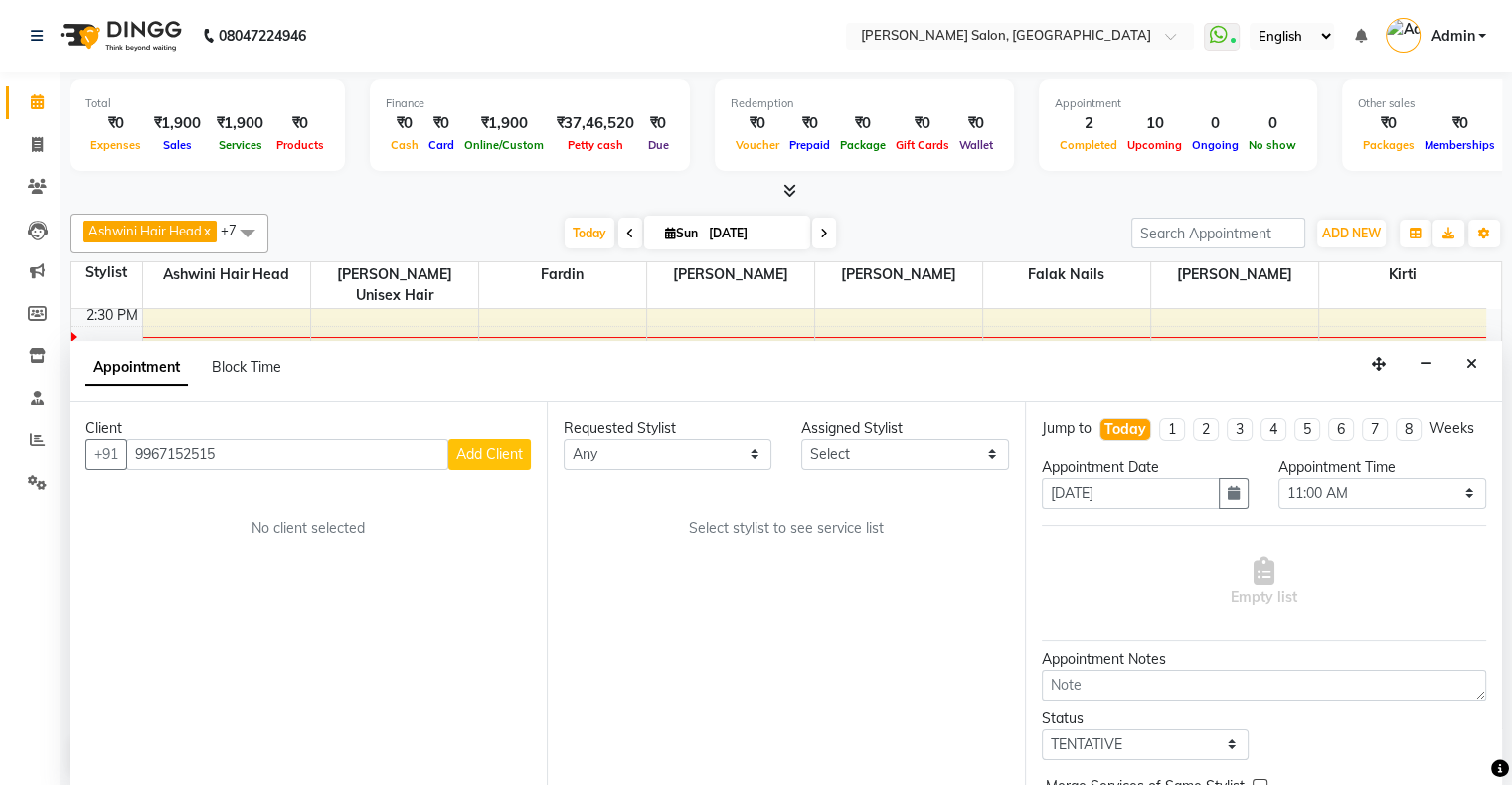 type on "9967152515" 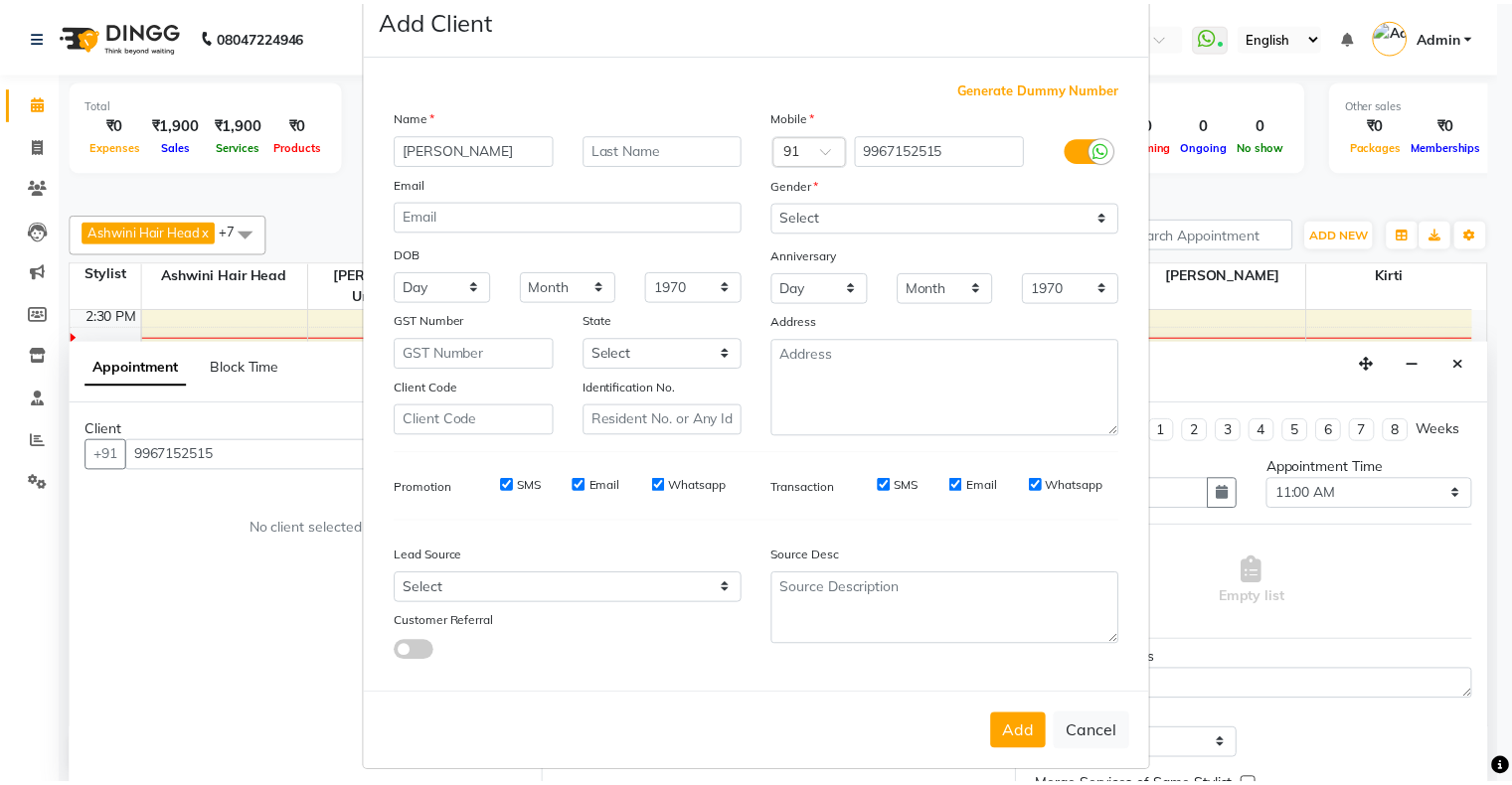scroll, scrollTop: 66, scrollLeft: 0, axis: vertical 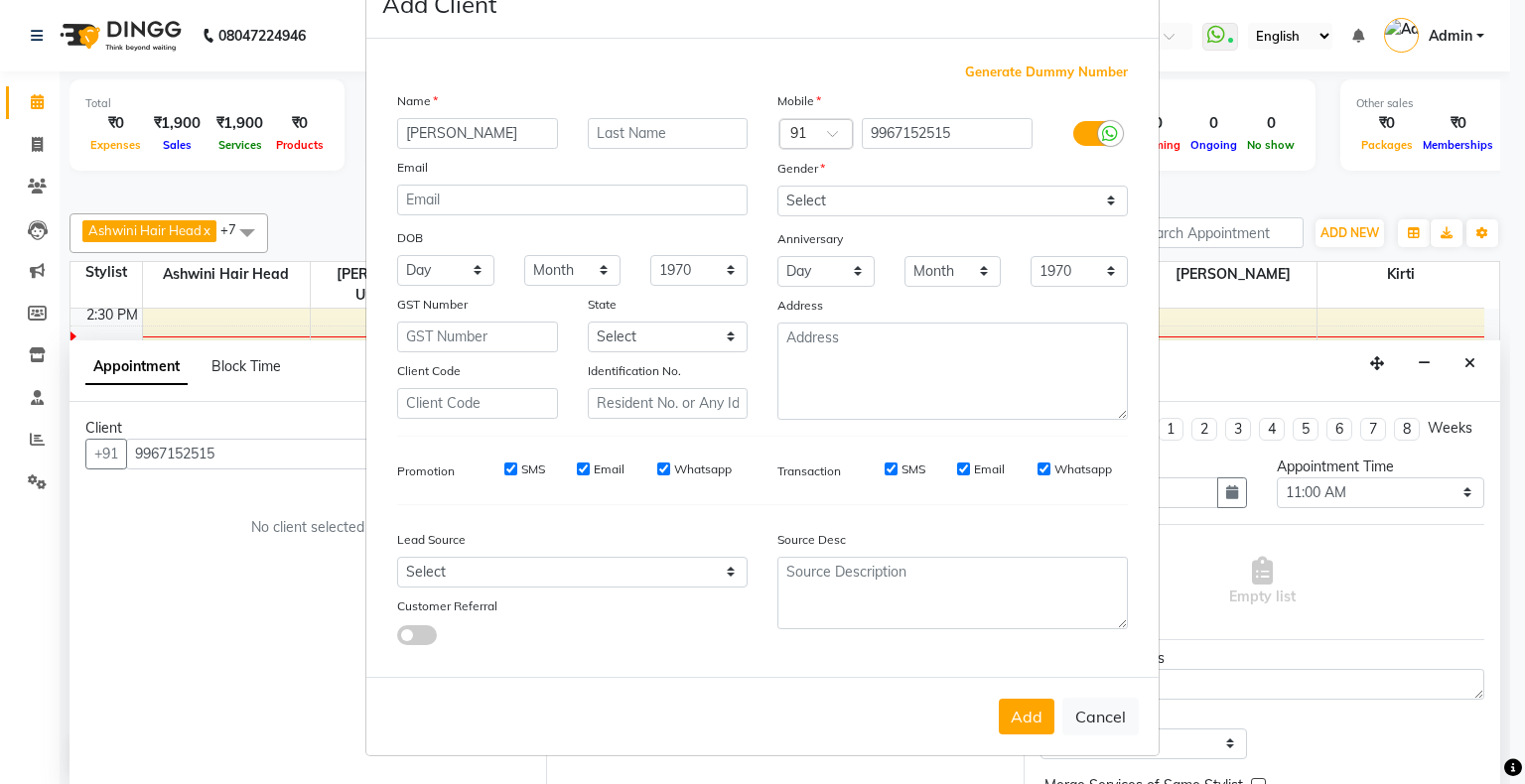 type on "[PERSON_NAME]" 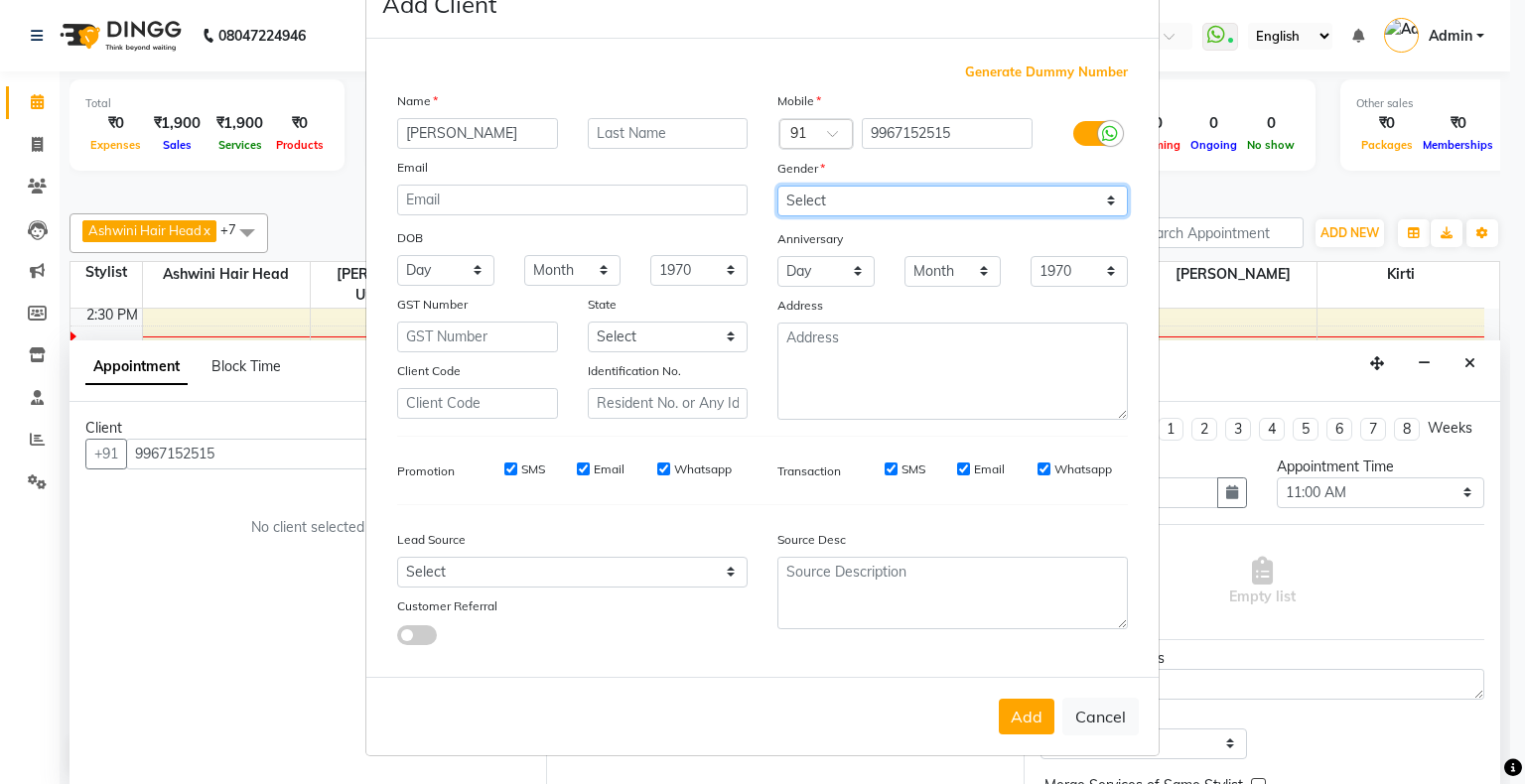 click on "Select Male Female Other Prefer Not To Say" at bounding box center [952, 200] 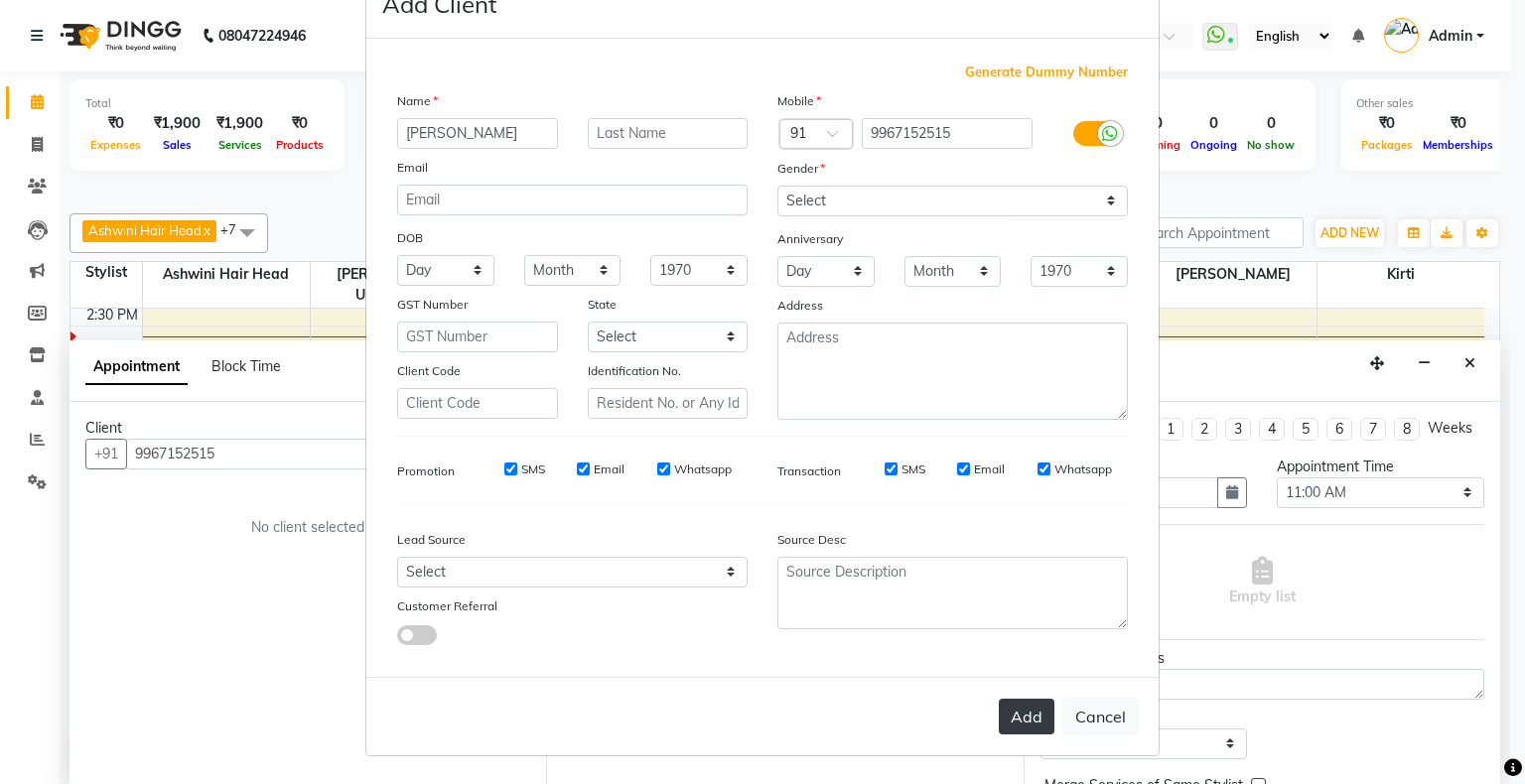 click on "Add" at bounding box center [1027, 717] 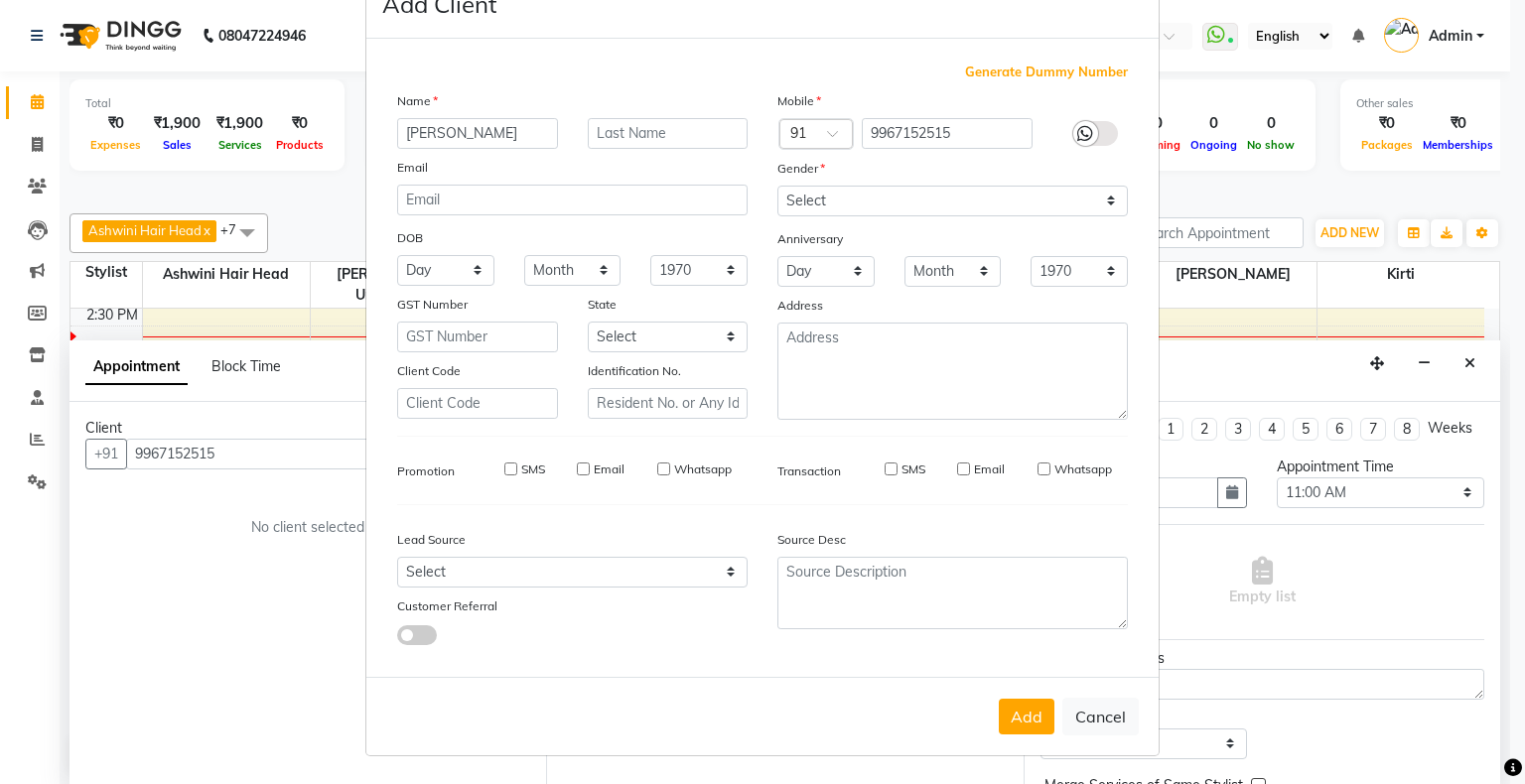 type 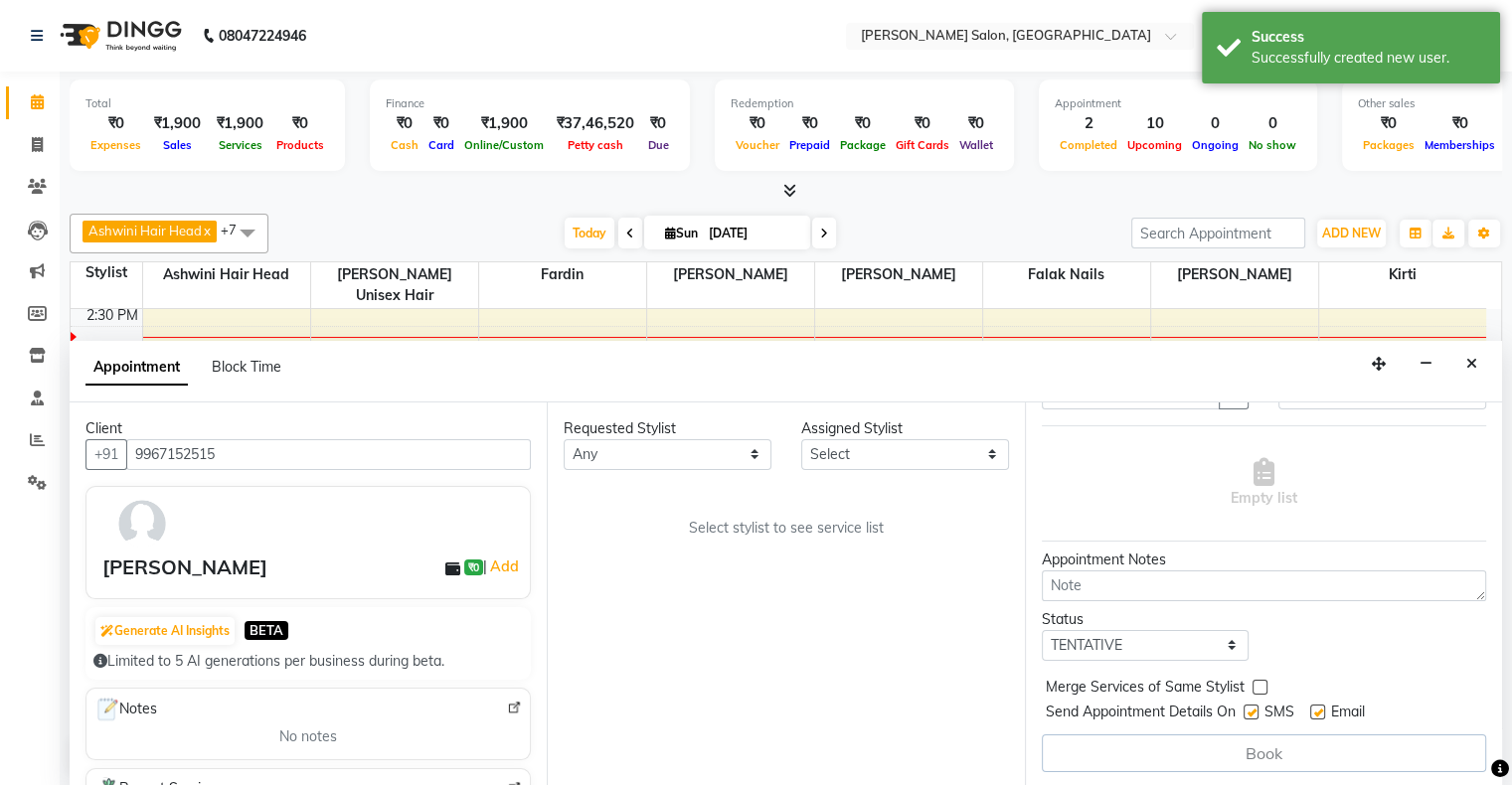 scroll, scrollTop: 115, scrollLeft: 0, axis: vertical 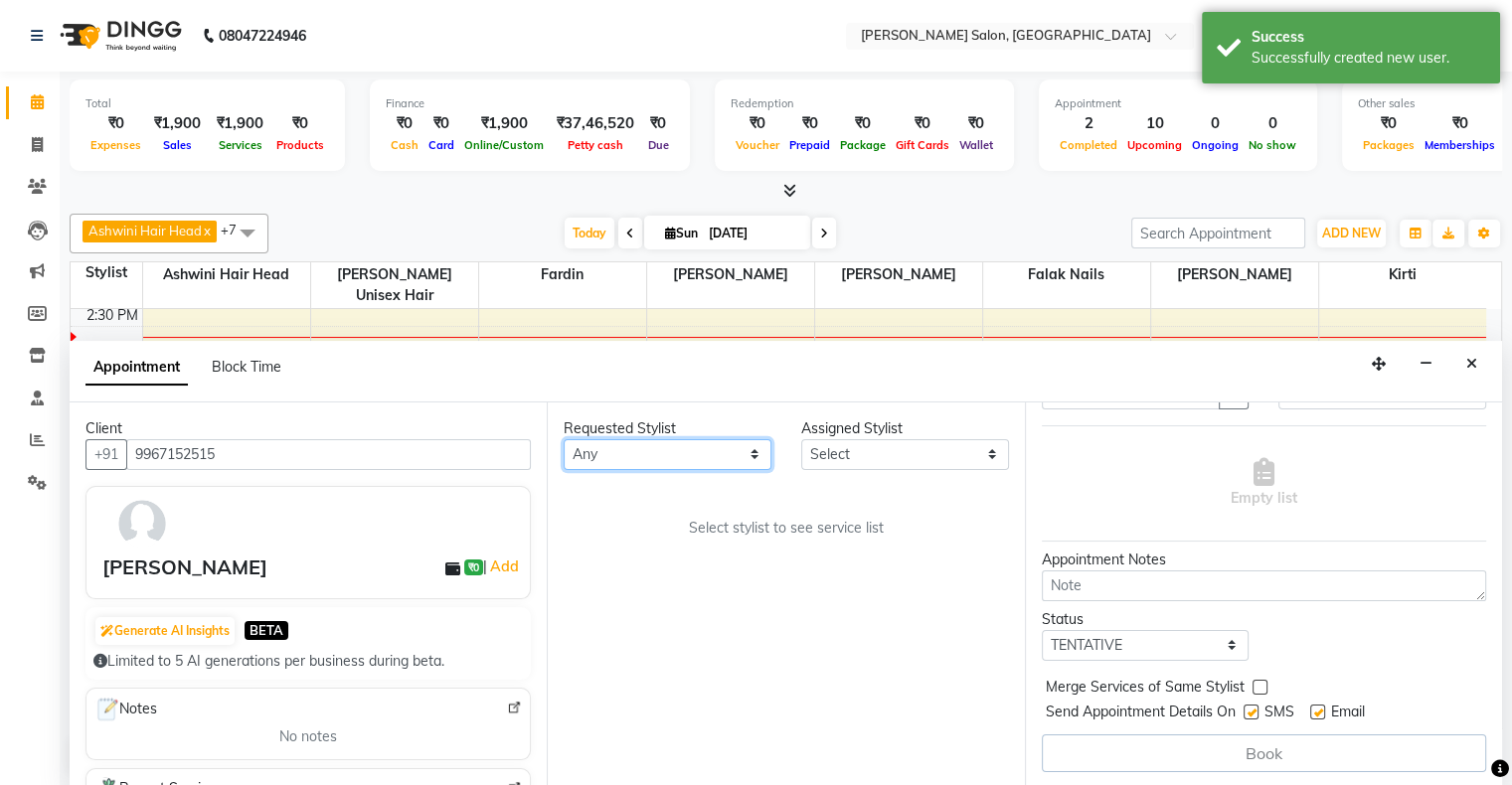 drag, startPoint x: 628, startPoint y: 451, endPoint x: 614, endPoint y: 463, distance: 18.439089 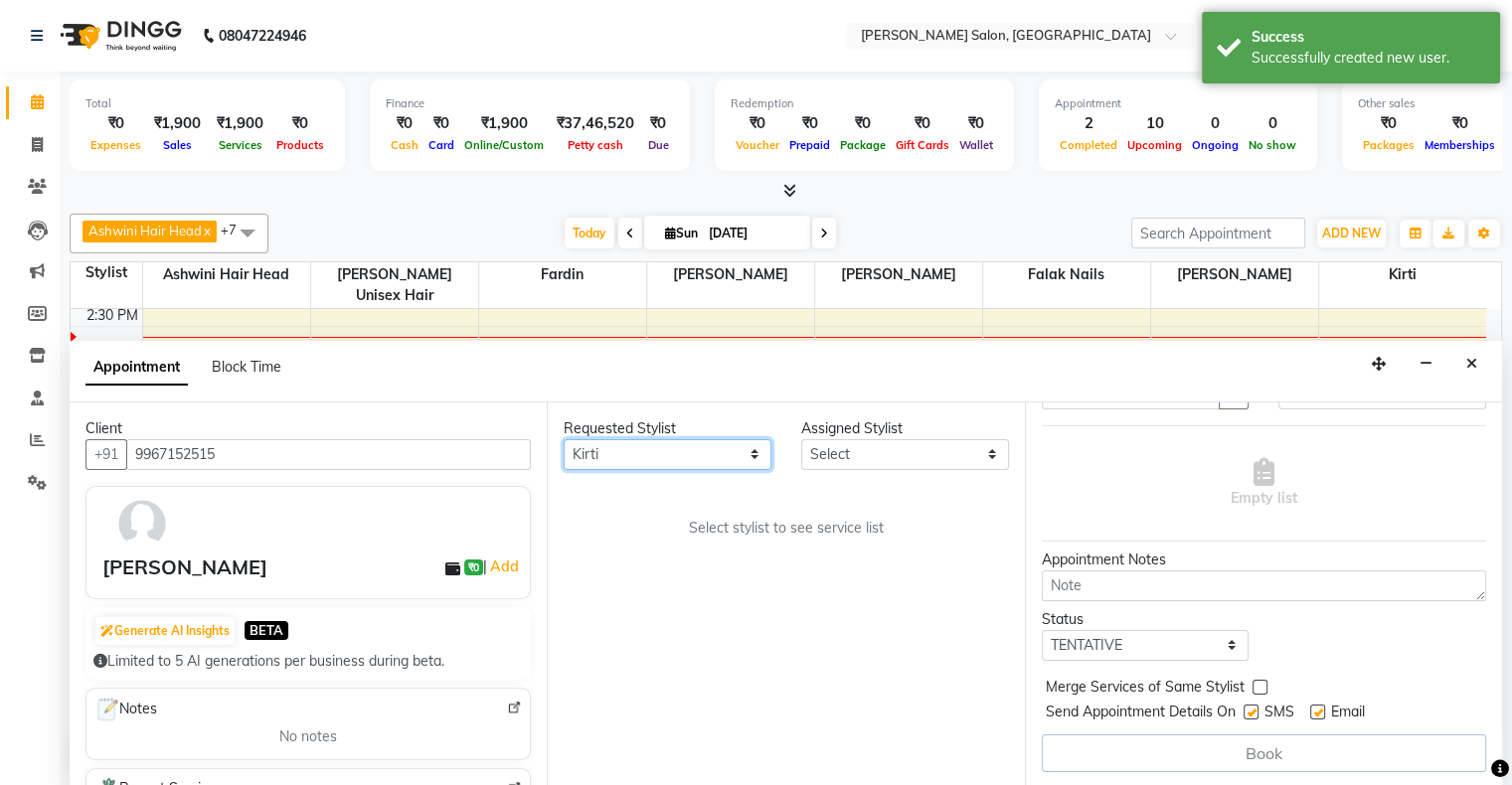 click on "Any Ashwini Hair Head Falak Nails Fardin Kirti Nida FD Pradip Vaishnav Sanjana  Shubhada Susmita Vidhi Veera Vivek Unisex hair" at bounding box center (667, 454) 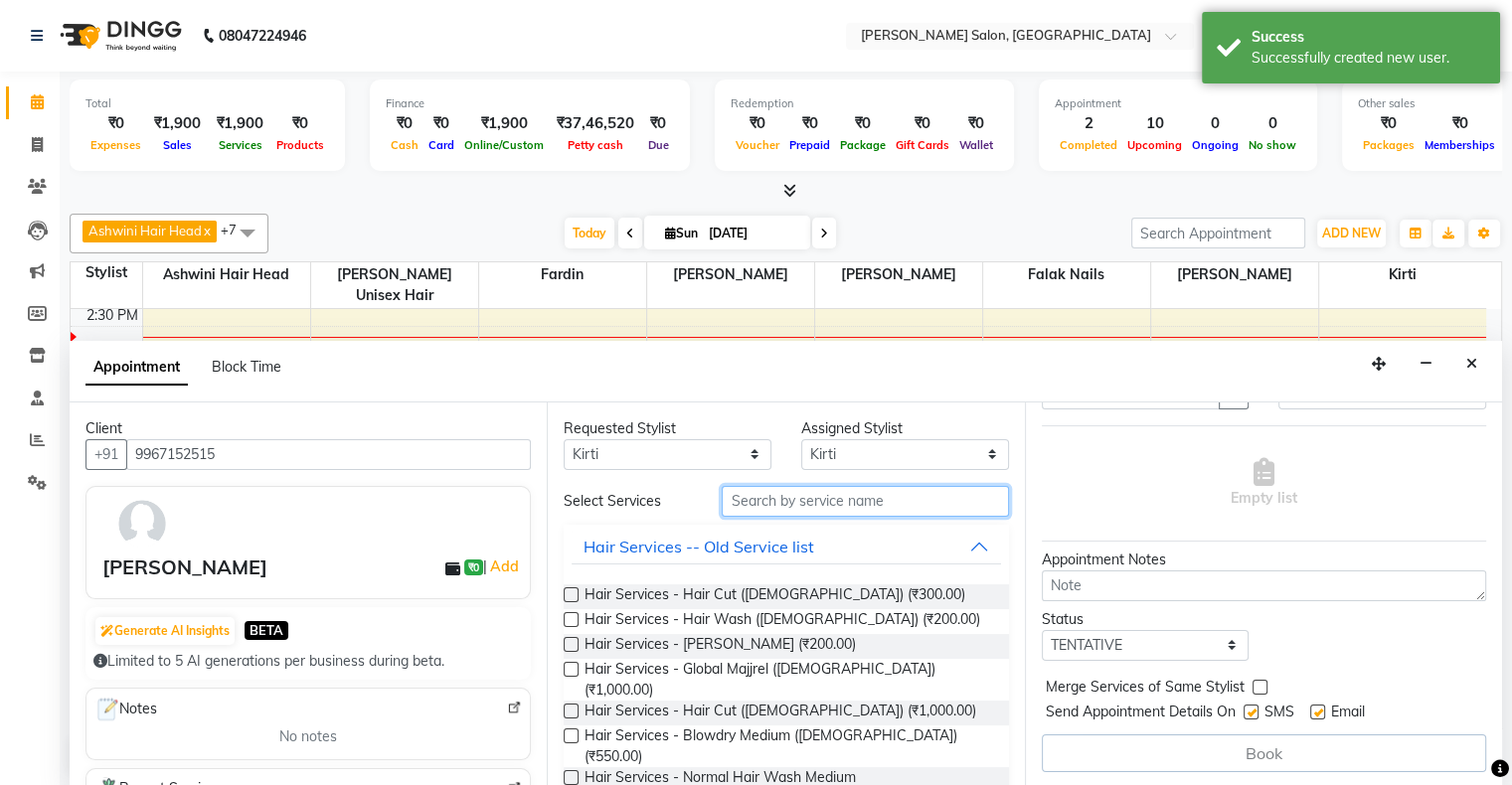 click at bounding box center (865, 501) 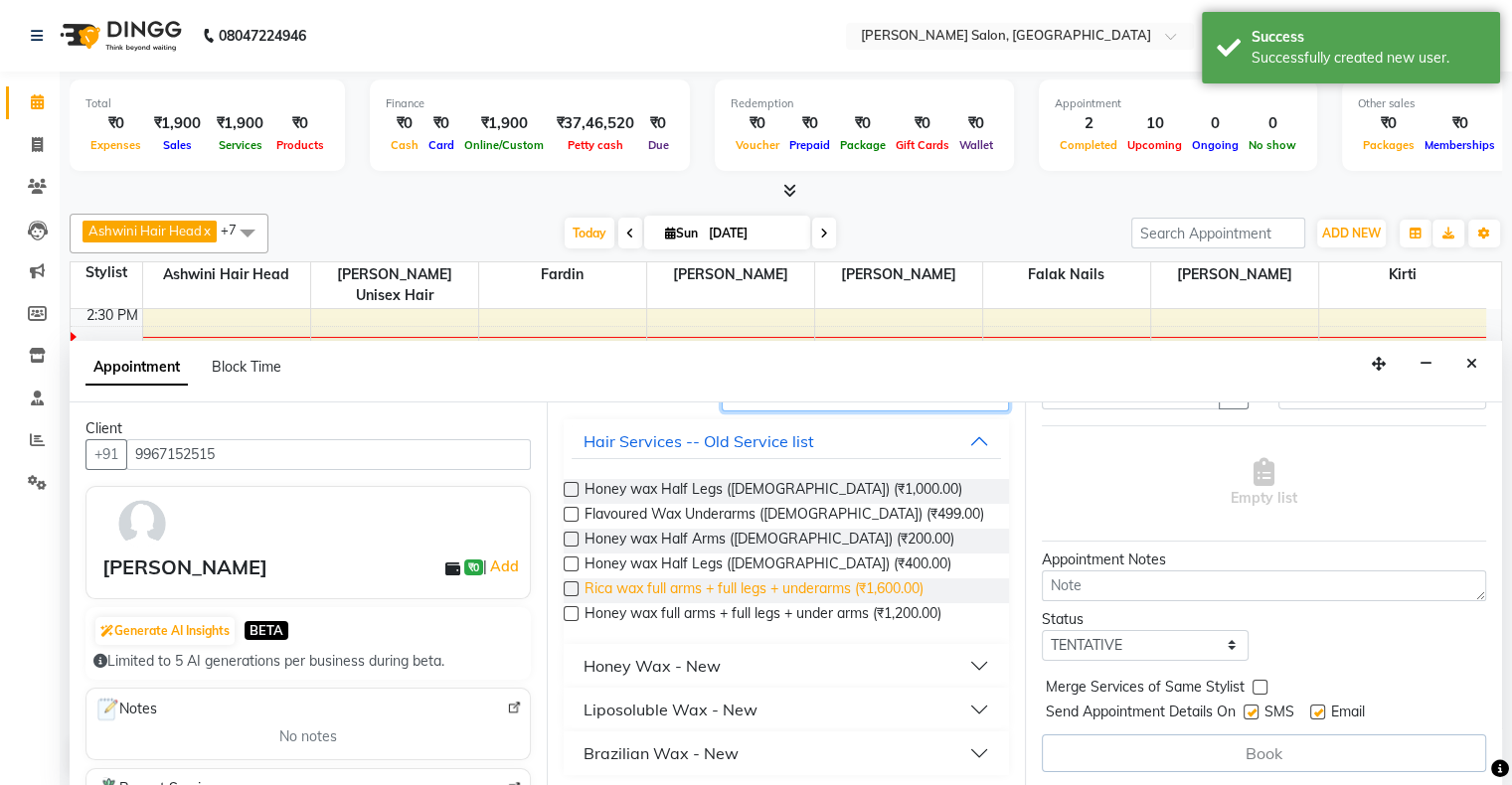 scroll, scrollTop: 107, scrollLeft: 0, axis: vertical 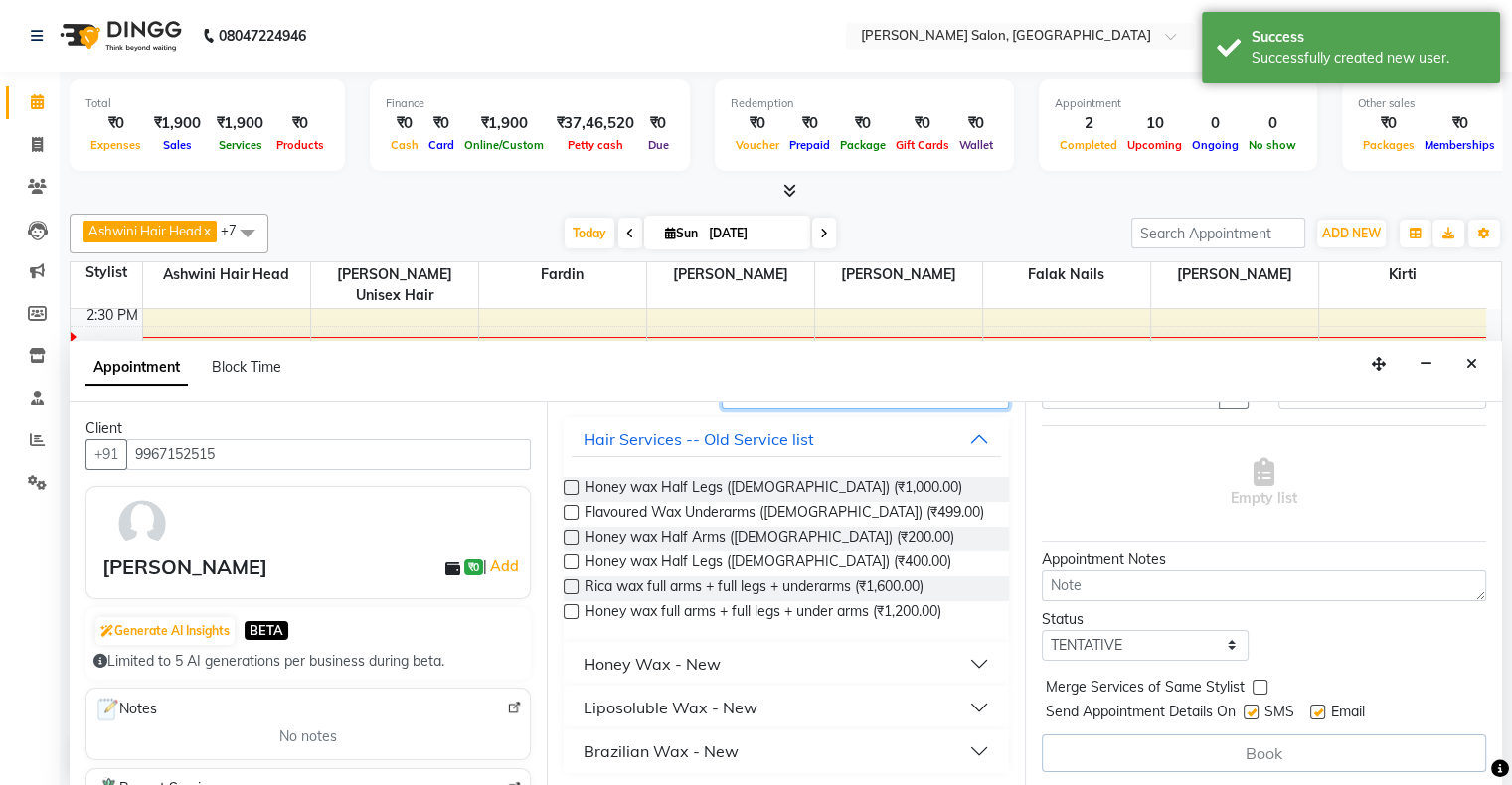 type on "wax" 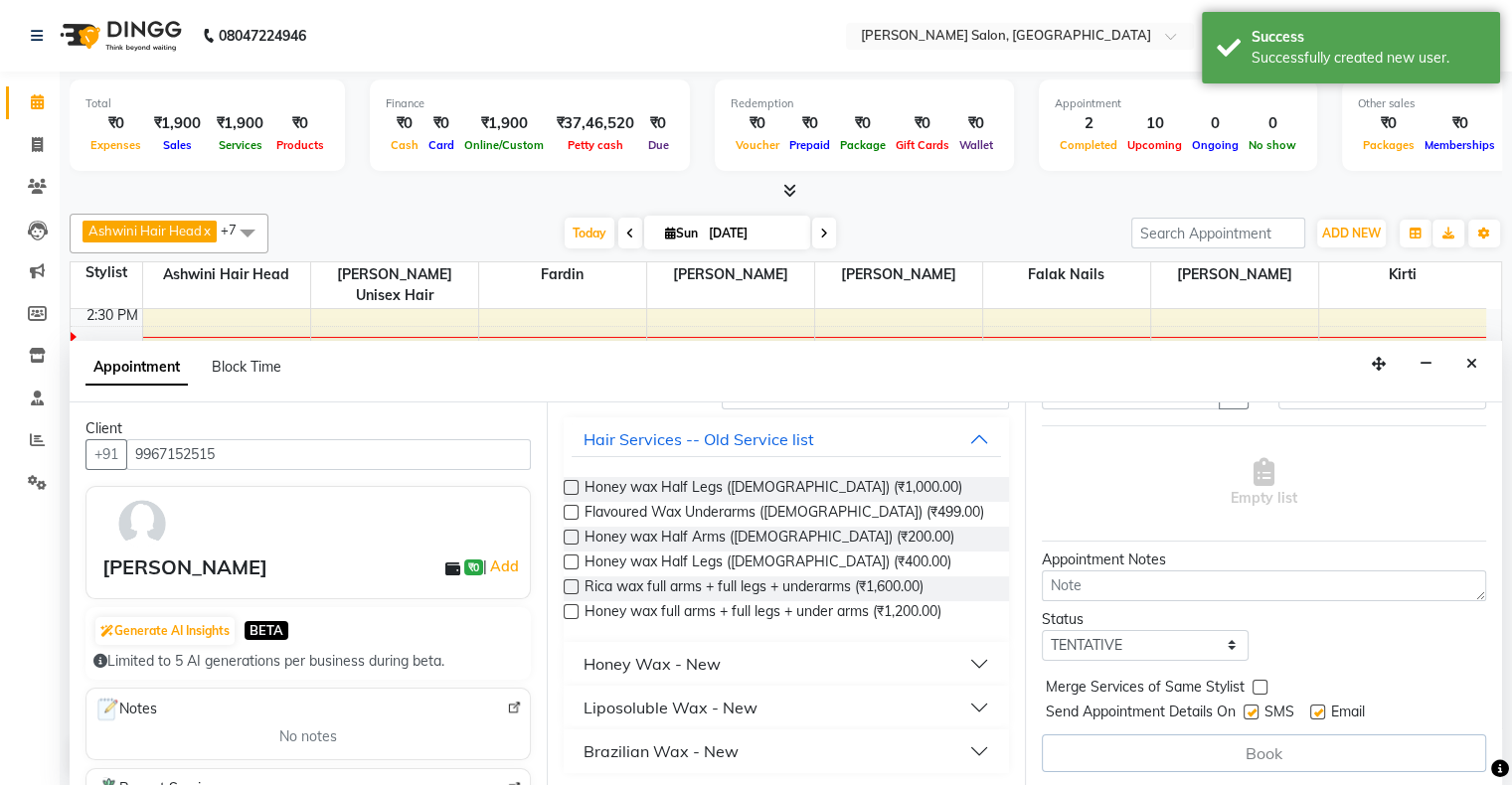 click at bounding box center [571, 586] 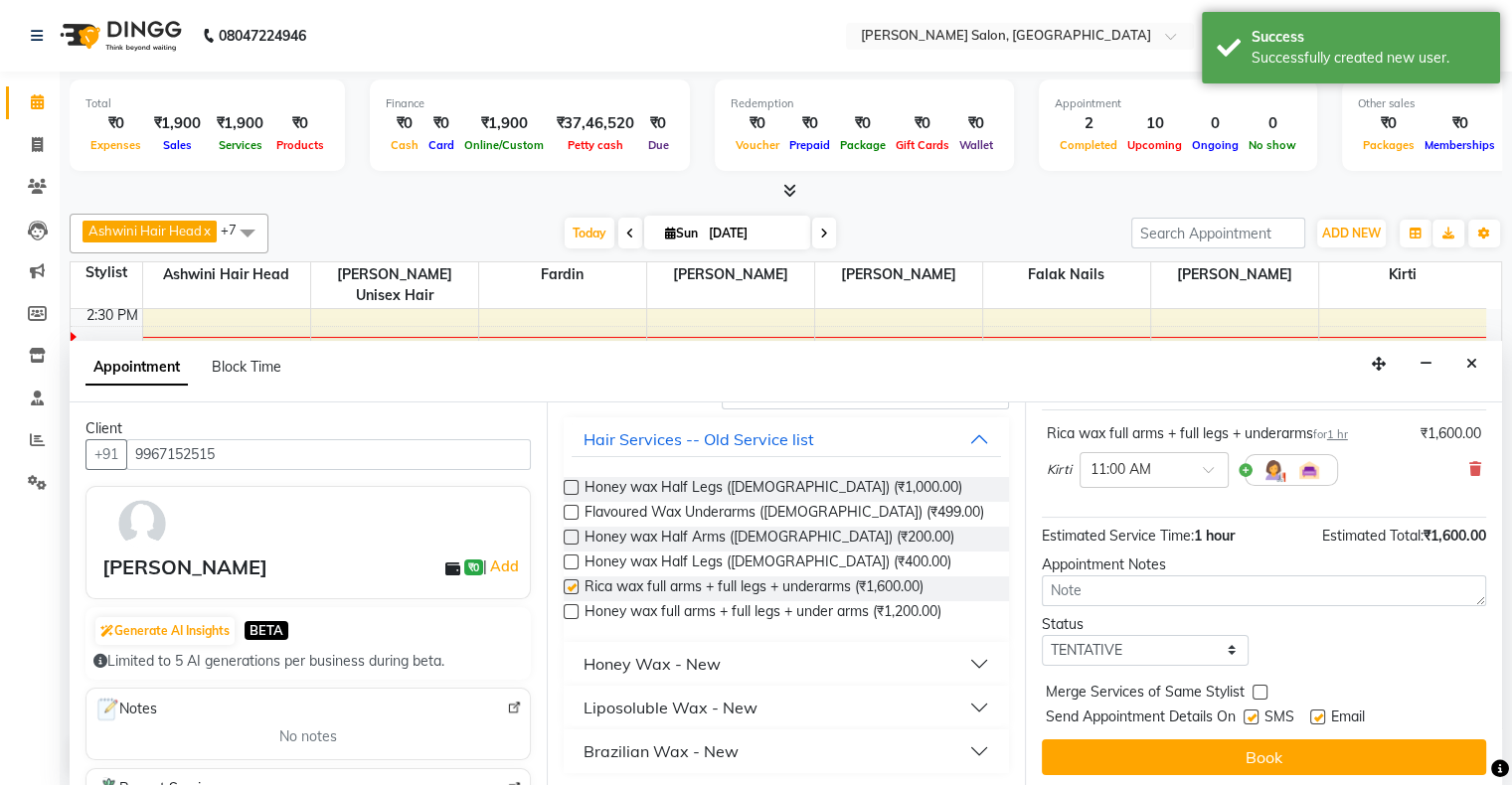 checkbox on "false" 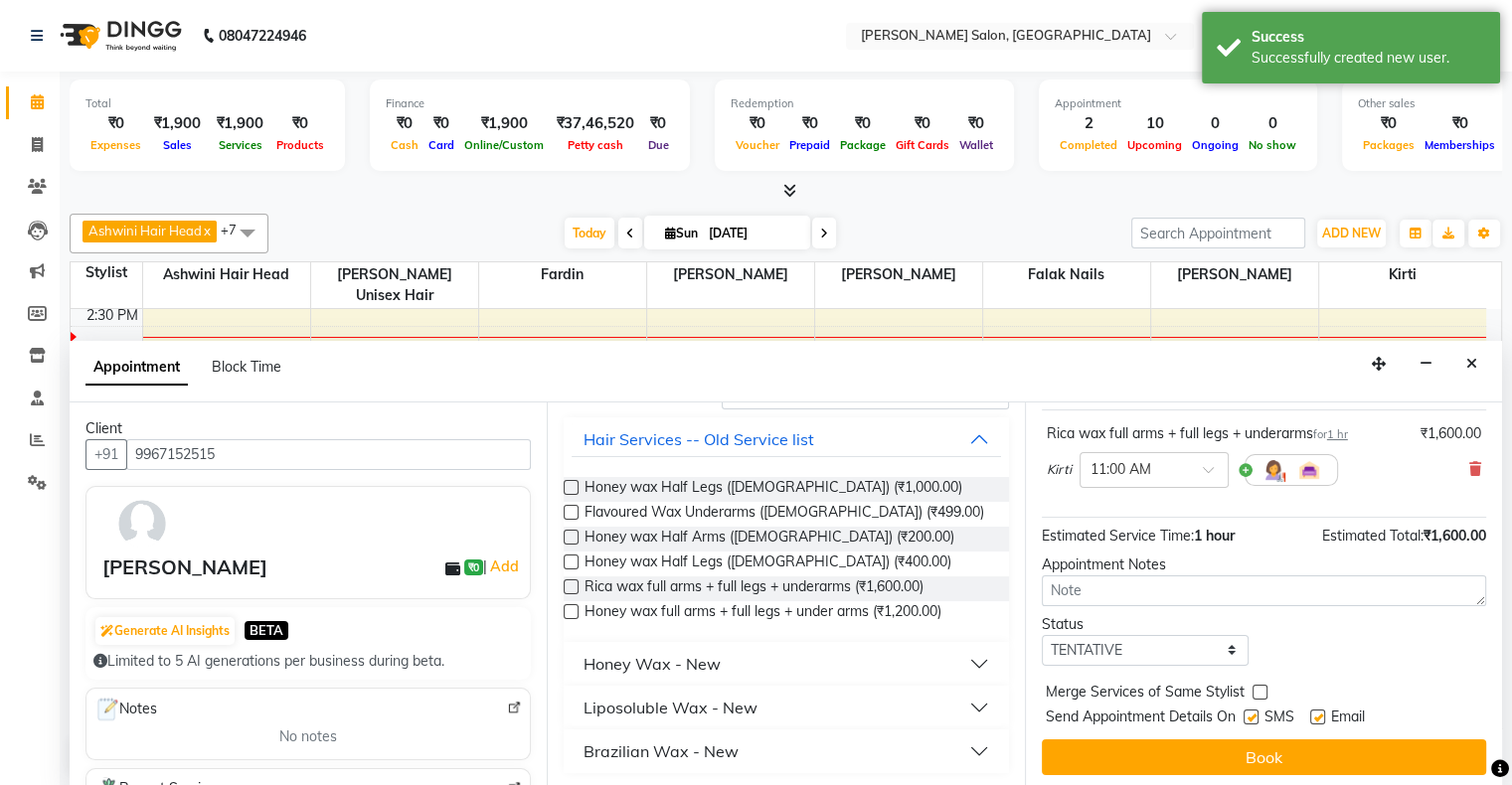 scroll, scrollTop: 16, scrollLeft: 0, axis: vertical 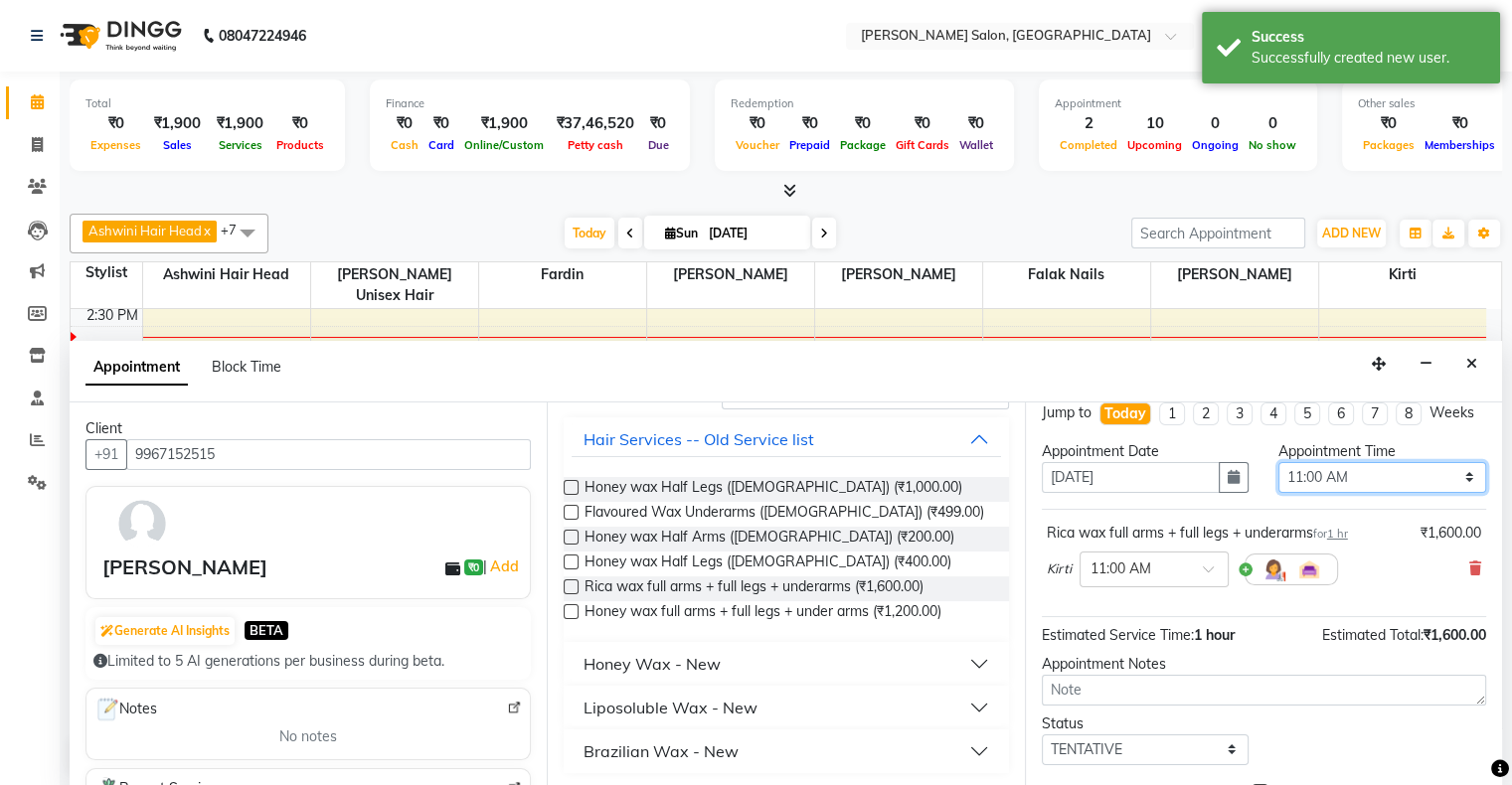 click on "Select 11:00 AM 11:15 AM 11:30 AM 11:45 AM 12:00 PM 12:15 PM 12:30 PM 12:45 PM 01:00 PM 01:15 PM 01:30 PM 01:45 PM 02:00 PM 02:15 PM 02:30 PM 02:45 PM 03:00 PM 03:15 PM 03:30 PM 03:45 PM 04:00 PM 04:15 PM 04:30 PM 04:45 PM 05:00 PM 05:15 PM 05:30 PM 05:45 PM 06:00 PM 06:15 PM 06:30 PM 06:45 PM 07:00 PM 07:15 PM 07:30 PM 07:45 PM 08:00 PM 08:15 PM 08:30 PM 08:45 PM 09:00 PM 09:15 PM 09:30 PM 09:45 PM 10:00 PM" at bounding box center (1382, 477) 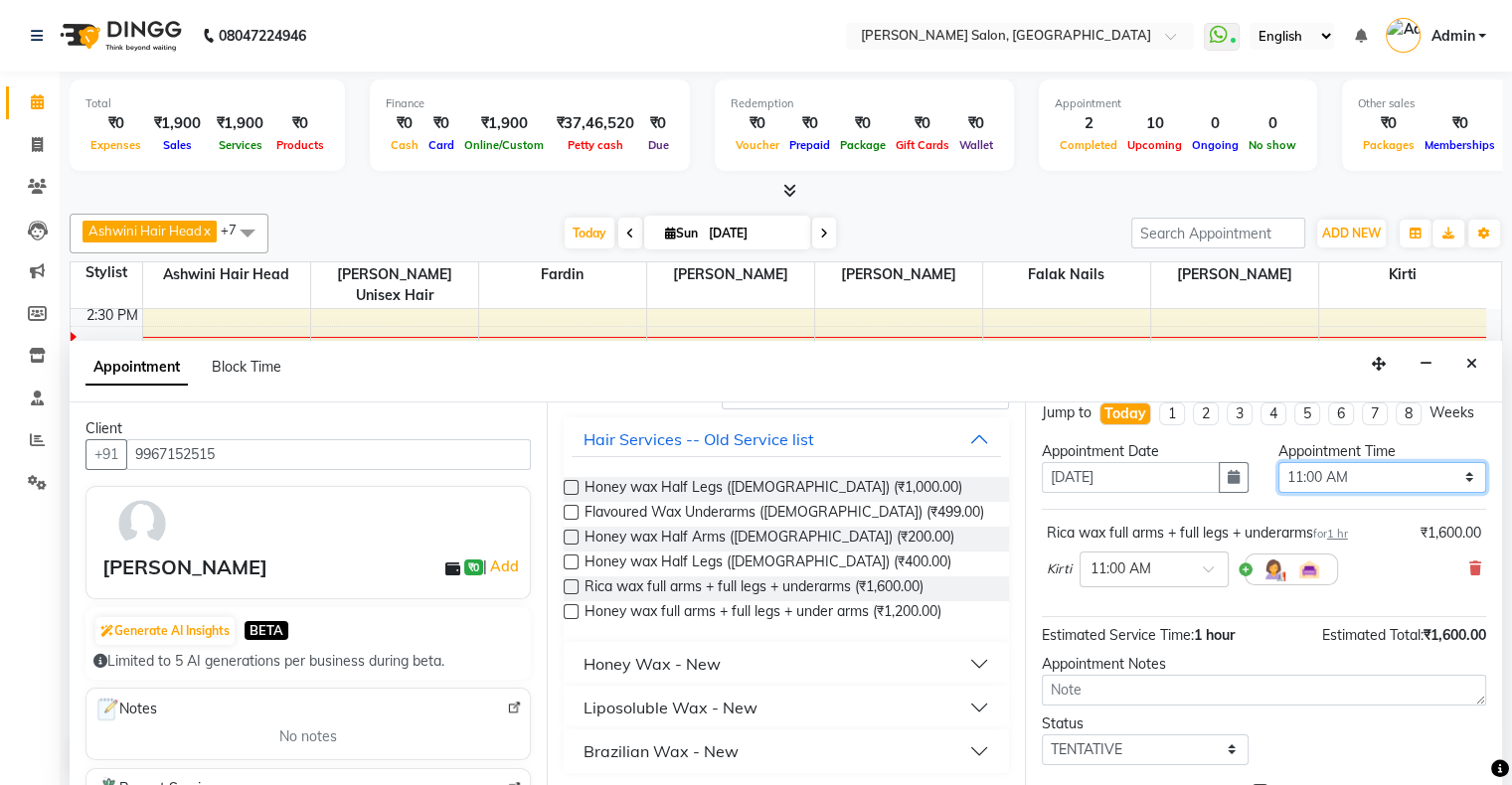 select on "930" 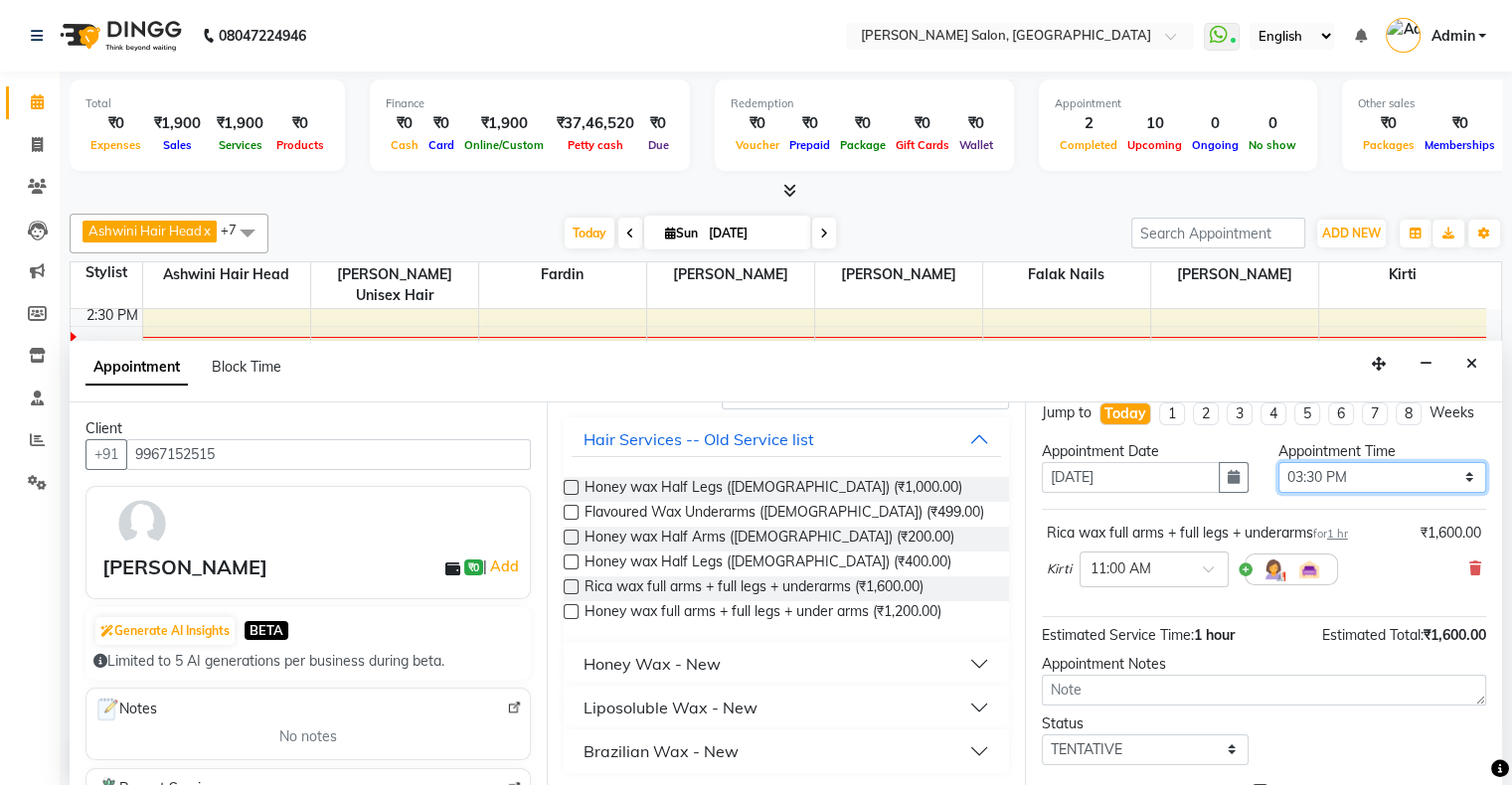 click on "Select 11:00 AM 11:15 AM 11:30 AM 11:45 AM 12:00 PM 12:15 PM 12:30 PM 12:45 PM 01:00 PM 01:15 PM 01:30 PM 01:45 PM 02:00 PM 02:15 PM 02:30 PM 02:45 PM 03:00 PM 03:15 PM 03:30 PM 03:45 PM 04:00 PM 04:15 PM 04:30 PM 04:45 PM 05:00 PM 05:15 PM 05:30 PM 05:45 PM 06:00 PM 06:15 PM 06:30 PM 06:45 PM 07:00 PM 07:15 PM 07:30 PM 07:45 PM 08:00 PM 08:15 PM 08:30 PM 08:45 PM 09:00 PM 09:15 PM 09:30 PM 09:45 PM 10:00 PM" at bounding box center (1382, 477) 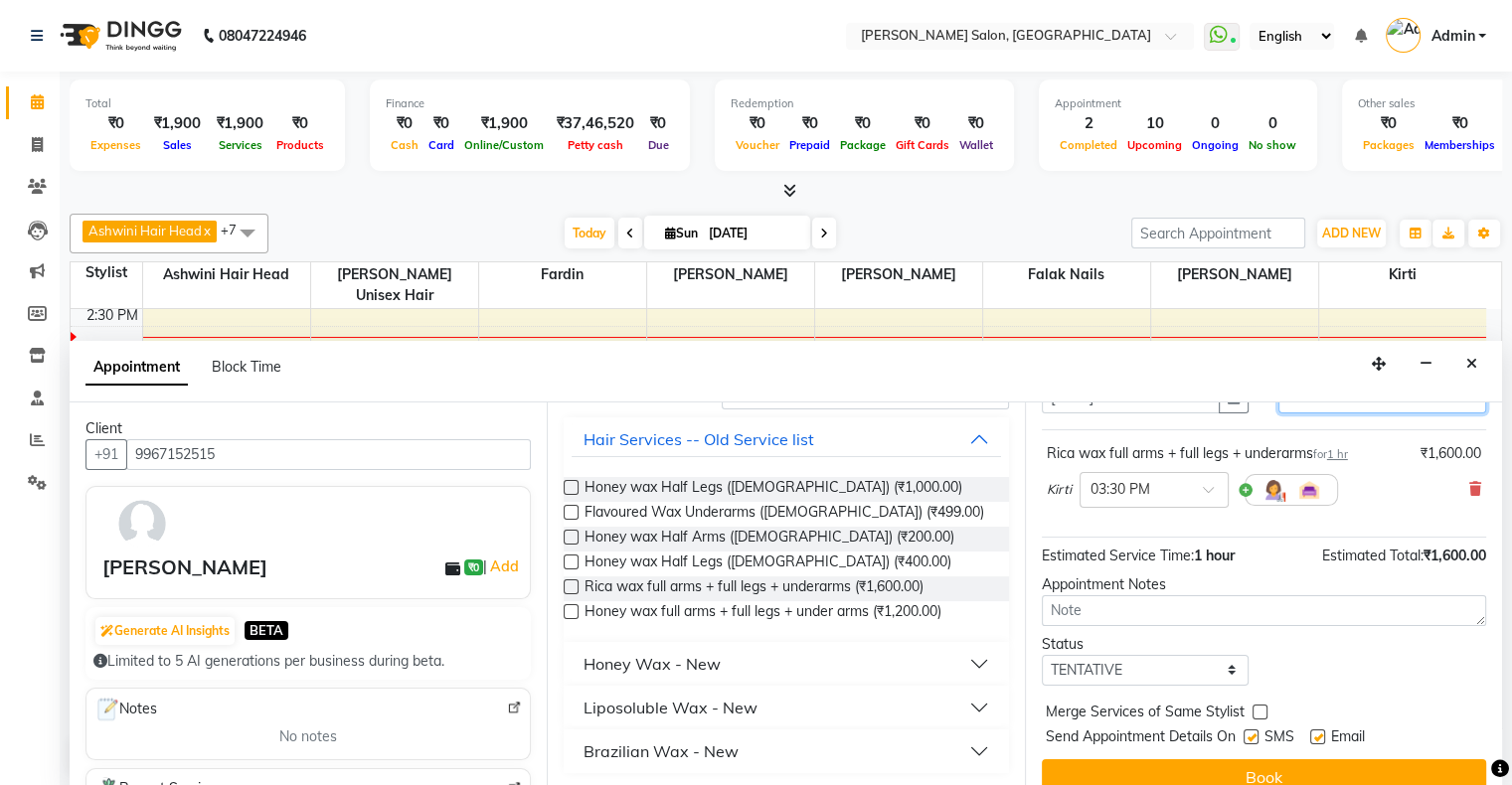 scroll, scrollTop: 136, scrollLeft: 0, axis: vertical 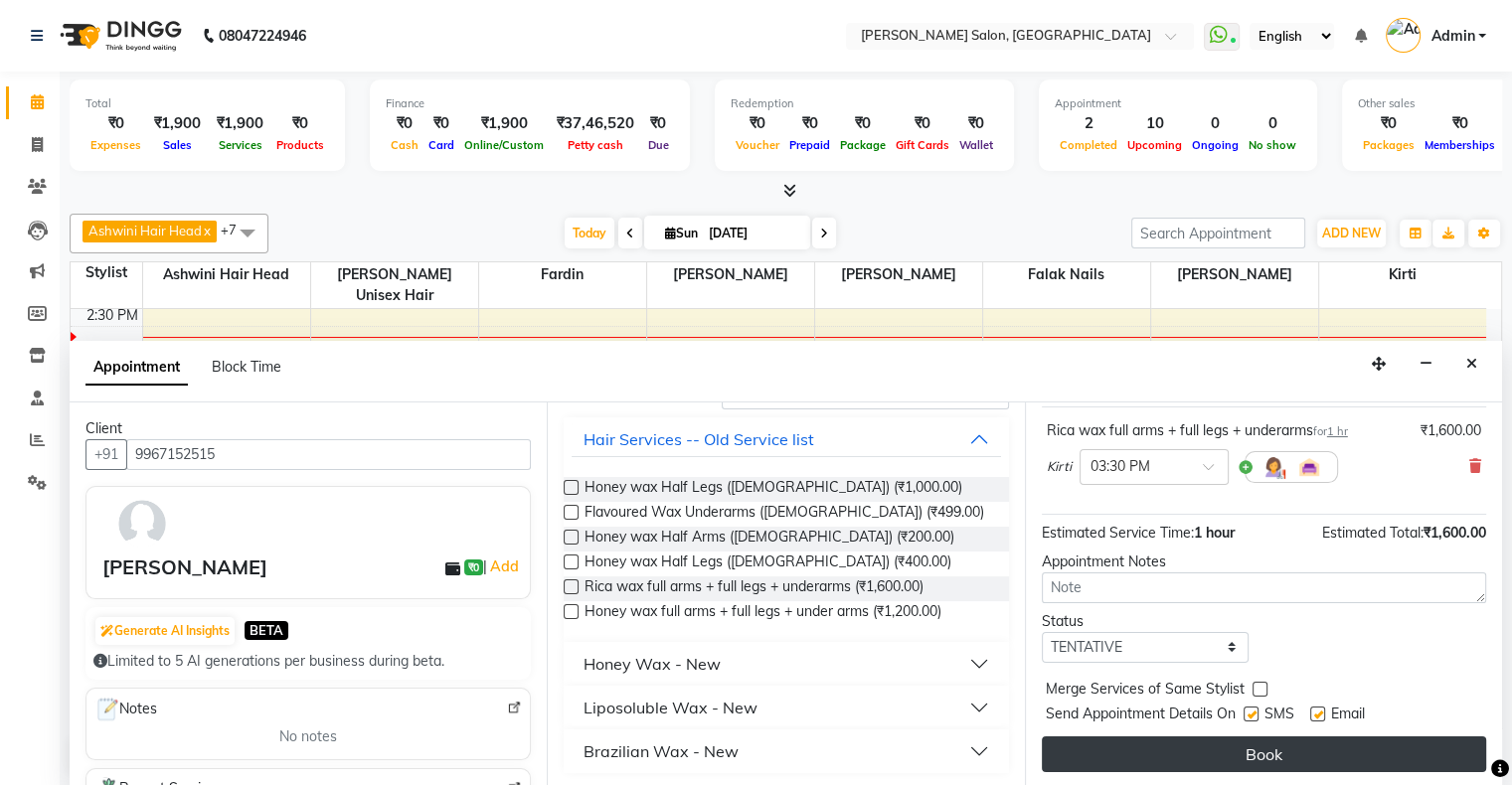 click on "Book" at bounding box center [1263, 754] 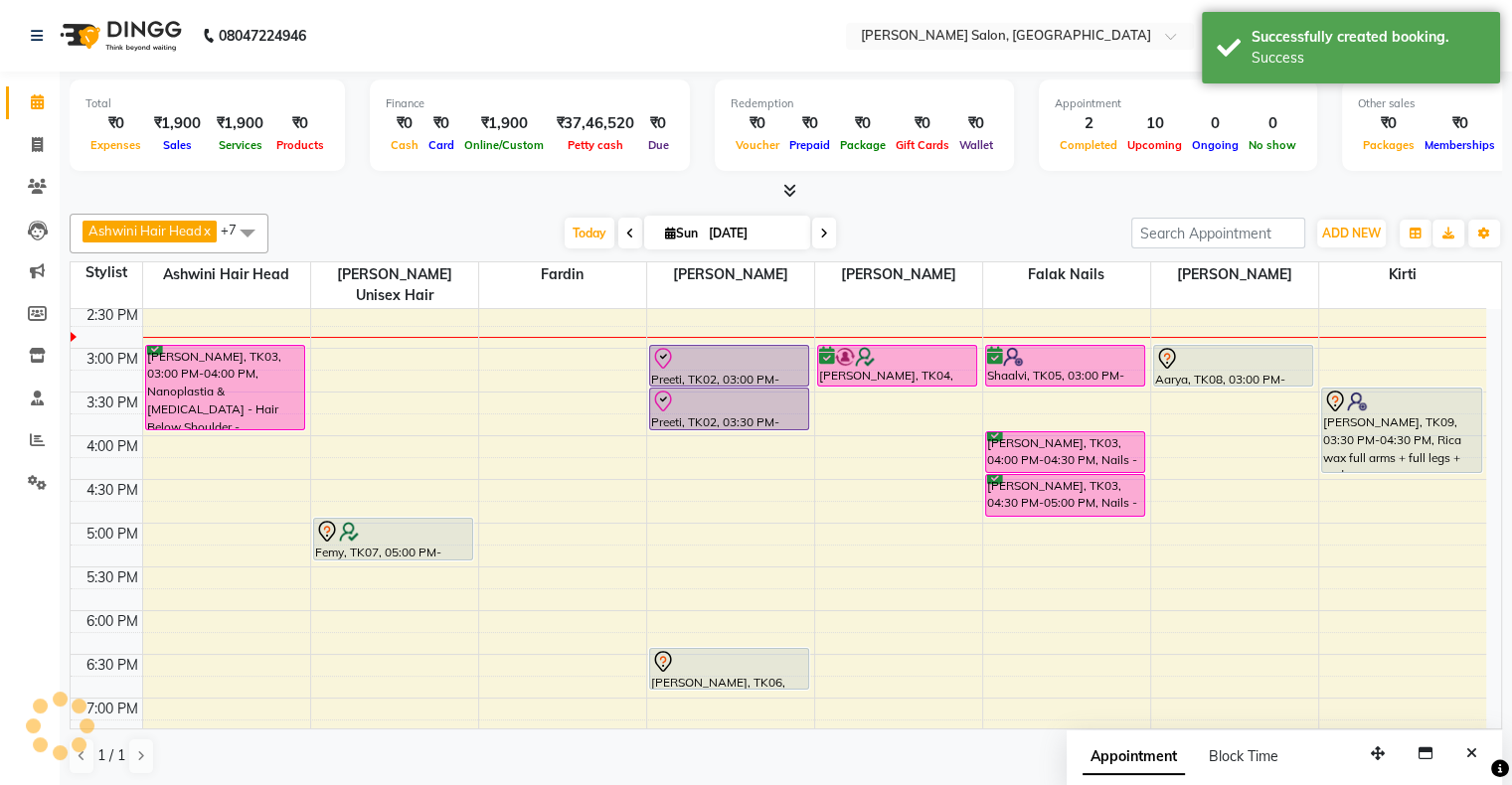 scroll, scrollTop: 0, scrollLeft: 0, axis: both 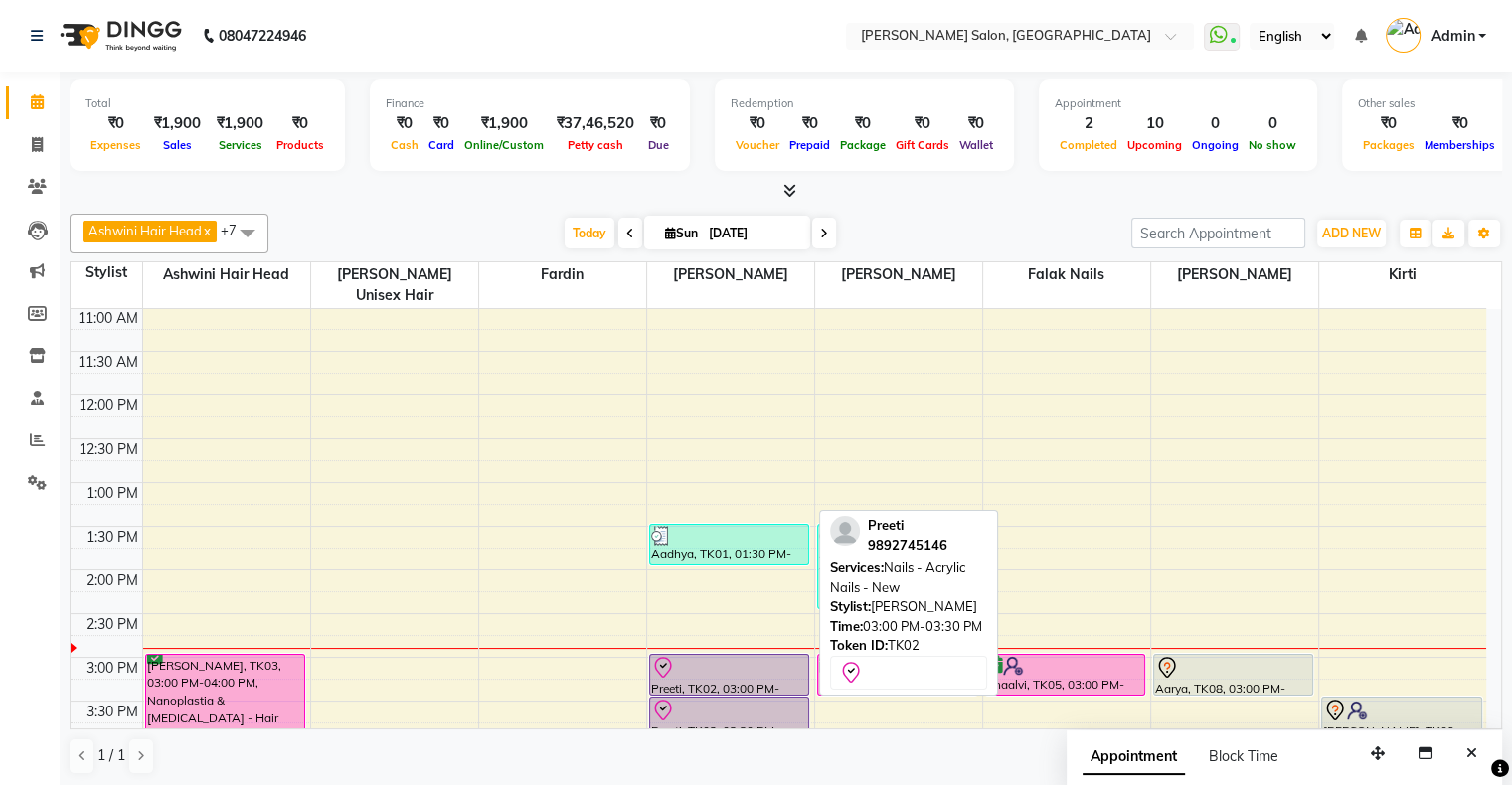 click at bounding box center (730, 668) 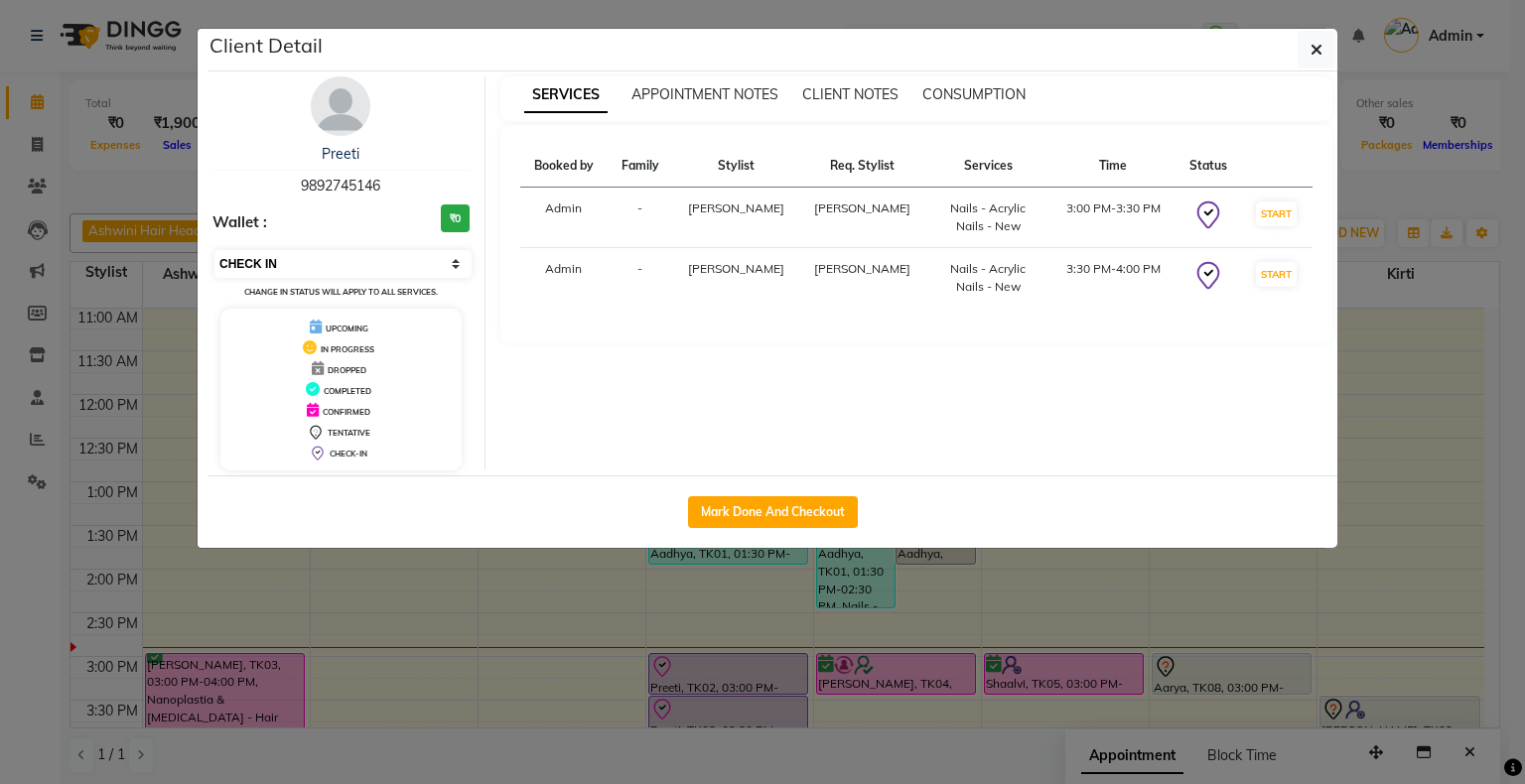 click on "Select IN SERVICE CONFIRMED TENTATIVE CHECK IN MARK DONE DROPPED UPCOMING" at bounding box center [343, 264] 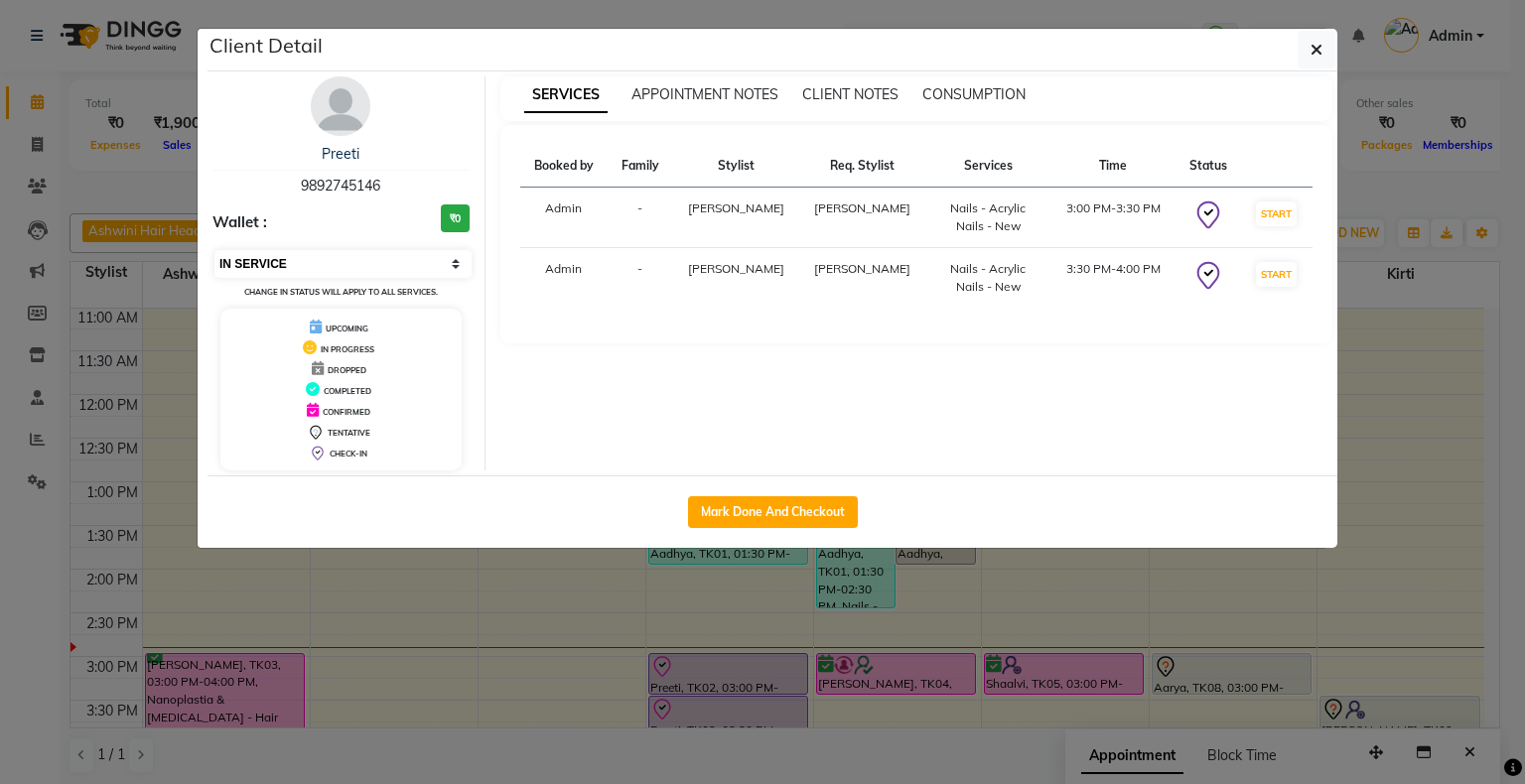 click on "Select IN SERVICE CONFIRMED TENTATIVE CHECK IN MARK DONE DROPPED UPCOMING" at bounding box center [343, 264] 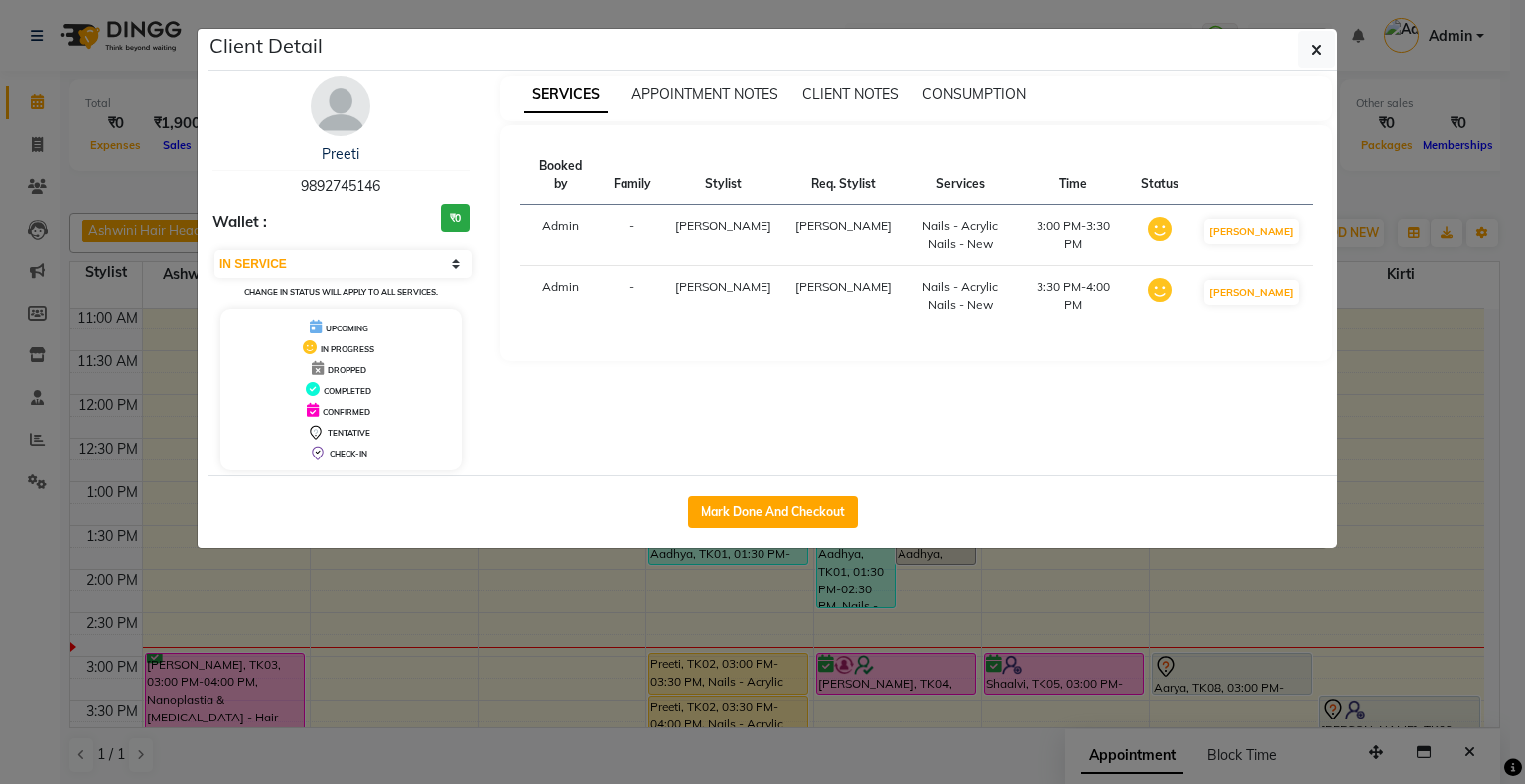 click on "Client Detail  Preeti    9892745146 Wallet : ₹0 Select IN SERVICE CONFIRMED TENTATIVE CHECK IN MARK DONE DROPPED UPCOMING Change in status will apply to all services. UPCOMING IN PROGRESS DROPPED COMPLETED CONFIRMED TENTATIVE CHECK-IN SERVICES APPOINTMENT NOTES CLIENT NOTES CONSUMPTION Booked by Family Stylist Req. Stylist Services Time Status  Admin  - Shubhada Shubhada  Nails - Acrylic Nails - New   3:00 PM-3:30 PM   MARK DONE   Admin  - Shubhada Shubhada  Nails - Acrylic Nails - New   3:30 PM-4:00 PM   MARK DONE   Mark Done And Checkout" 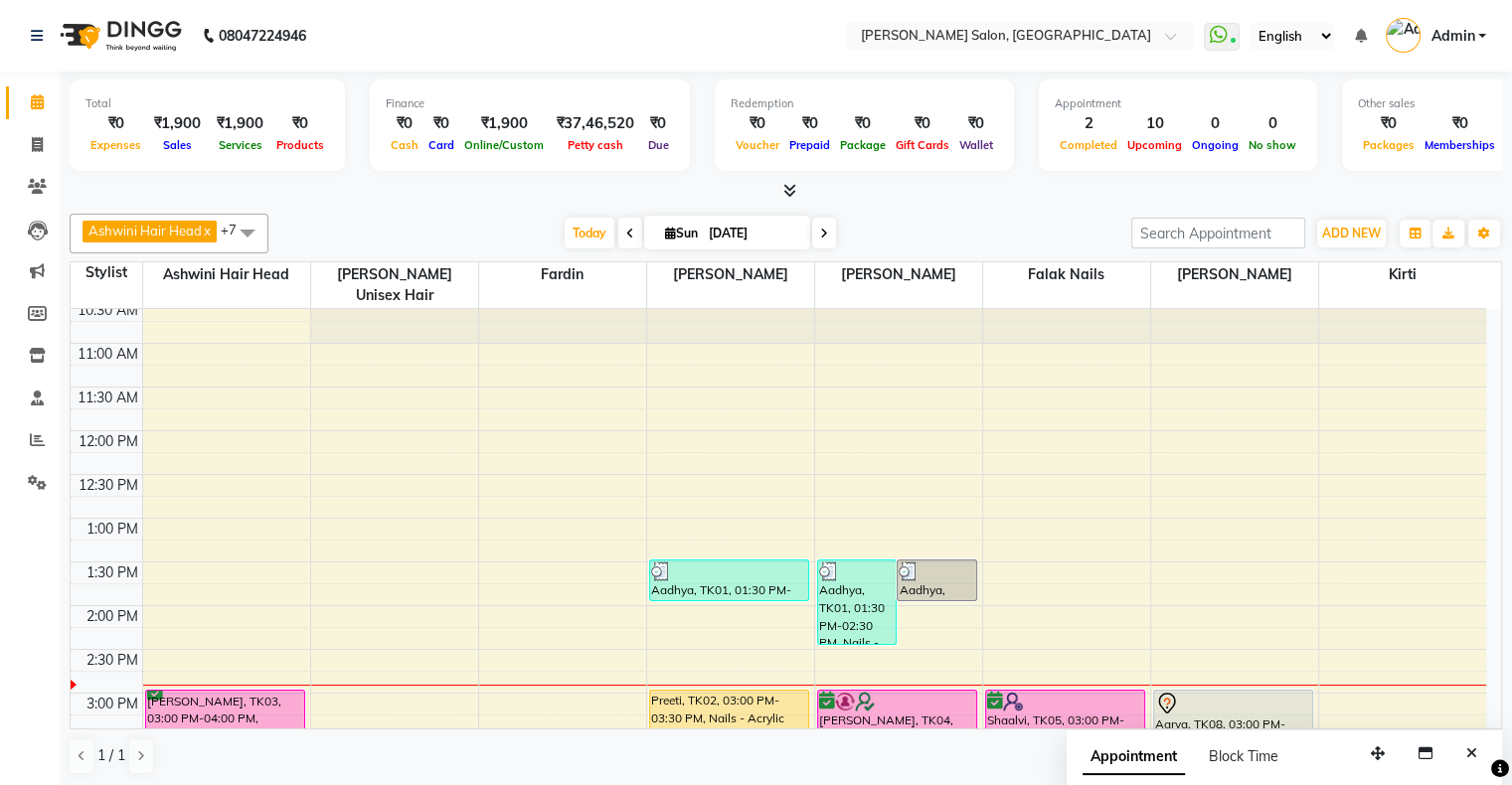 scroll, scrollTop: 0, scrollLeft: 0, axis: both 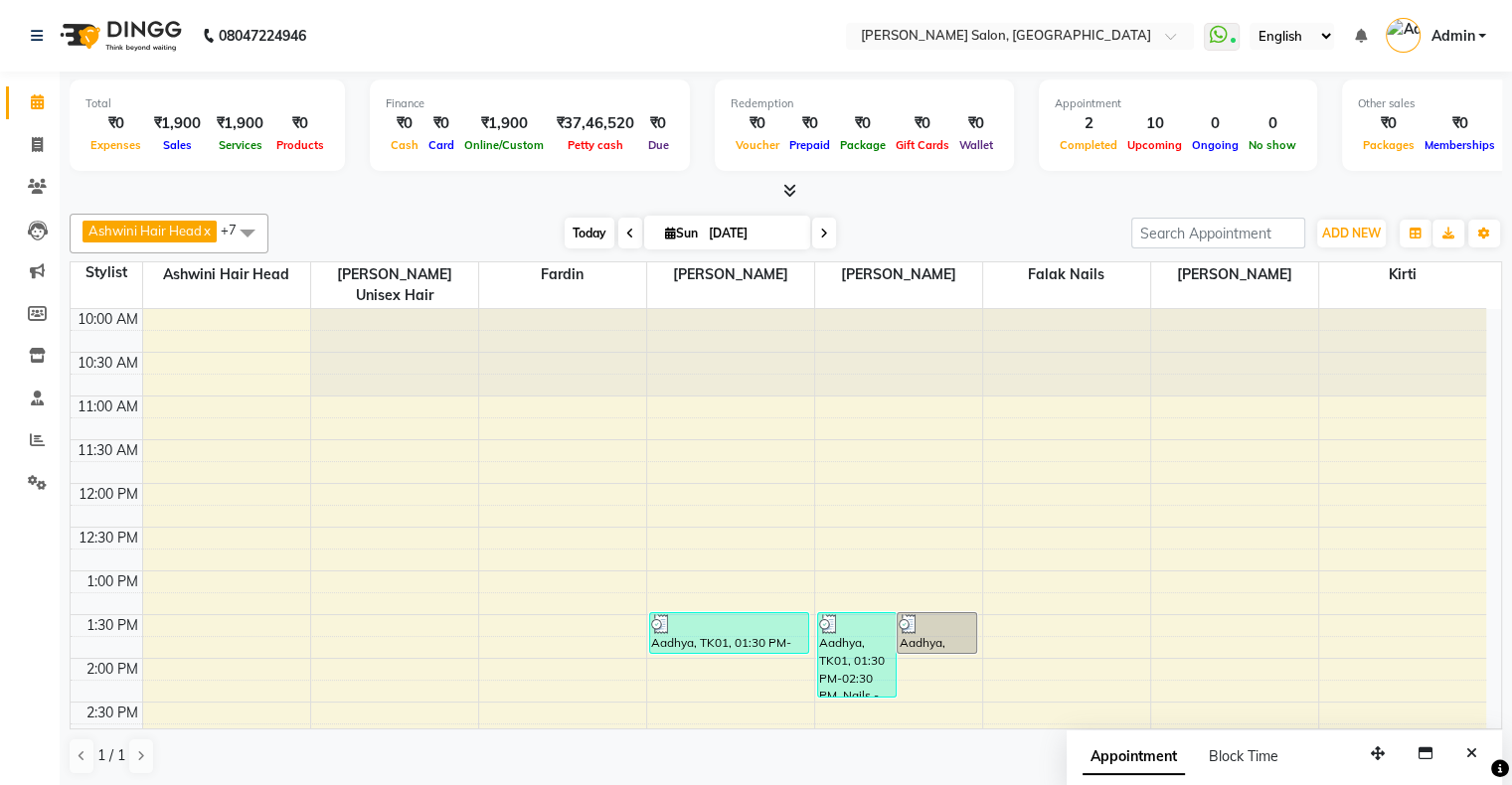 click on "Today" at bounding box center [589, 233] 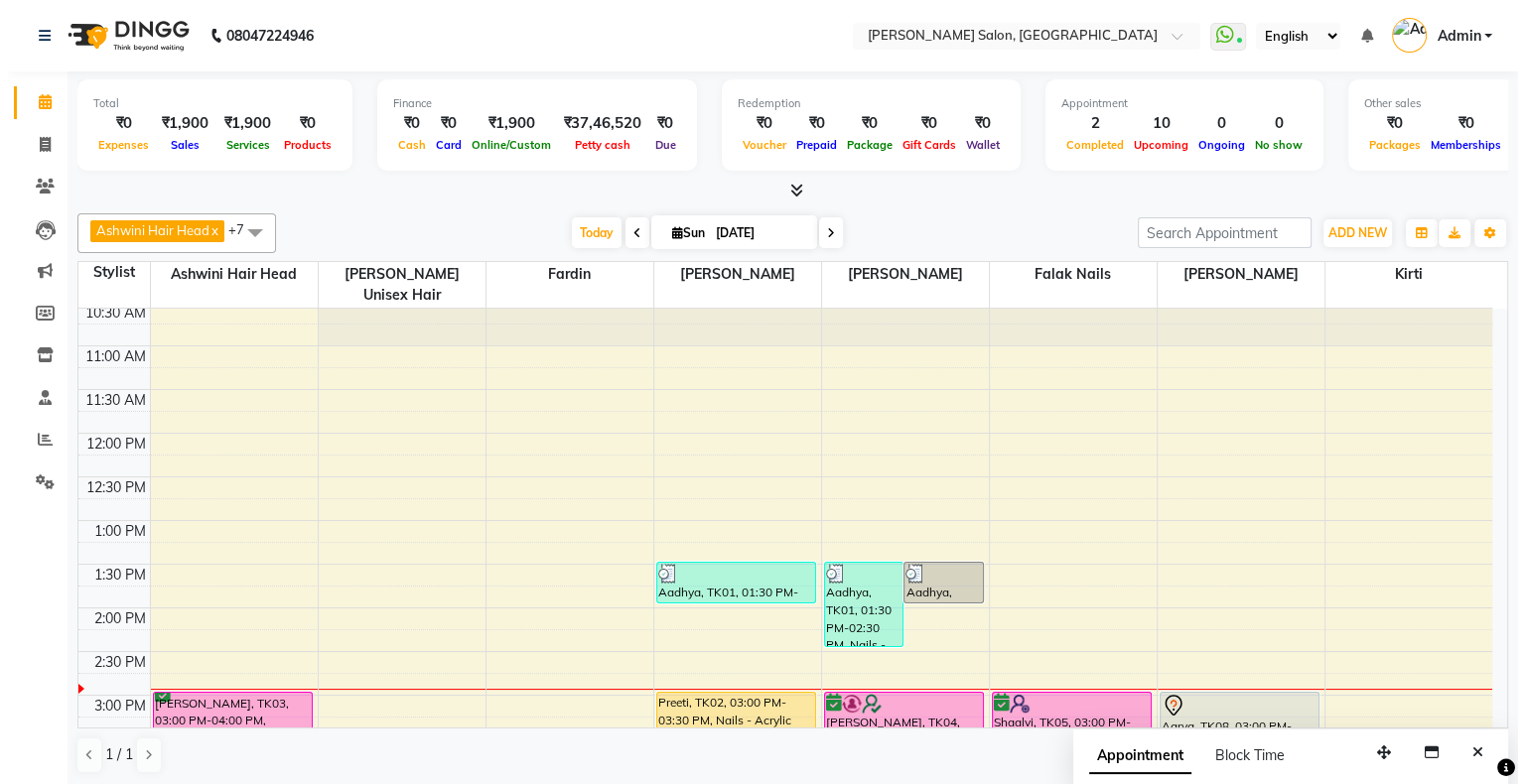 scroll, scrollTop: 149, scrollLeft: 0, axis: vertical 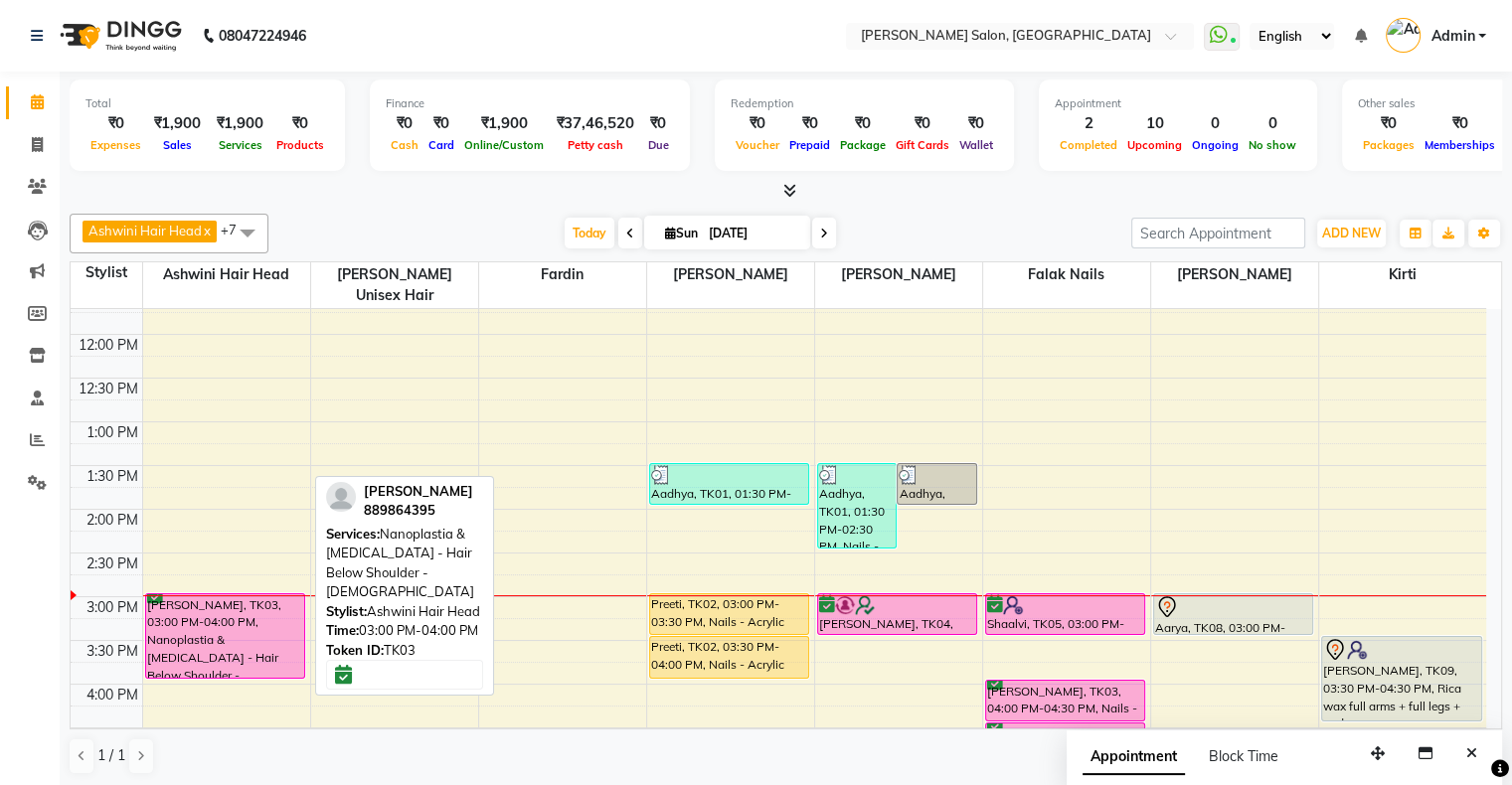 click on "Pinky Makwana, TK03, 03:00 PM-04:00 PM, Nanoplastia & Botox -  Hair Below Shoulder  - Female" at bounding box center (226, 636) 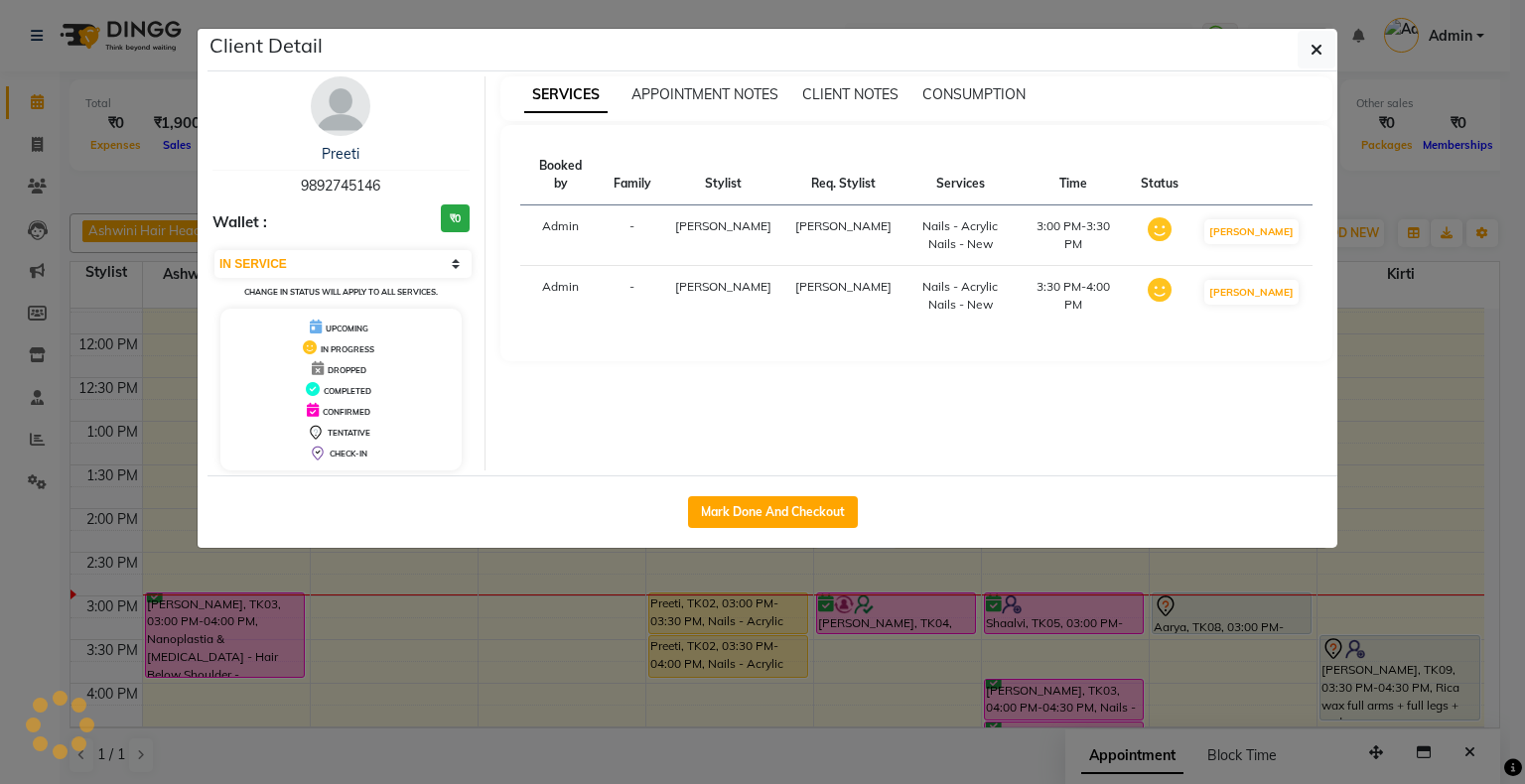 select on "6" 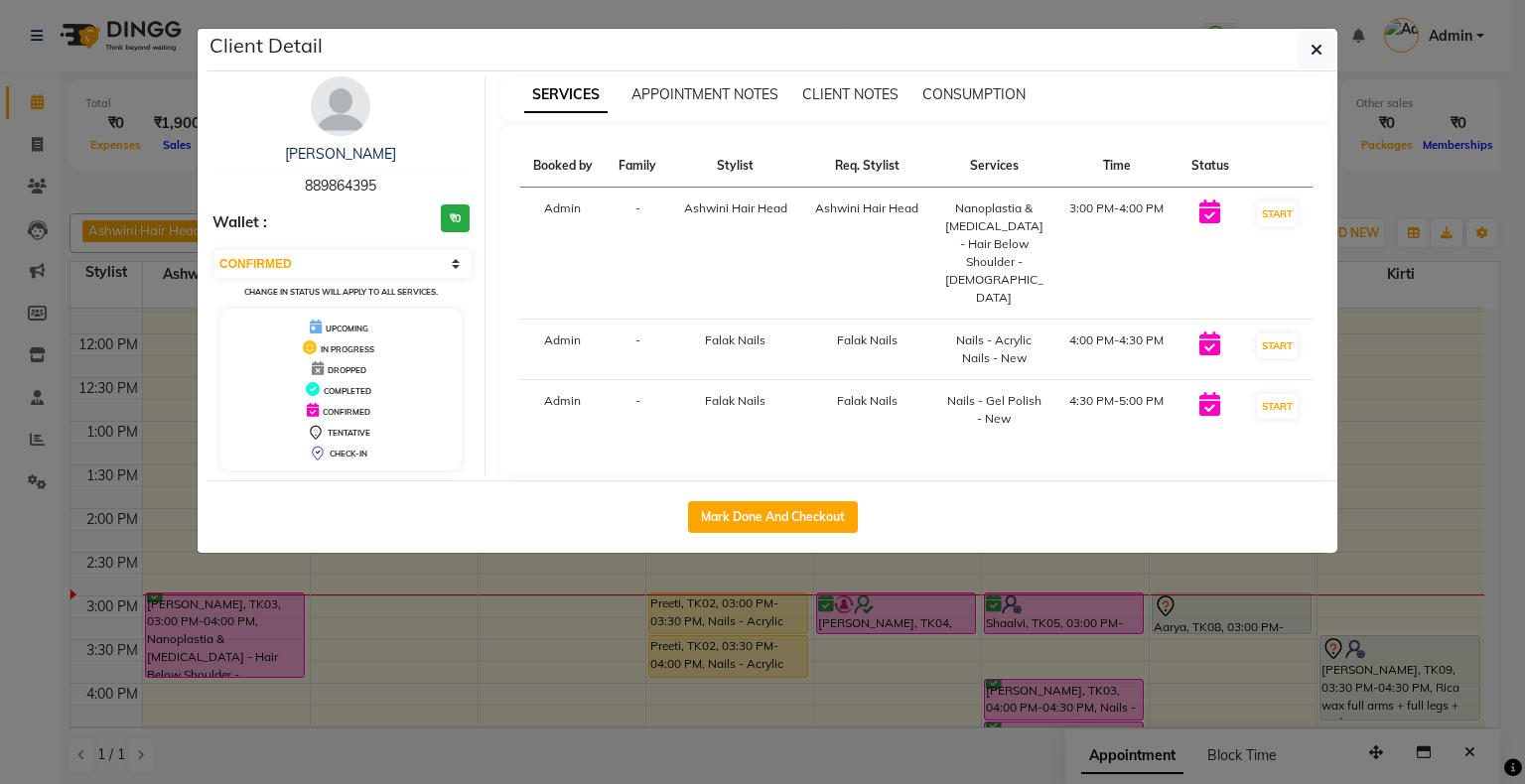 drag, startPoint x: 303, startPoint y: 189, endPoint x: 427, endPoint y: 195, distance: 124.14508 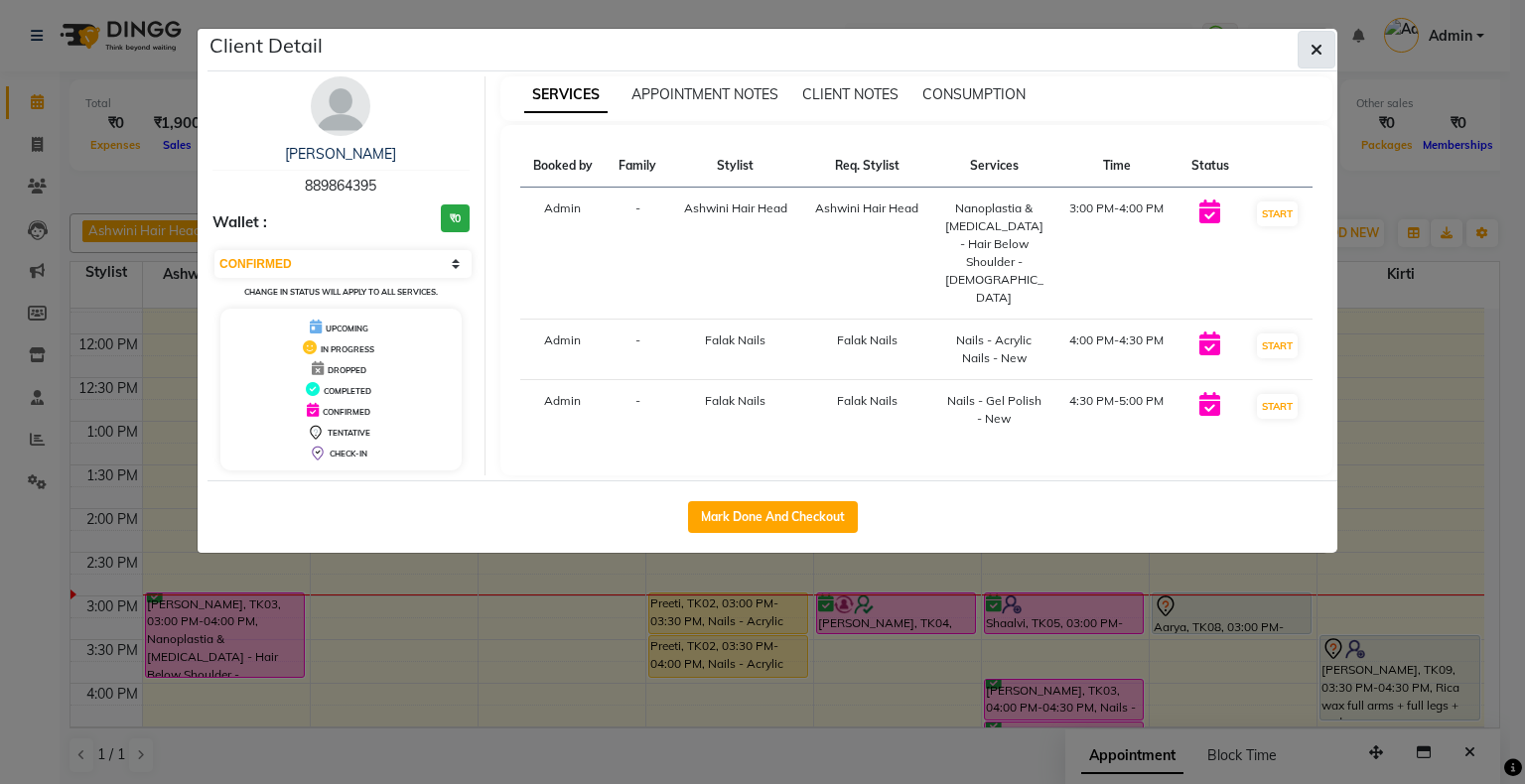 click 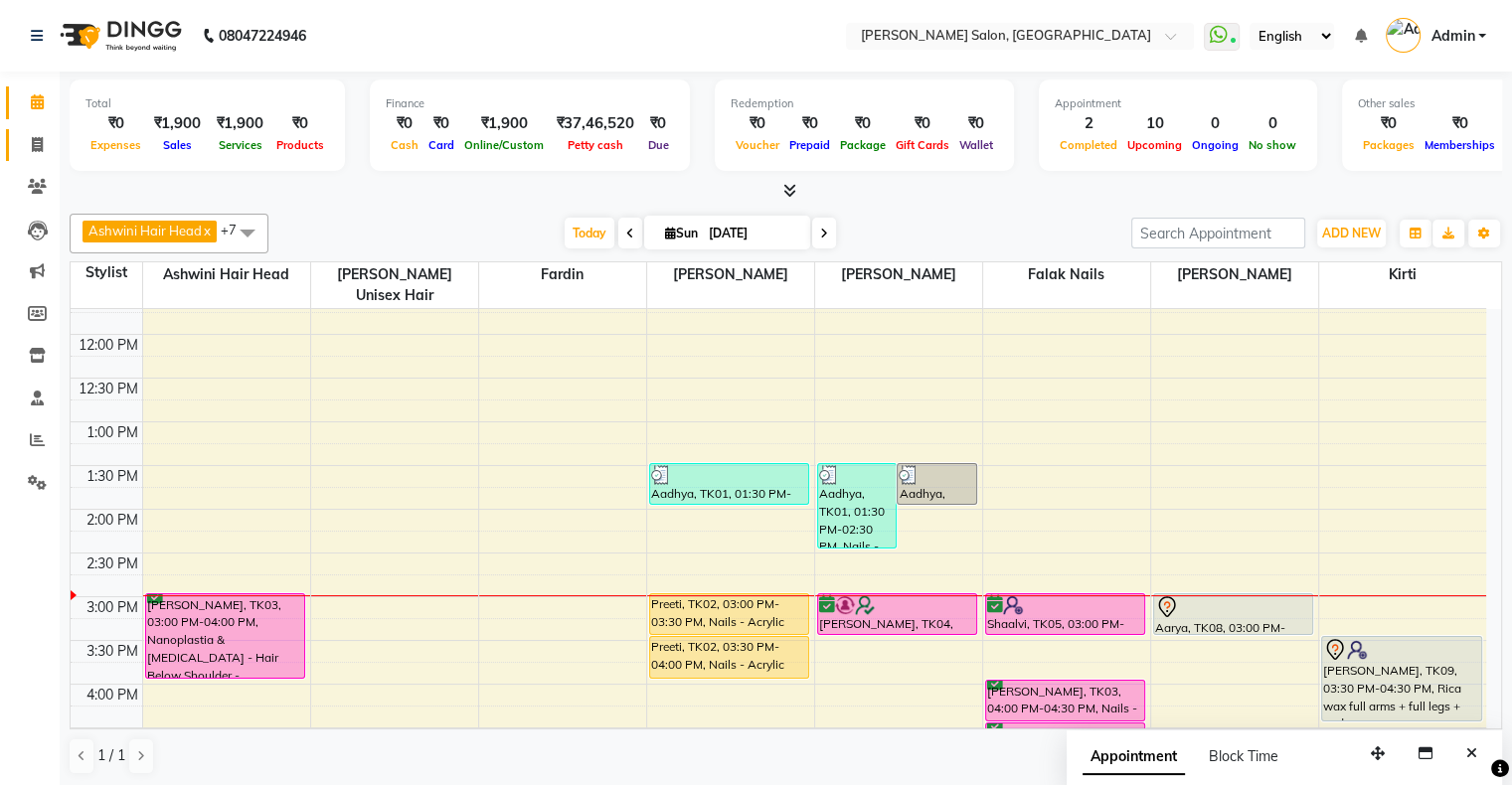 click 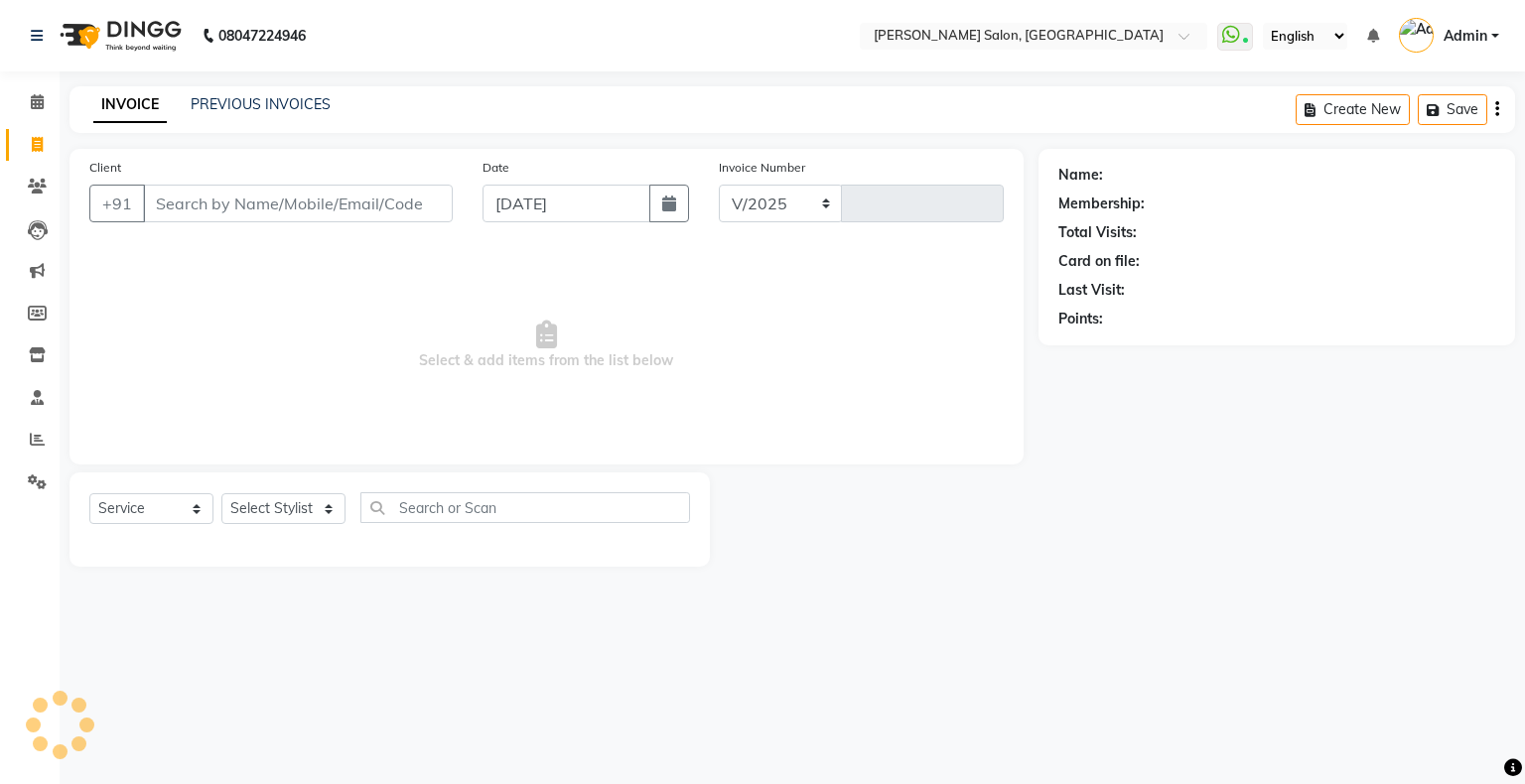select on "4073" 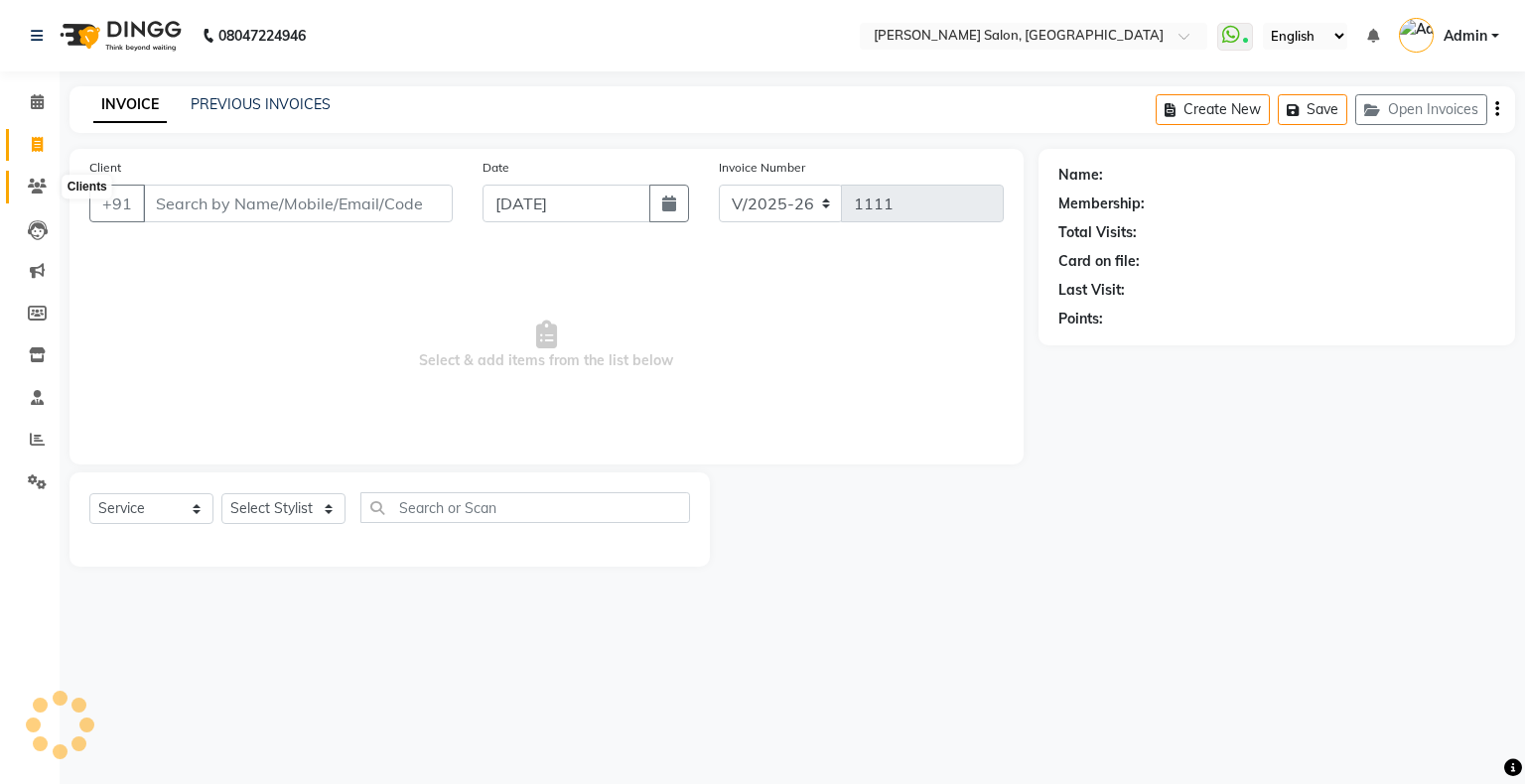 click 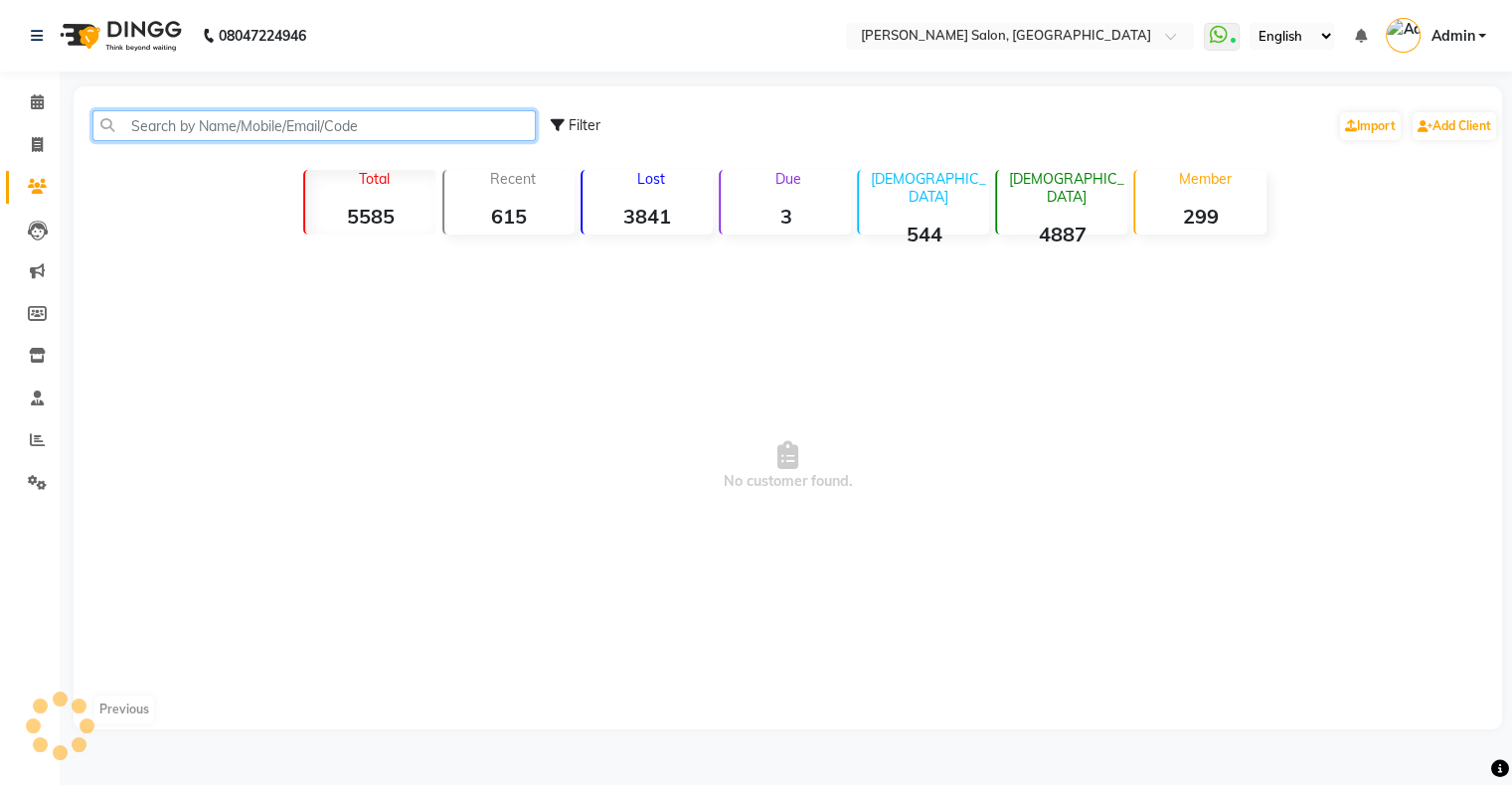 click 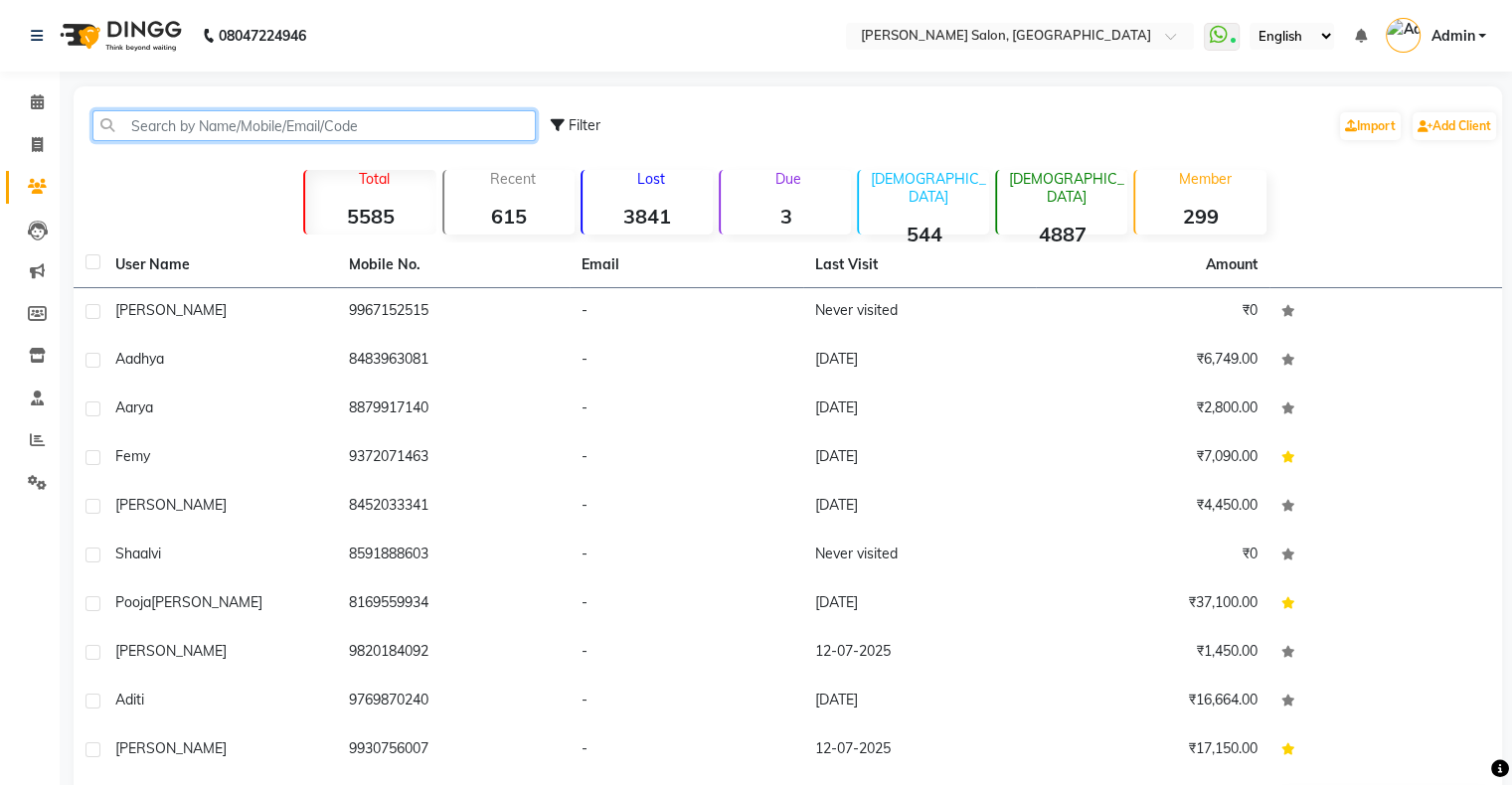 paste on "889864395" 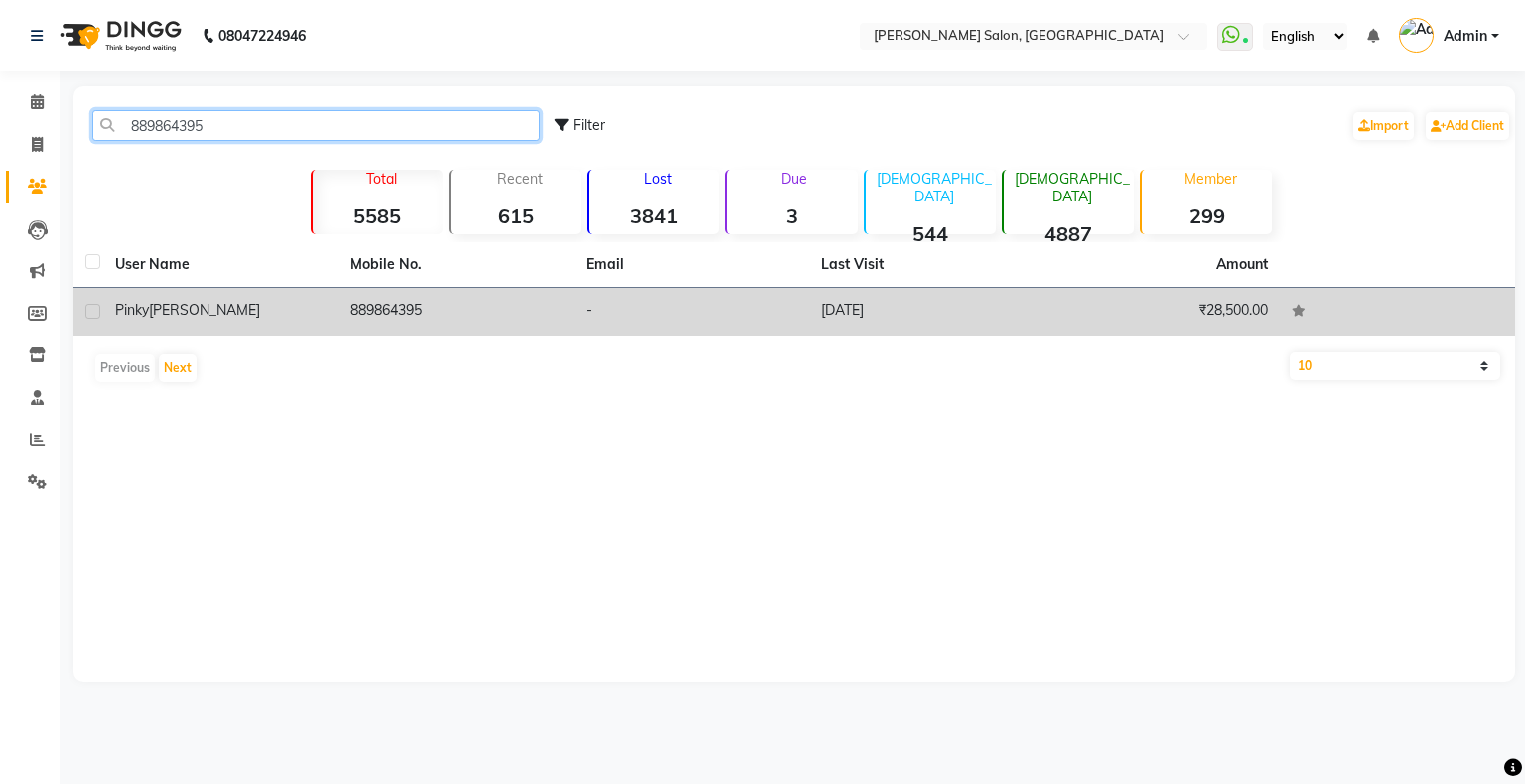 type on "889864395" 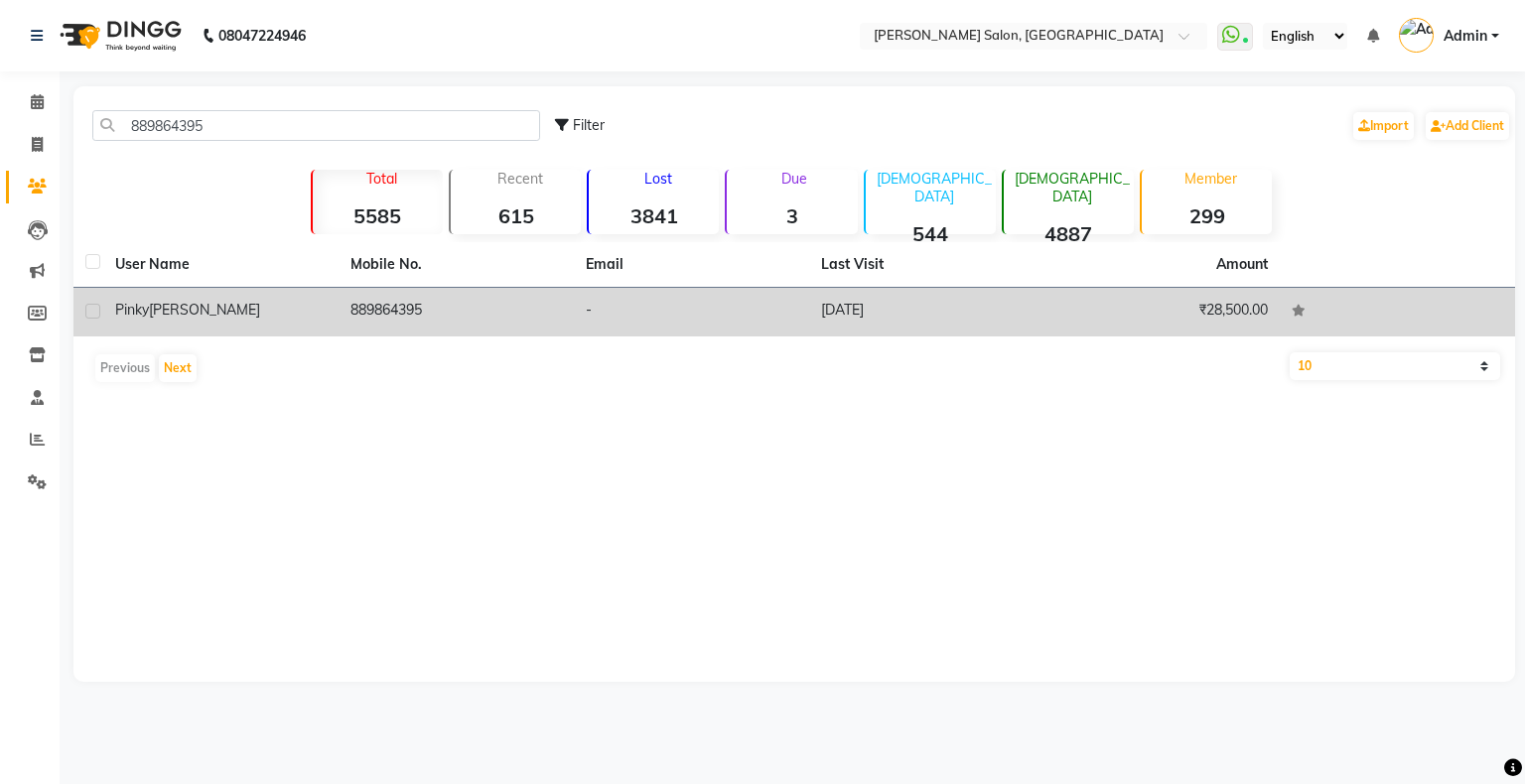 click on "Pinky  Makwana" 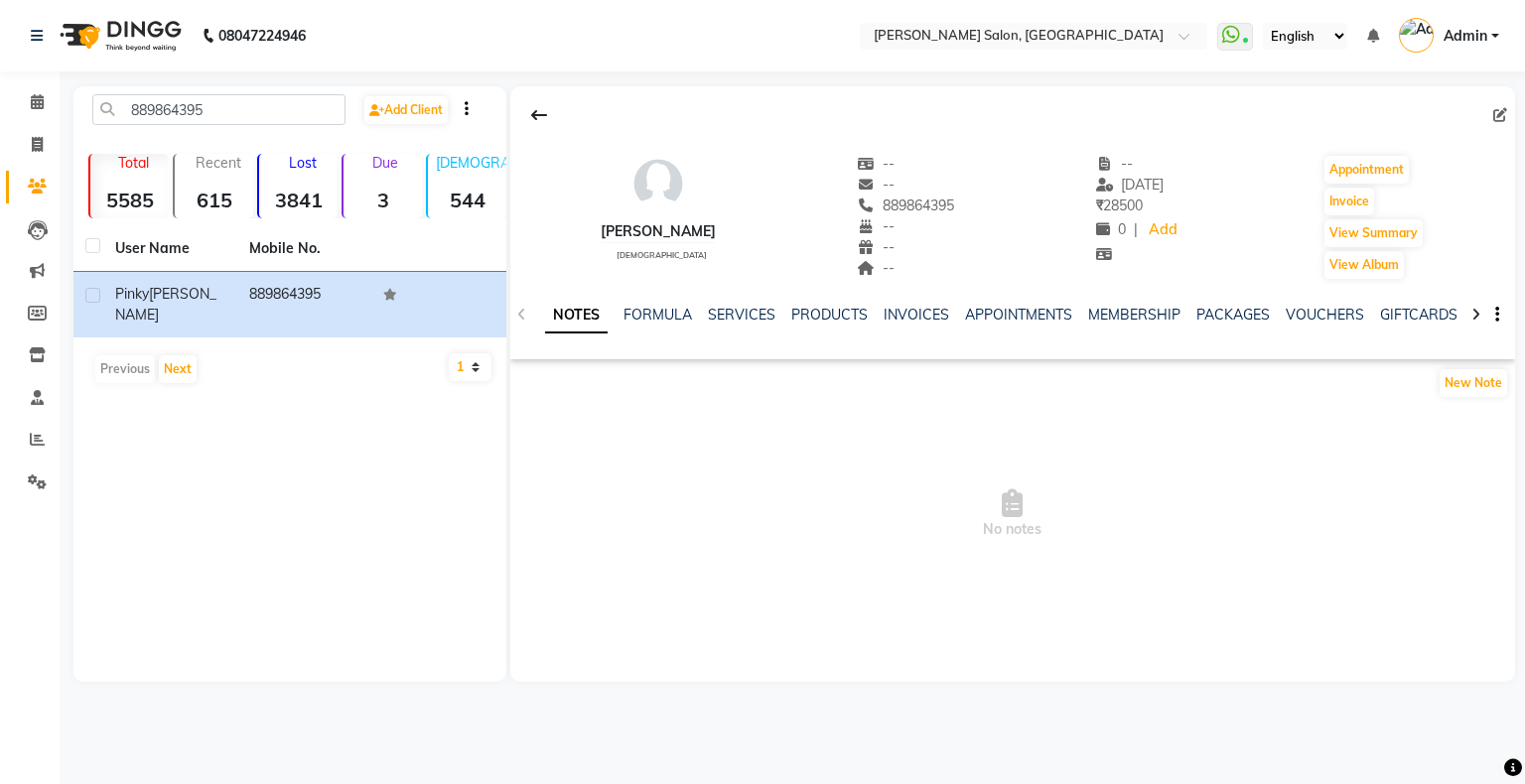click on "NOTES FORMULA SERVICES PRODUCTS INVOICES APPOINTMENTS MEMBERSHIP PACKAGES VOUCHERS GIFTCARDS POINTS FORMS FAMILY CARDS WALLET" 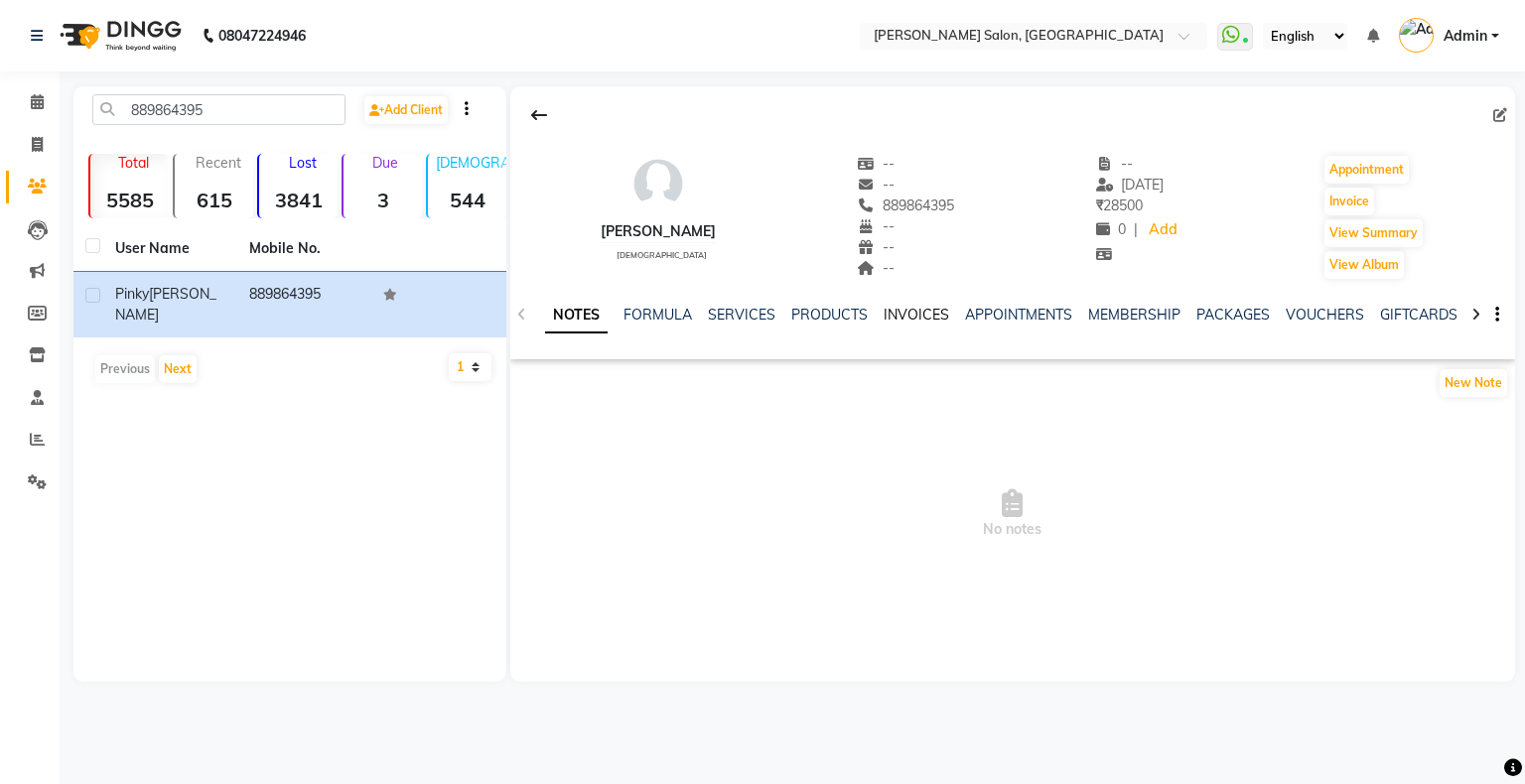 click on "INVOICES" 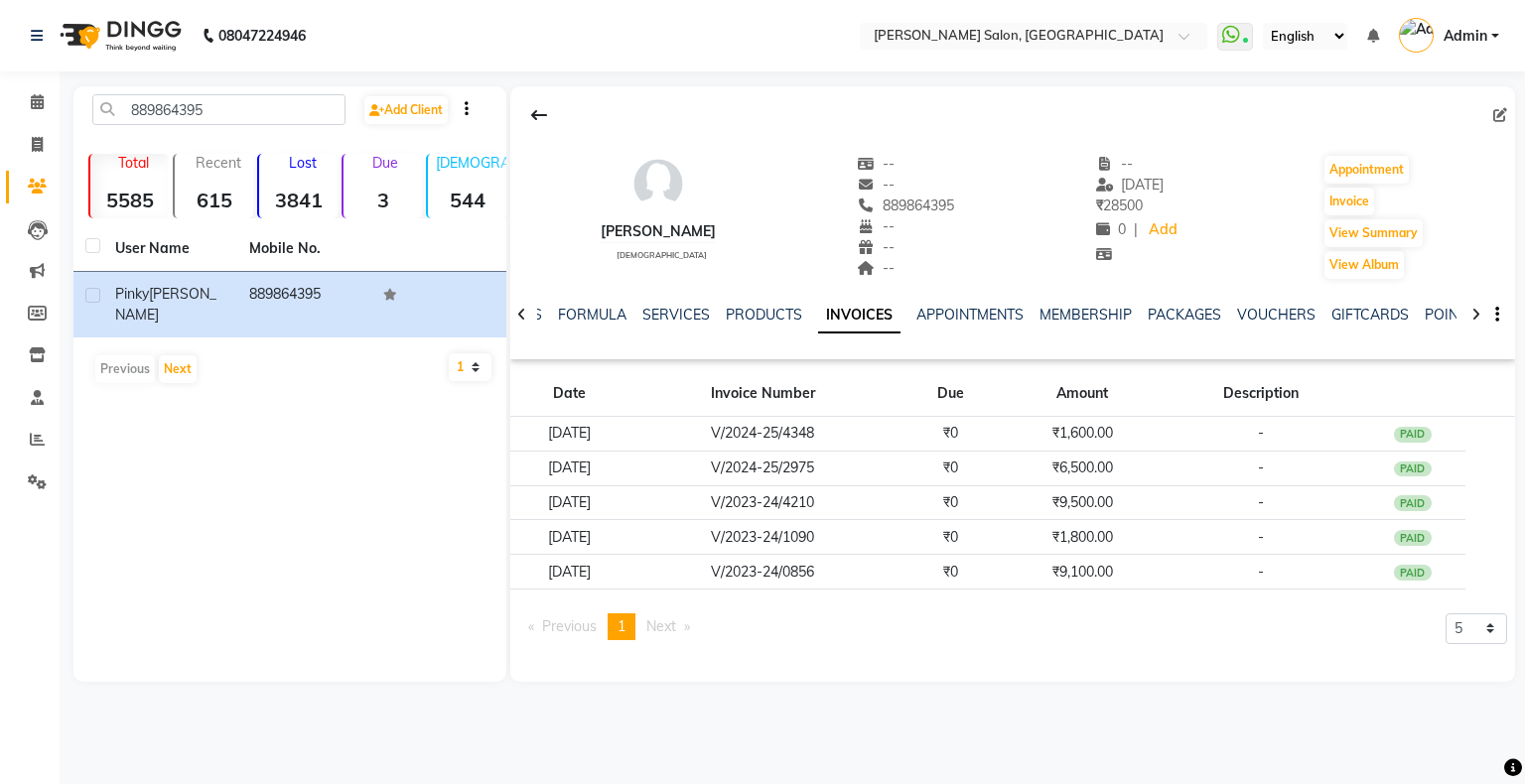 click on "NOTES FORMULA SERVICES PRODUCTS INVOICES APPOINTMENTS MEMBERSHIP PACKAGES VOUCHERS GIFTCARDS POINTS FORMS FAMILY CARDS WALLET" 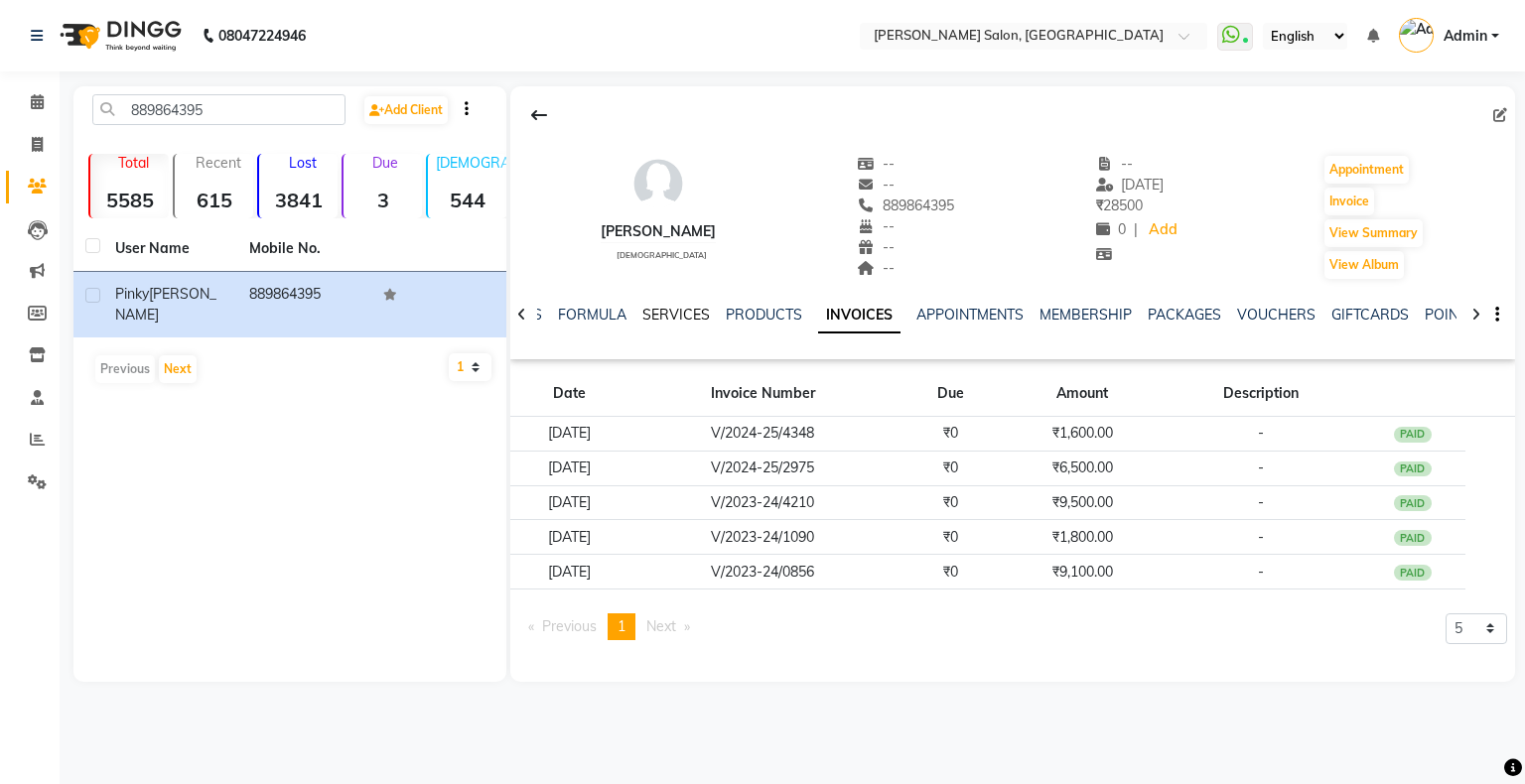 click on "SERVICES" 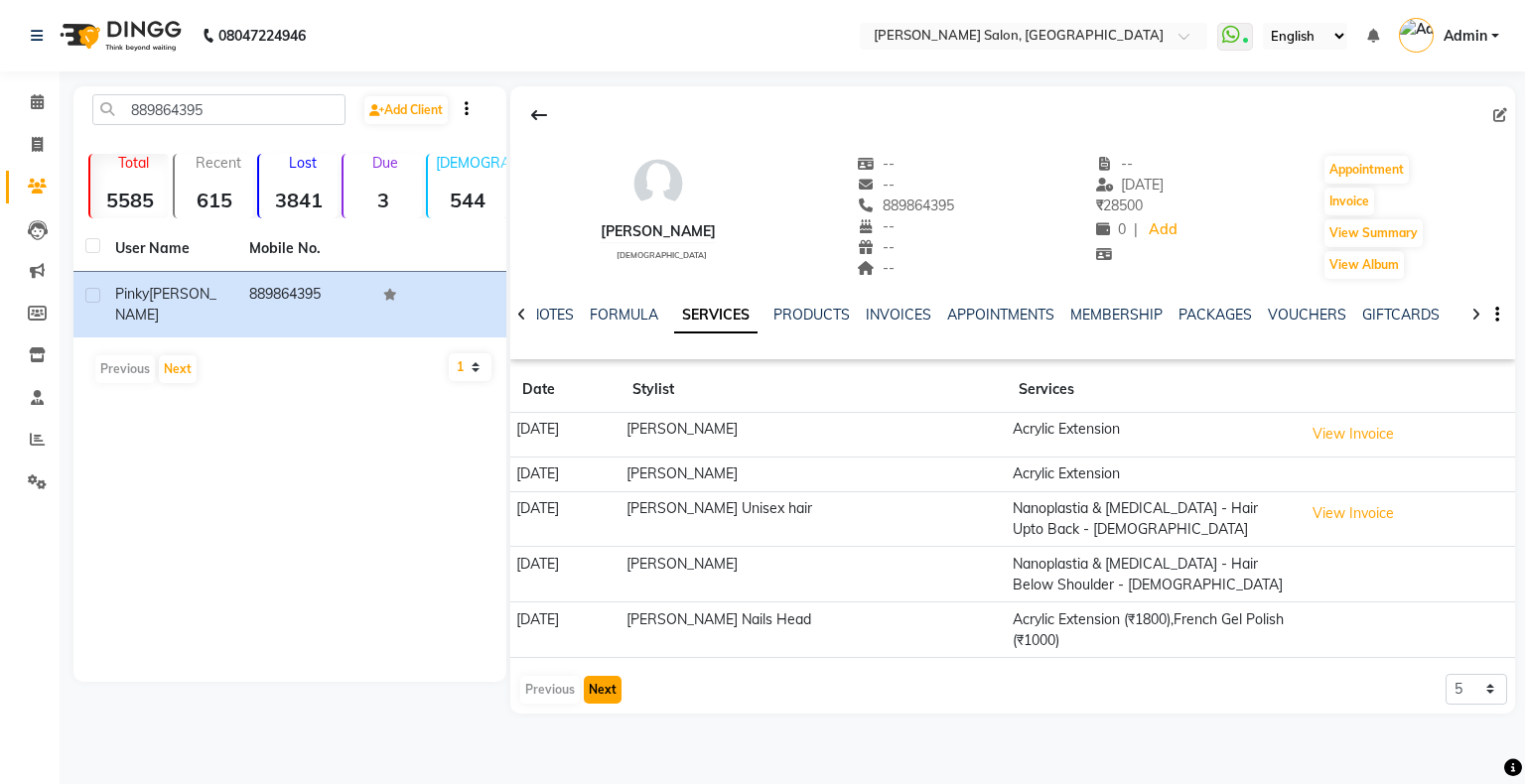 click on "Next" 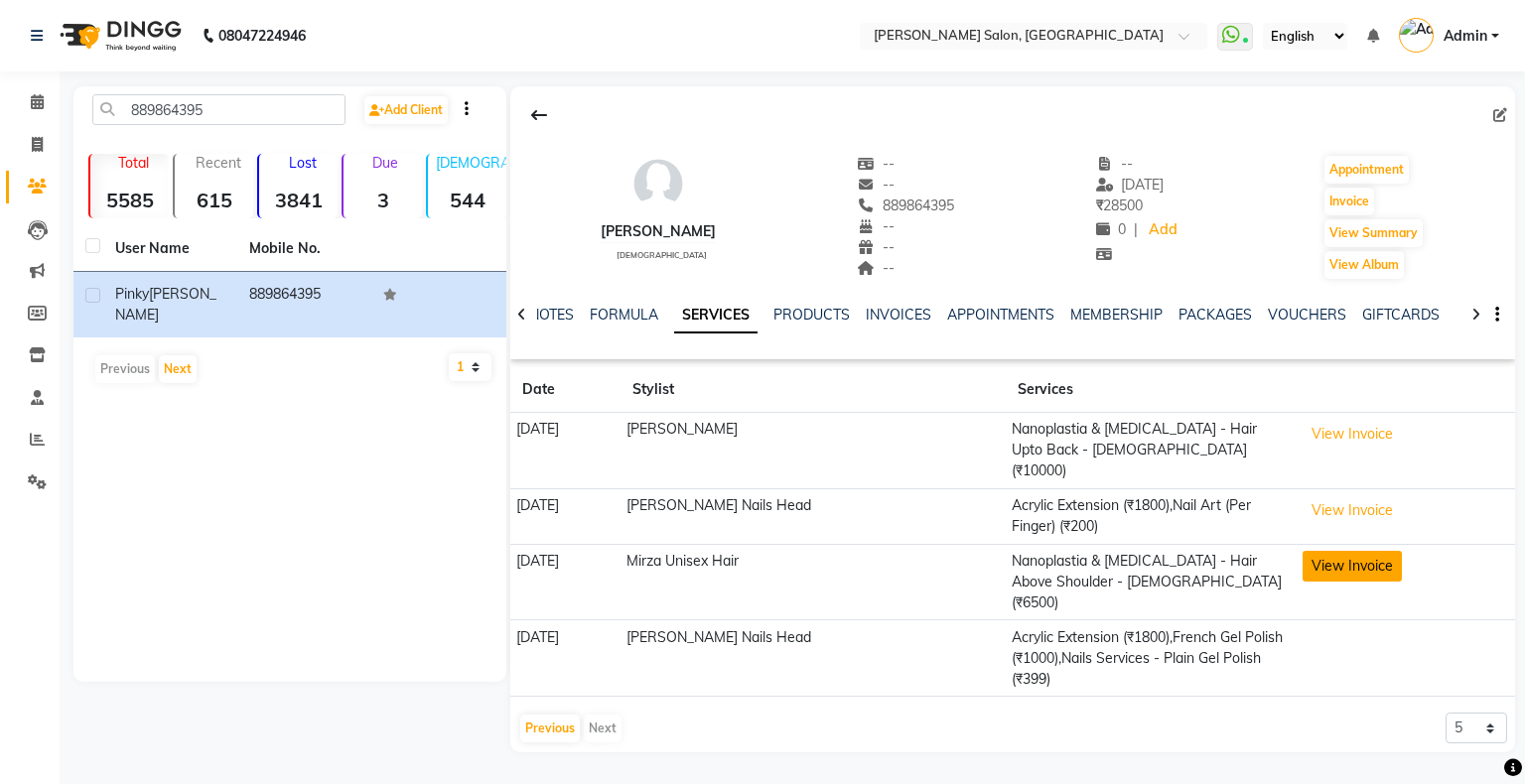 click on "View Invoice" 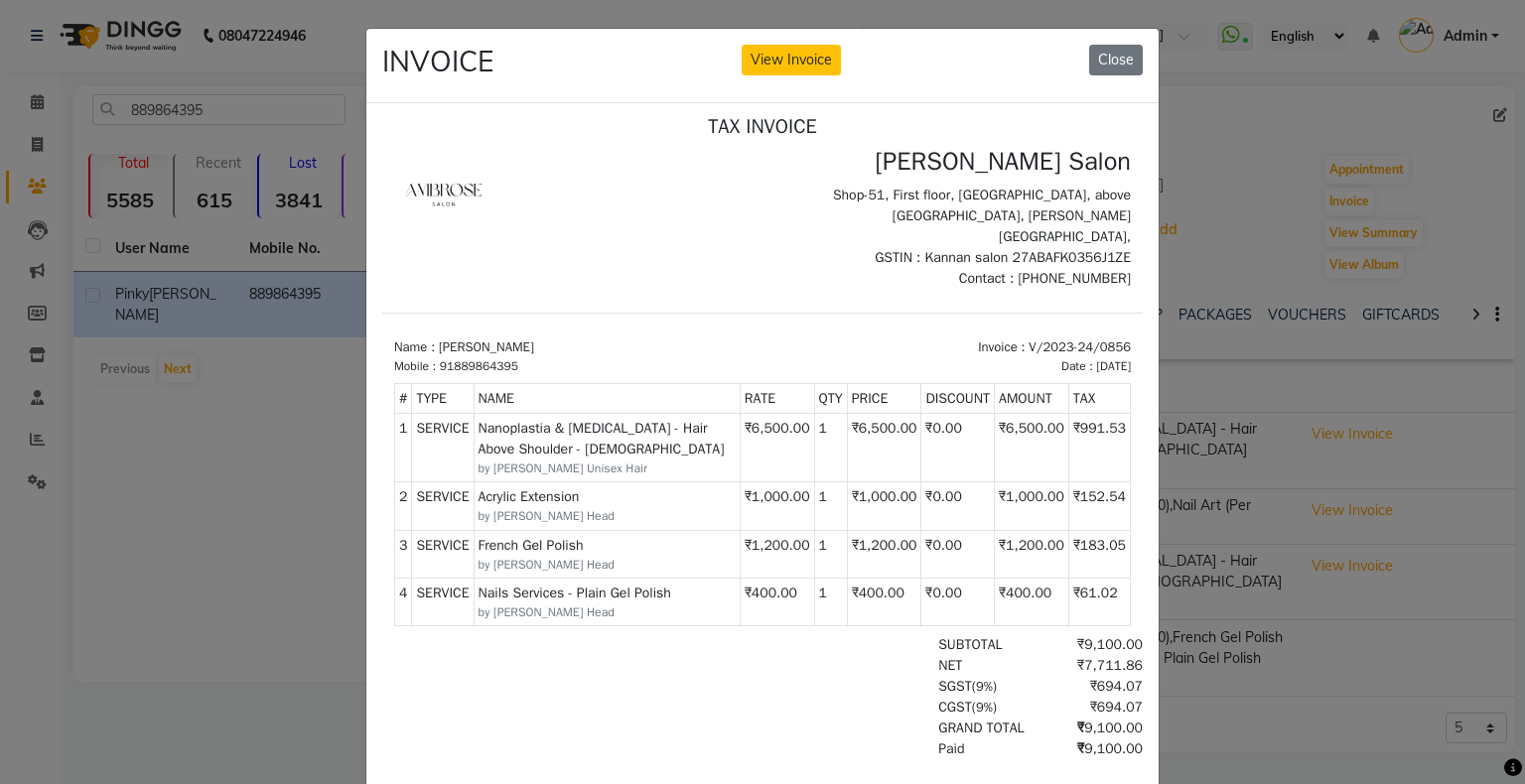 scroll, scrollTop: 16, scrollLeft: 0, axis: vertical 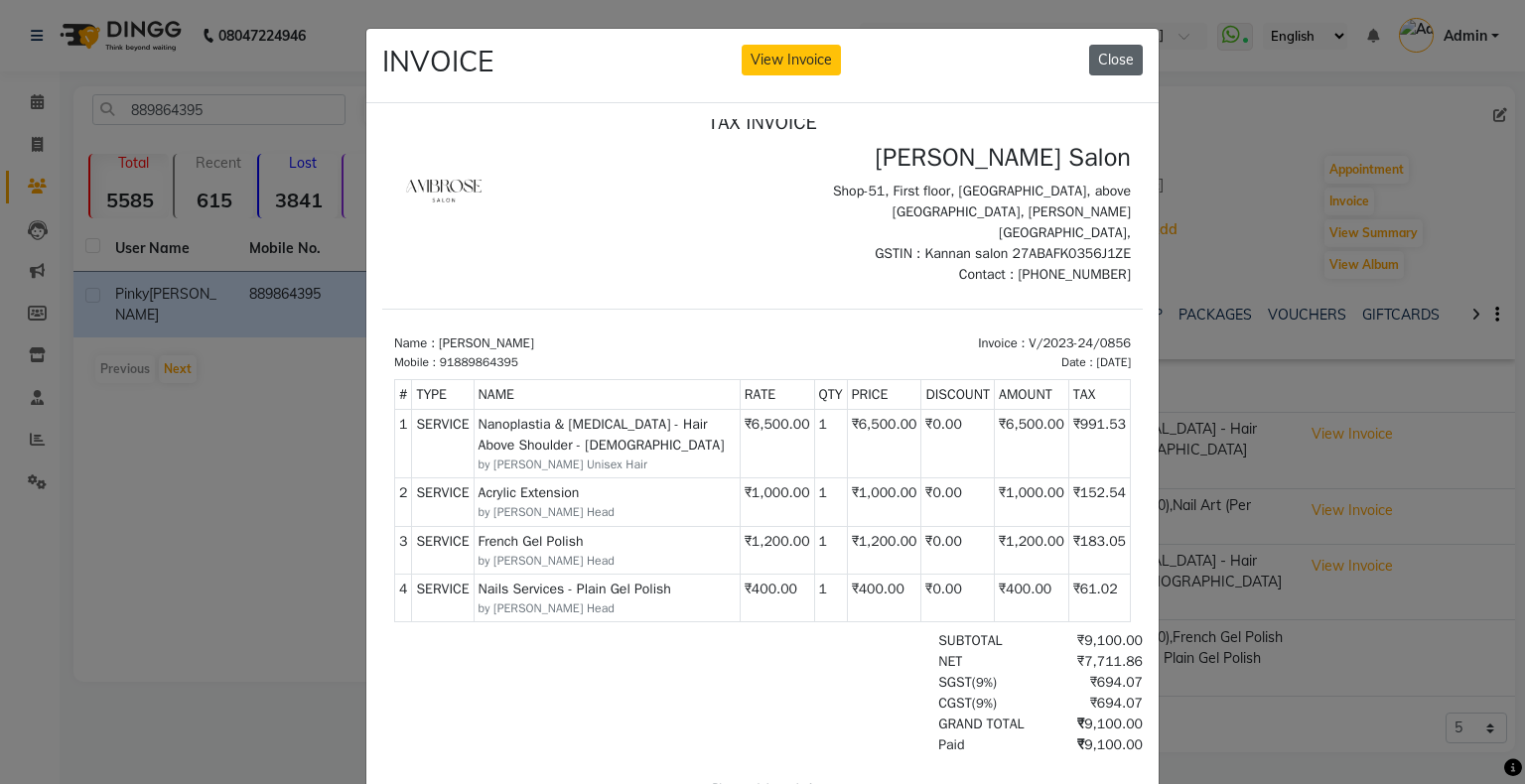 click on "Close" 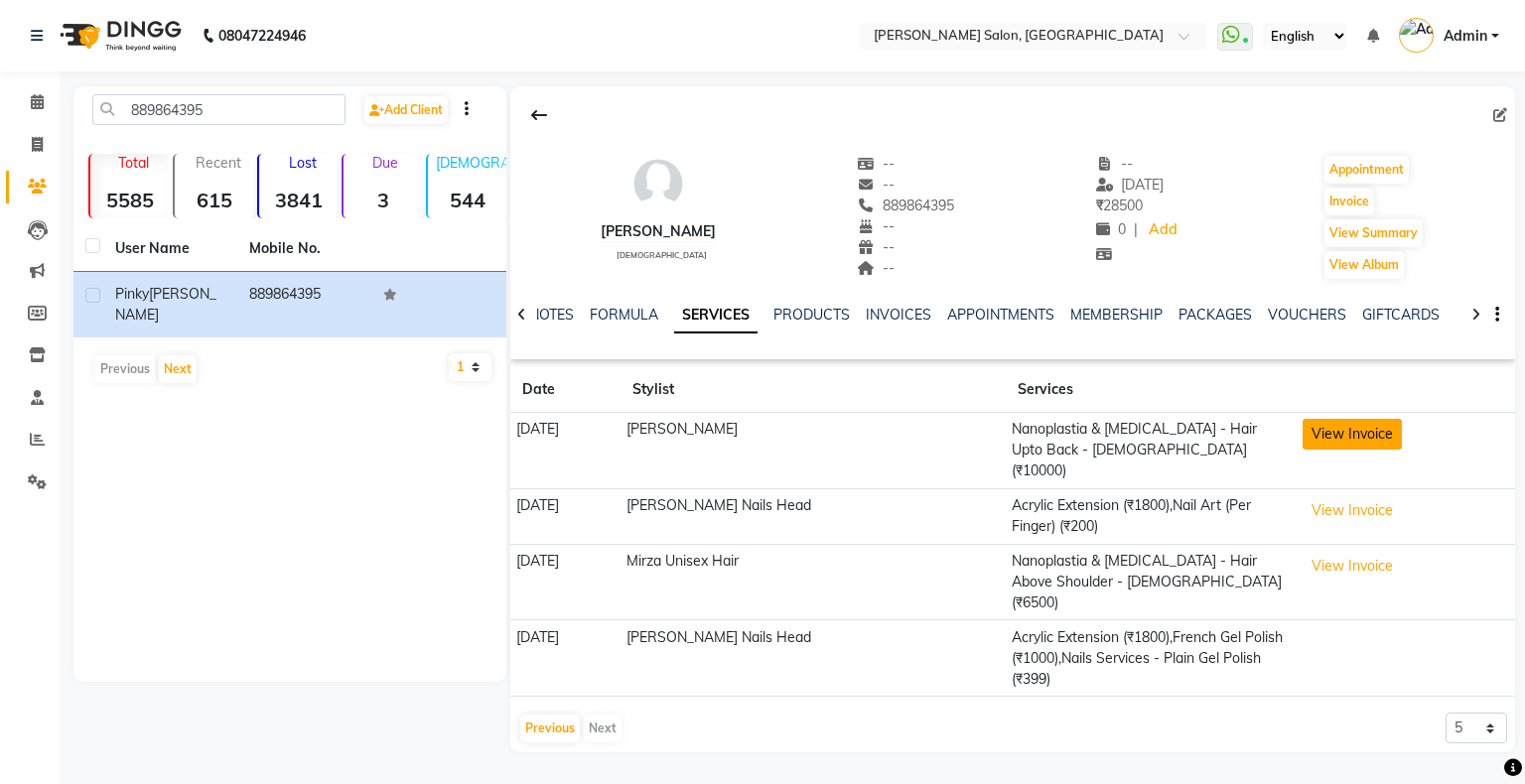 click on "View Invoice" 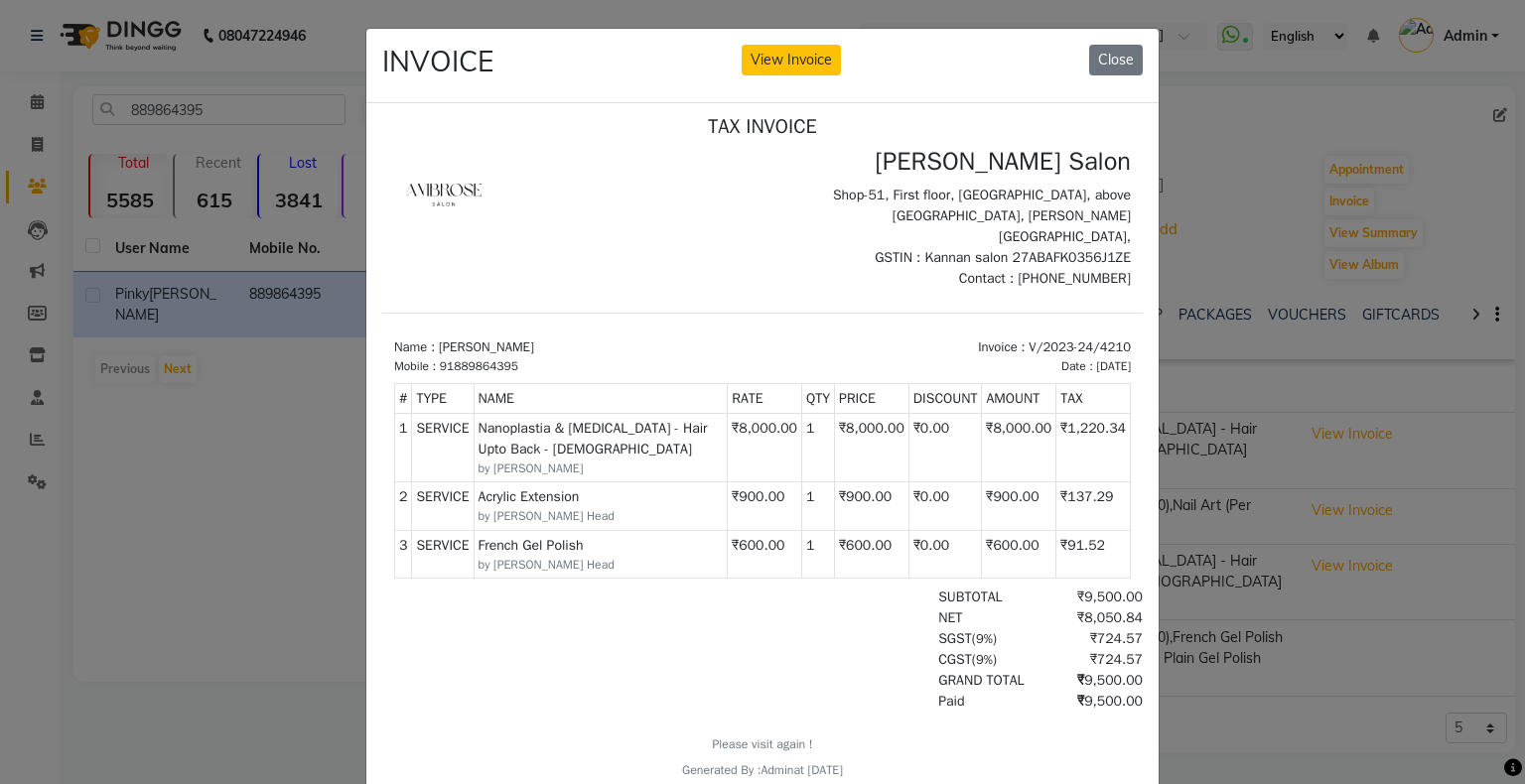 scroll, scrollTop: 16, scrollLeft: 0, axis: vertical 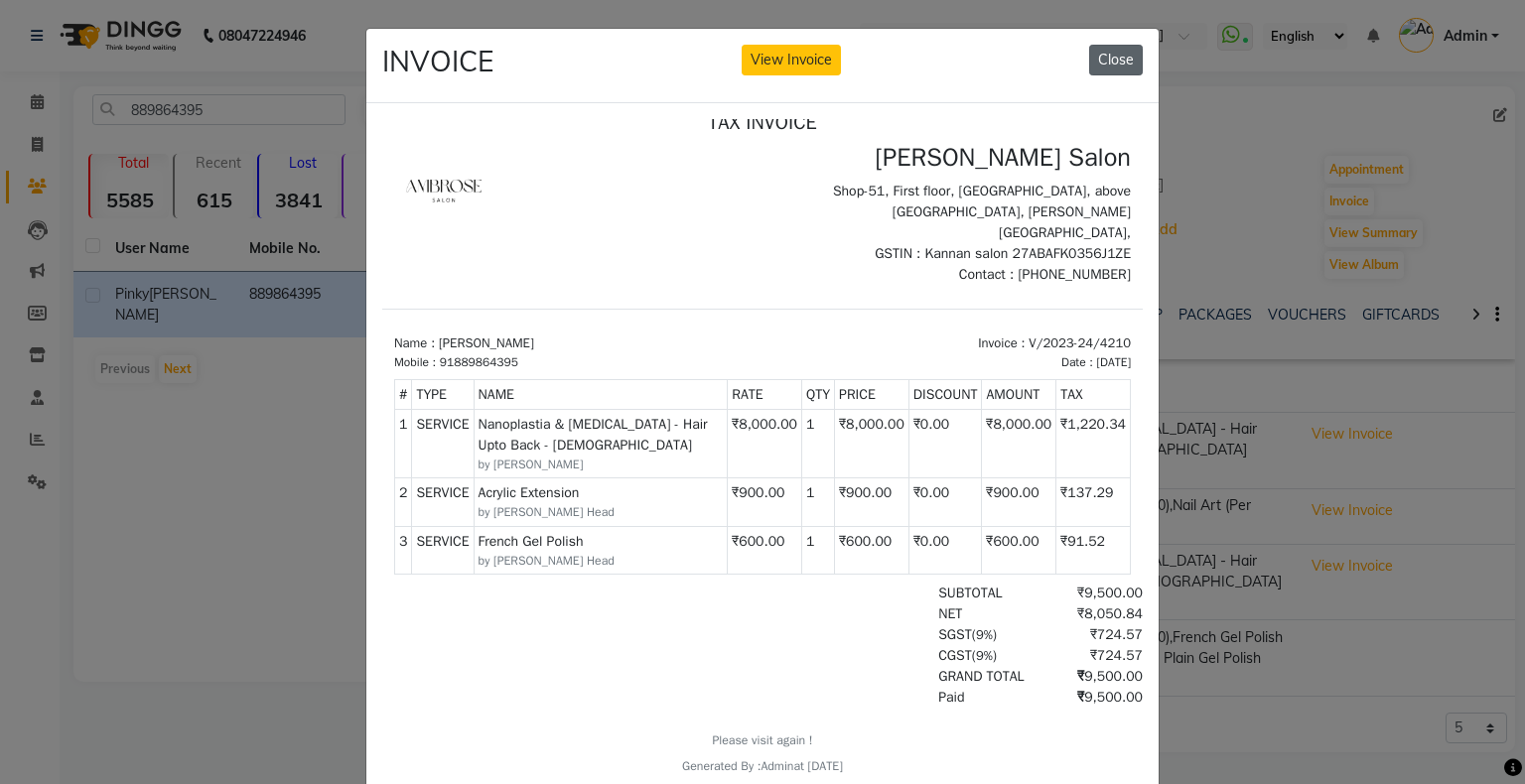 click on "Close" 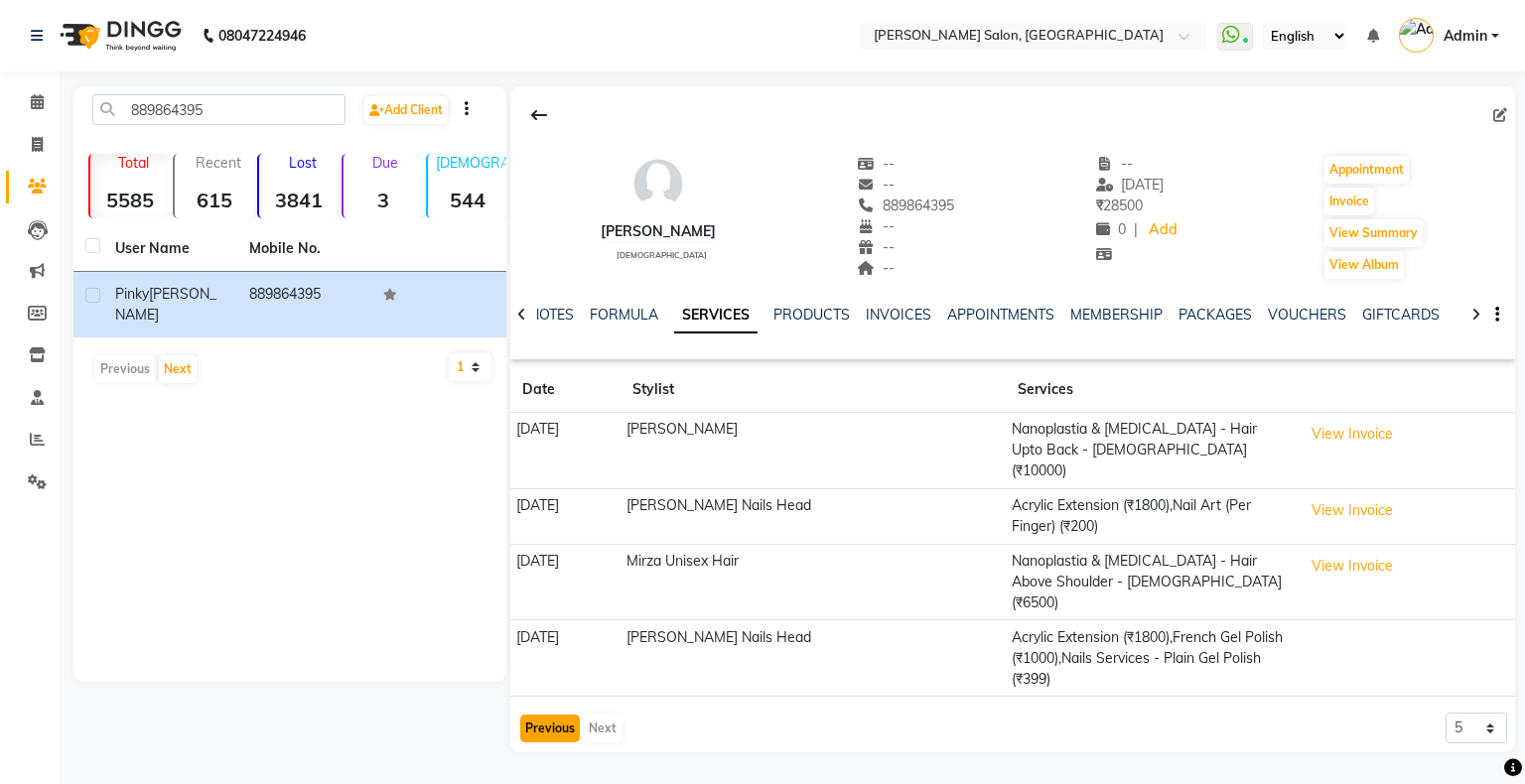 click on "Previous" 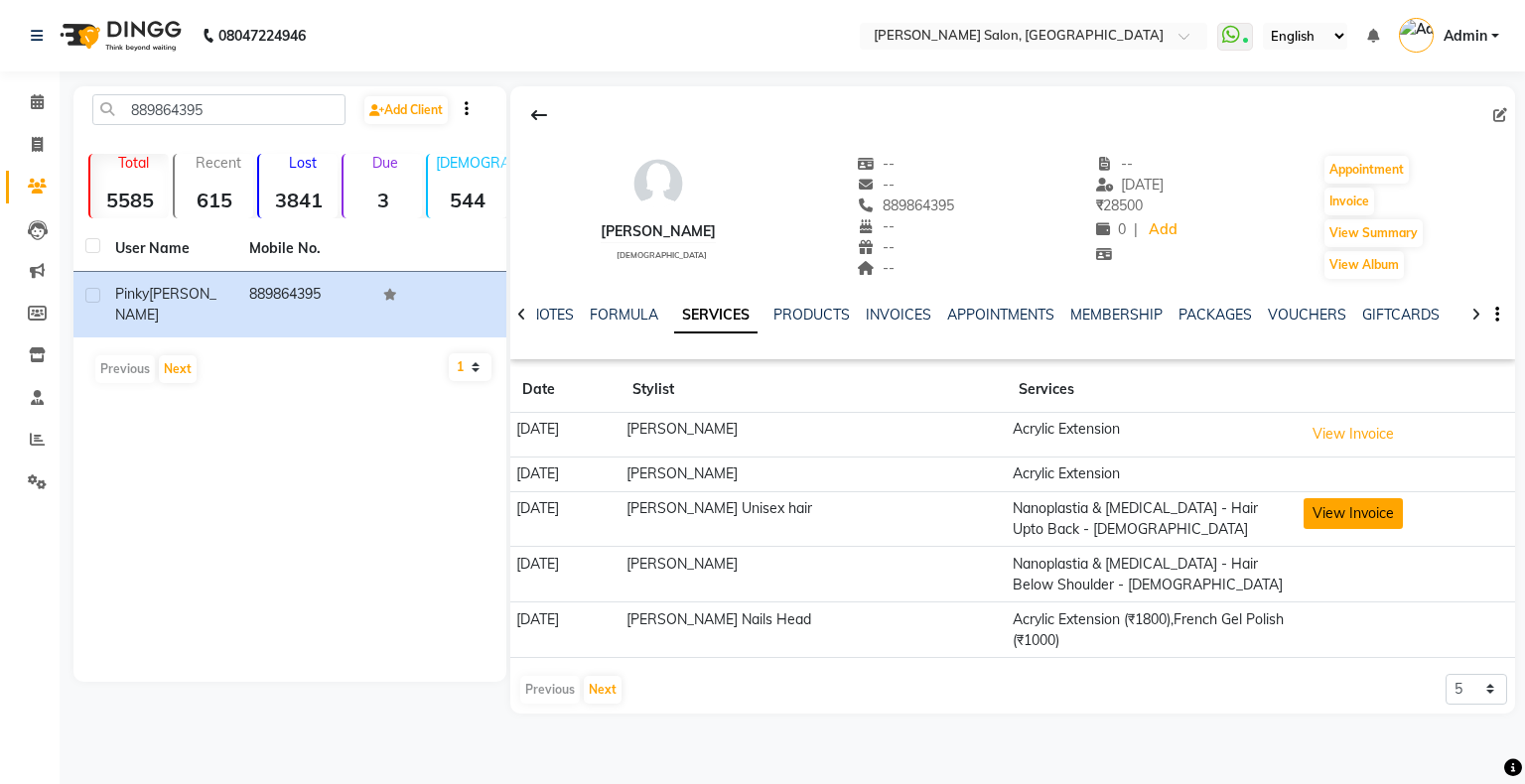 click on "View Invoice" 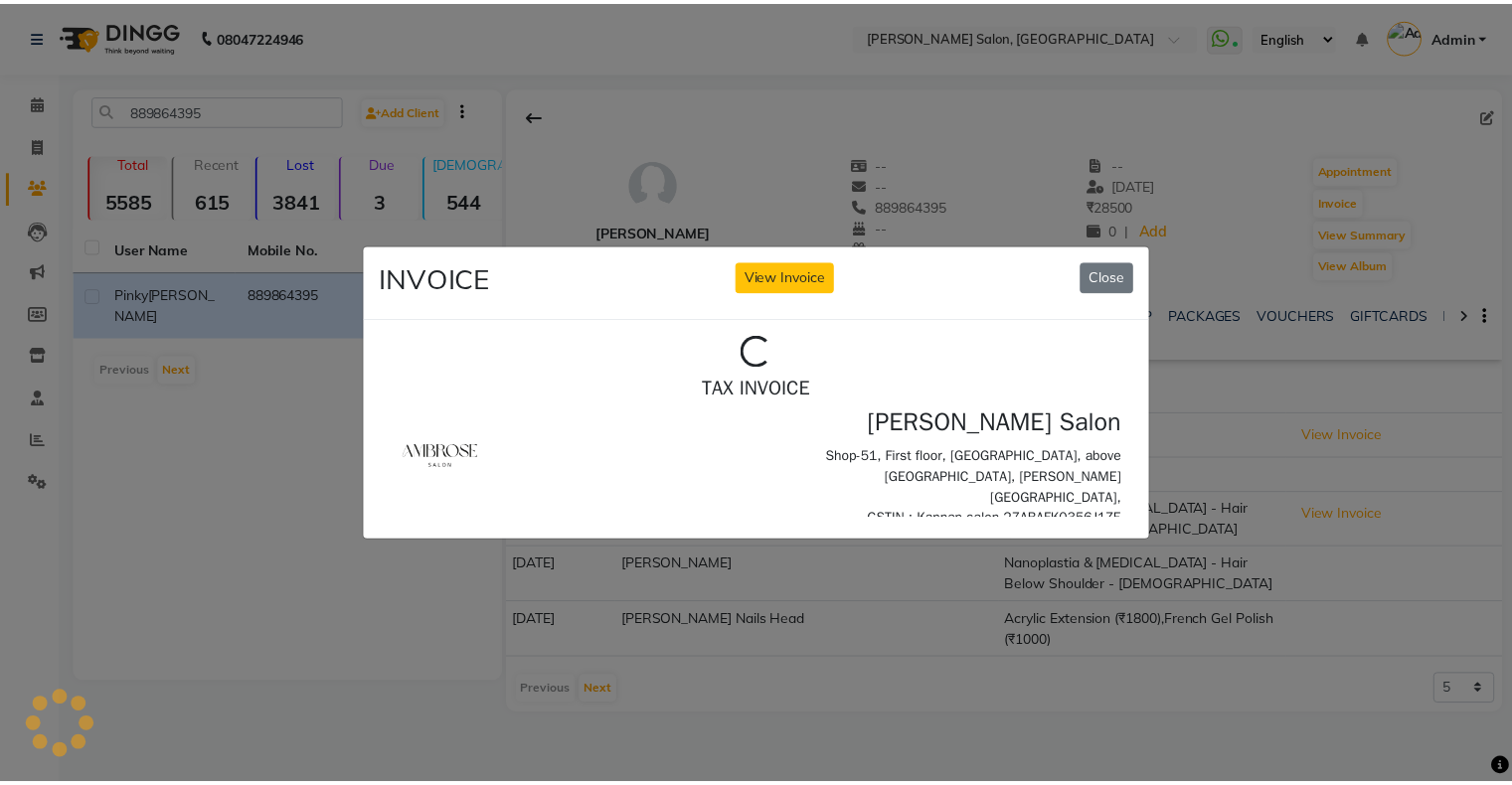 scroll, scrollTop: 0, scrollLeft: 0, axis: both 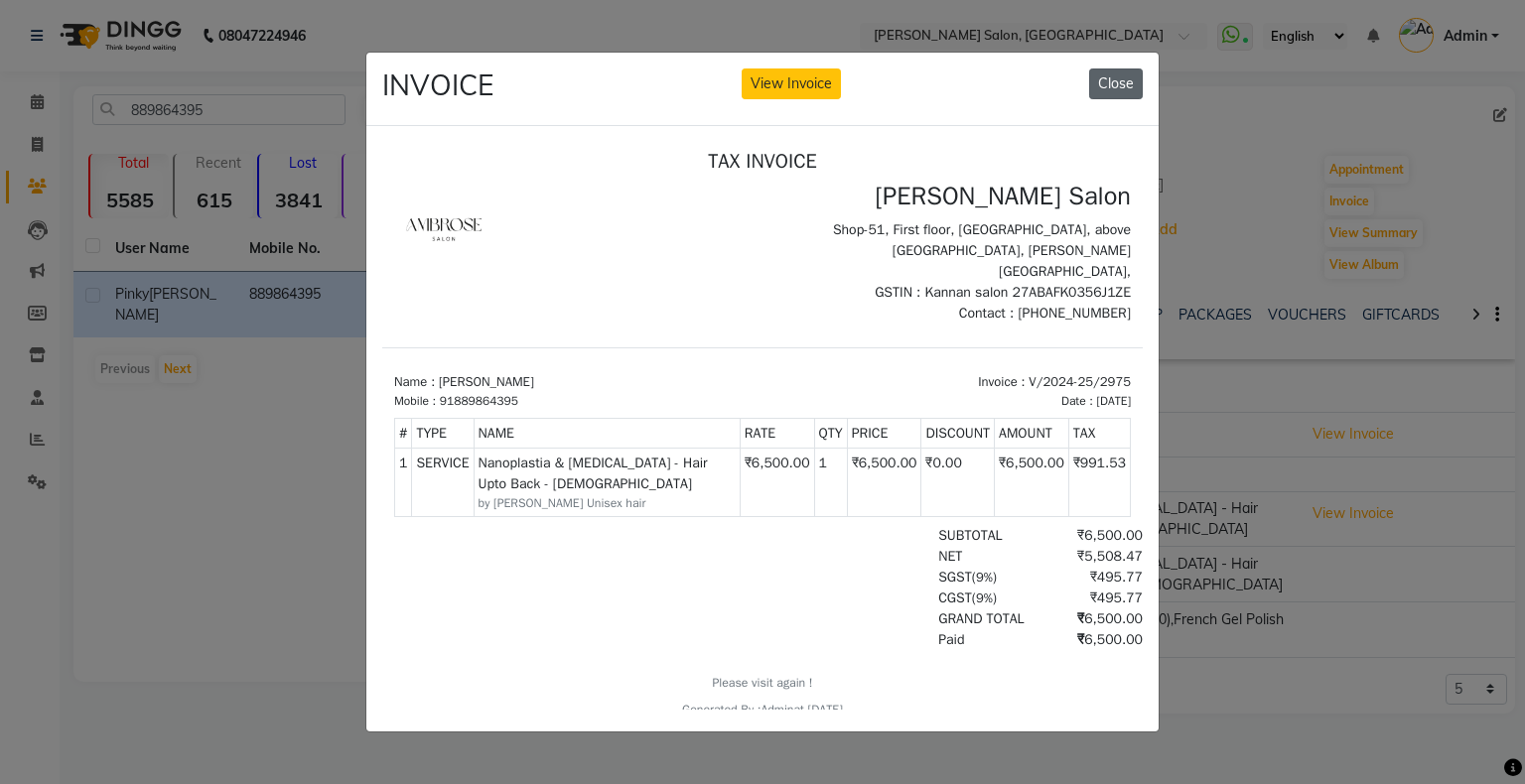 click on "Close" 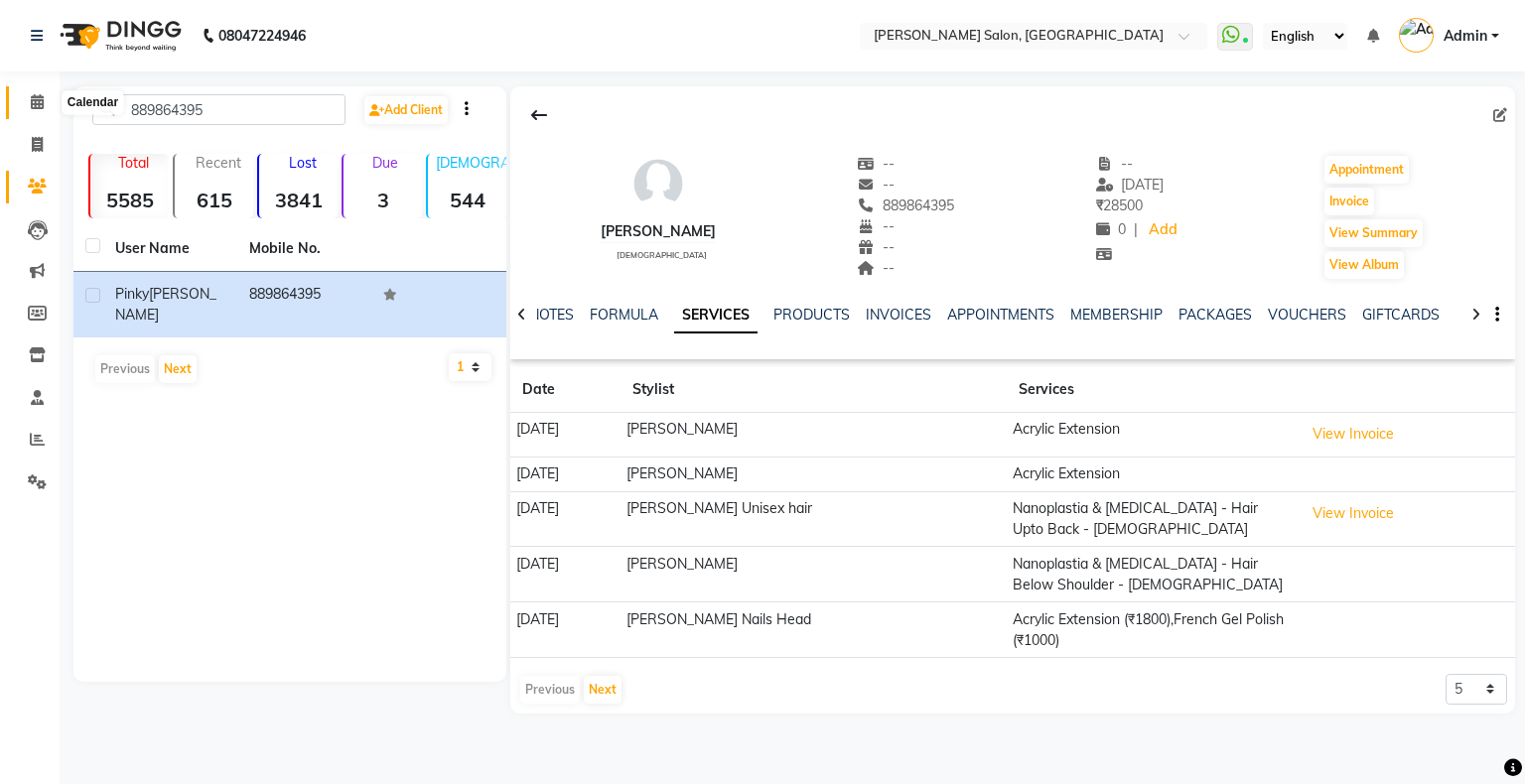 click 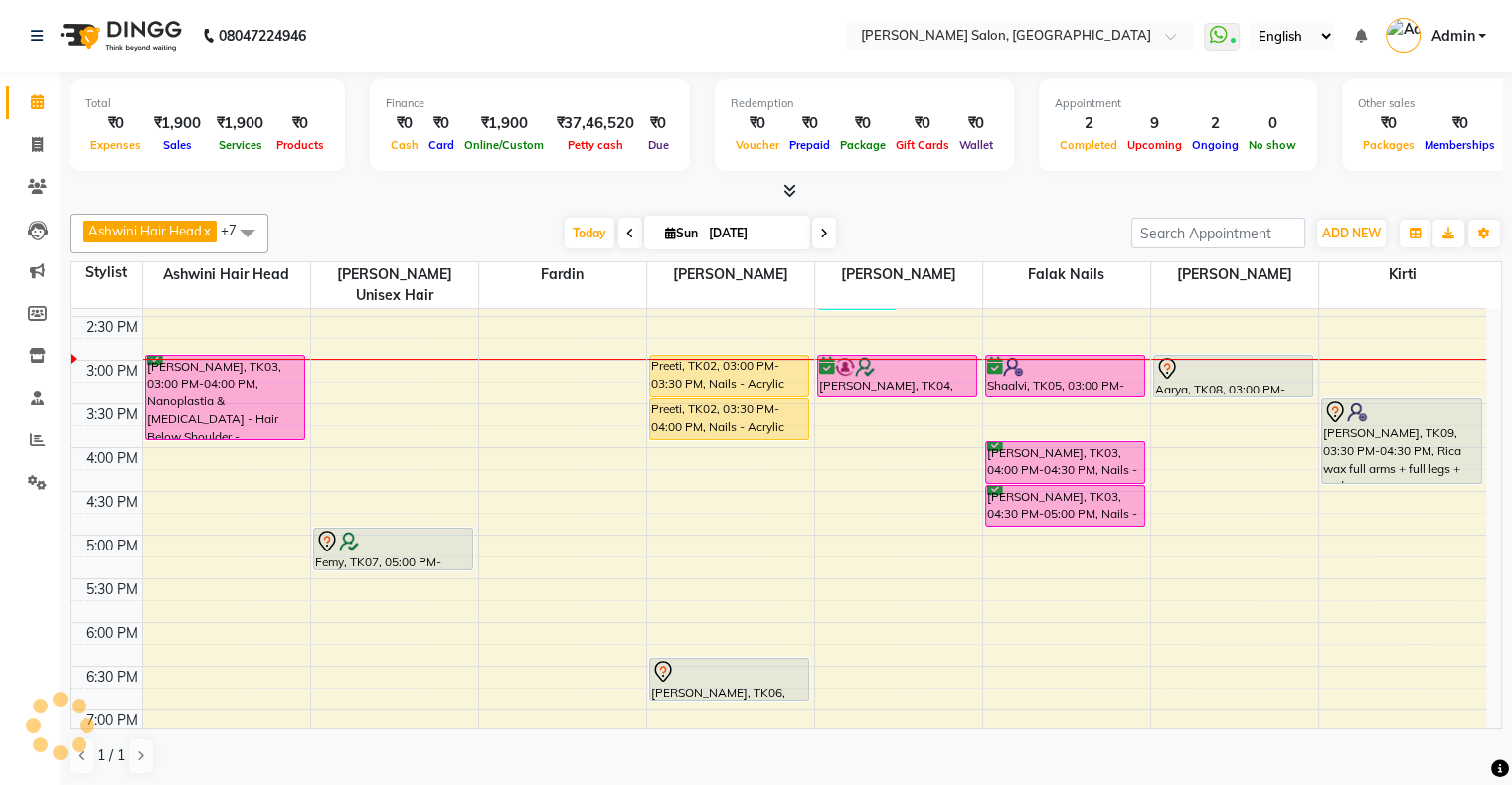scroll, scrollTop: 0, scrollLeft: 0, axis: both 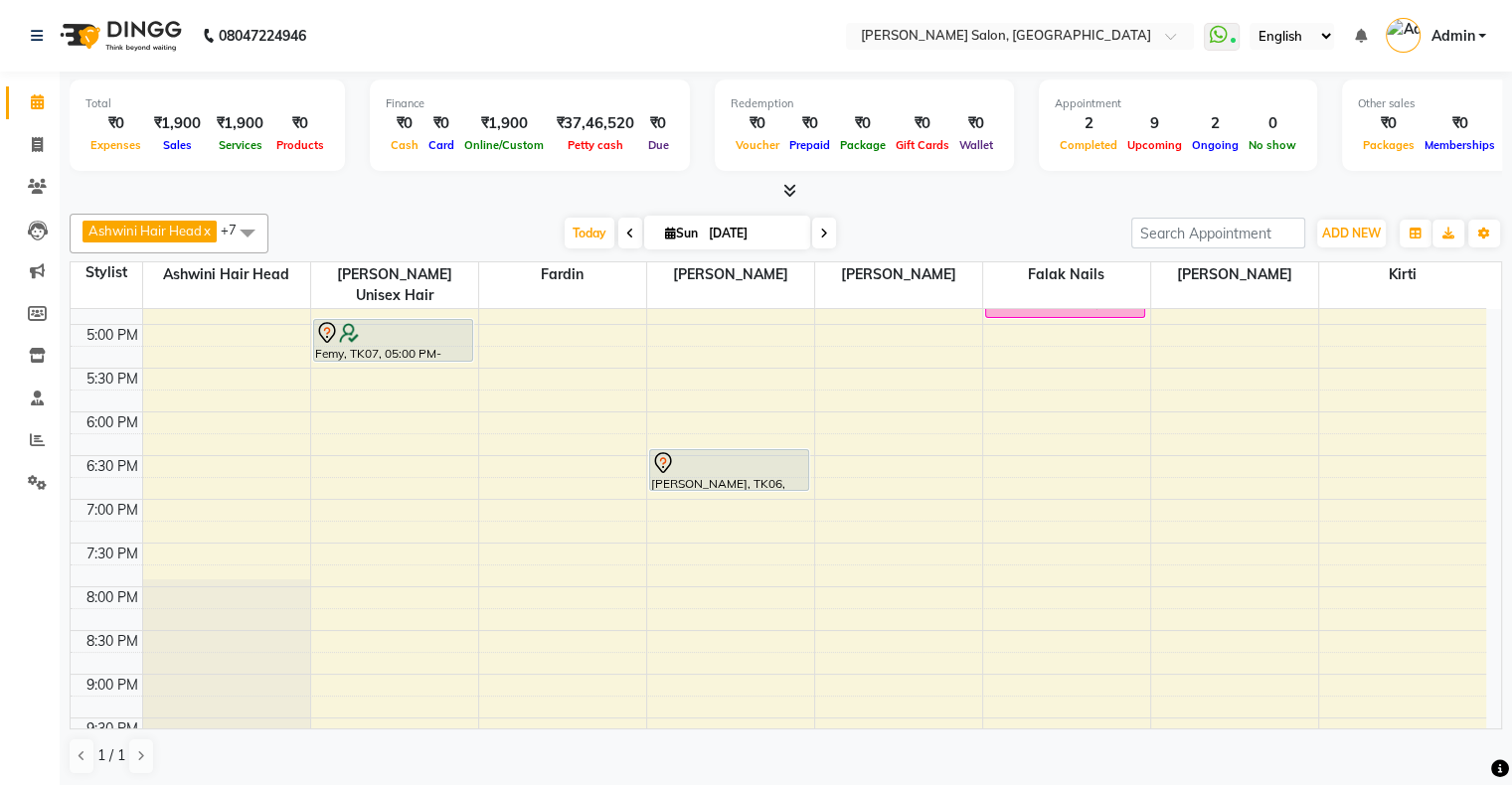 click at bounding box center (824, 233) 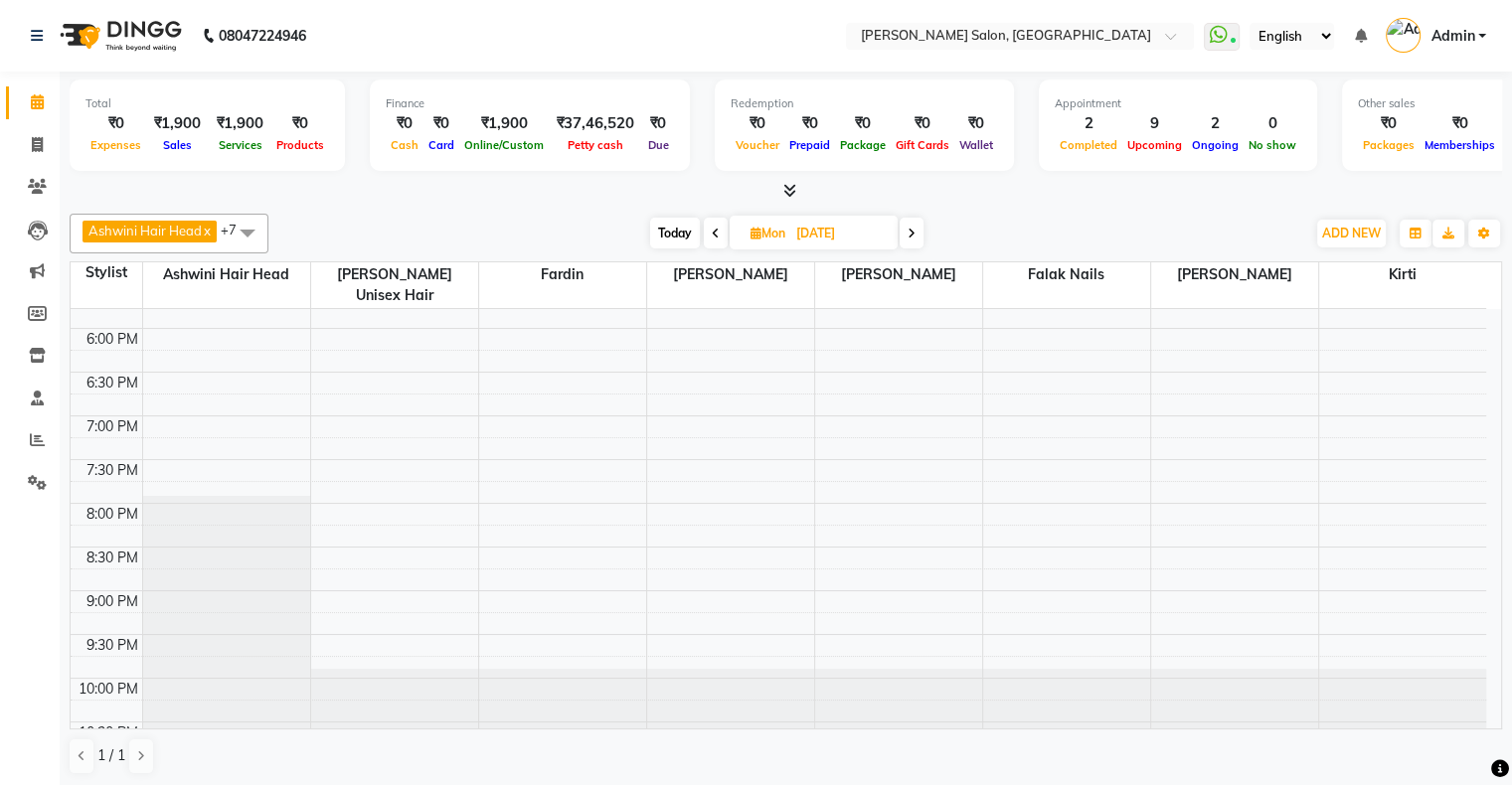 scroll, scrollTop: 685, scrollLeft: 0, axis: vertical 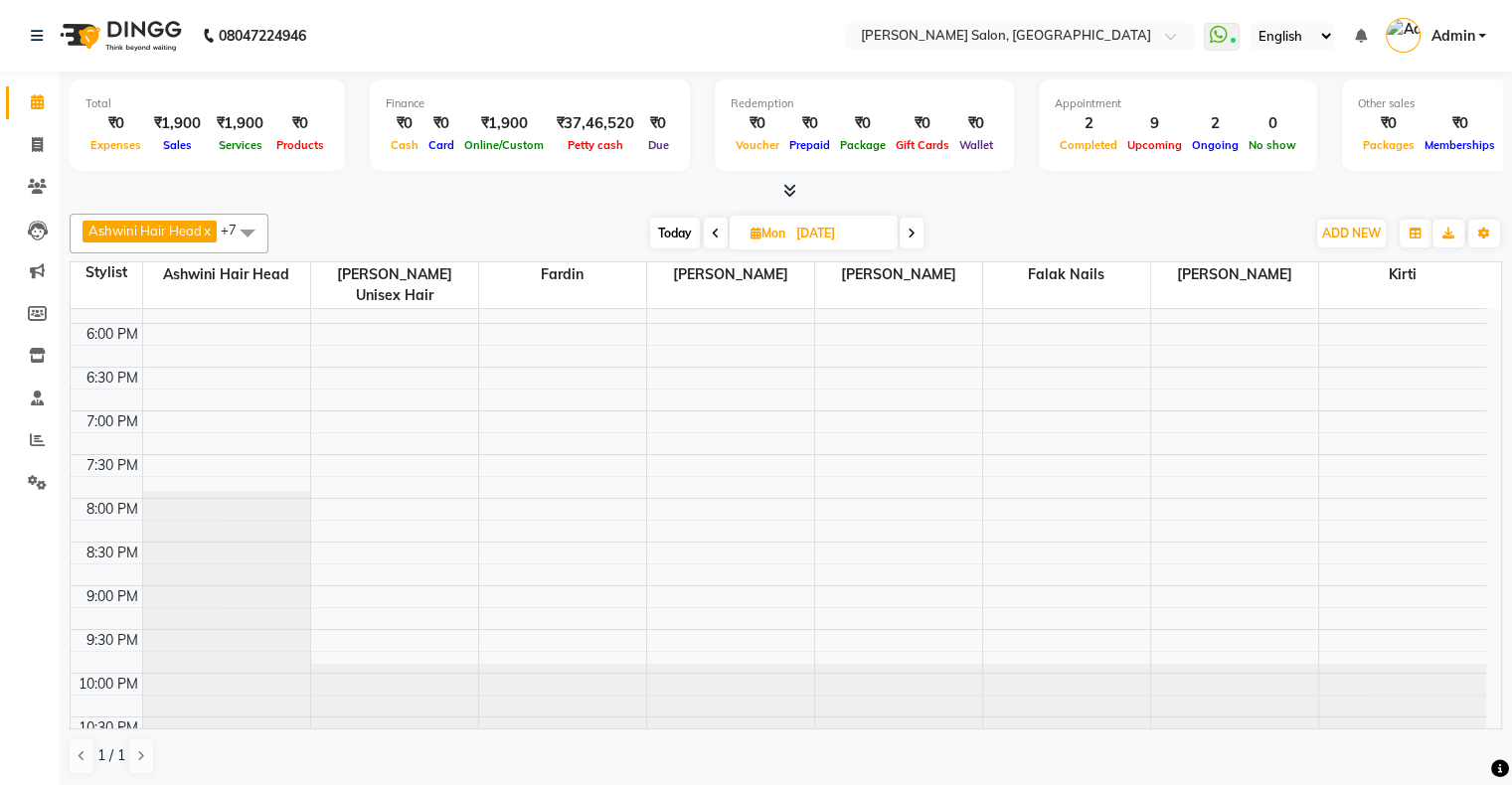 click on "10:00 AM 10:30 AM 11:00 AM 11:30 AM 12:00 PM 12:30 PM 1:00 PM 1:30 PM 2:00 PM 2:30 PM 3:00 PM 3:30 PM 4:00 PM 4:30 PM 5:00 PM 5:30 PM 6:00 PM 6:30 PM 7:00 PM 7:30 PM 8:00 PM 8:30 PM 9:00 PM 9:30 PM 10:00 PM 10:30 PM" at bounding box center [778, 192] 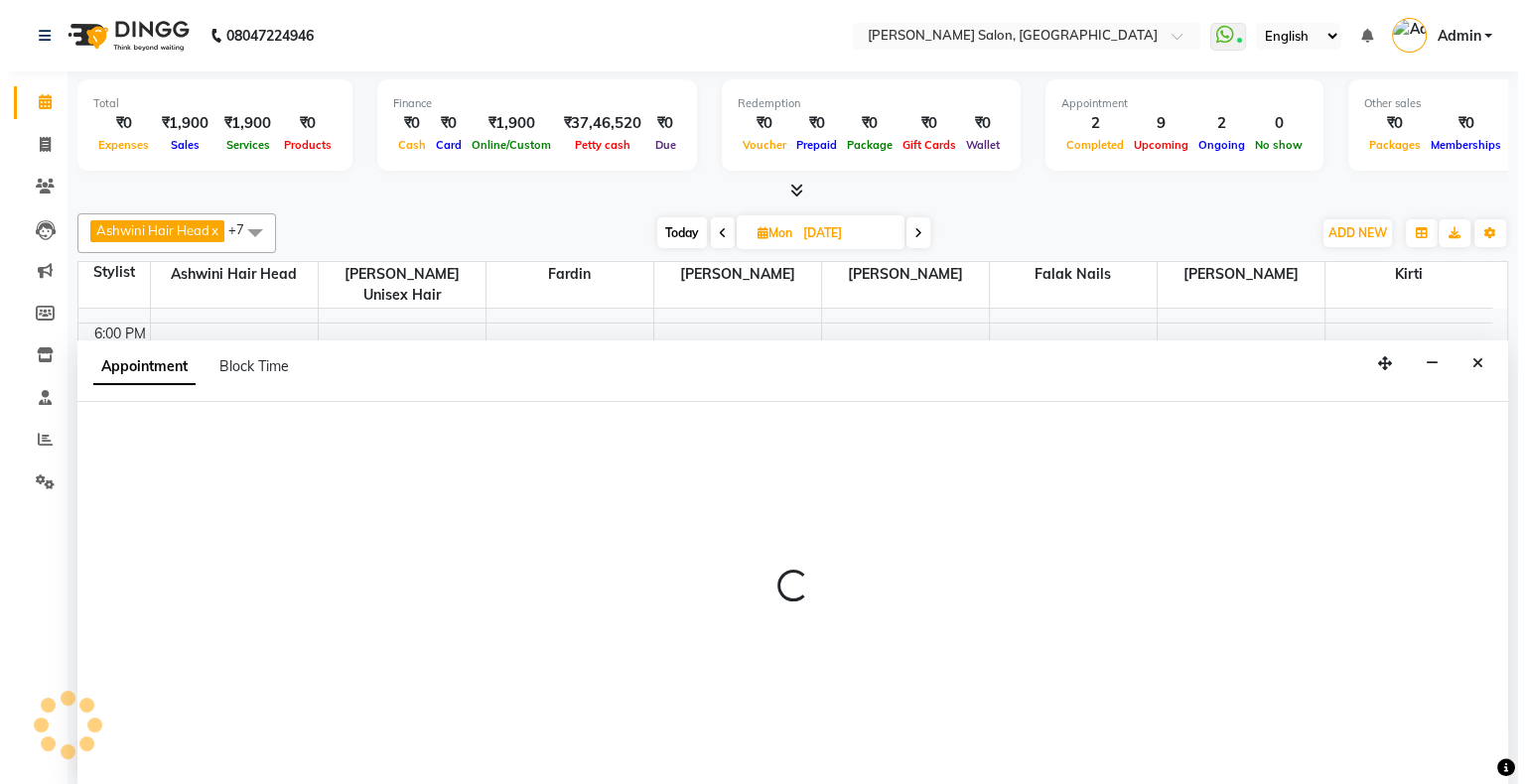 scroll, scrollTop: 0, scrollLeft: 0, axis: both 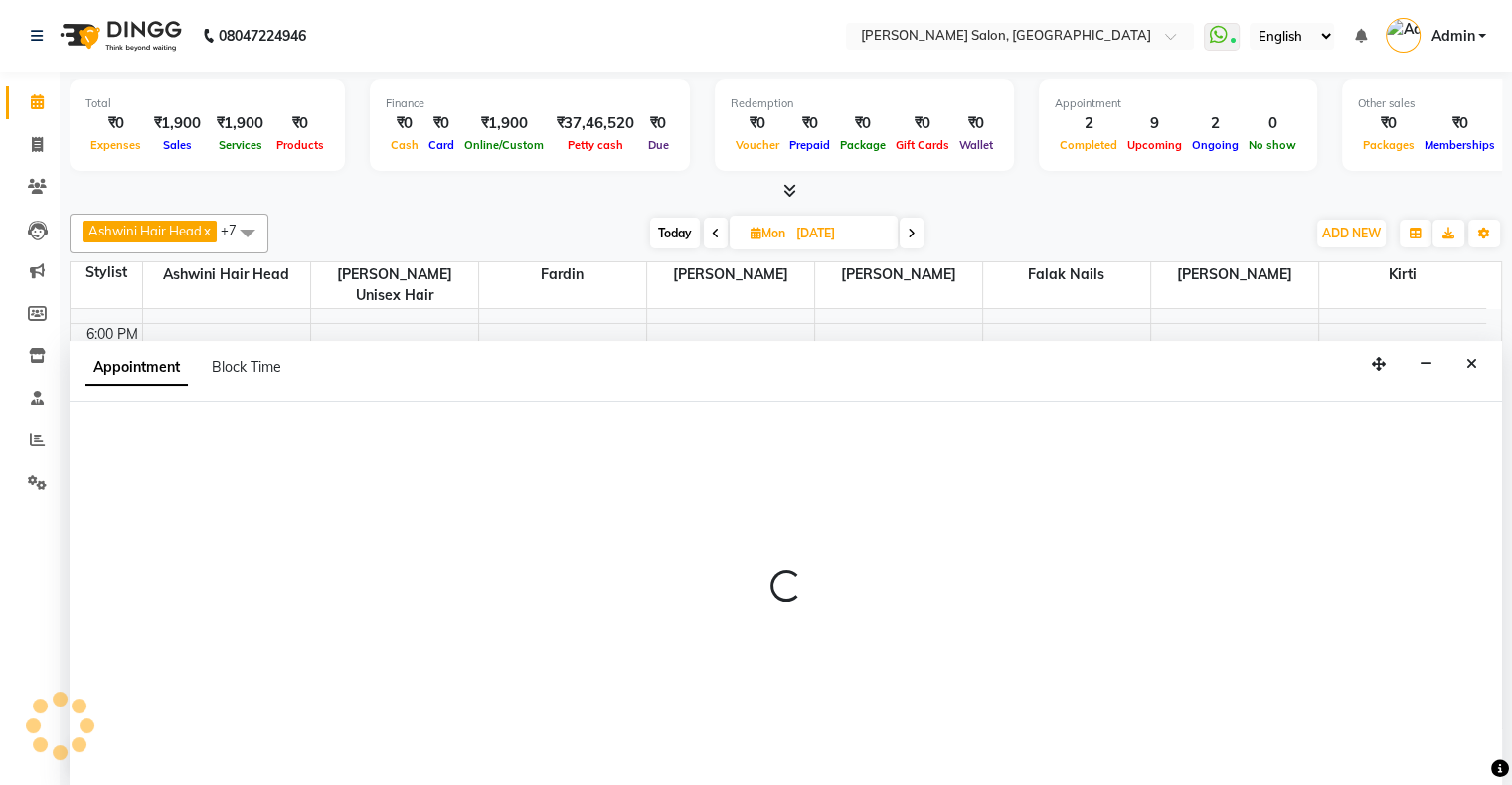 select on "84656" 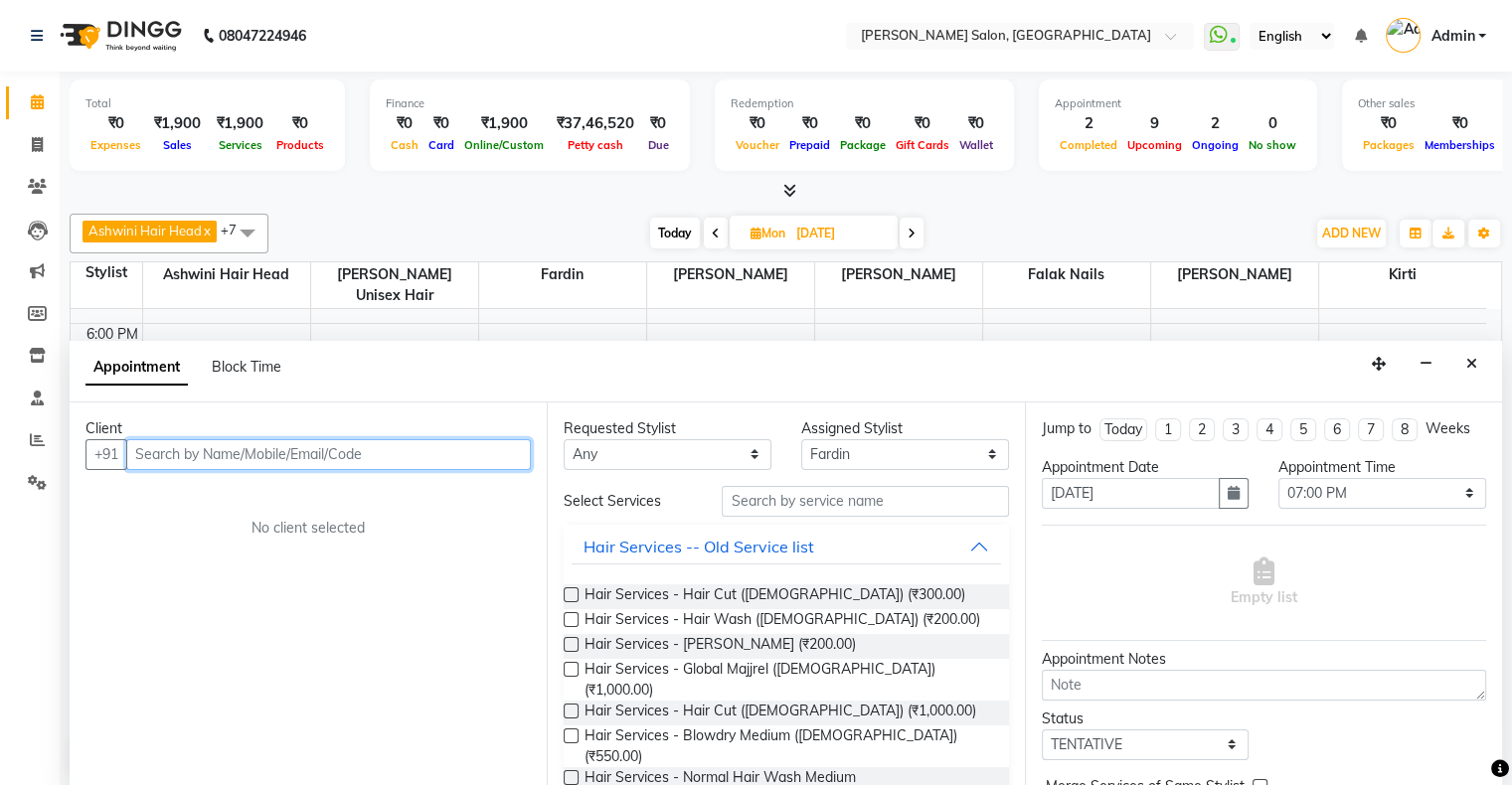 click at bounding box center [328, 454] 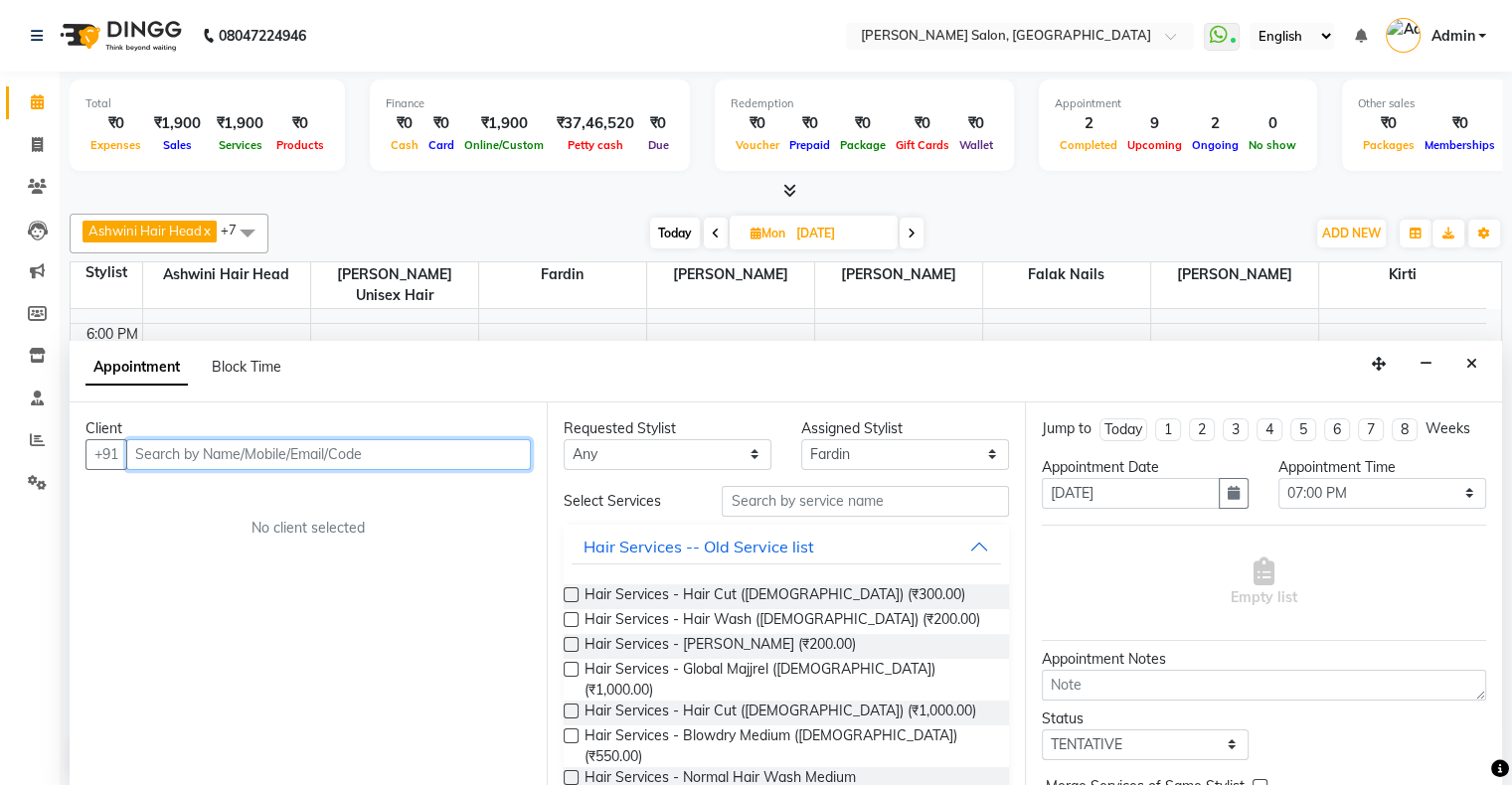 paste on "80973 34210" 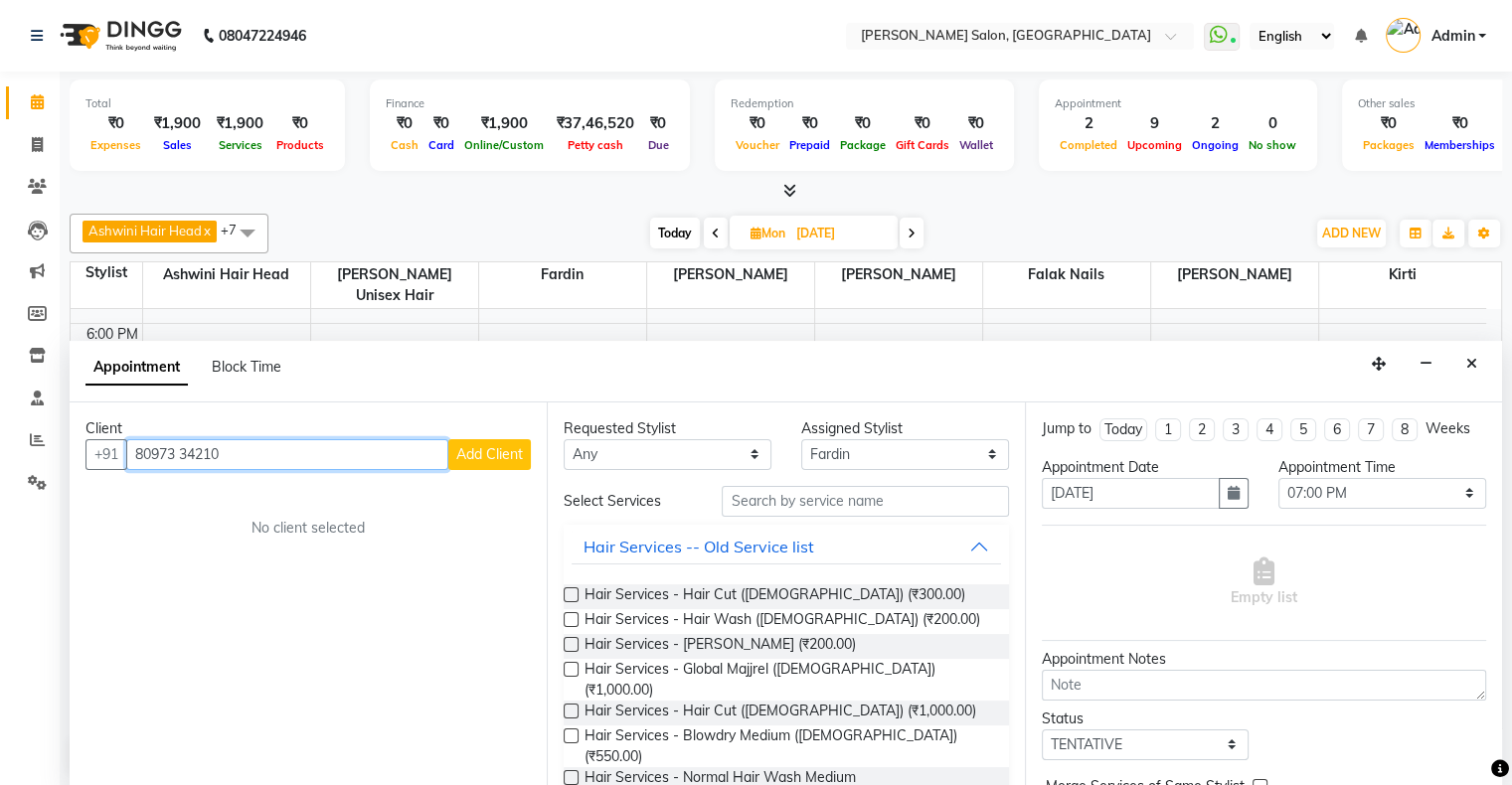 click on "80973 34210" at bounding box center [287, 454] 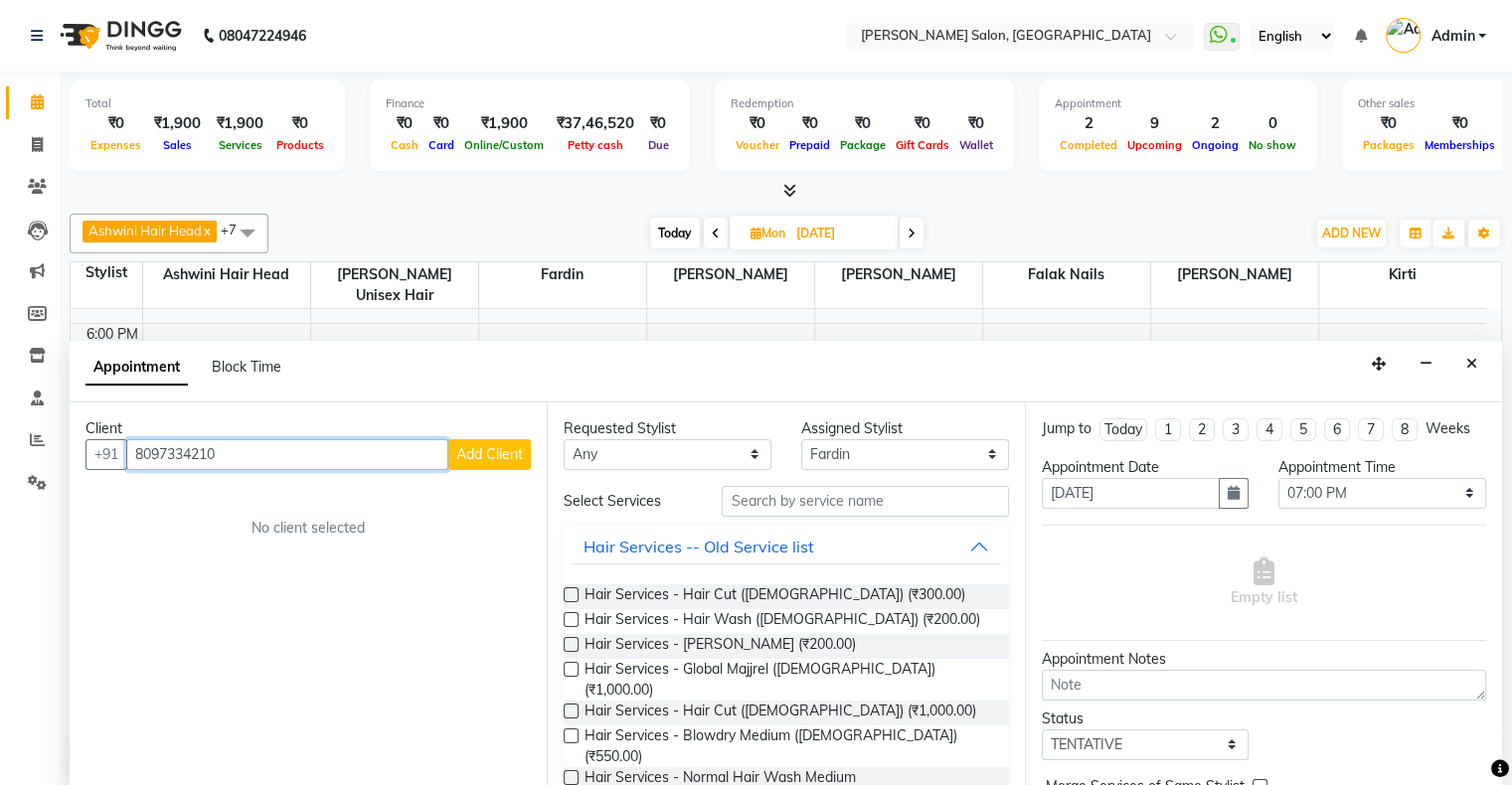 type on "8097334210" 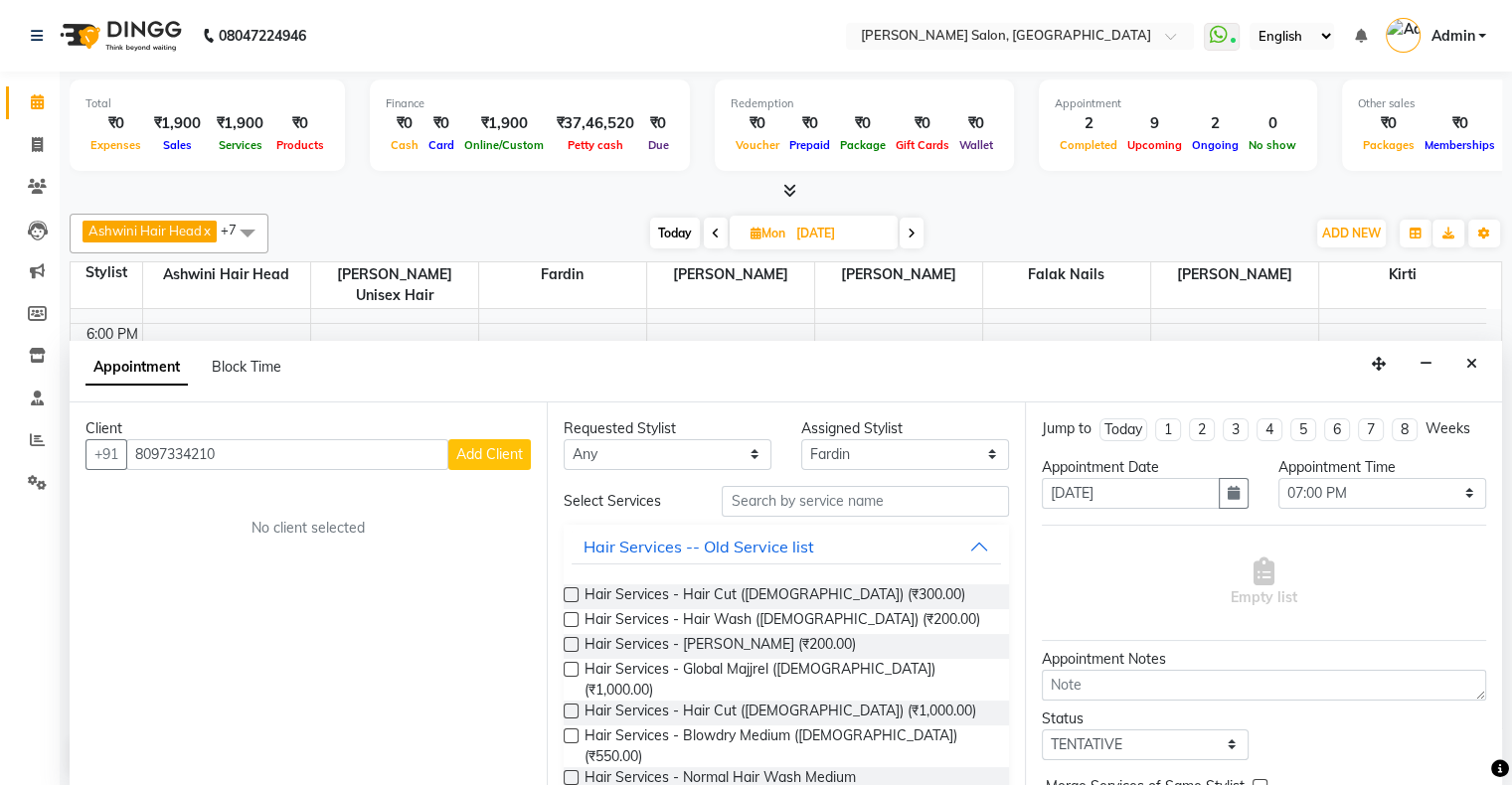 click on "Add Client" at bounding box center (489, 454) 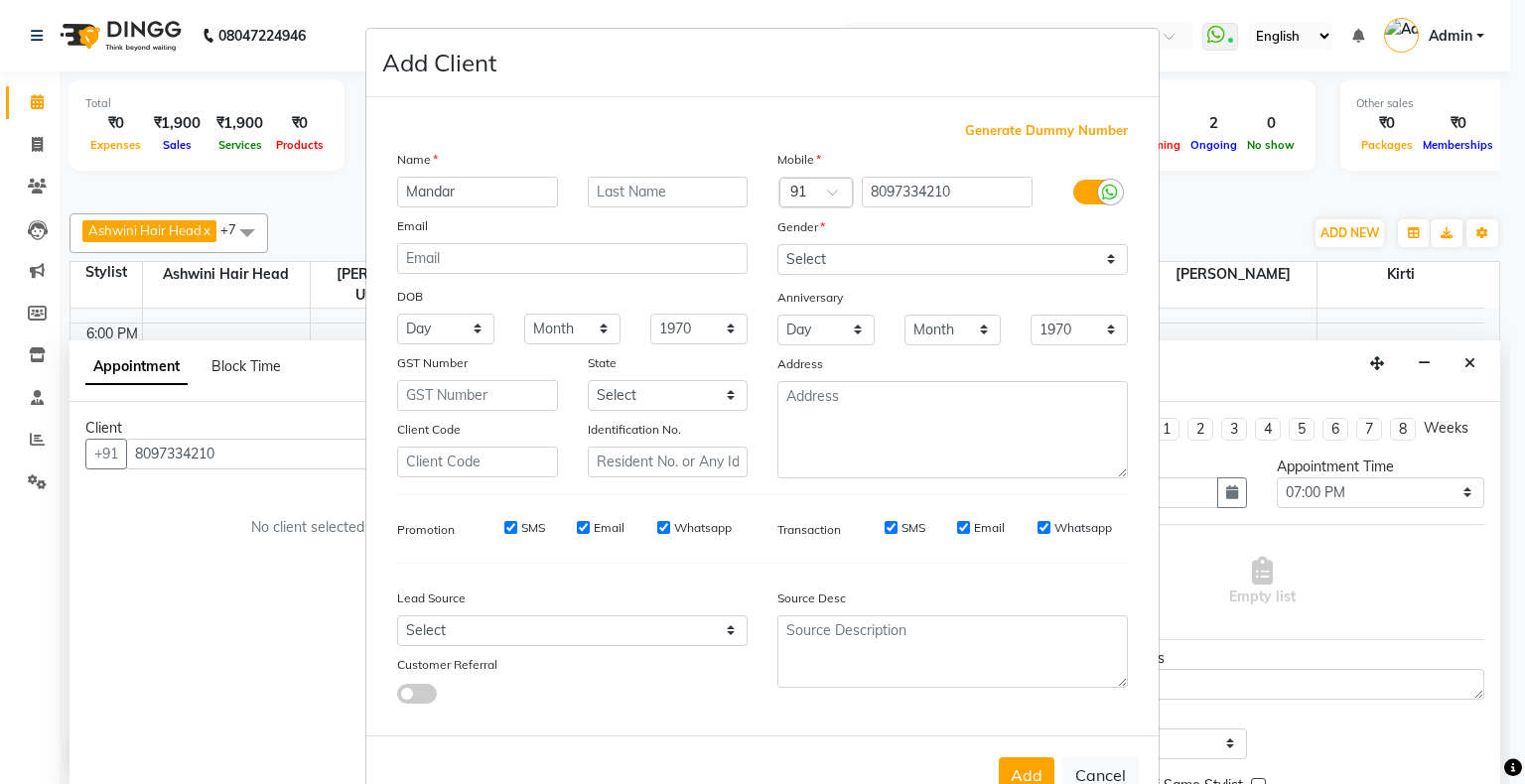 type on "Mandar" 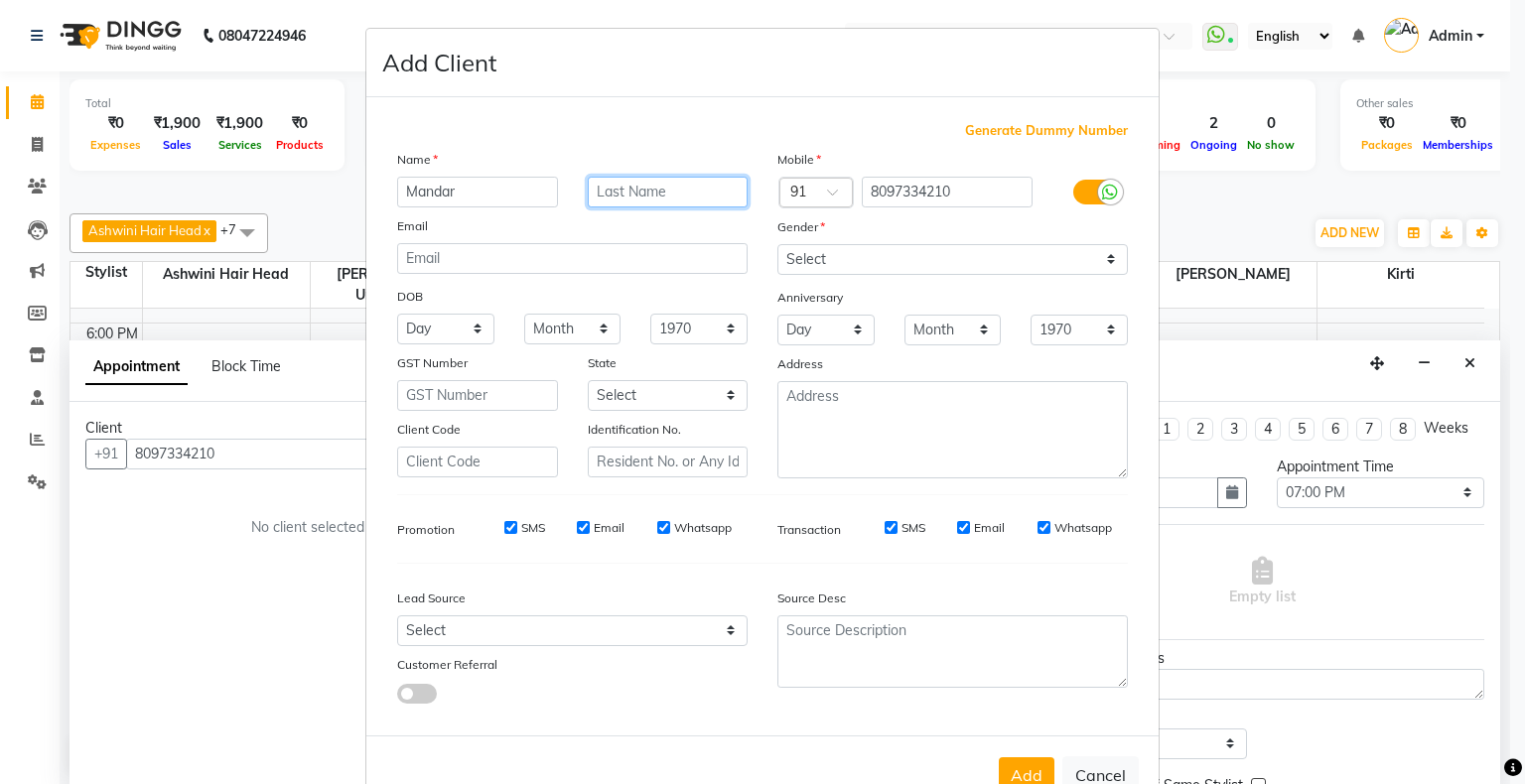 click at bounding box center (668, 192) 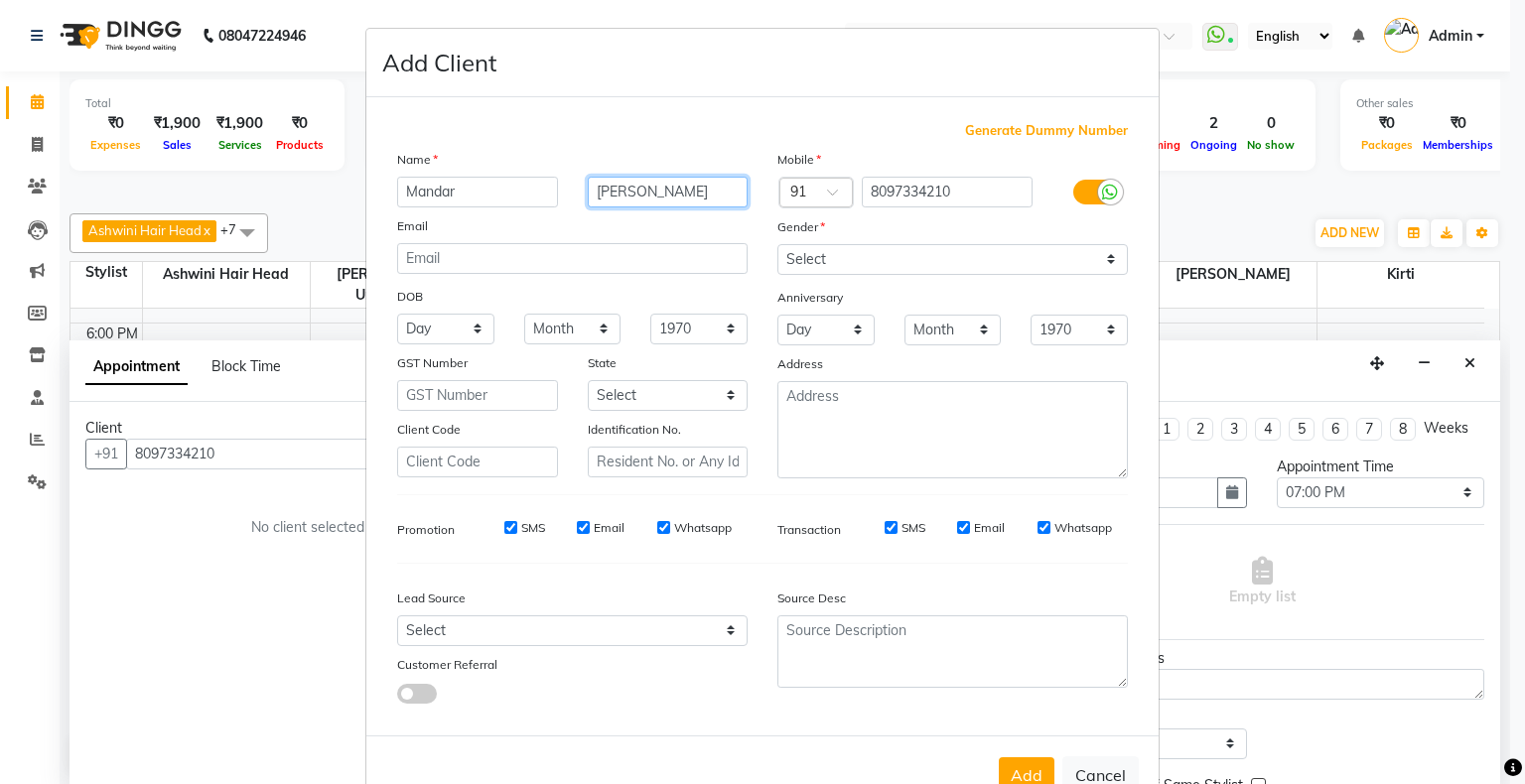 type on "Haldankar" 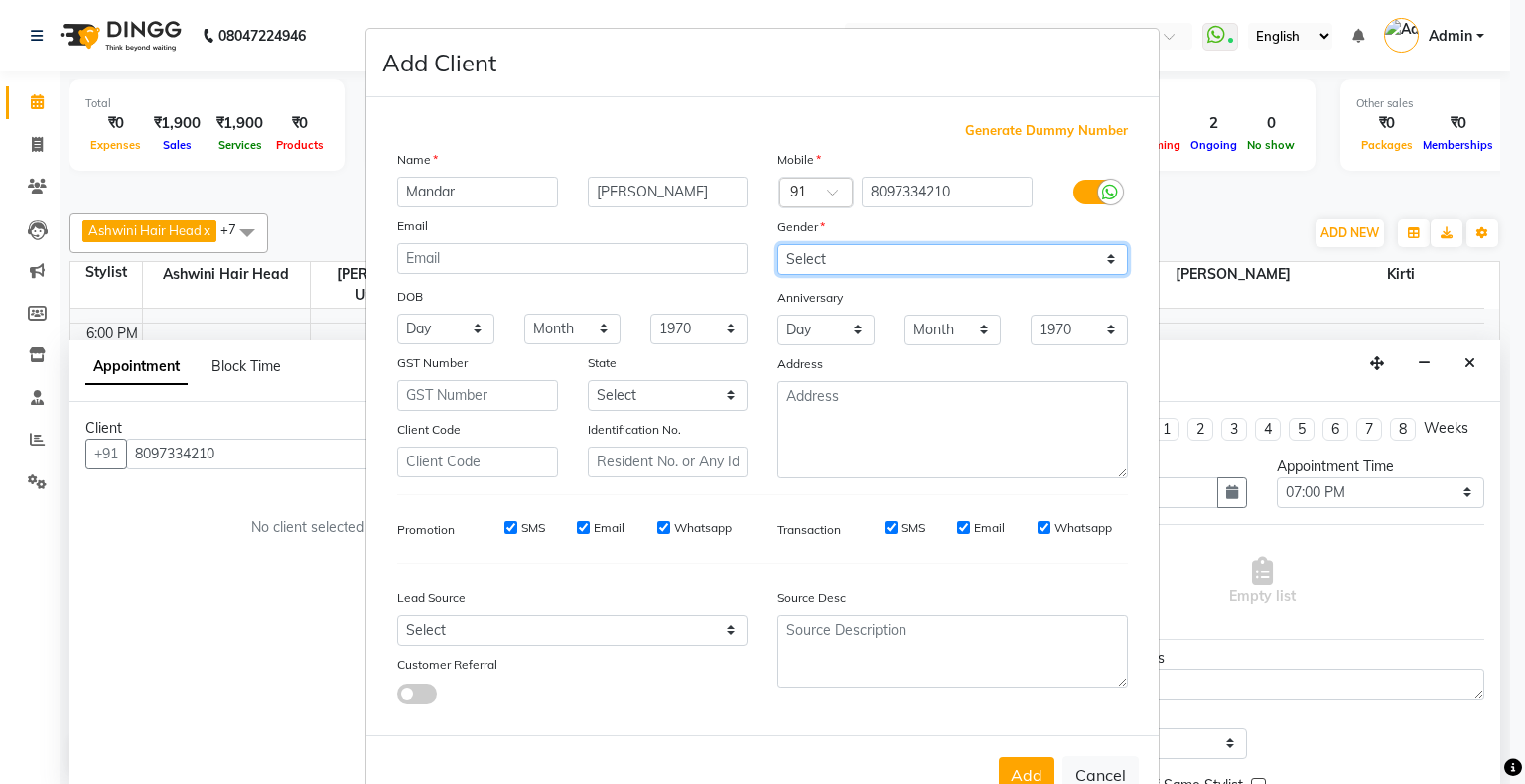 click on "Select Male Female Other Prefer Not To Say" at bounding box center [952, 259] 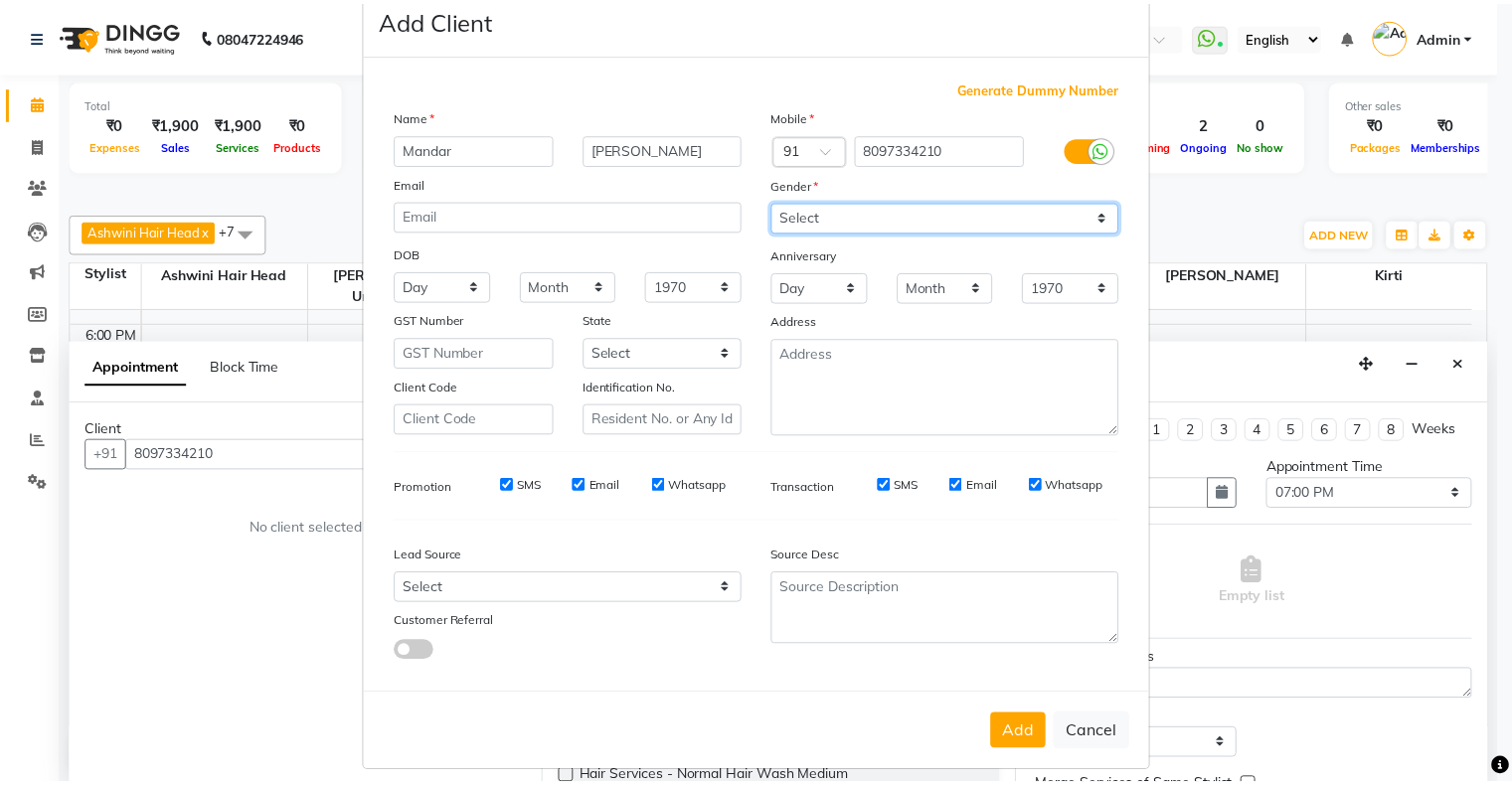 scroll, scrollTop: 66, scrollLeft: 0, axis: vertical 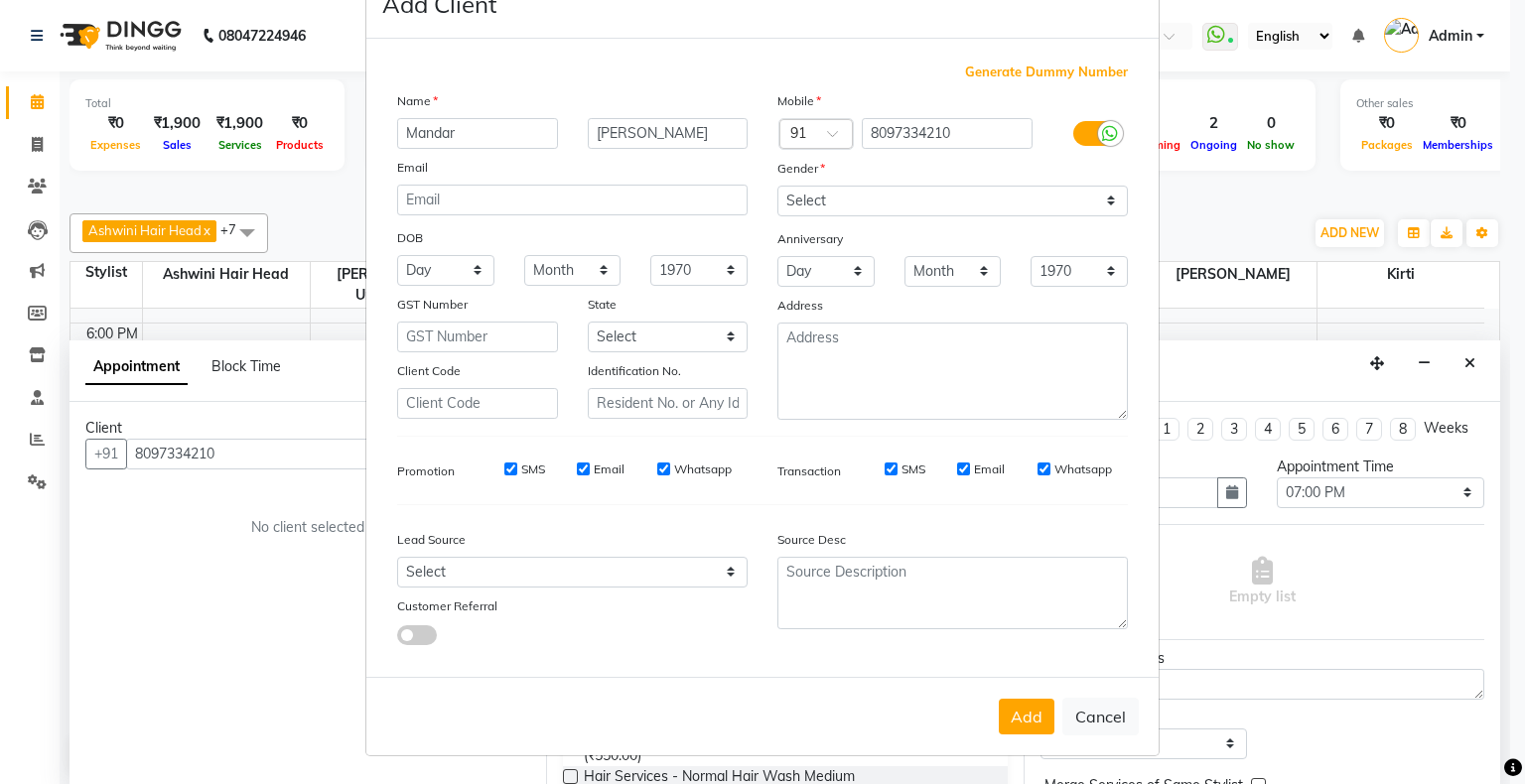 click on "Add   Cancel" at bounding box center [762, 716] 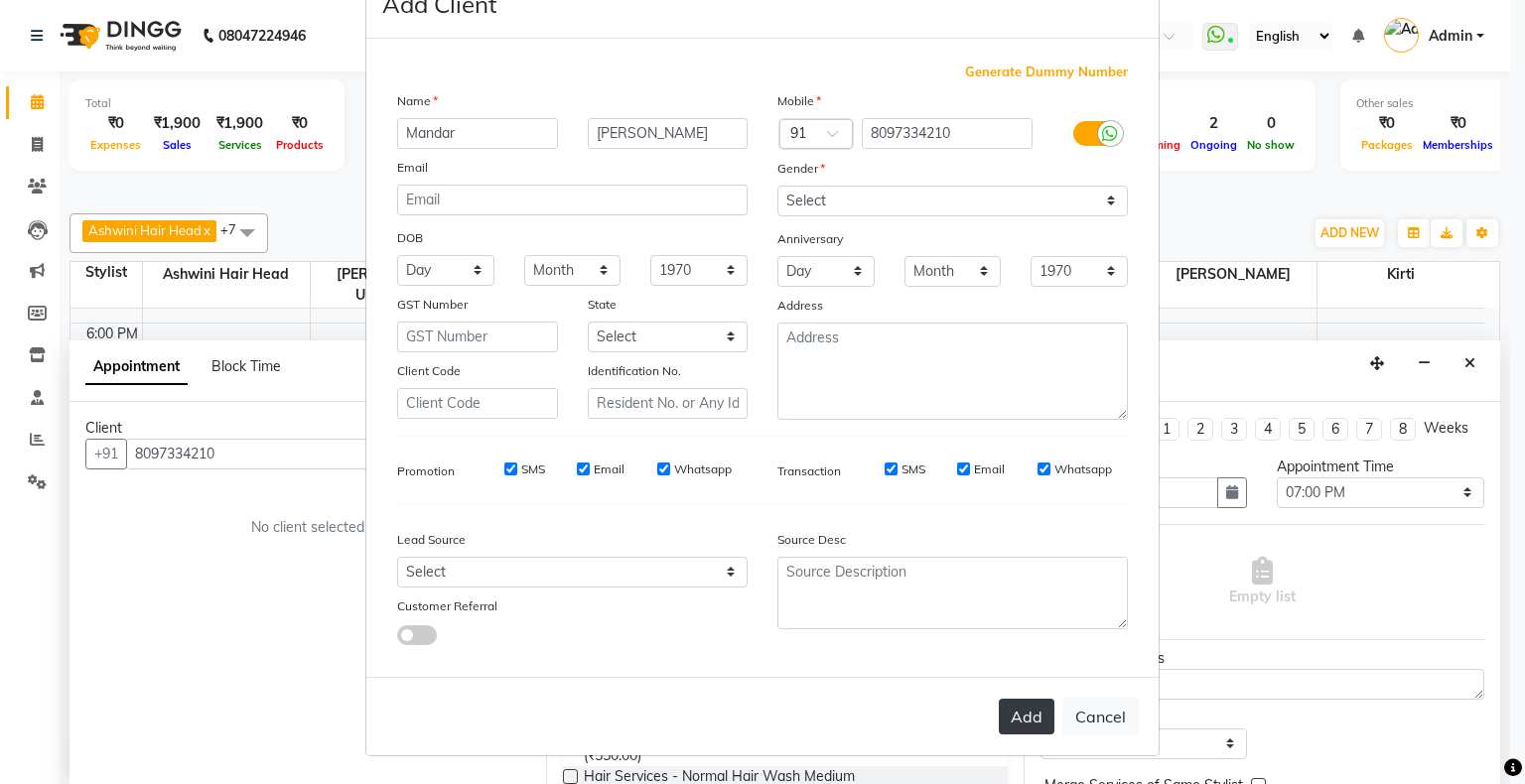 click on "Add" at bounding box center (1027, 717) 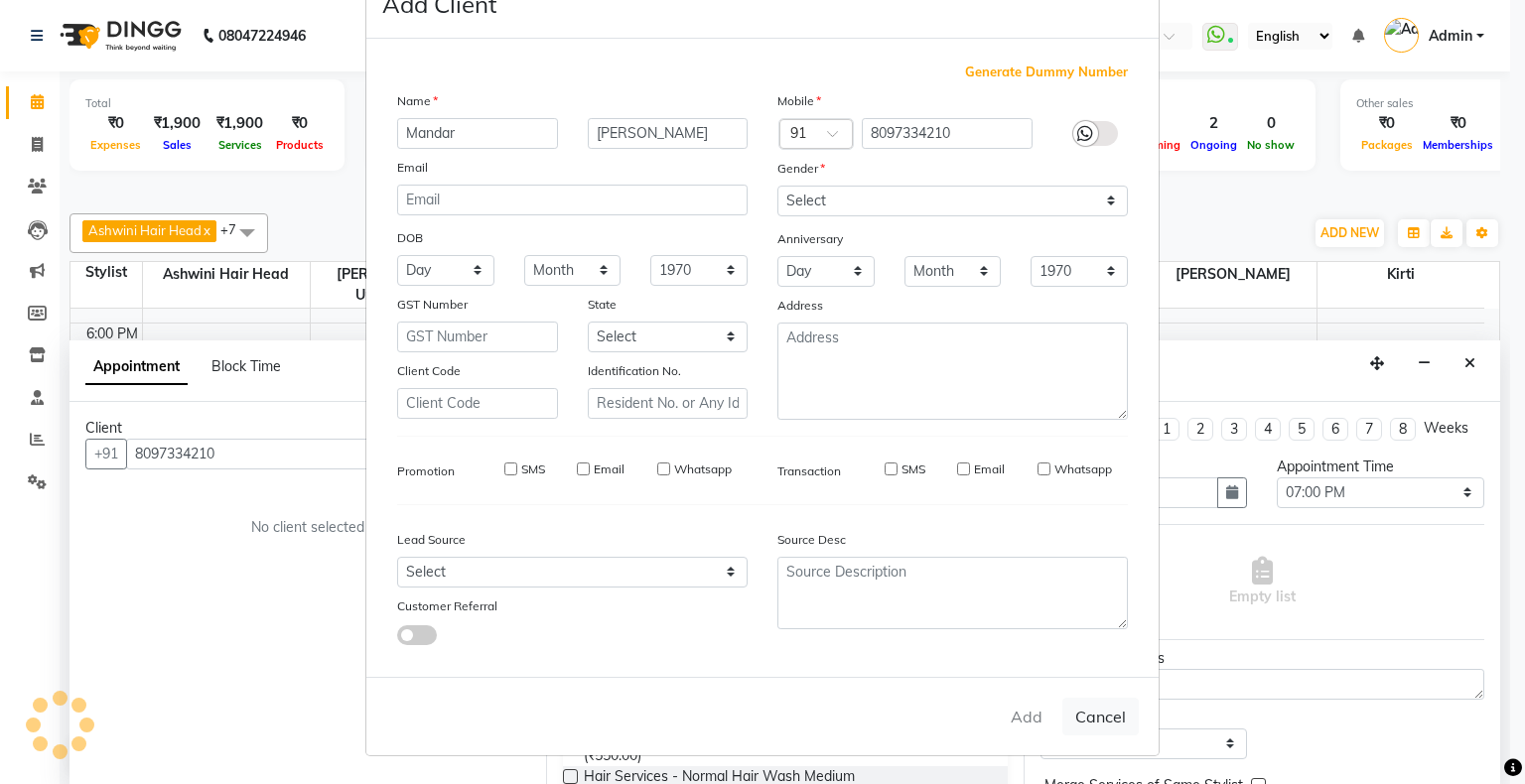 type 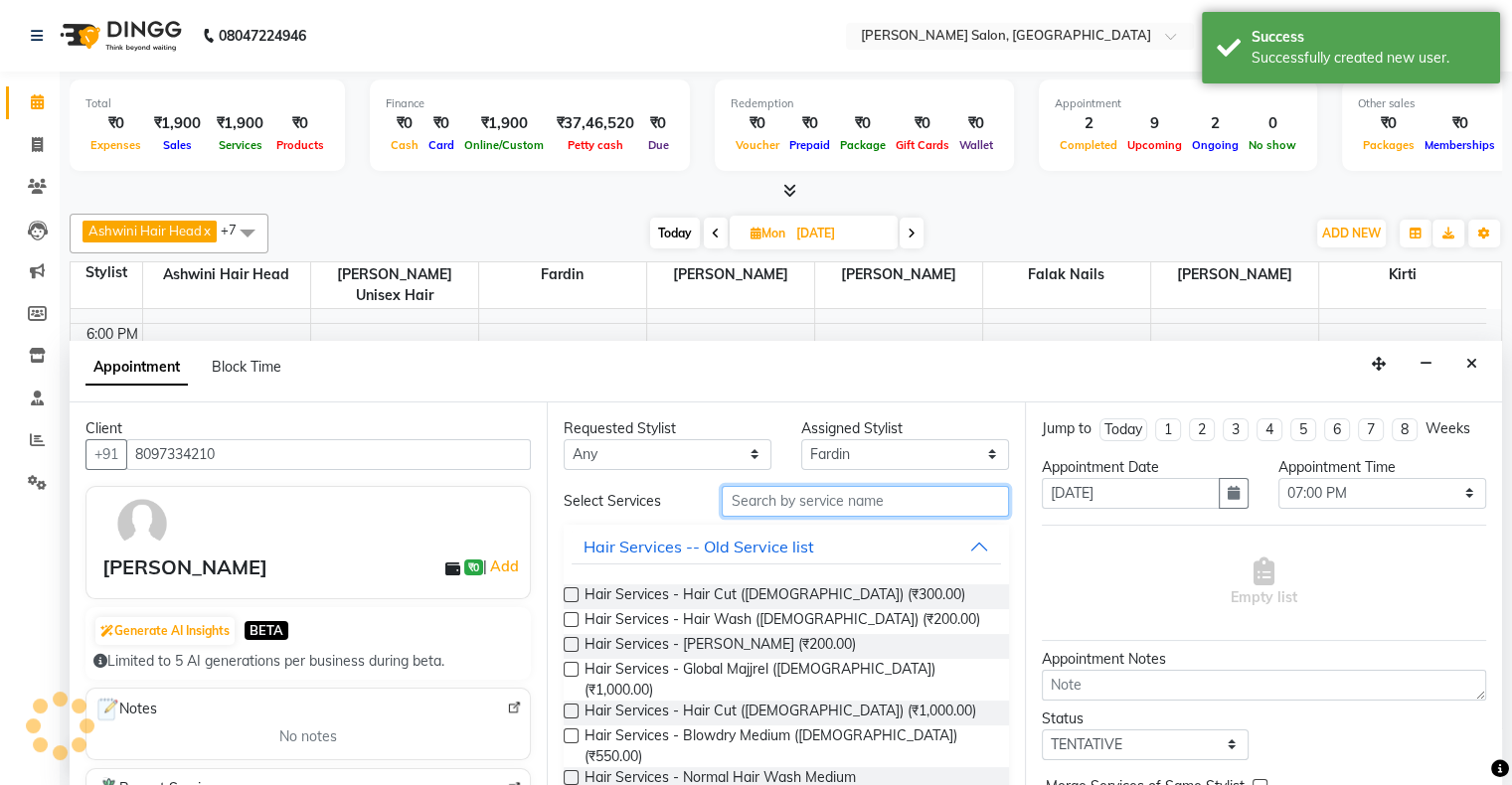 click at bounding box center (865, 501) 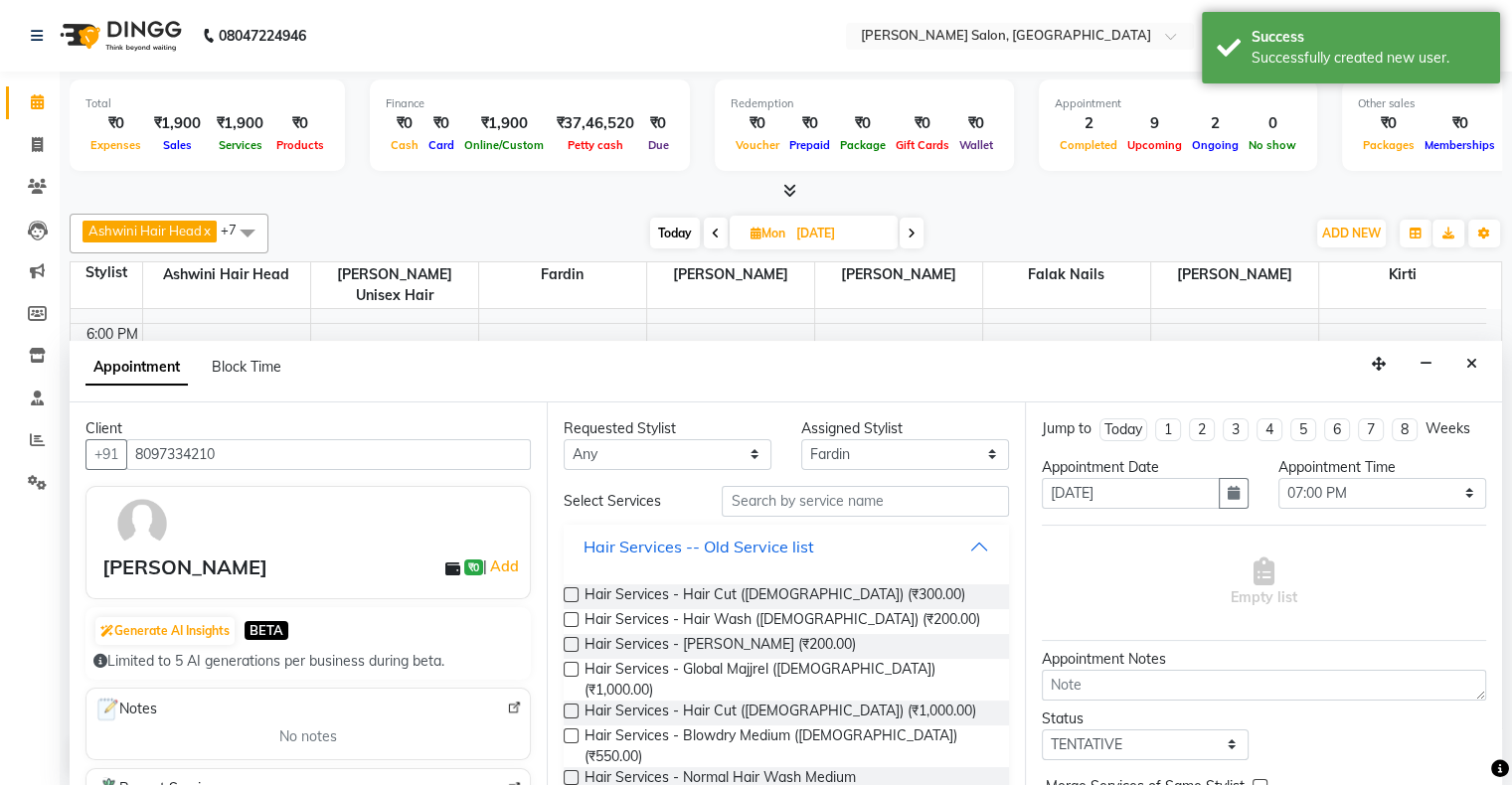 click on "Hair Services -- Old Service list" at bounding box center (785, 547) 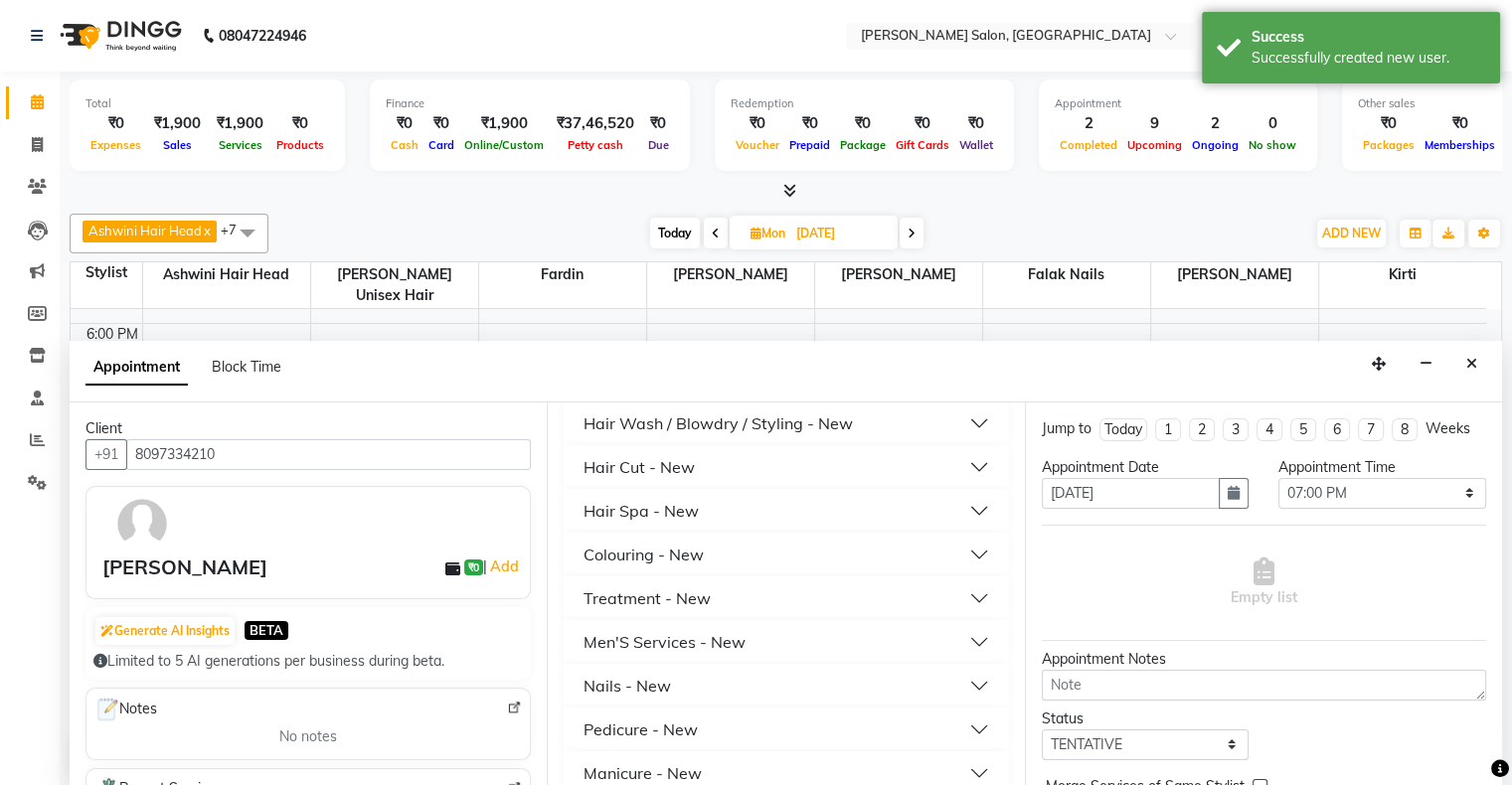 click on "Men'S Services - New" at bounding box center [785, 642] 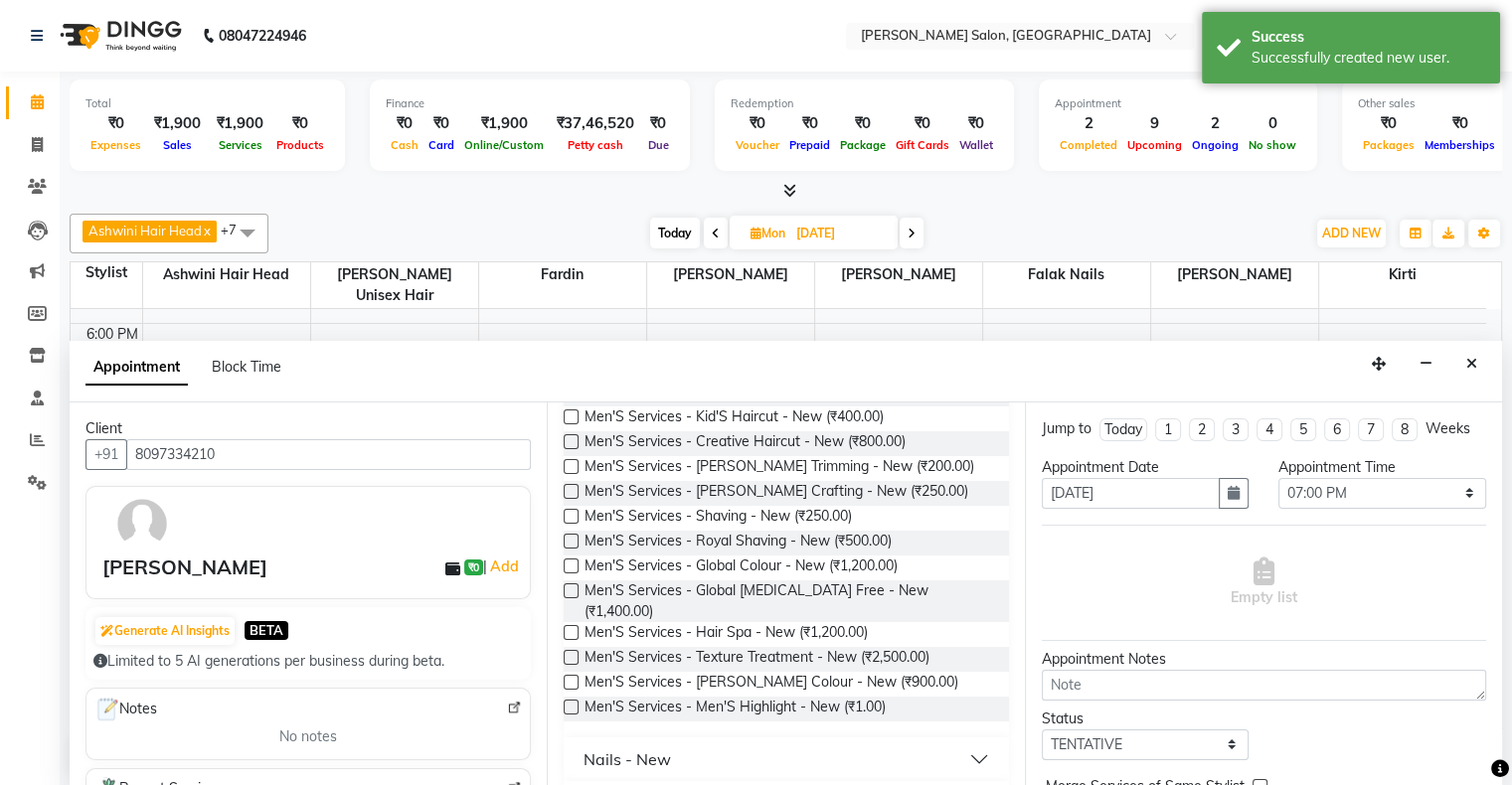 scroll, scrollTop: 497, scrollLeft: 0, axis: vertical 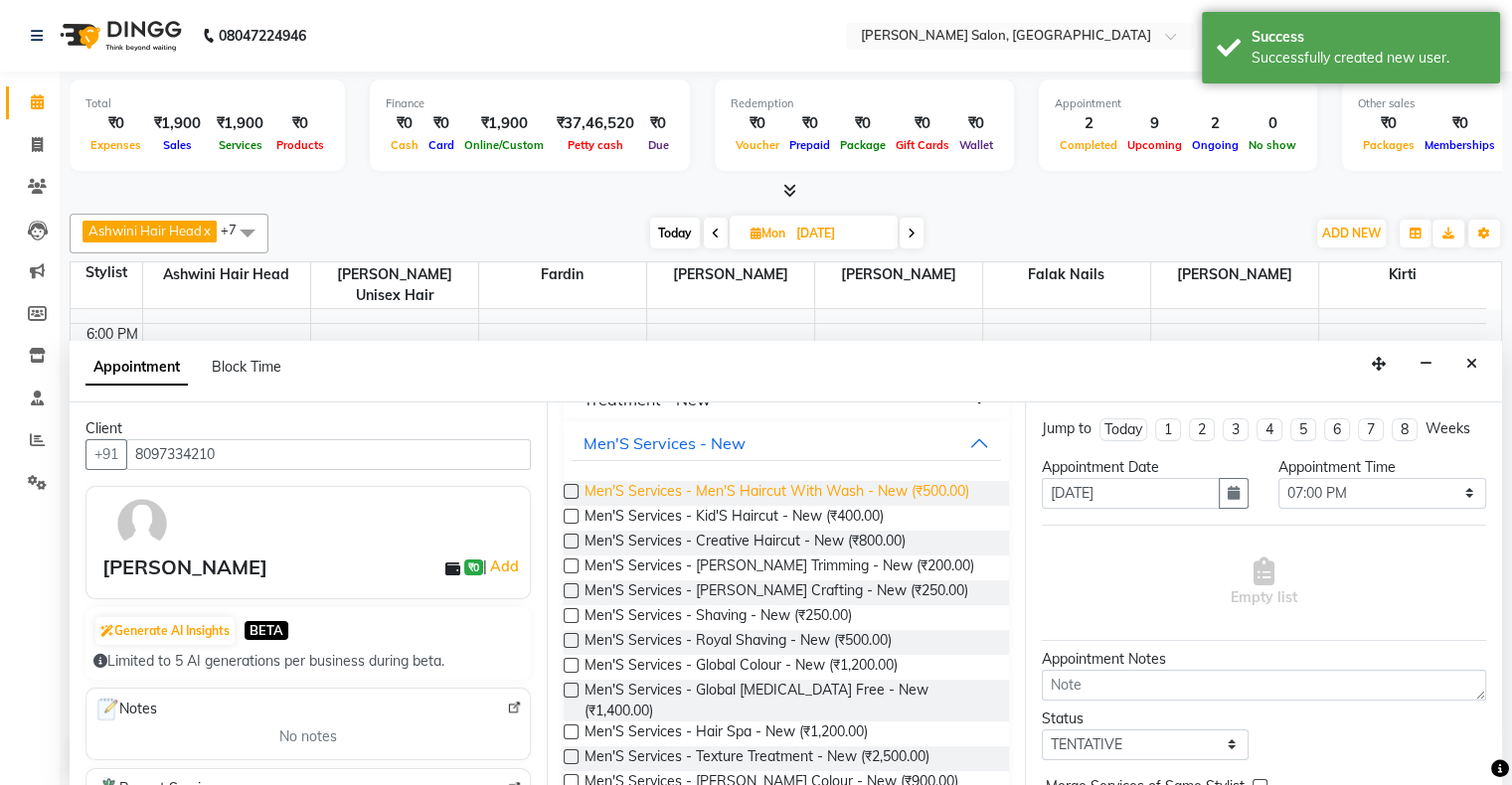click on "Men'S Services - Men'S Haircut With Wash - New (₹500.00)" at bounding box center (776, 493) 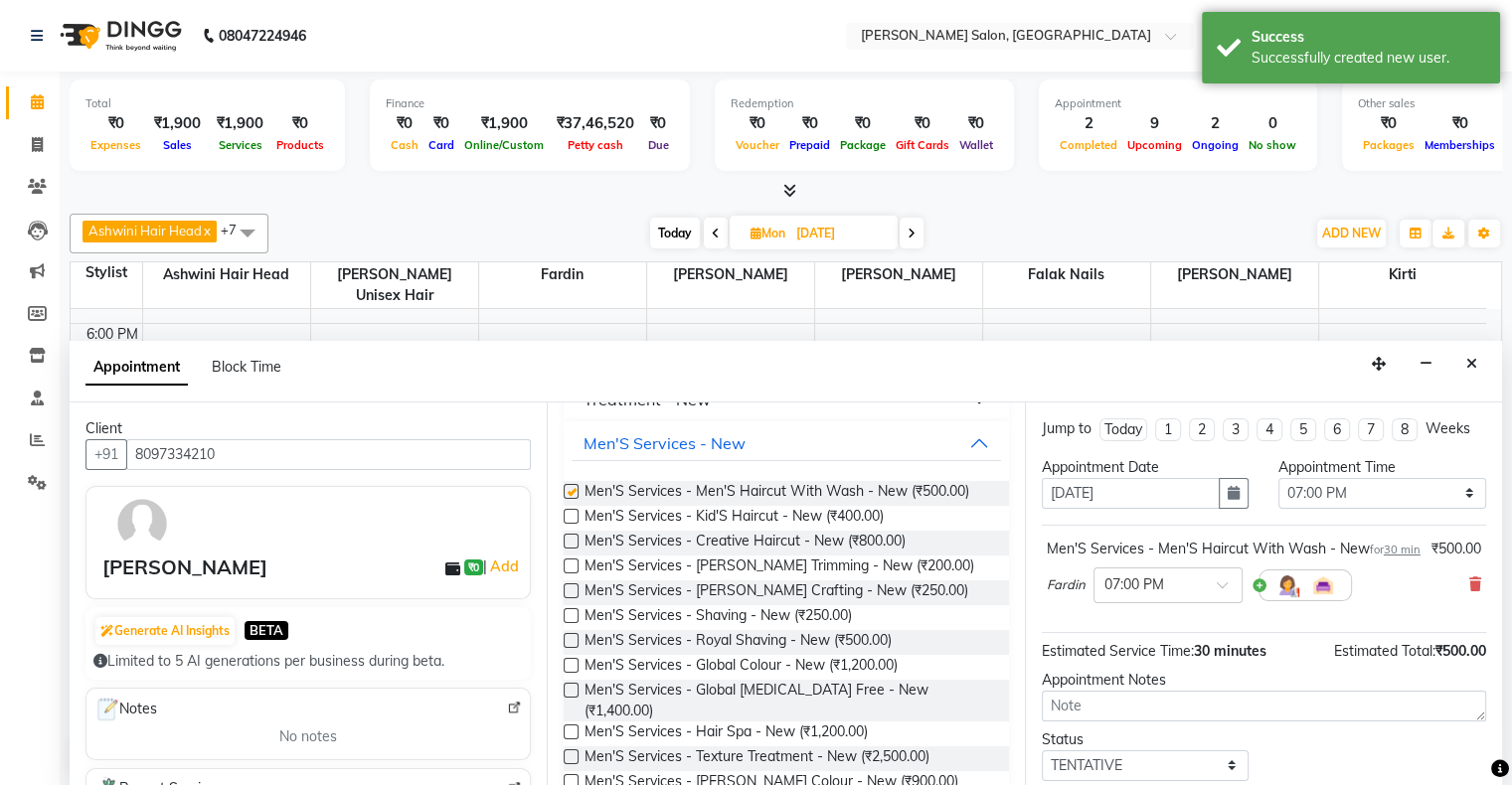 checkbox on "false" 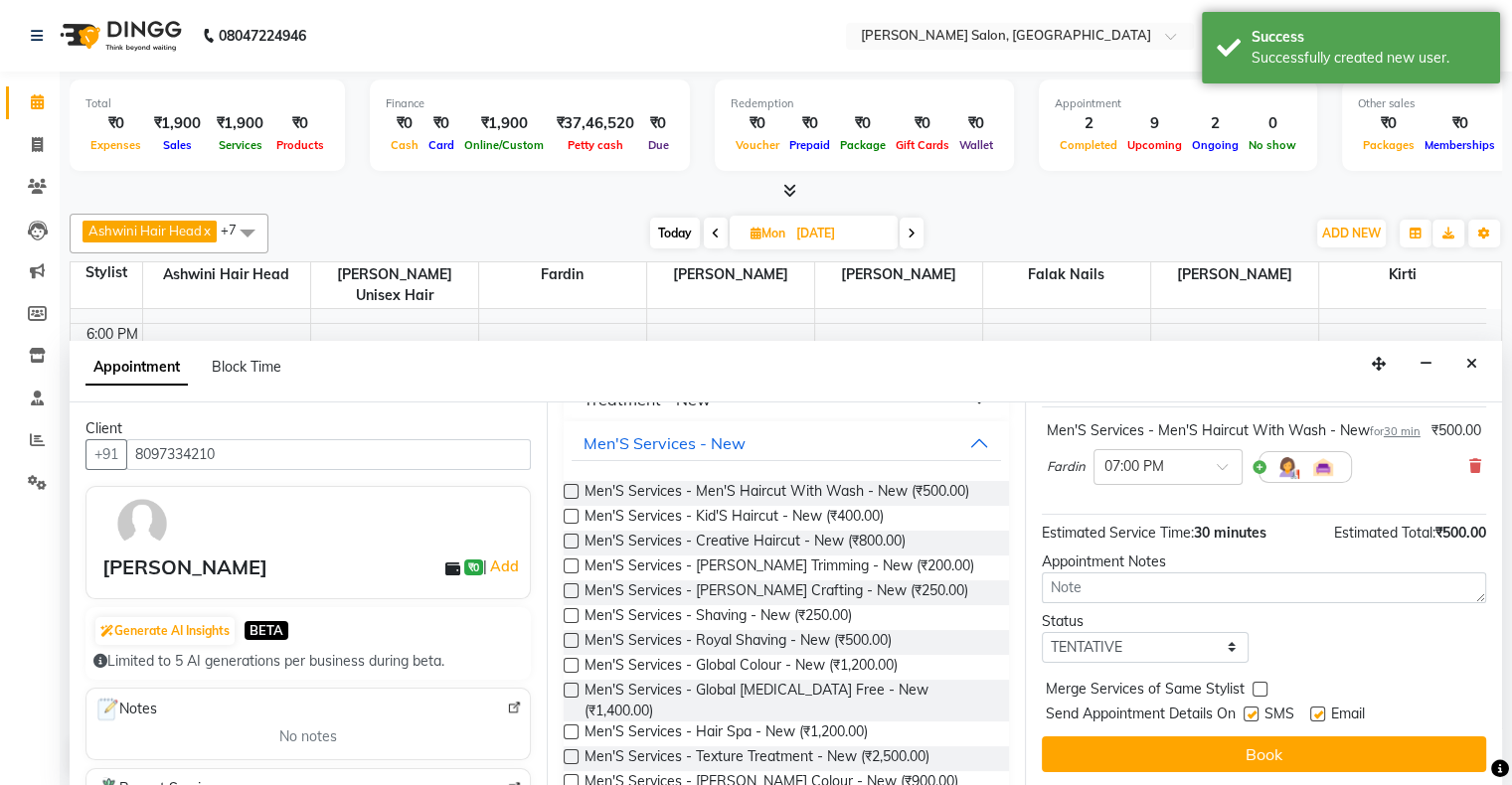 scroll, scrollTop: 138, scrollLeft: 0, axis: vertical 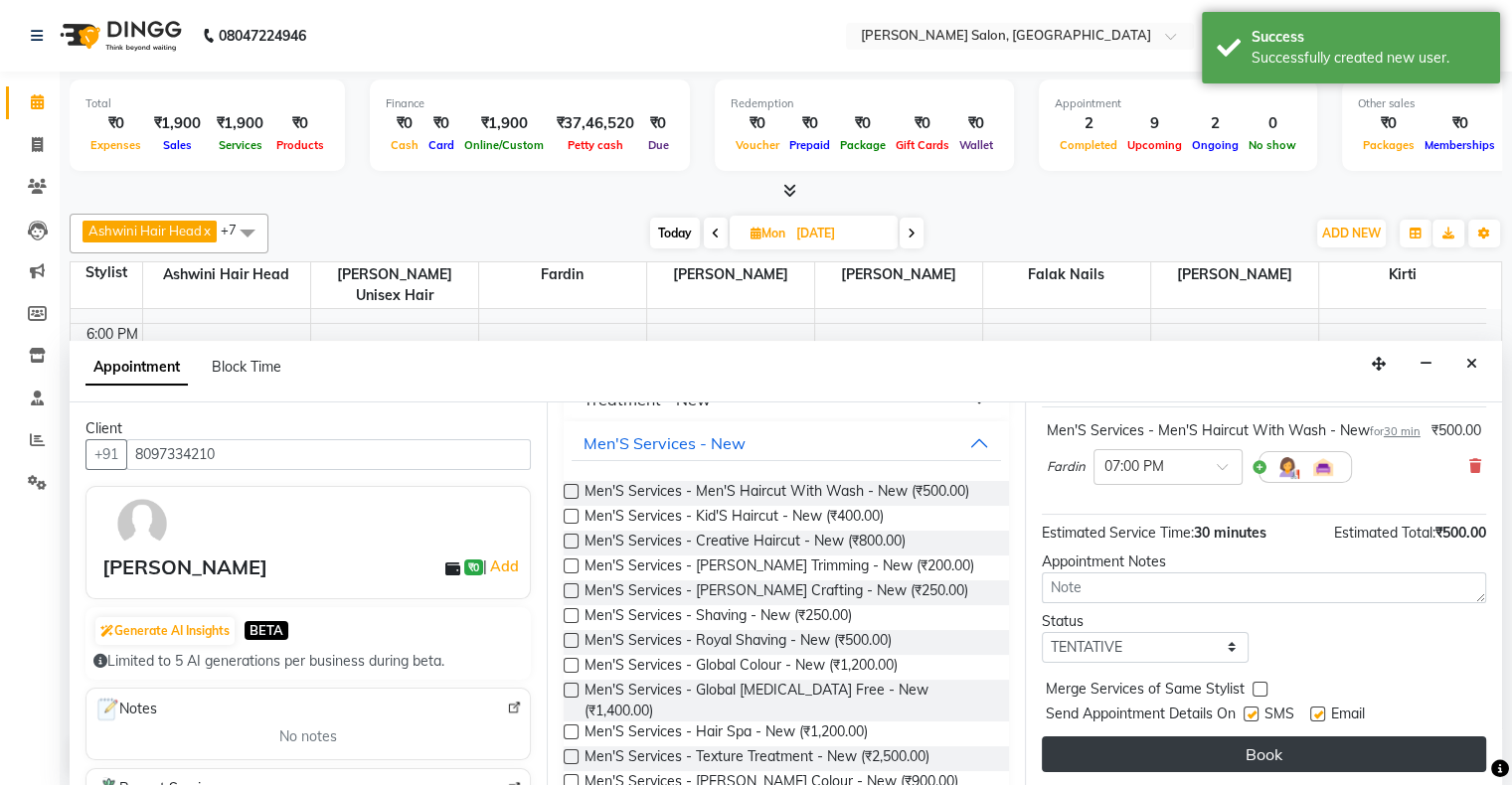 click on "Book" at bounding box center (1263, 754) 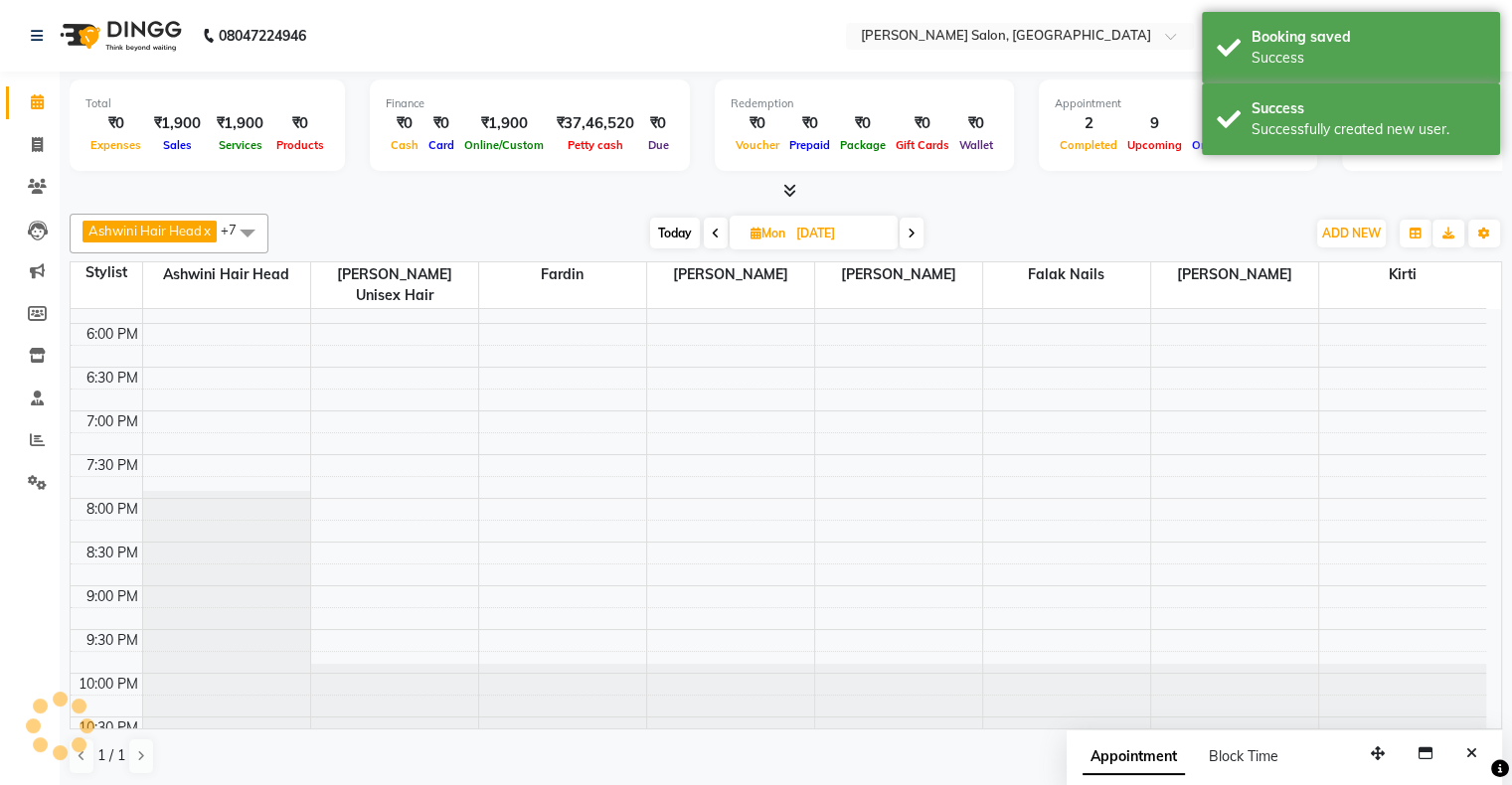 scroll, scrollTop: 0, scrollLeft: 0, axis: both 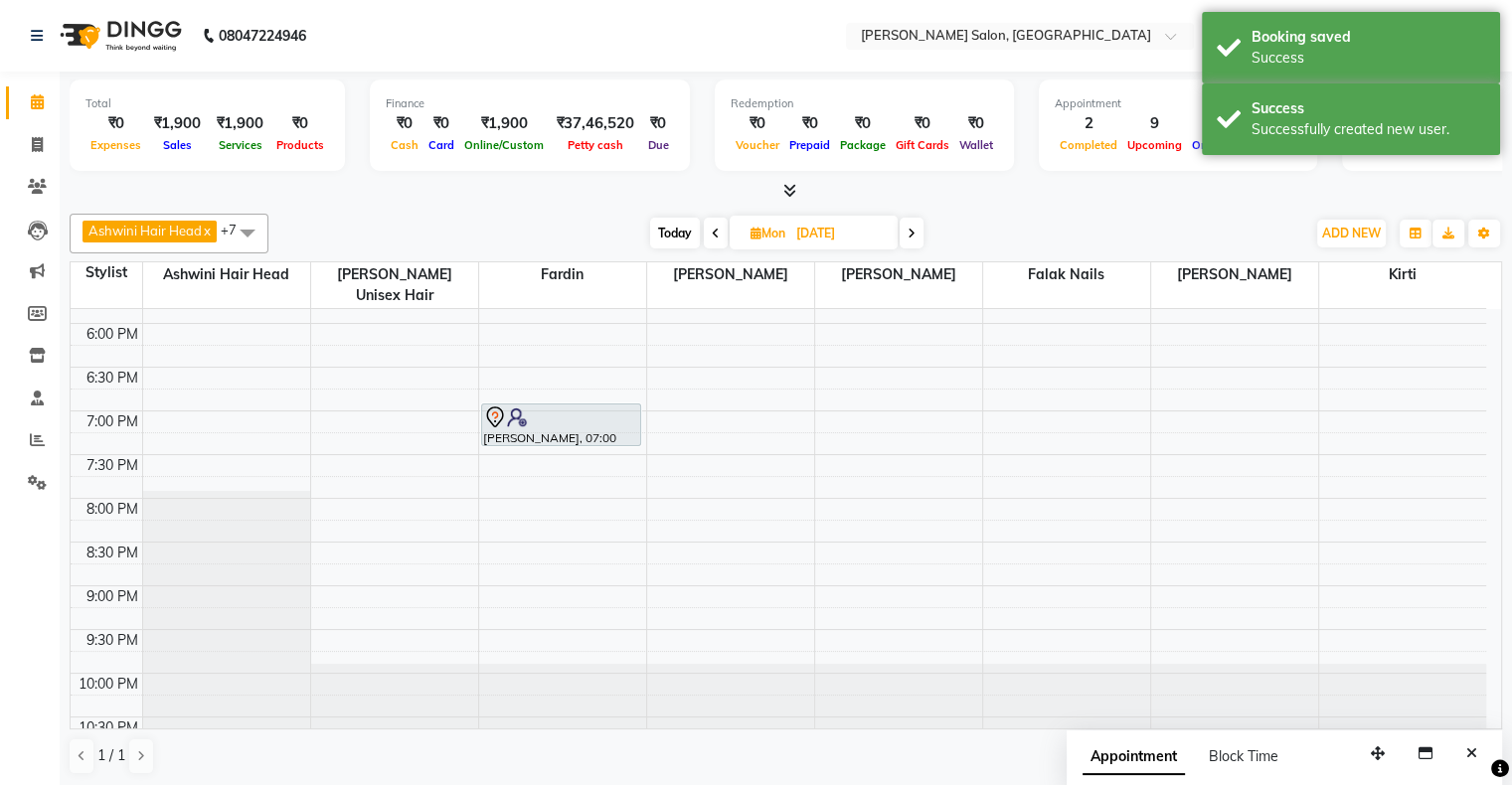 click on "Today" at bounding box center [675, 233] 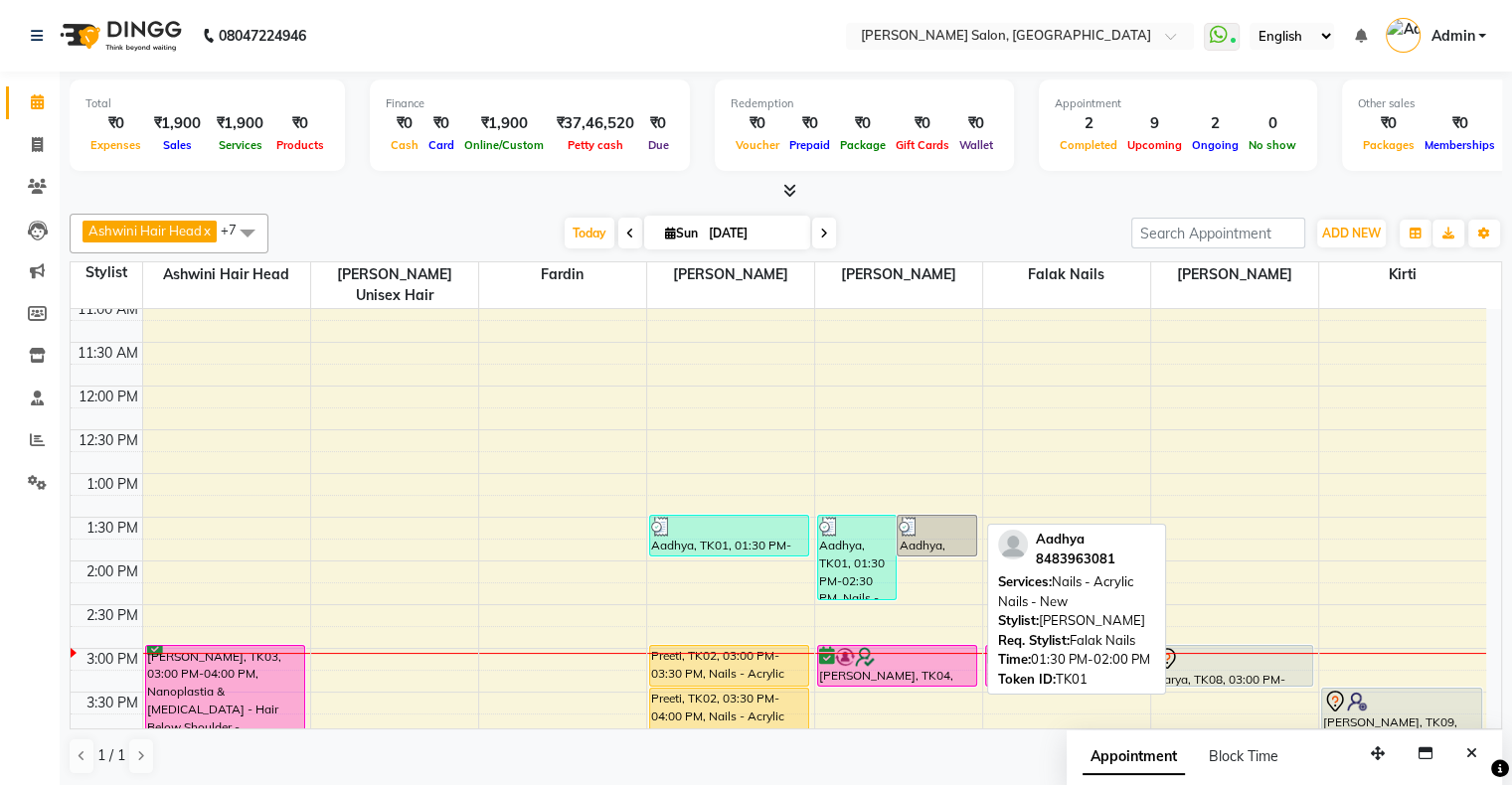 scroll, scrollTop: 199, scrollLeft: 0, axis: vertical 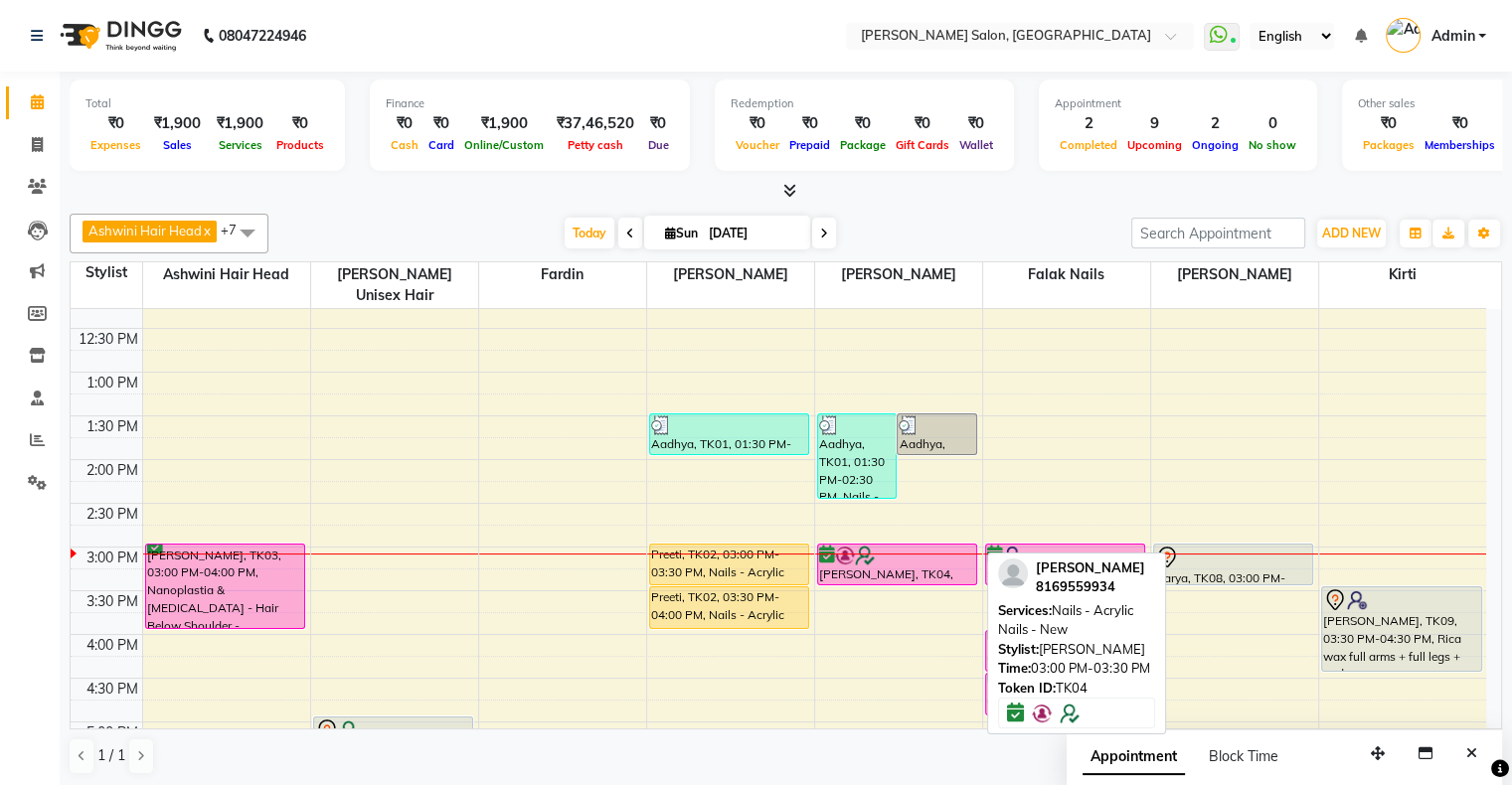 click on "Pooja Sharma, TK04, 03:00 PM-03:30 PM, Nails - Acrylic Nails - New" at bounding box center (898, 564) 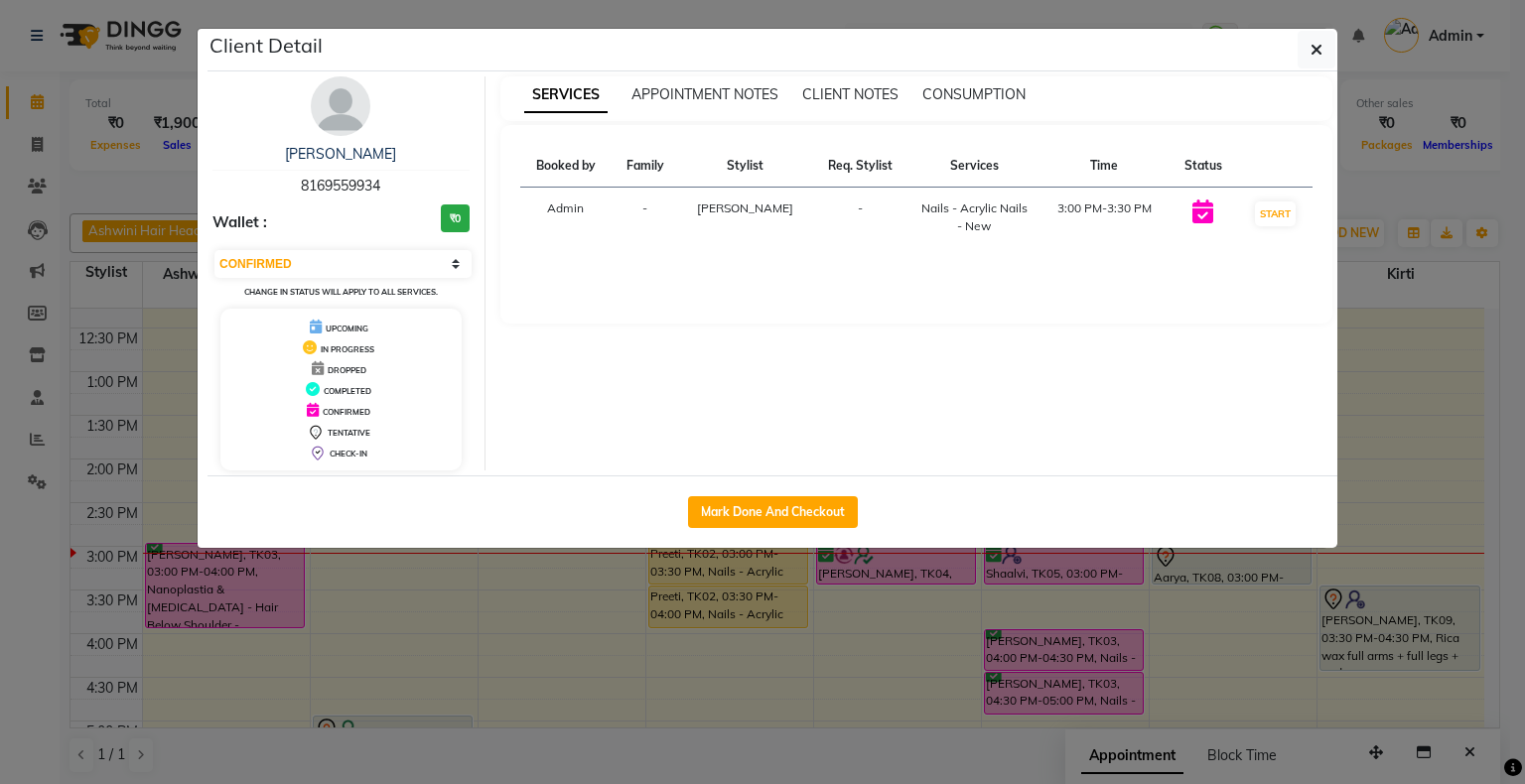 click on "Wallet : ₹0" at bounding box center (341, 222) 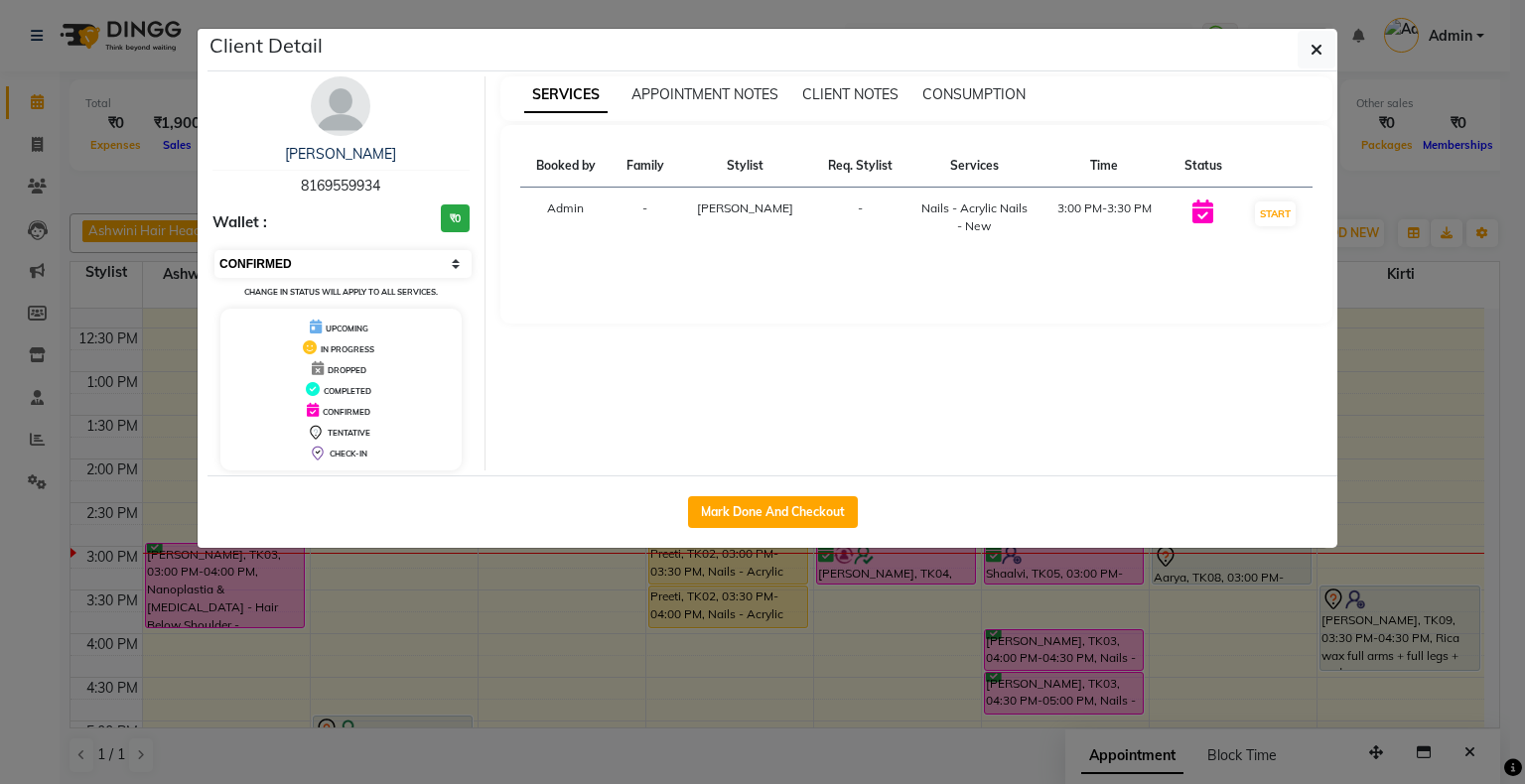 click on "Select IN SERVICE CONFIRMED TENTATIVE CHECK IN MARK DONE DROPPED UPCOMING" at bounding box center [343, 264] 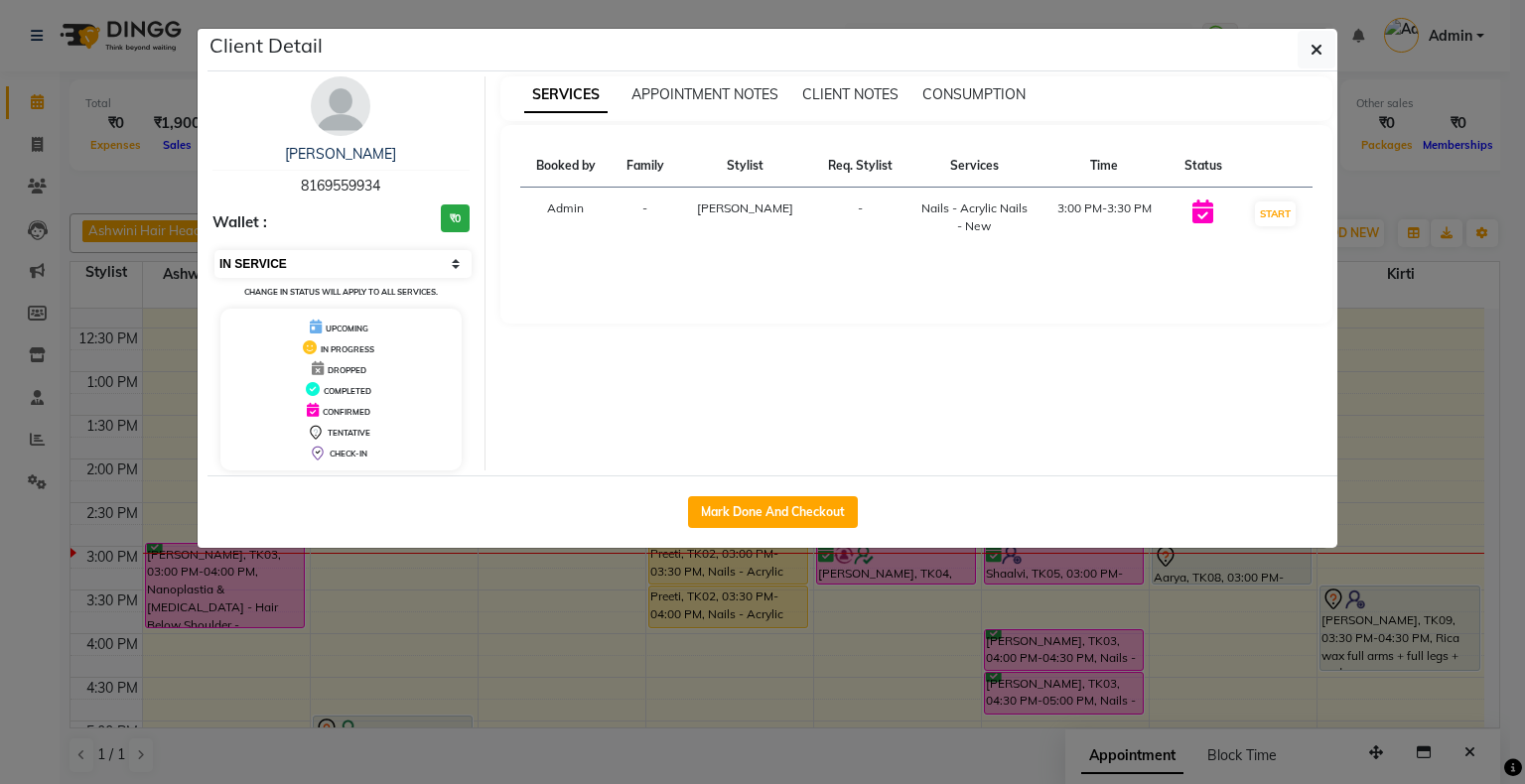 click on "Select IN SERVICE CONFIRMED TENTATIVE CHECK IN MARK DONE DROPPED UPCOMING" at bounding box center (343, 264) 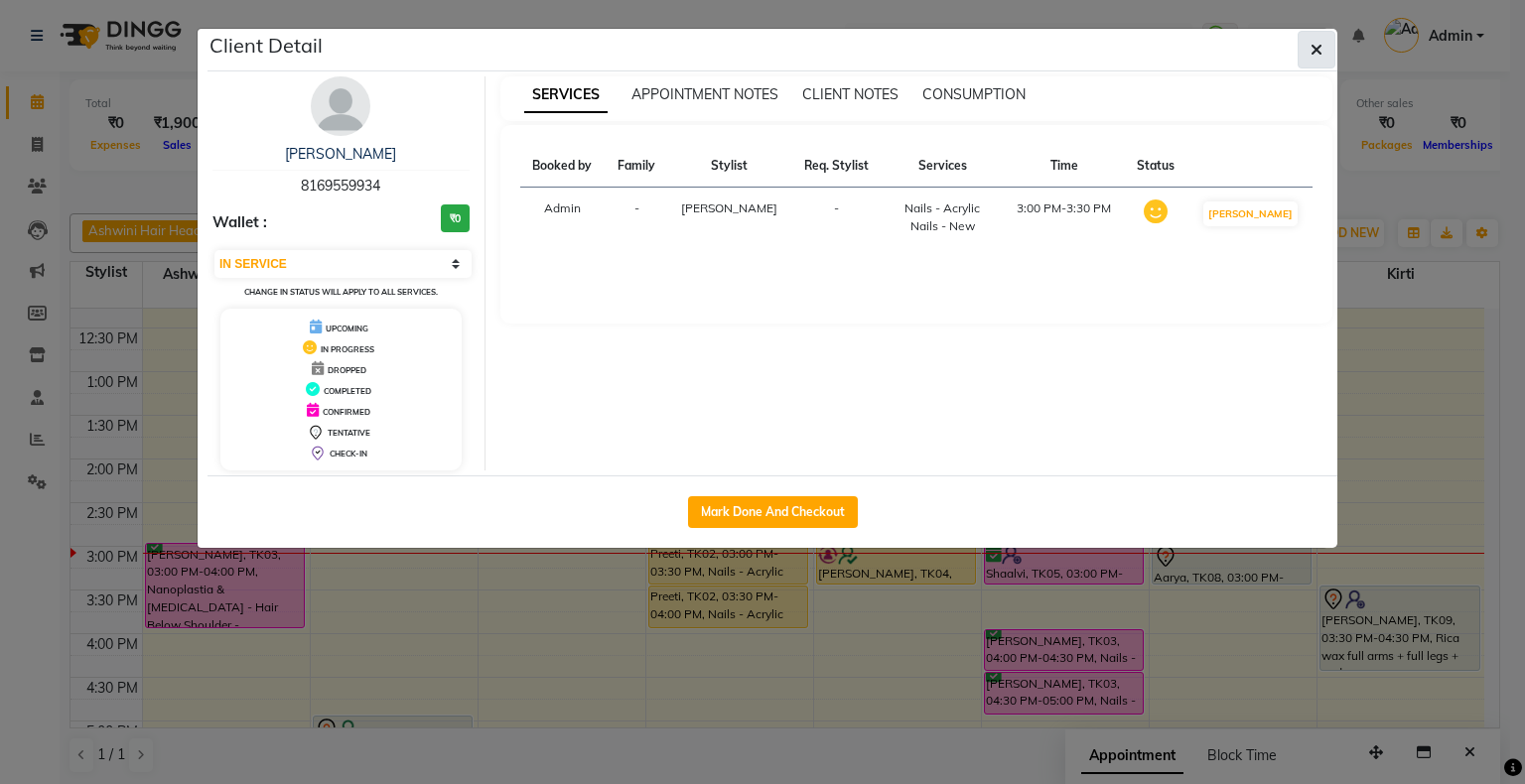click 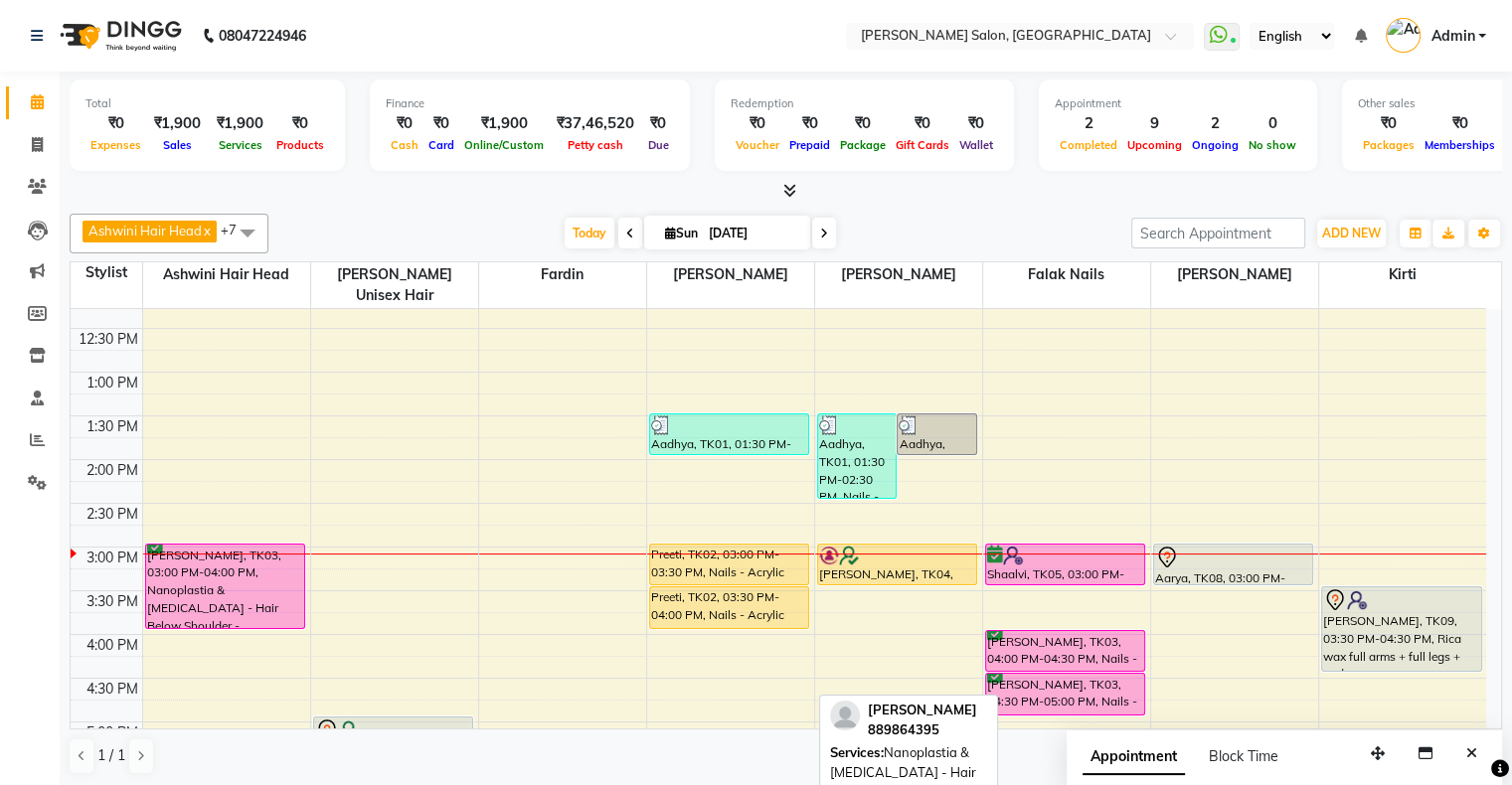 click on "Pinky Makwana, TK03, 03:00 PM-04:00 PM, Nanoplastia & Botox -  Hair Below Shoulder  - Female" at bounding box center (226, 586) 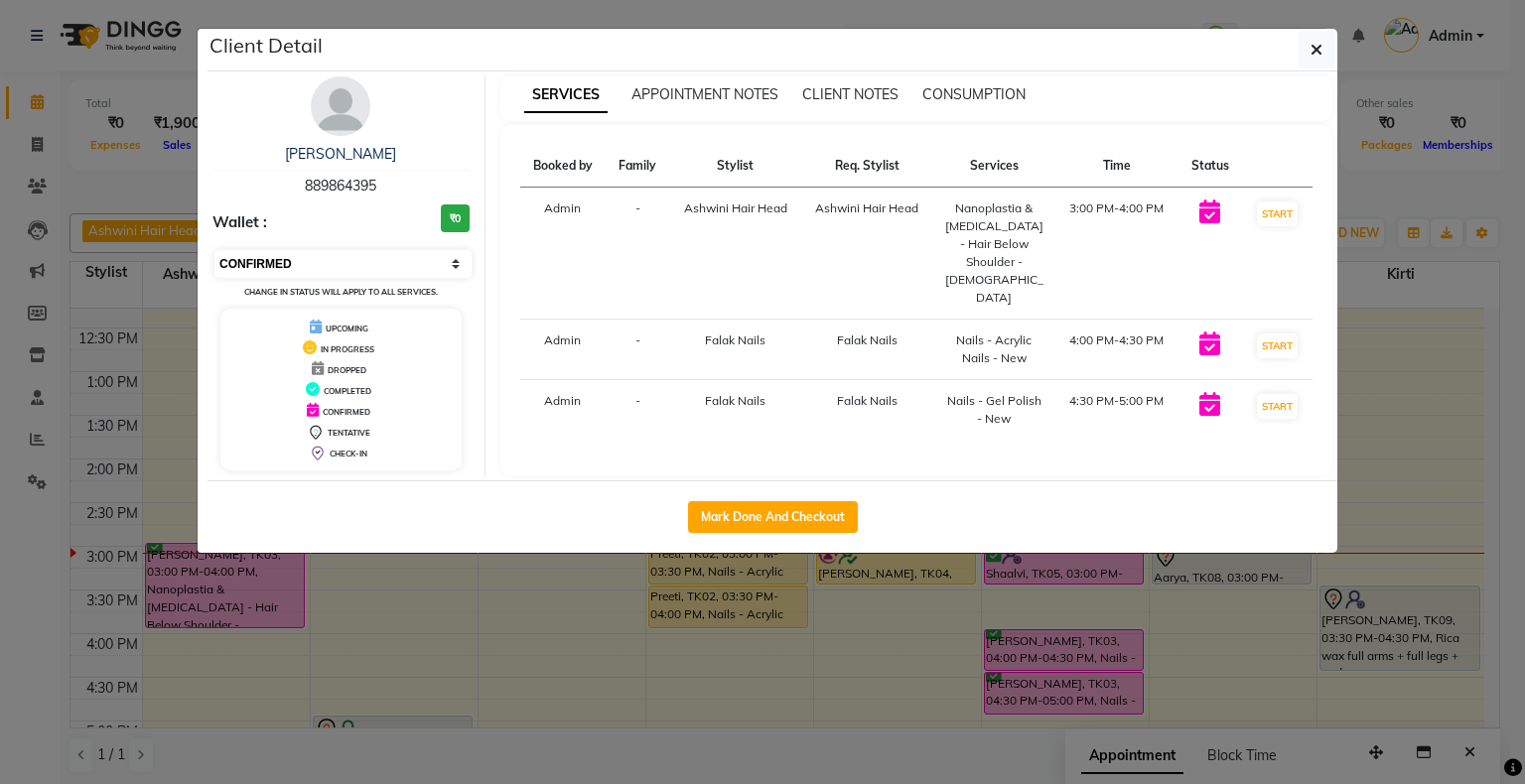 click on "Select IN SERVICE CONFIRMED TENTATIVE CHECK IN MARK DONE DROPPED UPCOMING" at bounding box center [343, 264] 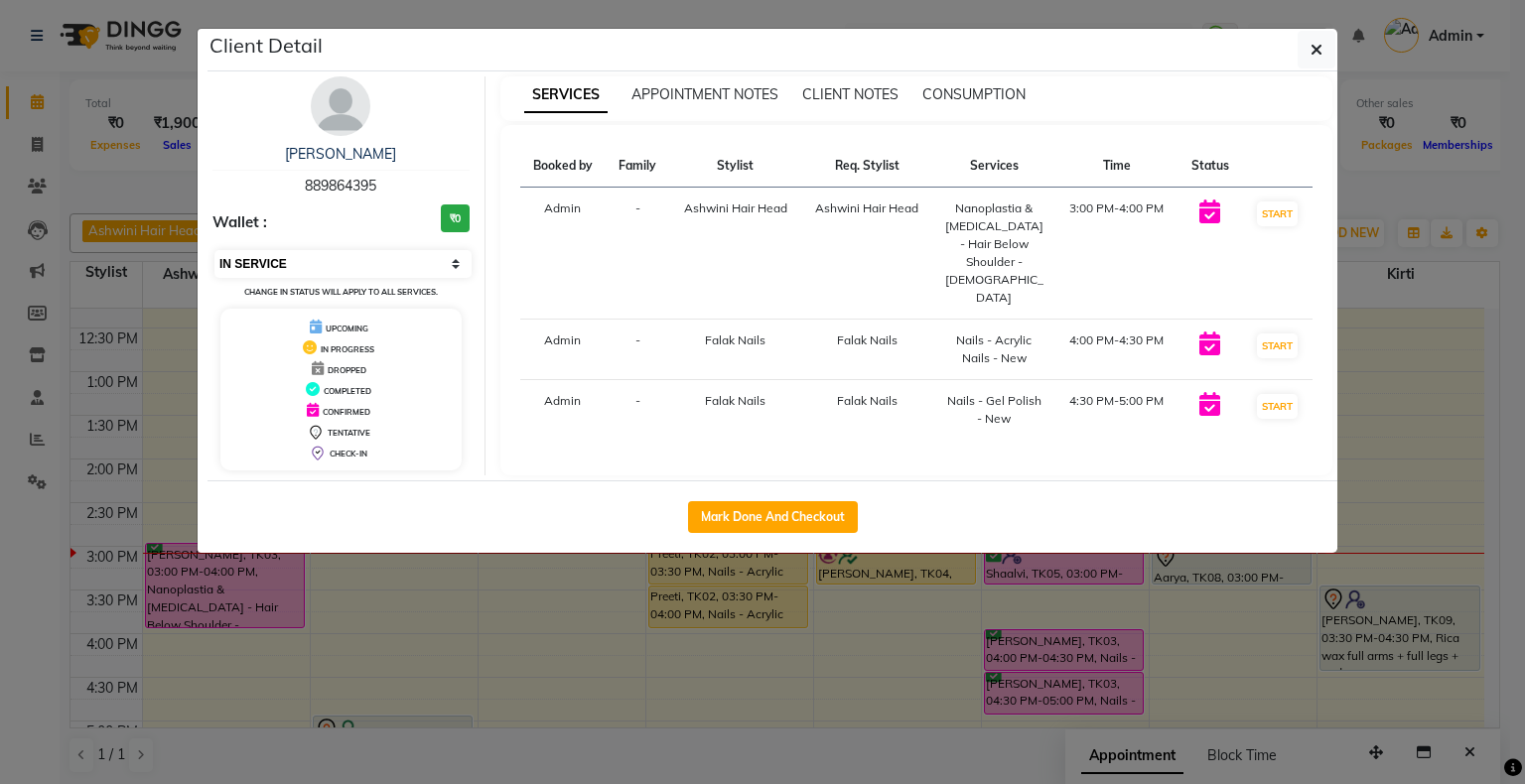 click on "Select IN SERVICE CONFIRMED TENTATIVE CHECK IN MARK DONE DROPPED UPCOMING" at bounding box center (343, 264) 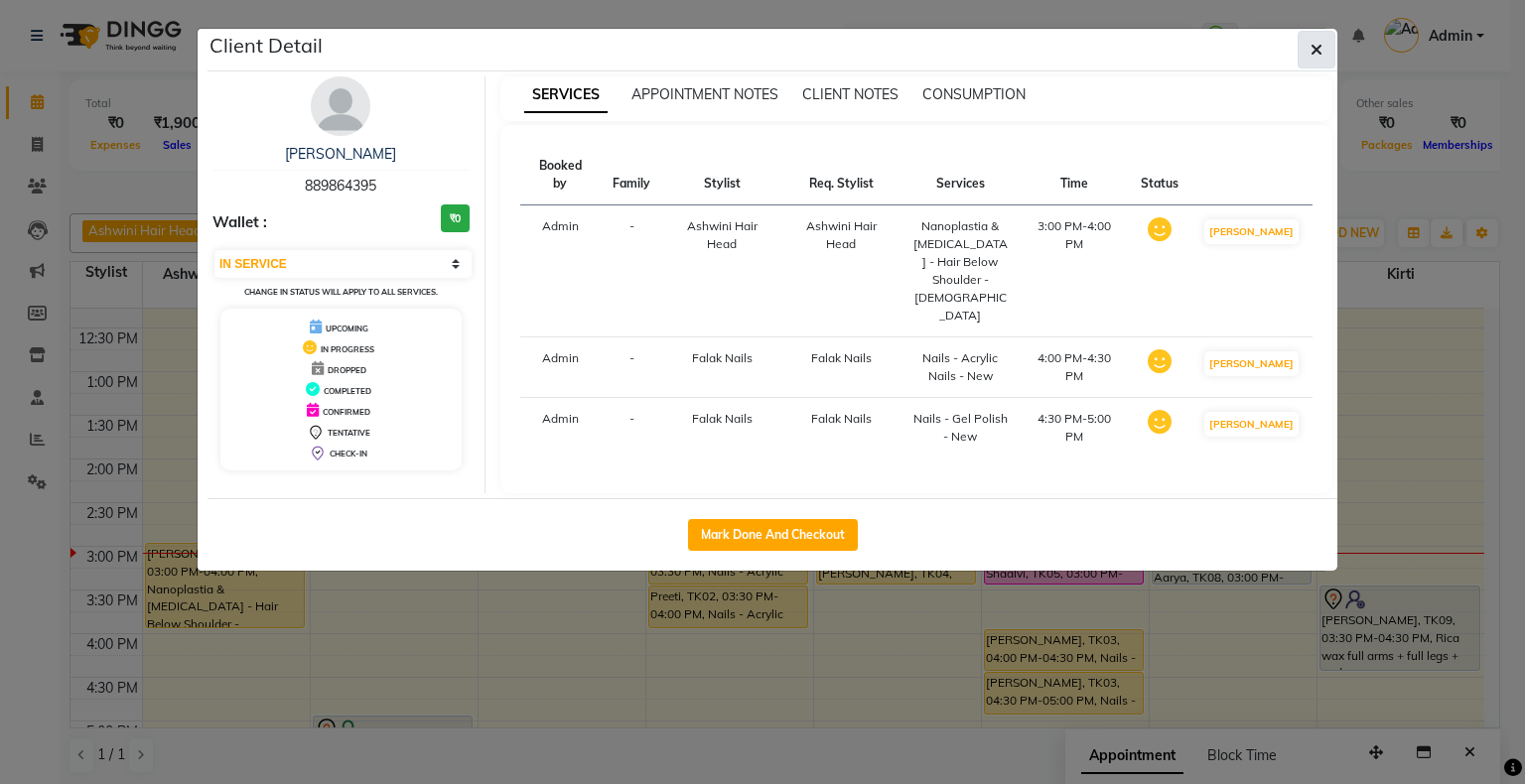 click 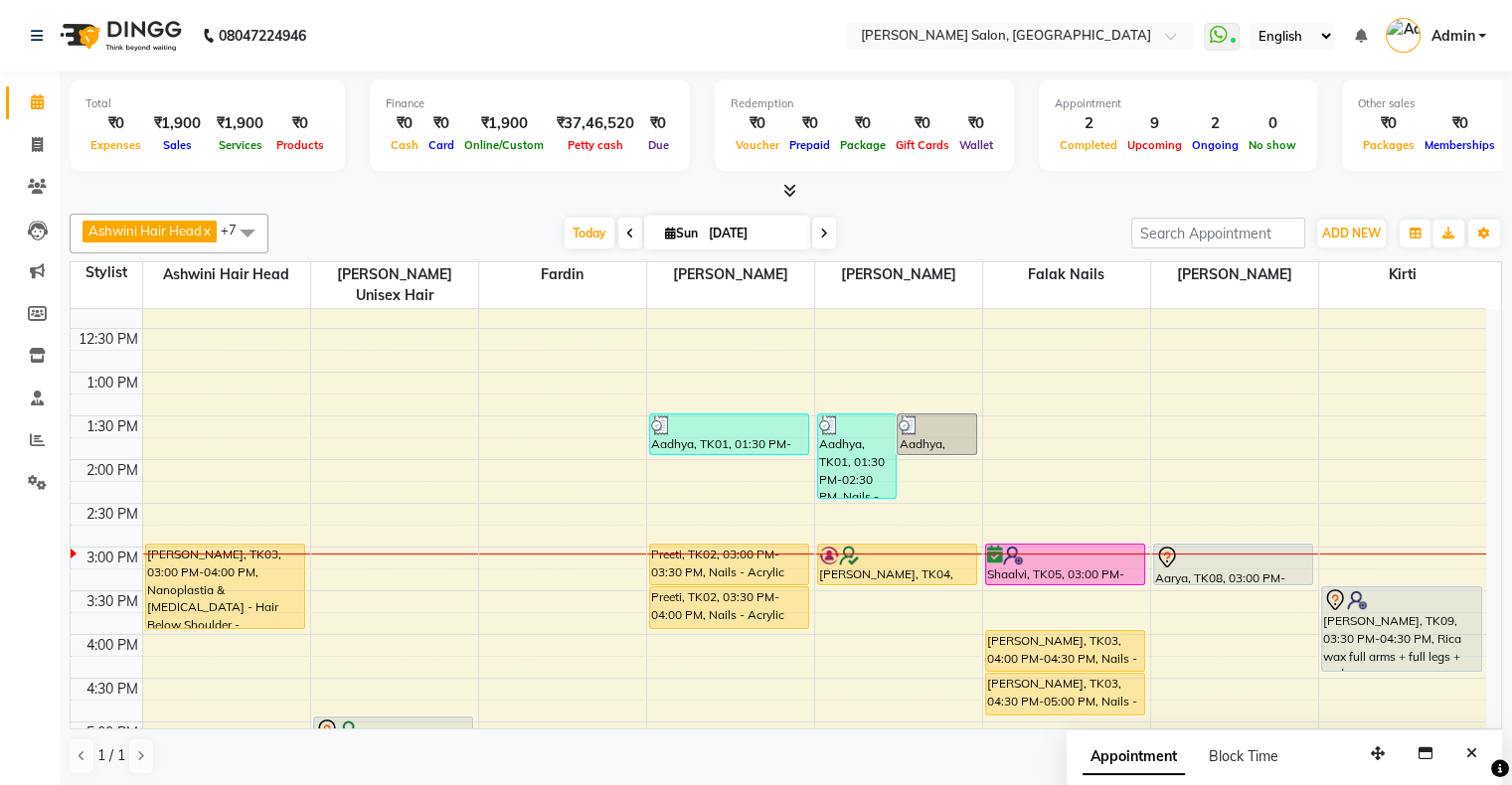 click at bounding box center [1234, 557] 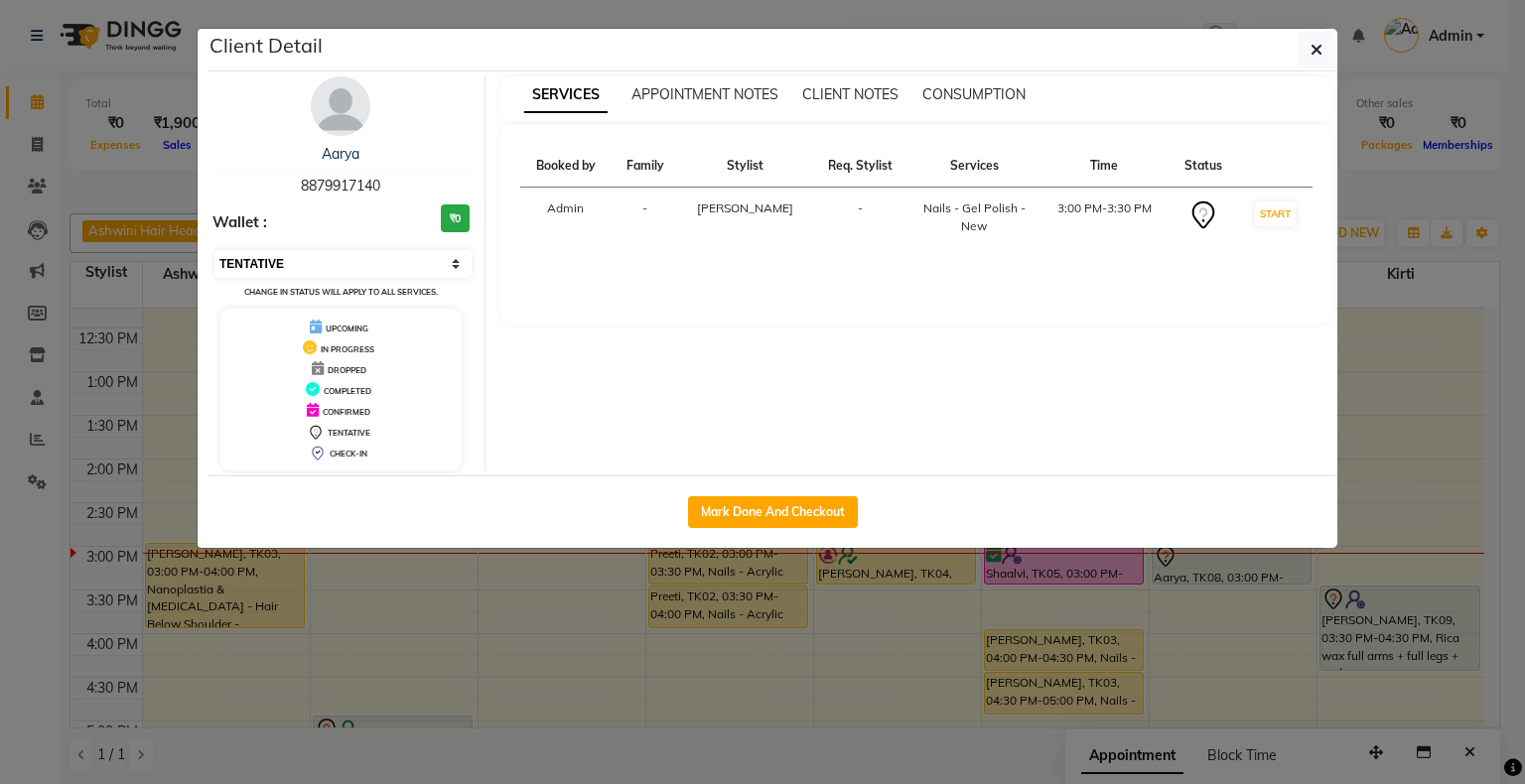 click on "Select IN SERVICE CONFIRMED TENTATIVE CHECK IN MARK DONE DROPPED UPCOMING" at bounding box center (343, 264) 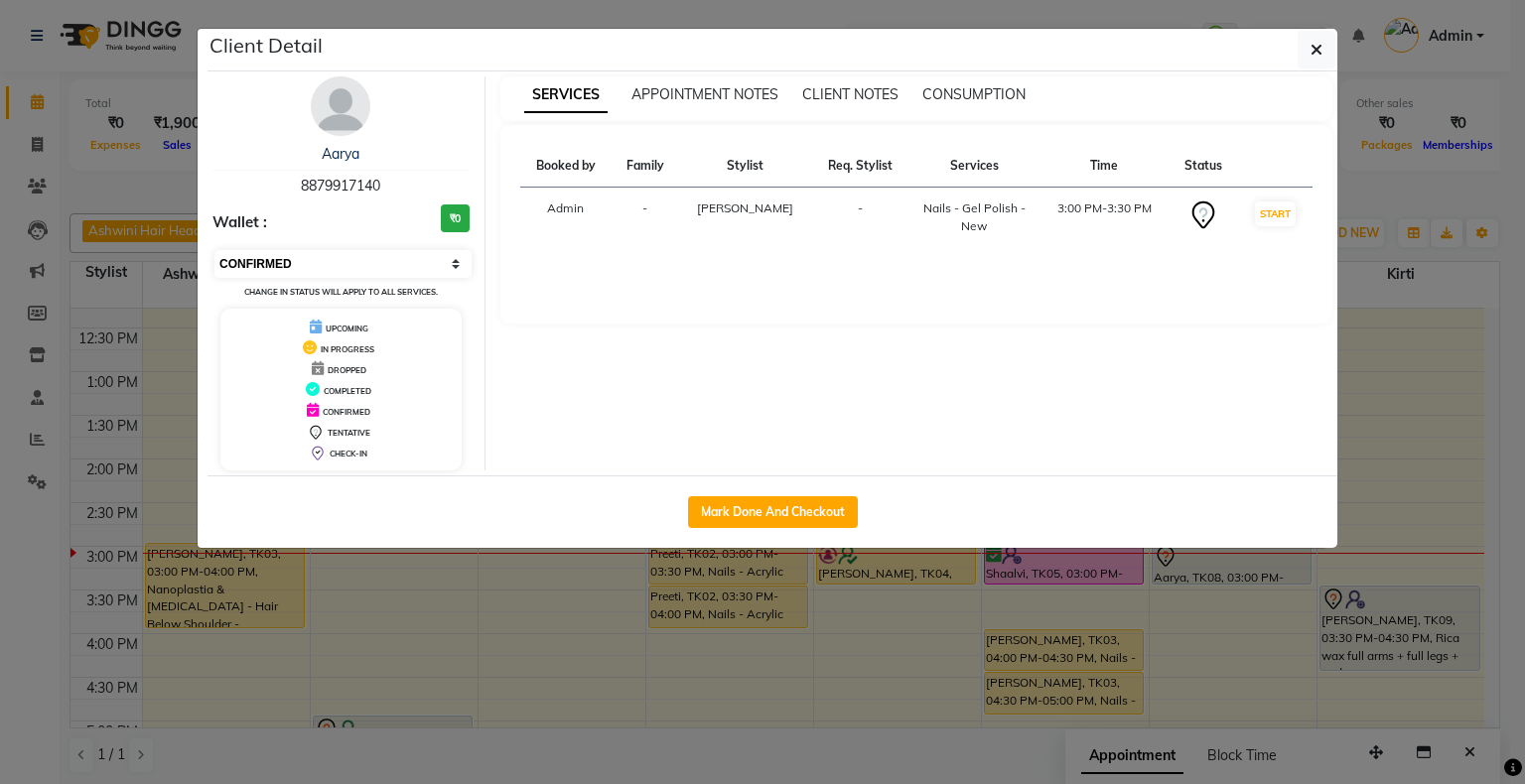 click on "Select IN SERVICE CONFIRMED TENTATIVE CHECK IN MARK DONE DROPPED UPCOMING" at bounding box center (343, 264) 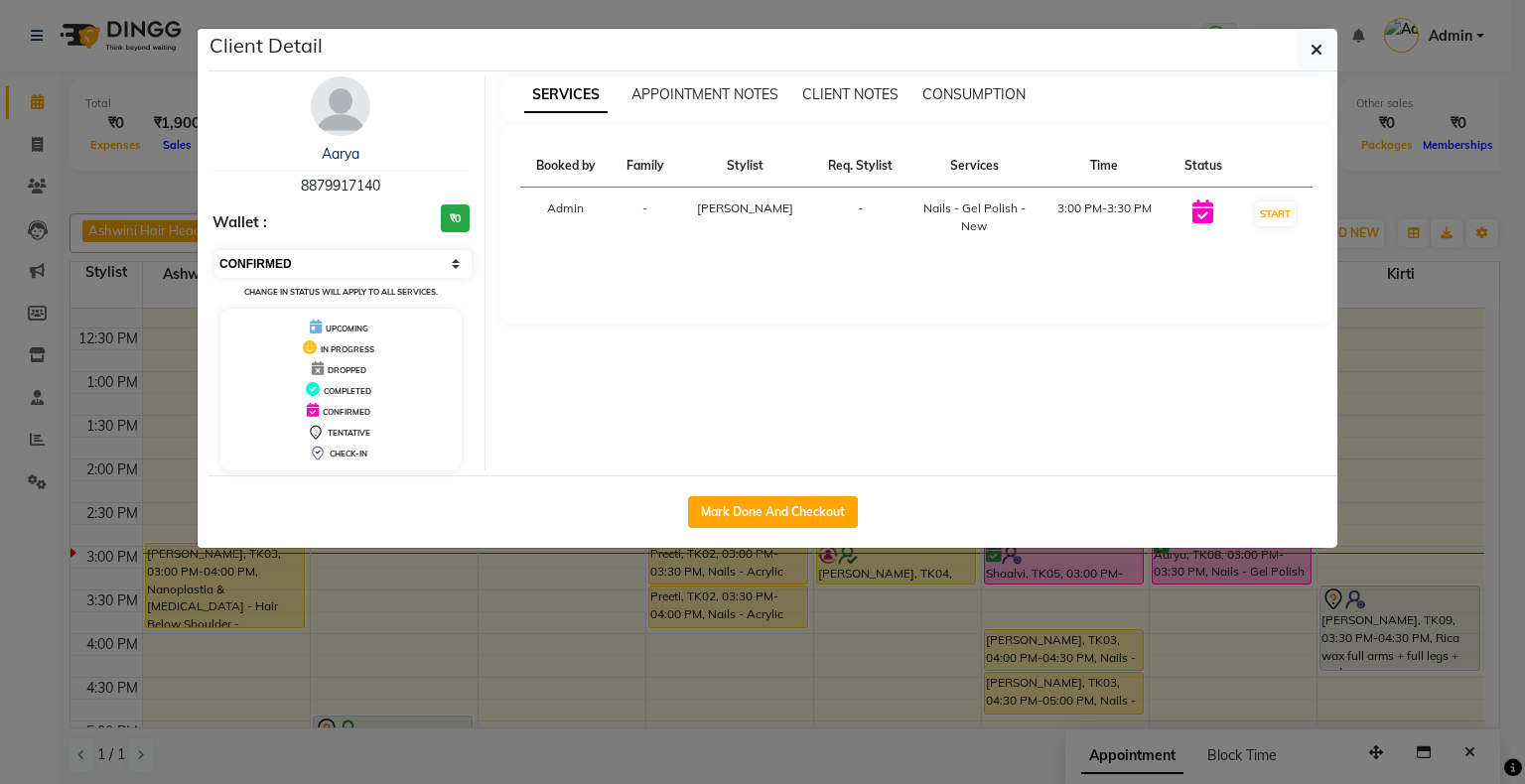click on "Select IN SERVICE CONFIRMED TENTATIVE CHECK IN MARK DONE DROPPED UPCOMING" at bounding box center (343, 264) 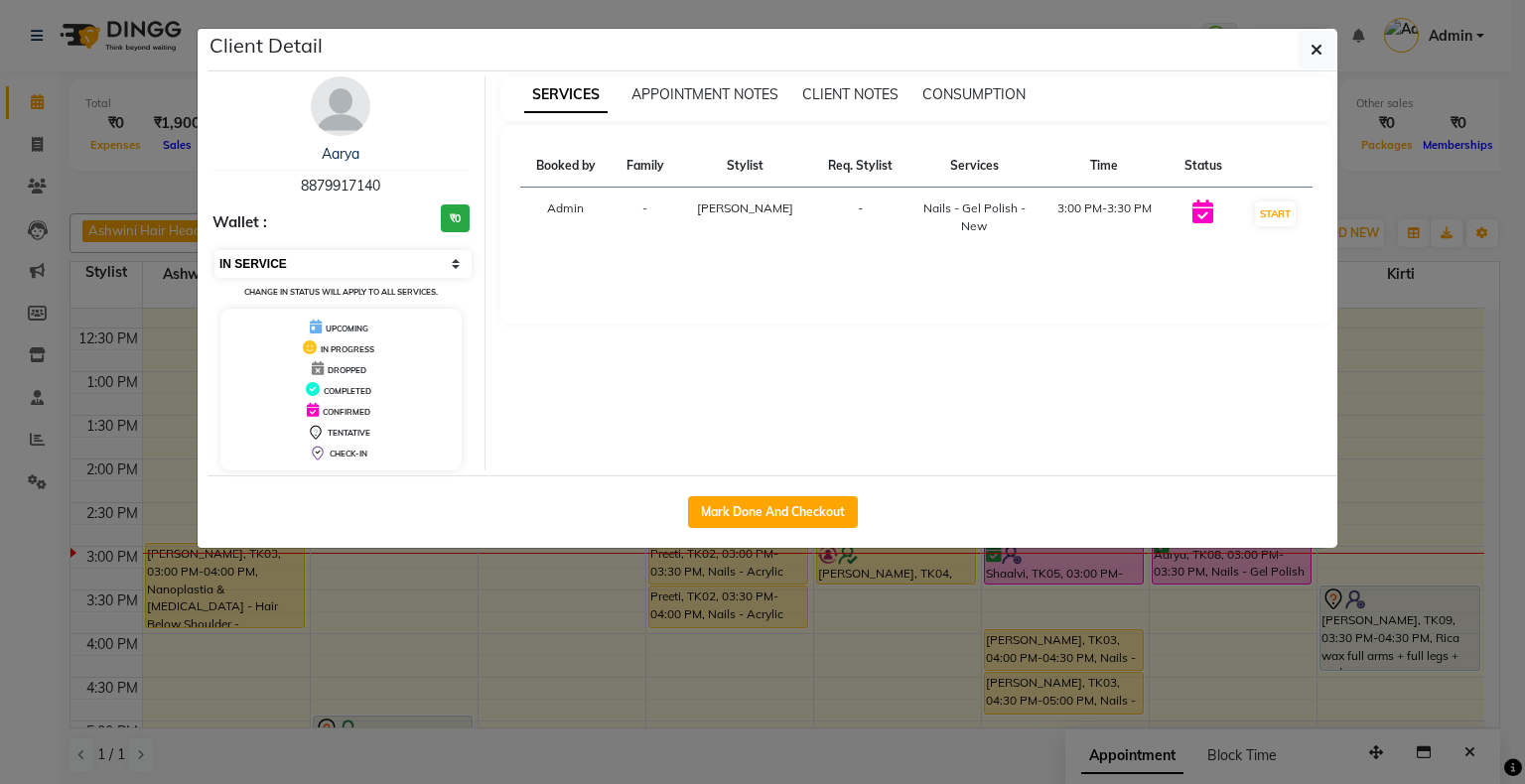 click on "Select IN SERVICE CONFIRMED TENTATIVE CHECK IN MARK DONE DROPPED UPCOMING" at bounding box center (343, 264) 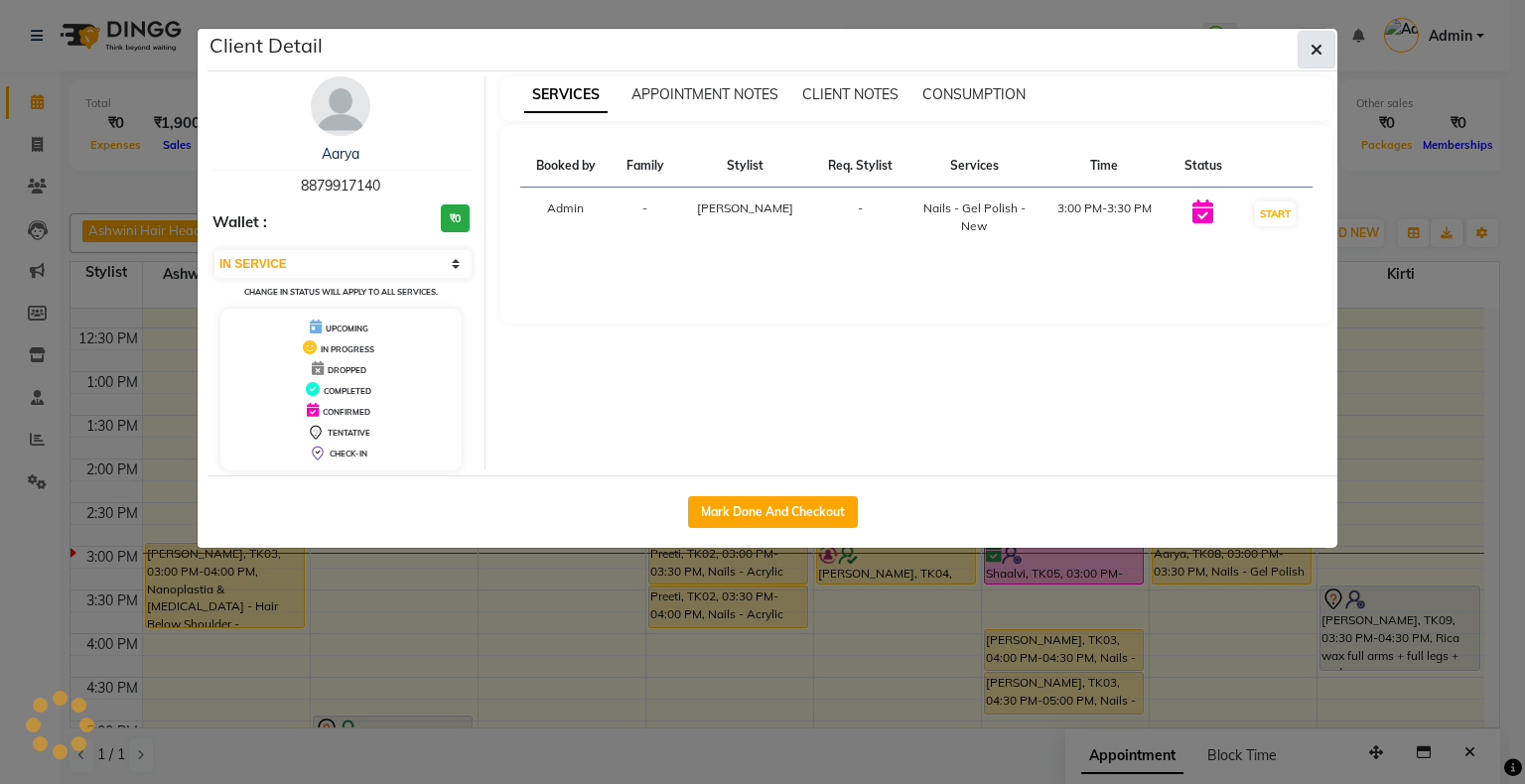 click 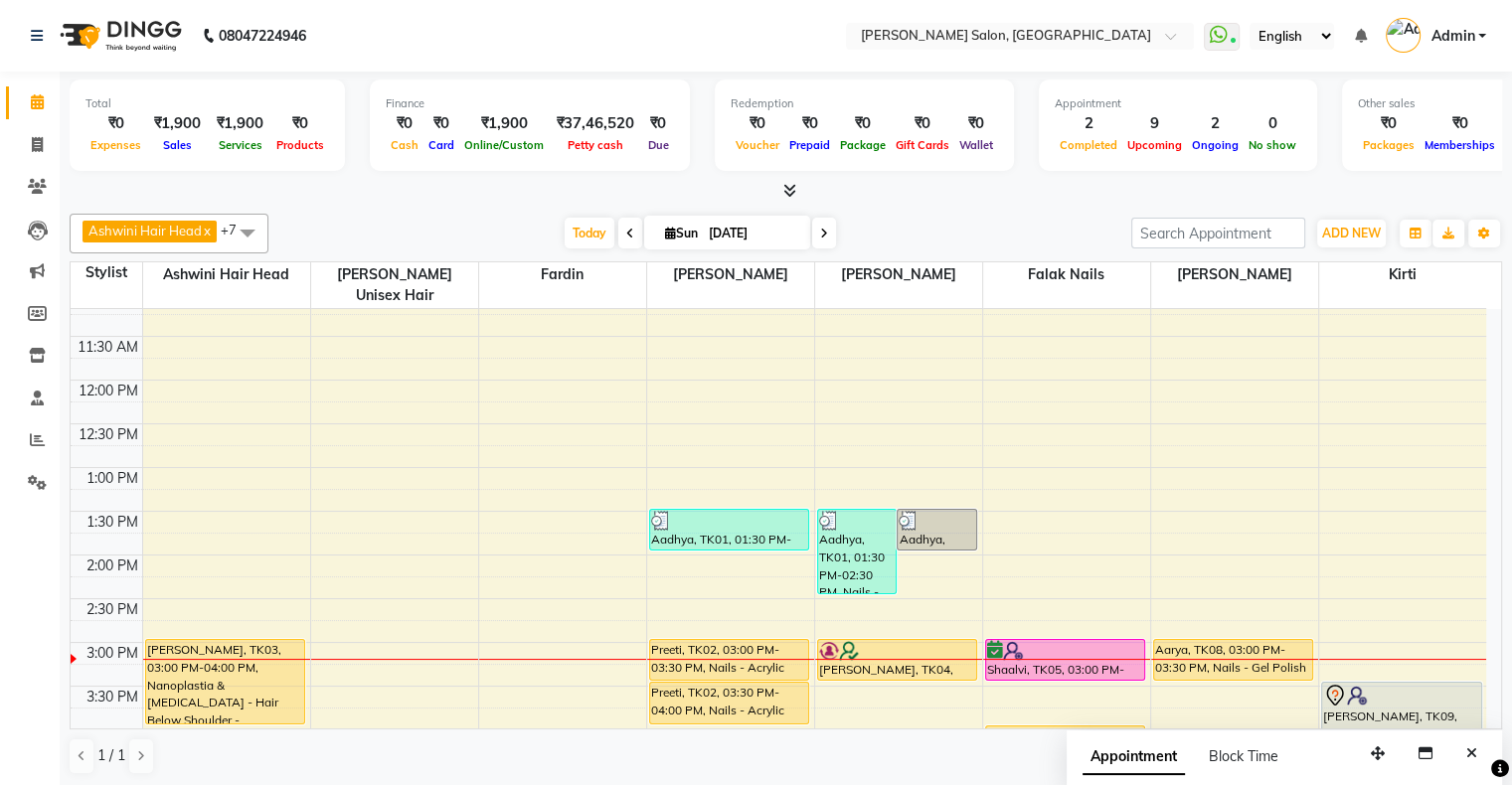 scroll, scrollTop: 99, scrollLeft: 0, axis: vertical 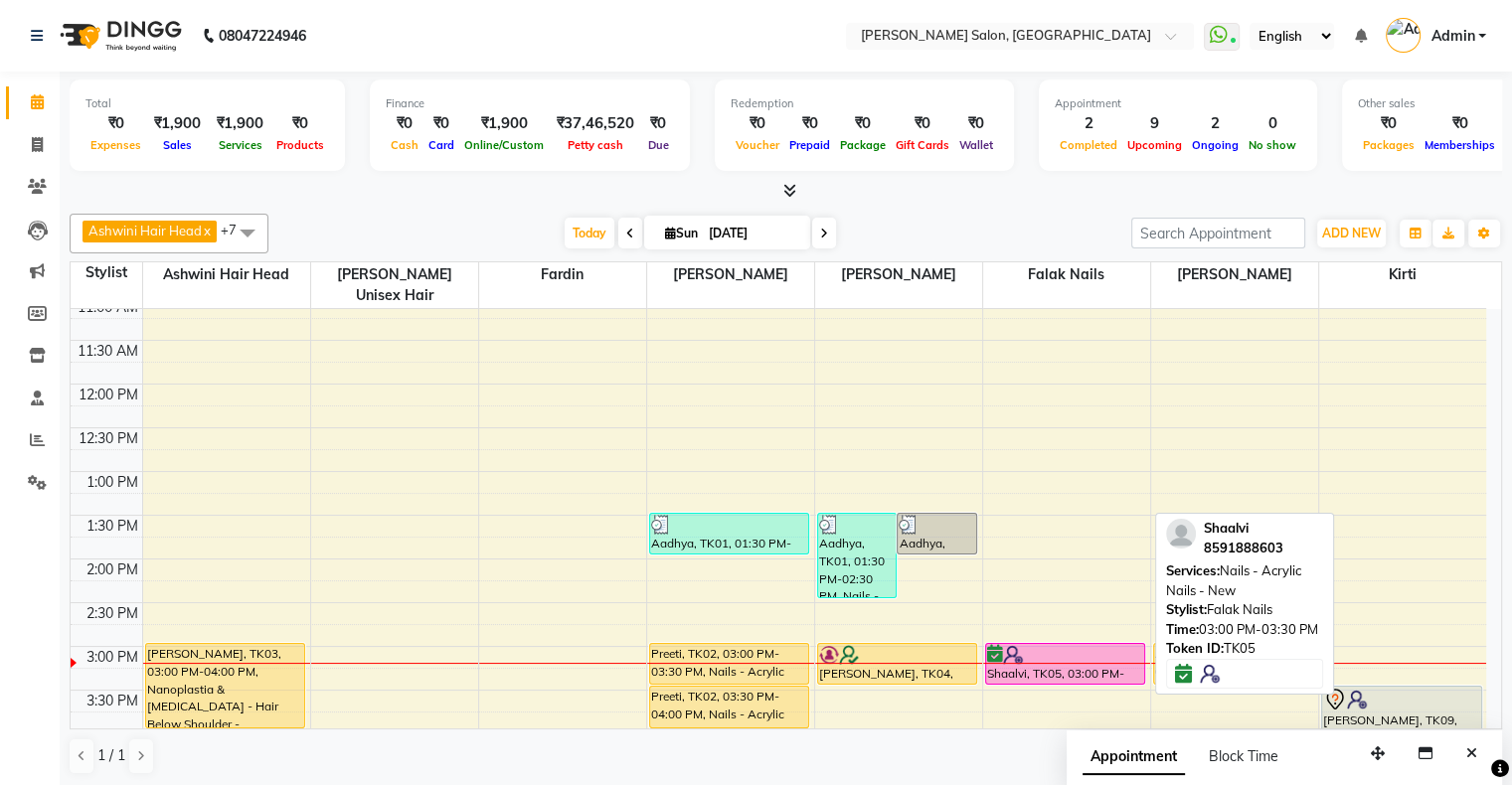 click on "Shaalvi, TK05, 03:00 PM-03:30 PM, Nails - Acrylic Nails - New" at bounding box center [1066, 664] 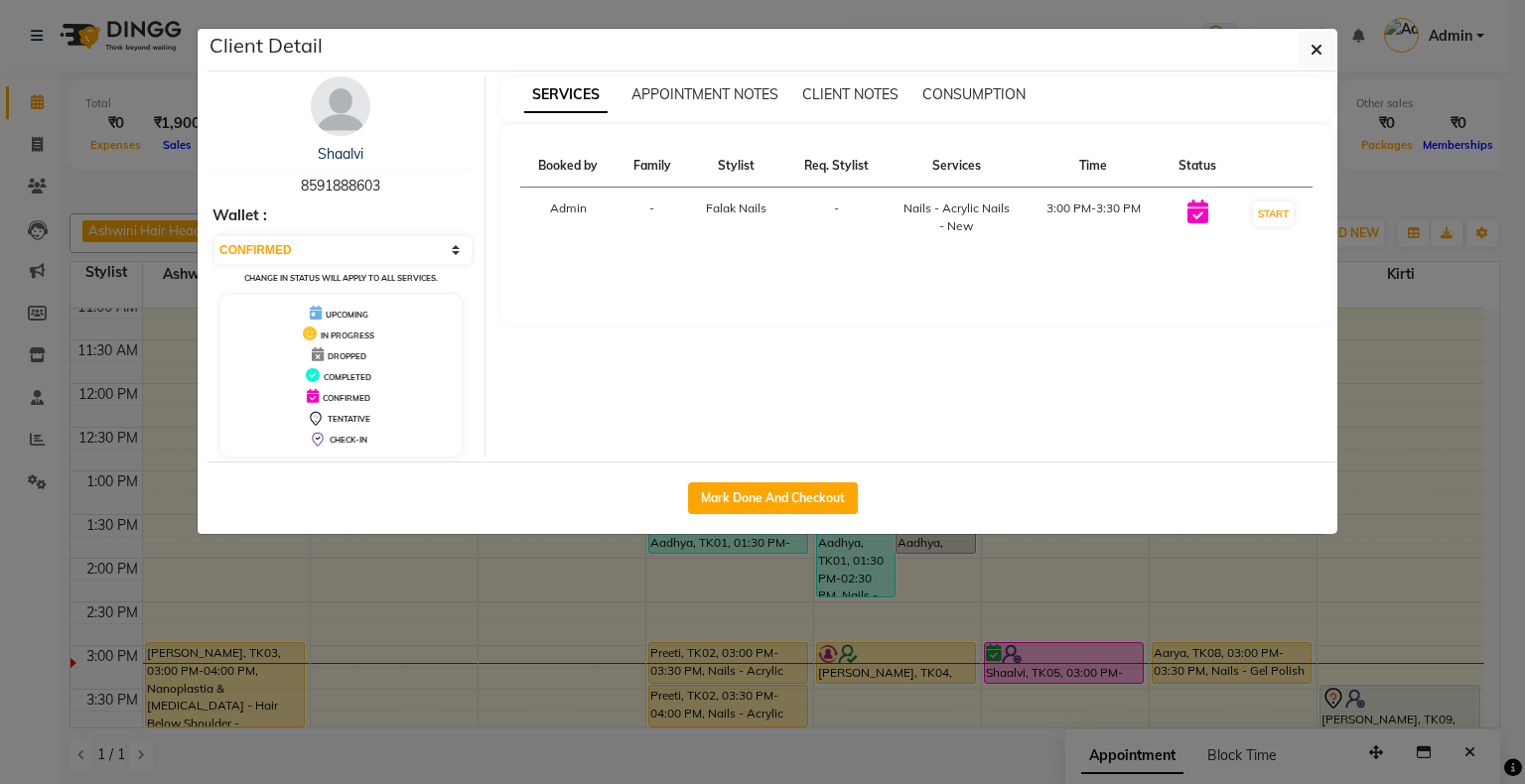 click on "Select IN SERVICE CONFIRMED TENTATIVE CHECK IN MARK DONE DROPPED UPCOMING Change in status will apply to all services." at bounding box center (341, 260) 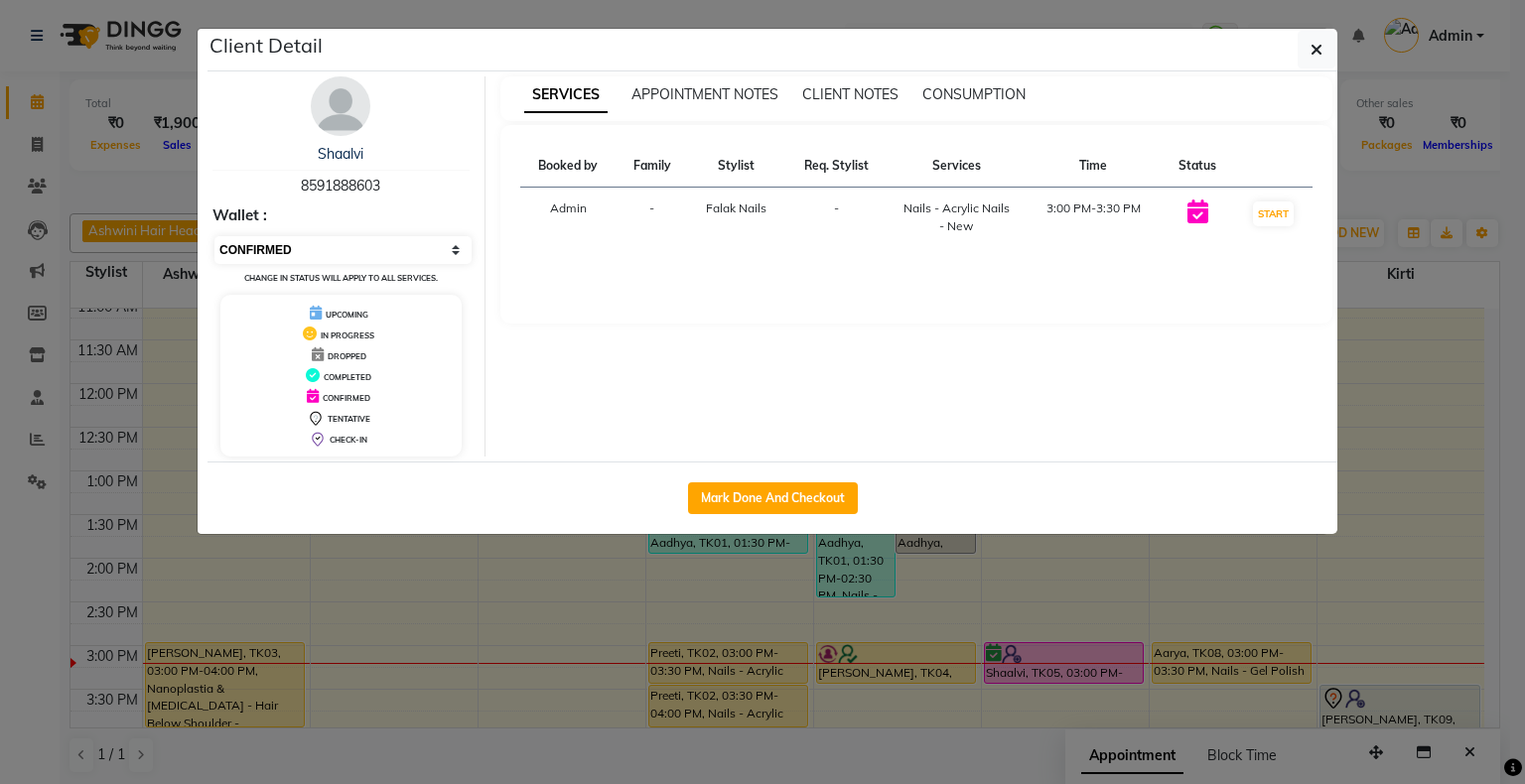 click on "Select IN SERVICE CONFIRMED TENTATIVE CHECK IN MARK DONE DROPPED UPCOMING" at bounding box center [343, 250] 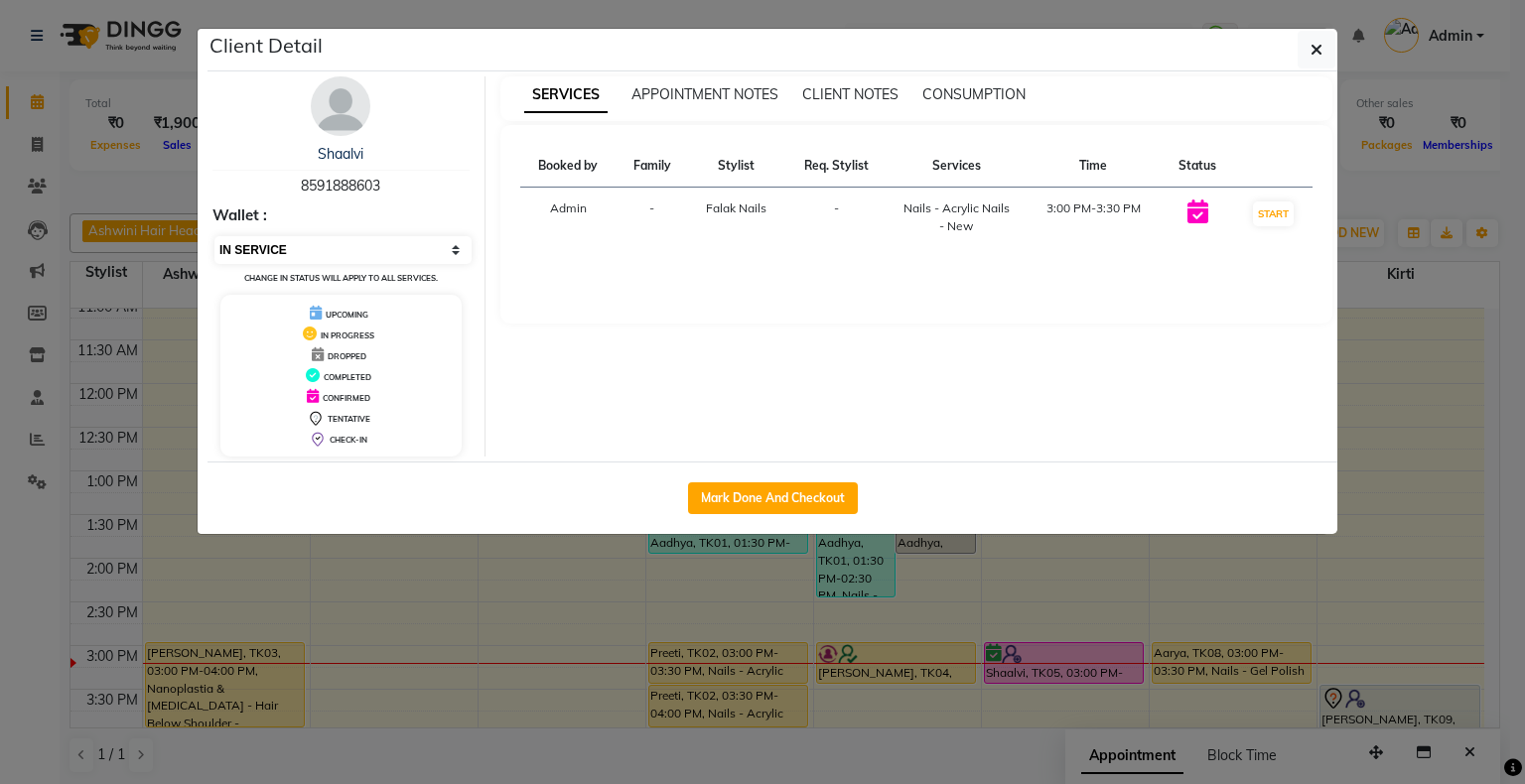 click on "Select IN SERVICE CONFIRMED TENTATIVE CHECK IN MARK DONE DROPPED UPCOMING" at bounding box center (343, 250) 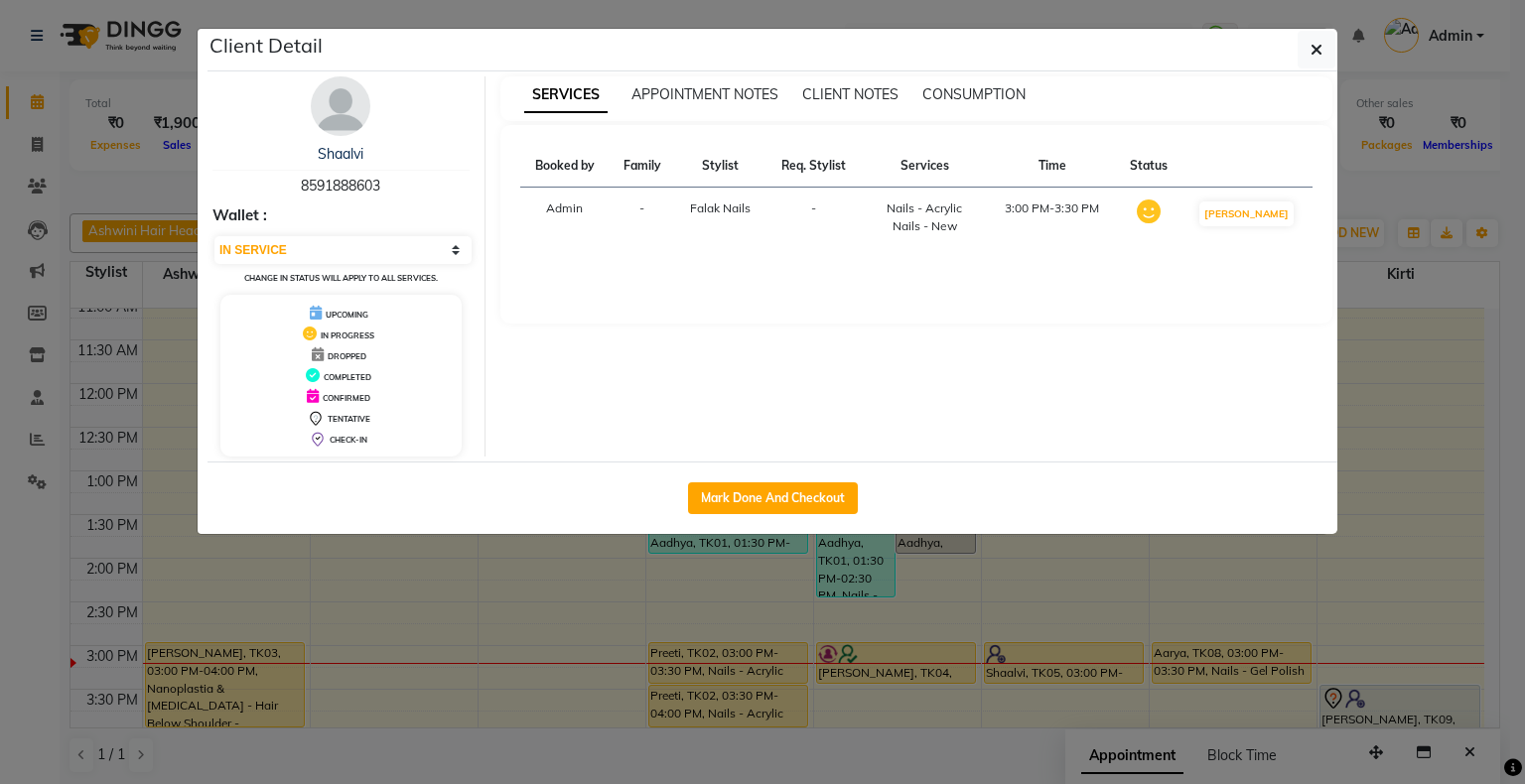 drag, startPoint x: 802, startPoint y: 517, endPoint x: 808, endPoint y: 546, distance: 29.614186 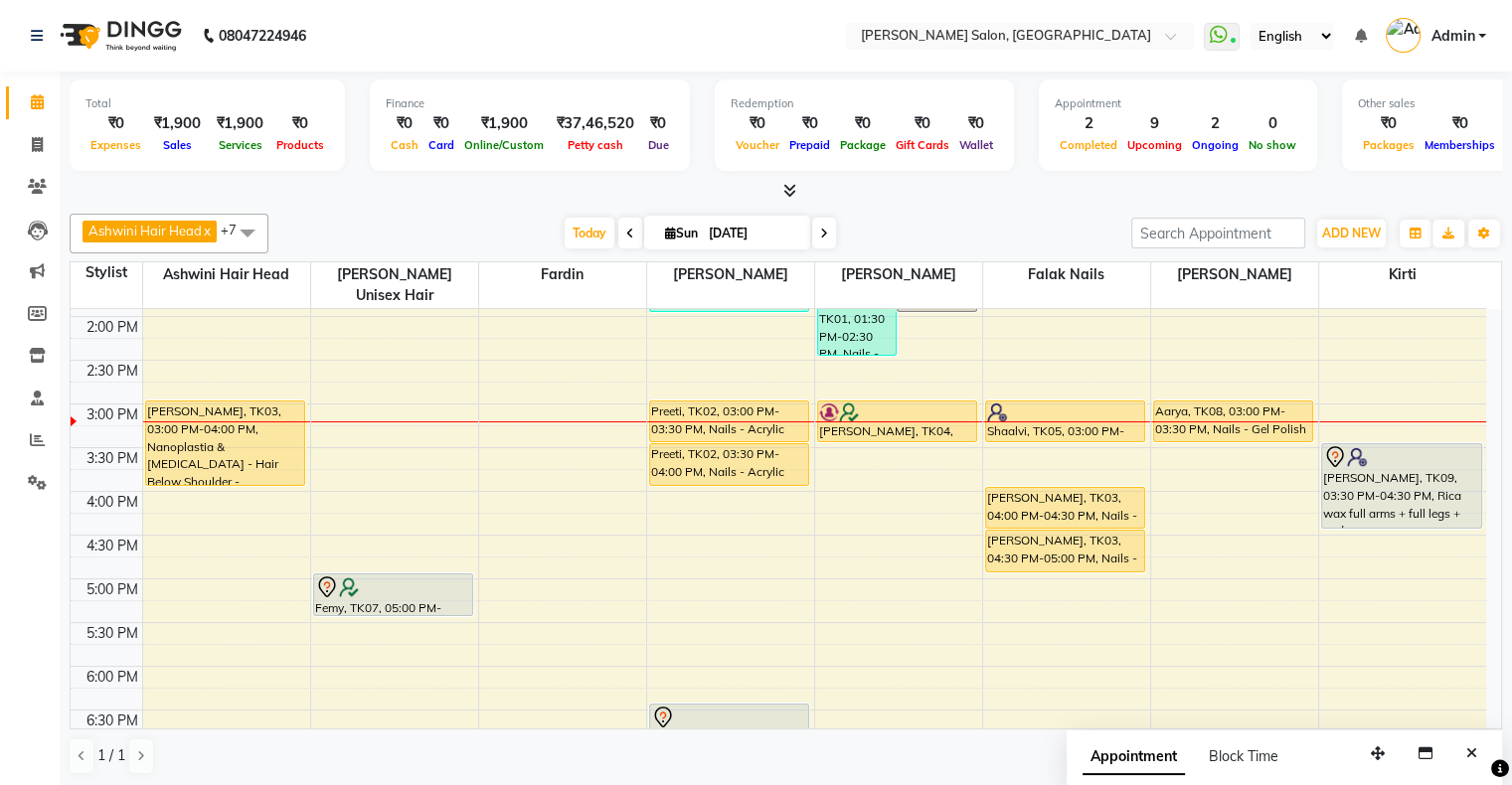 scroll, scrollTop: 298, scrollLeft: 0, axis: vertical 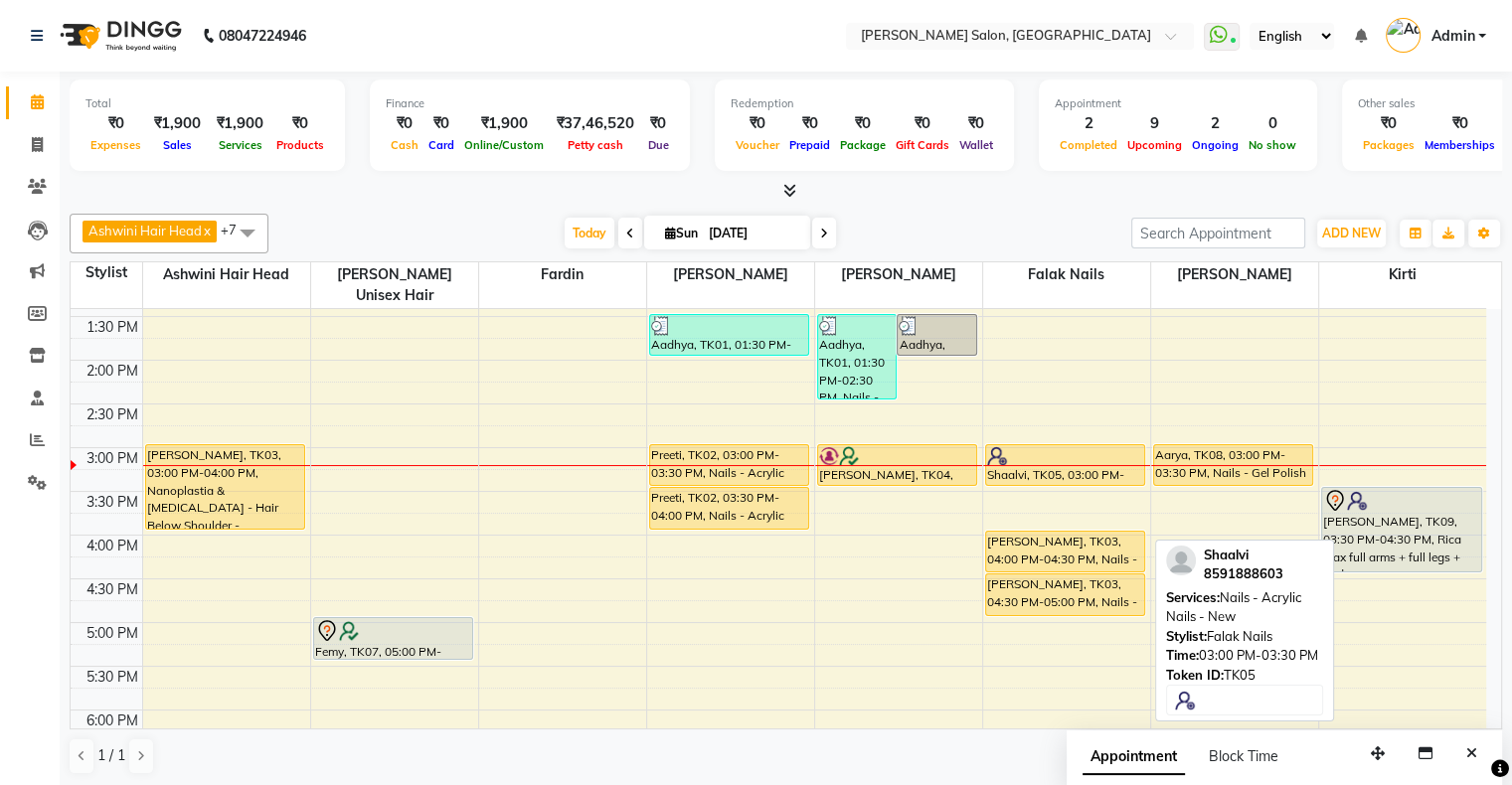 click on "Shaalvi, TK05, 03:00 PM-03:30 PM, Nails - Acrylic Nails - New" at bounding box center [1066, 465] 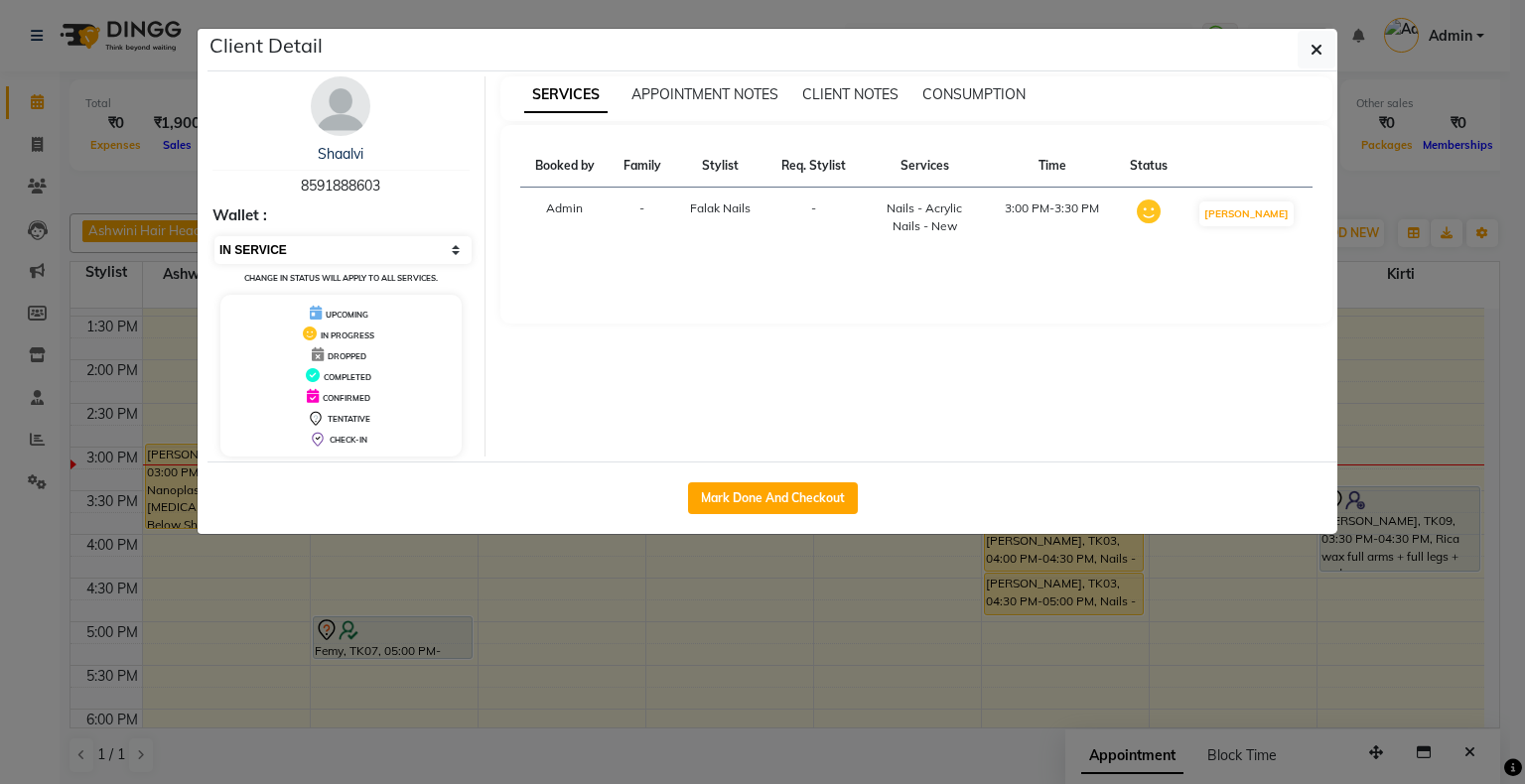 click on "Select IN SERVICE CONFIRMED TENTATIVE CHECK IN MARK DONE DROPPED UPCOMING" at bounding box center [343, 250] 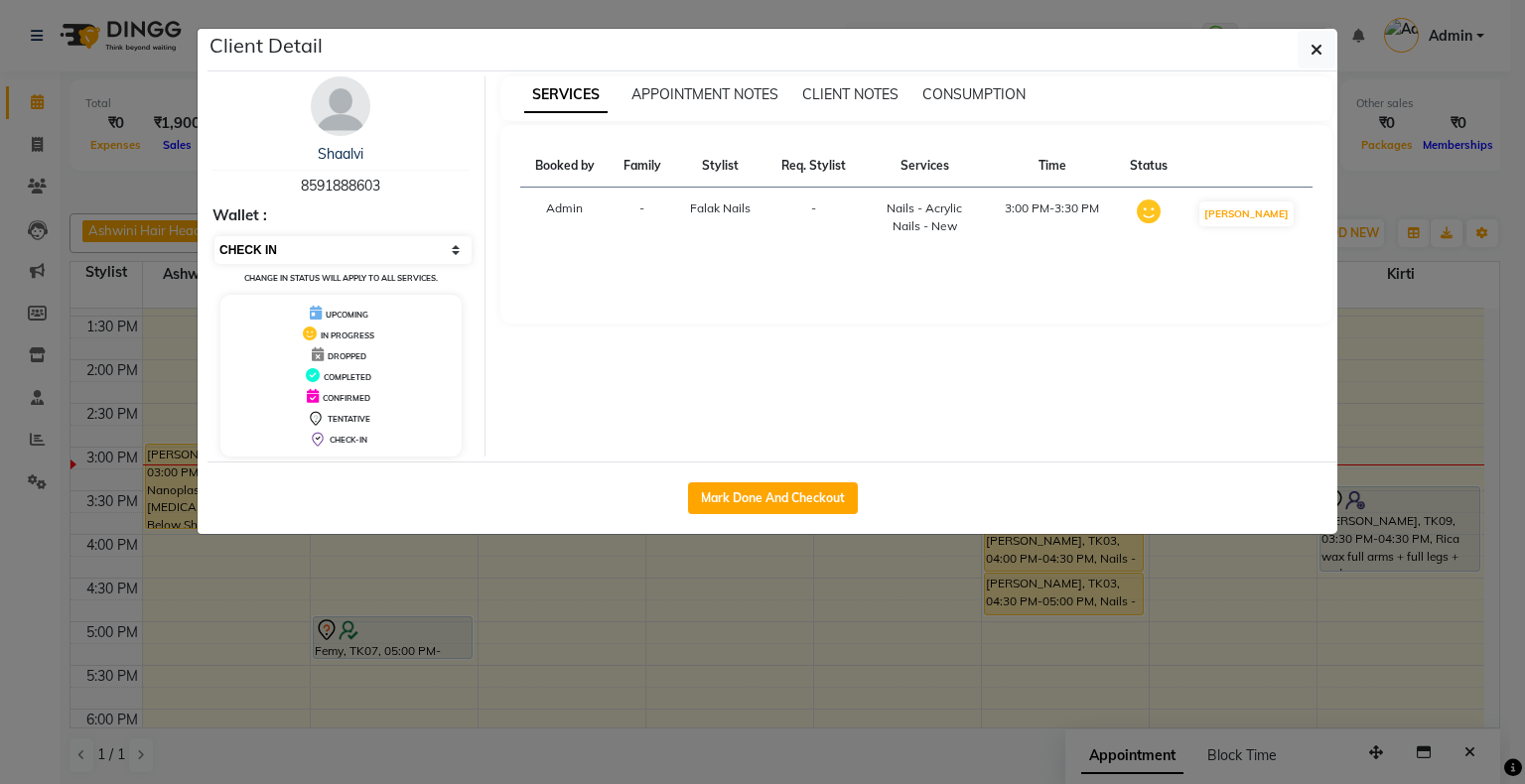 click on "Select IN SERVICE CONFIRMED TENTATIVE CHECK IN MARK DONE DROPPED UPCOMING" at bounding box center (343, 250) 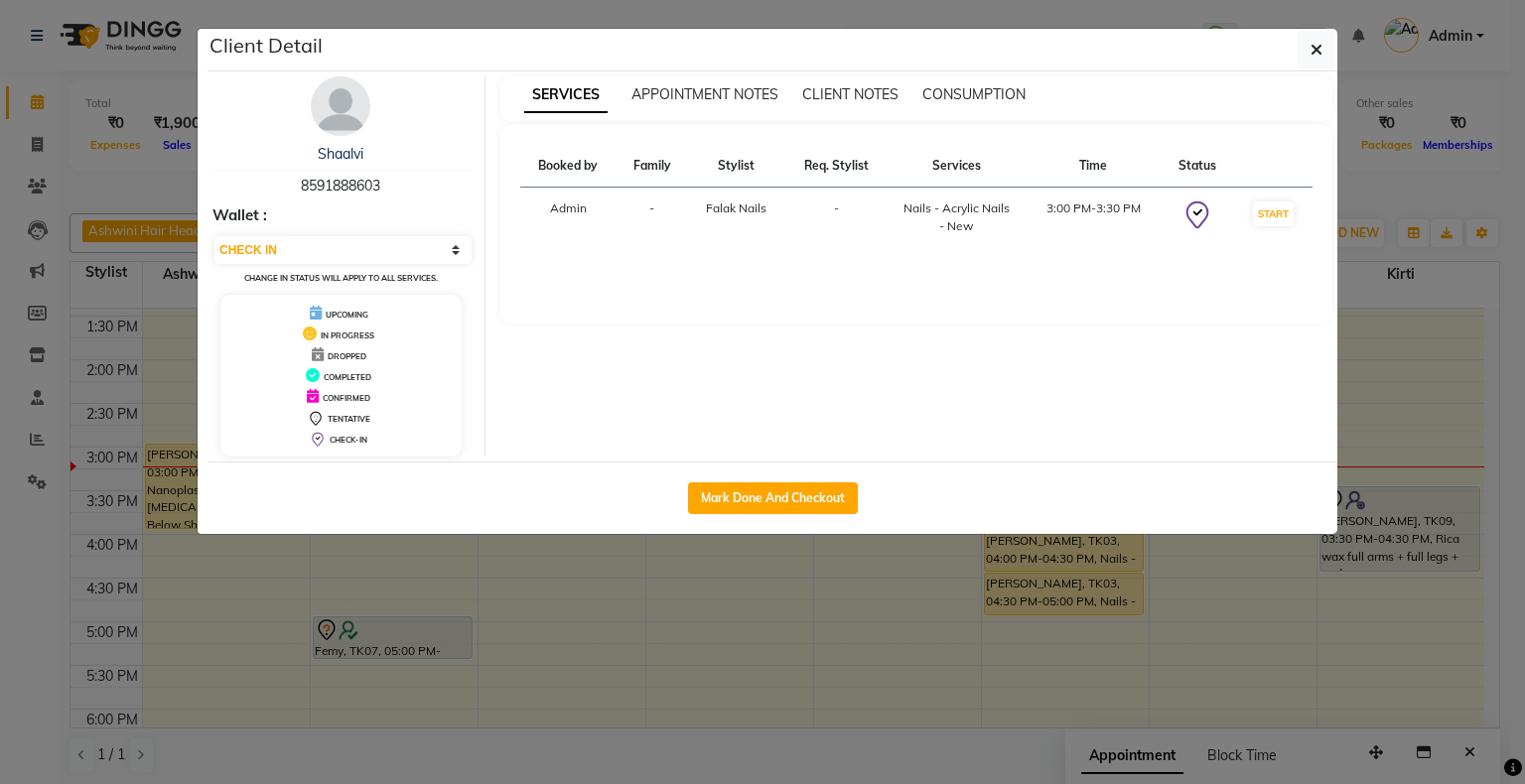 click on "Client Detail  Shaalvi    8591888603 Wallet : Select IN SERVICE CONFIRMED TENTATIVE CHECK IN MARK DONE DROPPED UPCOMING Change in status will apply to all services. UPCOMING IN PROGRESS DROPPED COMPLETED CONFIRMED TENTATIVE CHECK-IN SERVICES APPOINTMENT NOTES CLIENT NOTES CONSUMPTION Booked by Family Stylist Req. Stylist Services Time Status  Admin  - Falak Nails -  Nails - Acrylic Nails - New   3:00 PM-3:30 PM   START   Mark Done And Checkout" 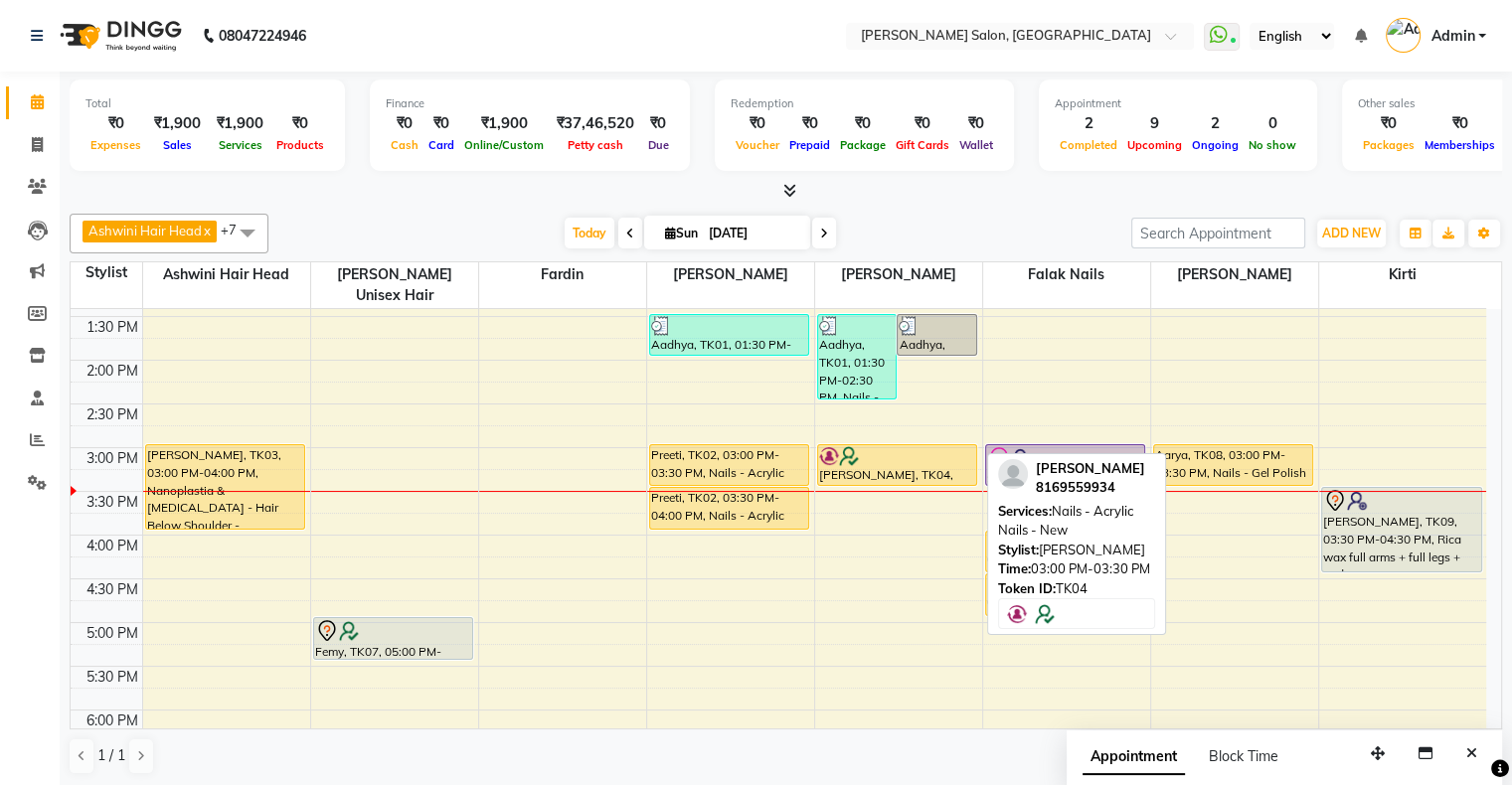 click at bounding box center (849, 456) 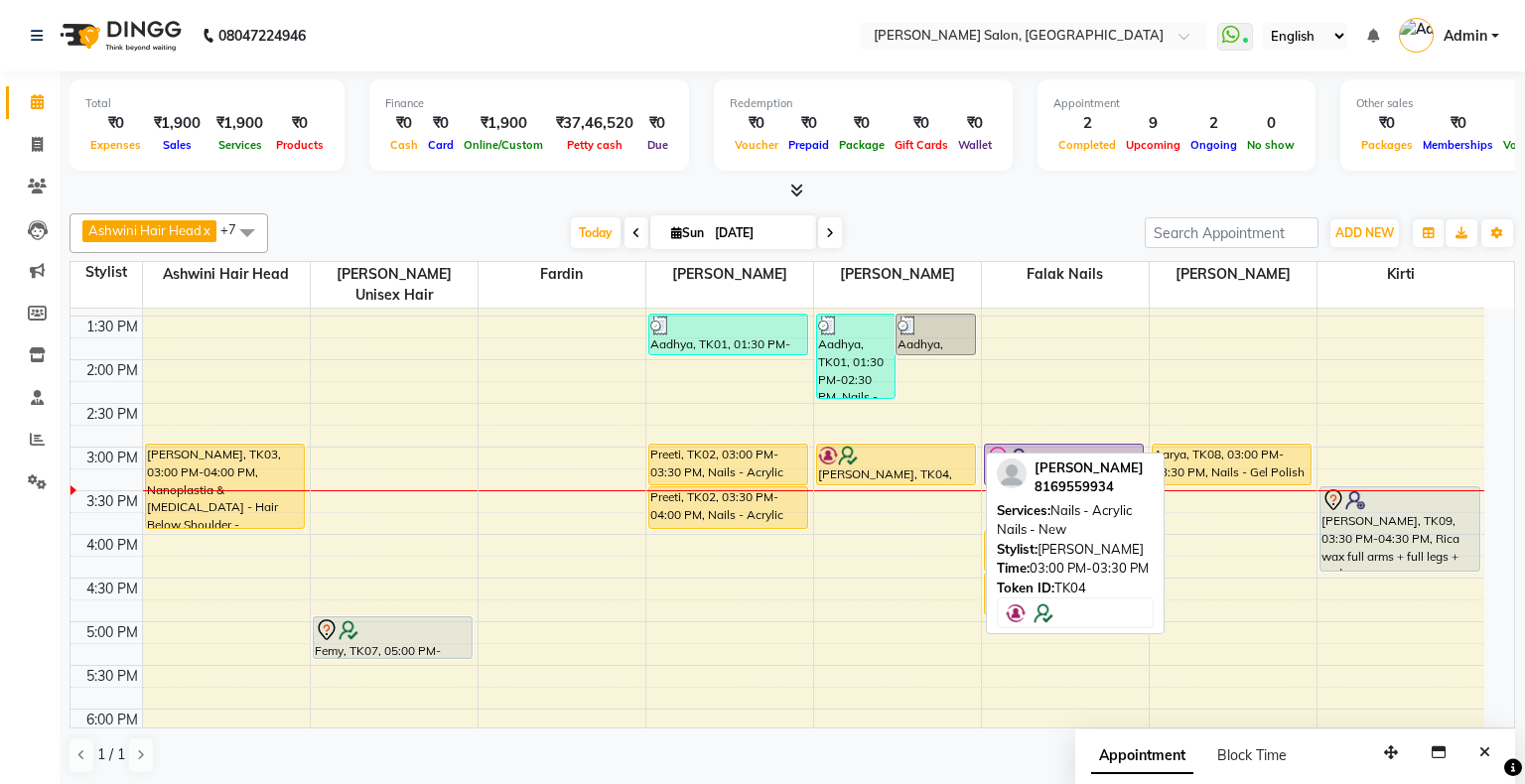 select on "1" 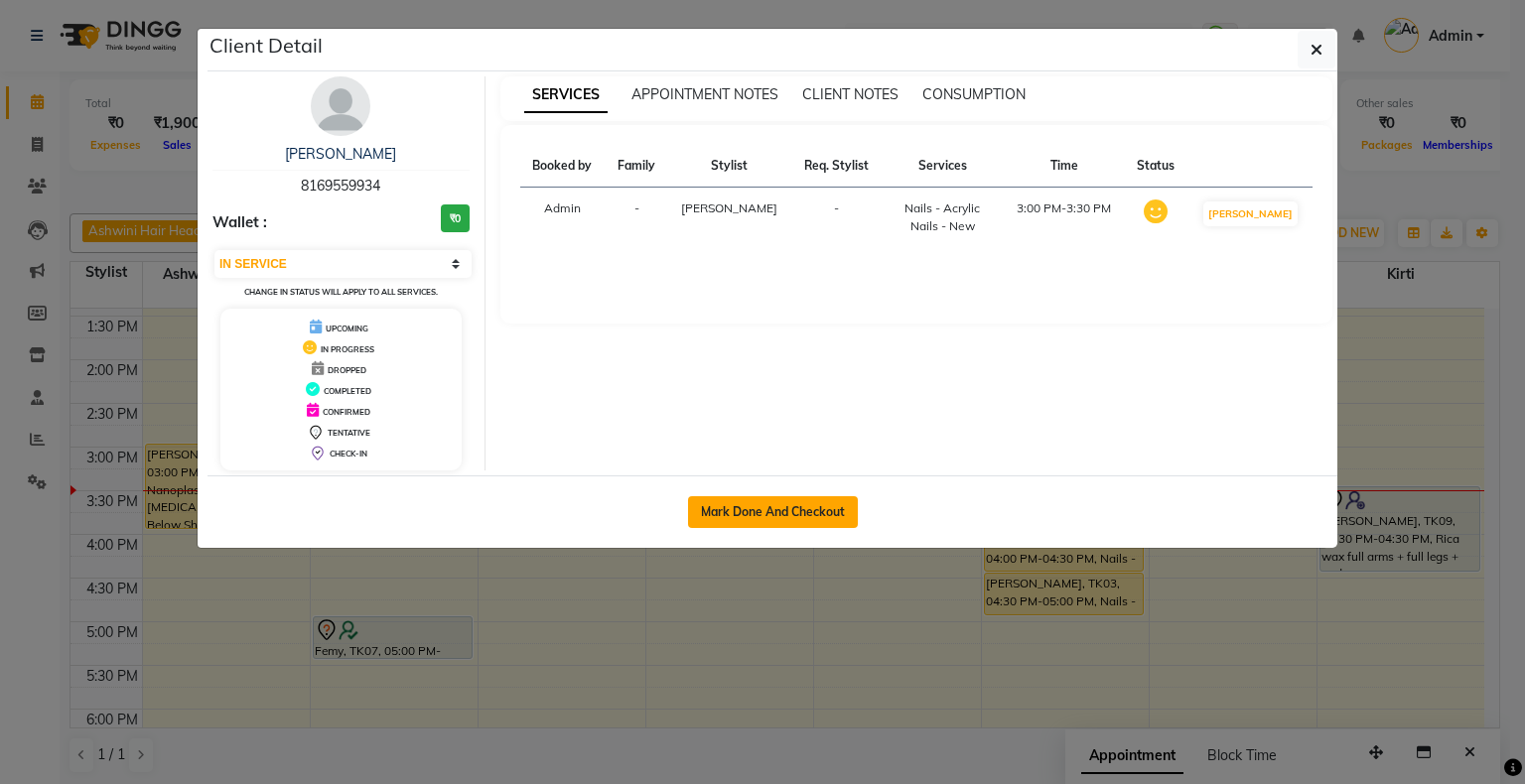 click on "Mark Done And Checkout" 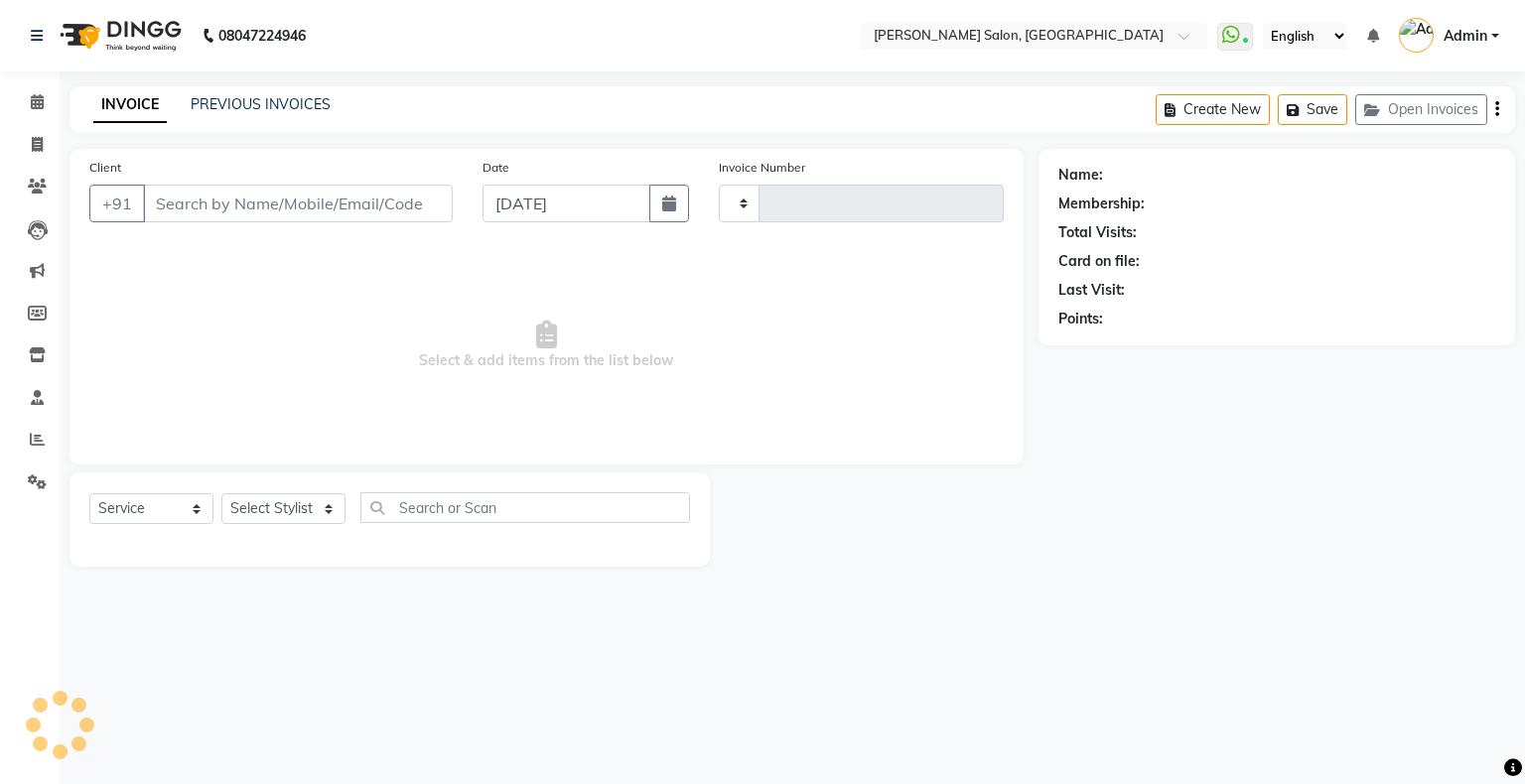 type on "1111" 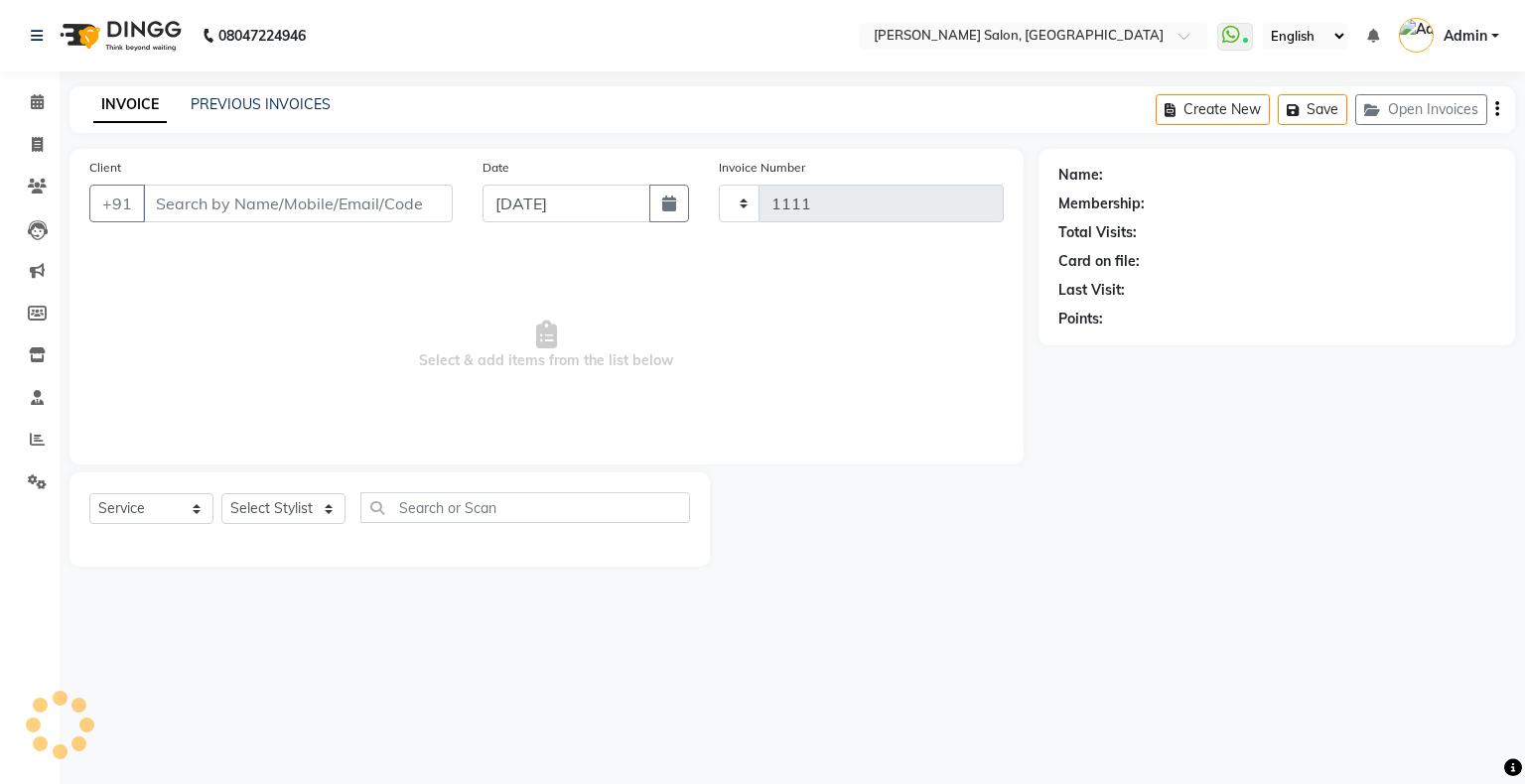 select on "4073" 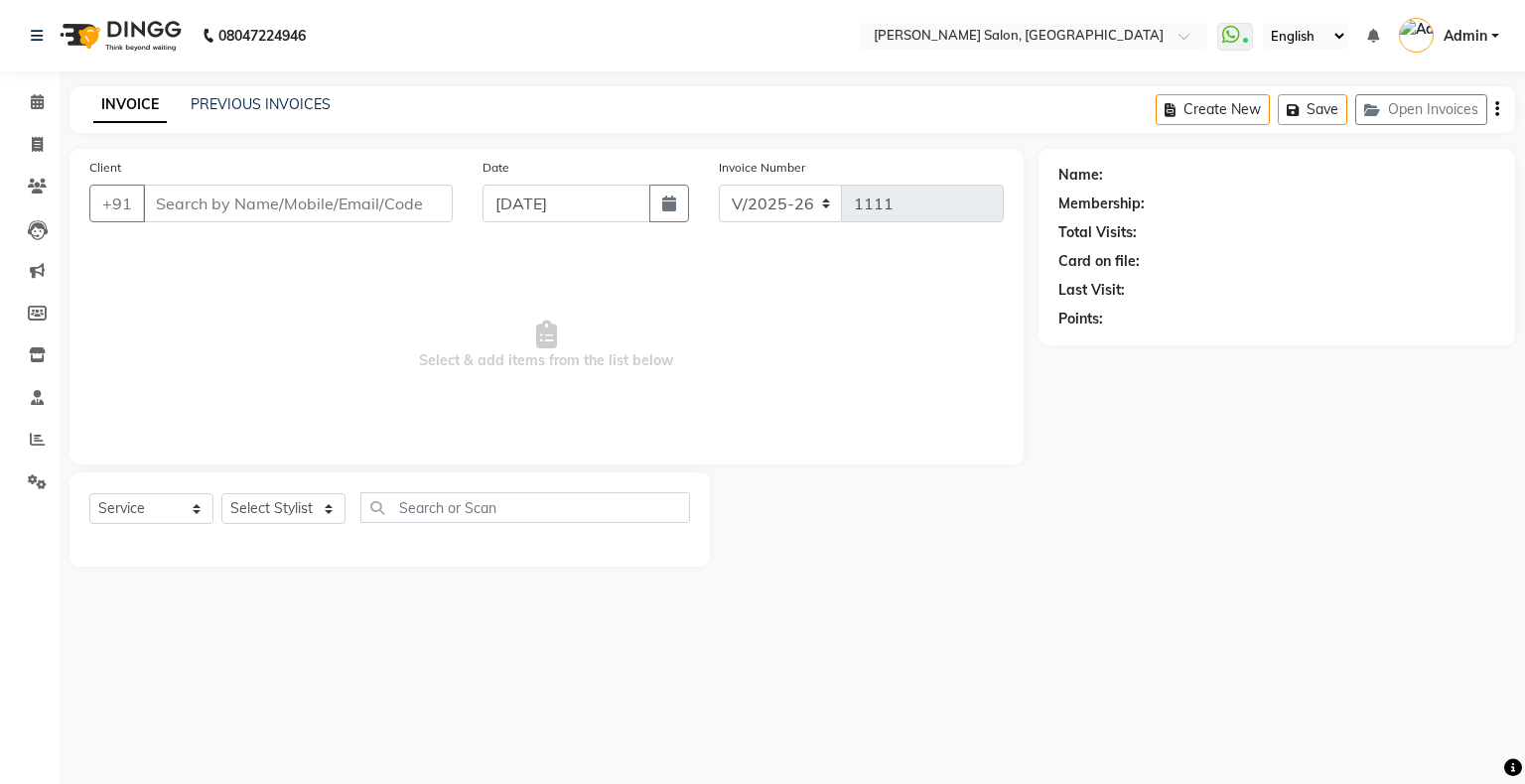 type on "8169559934" 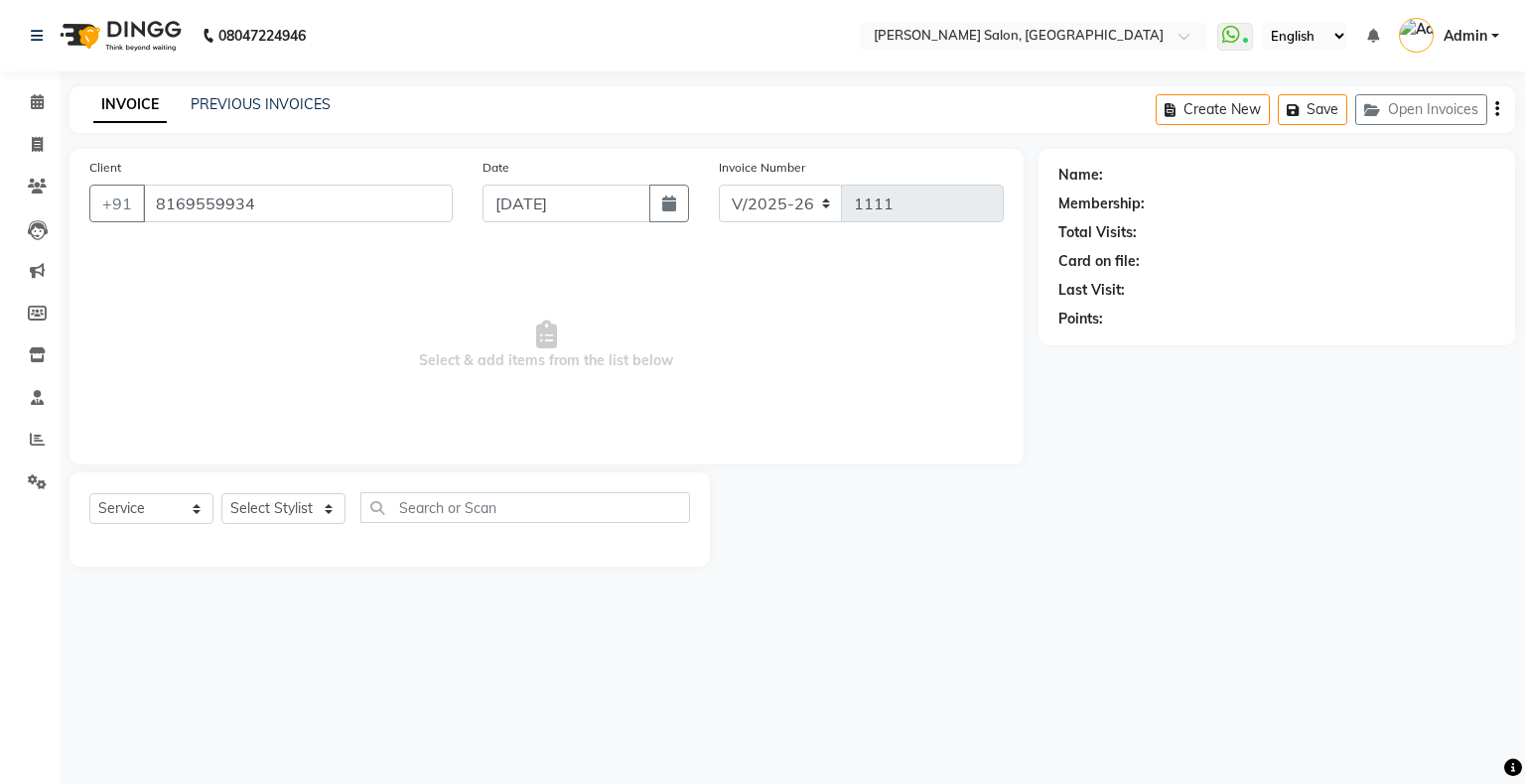 select on "82272" 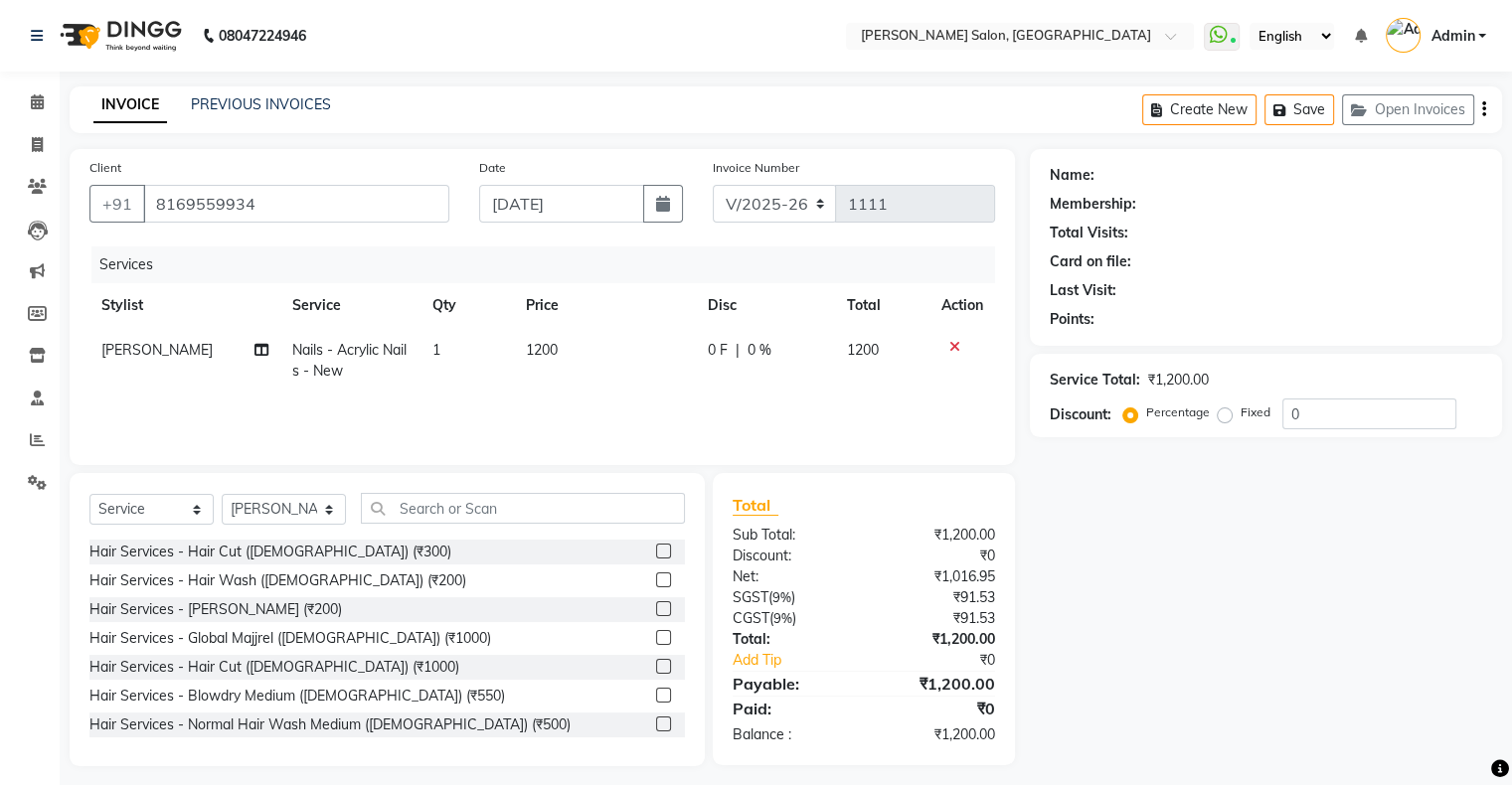 select on "1: Object" 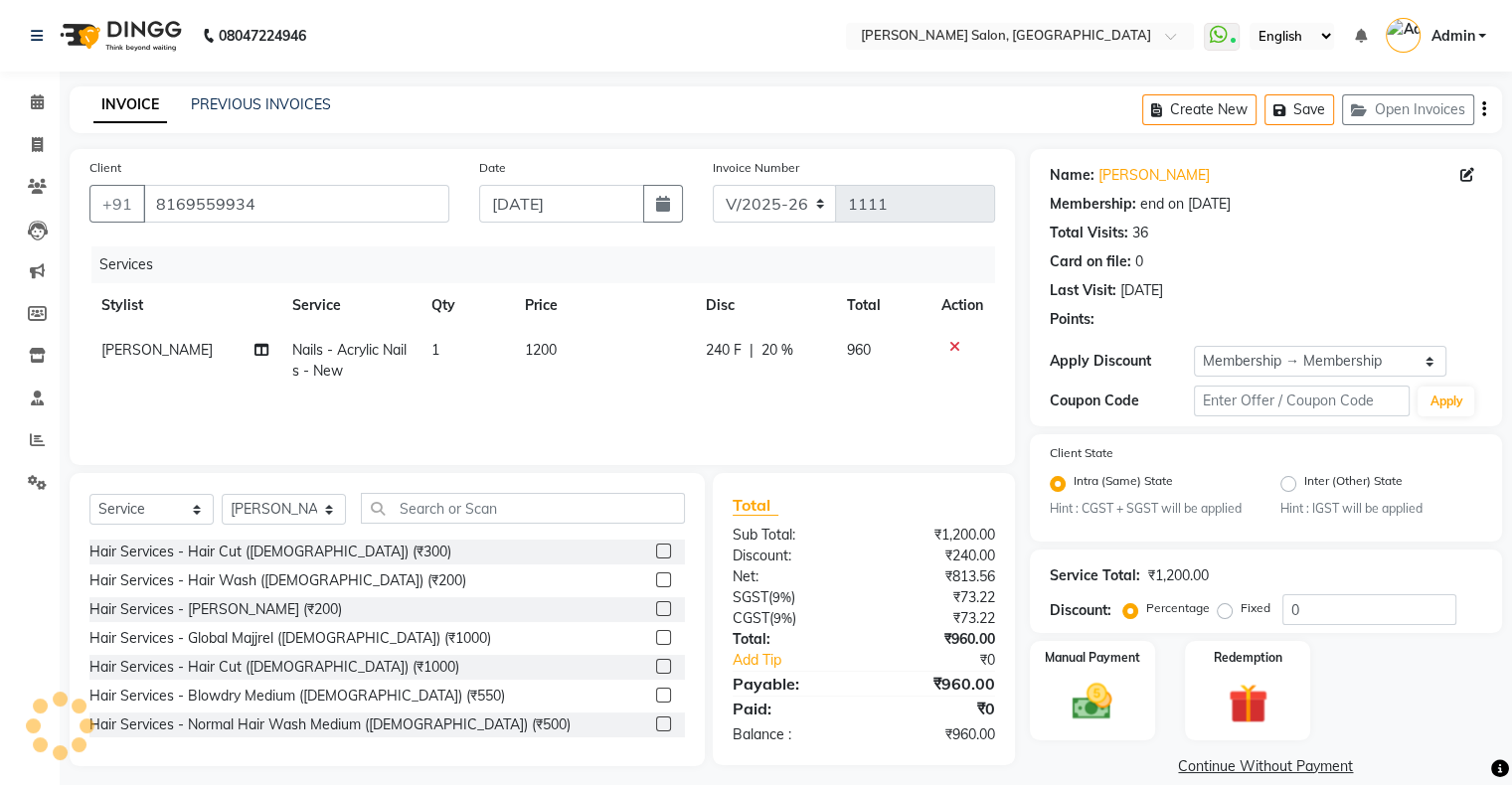 type on "20" 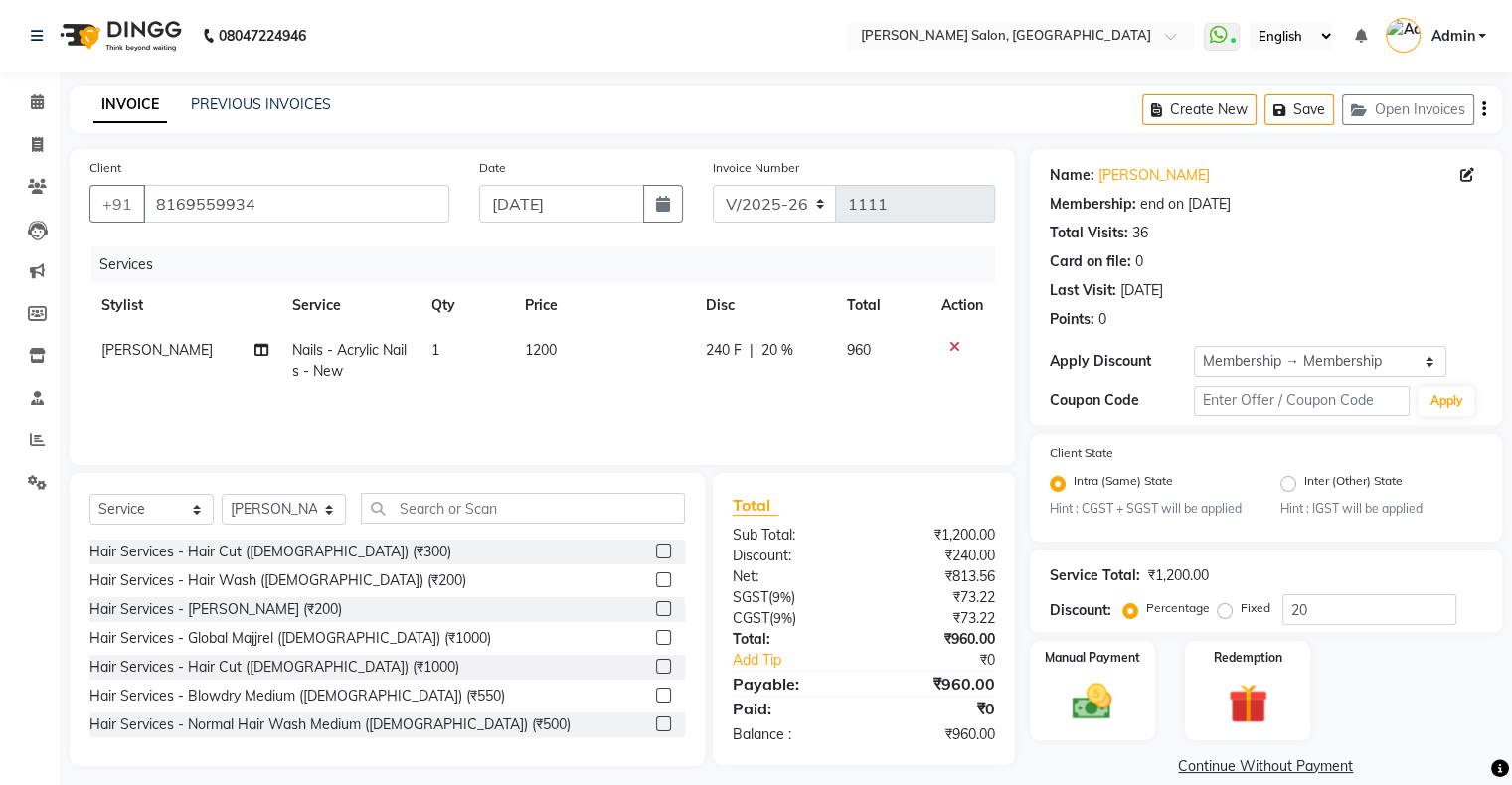 click on "Sanjana" 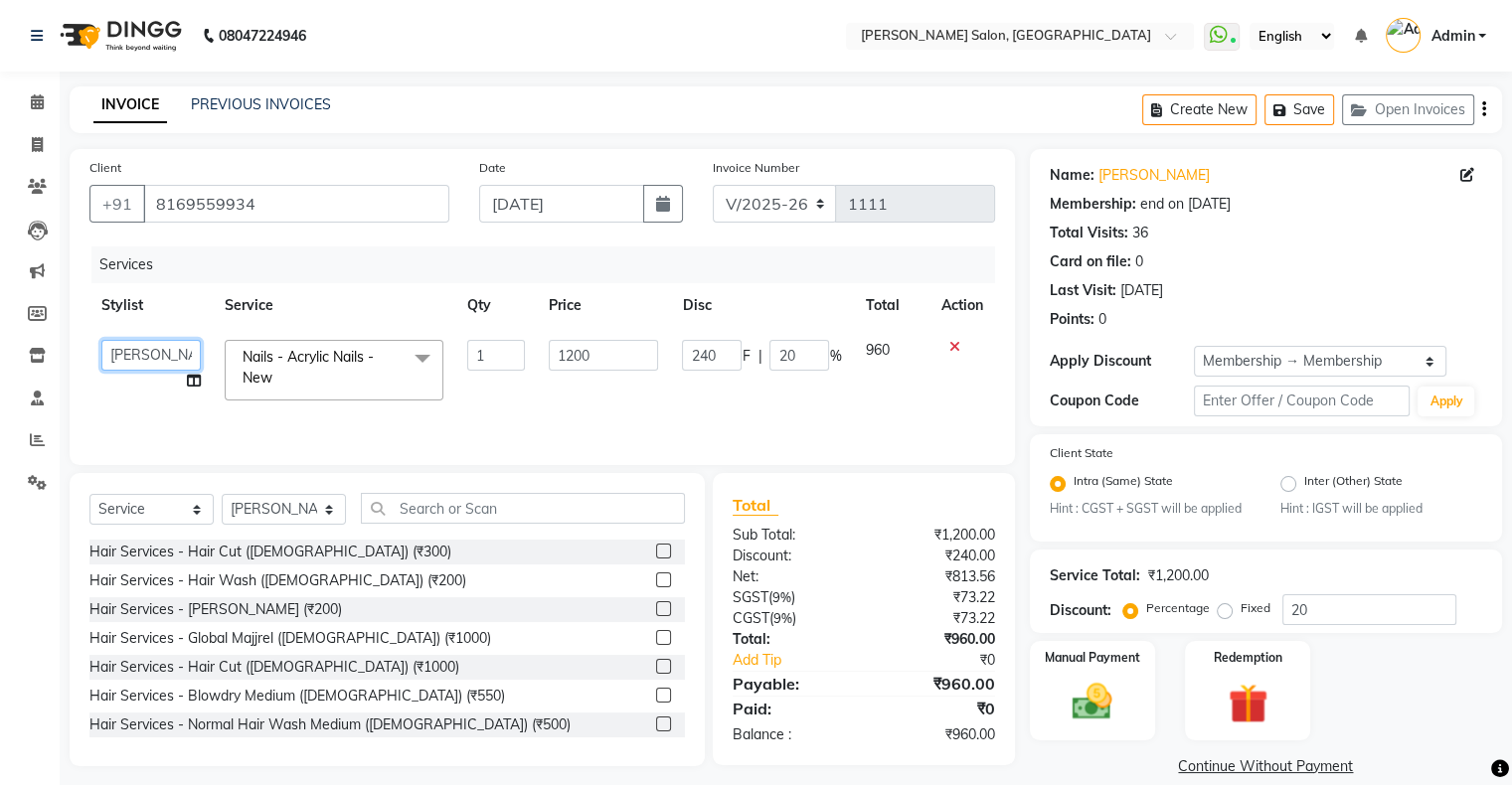 click on "Akshay Divecha   Ashwini Hair Head   Falak Nails   Fardin   Kirti   Nida FD   Pradip Vaishnav   Sanjana    Shubhada   Susmita   Vidhi Veera   Vivek Unisex hair" 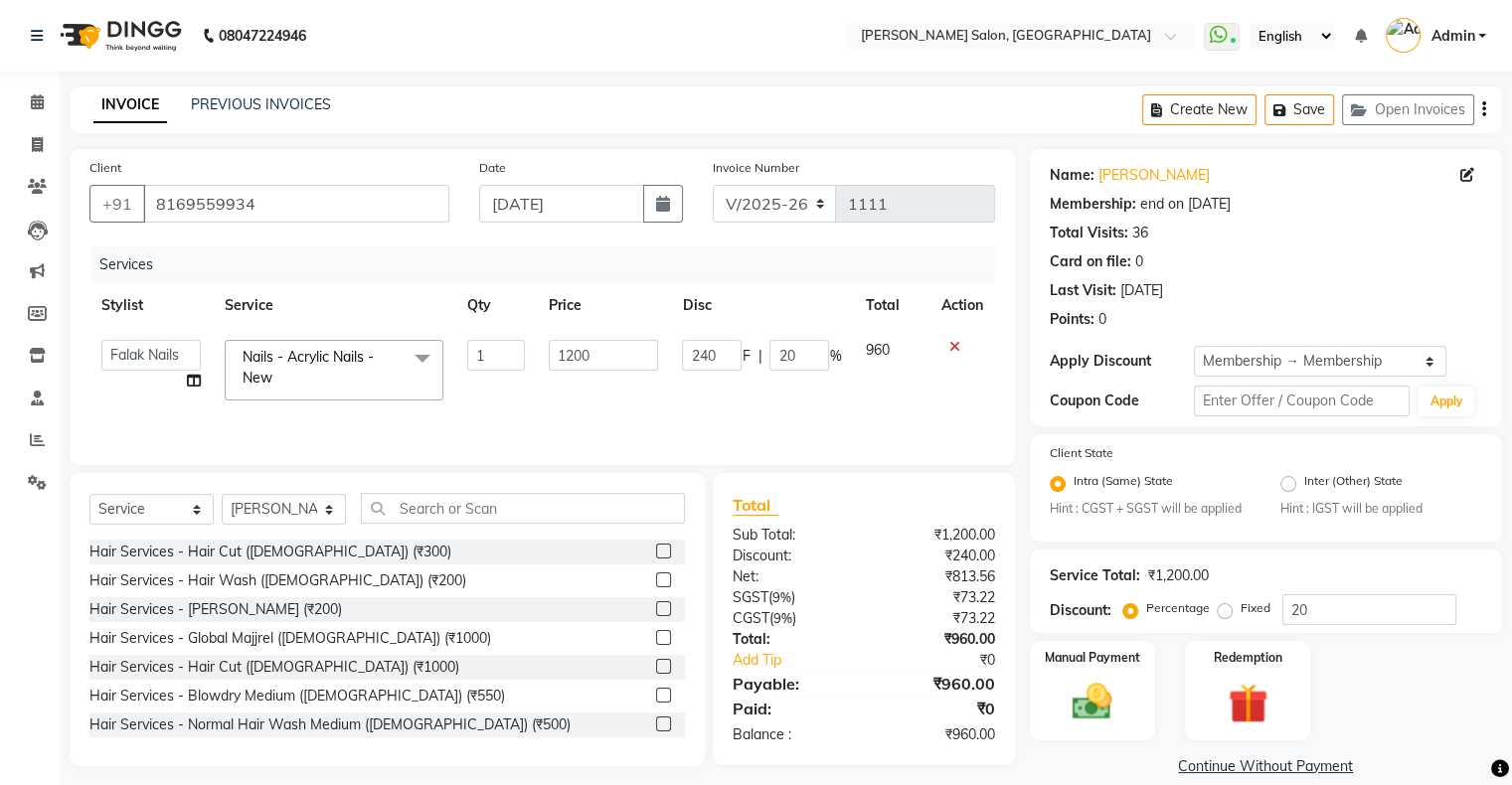 select on "54023" 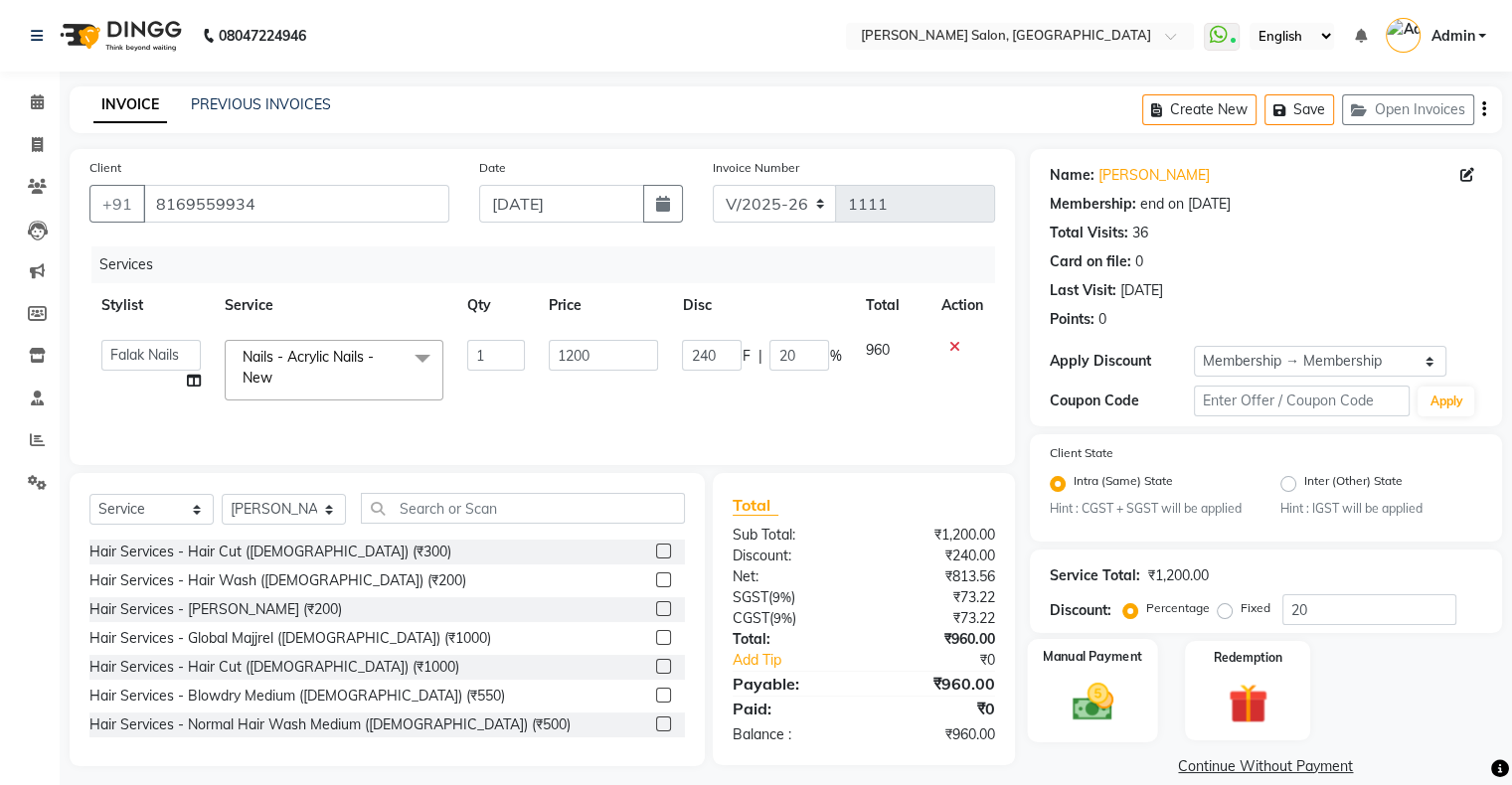 click 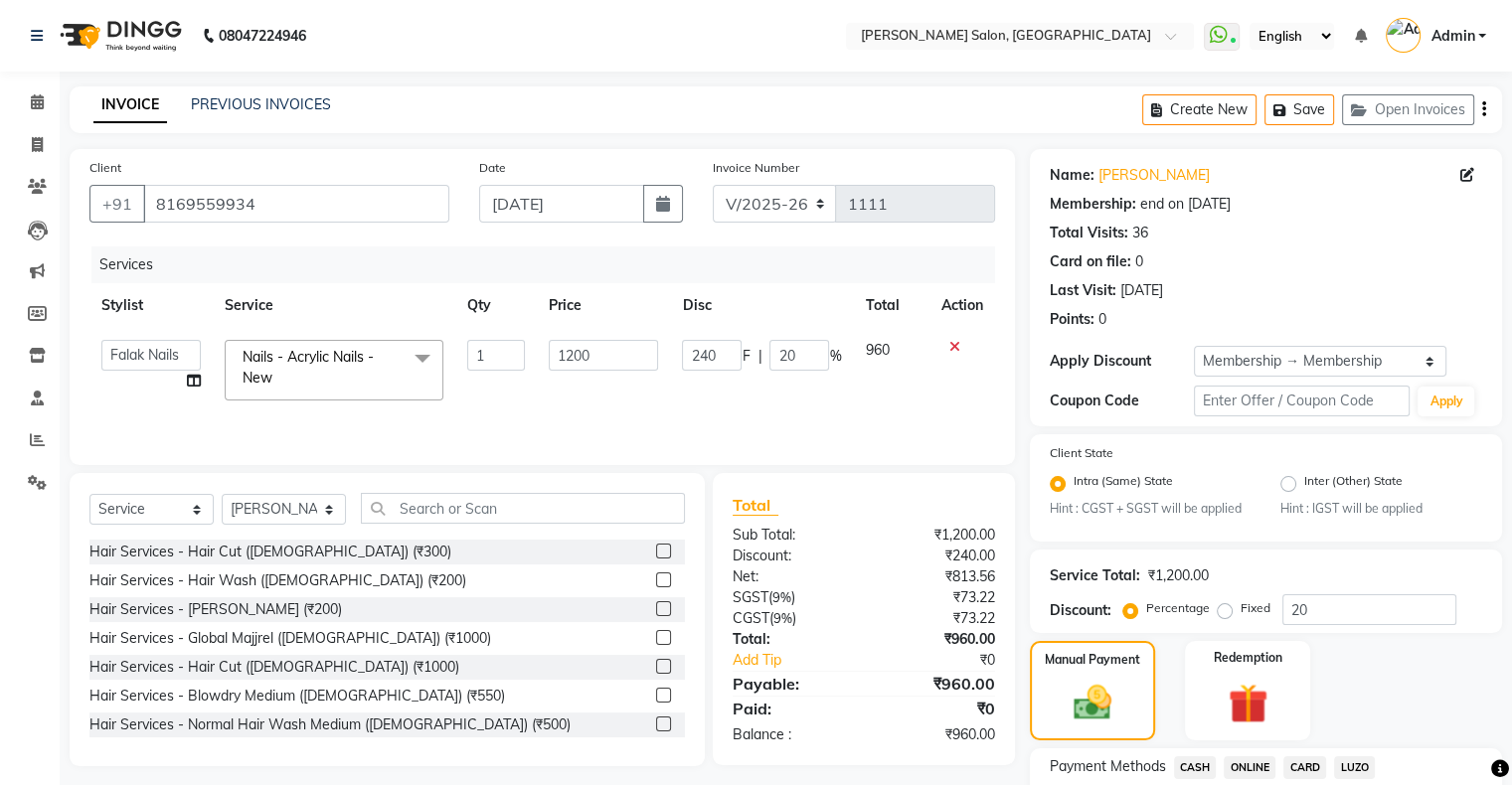 click 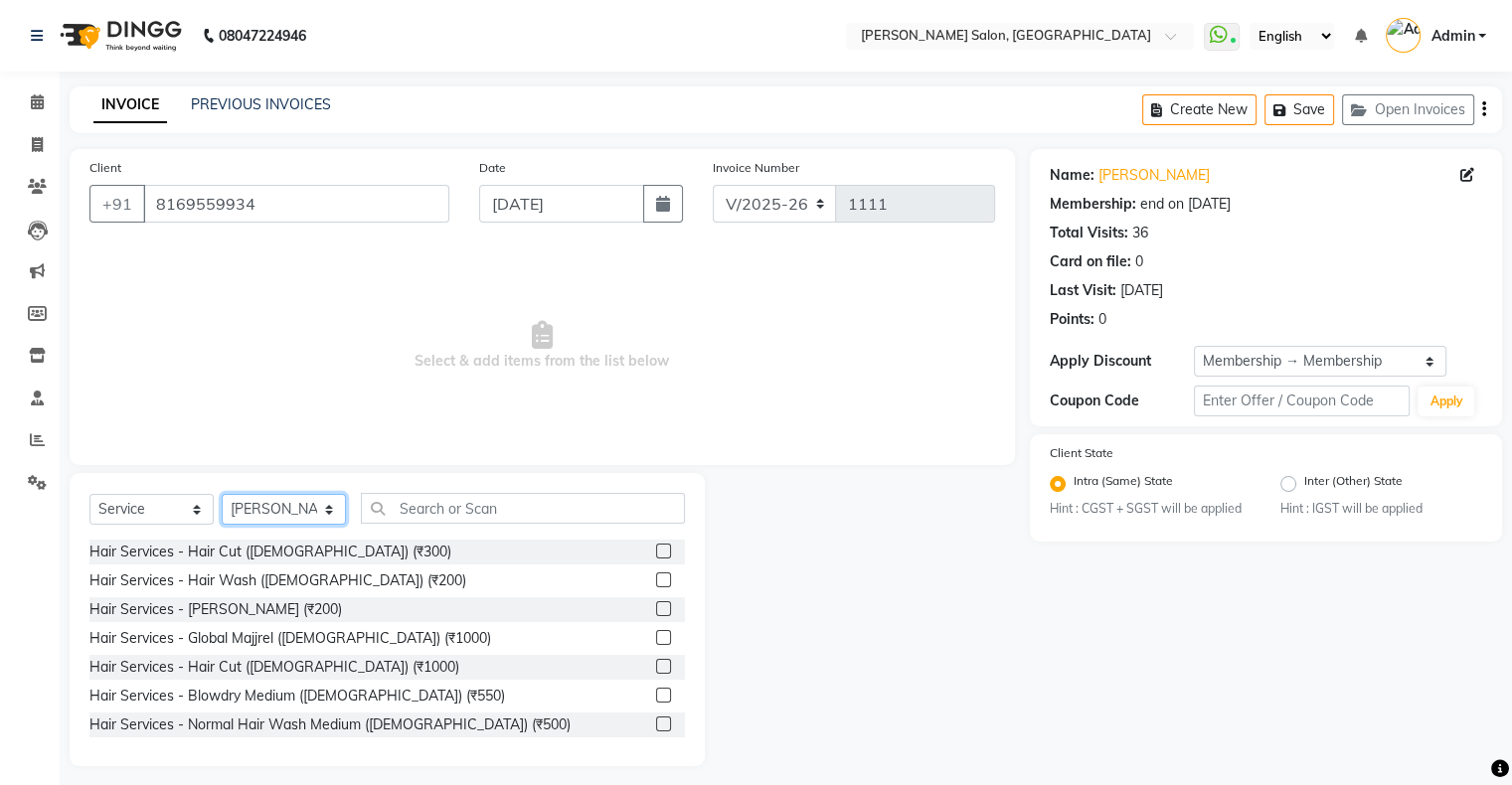 click on "Select Stylist Akshay Divecha Ashwini Hair Head Falak Nails Fardin Kirti Nida FD Pradip Vaishnav Sanjana  Shubhada Susmita Vidhi Veera Vivek Unisex hair" 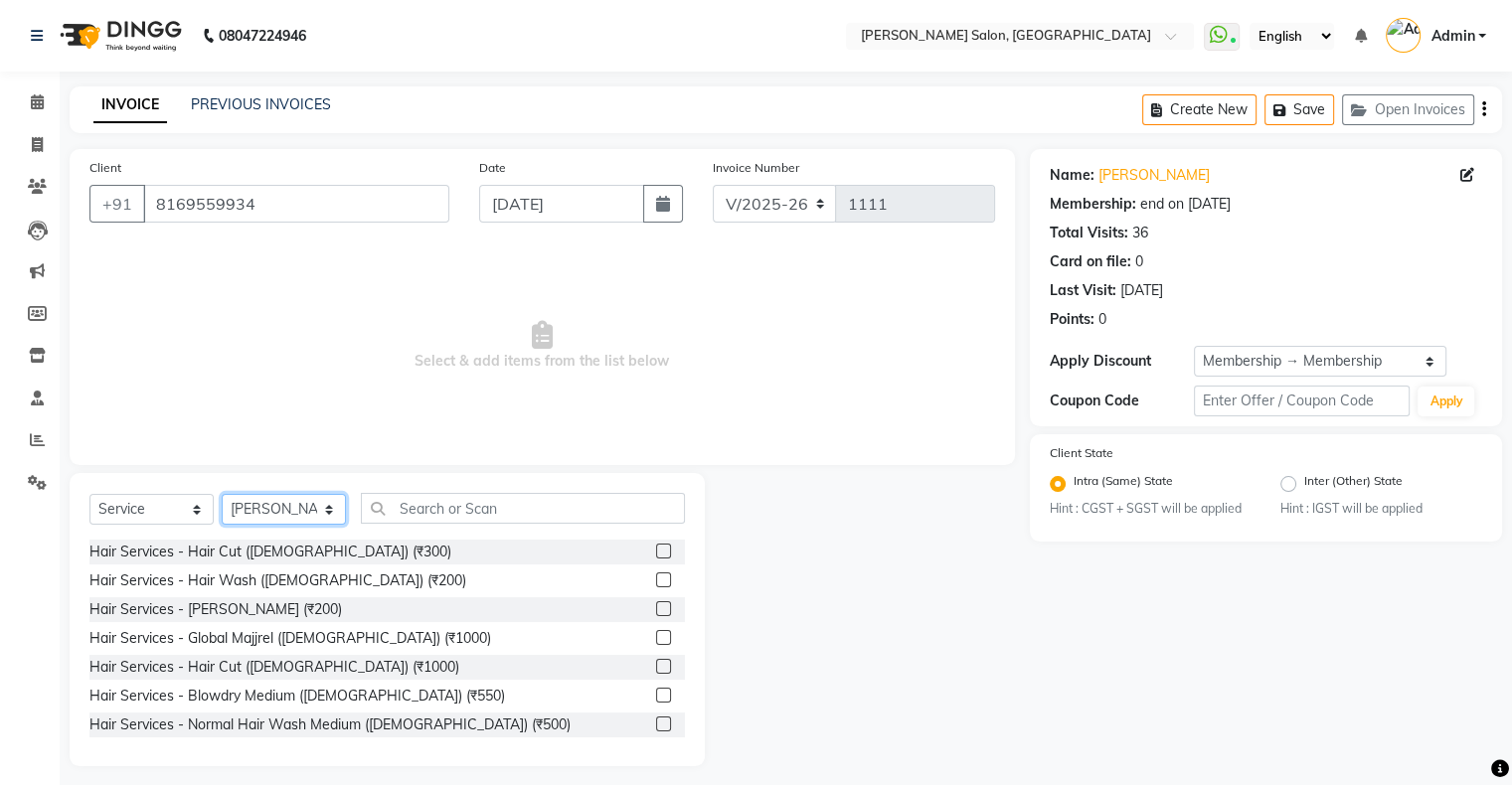 select on "54023" 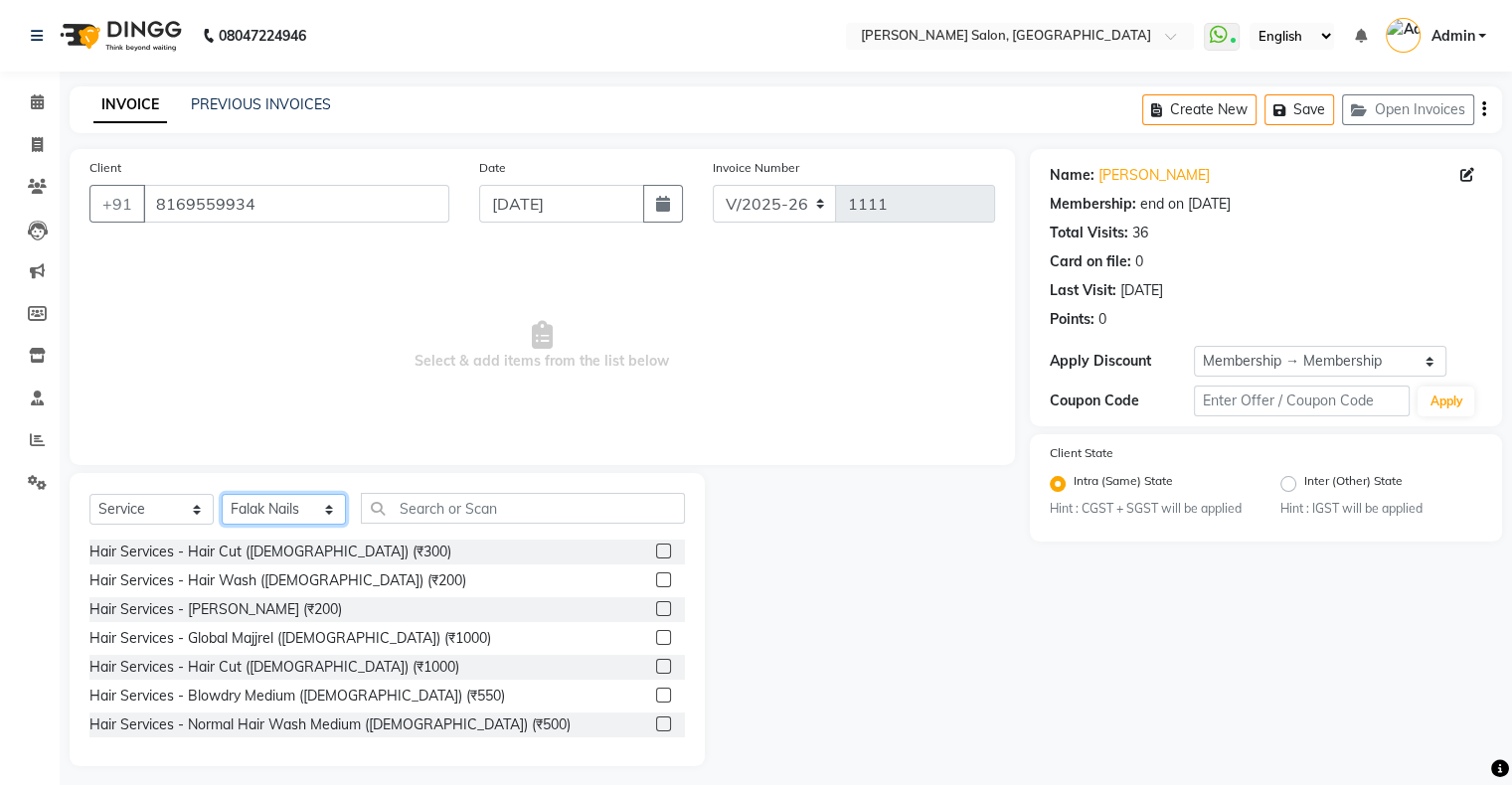 click on "Select Stylist Akshay Divecha Ashwini Hair Head Falak Nails Fardin Kirti Nida FD Pradip Vaishnav Sanjana  Shubhada Susmita Vidhi Veera Vivek Unisex hair" 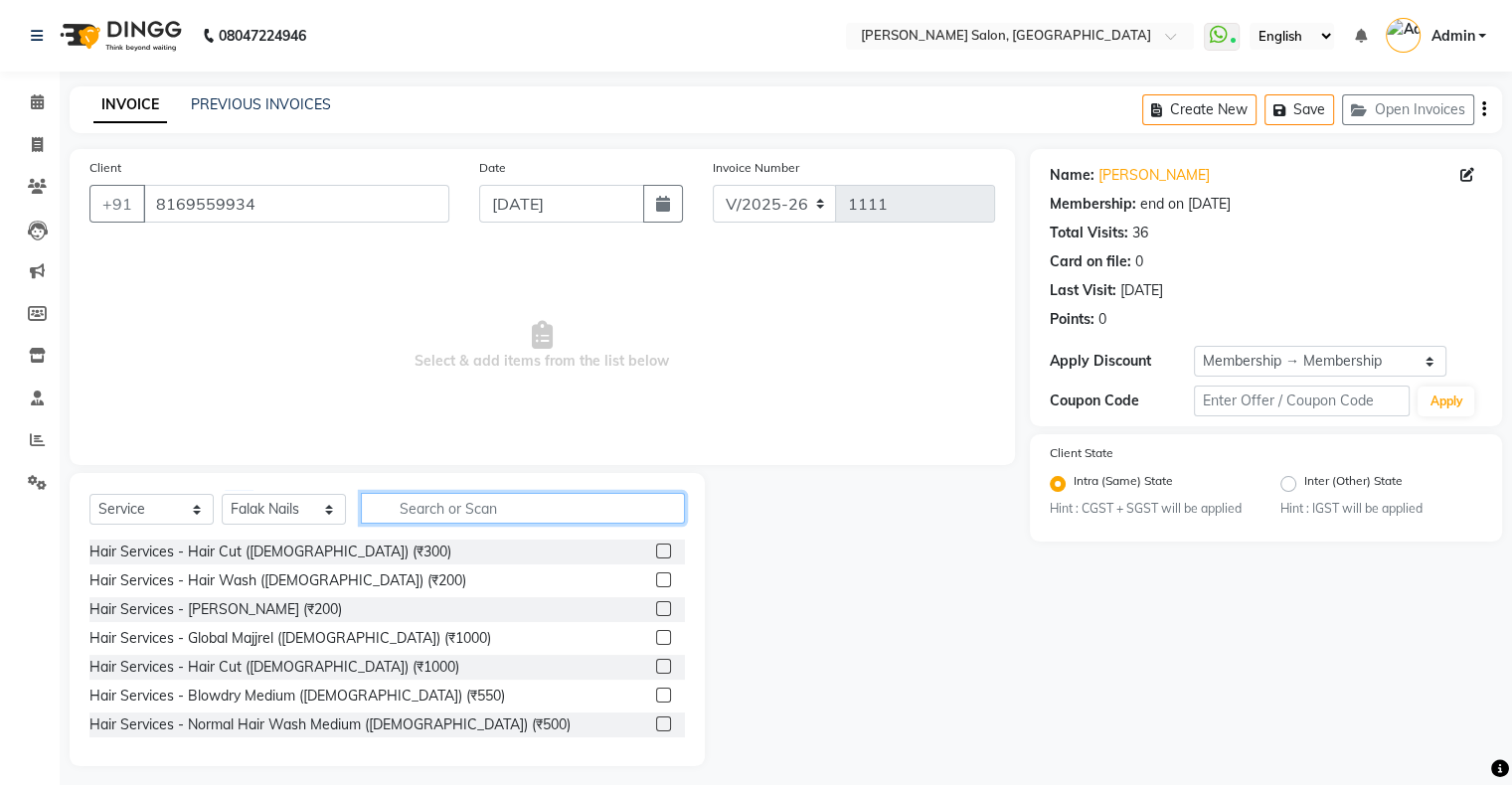 click 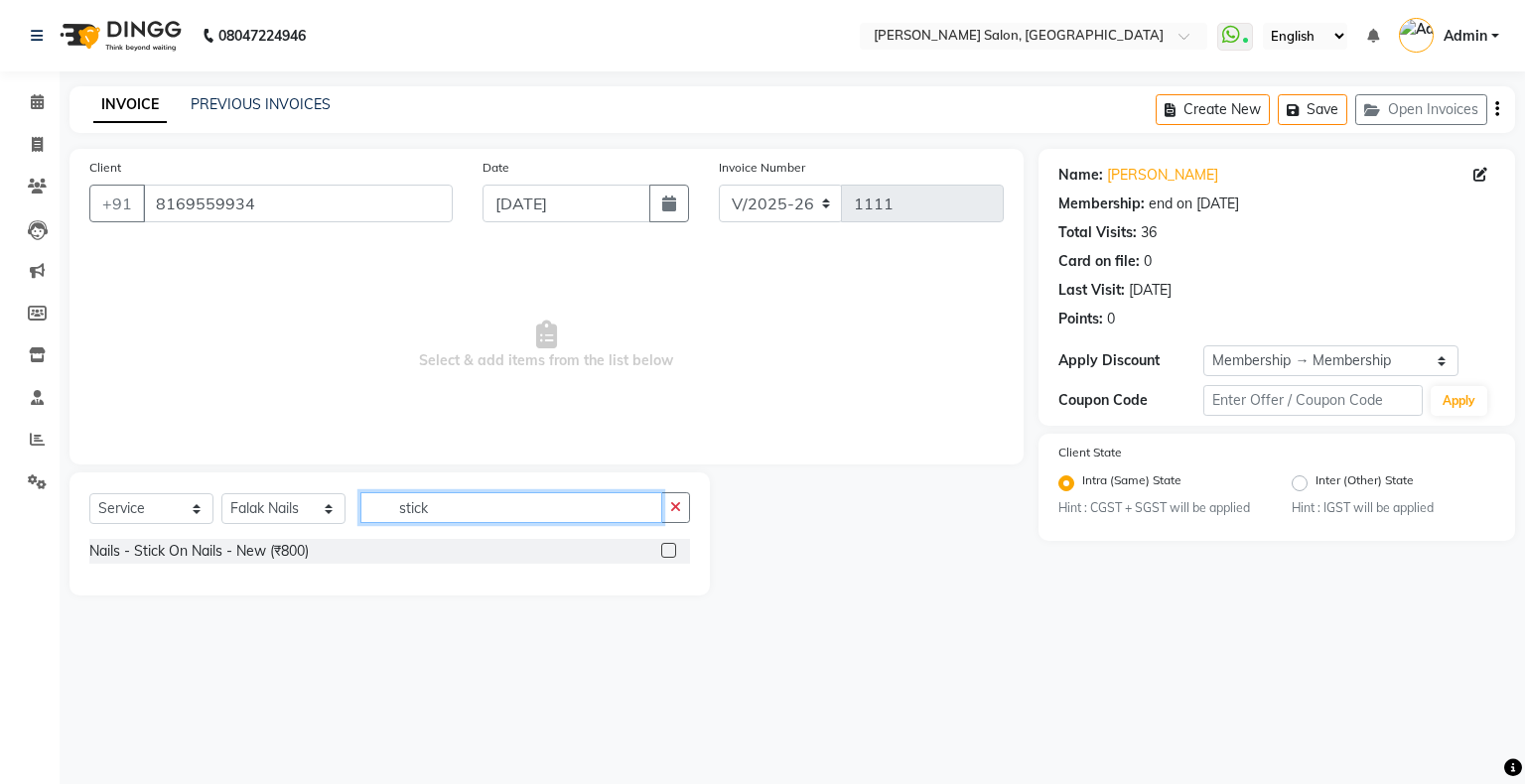 type on "stick" 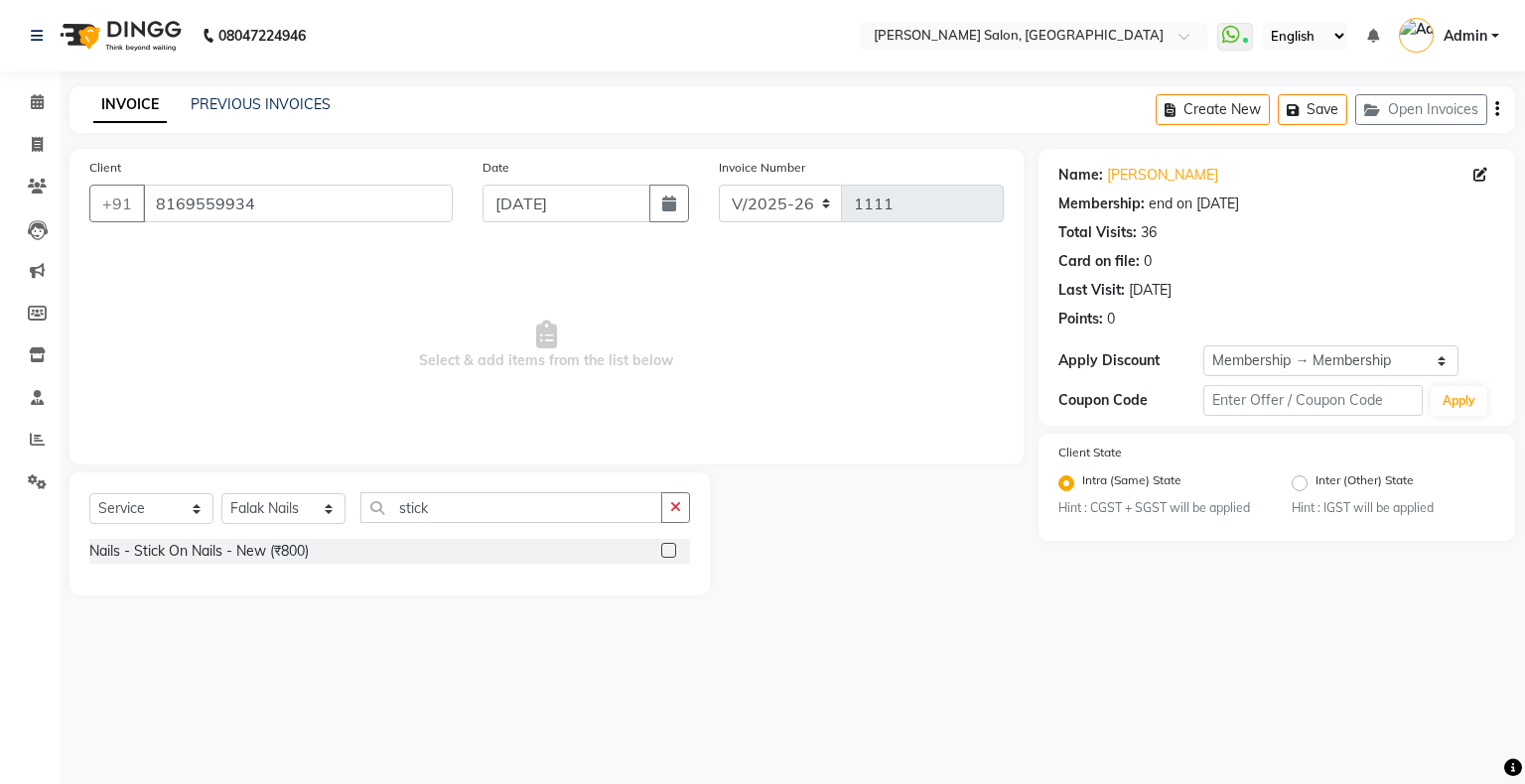 click 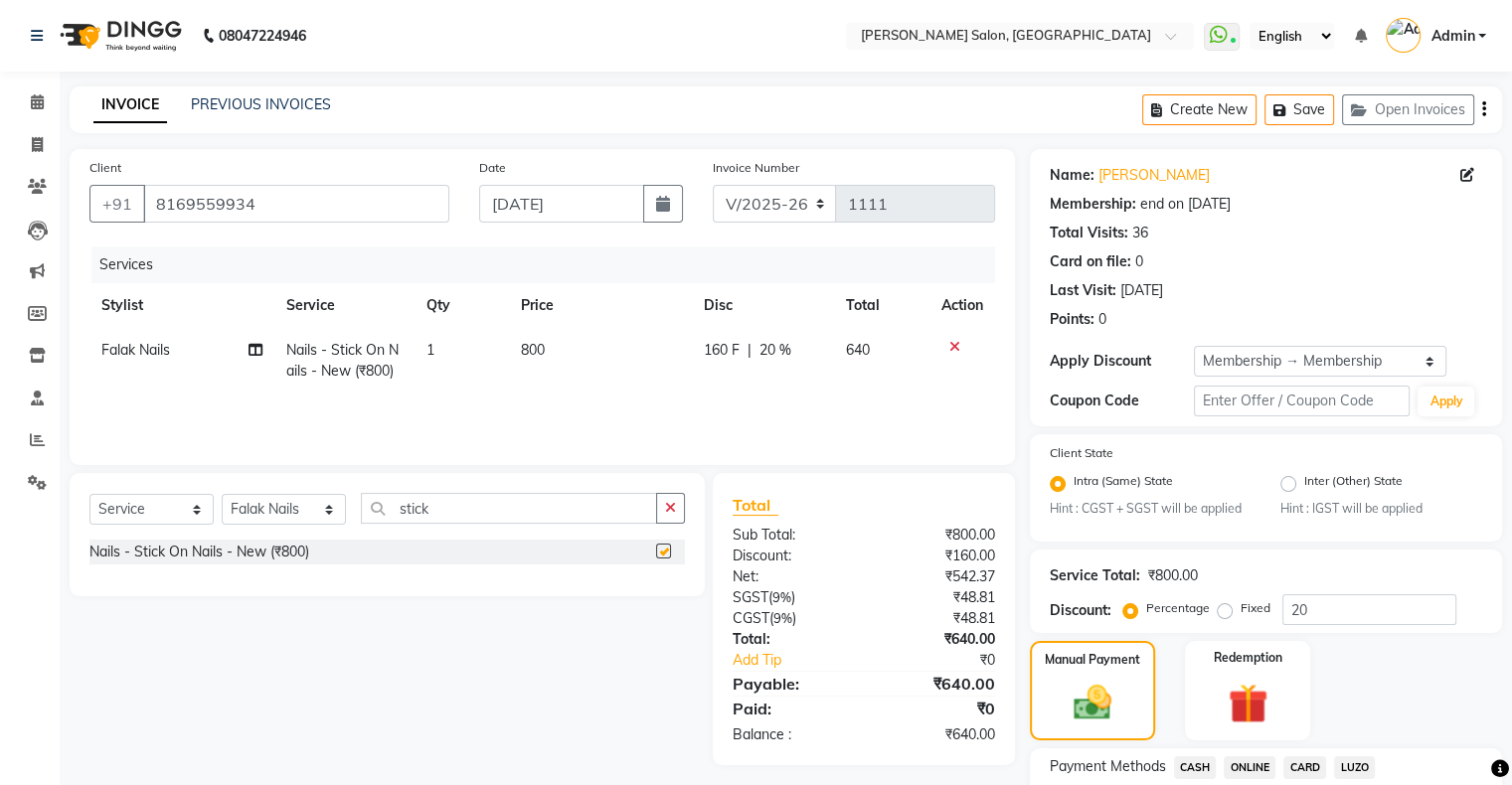checkbox on "false" 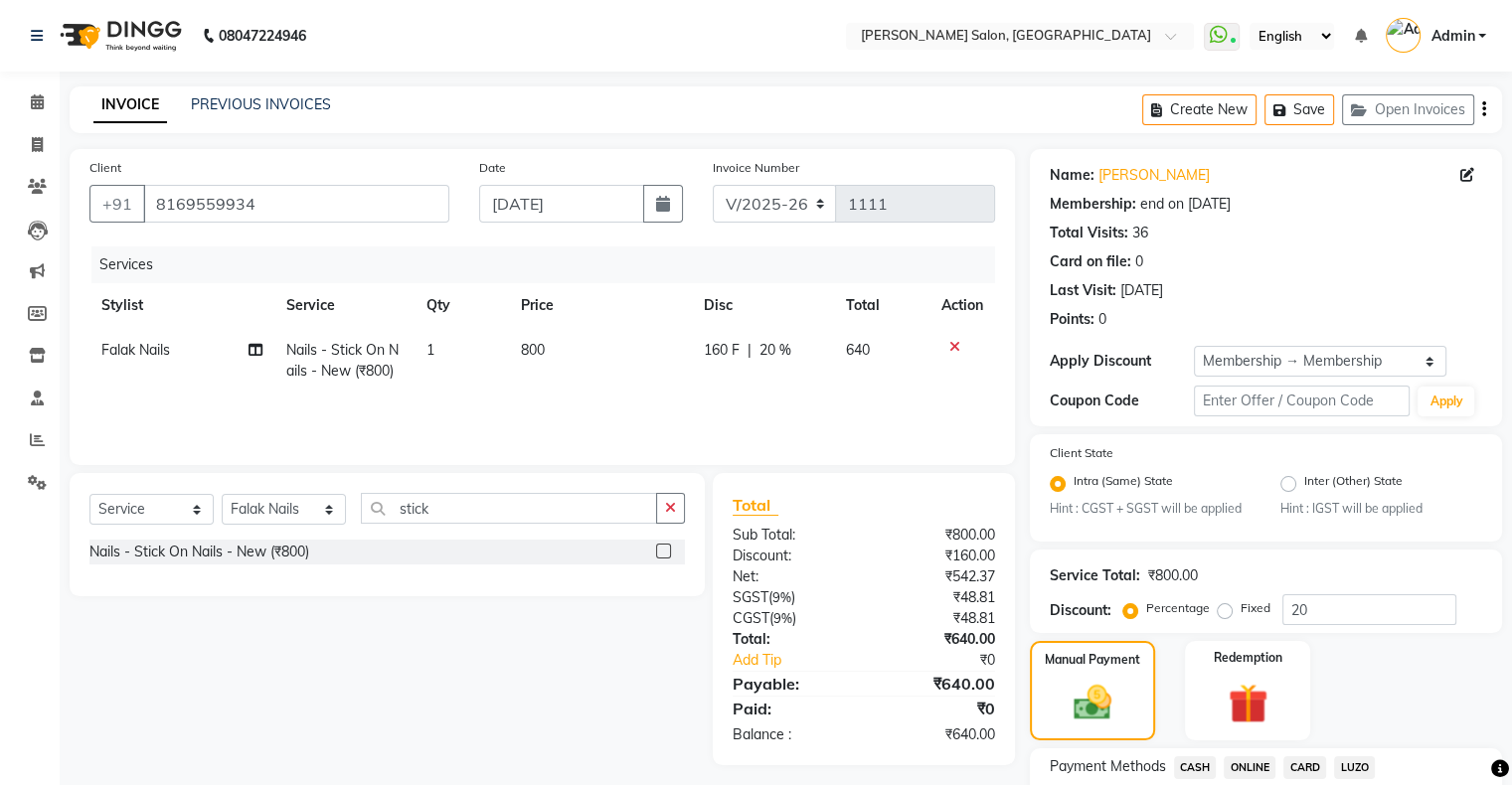 click on "160 F | 20 %" 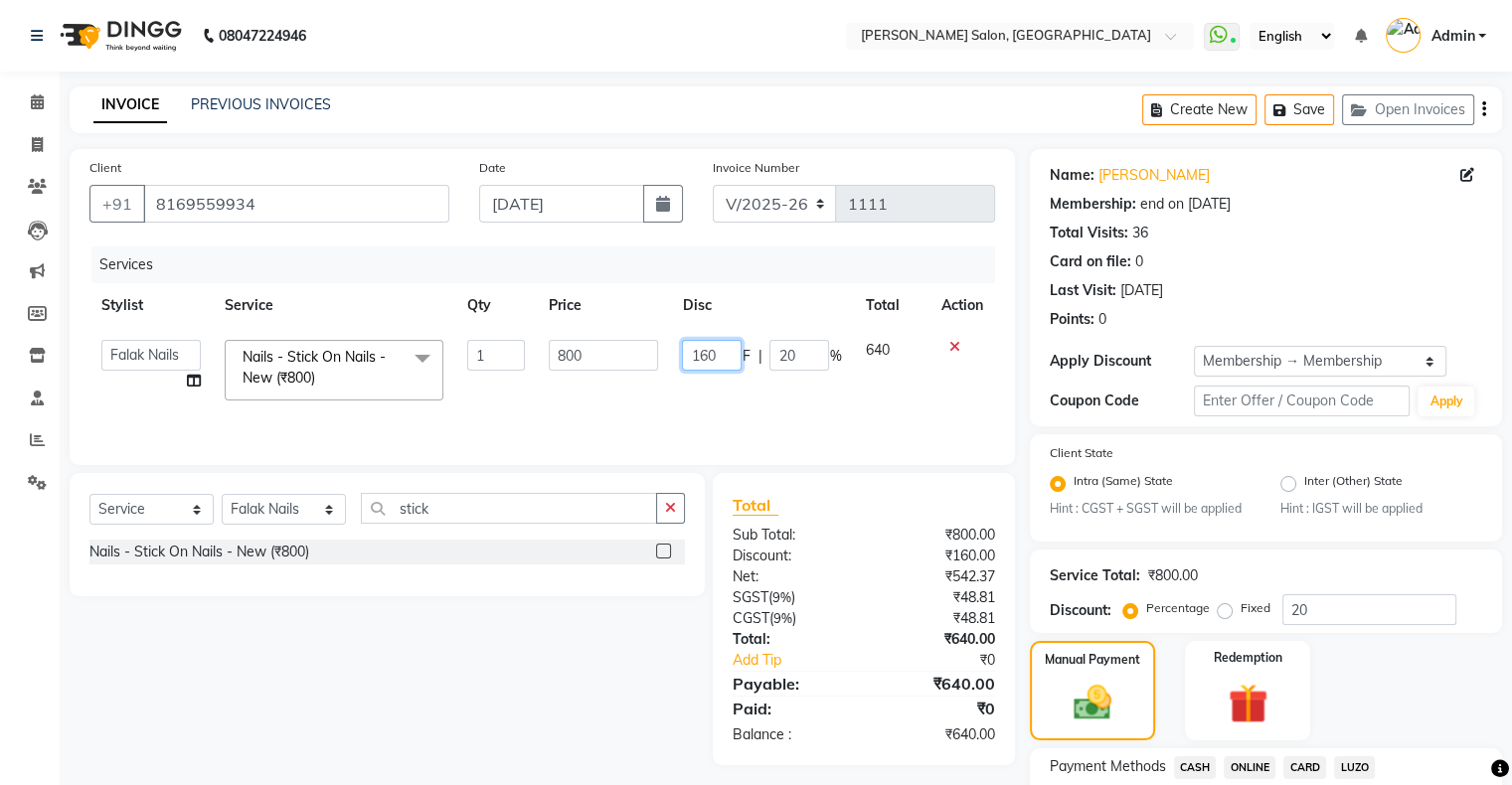 click on "160" 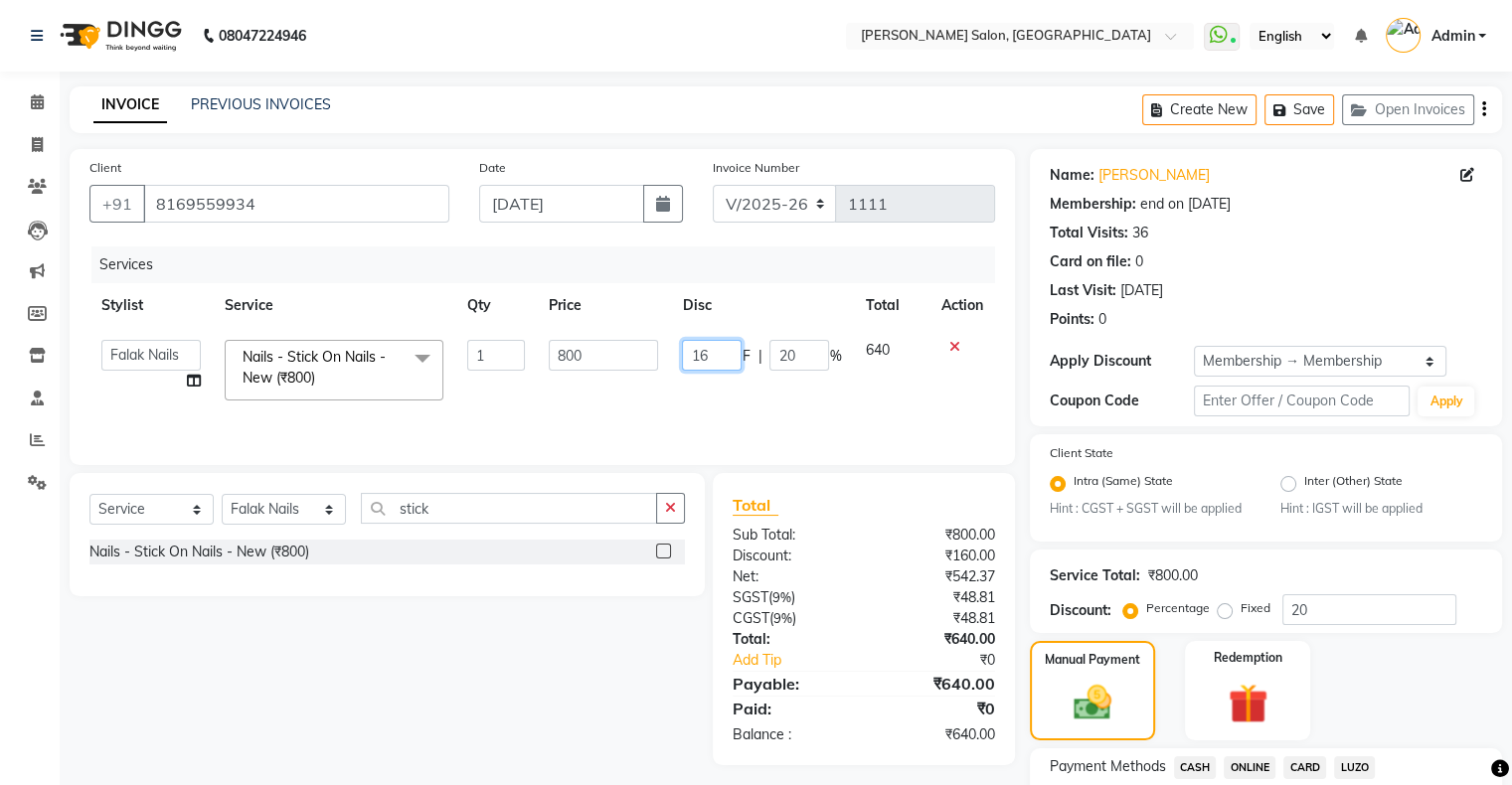 type on "1" 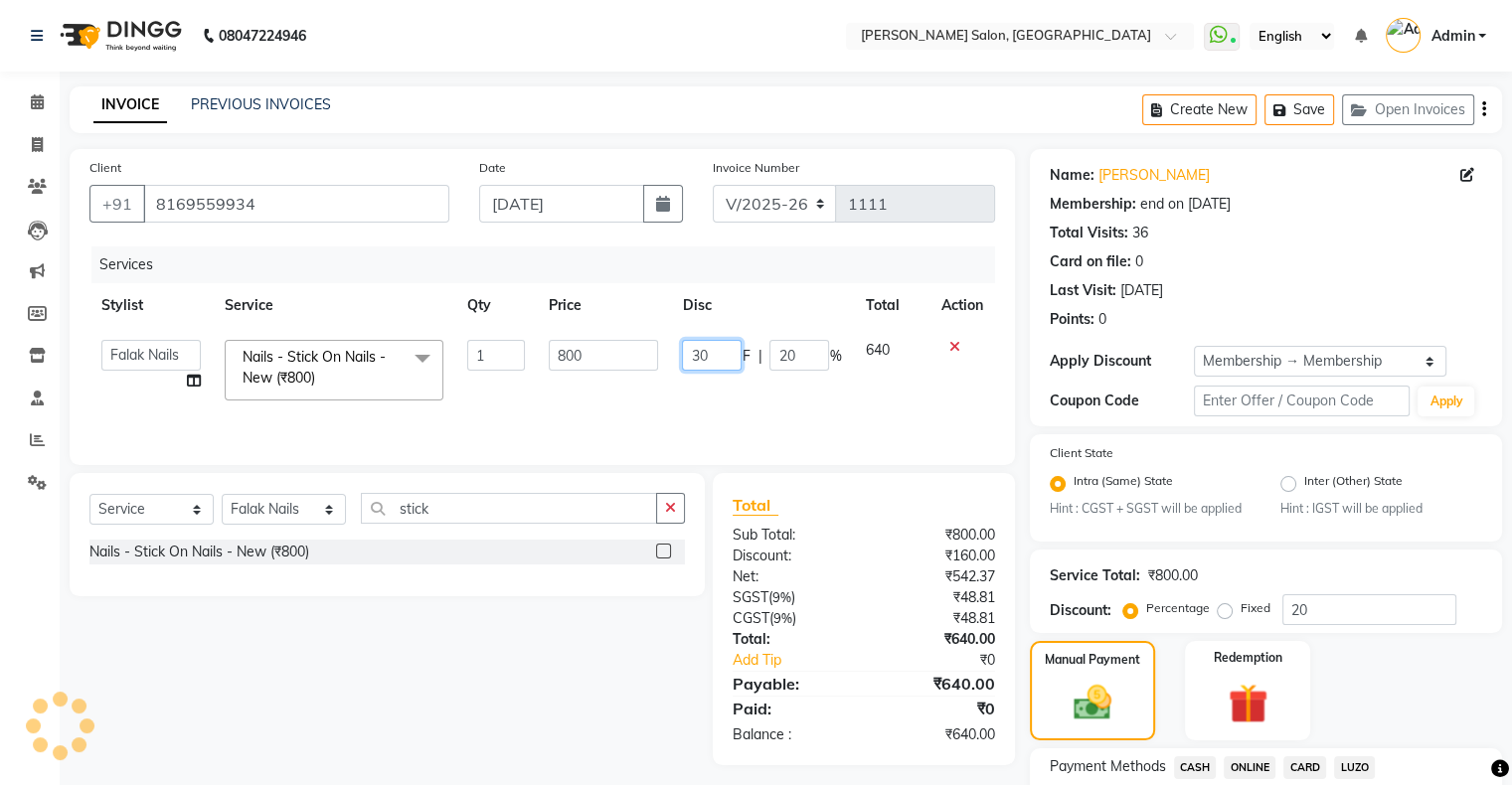 type on "300" 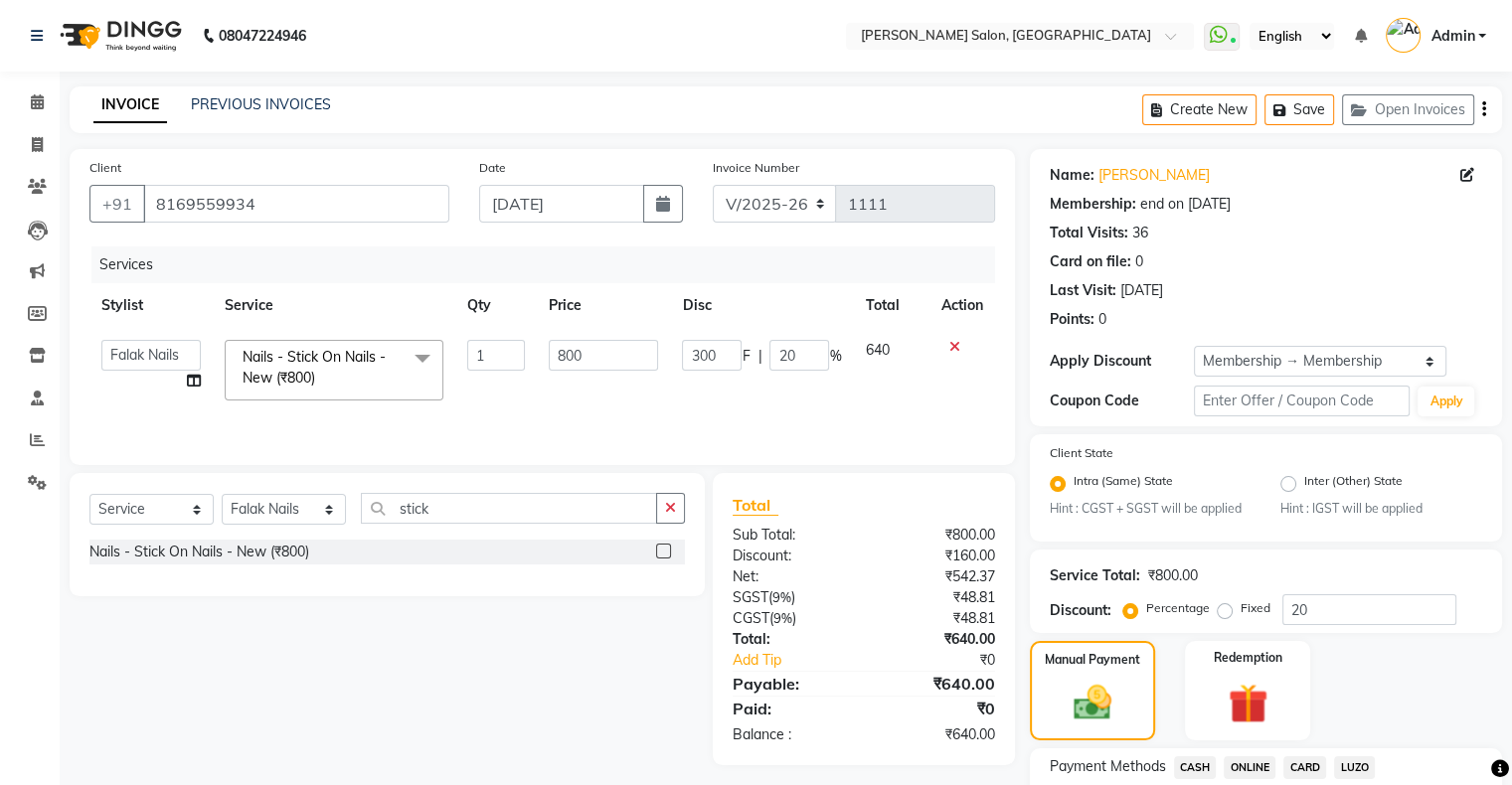 click on "Services Stylist Service Qty Price Disc Total Action  Akshay Divecha   Ashwini Hair Head   Falak Nails   Fardin   Kirti   Nida FD   Pradip Vaishnav   Sanjana    Shubhada   Susmita   Vidhi Veera   Vivek Unisex hair  Nails - Stick On Nails - New (₹800)  x Hair Services - Hair Cut (Male) (₹300) Hair Services - Hair Wash (Male) (₹200) Hair Services - Beard (₹200) Hair Services - Global Majjrel (Male) (₹1000) Hair Services - Hair Cut (Female) (₹1000) Hair Services - Blowdry Medium (Female) (₹550) Hair Services - Normal Hair Wash Medium (Female) (₹500) Hair Services - Hair Spa Medium (Female) (₹1200) Threading-Full Face Threading (Female) (₹299) Honey wax Half Legs (Male) (₹1000) Flavoured Wax Underarms (Male) (₹499) Honey wax Half Arms (Female) (₹200) Honey wax Half Legs (Female) (₹400) Adult Hair Cut - Male Senior Stylist (₹600) Beard/Clean Shave - Male (₹250) Basic Styling - Male (₹250) Basic Styling Male - Senior Stylist (₹400) Side locks trim - Male (₹150) 1 800 300 F | %" 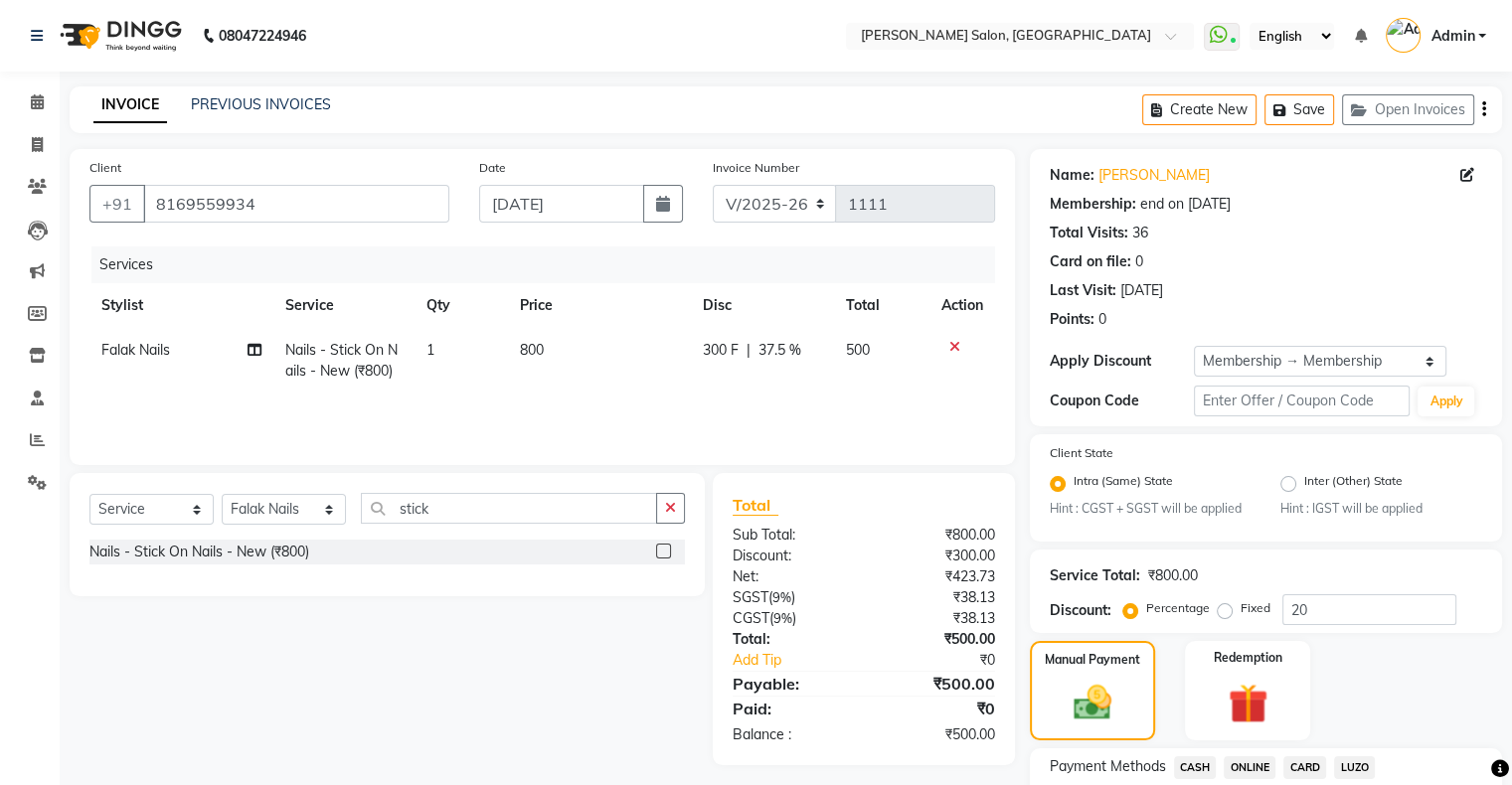 scroll, scrollTop: 155, scrollLeft: 0, axis: vertical 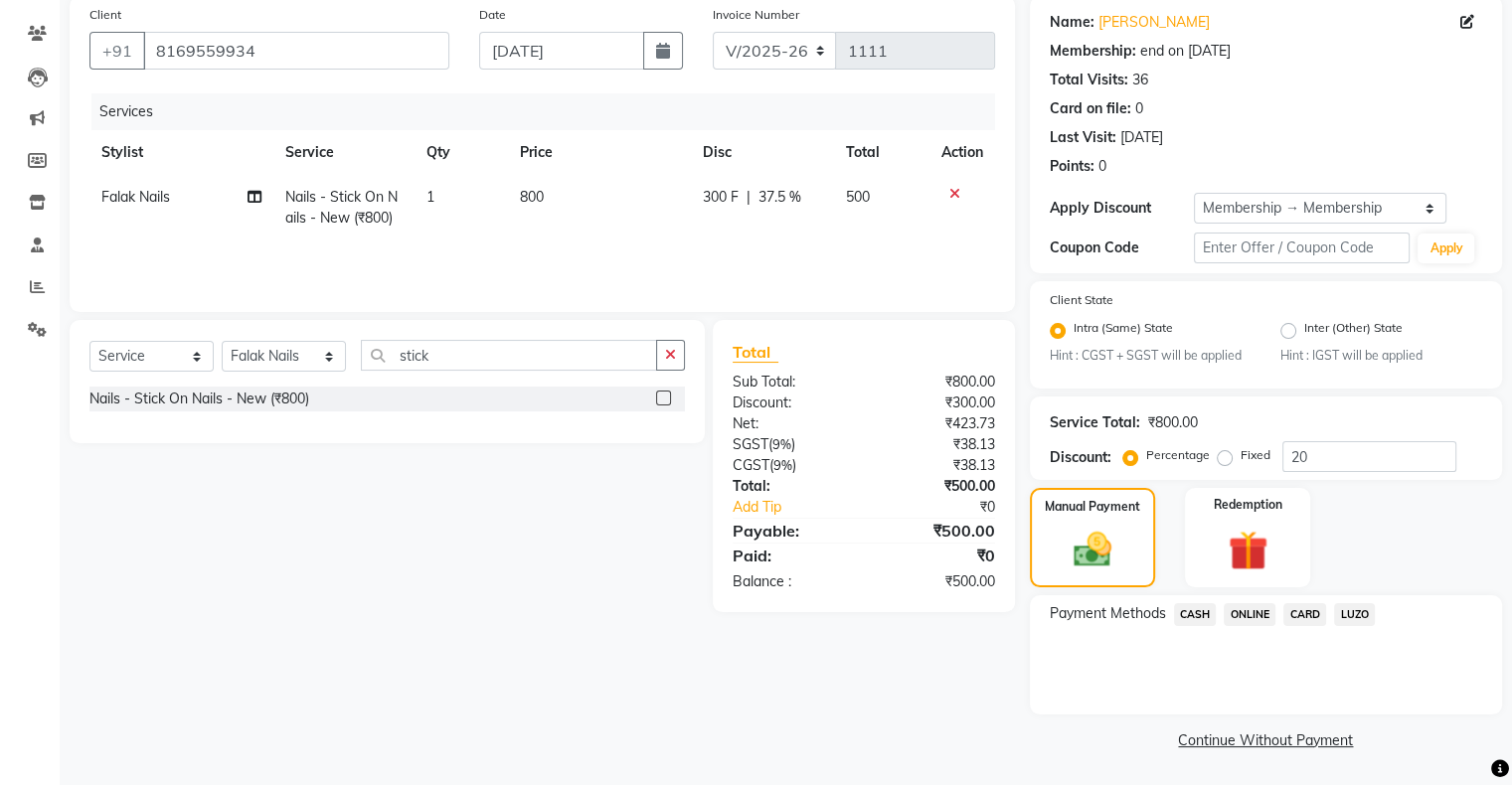 click on "ONLINE" 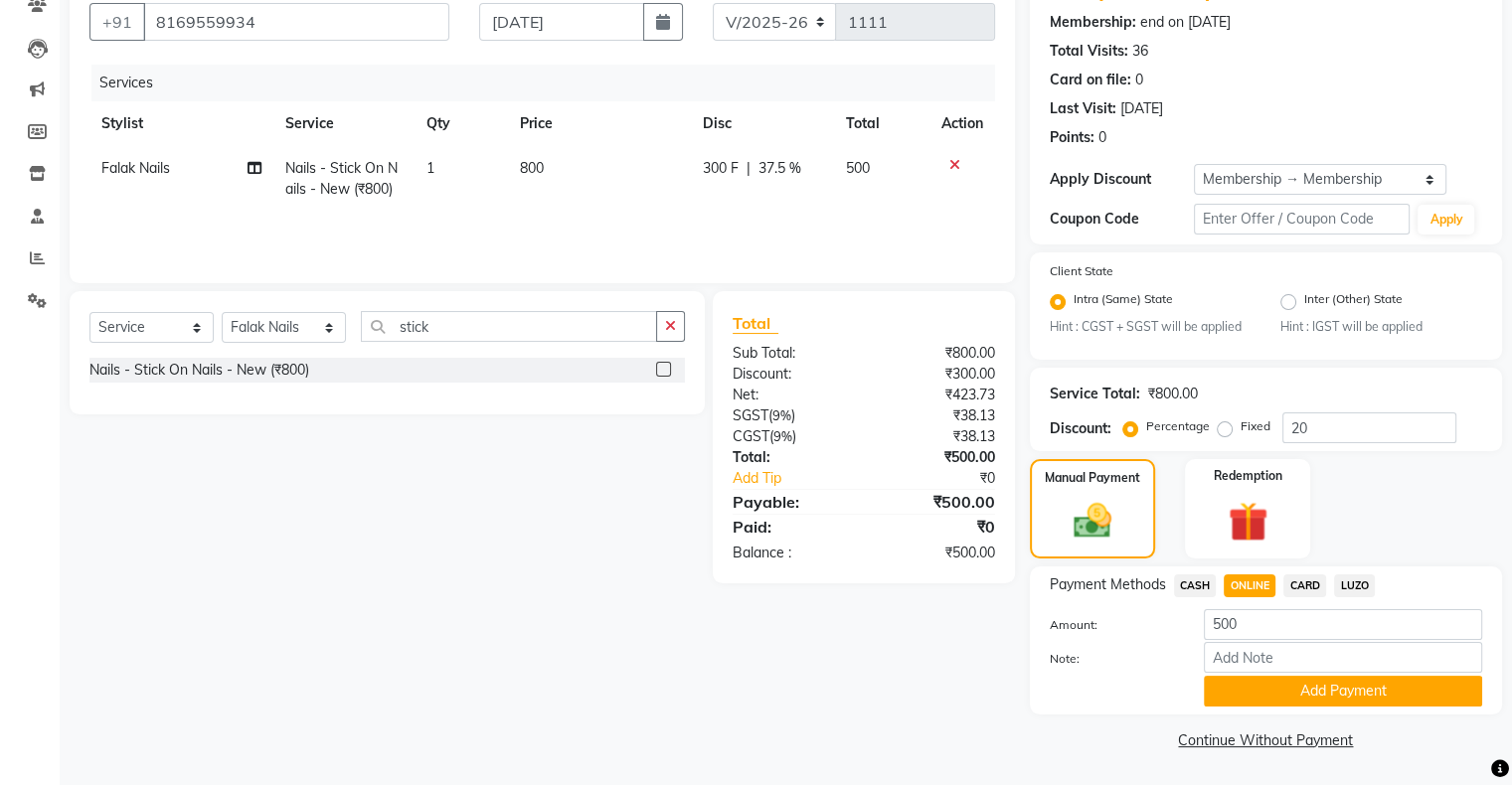 click on "Add Payment" 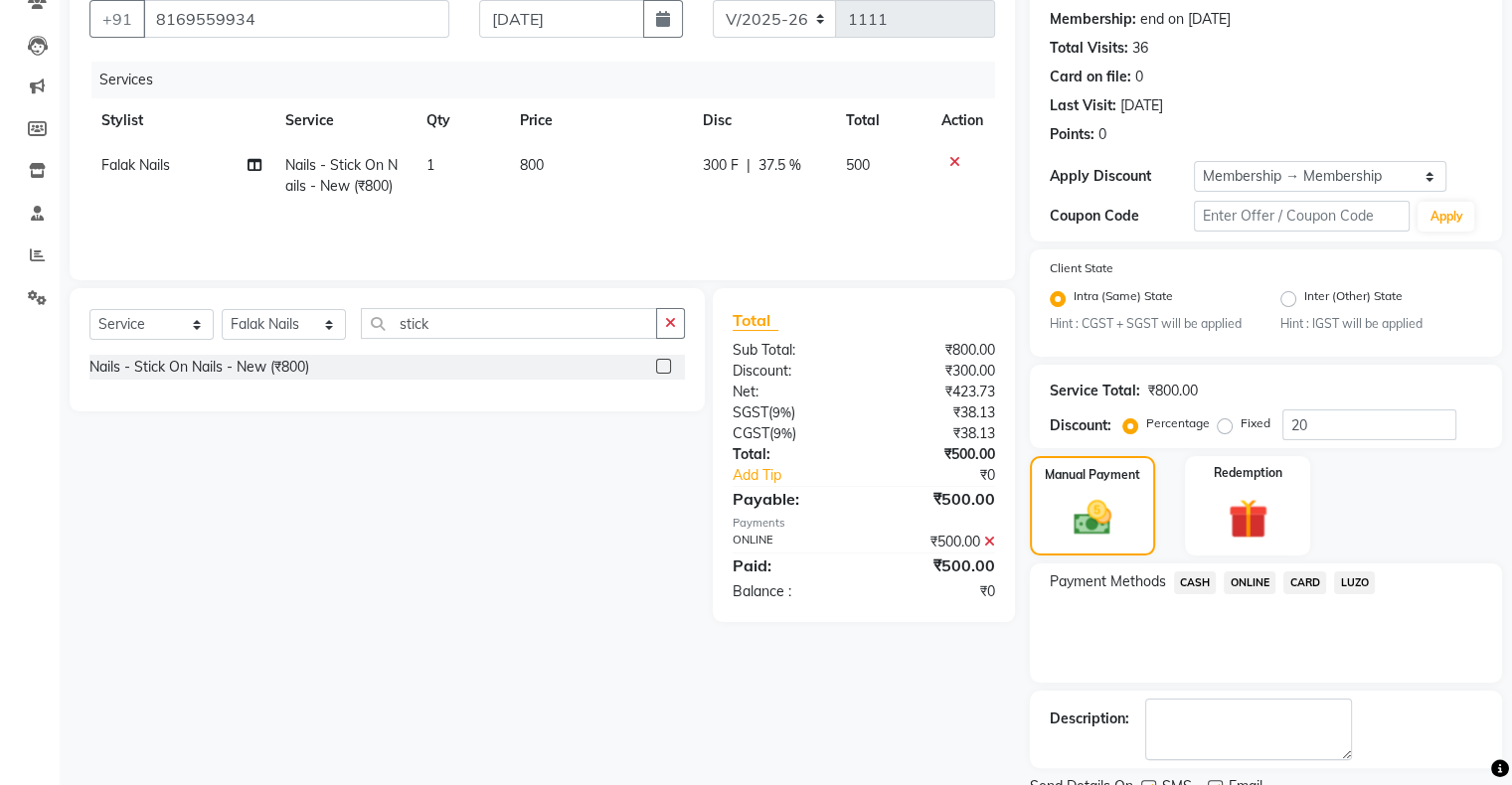 scroll, scrollTop: 266, scrollLeft: 0, axis: vertical 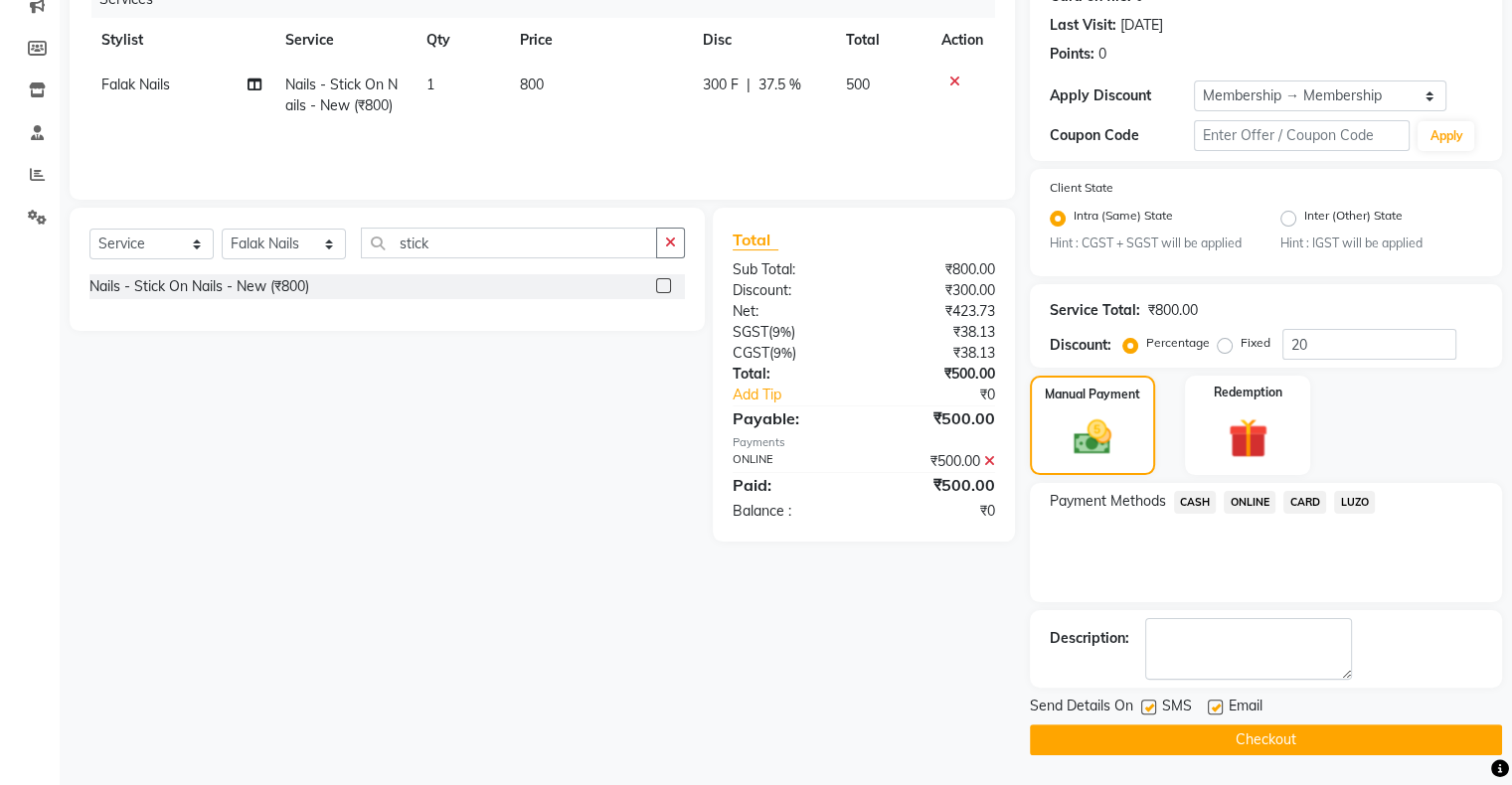 click on "Checkout" 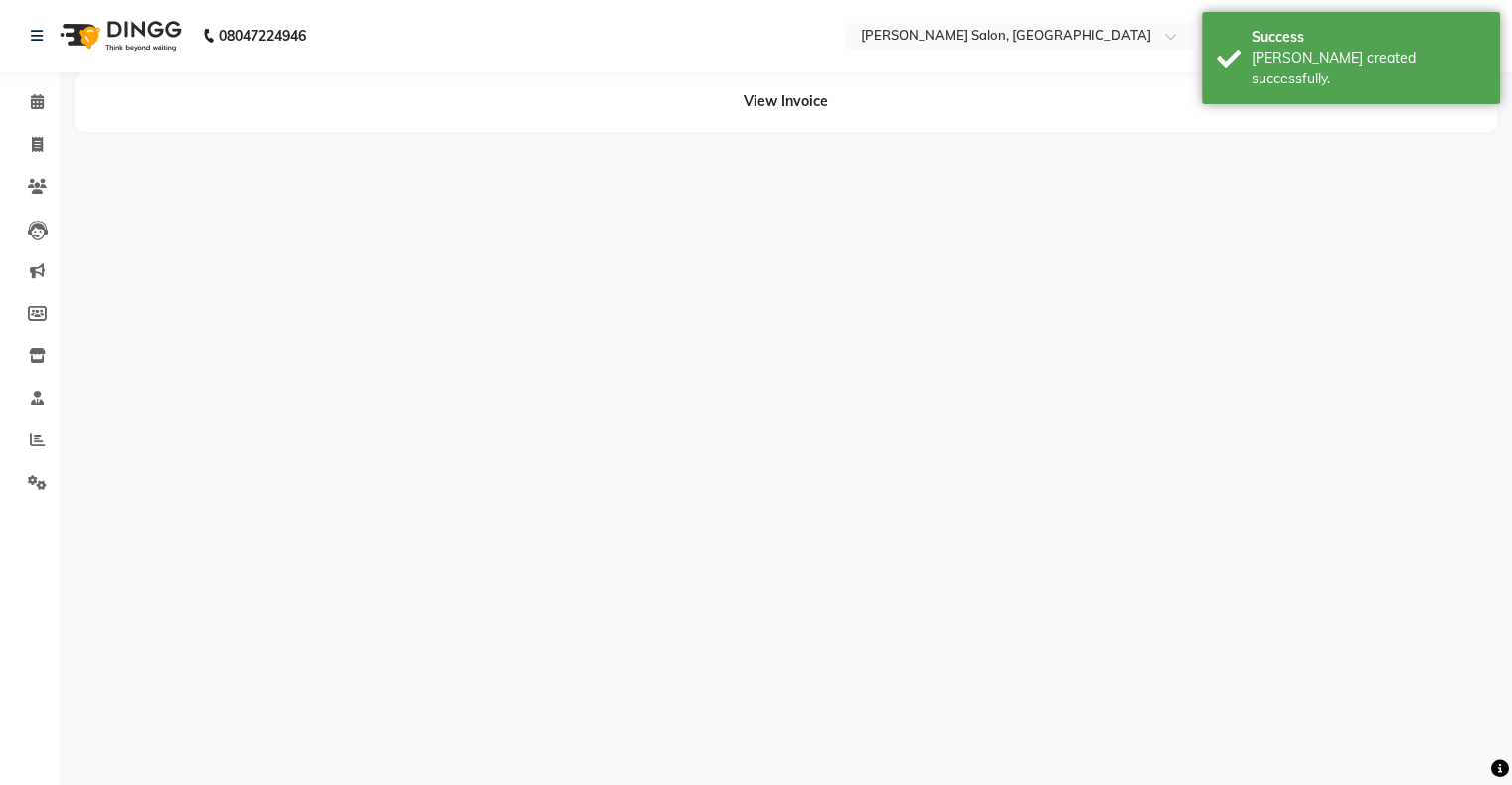 scroll, scrollTop: 0, scrollLeft: 0, axis: both 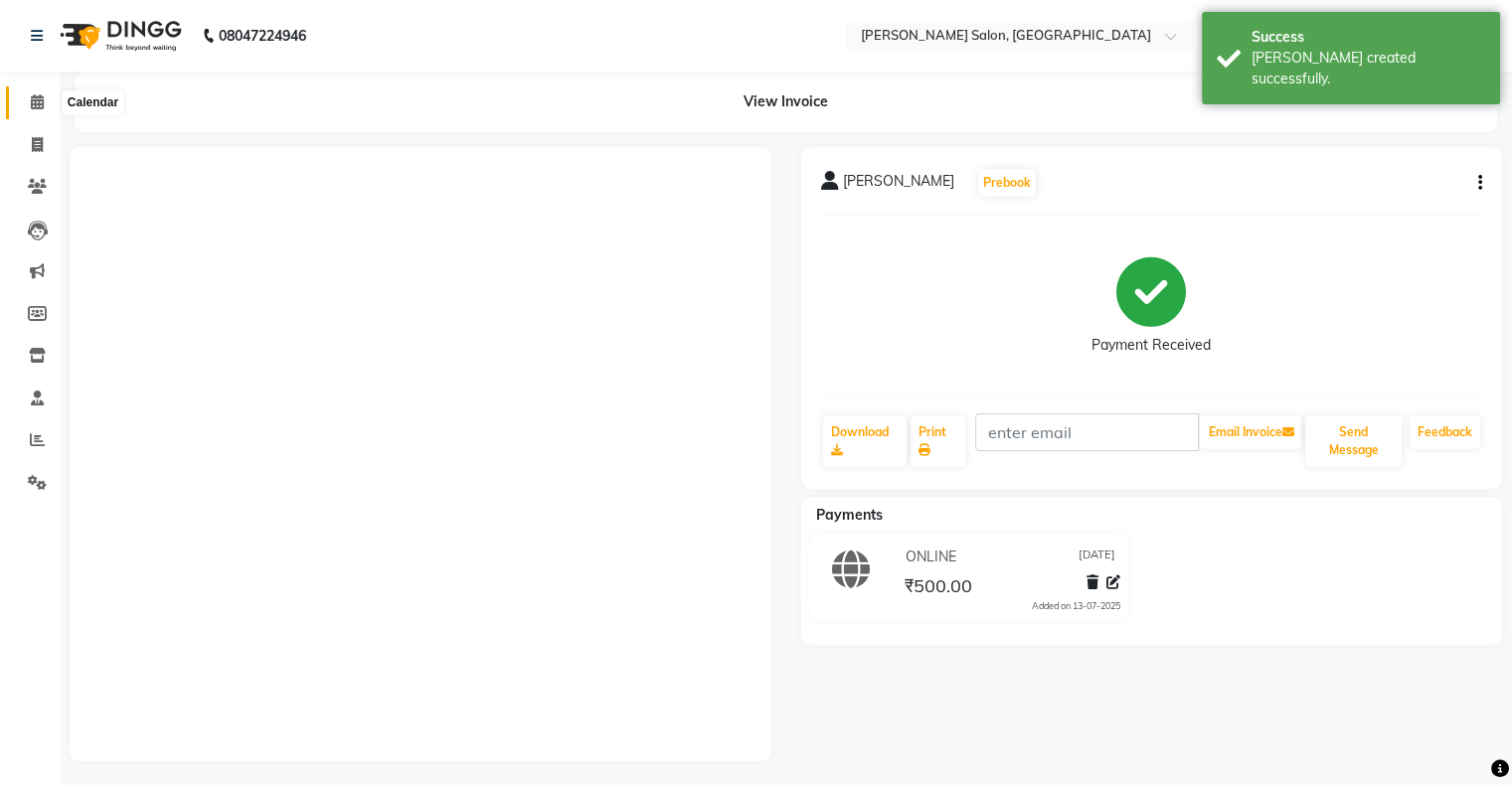 click 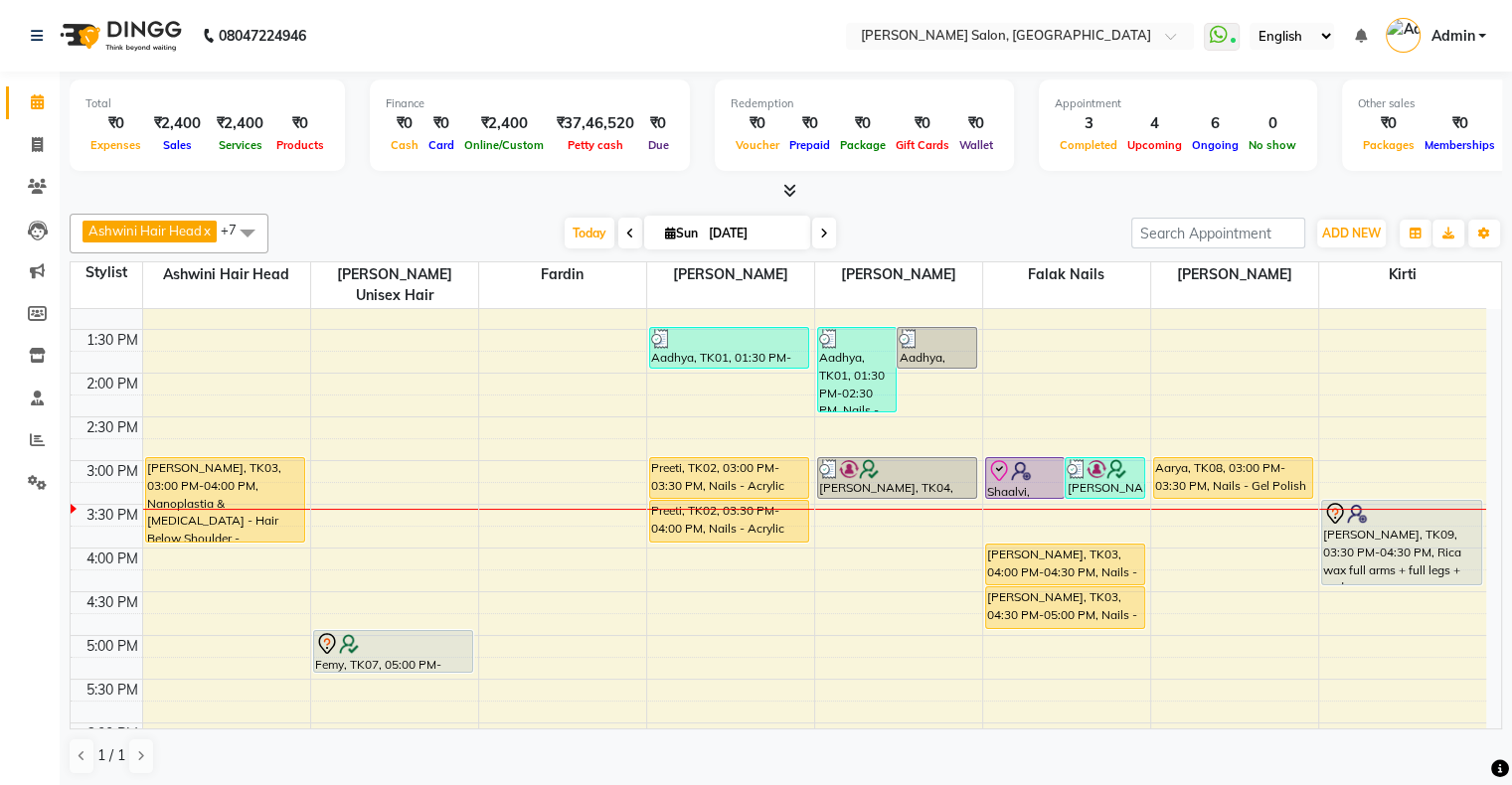 scroll, scrollTop: 298, scrollLeft: 0, axis: vertical 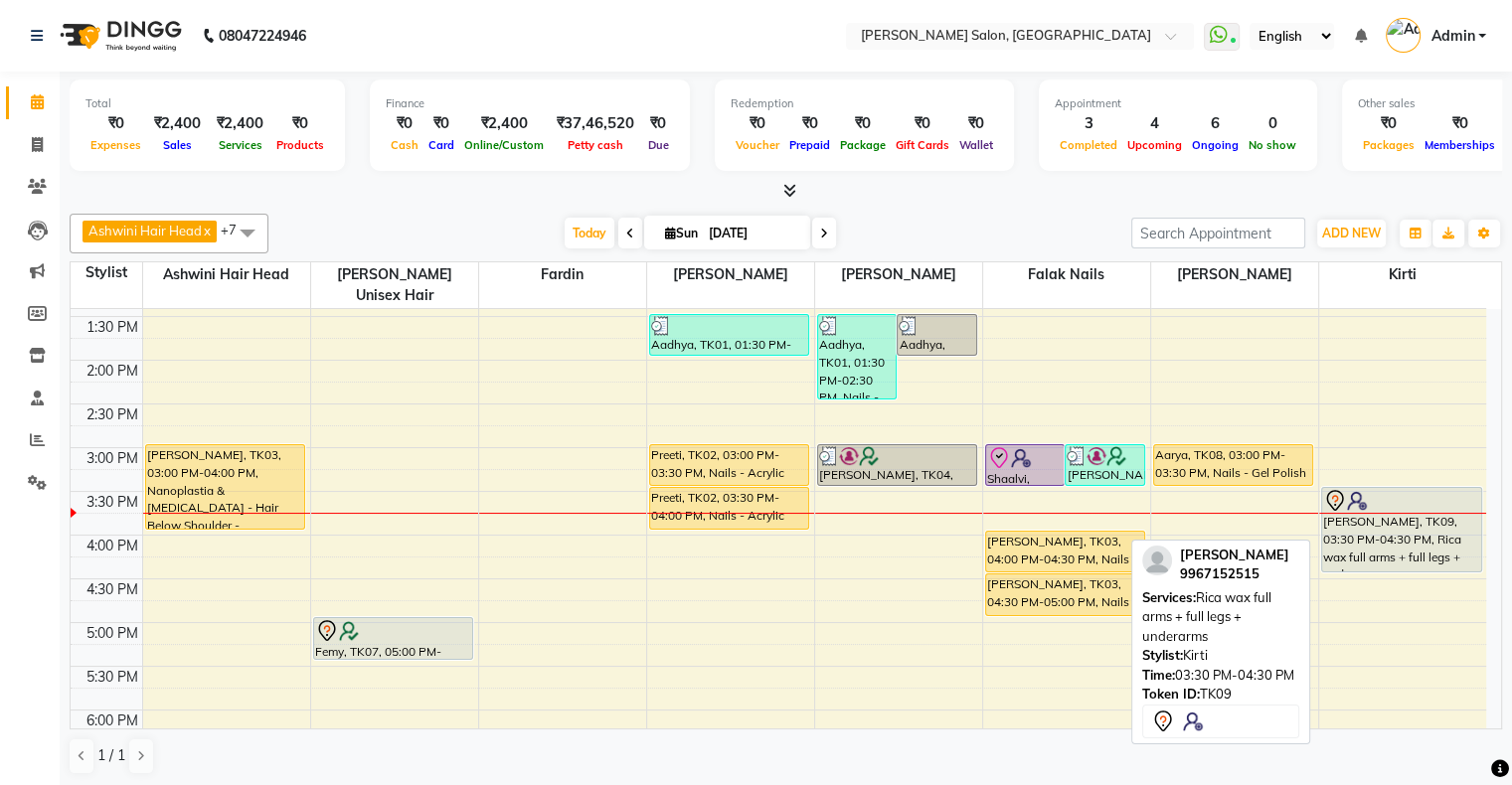 click on "Anjani, TK09, 03:30 PM-04:30 PM, Rica wax full arms + full legs + underarms" at bounding box center [1402, 530] 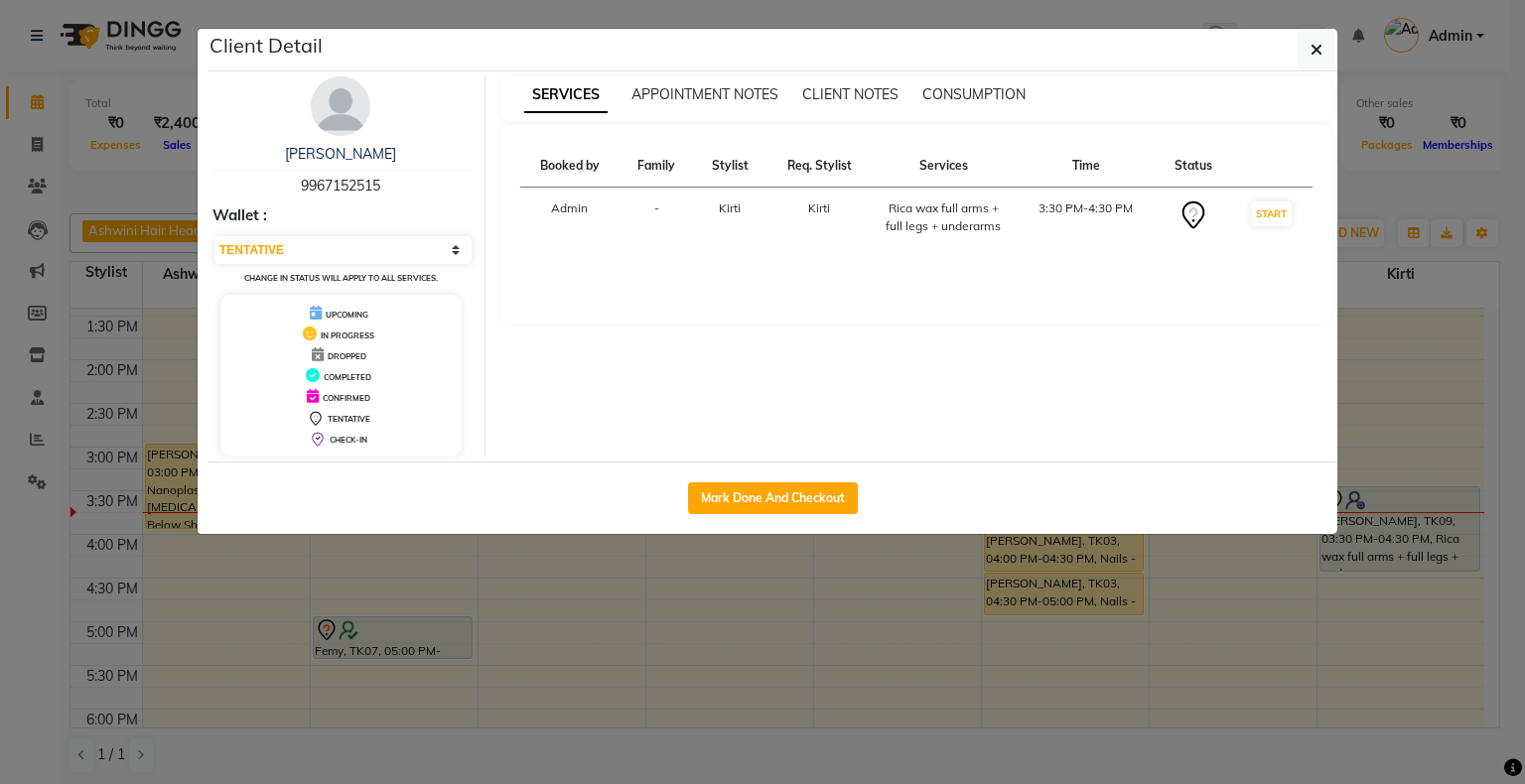 click on "Select IN SERVICE CONFIRMED TENTATIVE CHECK IN MARK DONE DROPPED UPCOMING Change in status will apply to all services." at bounding box center [341, 260] 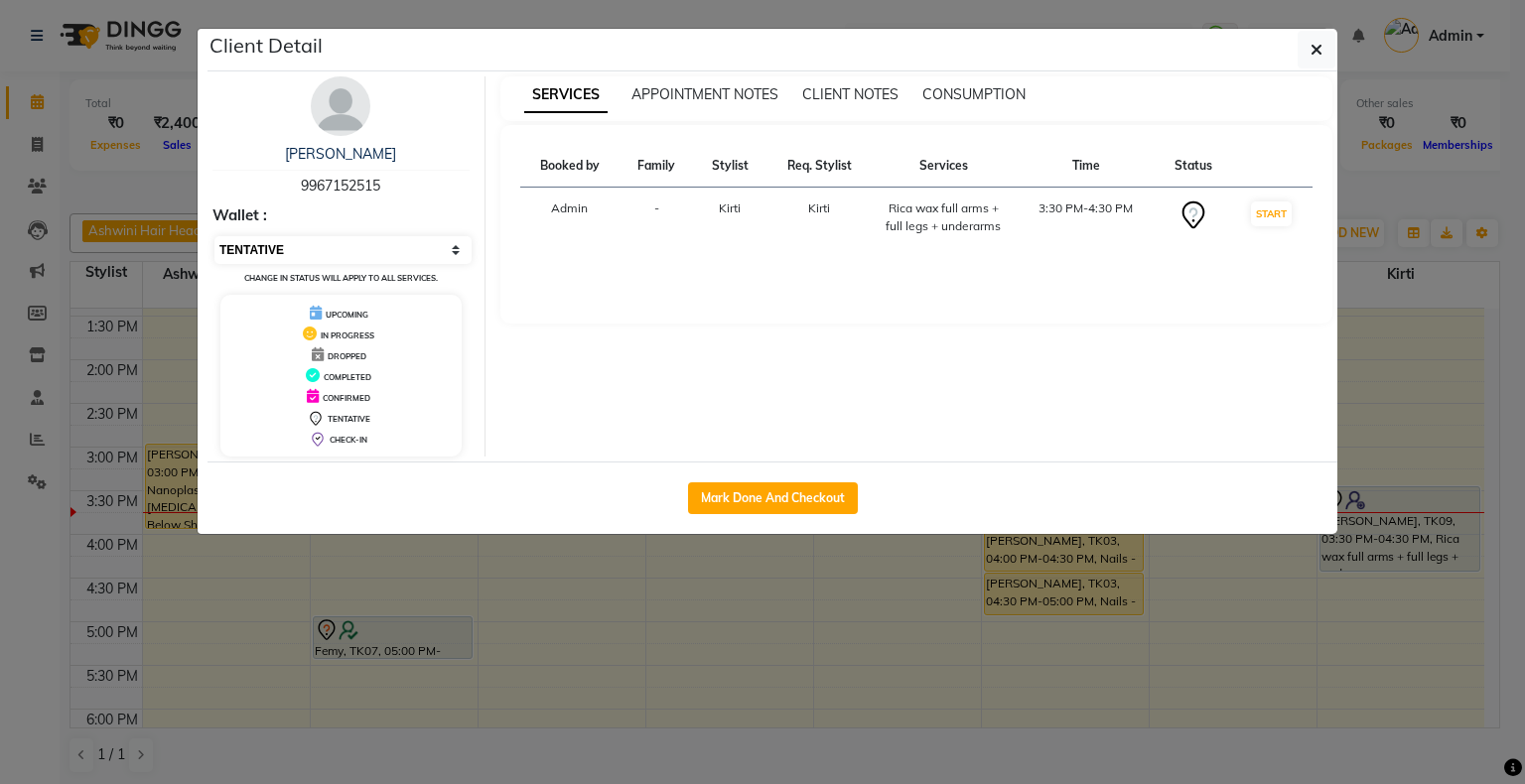 click on "Select IN SERVICE CONFIRMED TENTATIVE CHECK IN MARK DONE DROPPED UPCOMING" at bounding box center [343, 250] 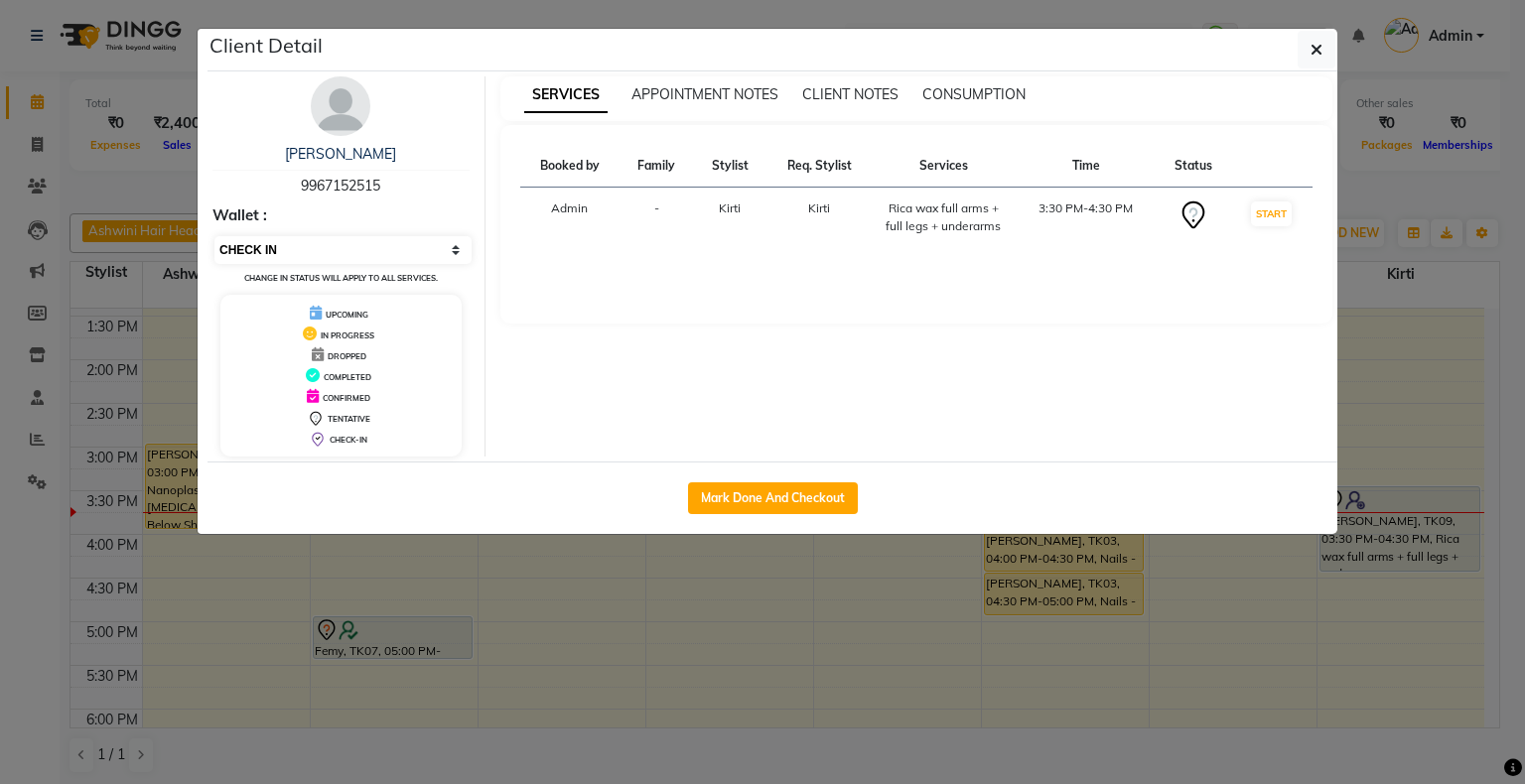 click on "Select IN SERVICE CONFIRMED TENTATIVE CHECK IN MARK DONE DROPPED UPCOMING" at bounding box center (343, 250) 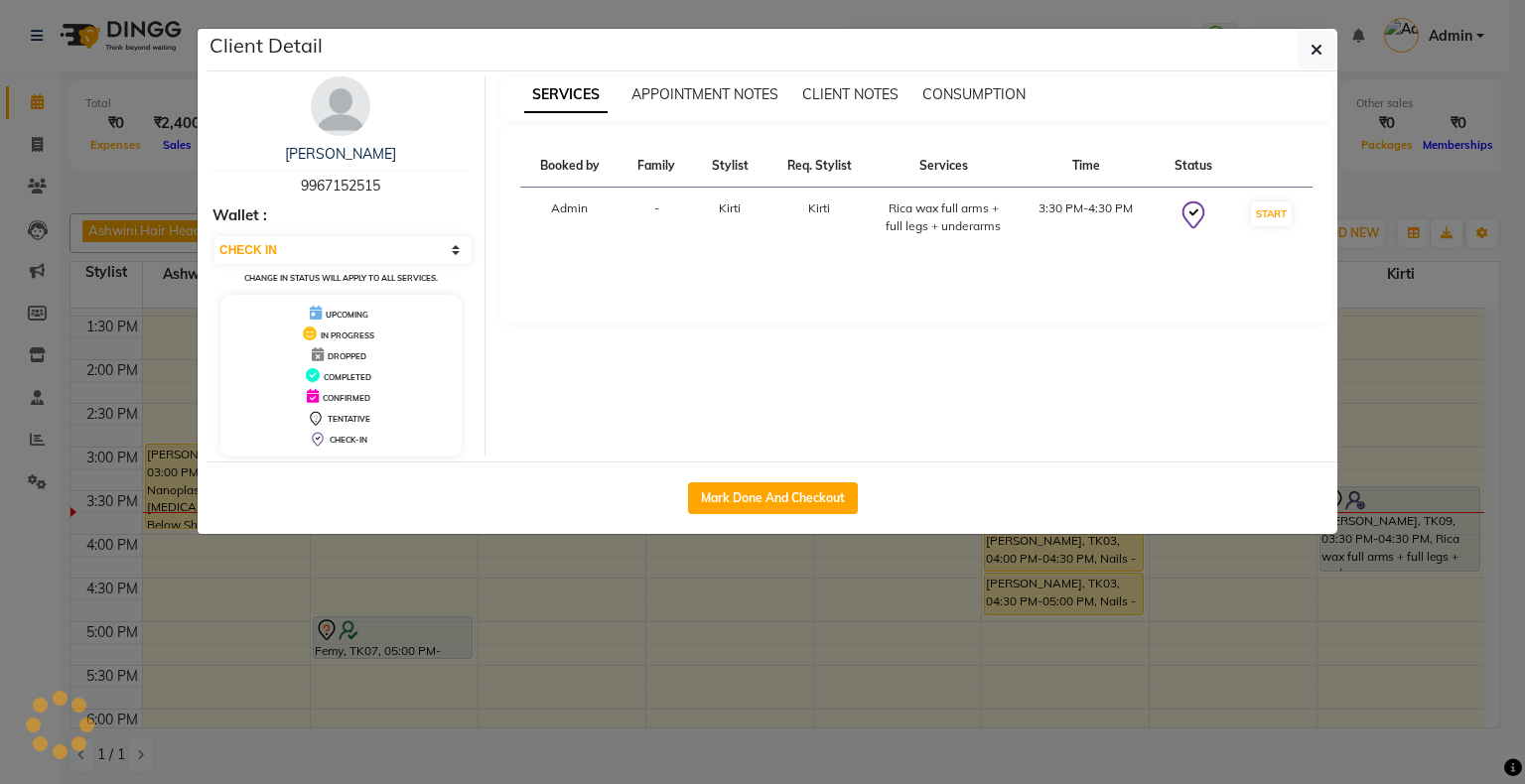 click on "Client Detail  Anjani    9967152515 Wallet : Select IN SERVICE CONFIRMED TENTATIVE CHECK IN MARK DONE DROPPED UPCOMING Change in status will apply to all services. UPCOMING IN PROGRESS DROPPED COMPLETED CONFIRMED TENTATIVE CHECK-IN SERVICES APPOINTMENT NOTES CLIENT NOTES CONSUMPTION Booked by Family Stylist Req. Stylist Services Time Status  Admin  - Kirti Kirti  Rica wax full arms + full legs + underarms    3:30 PM-4:30 PM   START   Mark Done And Checkout" 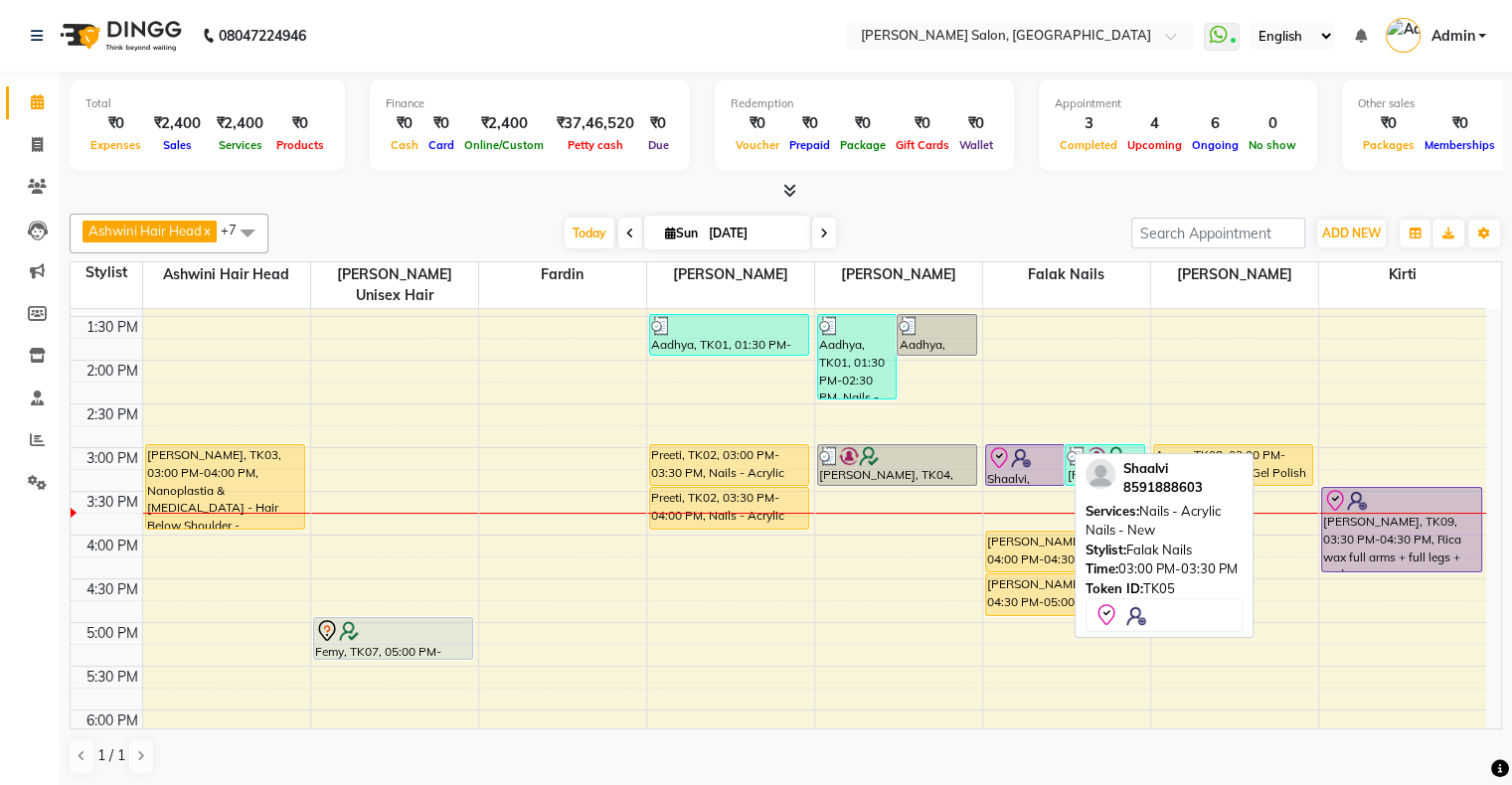 click on "Shaalvi, TK05, 03:00 PM-03:30 PM, Nails - Acrylic Nails - New" at bounding box center [1025, 465] 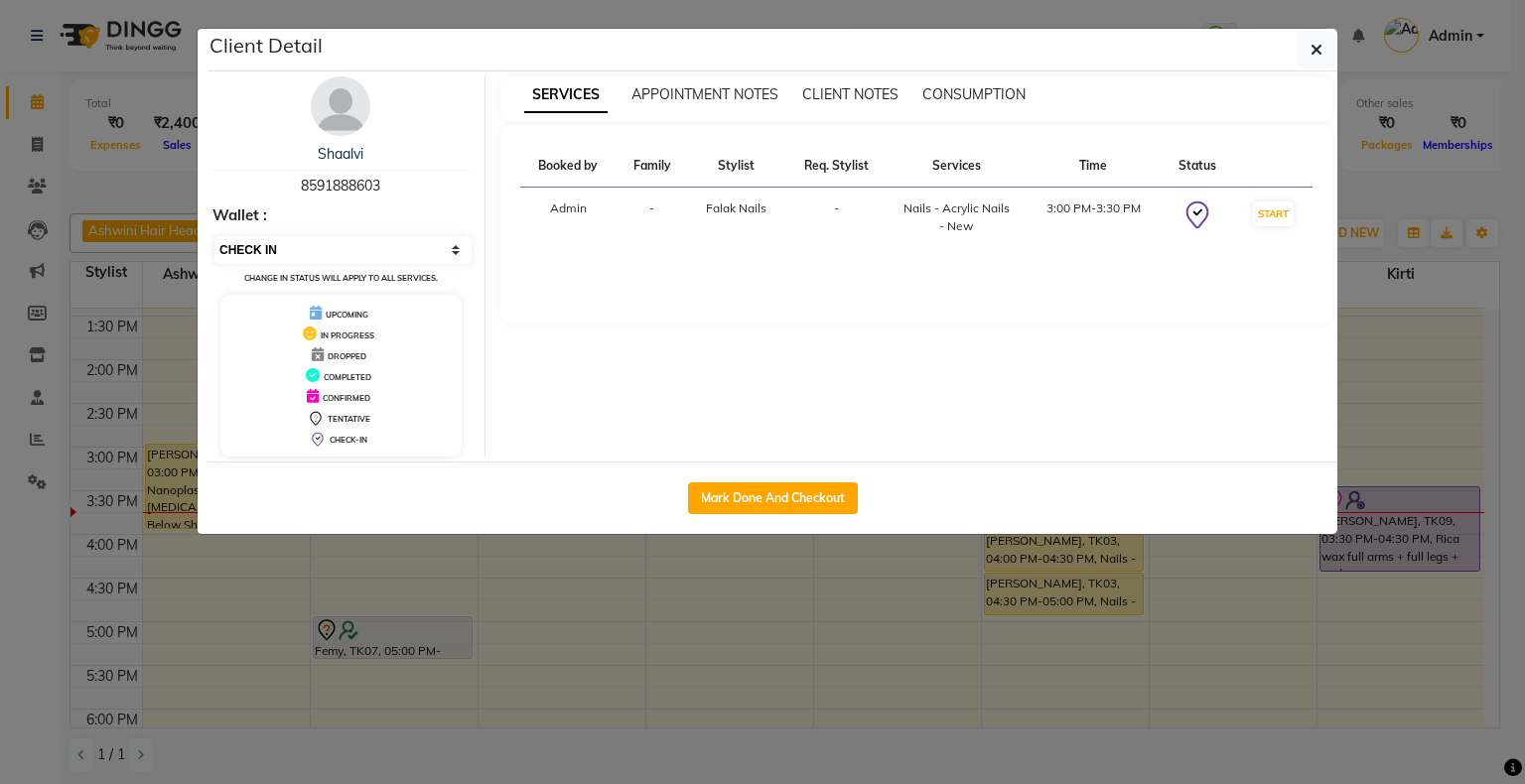 click on "Select IN SERVICE CONFIRMED TENTATIVE CHECK IN MARK DONE DROPPED UPCOMING" at bounding box center (343, 250) 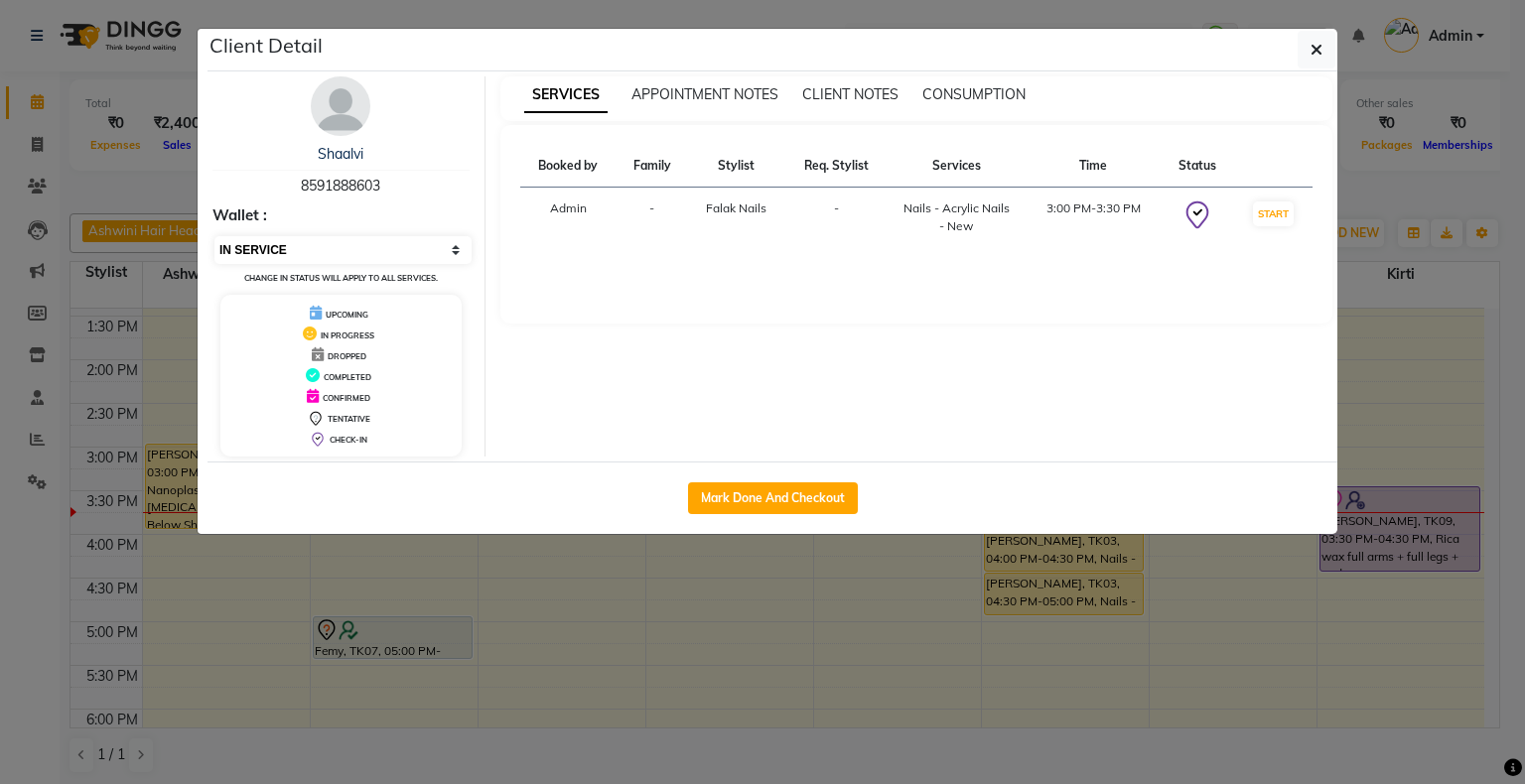click on "Select IN SERVICE CONFIRMED TENTATIVE CHECK IN MARK DONE DROPPED UPCOMING" at bounding box center [343, 250] 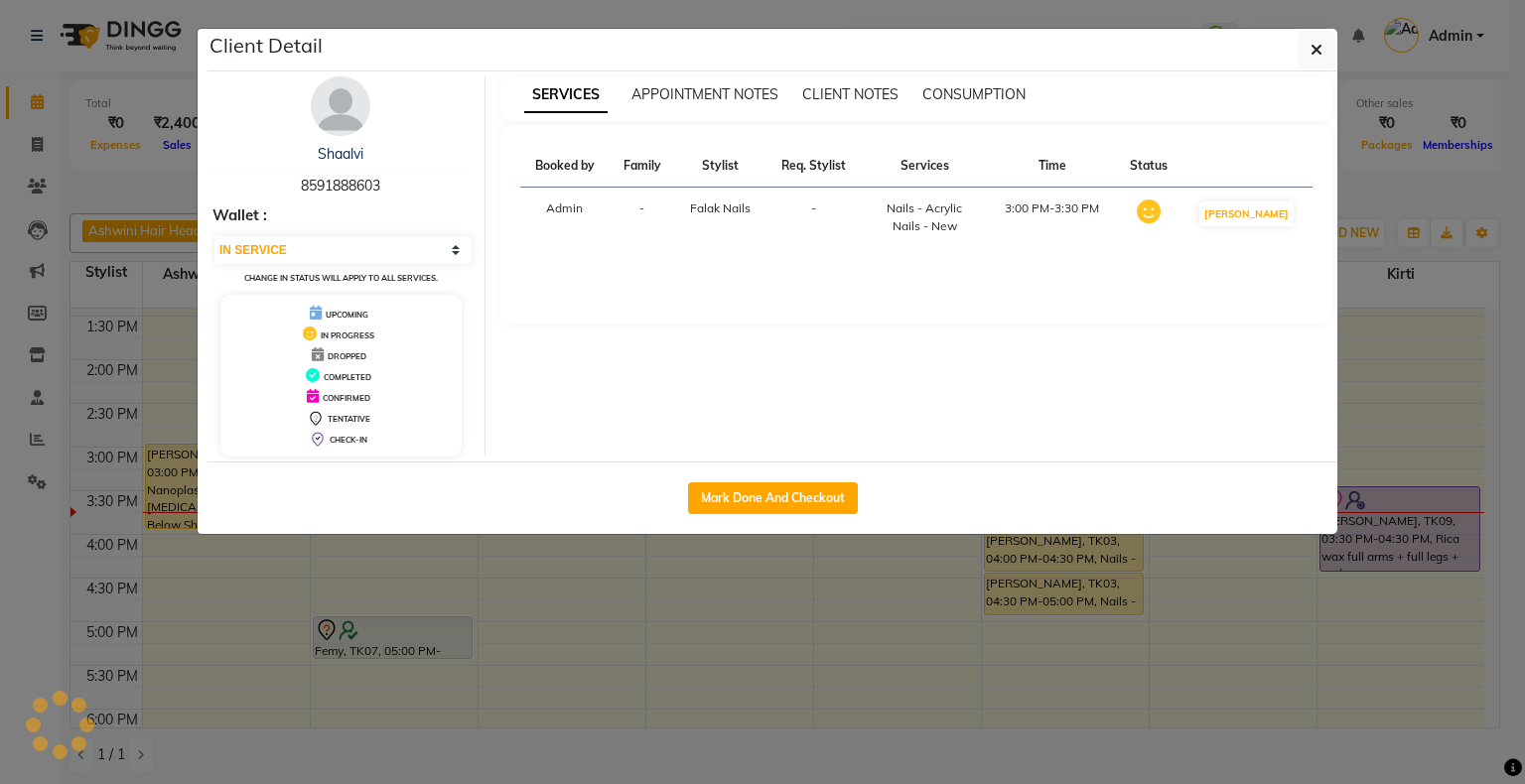 click on "Client Detail  Shaalvi    8591888603 Wallet : Select IN SERVICE CONFIRMED TENTATIVE CHECK IN MARK DONE DROPPED UPCOMING Change in status will apply to all services. UPCOMING IN PROGRESS DROPPED COMPLETED CONFIRMED TENTATIVE CHECK-IN SERVICES APPOINTMENT NOTES CLIENT NOTES CONSUMPTION Booked by Family Stylist Req. Stylist Services Time Status  Admin  - Falak Nails -  Nails - Acrylic Nails - New   3:00 PM-3:30 PM   MARK DONE   Mark Done And Checkout" 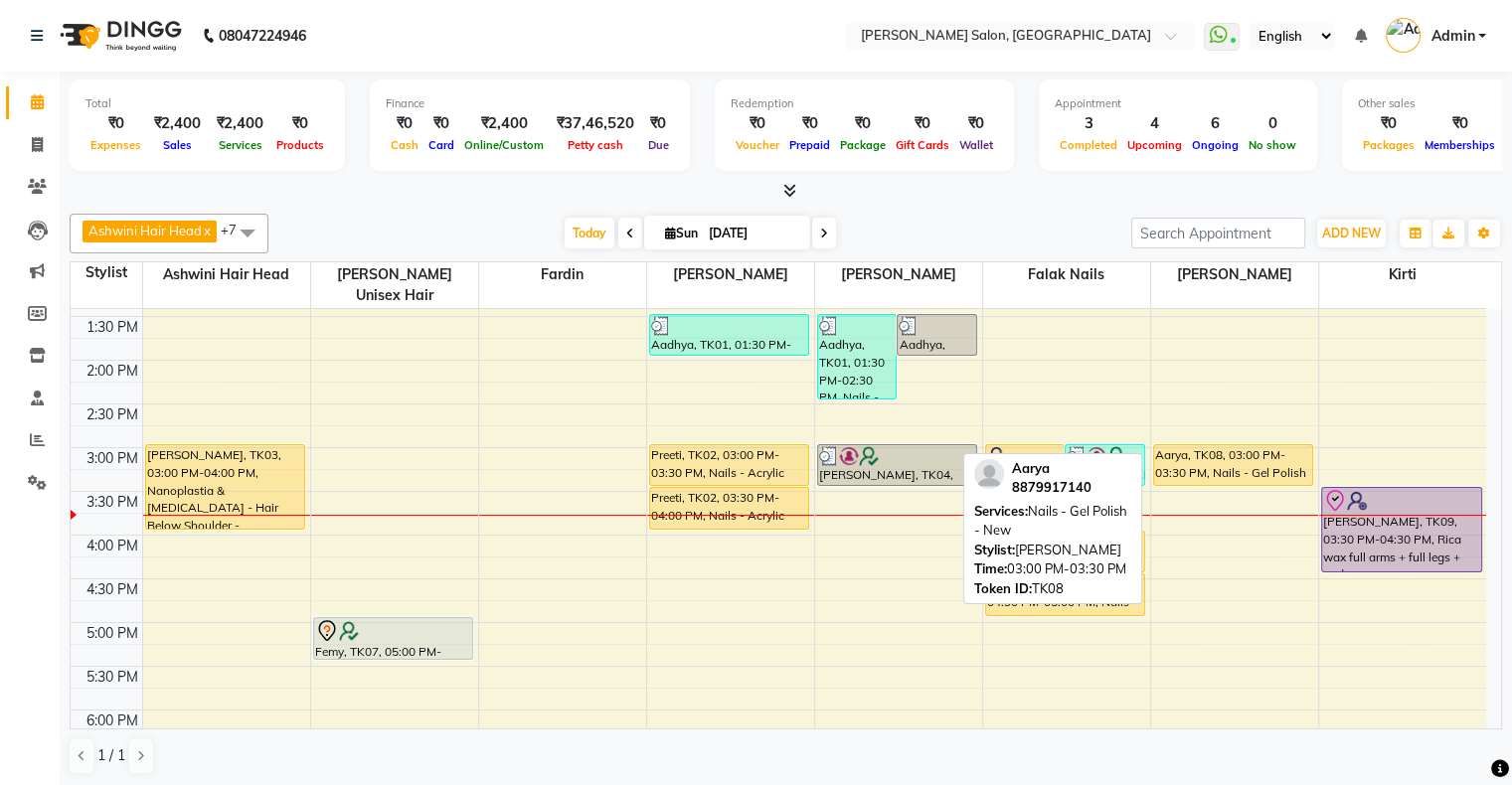 click on "Aarya, TK08, 03:00 PM-03:30 PM, Nails - Gel Polish - New" at bounding box center (1234, 465) 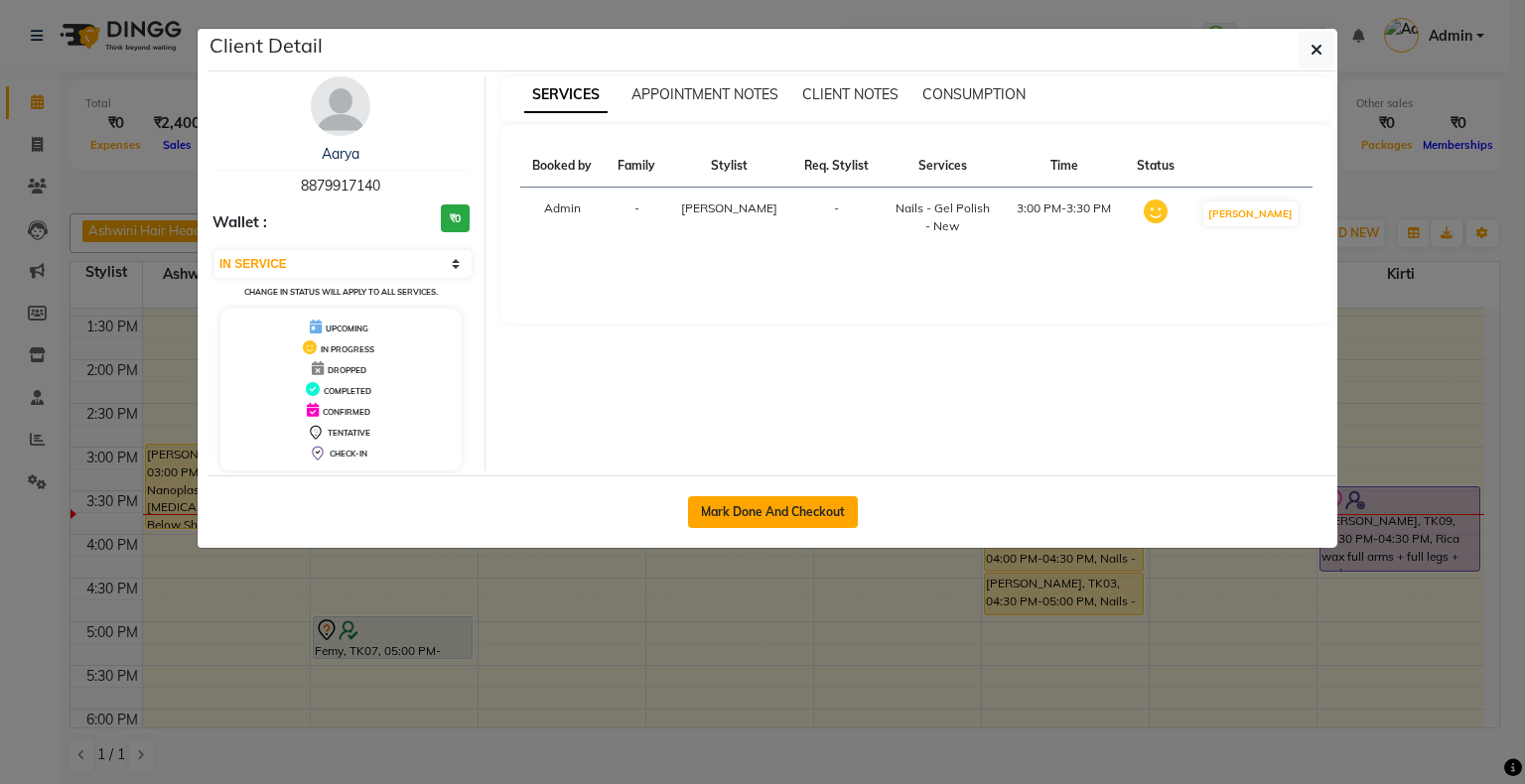 click on "Mark Done And Checkout" 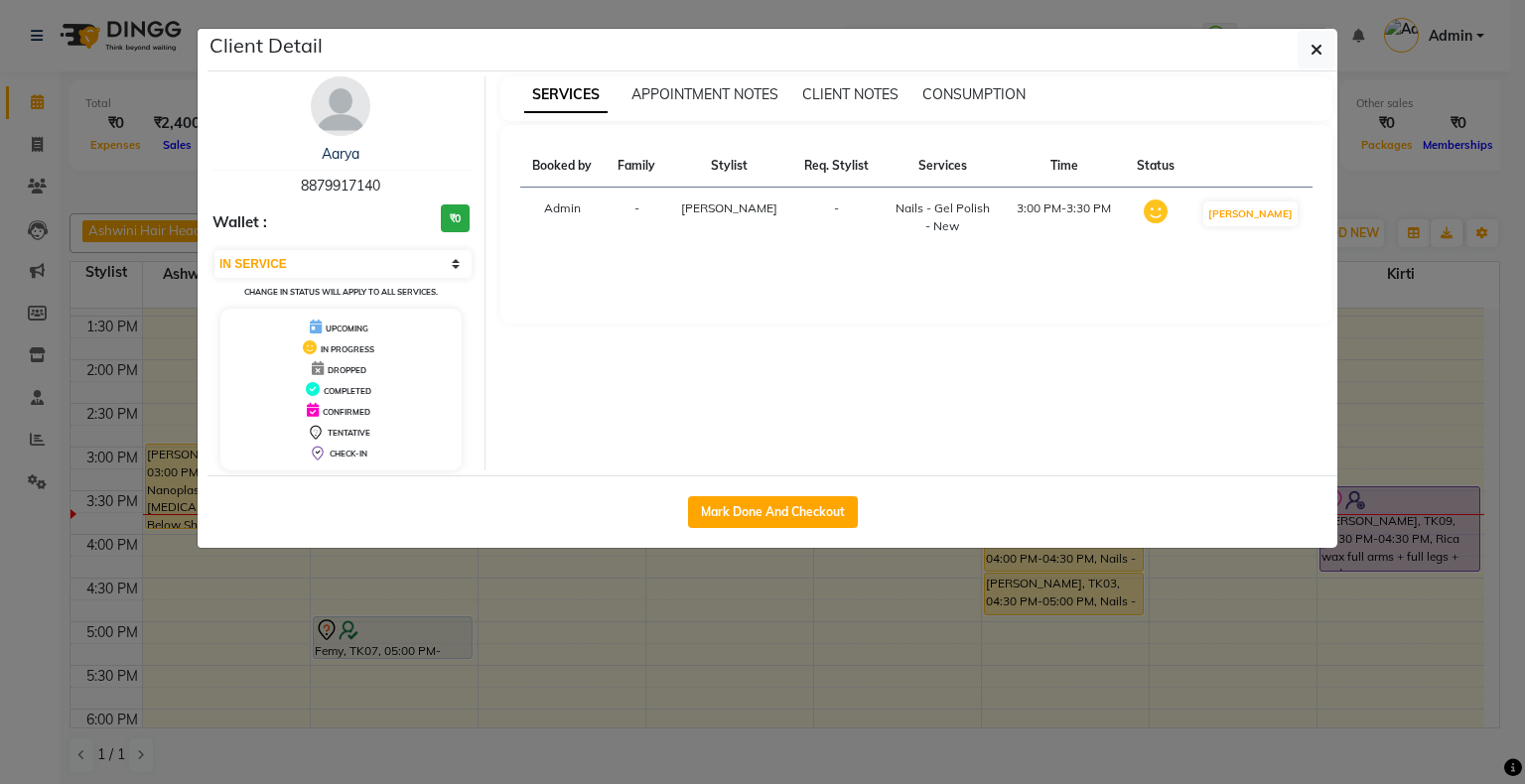 select on "service" 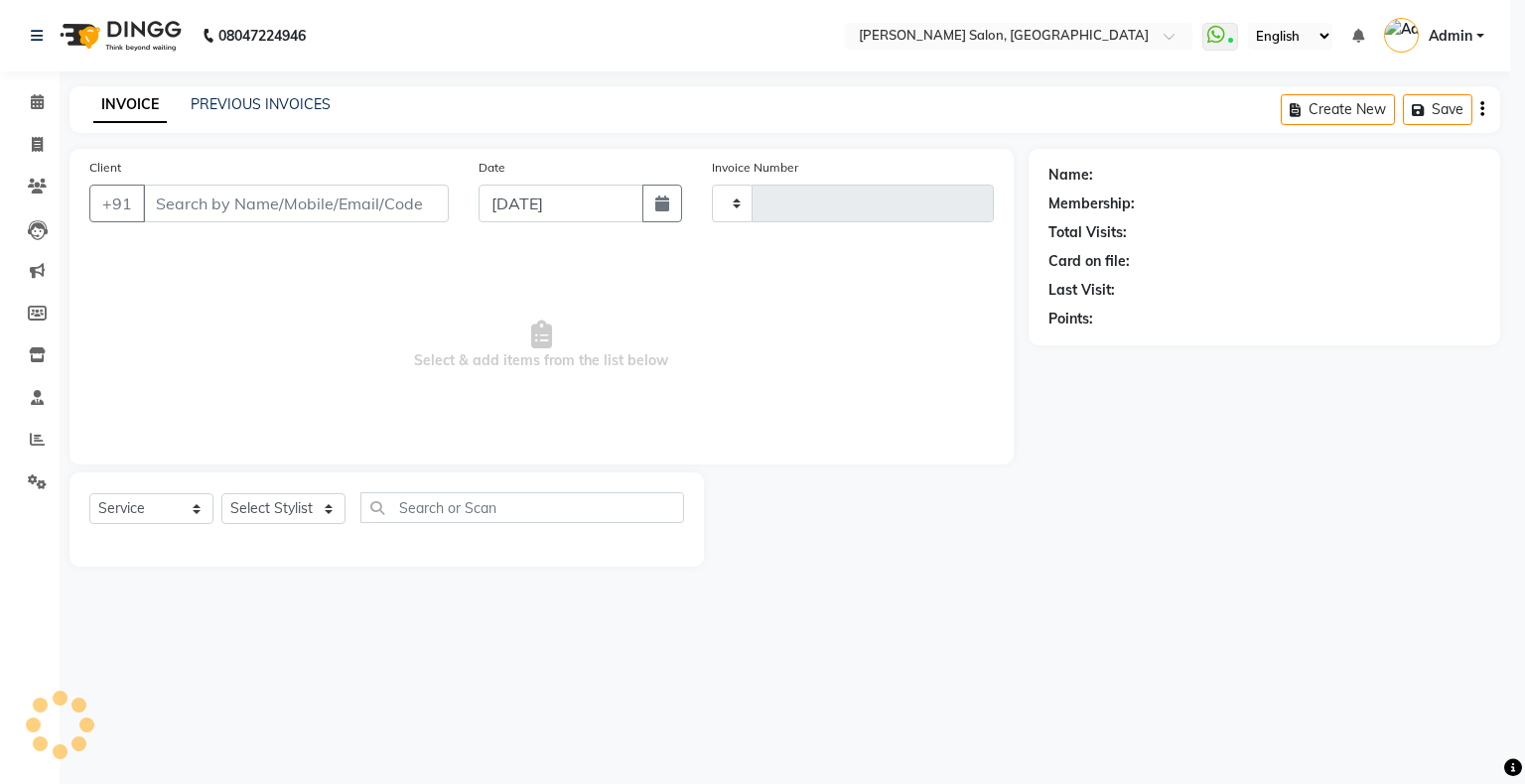type on "1112" 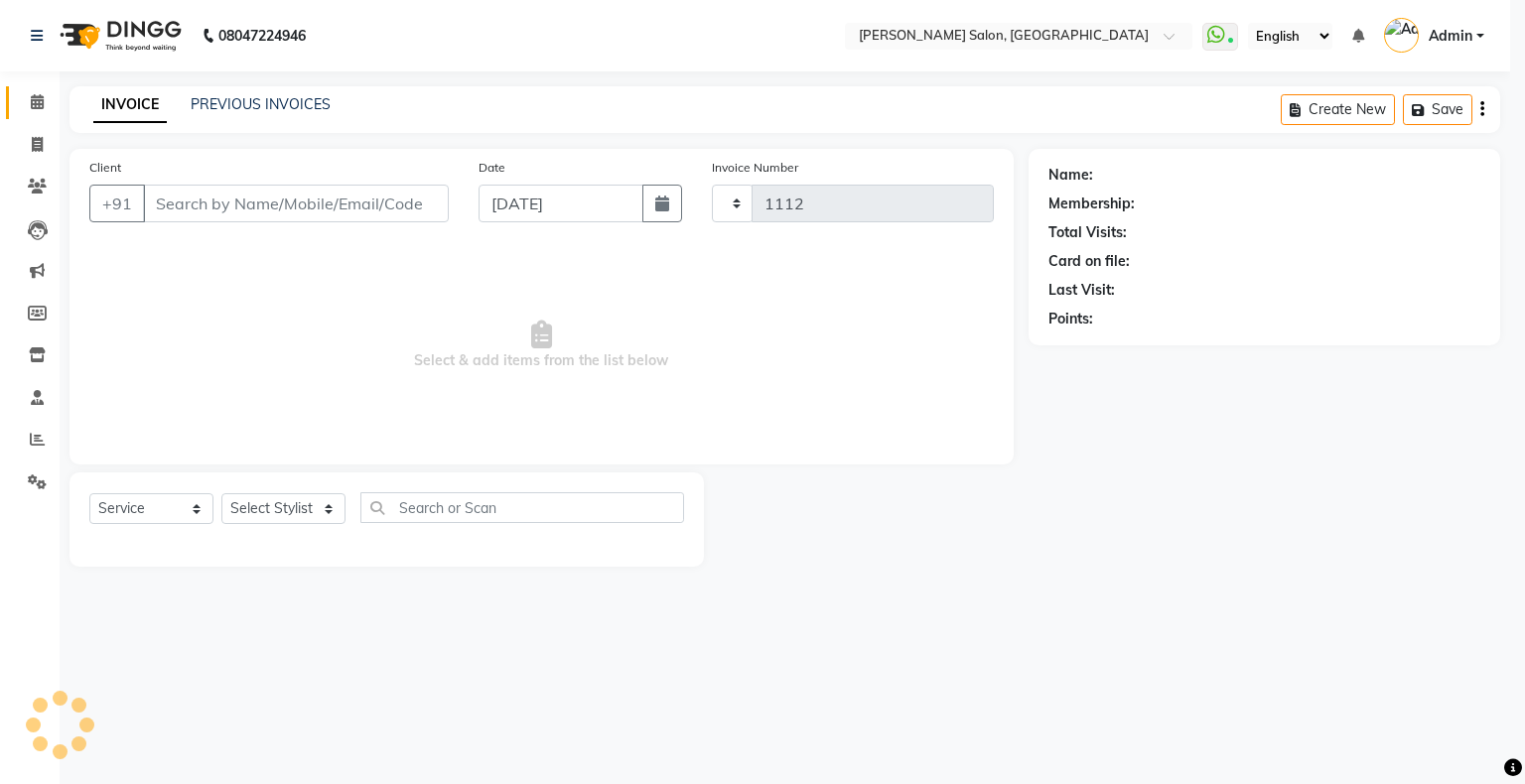 select on "4073" 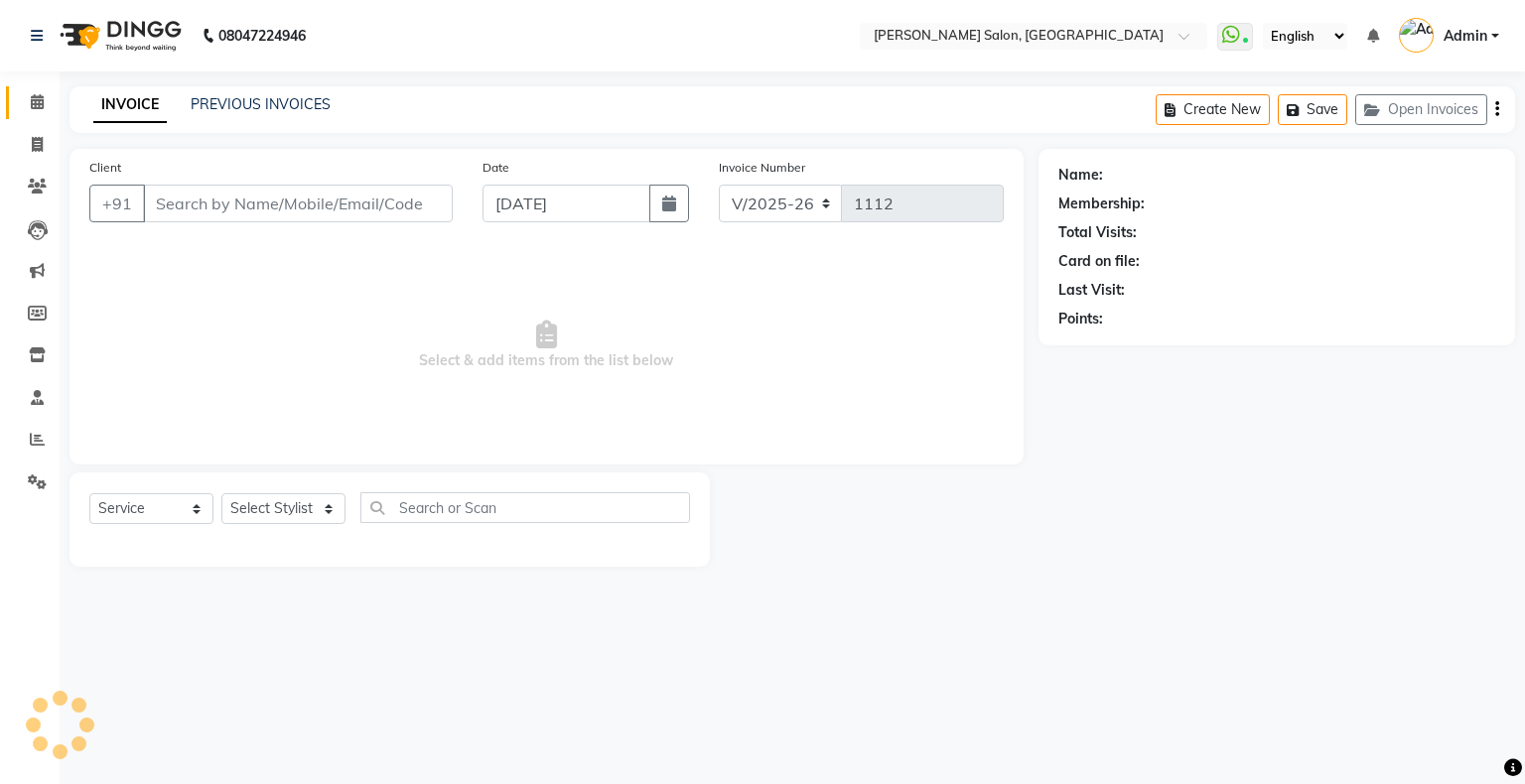 type on "8879917140" 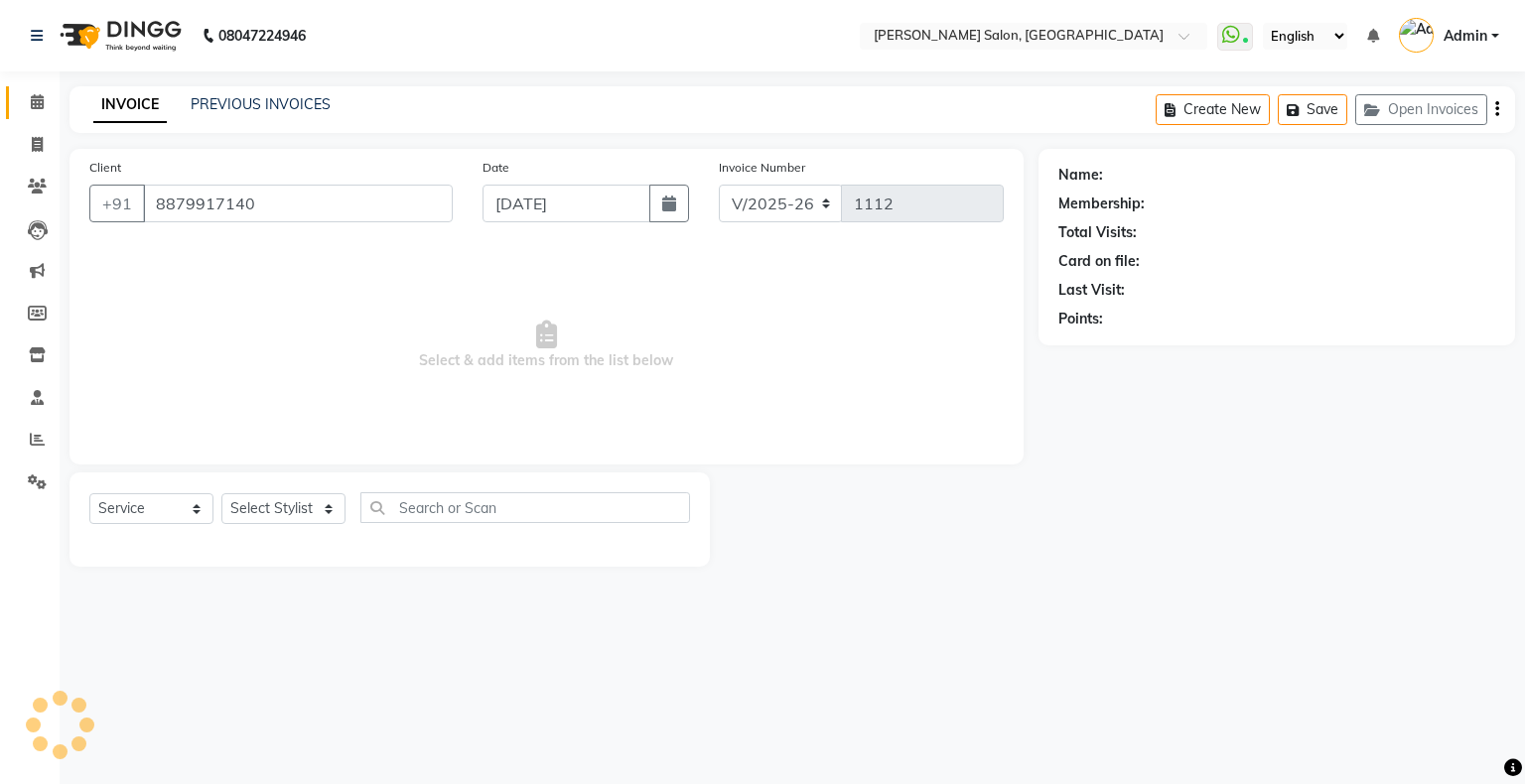 select on "78182" 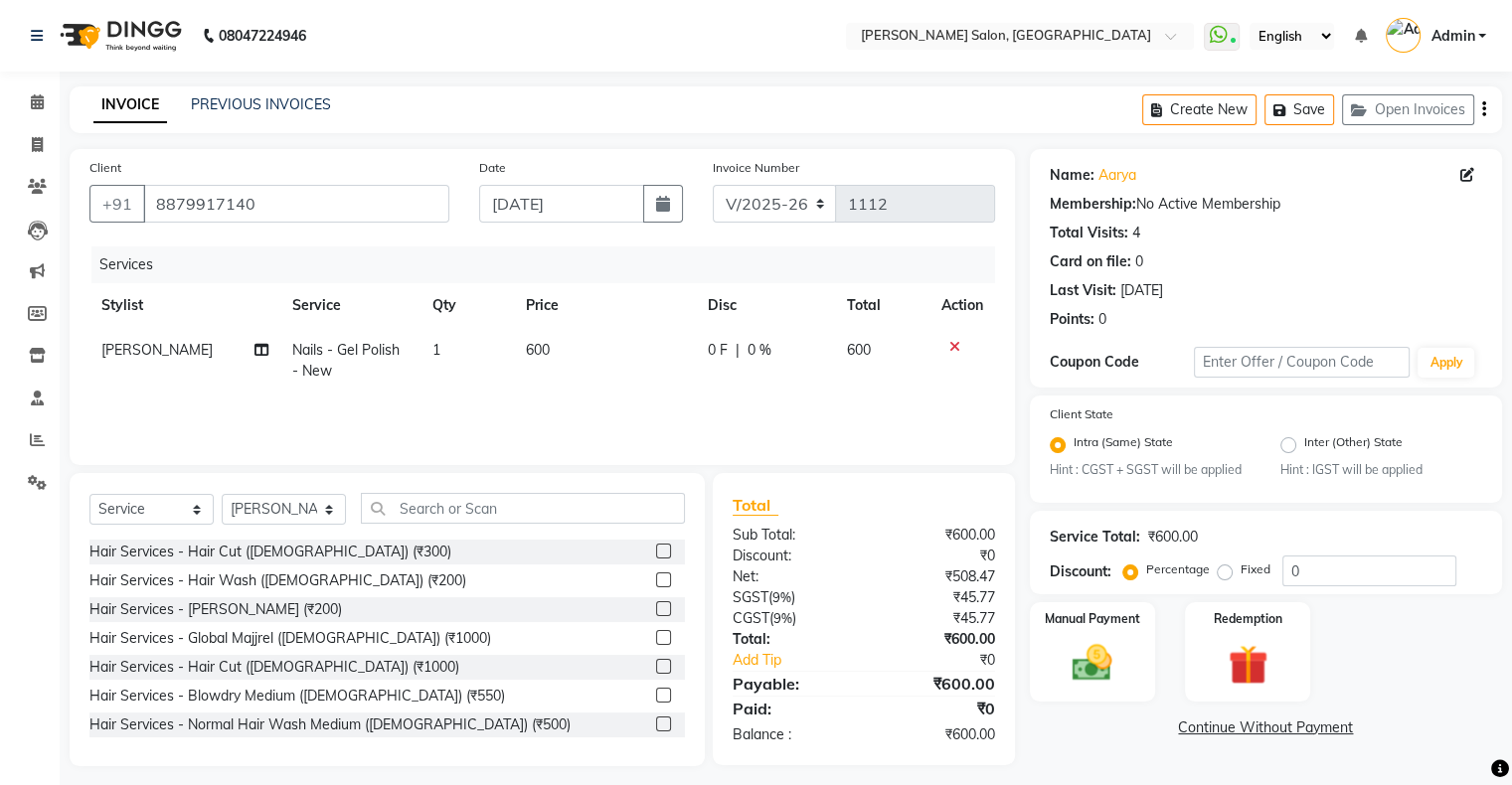 click on "0 F" 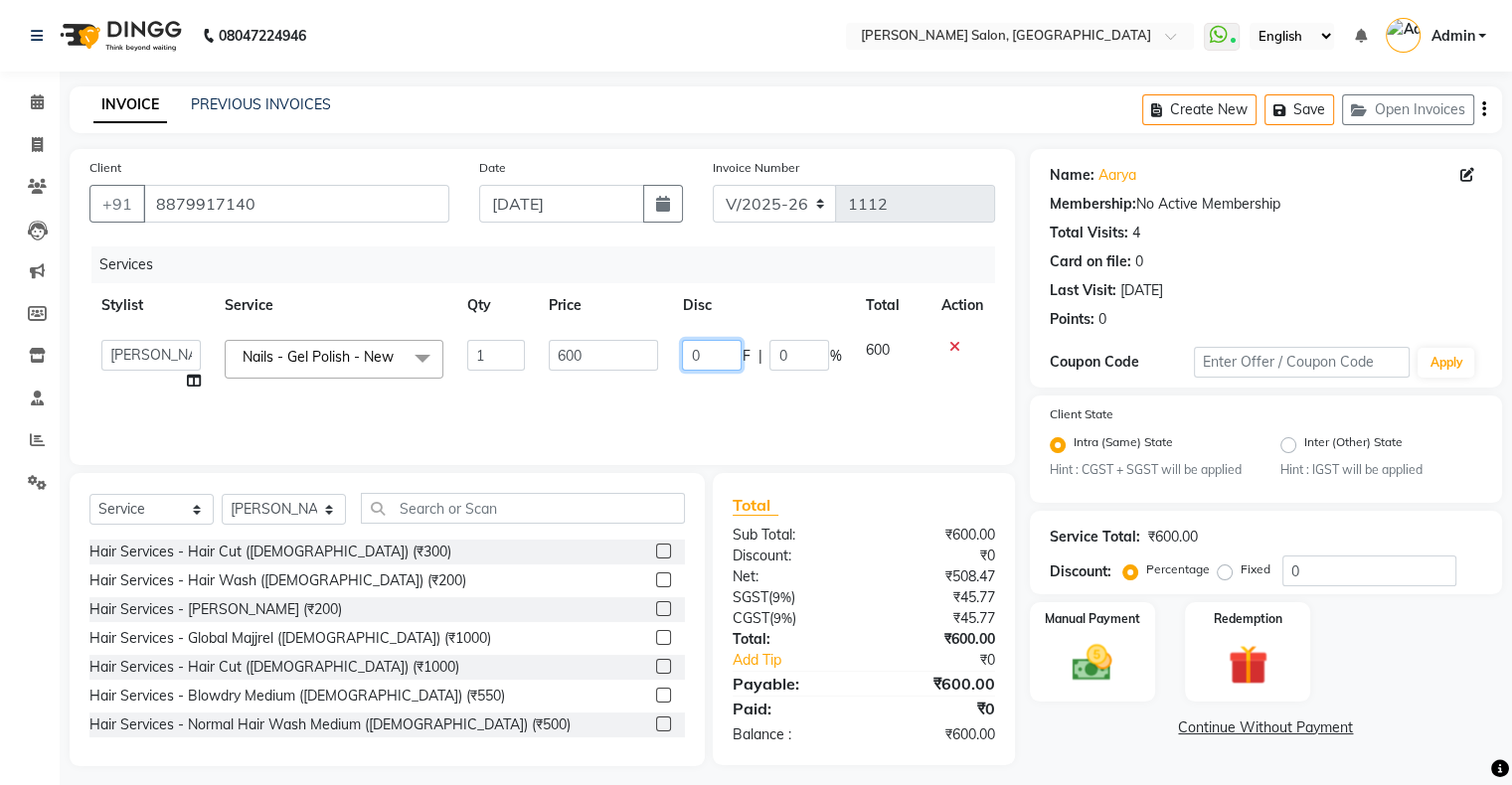 click on "0" 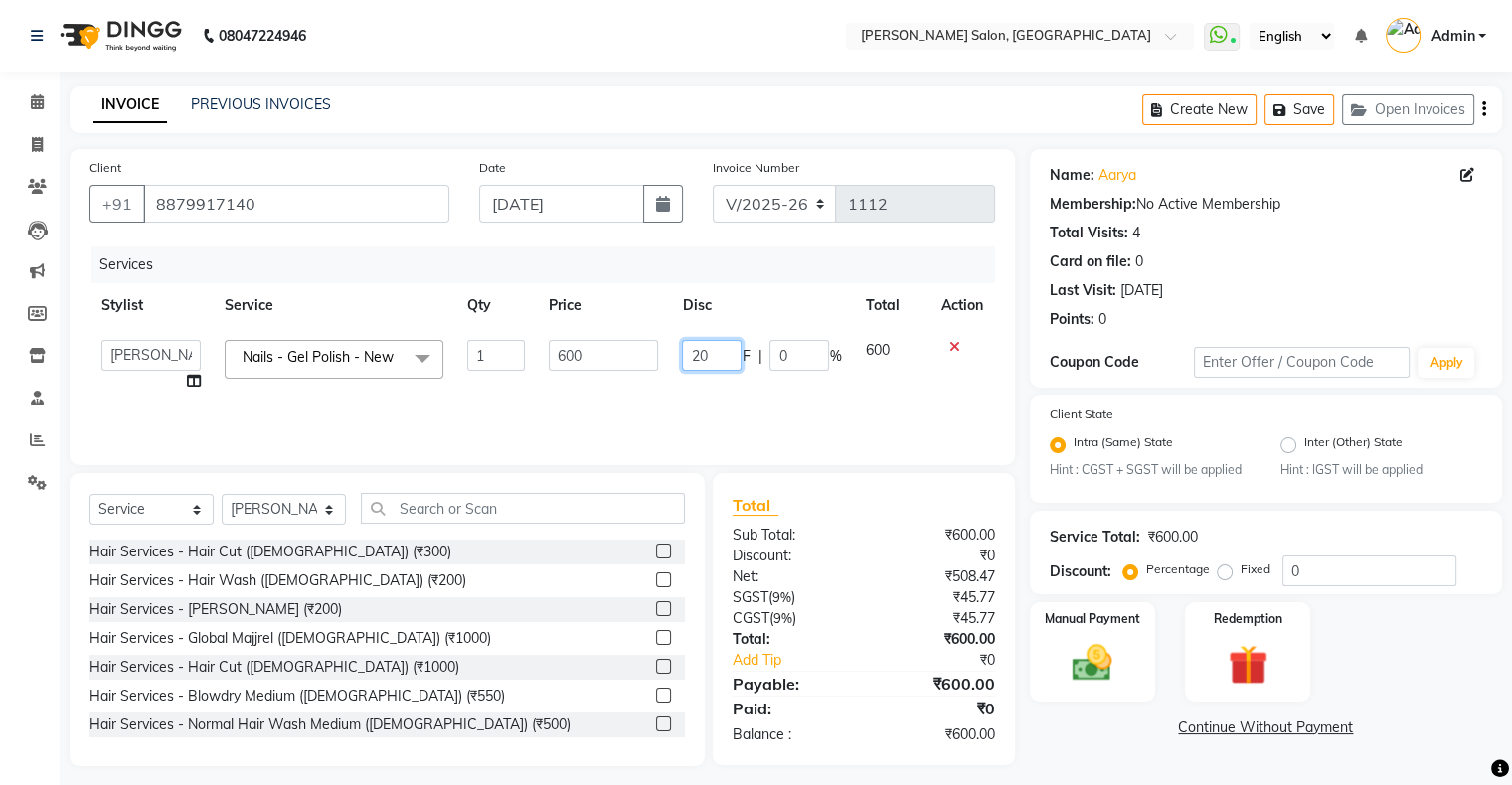 type on "200" 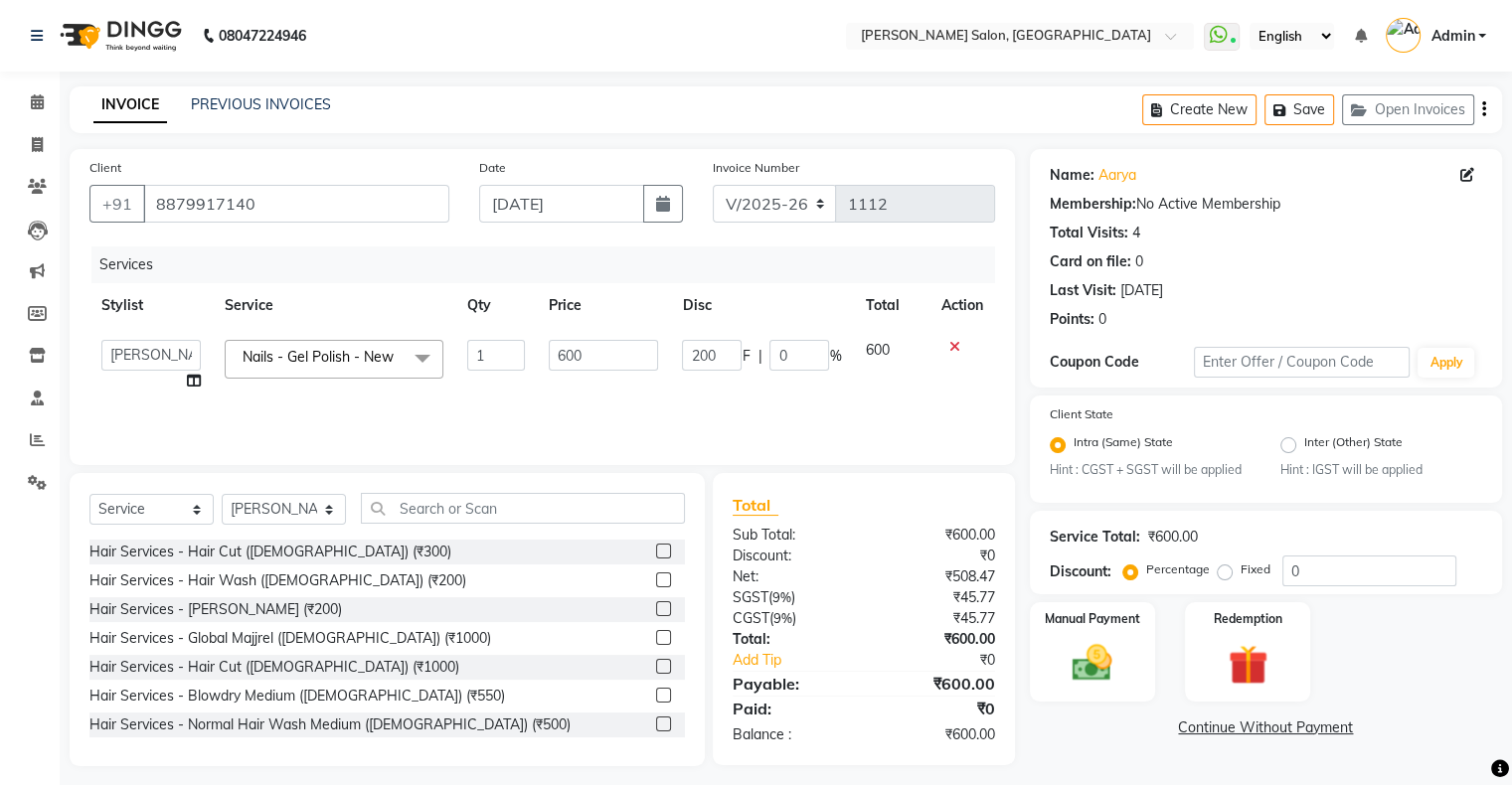 click on "Services Stylist Service Qty Price Disc Total Action  Akshay Divecha   Ashwini Hair Head   Falak Nails   Fardin   Kirti   Nida FD   Pradip Vaishnav   Sanjana    Shubhada   Susmita   Vidhi Veera   Vivek Unisex hair  Nails - Gel Polish - New  x Hair Services - Hair Cut (Male) (₹300) Hair Services - Hair Wash (Male) (₹200) Hair Services - Beard (₹200) Hair Services - Global Majjrel (Male) (₹1000) Hair Services - Hair Cut (Female) (₹1000) Hair Services - Blowdry Medium (Female) (₹550) Hair Services - Normal Hair Wash Medium (Female) (₹500) Hair Services - Hair Spa Medium (Female) (₹1200) Threading-Full Face Threading (Female) (₹299) Honey wax Half Legs (Male) (₹1000) Flavoured Wax Underarms (Male) (₹499) Honey wax Half Arms (Female) (₹200) Honey wax Half Legs (Female) (₹400) Adult Hair Cut - Male Senior Stylist (₹600) Beard/Clean Shave - Male (₹250) Basic Styling - Male (₹250) Basic Styling Male - Senior Stylist (₹400) Side locks trim - Male (₹150) Brows Color - Male (₹200)" 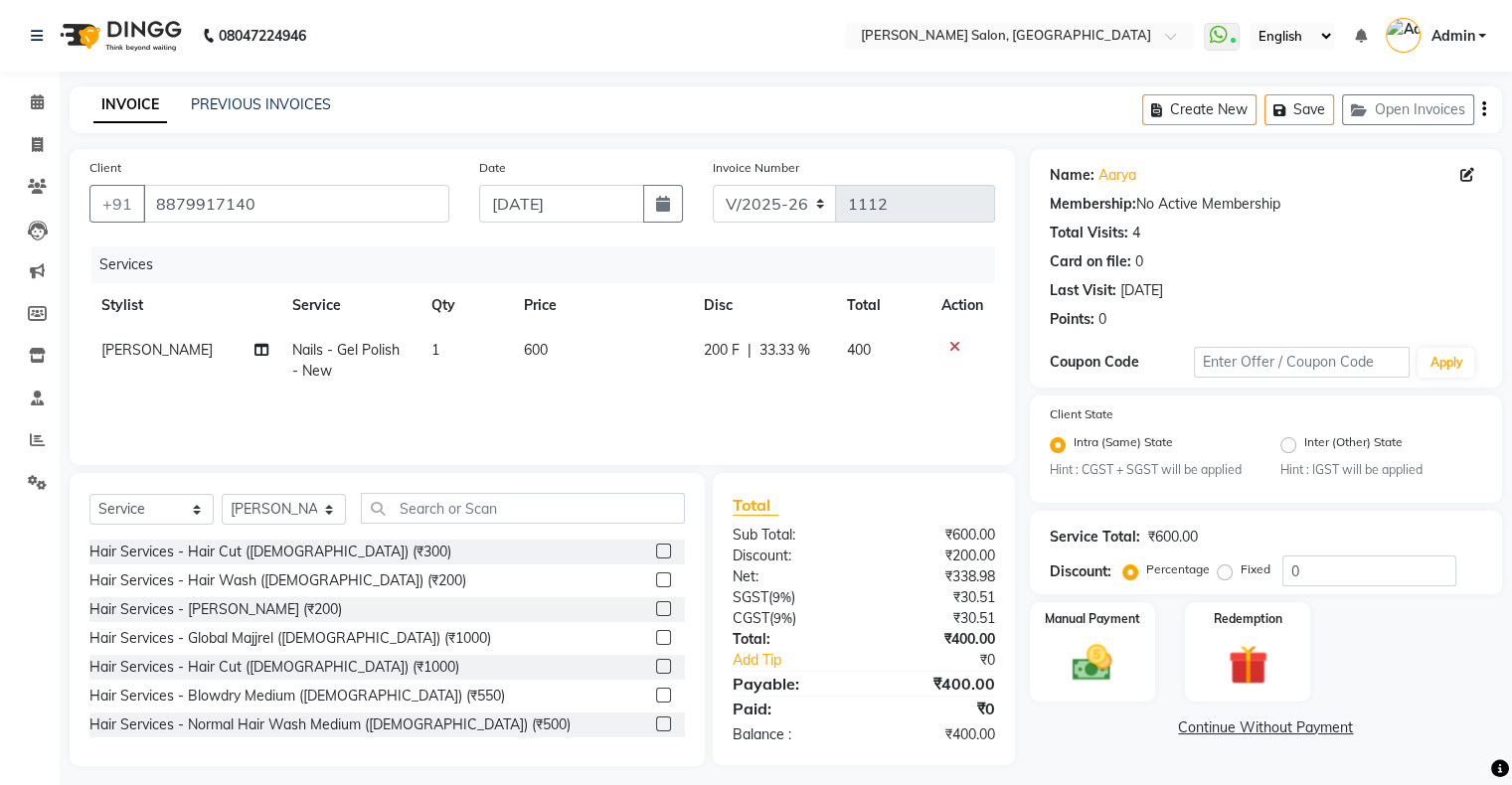 scroll, scrollTop: 11, scrollLeft: 0, axis: vertical 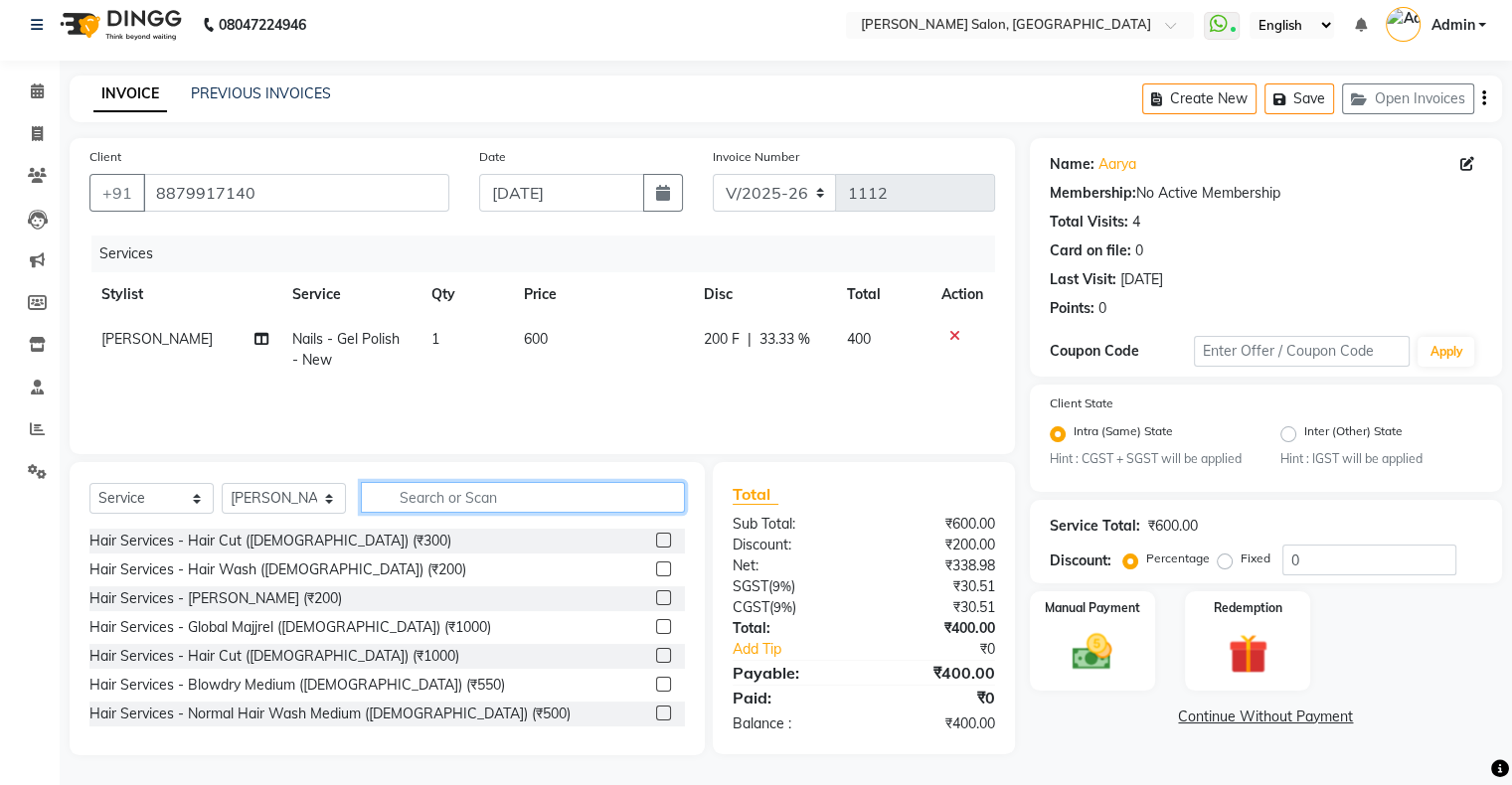click 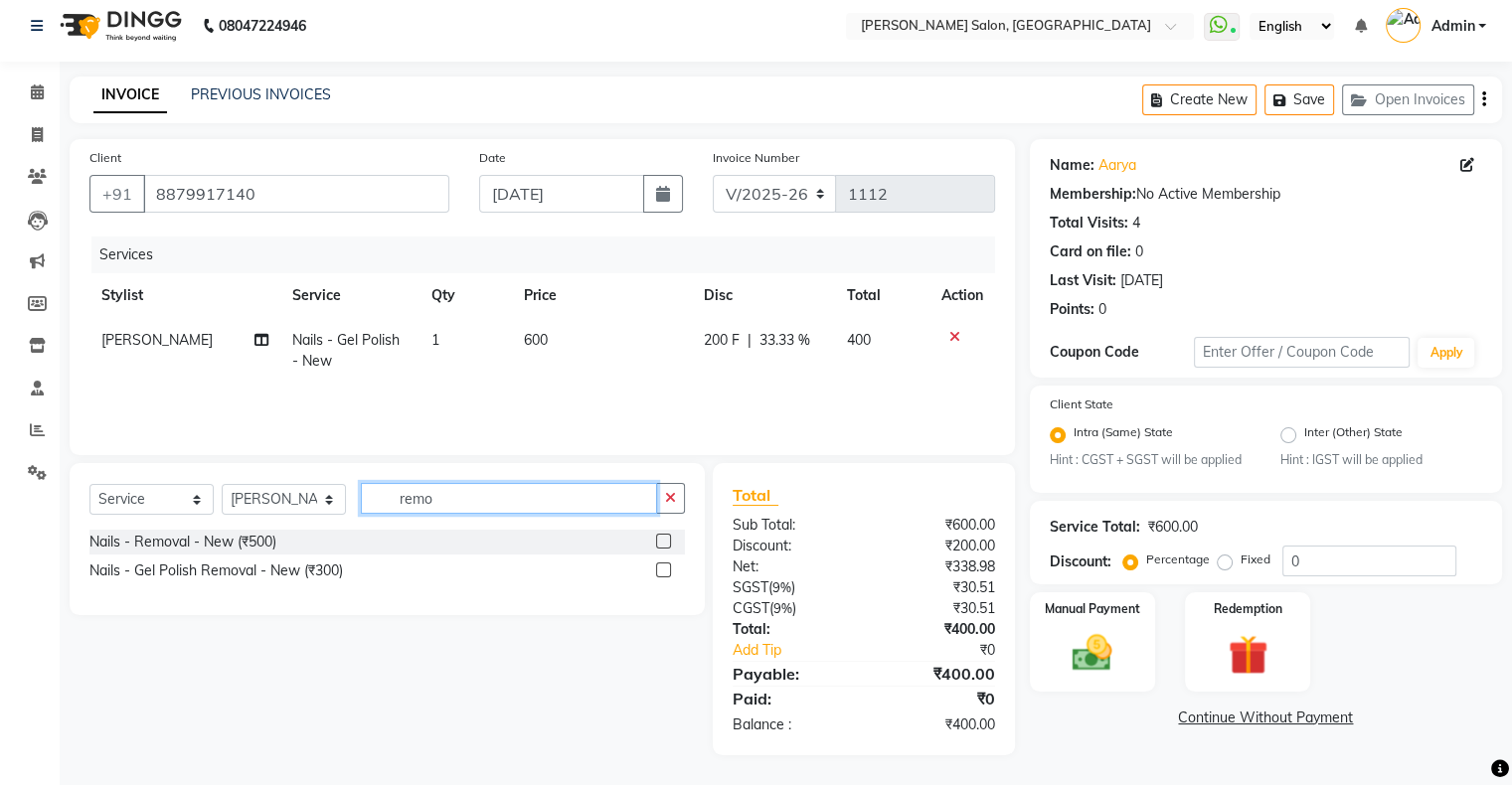 scroll, scrollTop: 10, scrollLeft: 0, axis: vertical 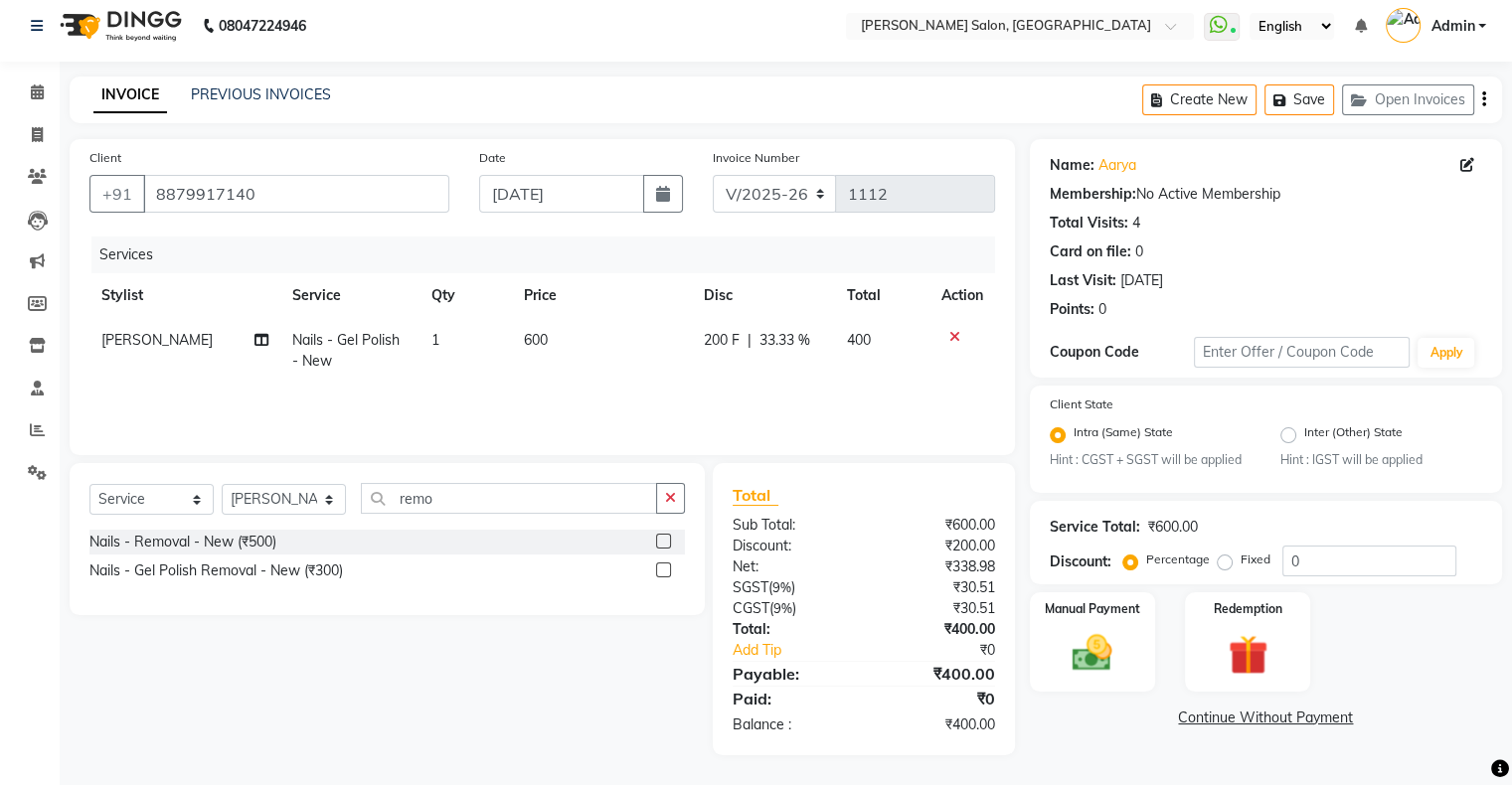 click 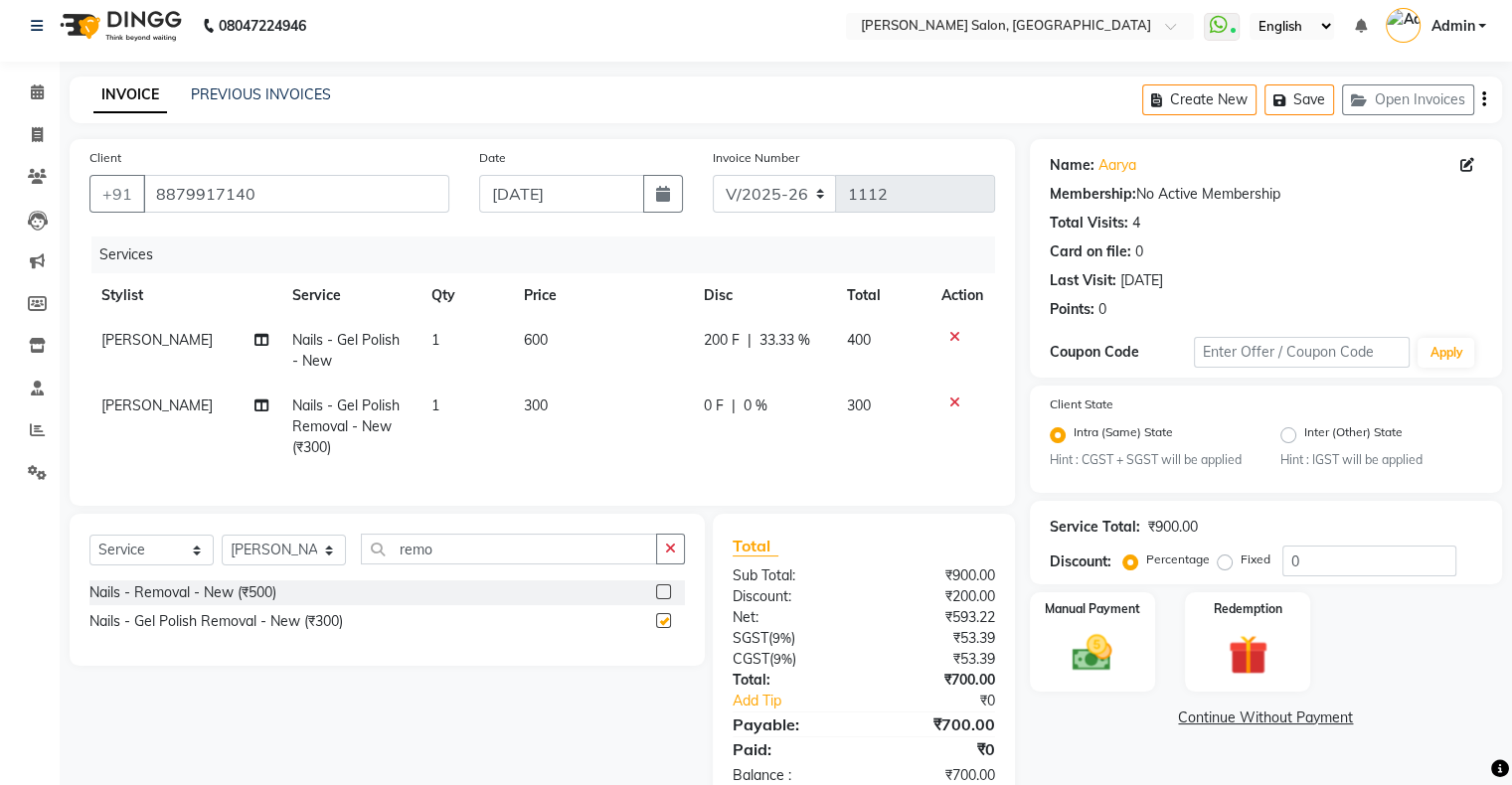checkbox on "false" 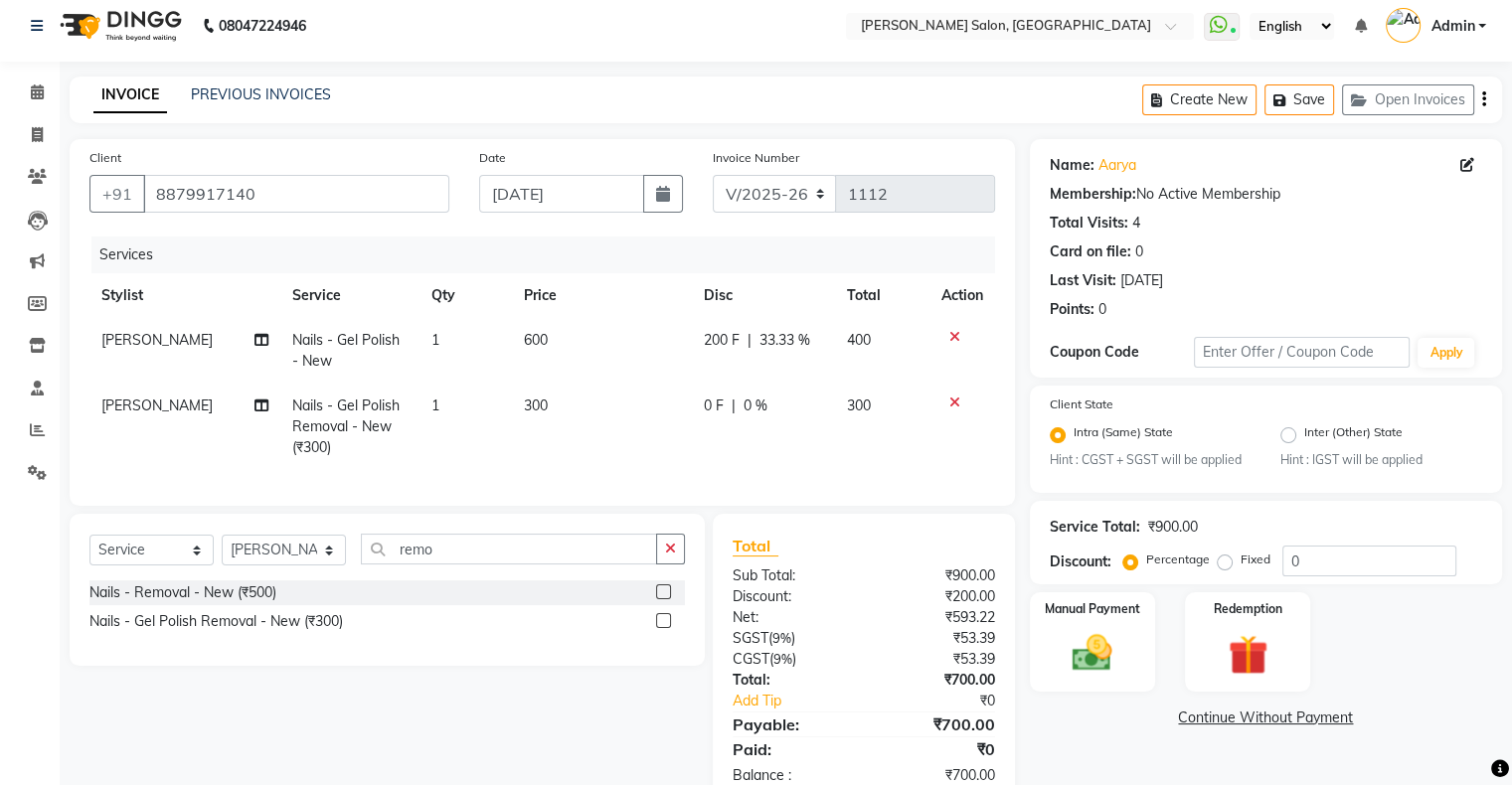 scroll, scrollTop: 0, scrollLeft: 0, axis: both 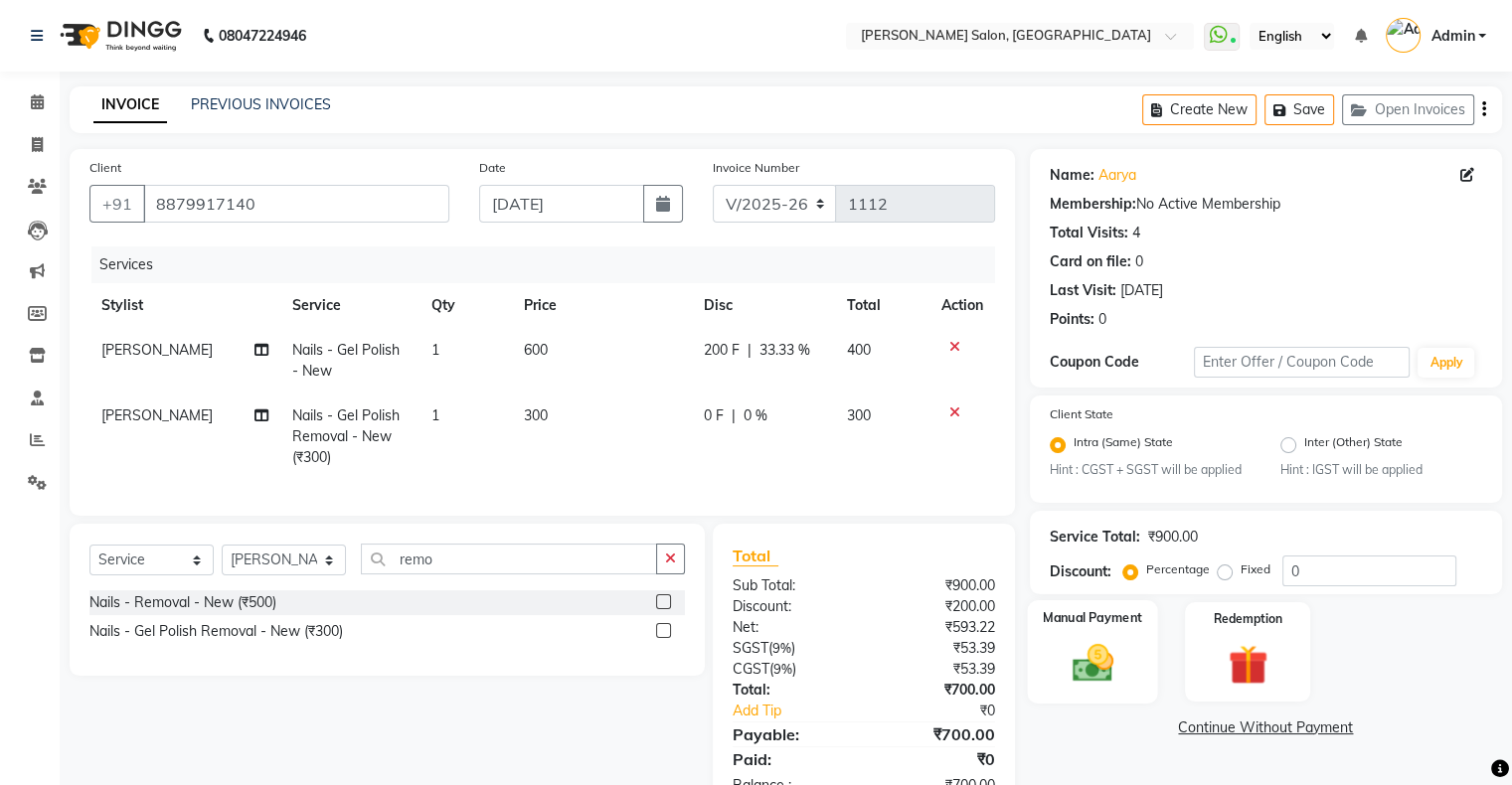 click 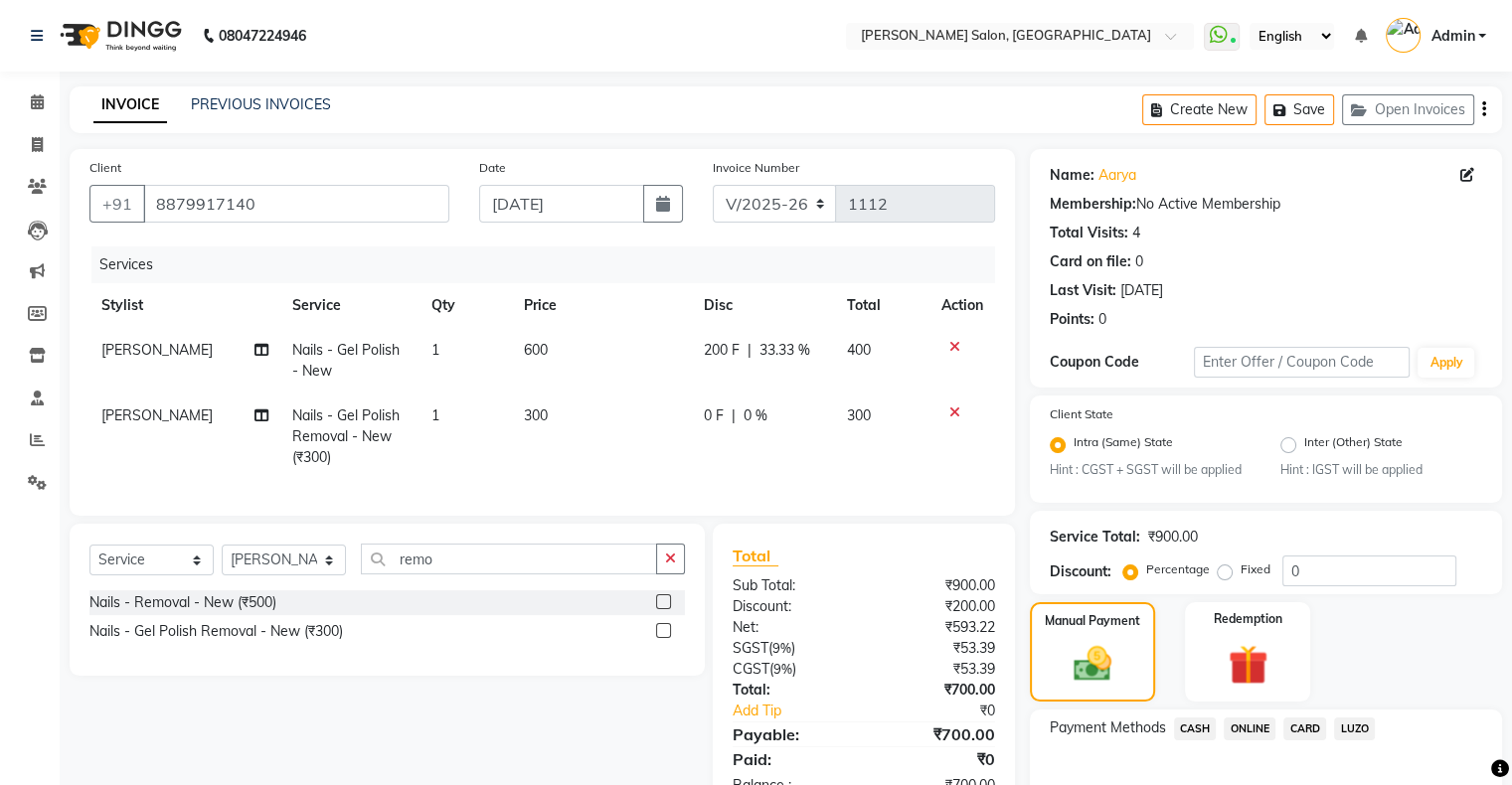 click on "0 F | 0 %" 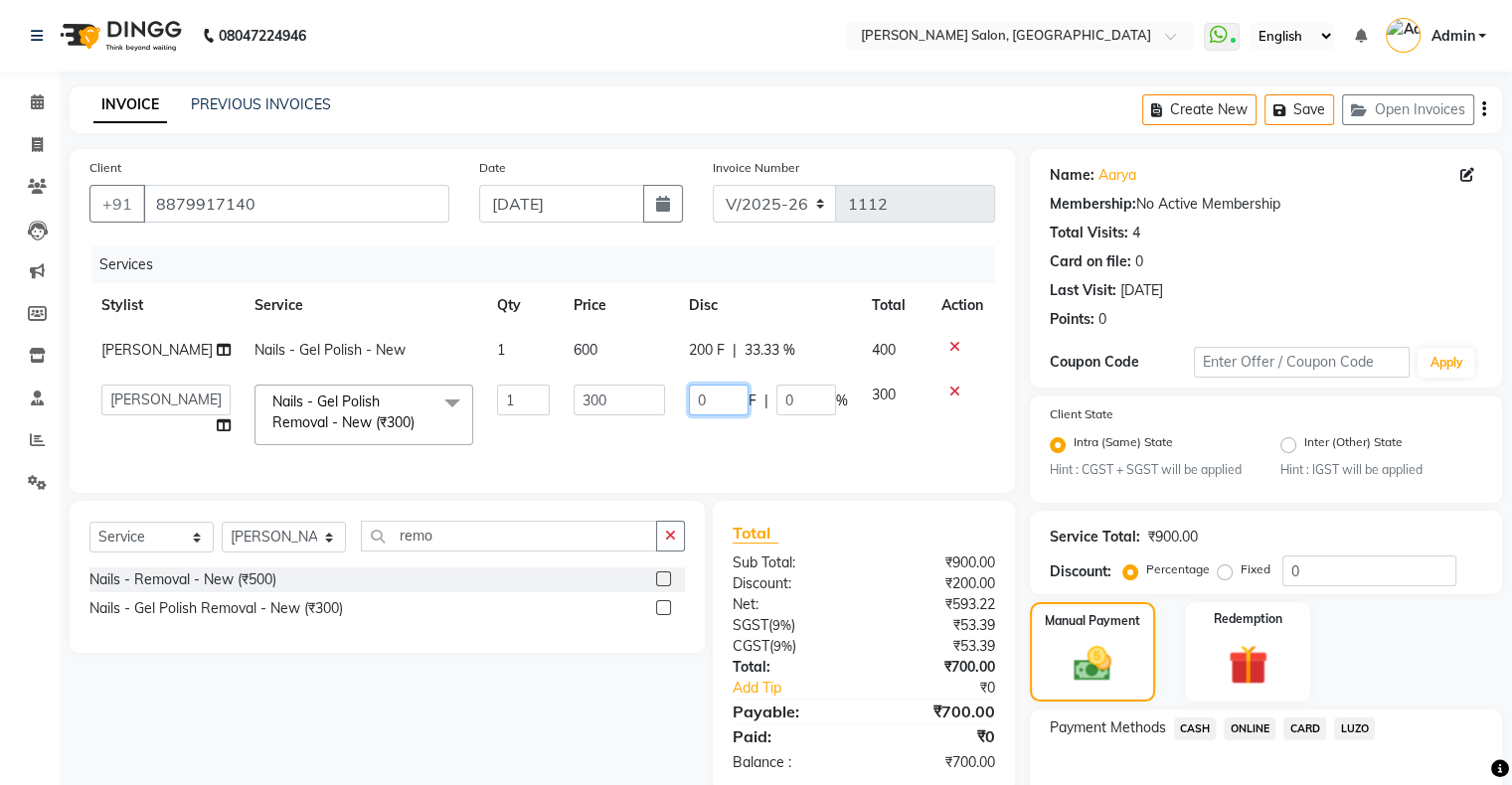 click on "0" 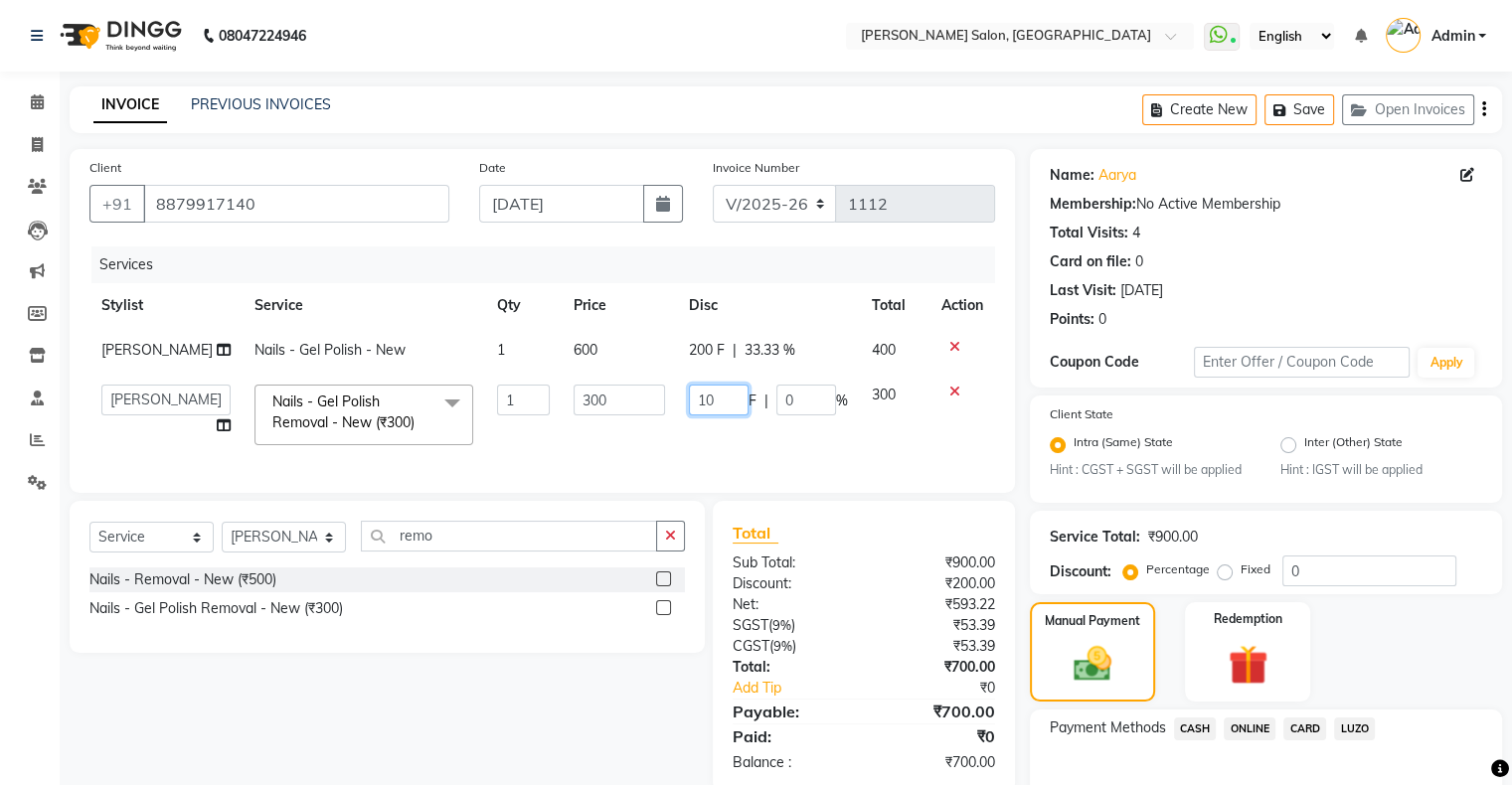 type on "100" 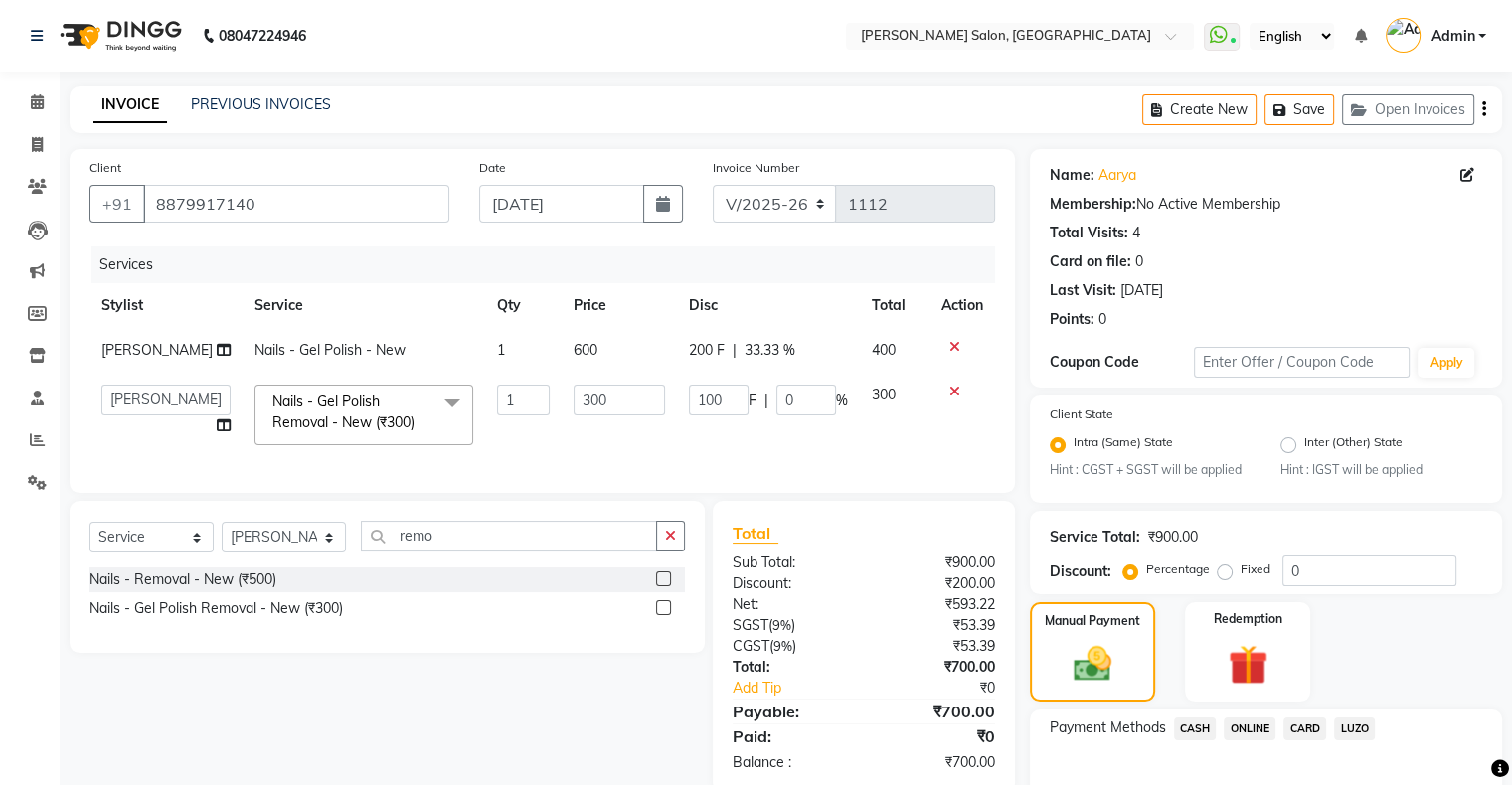 click on "100 F | 0 %" 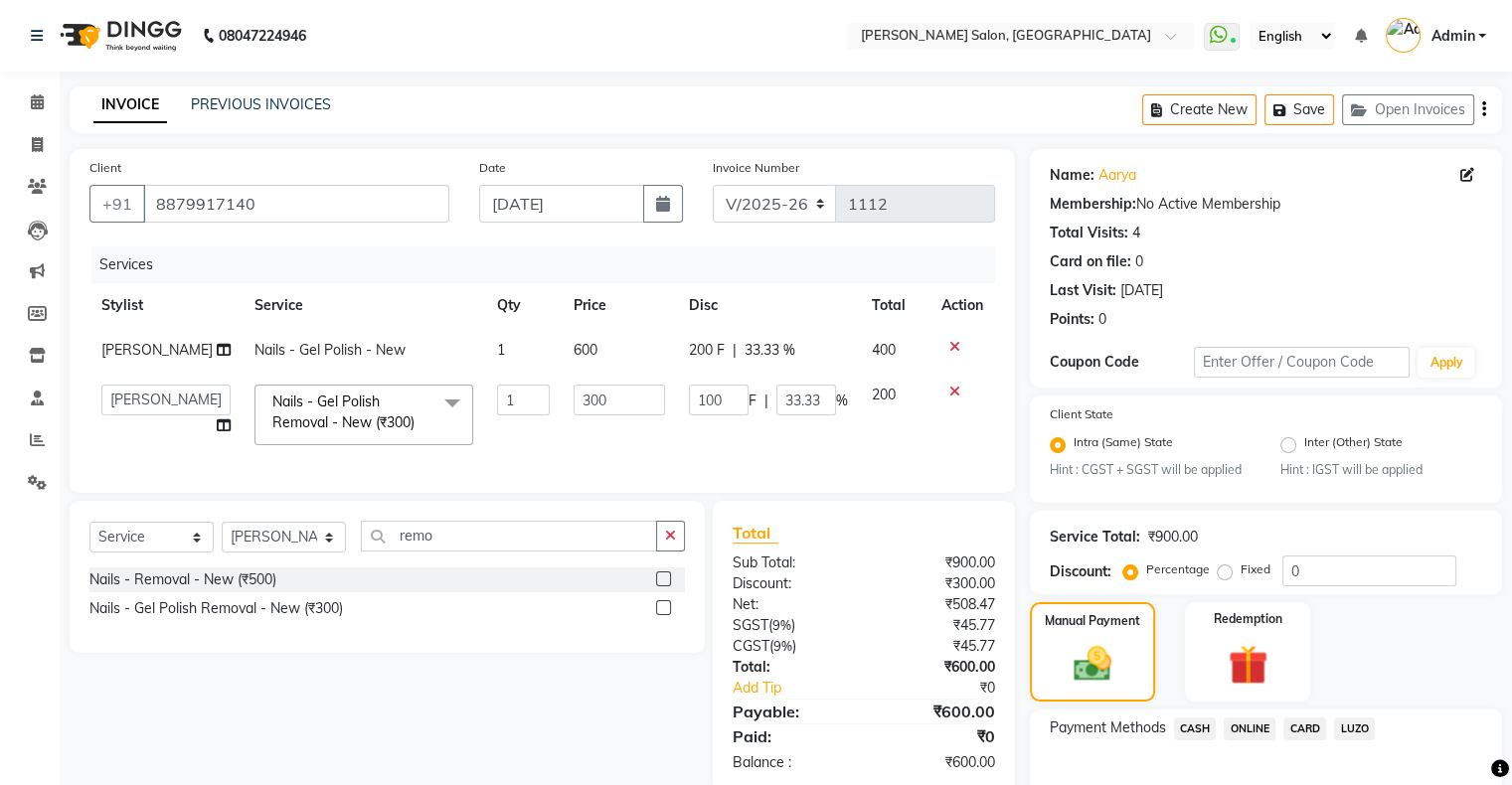 scroll, scrollTop: 115, scrollLeft: 0, axis: vertical 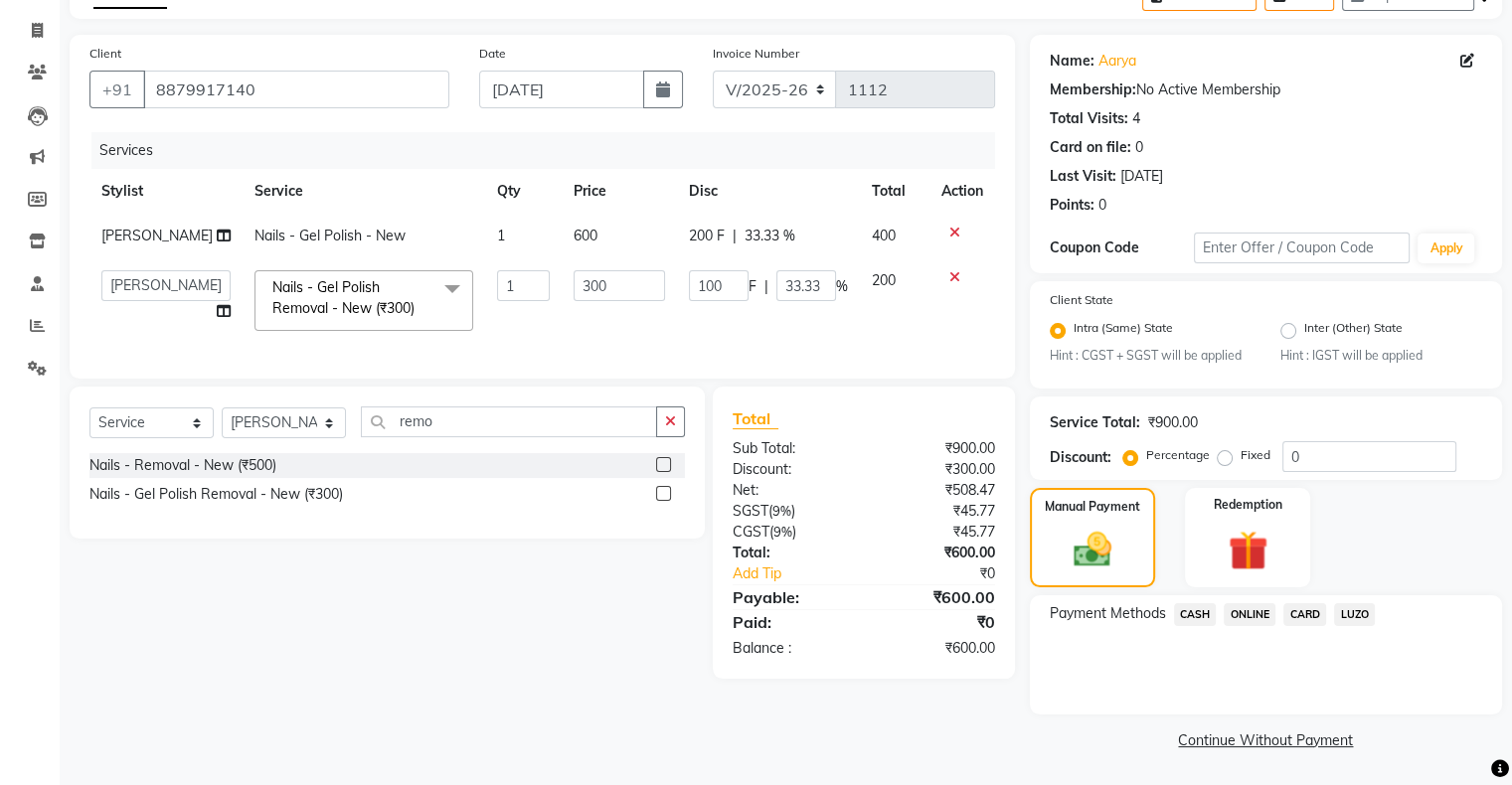 click on "ONLINE" 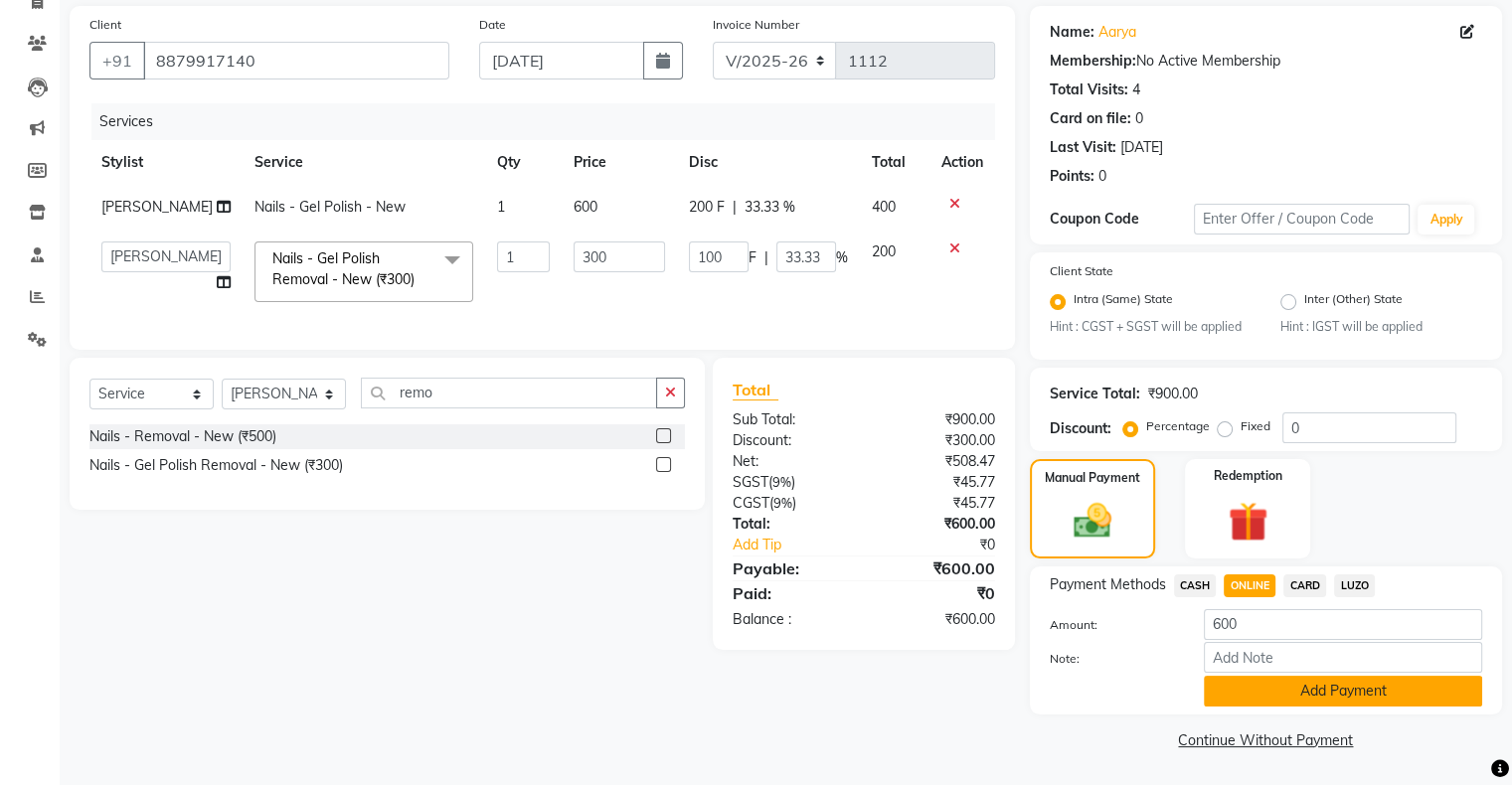 click on "Add Payment" 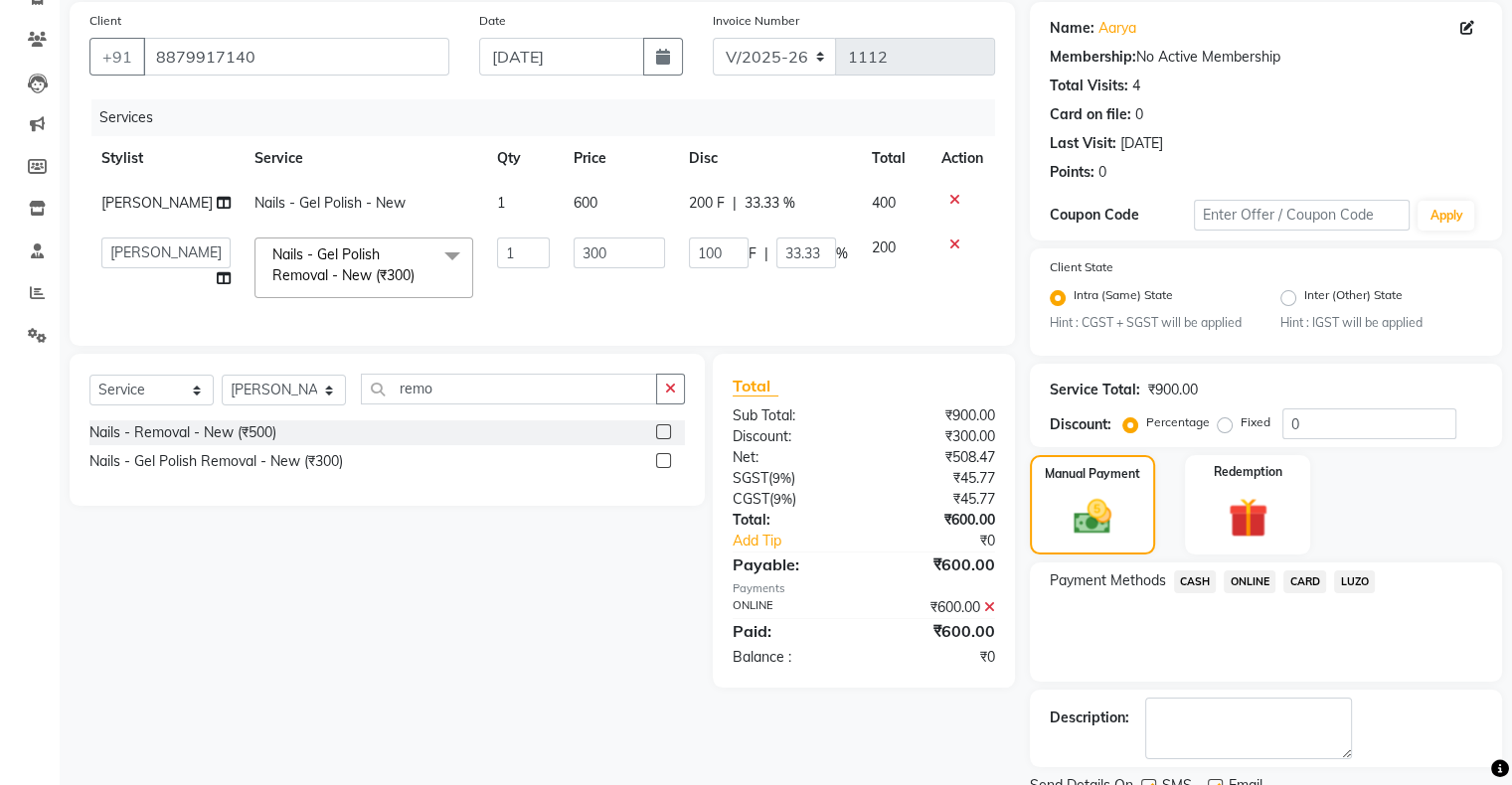 scroll, scrollTop: 227, scrollLeft: 0, axis: vertical 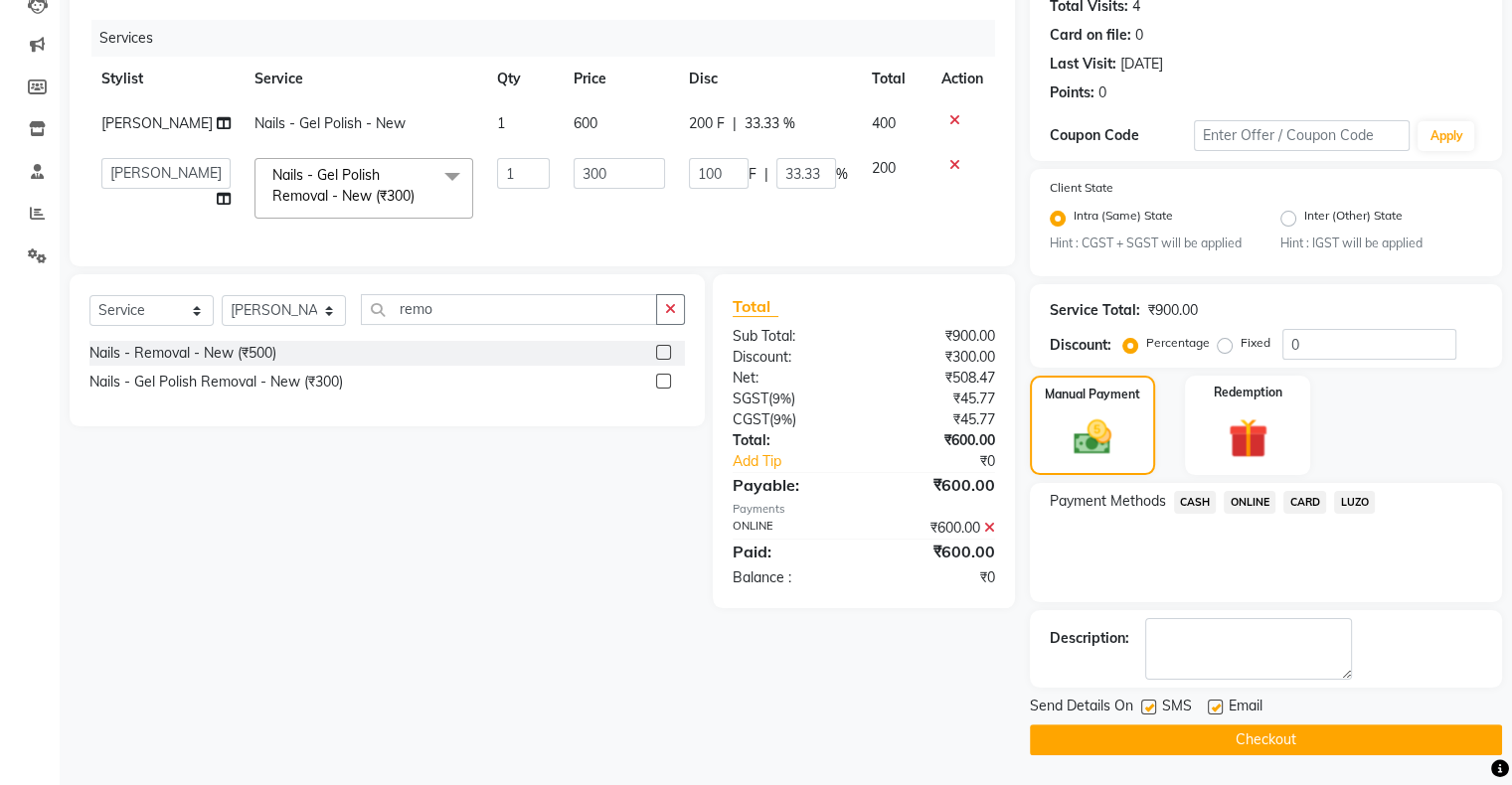click 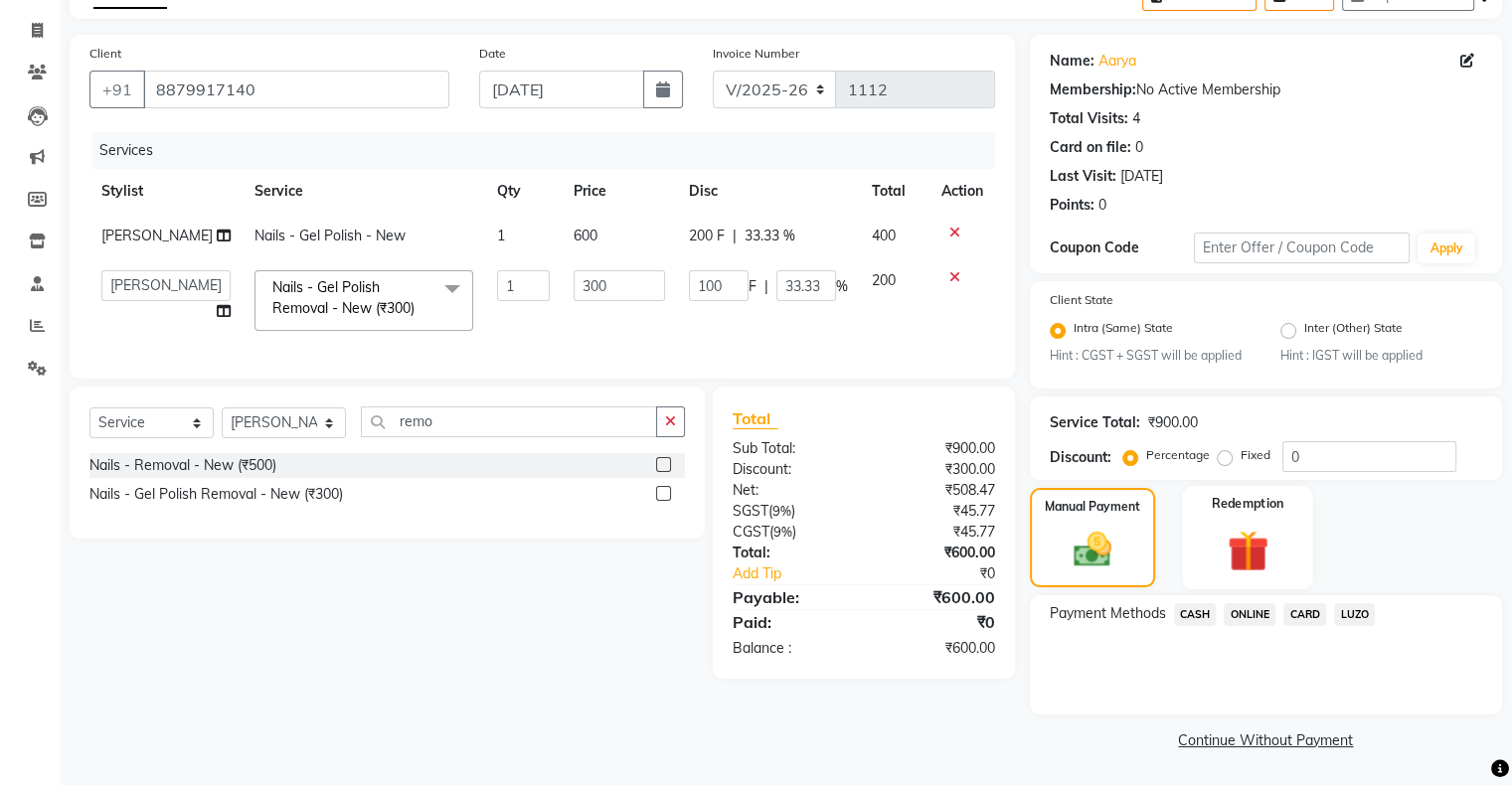 scroll, scrollTop: 115, scrollLeft: 0, axis: vertical 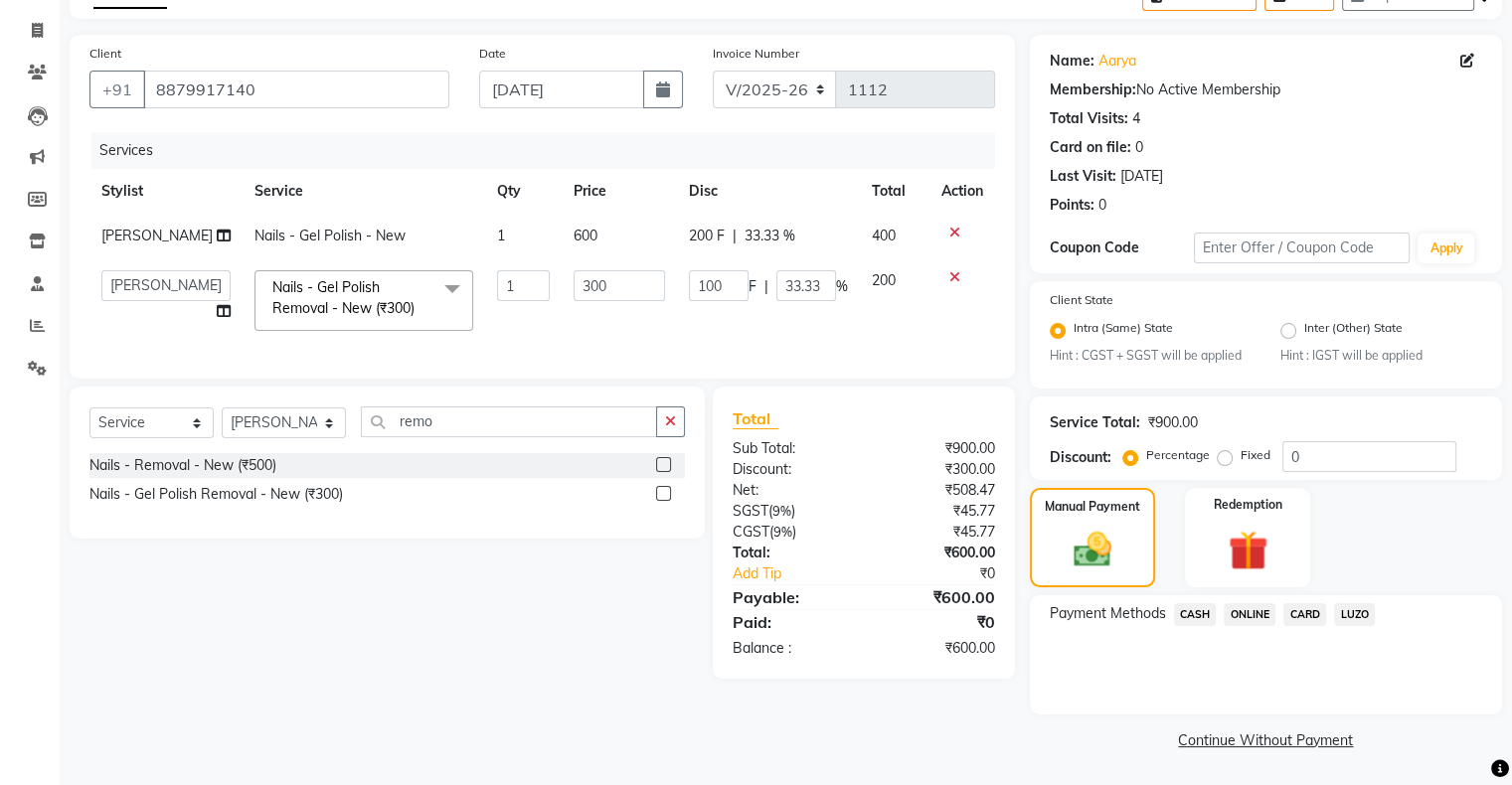 click on "CASH" 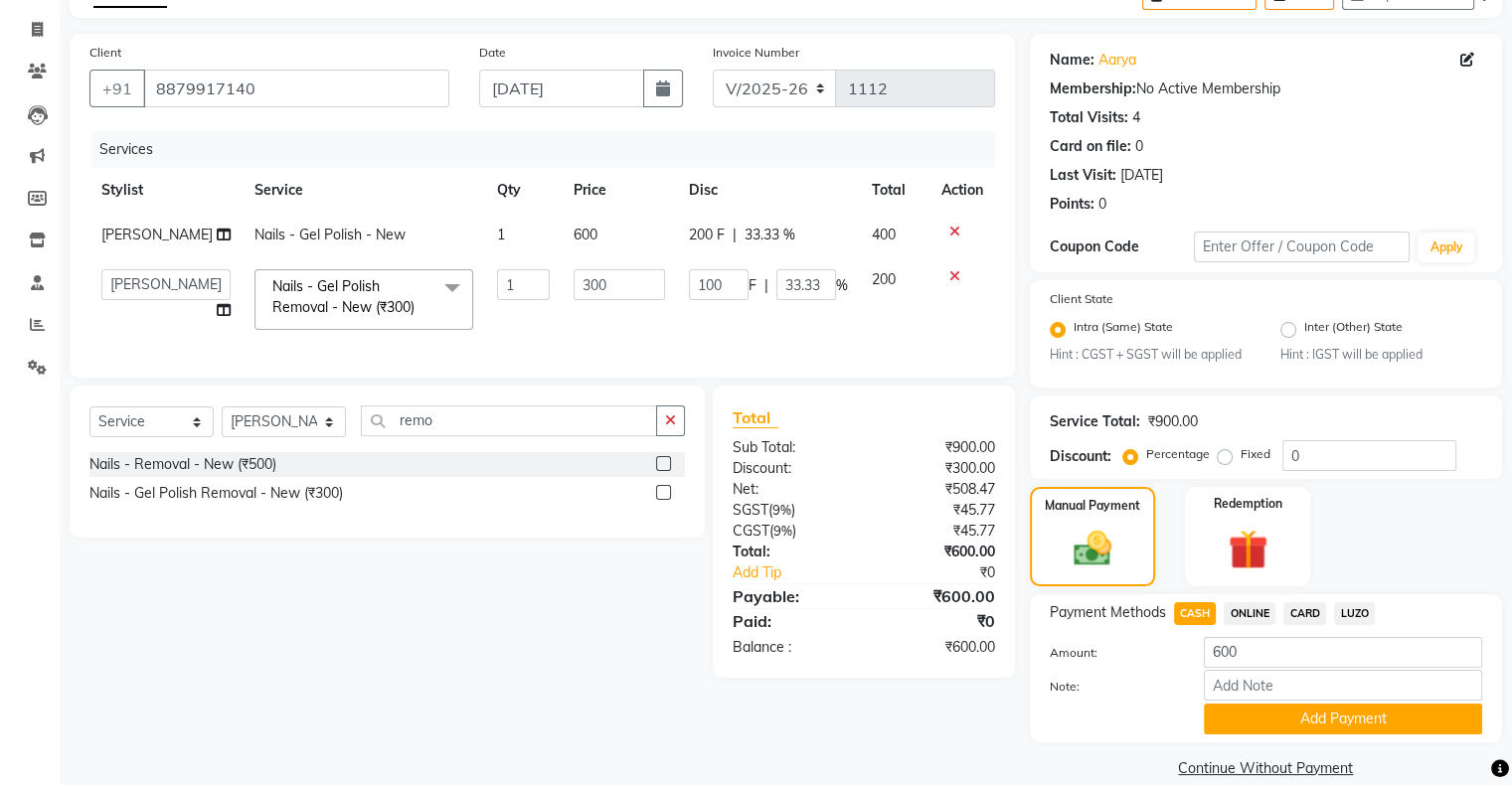 scroll, scrollTop: 147, scrollLeft: 0, axis: vertical 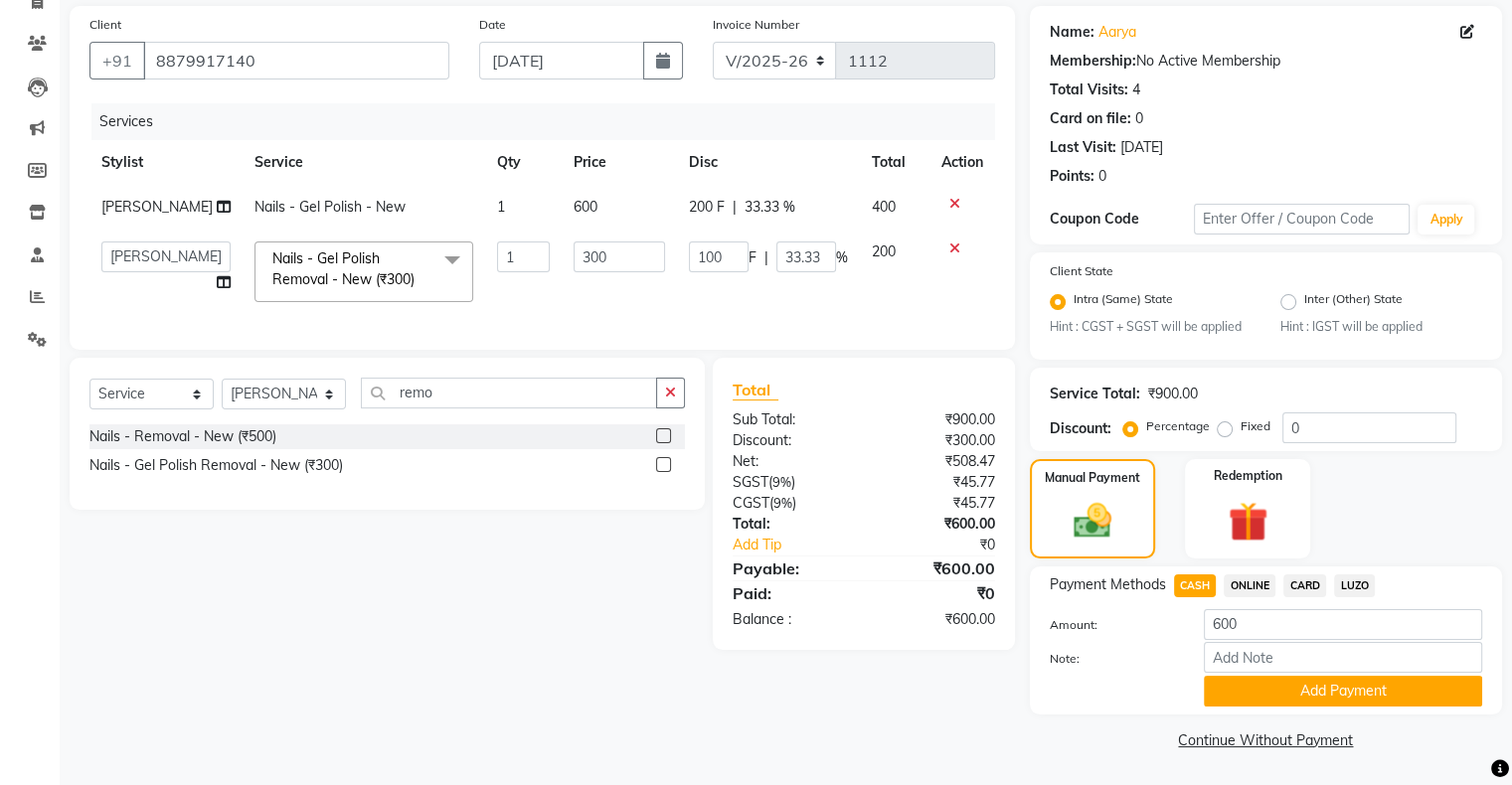 click on "Payment Methods  CASH   ONLINE   CARD   LUZO  Amount: 600 Note: Add Payment" 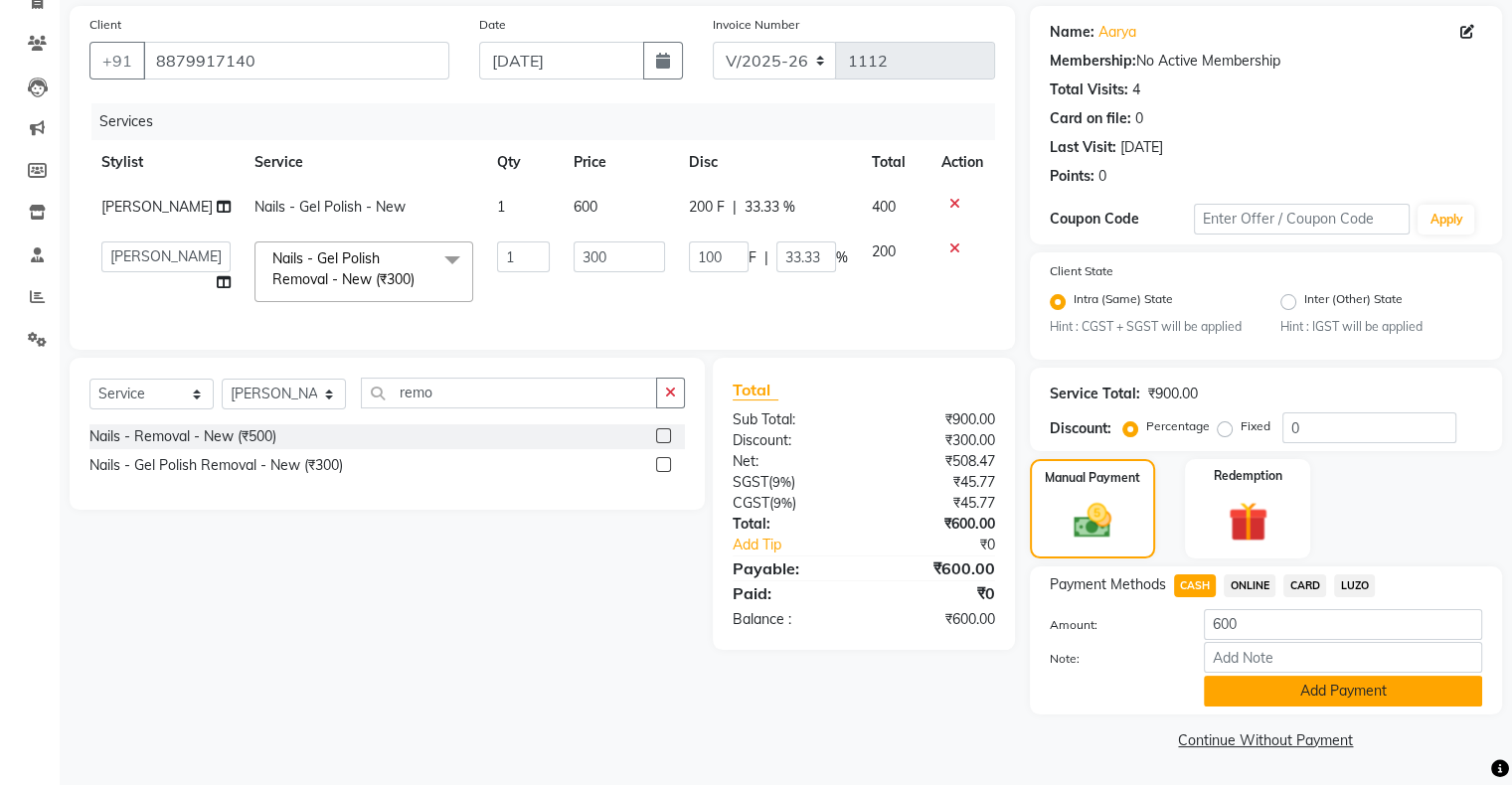 click on "Add Payment" 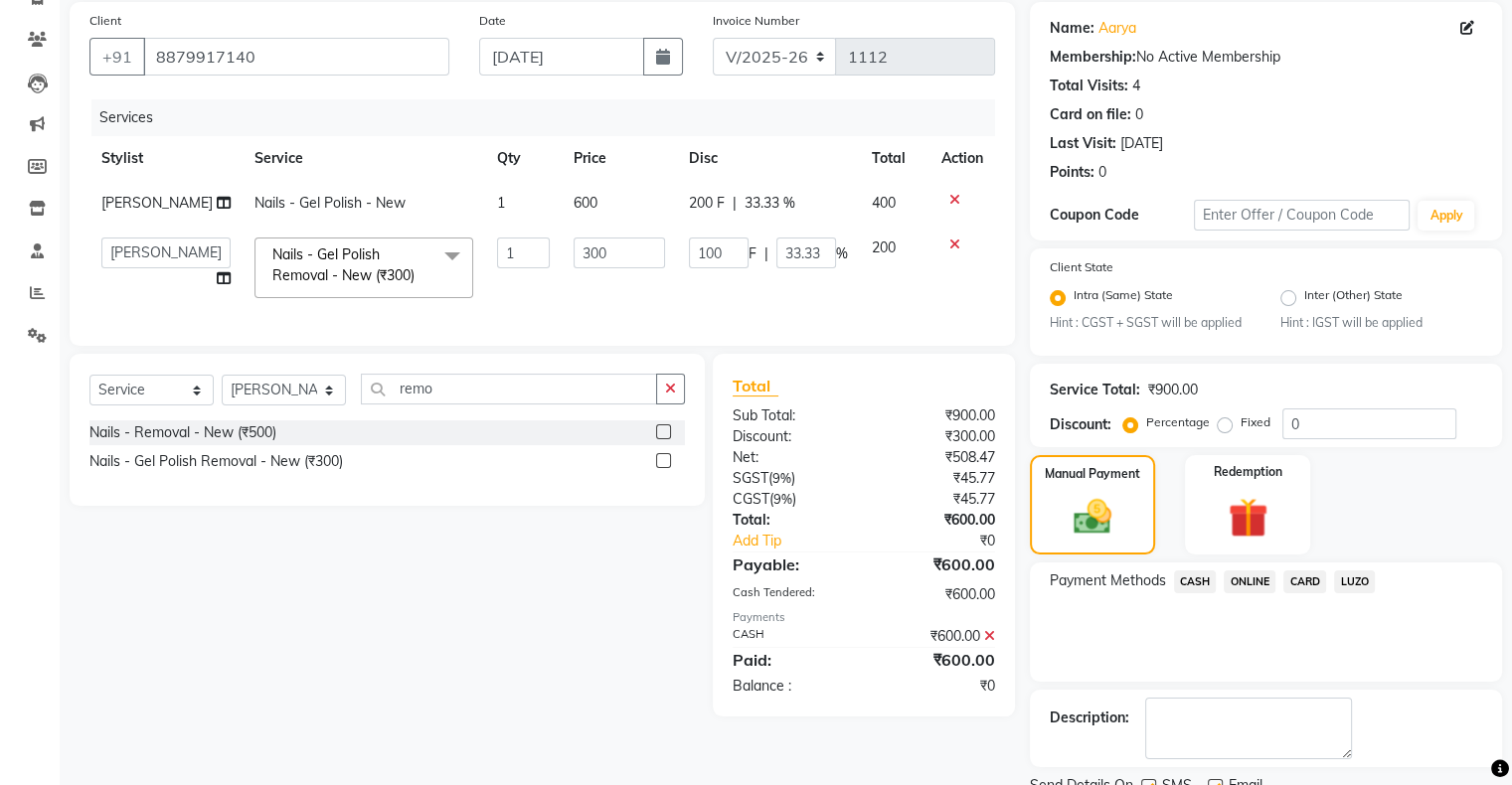 scroll, scrollTop: 227, scrollLeft: 0, axis: vertical 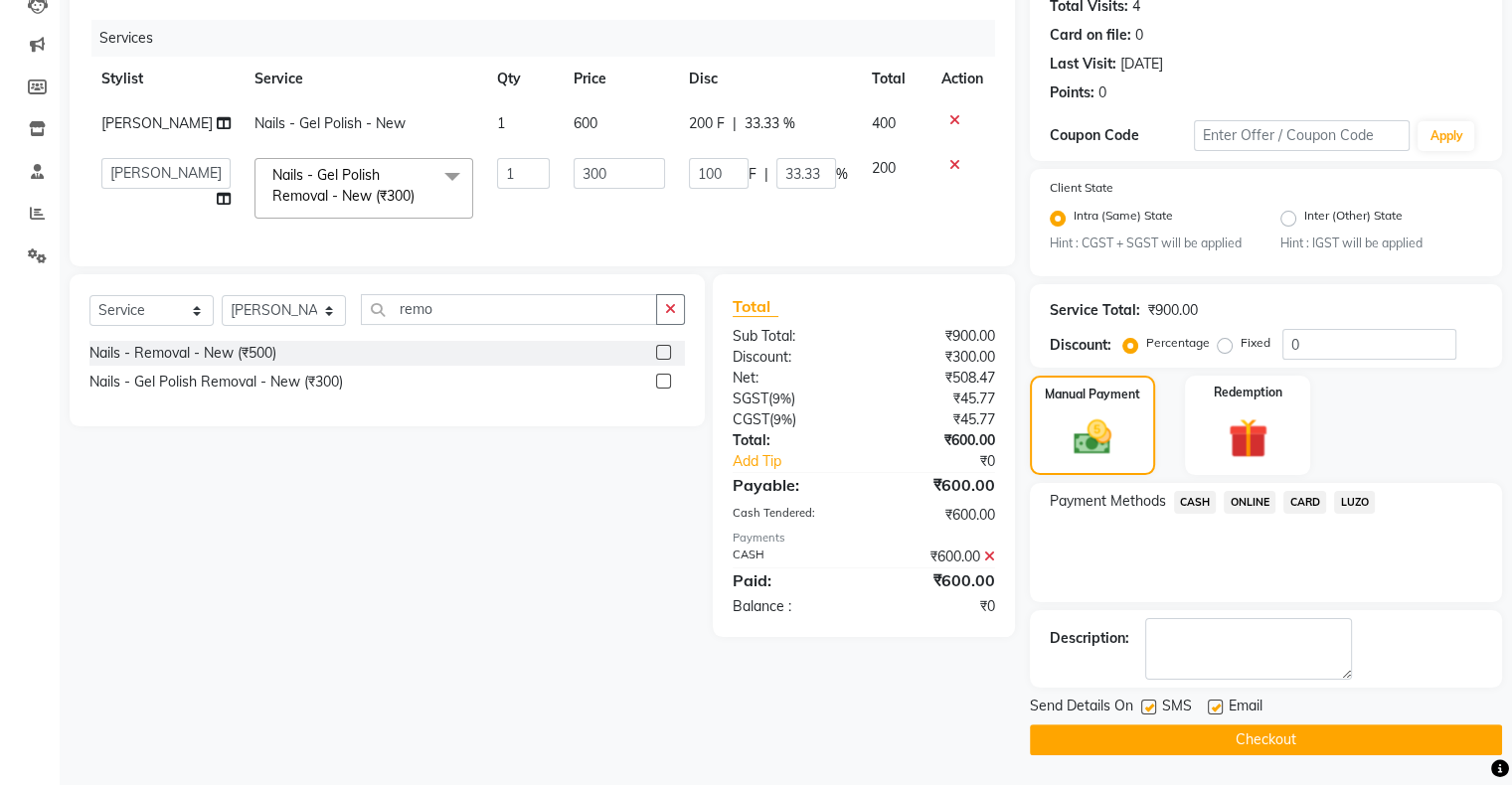 click on "Checkout" 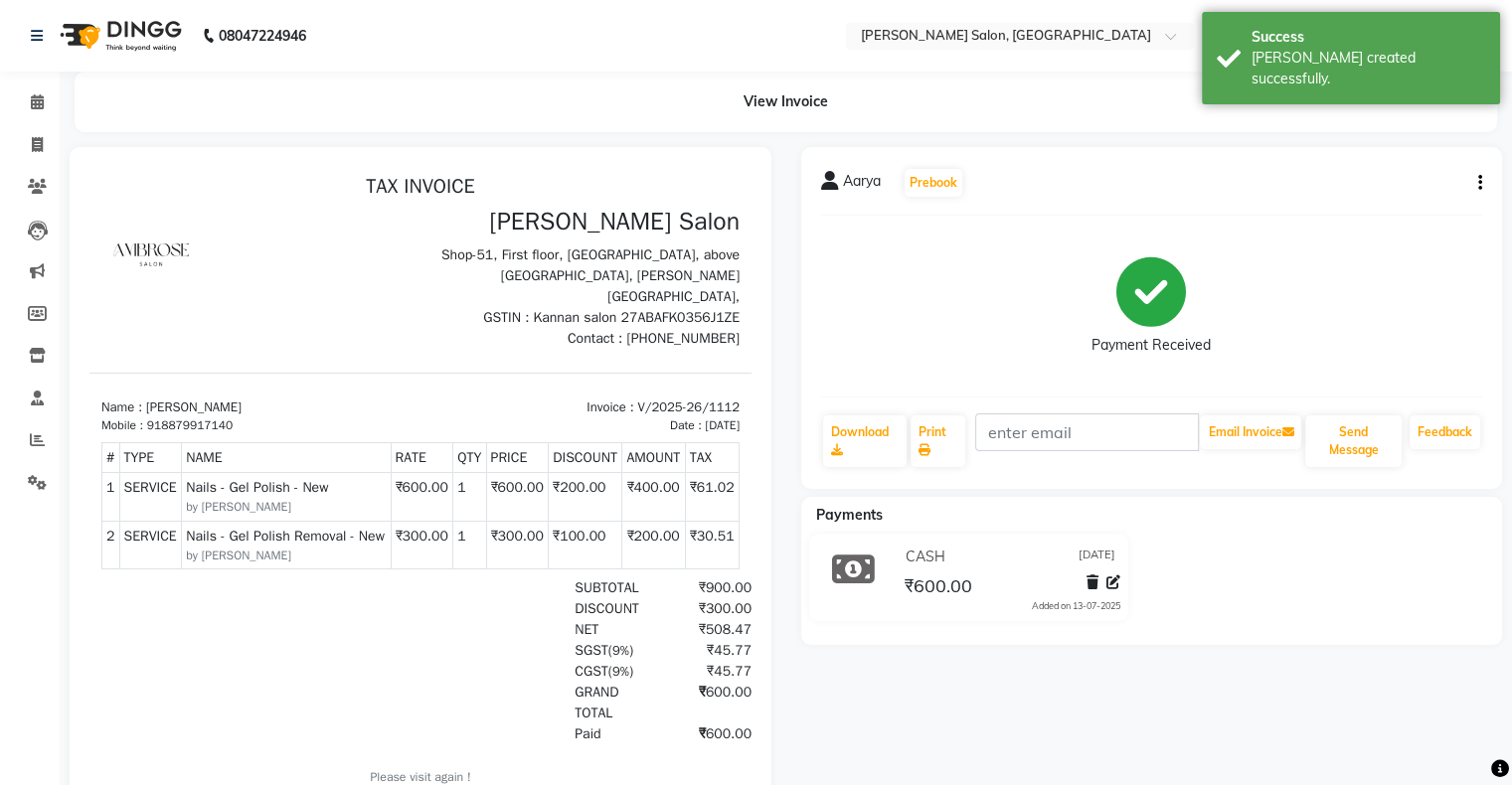 scroll, scrollTop: 0, scrollLeft: 0, axis: both 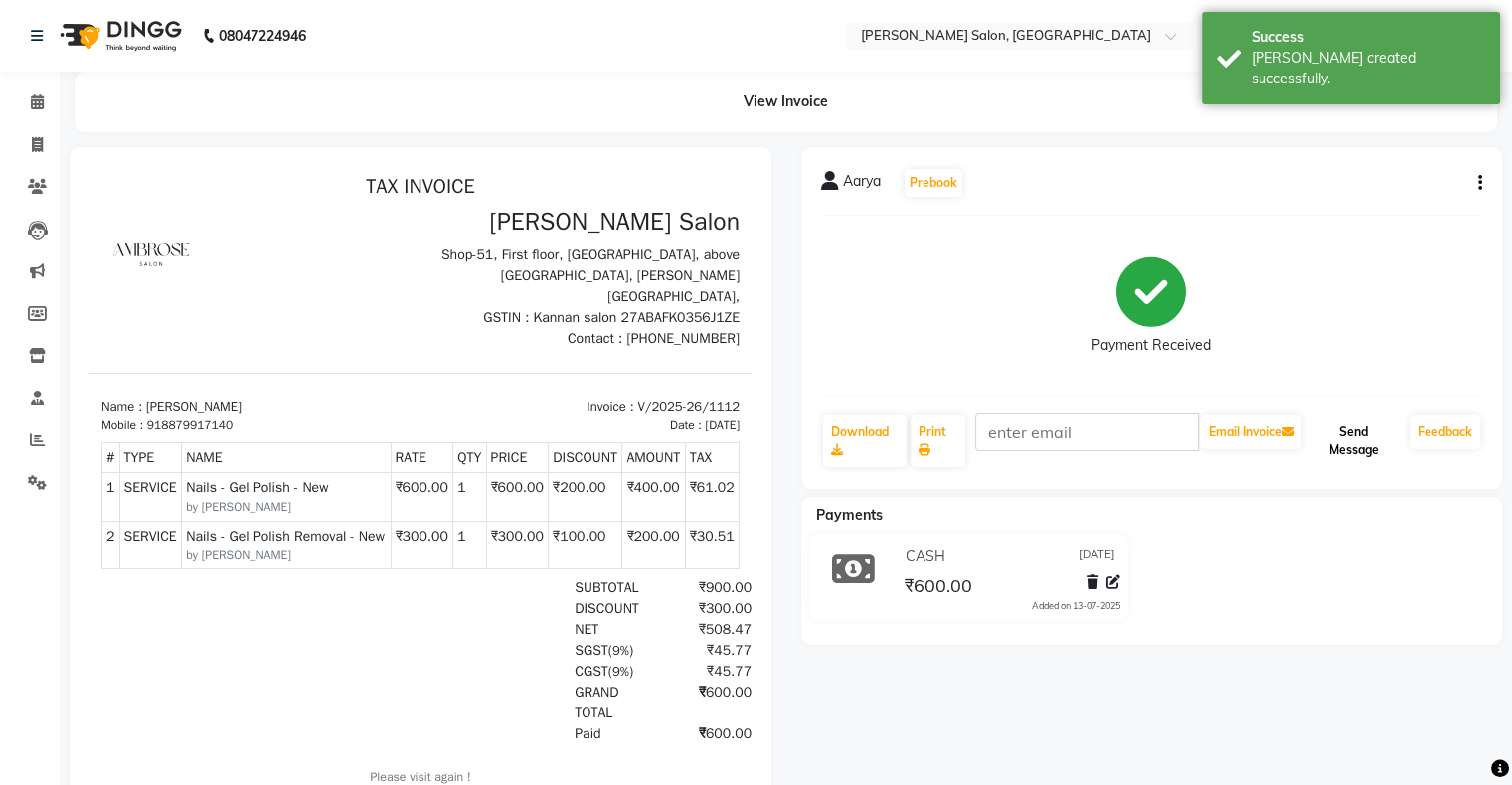 click on "Send Message" 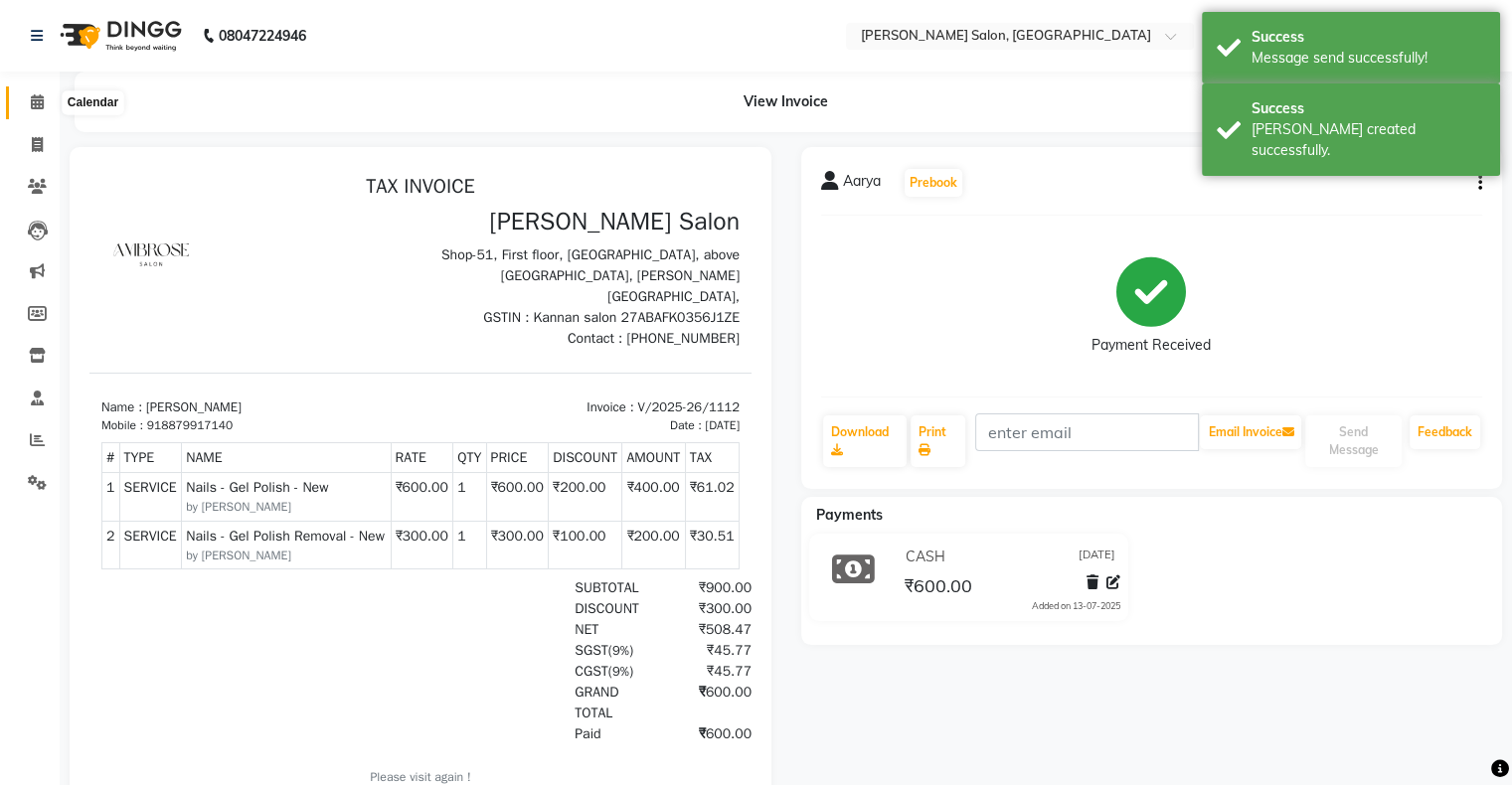 click 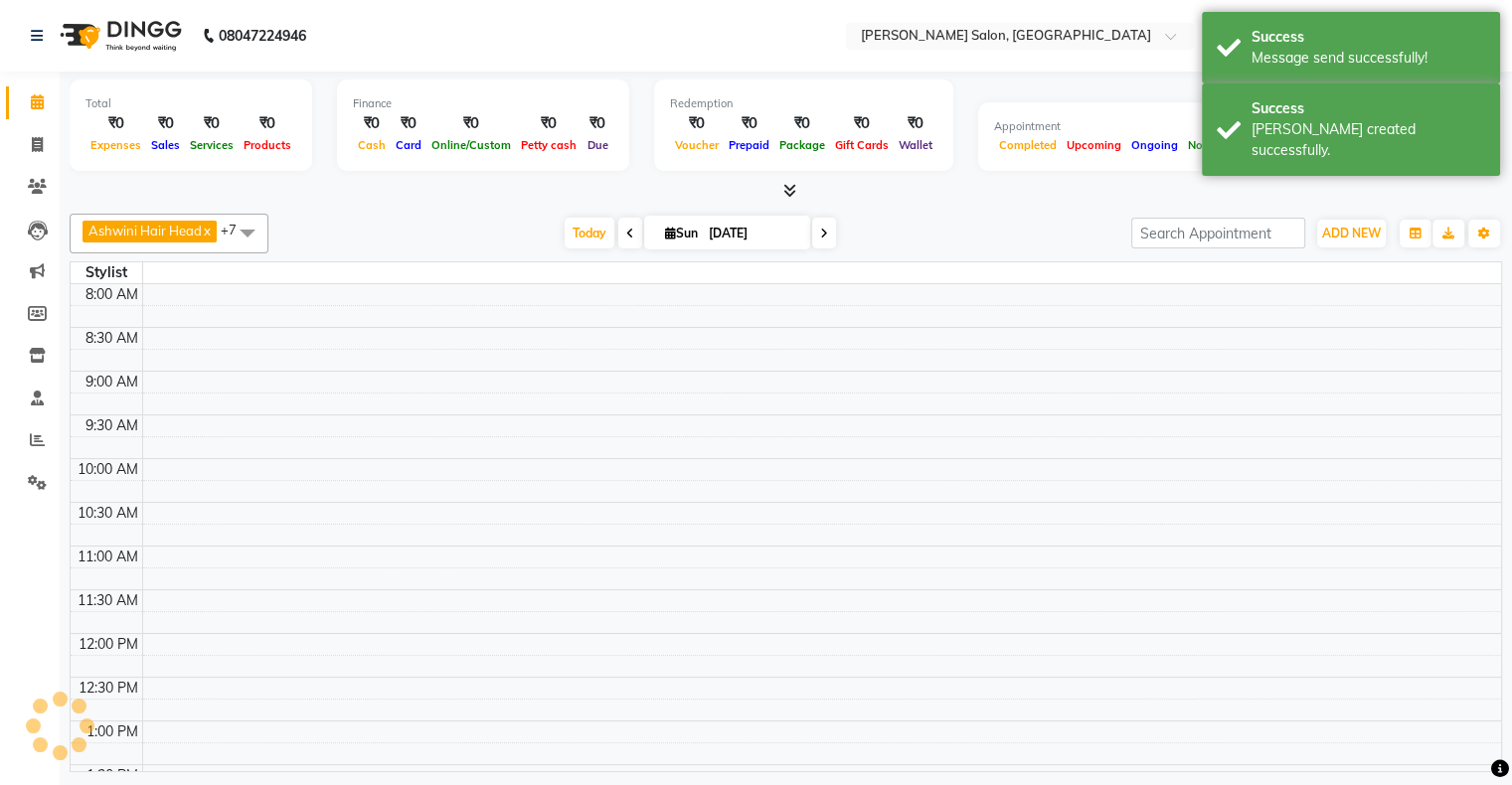scroll, scrollTop: 433, scrollLeft: 0, axis: vertical 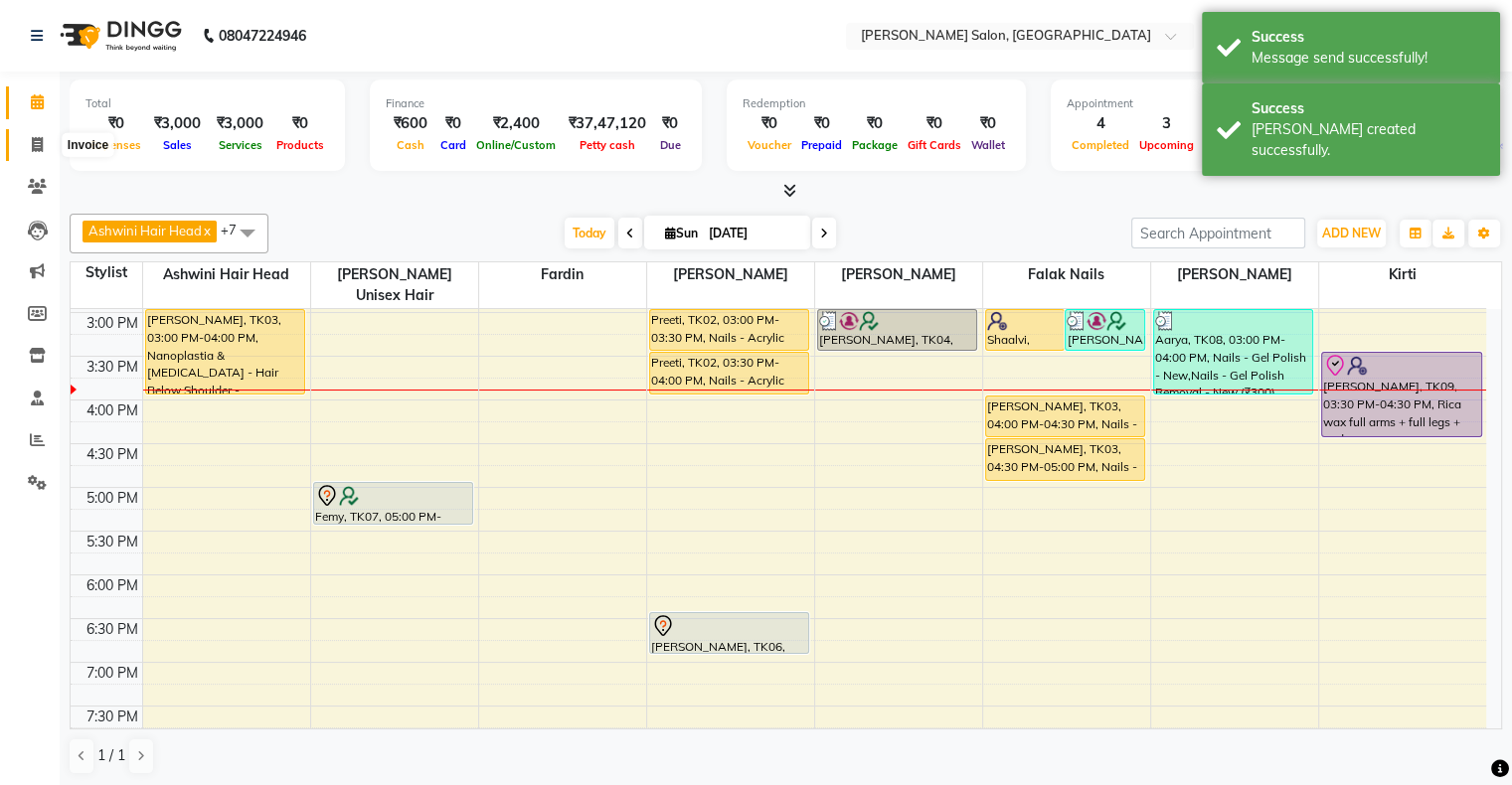 click 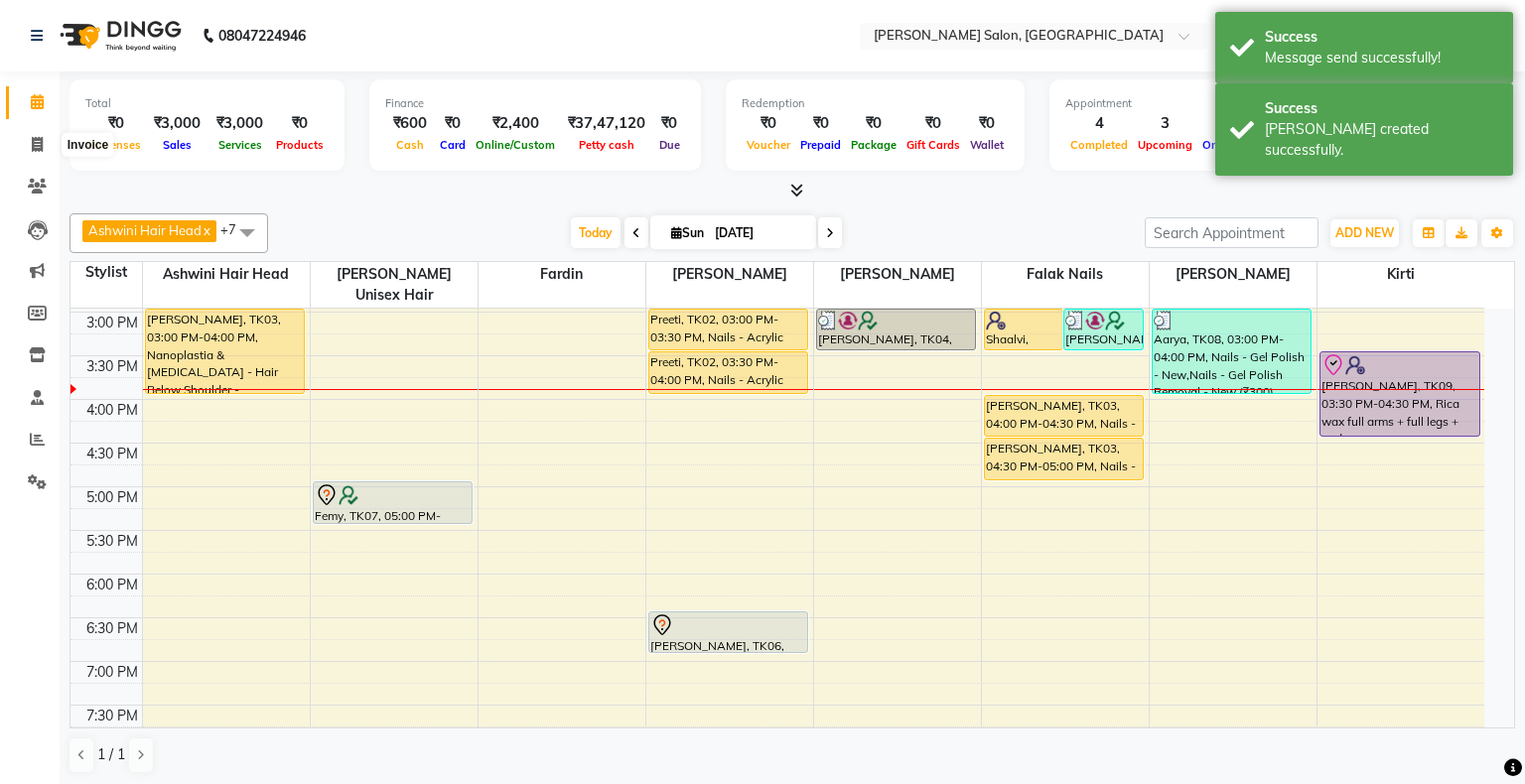 select on "4073" 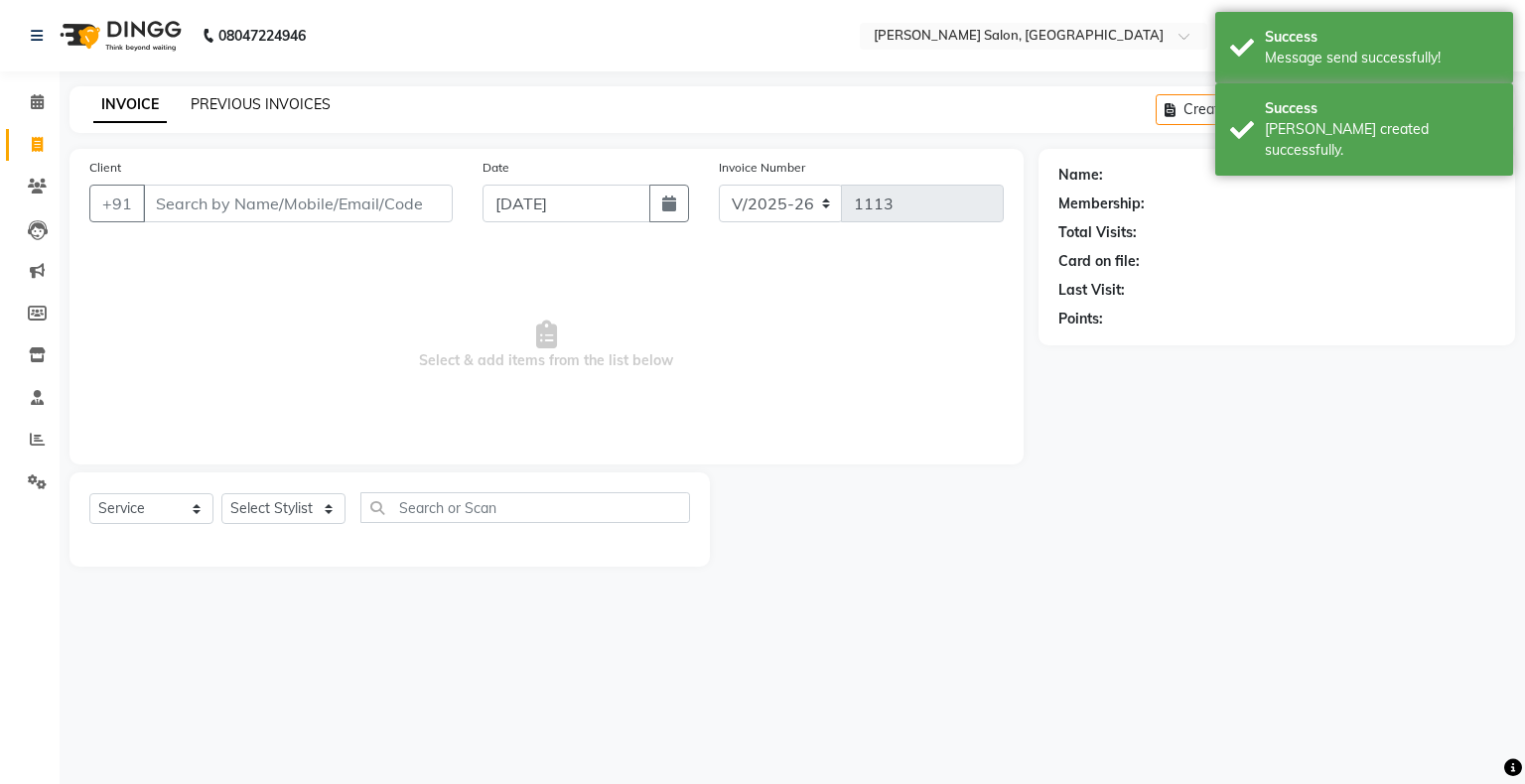 click on "PREVIOUS INVOICES" 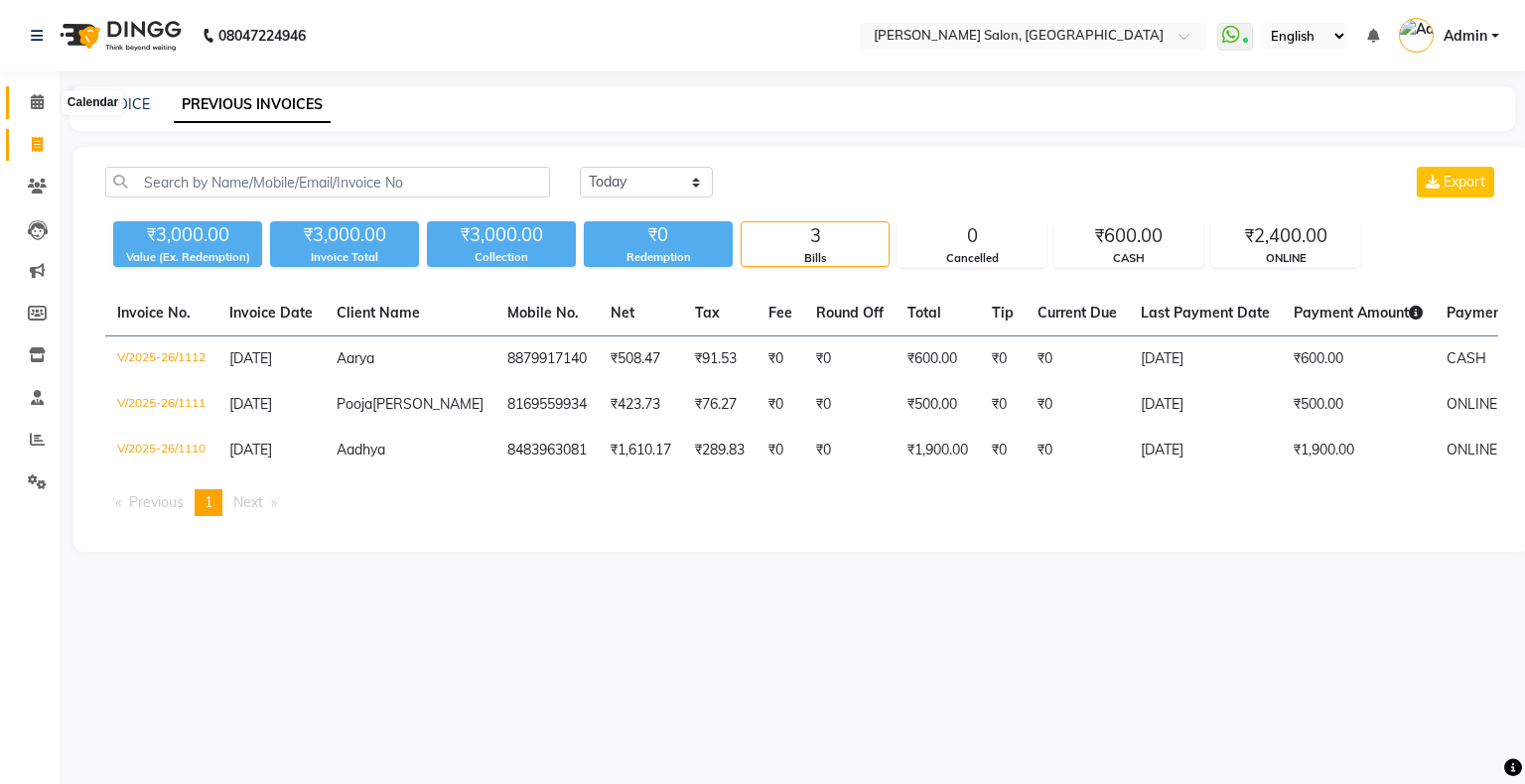 click 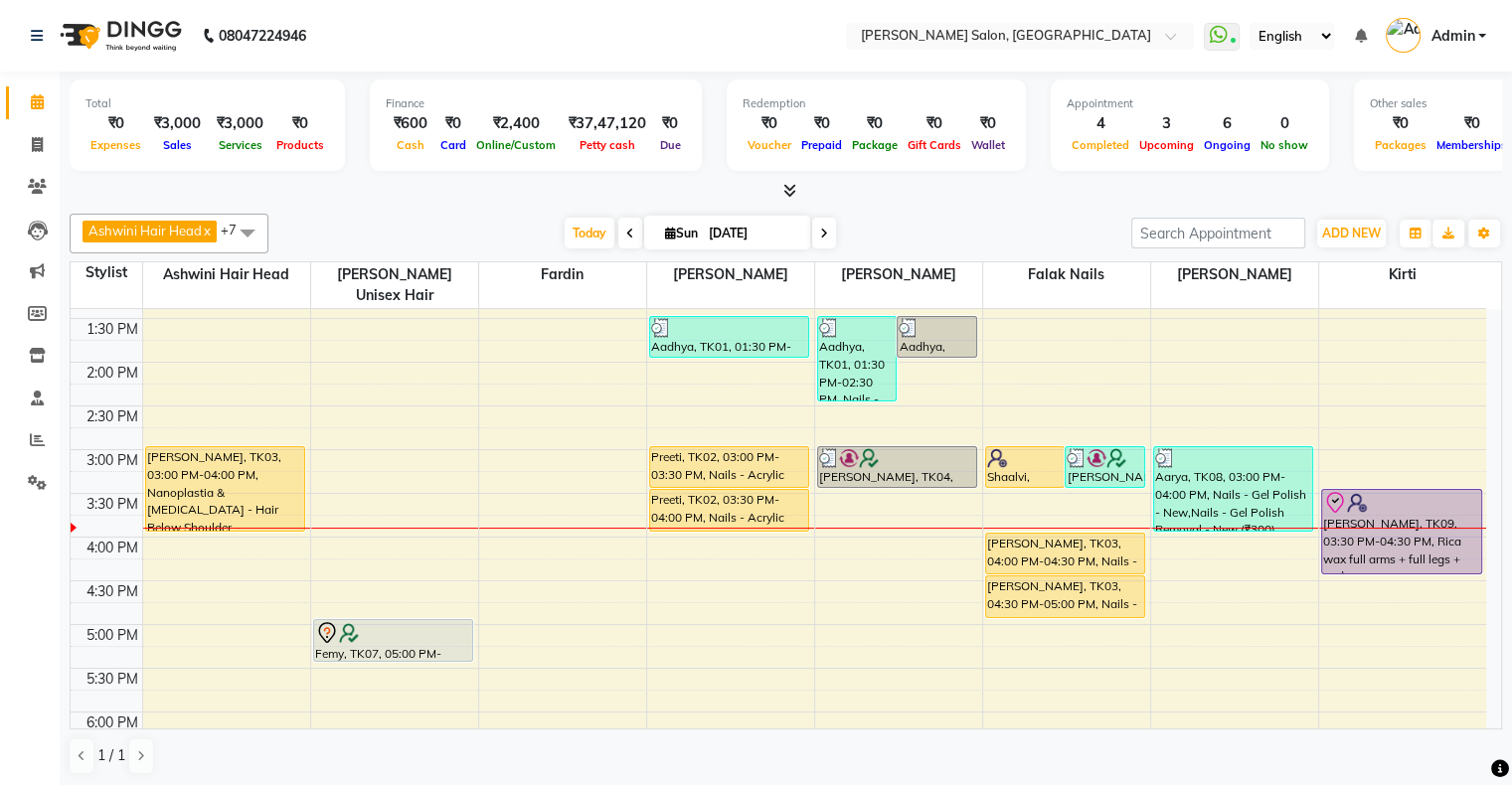 scroll, scrollTop: 298, scrollLeft: 0, axis: vertical 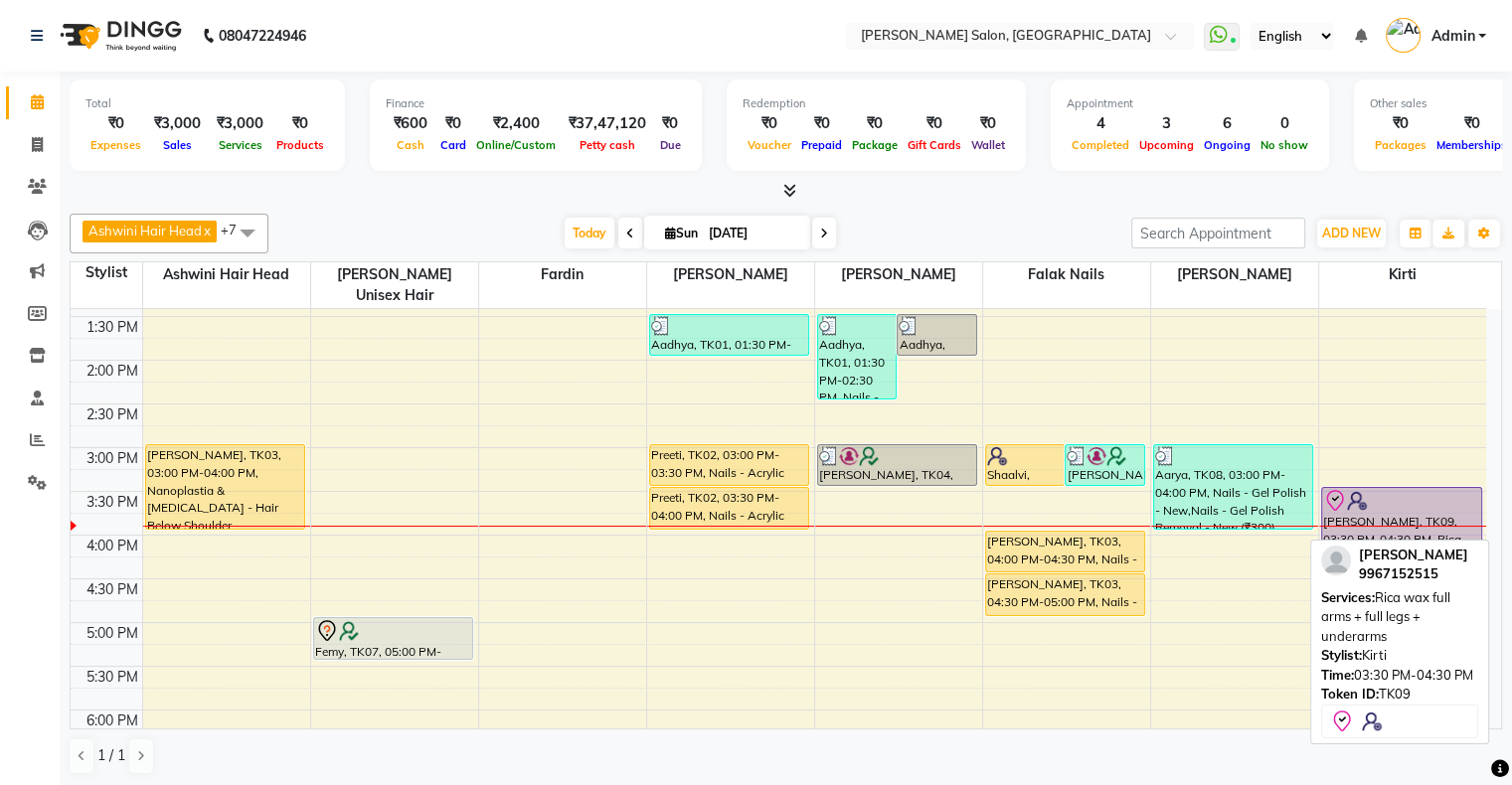 click at bounding box center (1402, 501) 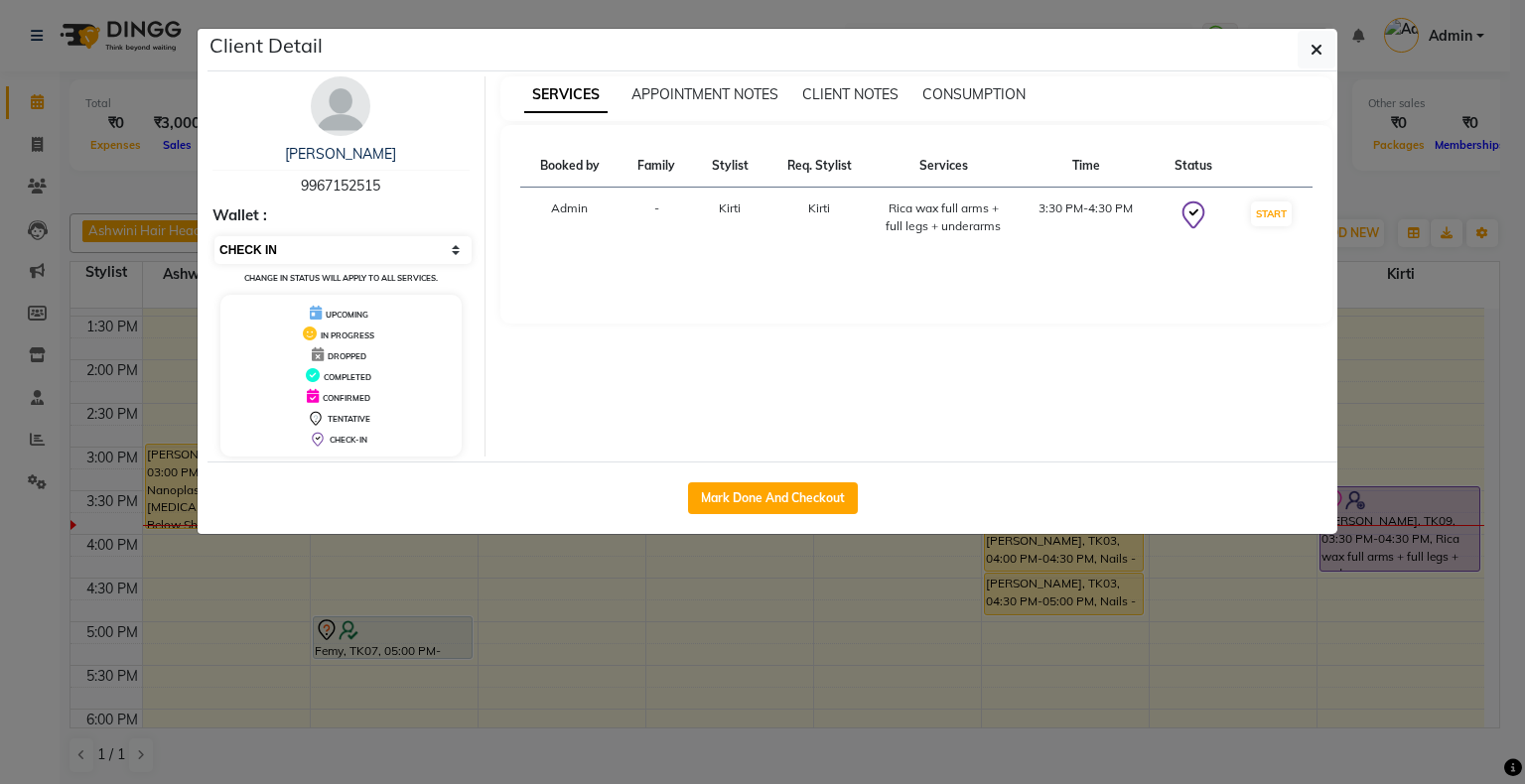 click on "Select IN SERVICE CONFIRMED TENTATIVE CHECK IN MARK DONE DROPPED UPCOMING" at bounding box center (343, 250) 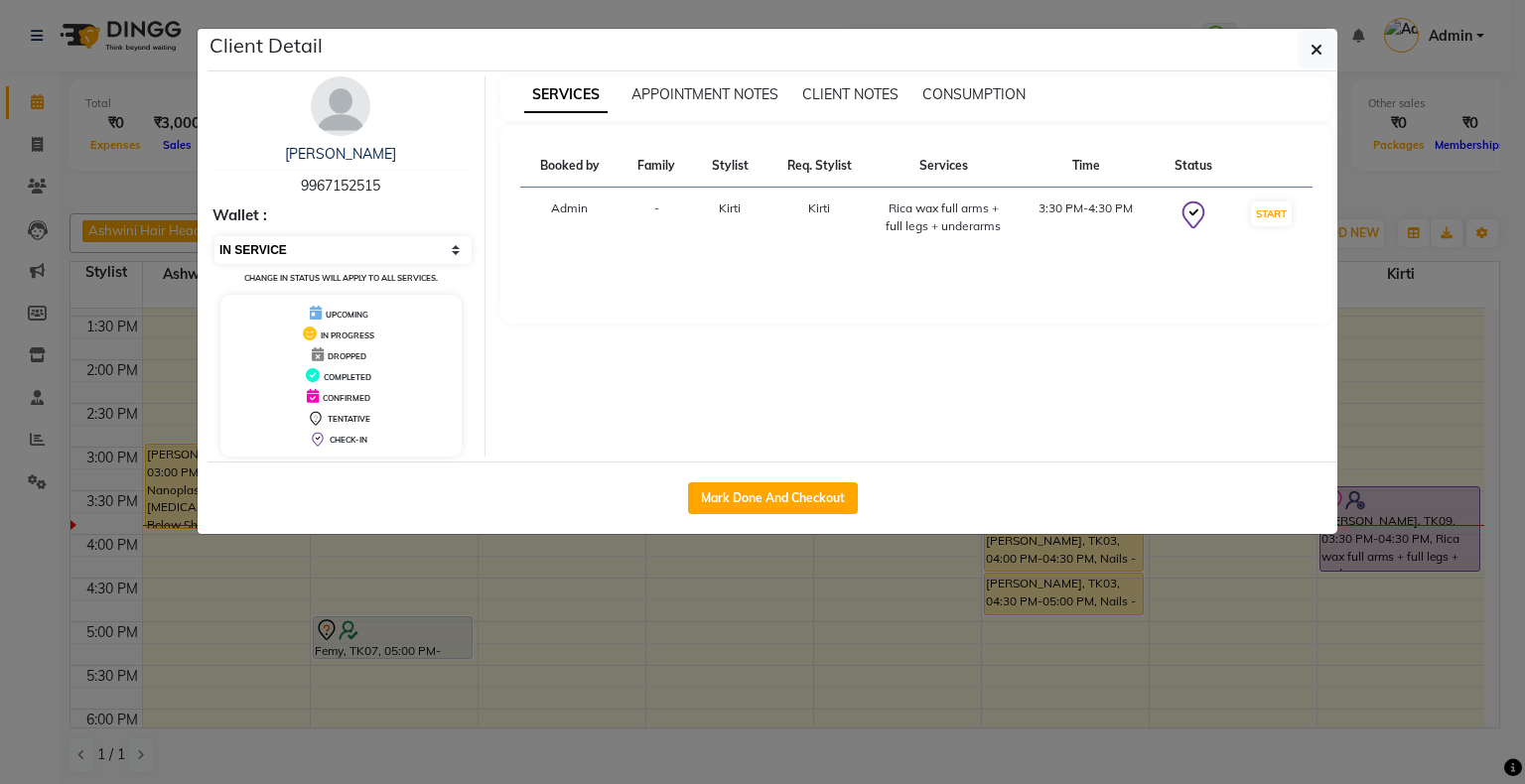 click on "Select IN SERVICE CONFIRMED TENTATIVE CHECK IN MARK DONE DROPPED UPCOMING" at bounding box center (343, 250) 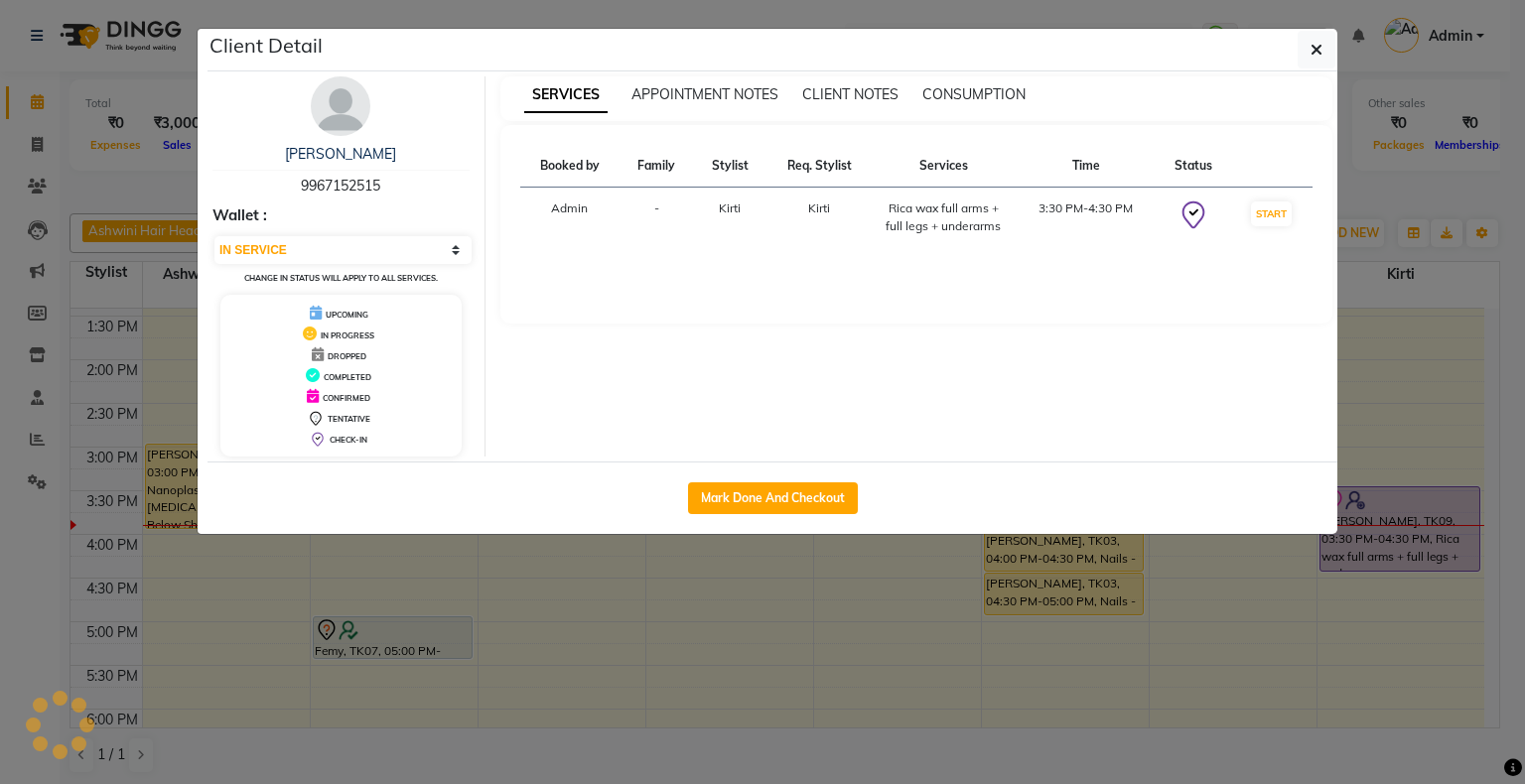 click on "Client Detail  Anjani    9967152515 Wallet : Select IN SERVICE CONFIRMED TENTATIVE CHECK IN MARK DONE DROPPED UPCOMING Change in status will apply to all services. UPCOMING IN PROGRESS DROPPED COMPLETED CONFIRMED TENTATIVE CHECK-IN SERVICES APPOINTMENT NOTES CLIENT NOTES CONSUMPTION Booked by Family Stylist Req. Stylist Services Time Status  Admin  - Kirti Kirti  Rica wax full arms + full legs + underarms    3:30 PM-4:30 PM   START   Mark Done And Checkout" 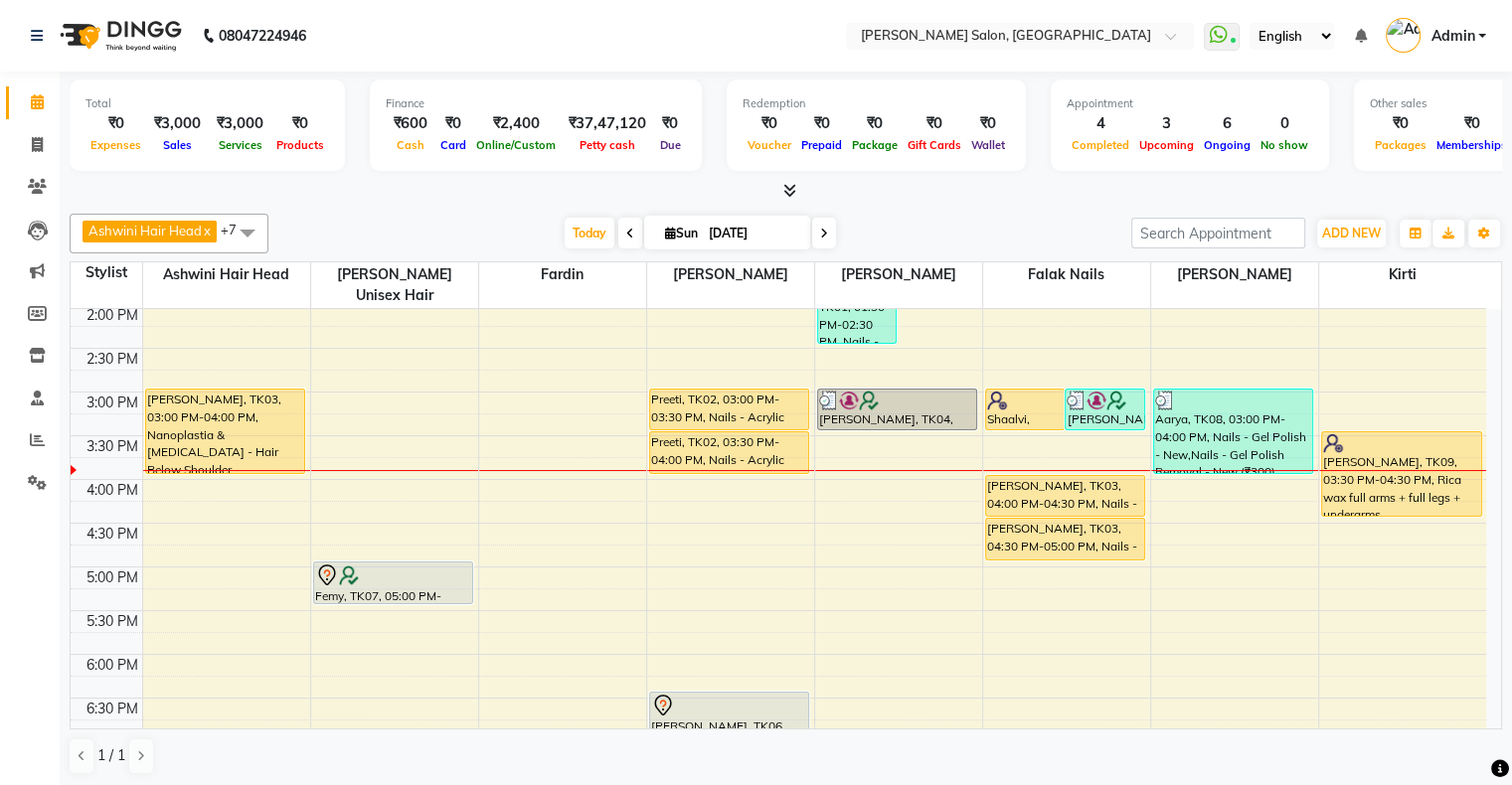 scroll, scrollTop: 397, scrollLeft: 0, axis: vertical 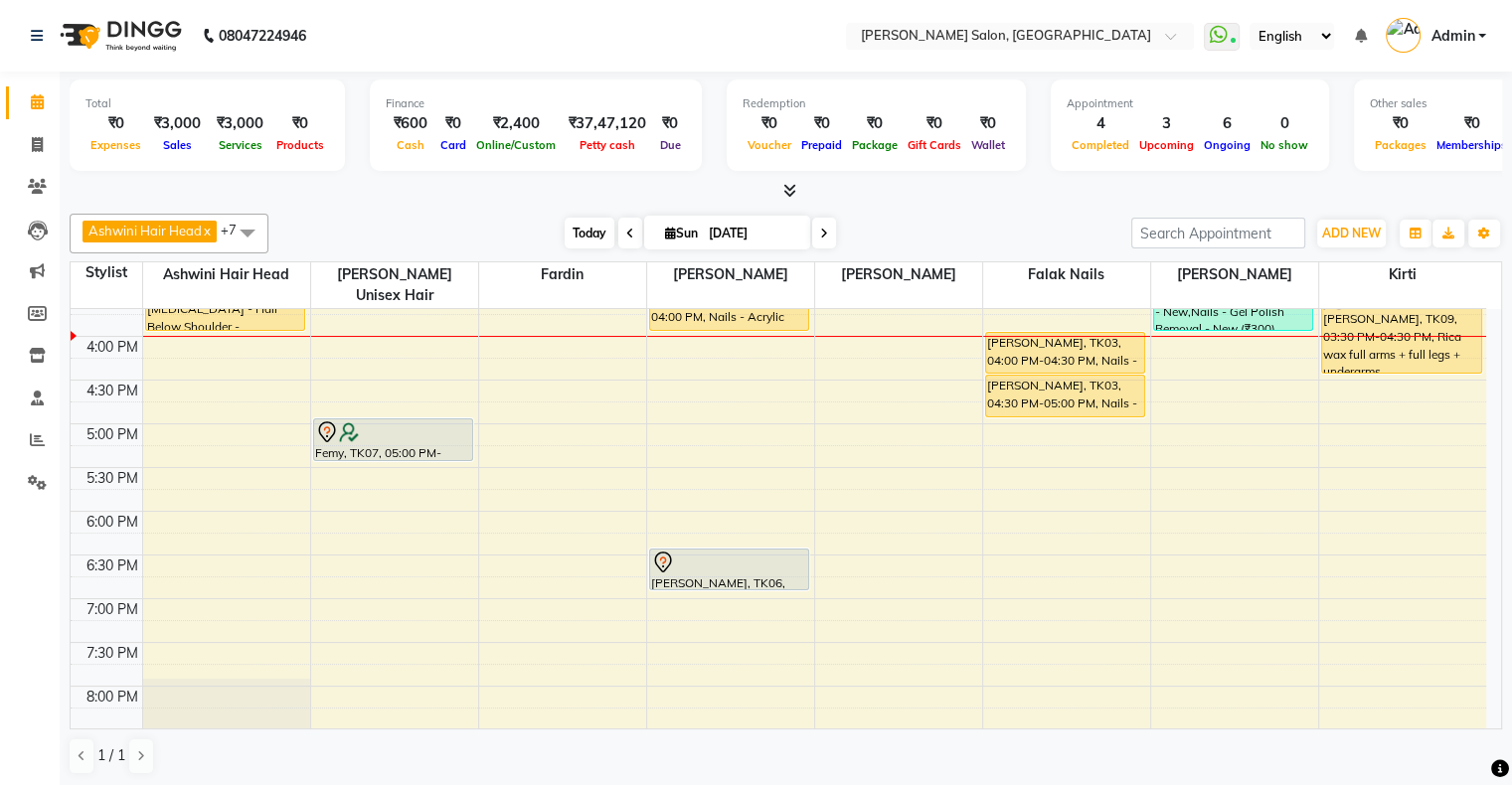 click on "Today" at bounding box center (589, 233) 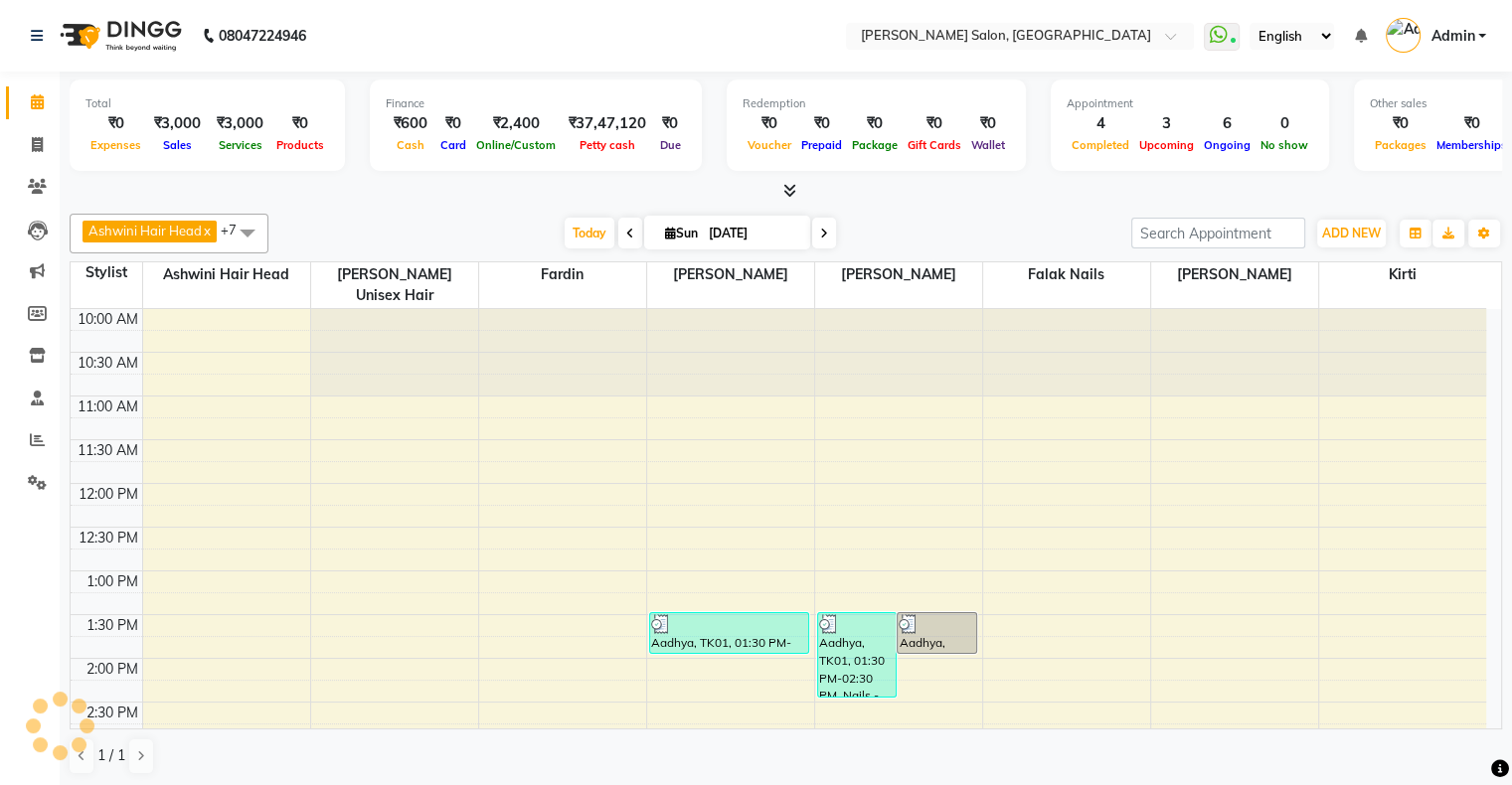 scroll, scrollTop: 521, scrollLeft: 0, axis: vertical 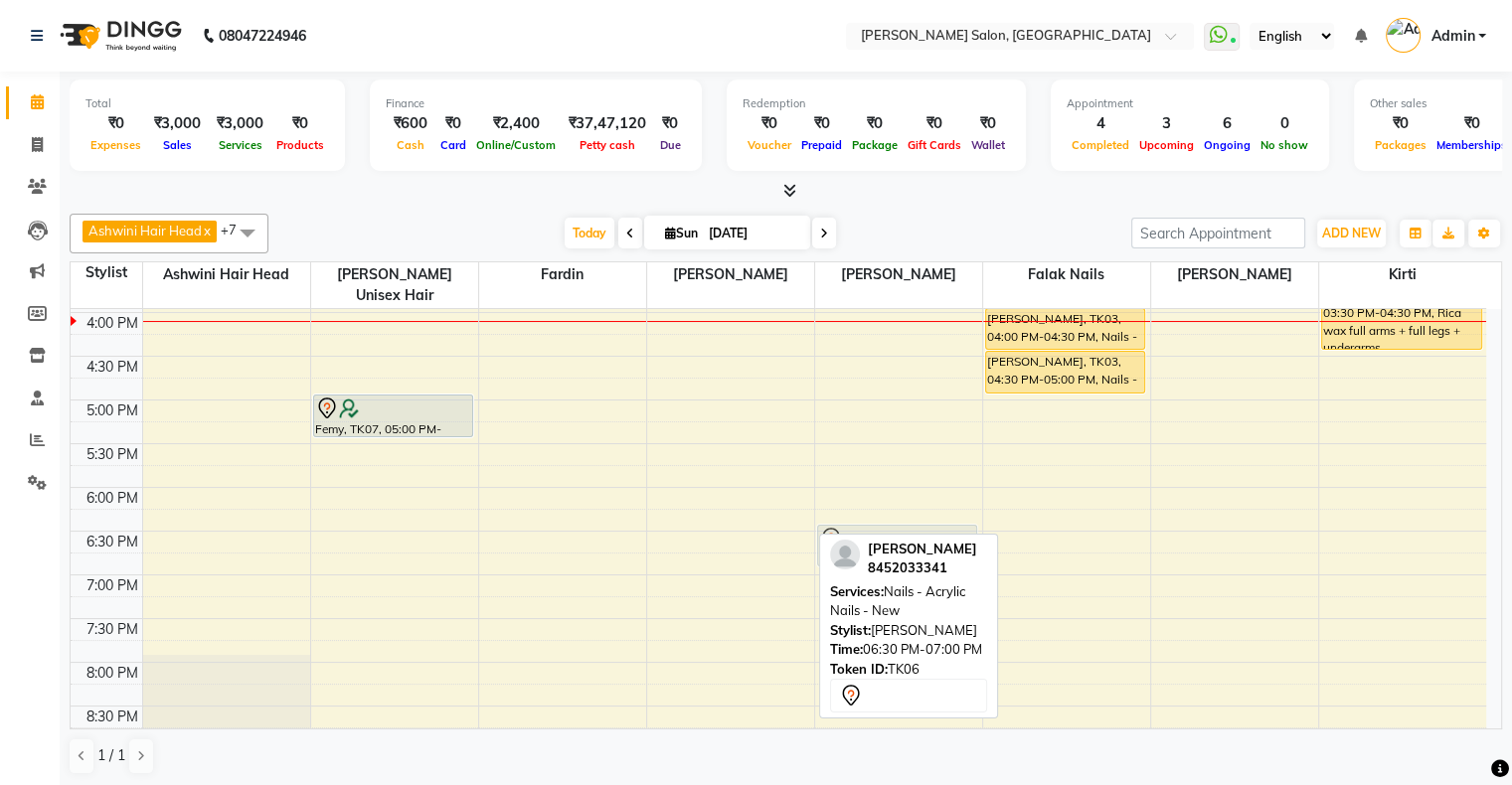 drag, startPoint x: 712, startPoint y: 534, endPoint x: 816, endPoint y: 540, distance: 104.17293 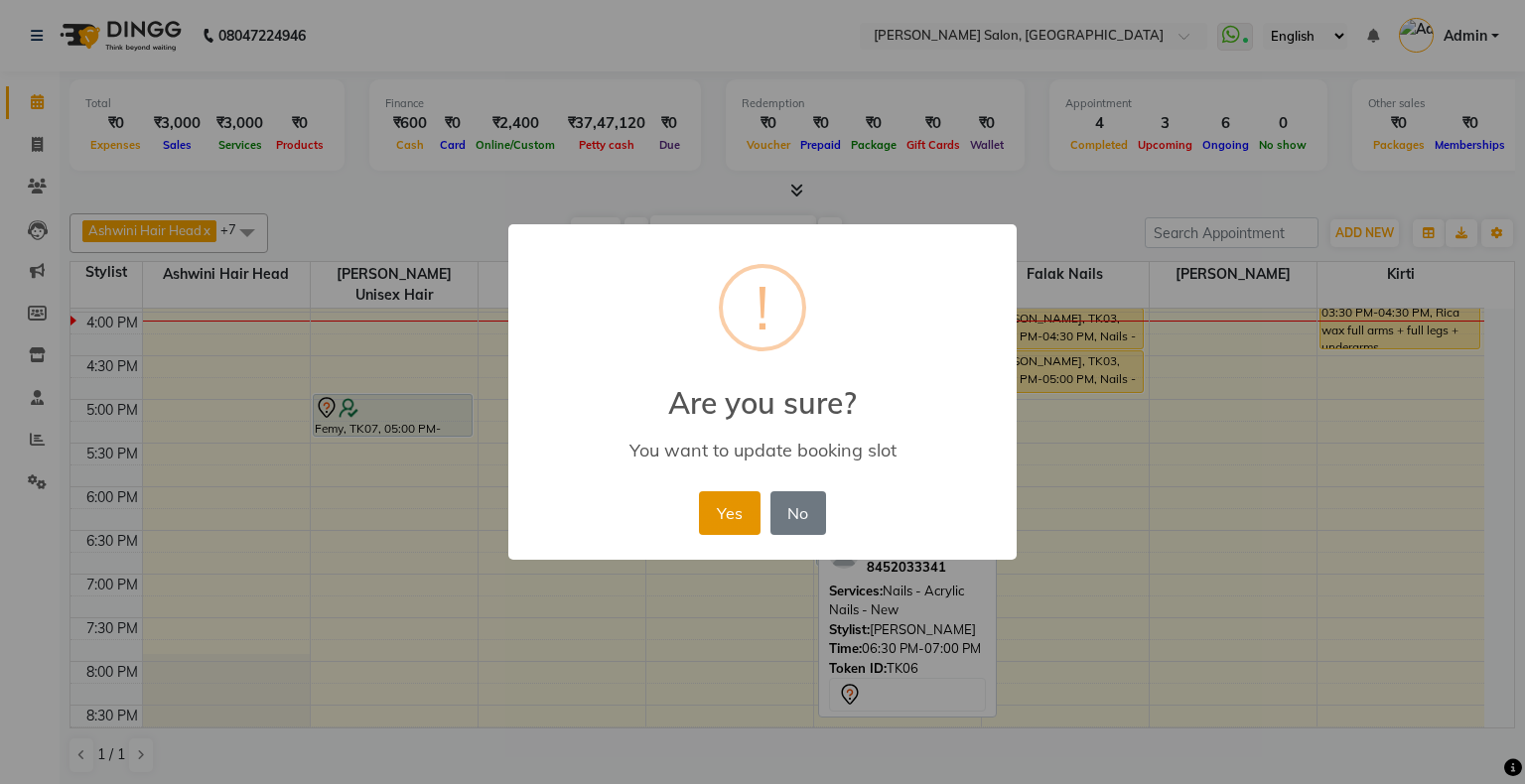 click on "Yes" at bounding box center [729, 513] 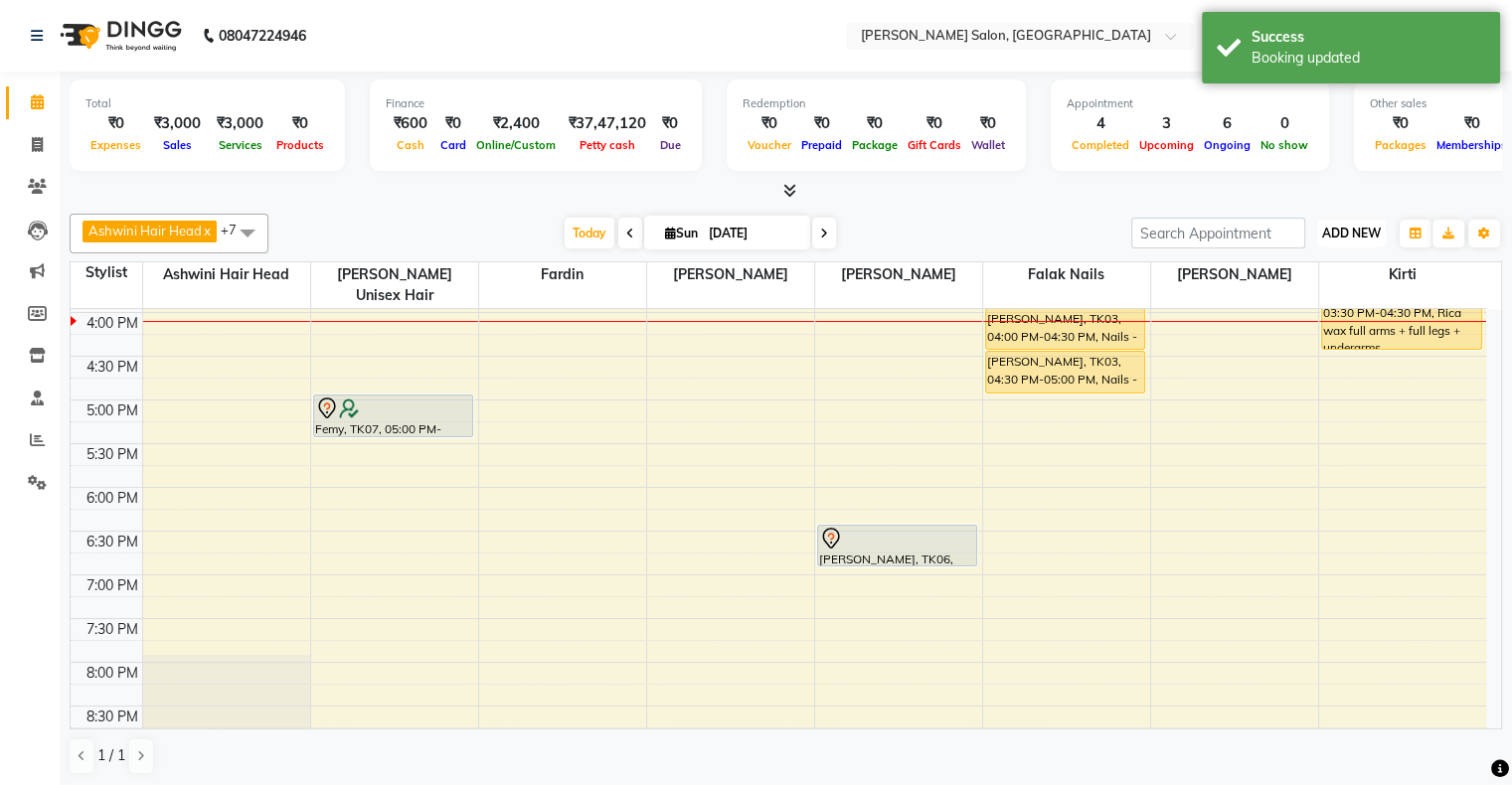 click on "ADD NEW" at bounding box center [1351, 233] 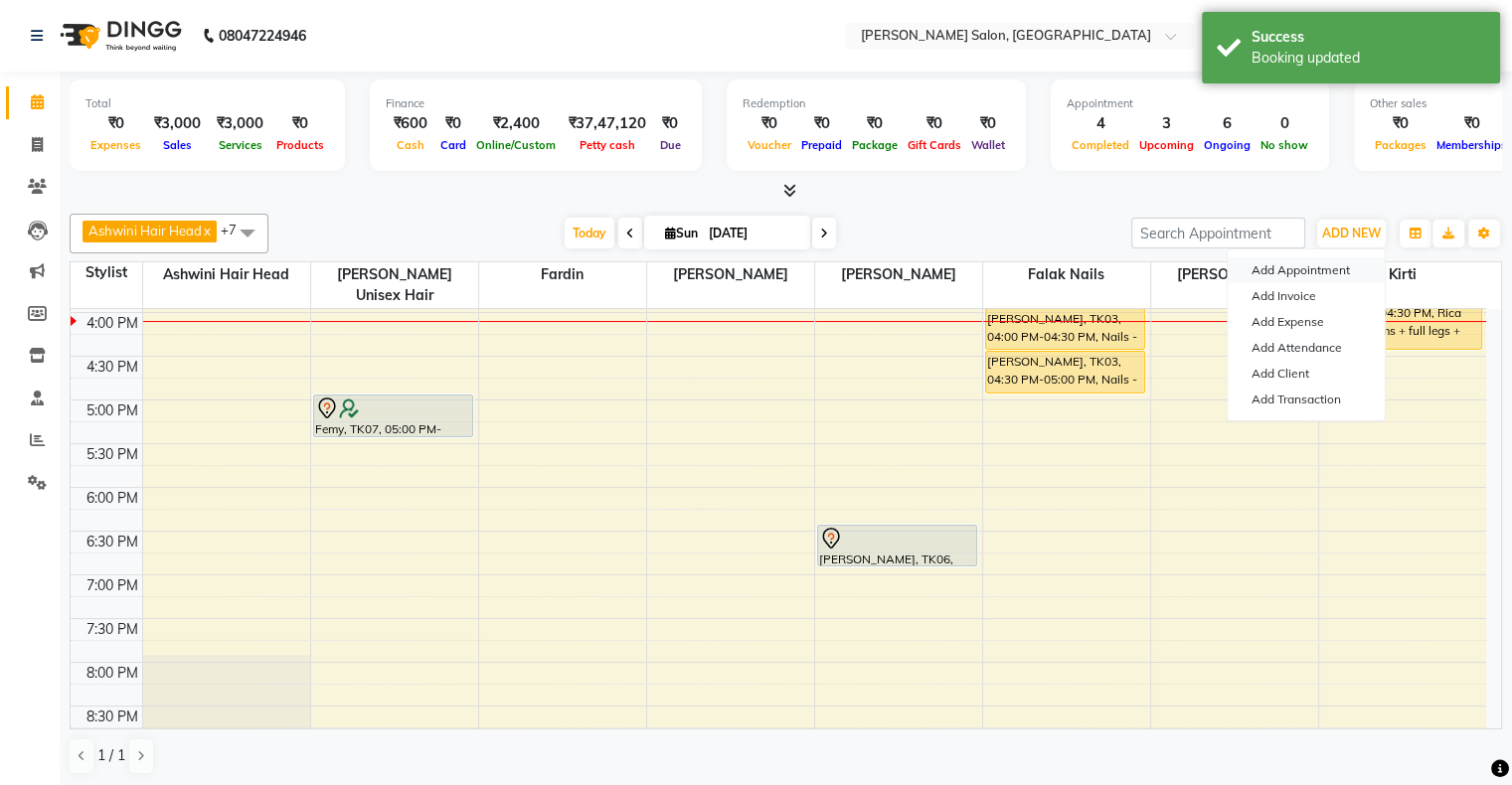 click on "Add Appointment" at bounding box center [1306, 270] 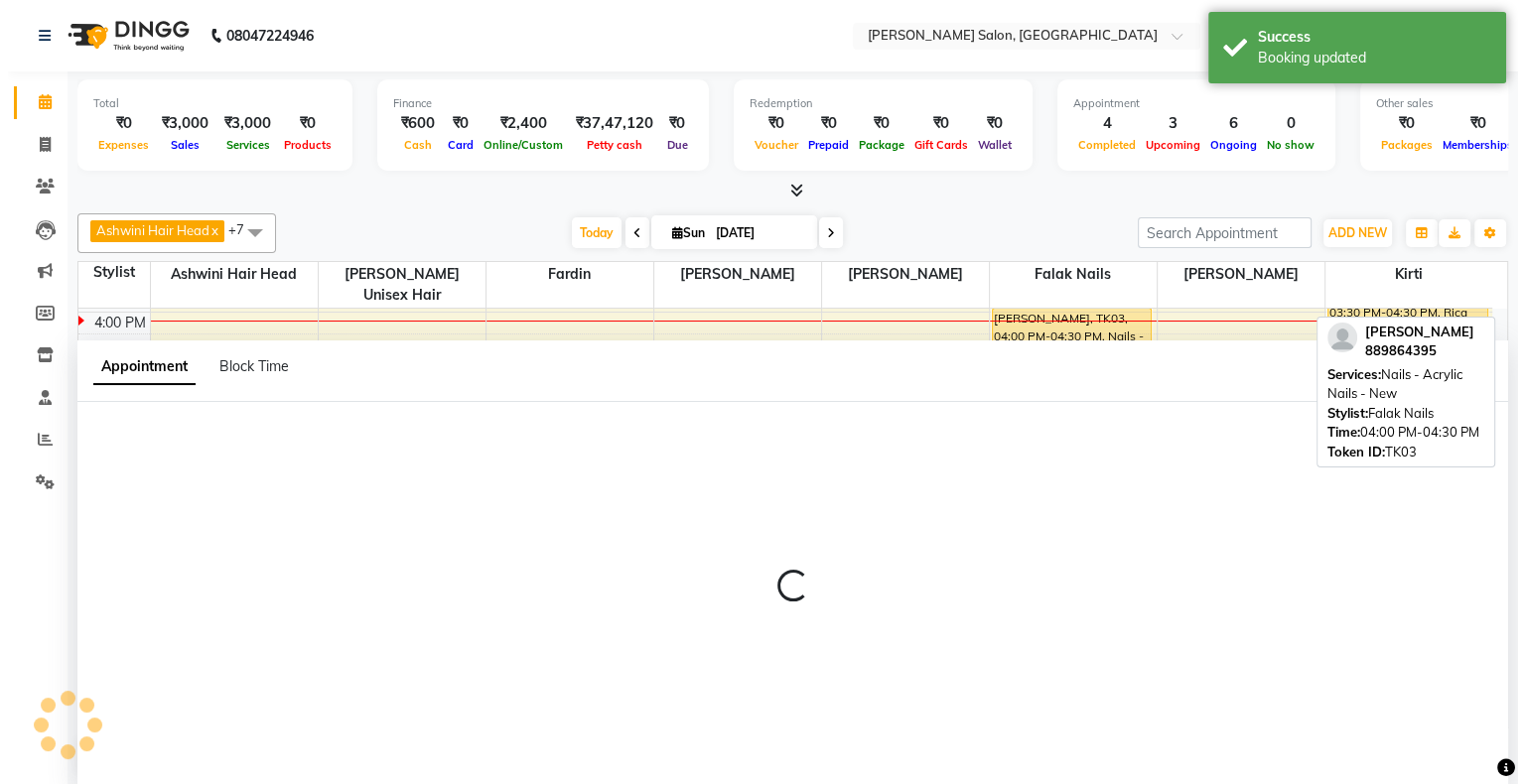 scroll, scrollTop: 0, scrollLeft: 0, axis: both 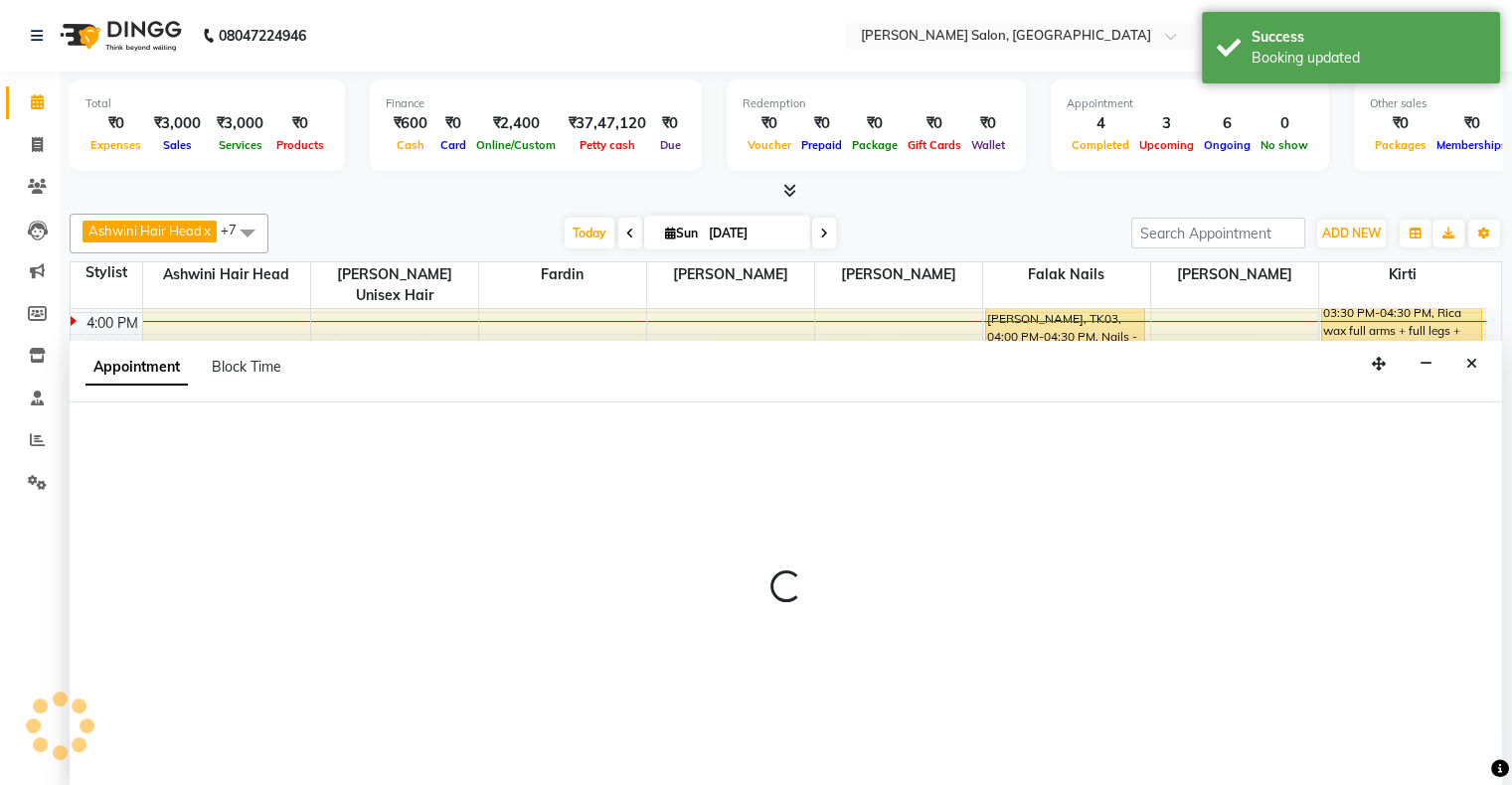 select on "660" 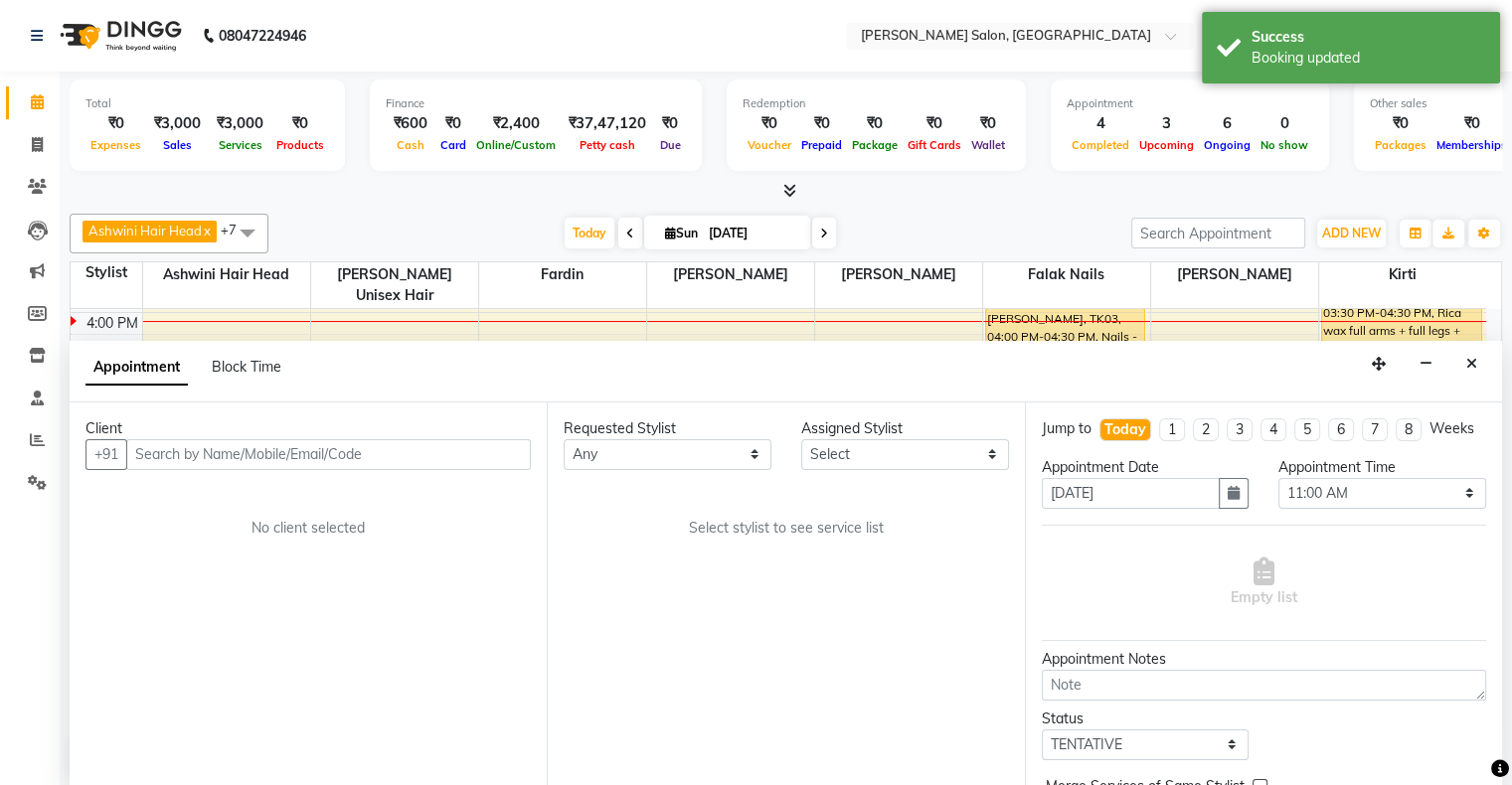 click at bounding box center [328, 454] 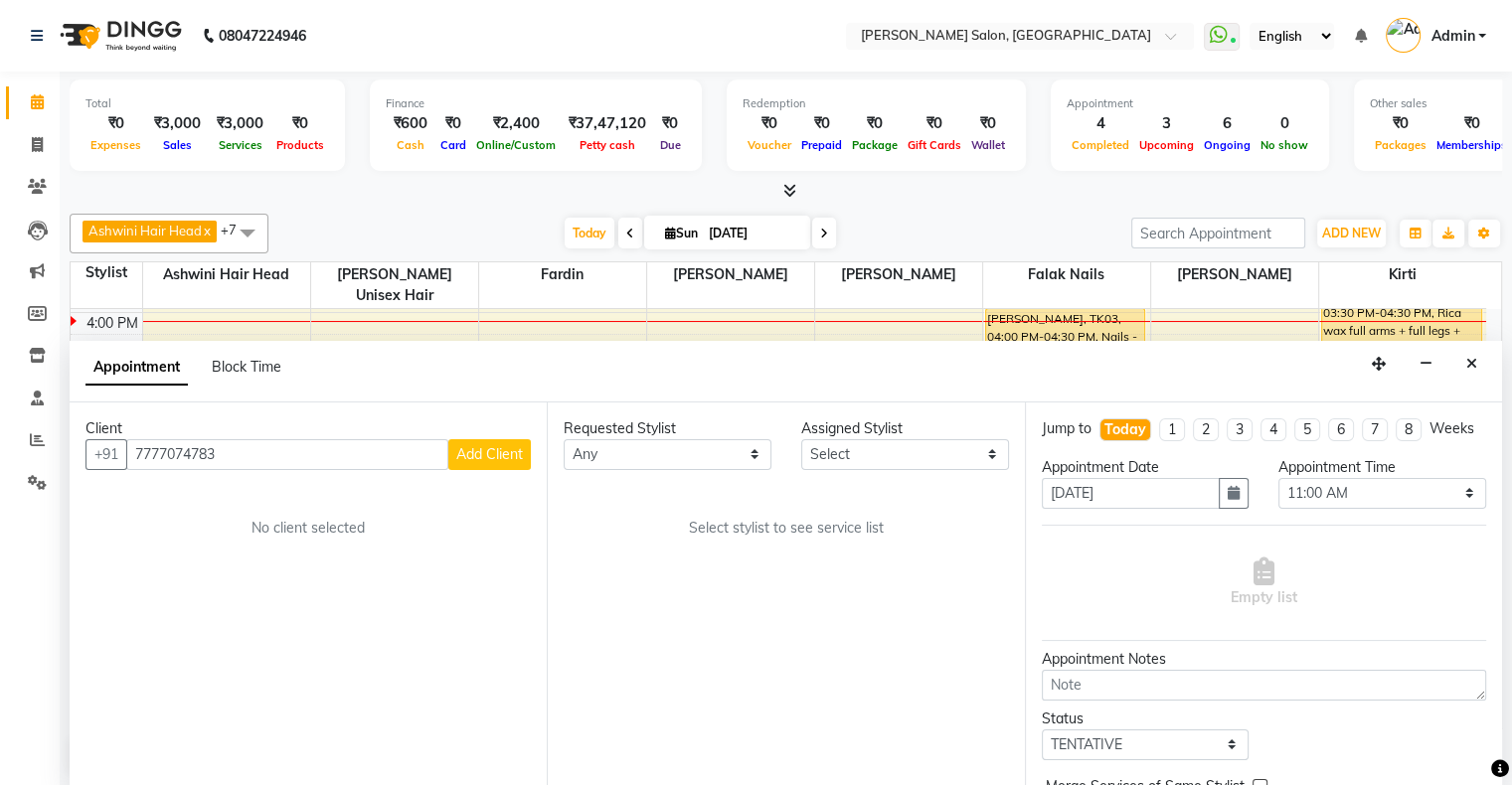 type on "7777074783" 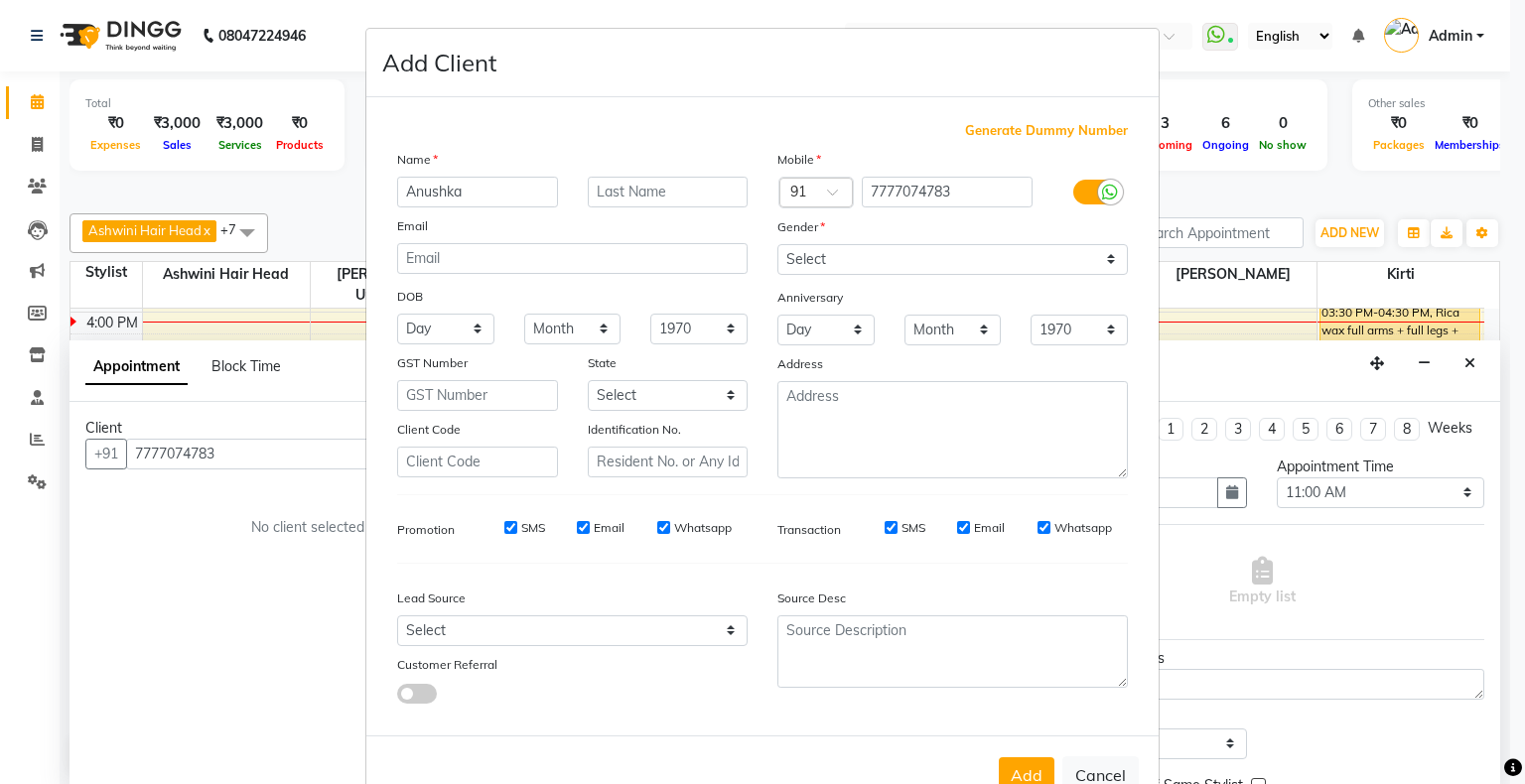 type on "Anushka" 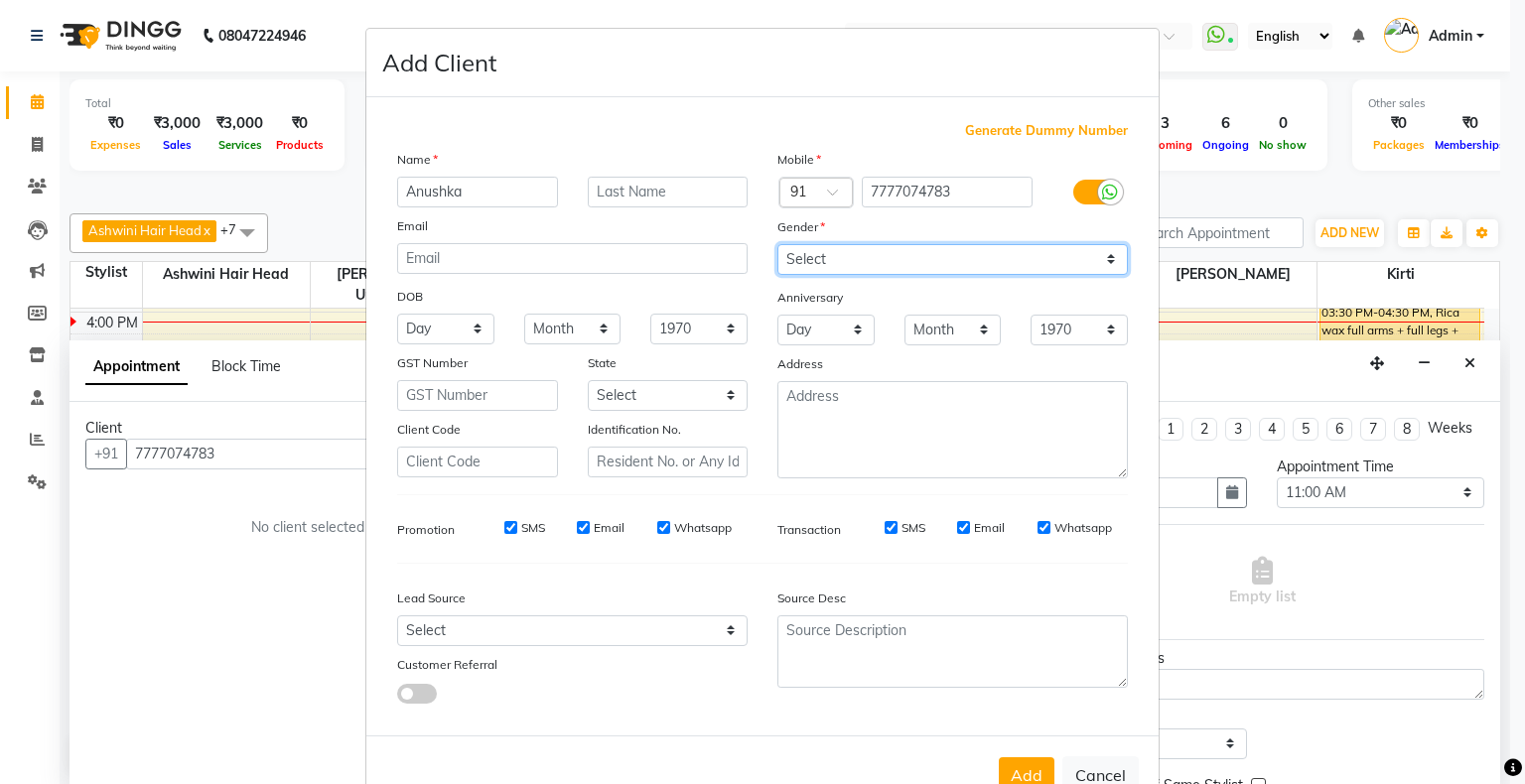 click on "Select Male Female Other Prefer Not To Say" at bounding box center (952, 259) 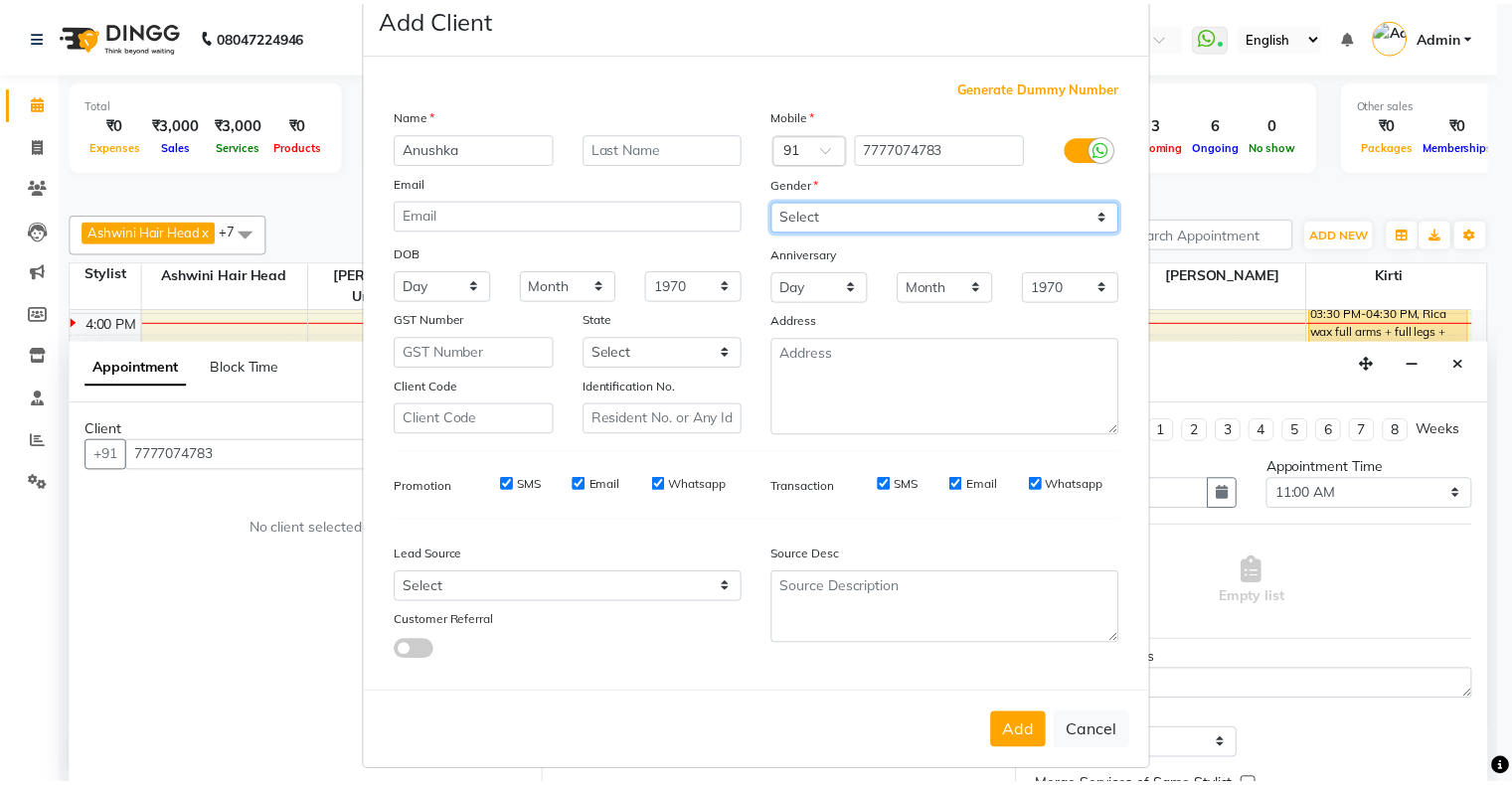 scroll, scrollTop: 66, scrollLeft: 0, axis: vertical 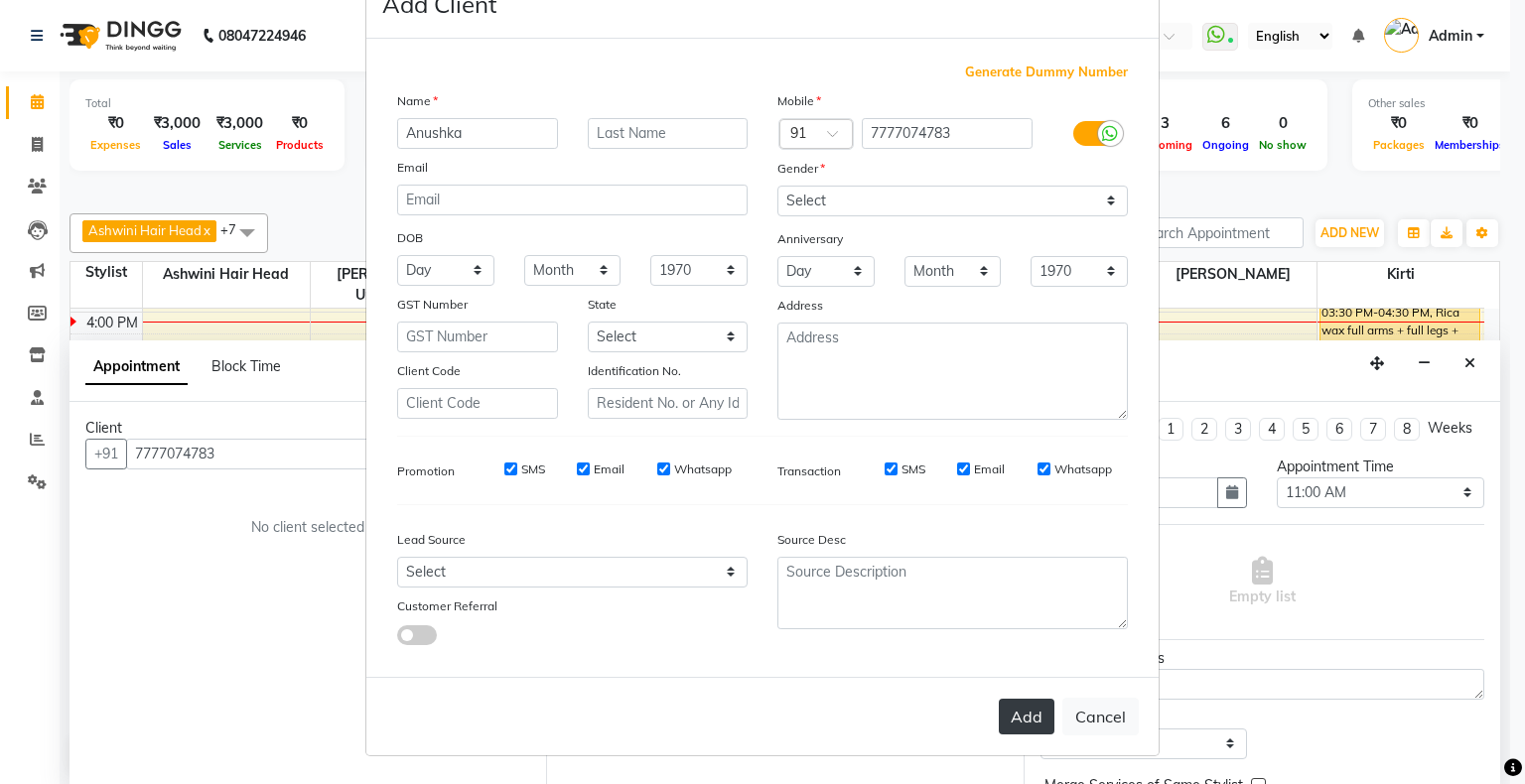 click on "Add" at bounding box center [1027, 717] 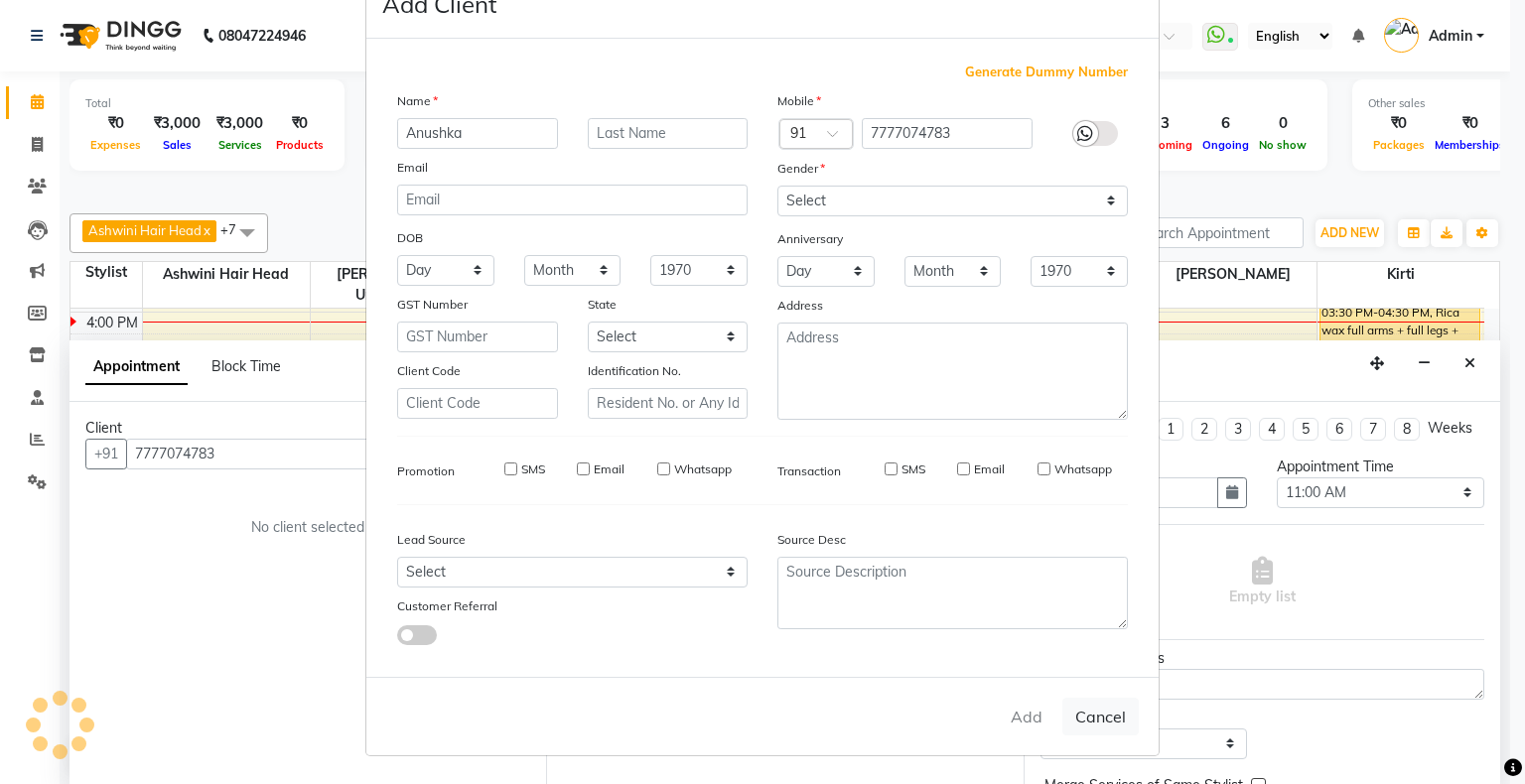 type 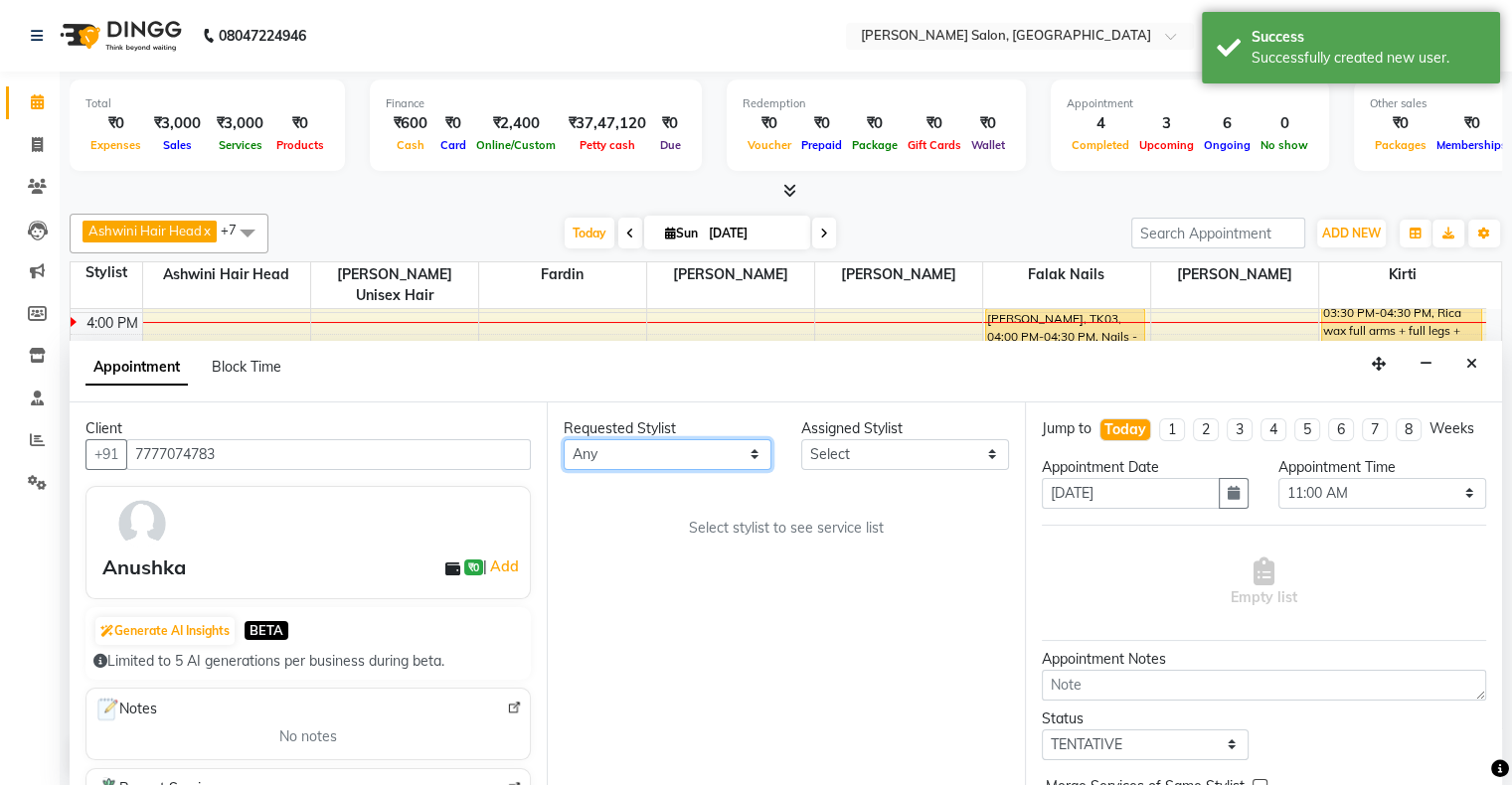 click on "Any Ashwini Hair Head Falak Nails Fardin Kirti Nida FD Pradip Vaishnav Sanjana  Shubhada Susmita Vidhi Veera Vivek Unisex hair" at bounding box center (667, 454) 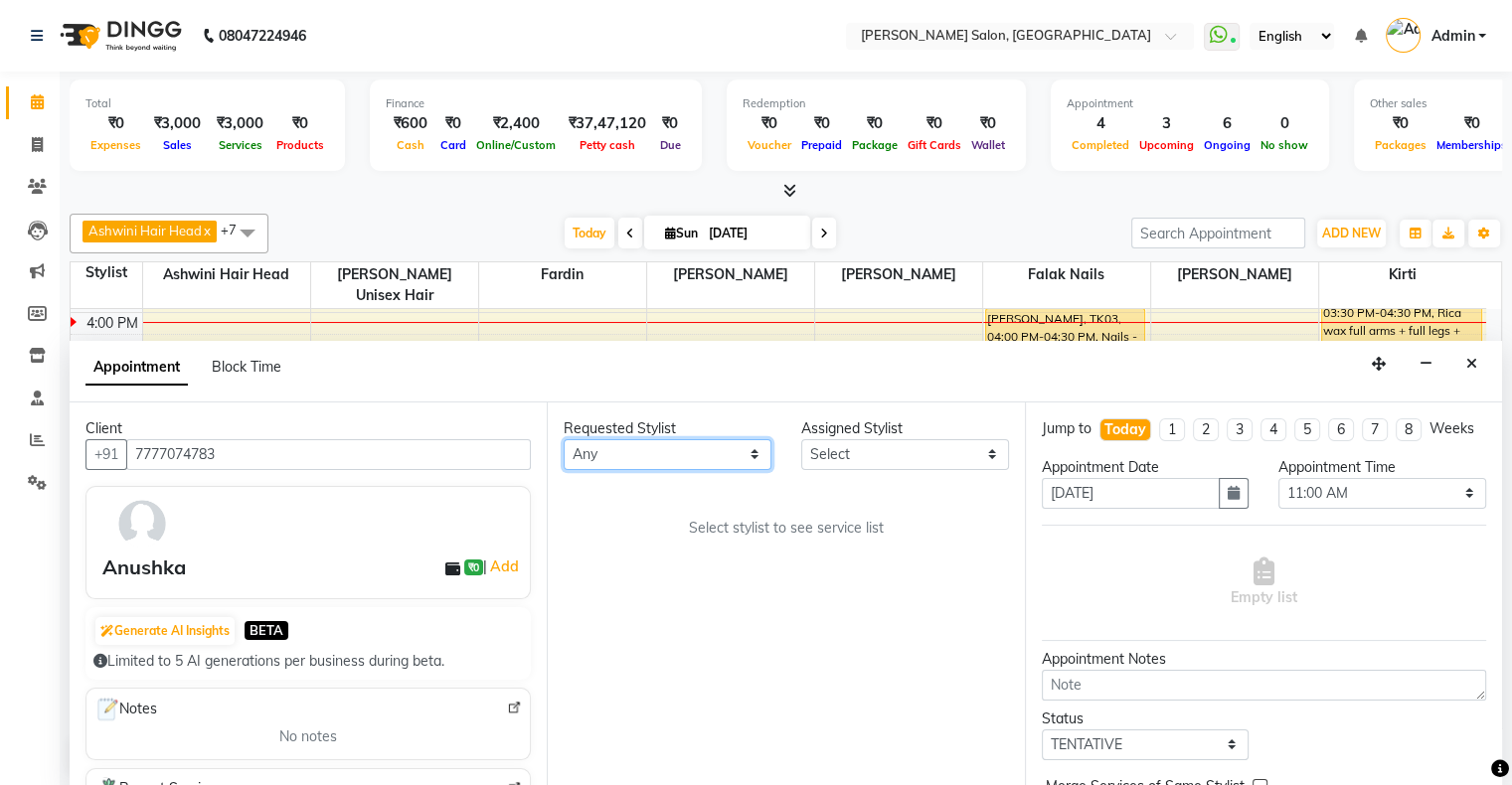 select on "58056" 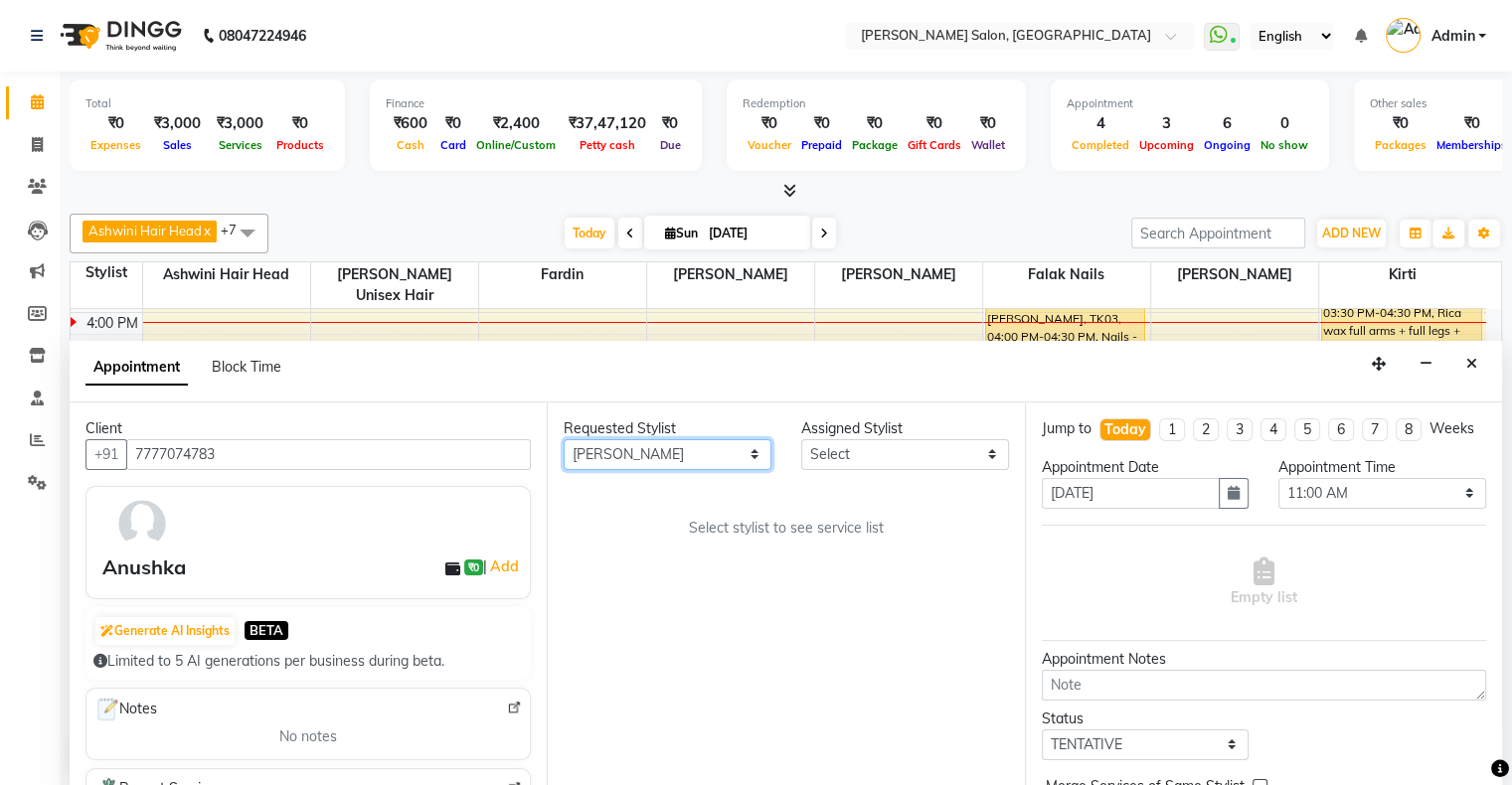 click on "Any Ashwini Hair Head Falak Nails Fardin Kirti Nida FD Pradip Vaishnav Sanjana  Shubhada Susmita Vidhi Veera Vivek Unisex hair" at bounding box center [667, 454] 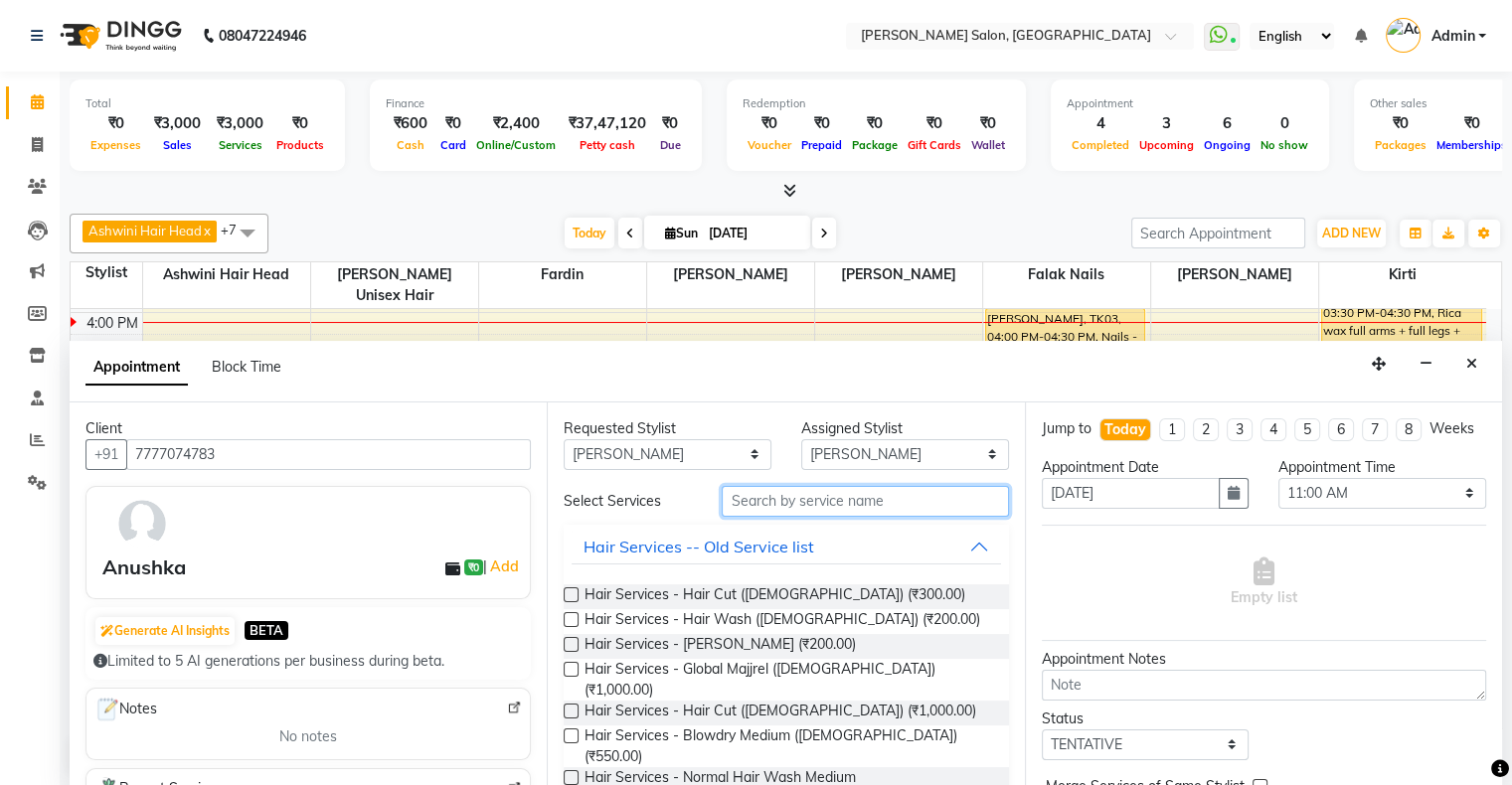 click at bounding box center (865, 501) 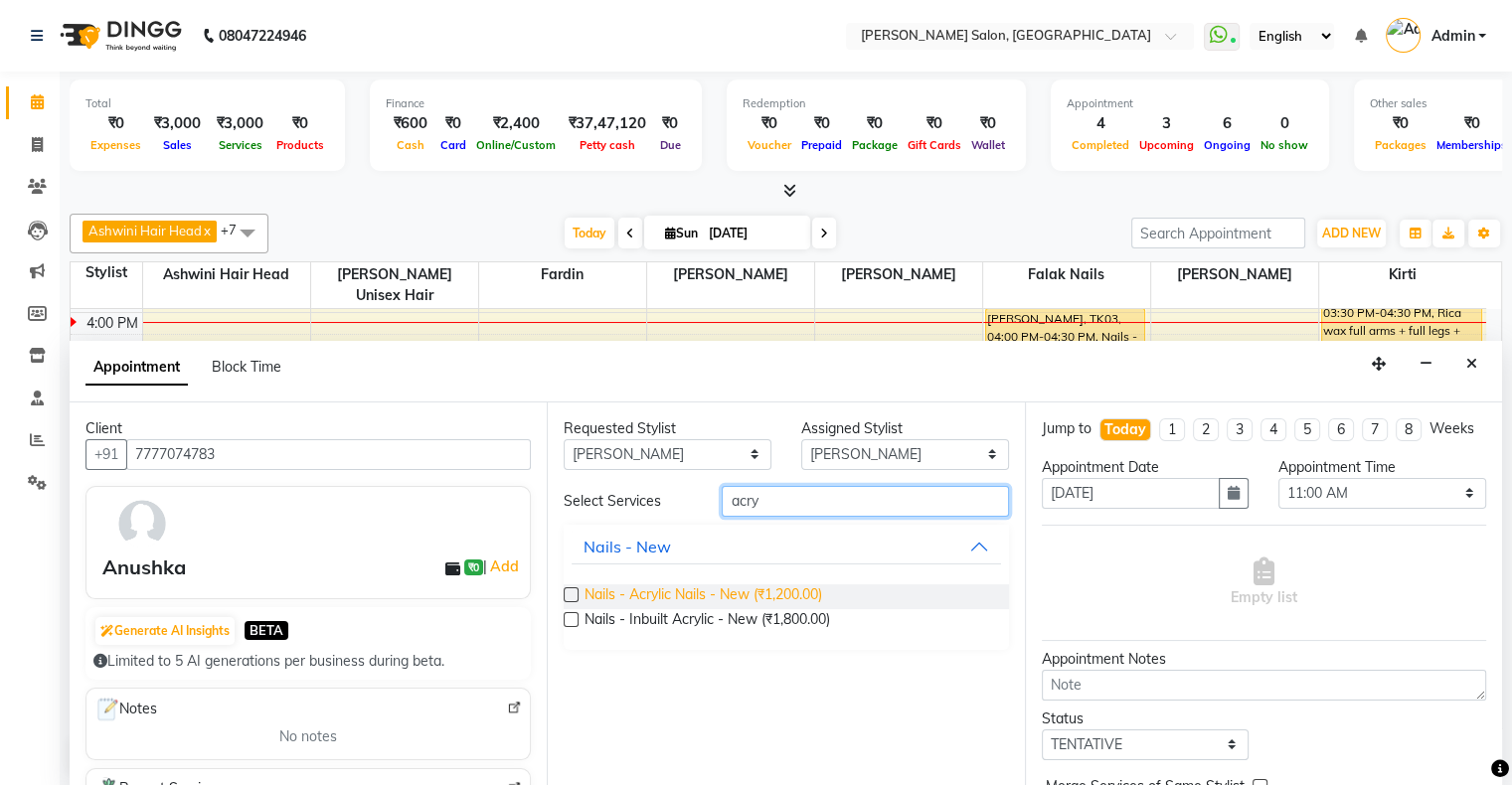 type on "acry" 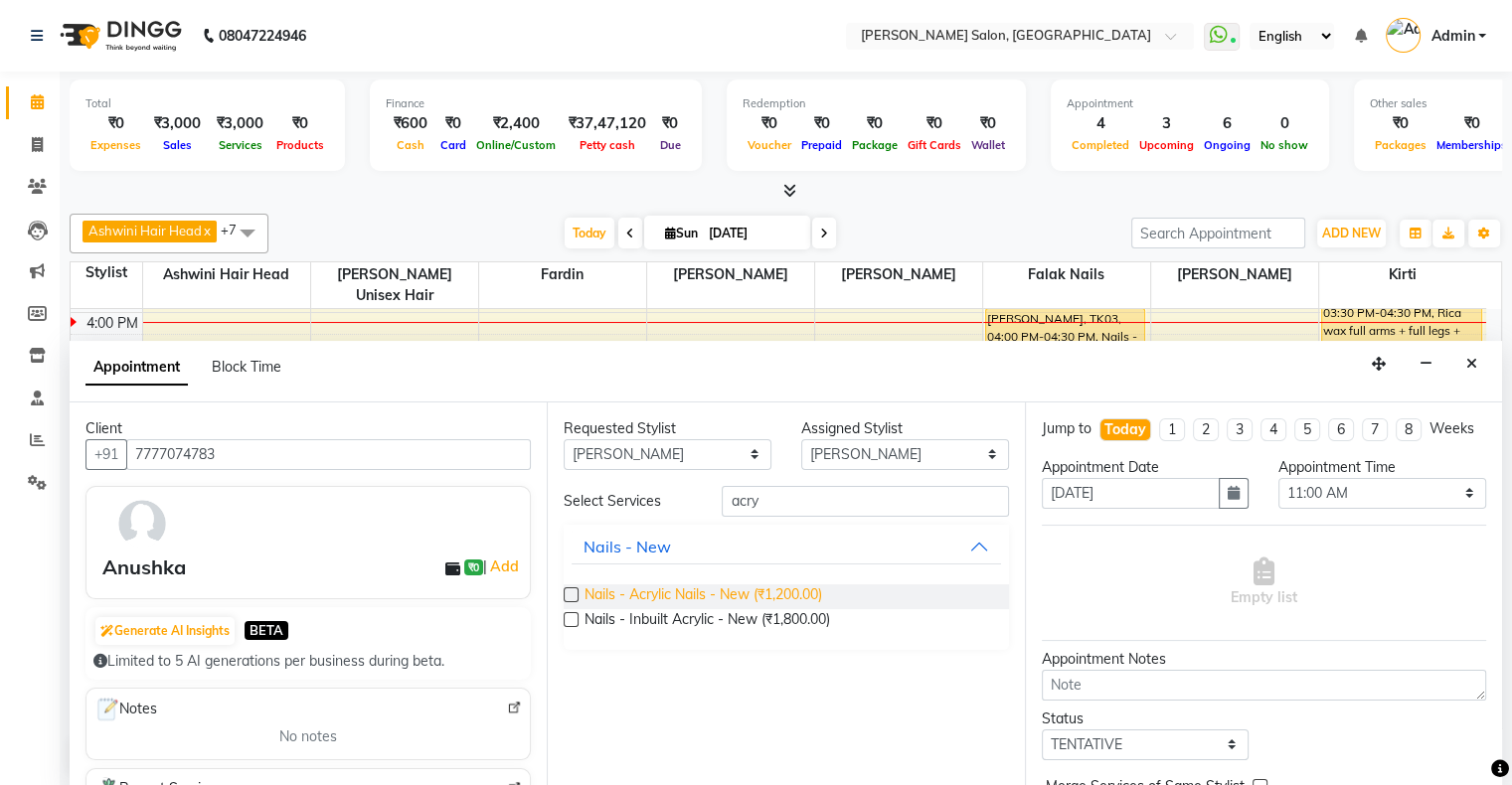 click on "Nails - Acrylic Nails - New (₹1,200.00)" at bounding box center (703, 596) 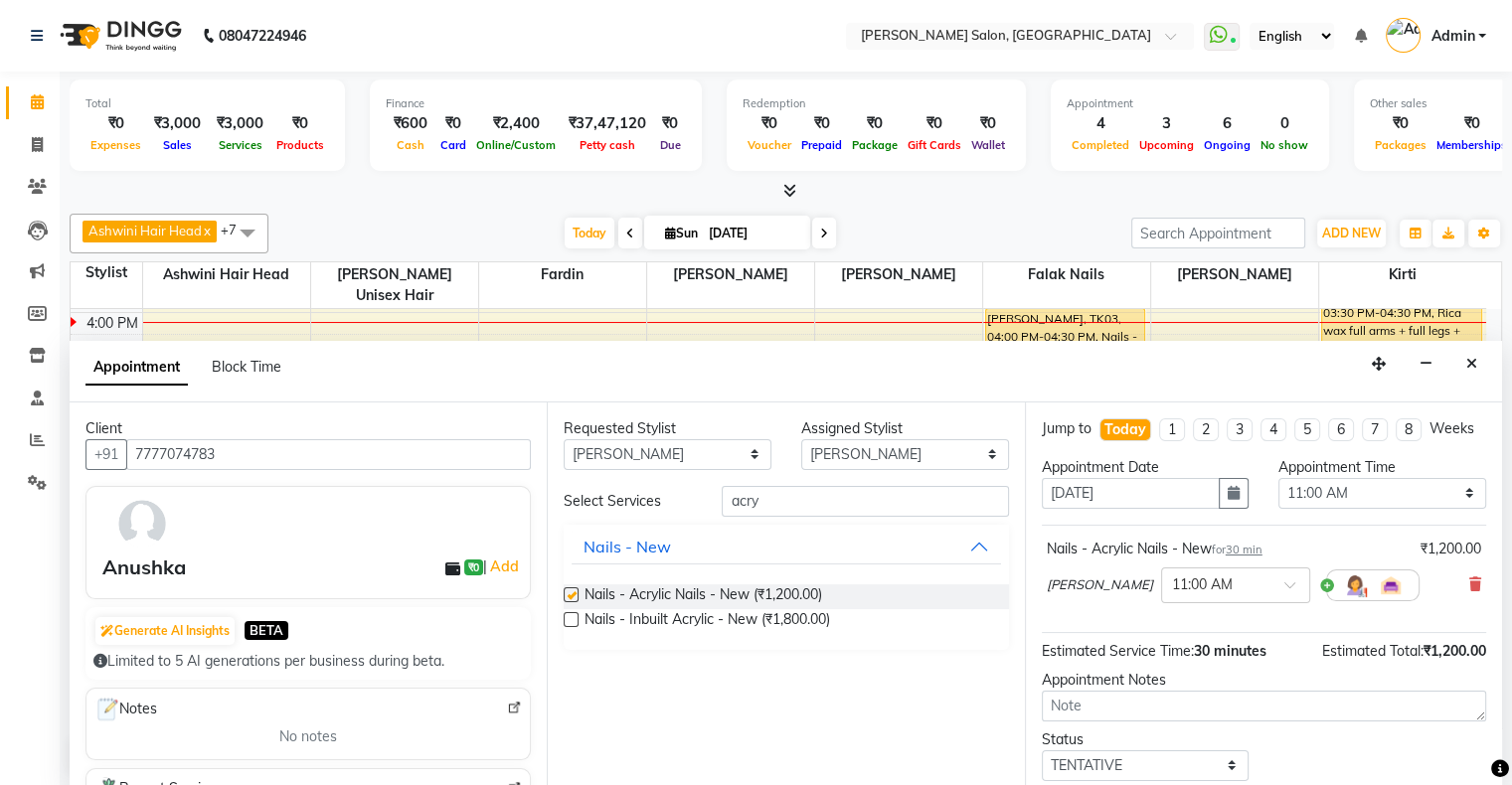 checkbox on "false" 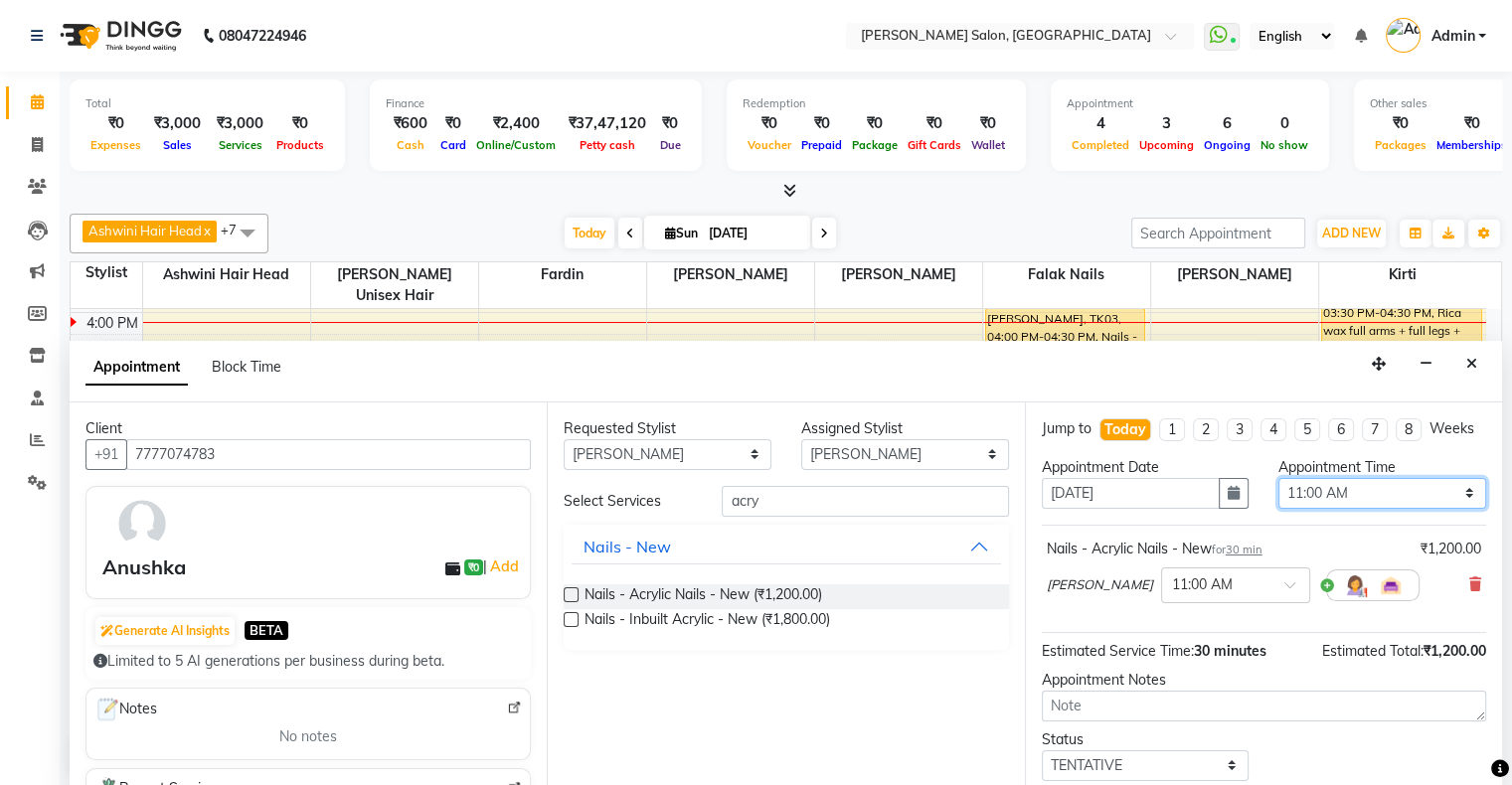 click on "Select 11:00 AM 11:15 AM 11:30 AM 11:45 AM 12:00 PM 12:15 PM 12:30 PM 12:45 PM 01:00 PM 01:15 PM 01:30 PM 01:45 PM 02:00 PM 02:15 PM 02:30 PM 02:45 PM 03:00 PM 03:15 PM 03:30 PM 03:45 PM 04:00 PM 04:15 PM 04:30 PM 04:45 PM 05:00 PM 05:15 PM 05:30 PM 05:45 PM 06:00 PM 06:15 PM 06:30 PM 06:45 PM 07:00 PM 07:15 PM 07:30 PM 07:45 PM 08:00 PM 08:15 PM 08:30 PM 08:45 PM 09:00 PM 09:15 PM 09:30 PM 09:45 PM 10:00 PM" at bounding box center [1382, 493] 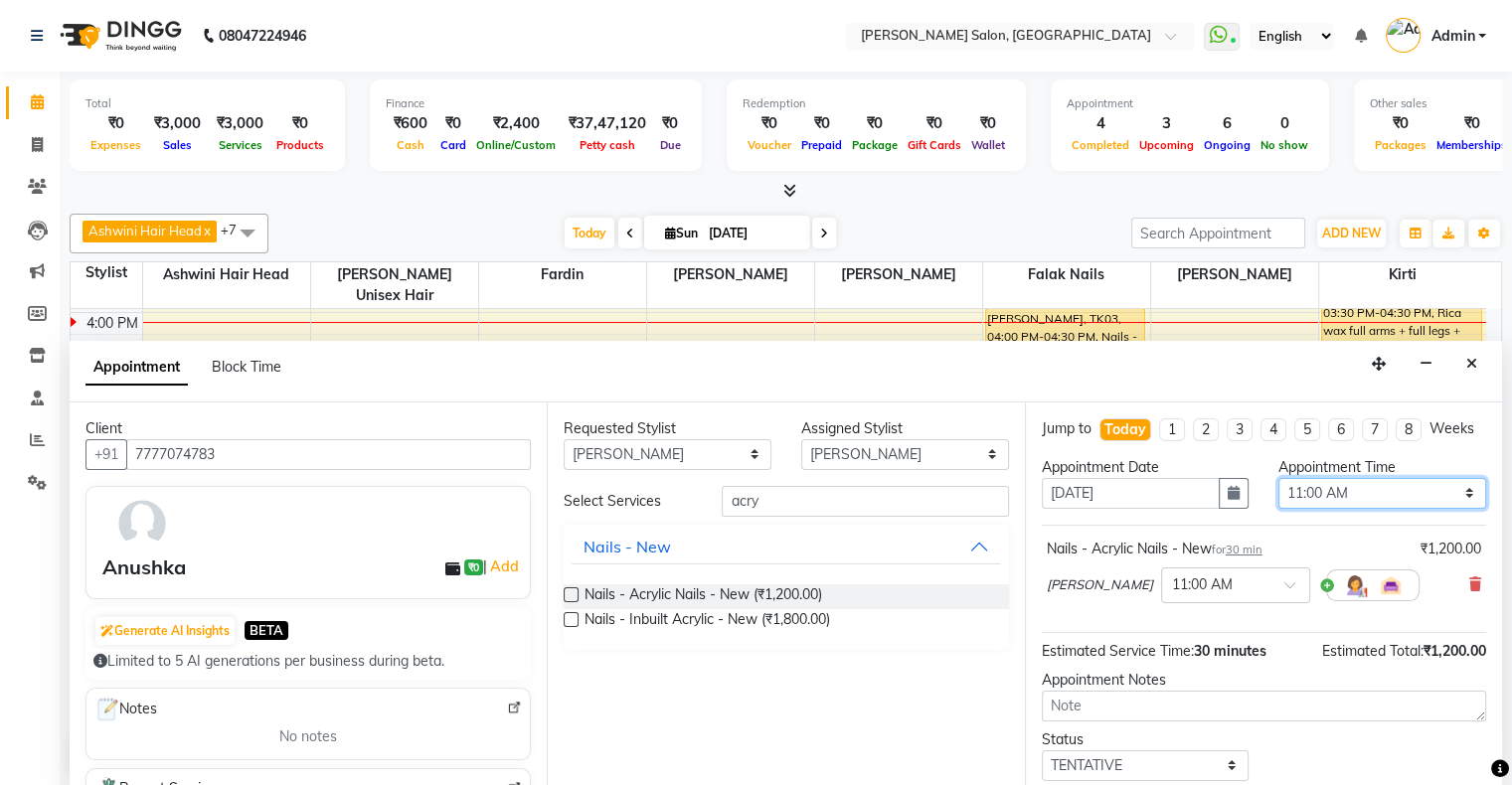 select on "1170" 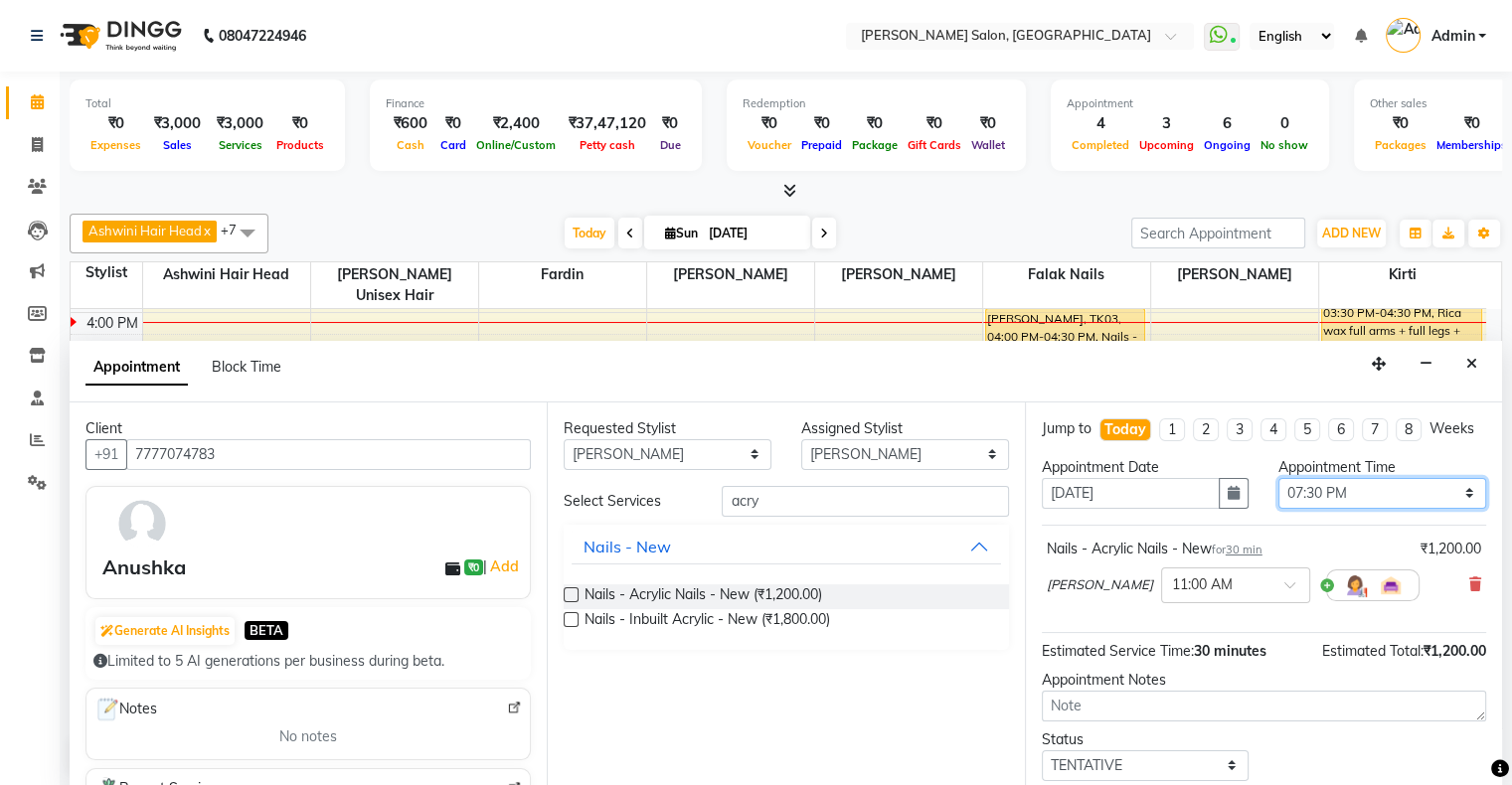 click on "Select 11:00 AM 11:15 AM 11:30 AM 11:45 AM 12:00 PM 12:15 PM 12:30 PM 12:45 PM 01:00 PM 01:15 PM 01:30 PM 01:45 PM 02:00 PM 02:15 PM 02:30 PM 02:45 PM 03:00 PM 03:15 PM 03:30 PM 03:45 PM 04:00 PM 04:15 PM 04:30 PM 04:45 PM 05:00 PM 05:15 PM 05:30 PM 05:45 PM 06:00 PM 06:15 PM 06:30 PM 06:45 PM 07:00 PM 07:15 PM 07:30 PM 07:45 PM 08:00 PM 08:15 PM 08:30 PM 08:45 PM 09:00 PM 09:15 PM 09:30 PM 09:45 PM 10:00 PM" at bounding box center [1382, 493] 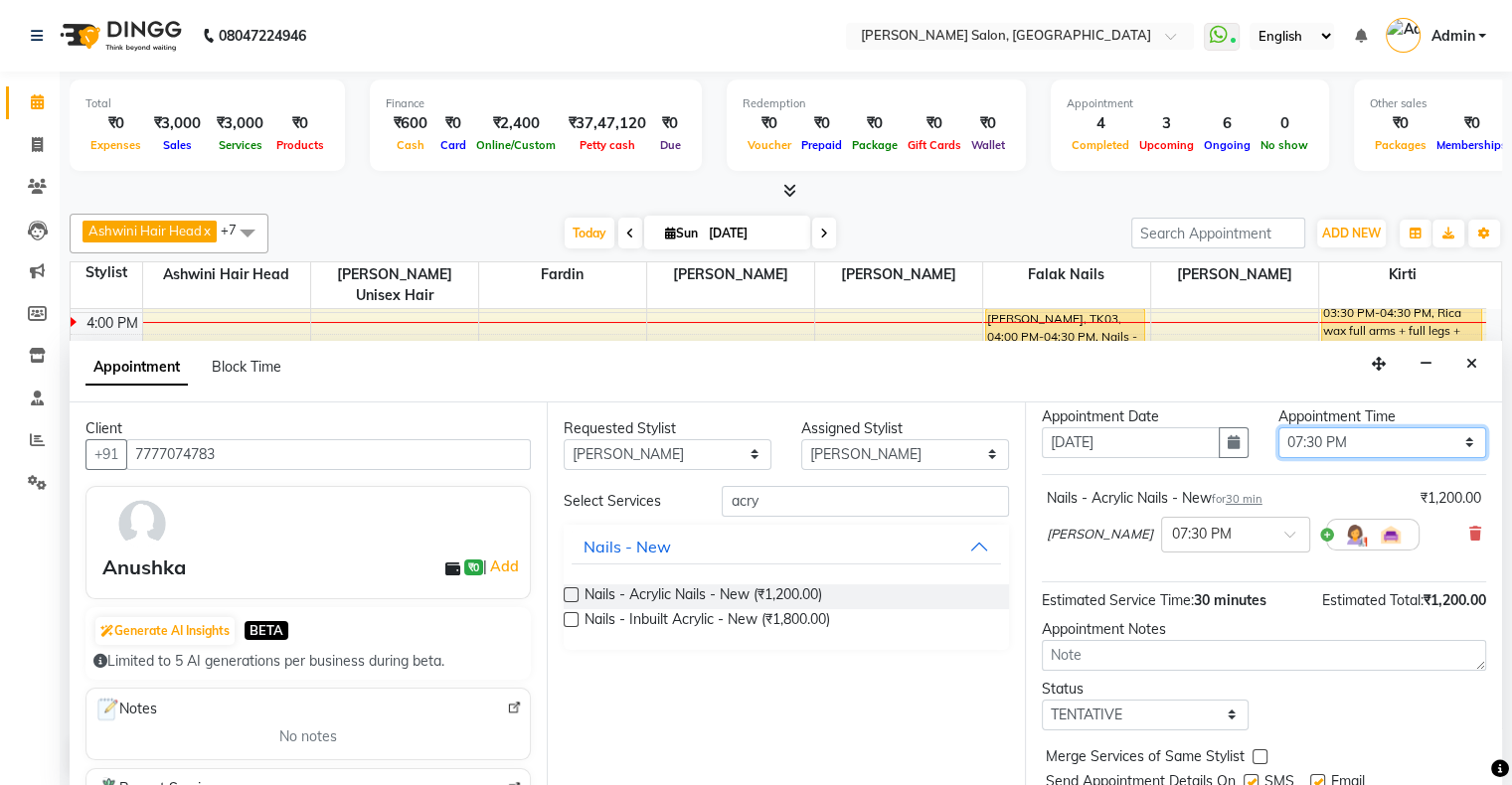 scroll, scrollTop: 136, scrollLeft: 0, axis: vertical 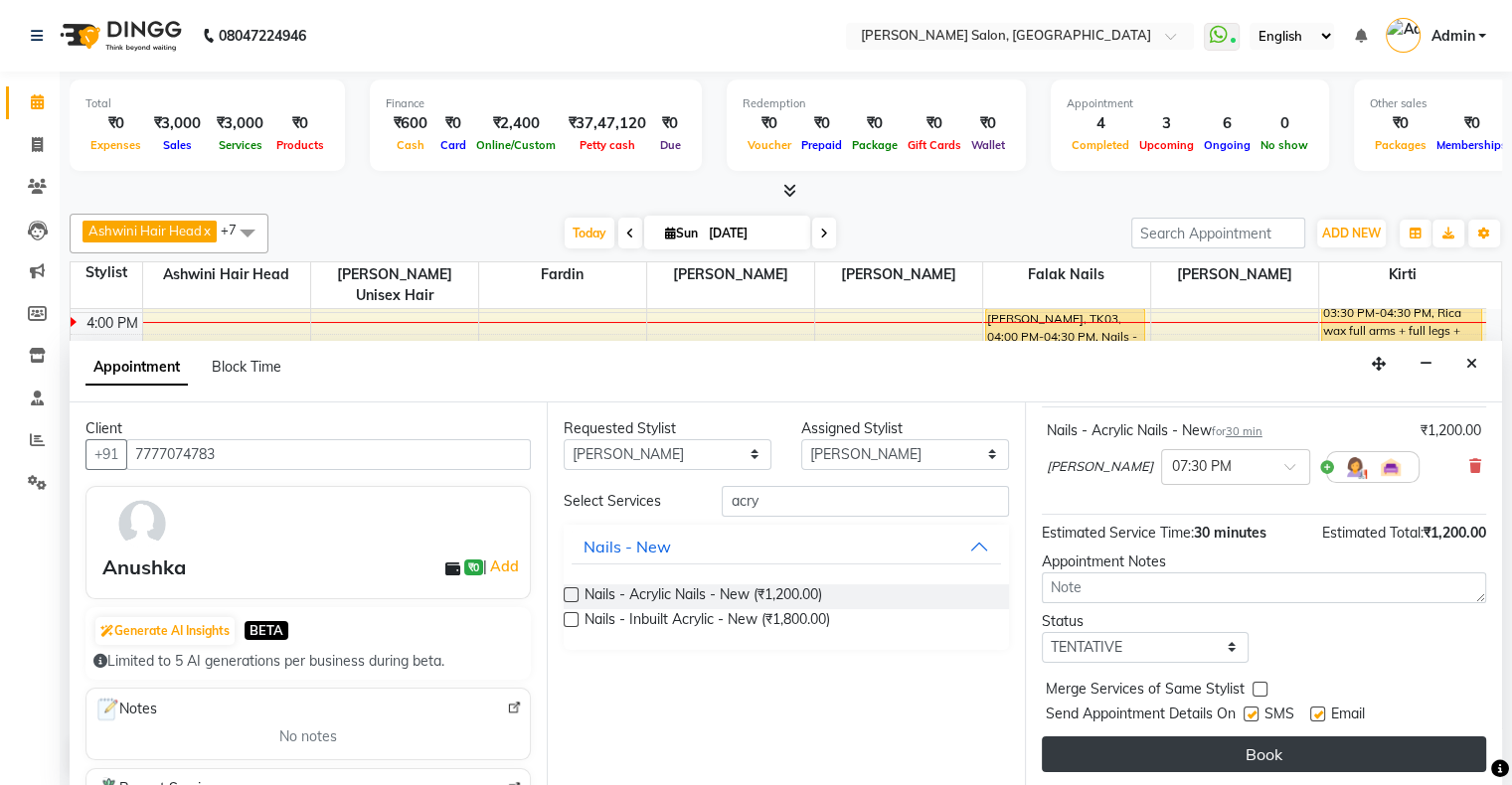 click on "Book" at bounding box center (1263, 754) 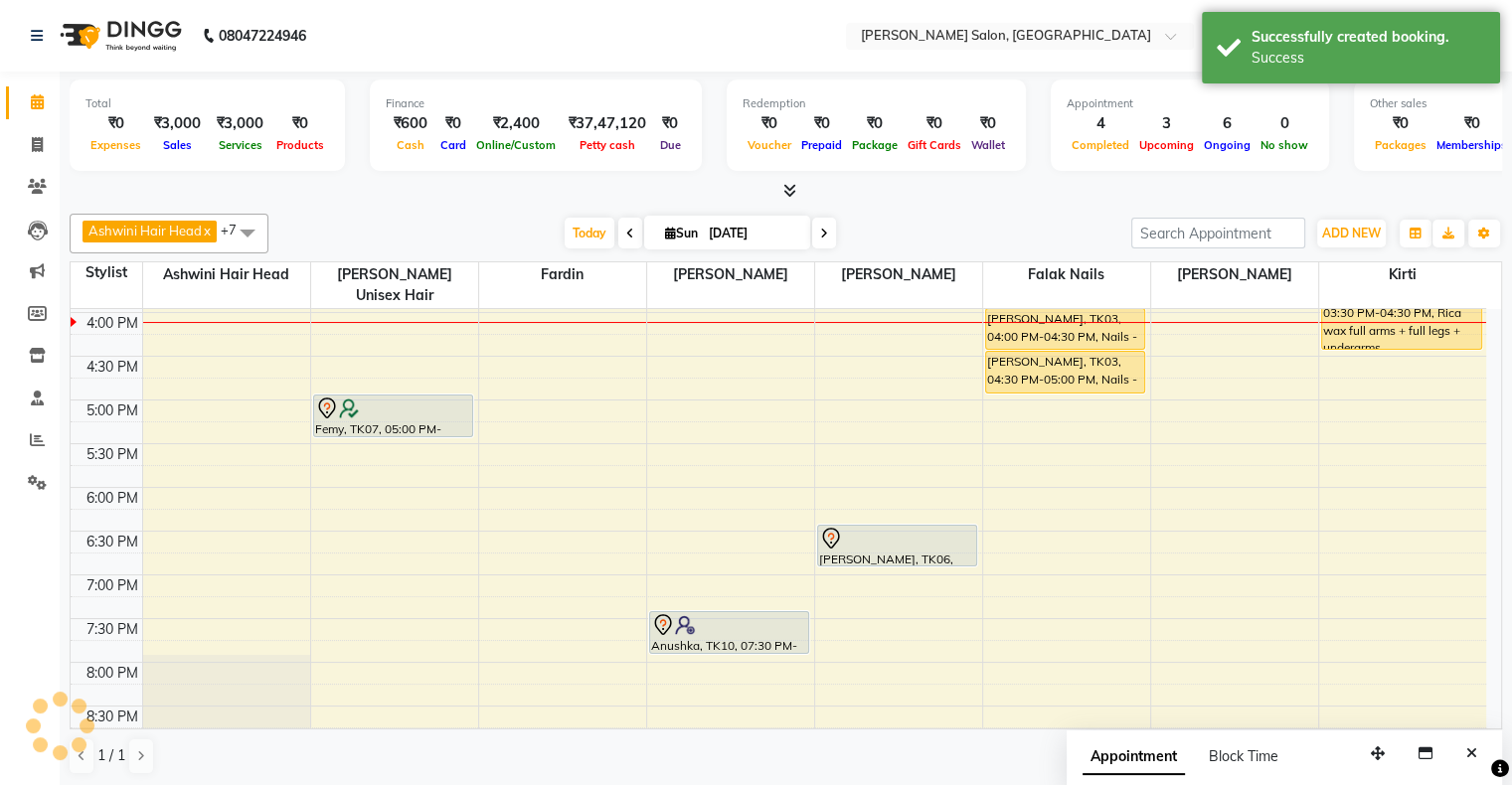 scroll, scrollTop: 0, scrollLeft: 0, axis: both 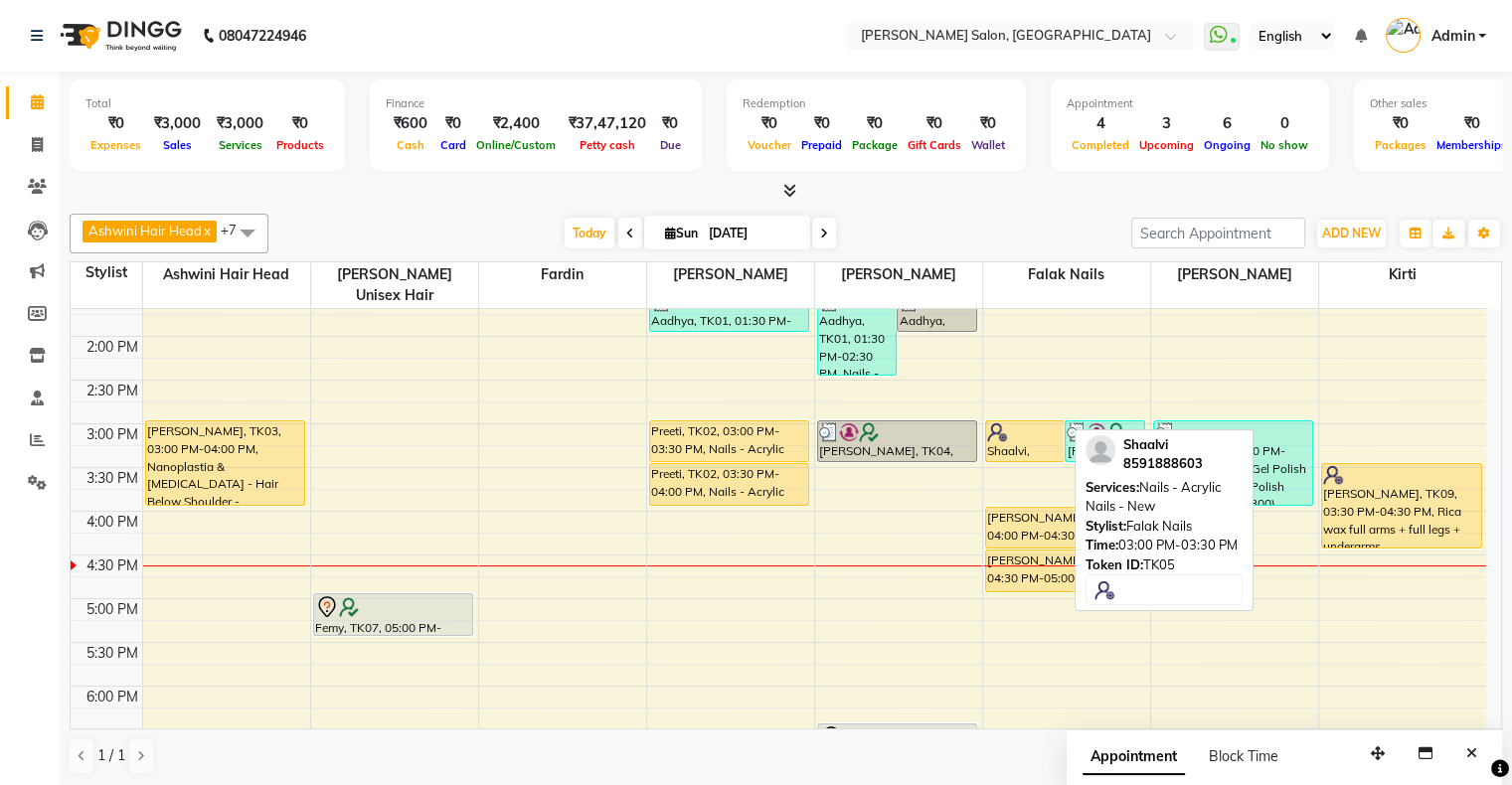click on "Shaalvi, TK05, 03:00 PM-03:30 PM, Nails - Acrylic Nails - New" at bounding box center [1025, 441] 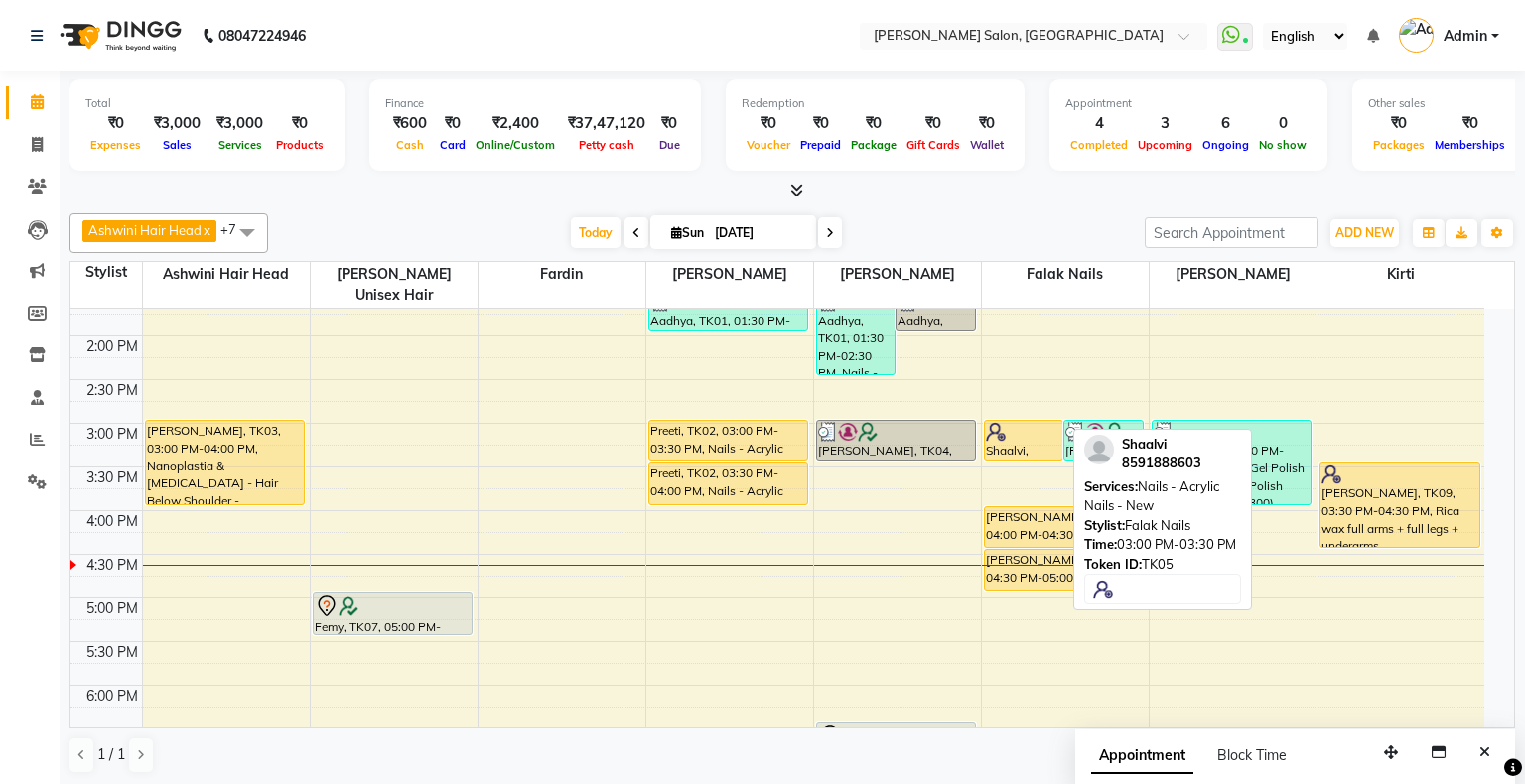 select on "1" 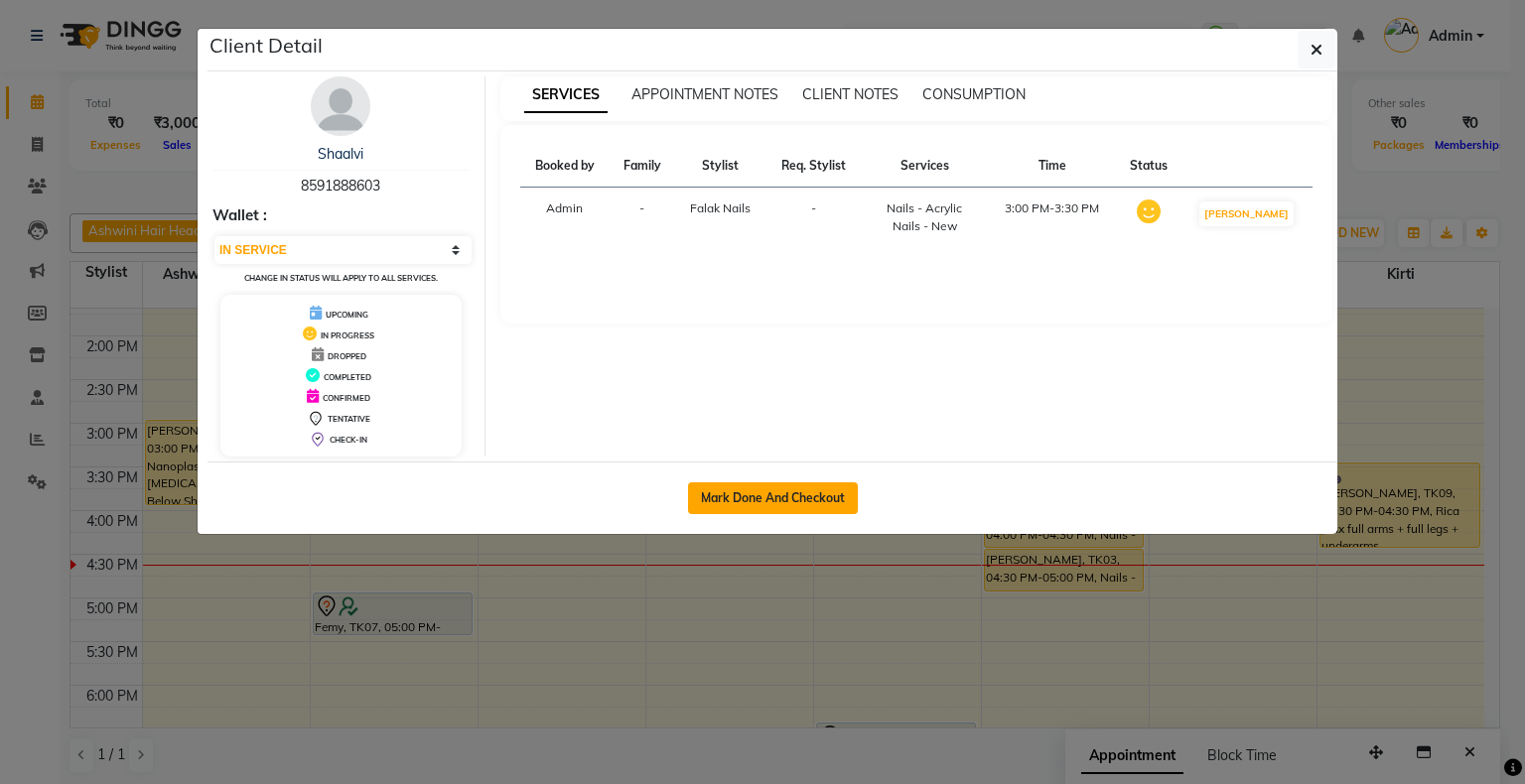 click on "Mark Done And Checkout" 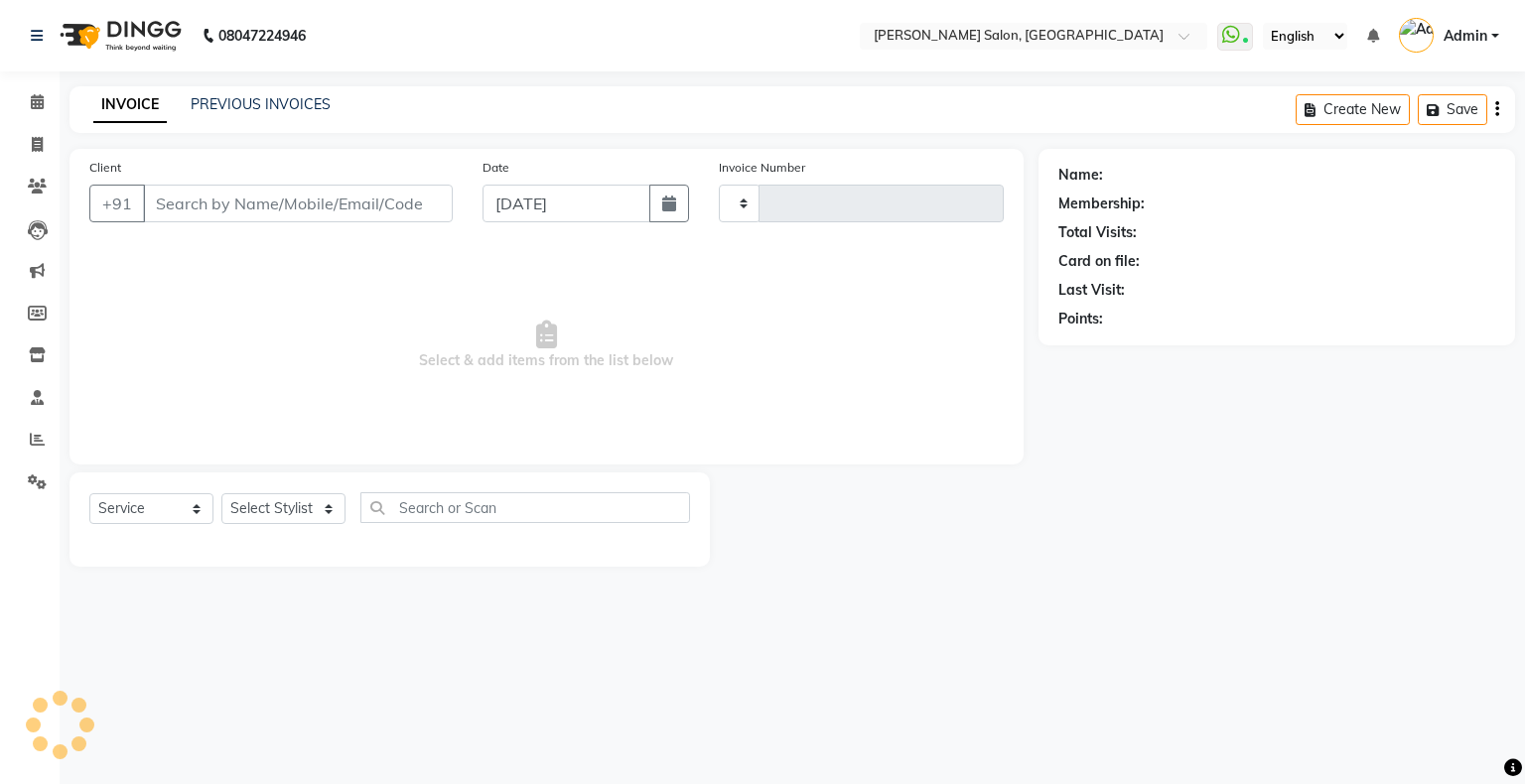 type on "1113" 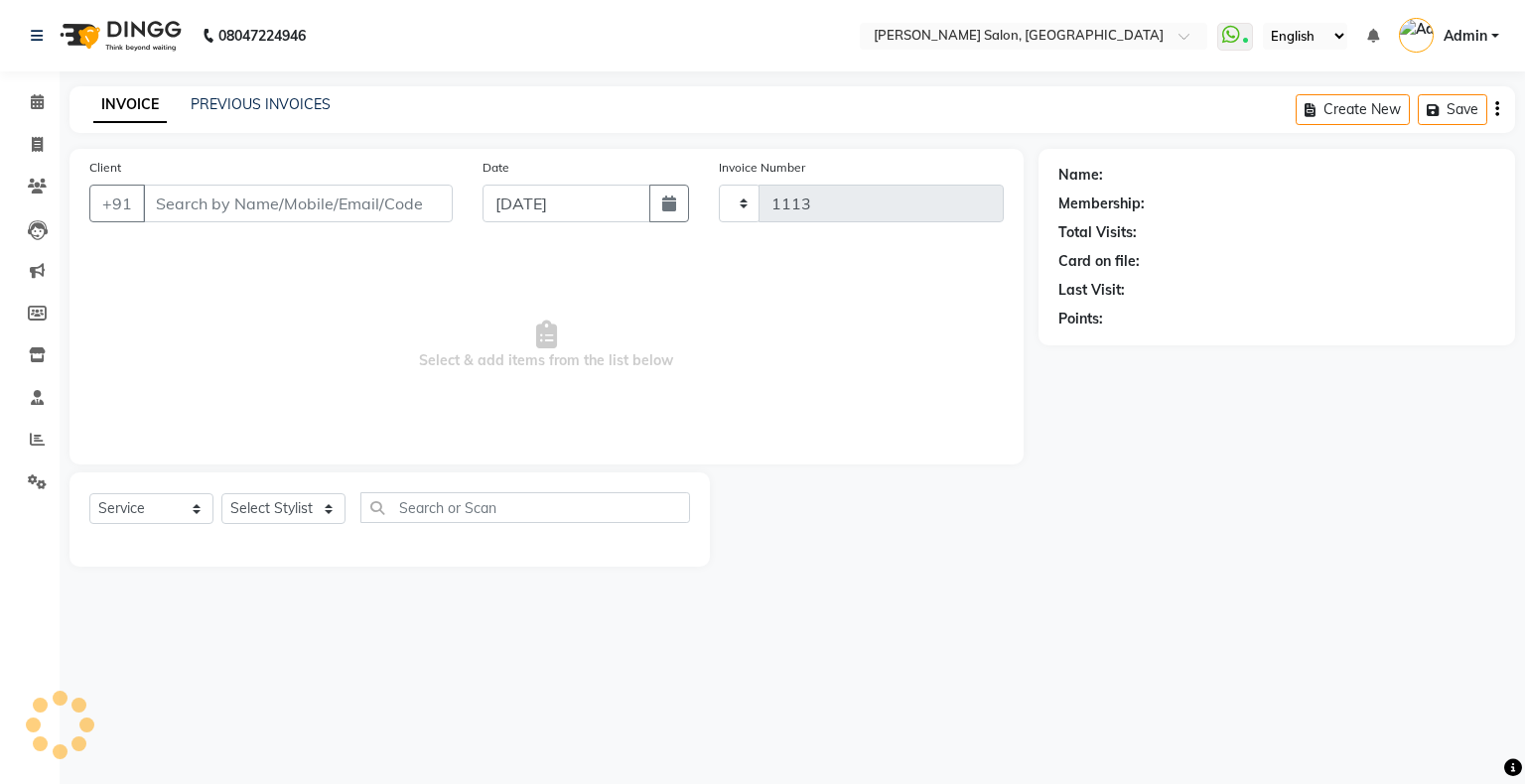 select on "4073" 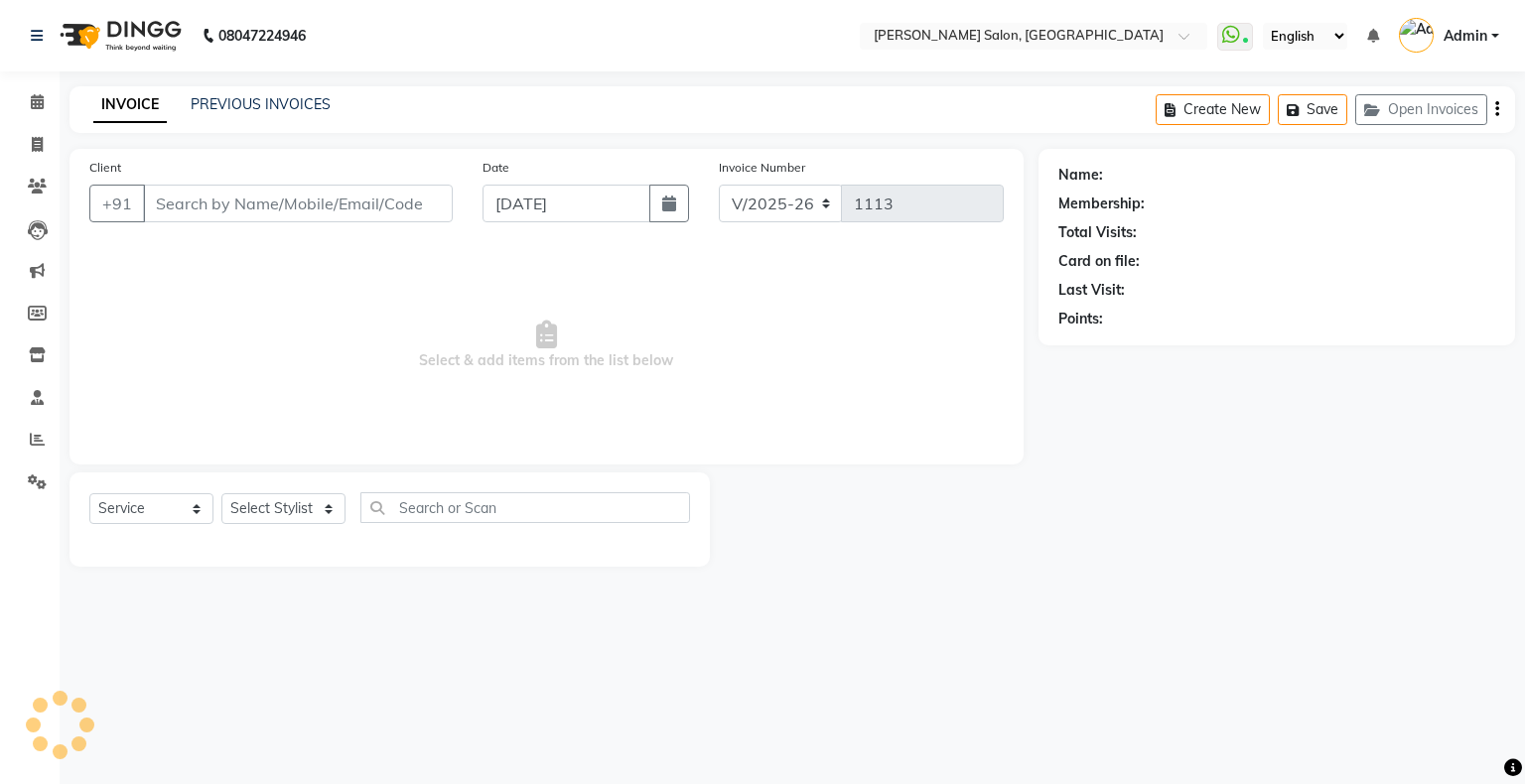 type on "8591888603" 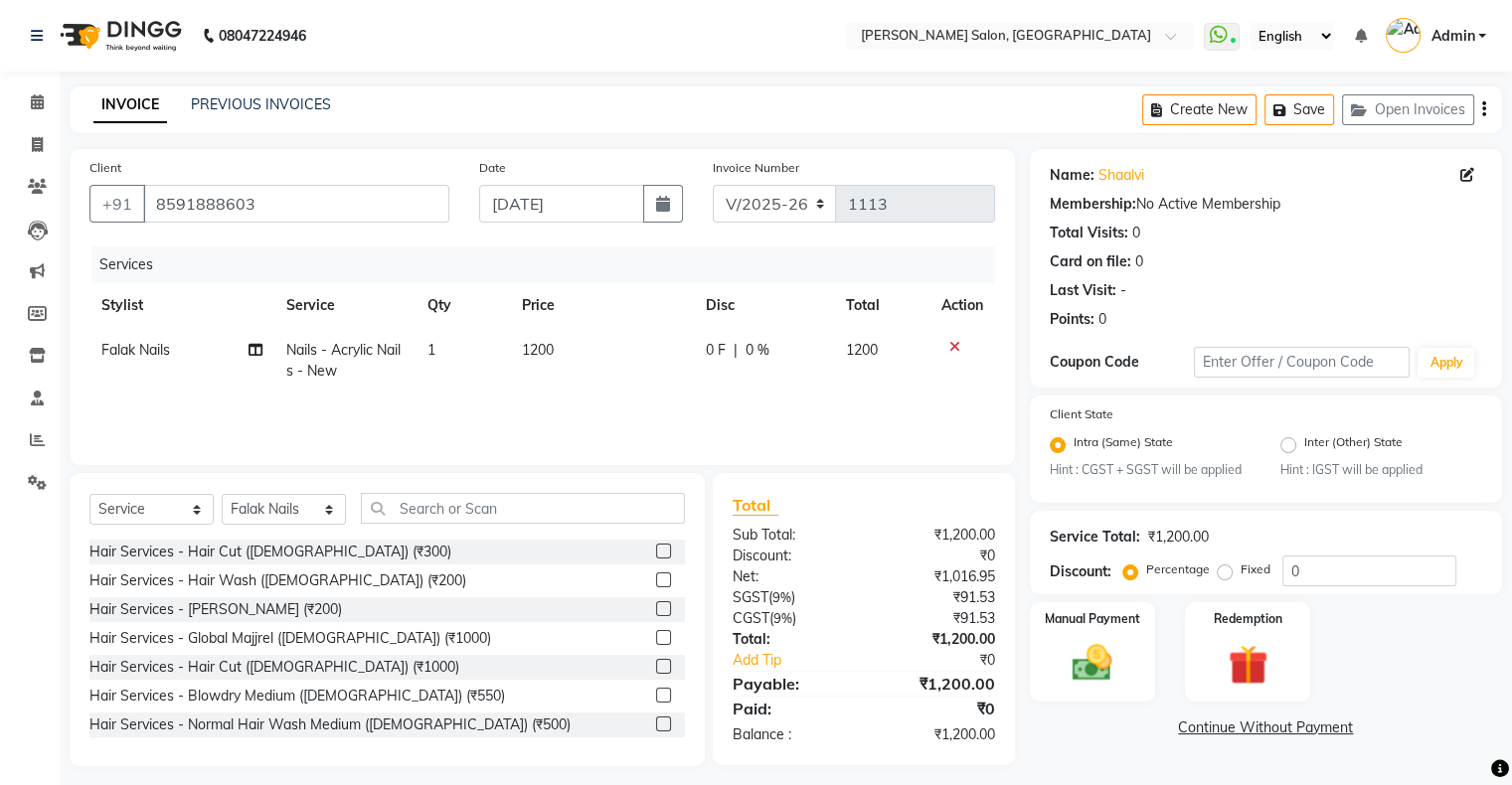 click on "Falak Nails" 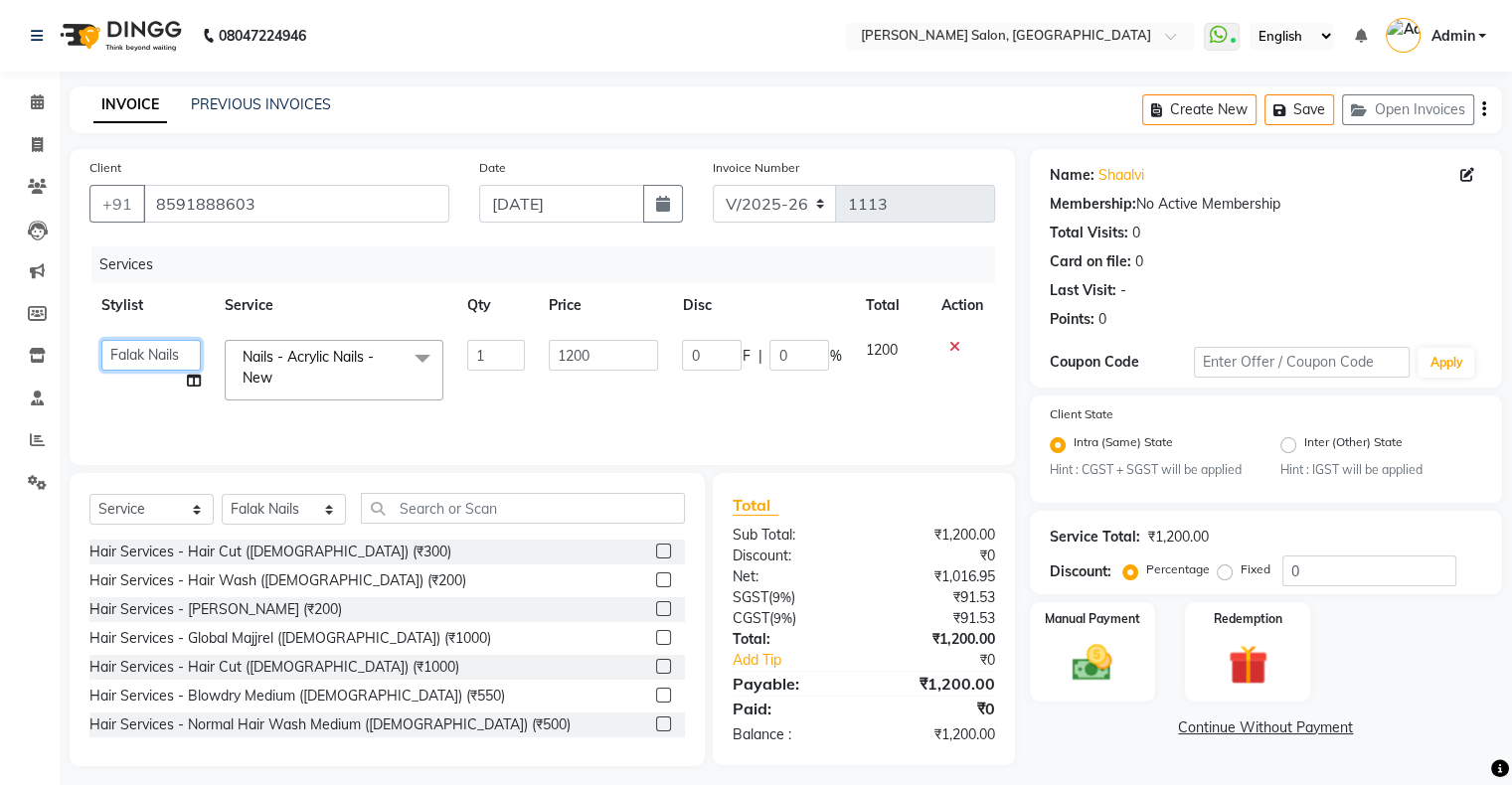 click on "Akshay Divecha   Ashwini Hair Head   Falak Nails   Fardin   Kirti   Nida FD   Pradip Vaishnav   Sanjana    Shubhada   Susmita   Vidhi Veera   Vivek Unisex hair" 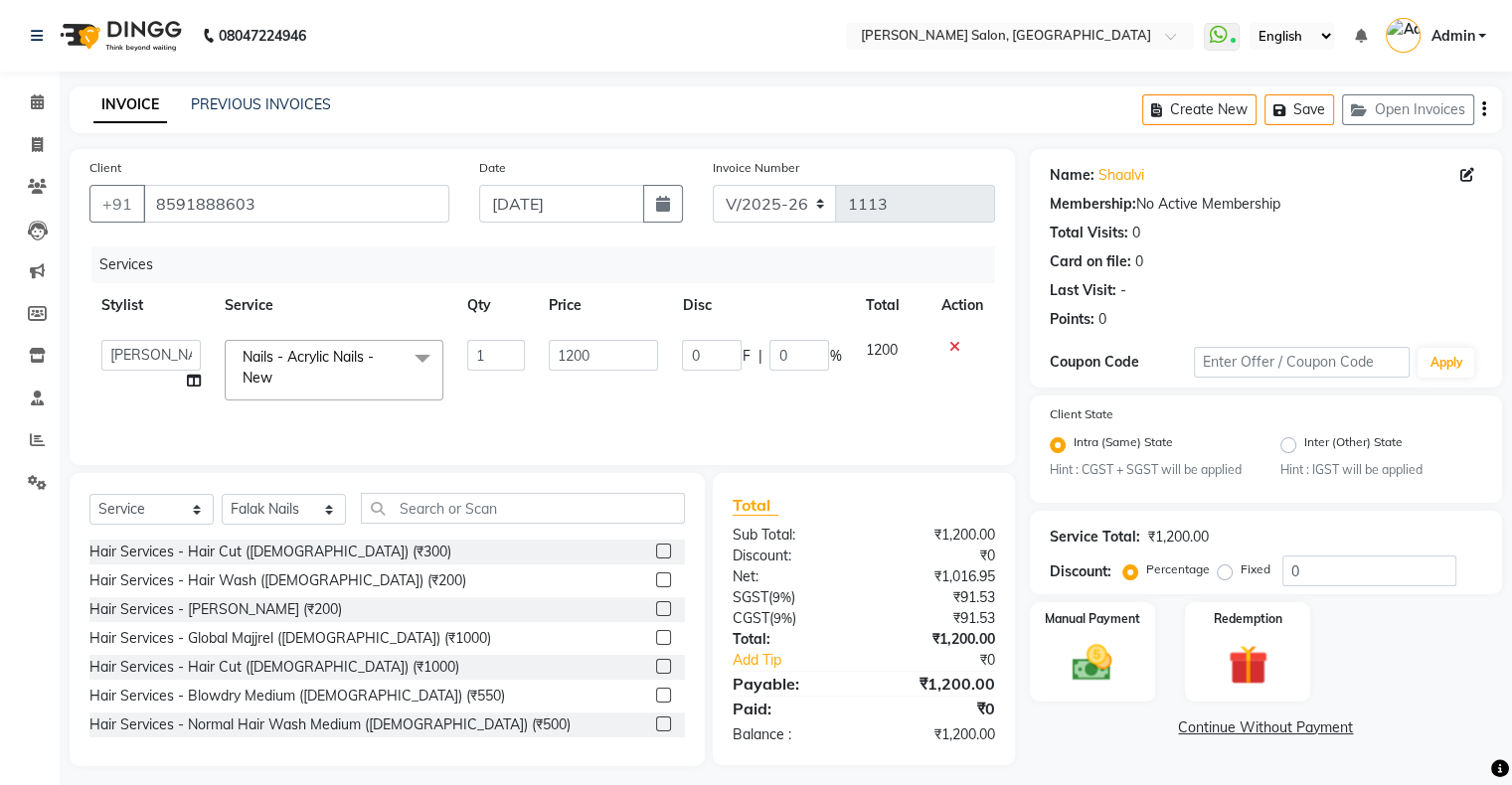 select on "82272" 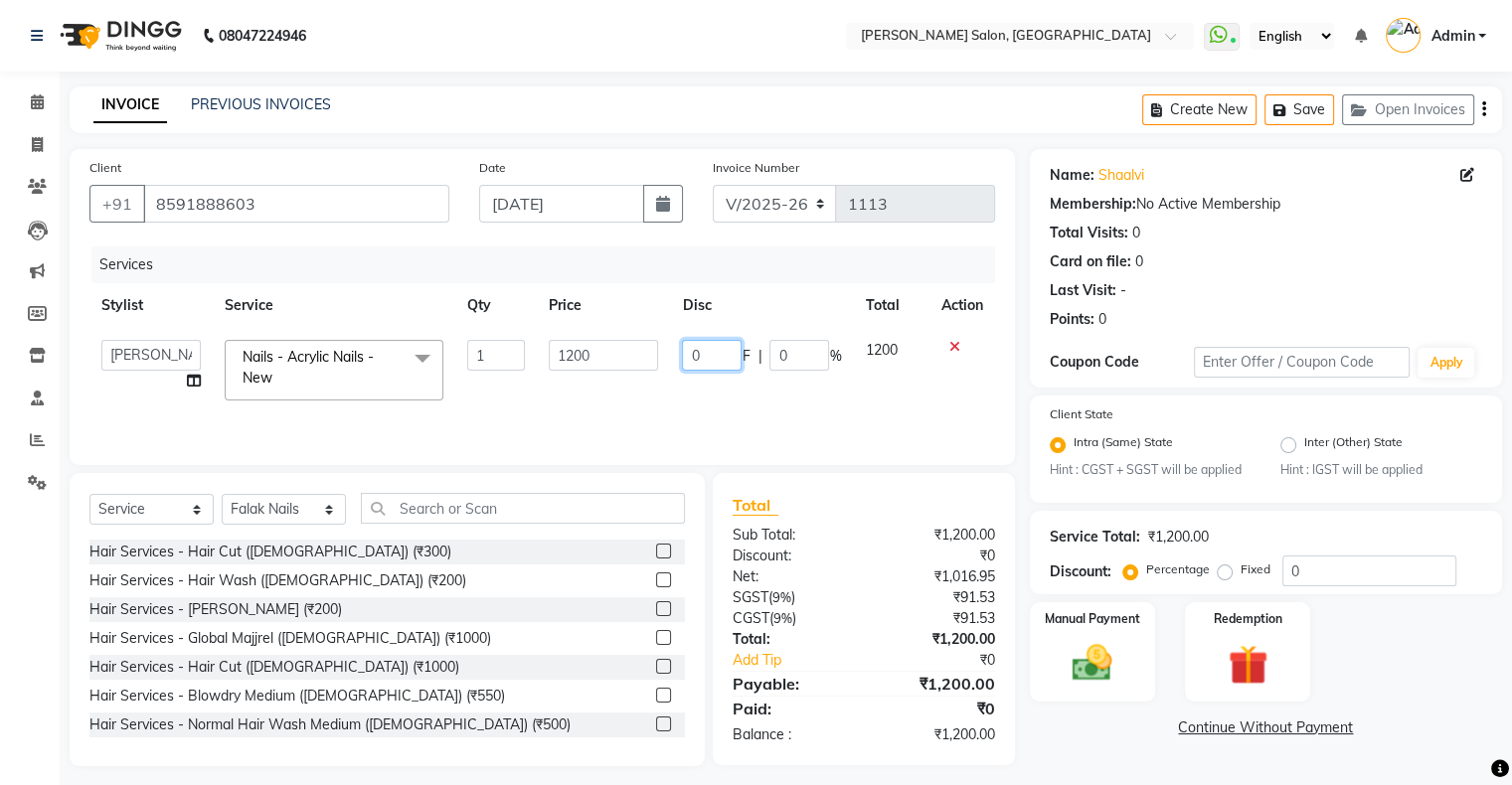click on "0 F | 0 %" 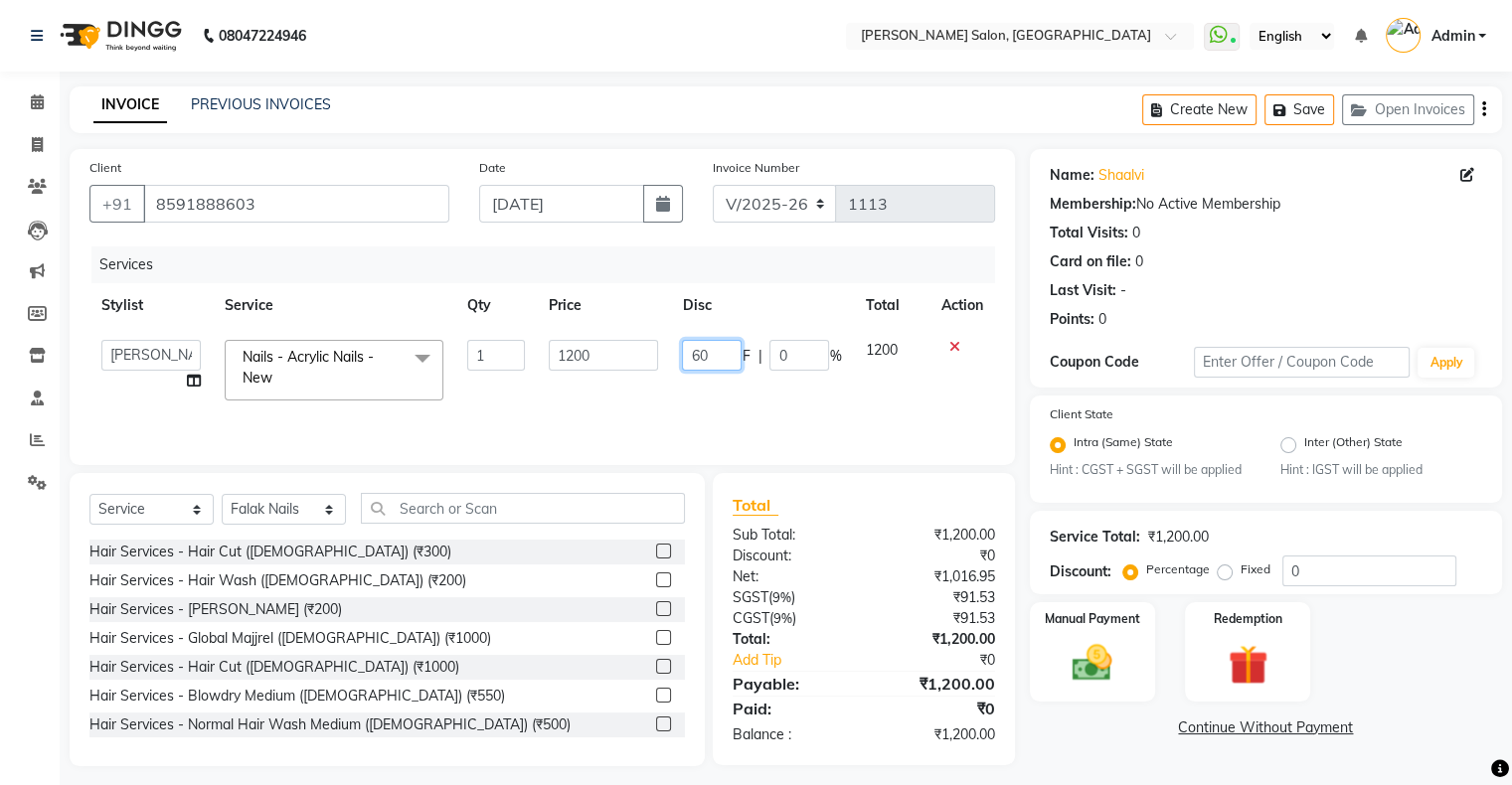 type on "600" 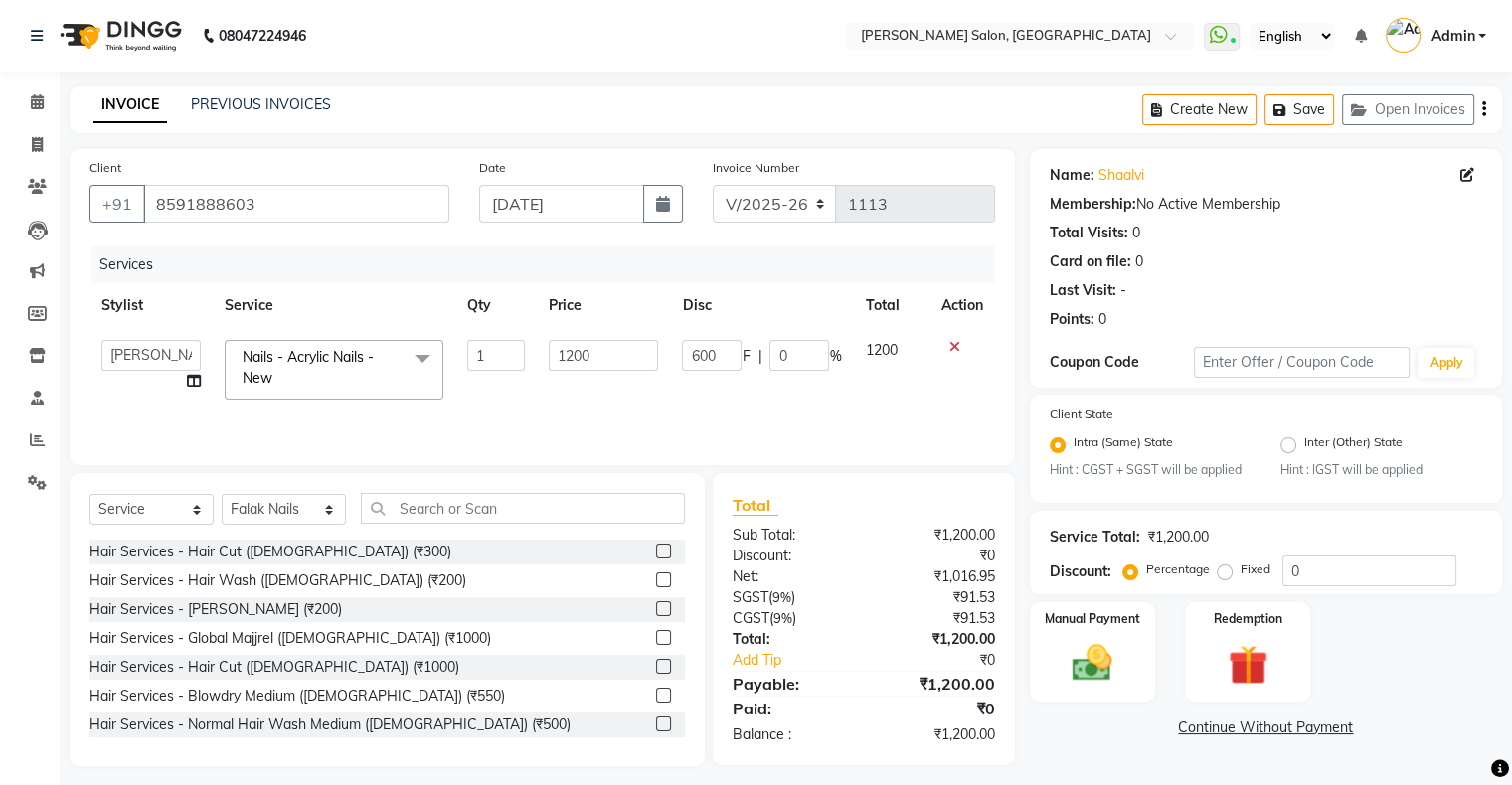 click on "Services Stylist Service Qty Price Disc Total Action  Akshay Divecha   Ashwini Hair Head   Falak Nails   Fardin   Kirti   Nida FD   Pradip Vaishnav   Sanjana    Shubhada   Susmita   Vidhi Veera   Vivek Unisex hair  Nails - Acrylic Nails - New  x Hair Services - Hair Cut (Male) Hair Services - Hair Wash (Male) Hair Services - Beard Hair Services - Global Majjrel (Male) Hair Services - Hair Cut (Female) Hair Services - Blowdry Medium (Female) Hair Services - Normal Hair Wash Medium (Female) Hair Services - Hair Spa Medium (Female) Threading-Full Face Threading (Female) Honey wax Half Legs (Male) Flavoured Wax Underarms (Male) Honey wax Half Arms (Female) Honey wax Half Legs (Female) Adult Hair Cut - Male Senior Stylist Beard/Clean Shave - Male Basic Styling - Male Basic Styling Male - Senior Stylist Side locks trim - Male Brows Color - Male Mustach Color - Male Earloop Color - Male Beard Color - Male Beard Color - Male Senior Stylist Inner Nose - Male Global Majirel - Short (Male) Global Majirel - Long (Male)" 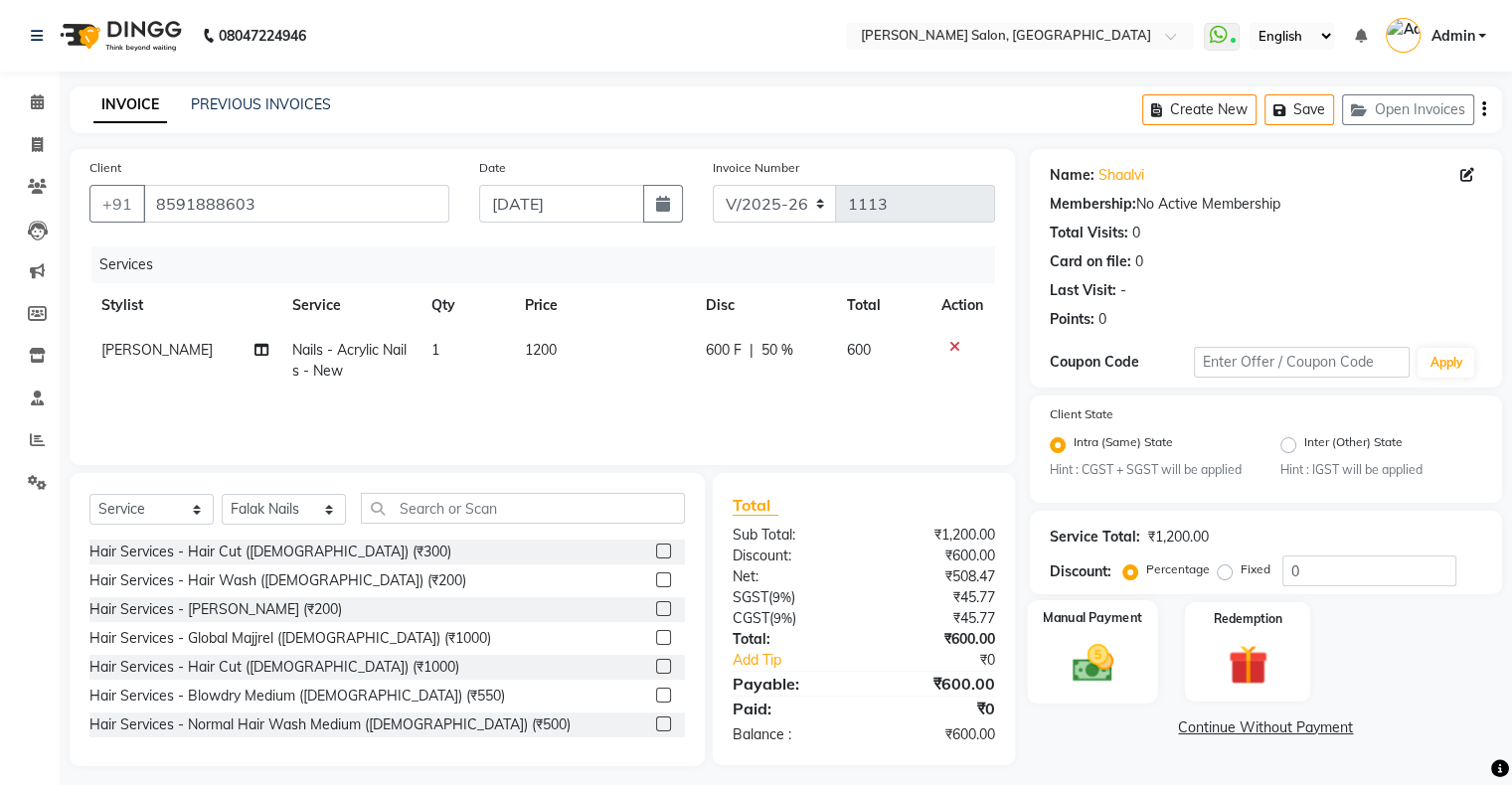 click 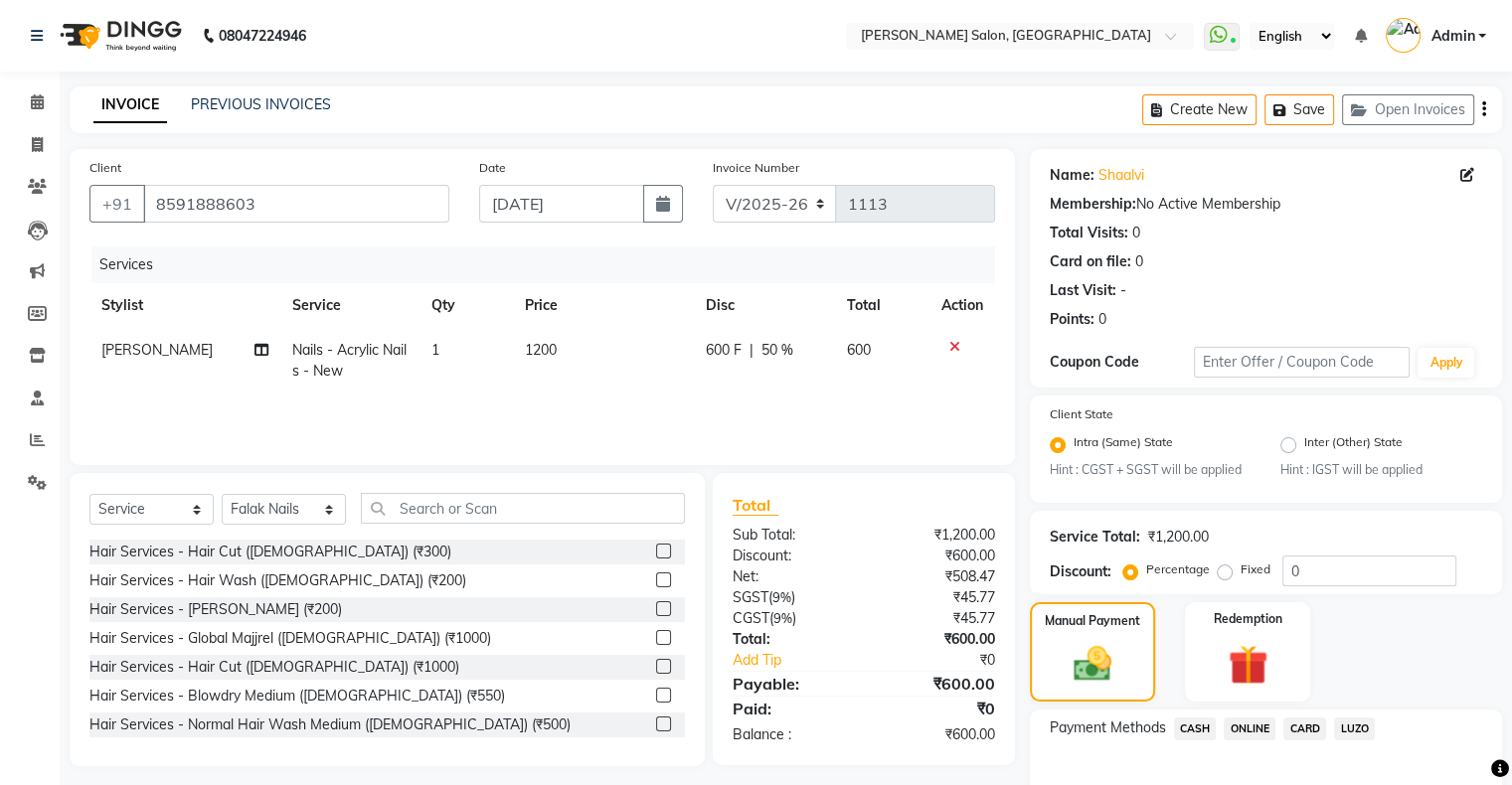 scroll, scrollTop: 115, scrollLeft: 0, axis: vertical 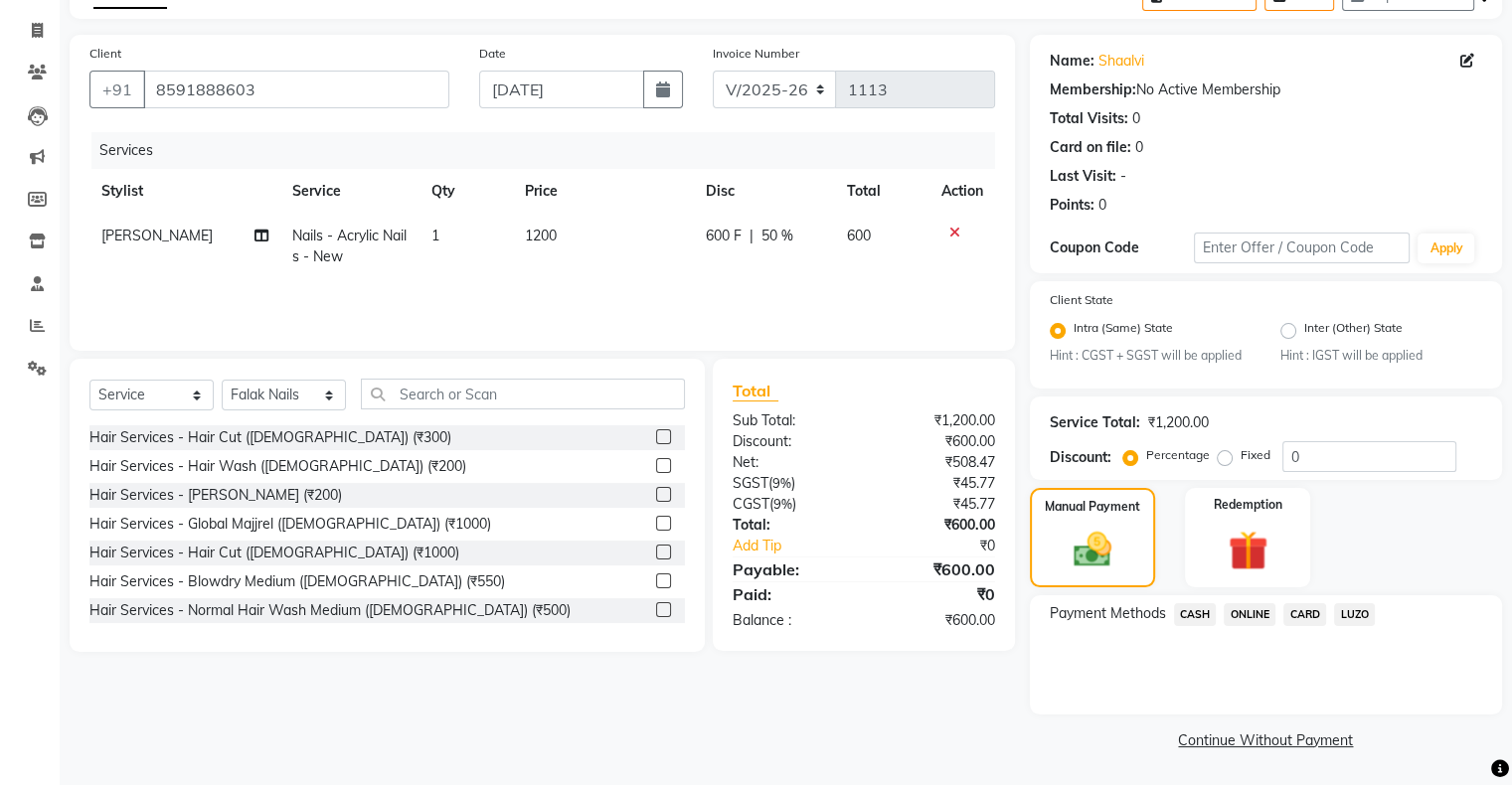 click on "CASH" 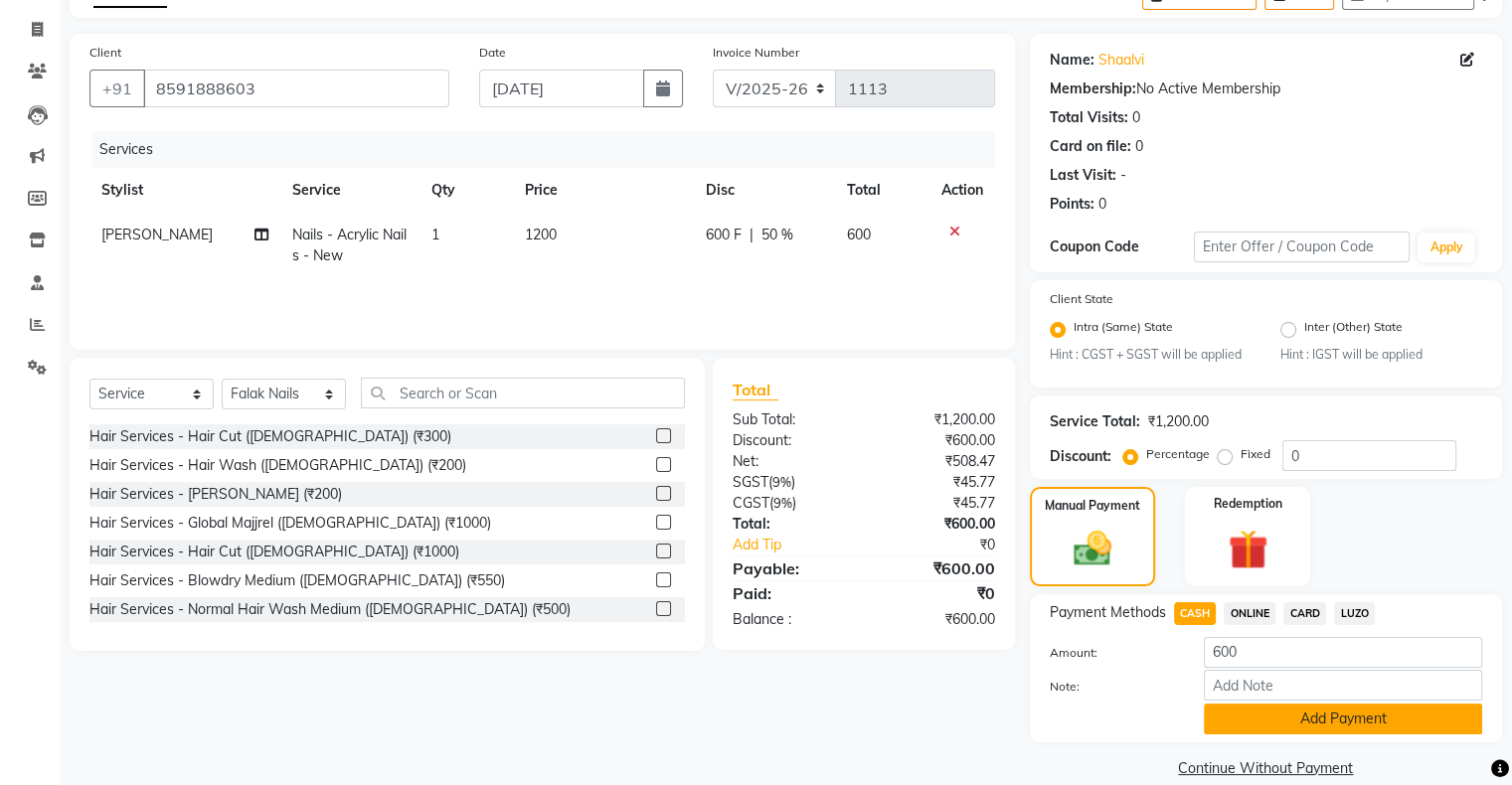 click on "Add Payment" 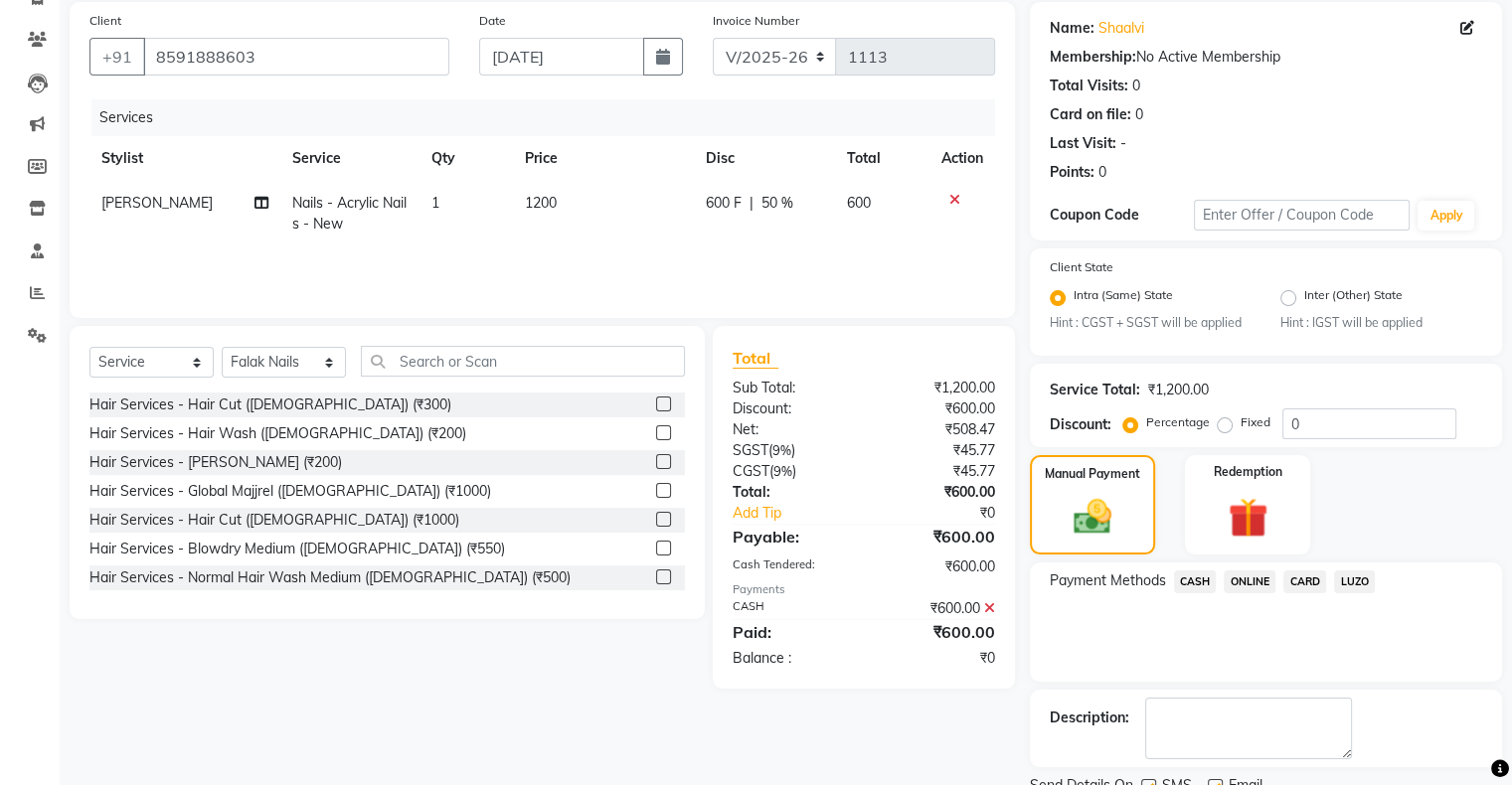 scroll, scrollTop: 227, scrollLeft: 0, axis: vertical 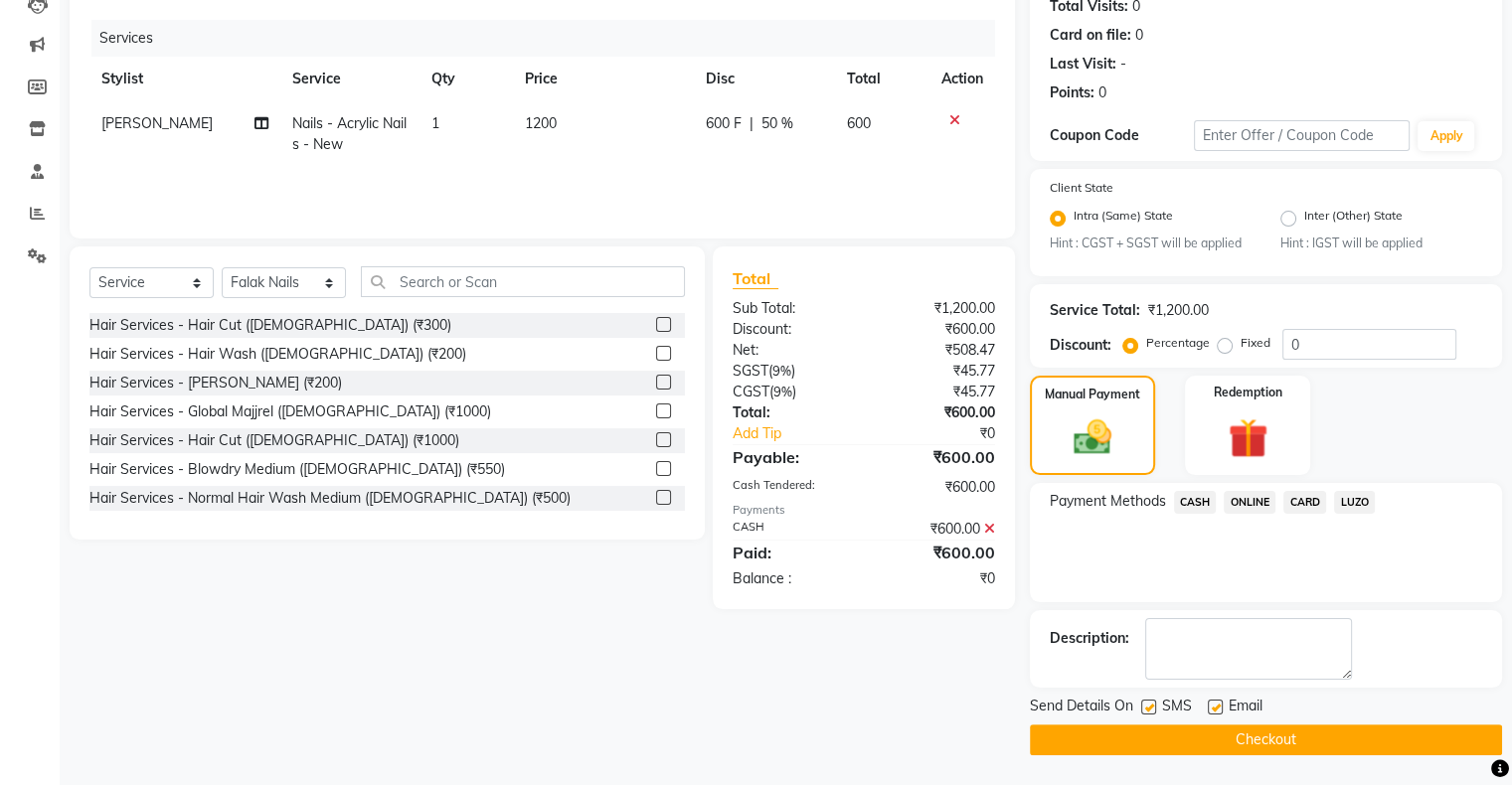 click on "Checkout" 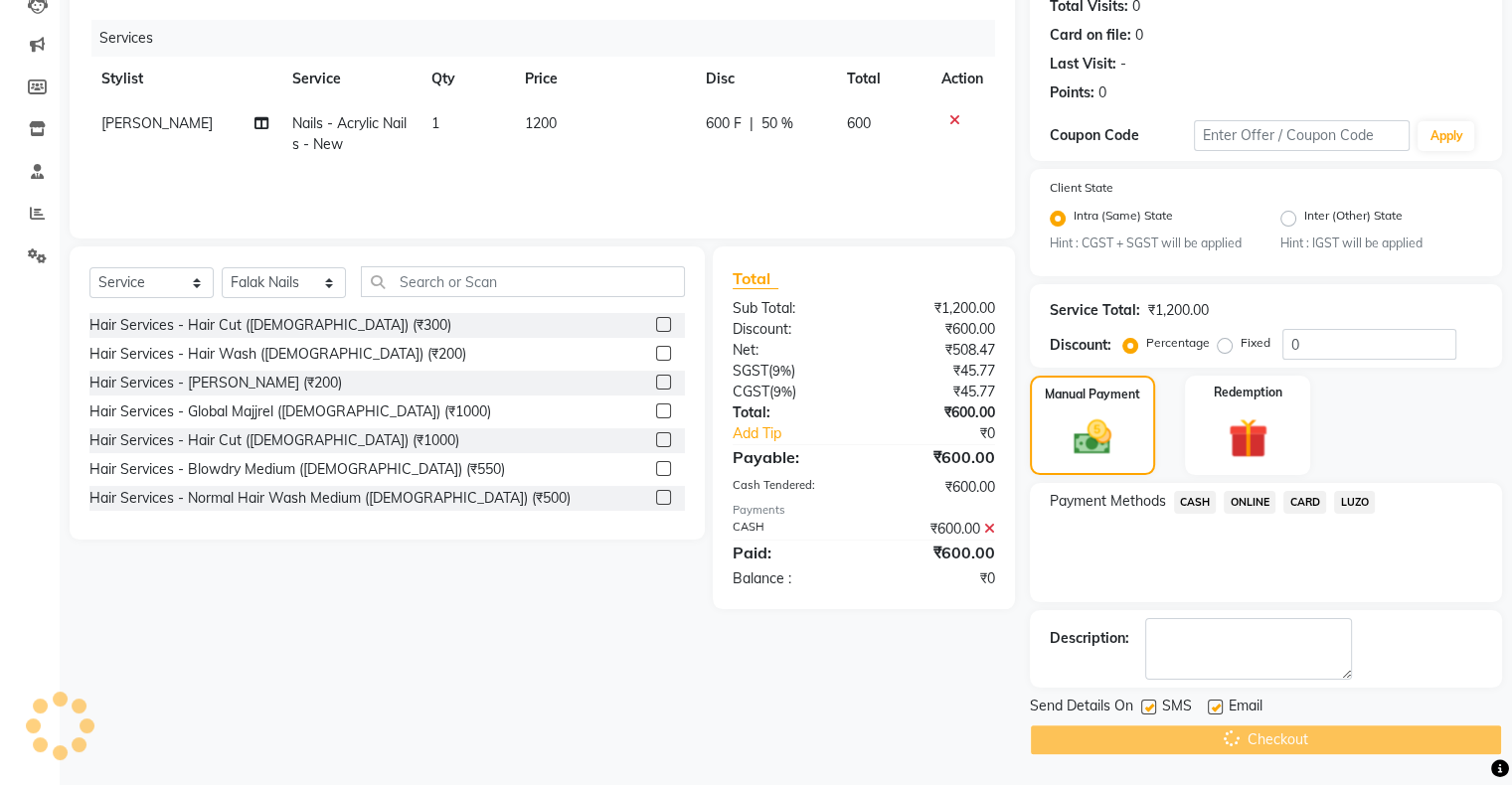 scroll, scrollTop: 0, scrollLeft: 0, axis: both 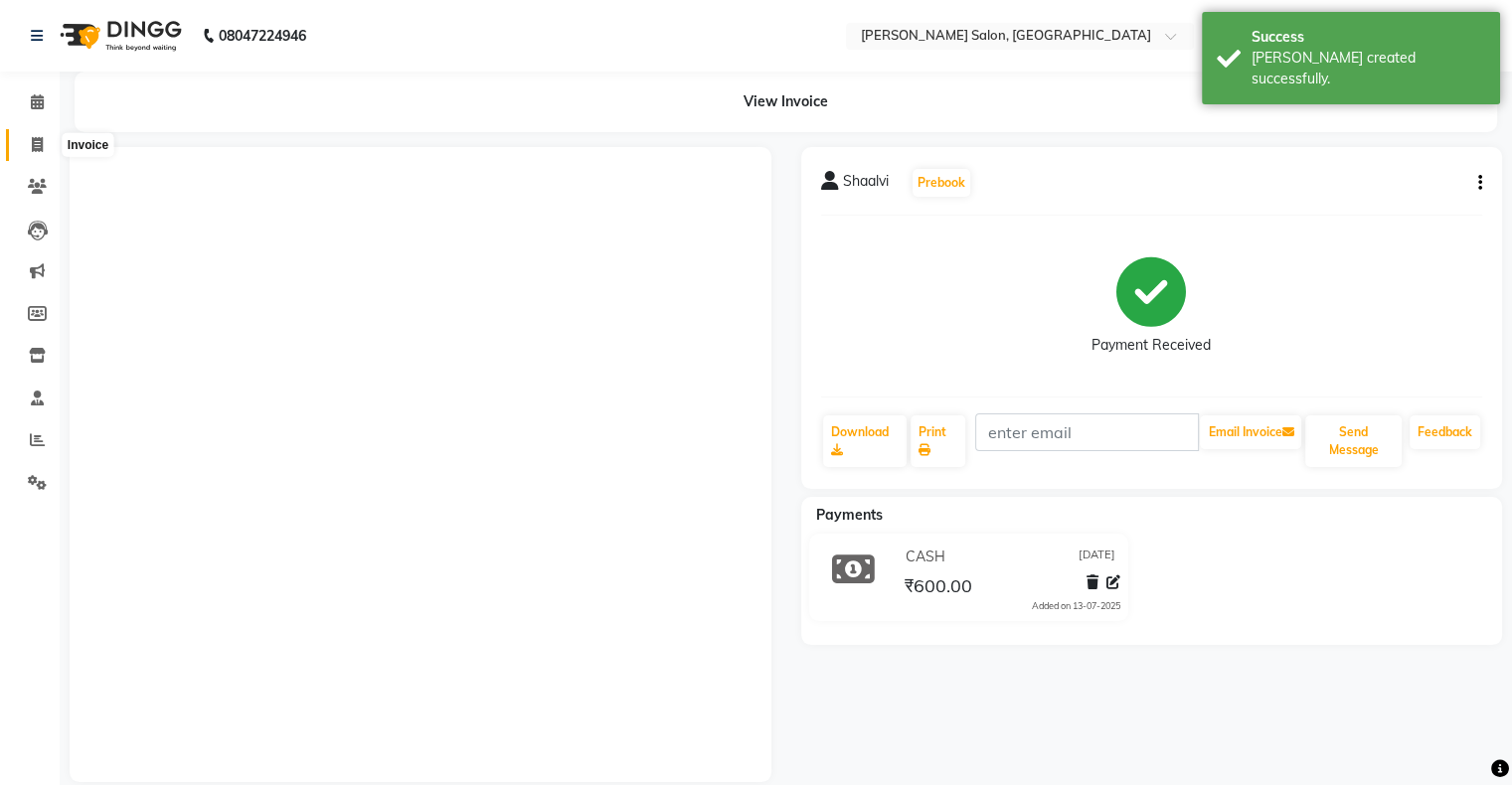 click 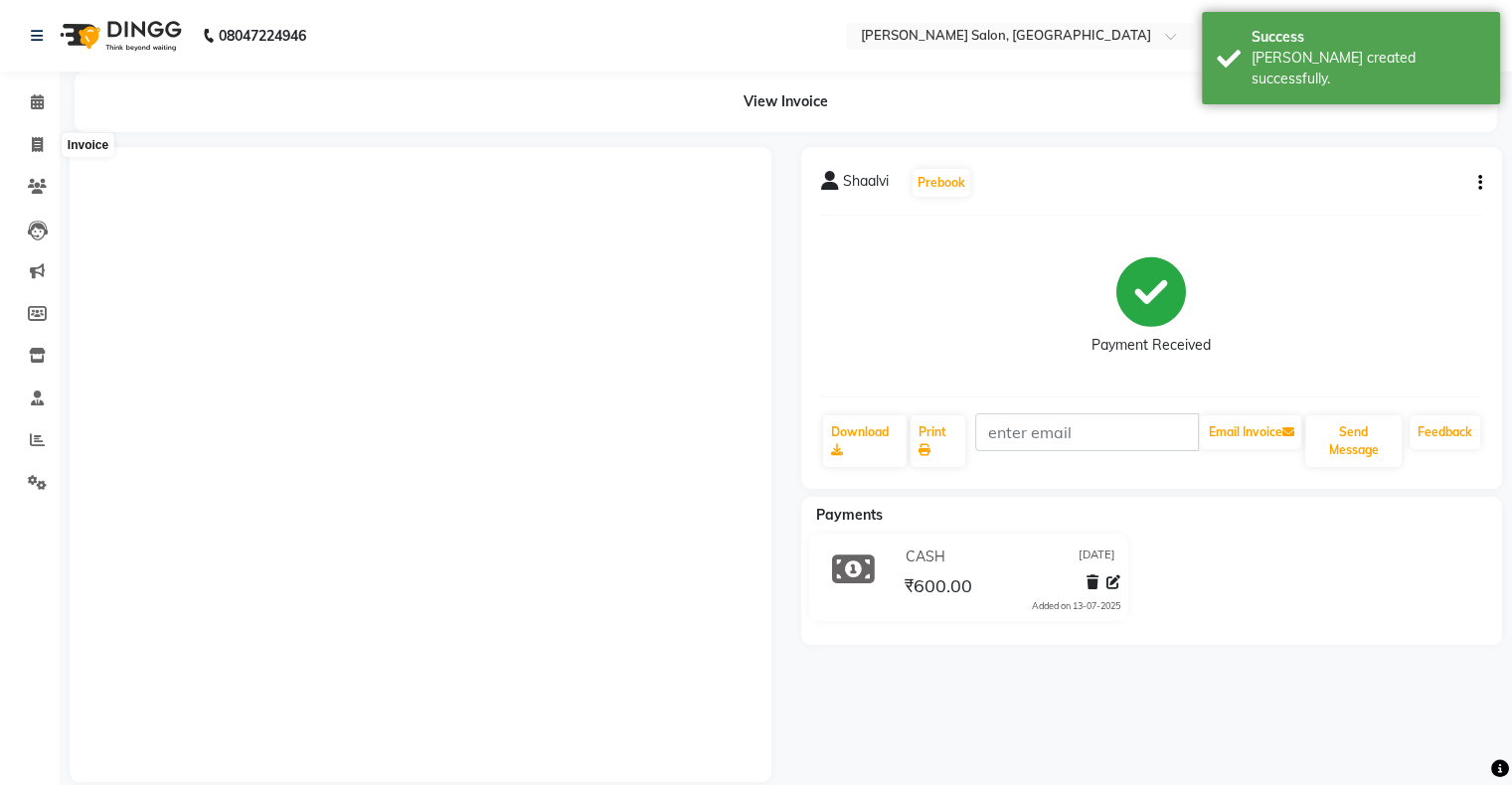 select on "service" 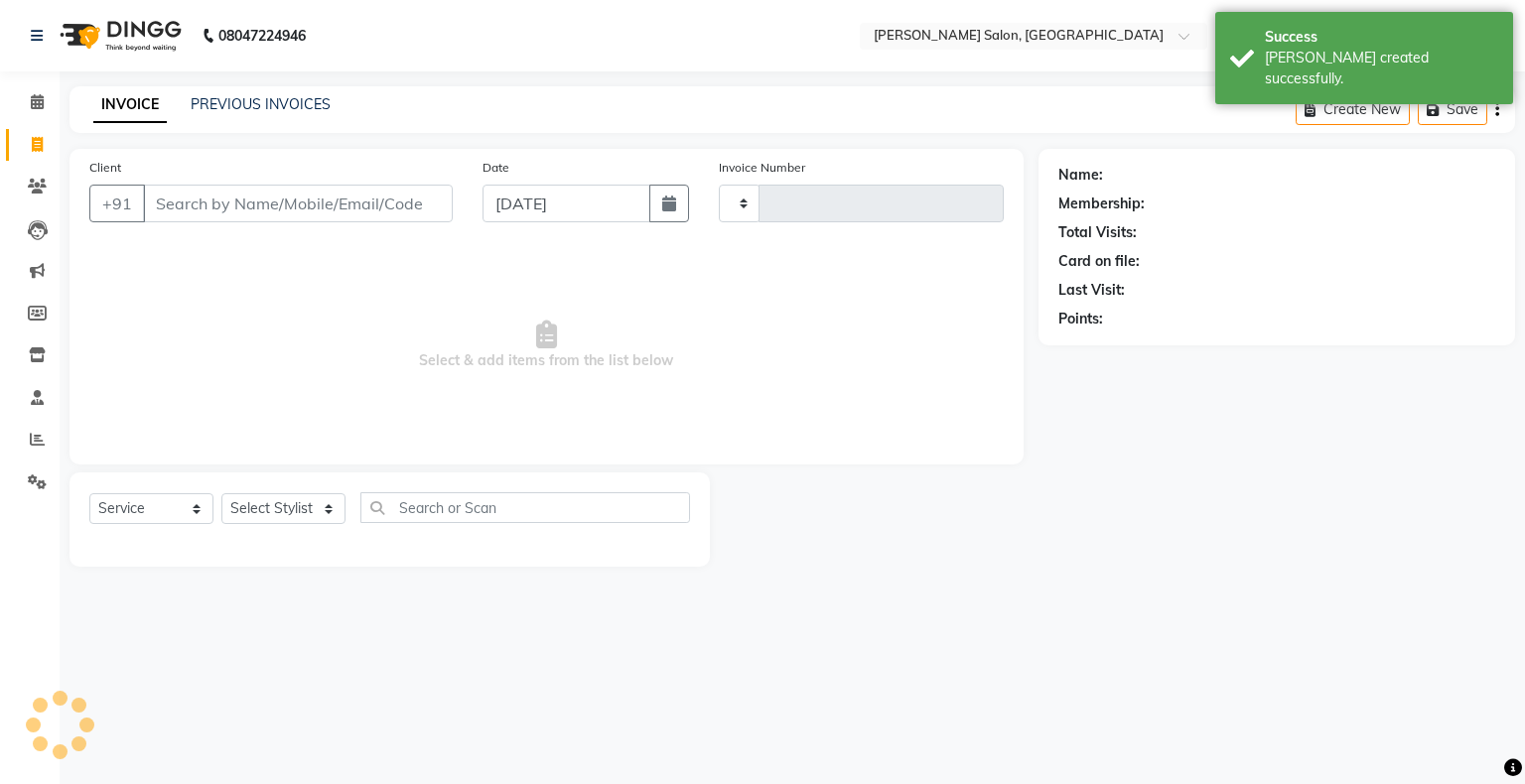 type on "1114" 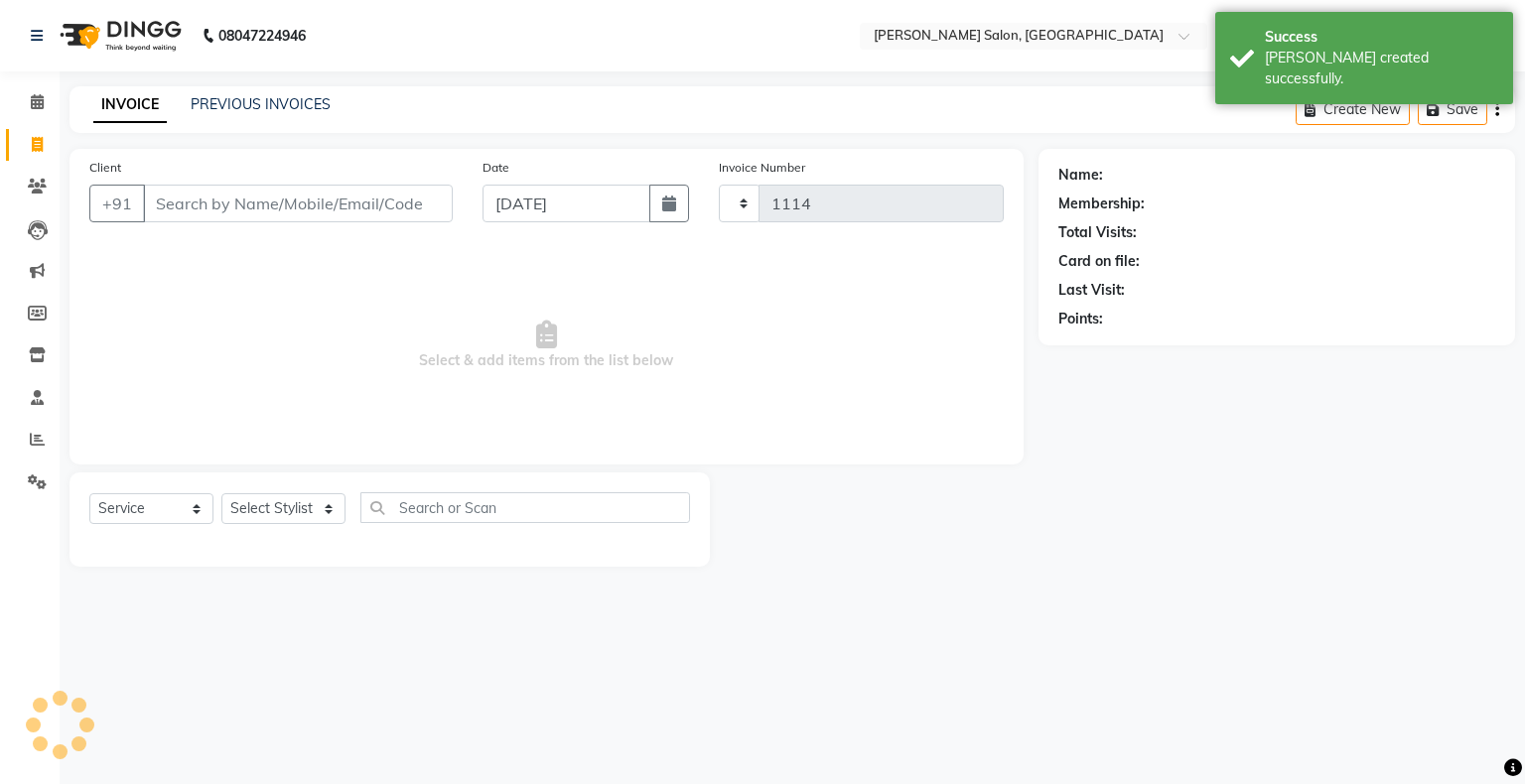 select on "4073" 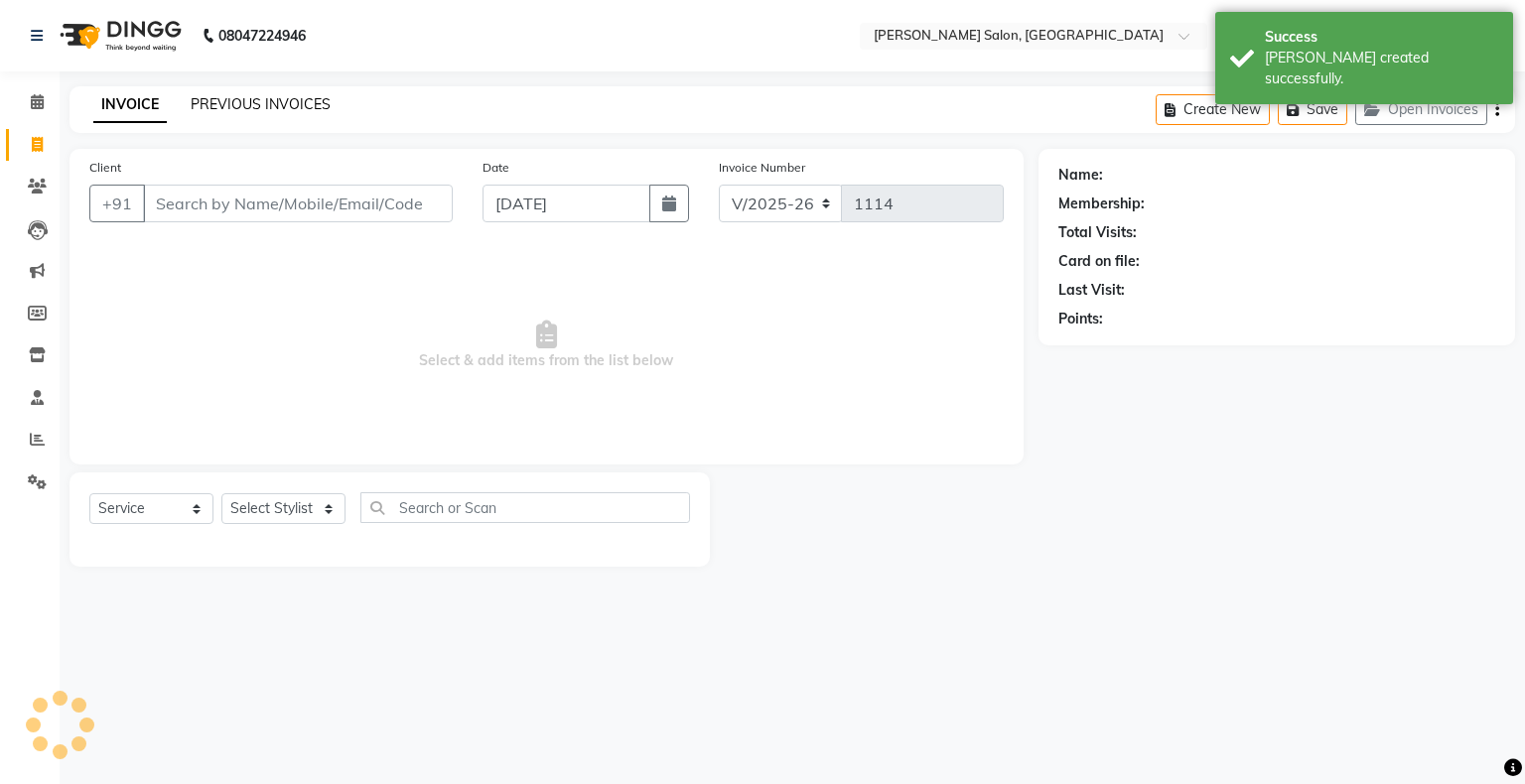 click on "PREVIOUS INVOICES" 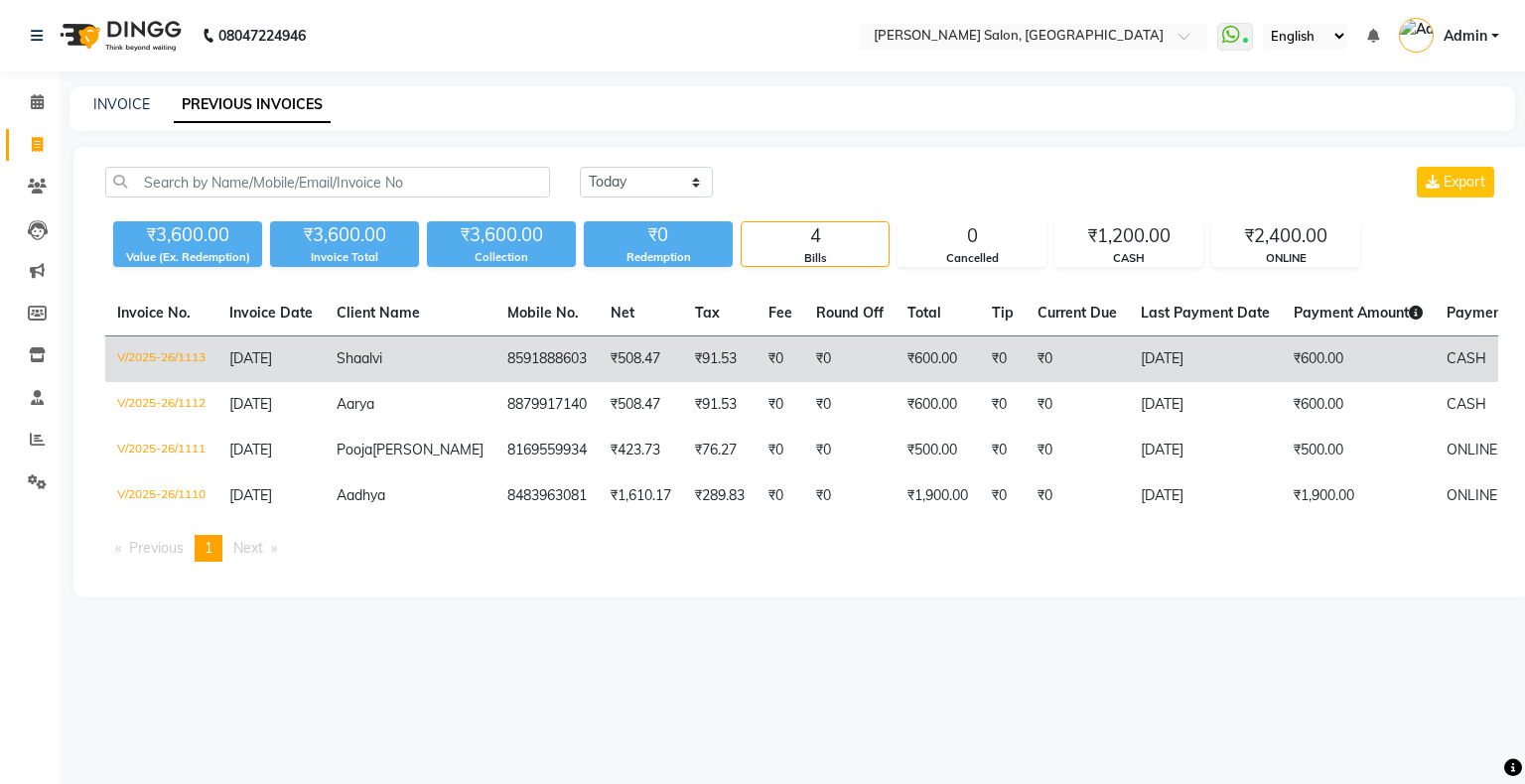 click on "₹0" 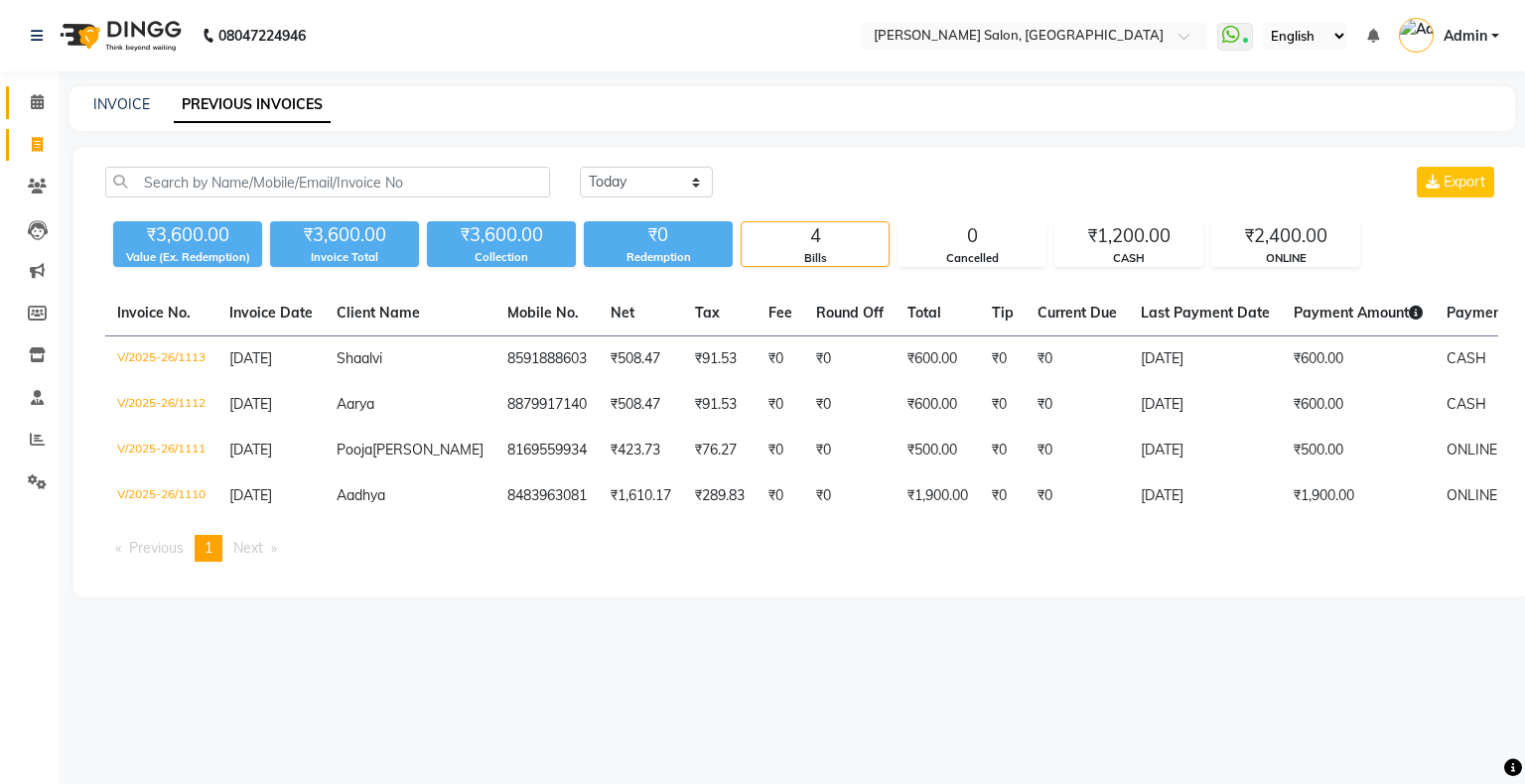 click on "Calendar" 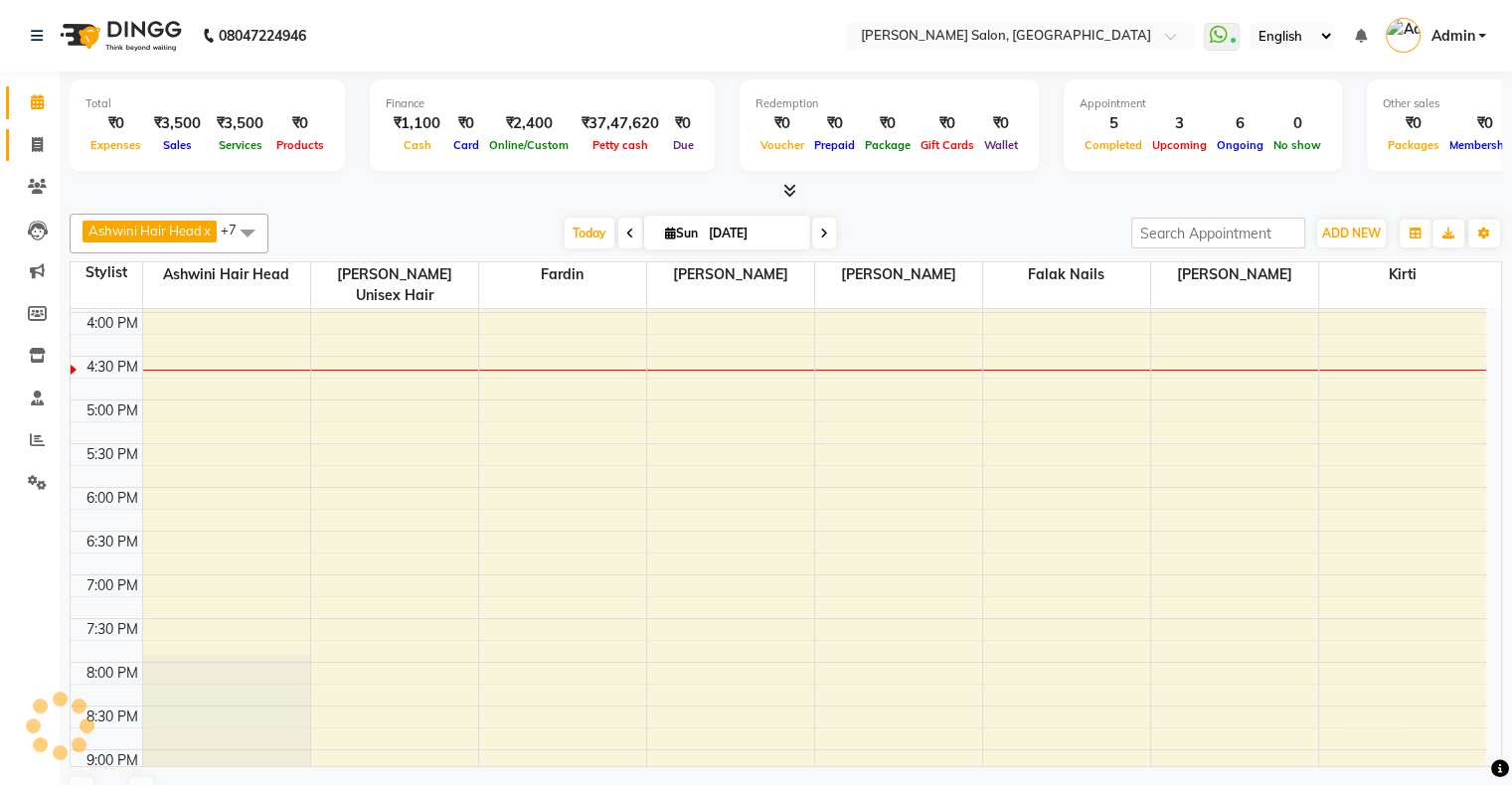 scroll, scrollTop: 0, scrollLeft: 0, axis: both 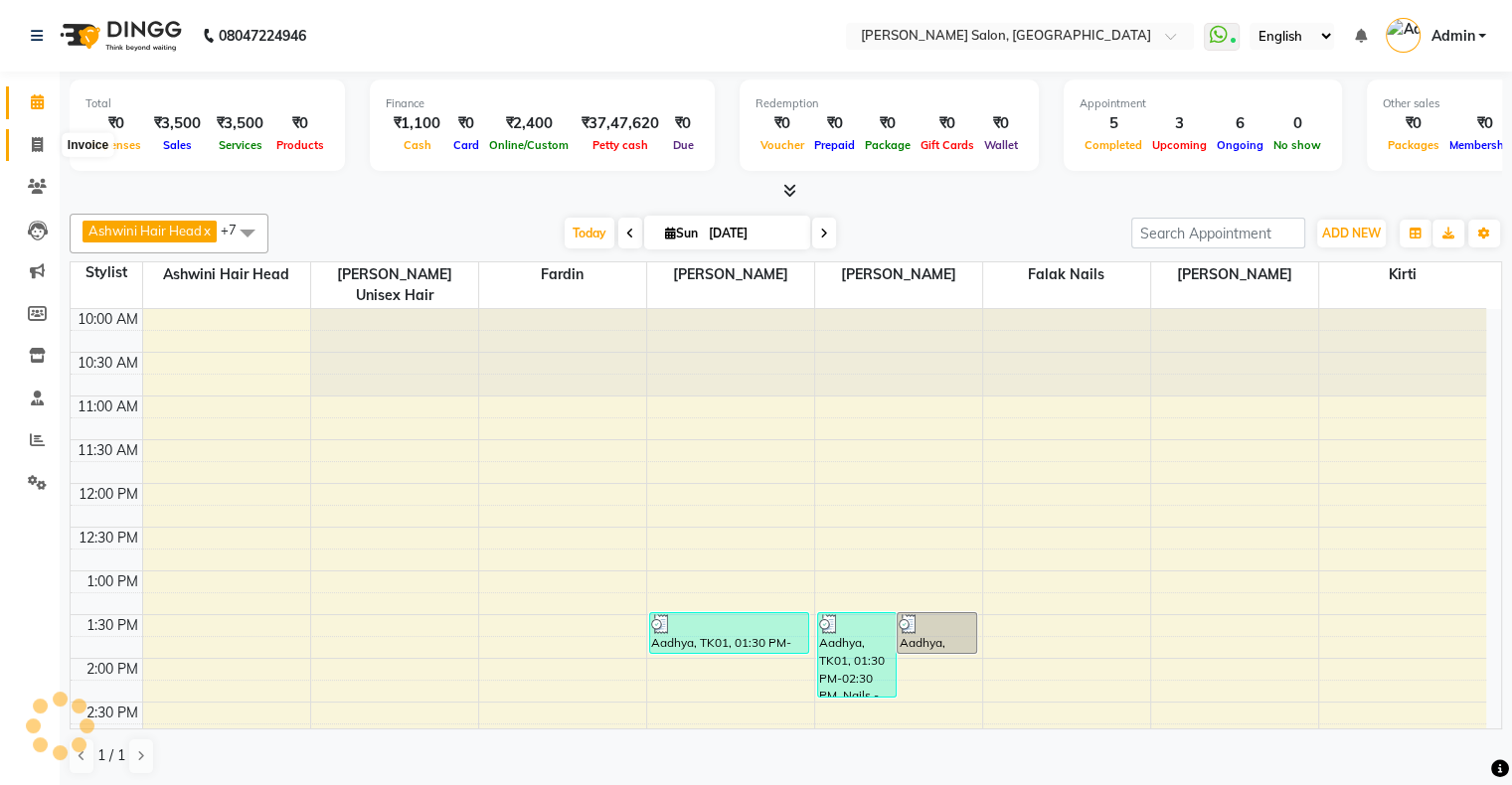 click 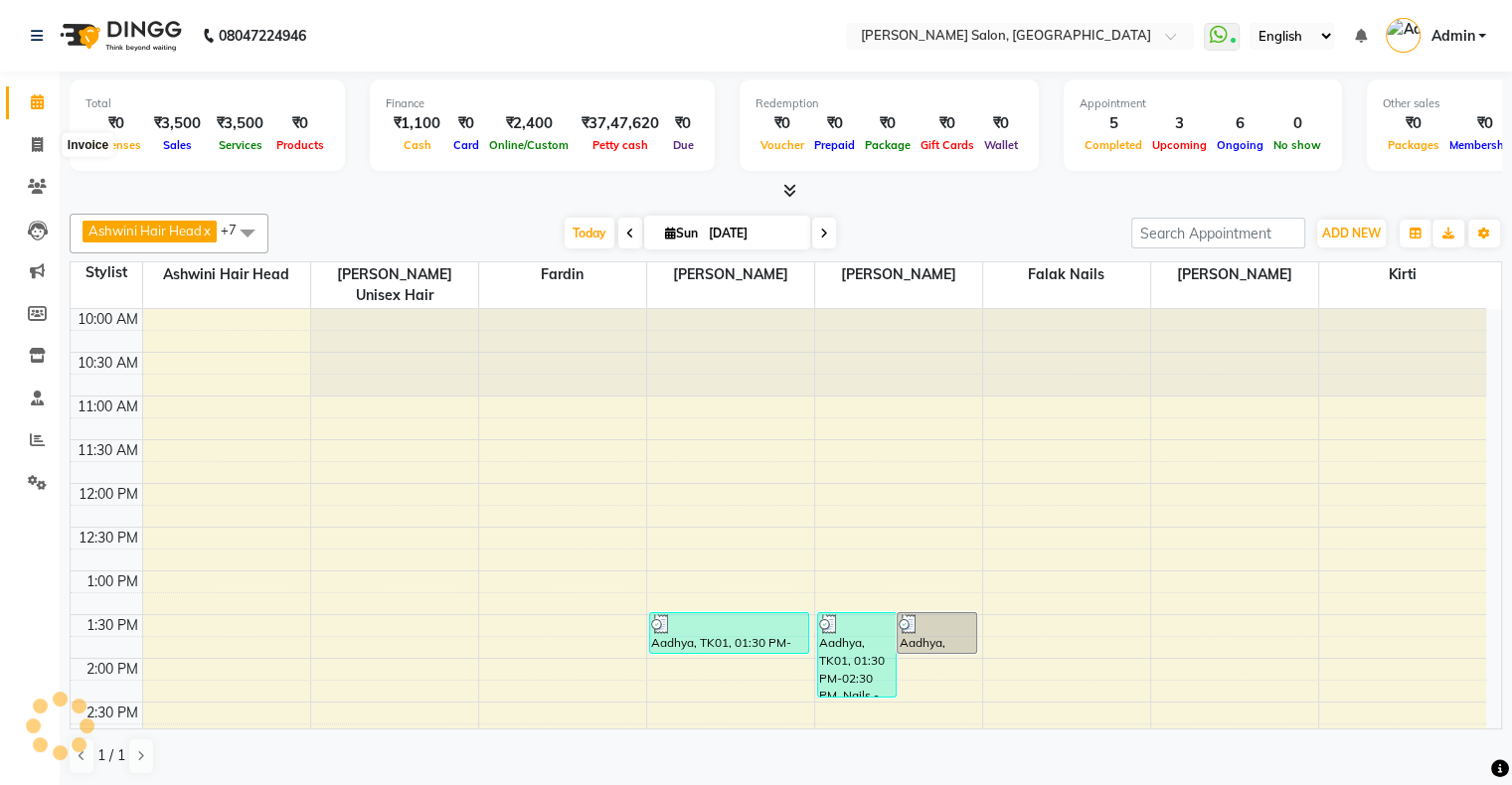 select on "service" 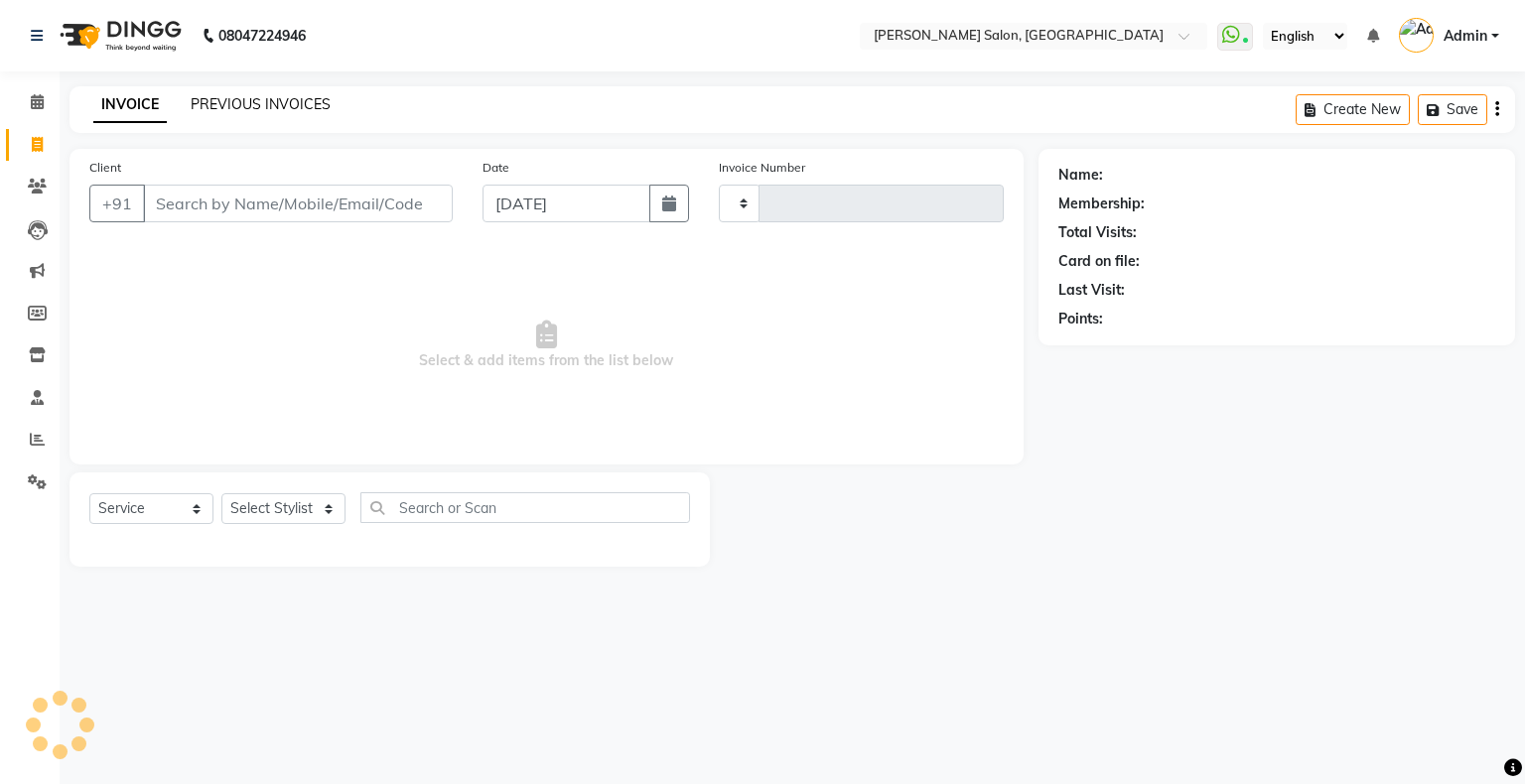 type on "1114" 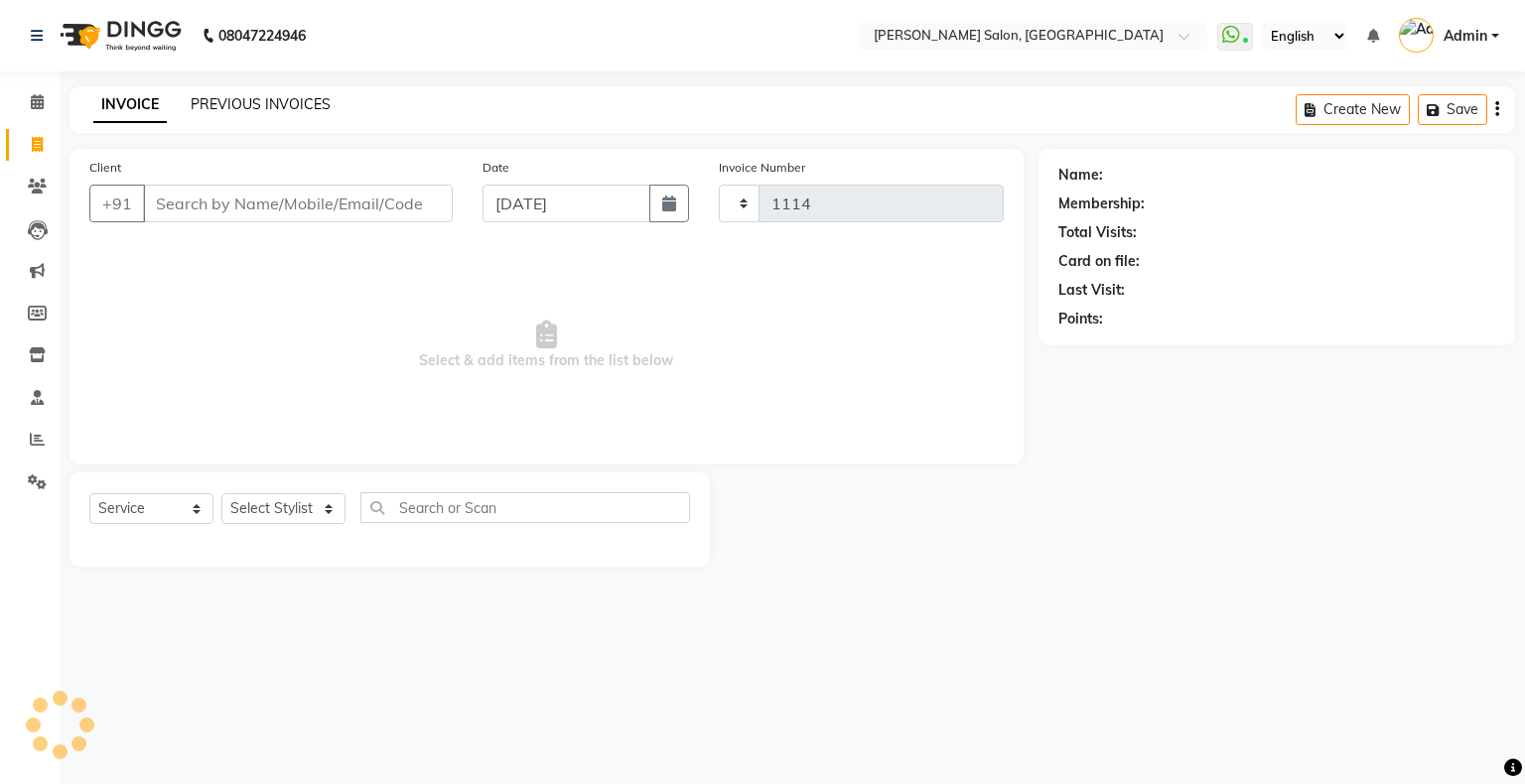 select on "4073" 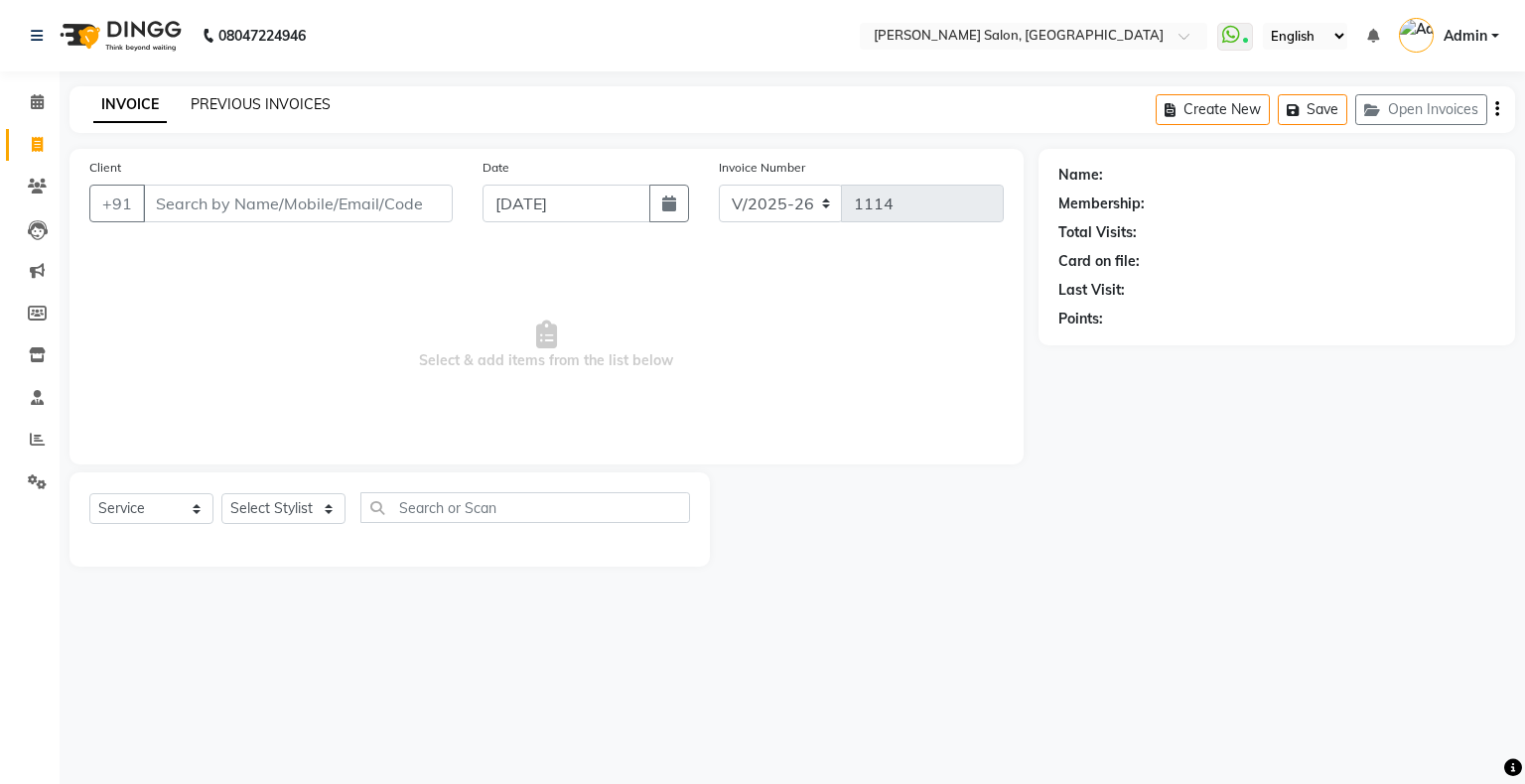 click on "PREVIOUS INVOICES" 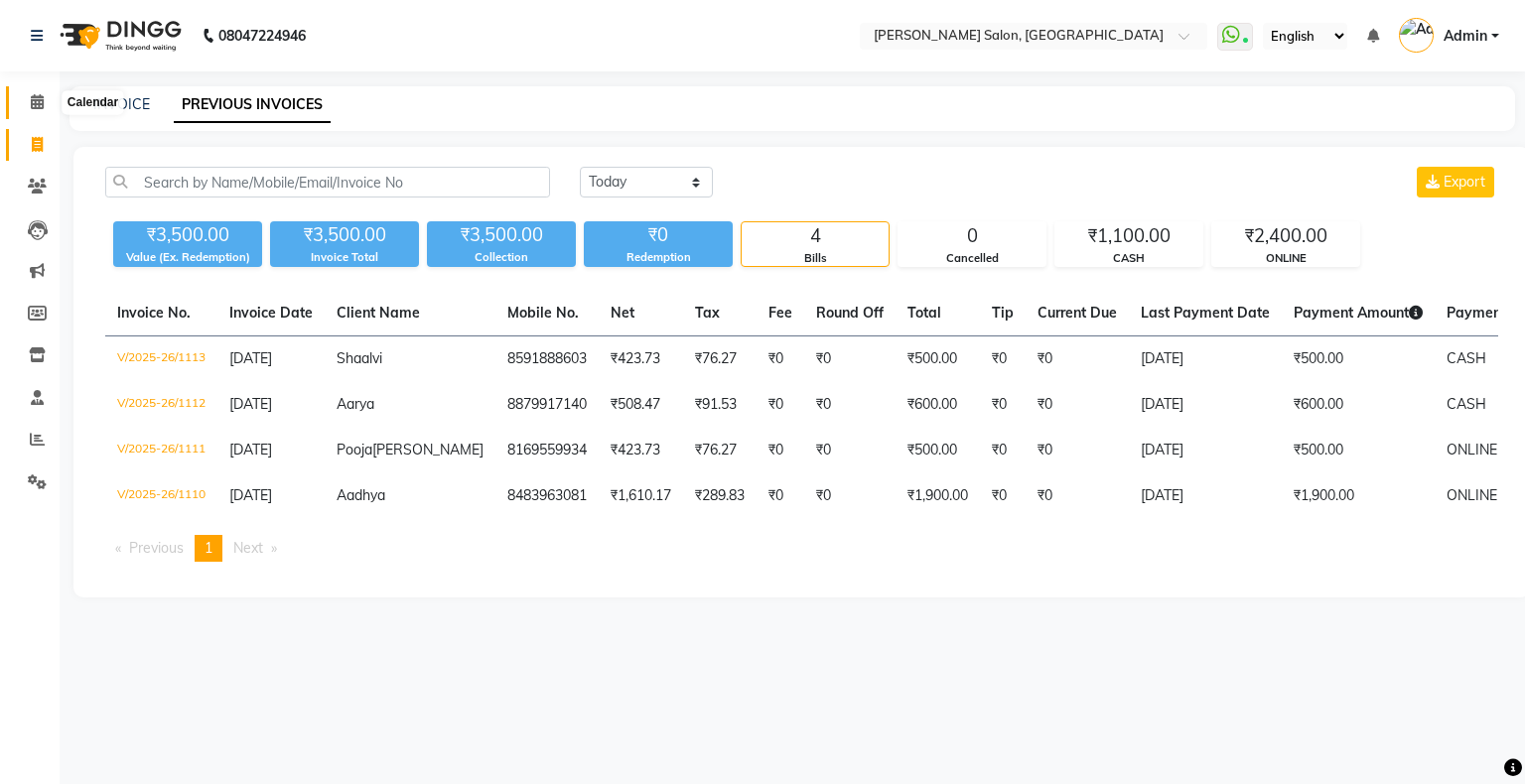 click 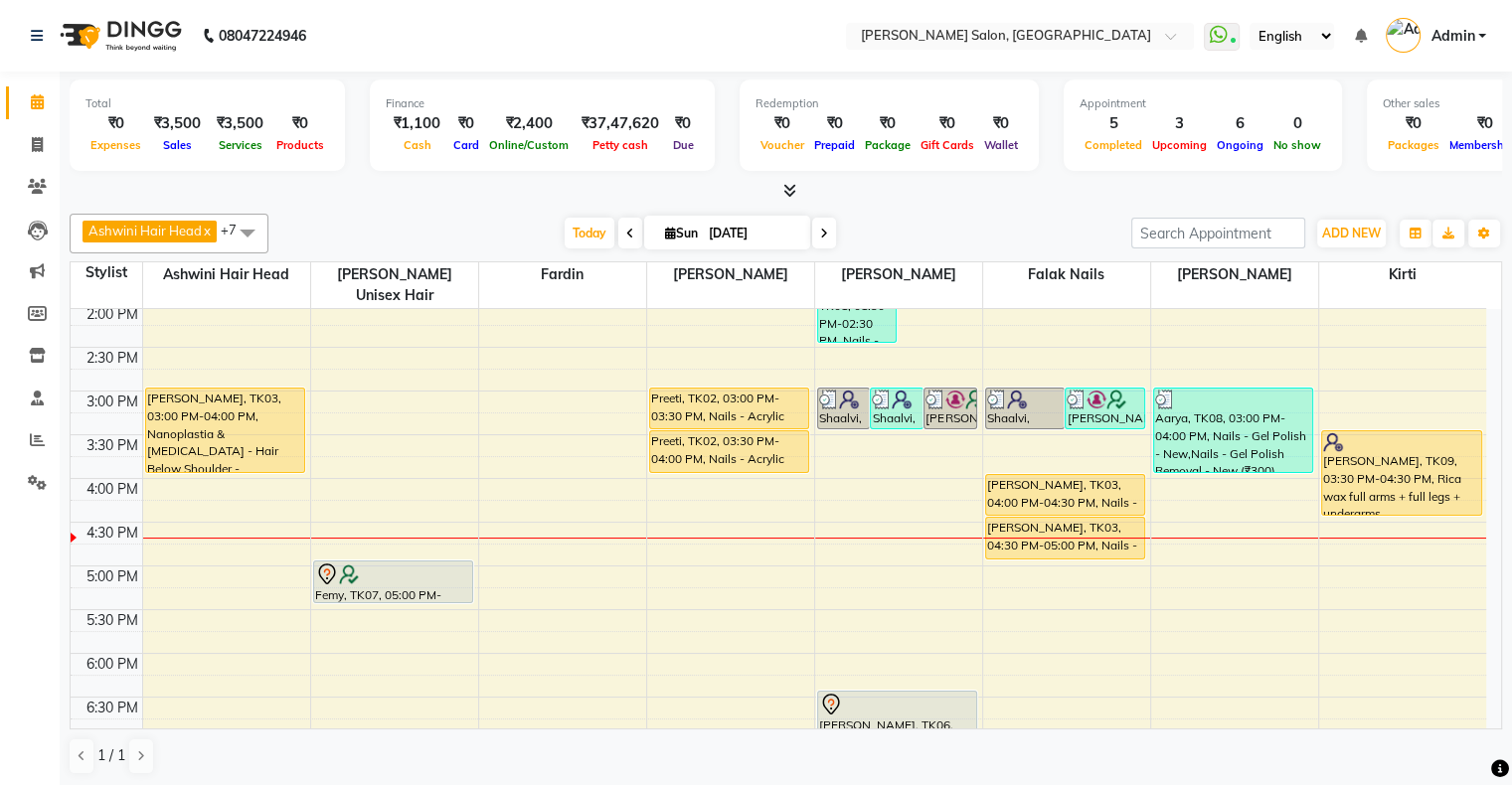 scroll, scrollTop: 322, scrollLeft: 0, axis: vertical 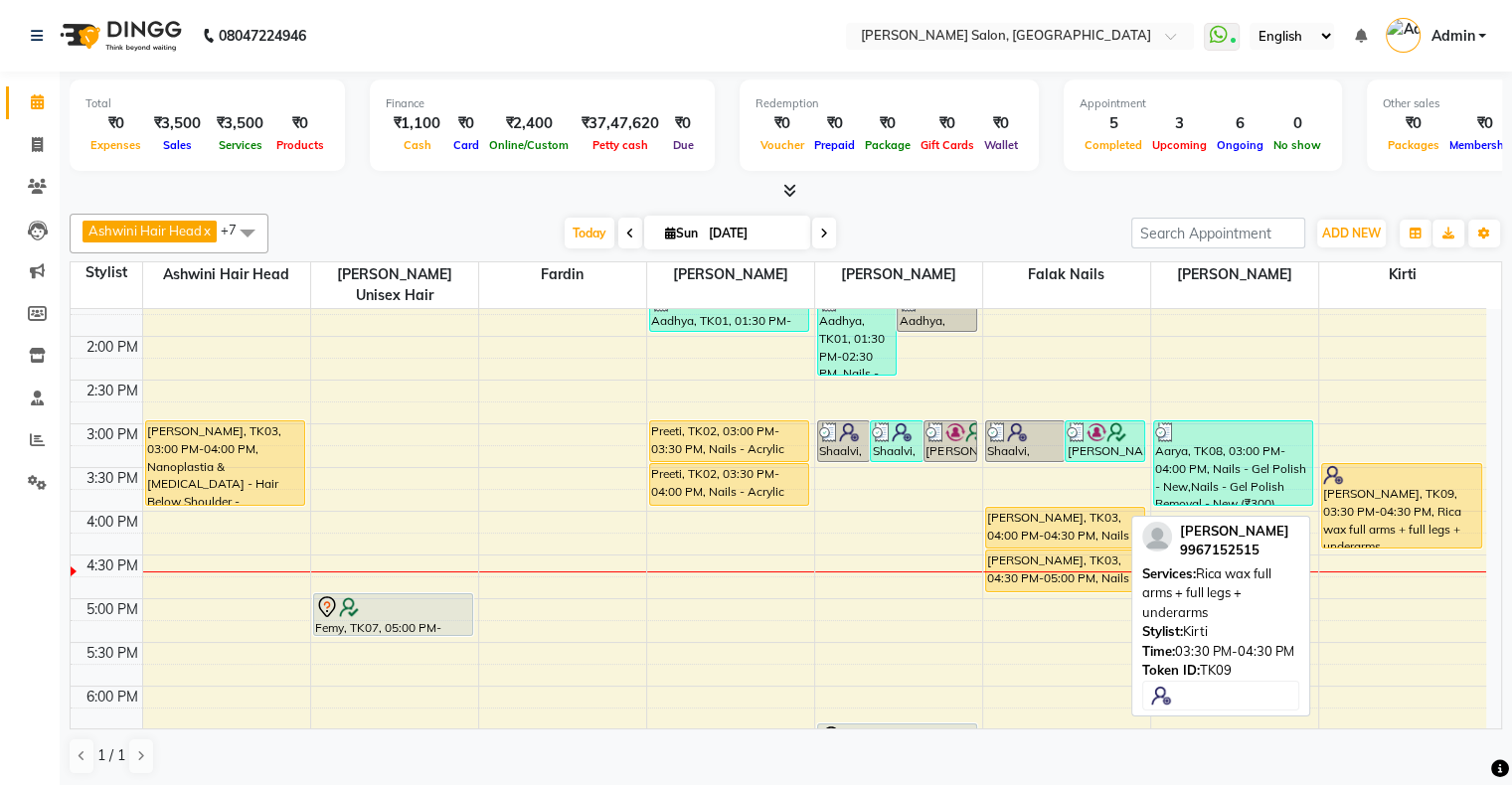 click at bounding box center (1402, 475) 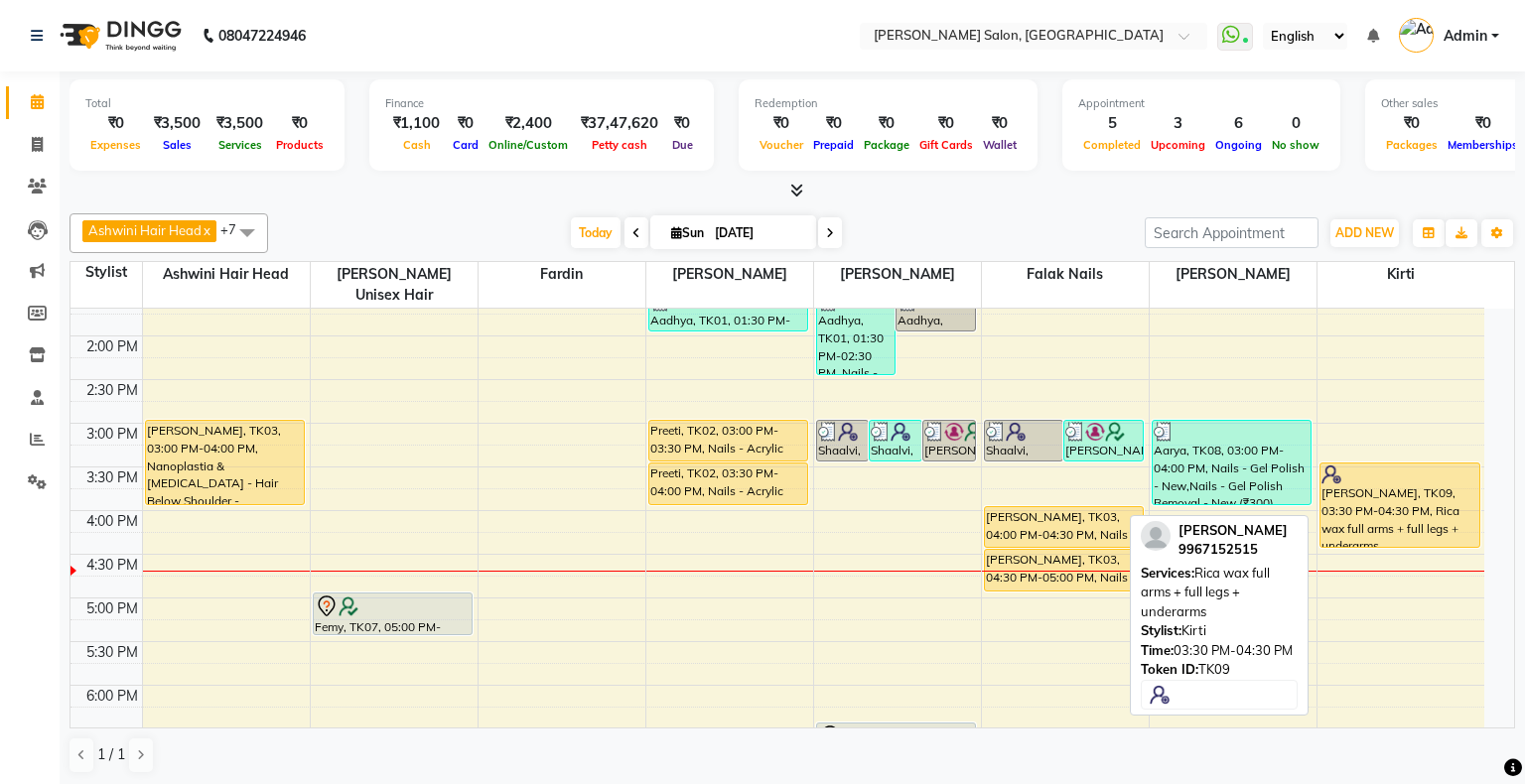 select on "1" 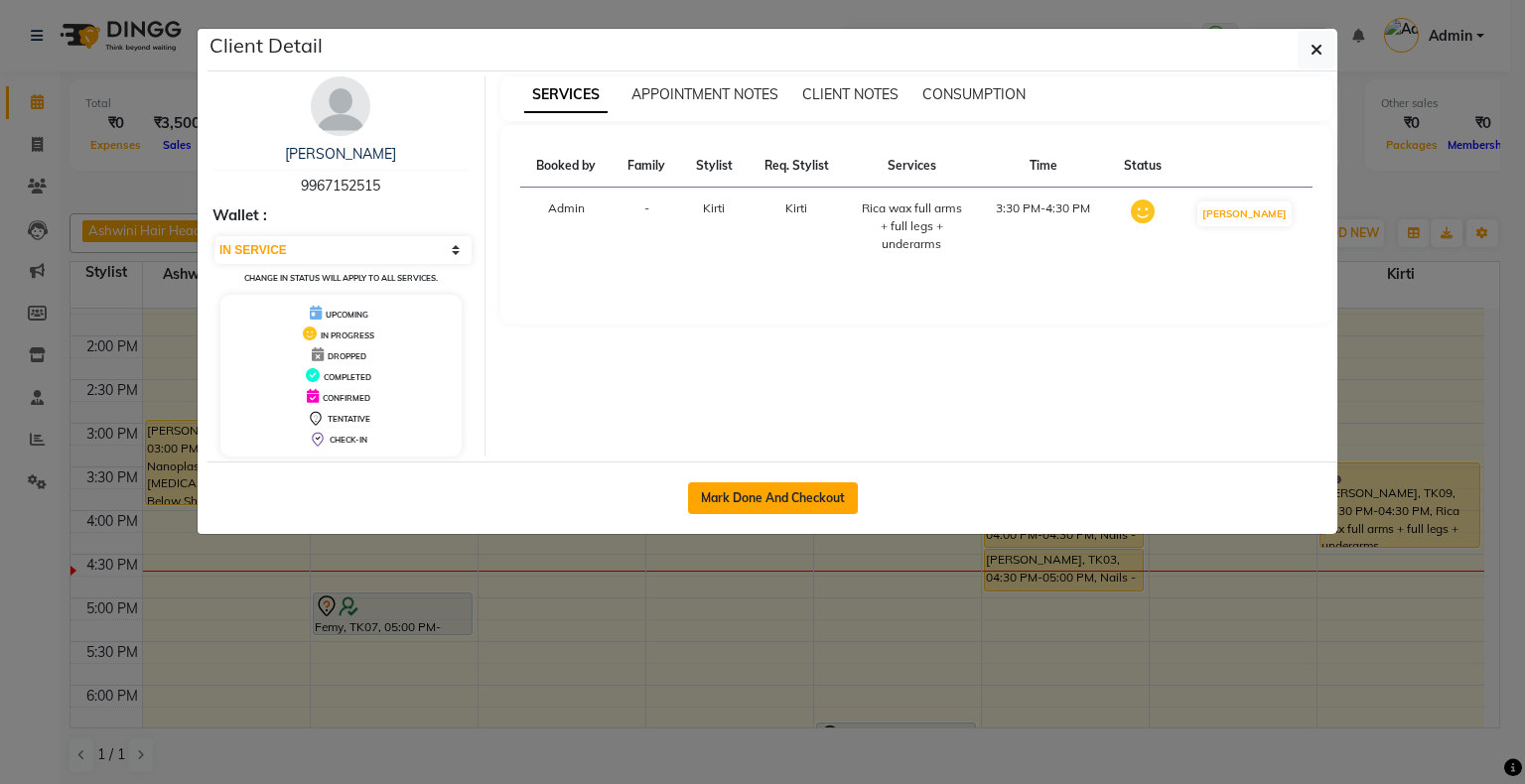 click on "Mark Done And Checkout" 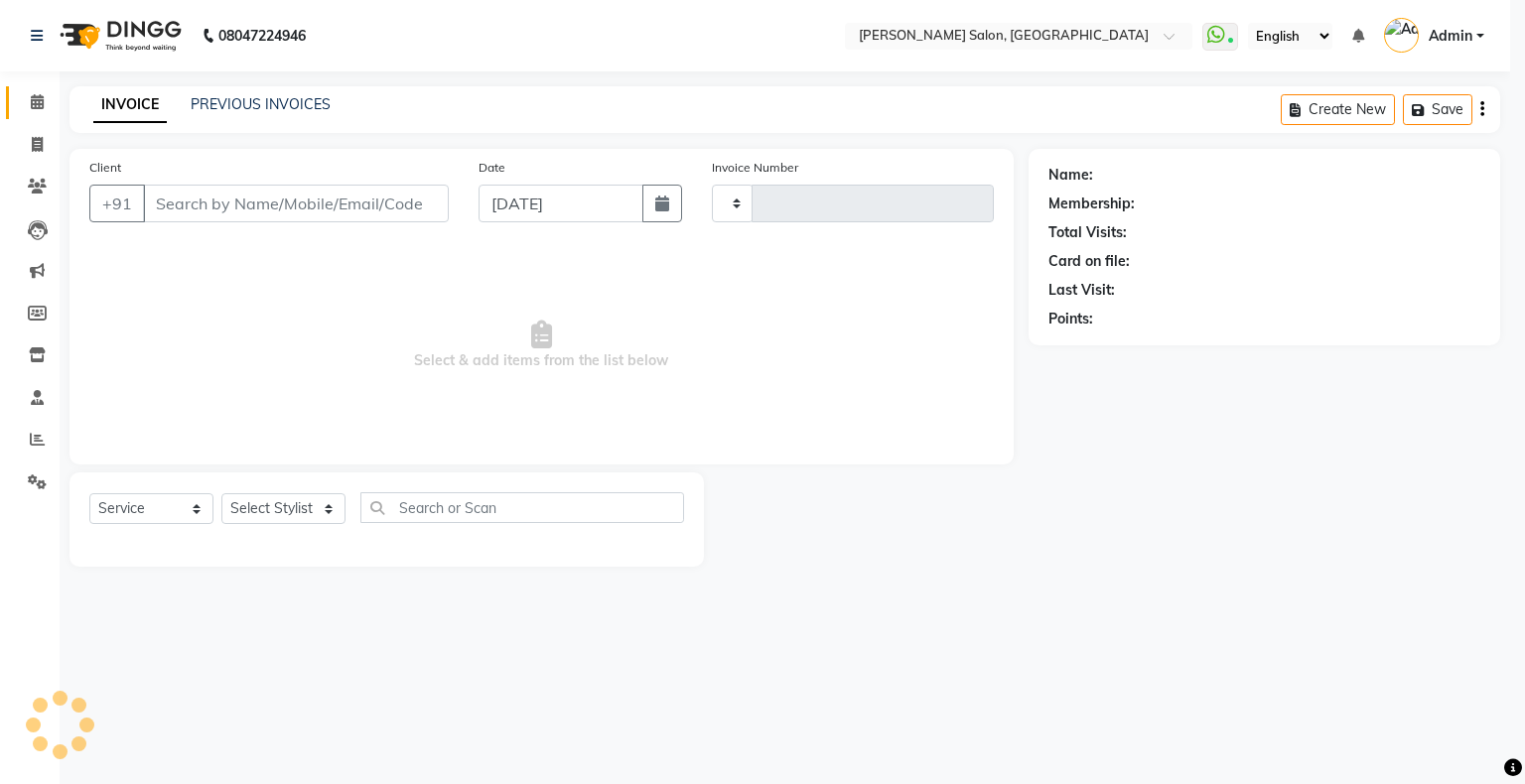 type on "1114" 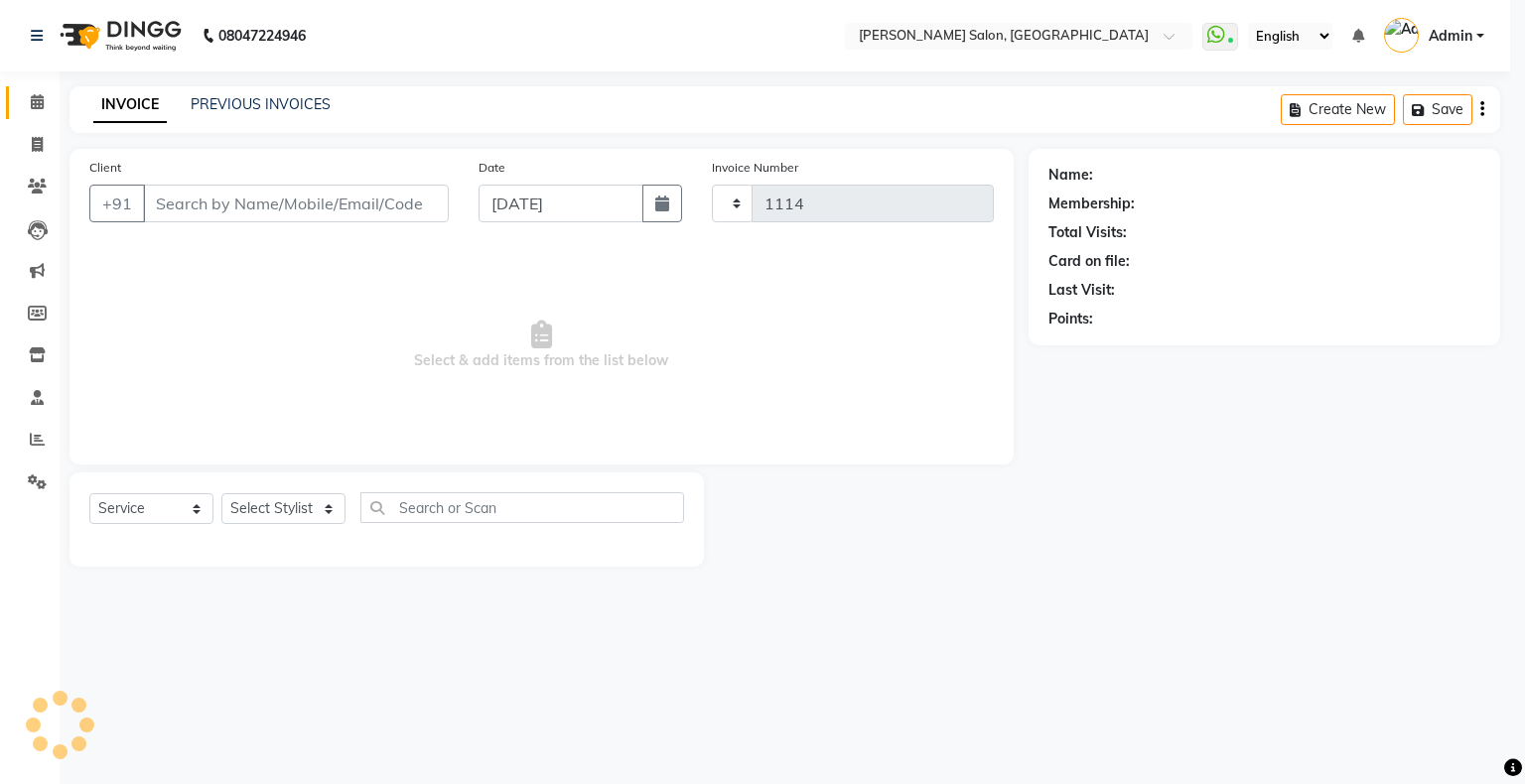 select on "4073" 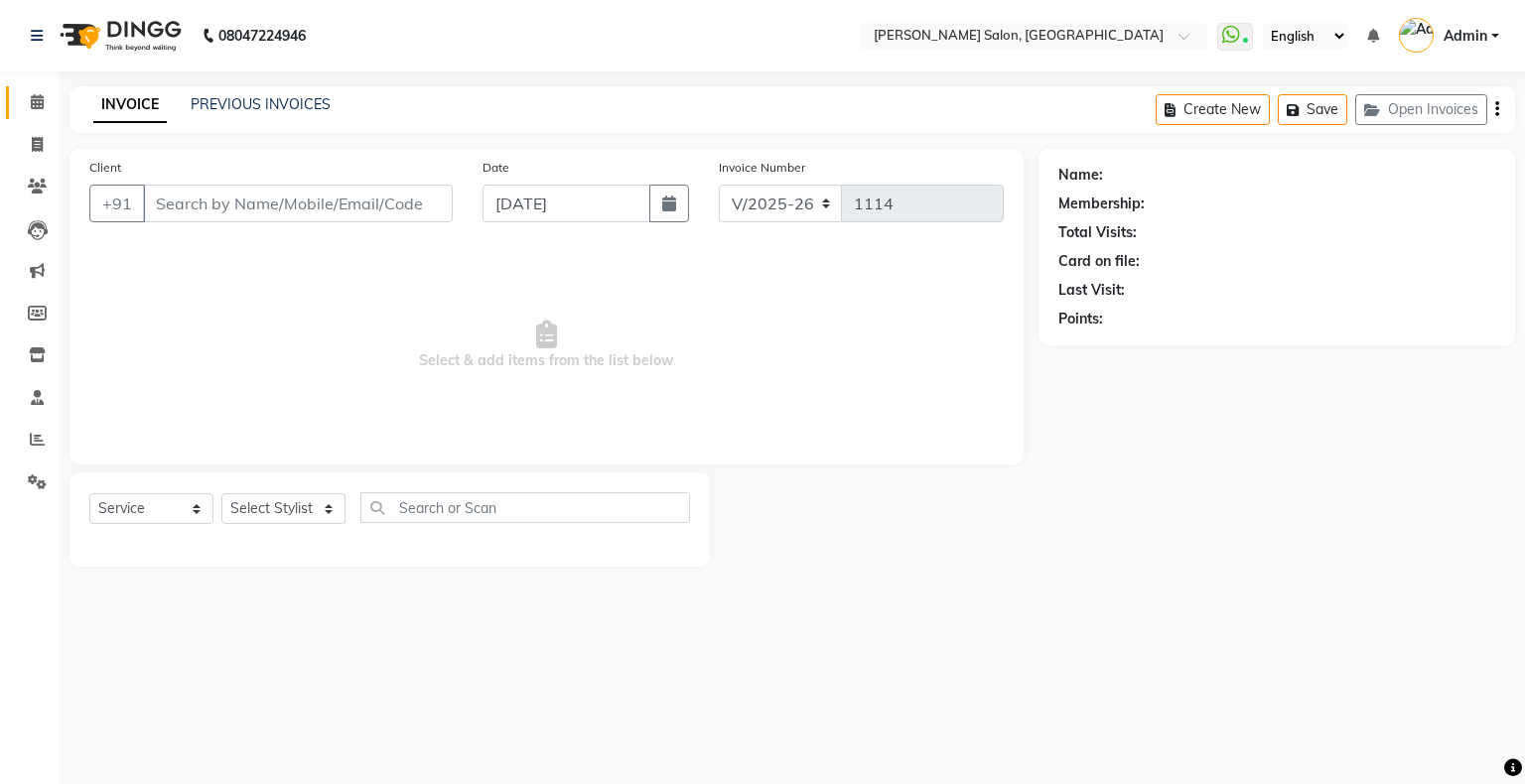 type on "9967152515" 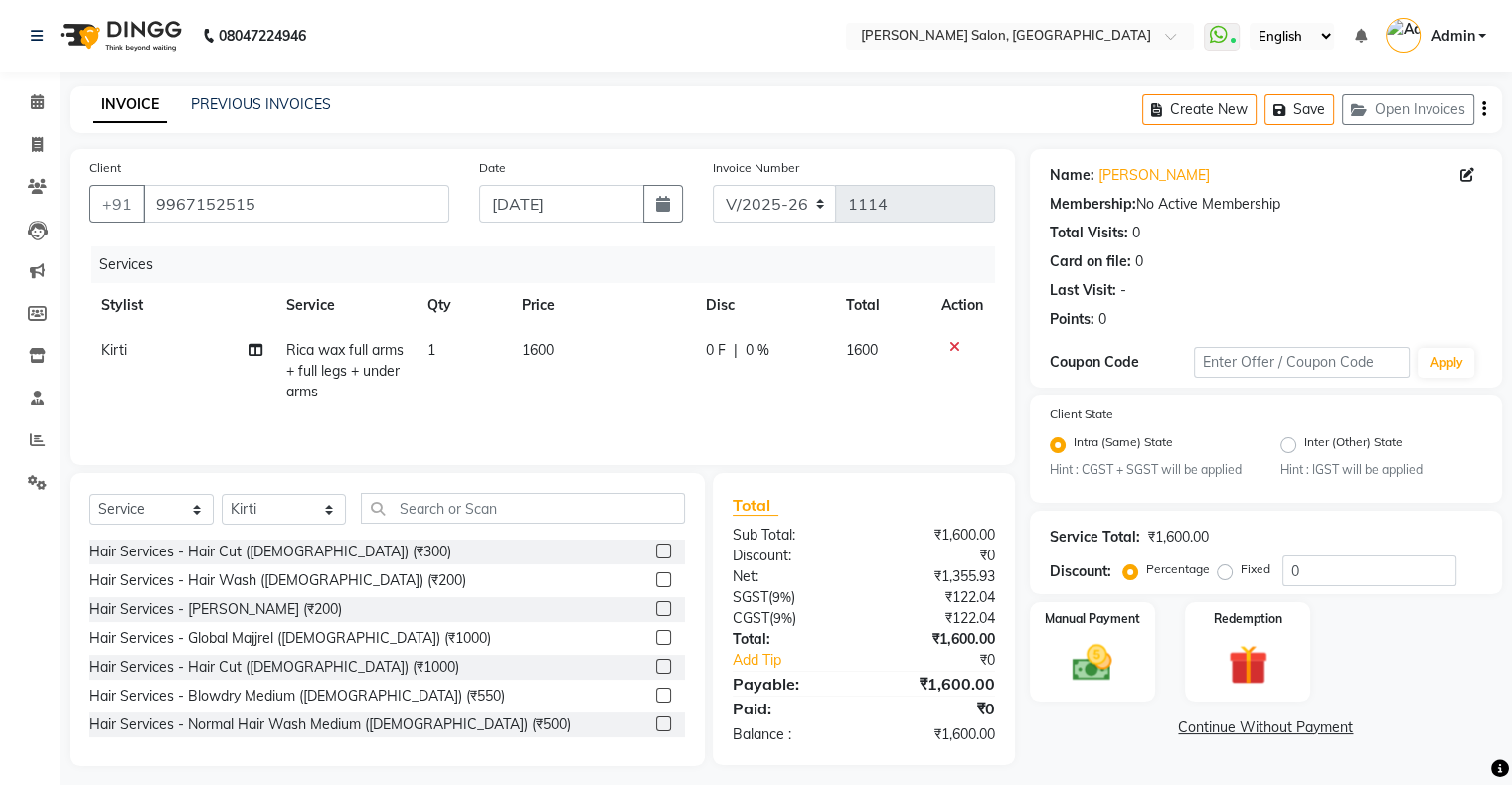 click 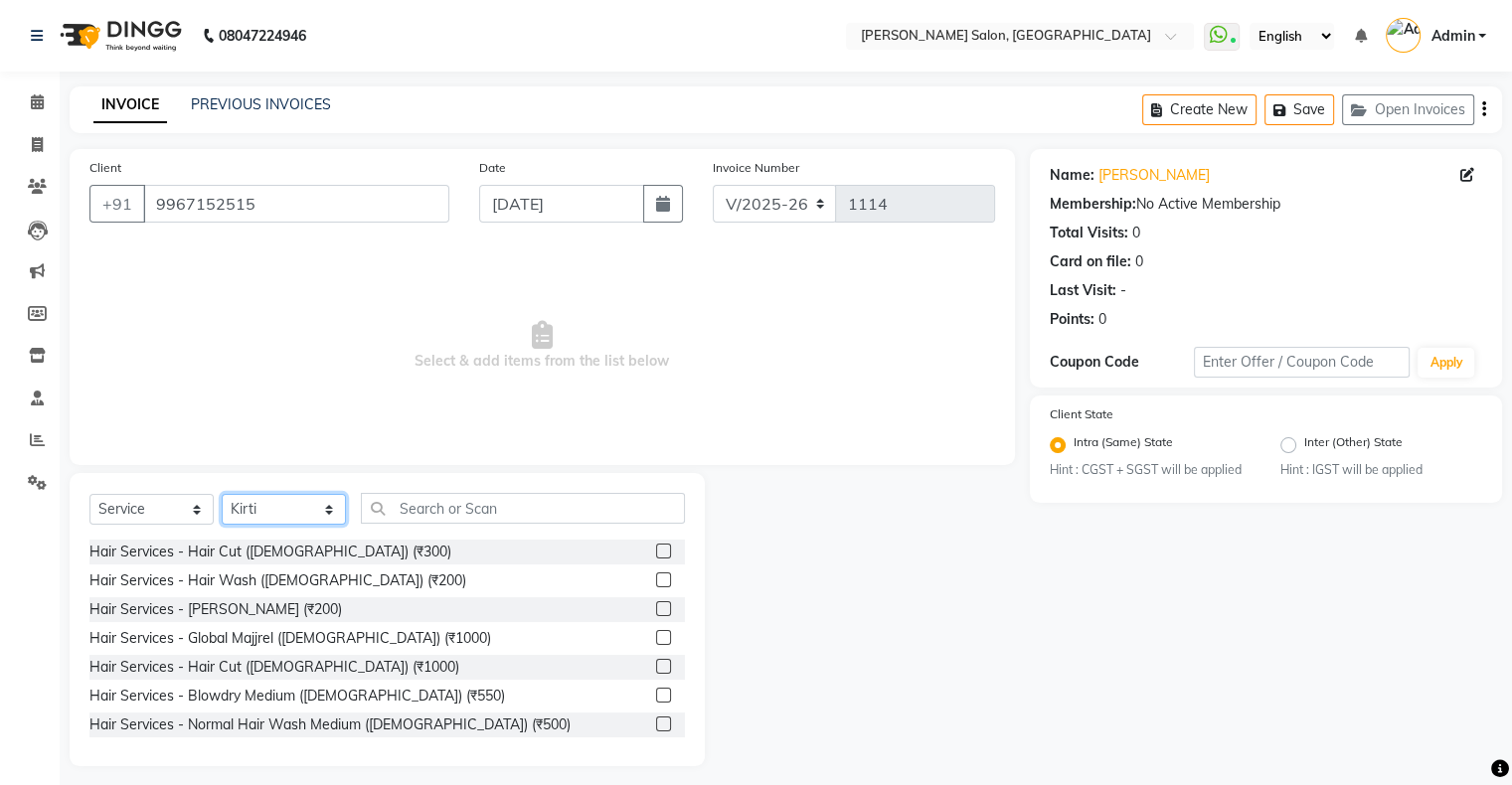 click on "Select Stylist Akshay Divecha Ashwini Hair Head Falak Nails Fardin Kirti Nida FD Pradip Vaishnav Sanjana  Shubhada Susmita Vidhi Veera Vivek Unisex hair" 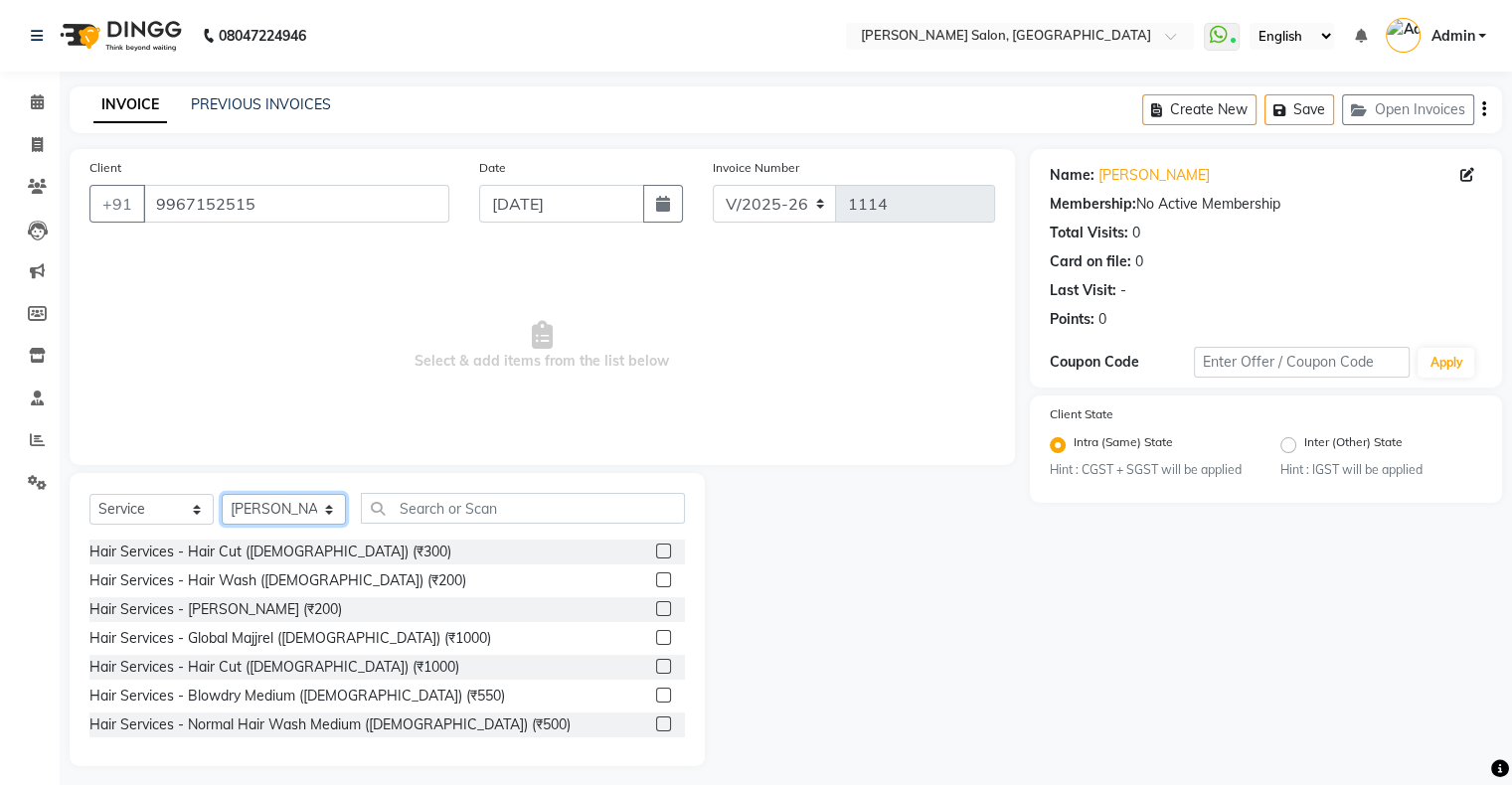 click on "Select Stylist Akshay Divecha Ashwini Hair Head Falak Nails Fardin Kirti Nida FD Pradip Vaishnav Sanjana  Shubhada Susmita Vidhi Veera Vivek Unisex hair" 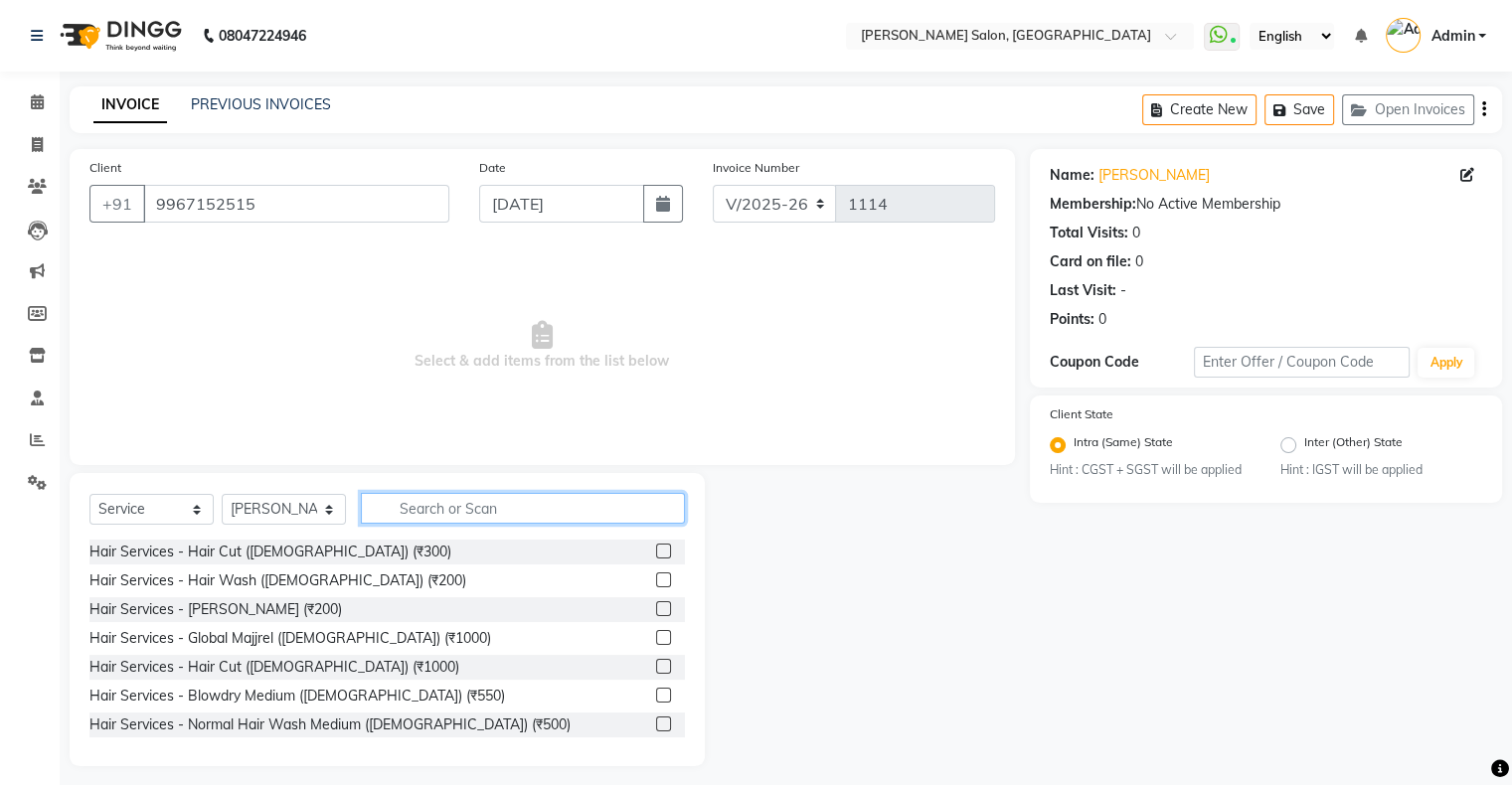 click 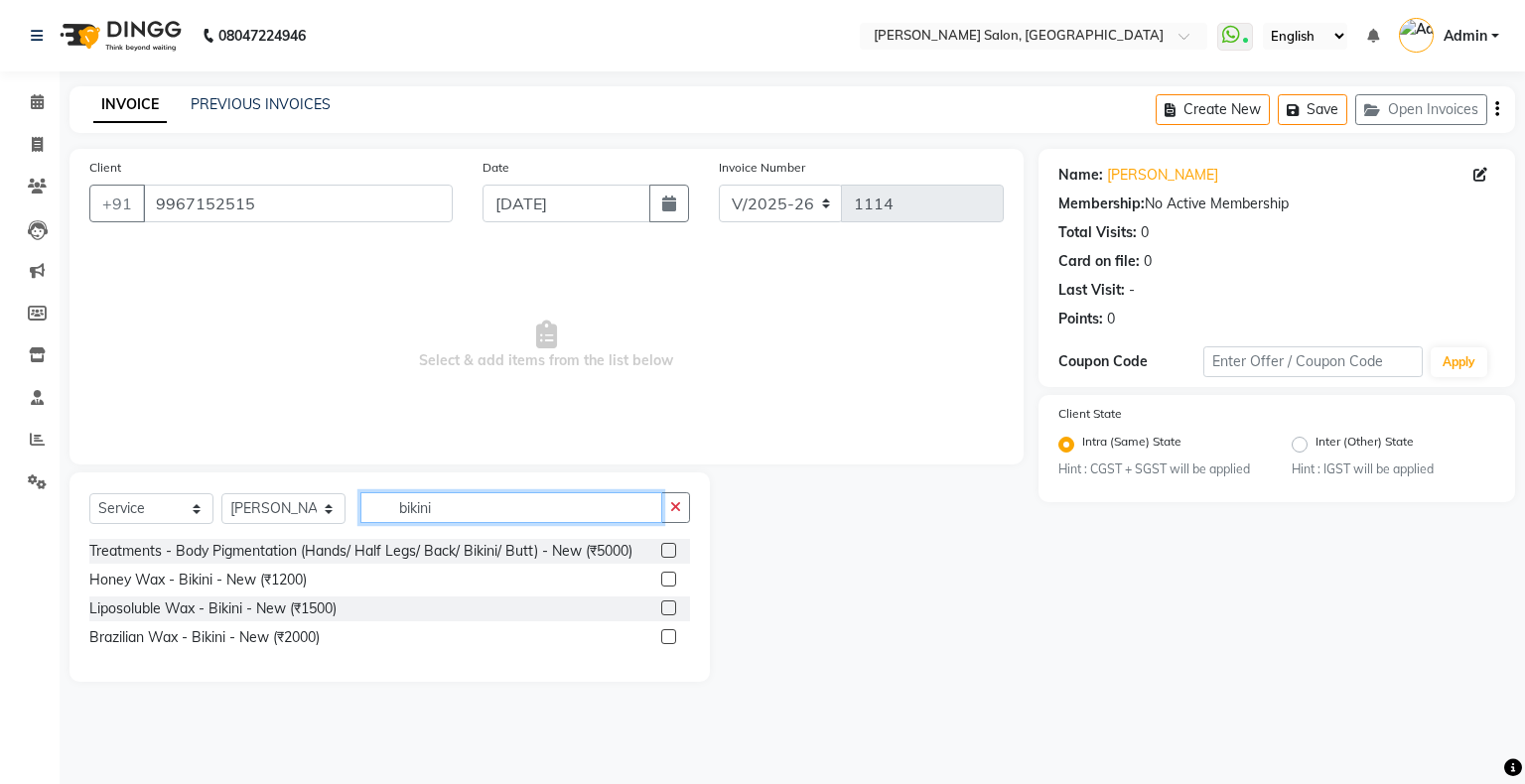 type on "bikini" 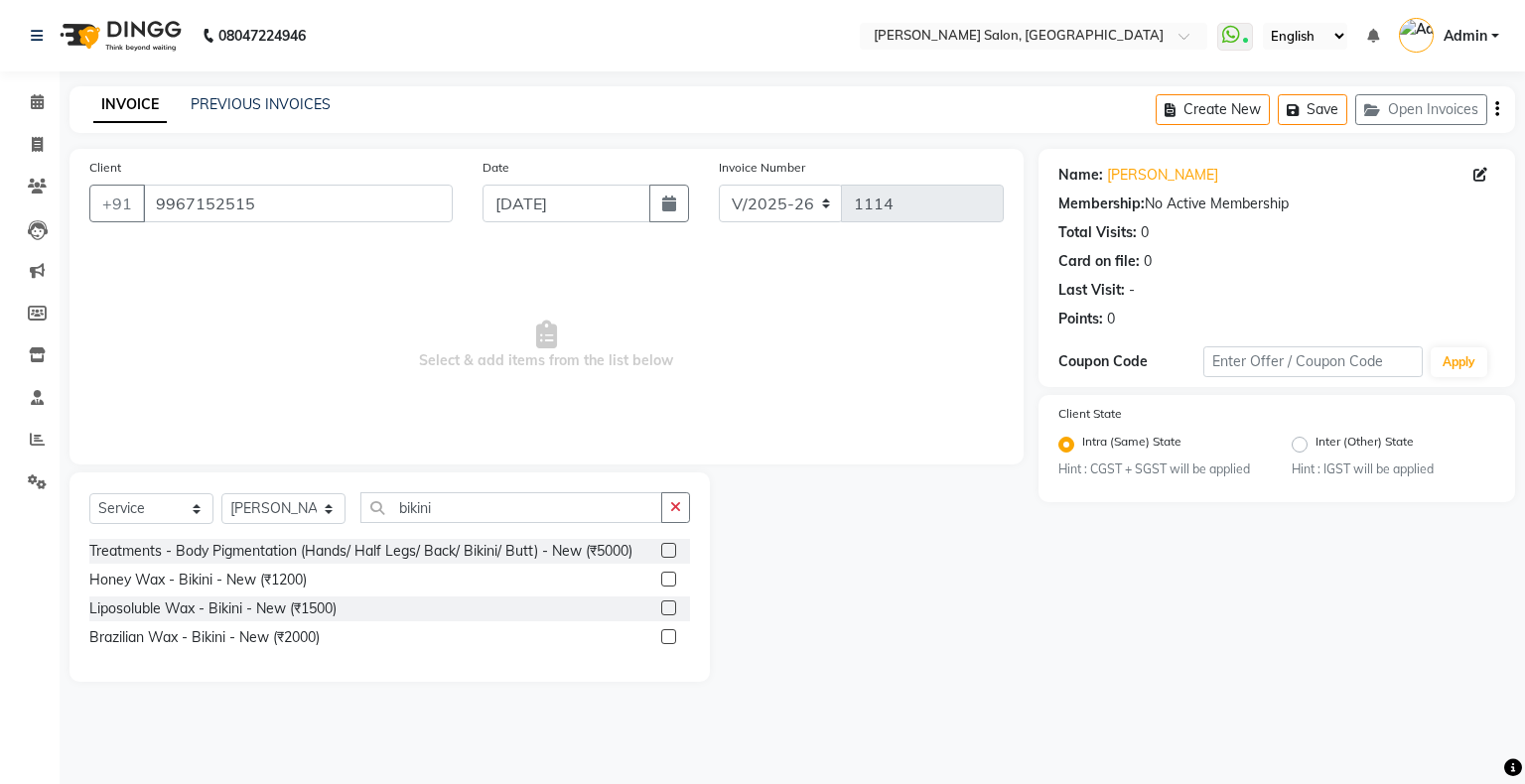 click 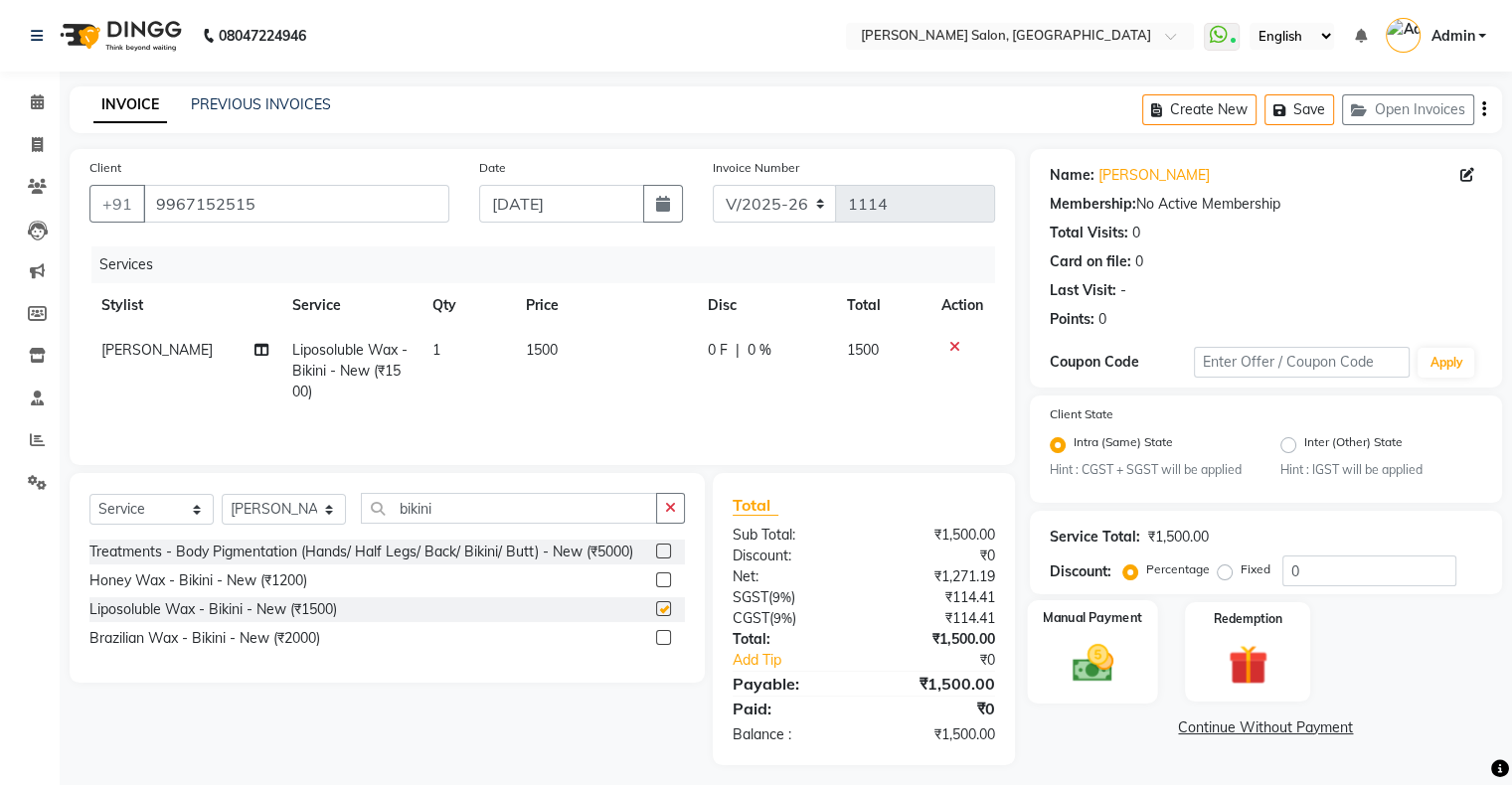 checkbox on "false" 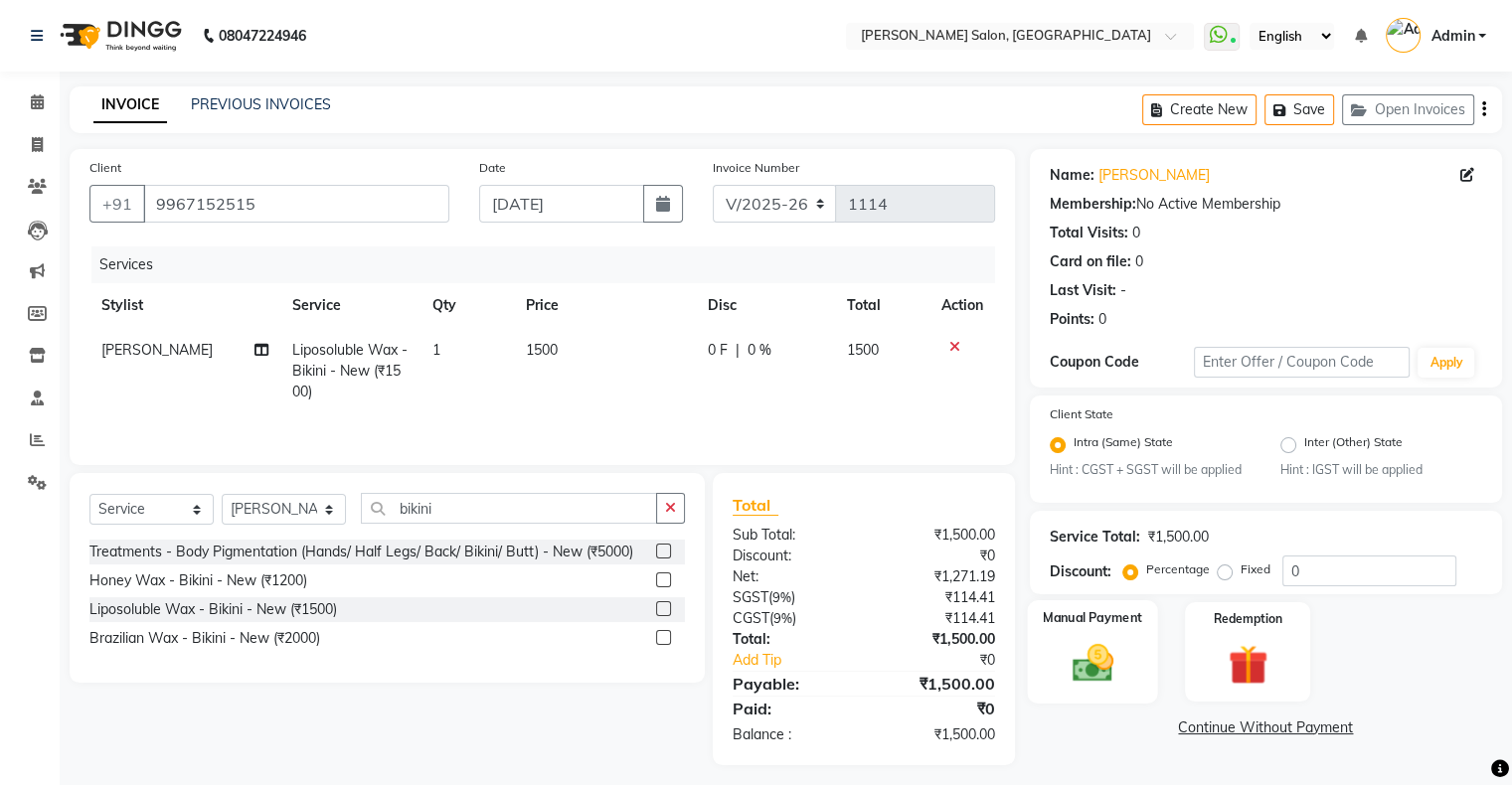 scroll, scrollTop: 10, scrollLeft: 0, axis: vertical 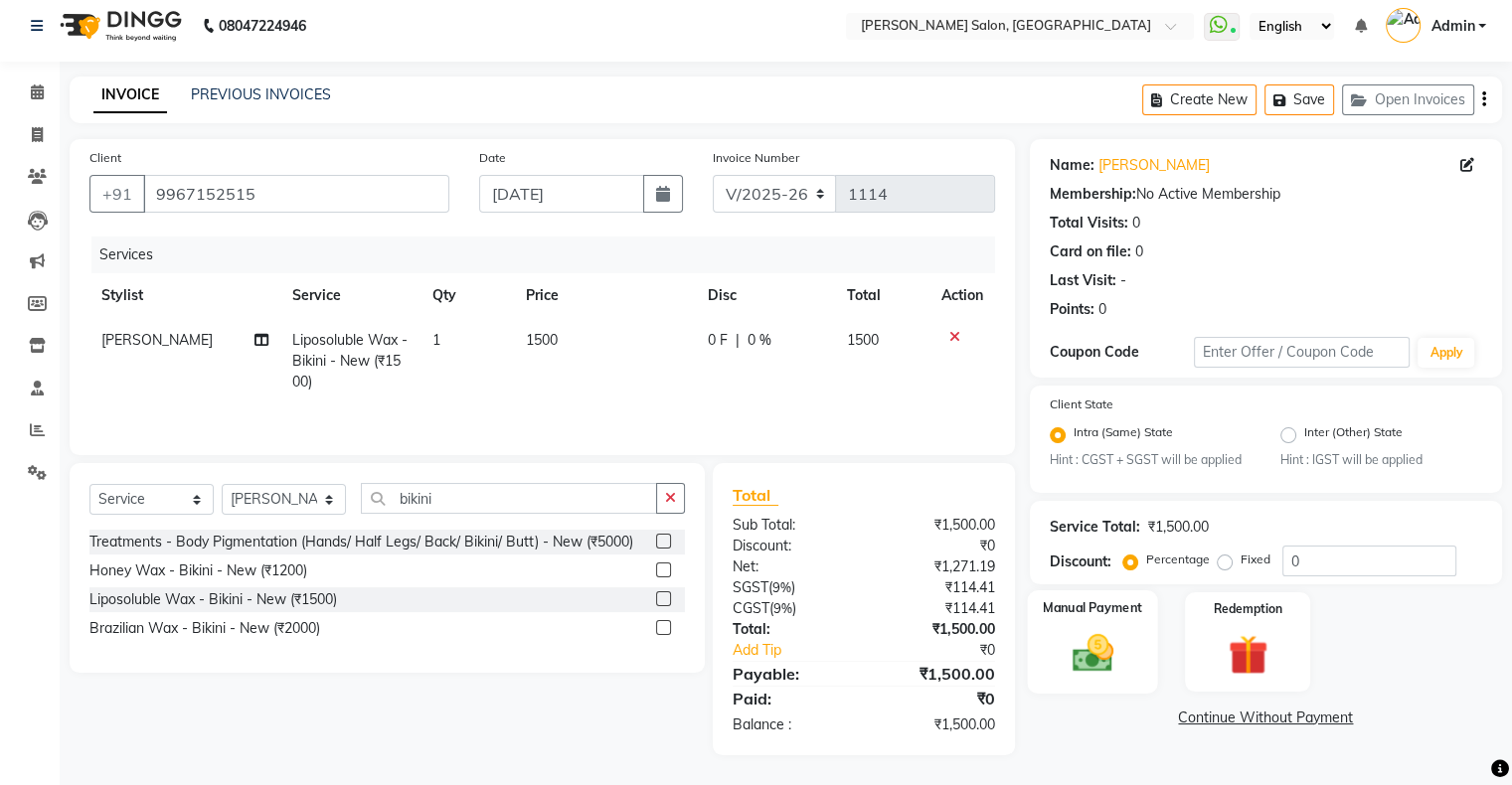 click 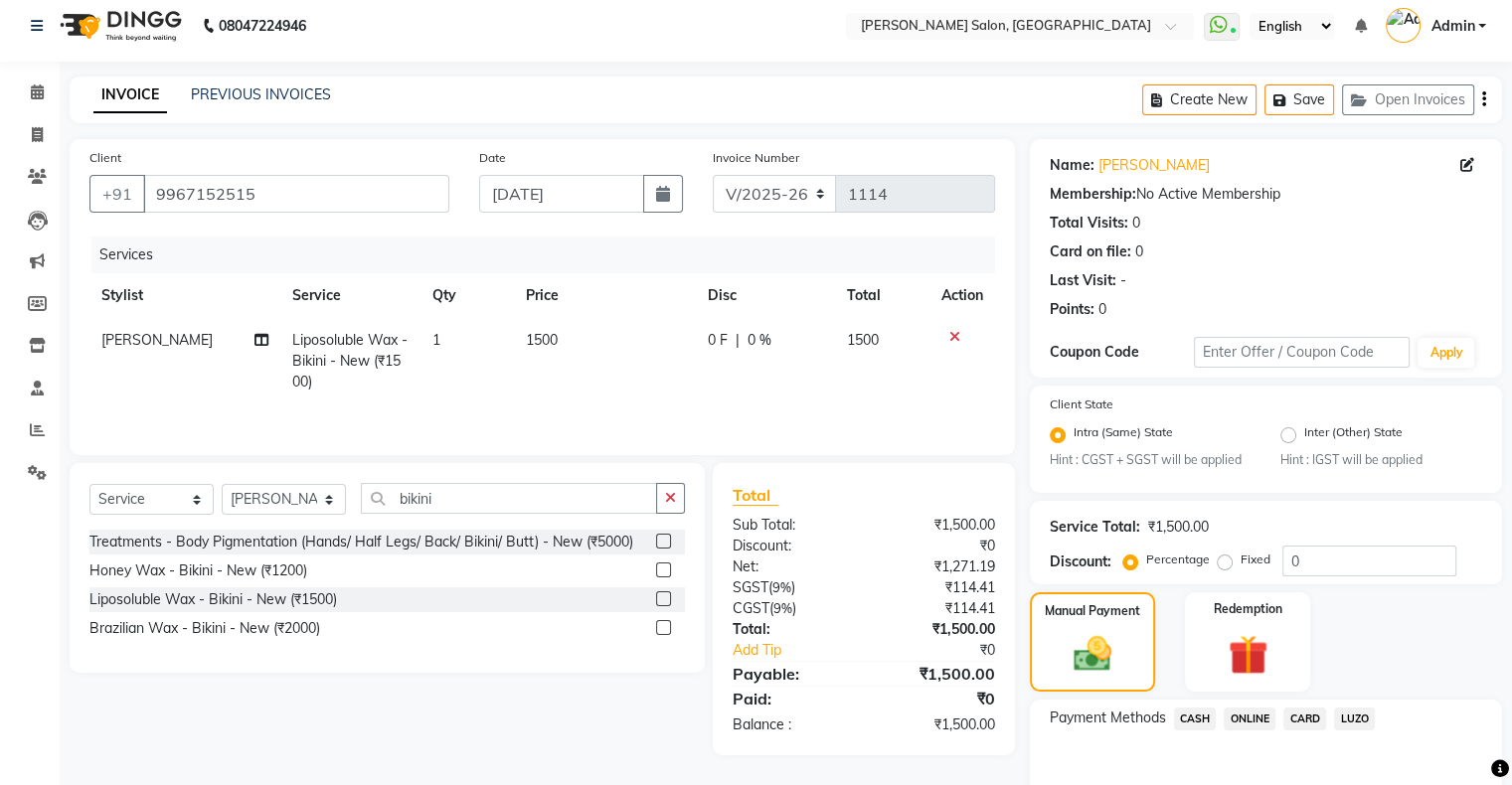 click on "CASH" 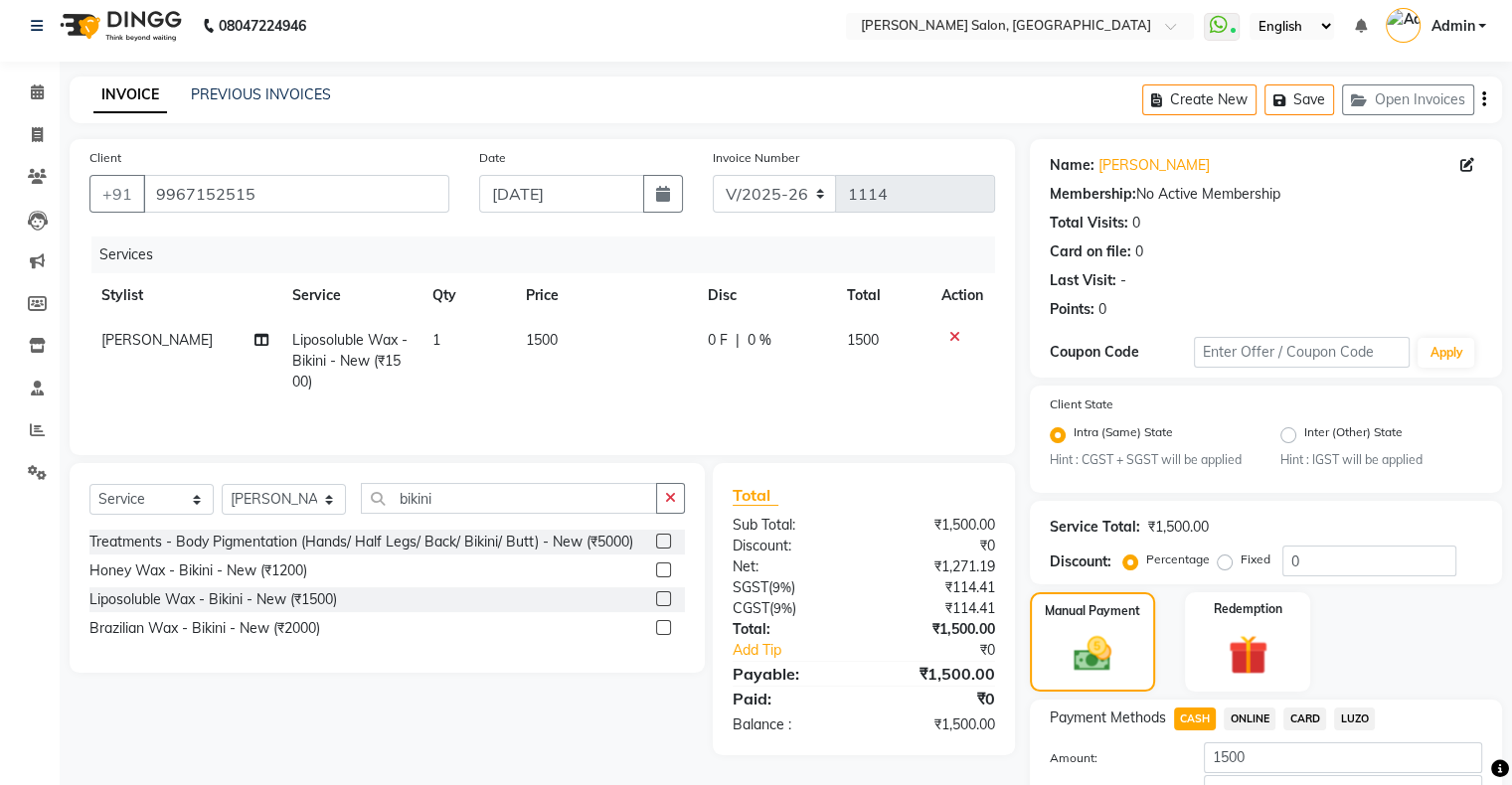 scroll, scrollTop: 147, scrollLeft: 0, axis: vertical 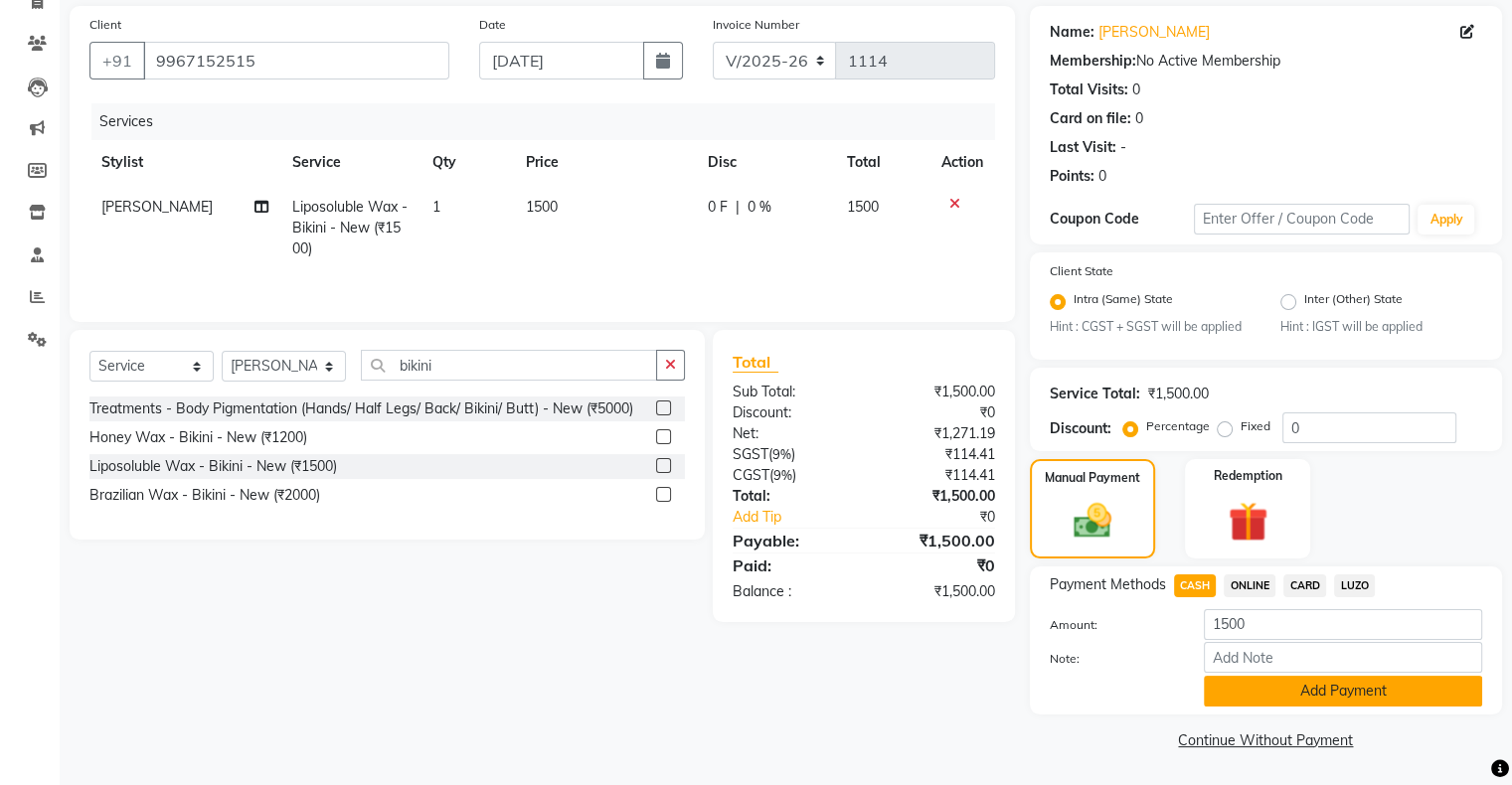 click on "Add Payment" 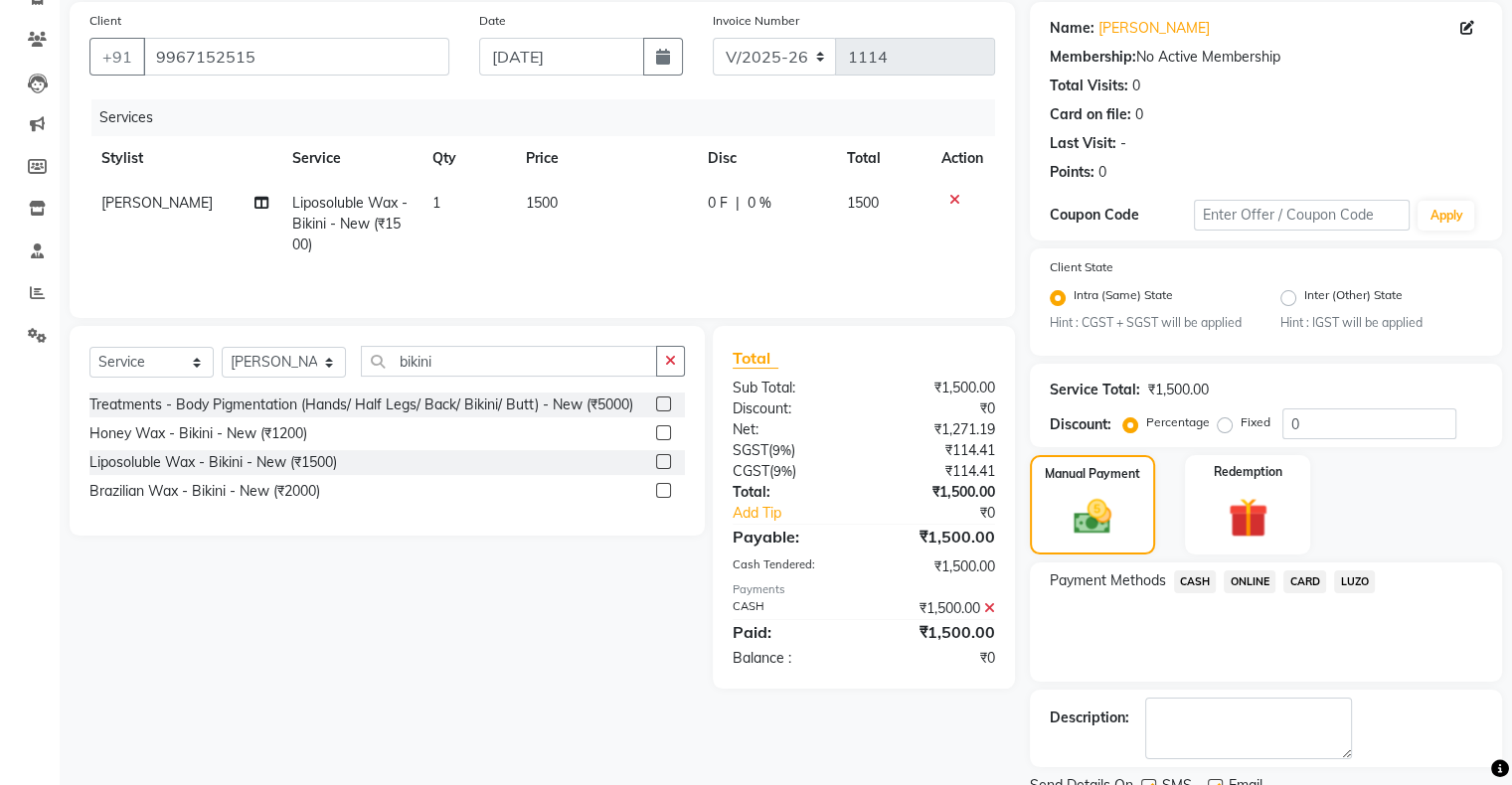 scroll, scrollTop: 227, scrollLeft: 0, axis: vertical 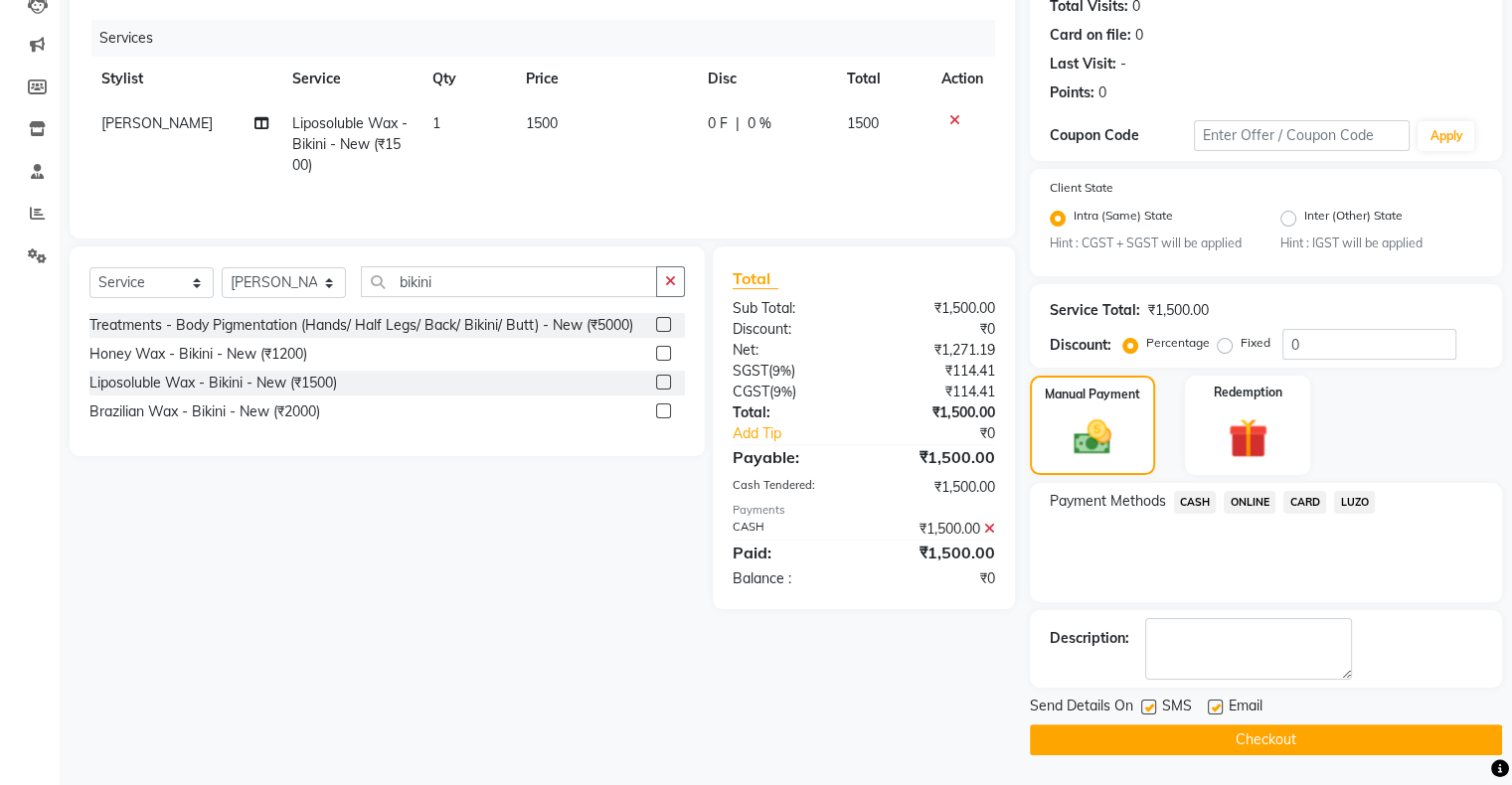 click on "Checkout" 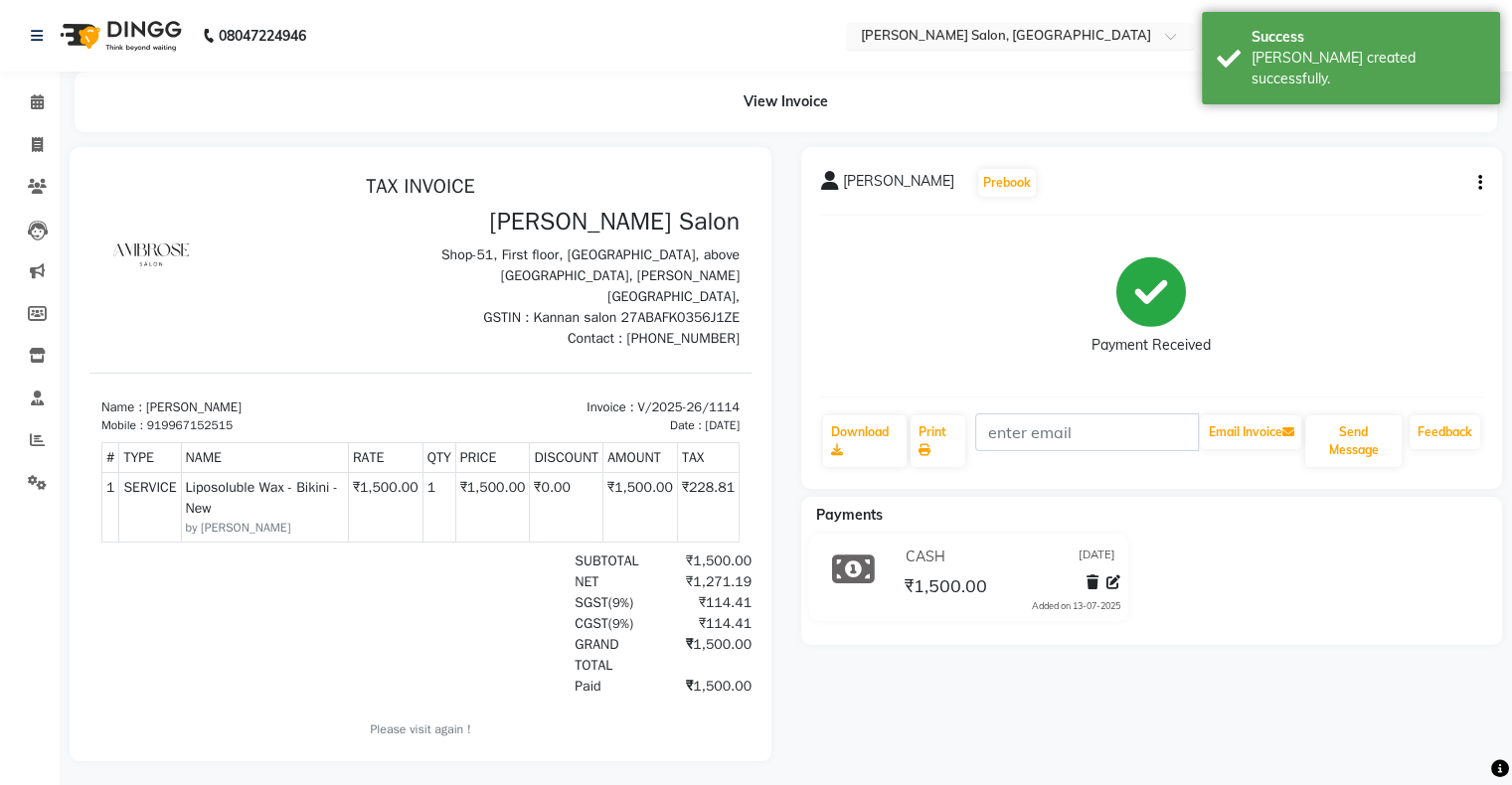 scroll, scrollTop: 0, scrollLeft: 0, axis: both 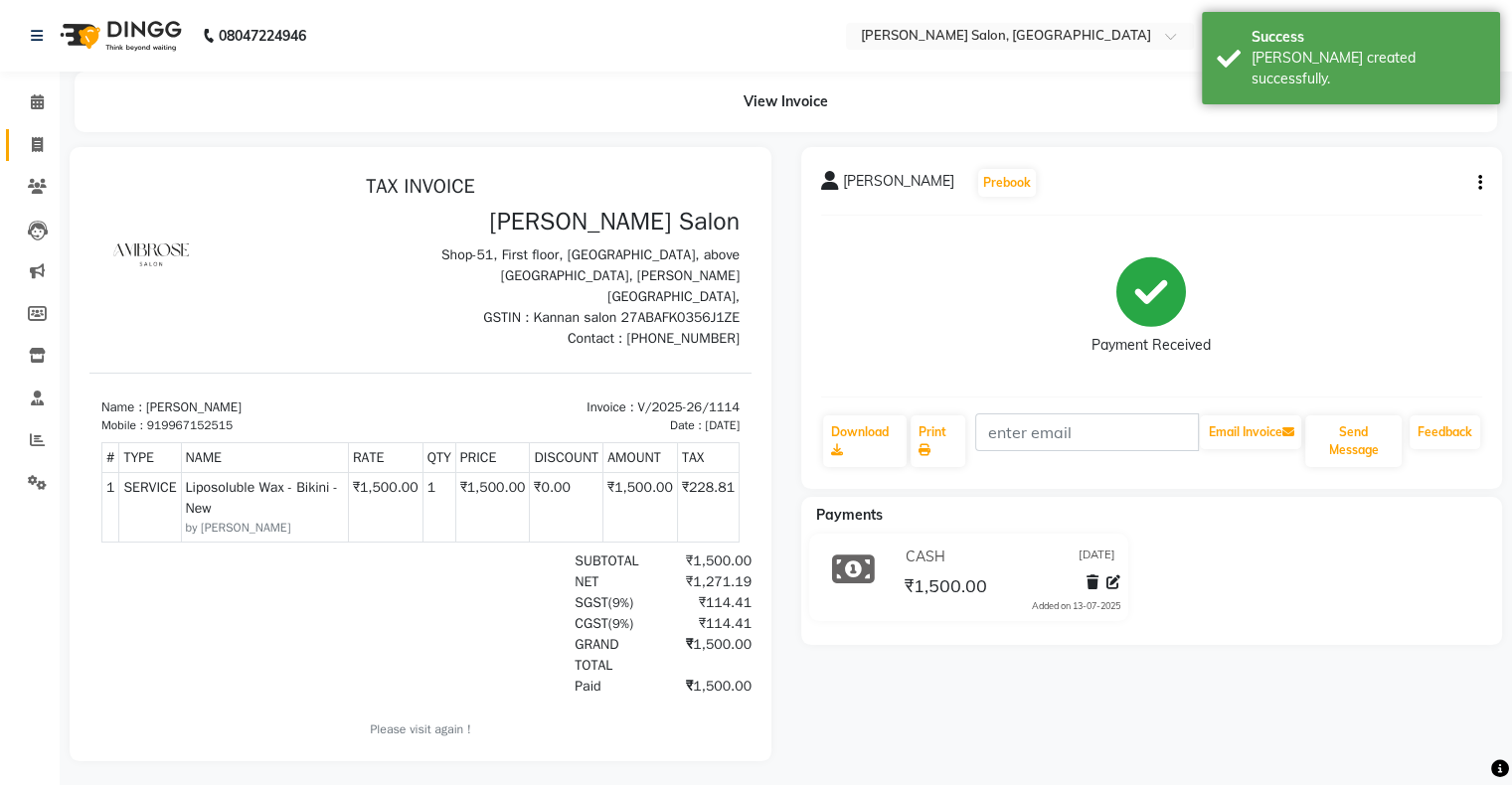 click 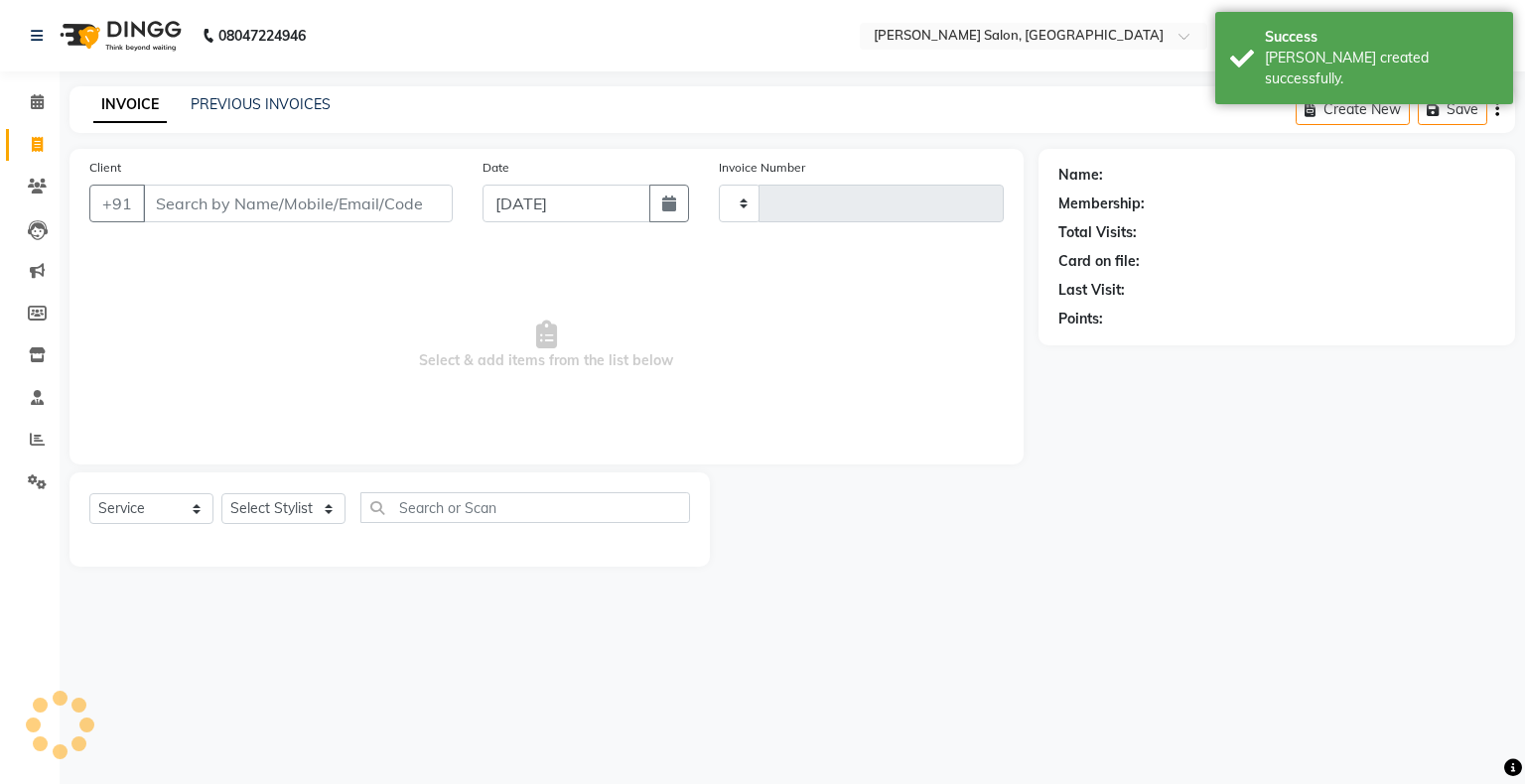type 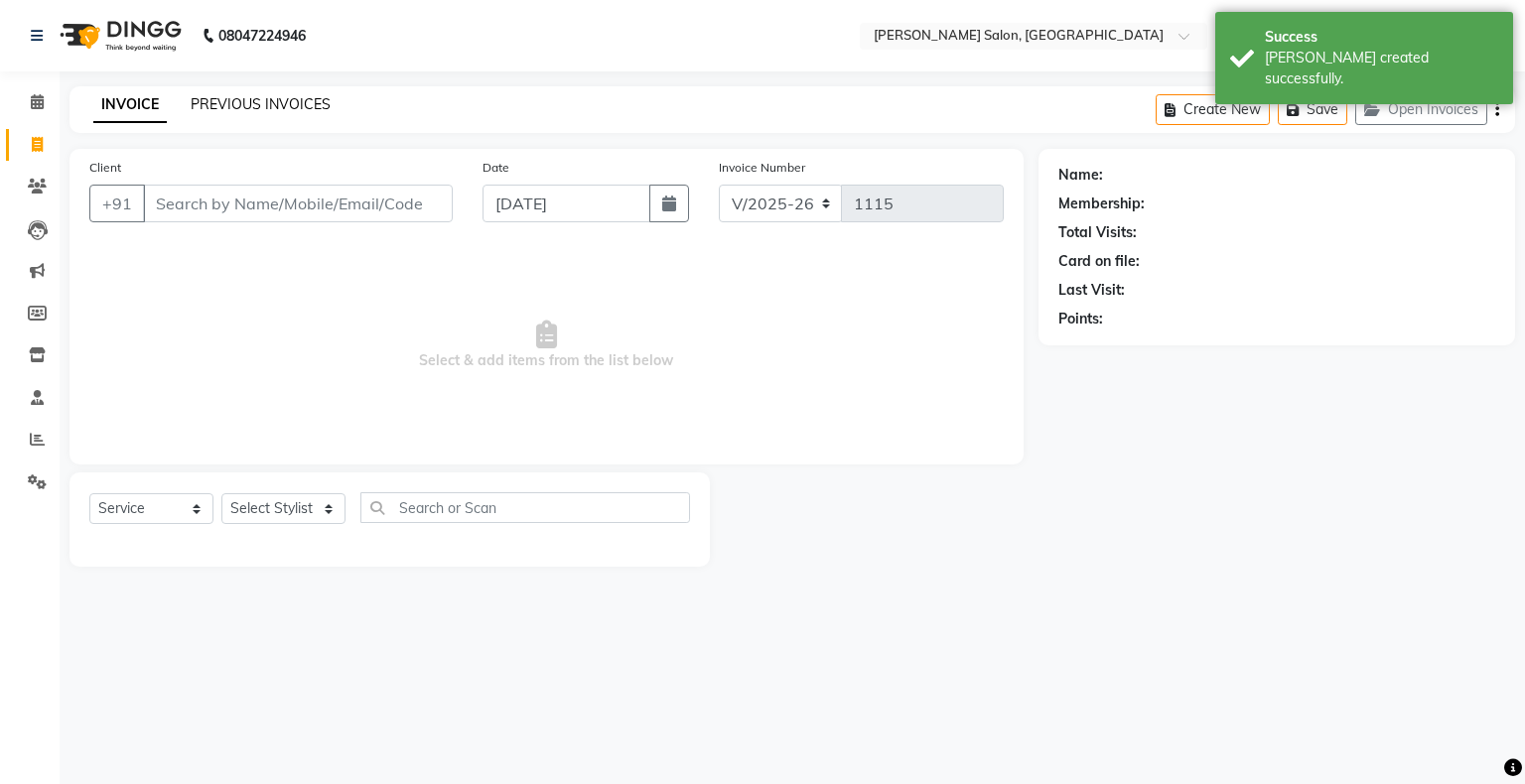 click on "PREVIOUS INVOICES" 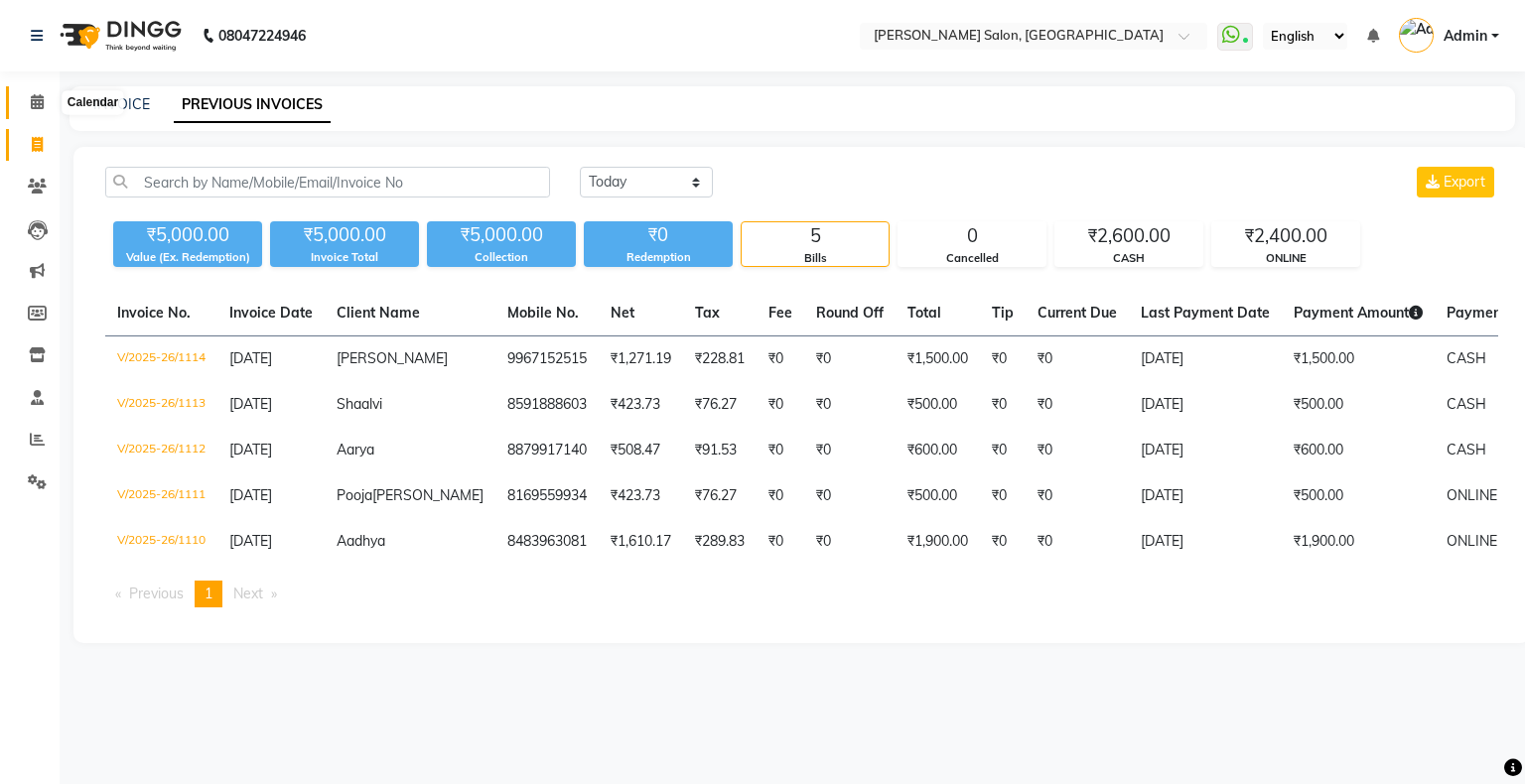 click 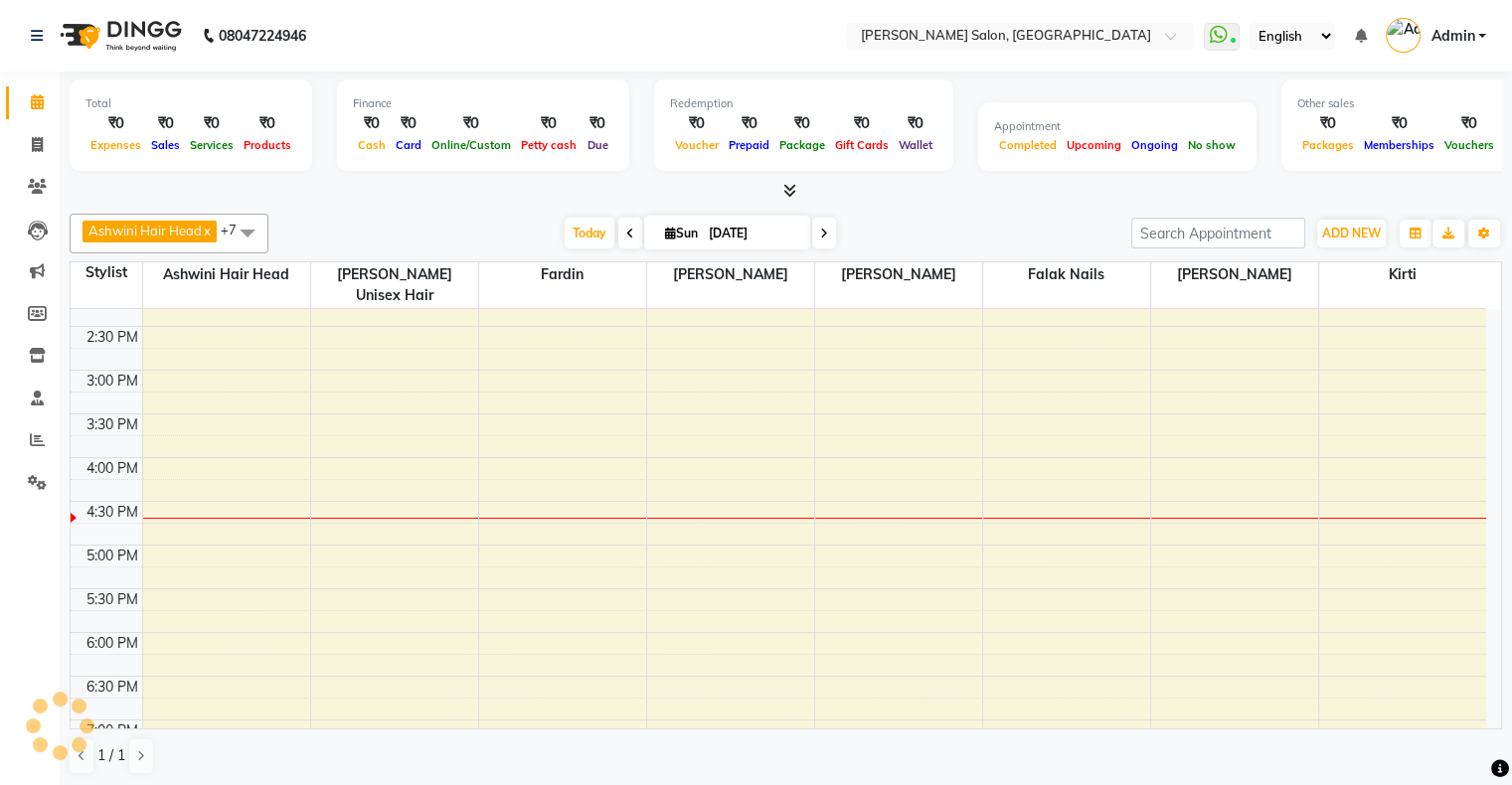 scroll, scrollTop: 0, scrollLeft: 0, axis: both 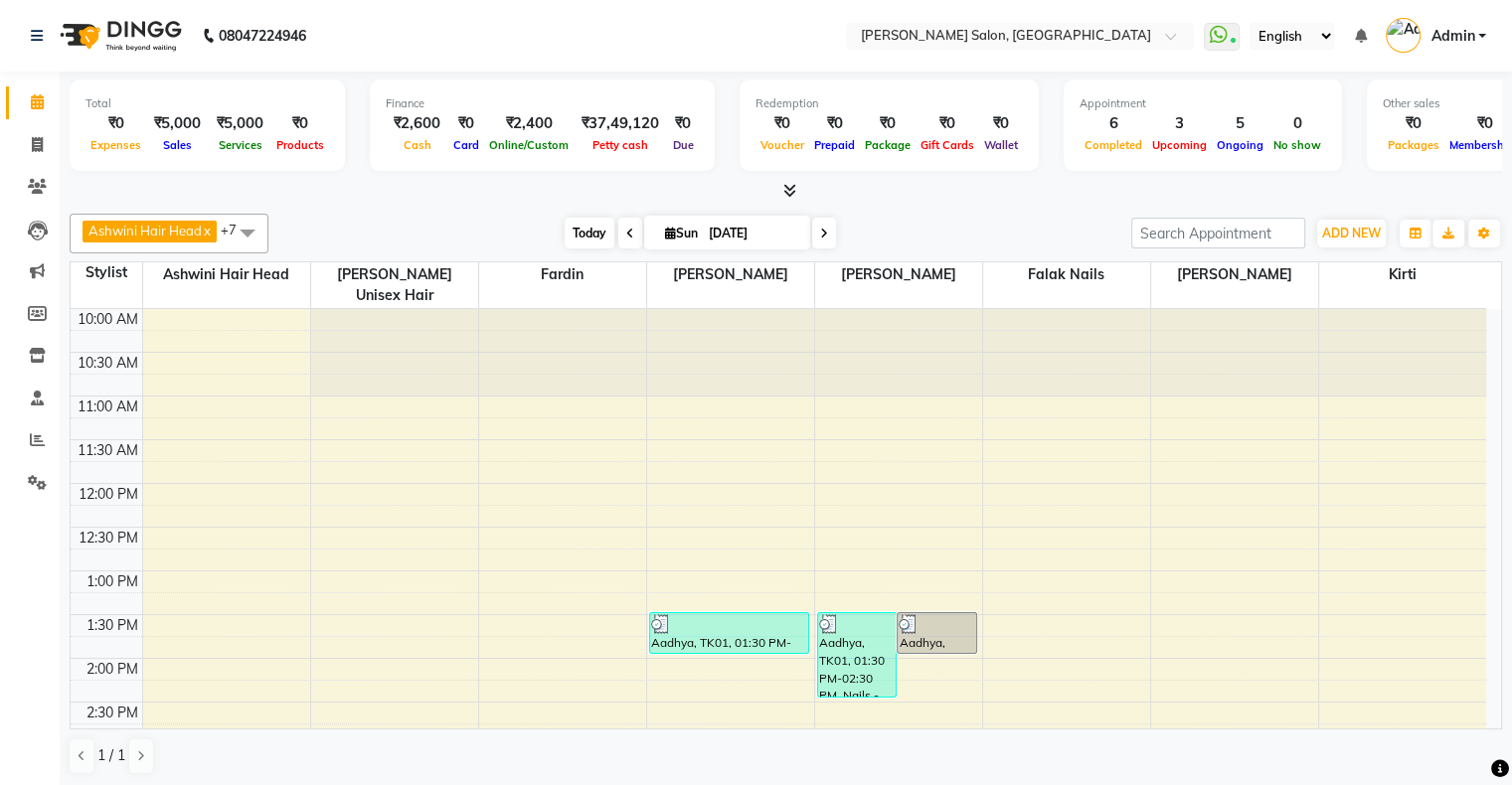click on "Today" at bounding box center [589, 233] 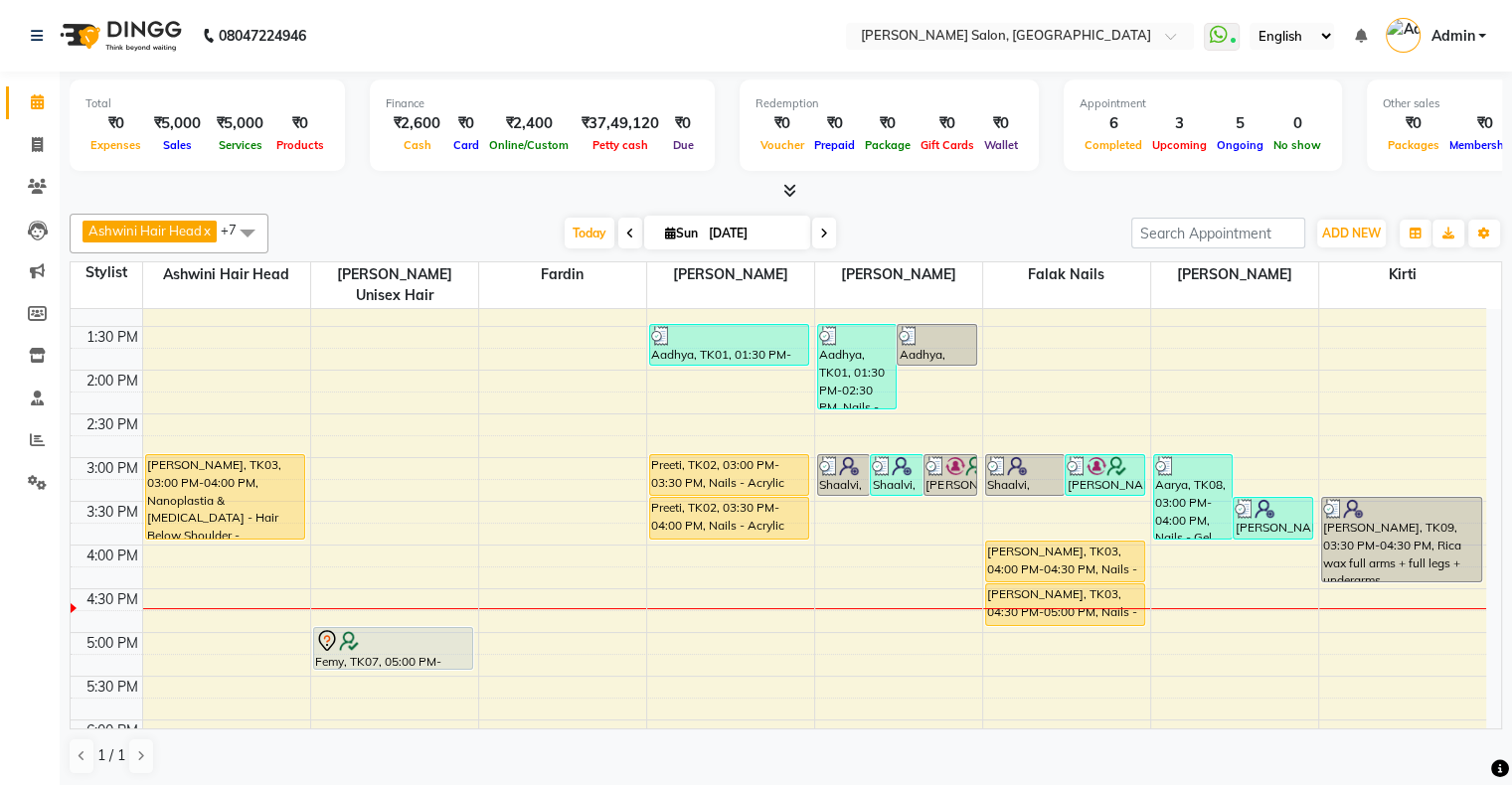 scroll, scrollTop: 287, scrollLeft: 0, axis: vertical 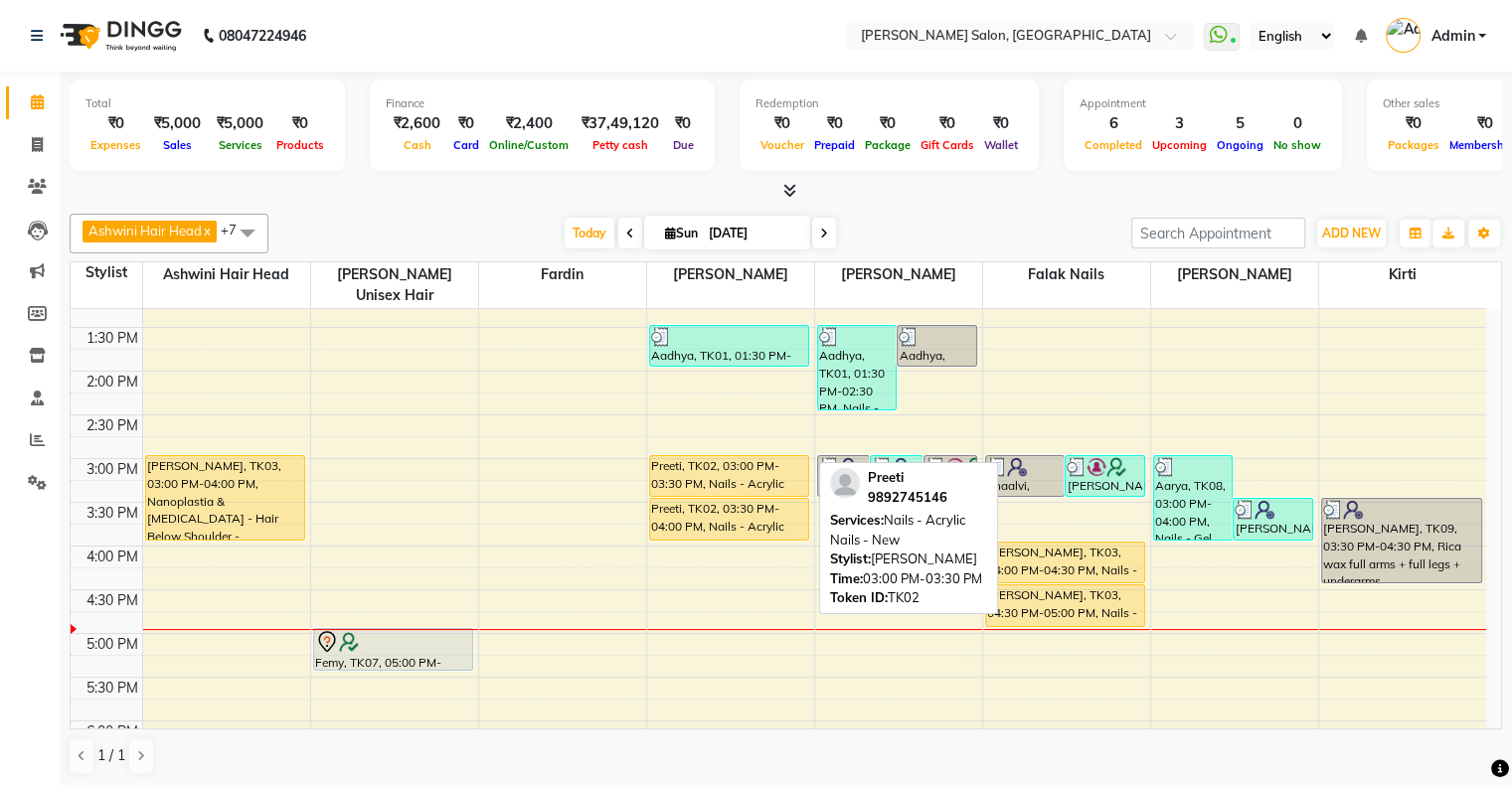 click on "Preeti, TK02, 03:00 PM-03:30 PM, Nails - Acrylic Nails - New" at bounding box center (730, 476) 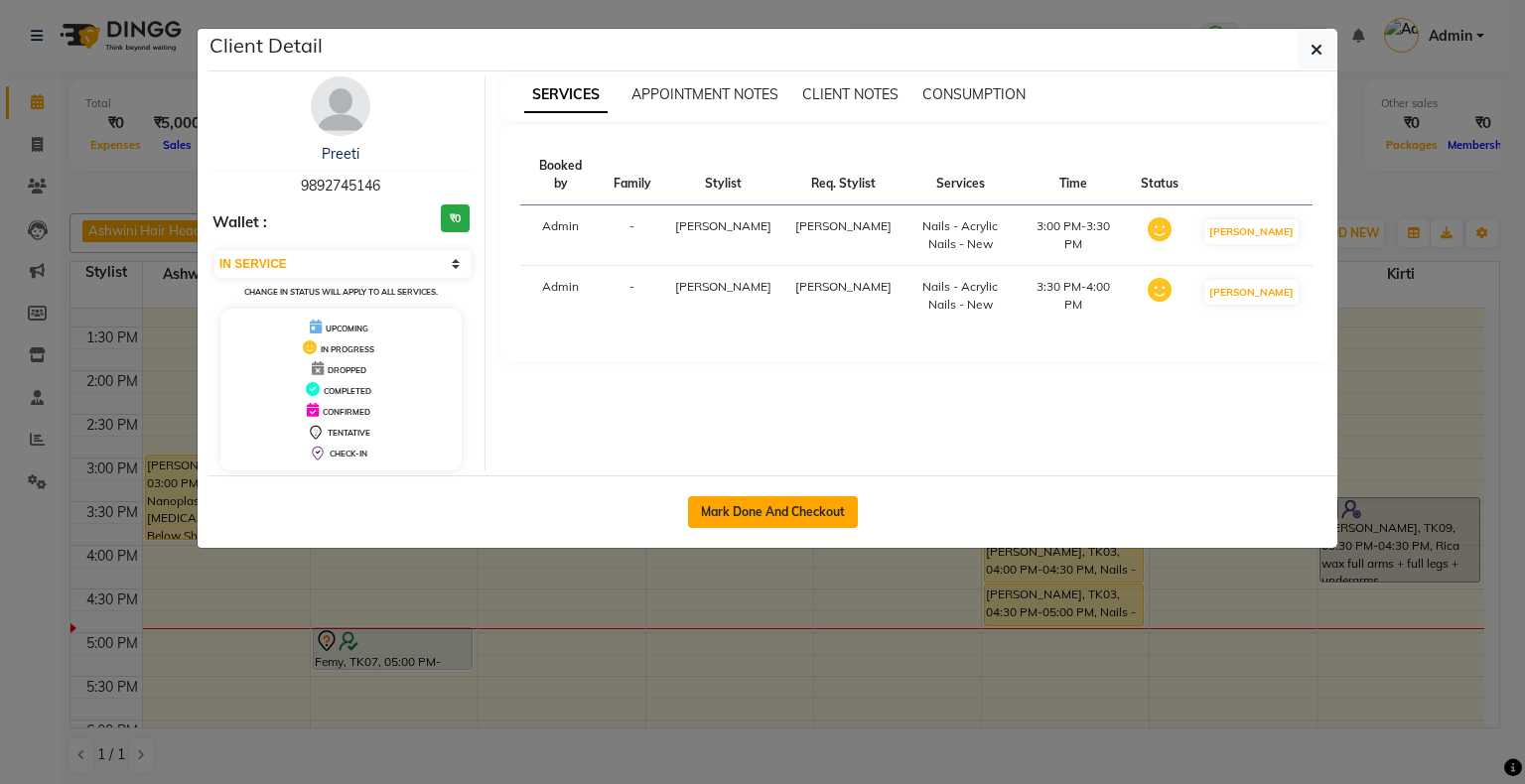 click on "Mark Done And Checkout" 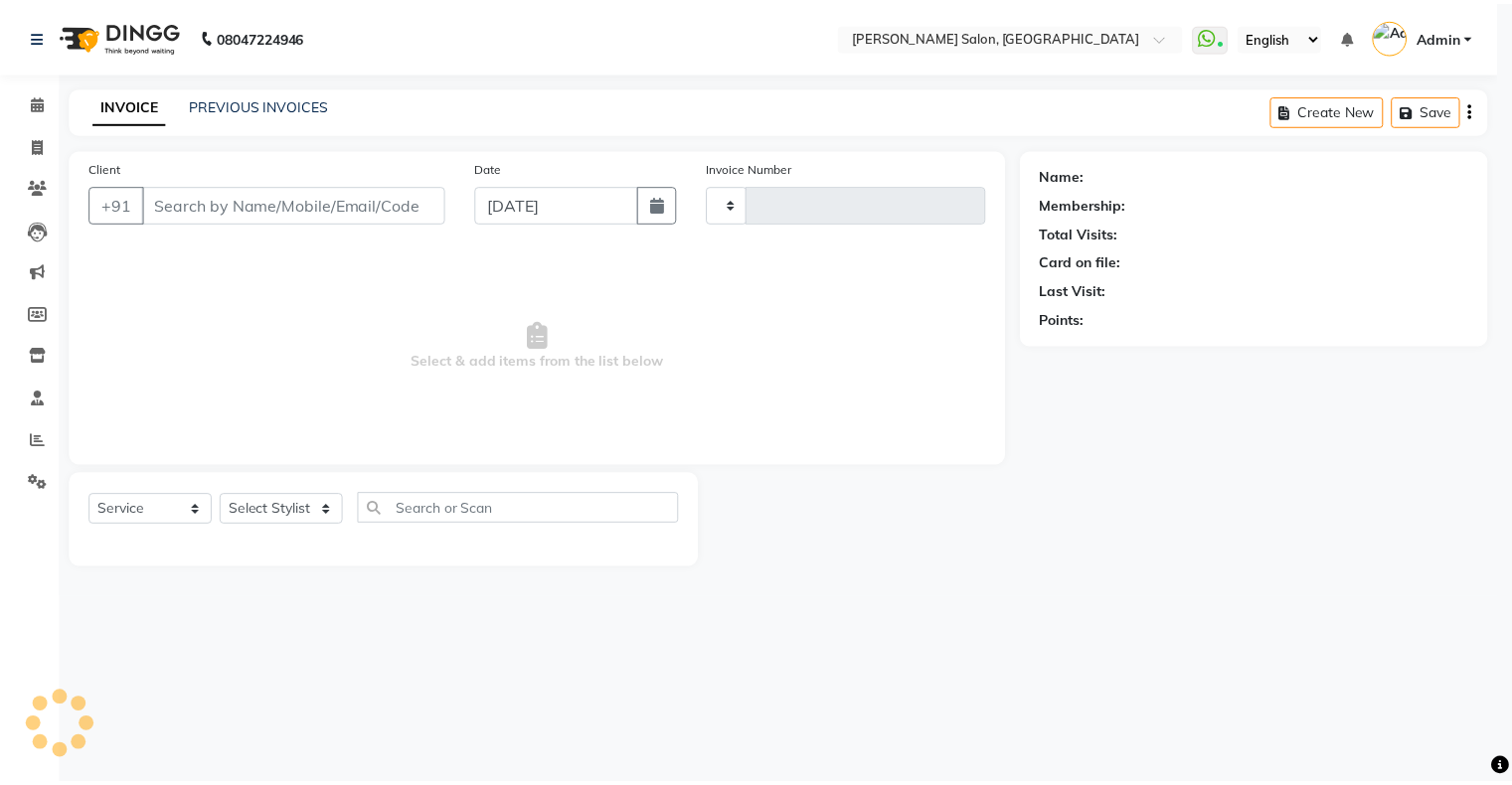 scroll, scrollTop: 0, scrollLeft: 0, axis: both 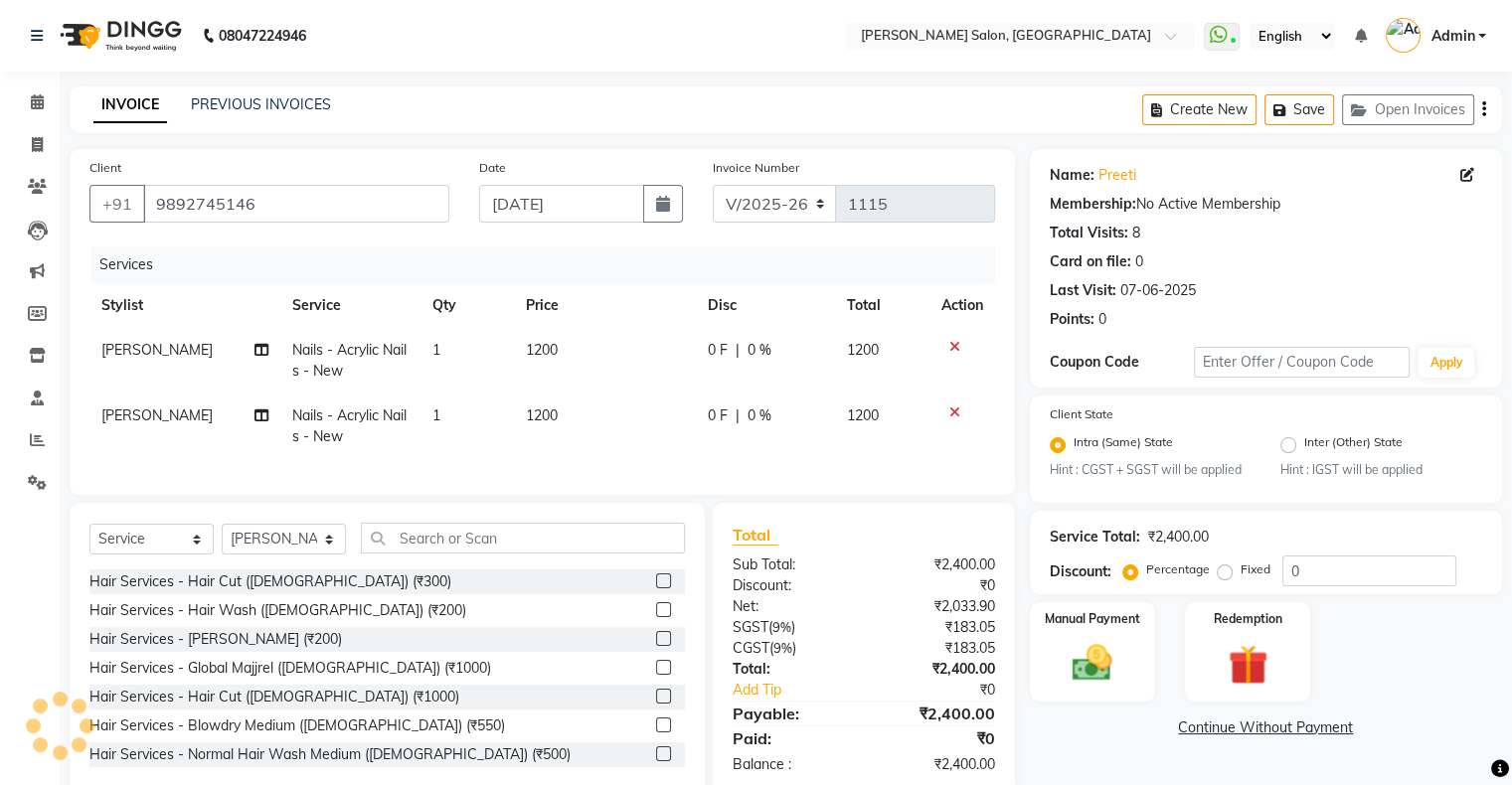 click 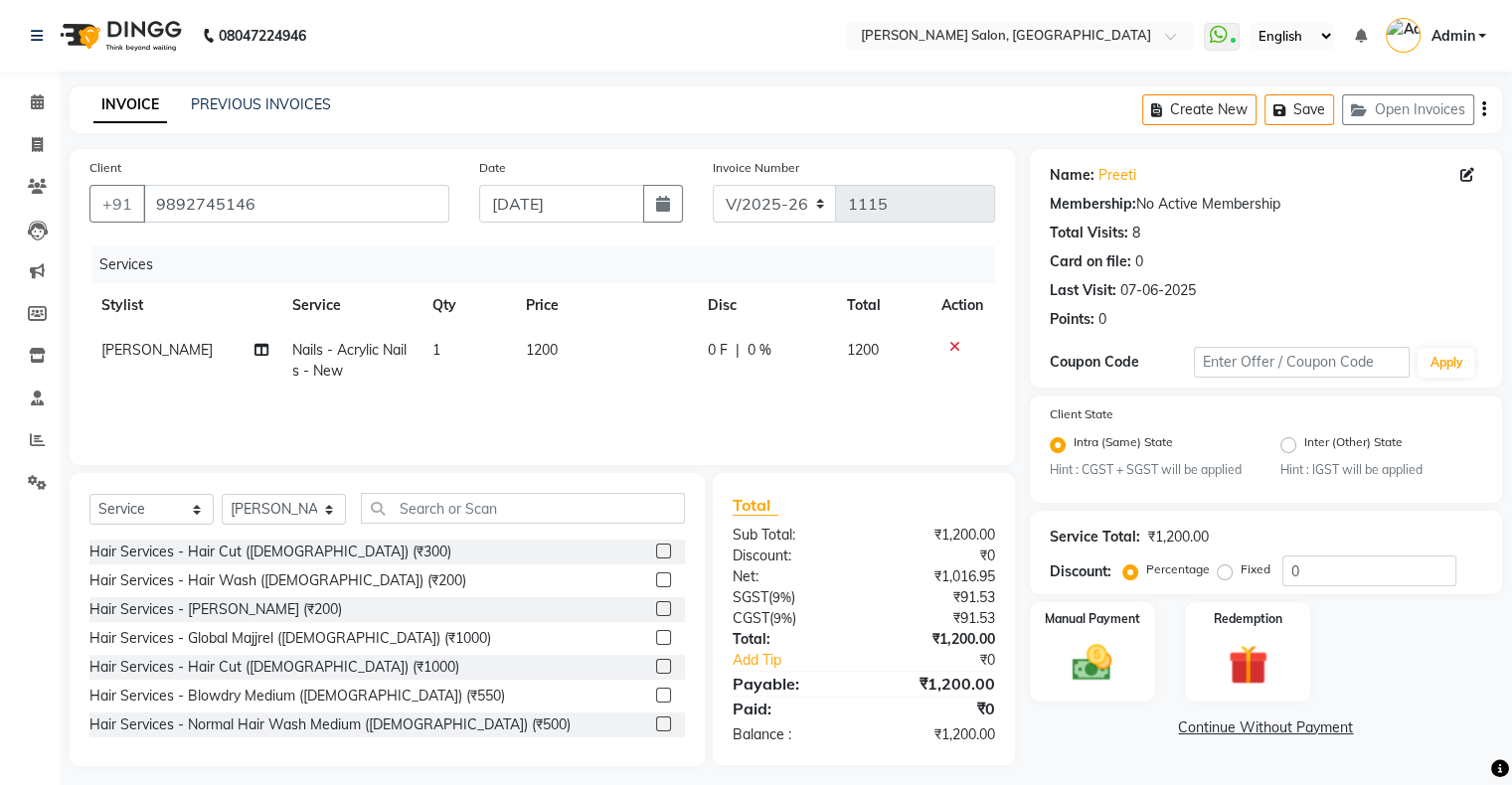 click on "1200" 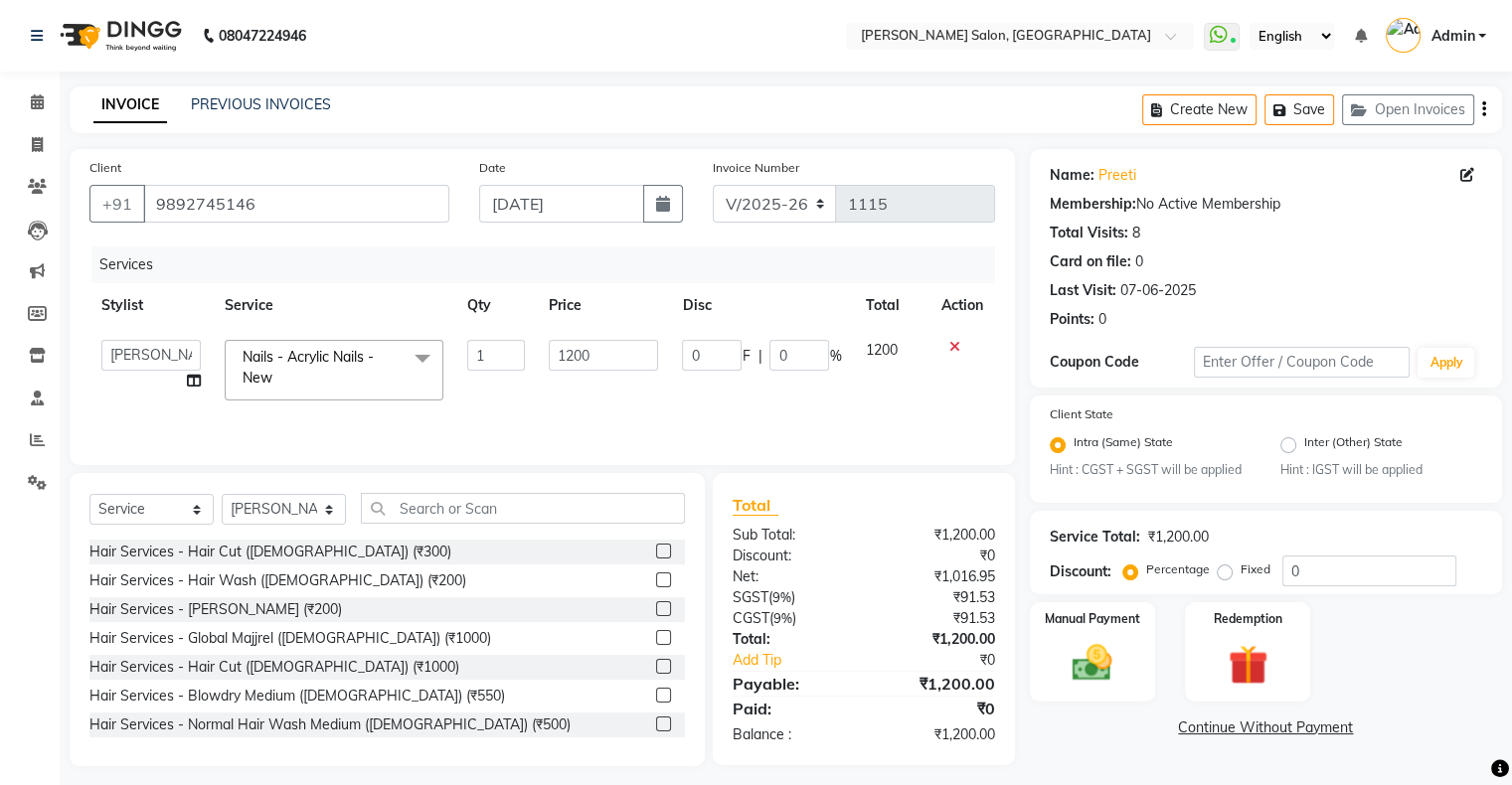click 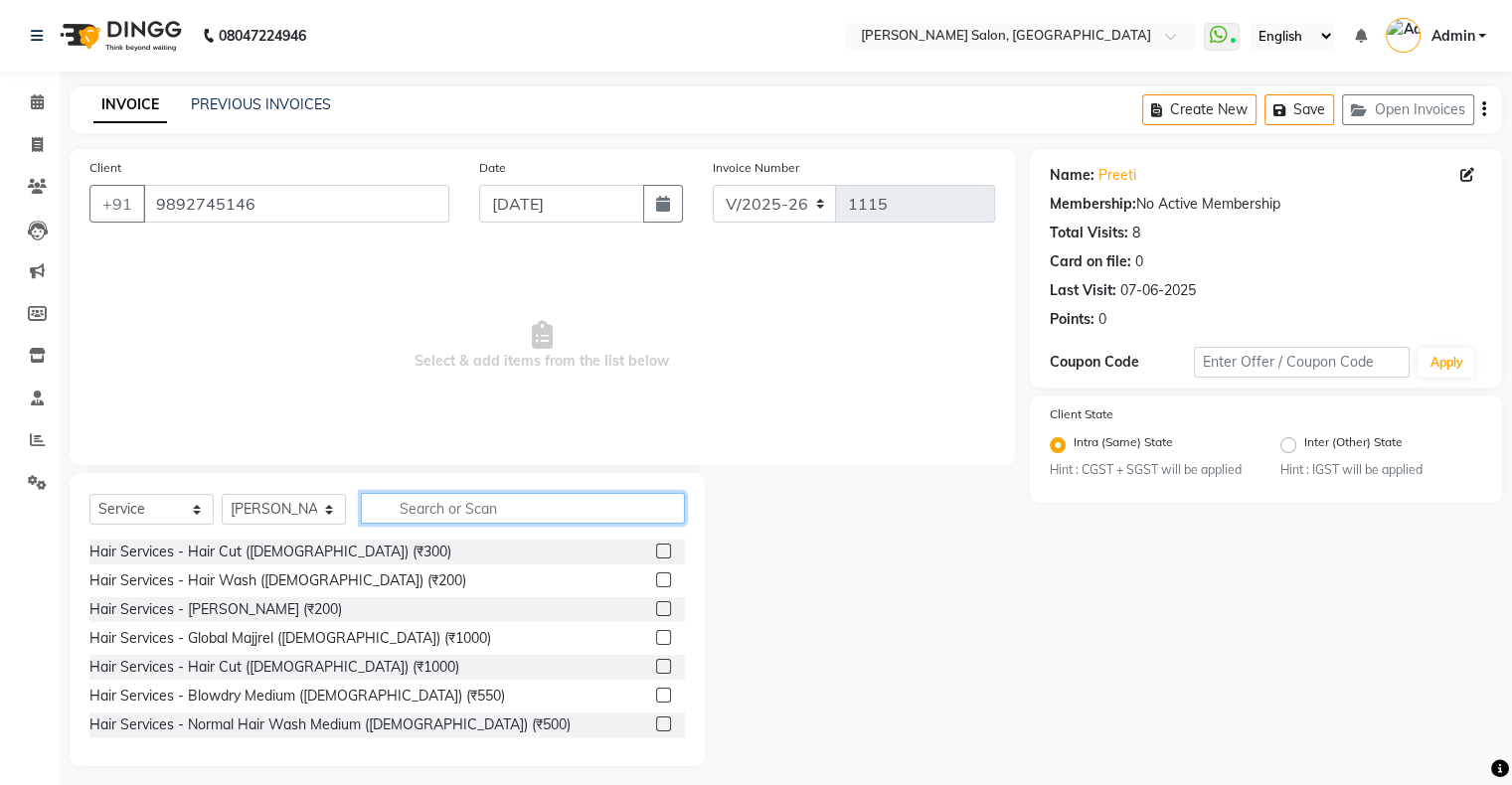 click 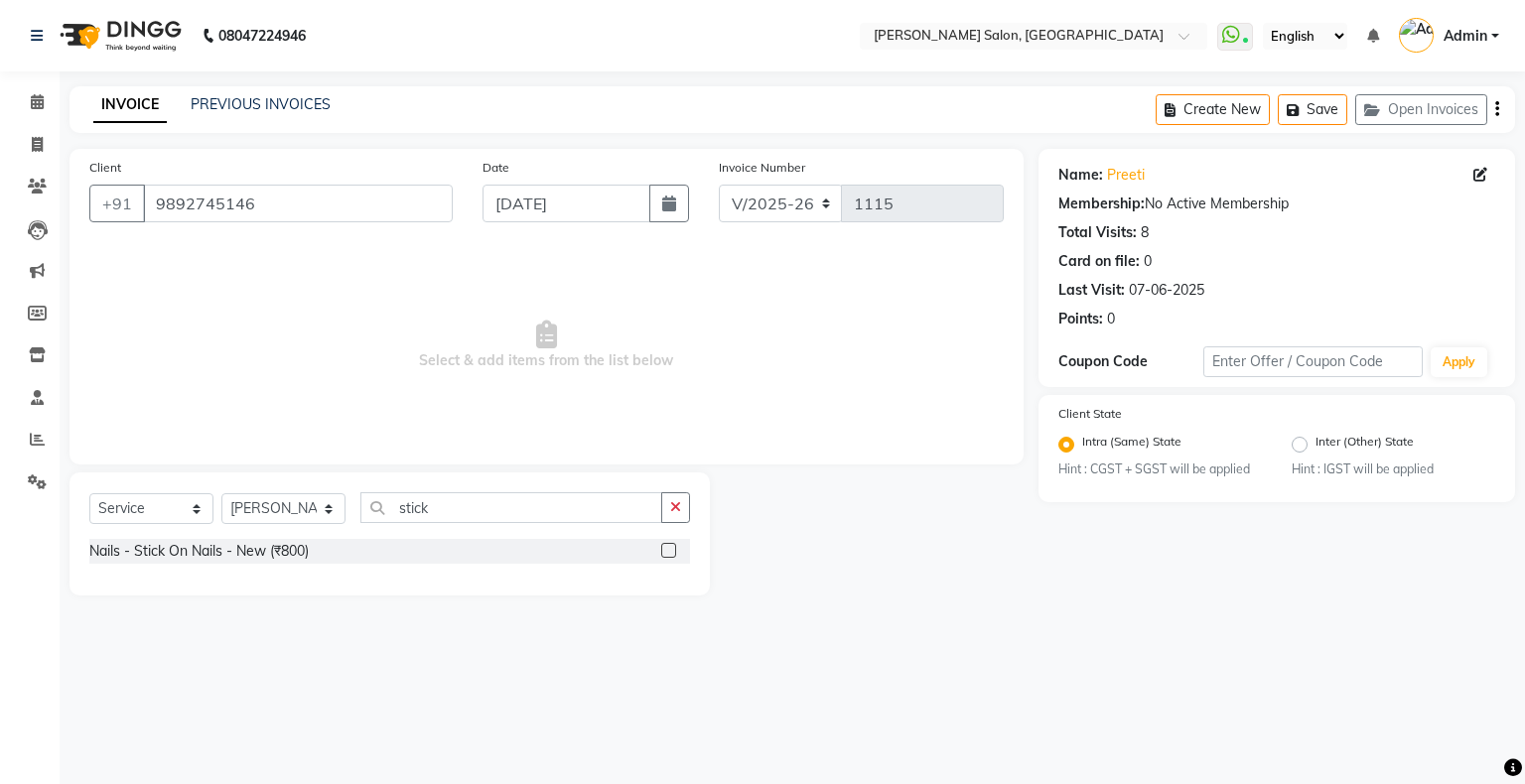 click 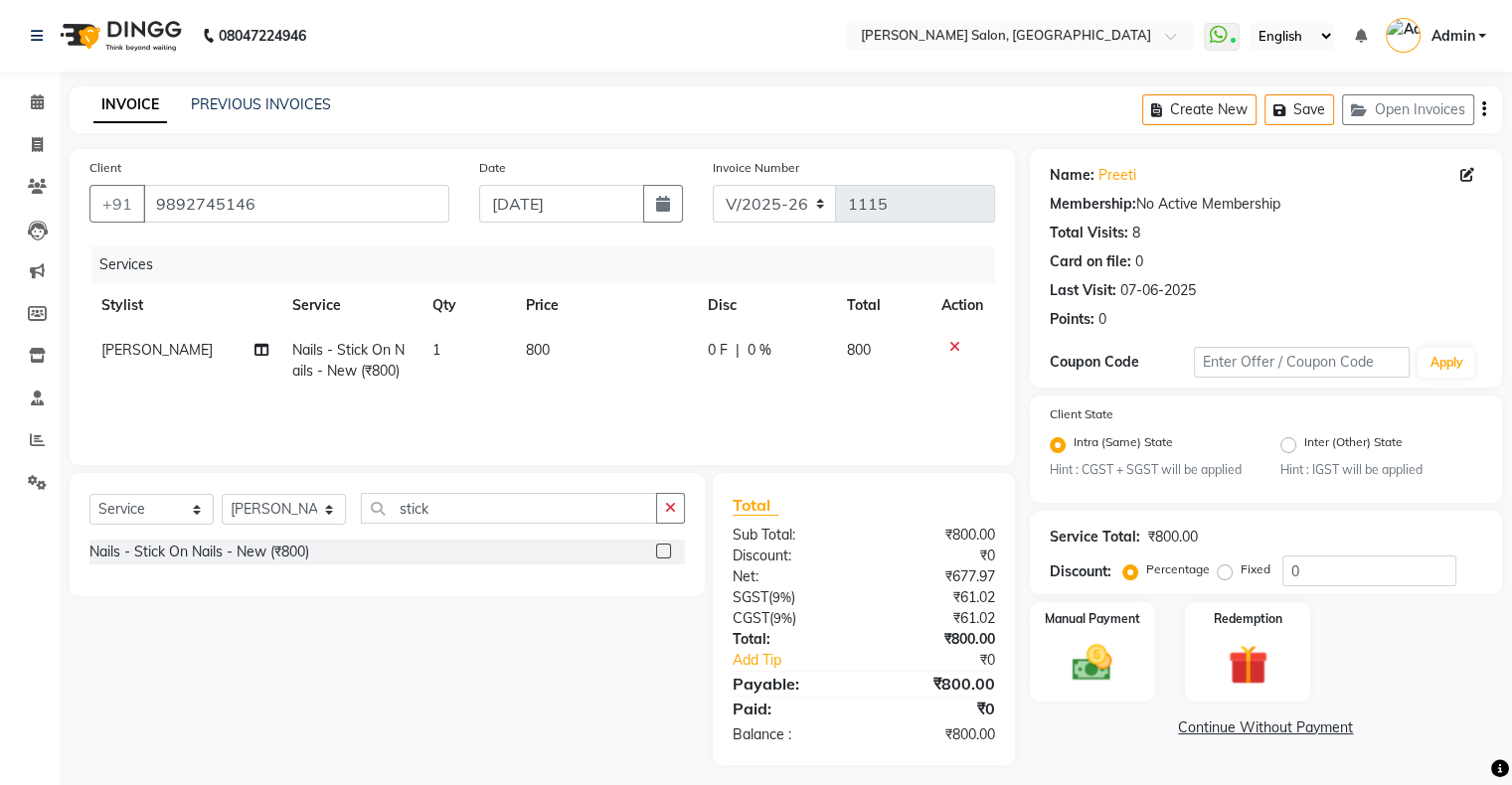 click on "0 F | 0 %" 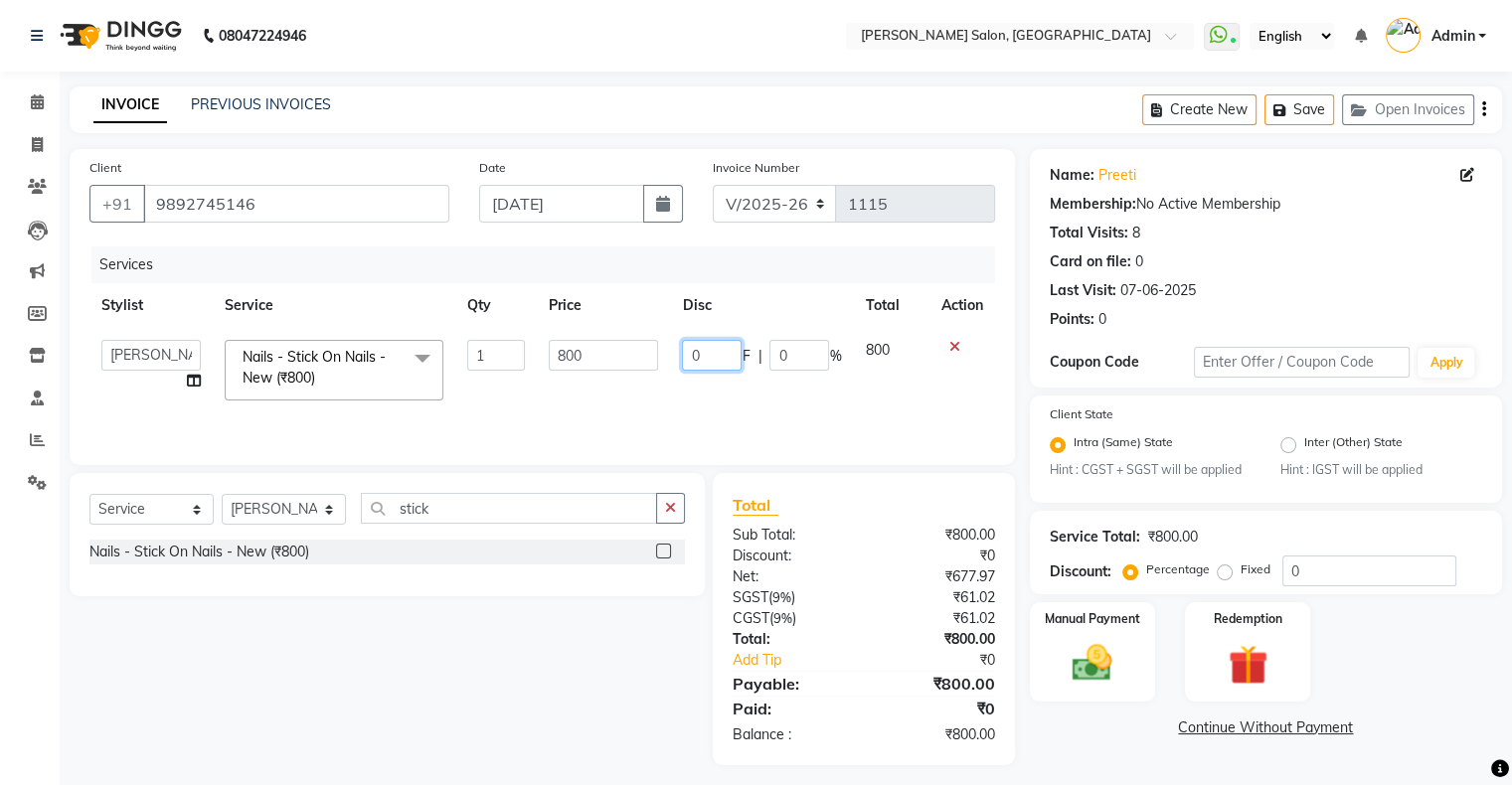 click on "0" 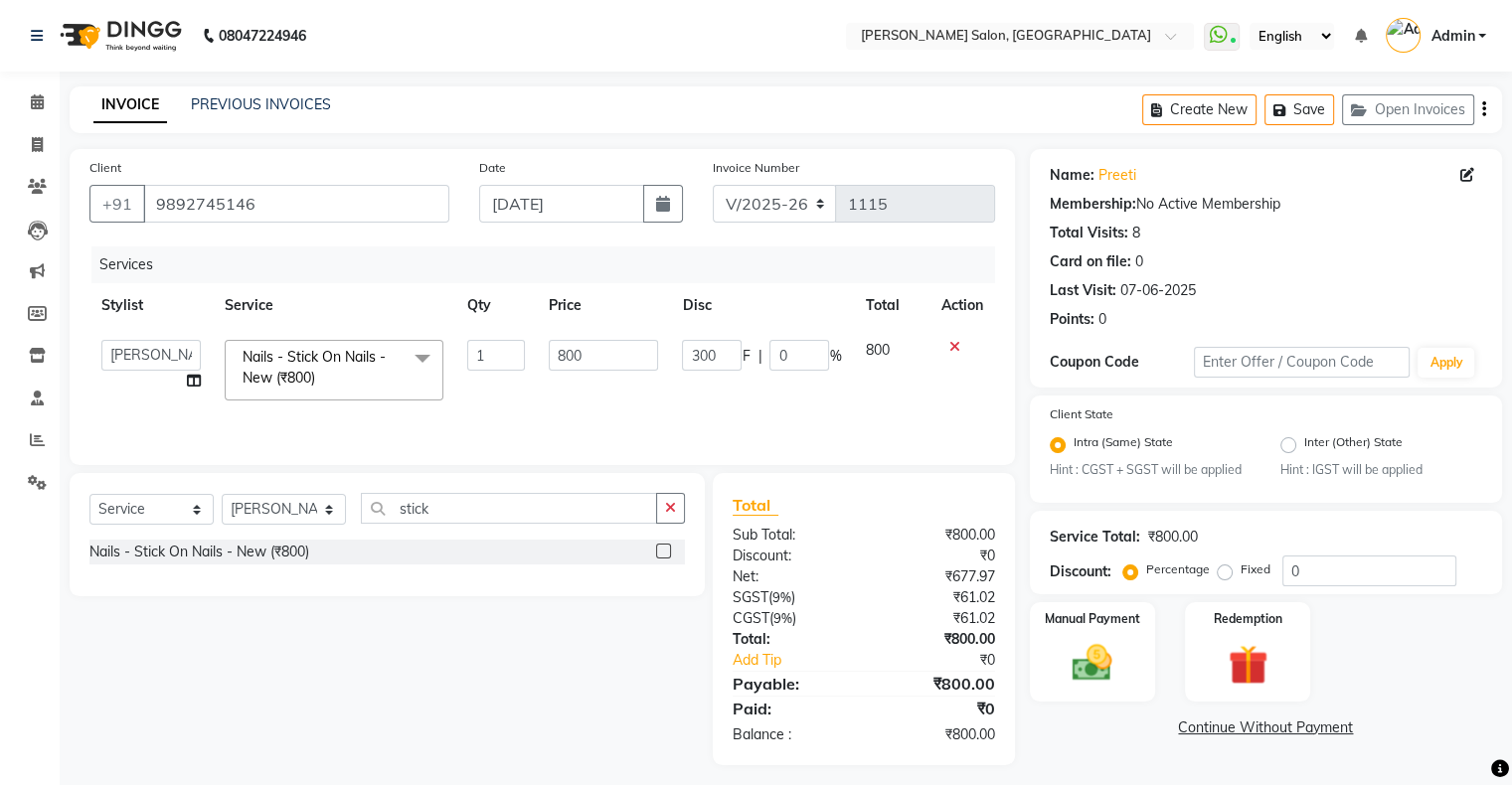 click on "300 F | 0 %" 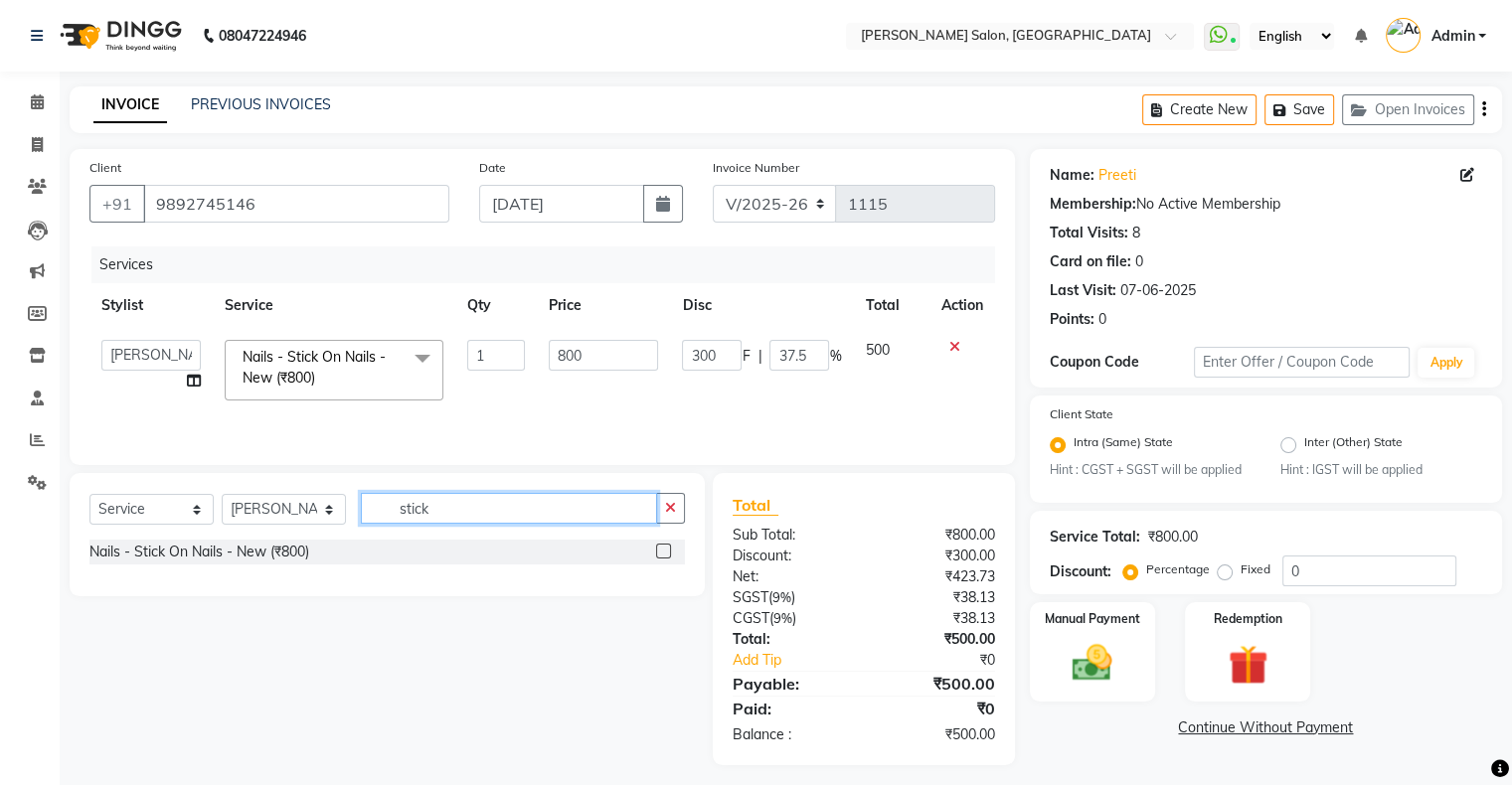 click on "stick" 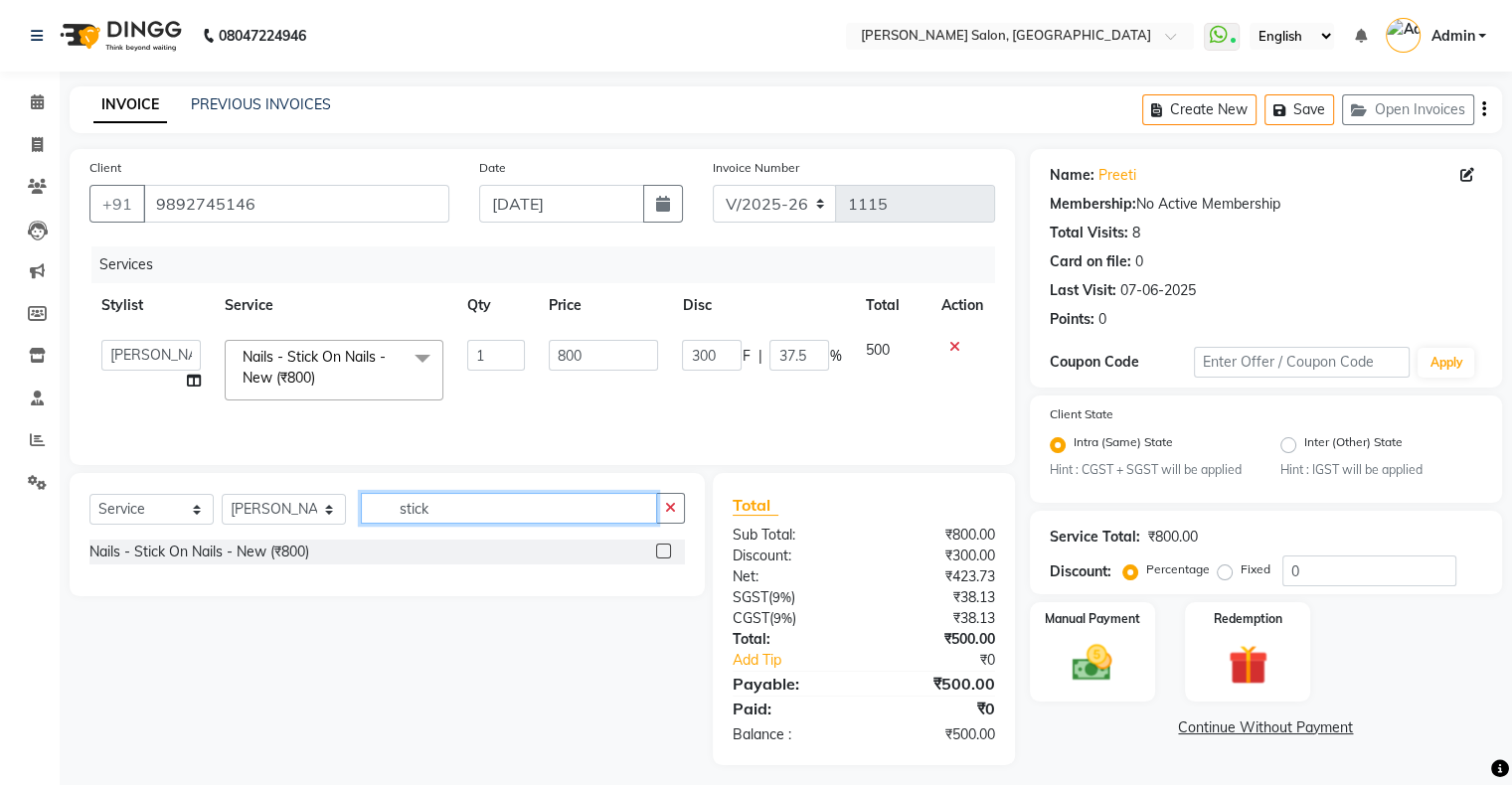 scroll, scrollTop: 10, scrollLeft: 0, axis: vertical 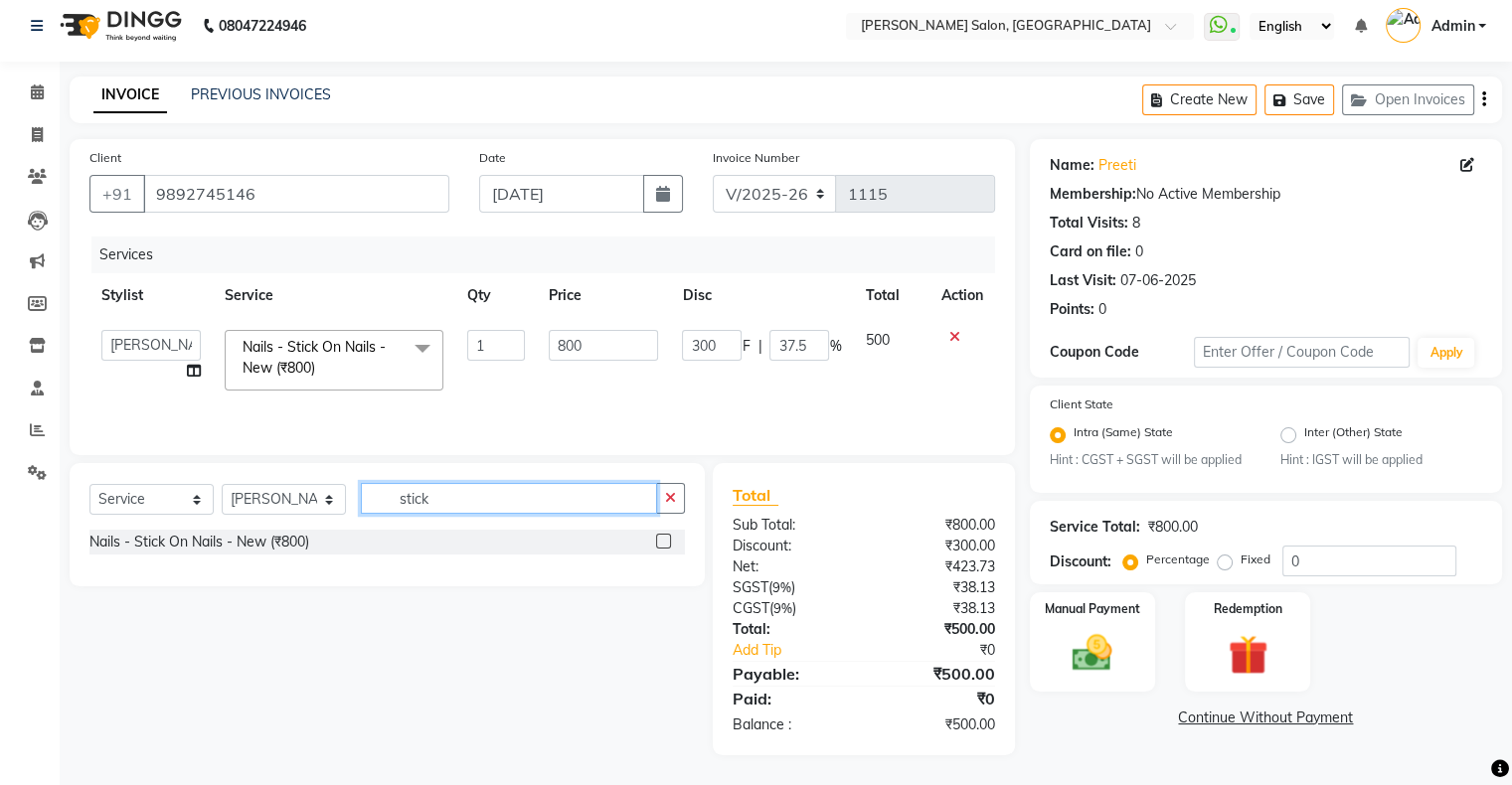 click on "stick" 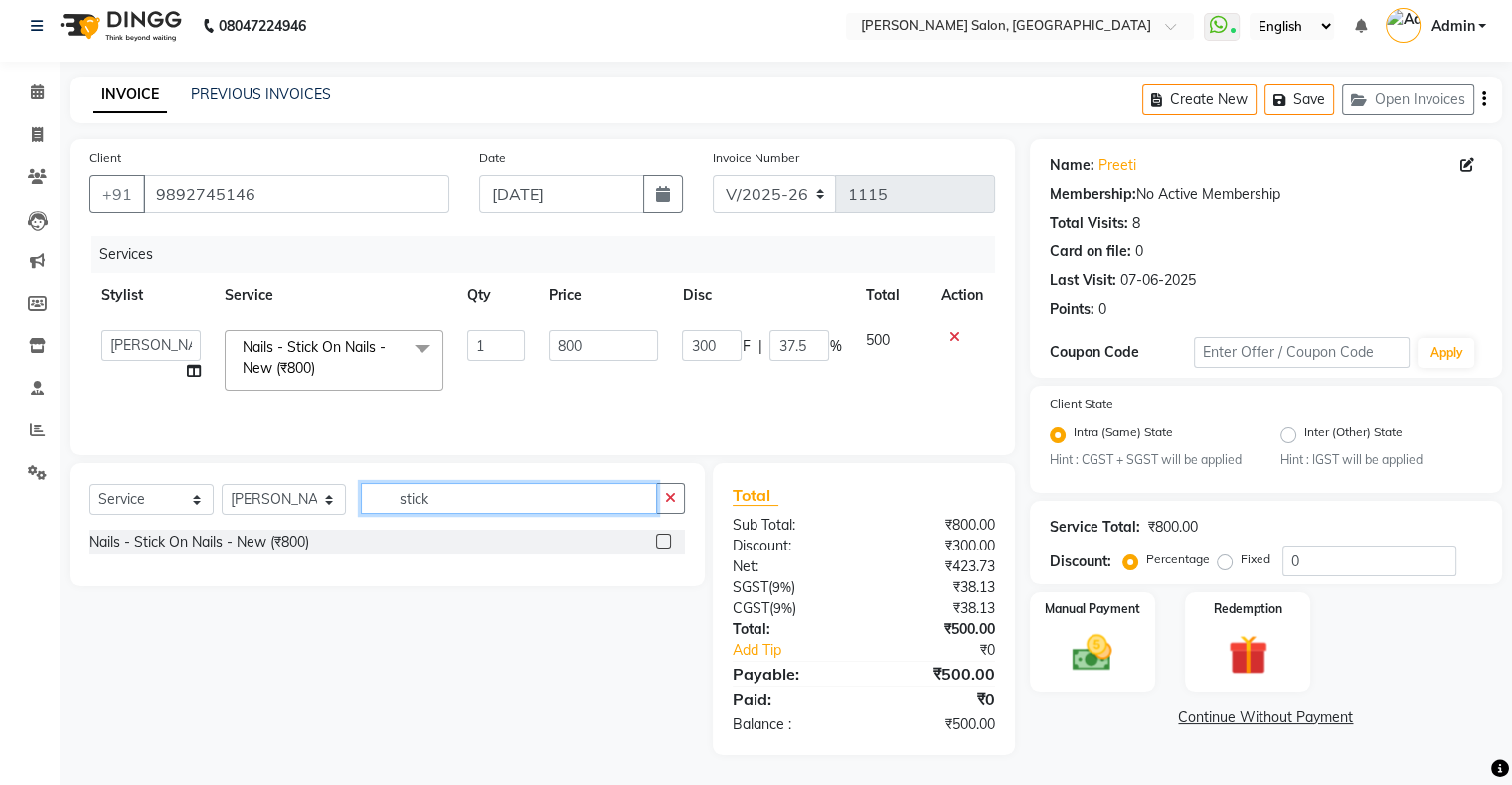click on "stick" 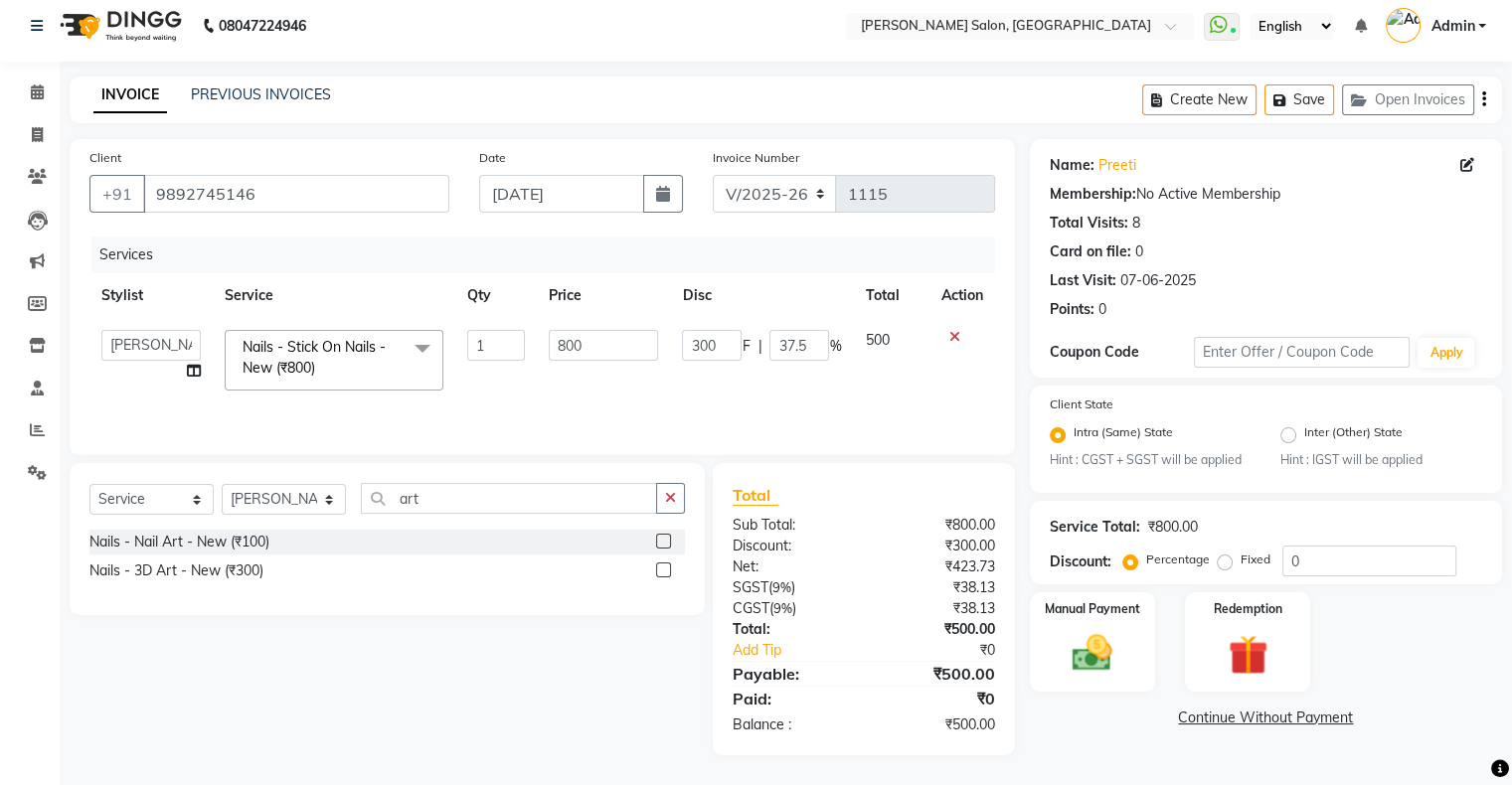 click 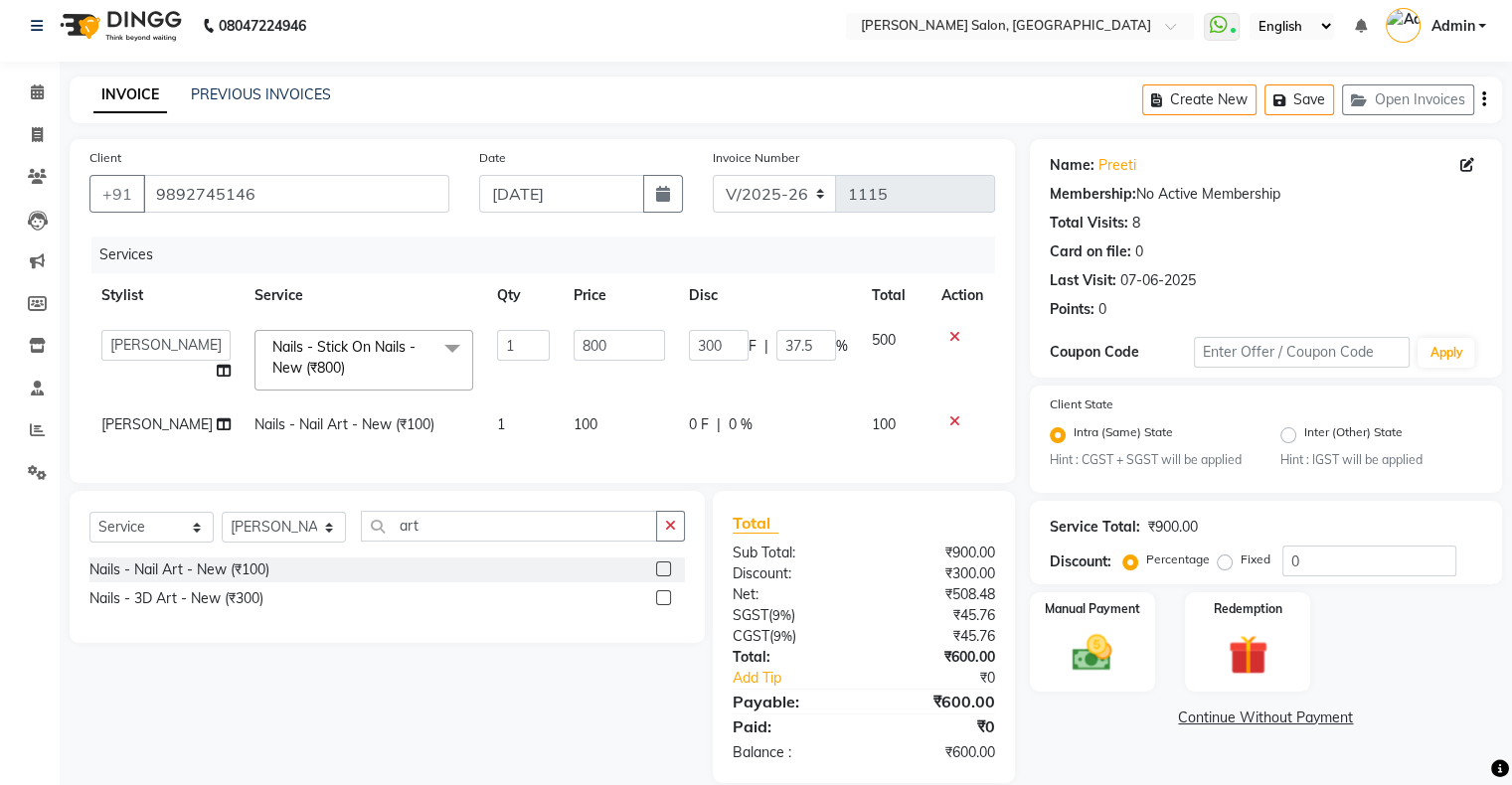 click on "100" 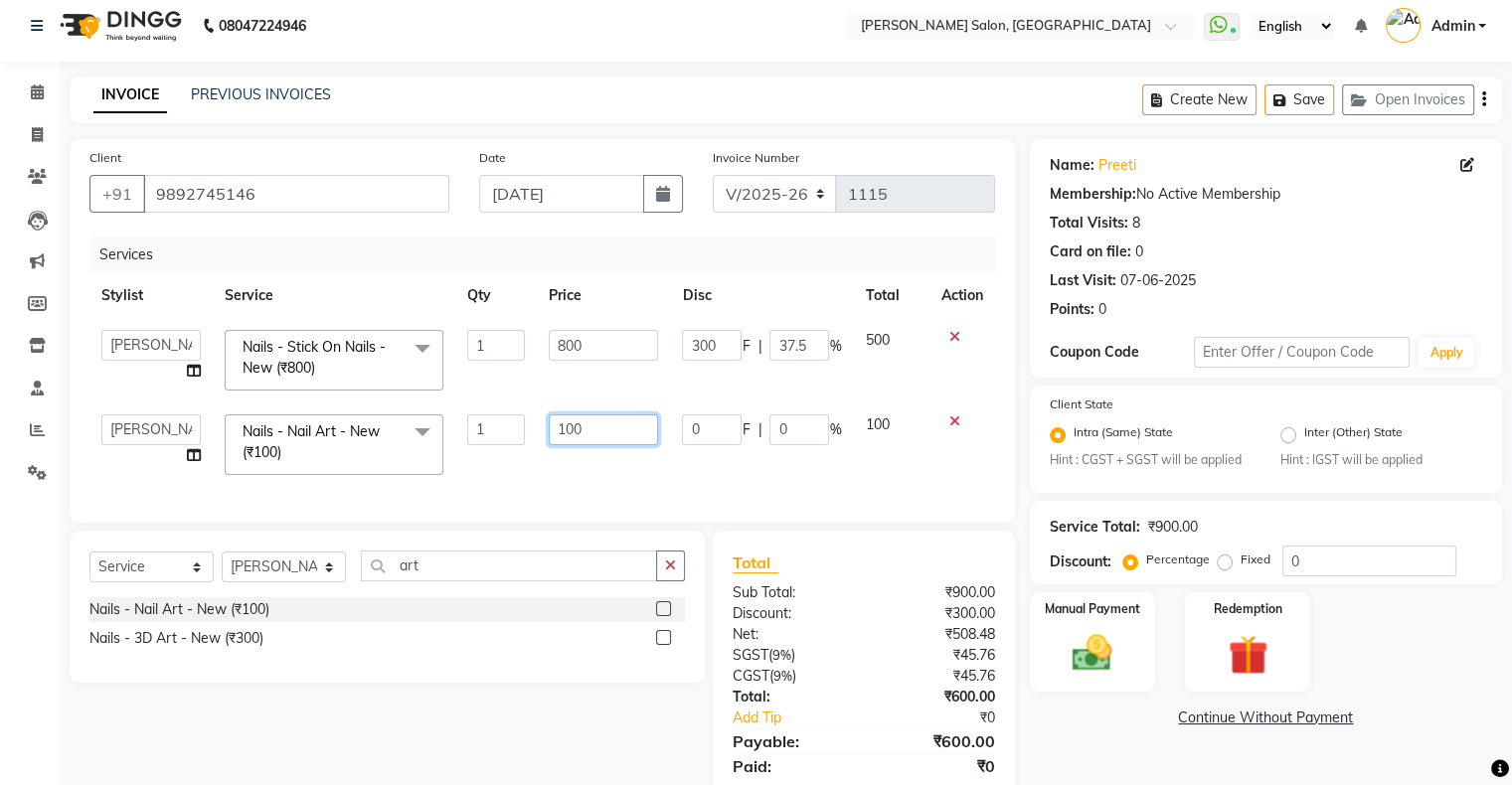click on "100" 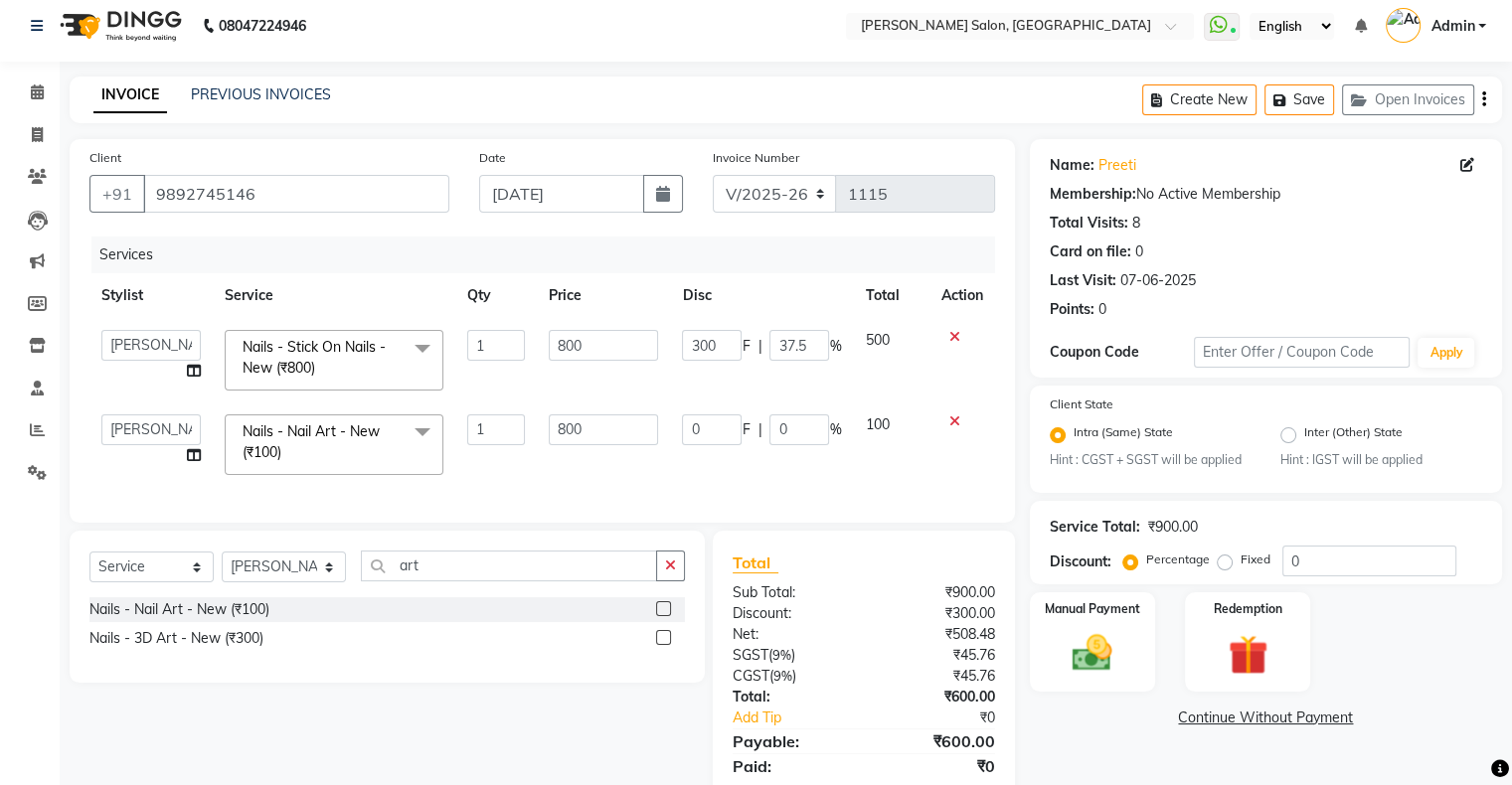 click on "Services Stylist Service Qty Price Disc Total Action  Akshay Divecha   Ashwini Hair Head   Falak Nails   Fardin   Kirti   Nida FD   Pradip Vaishnav   Sanjana    Shubhada   Susmita   Vidhi Veera   Vivek Unisex hair  Nails - Stick On Nails - New (₹800)  x Hair Services - Hair Cut (Male) (₹300) Hair Services - Hair Wash (Male) (₹200) Hair Services - Beard (₹200) Hair Services - Global Majjrel (Male) (₹1000) Hair Services - Hair Cut (Female) (₹1000) Hair Services - Blowdry Medium (Female) (₹550) Hair Services - Normal Hair Wash Medium (Female) (₹500) Hair Services - Hair Spa Medium (Female) (₹1200) Threading-Full Face Threading (Female) (₹299) Honey wax Half Legs (Male) (₹1000) Flavoured Wax Underarms (Male) (₹499) Honey wax Half Arms (Female) (₹200) Honey wax Half Legs (Female) (₹400) Adult Hair Cut - Male Senior Stylist (₹600) Beard/Clean Shave - Male (₹250) Basic Styling - Male (₹250) Basic Styling Male - Senior Stylist (₹400) Side locks trim - Male (₹150) 1 800 300 F | %" 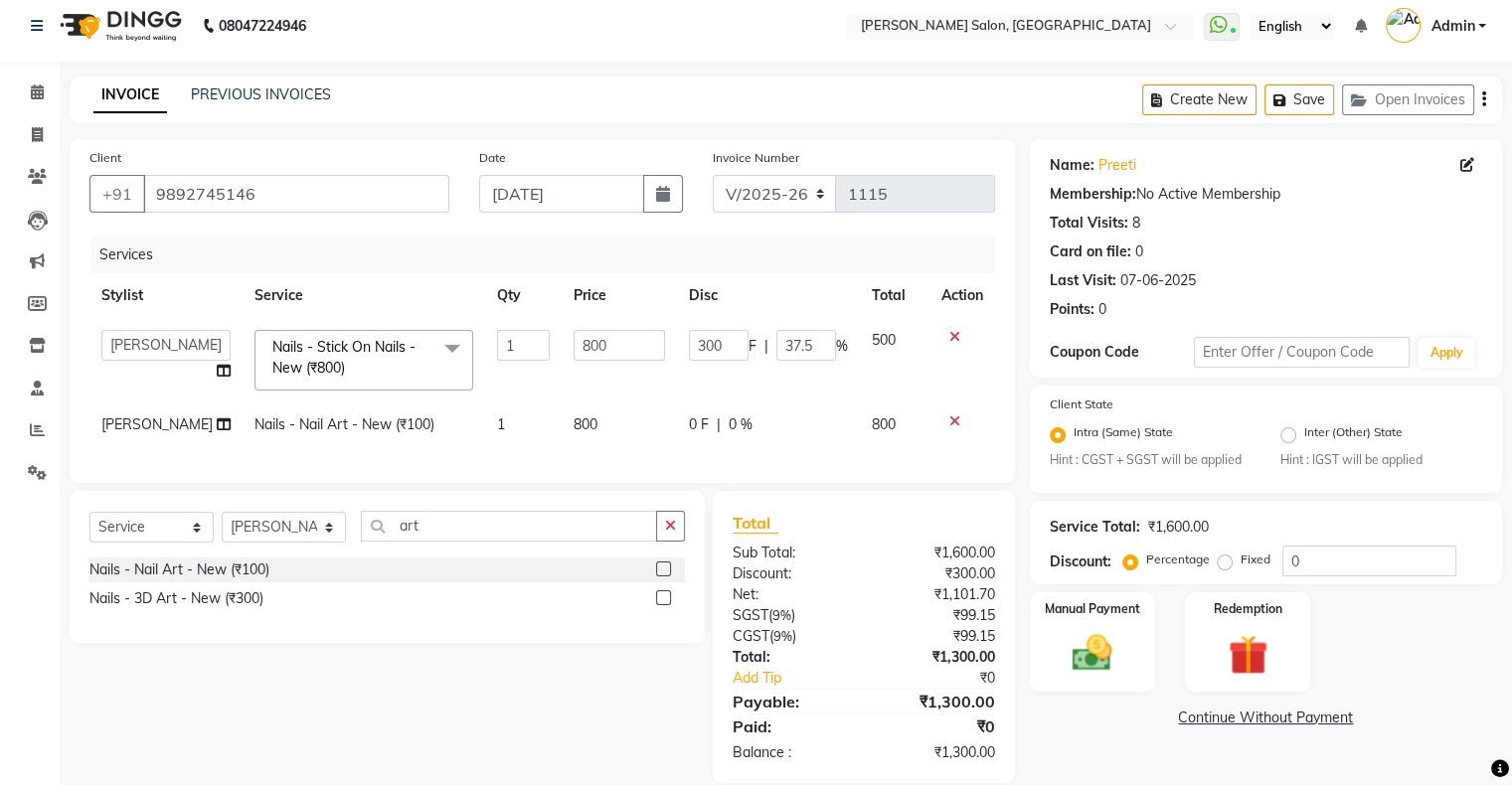 scroll, scrollTop: 52, scrollLeft: 0, axis: vertical 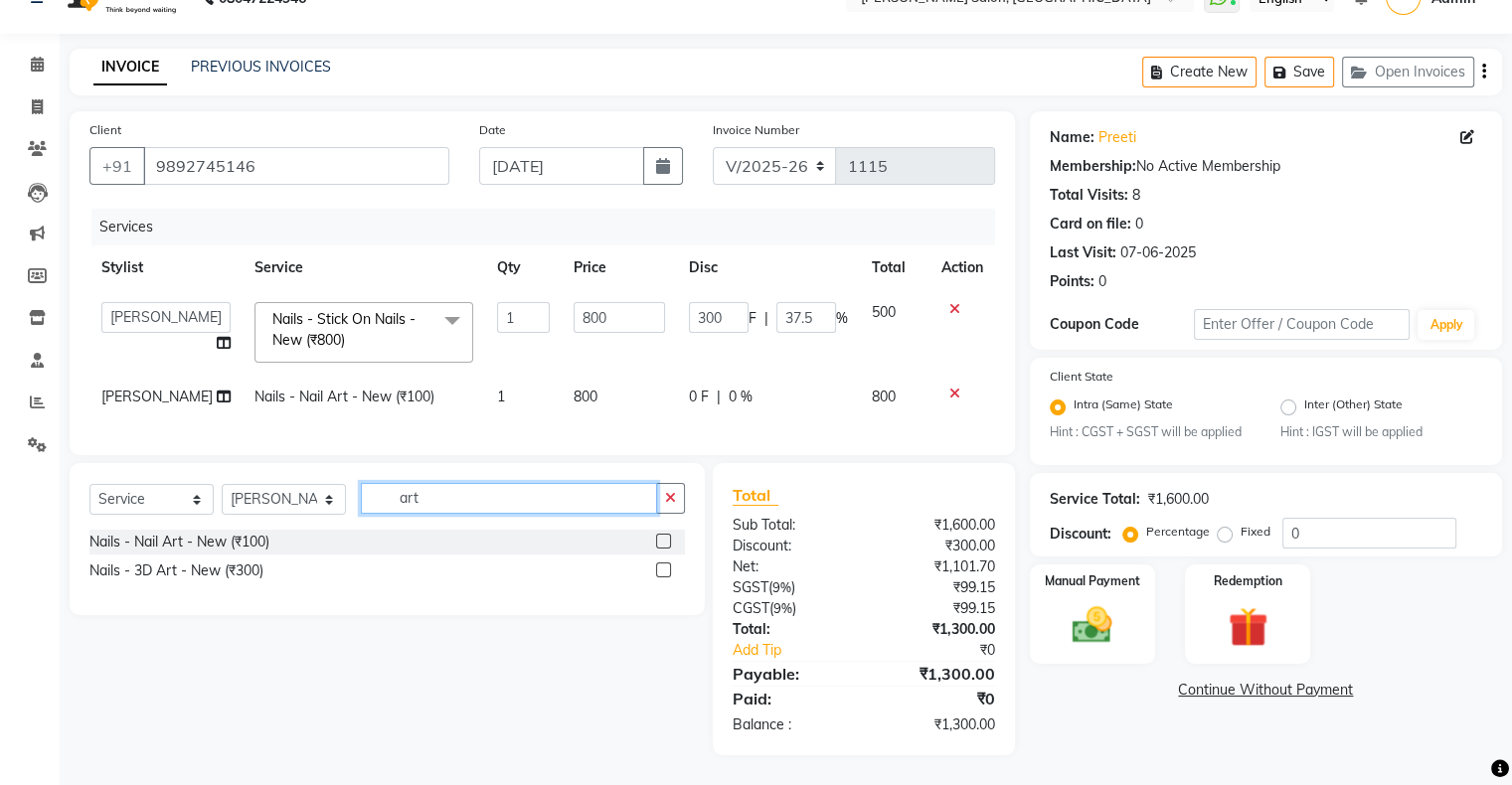 click on "art" 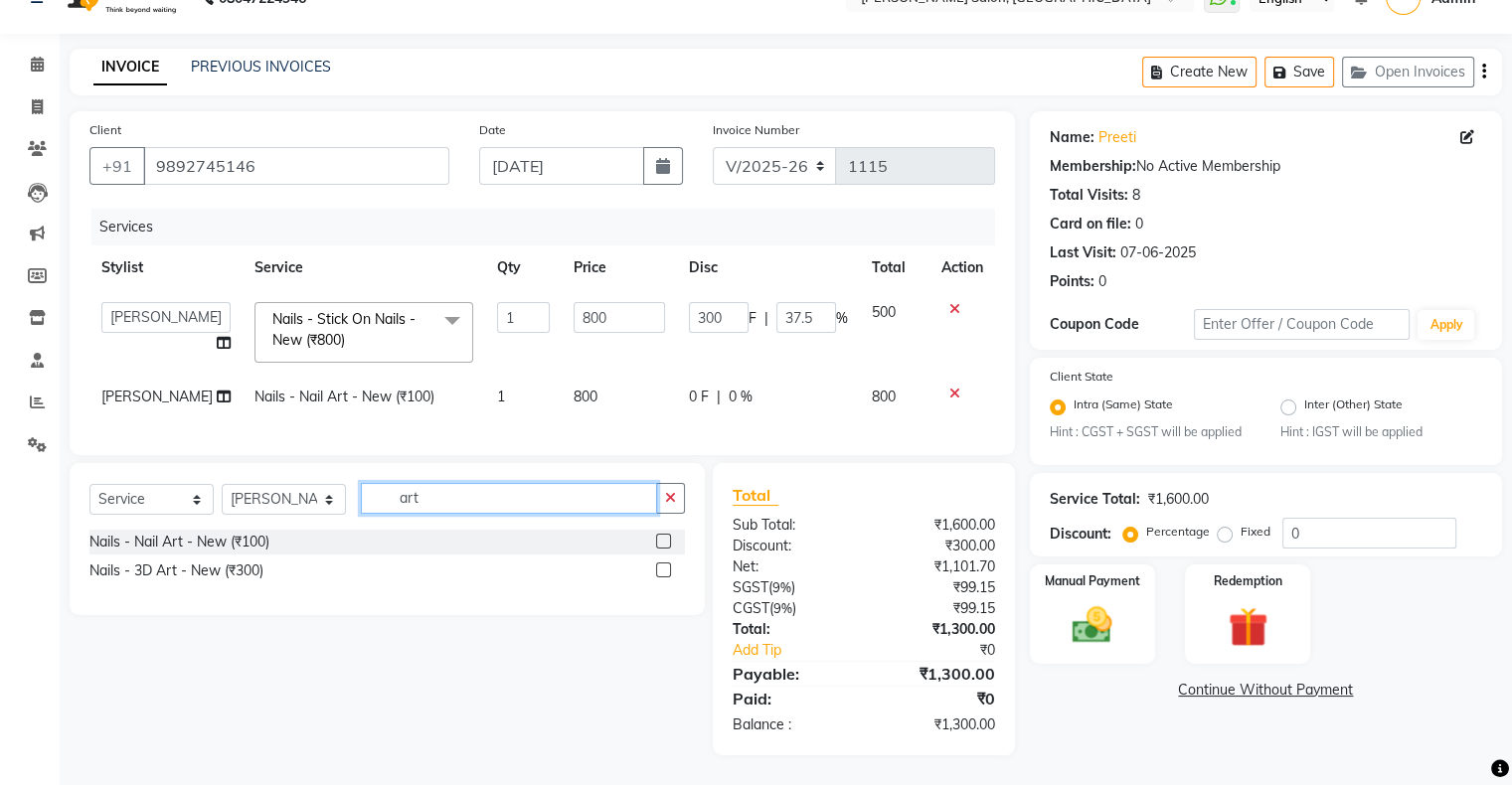 click on "art" 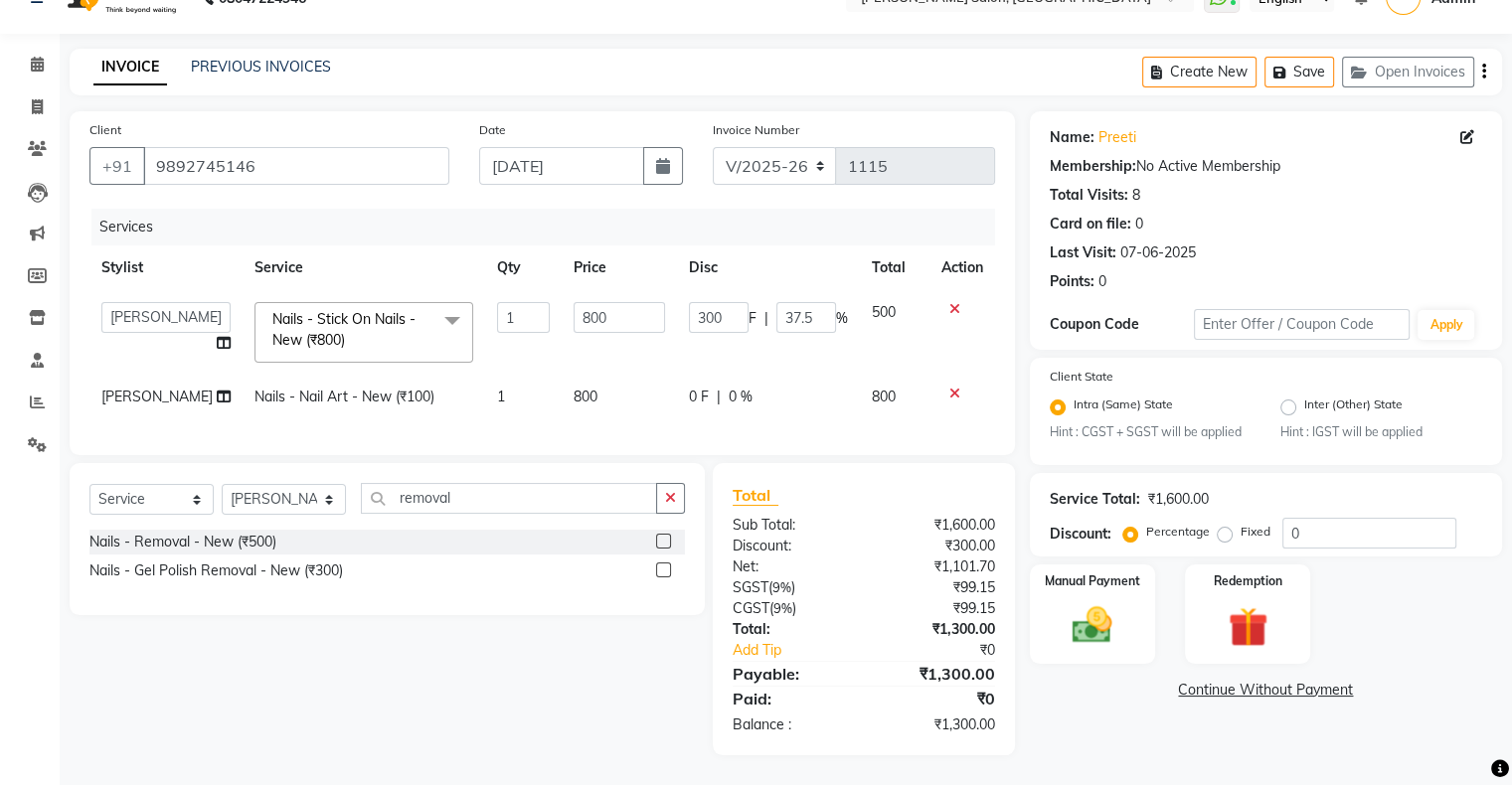 click 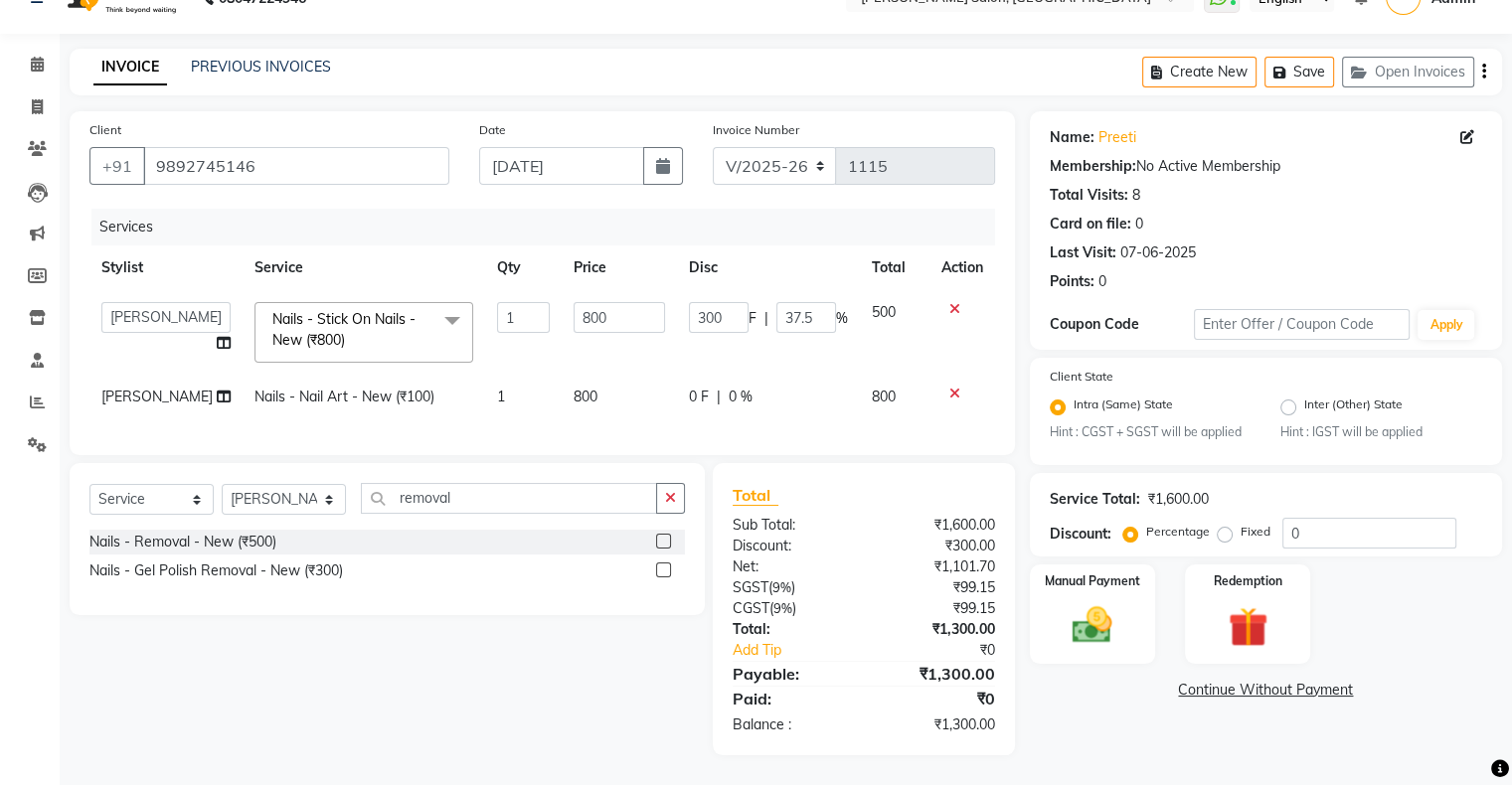 click at bounding box center [662, 542] 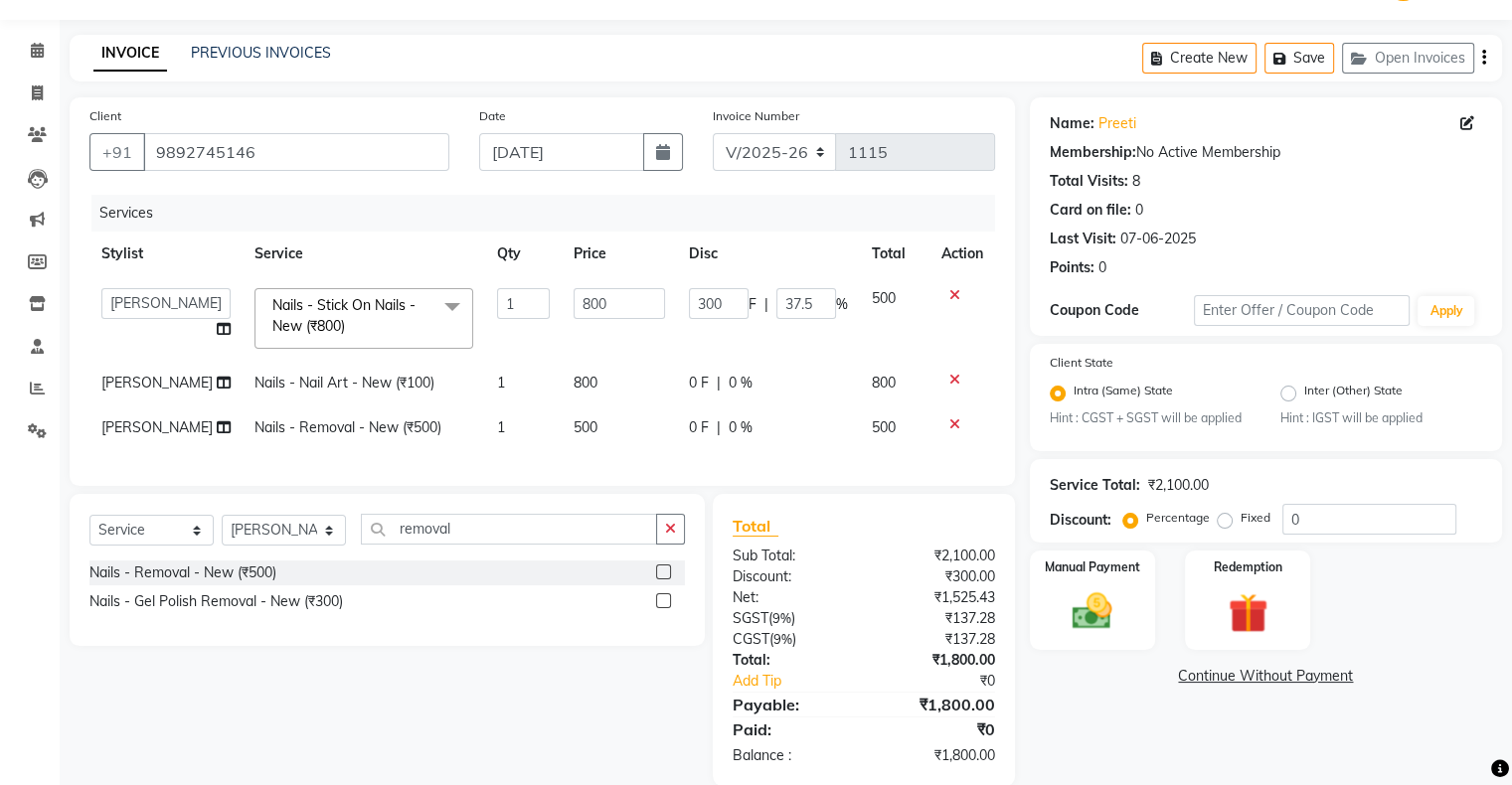 click on "1" 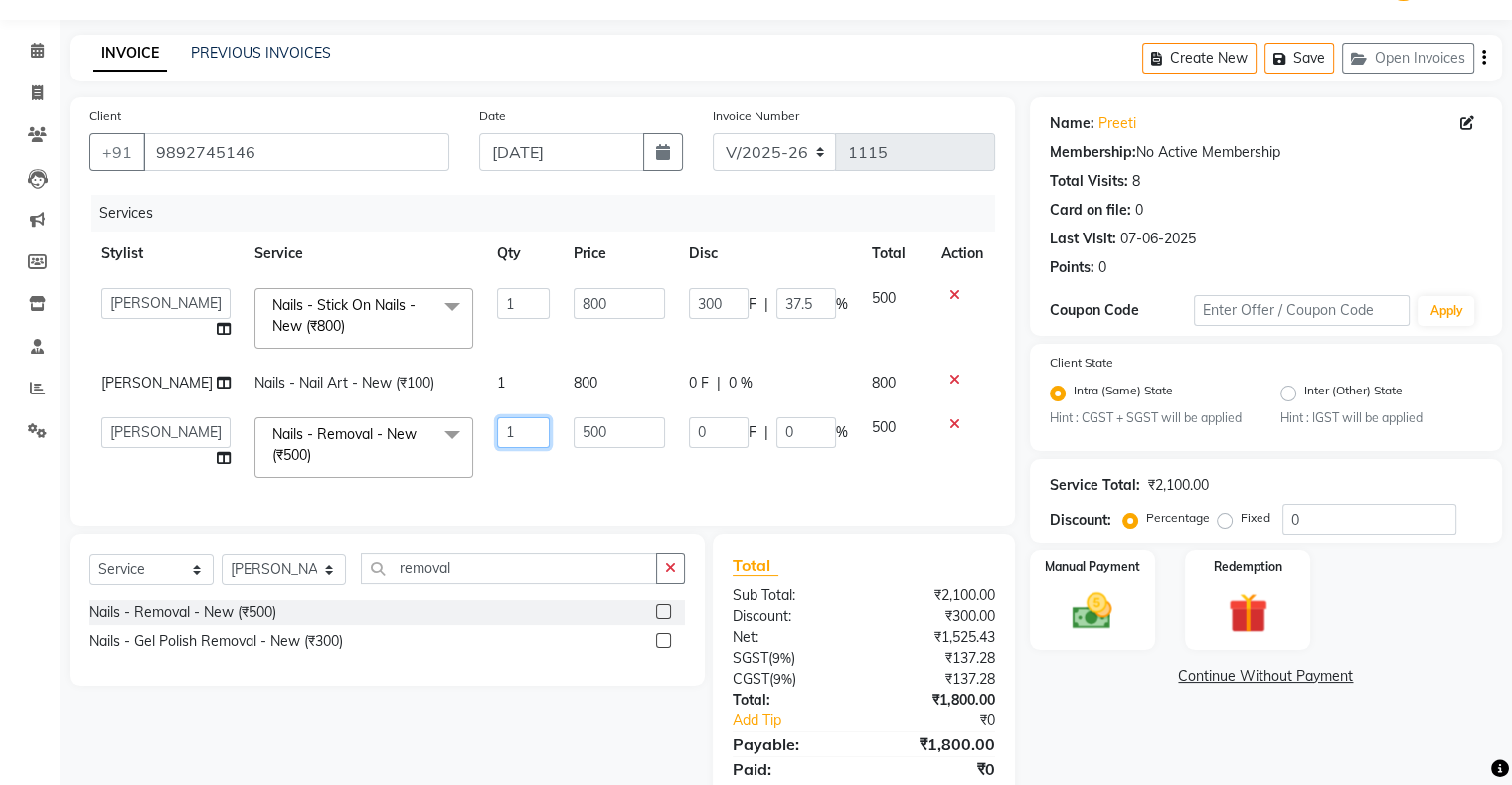 click on "1" 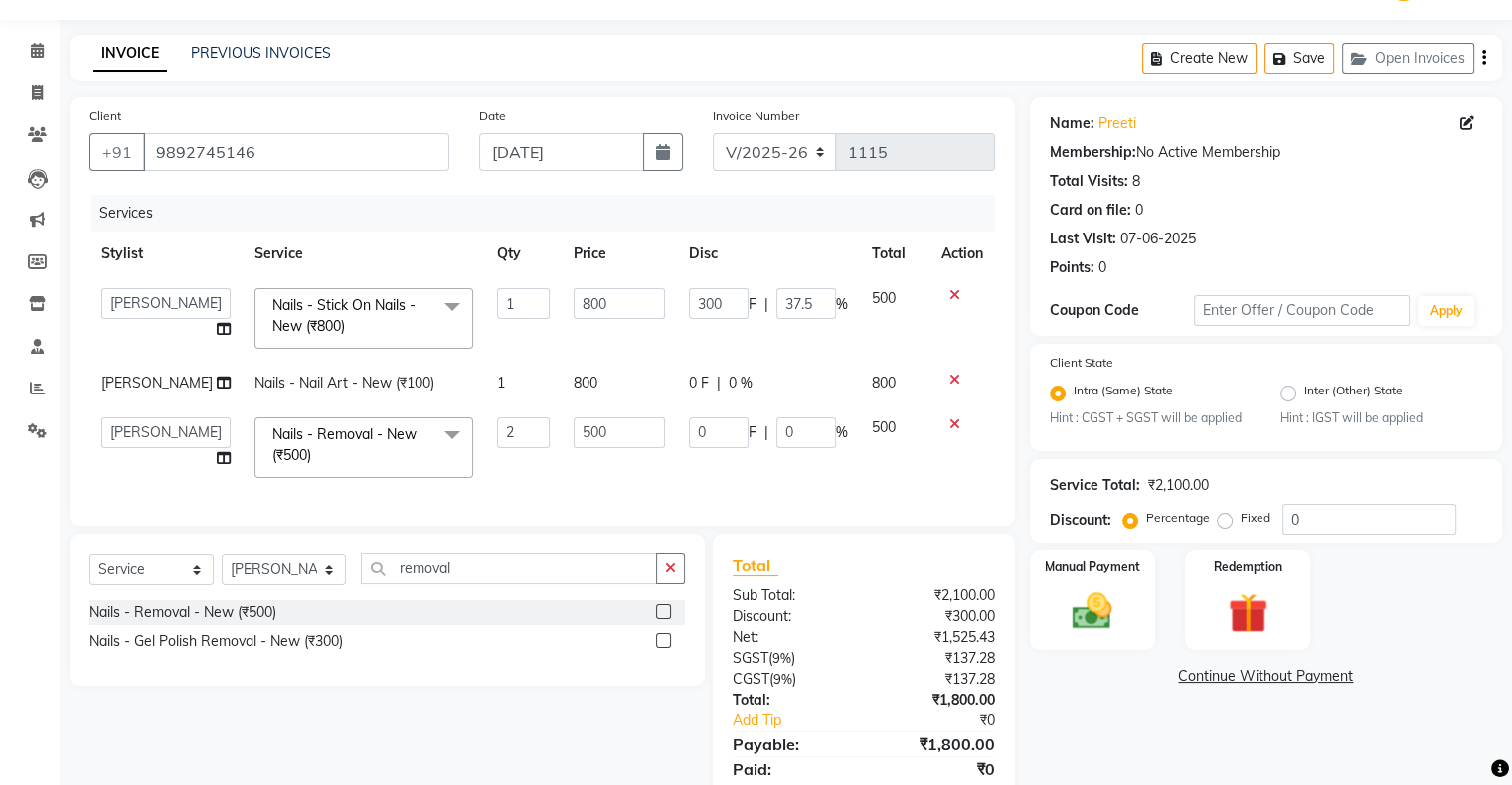 click on "Services Stylist Service Qty Price Disc Total Action  Akshay Divecha   Ashwini Hair Head   Falak Nails   Fardin   Kirti   Nida FD   Pradip Vaishnav   Sanjana    Shubhada   Susmita   Vidhi Veera   Vivek Unisex hair  Nails - Stick On Nails - New (₹800)  x Hair Services - Hair Cut (Male) (₹300) Hair Services - Hair Wash (Male) (₹200) Hair Services - Beard (₹200) Hair Services - Global Majjrel (Male) (₹1000) Hair Services - Hair Cut (Female) (₹1000) Hair Services - Blowdry Medium (Female) (₹550) Hair Services - Normal Hair Wash Medium (Female) (₹500) Hair Services - Hair Spa Medium (Female) (₹1200) Threading-Full Face Threading (Female) (₹299) Honey wax Half Legs (Male) (₹1000) Flavoured Wax Underarms (Male) (₹499) Honey wax Half Arms (Female) (₹200) Honey wax Half Legs (Female) (₹400) Adult Hair Cut - Male Senior Stylist (₹600) Beard/Clean Shave - Male (₹250) Basic Styling - Male (₹250) Basic Styling Male - Senior Stylist (₹400) Side locks trim - Male (₹150) 1 800 300 F | %" 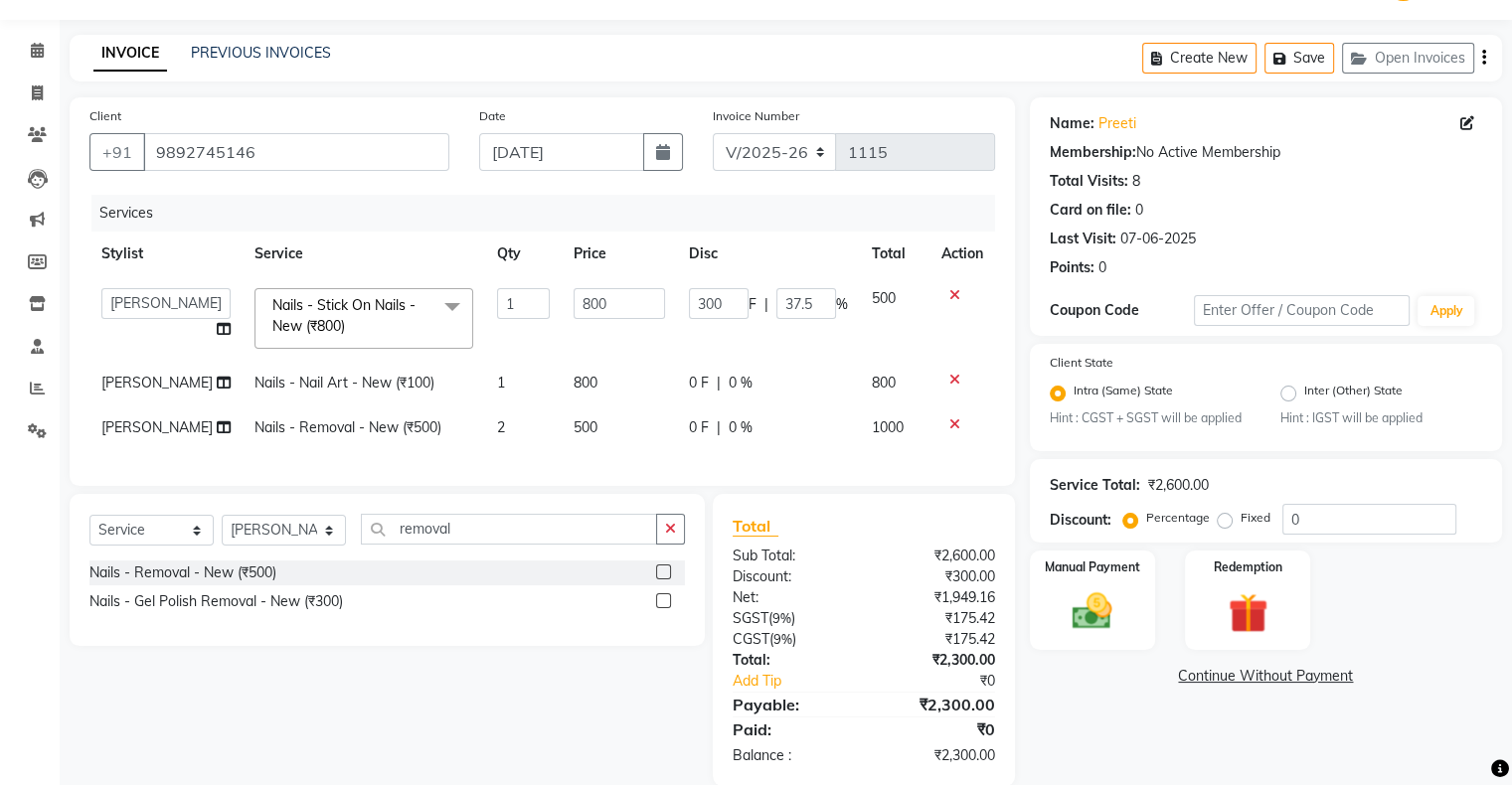 scroll, scrollTop: 96, scrollLeft: 0, axis: vertical 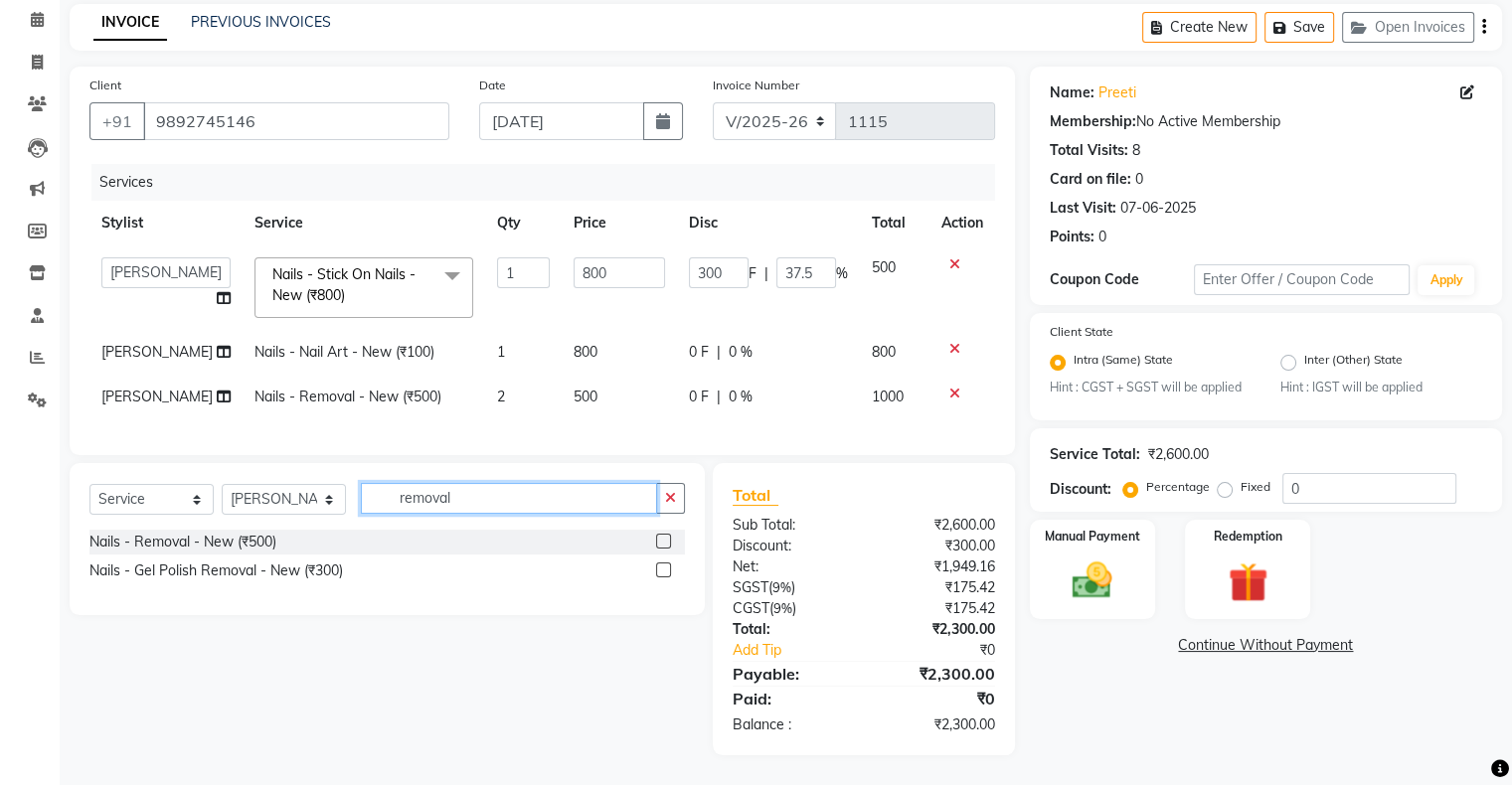 click on "removal" 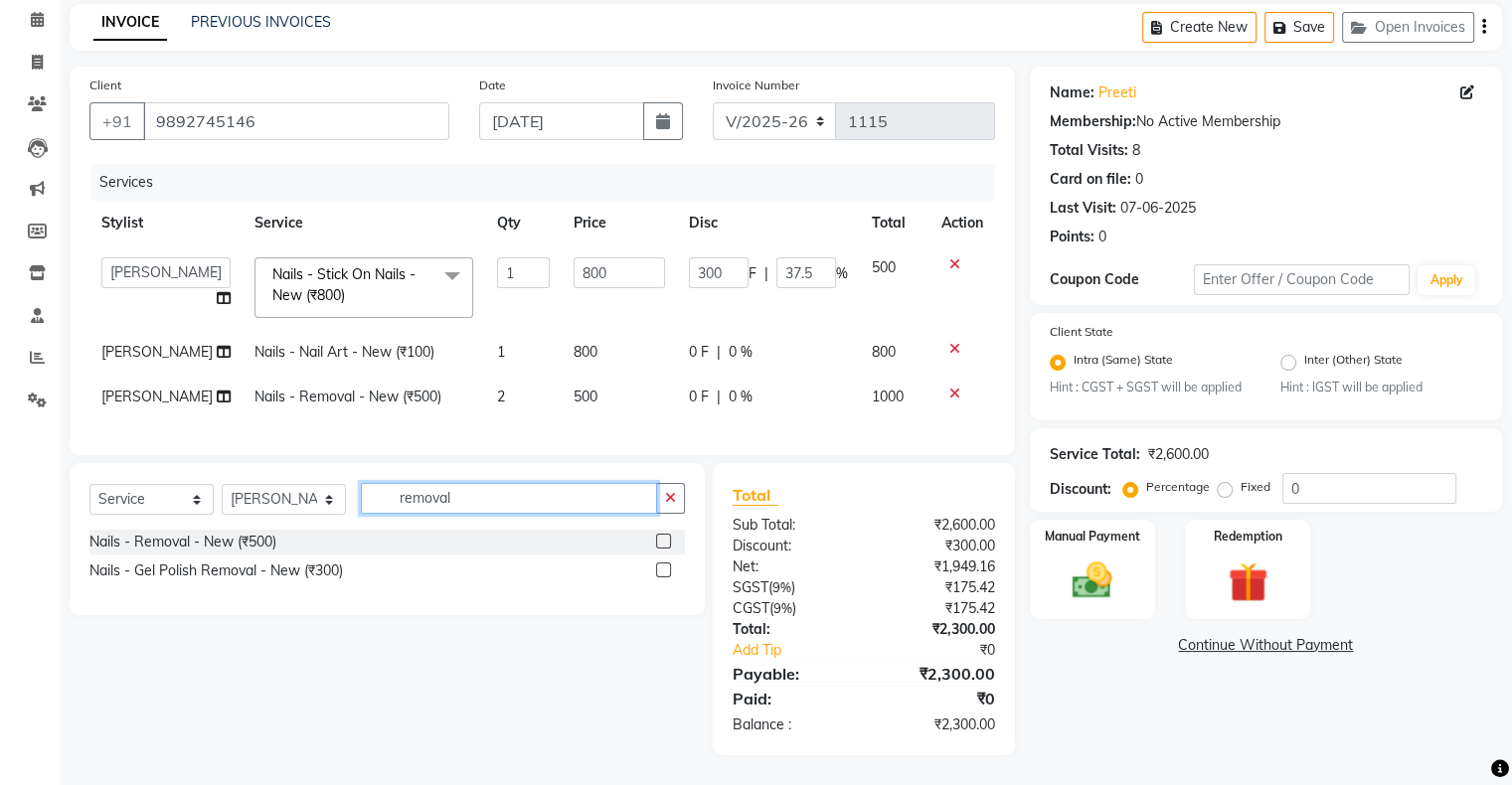 click on "removal" 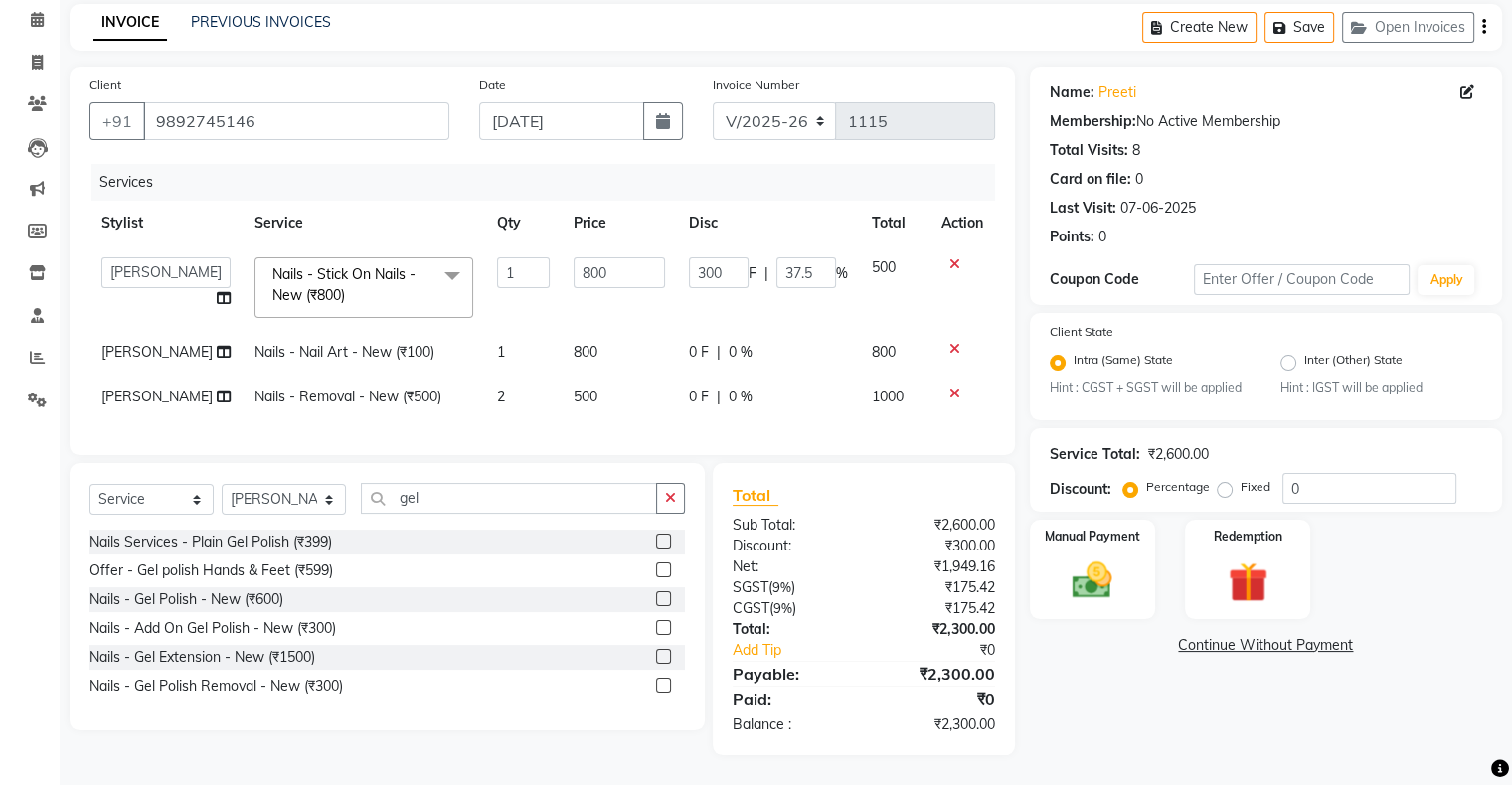click 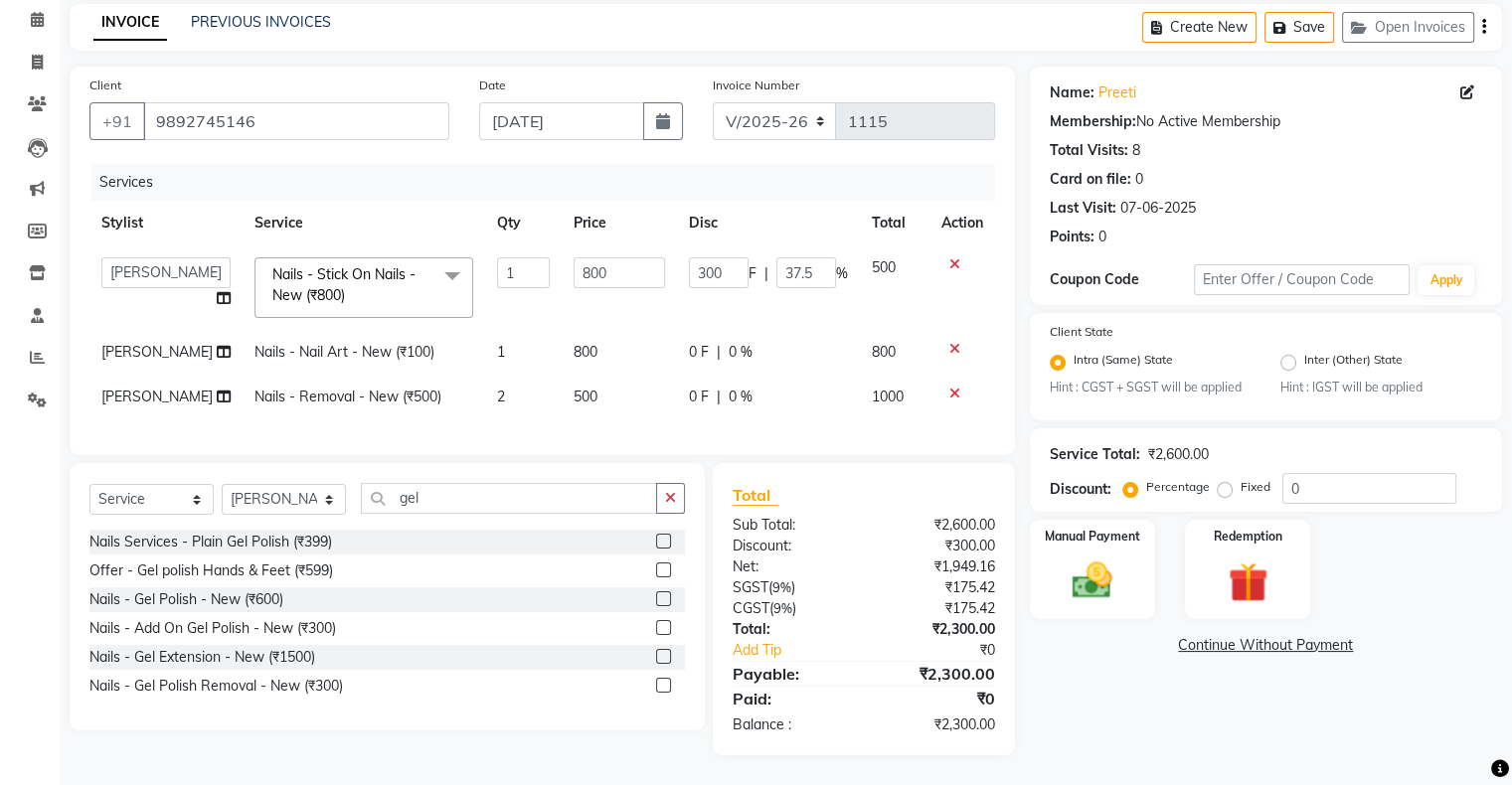 click at bounding box center (662, 599) 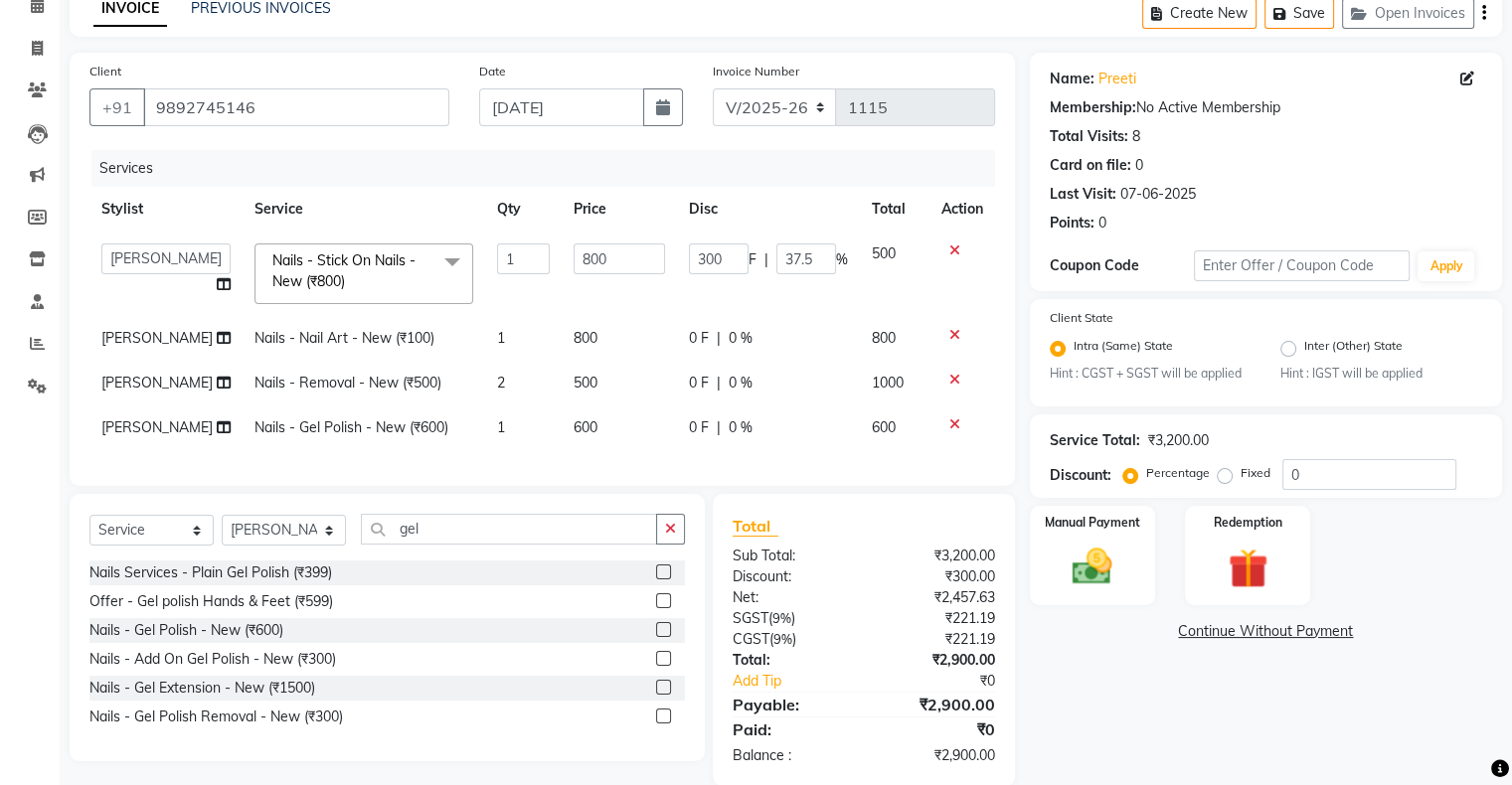 click on "0 F | 0 %" 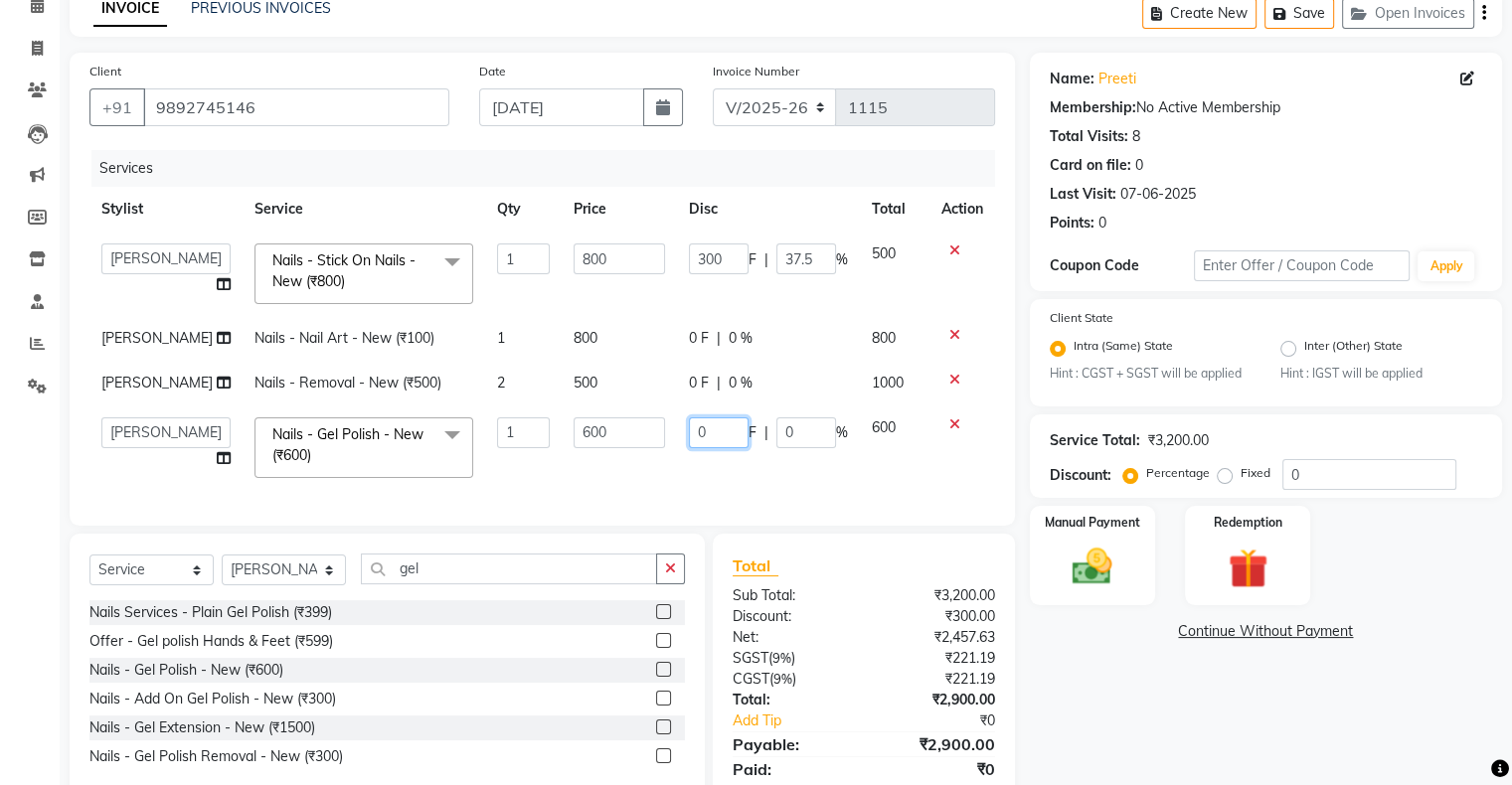 click on "0" 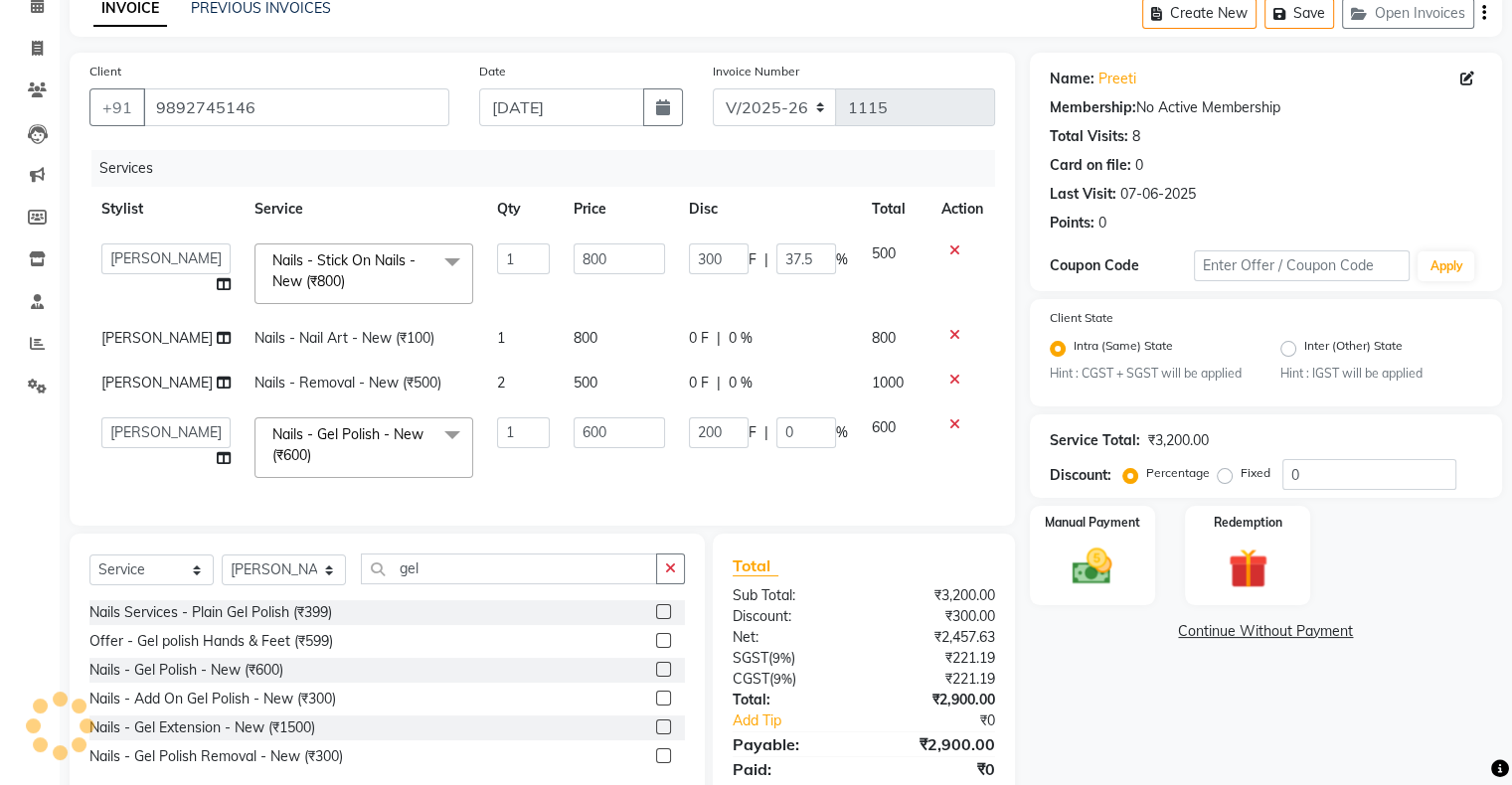 click on "Services Stylist Service Qty Price Disc Total Action  Akshay Divecha   Ashwini Hair Head   Falak Nails   Fardin   Kirti   Nida FD   Pradip Vaishnav   Sanjana    Shubhada   Susmita   Vidhi Veera   Vivek Unisex hair  Nails - Stick On Nails - New (₹800)  x Hair Services - Hair Cut (Male) (₹300) Hair Services - Hair Wash (Male) (₹200) Hair Services - Beard (₹200) Hair Services - Global Majjrel (Male) (₹1000) Hair Services - Hair Cut (Female) (₹1000) Hair Services - Blowdry Medium (Female) (₹550) Hair Services - Normal Hair Wash Medium (Female) (₹500) Hair Services - Hair Spa Medium (Female) (₹1200) Threading-Full Face Threading (Female) (₹299) Honey wax Half Legs (Male) (₹1000) Flavoured Wax Underarms (Male) (₹499) Honey wax Half Arms (Female) (₹200) Honey wax Half Legs (Female) (₹400) Adult Hair Cut - Male Senior Stylist (₹600) Beard/Clean Shave - Male (₹250) Basic Styling - Male (₹250) Basic Styling Male - Senior Stylist (₹400) Side locks trim - Male (₹150) 1 800 300 F | %" 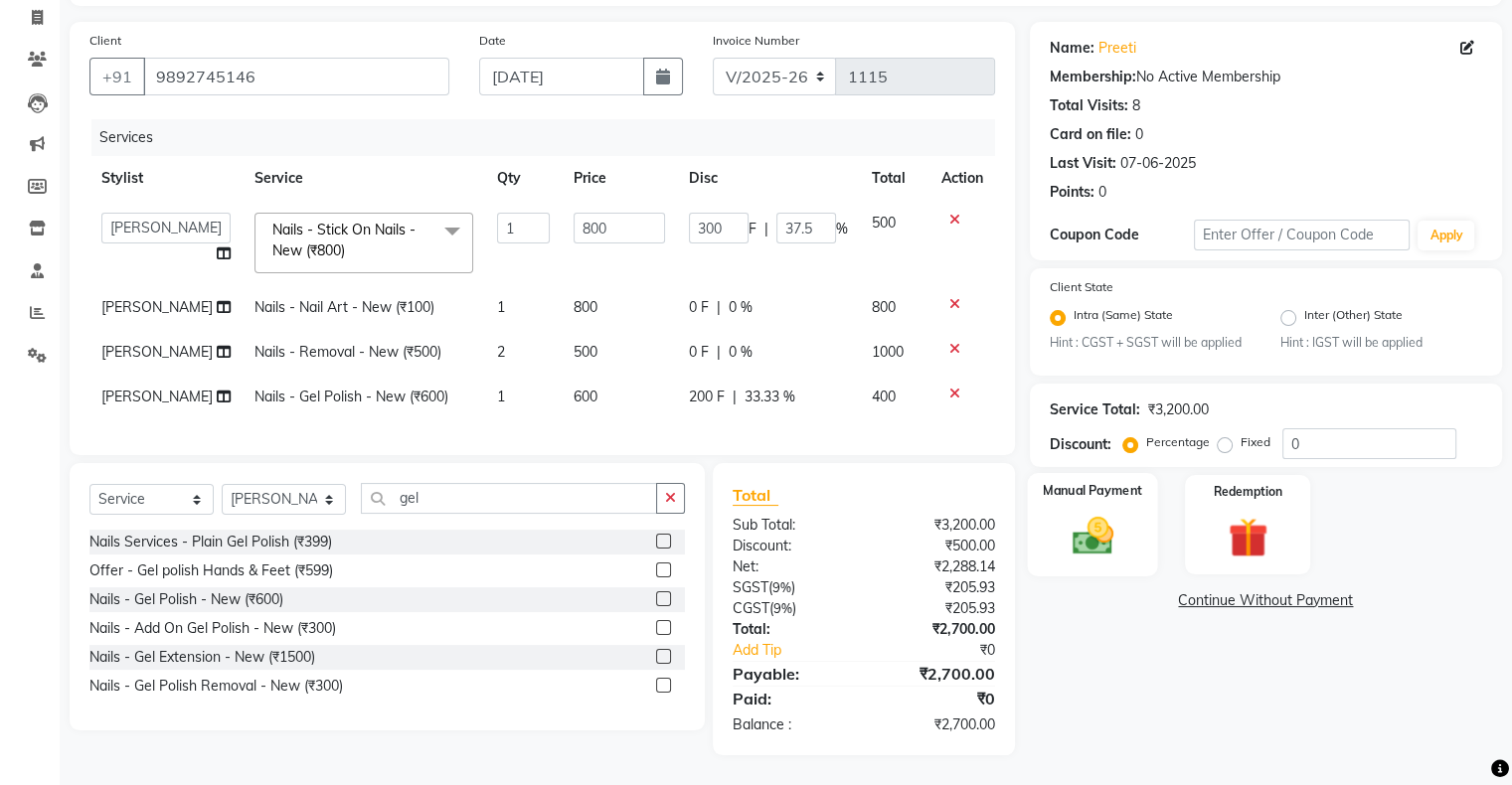 scroll, scrollTop: 142, scrollLeft: 0, axis: vertical 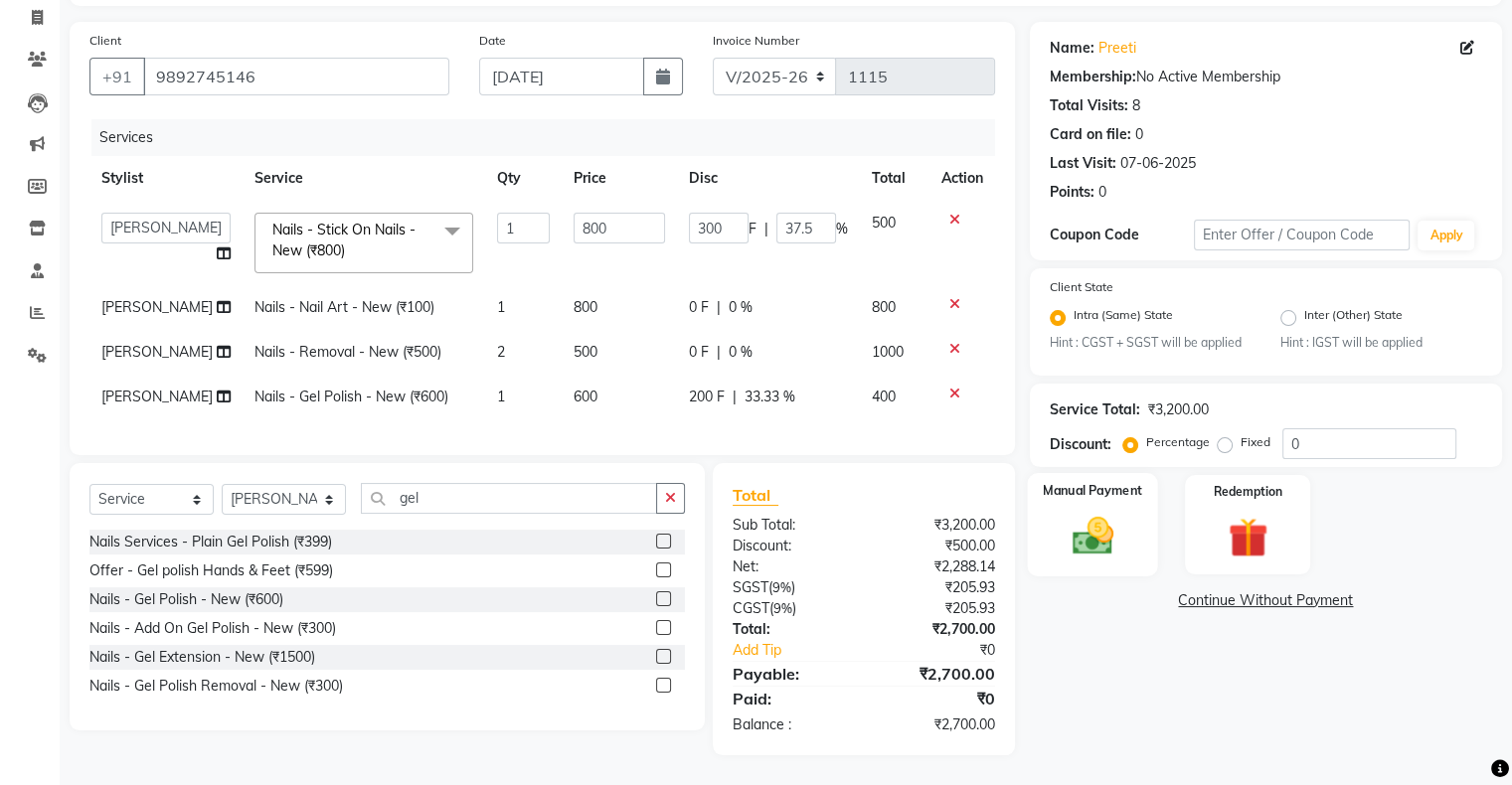 click 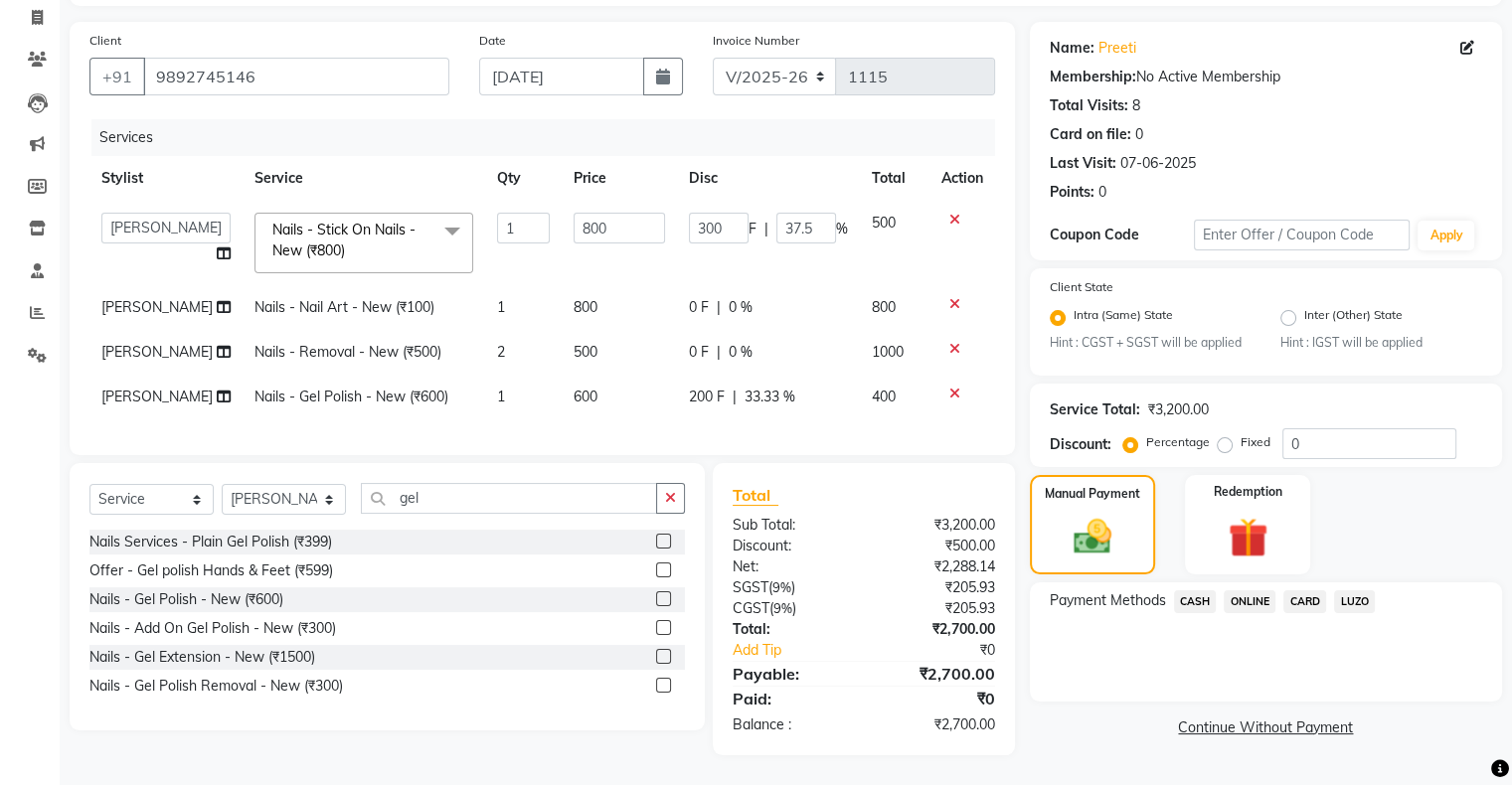 click on "ONLINE" 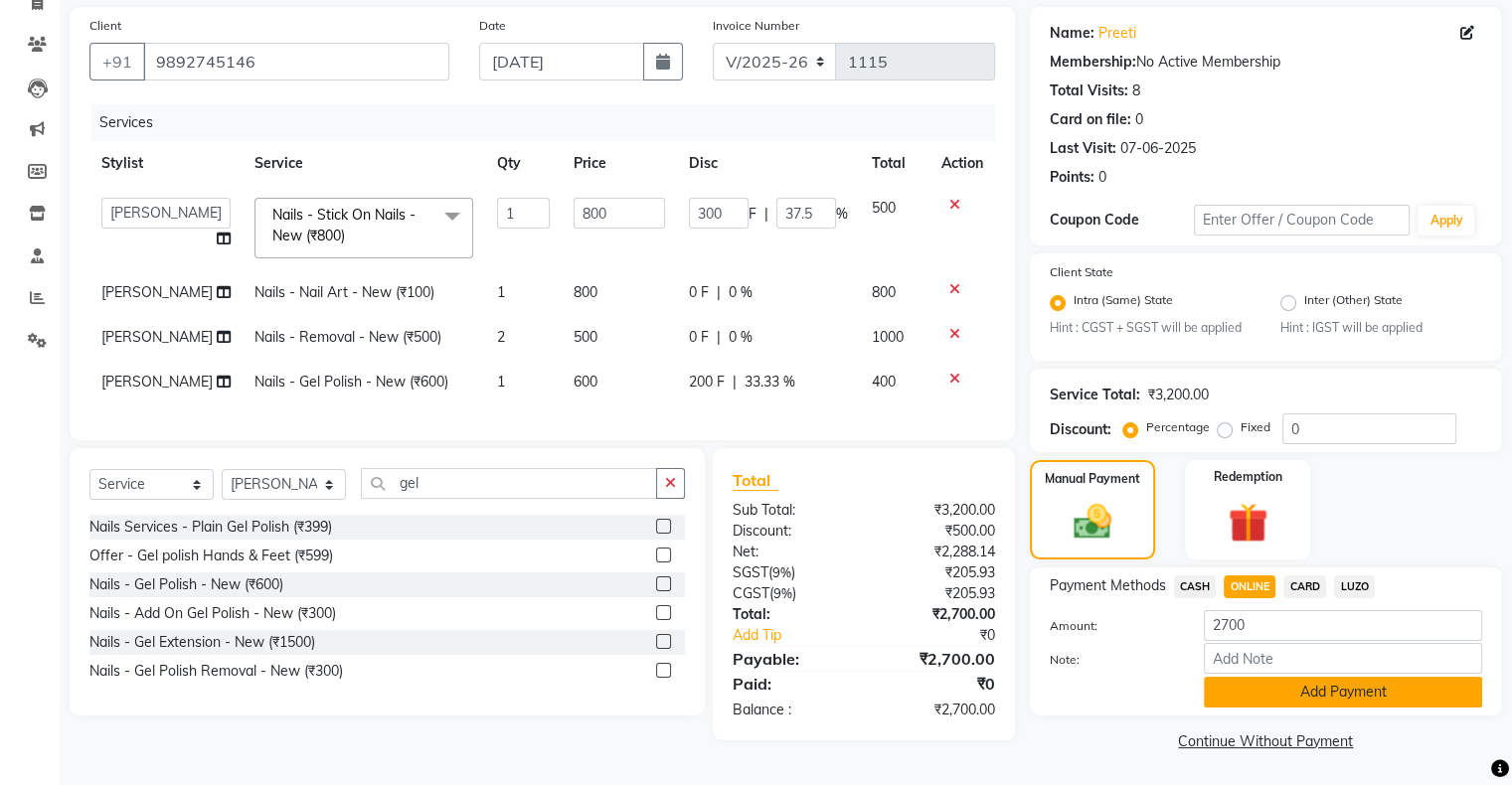 click on "Add Payment" 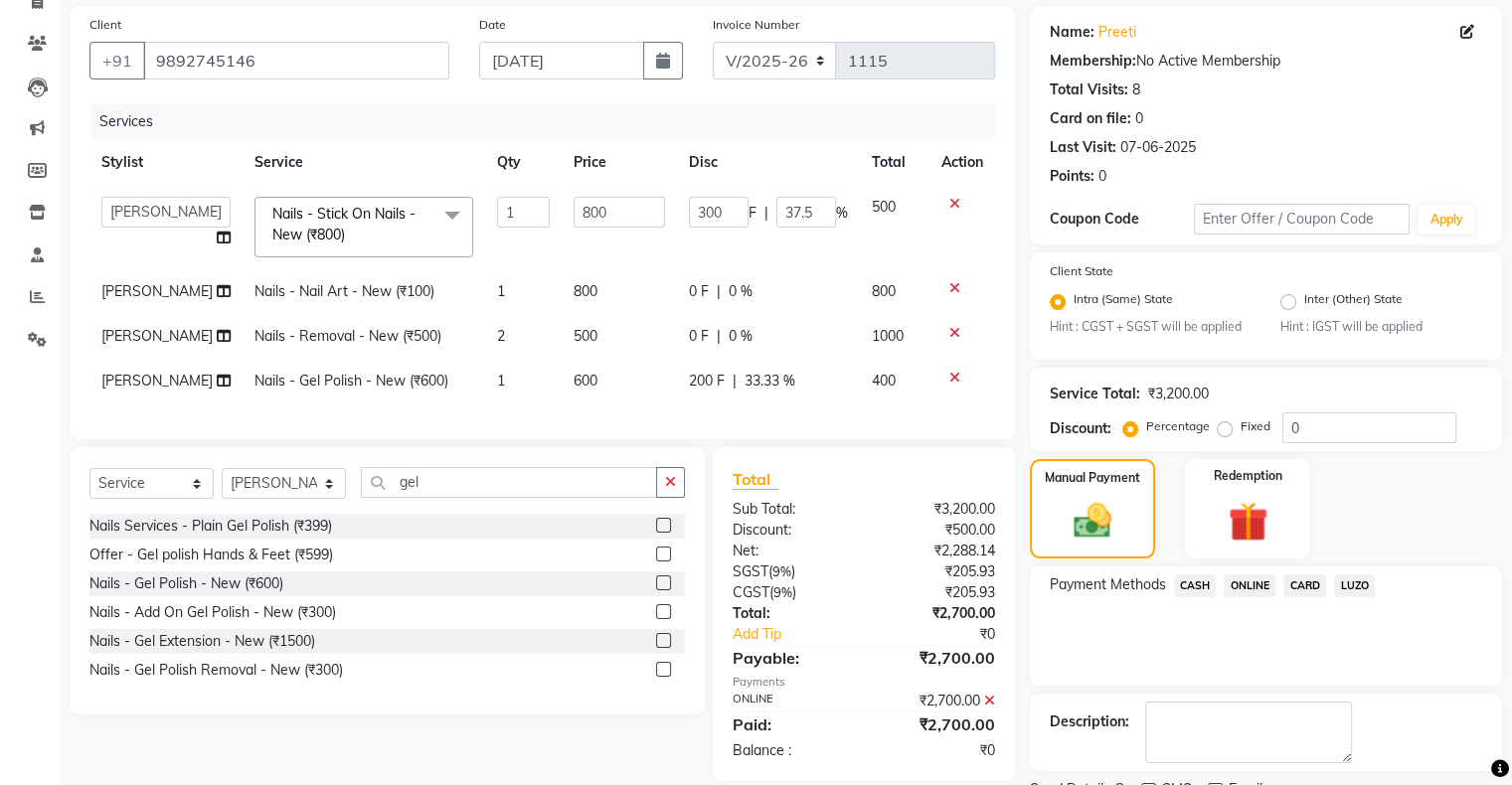 scroll, scrollTop: 227, scrollLeft: 0, axis: vertical 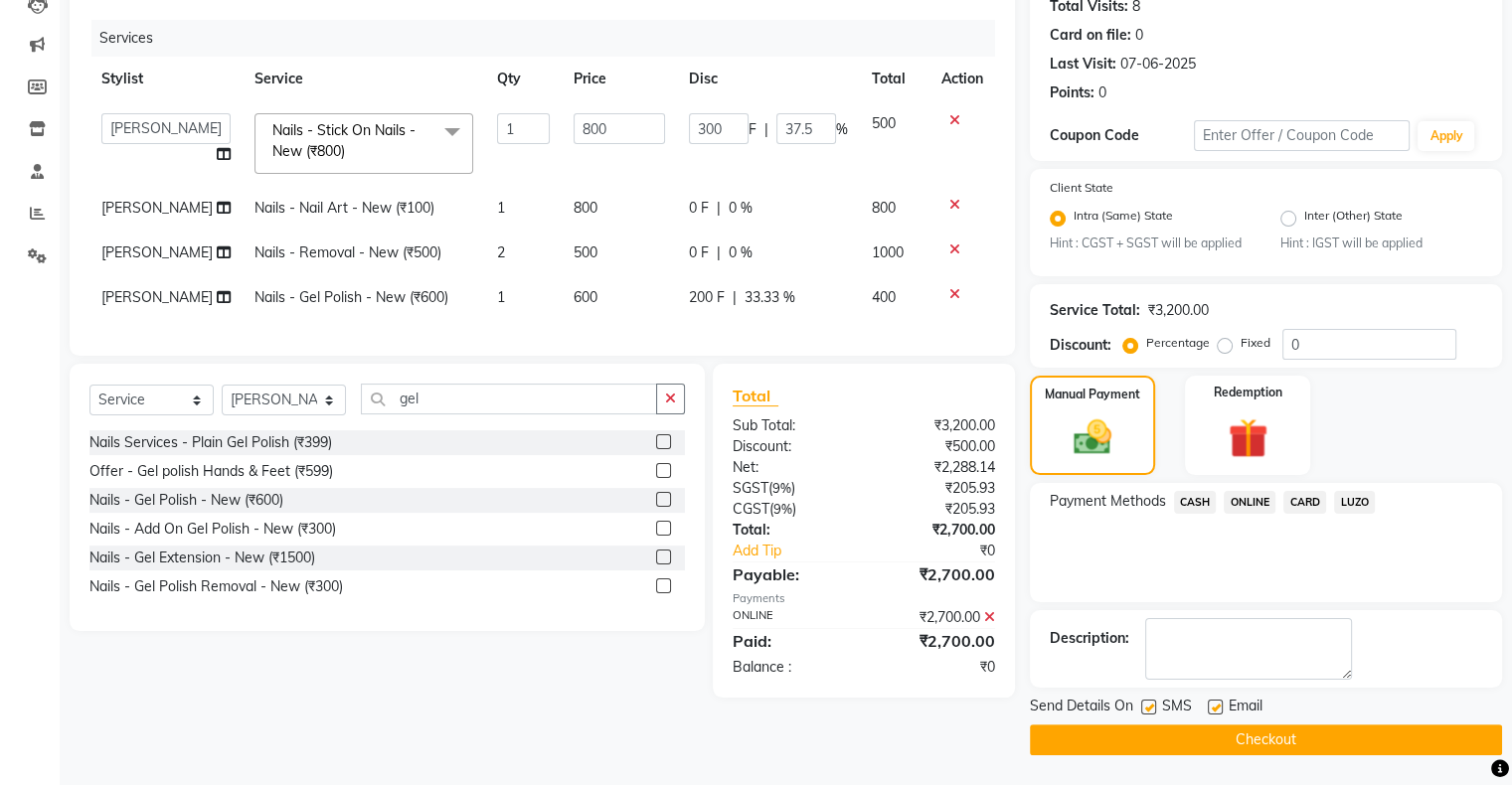 click on "Checkout" 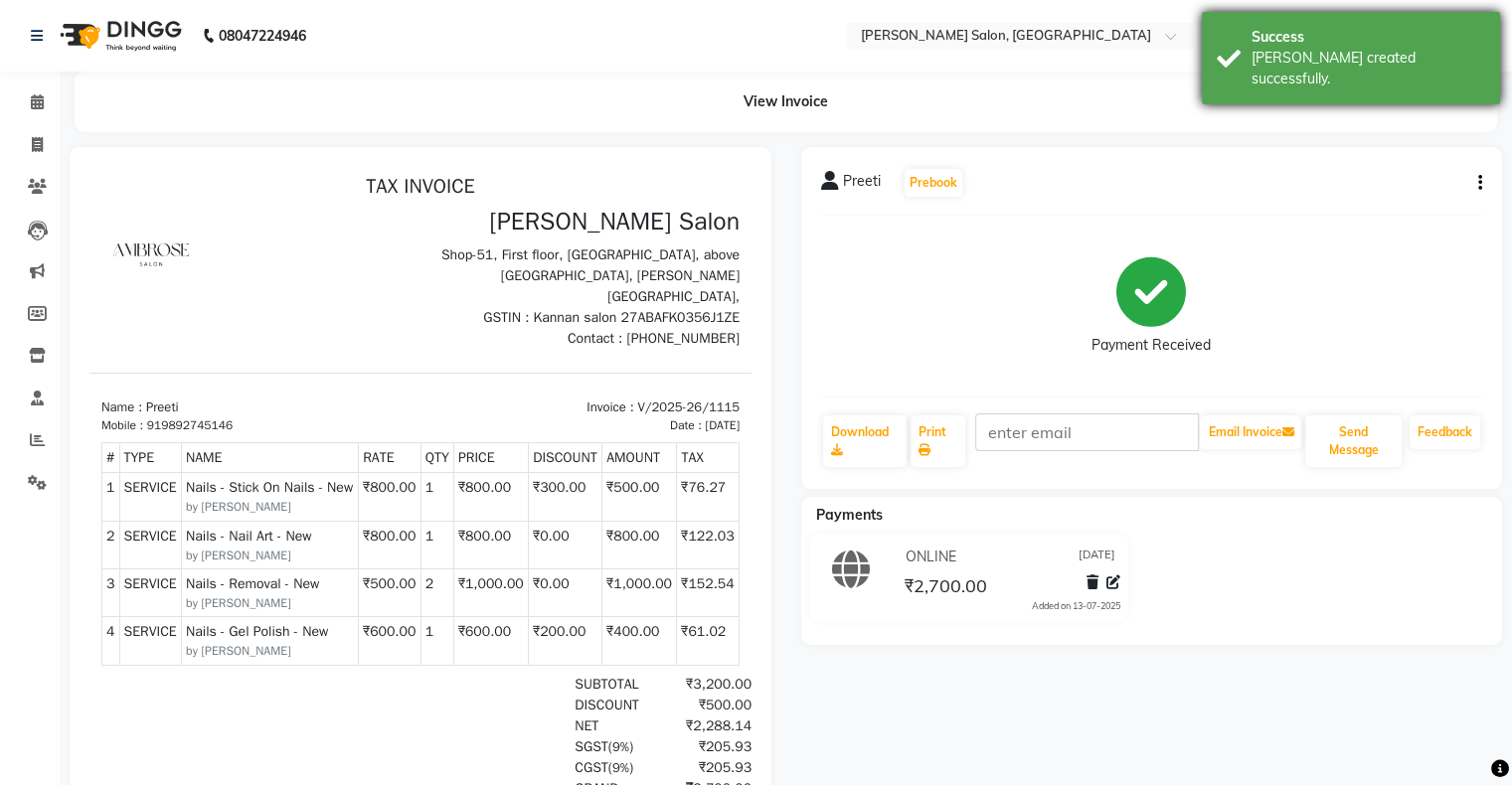 scroll, scrollTop: 0, scrollLeft: 0, axis: both 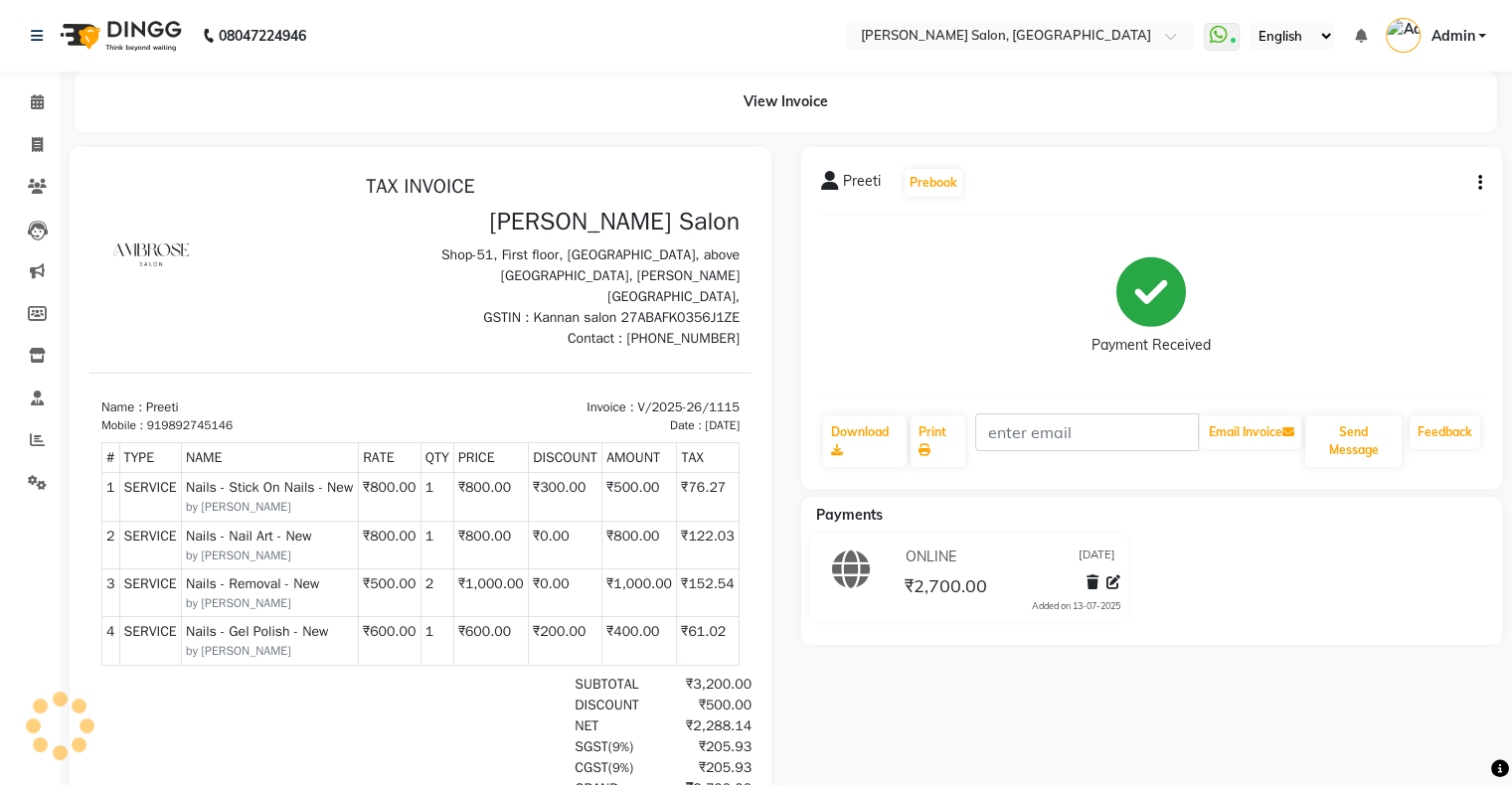 click on "08047224946 Select Location × Ambrose Salon, Kandivali West  WhatsApp Status  ✕ Status:  Connected Most Recent Message: 13-07-2025     12:26 PM Recent Service Activity: 13-07-2025     12:26 PM English ENGLISH Español العربية मराठी हिंदी ગુજરાતી தமிழ் 中文 Notifications nothing to show Admin Manage Profile Change Password Sign out  Version:3.15.4" 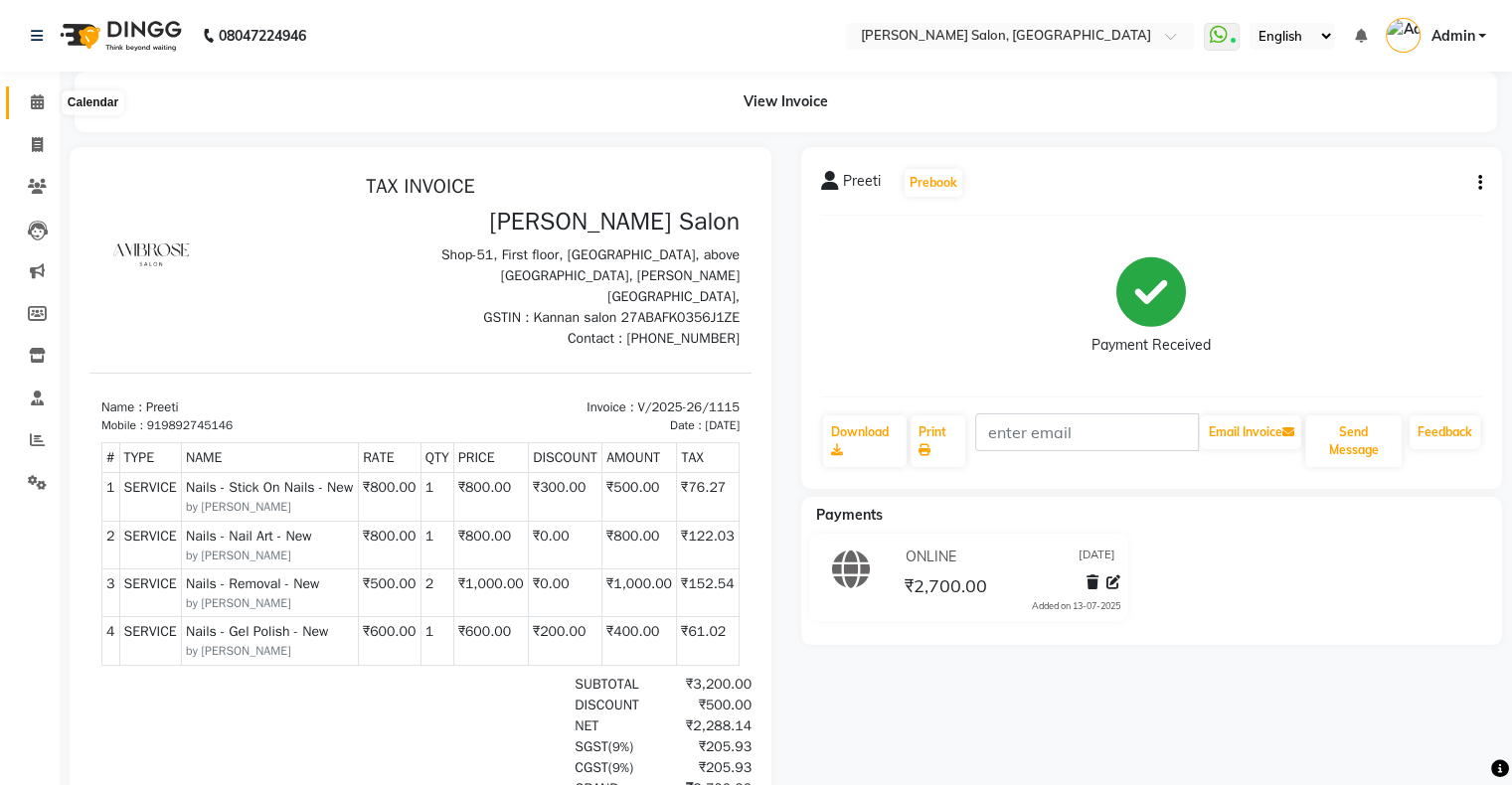 click 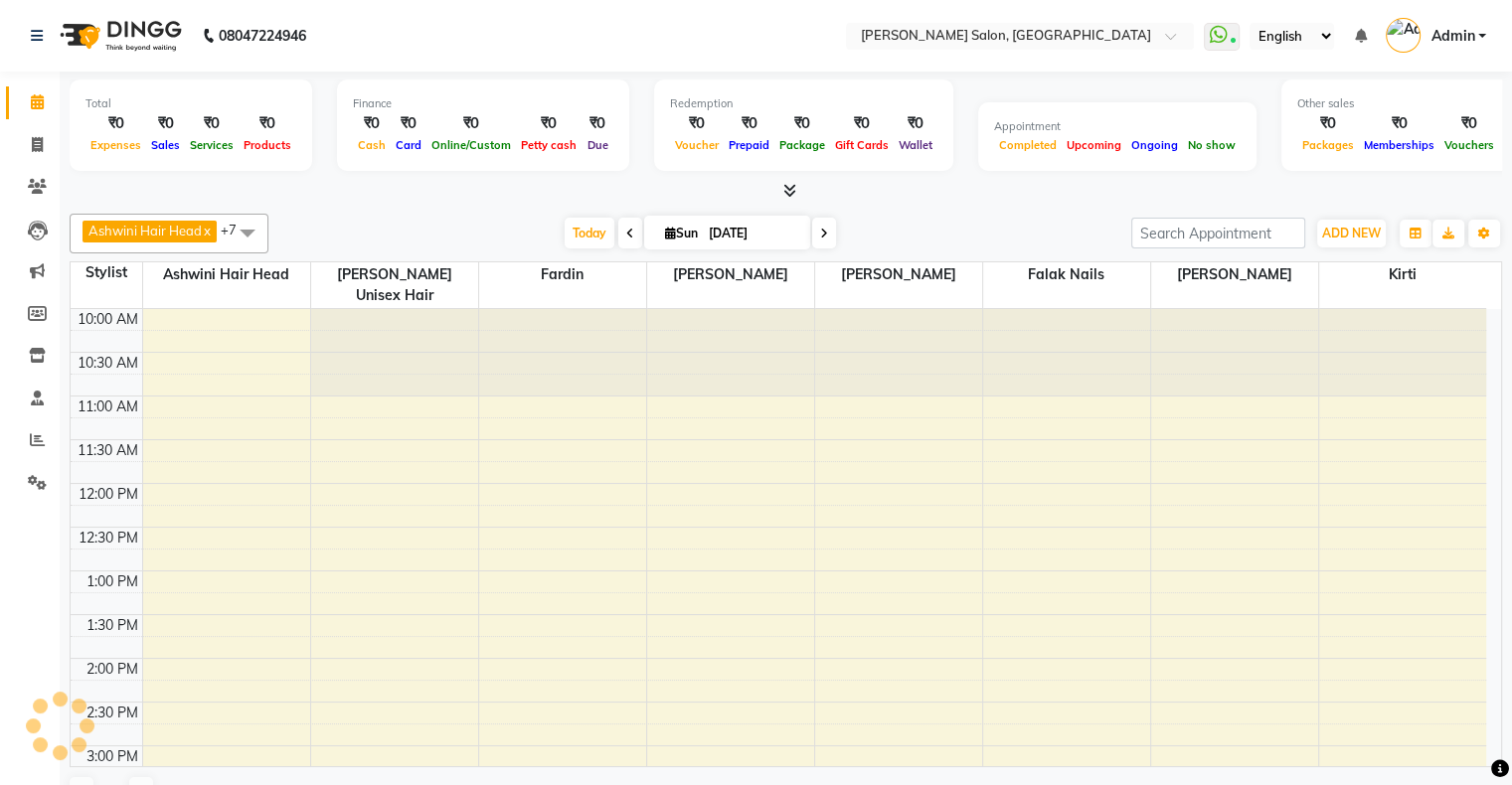 scroll, scrollTop: 0, scrollLeft: 0, axis: both 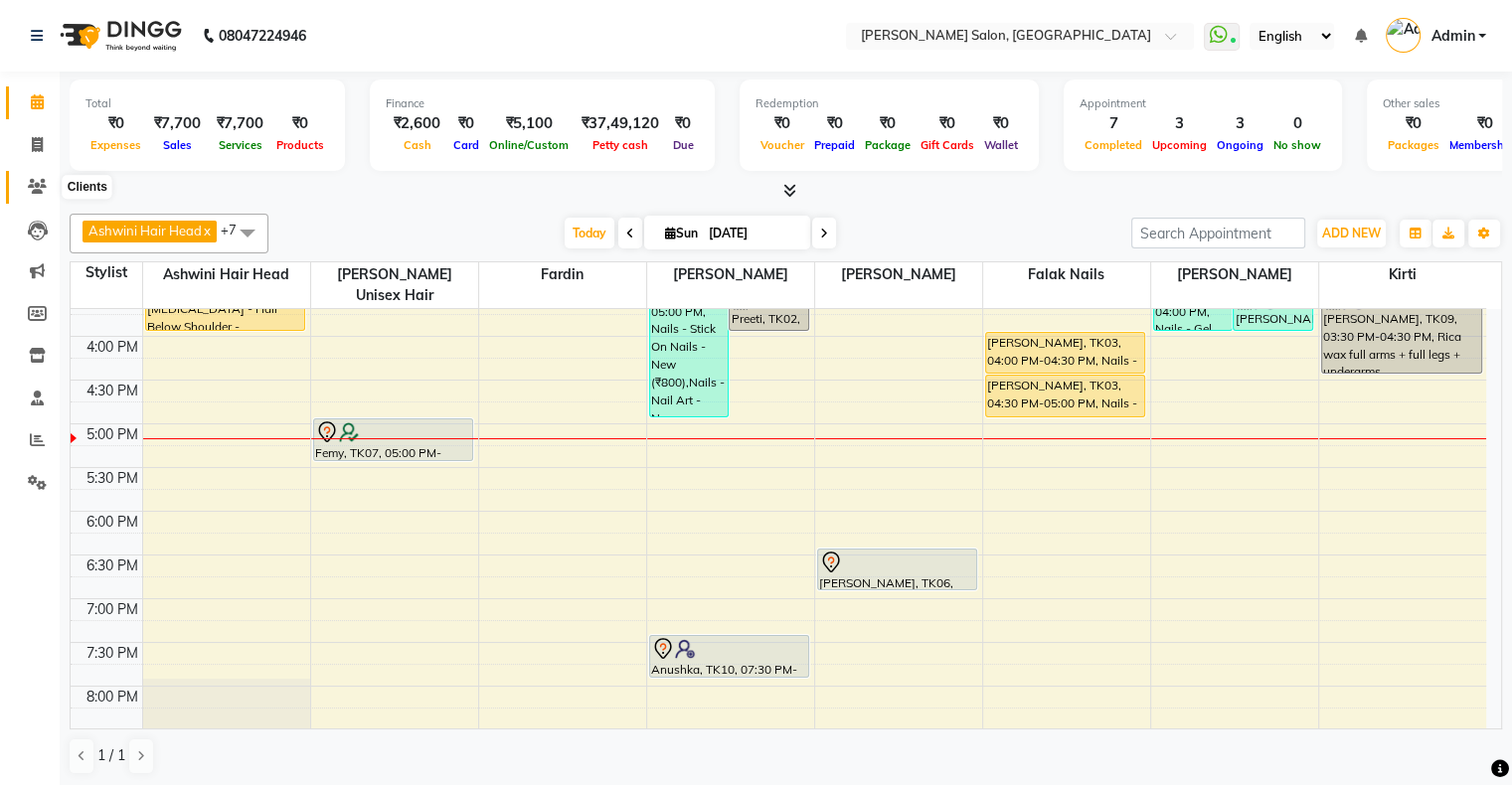 click 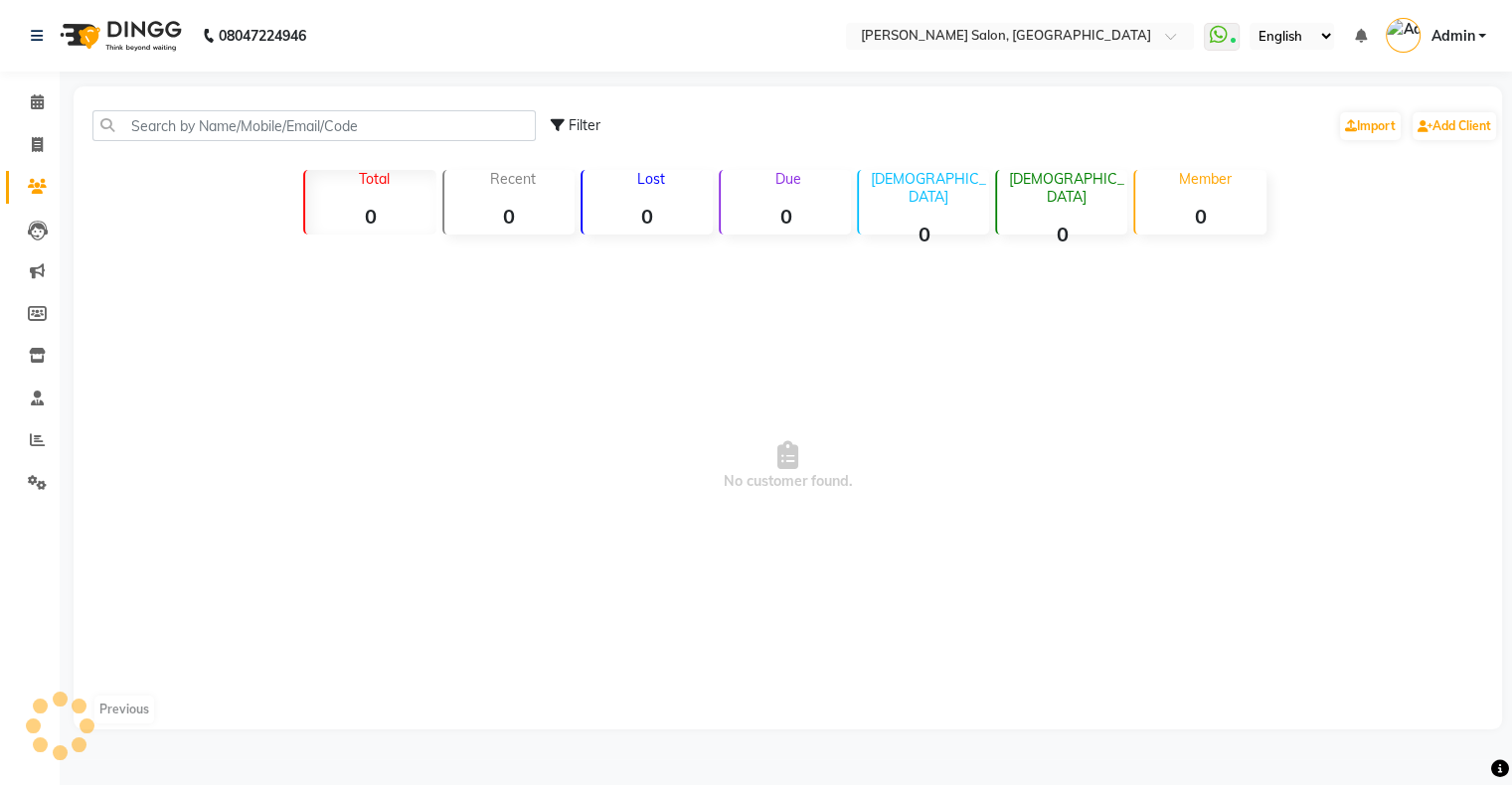 scroll, scrollTop: 0, scrollLeft: 0, axis: both 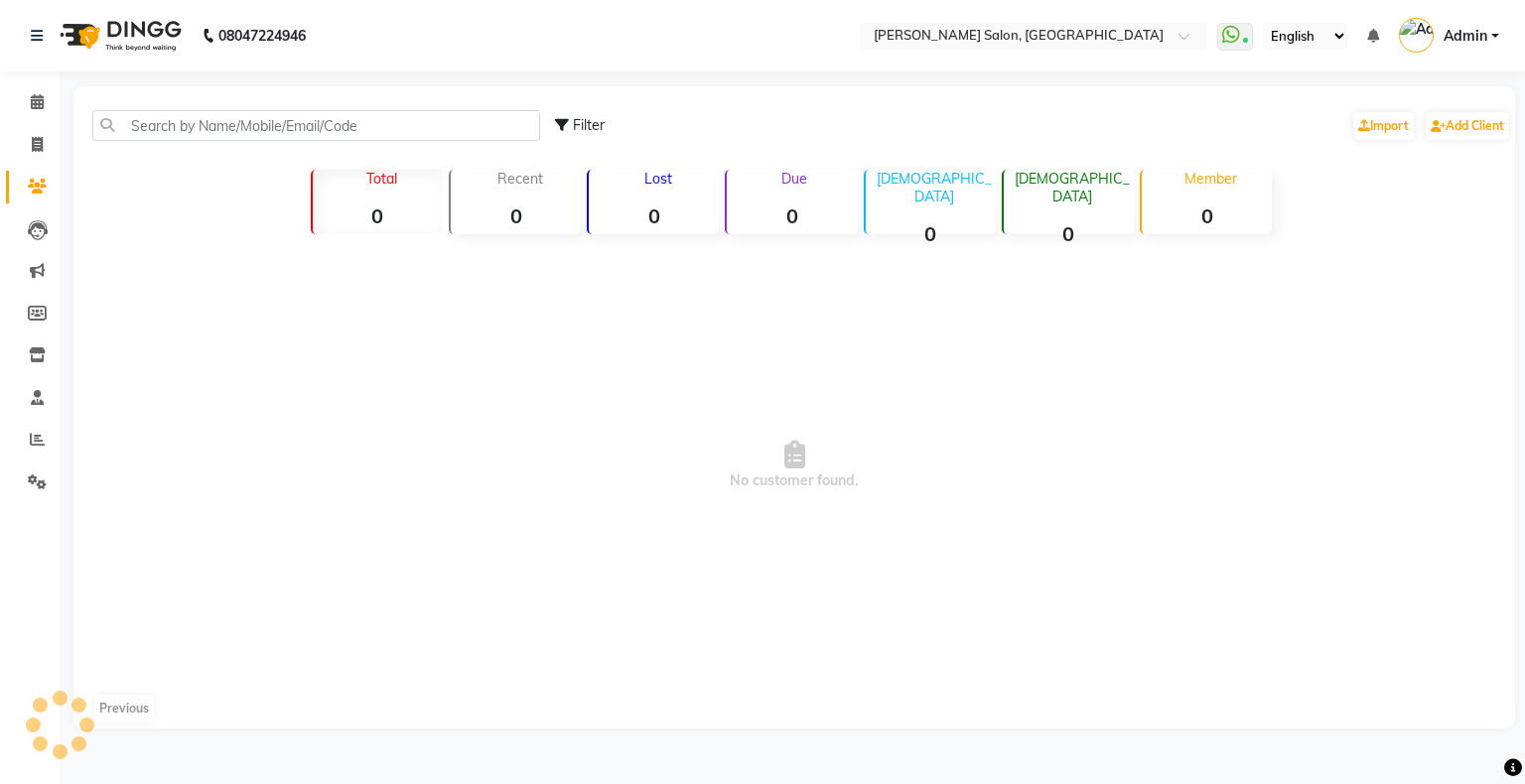 click on "Filter  Import   Add Client" 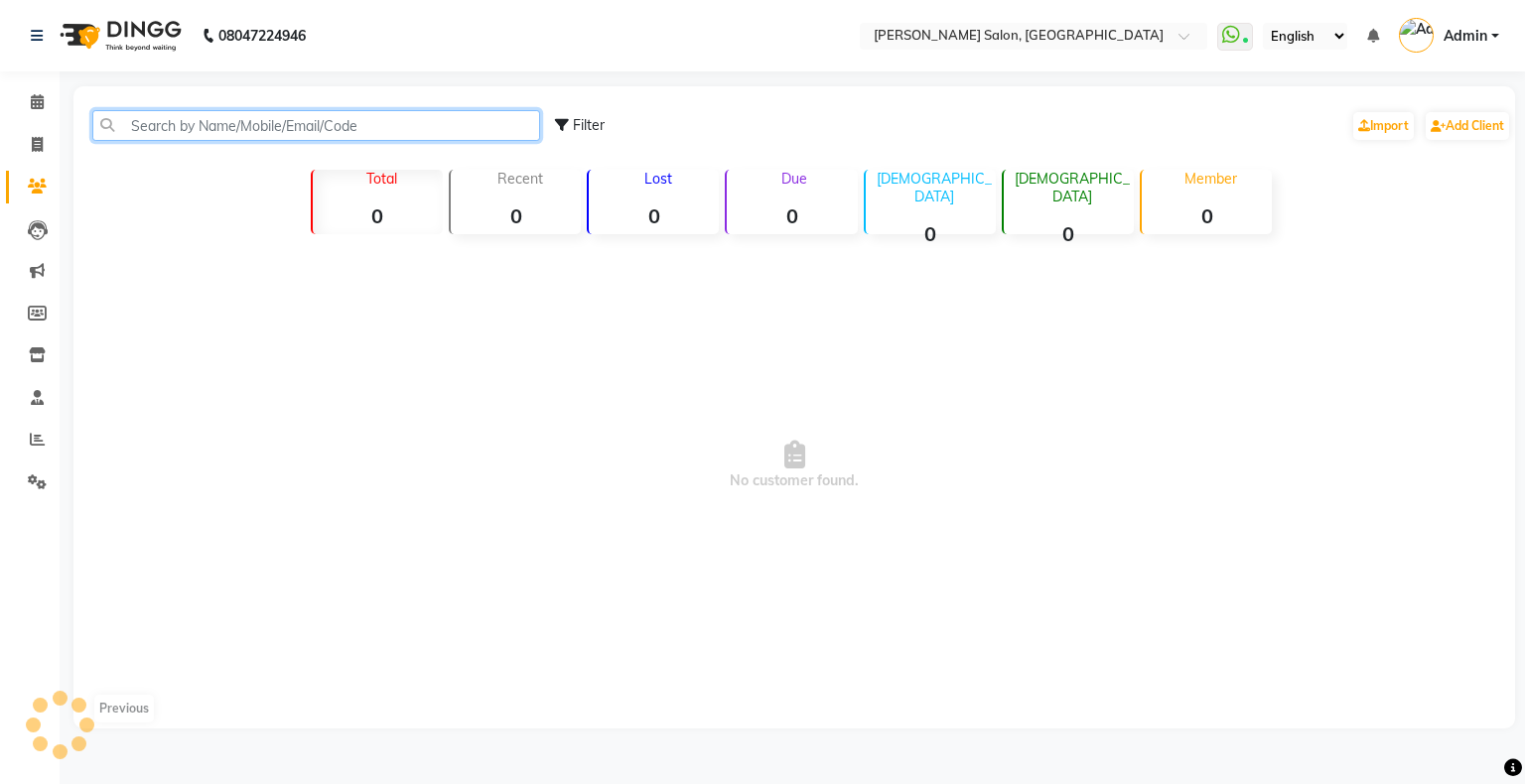 click 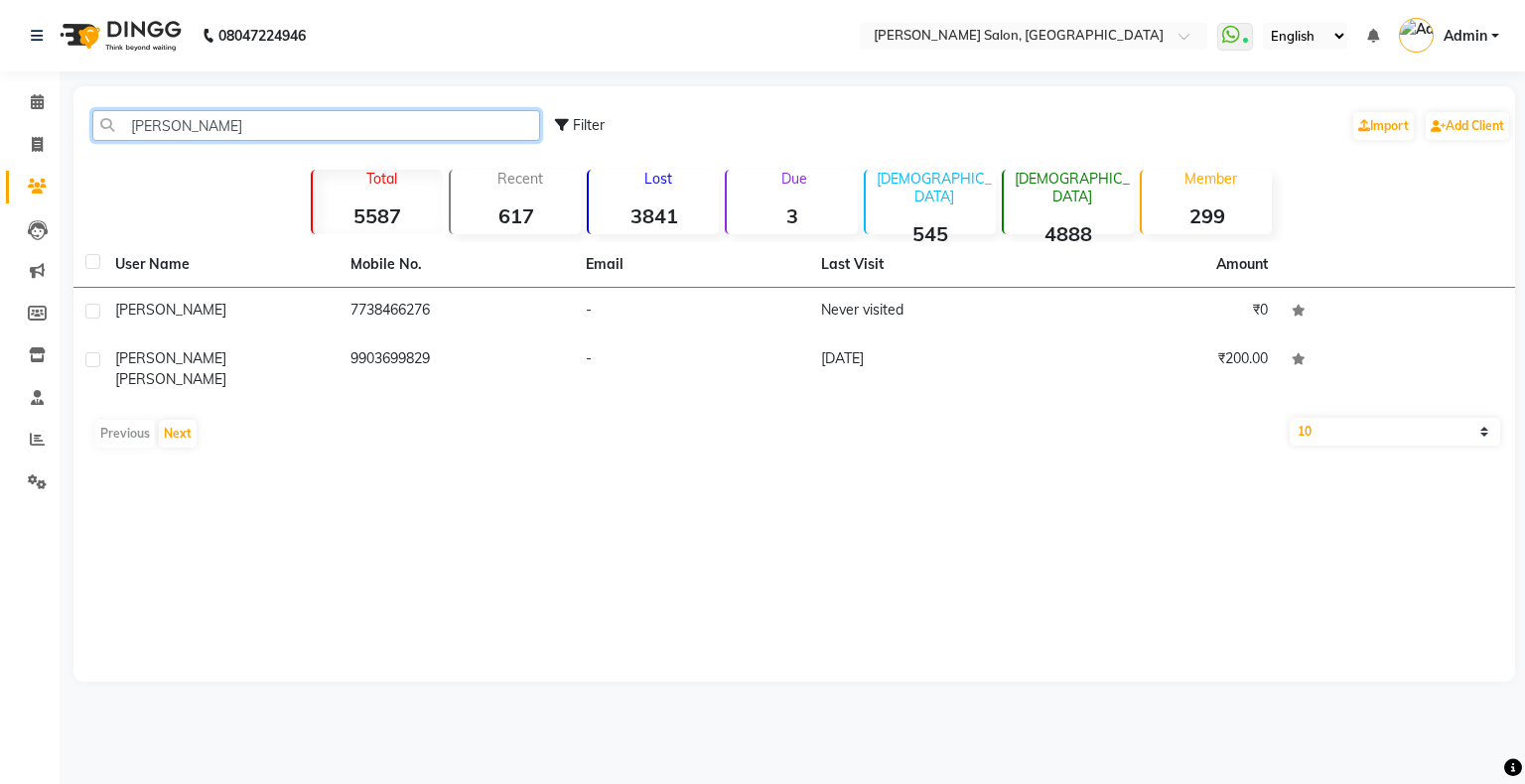 click on "aakash" 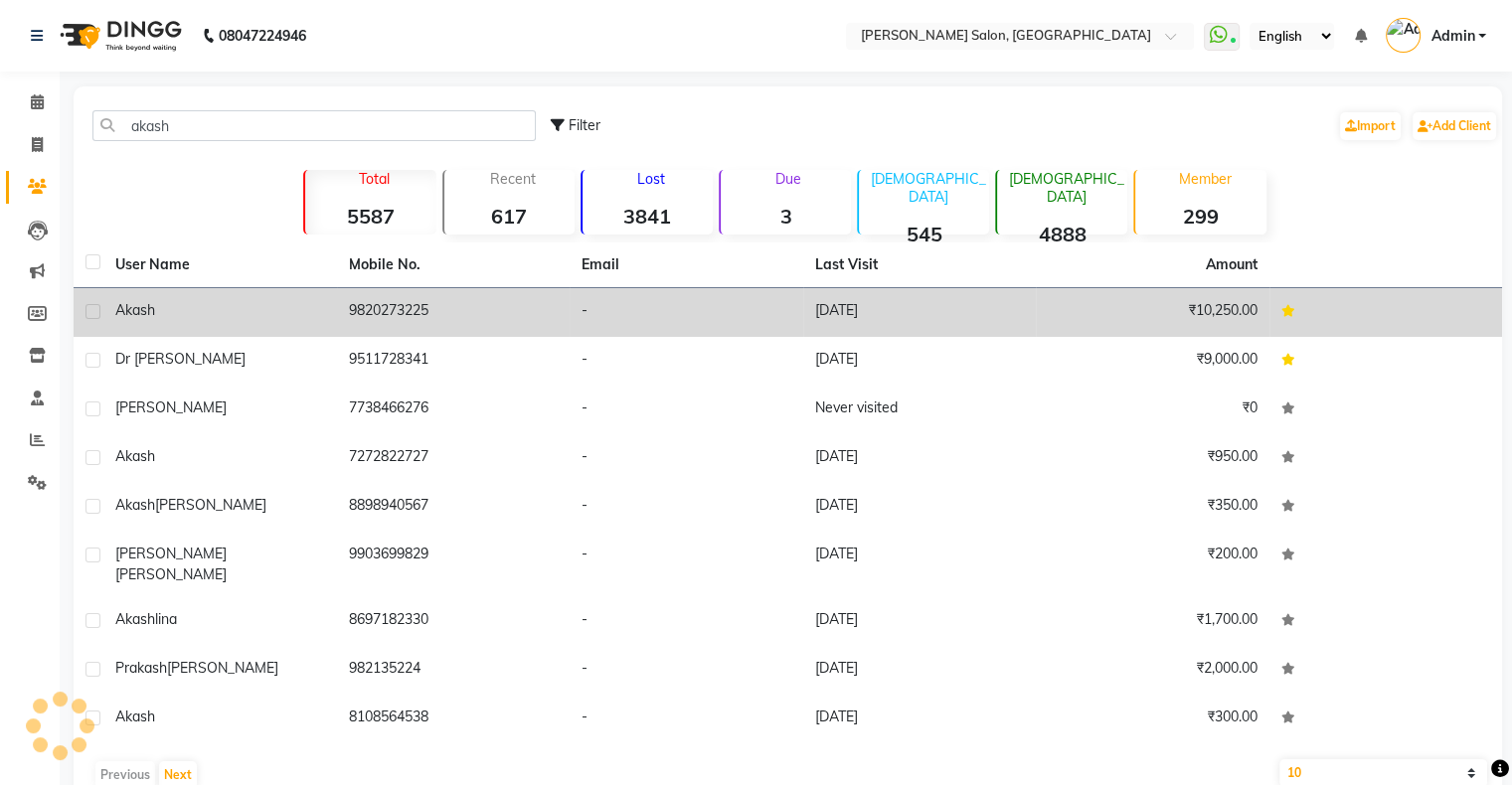 click on "Akash" 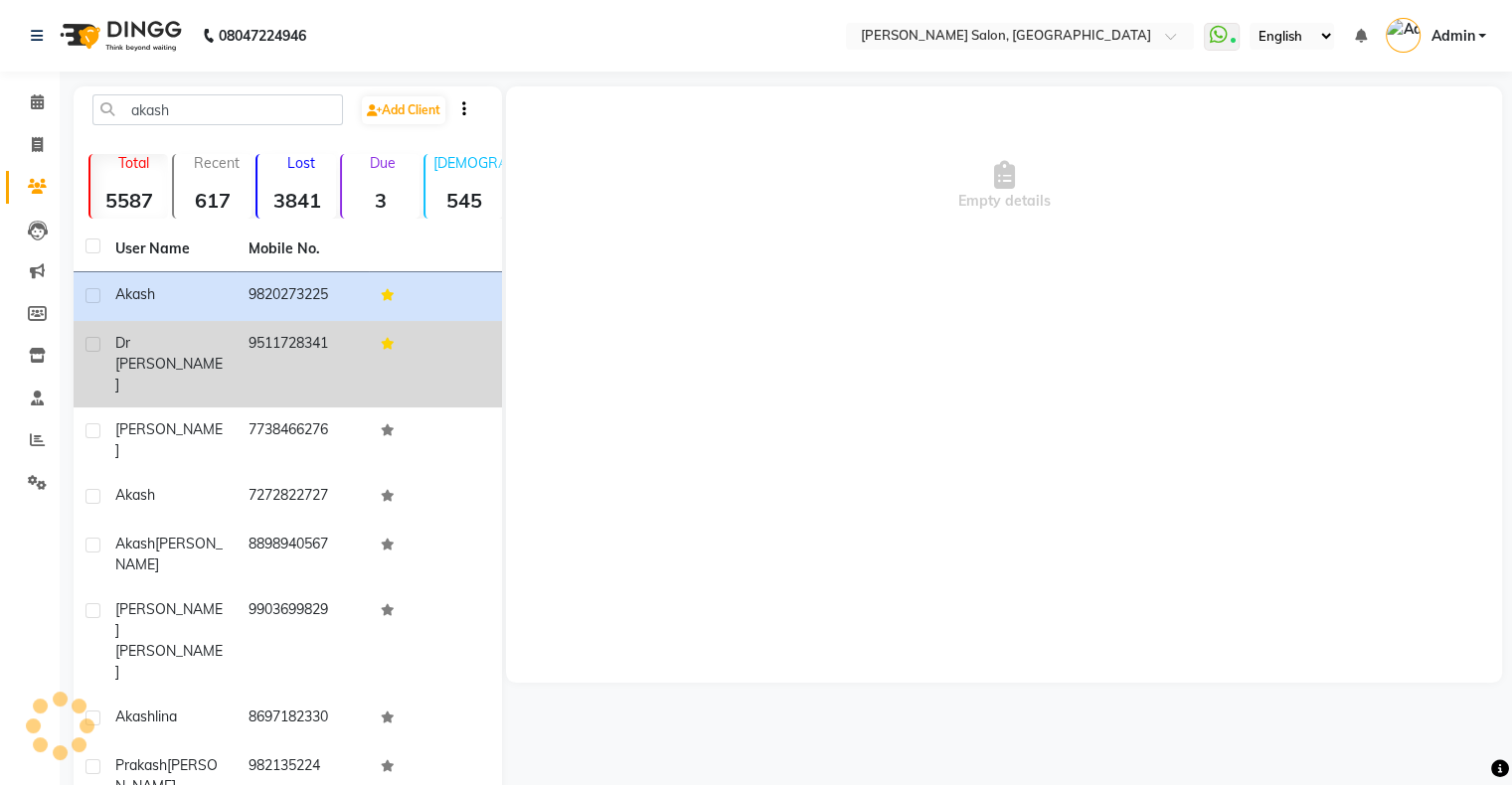 click on "Dr Akash" 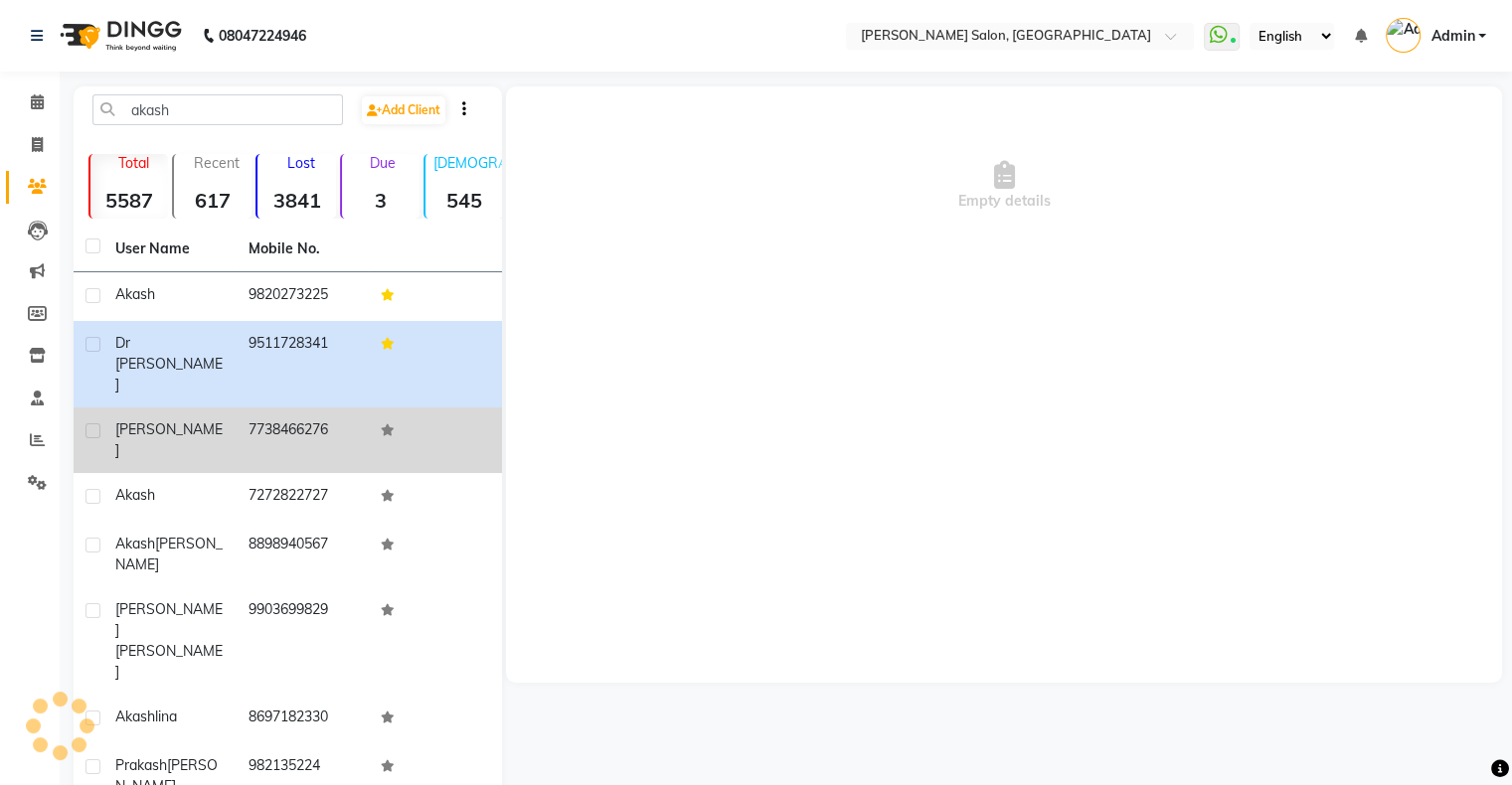 click on "Aakash" 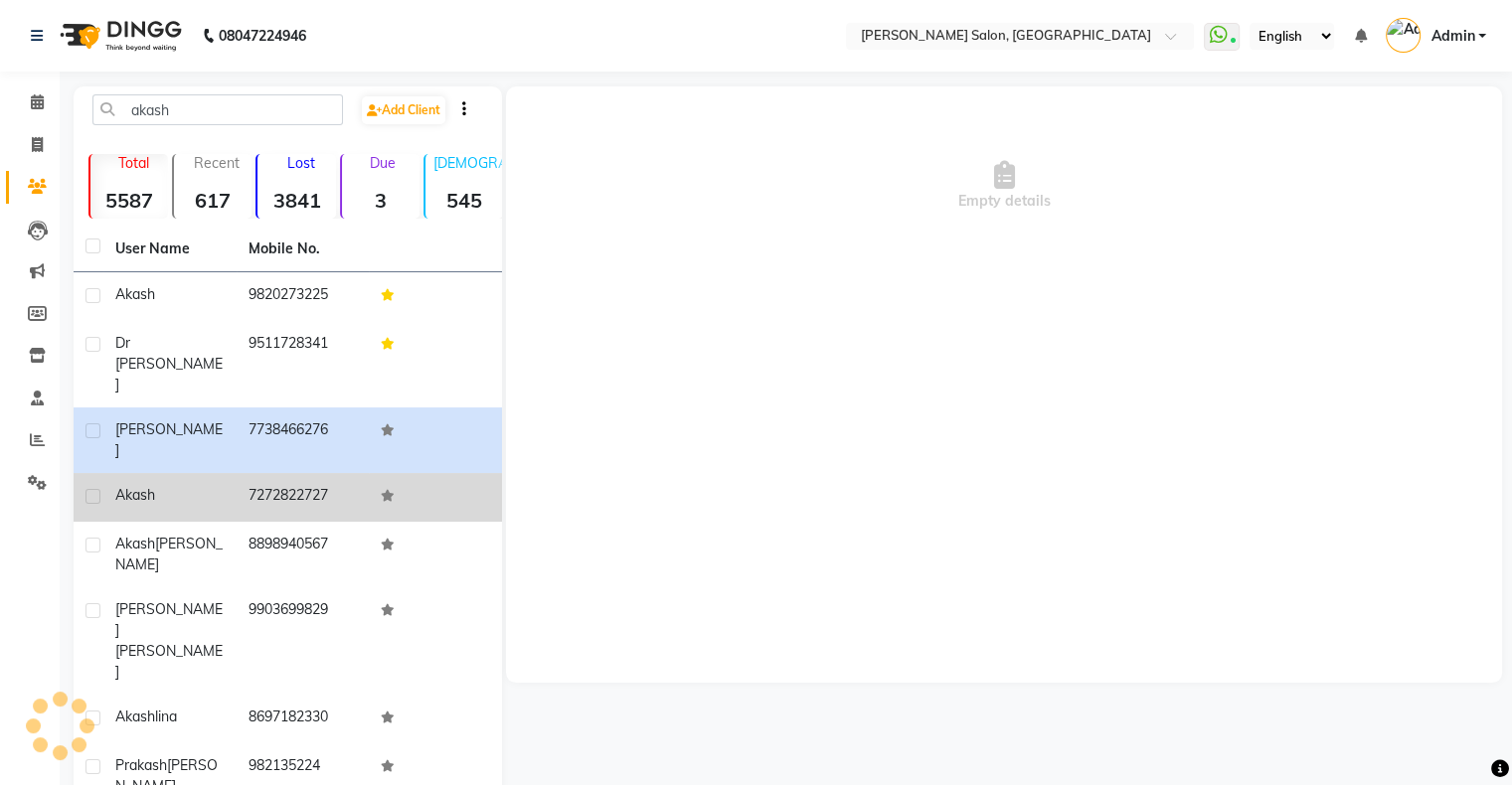 scroll, scrollTop: 10, scrollLeft: 0, axis: vertical 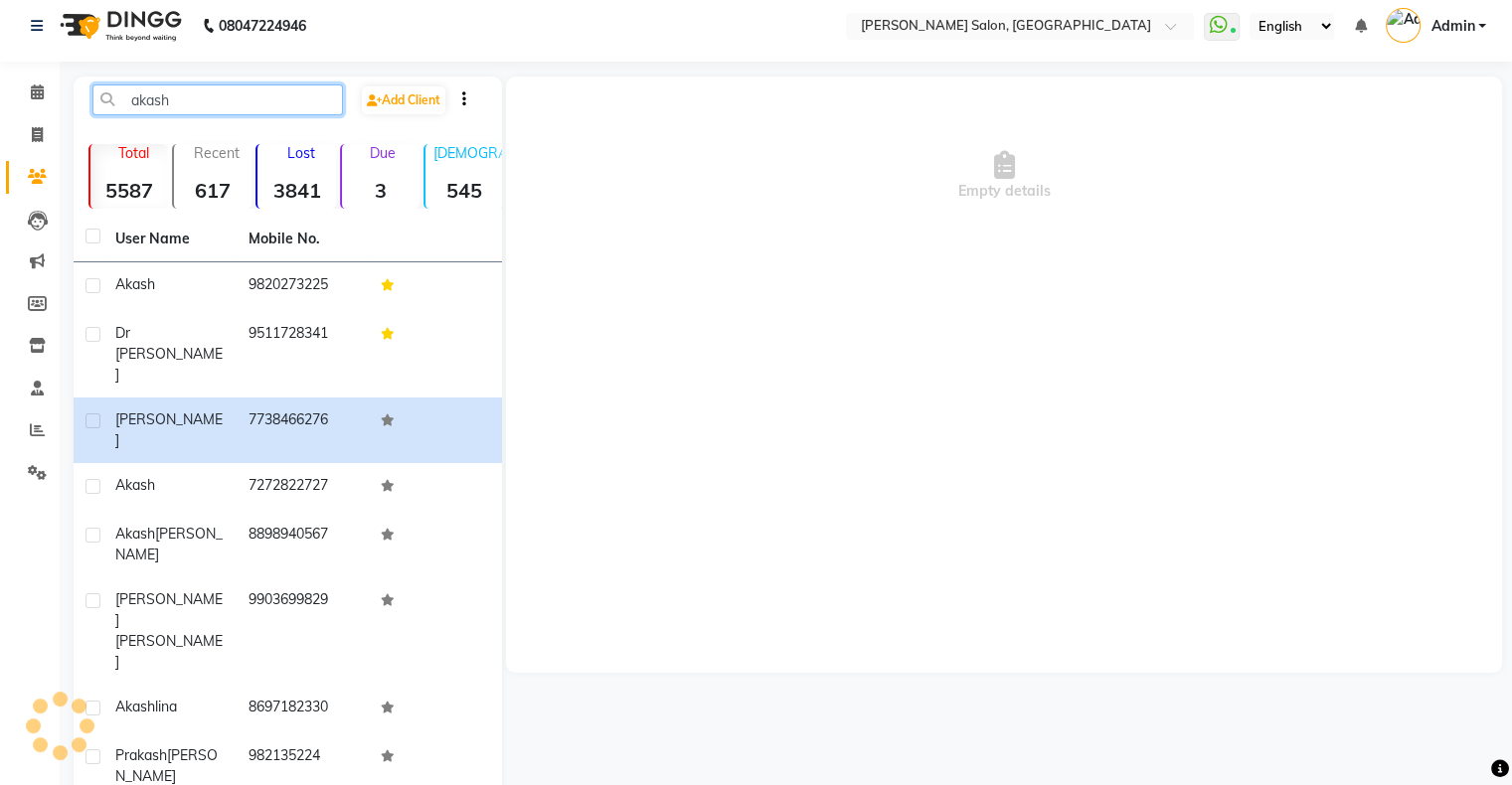 click on "akash" 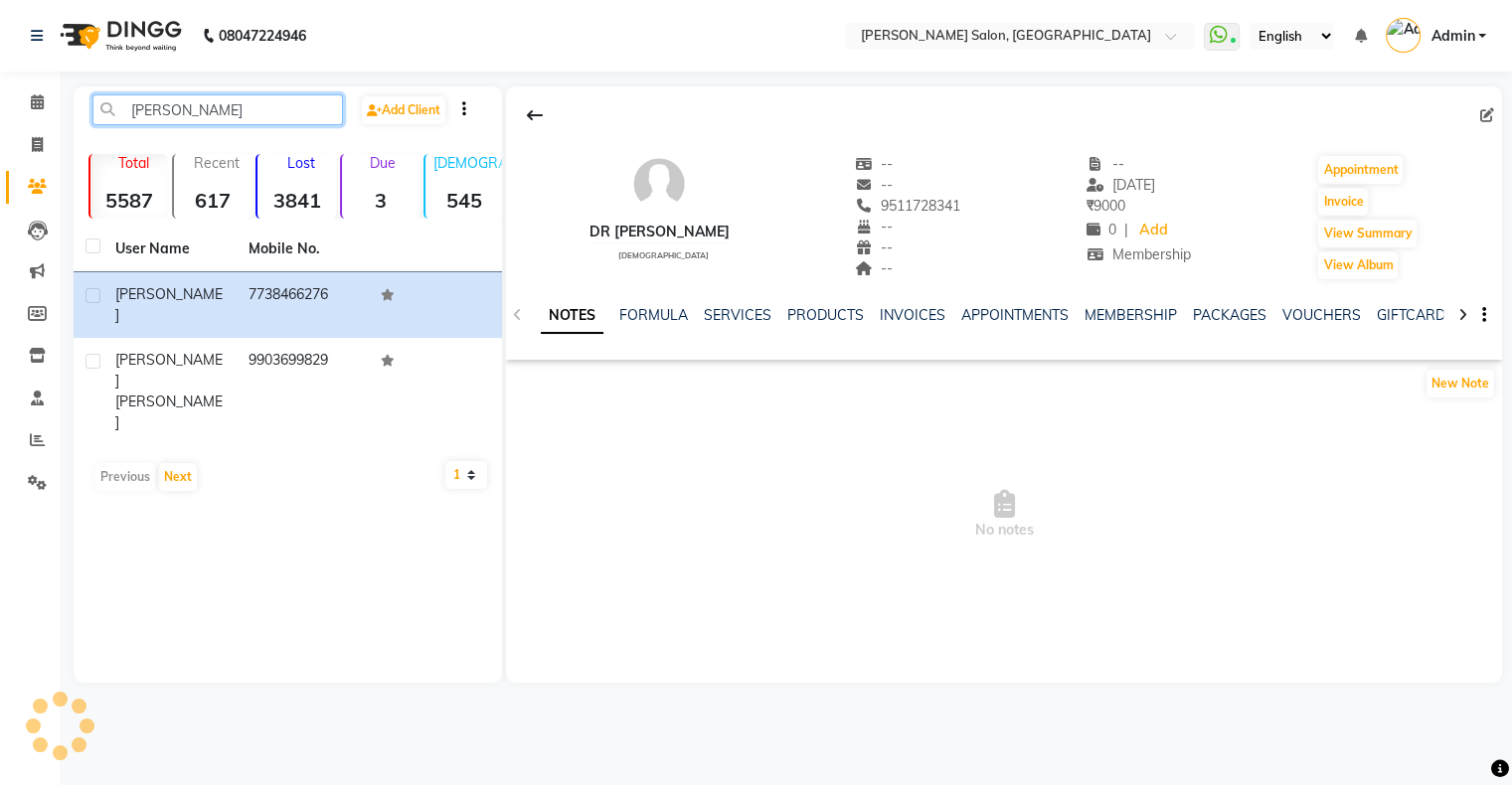 scroll, scrollTop: 0, scrollLeft: 0, axis: both 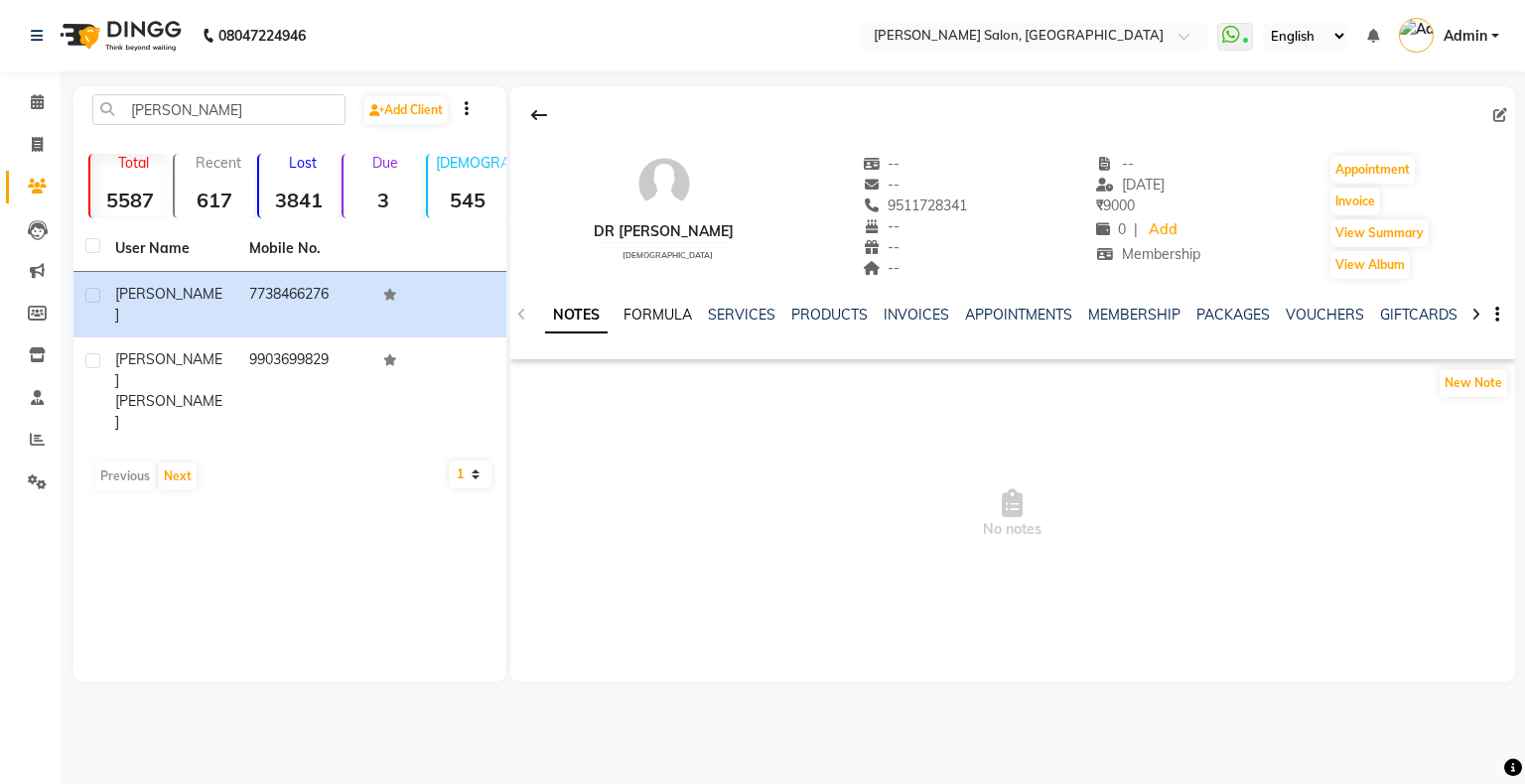 drag, startPoint x: 643, startPoint y: 336, endPoint x: 652, endPoint y: 322, distance: 16.643317 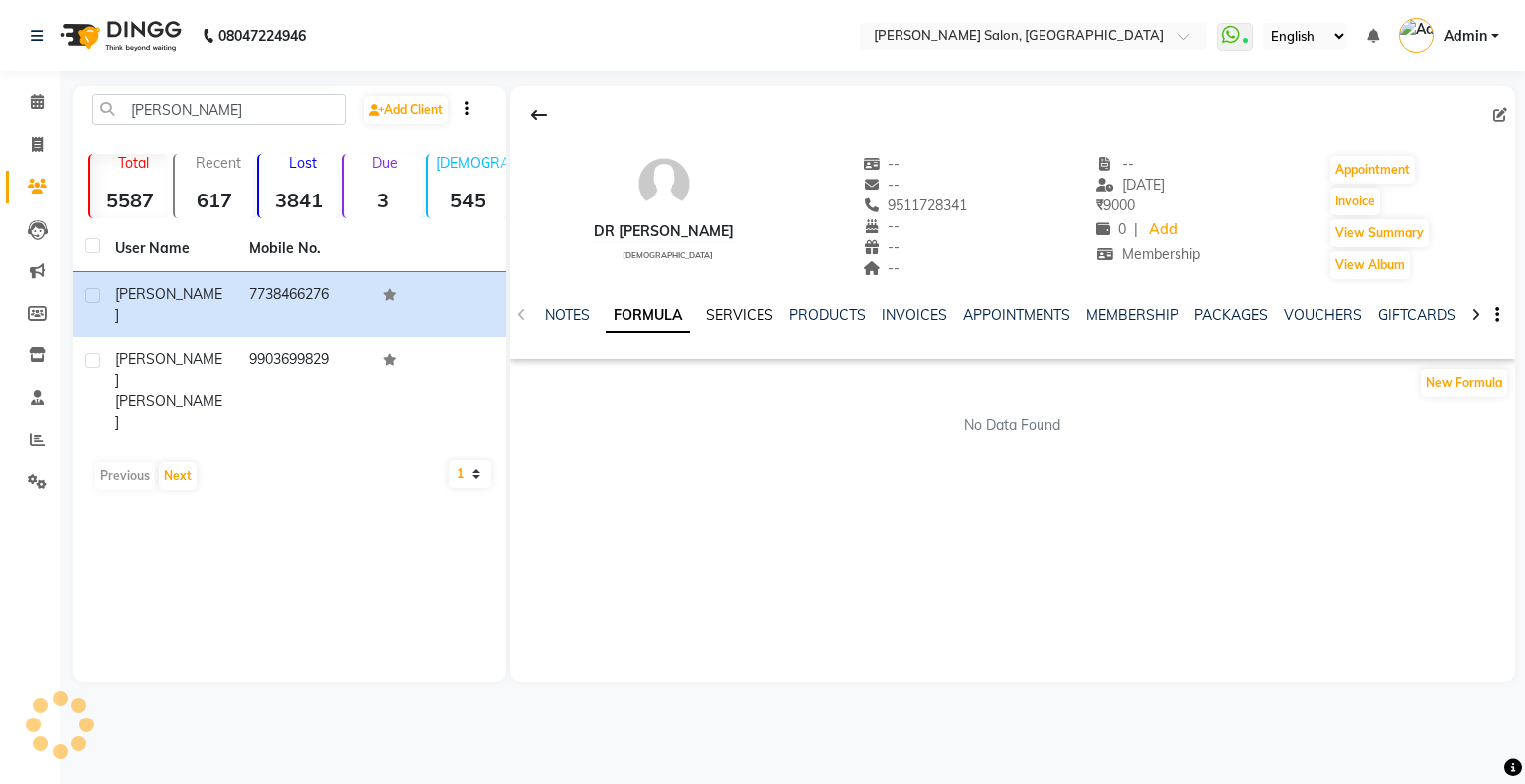 click on "SERVICES" 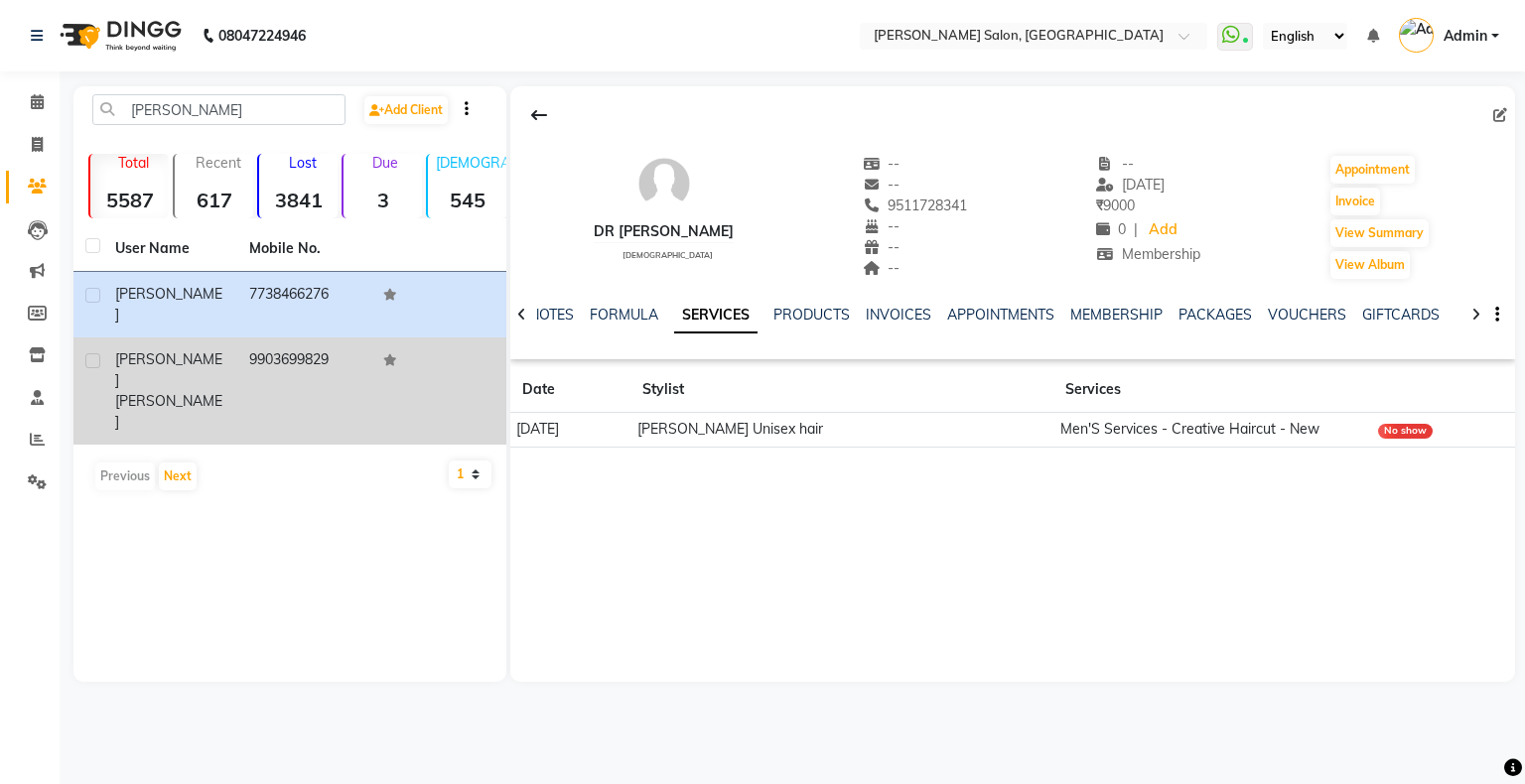 click on "Gohel" 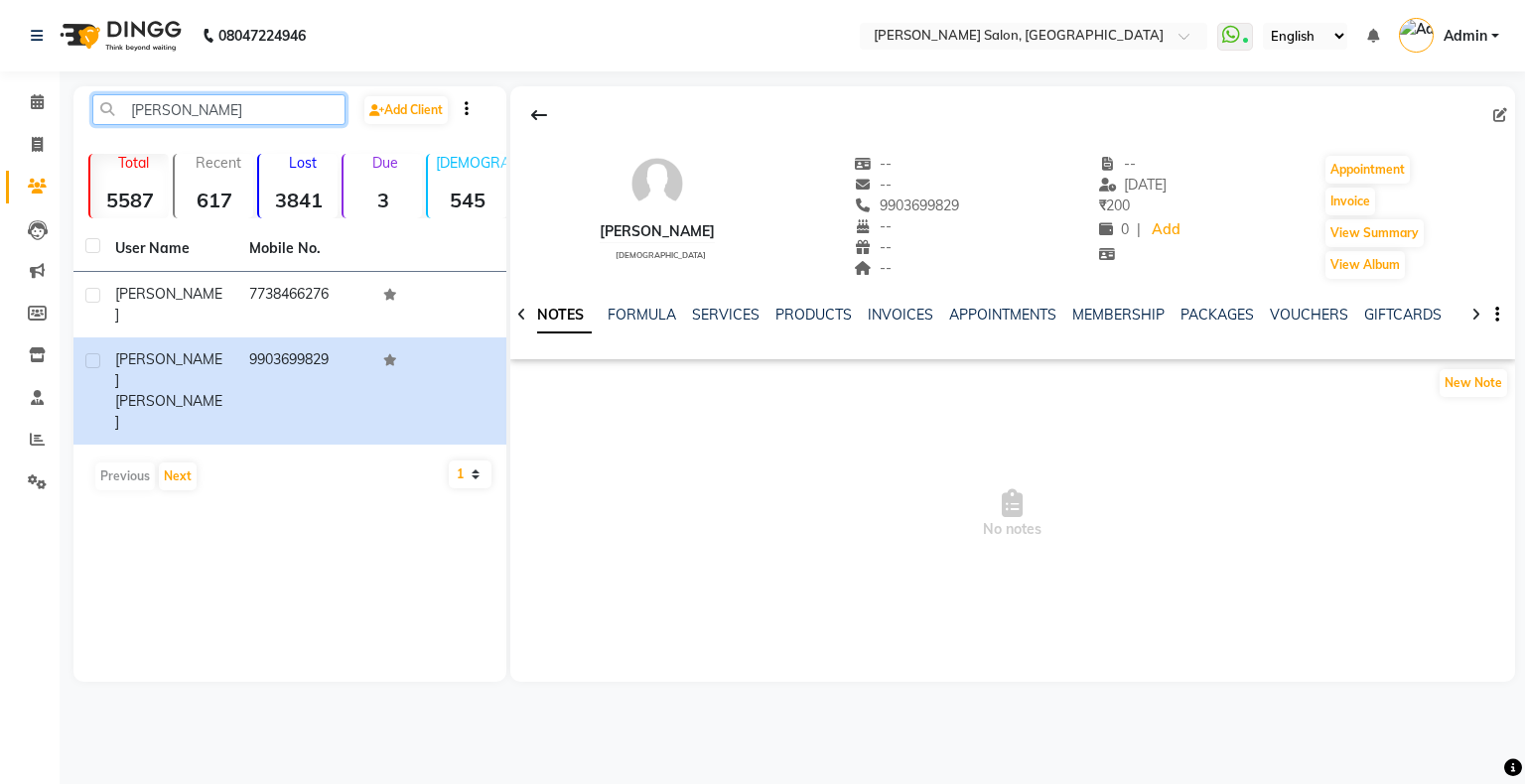 click on "aakash" 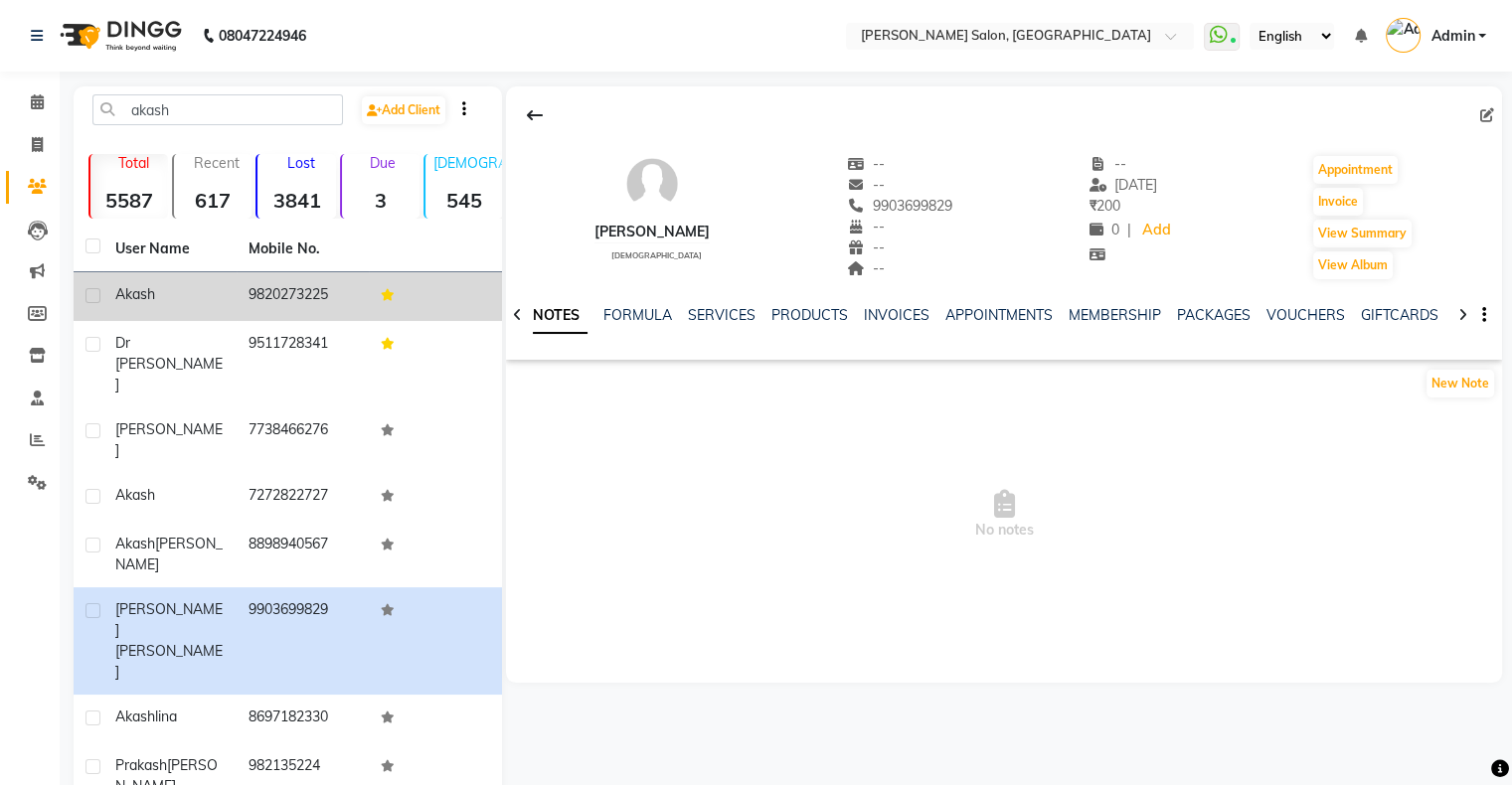 click on "9820273225" 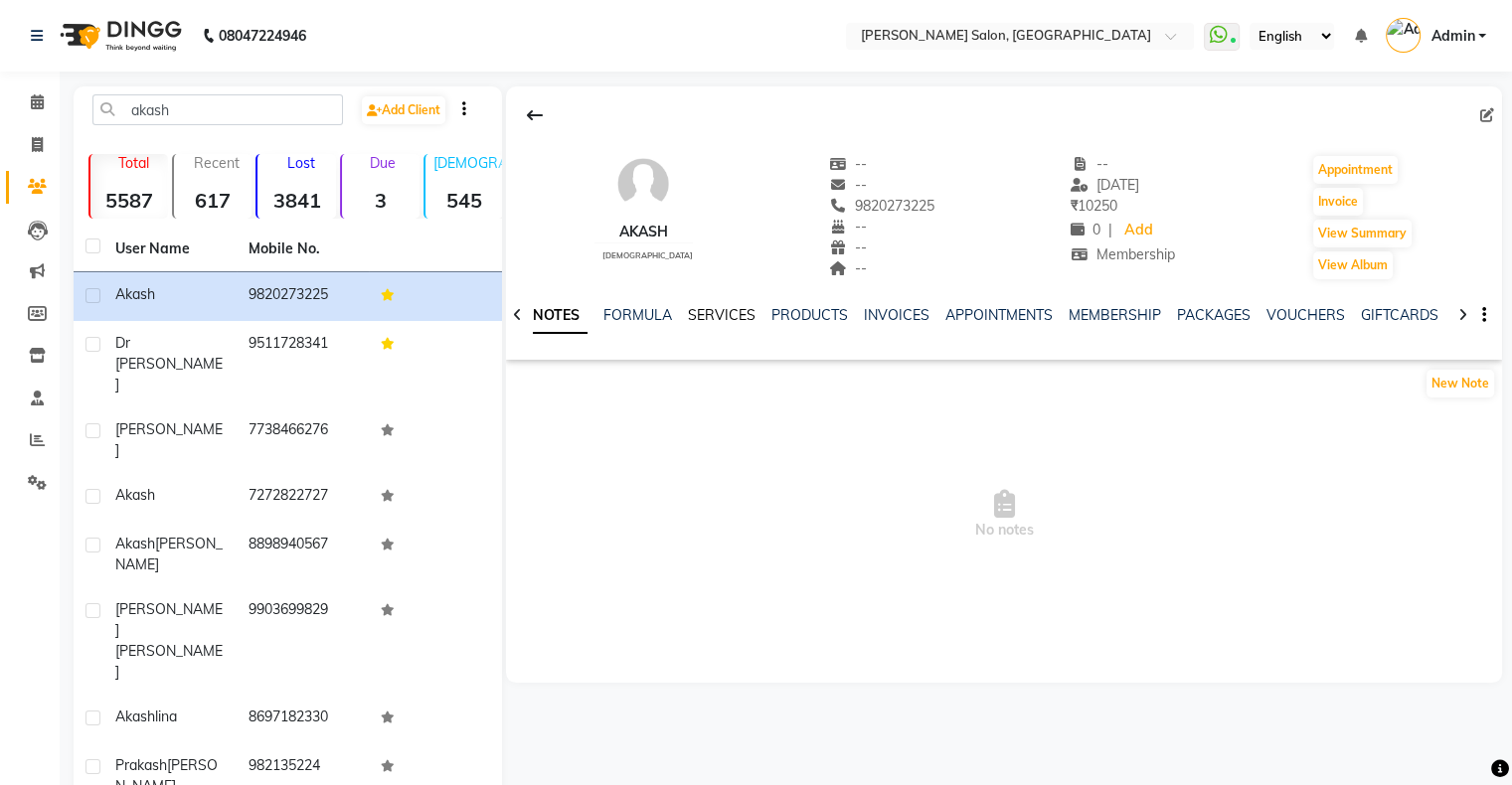 click on "SERVICES" 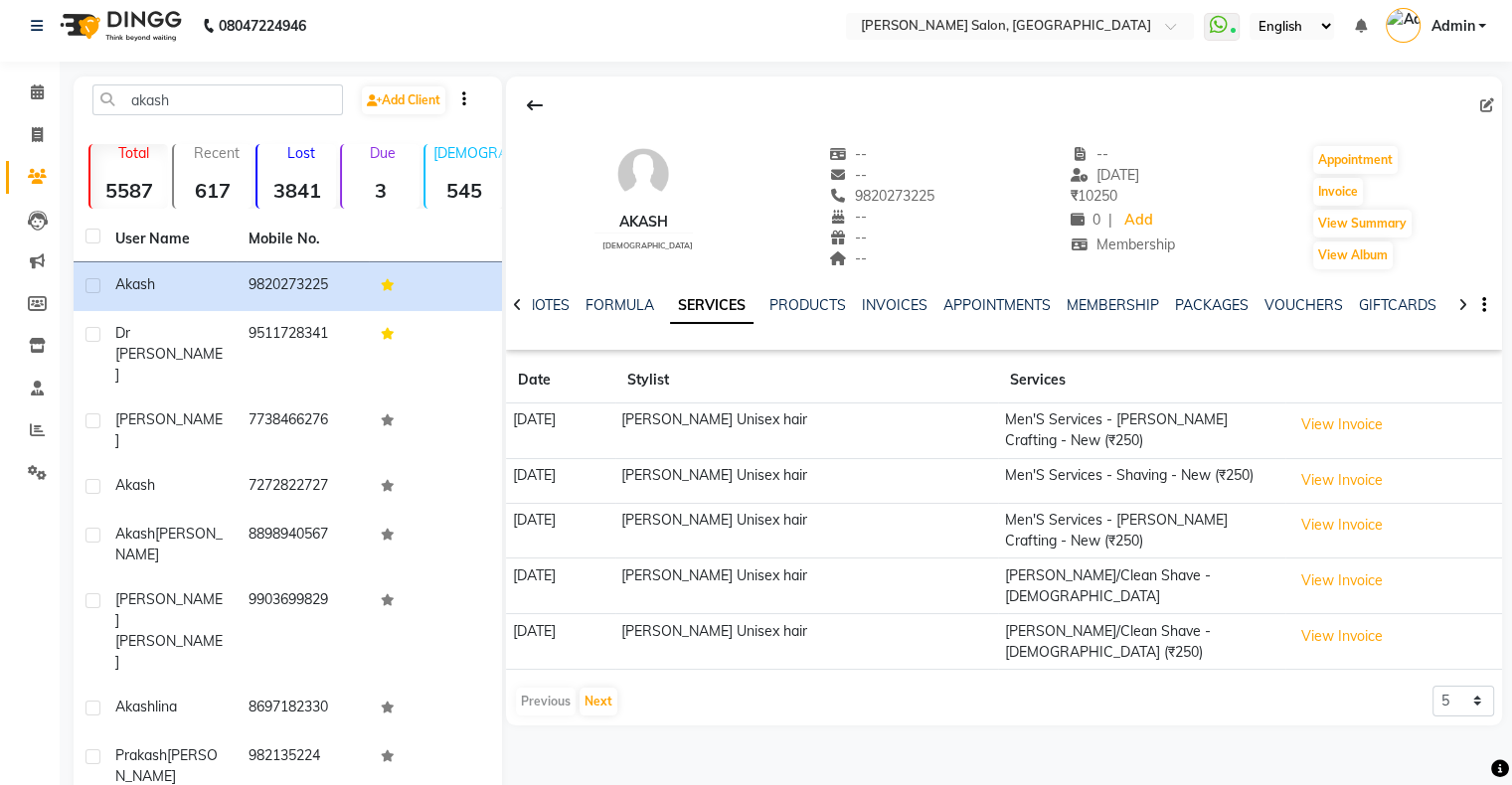 scroll, scrollTop: 0, scrollLeft: 0, axis: both 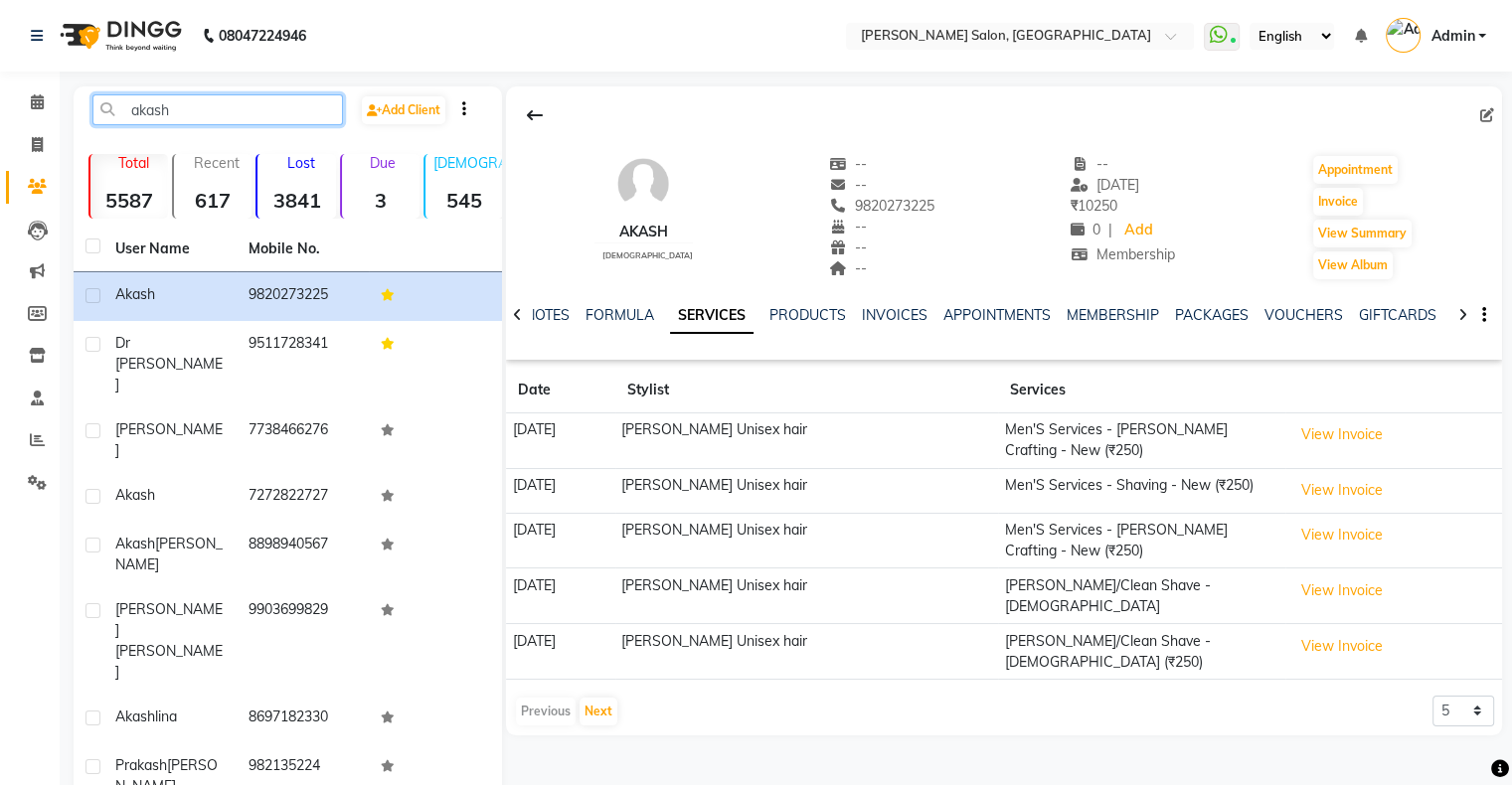 click on "akash" 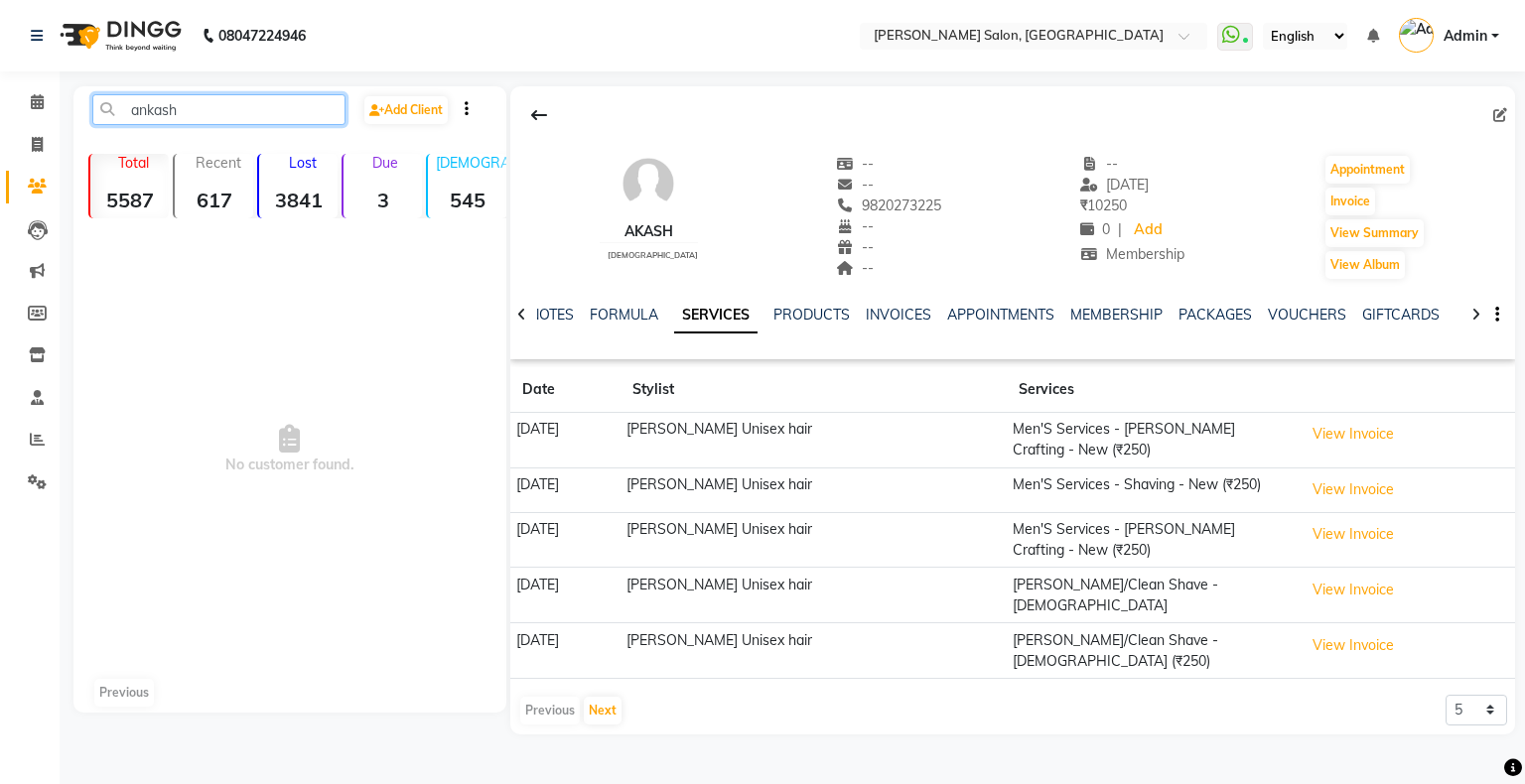drag, startPoint x: 153, startPoint y: 109, endPoint x: 170, endPoint y: 111, distance: 17.117243 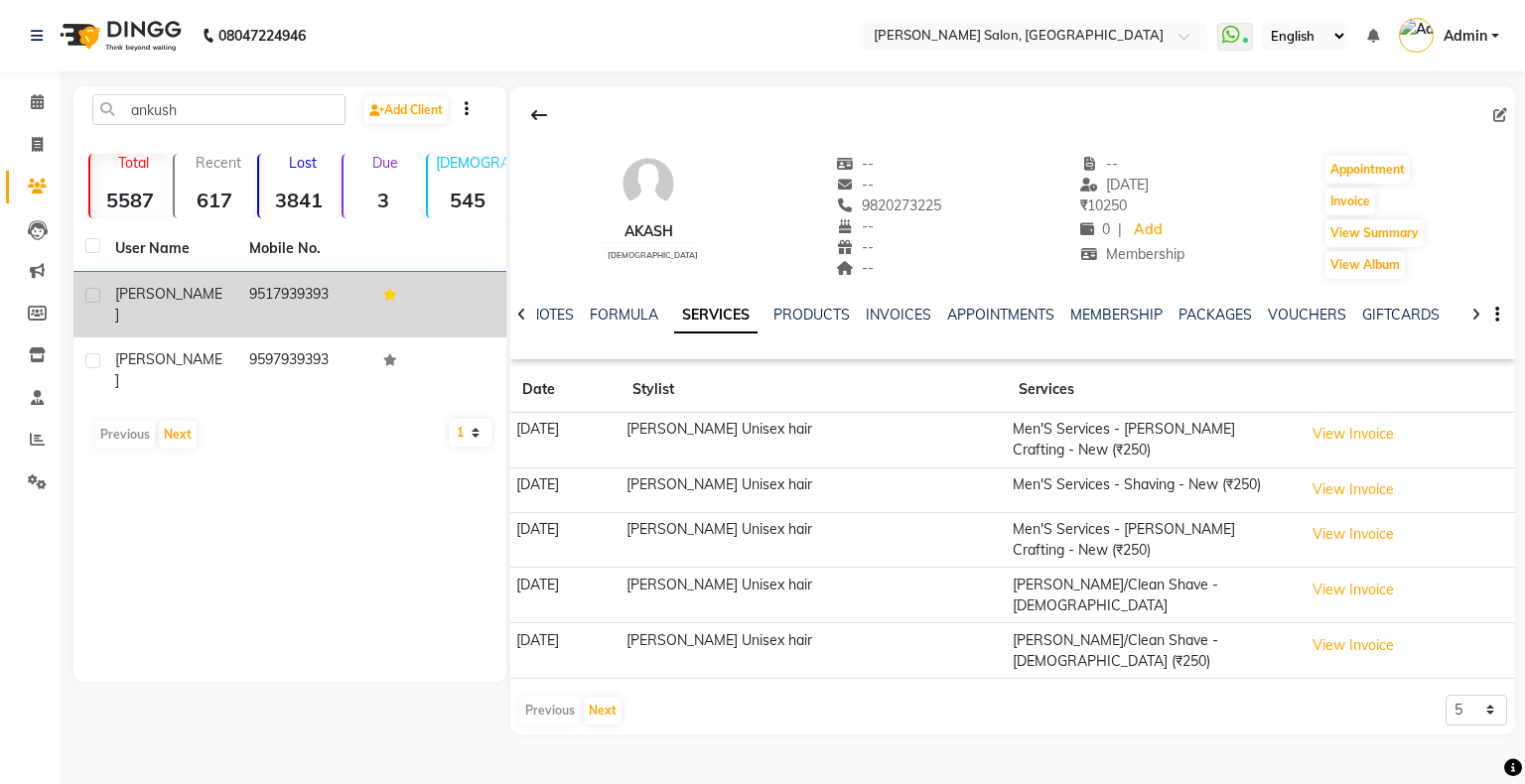 click on "9517939393" 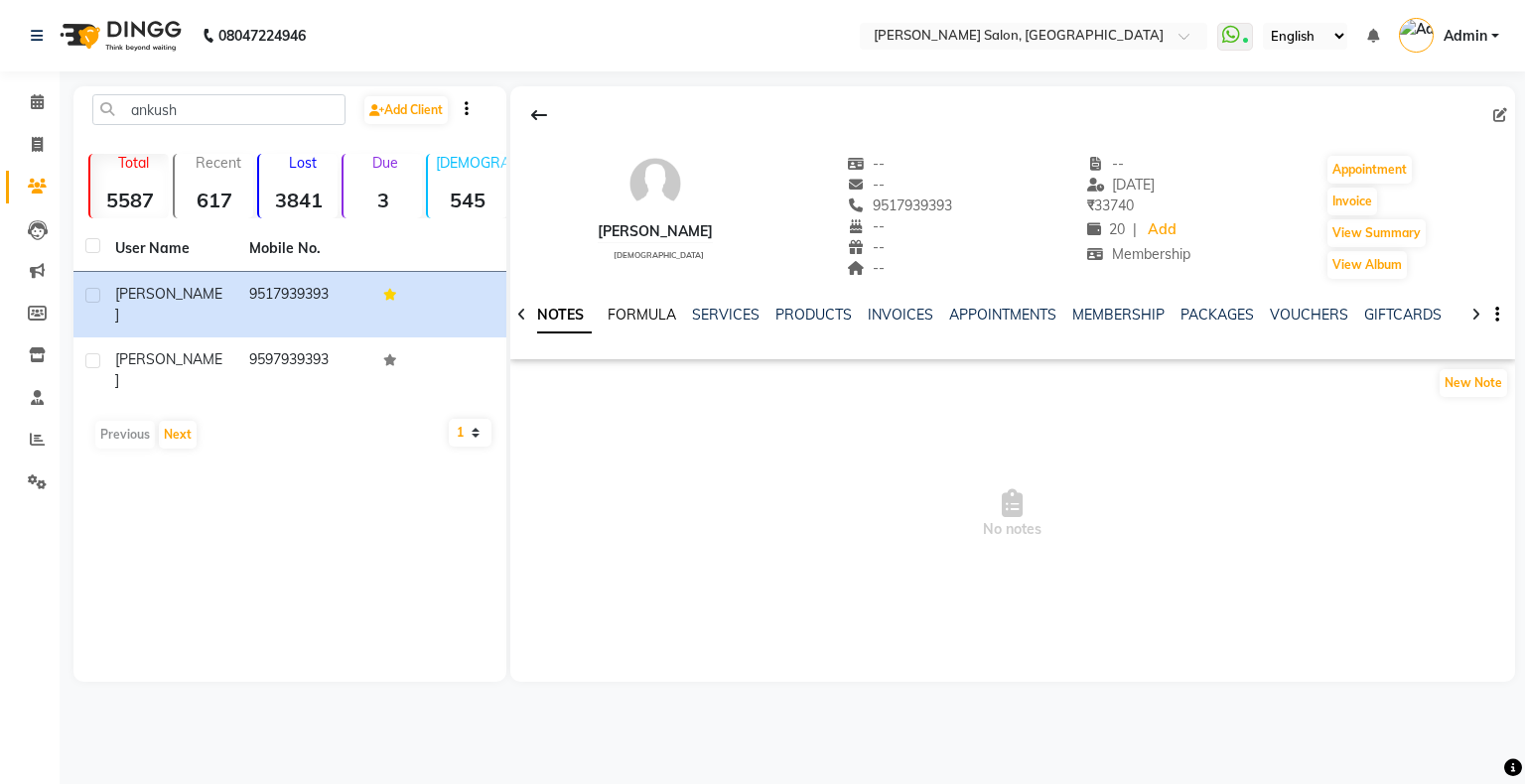 click on "FORMULA" 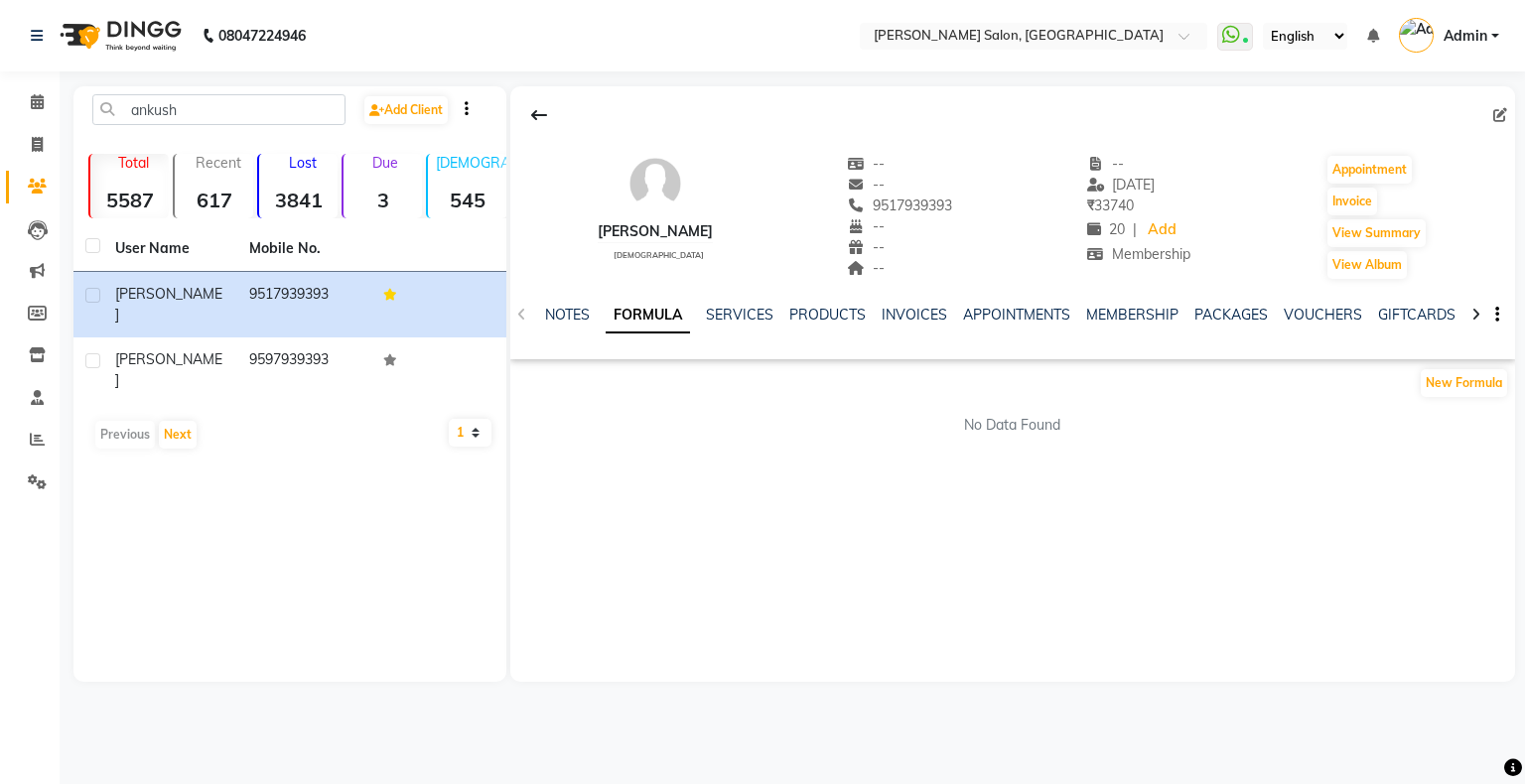 click on "SERVICES" 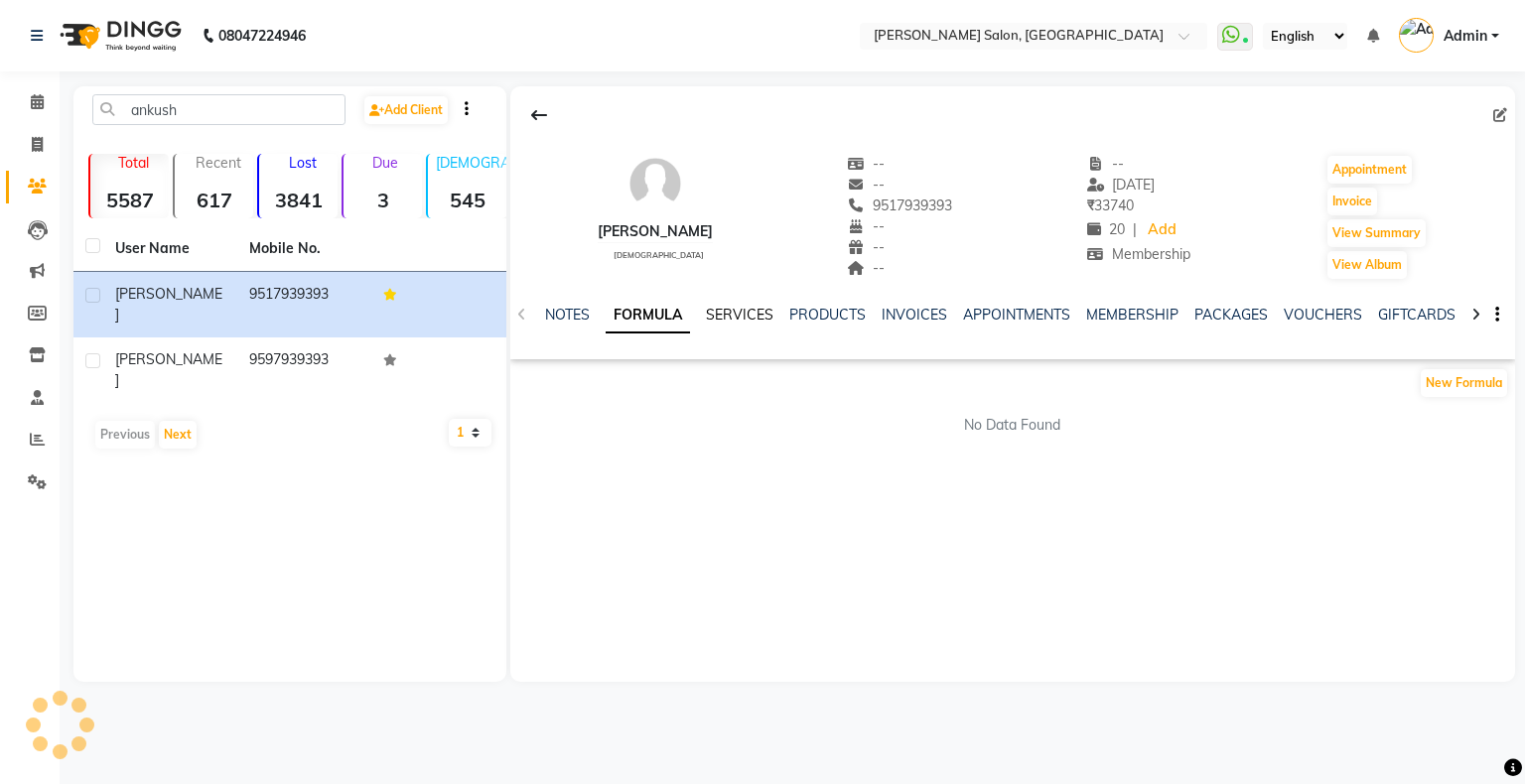 click on "SERVICES" 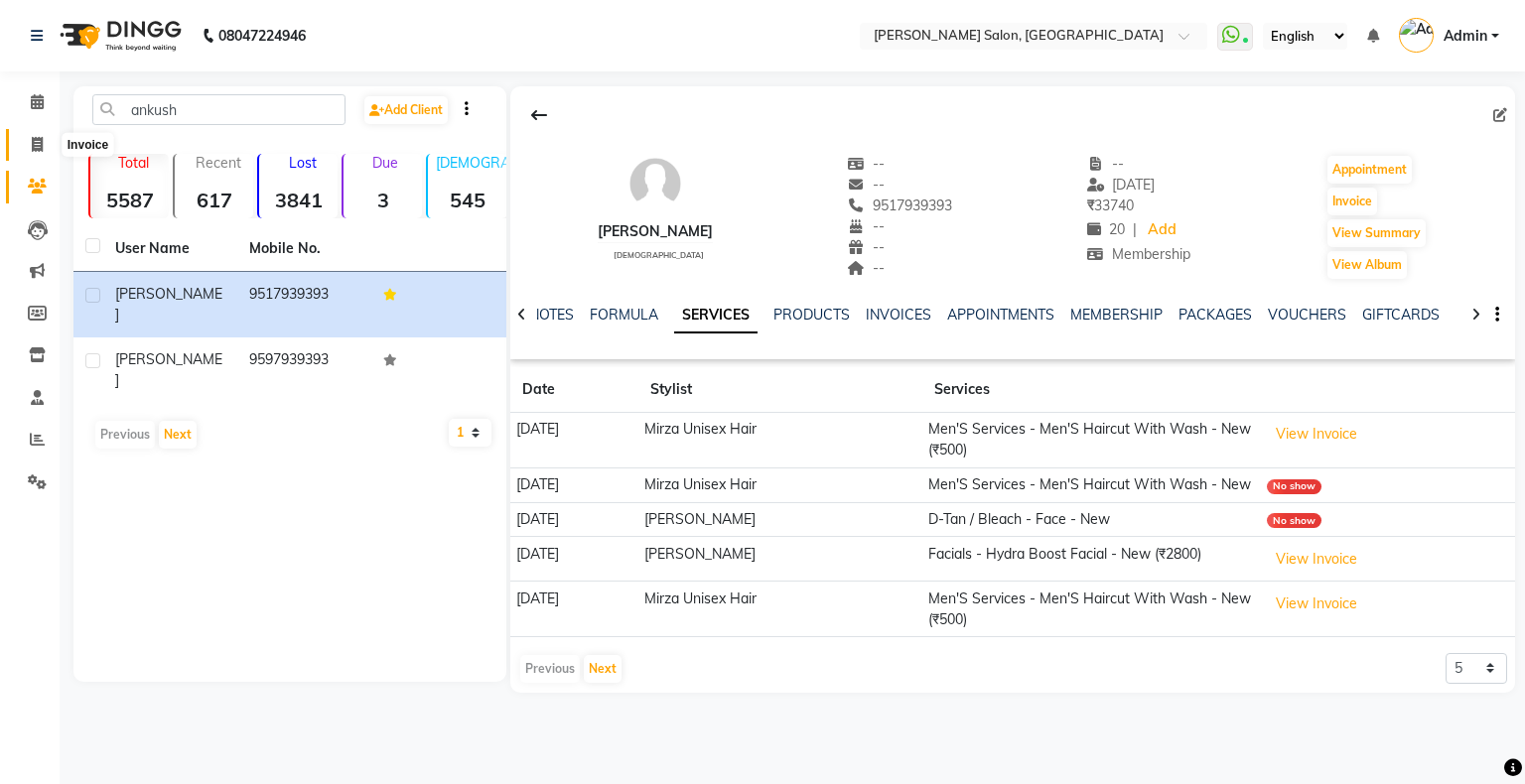 click 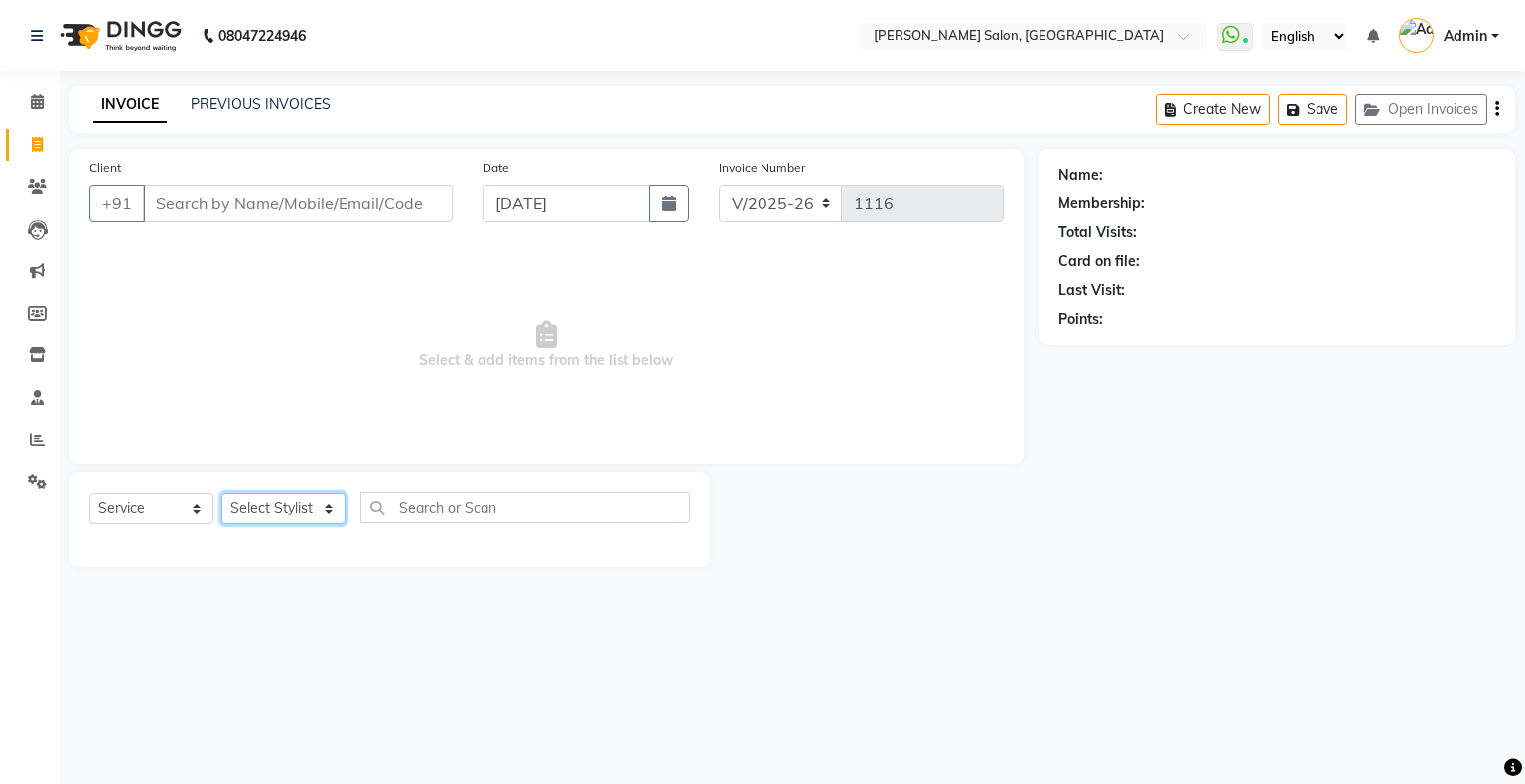 click on "Select Stylist Akshay Divecha Ashwini Hair Head Falak Nails Fardin Kirti Nida FD Pradip Vaishnav Sanjana  Shubhada Susmita Vidhi Veera Vivek Unisex hair" 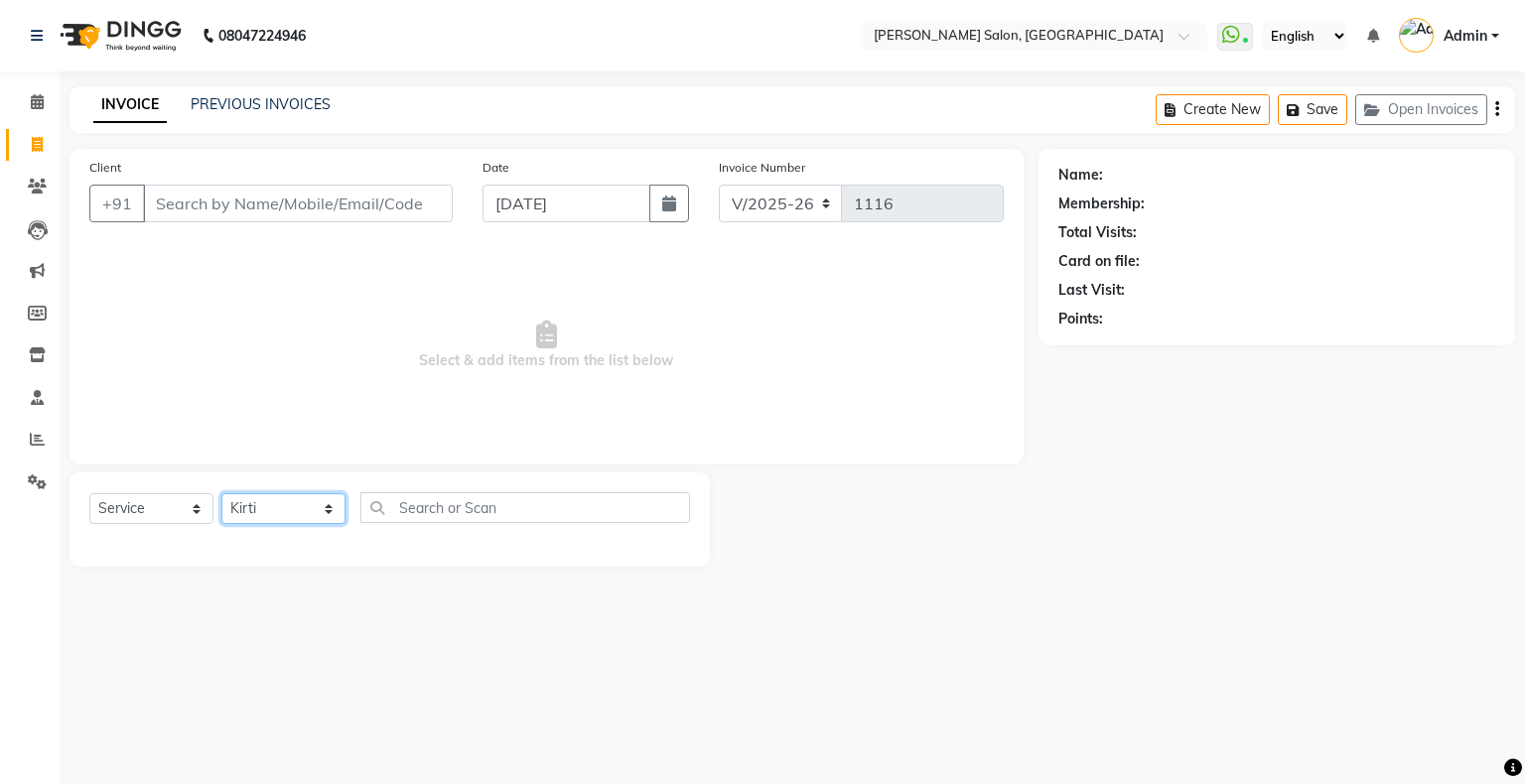 click on "Select Stylist Akshay Divecha Ashwini Hair Head Falak Nails Fardin Kirti Nida FD Pradip Vaishnav Sanjana  Shubhada Susmita Vidhi Veera Vivek Unisex hair" 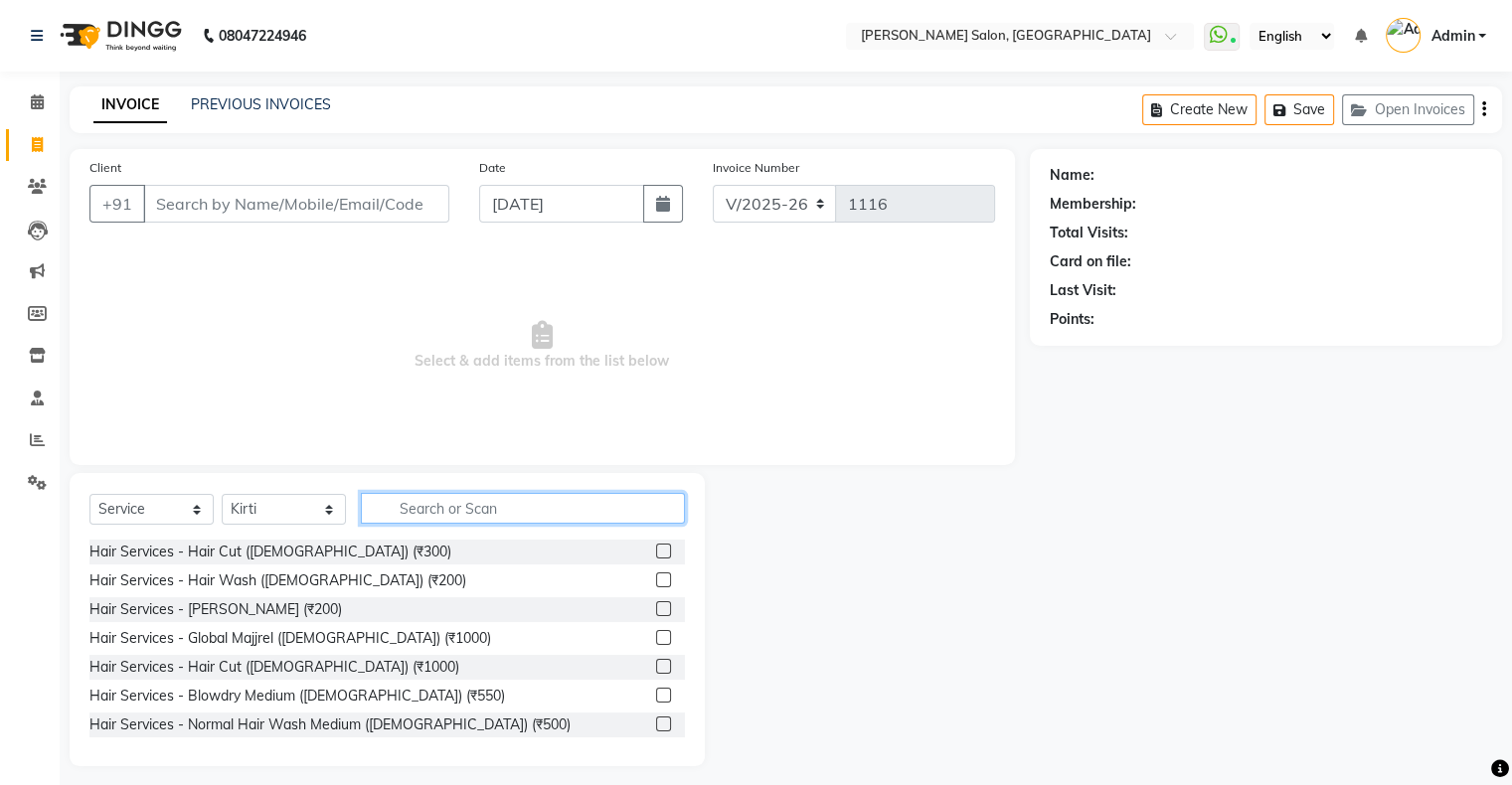 click 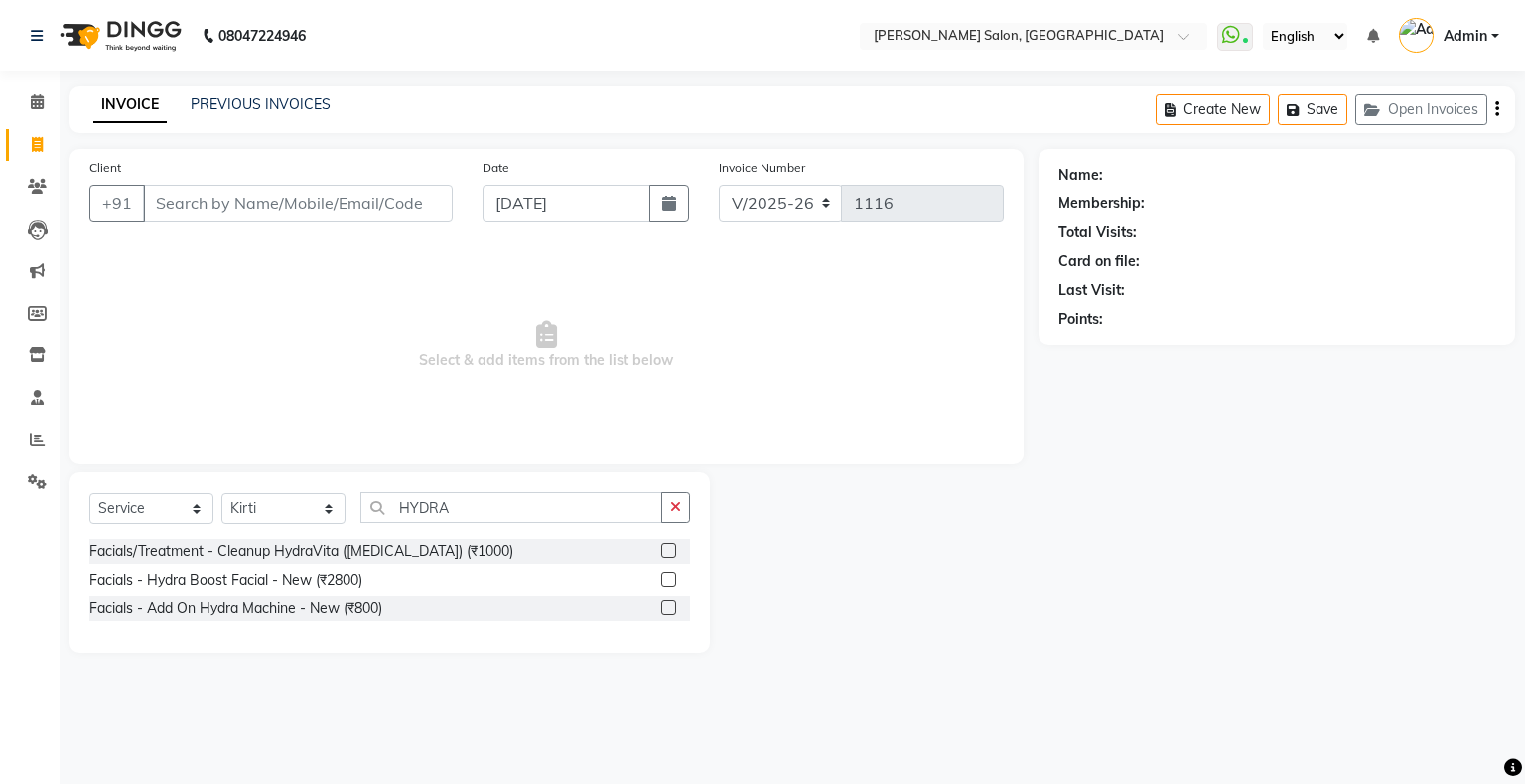 click 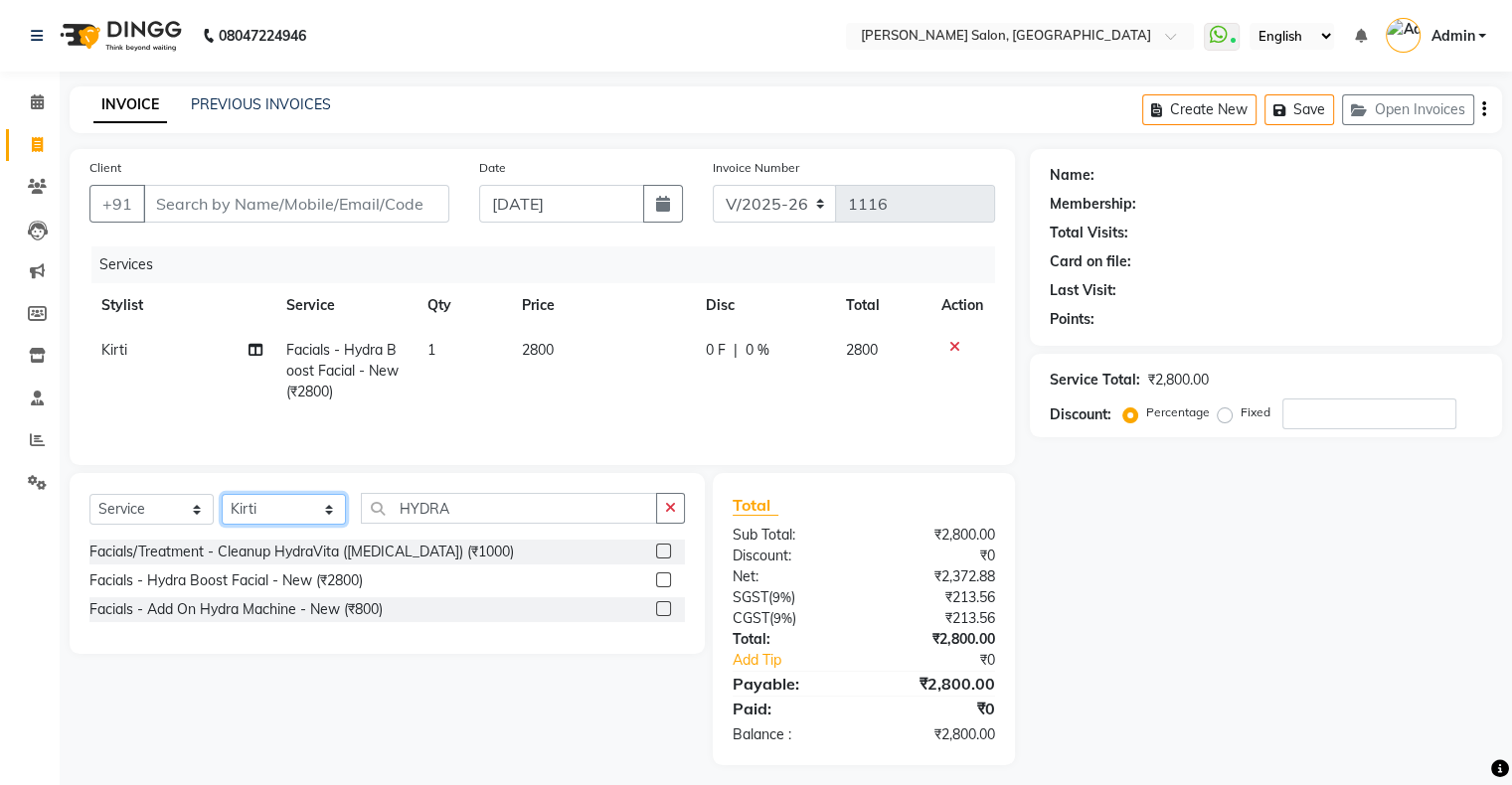 click on "Select Stylist Akshay Divecha Ashwini Hair Head Falak Nails Fardin Kirti Nida FD Pradip Vaishnav Sanjana  Shubhada Susmita Vidhi Veera Vivek Unisex hair" 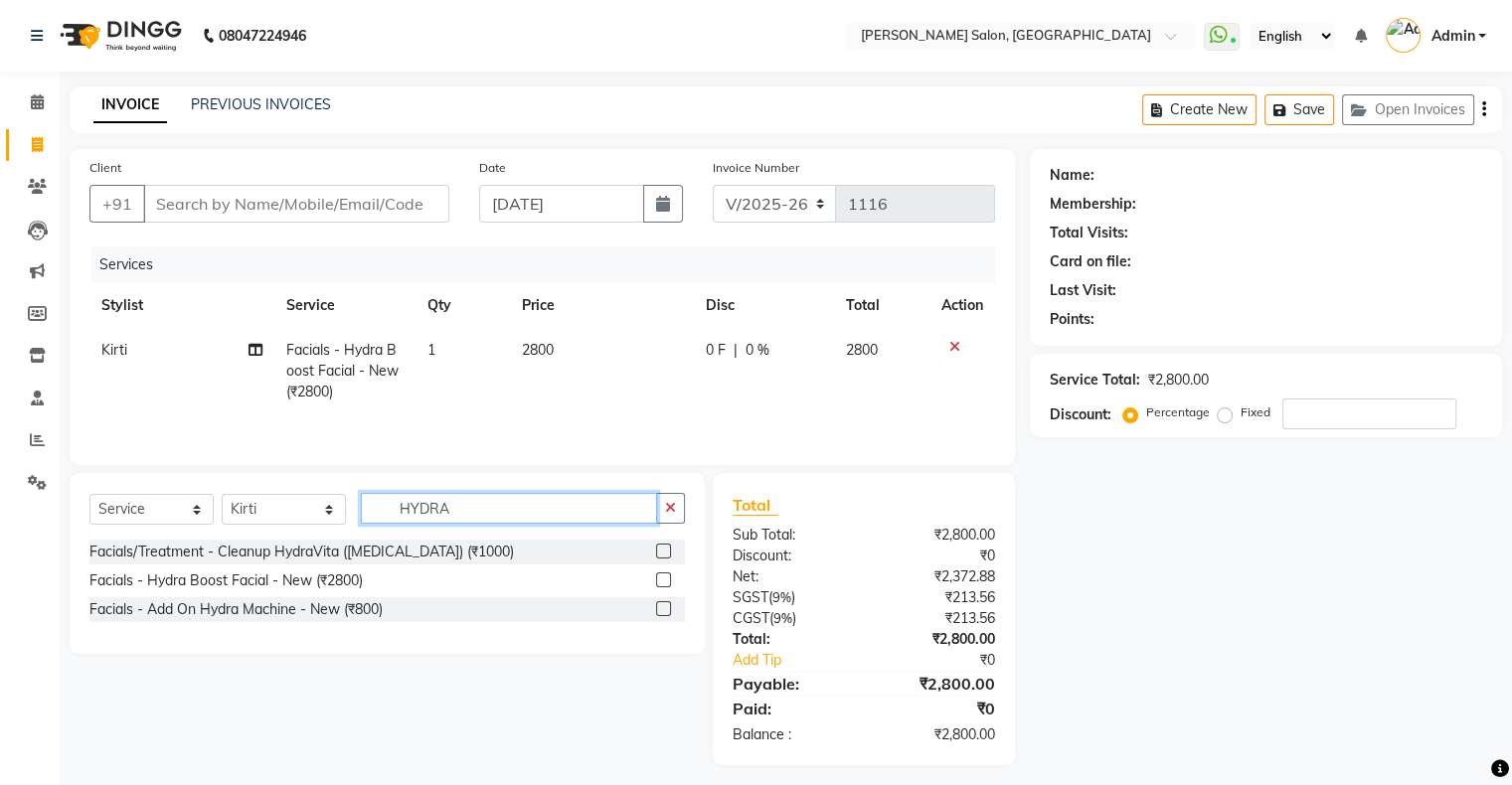 click on "HYDRA" 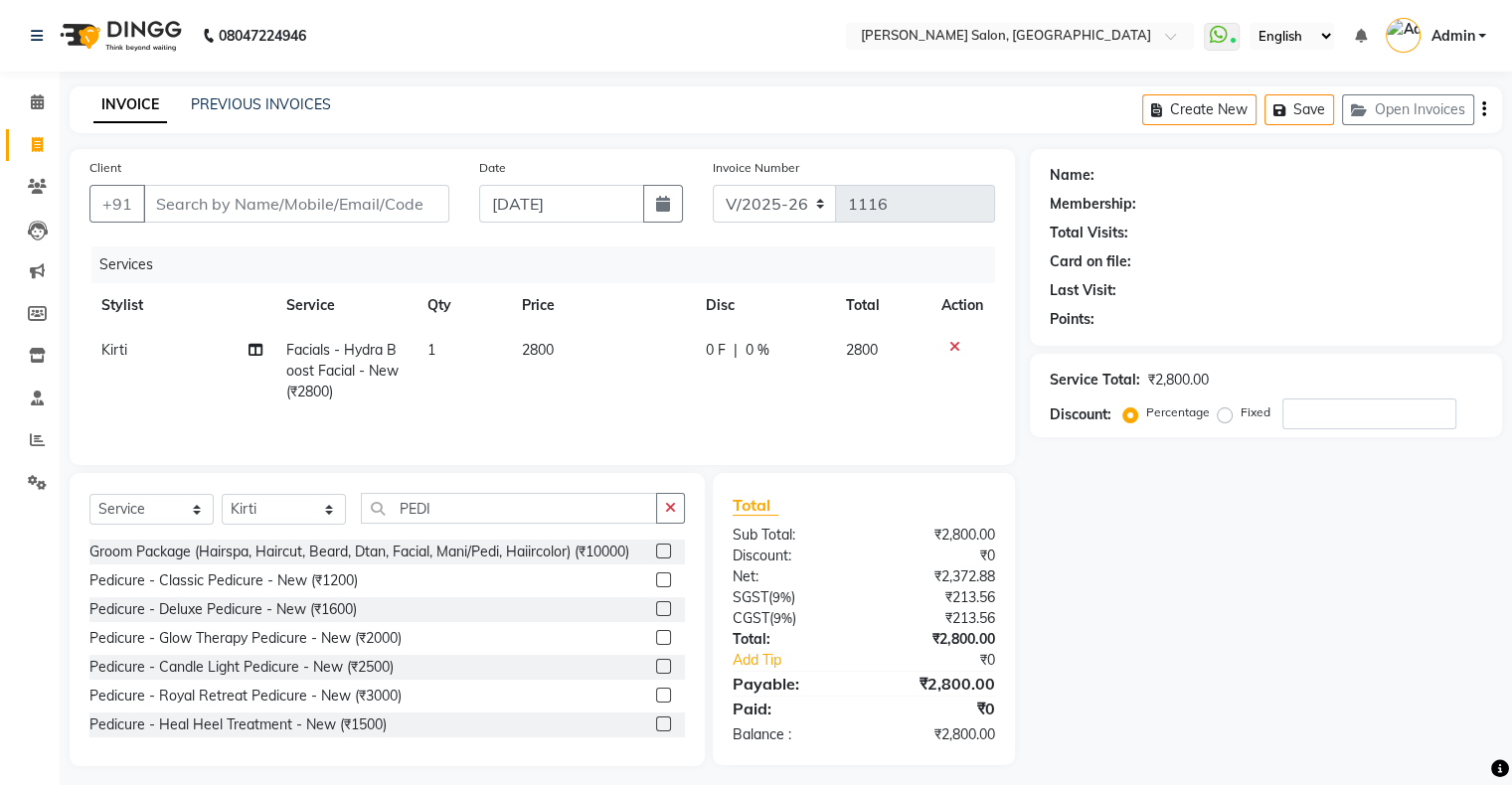 click 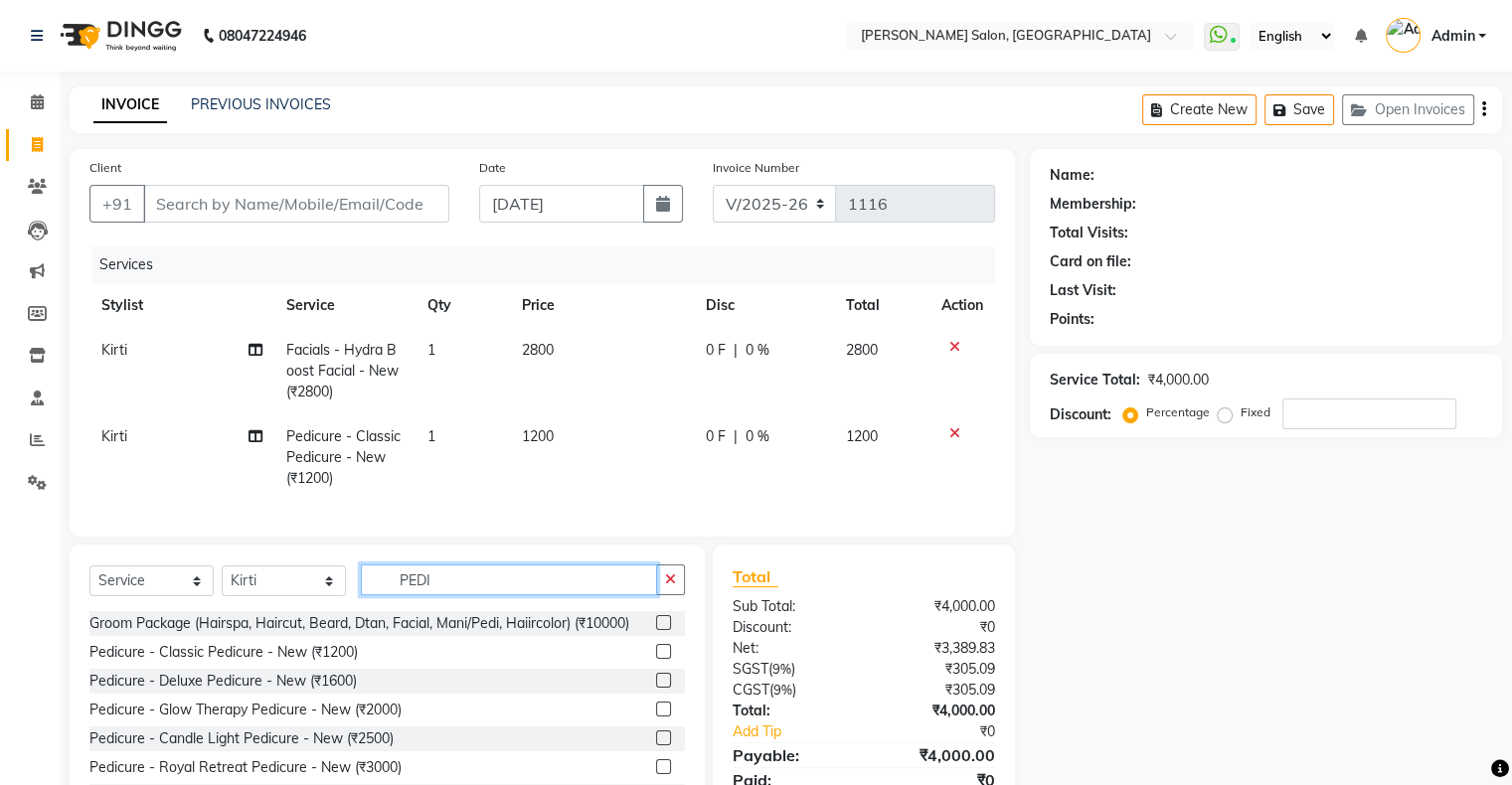 click on "PEDI" 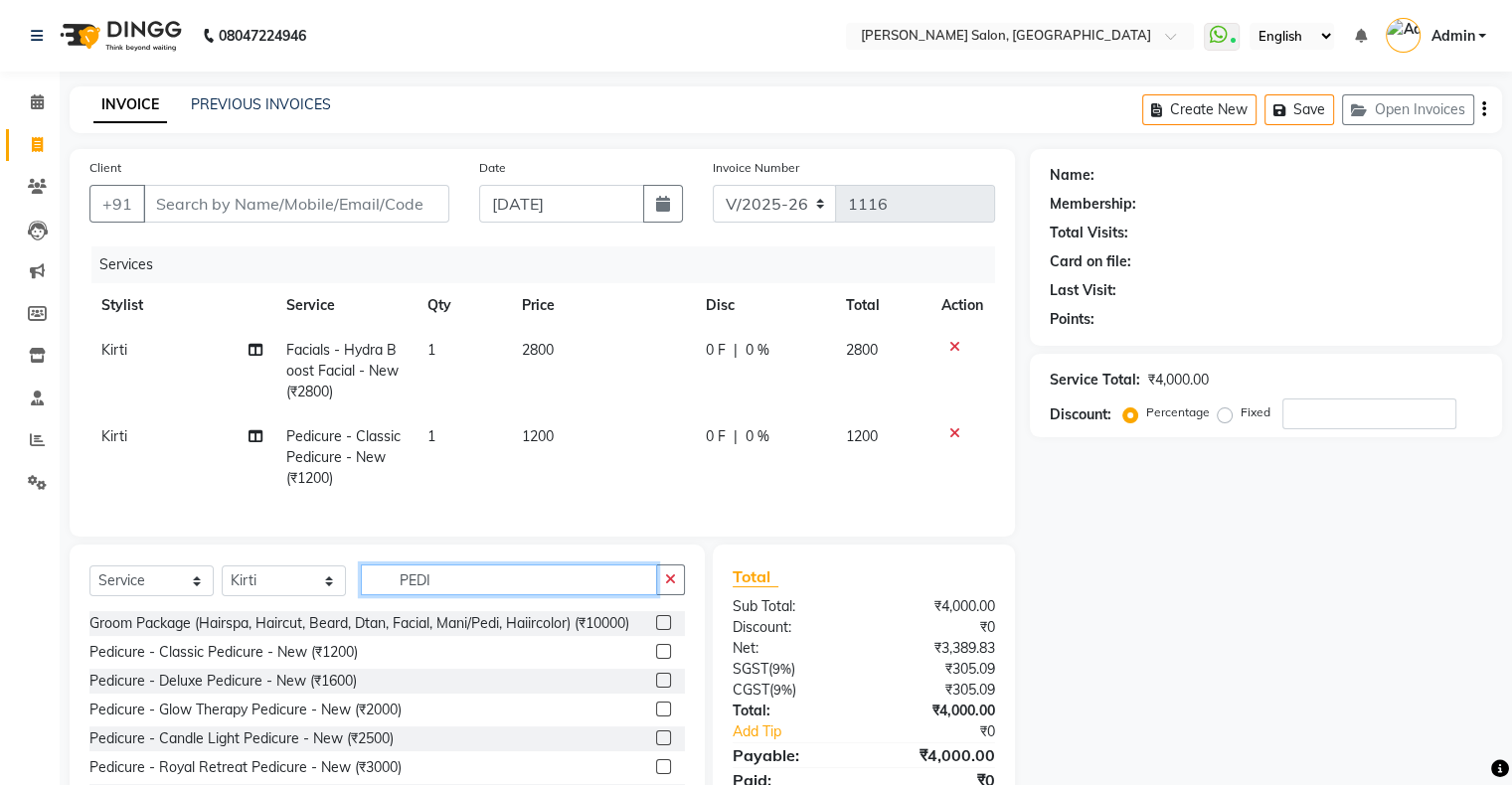 click on "PEDI" 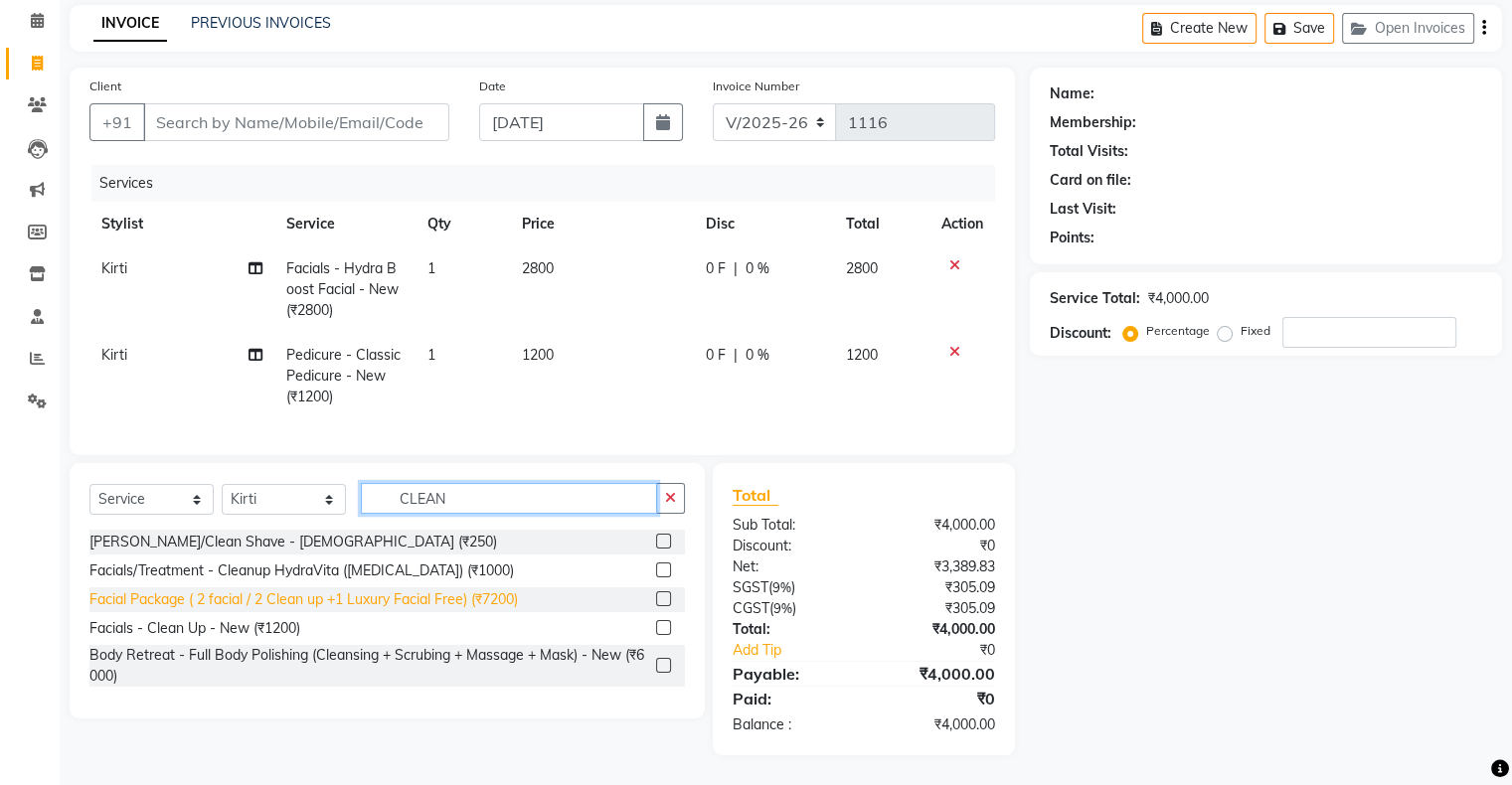 scroll, scrollTop: 0, scrollLeft: 0, axis: both 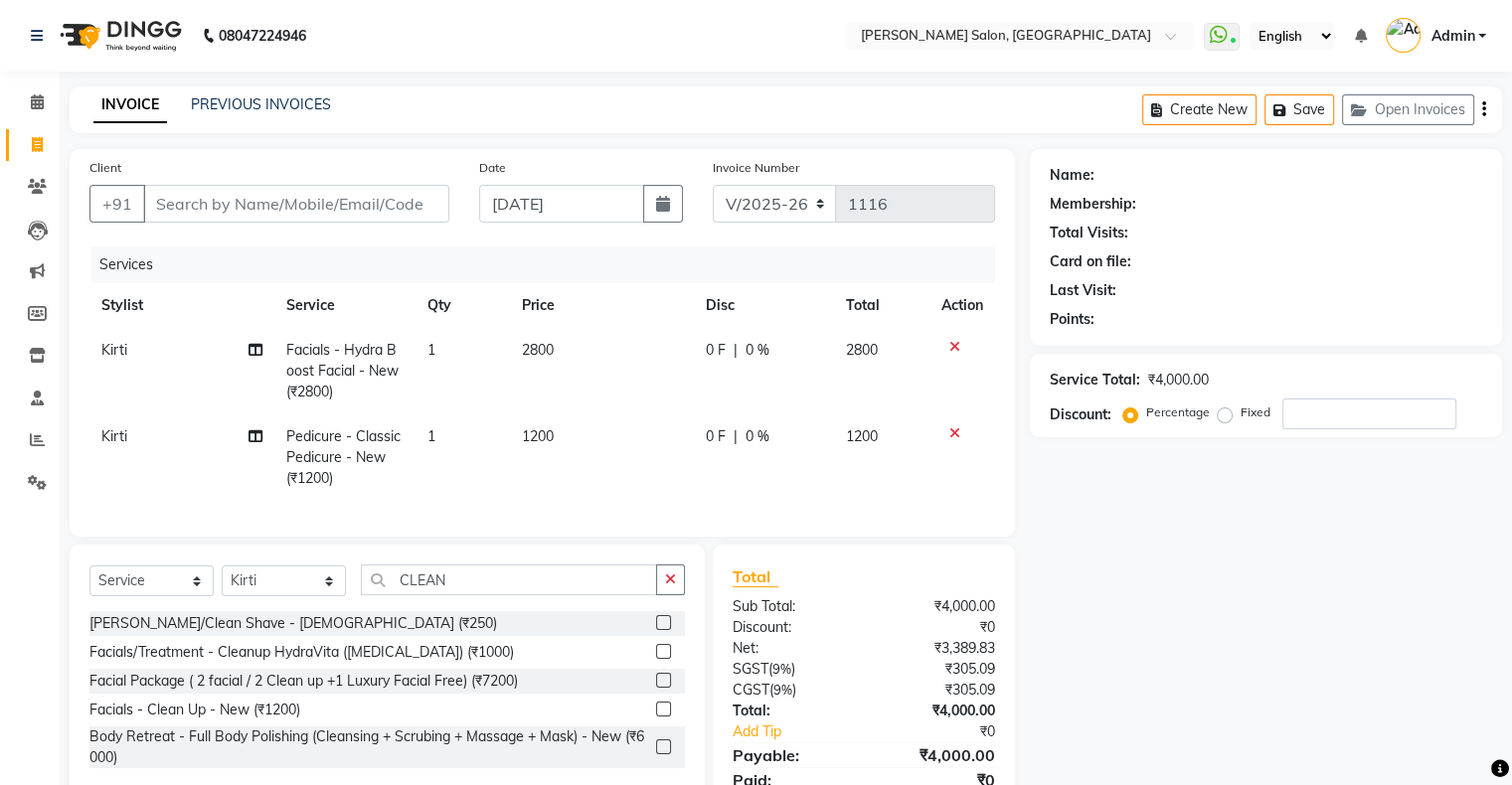 click 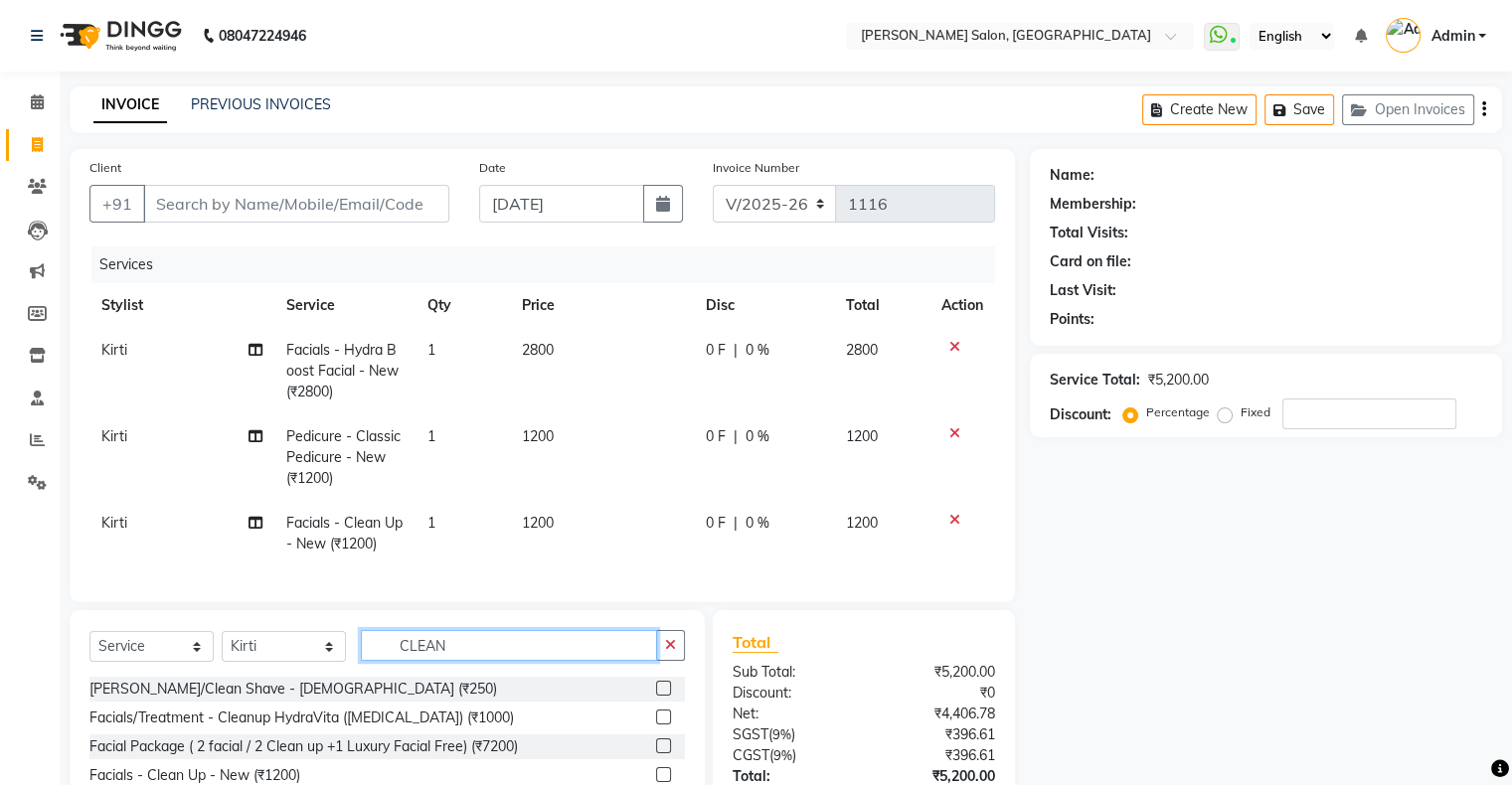 click on "CLEAN" 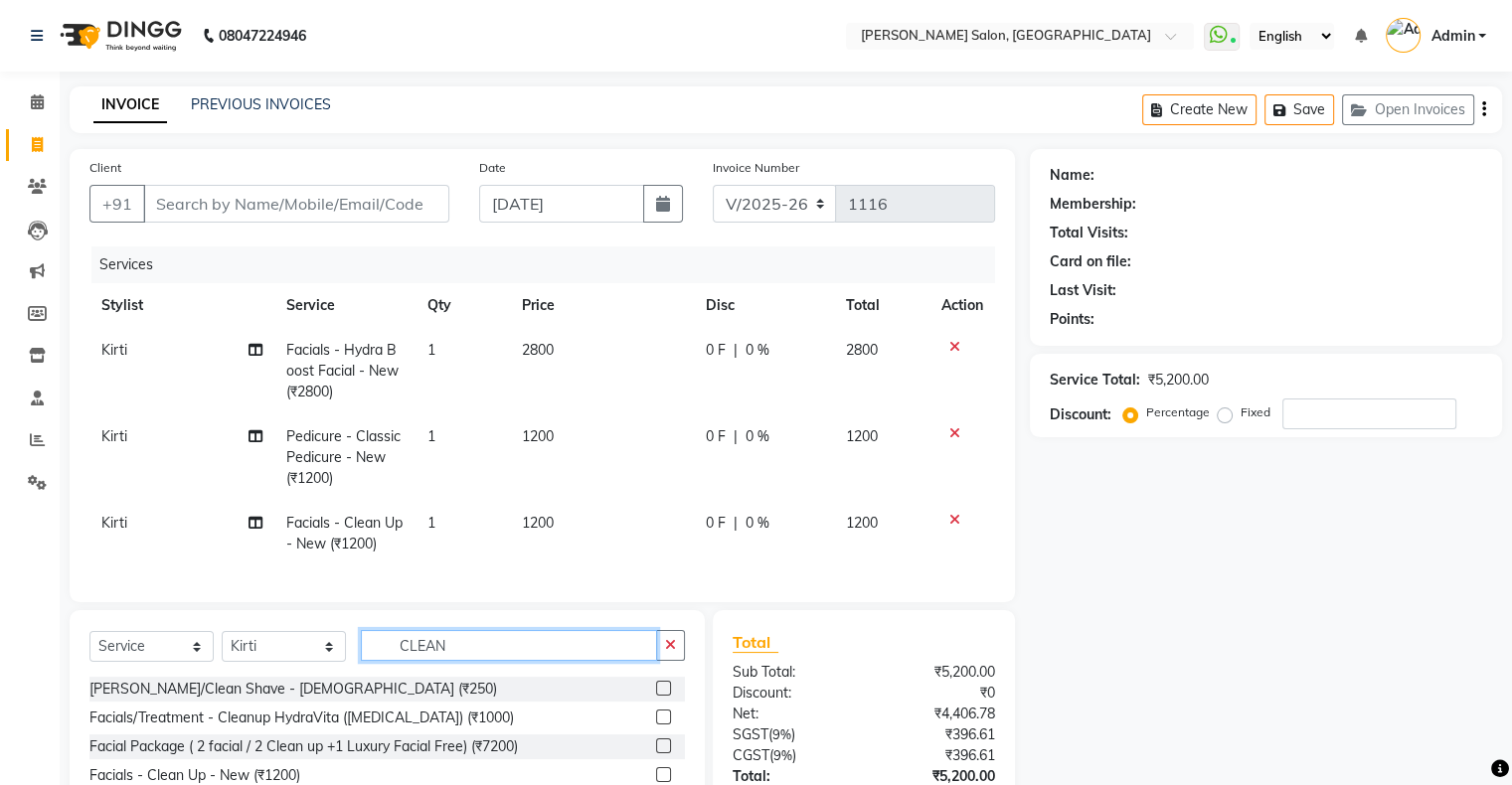 click on "CLEAN" 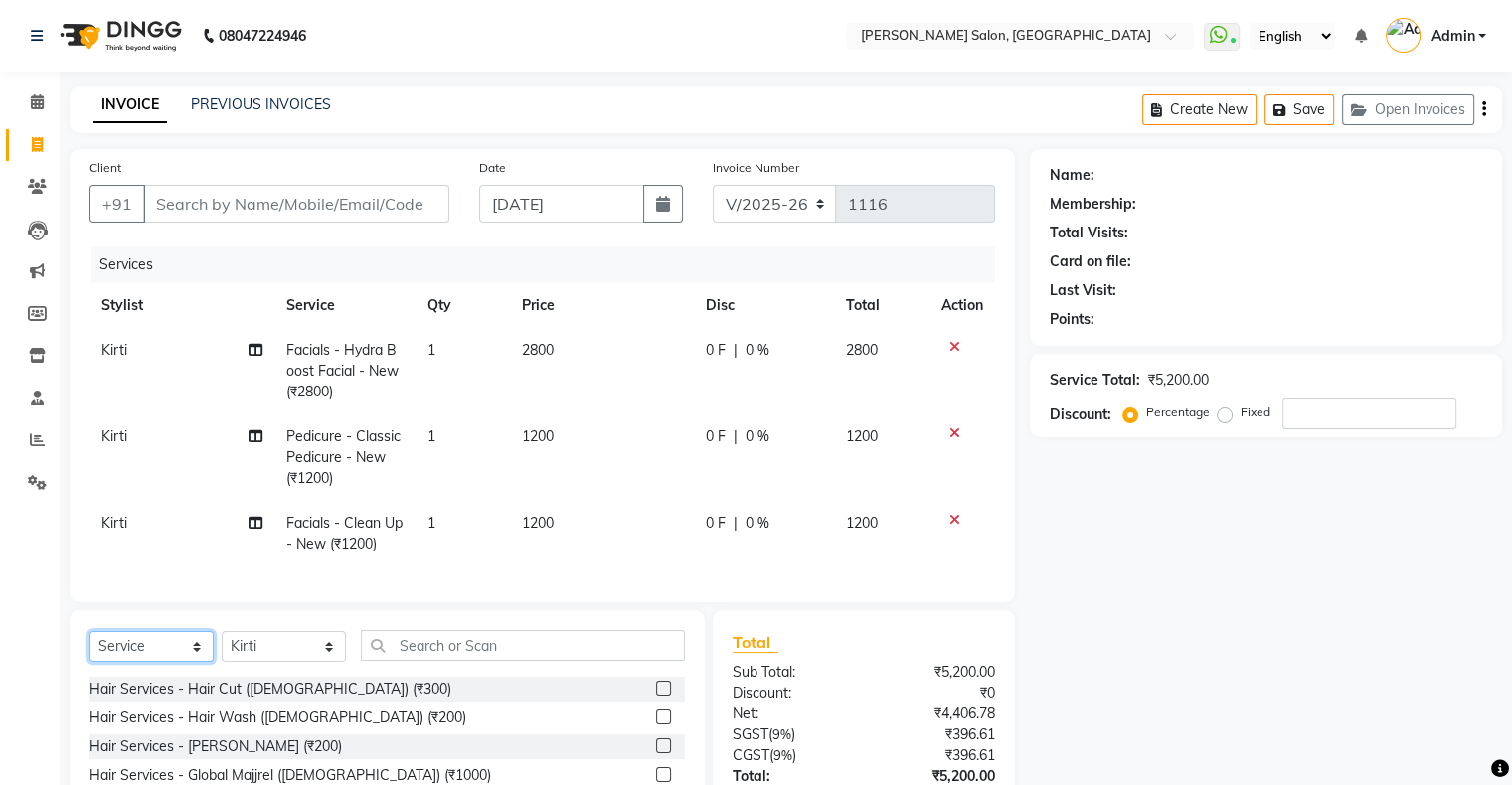 click on "Select  Service  Product  Membership  Package Voucher Prepaid Gift Card" 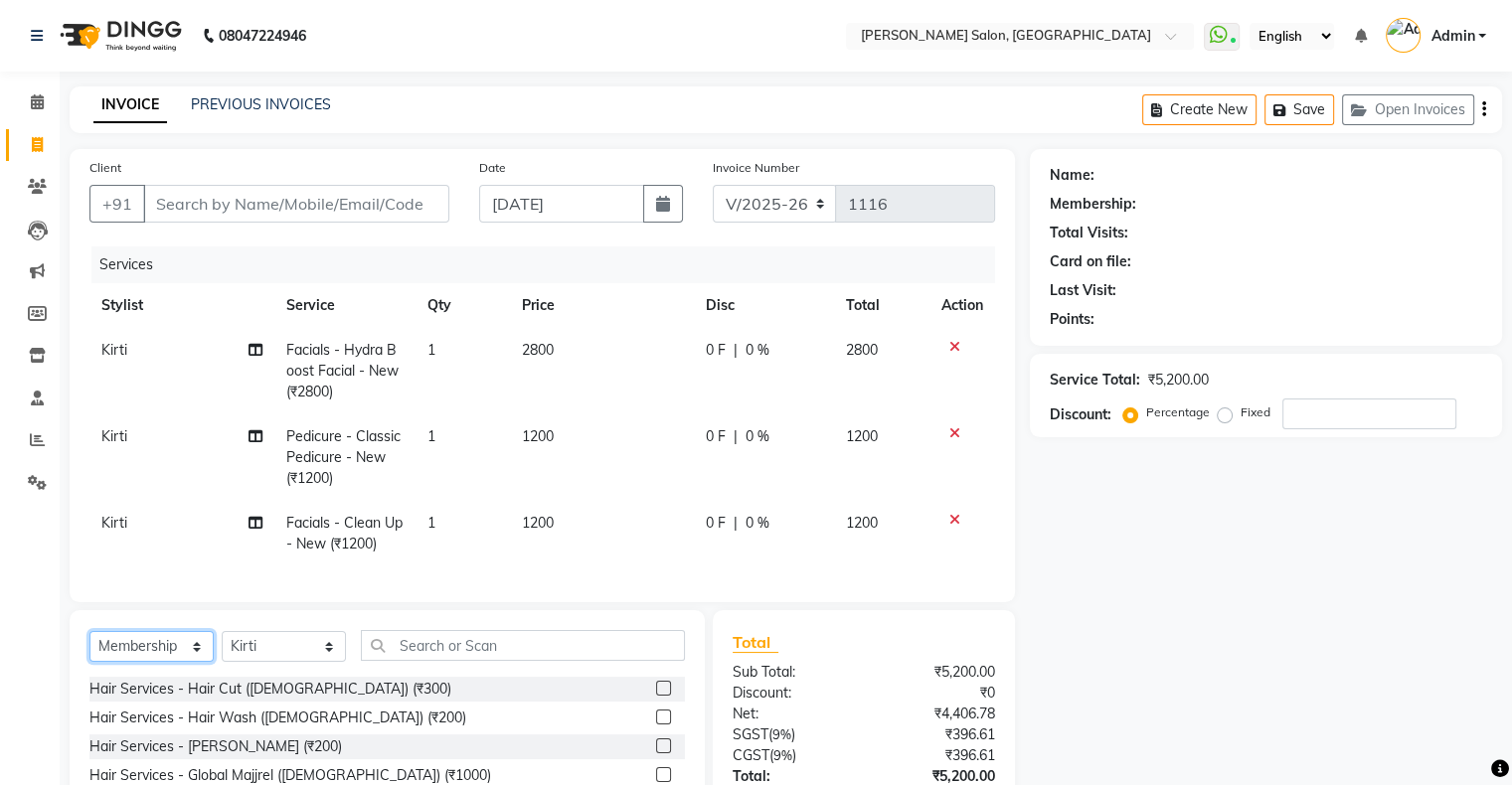 click on "Select  Service  Product  Membership  Package Voucher Prepaid Gift Card" 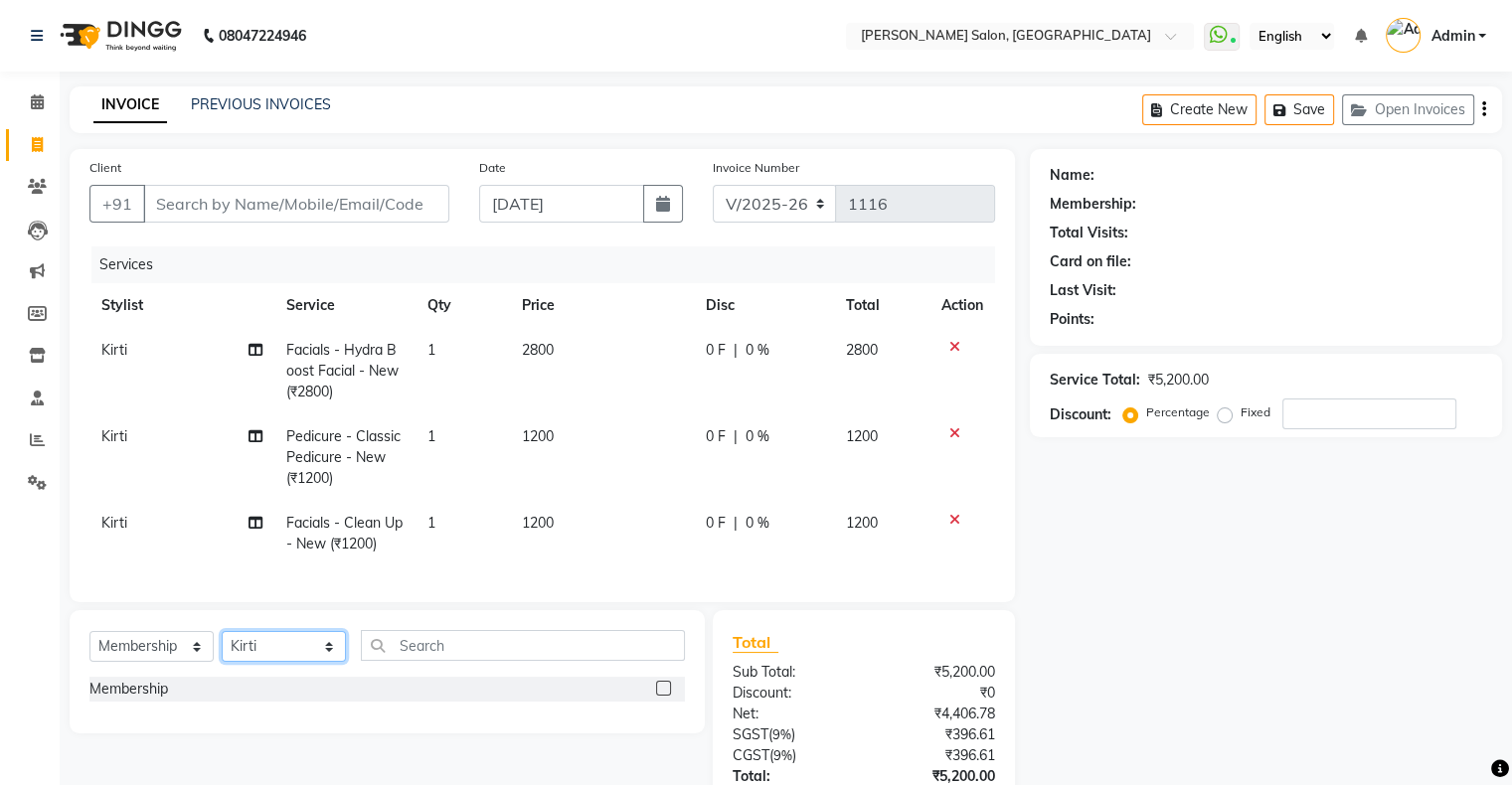 click on "Select Stylist Akshay Divecha Ashwini Hair Head Falak Nails Fardin Kirti Nida FD Pradip Vaishnav Sanjana  Shubhada Susmita Vidhi Veera Vivek Unisex hair" 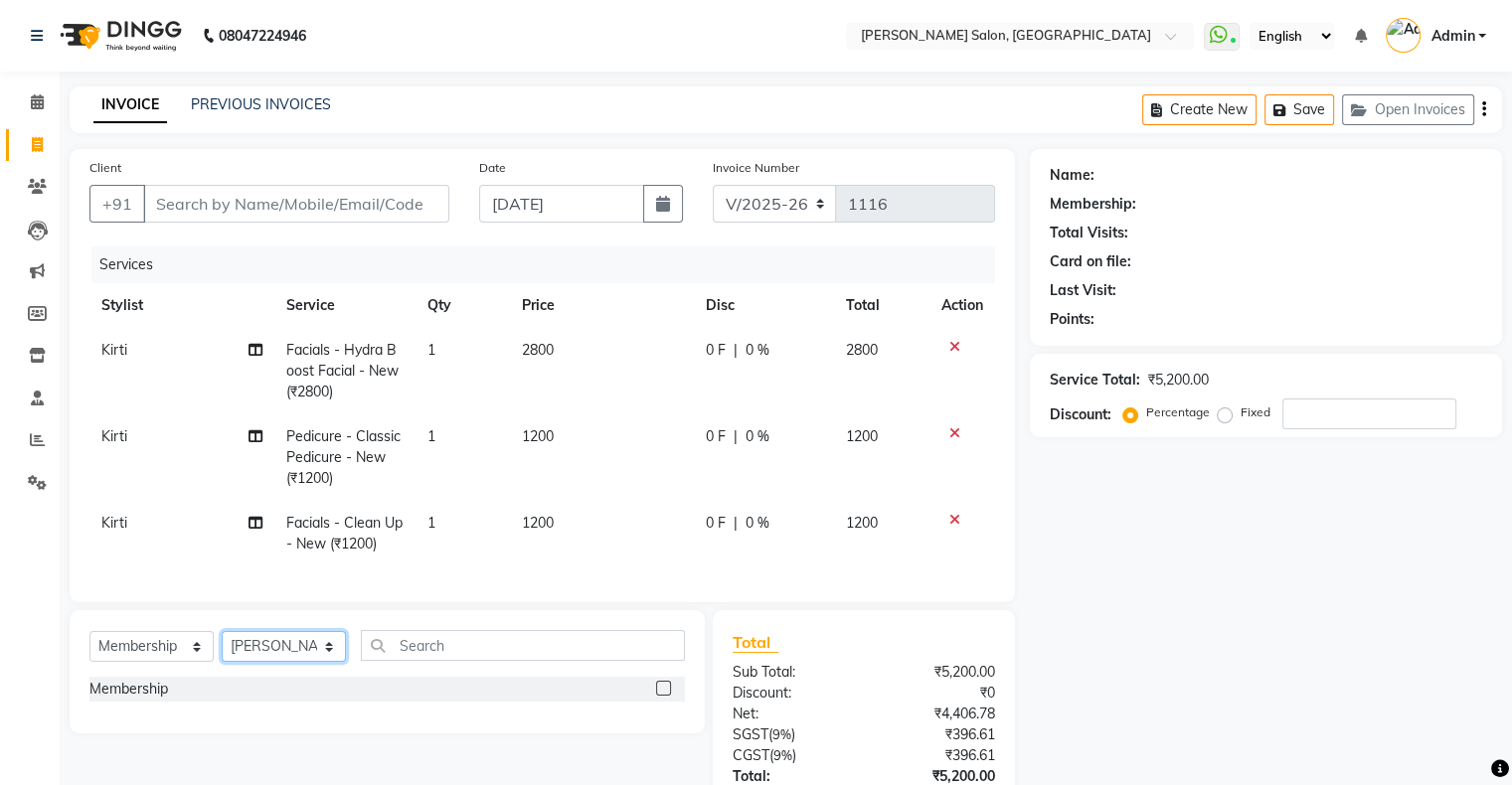 click on "Select Stylist Akshay Divecha Ashwini Hair Head Falak Nails Fardin Kirti Nida FD Pradip Vaishnav Sanjana  Shubhada Susmita Vidhi Veera Vivek Unisex hair" 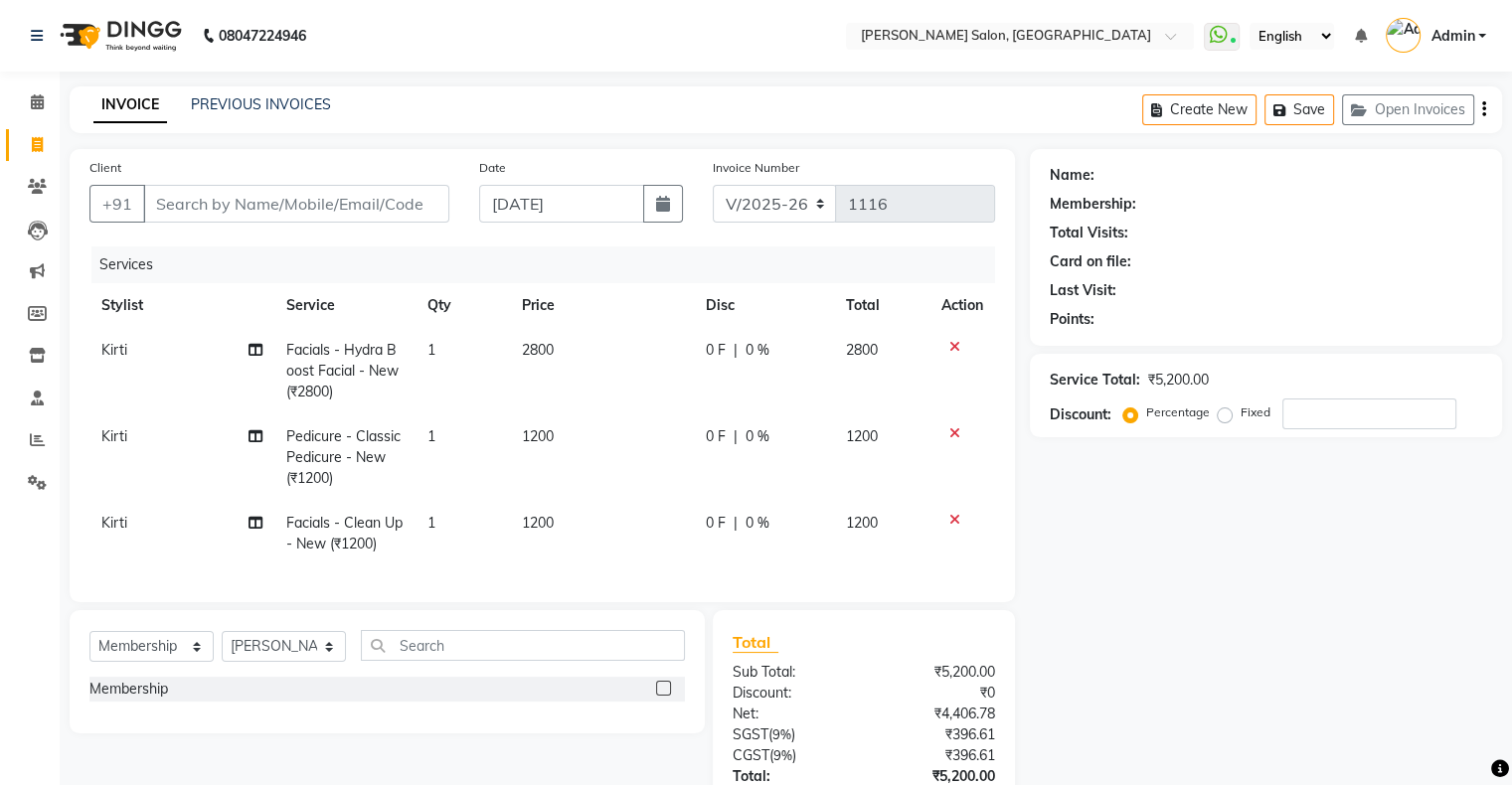 click 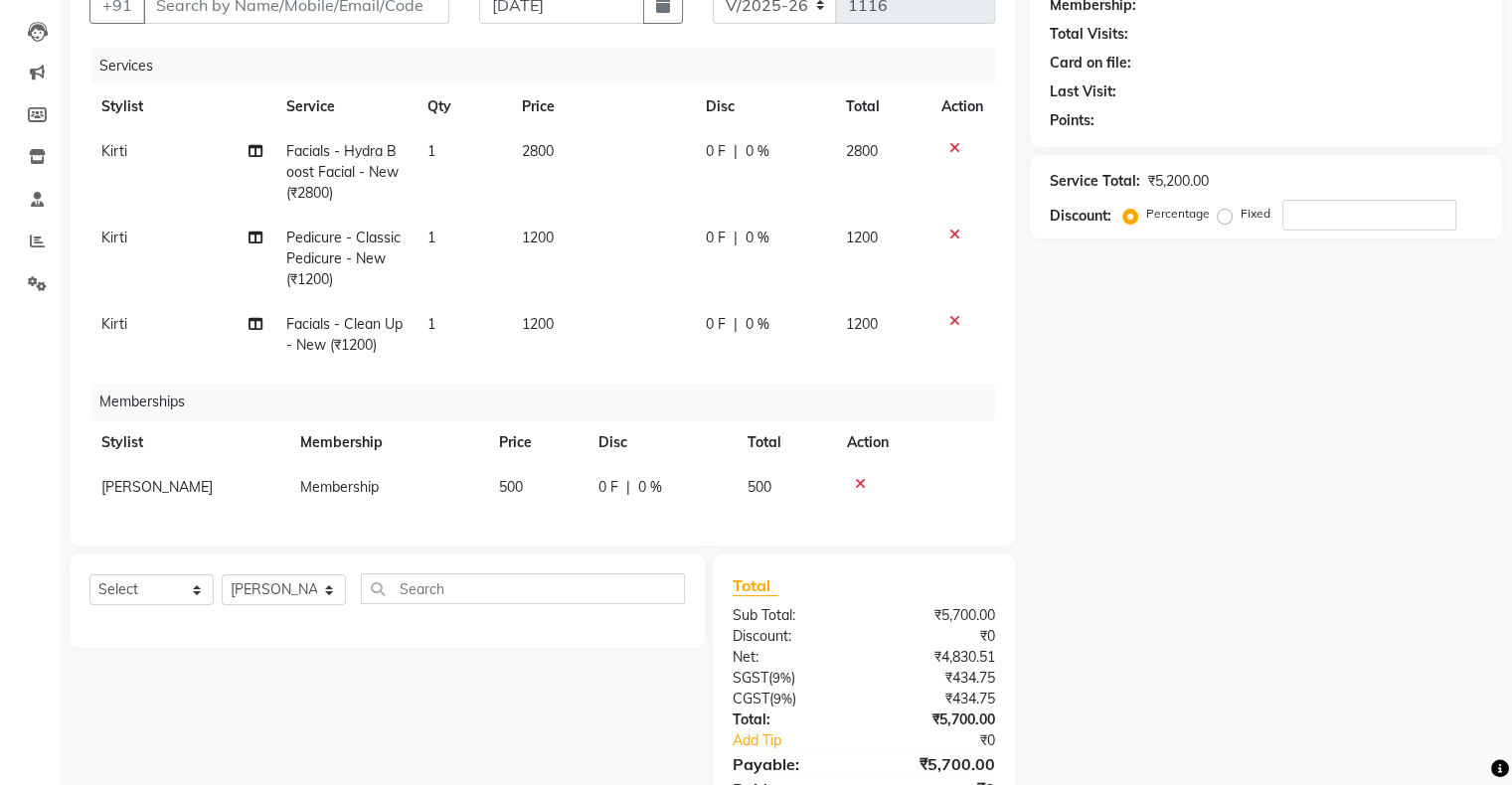 scroll, scrollTop: 0, scrollLeft: 0, axis: both 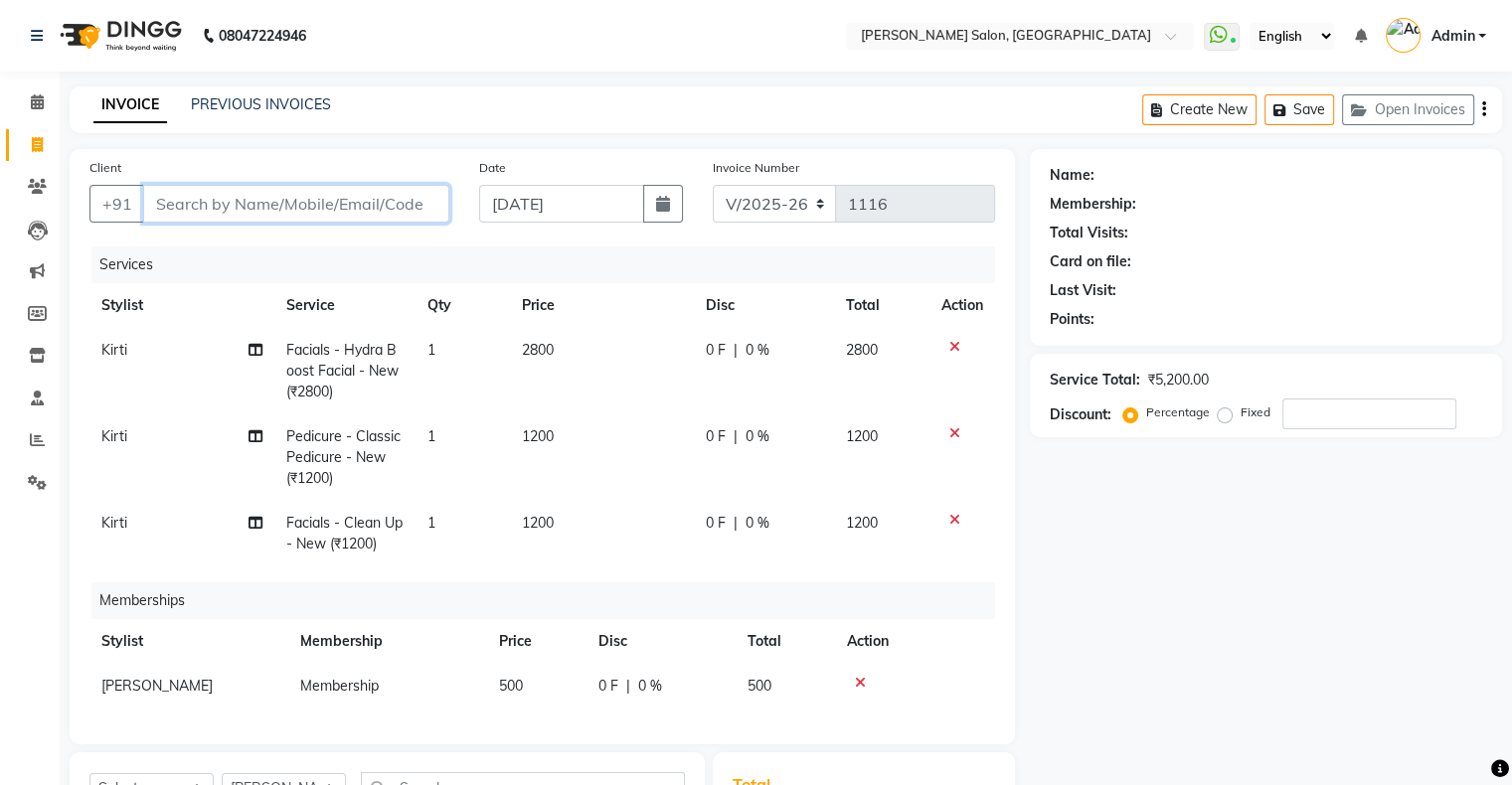 click on "Client" at bounding box center (296, 204) 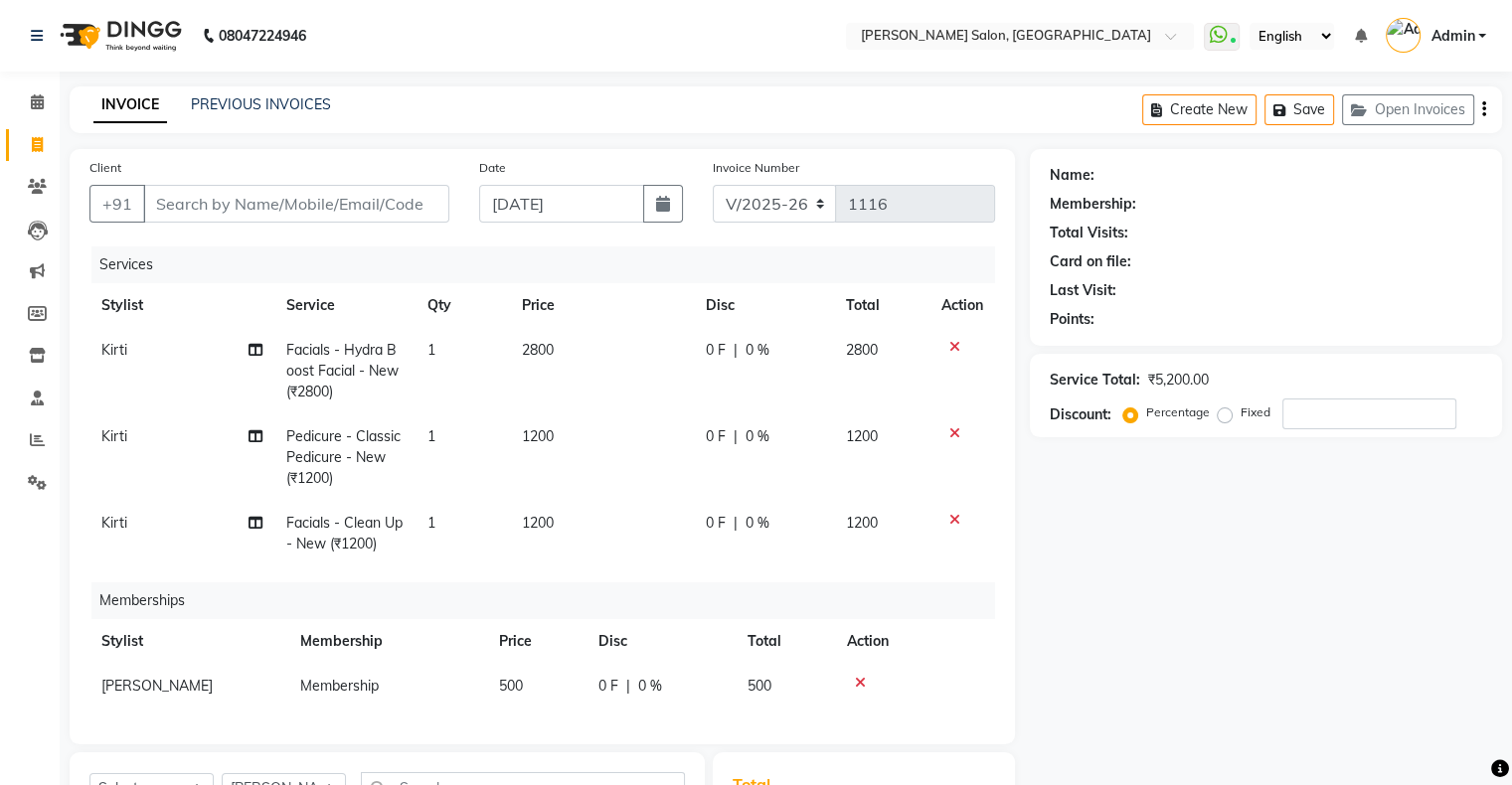 click on "0 F | 0 %" 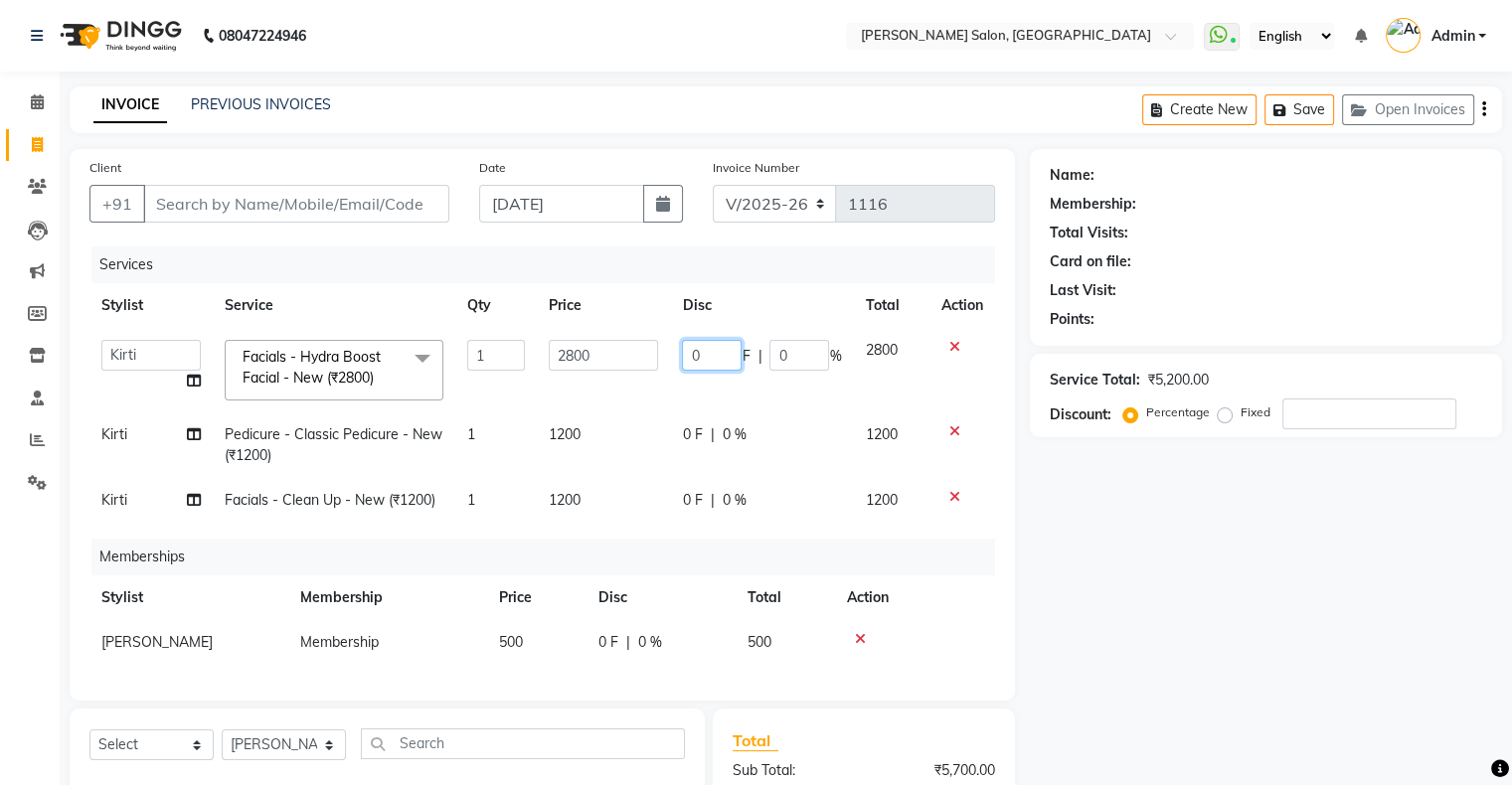 click on "0" 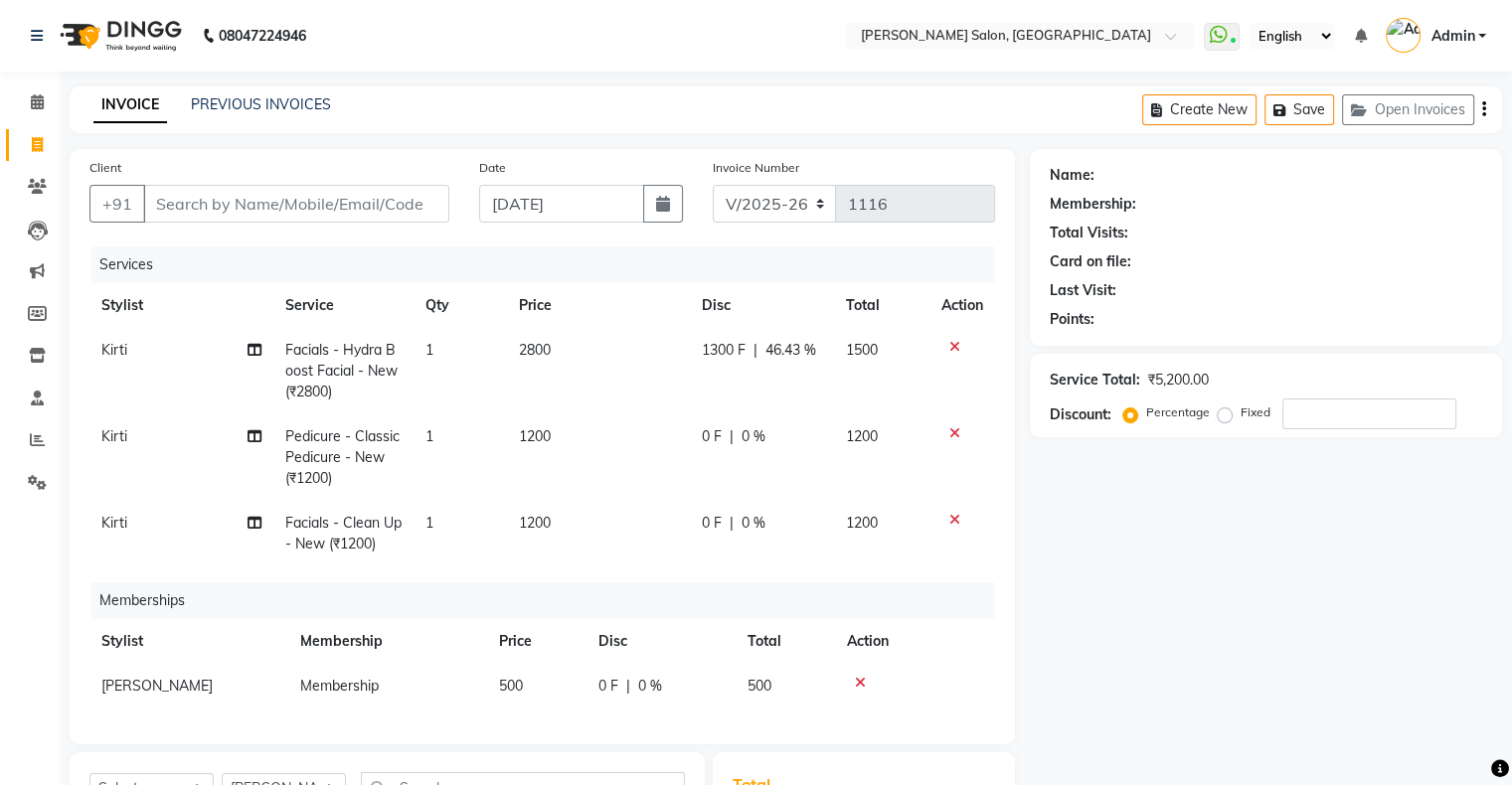 click on "2800" 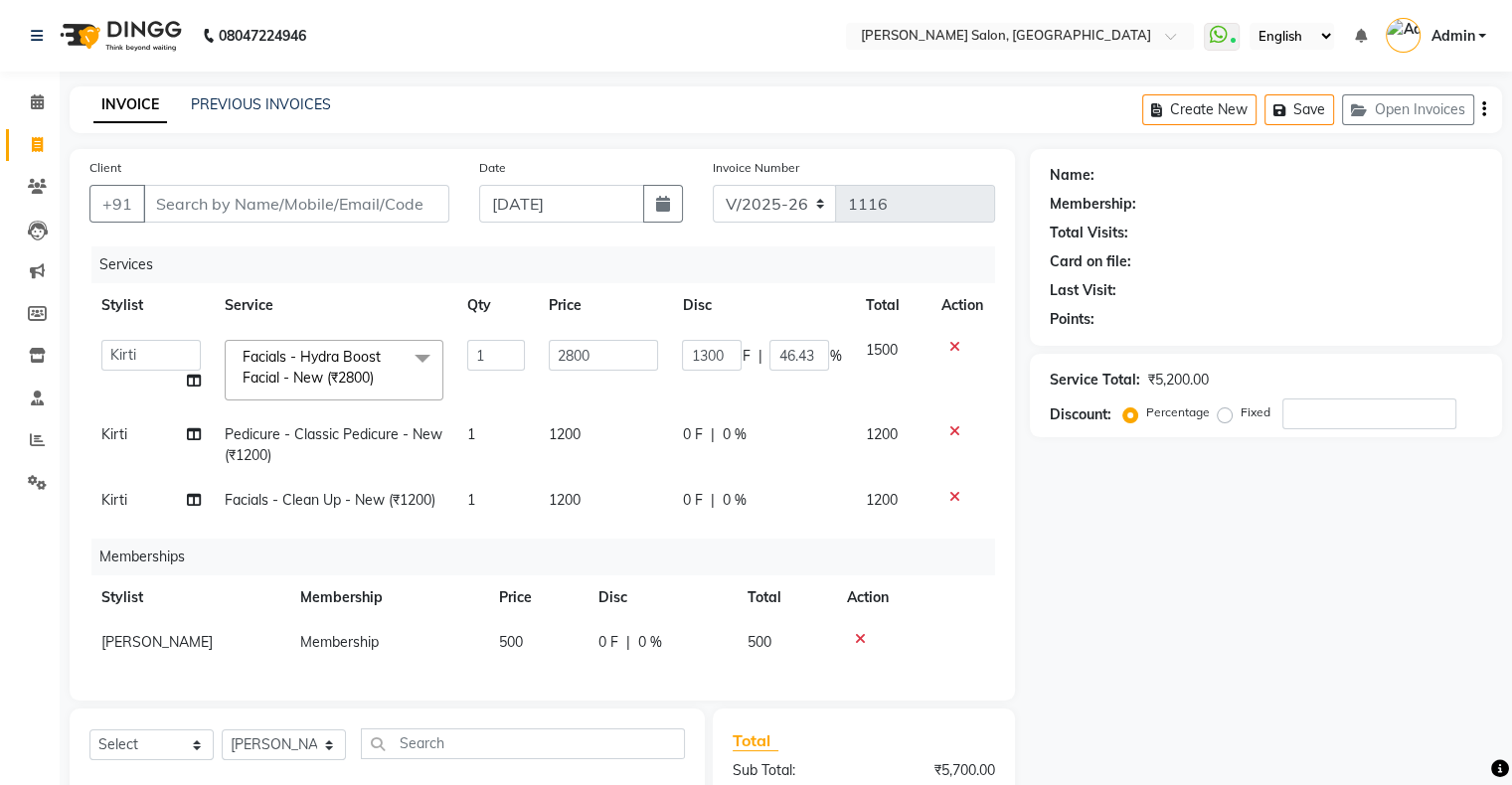 scroll, scrollTop: 259, scrollLeft: 0, axis: vertical 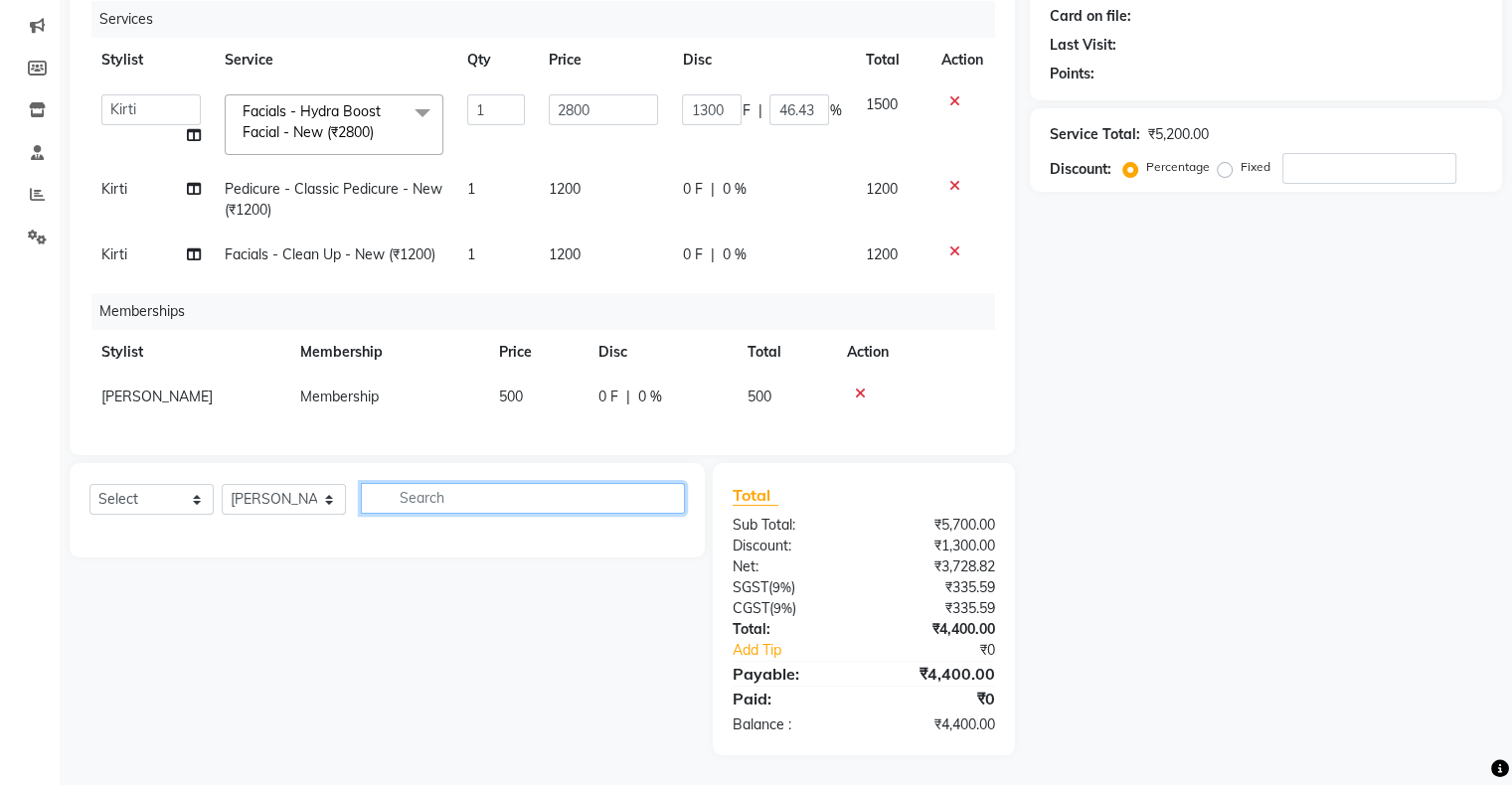 click 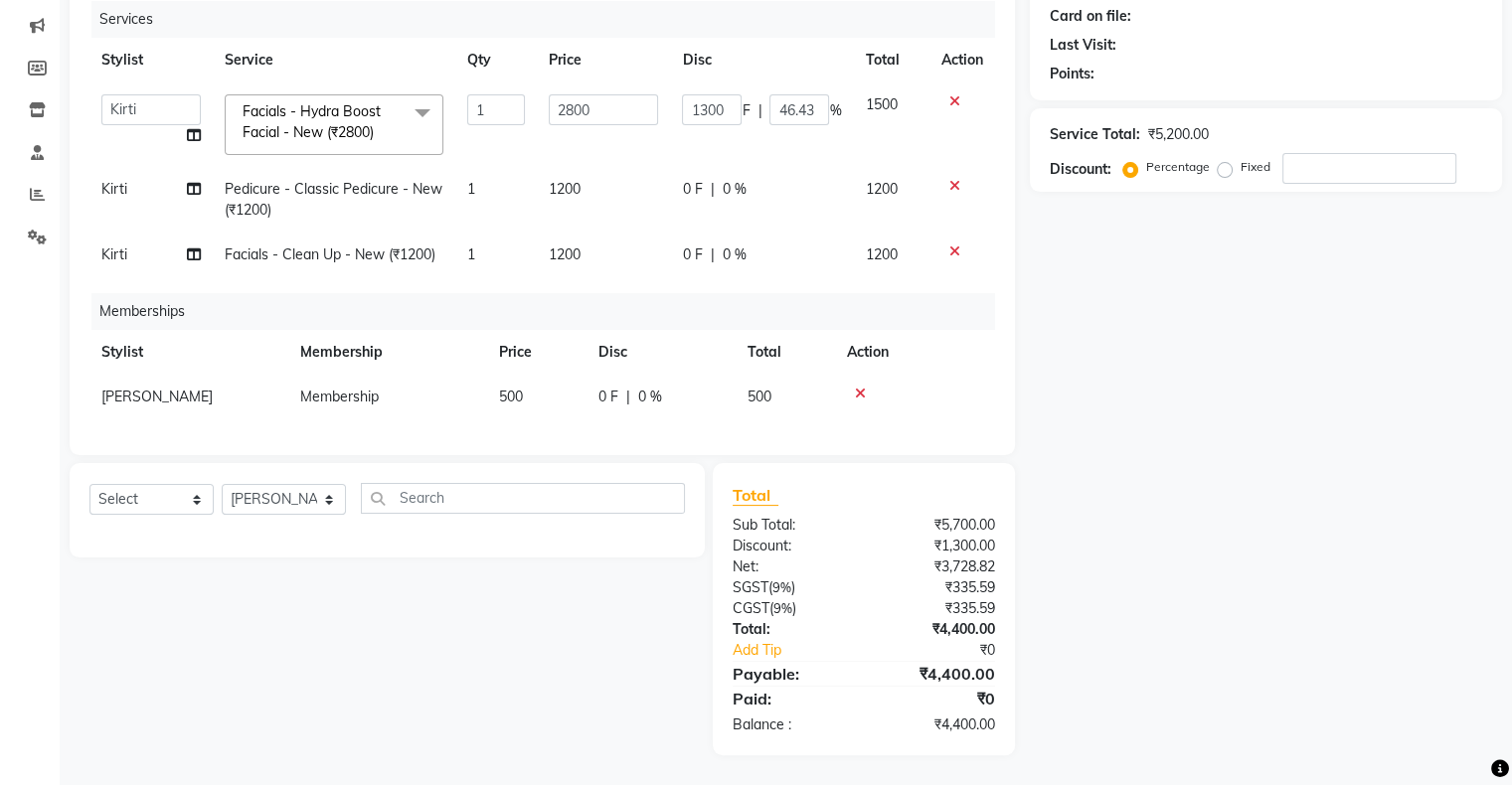 click on "Select  Service  Product  Package Voucher Prepaid Gift Card  Select Stylist Akshay Divecha Ashwini Hair Head Falak Nails Fardin Kirti Nida FD Pradip Vaishnav Sanjana  Shubhada Susmita Vidhi Veera Vivek Unisex hair" 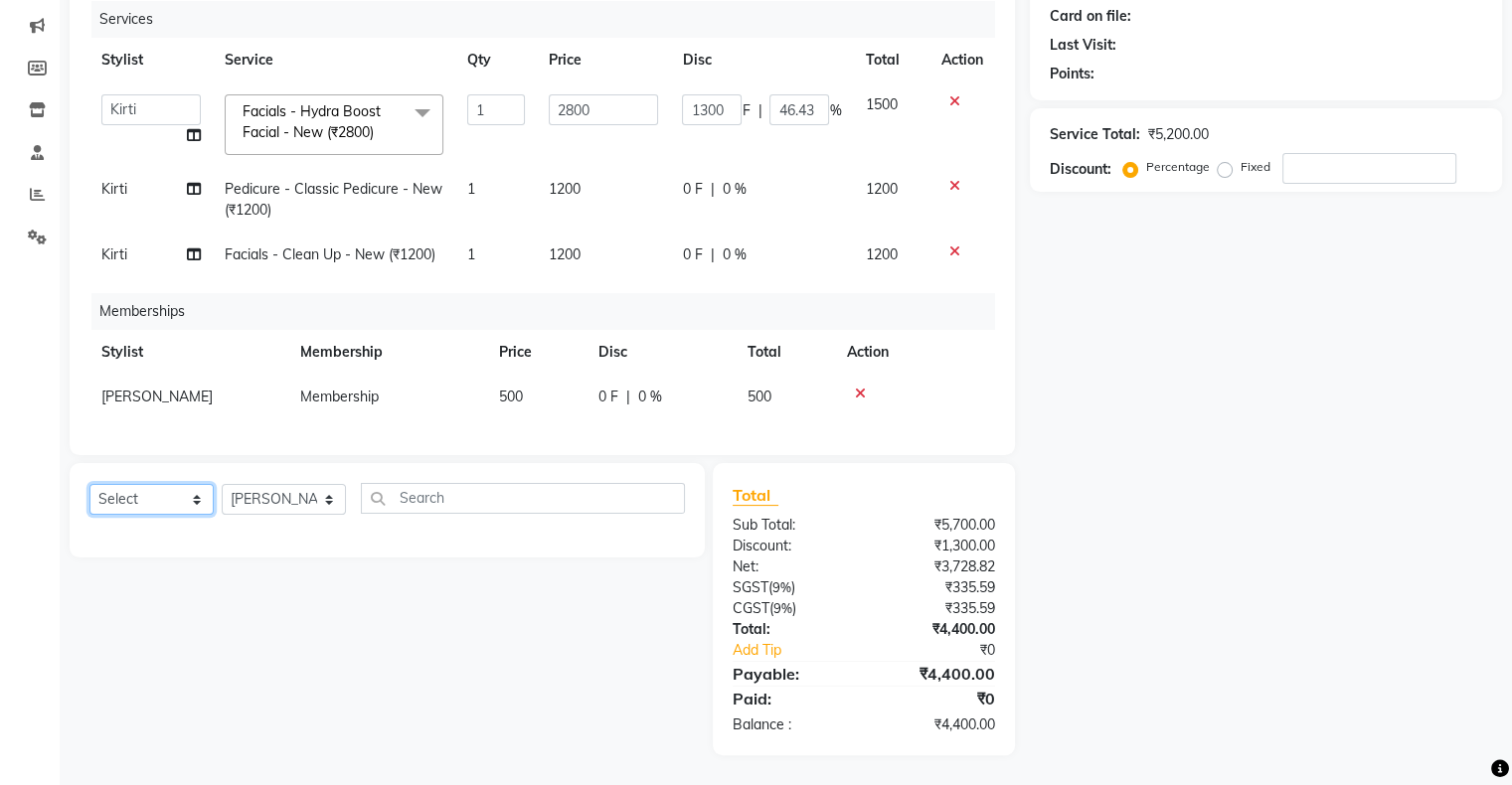 click on "Select  Service  Product  Package Voucher Prepaid Gift Card" 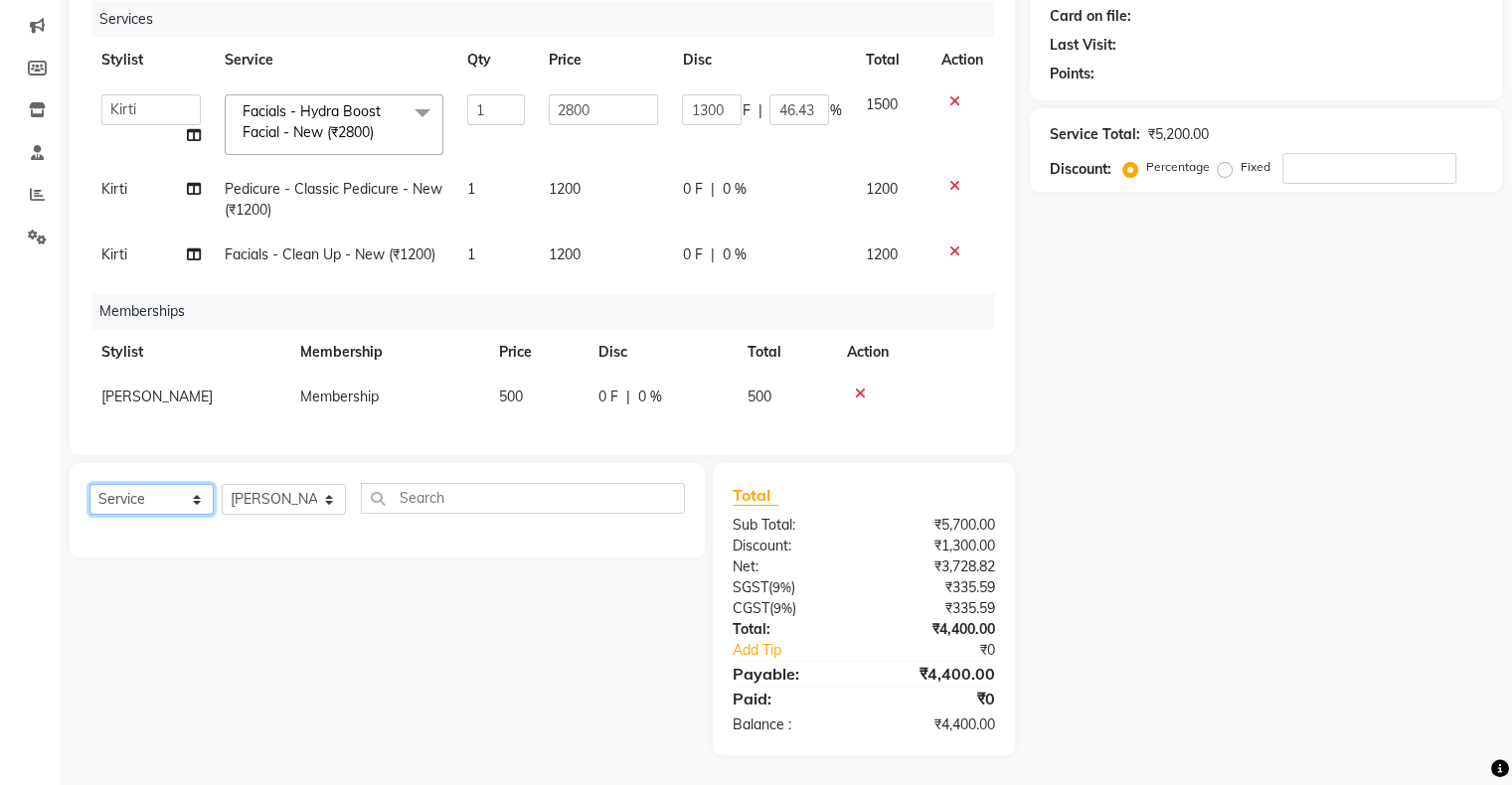 click on "Select  Service  Product  Package Voucher Prepaid Gift Card" 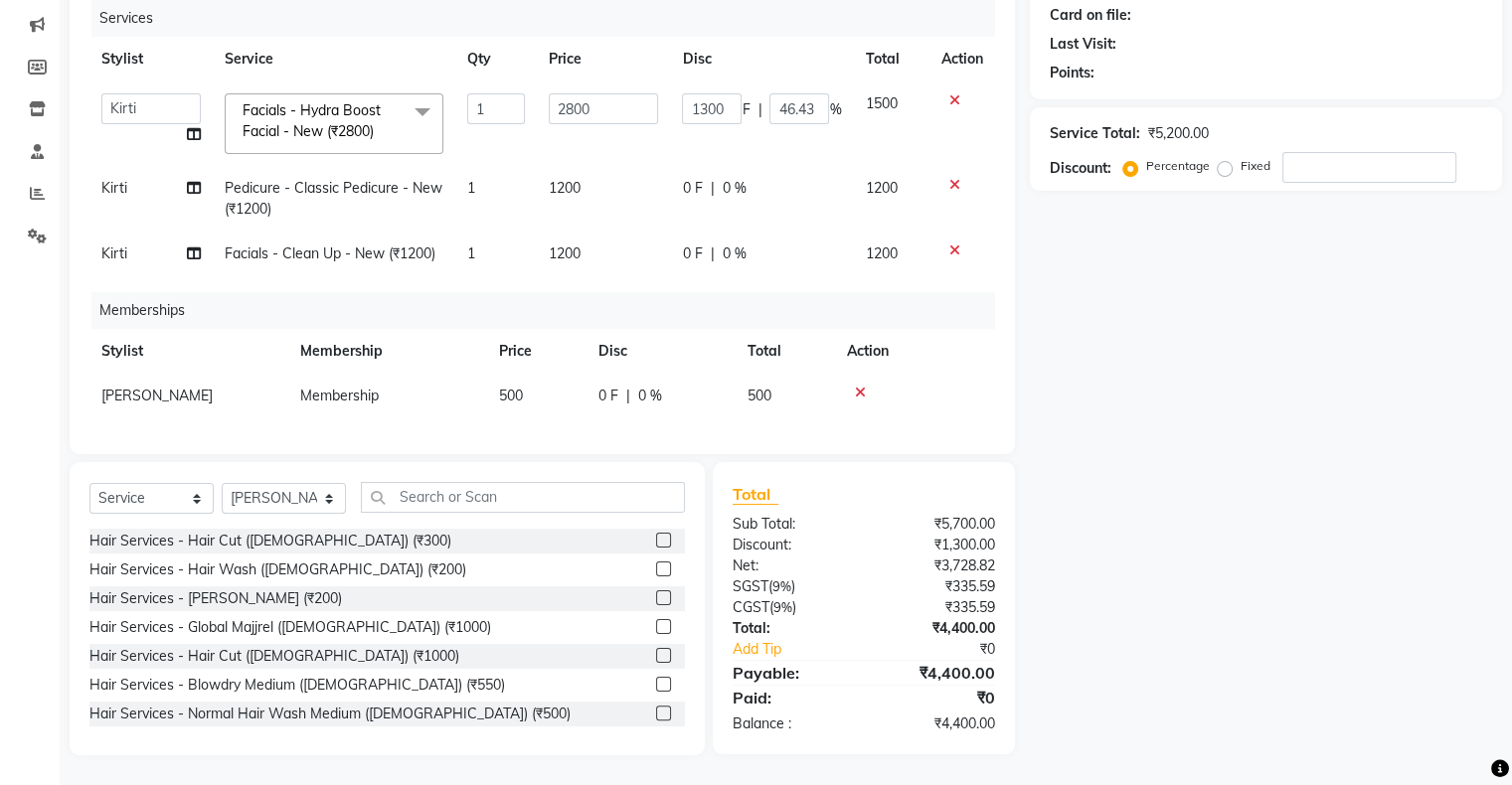 drag, startPoint x: 352, startPoint y: 531, endPoint x: 390, endPoint y: 511, distance: 42.941821 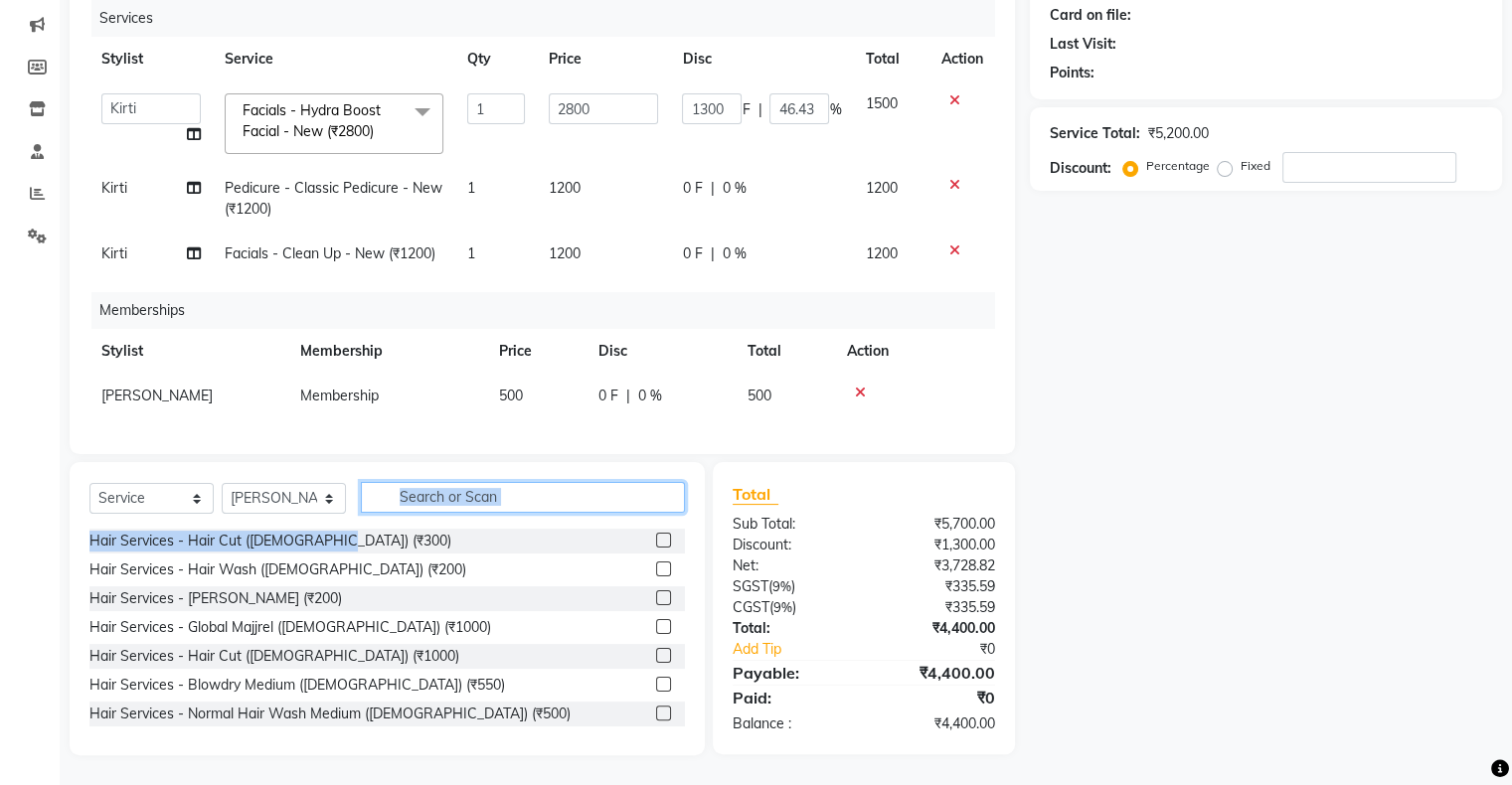 click 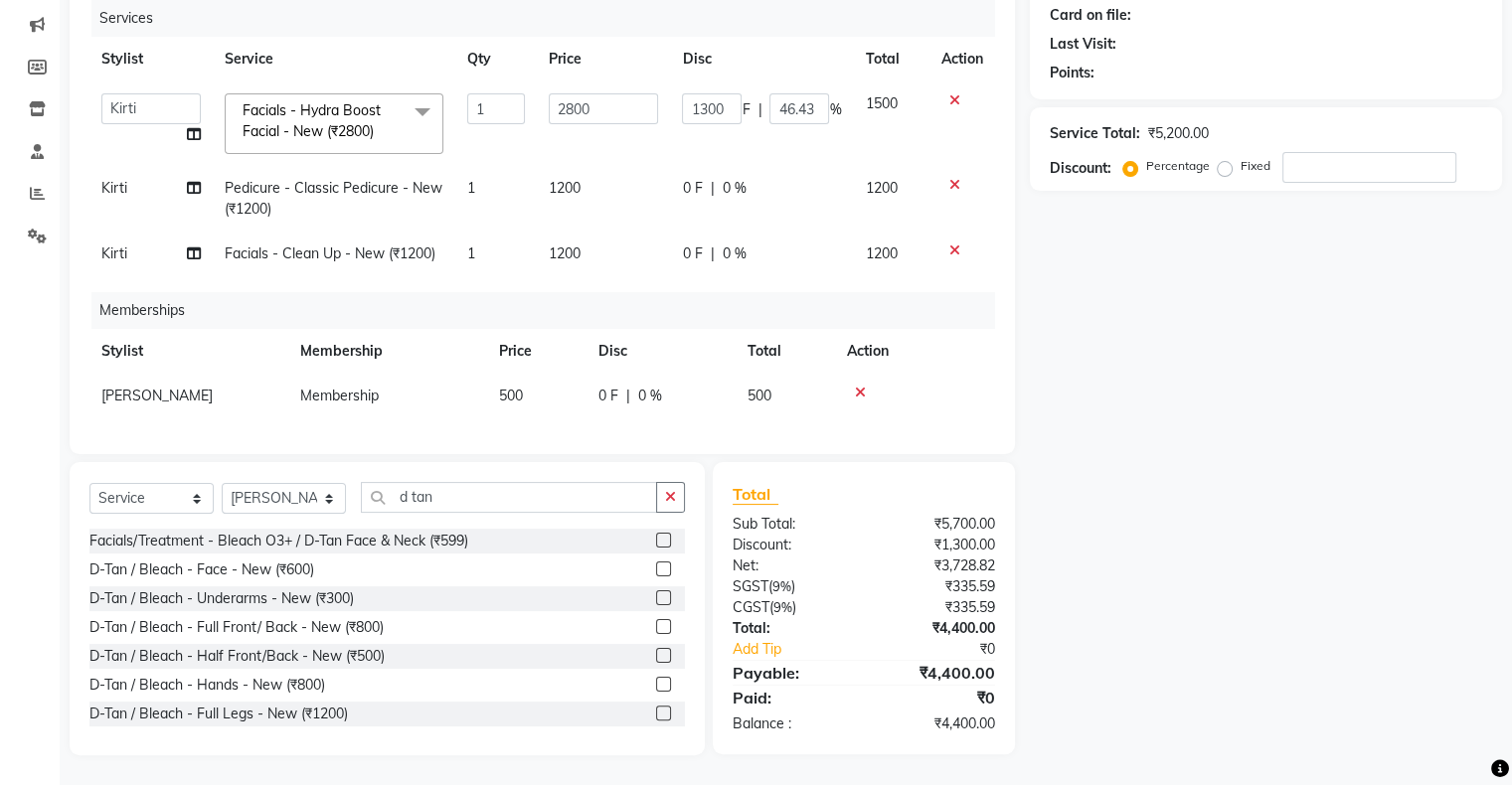 click 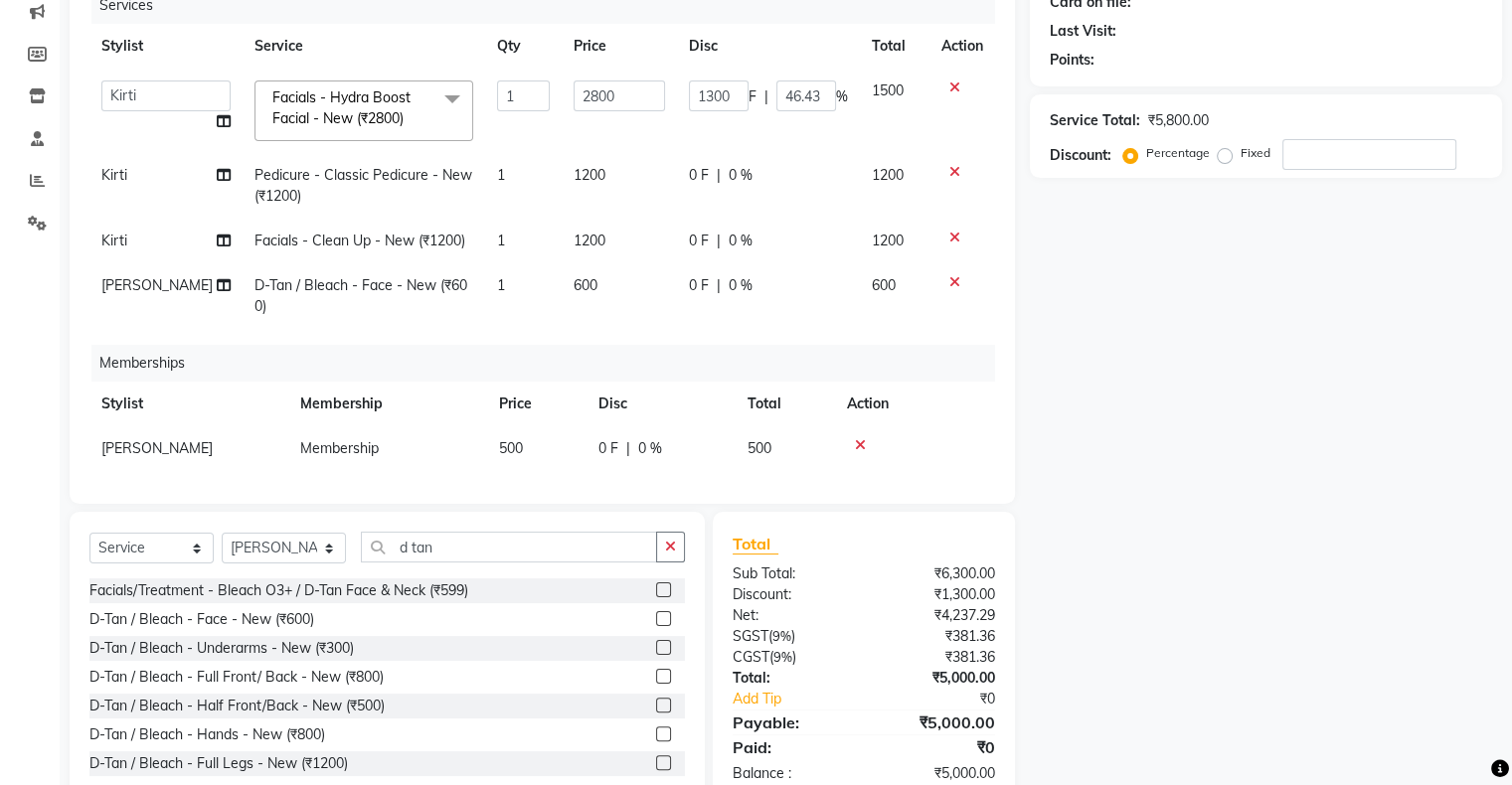 scroll, scrollTop: 160, scrollLeft: 0, axis: vertical 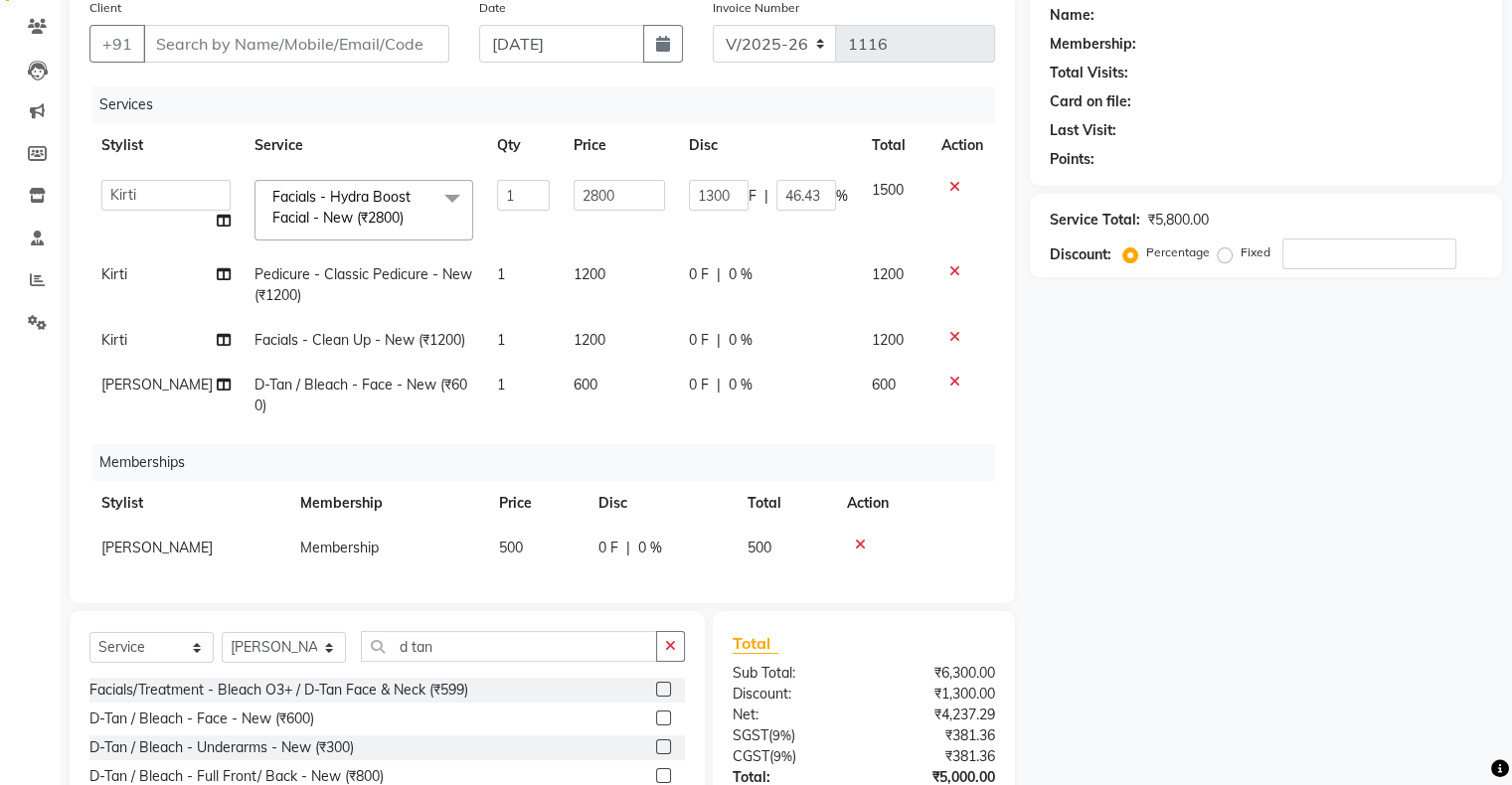 click 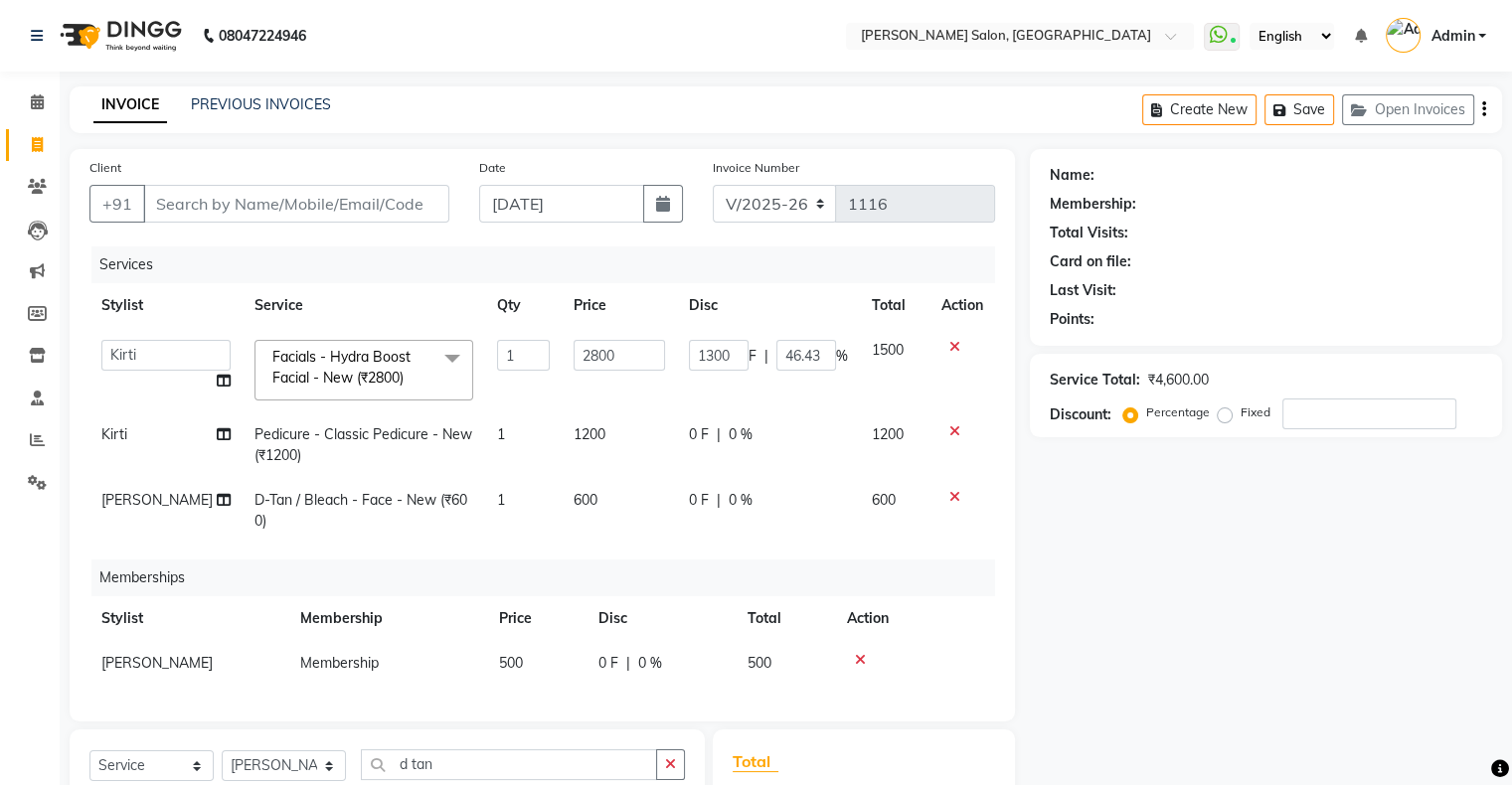 scroll, scrollTop: 282, scrollLeft: 0, axis: vertical 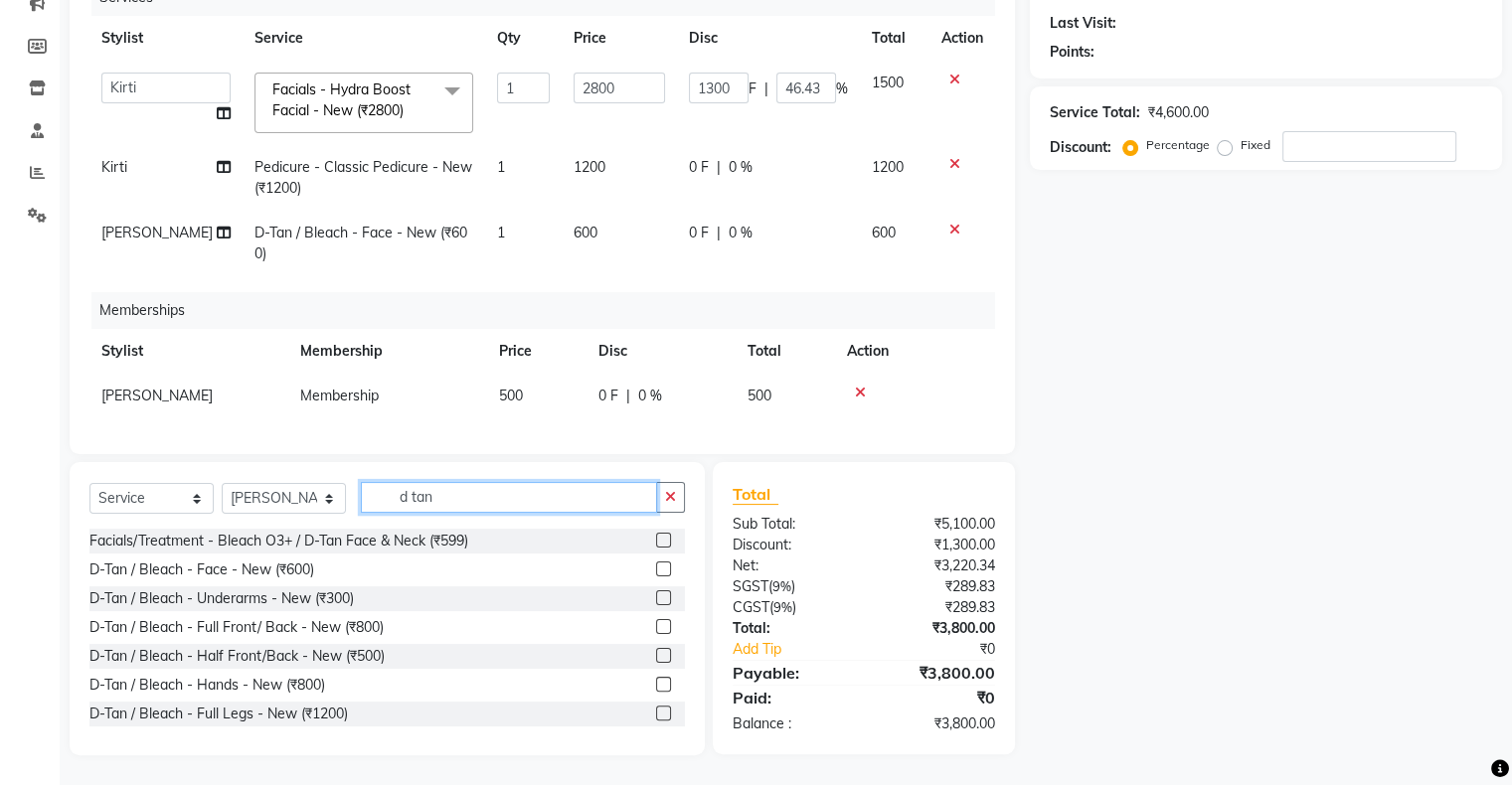 click on "d tan" 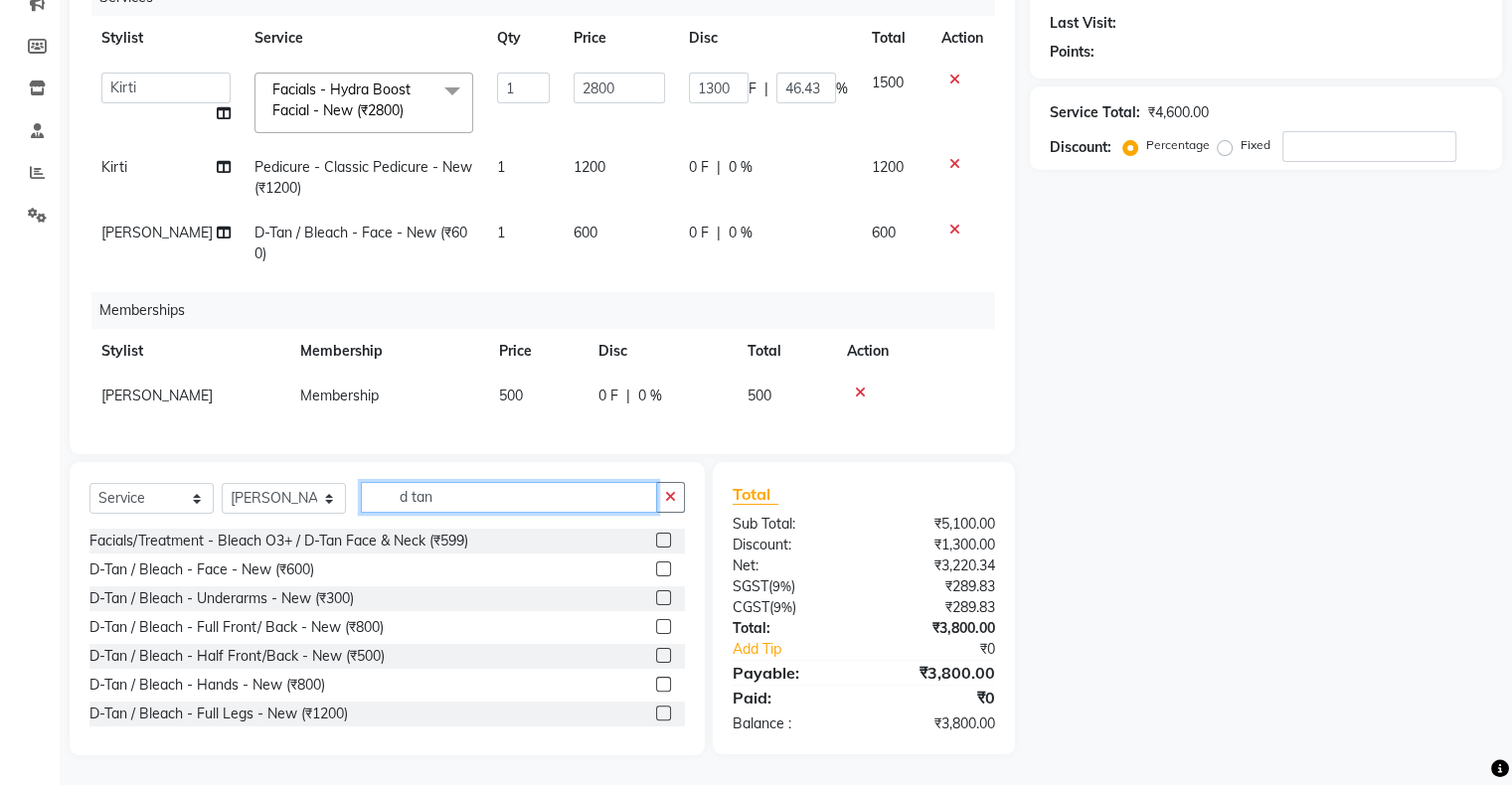 click on "d tan" 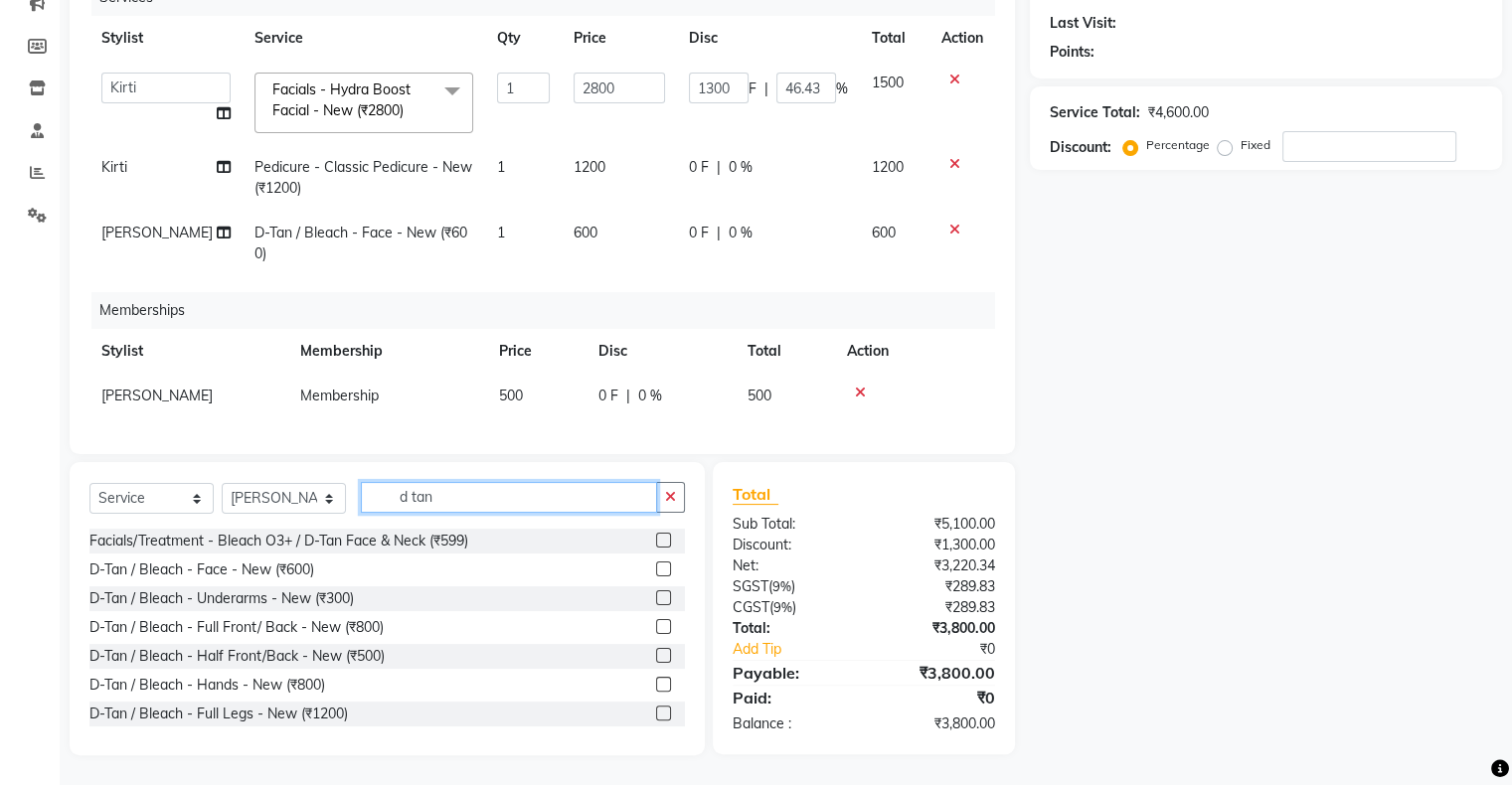click on "d tan" 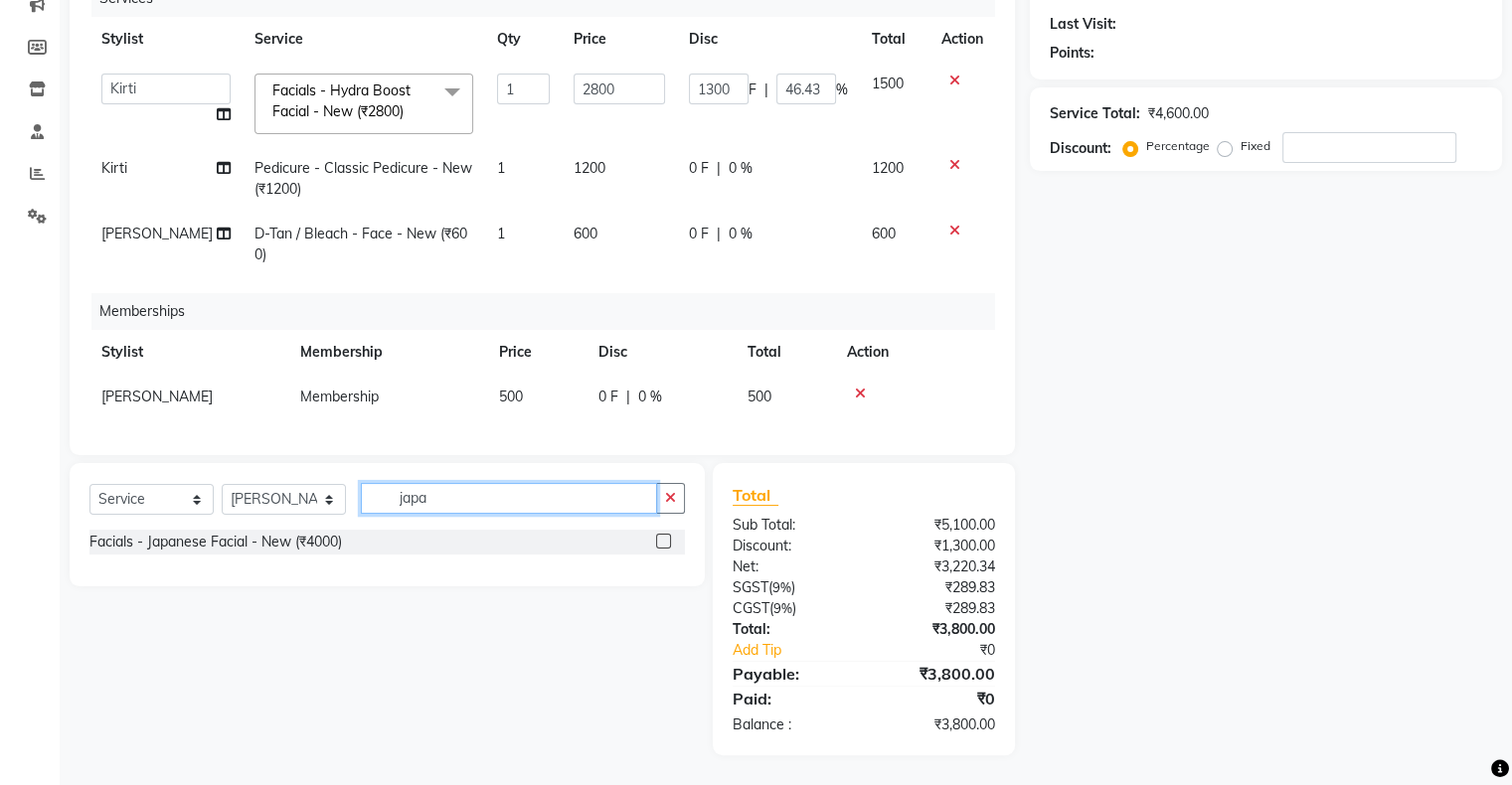 scroll, scrollTop: 281, scrollLeft: 0, axis: vertical 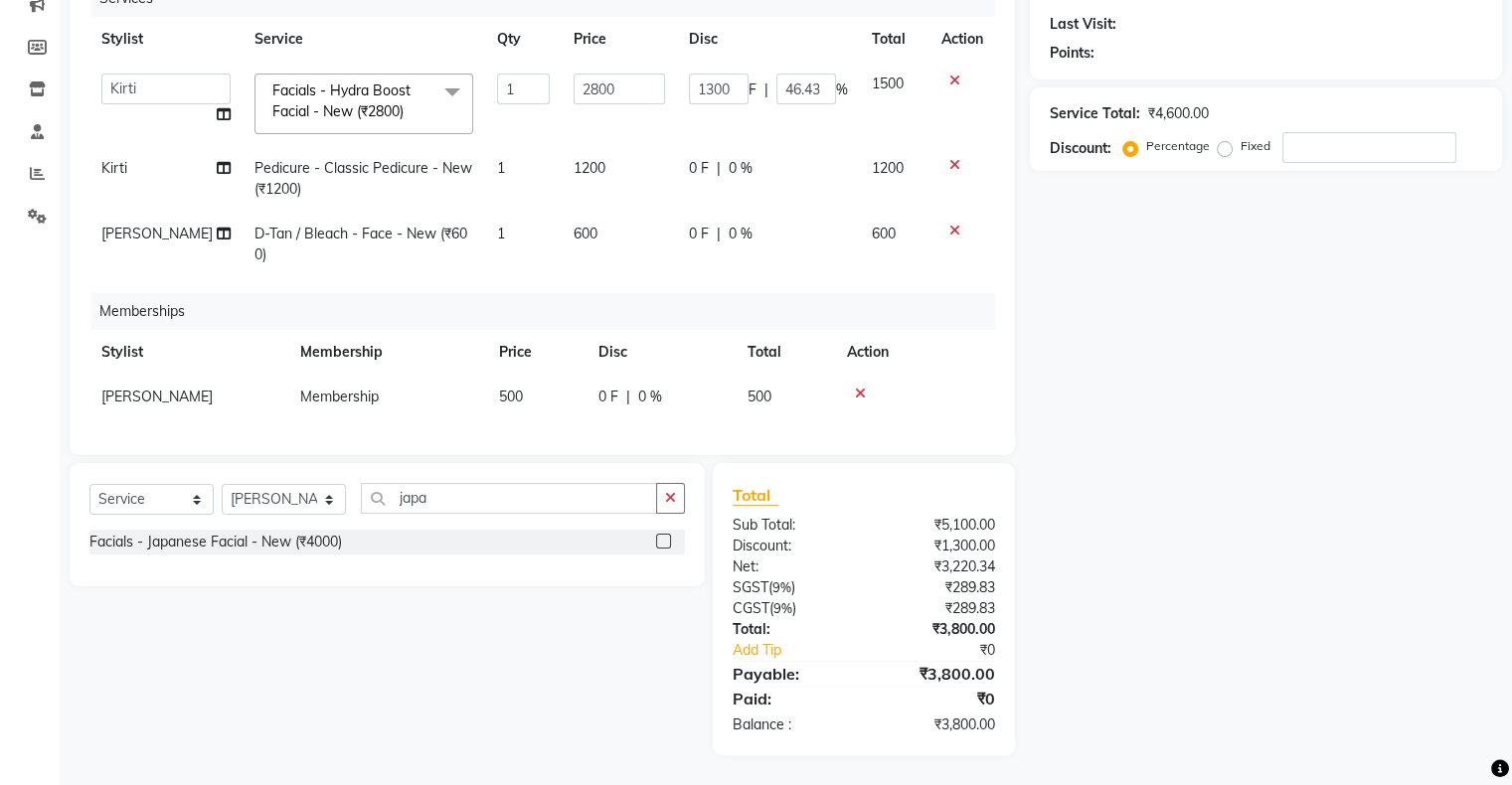 click on "Facials - Japanese Facial - New (₹4000)" 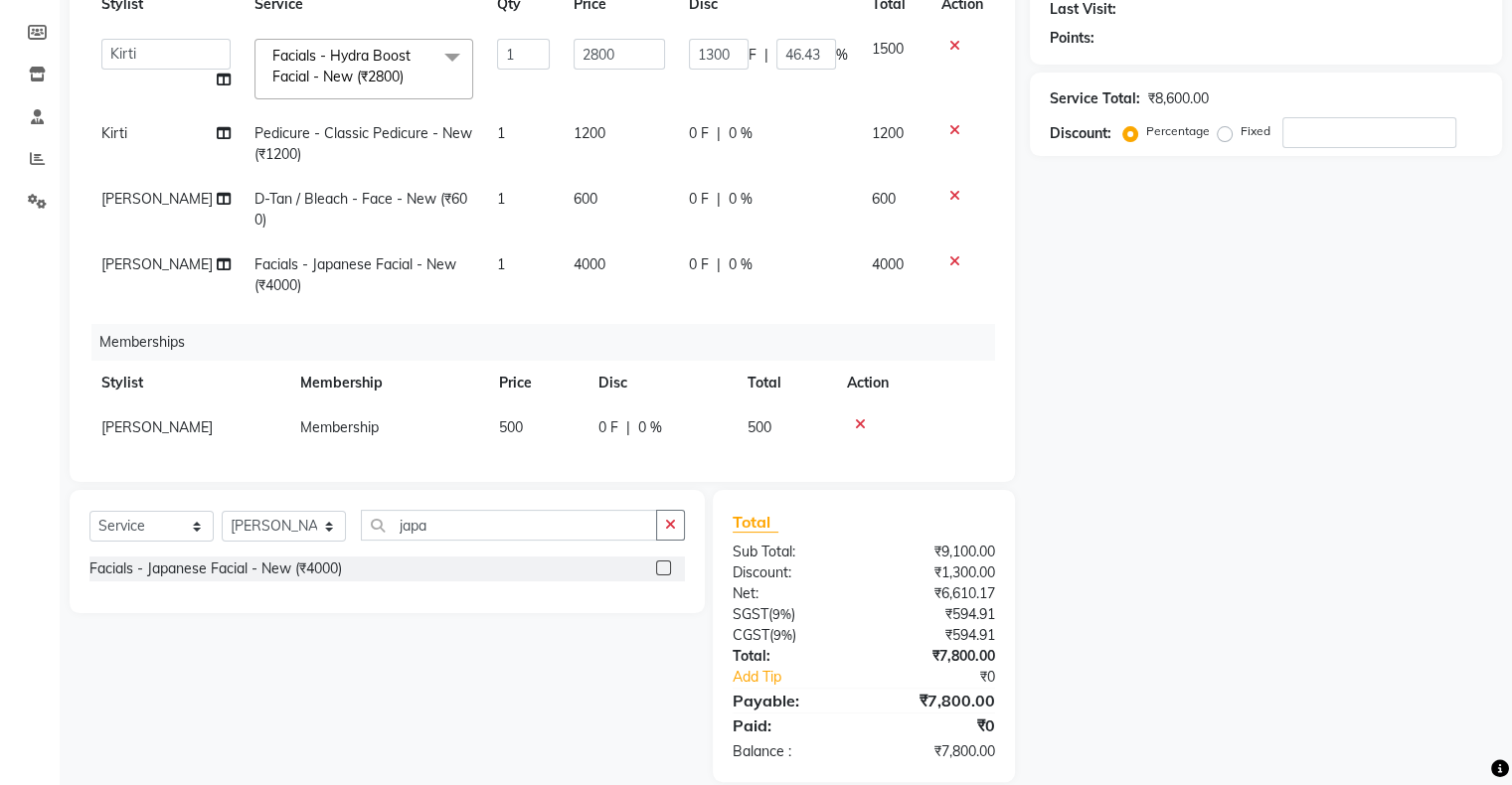 scroll, scrollTop: 38, scrollLeft: 0, axis: vertical 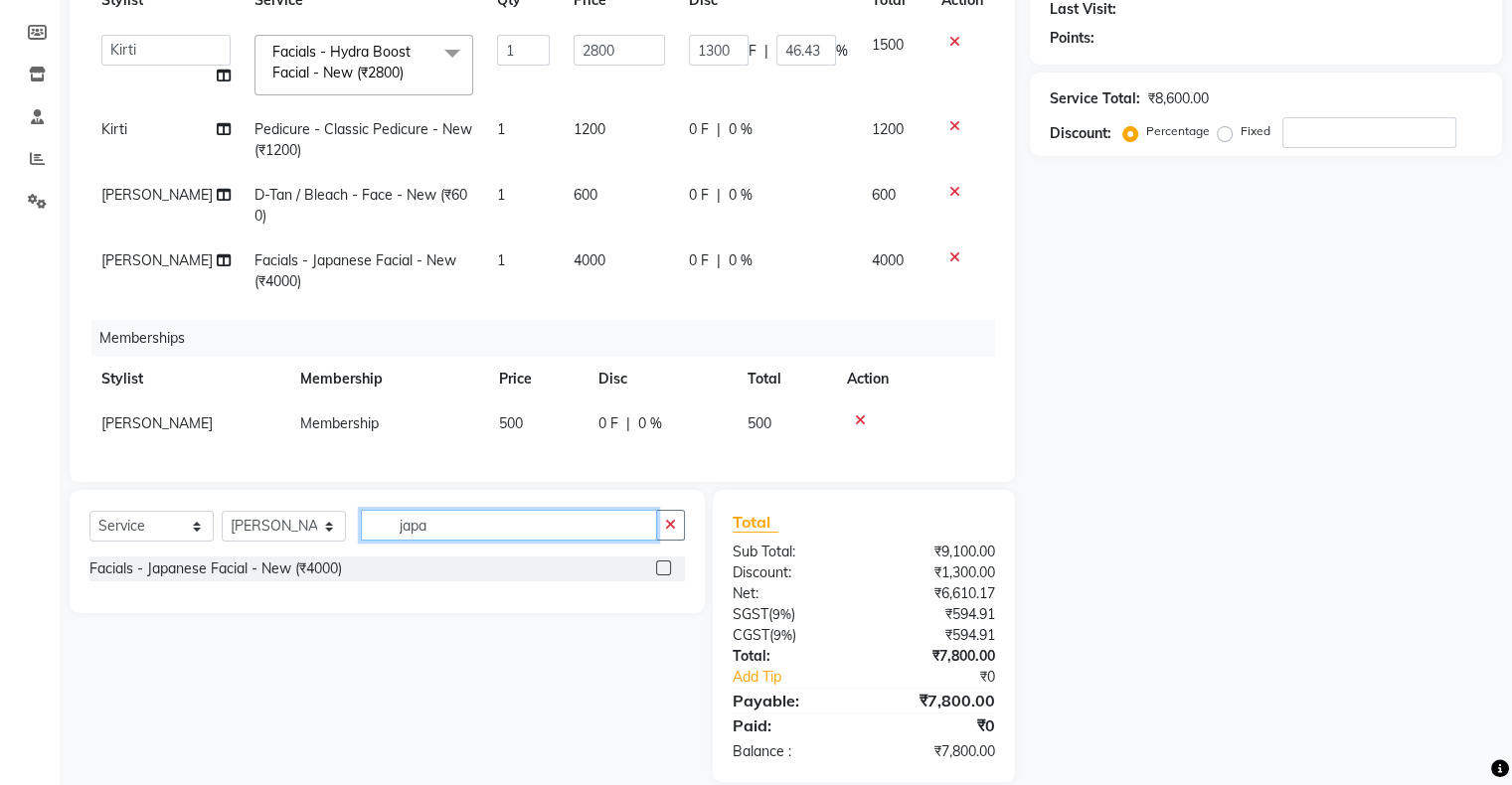 click on "japa" 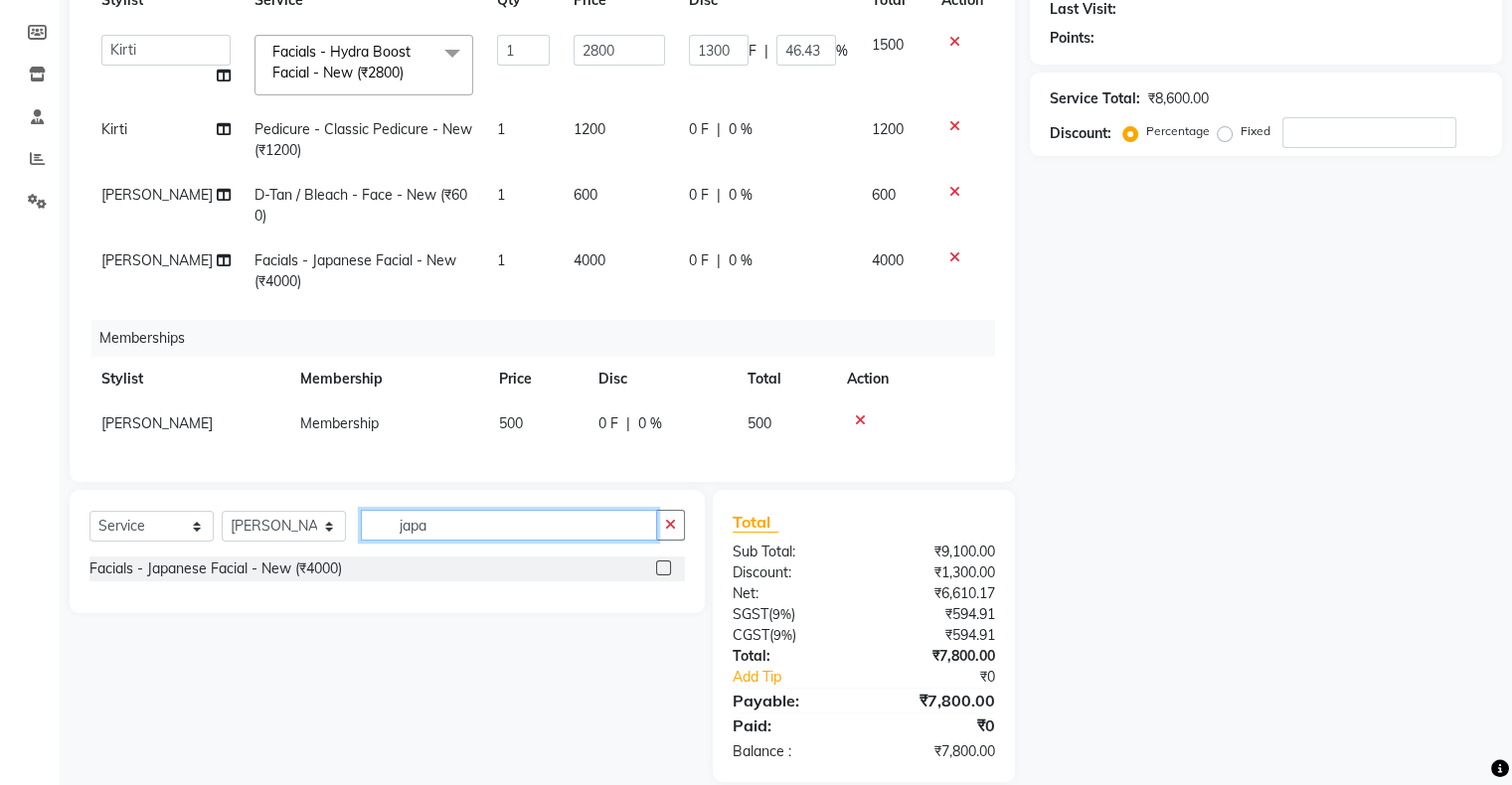 click on "japa" 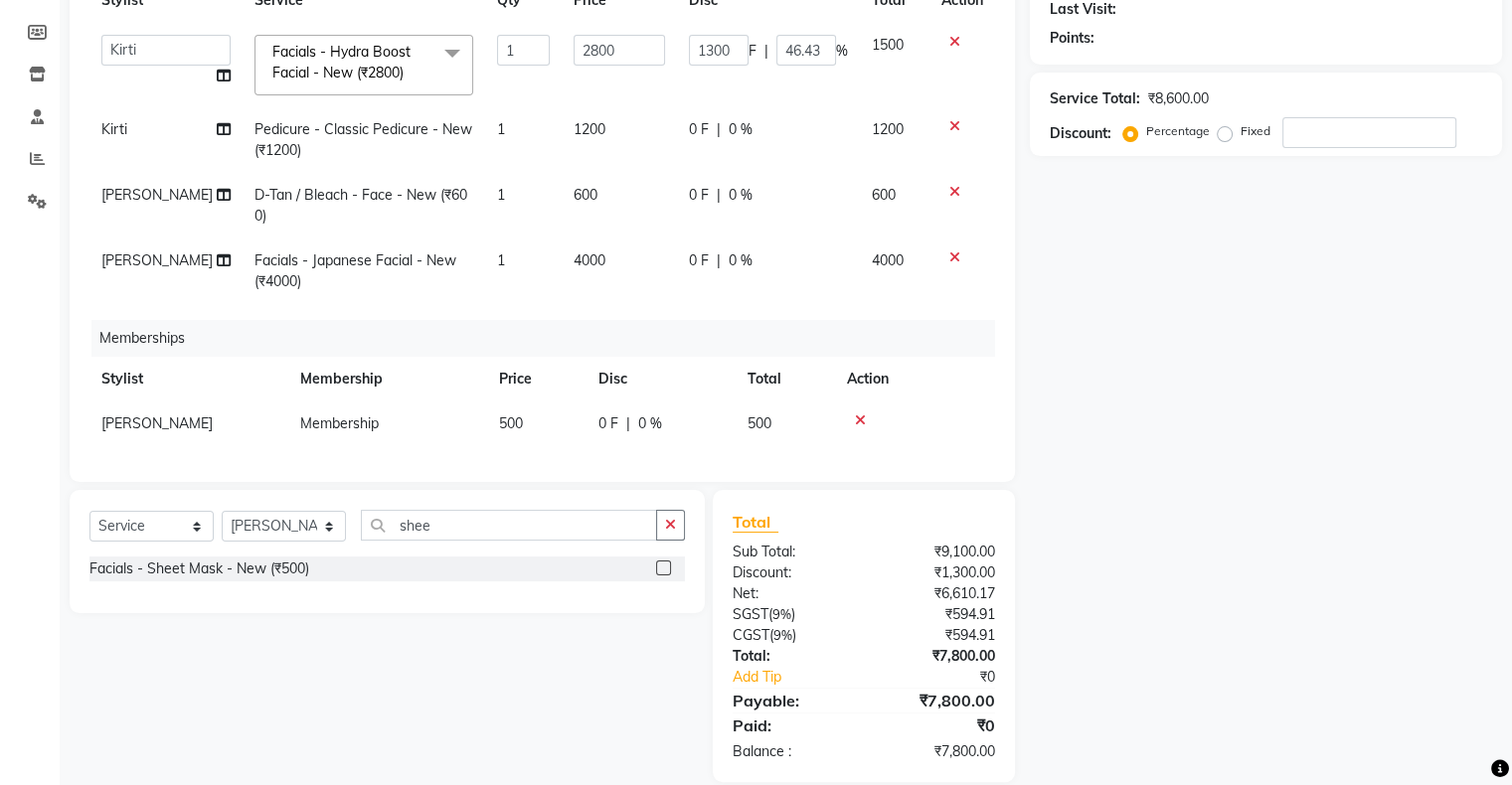 click 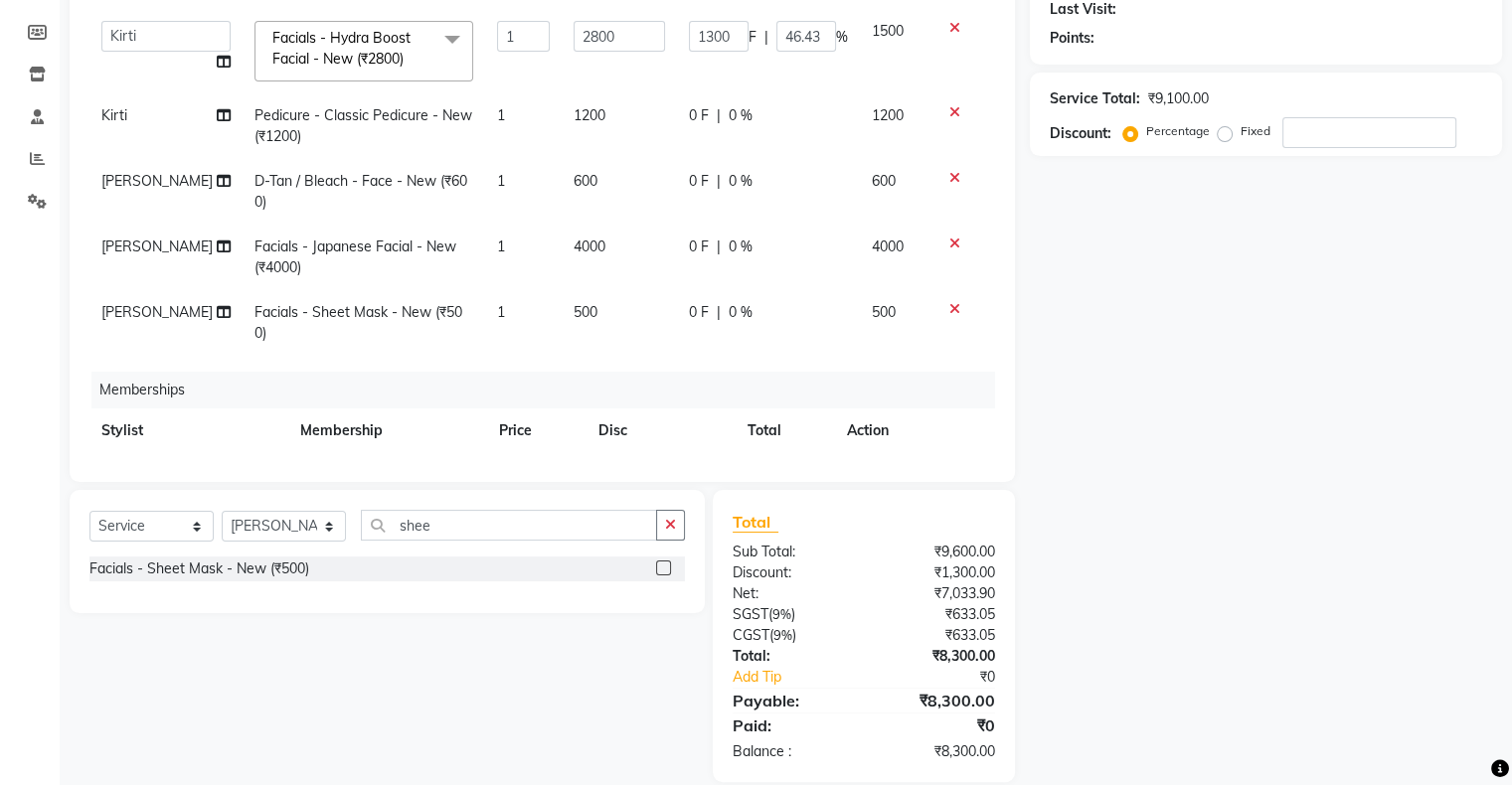 click on "Nida FD" 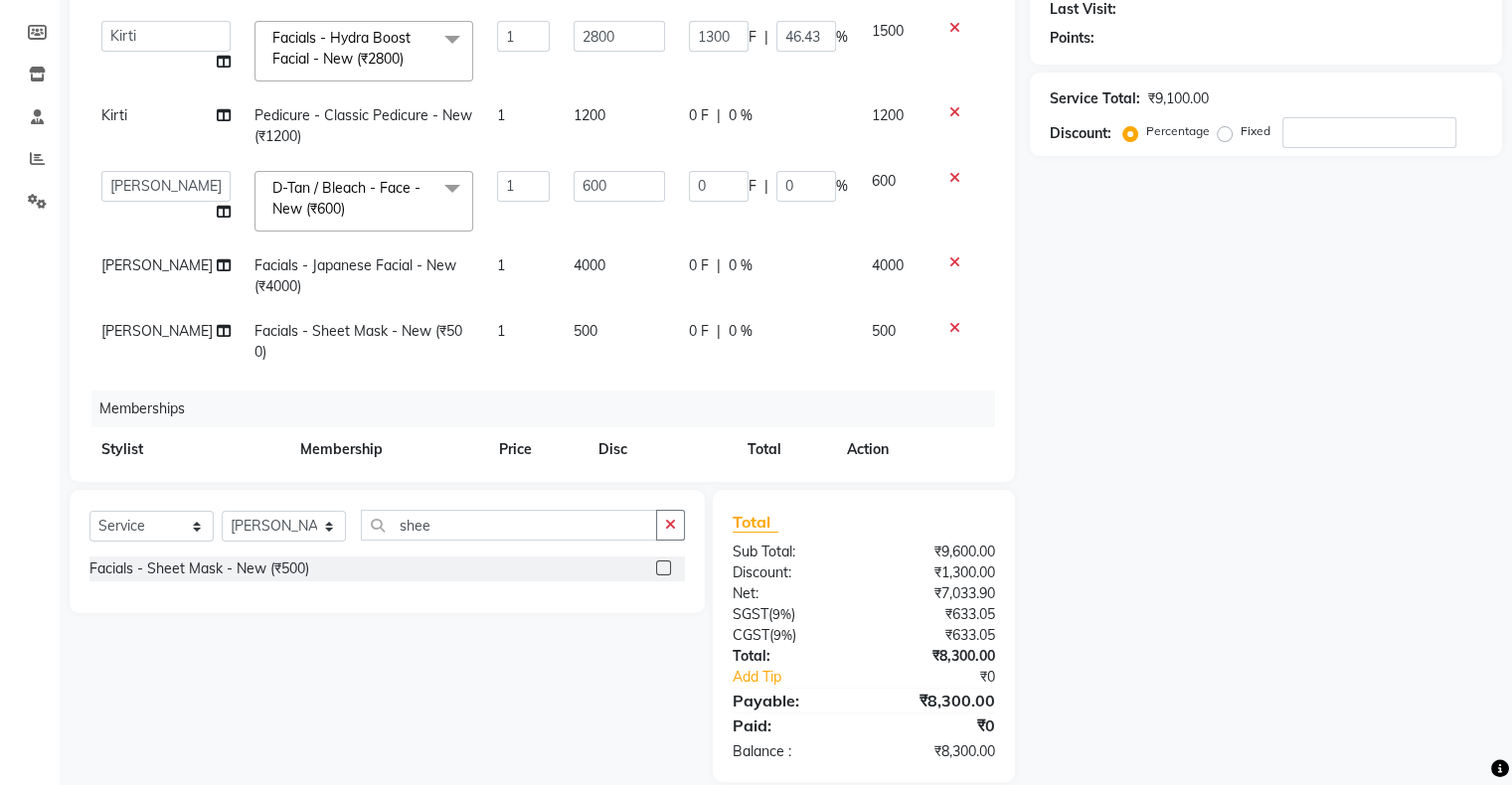 click on "Akshay Divecha   Ashwini Hair Head   Falak Nails   Fardin   Kirti   Nida FD   Pradip Vaishnav   Sanjana    Shubhada   Susmita   Vidhi Veera   Vivek Unisex hair" 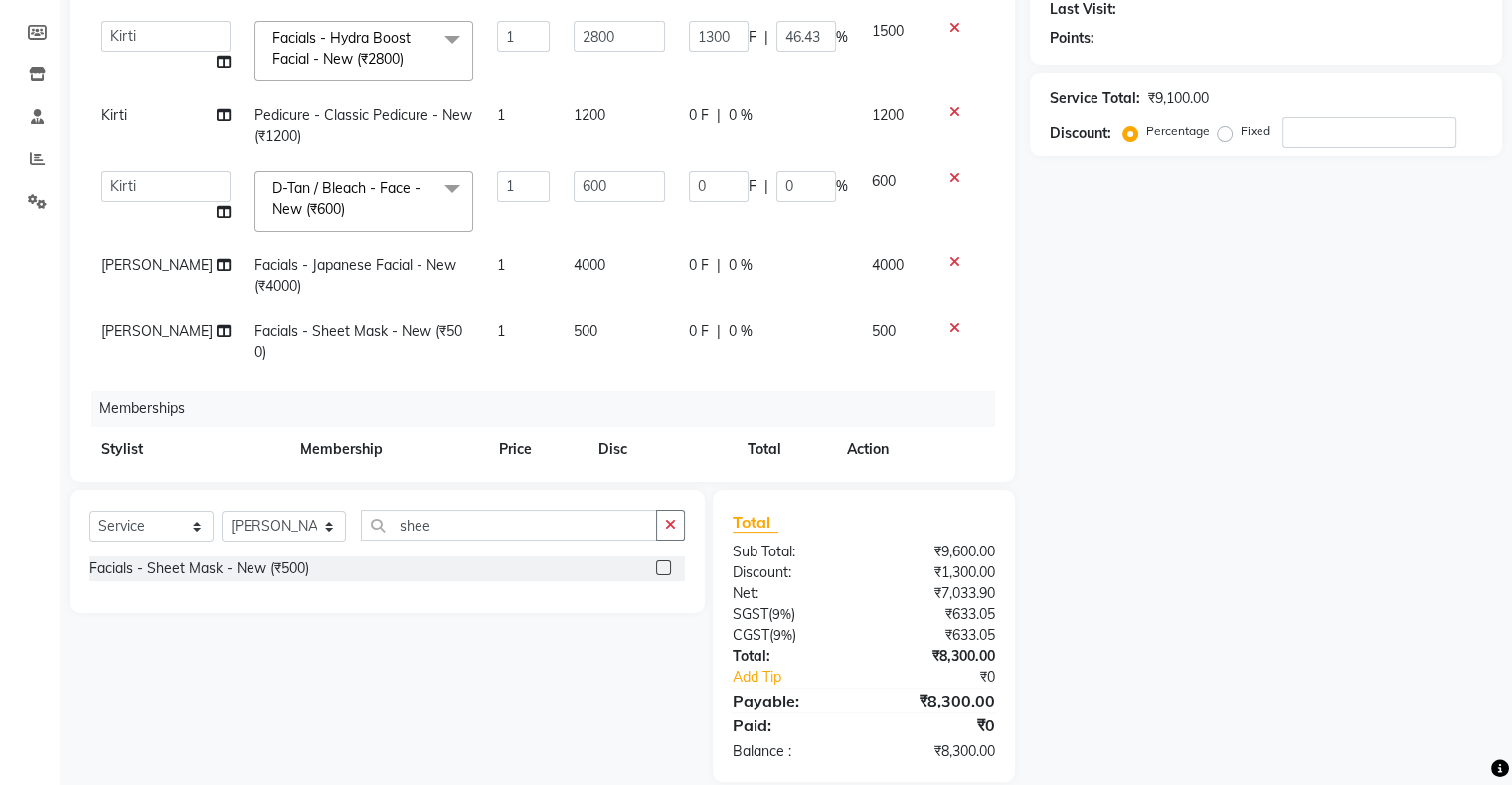 click on "Nida FD" 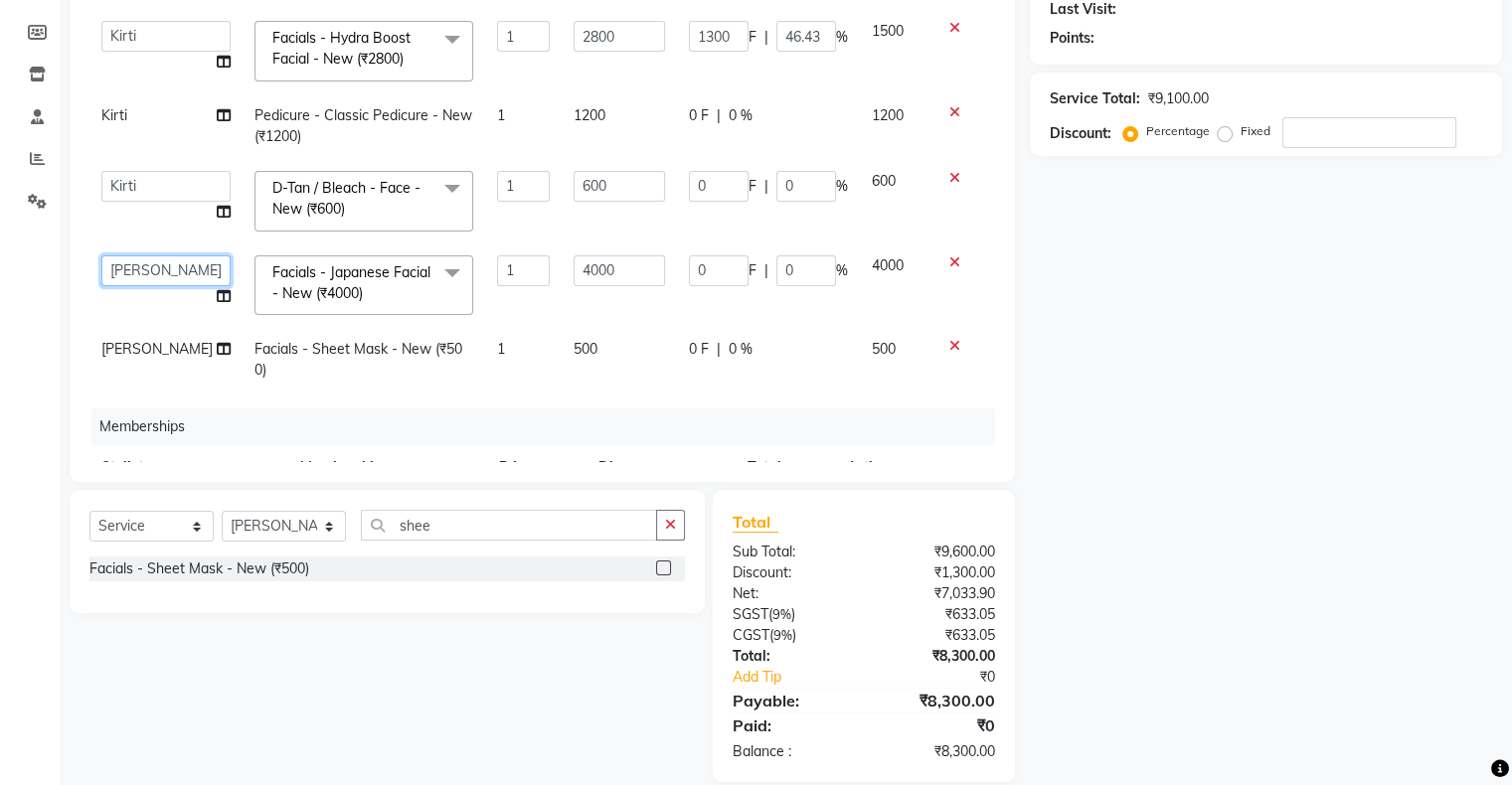 click on "Akshay Divecha   Ashwini Hair Head   Falak Nails   Fardin   Kirti   Nida FD   Pradip Vaishnav   Sanjana    Shubhada   Susmita   Vidhi Veera   Vivek Unisex hair" 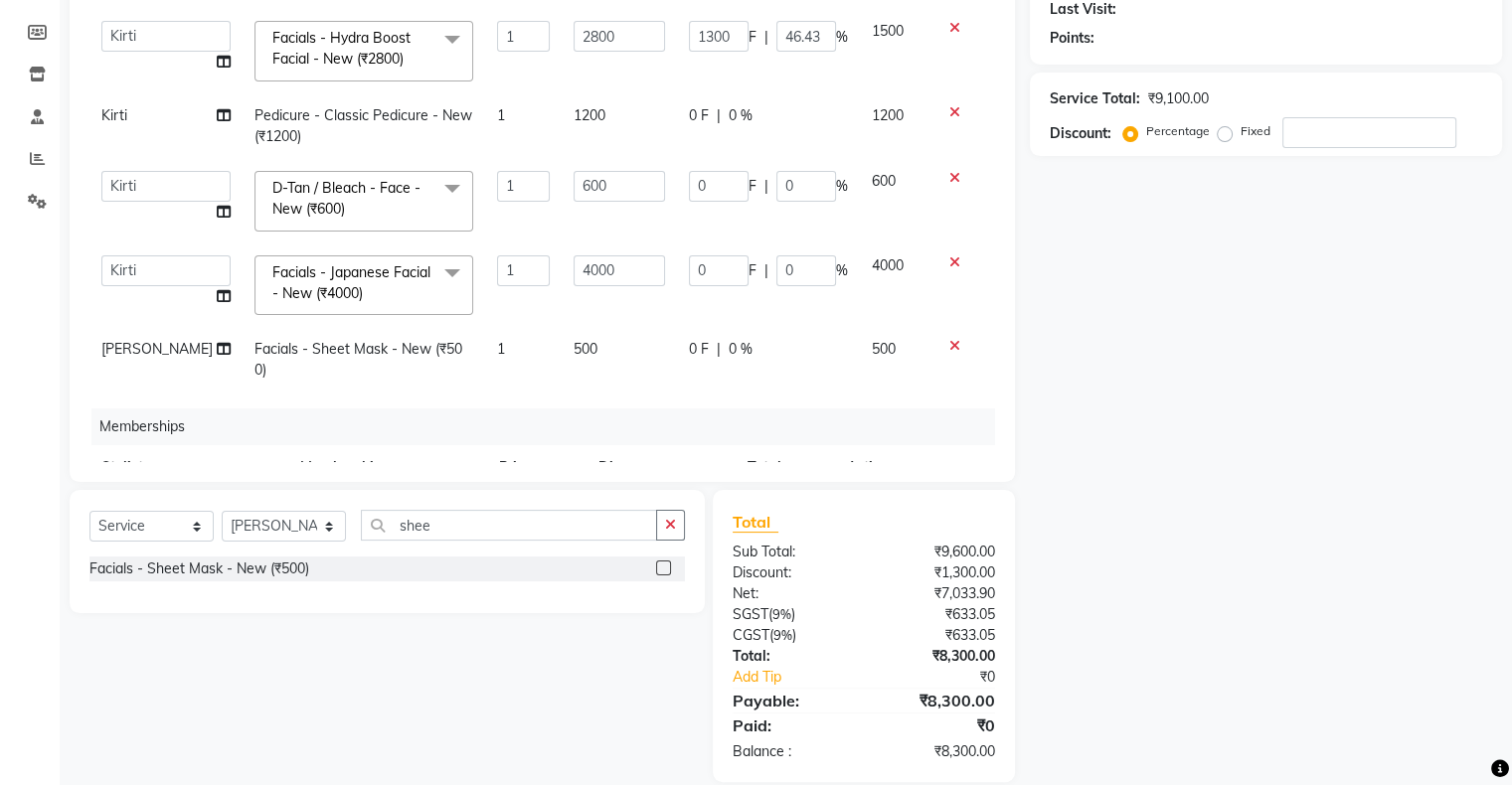 click on "Nida FD" 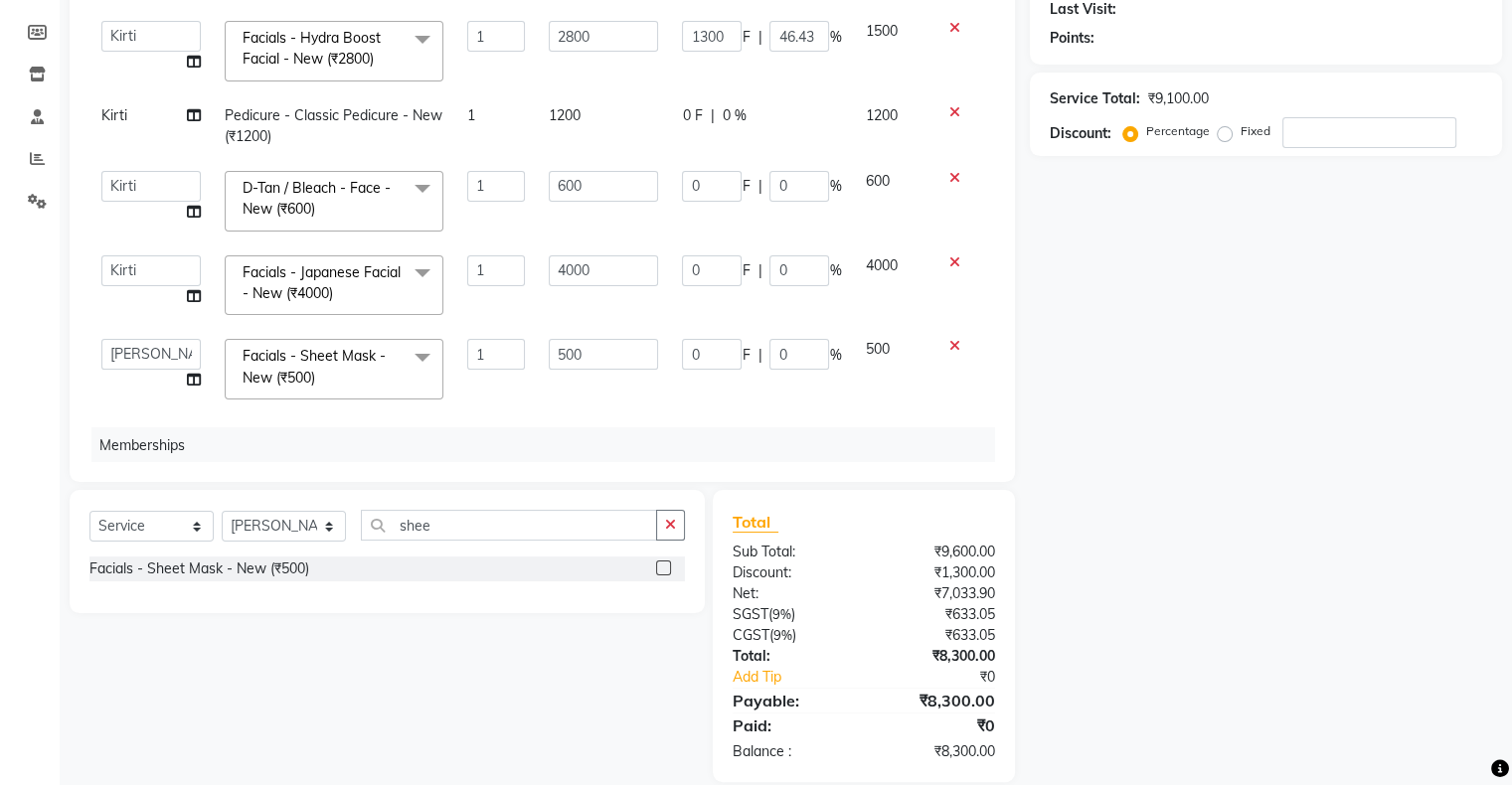 click on "Akshay Divecha   Ashwini Hair Head   Falak Nails   Fardin   Kirti   Nida FD   Pradip Vaishnav   Sanjana    Shubhada   Susmita   Vidhi Veera   Vivek Unisex hair" 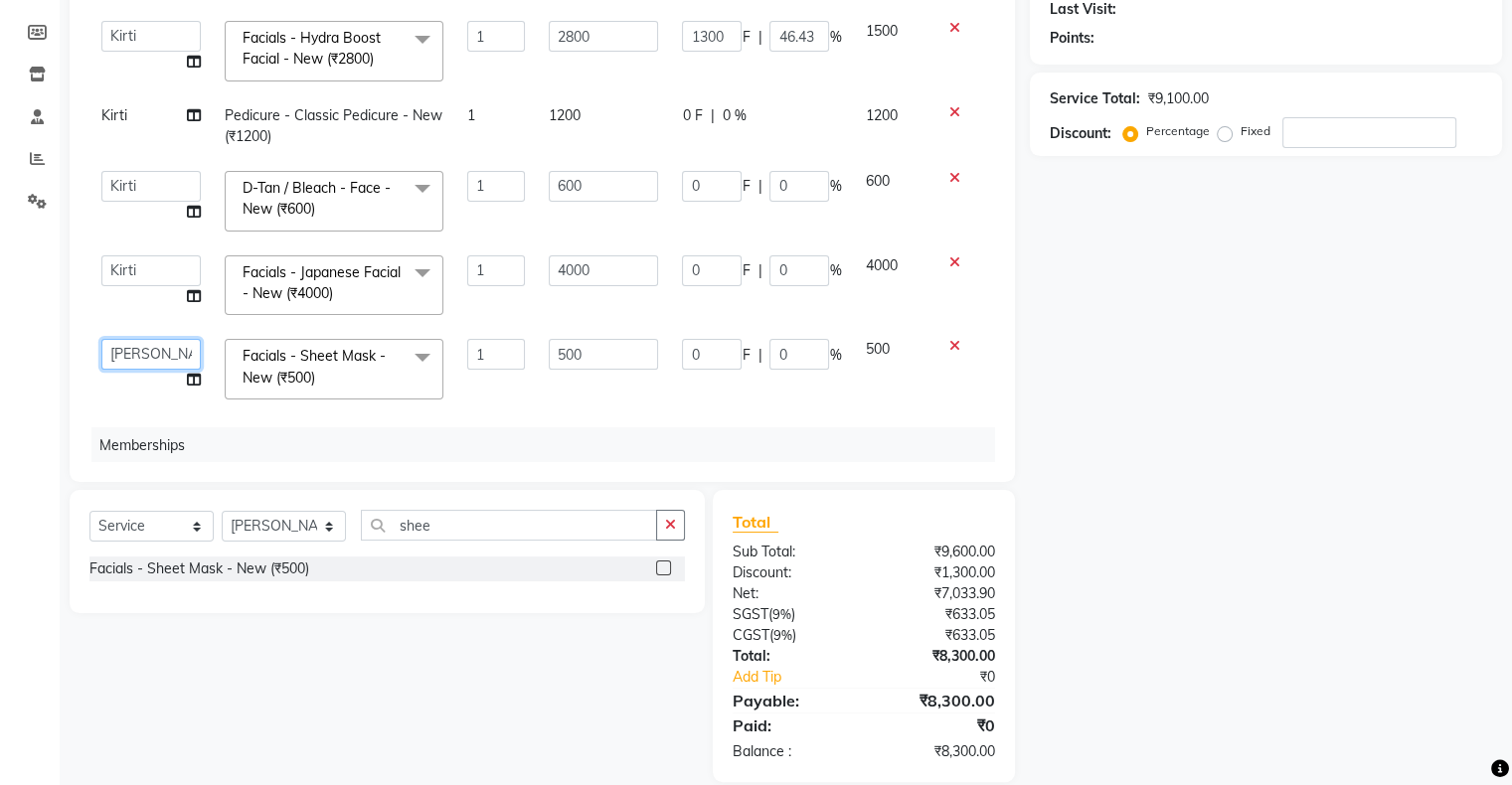 click on "Akshay Divecha   Ashwini Hair Head   Falak Nails   Fardin   Kirti   Nida FD   Pradip Vaishnav   Sanjana    Shubhada   Susmita   Vidhi Veera   Vivek Unisex hair" 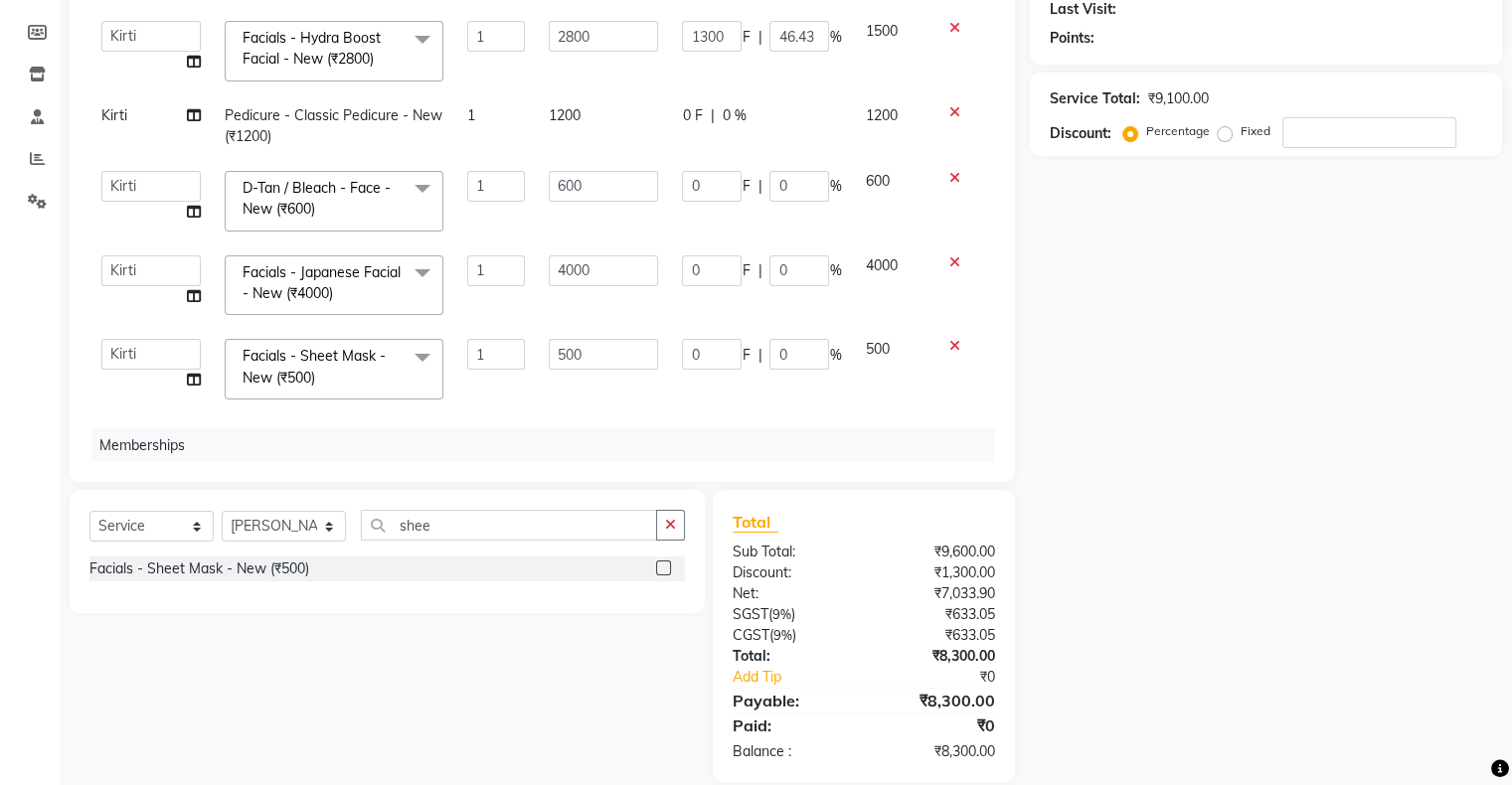 scroll, scrollTop: 0, scrollLeft: 0, axis: both 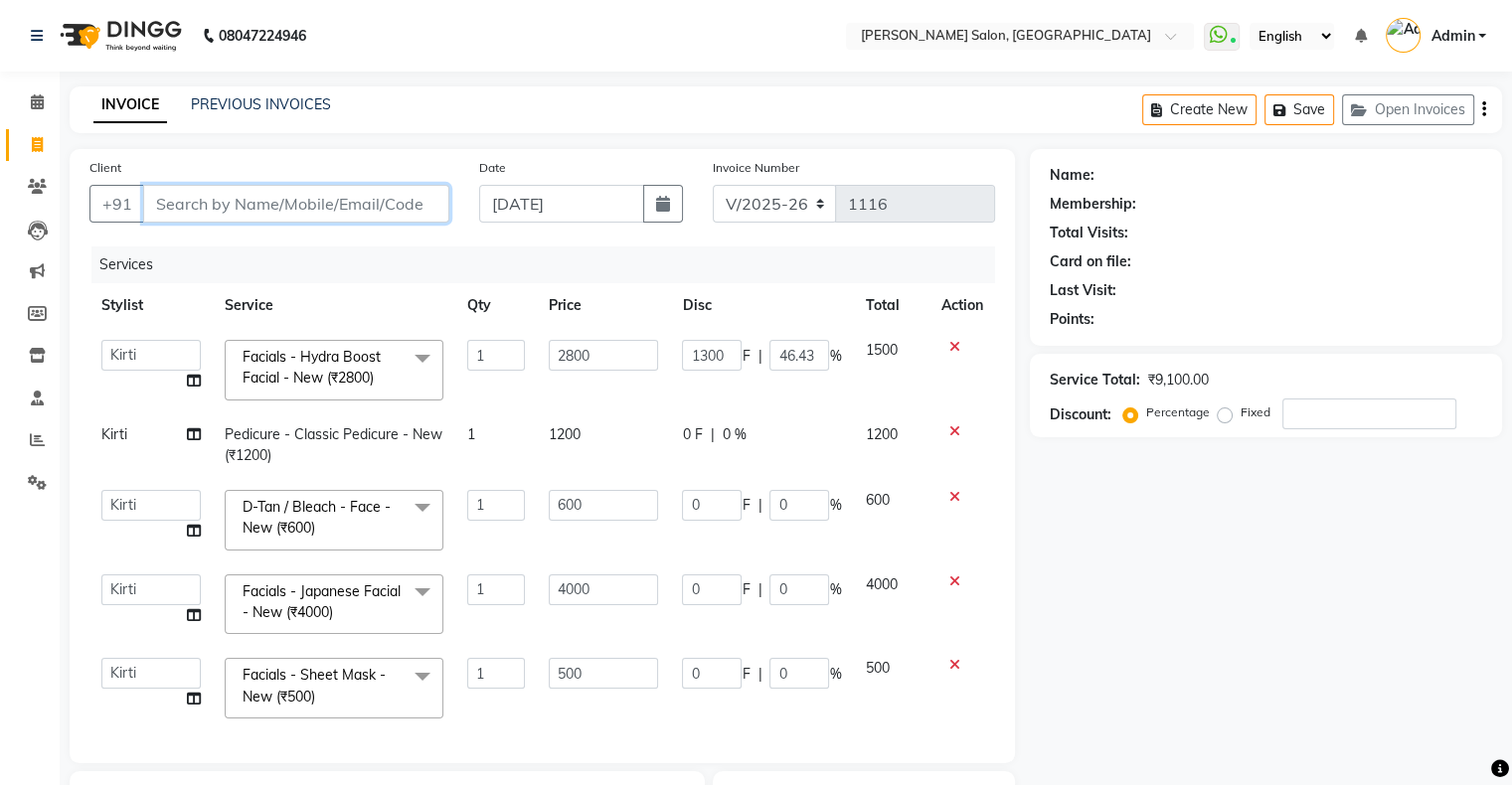 click on "Client" at bounding box center [296, 204] 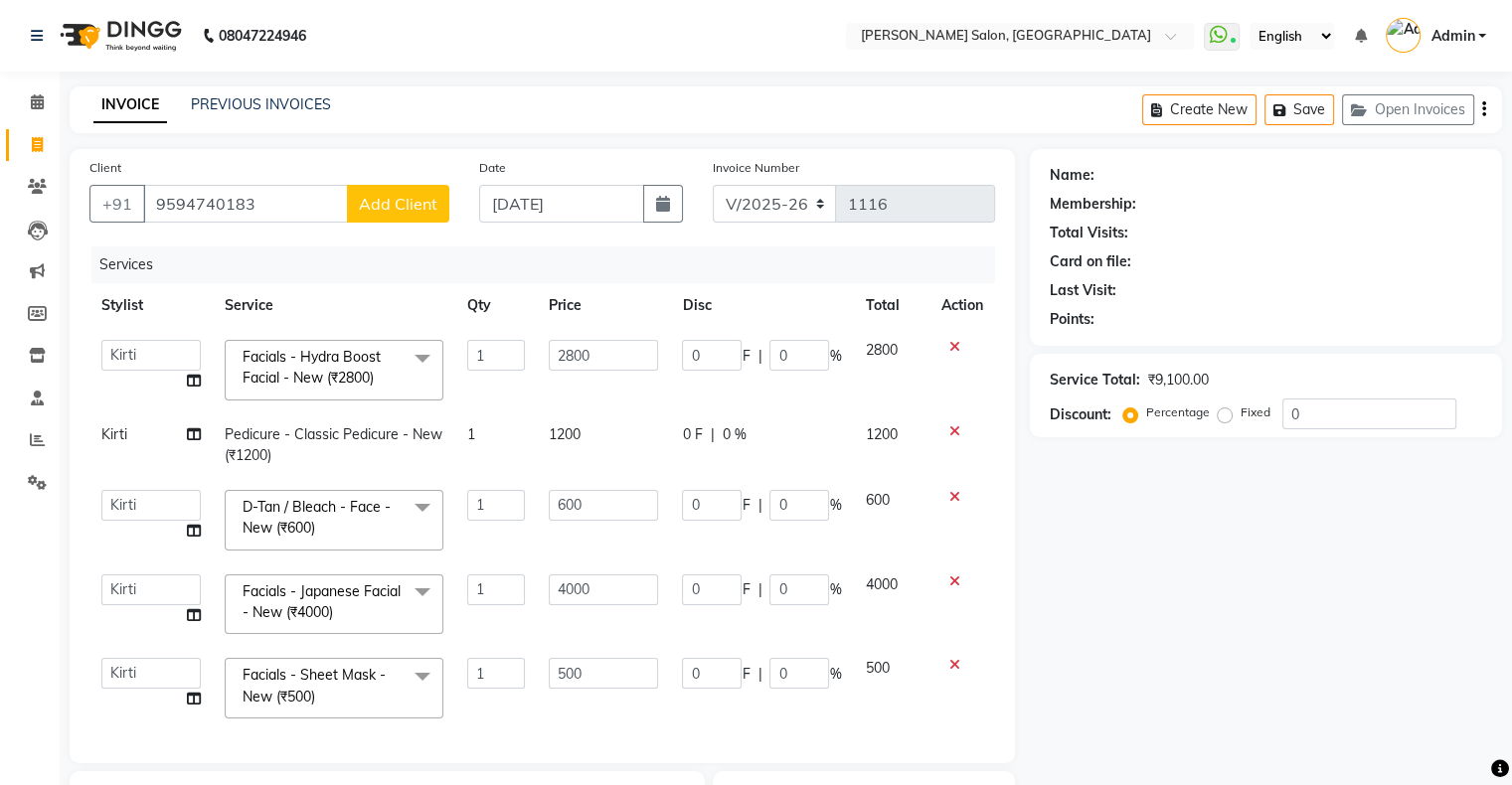 click on "Add Client" 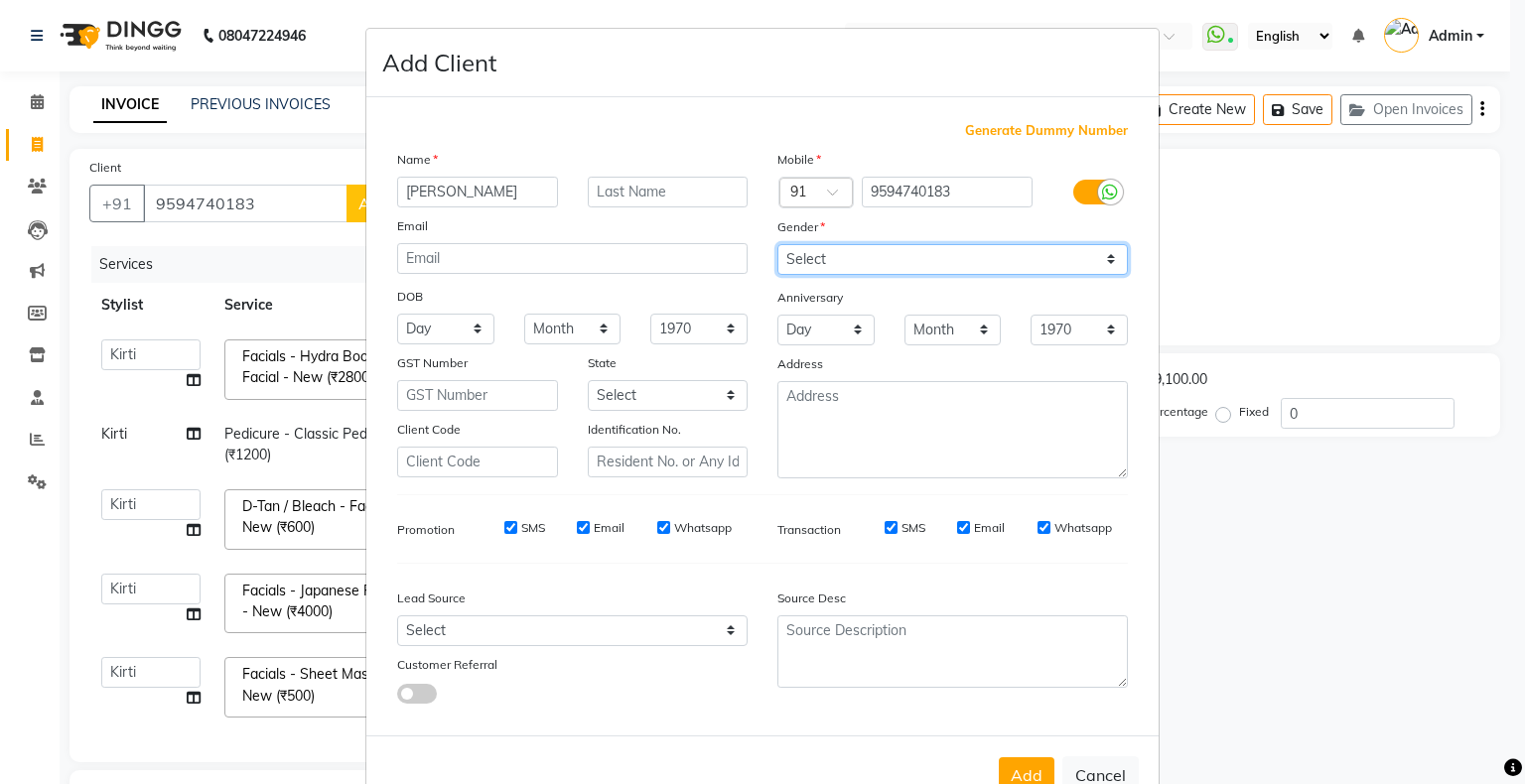 click on "Select Male Female Other Prefer Not To Say" at bounding box center [952, 259] 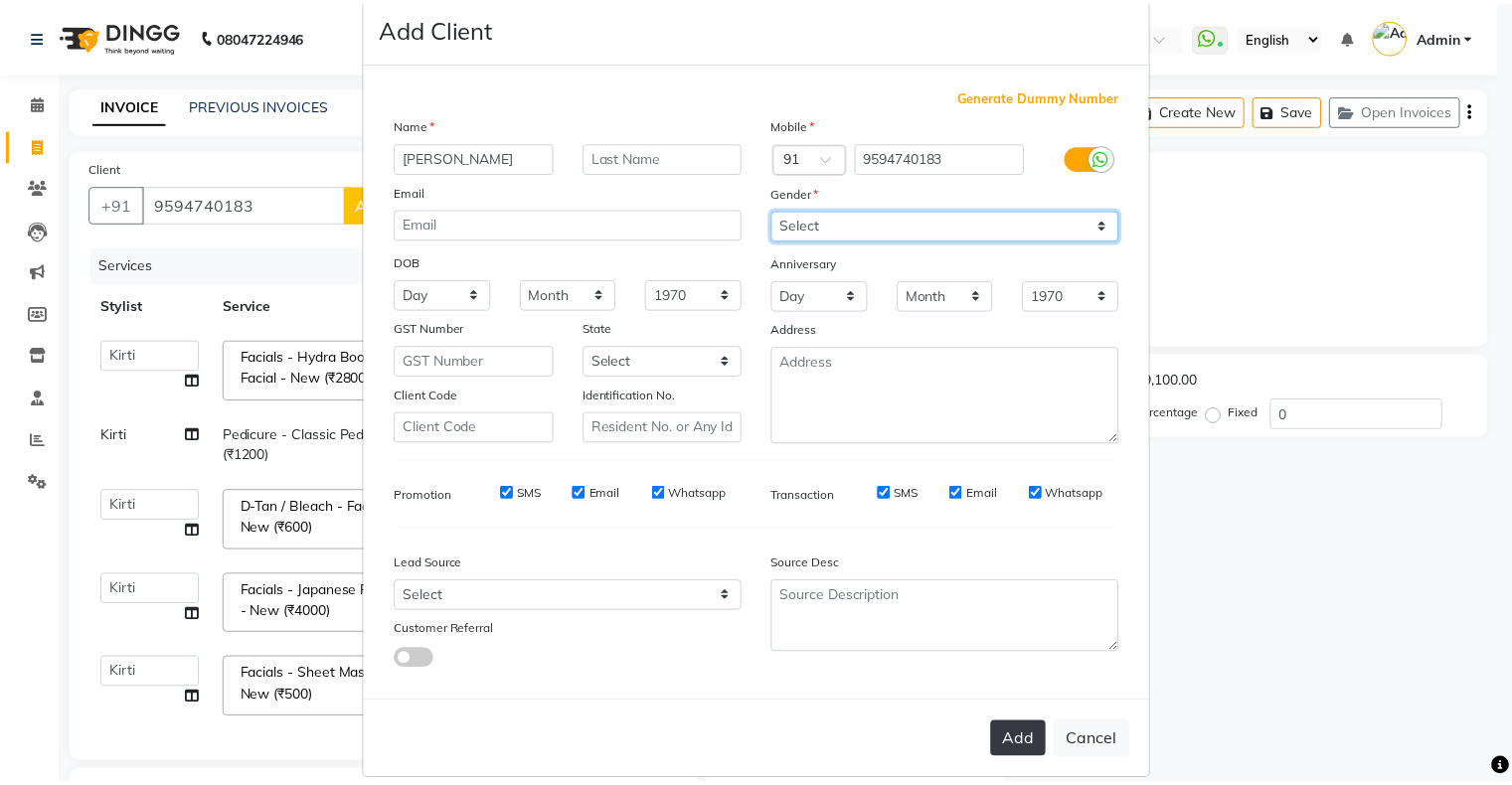 scroll, scrollTop: 66, scrollLeft: 0, axis: vertical 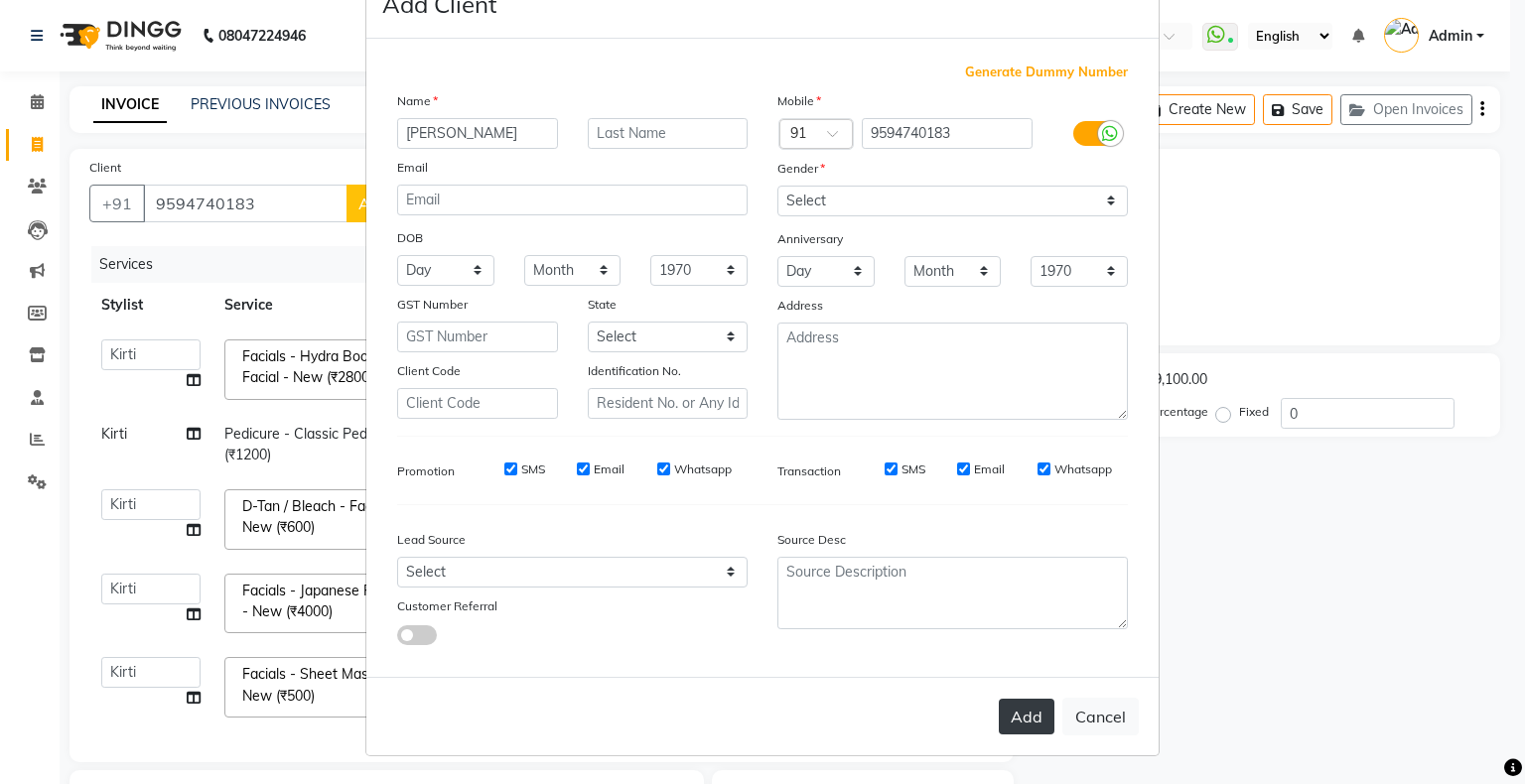 click on "Add" at bounding box center (1027, 717) 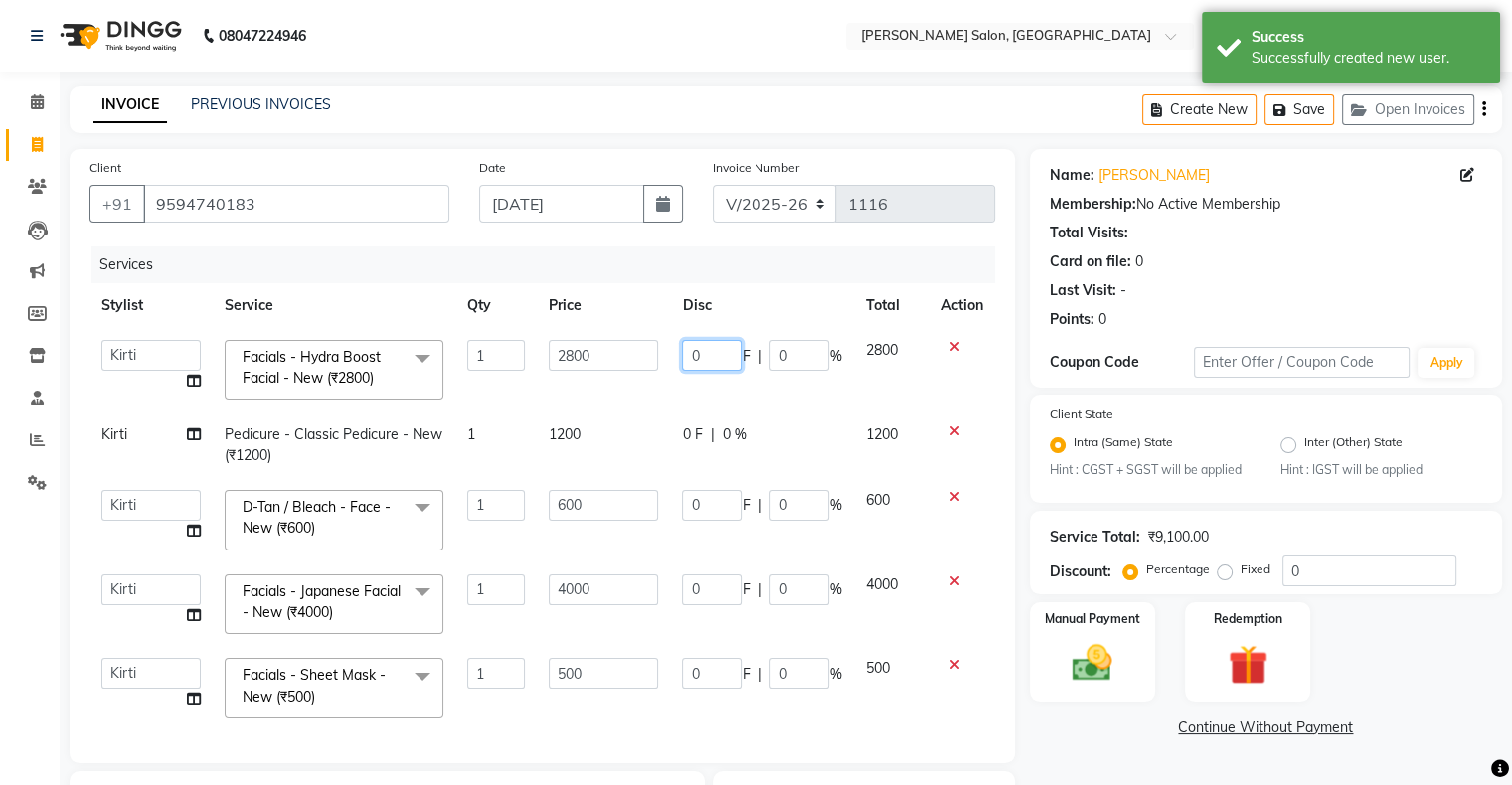 click on "0" 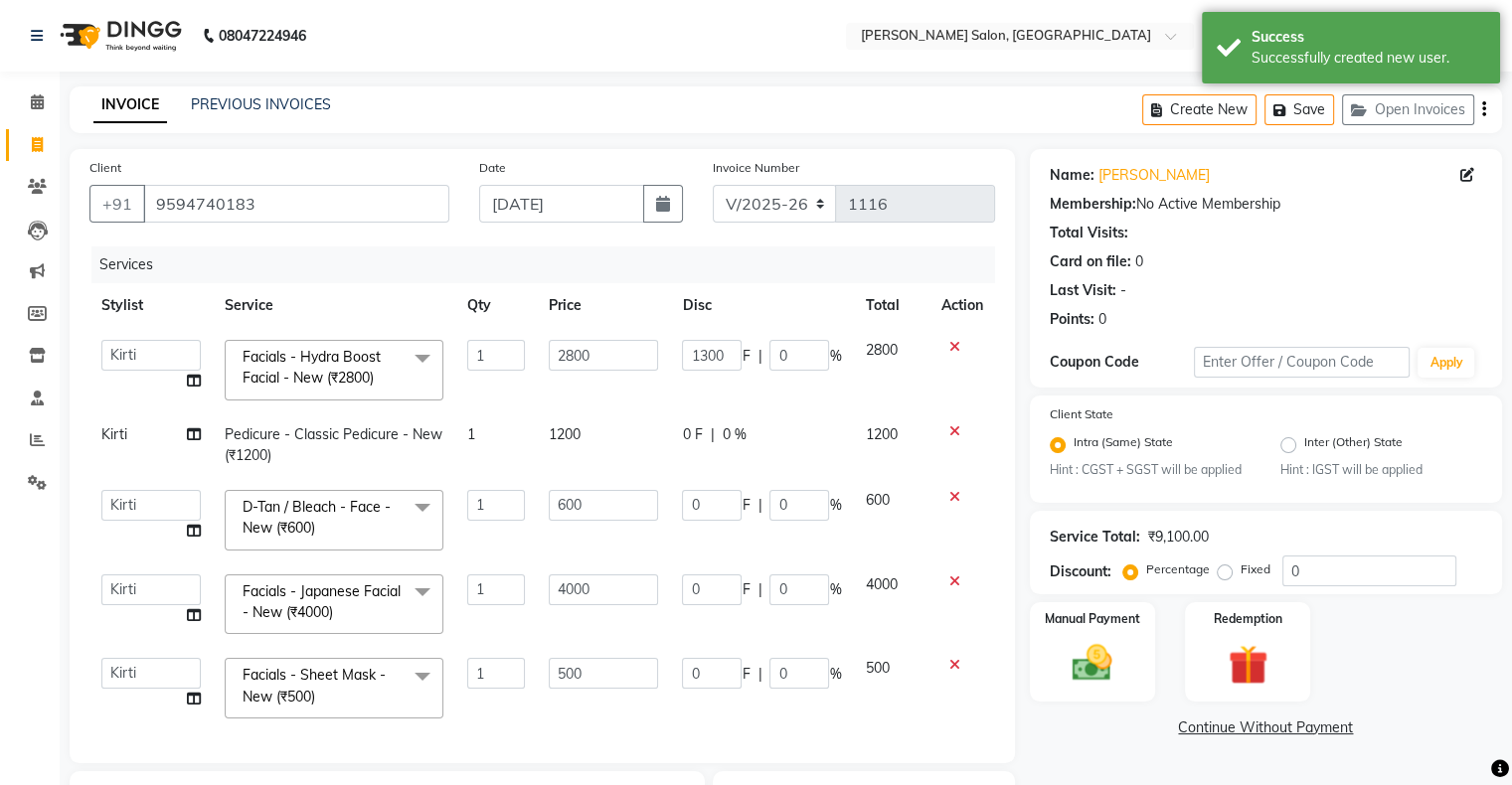 click on "1300 F | 0 %" 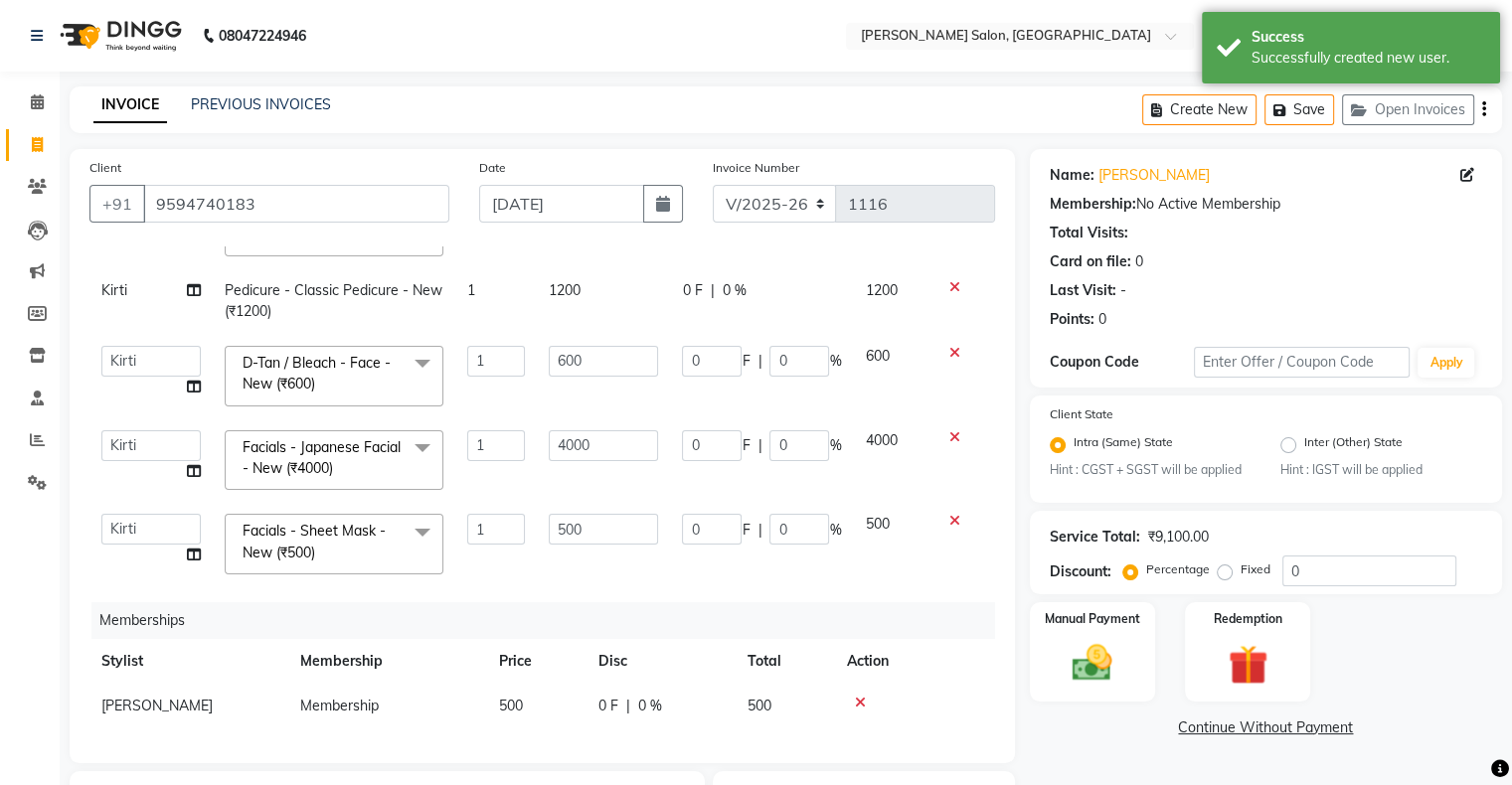 scroll, scrollTop: 159, scrollLeft: 0, axis: vertical 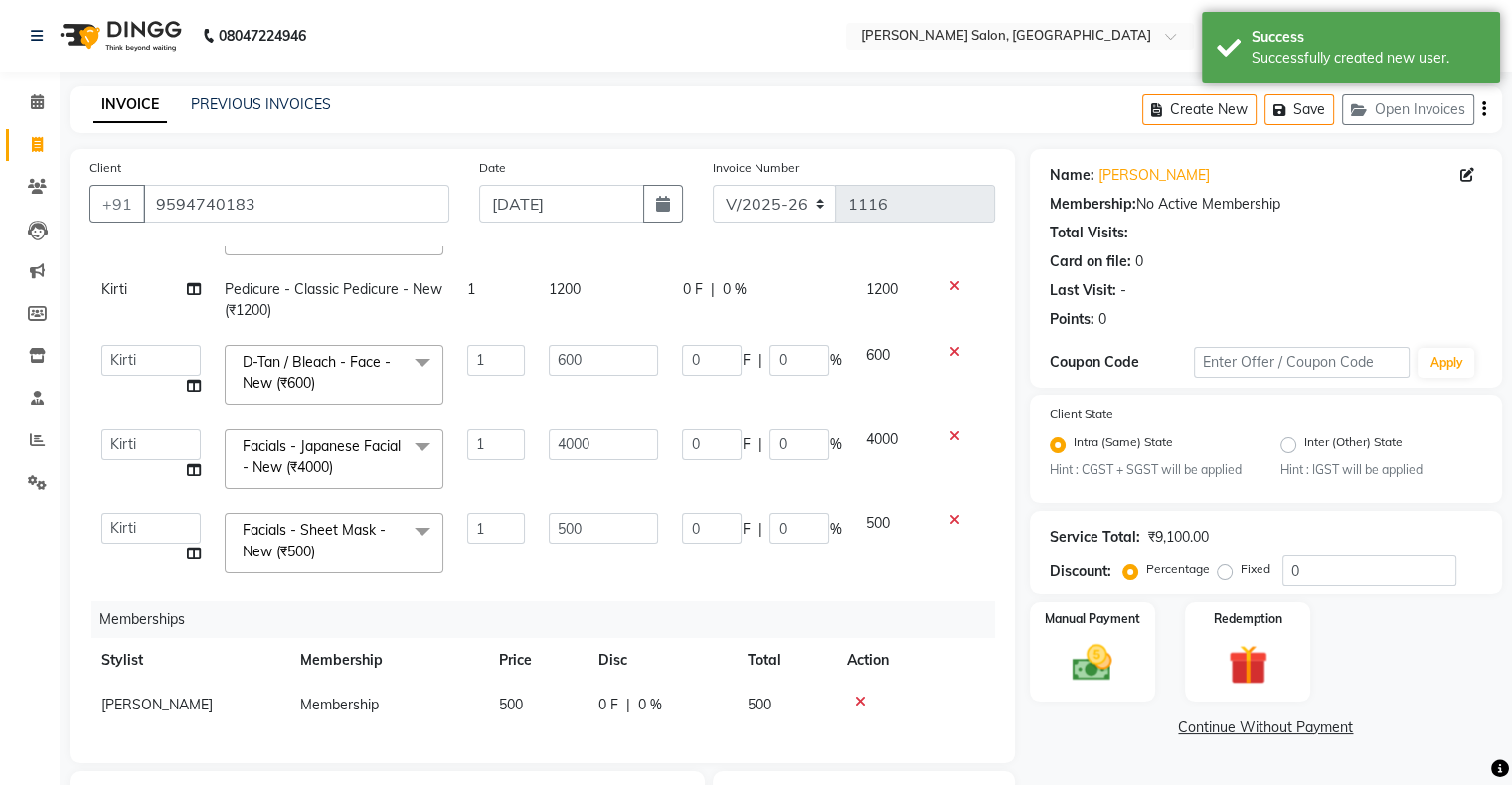 click on "0 %" 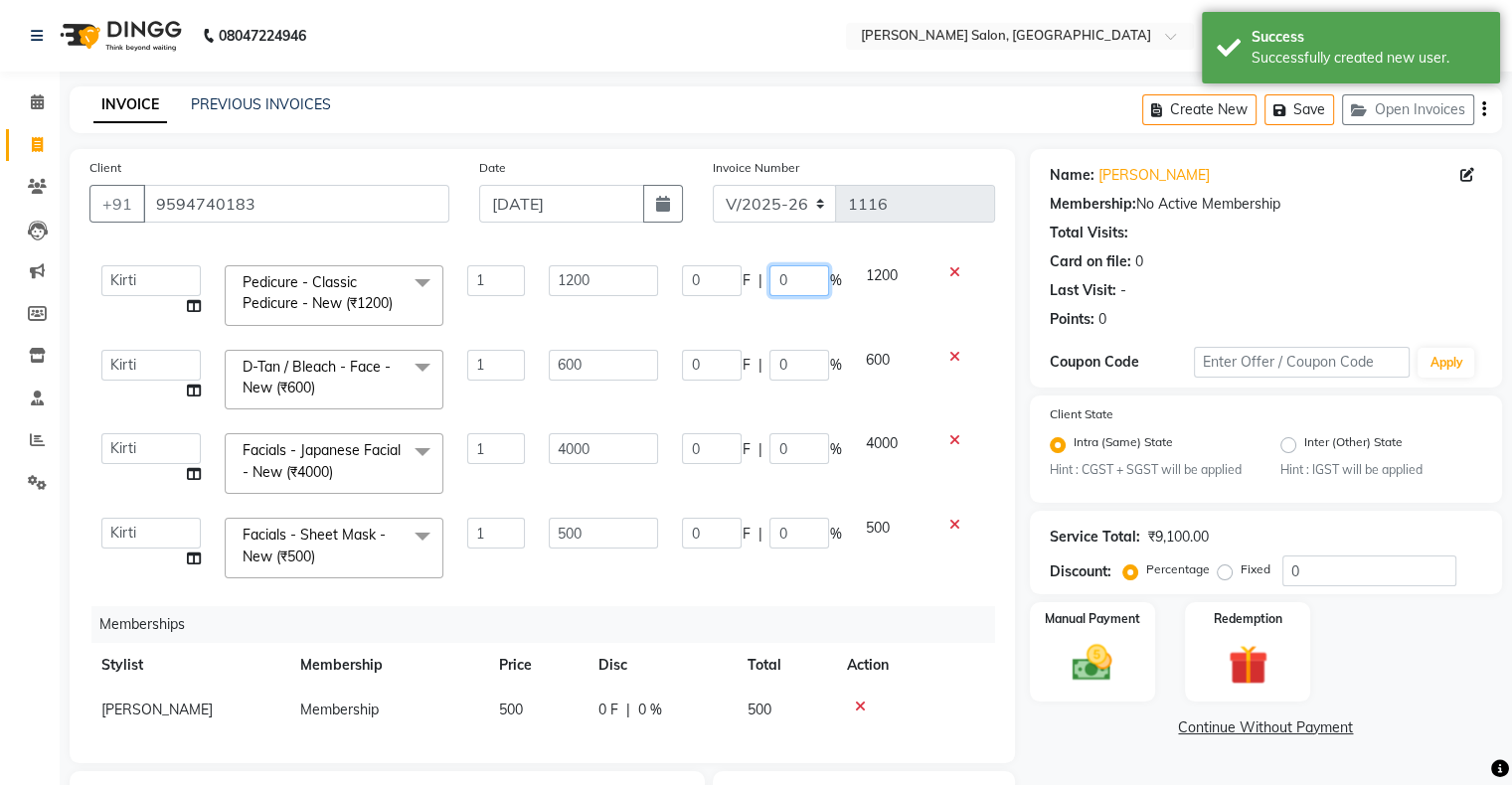 click on "0" 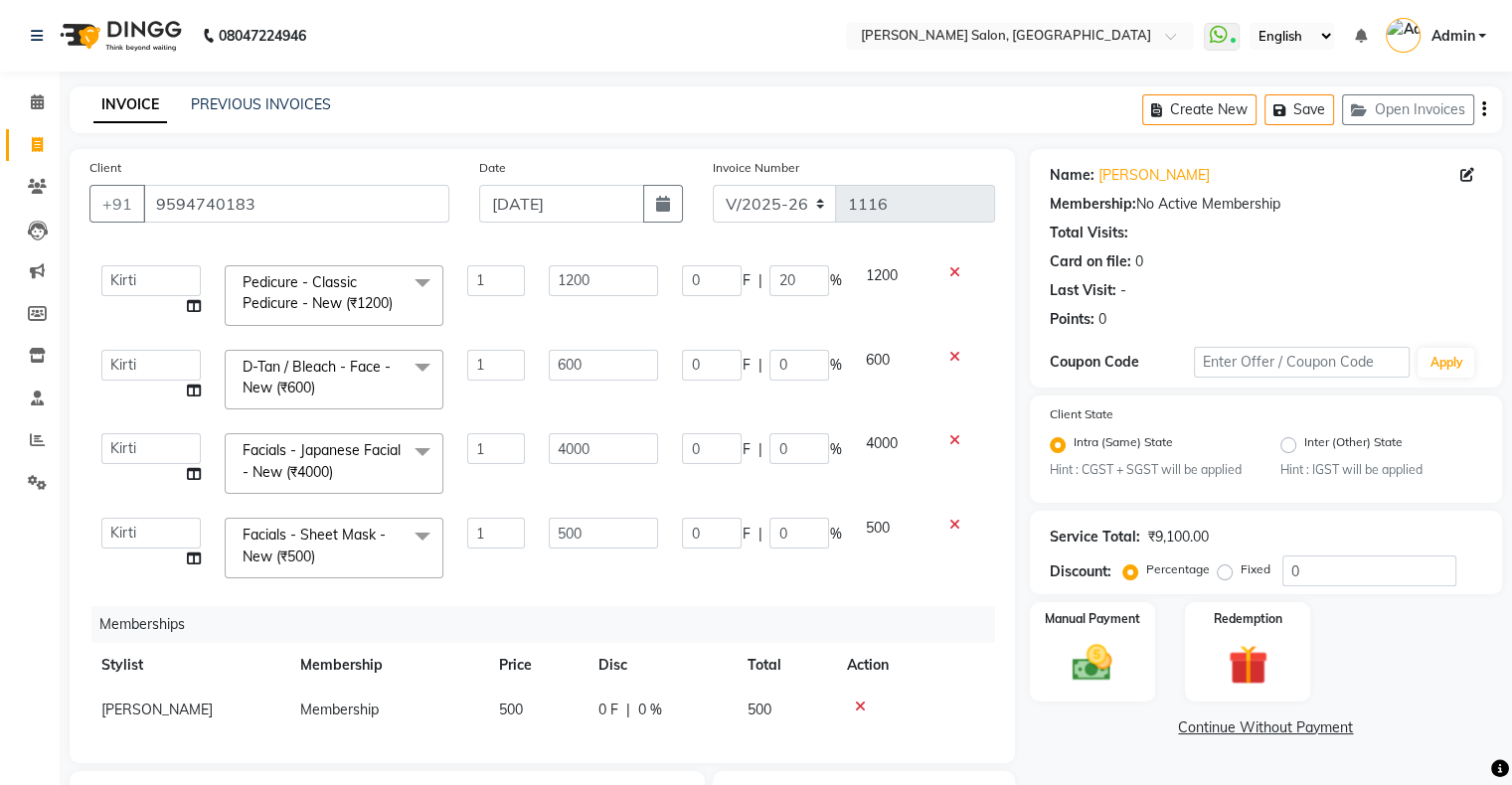 click on "0 F | 20 %" 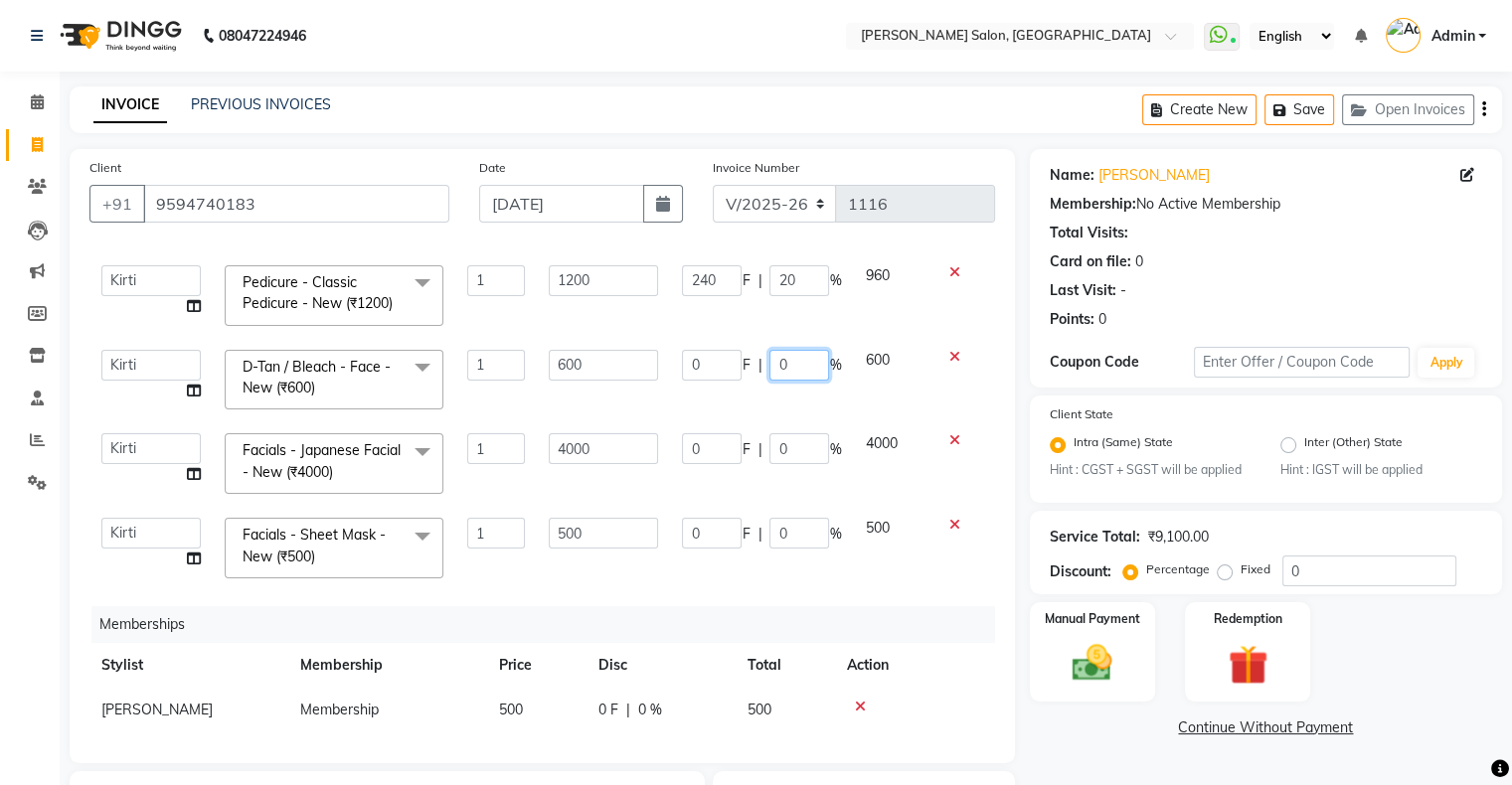 click on "0" 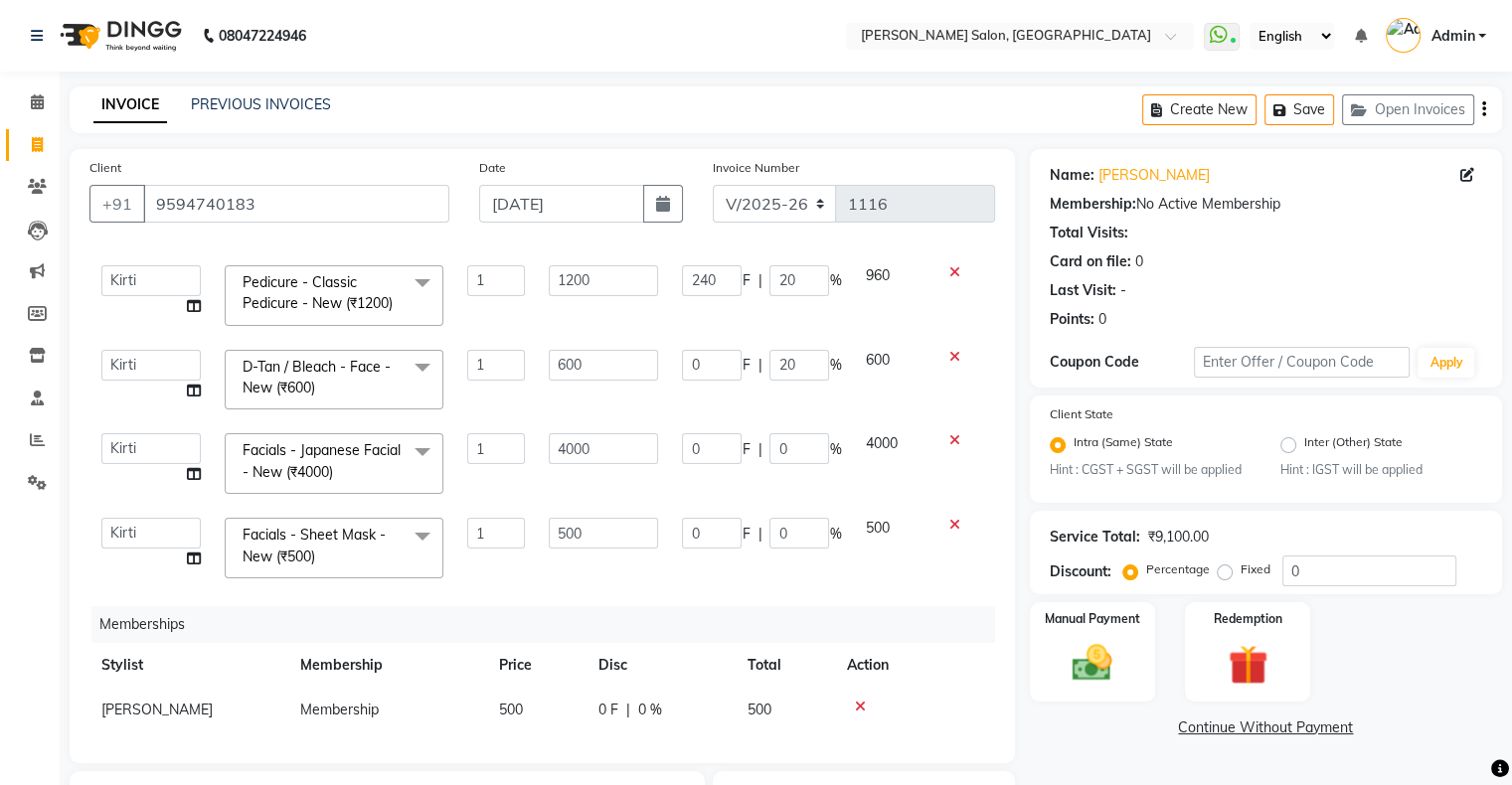 click on "0 F | 20 %" 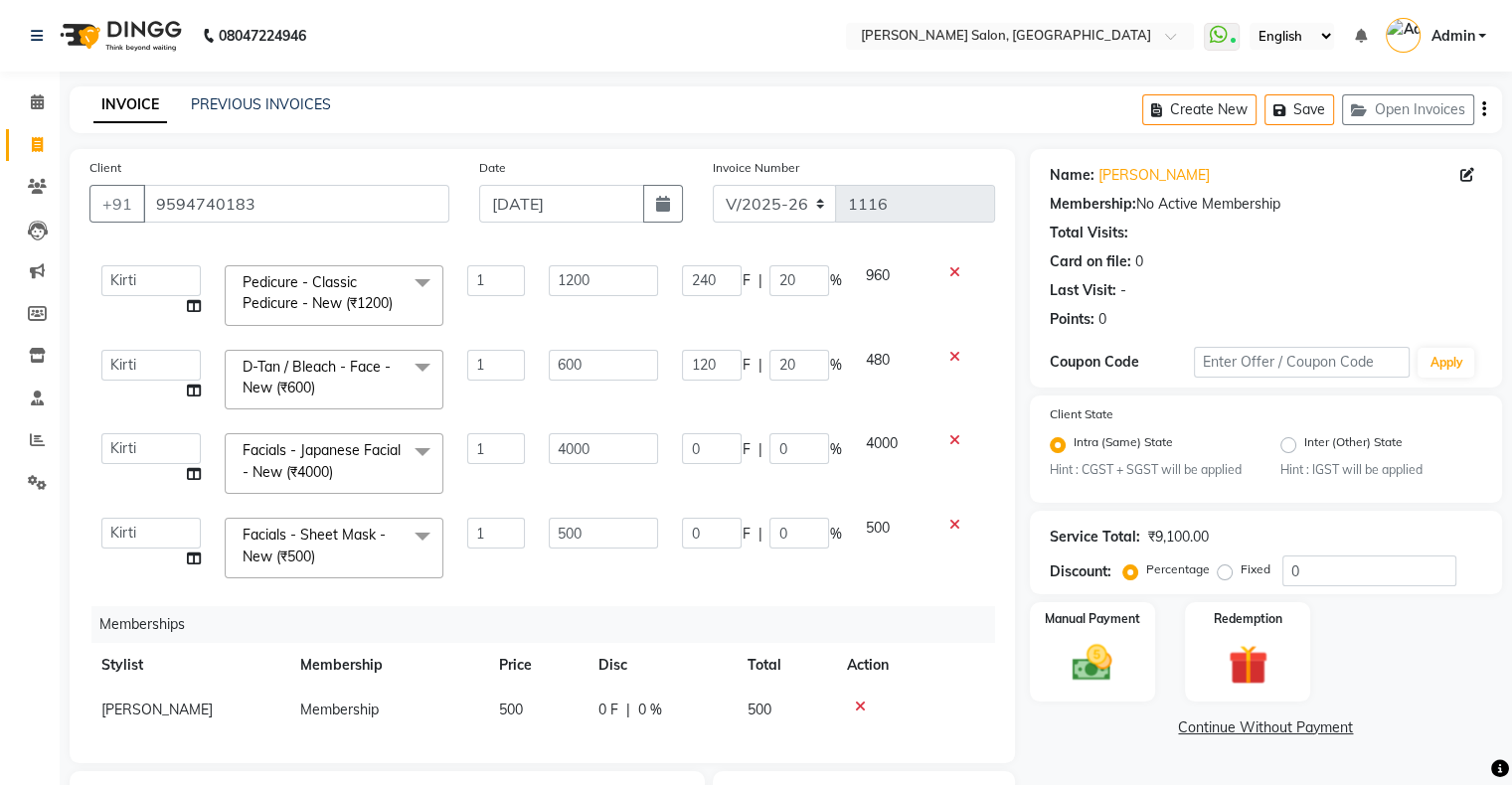 scroll, scrollTop: 199, scrollLeft: 0, axis: vertical 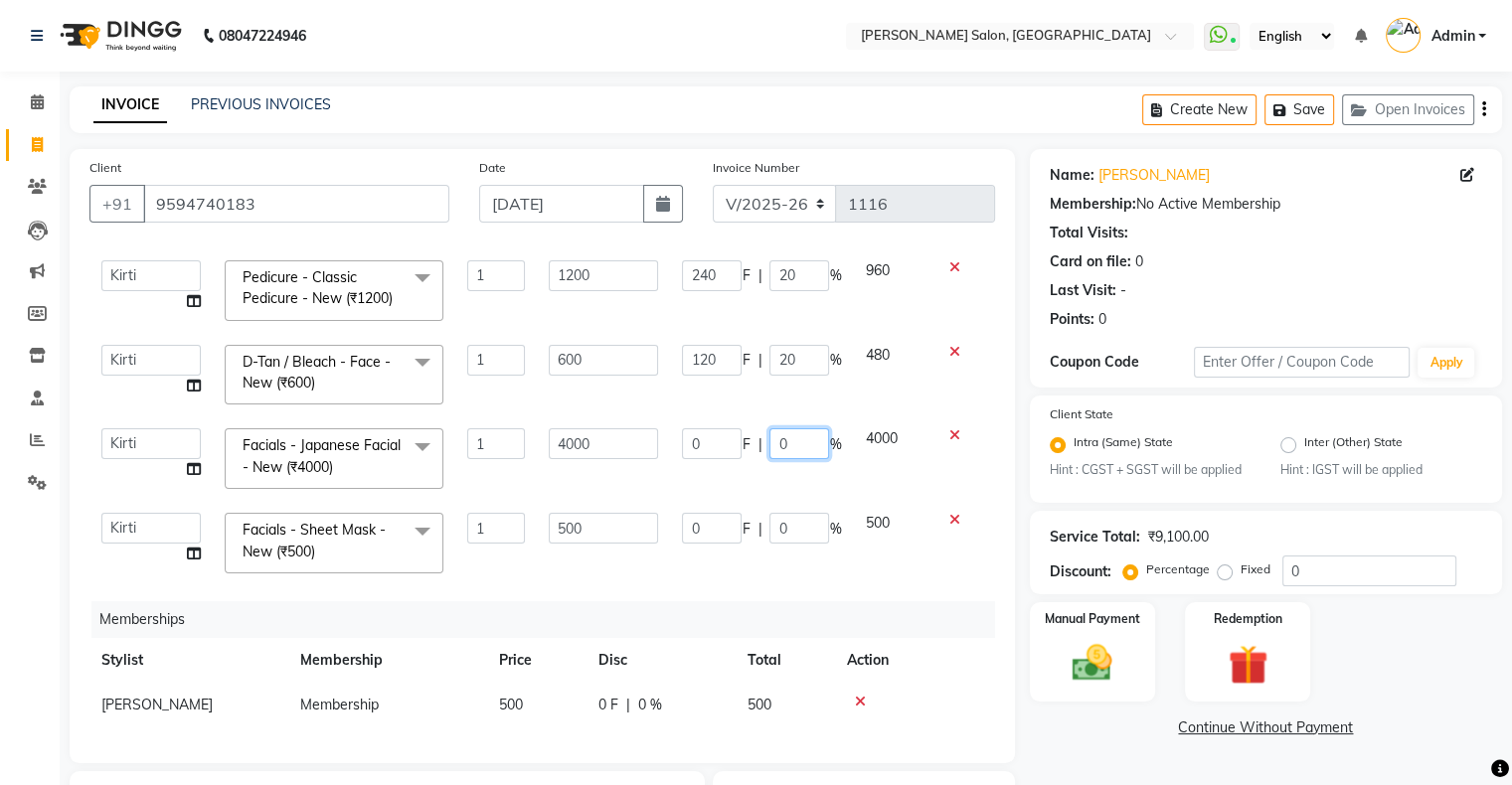 click on "0" 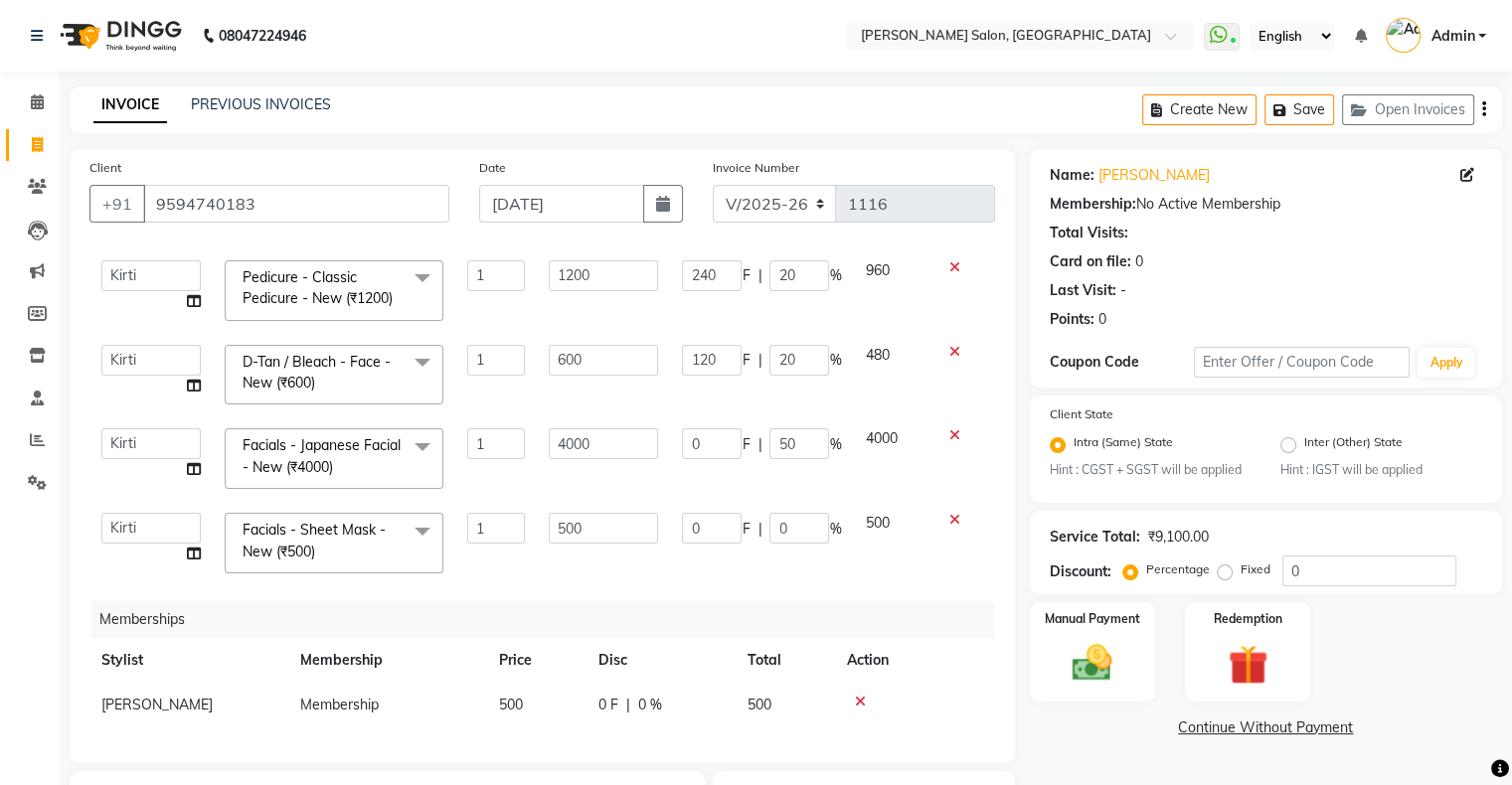 click on "0 F | 50 %" 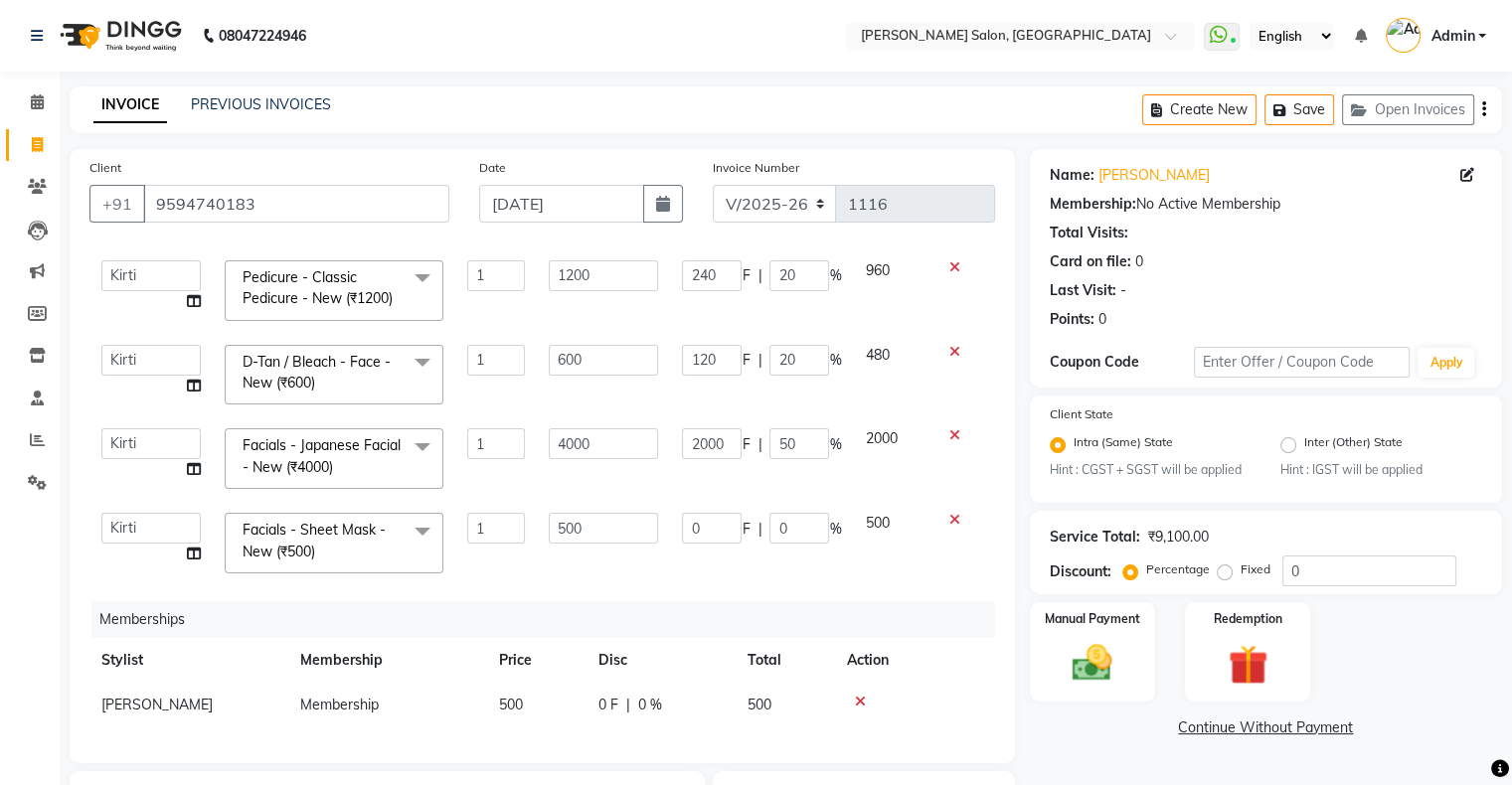 scroll, scrollTop: 199, scrollLeft: 0, axis: vertical 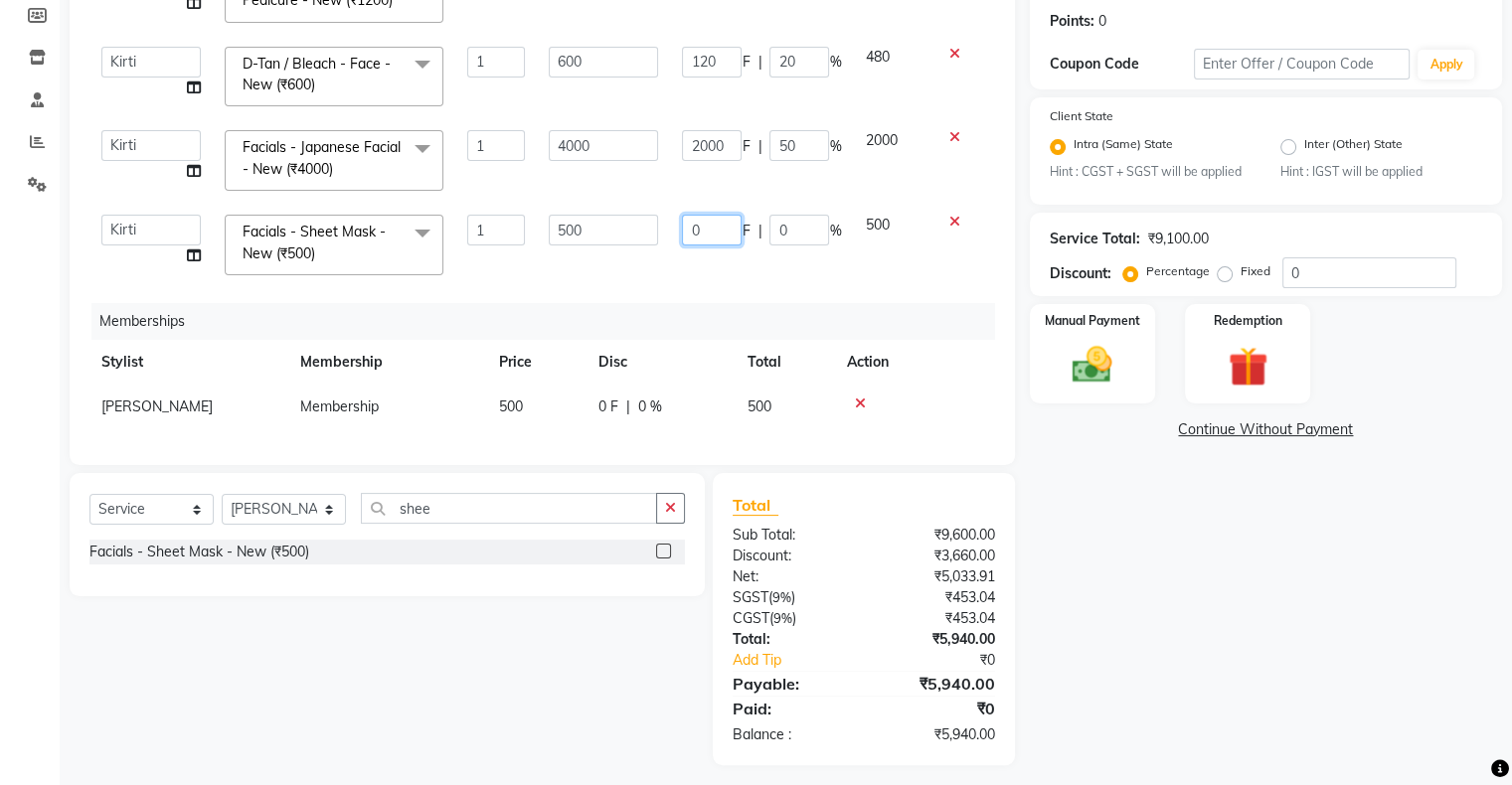 click on "0" 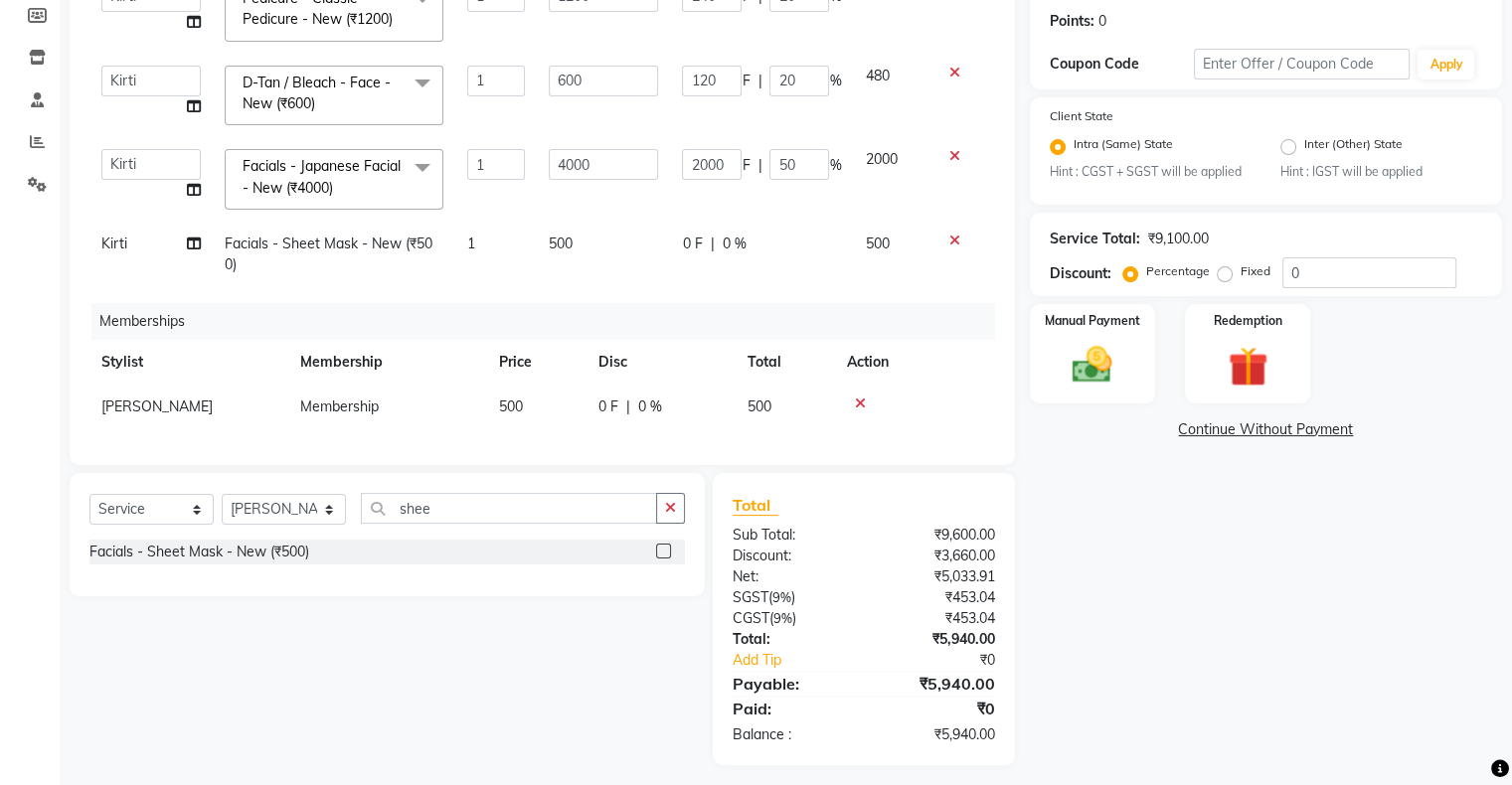 click on "0 F | 0 %" 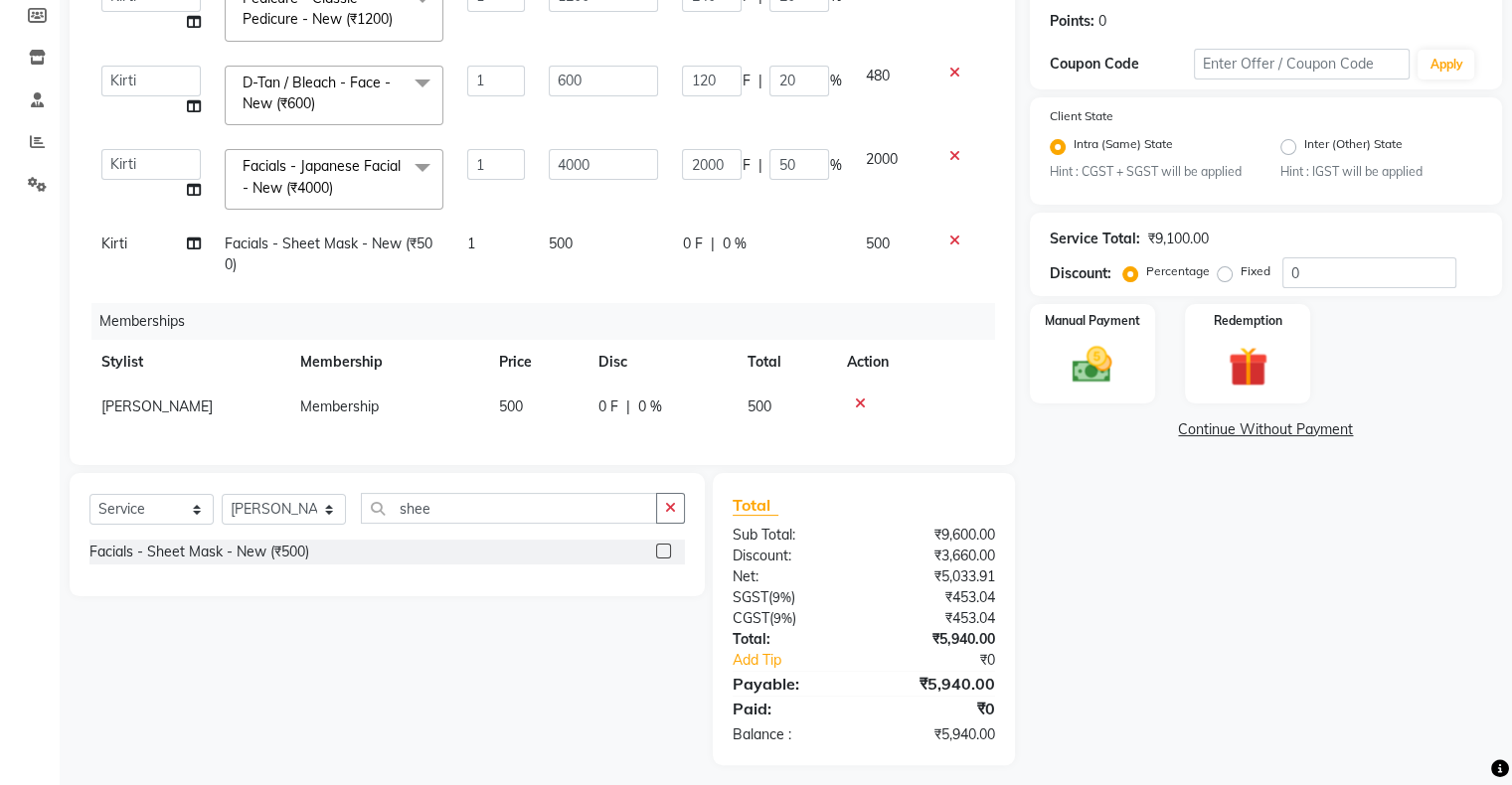 scroll, scrollTop: 199, scrollLeft: 0, axis: vertical 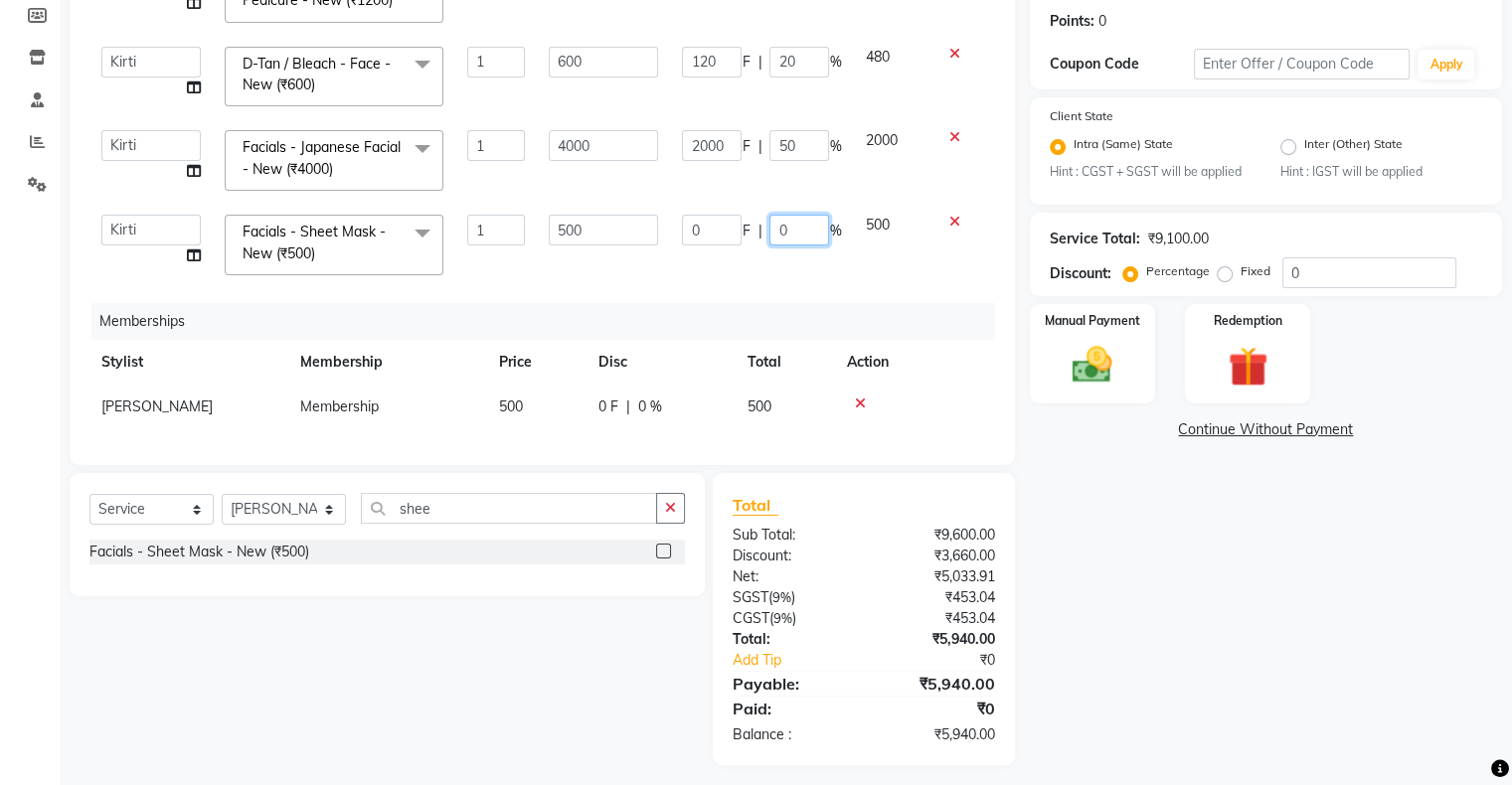 click on "0" 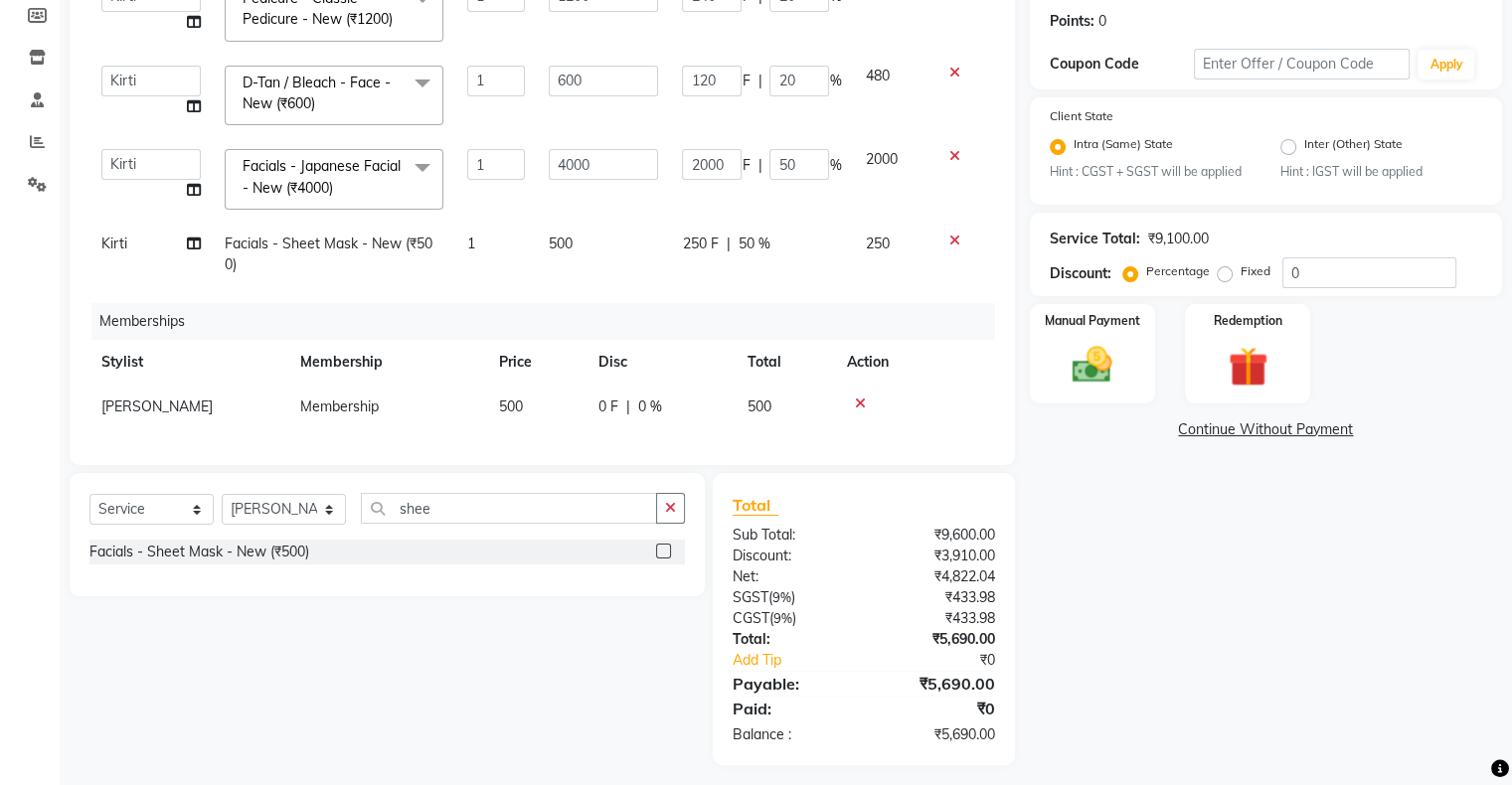scroll, scrollTop: 199, scrollLeft: 0, axis: vertical 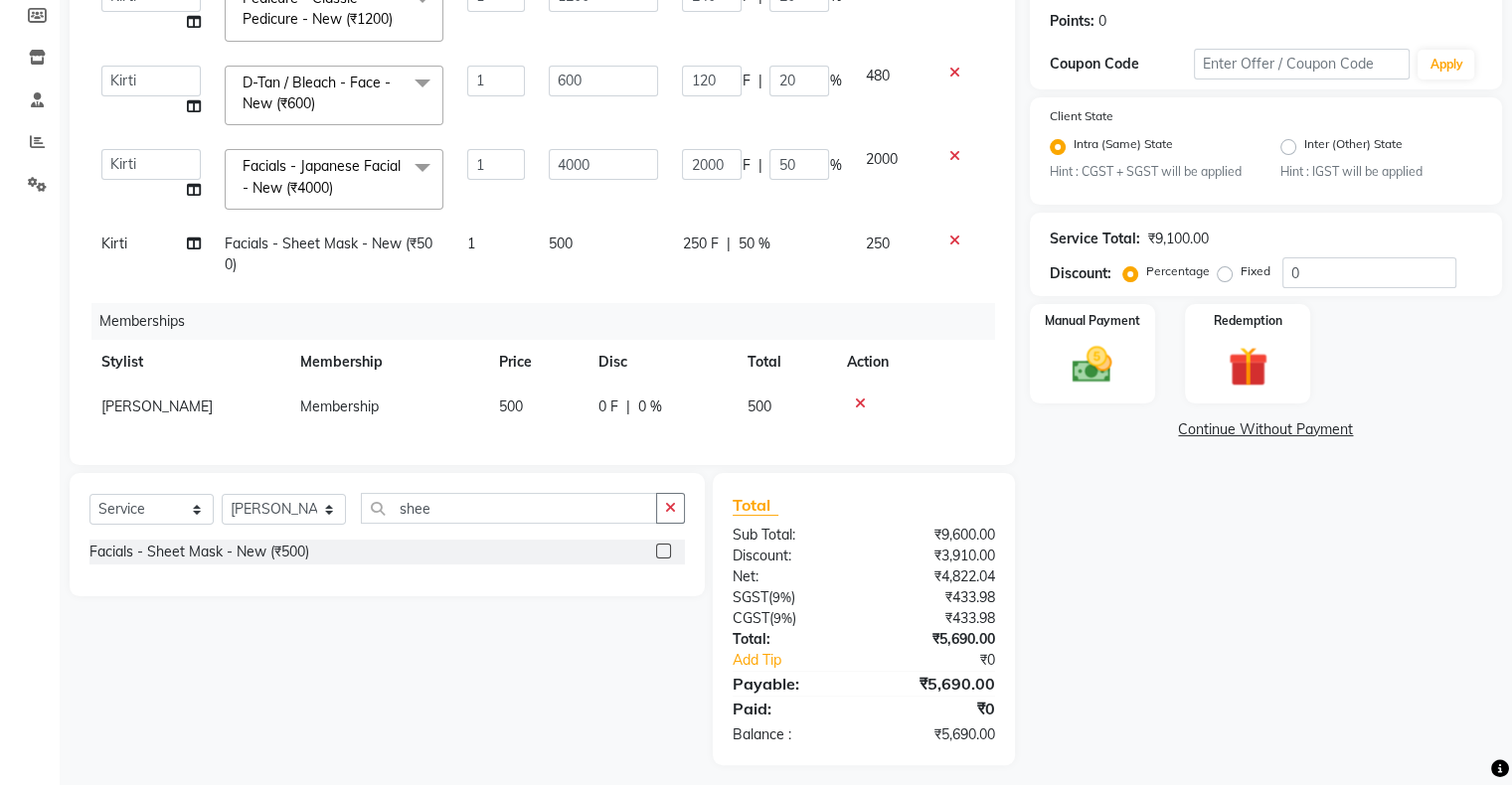 click on "250 F | 50 %" 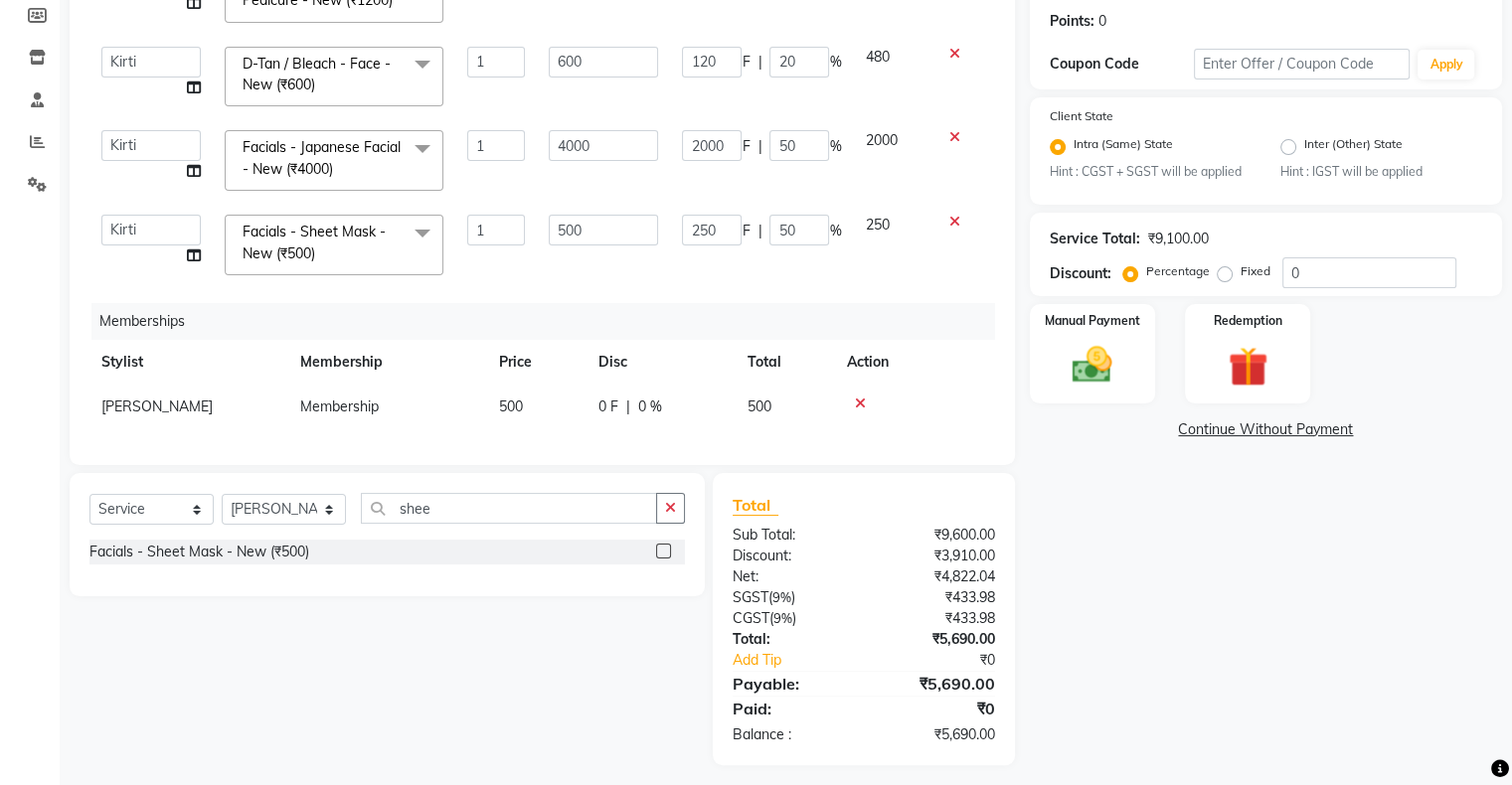 scroll, scrollTop: 308, scrollLeft: 0, axis: vertical 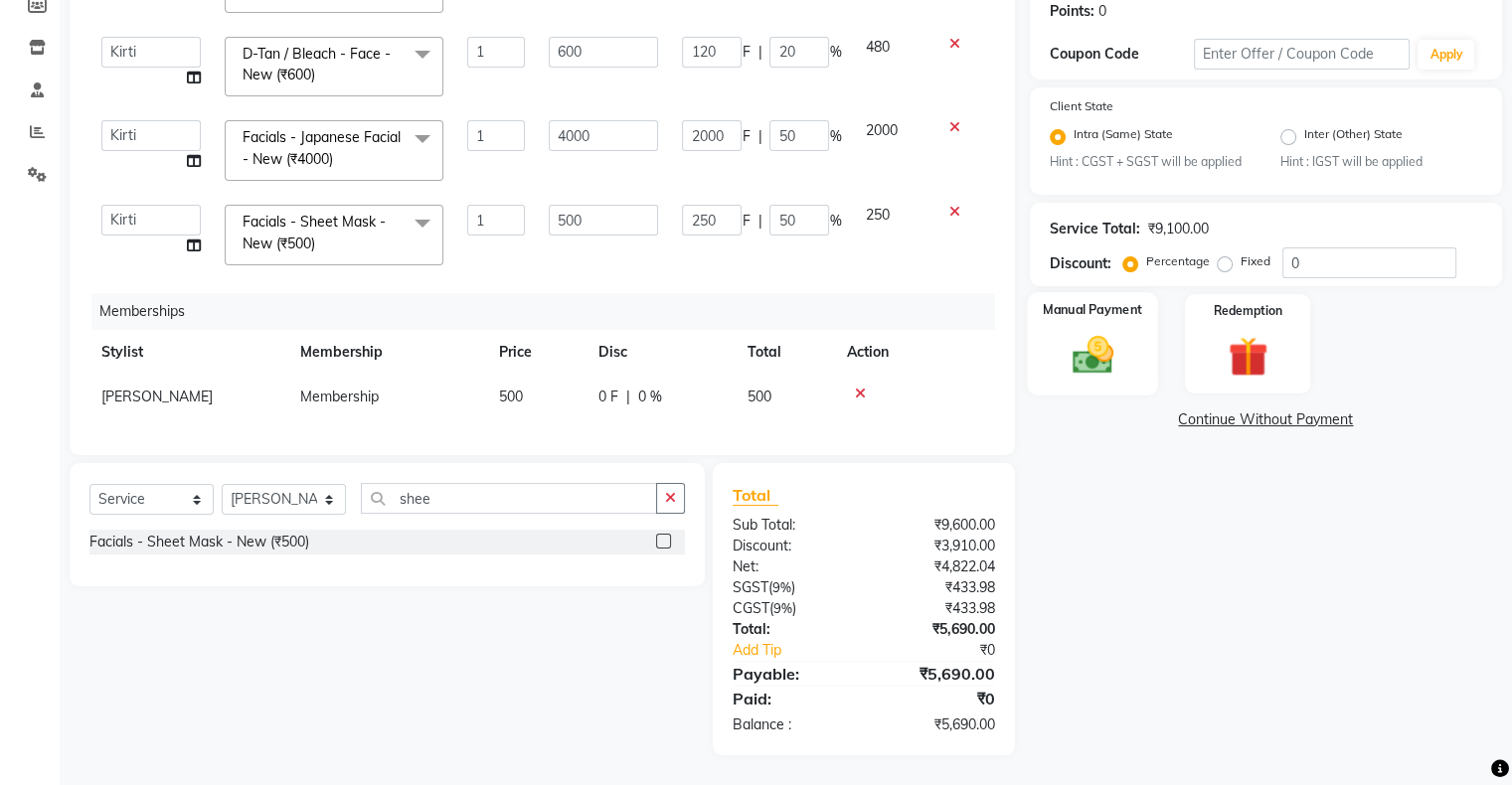 click 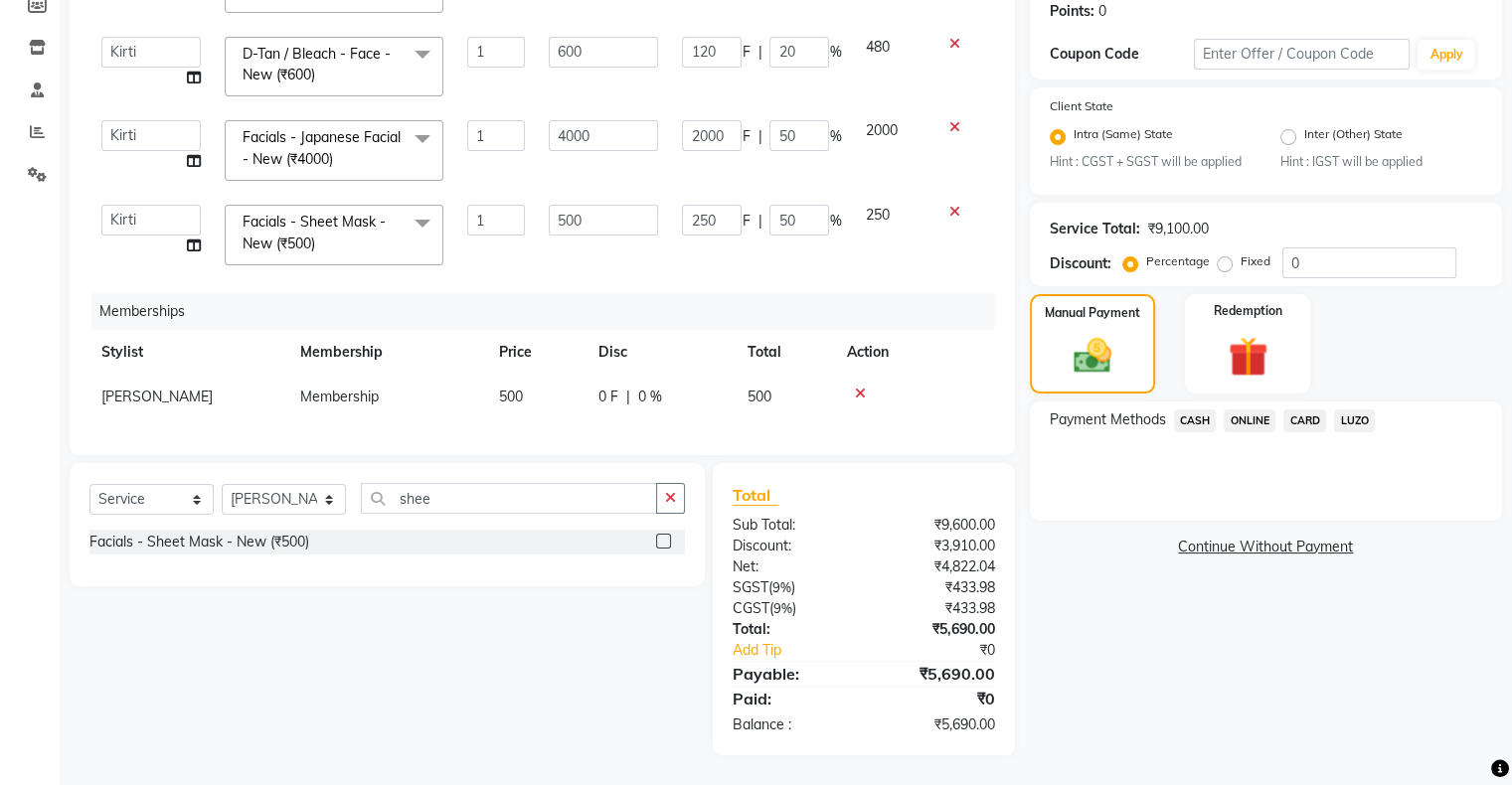 click on "CASH" 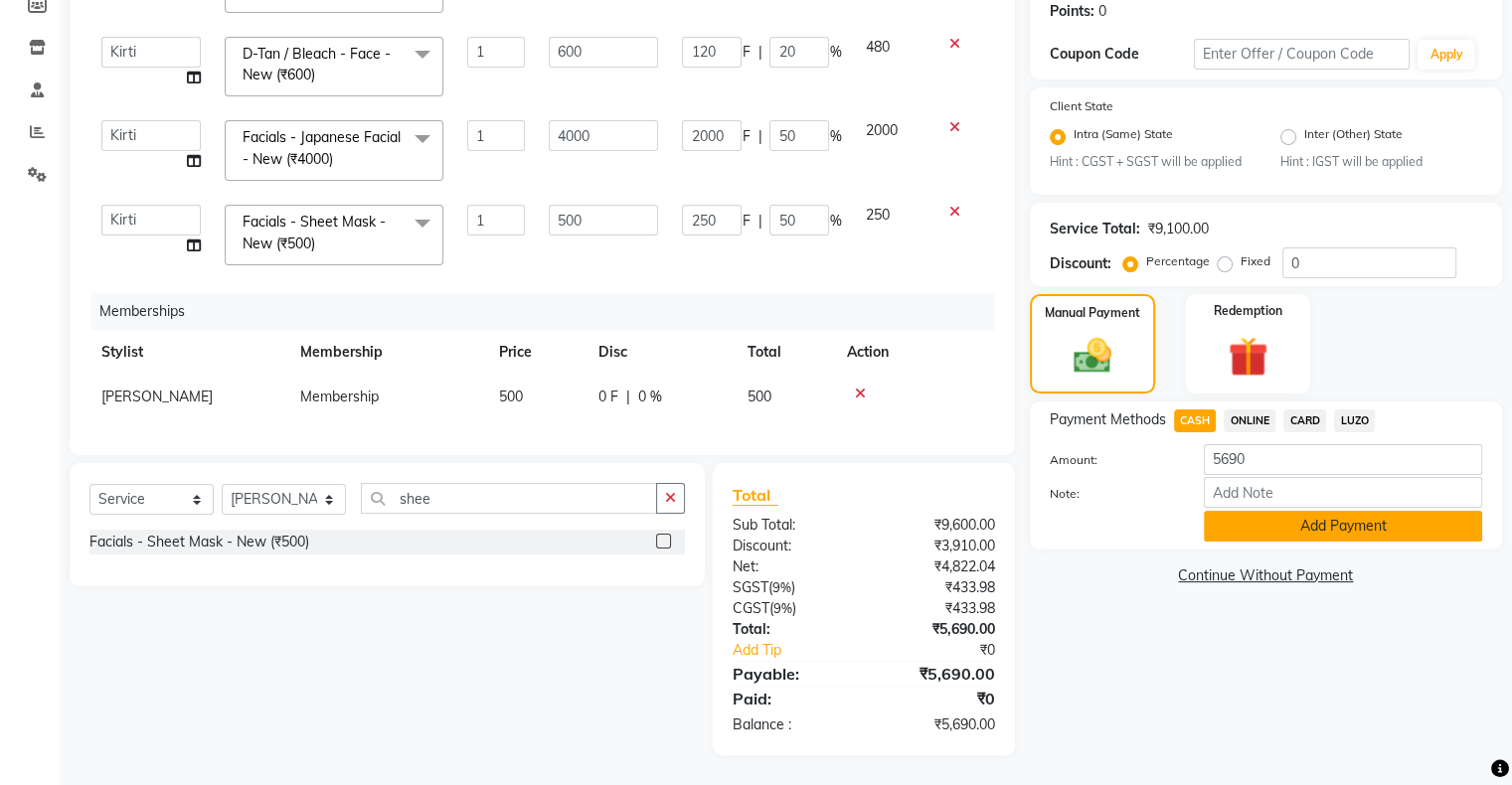 click on "Add Payment" 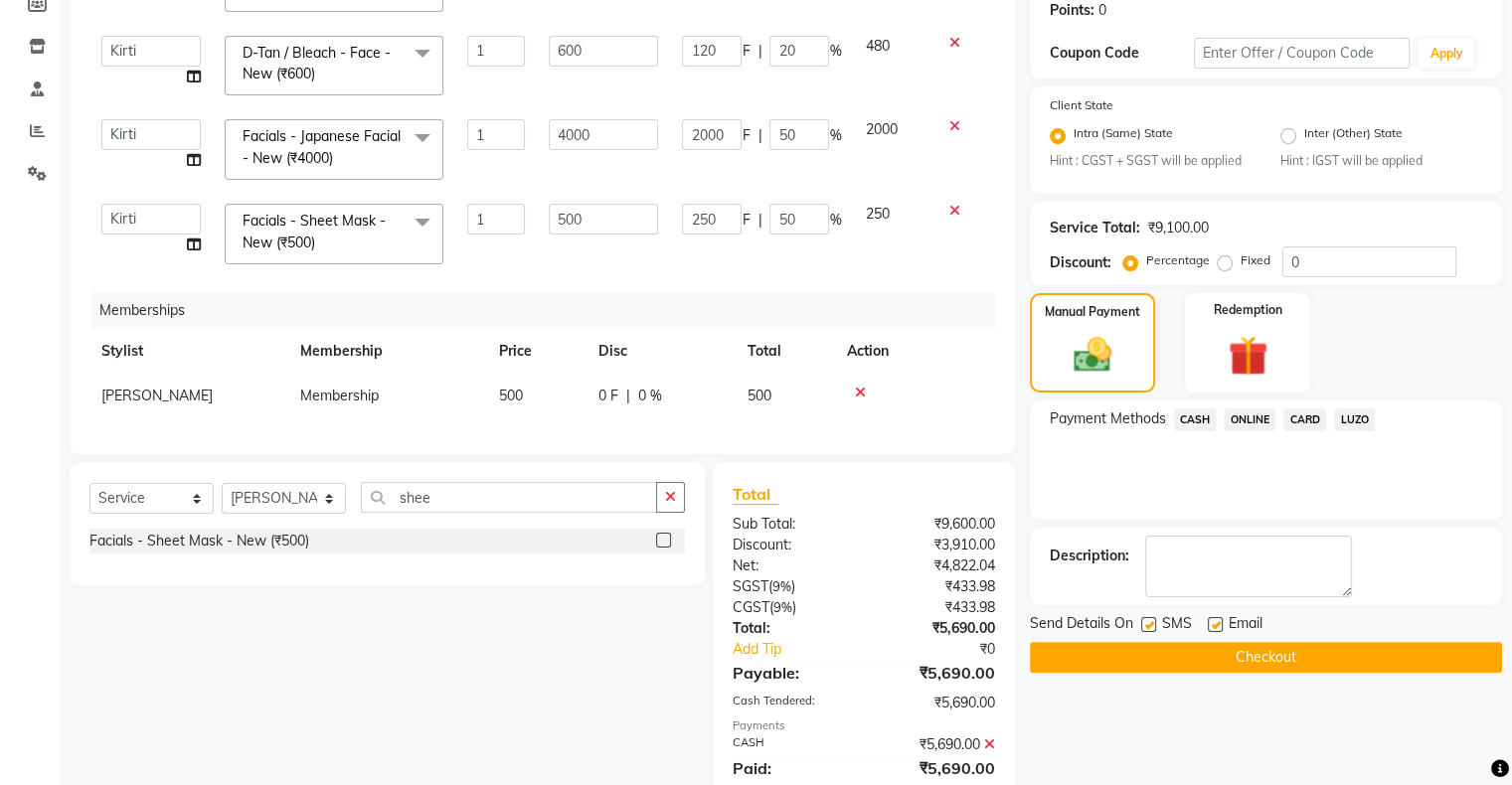 scroll, scrollTop: 378, scrollLeft: 0, axis: vertical 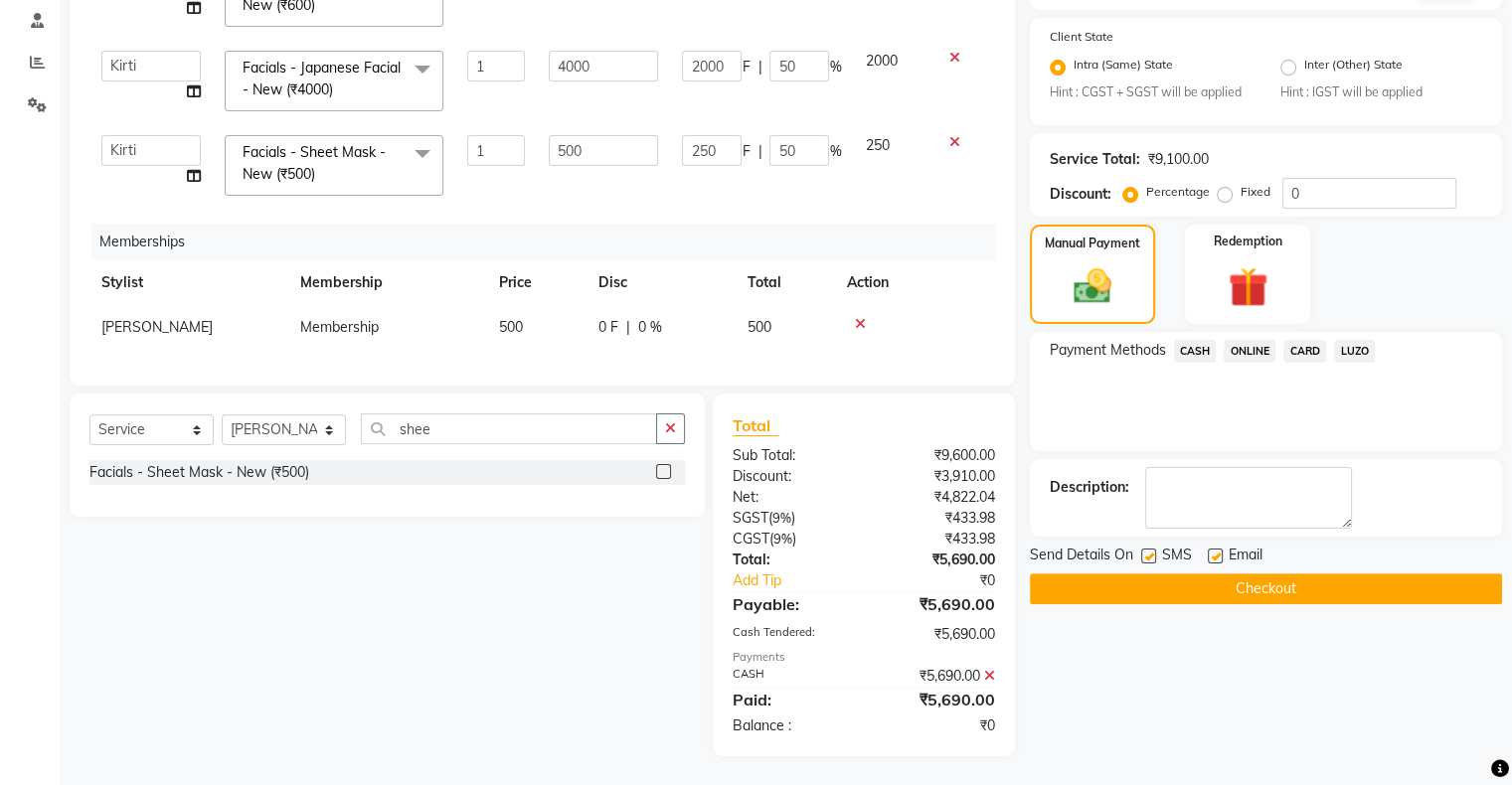 click on "Checkout" 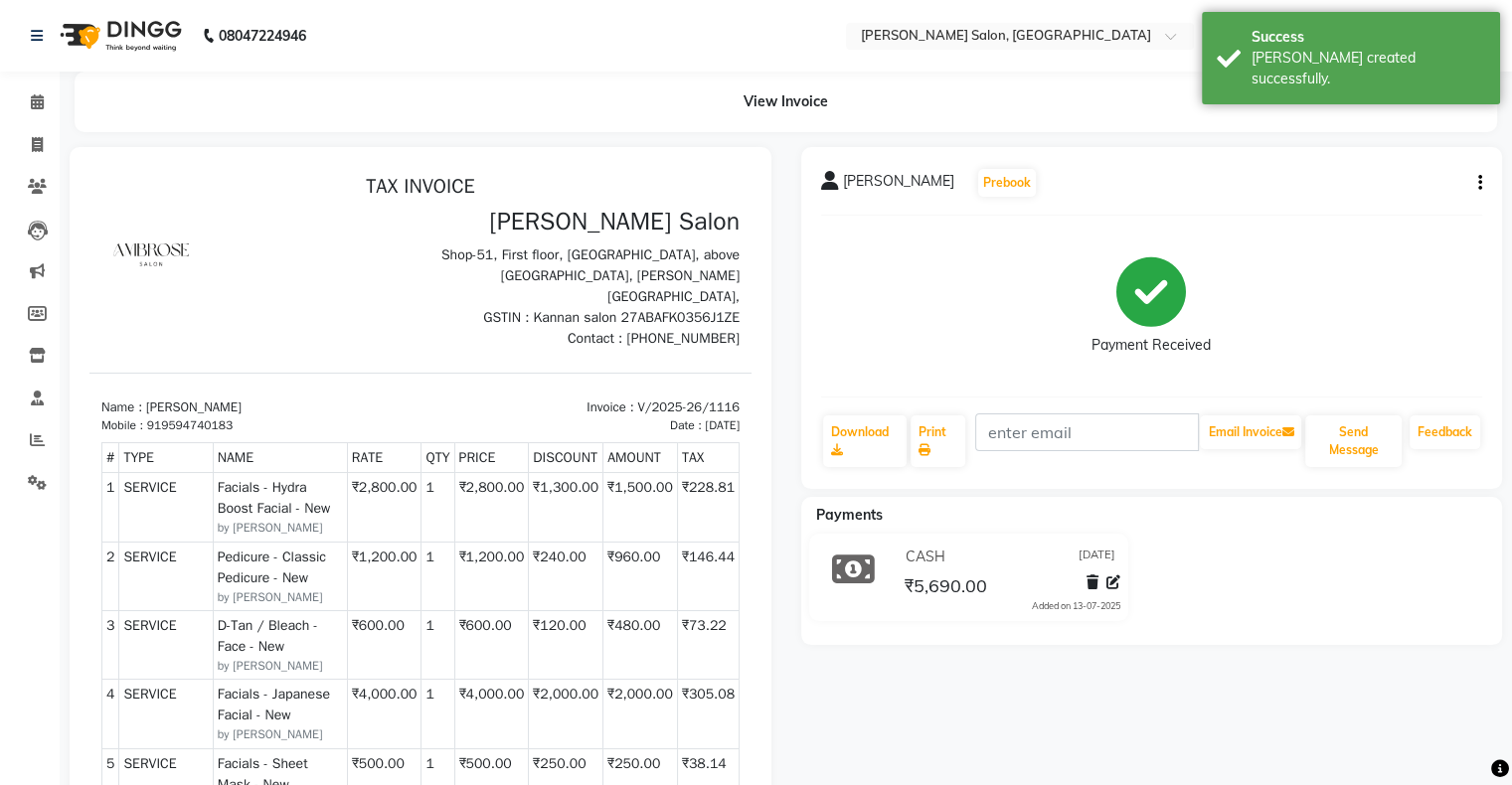 scroll, scrollTop: 0, scrollLeft: 0, axis: both 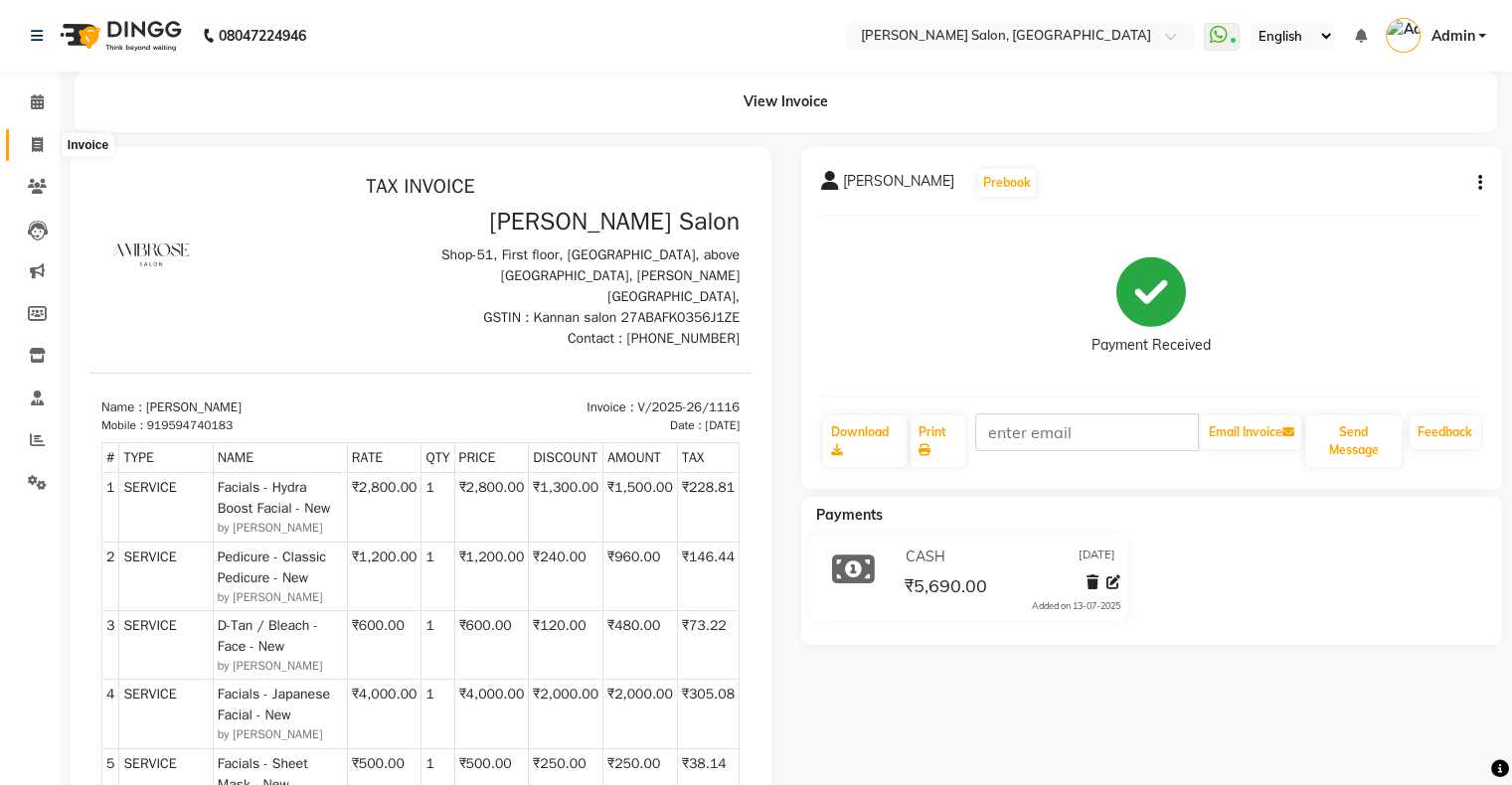click on "Invoice" 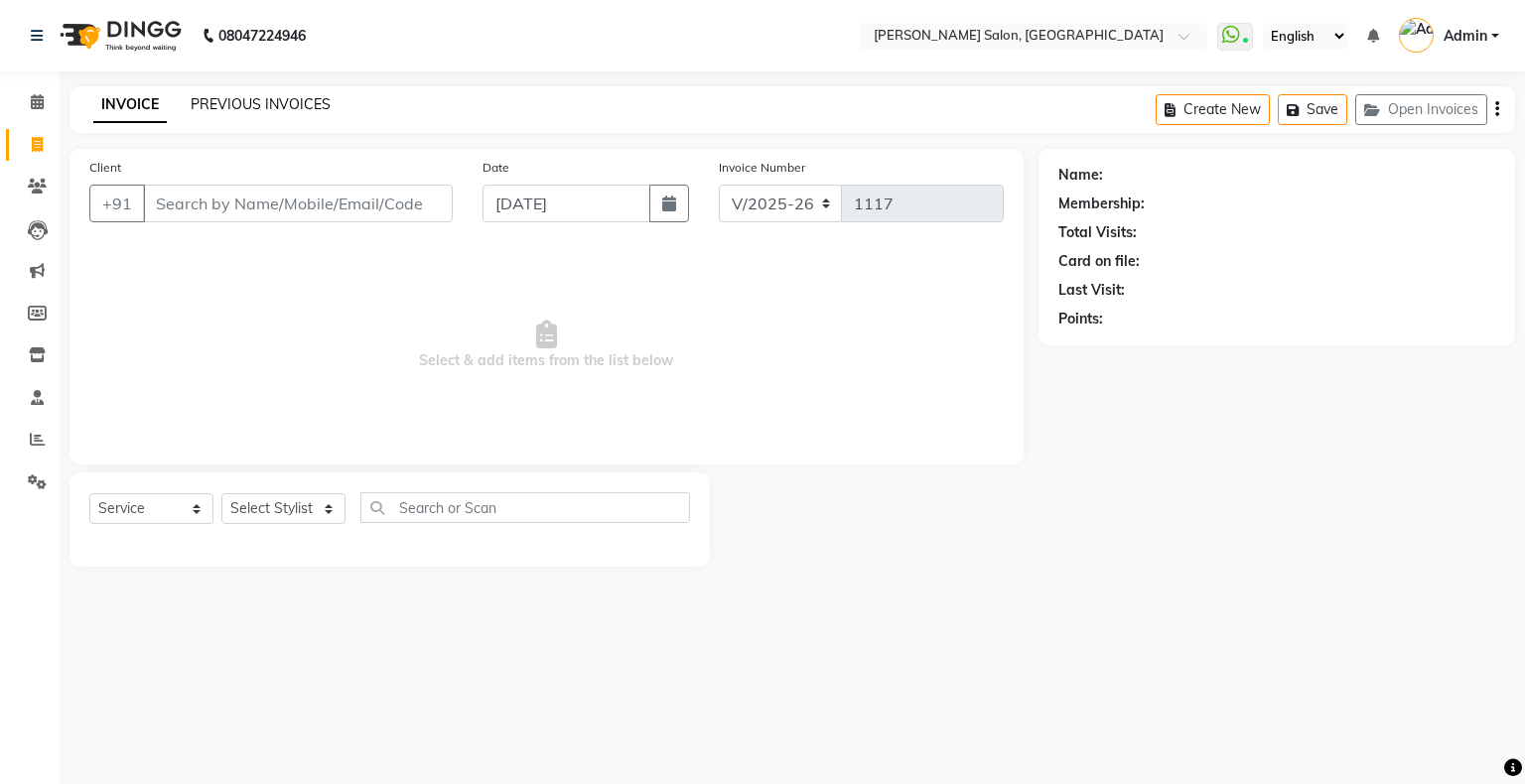 click on "PREVIOUS INVOICES" 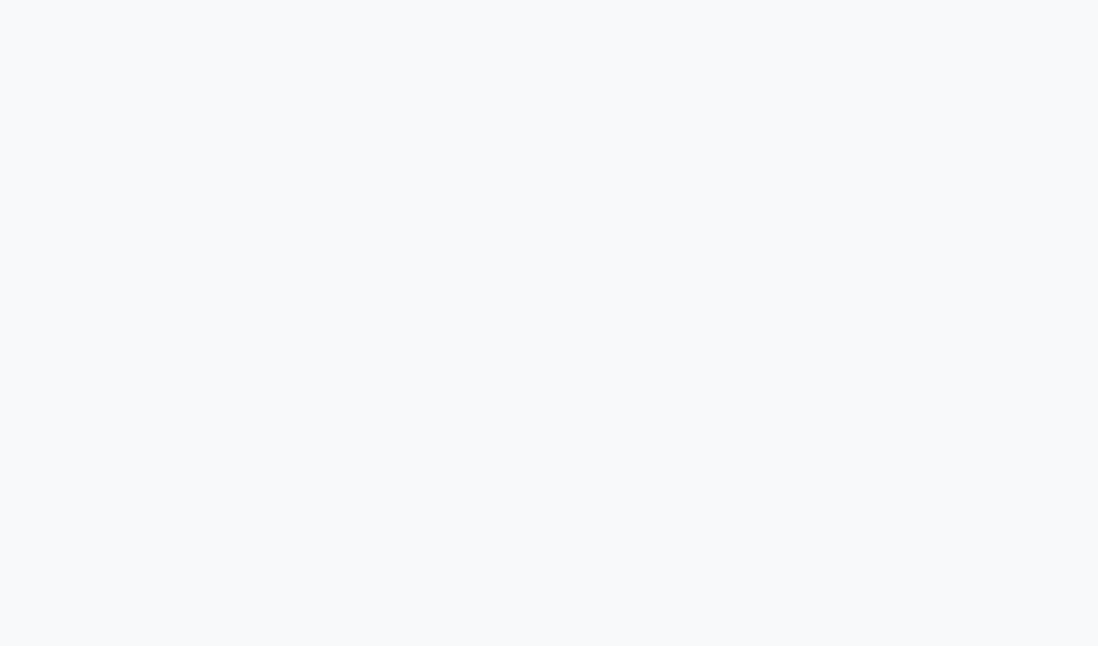 scroll, scrollTop: 0, scrollLeft: 0, axis: both 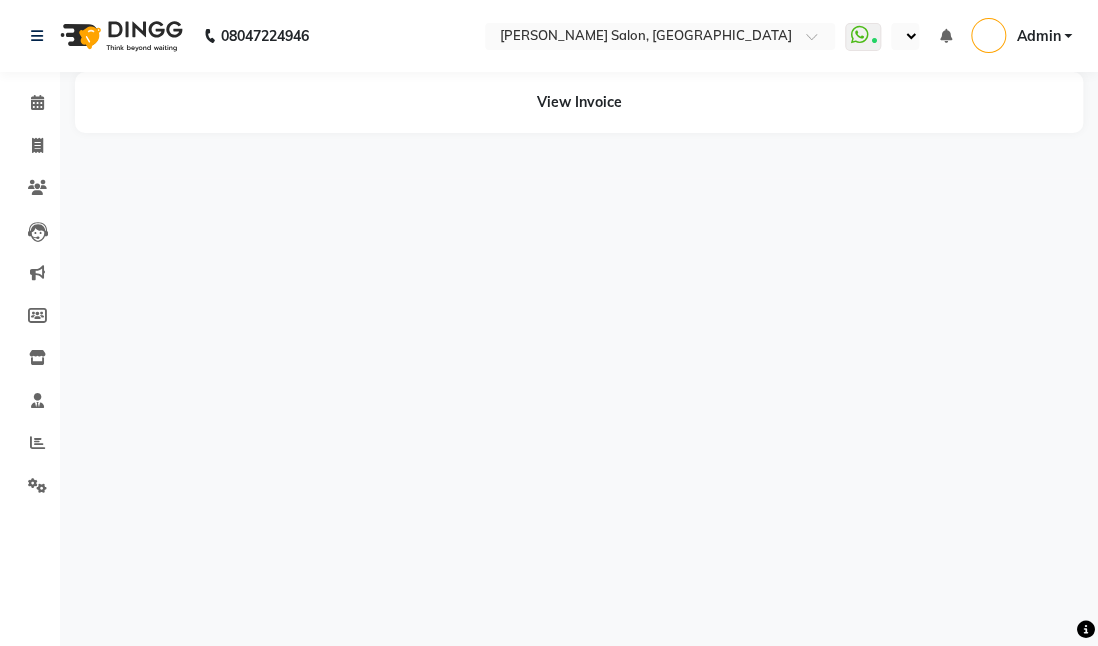 select on "en" 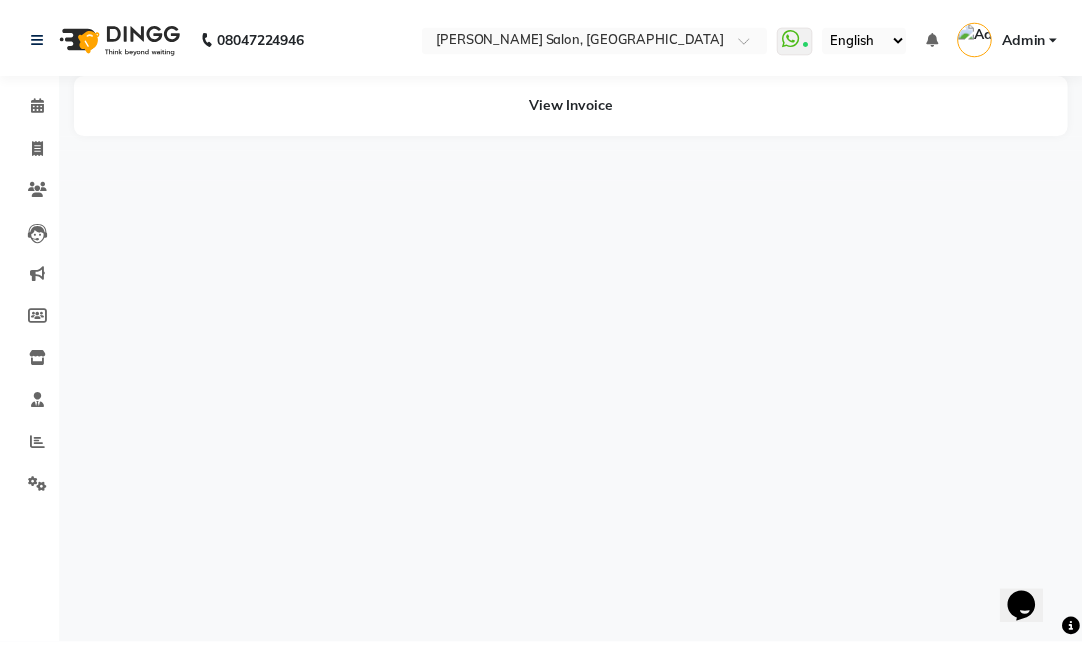 scroll, scrollTop: 0, scrollLeft: 0, axis: both 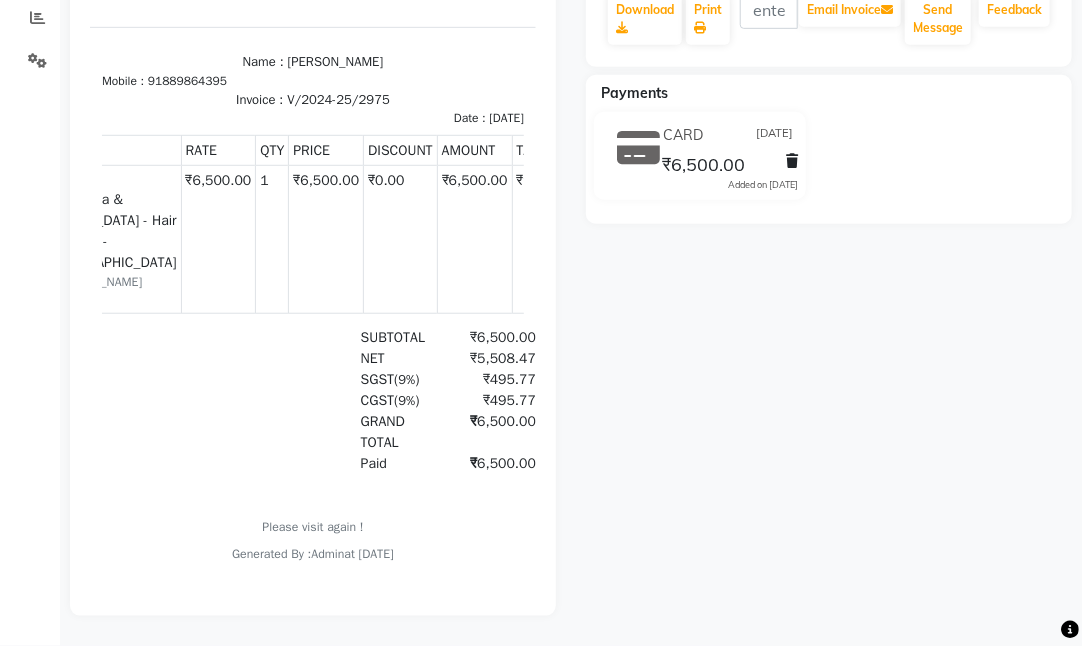 drag, startPoint x: 201, startPoint y: 169, endPoint x: 461, endPoint y: 465, distance: 393.9746 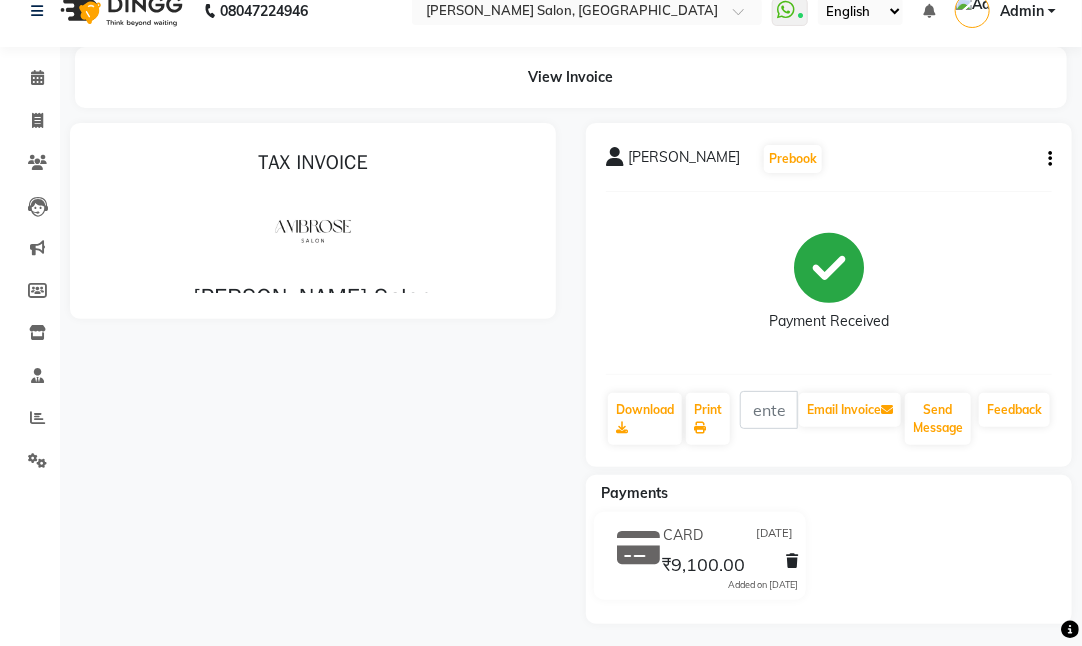 scroll, scrollTop: 0, scrollLeft: 0, axis: both 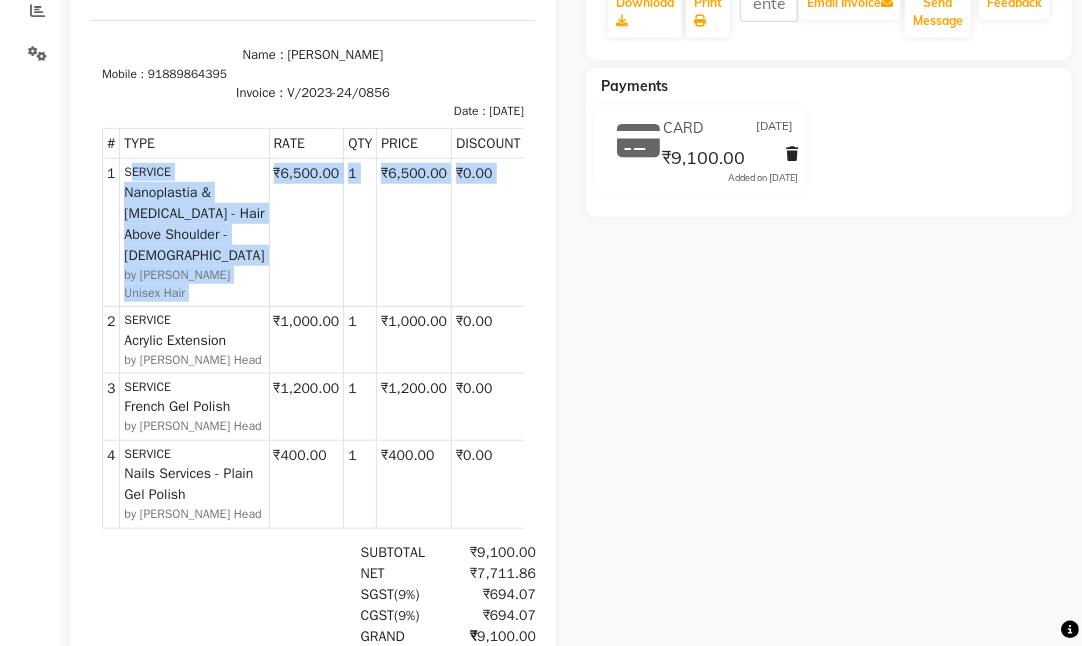 drag, startPoint x: 155, startPoint y: 158, endPoint x: 455, endPoint y: 290, distance: 327.756 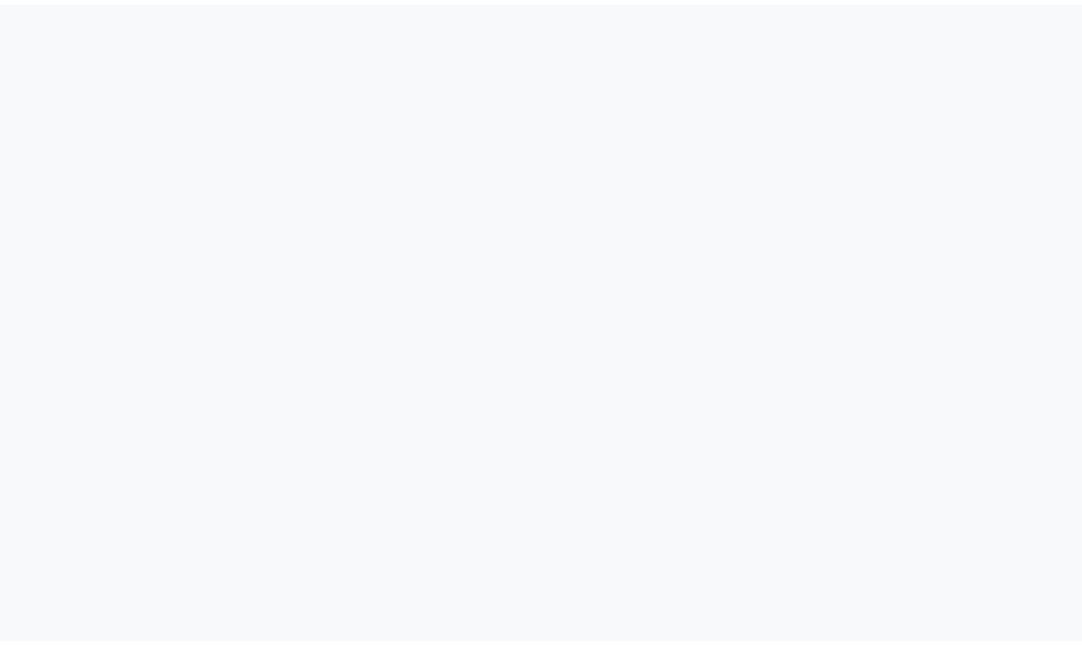 scroll, scrollTop: 0, scrollLeft: 0, axis: both 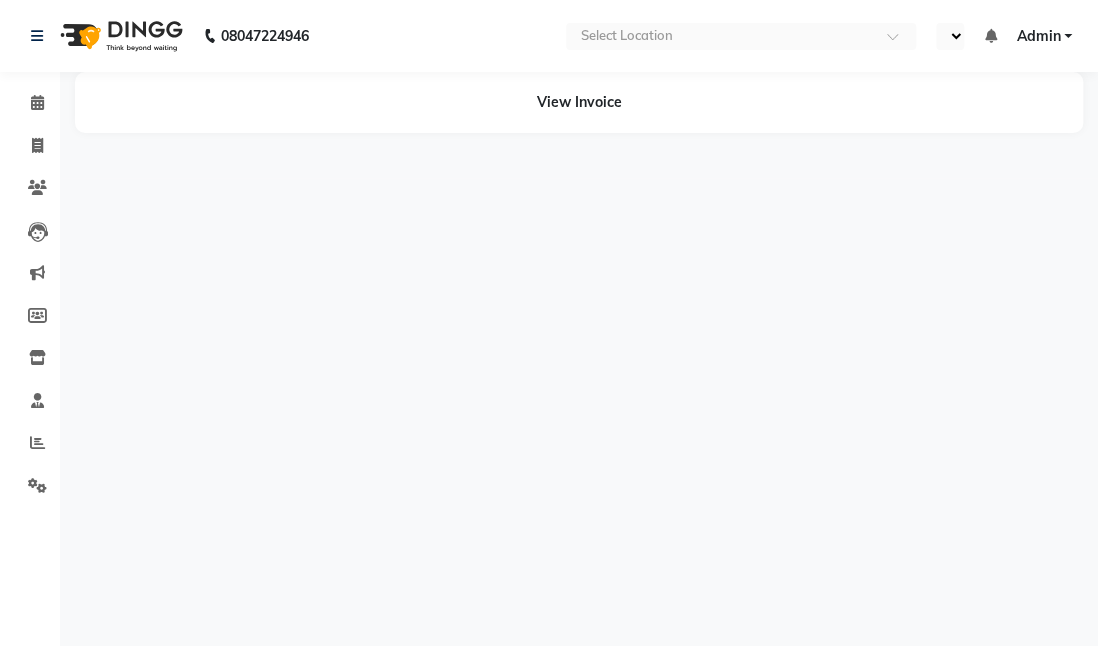 select on "en" 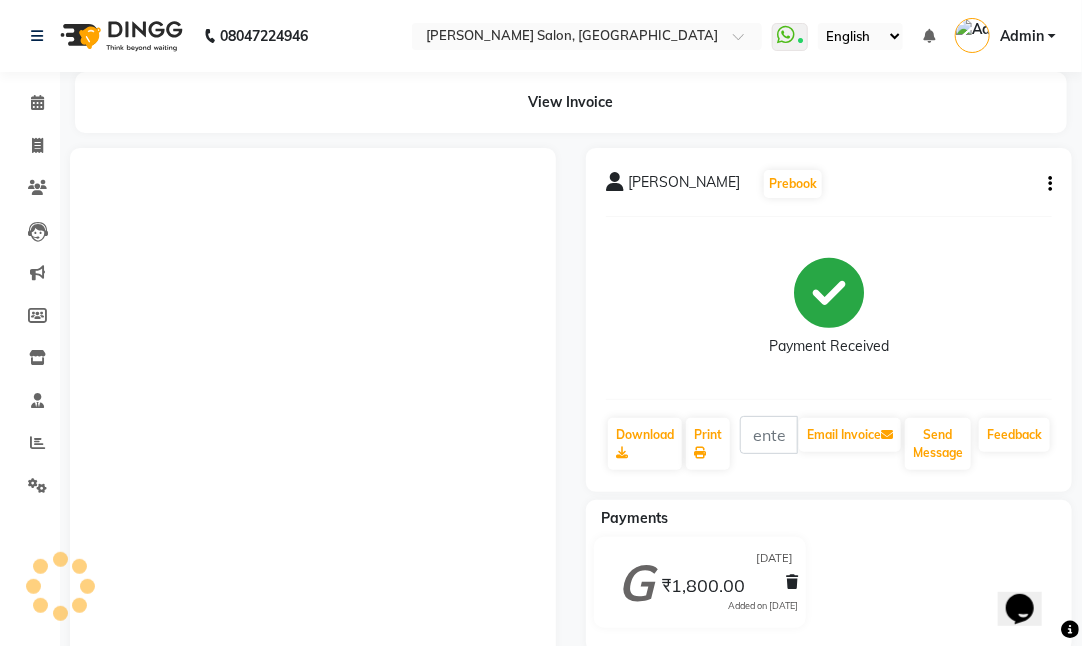 scroll, scrollTop: 0, scrollLeft: 0, axis: both 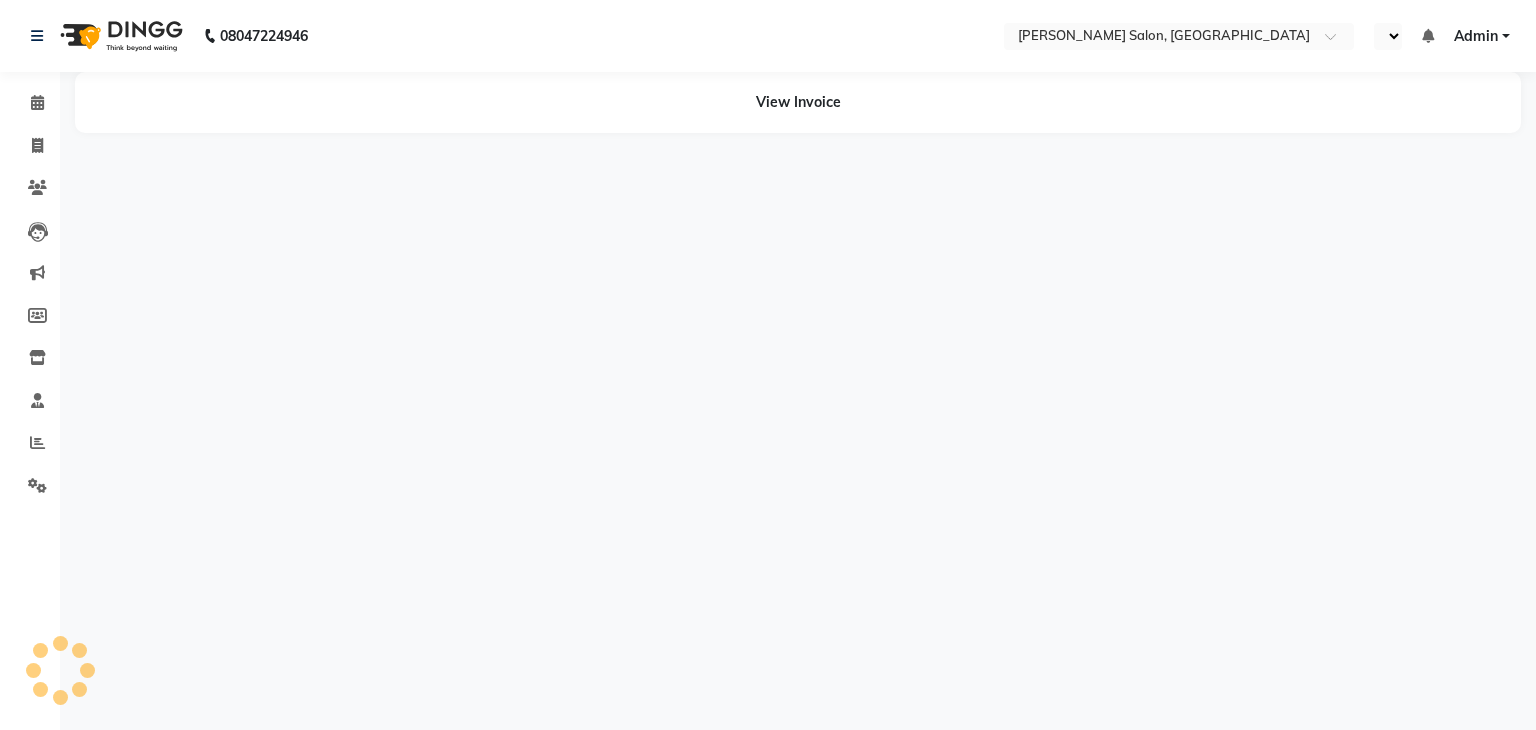 select on "en" 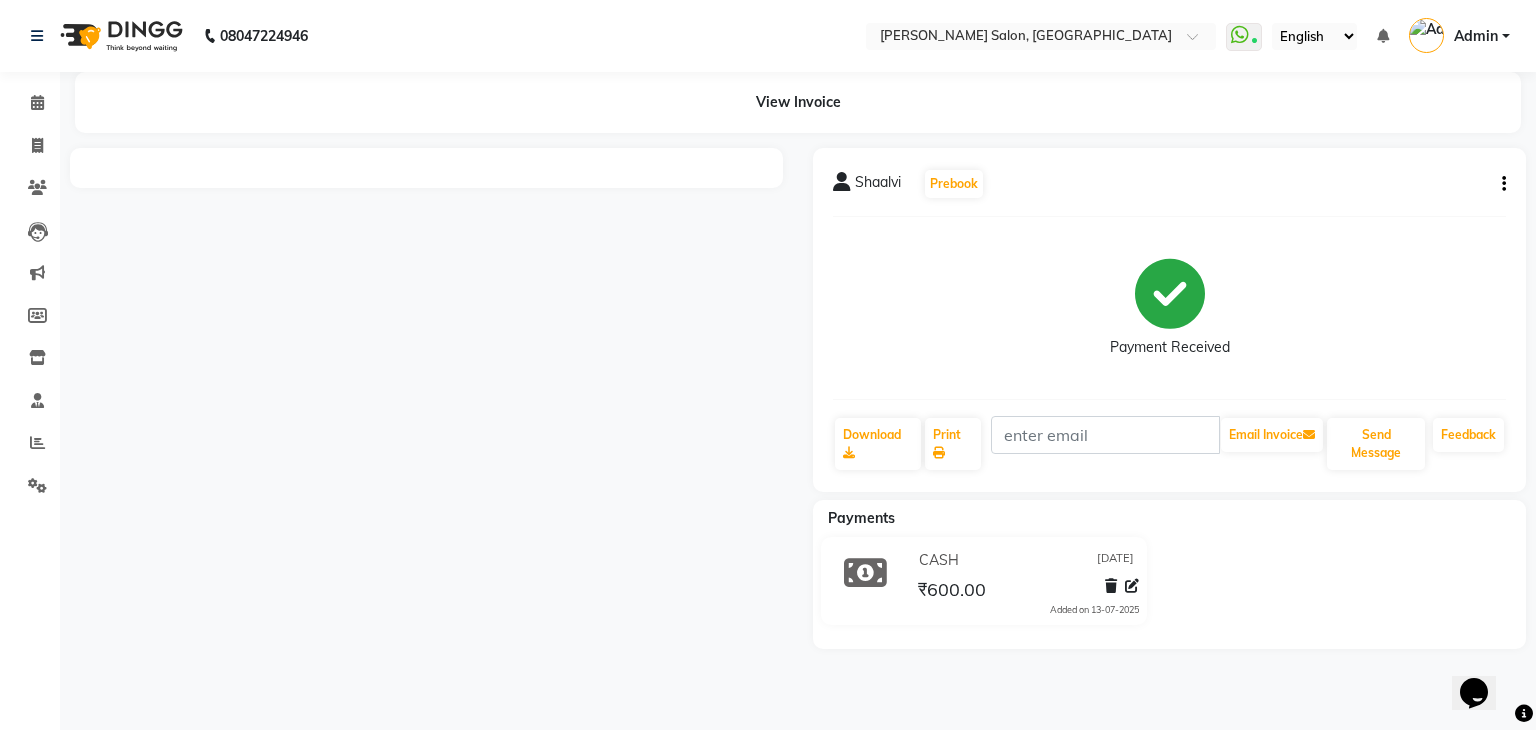 scroll, scrollTop: 0, scrollLeft: 0, axis: both 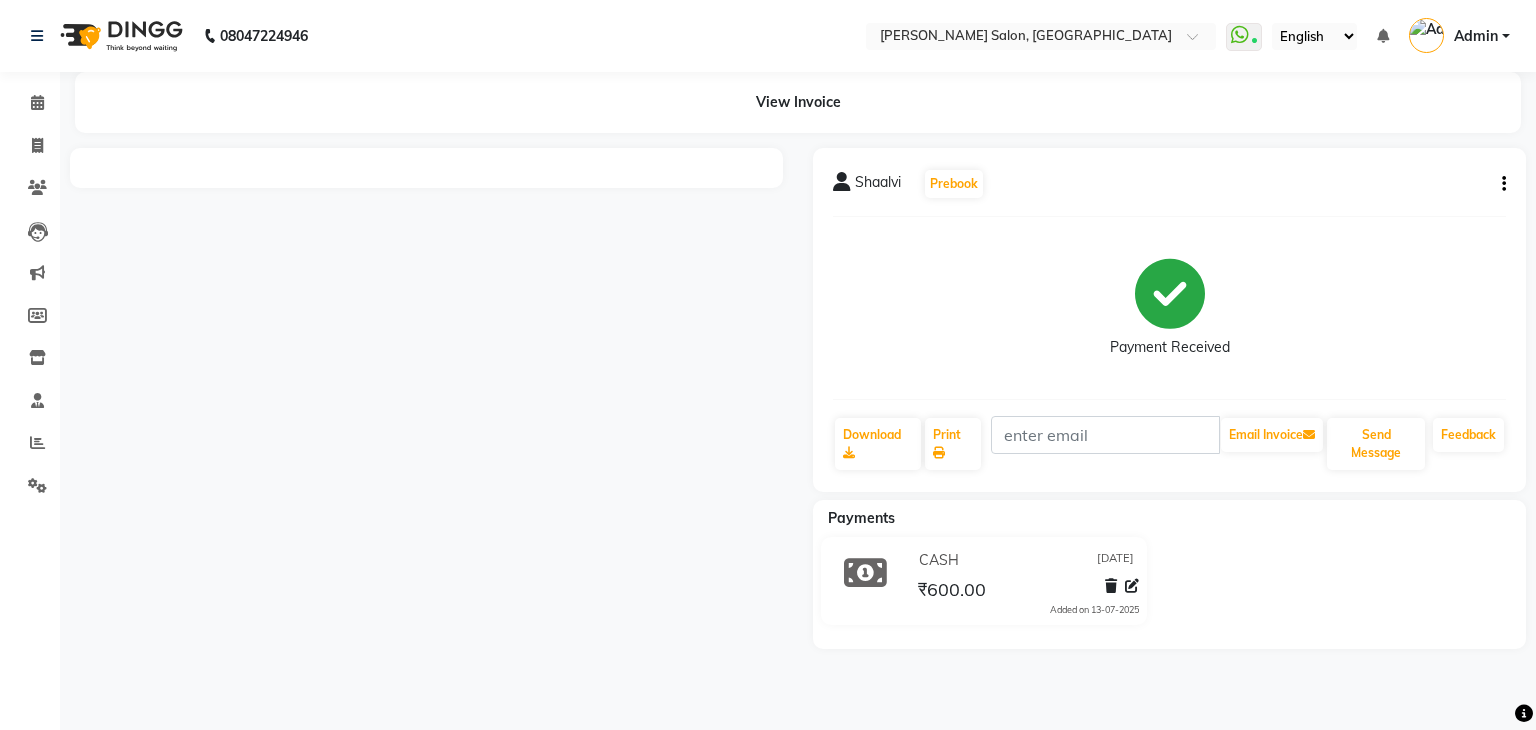 click on "Shaalvi   Prebook   Payment Received  Download  Print   Email Invoice   Send Message Feedback" 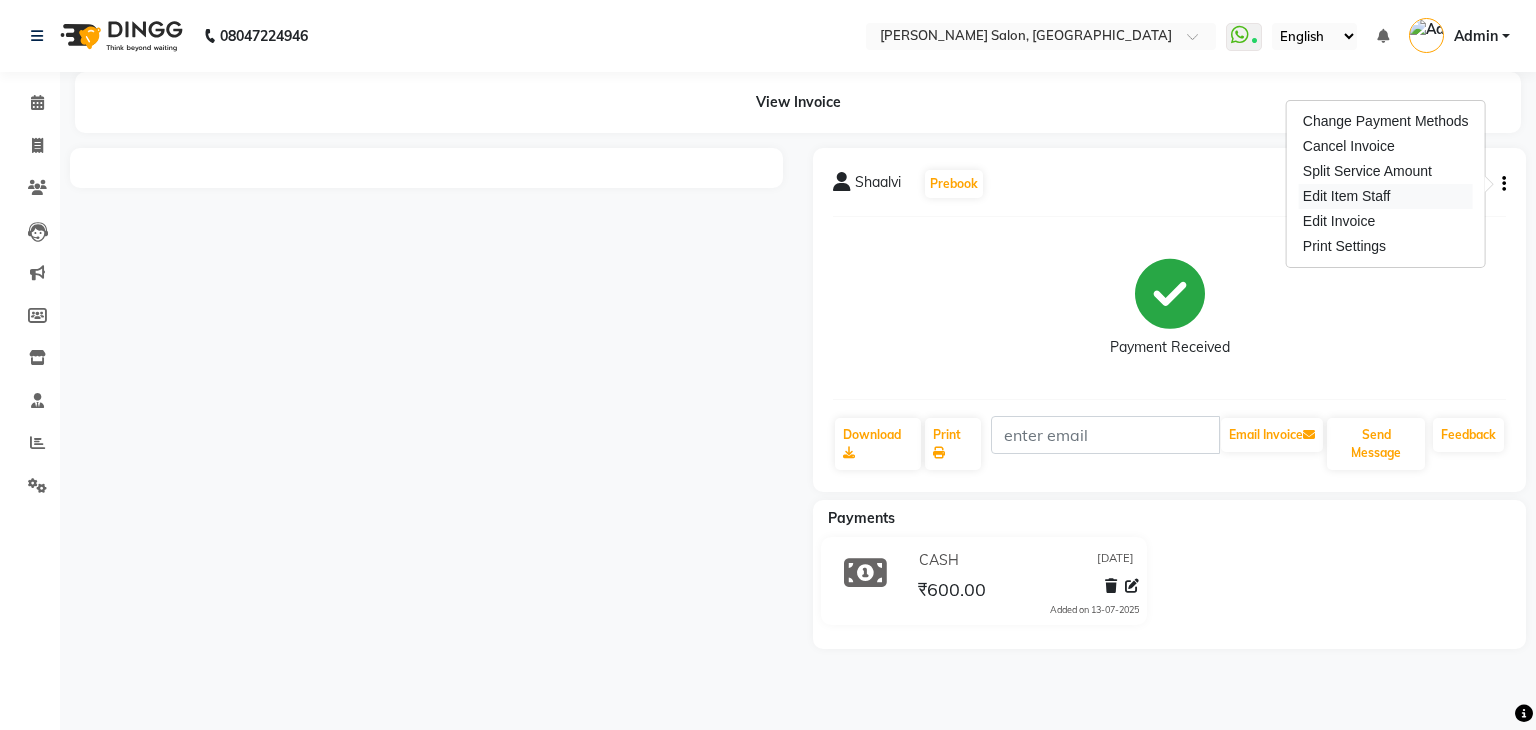 click on "Edit Item Staff" at bounding box center [1386, 196] 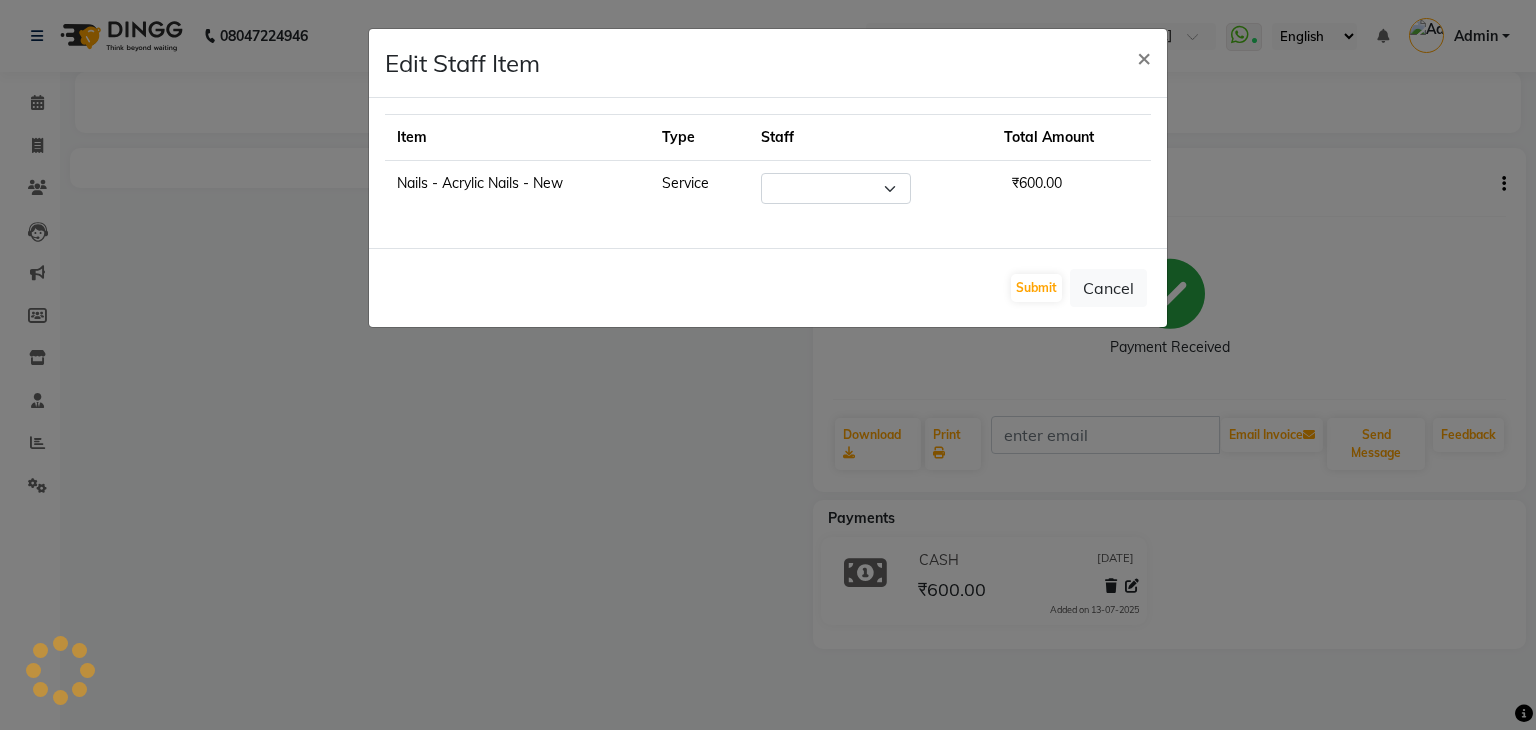 select on "82272" 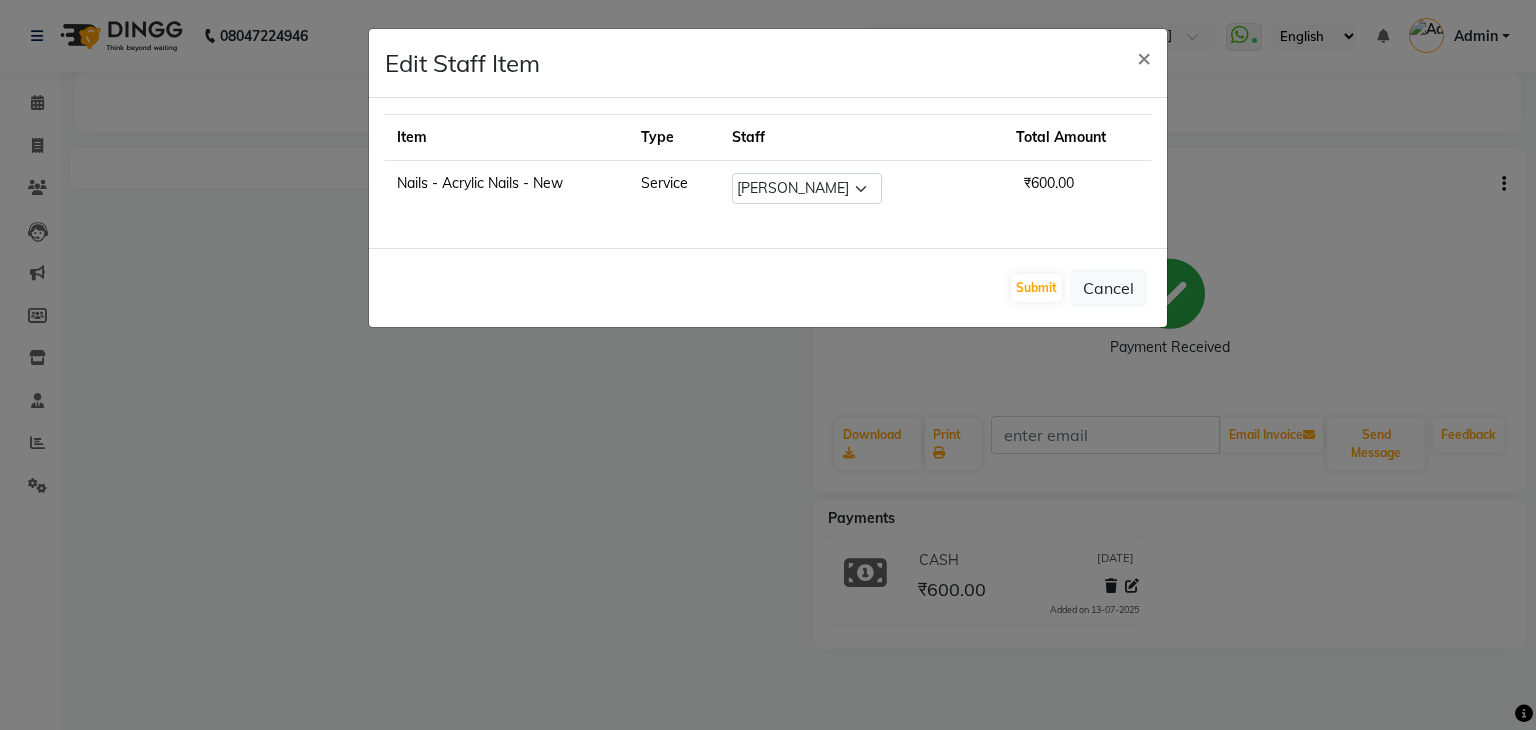 click on "Edit Staff Item  × Item Type Staff Total Amount Nails - Acrylic Nails - New Service Select  Akshay Divecha   Ashwini Hair Head   Falak Nails   Fardin   Kirti   Nida FD   Pradip Vaishnav   Sanjana    Shubhada   Susmita   Vidhi Veera   Vivek Unisex hair  ₹600.00  Submit   Cancel" 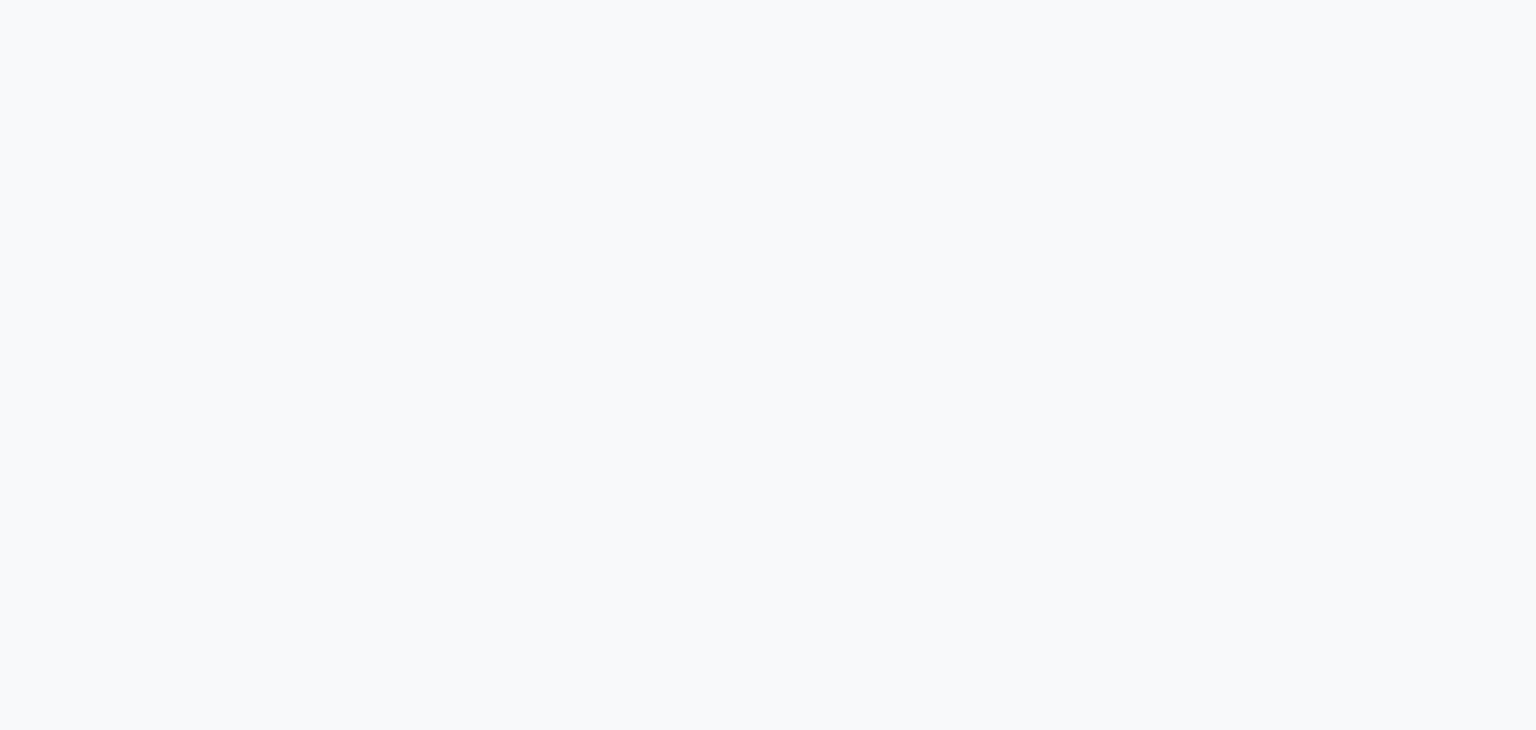 scroll, scrollTop: 0, scrollLeft: 0, axis: both 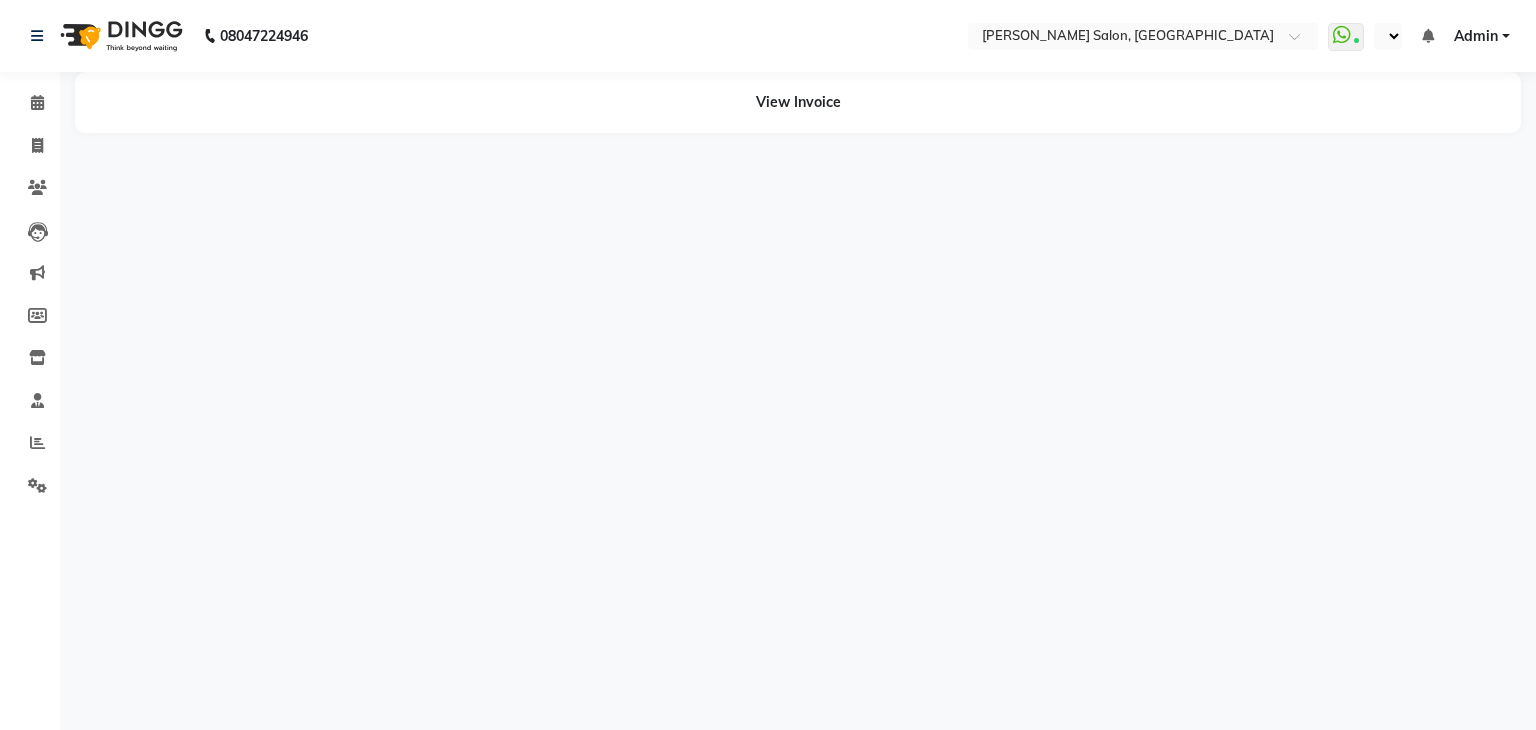 select on "en" 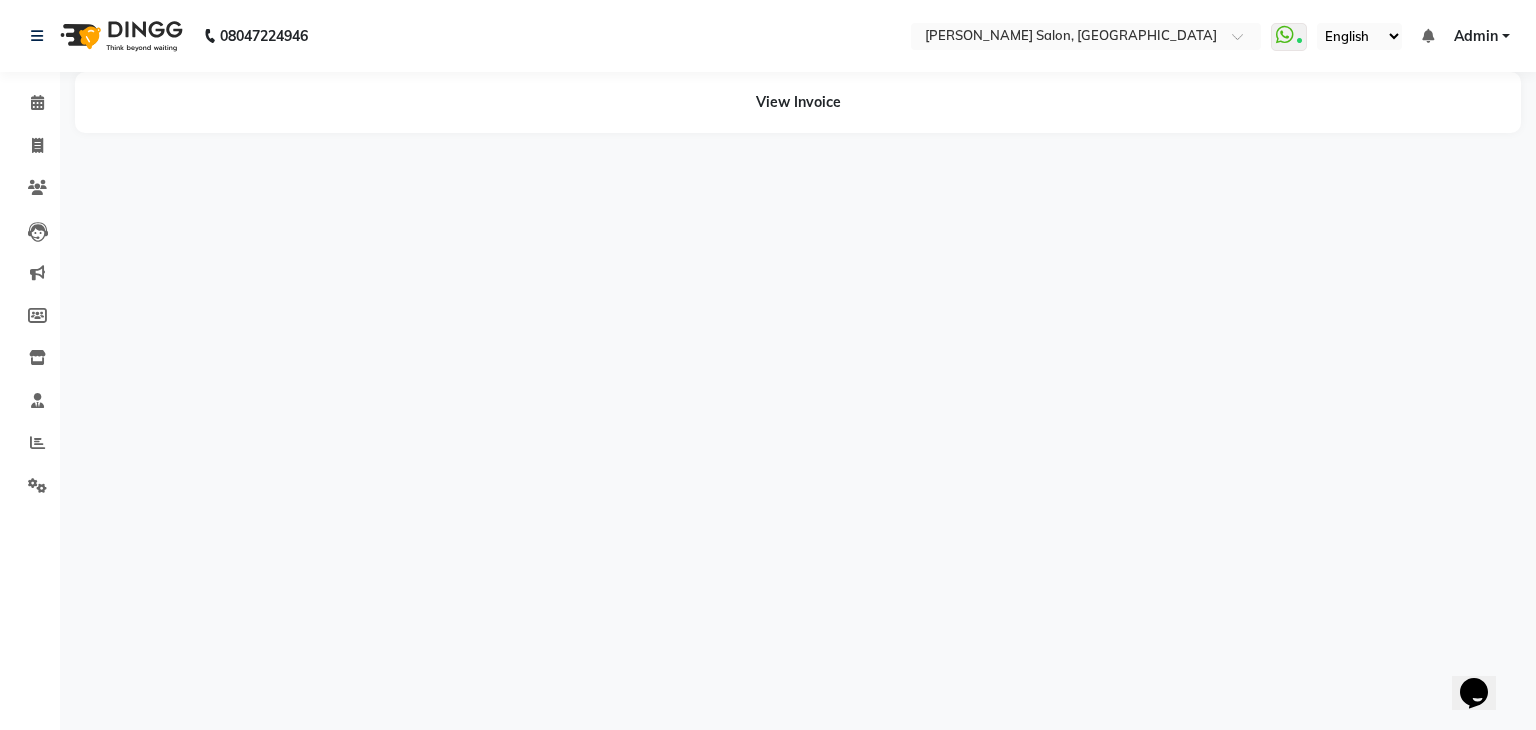 scroll, scrollTop: 0, scrollLeft: 0, axis: both 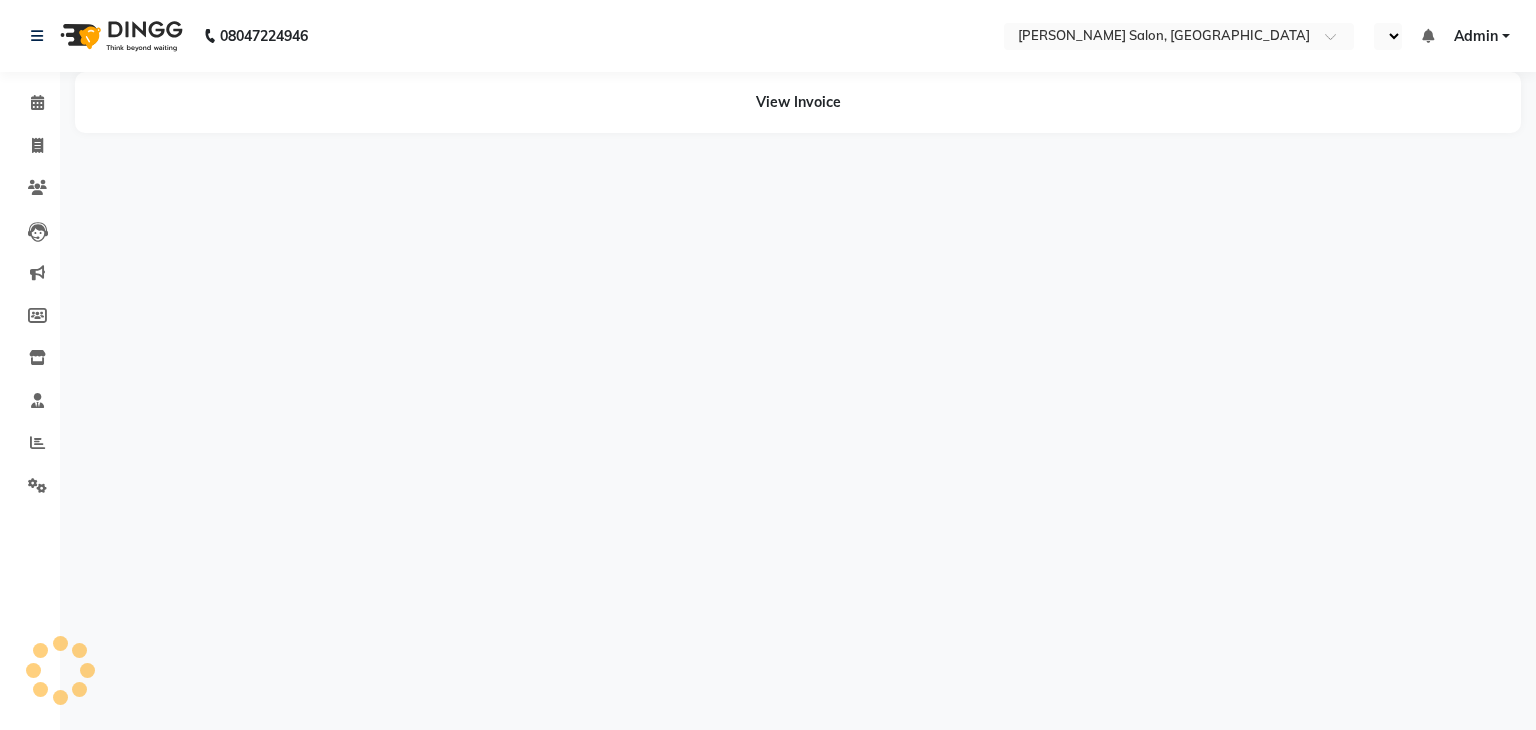 select on "en" 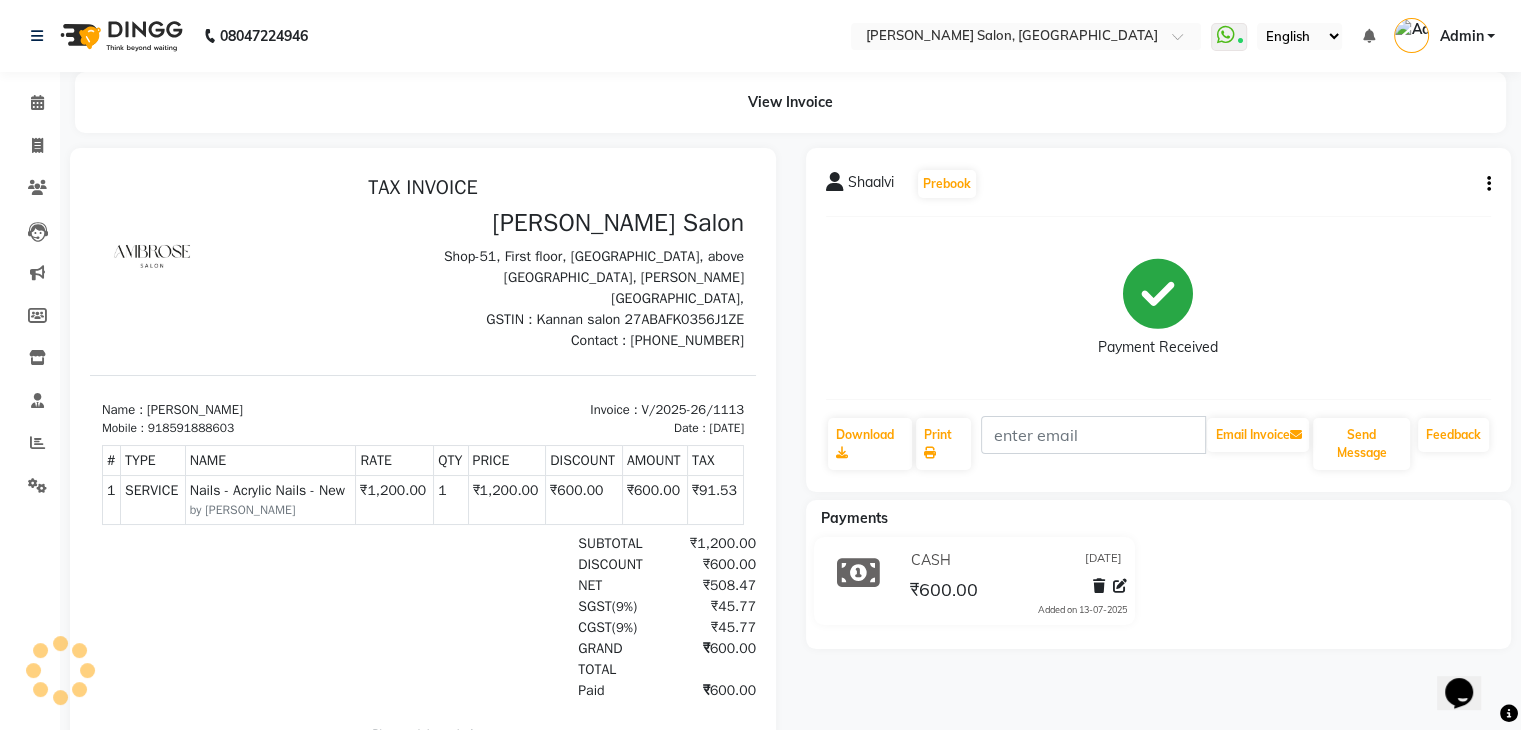 scroll, scrollTop: 0, scrollLeft: 0, axis: both 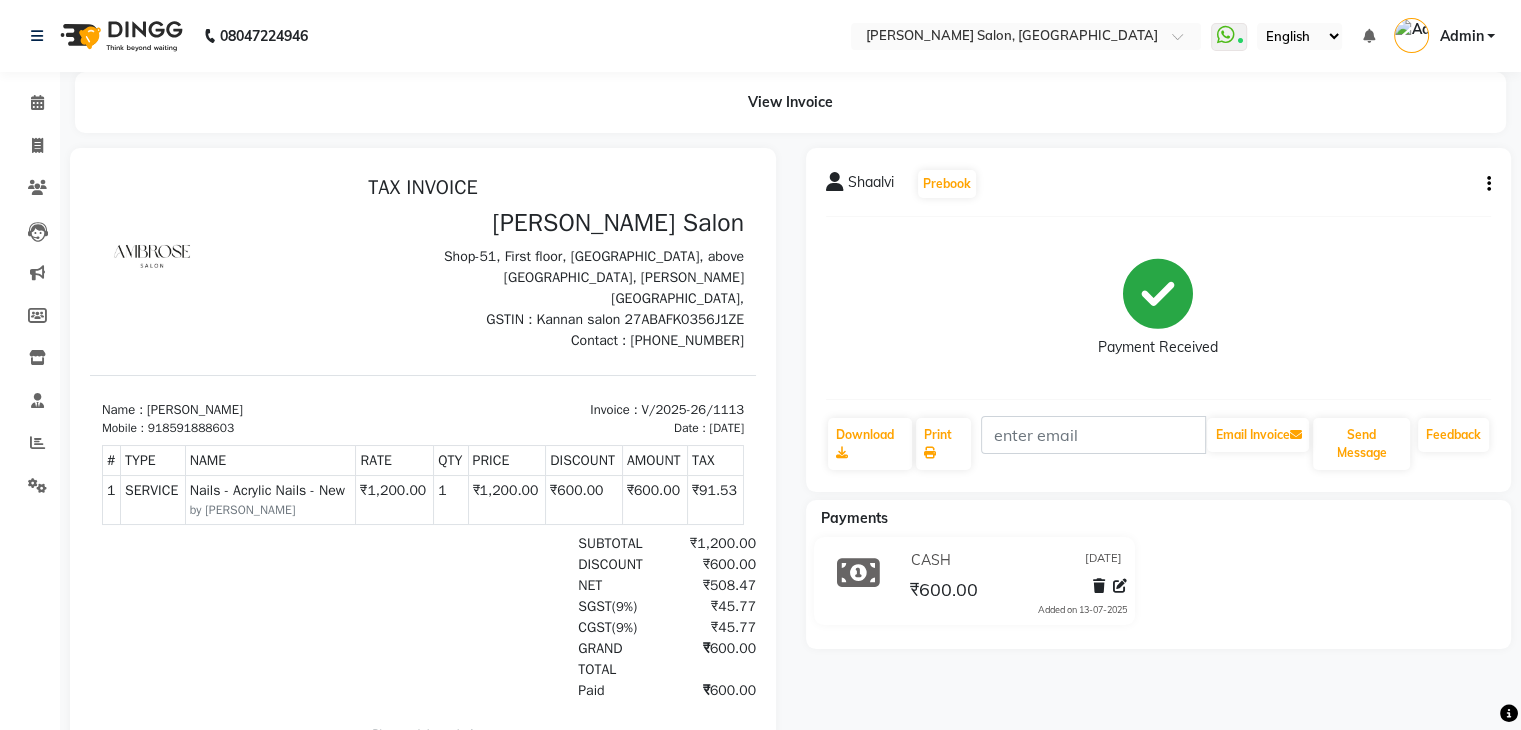 click 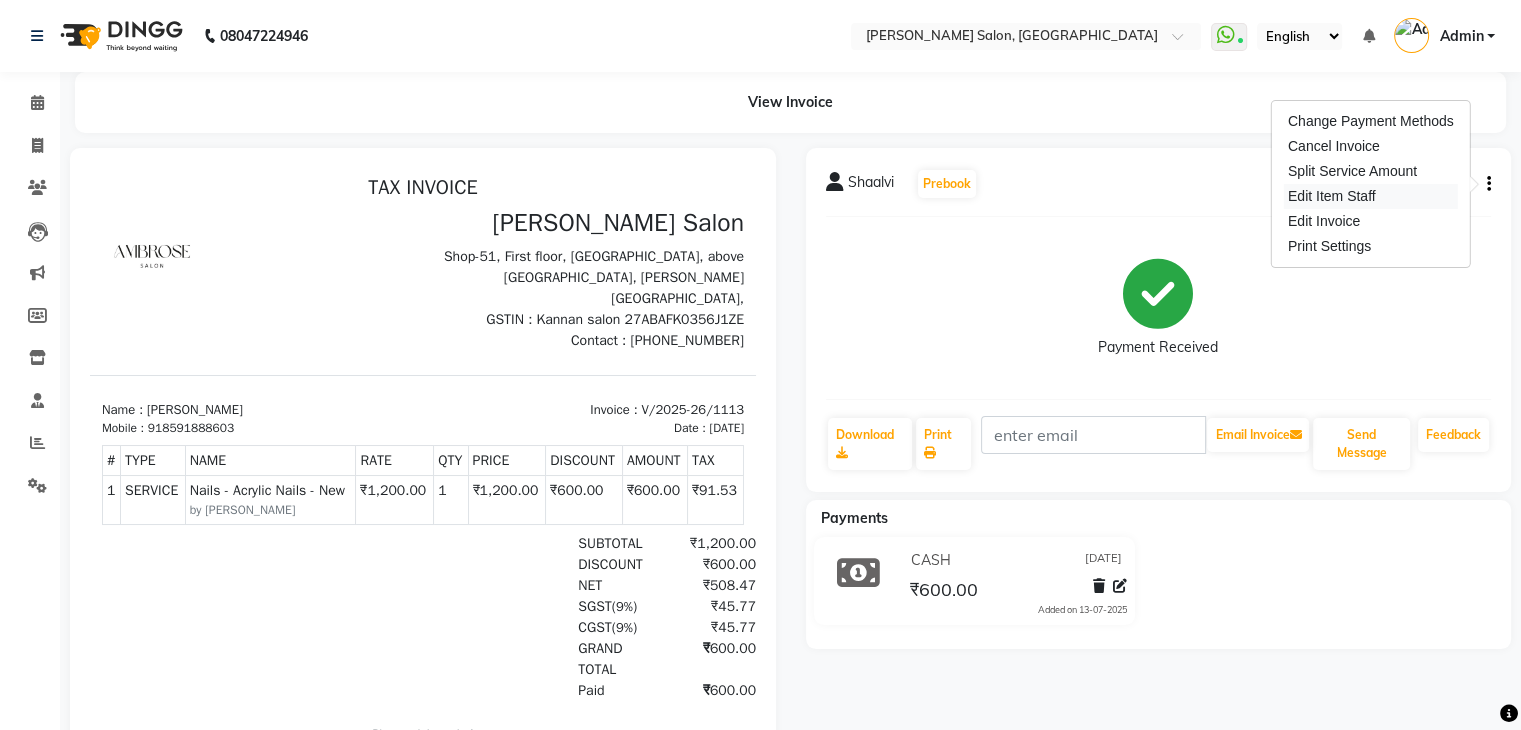 click on "Edit Item Staff" at bounding box center (1371, 196) 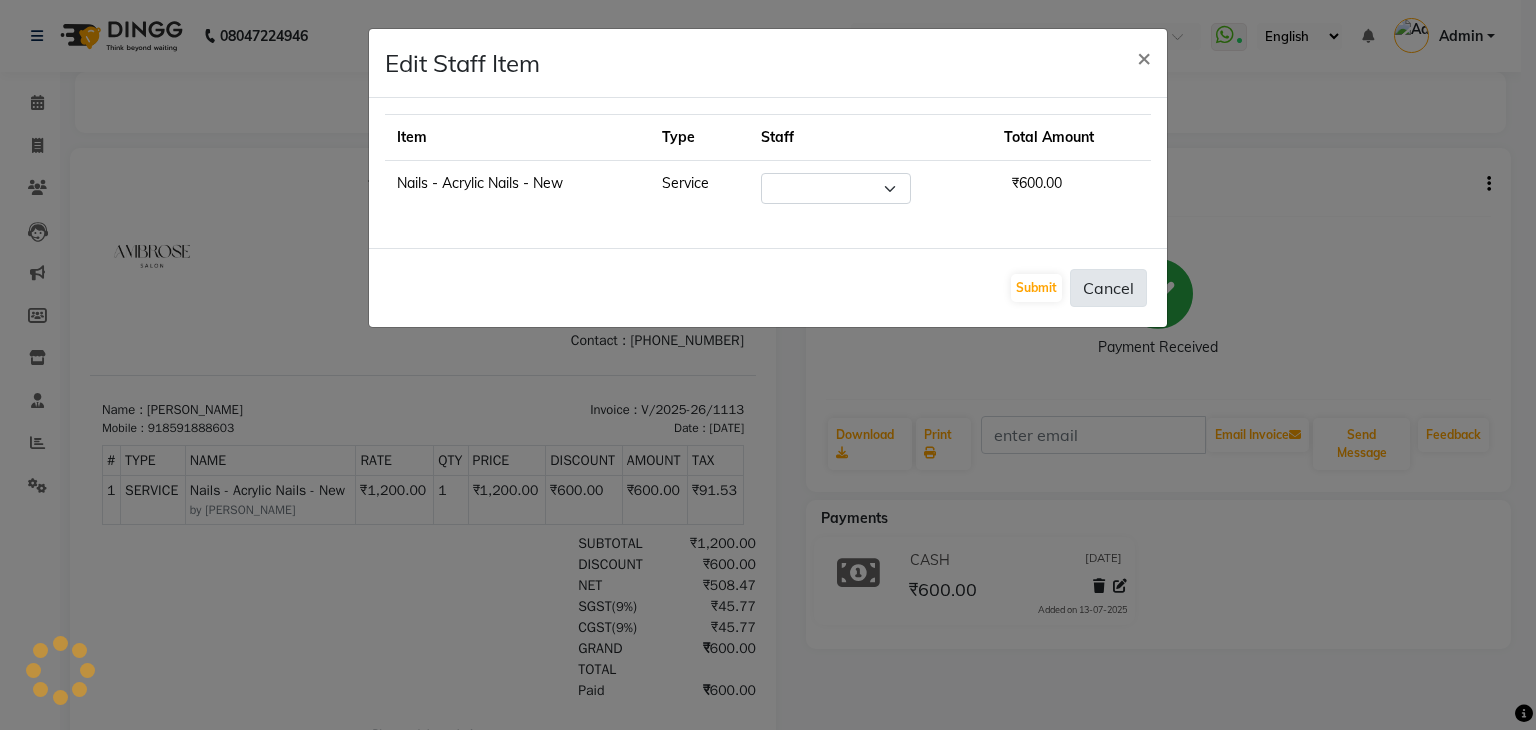 select on "82272" 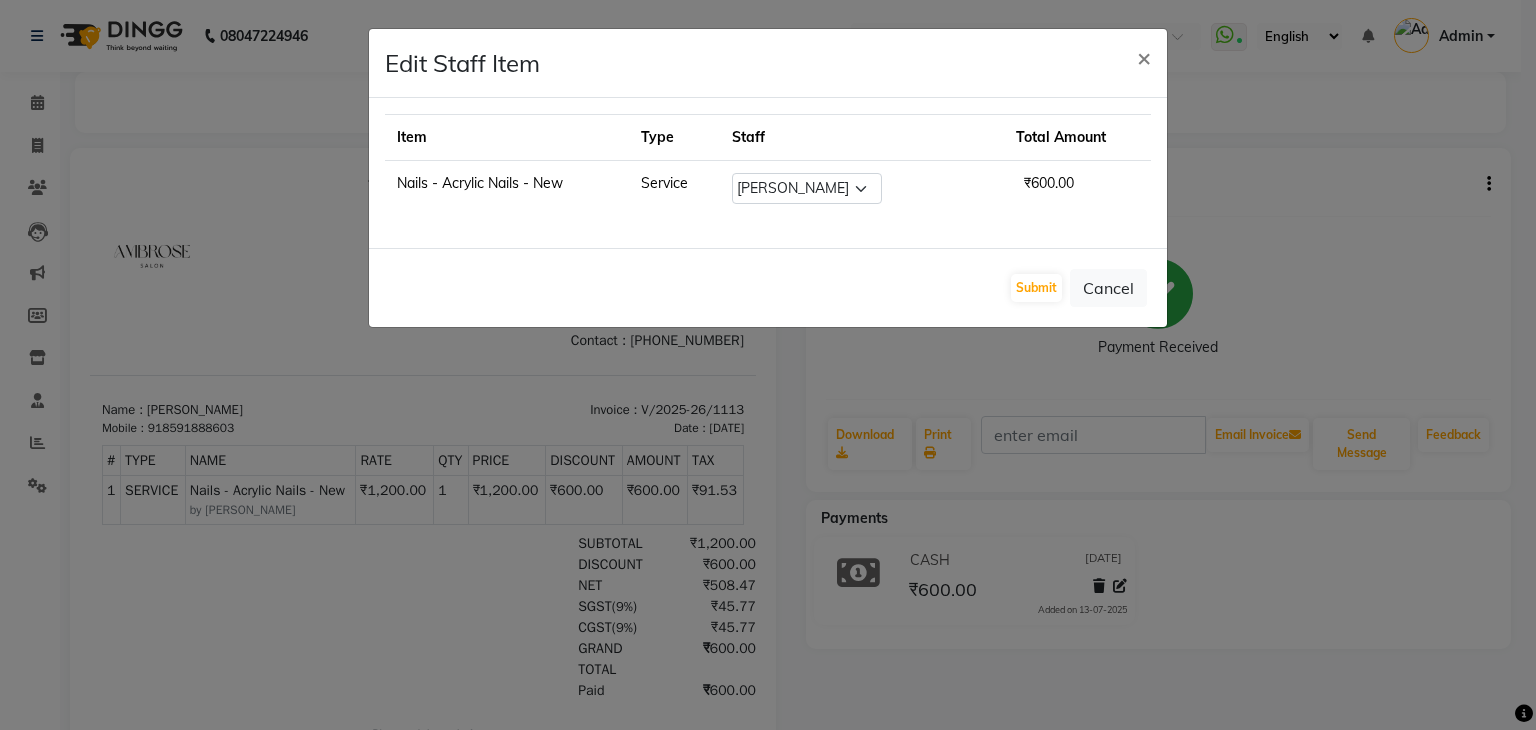 click on "₹600.00" 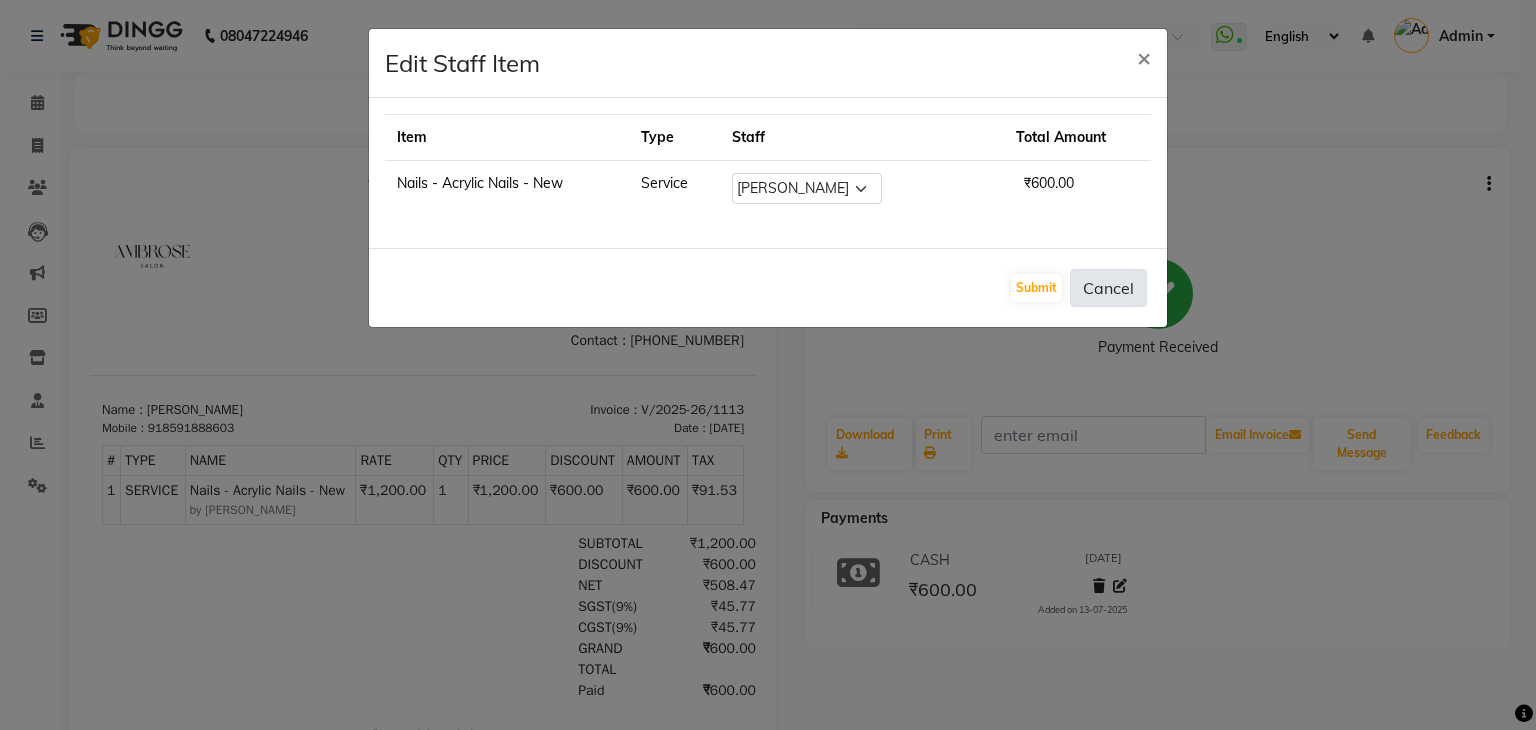 click on "Cancel" 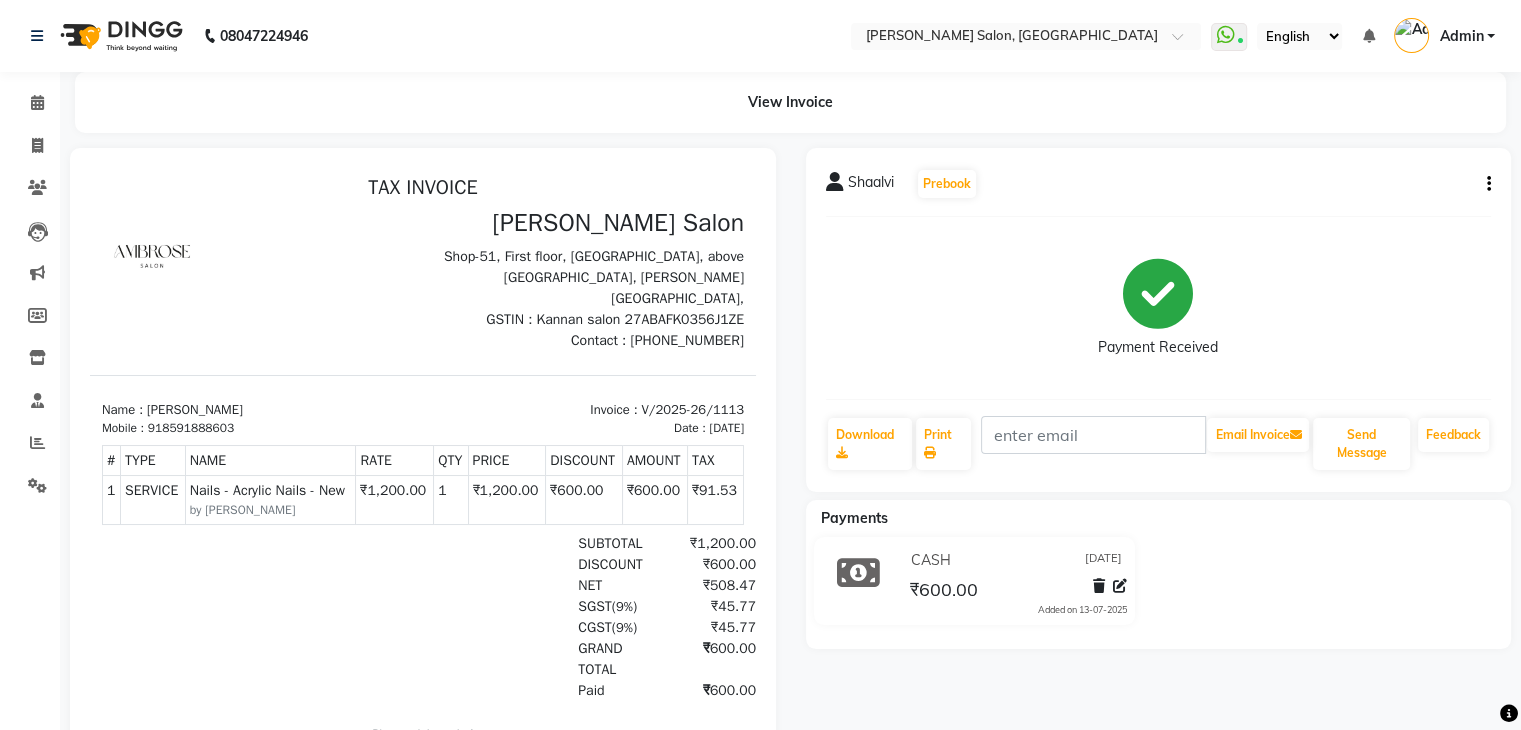 click 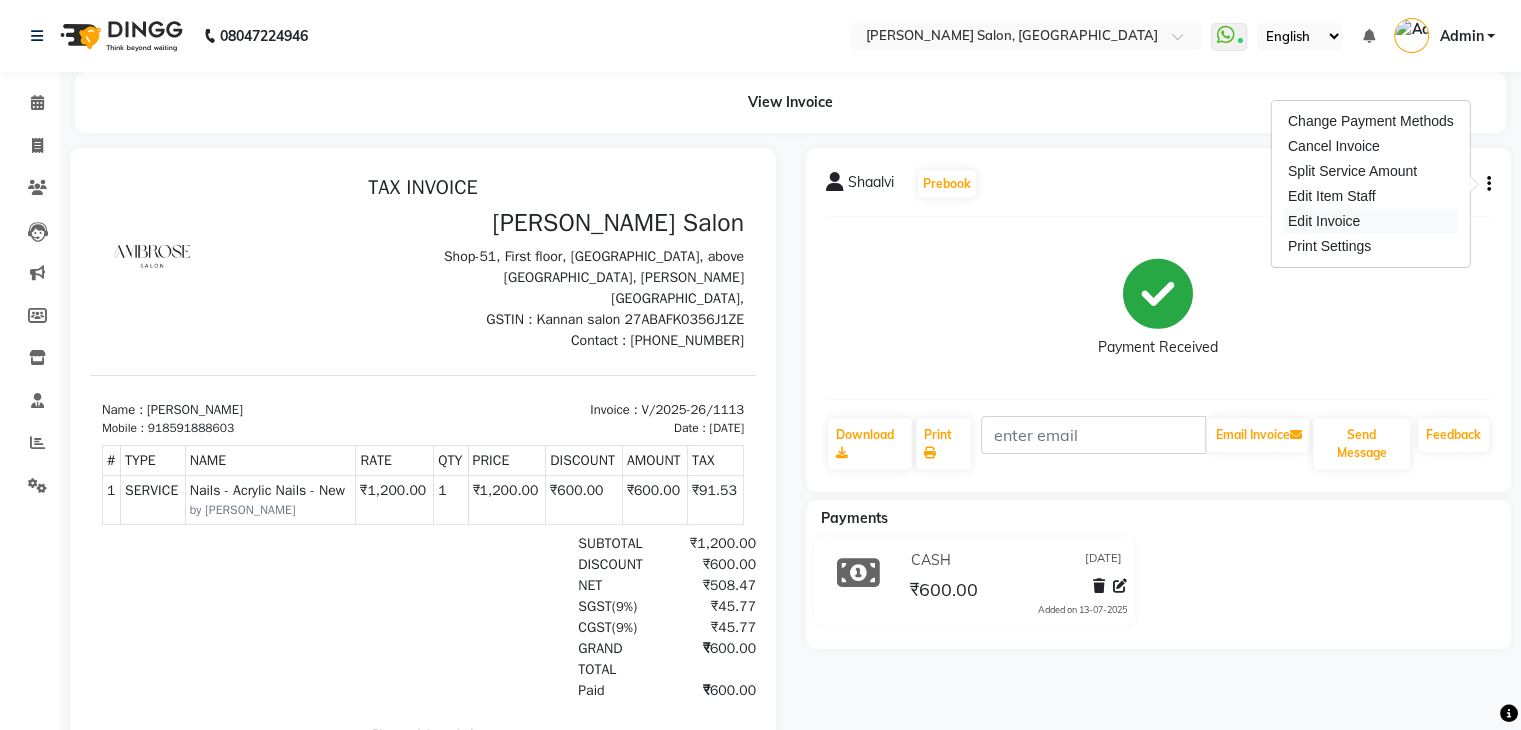 click on "Edit Invoice" at bounding box center [1371, 221] 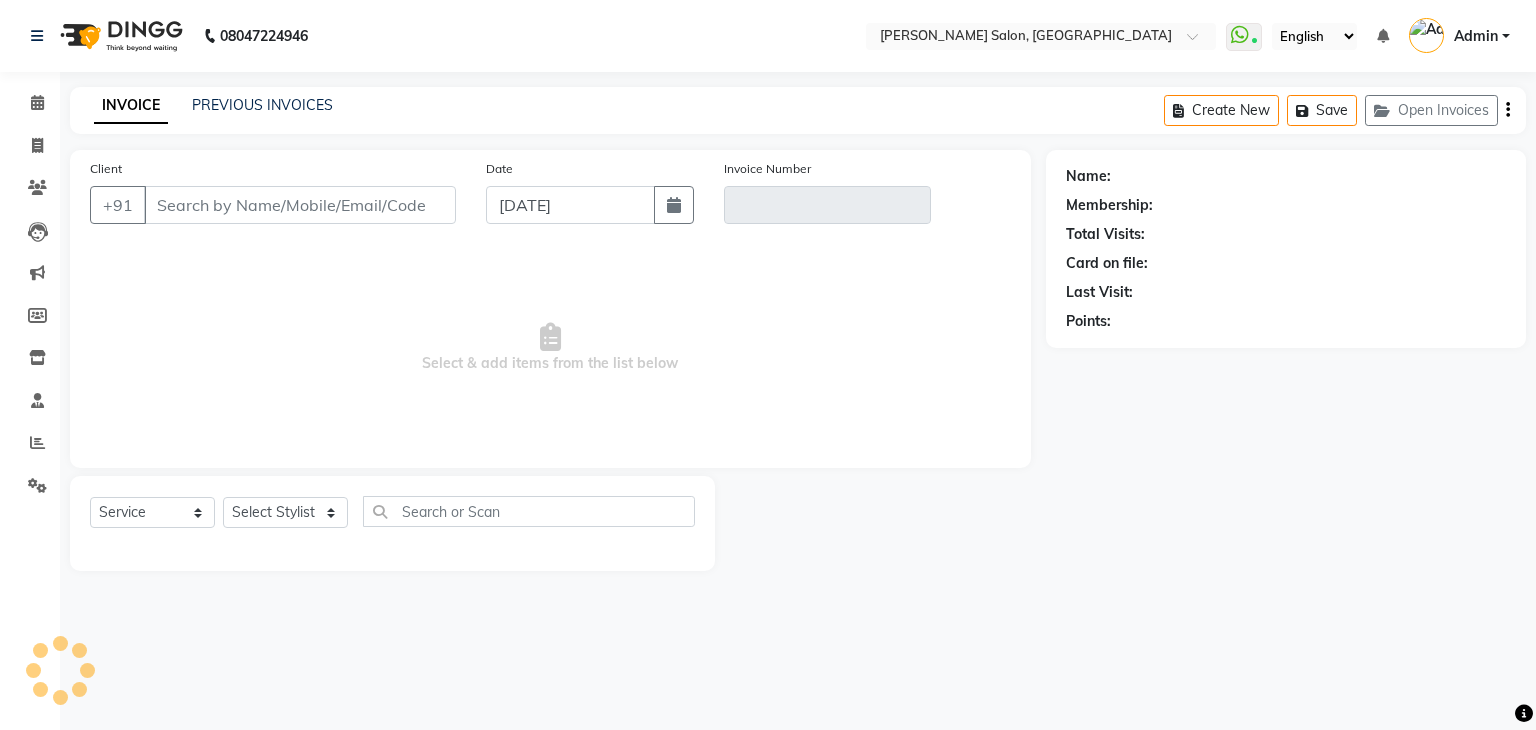 type on "8591888603" 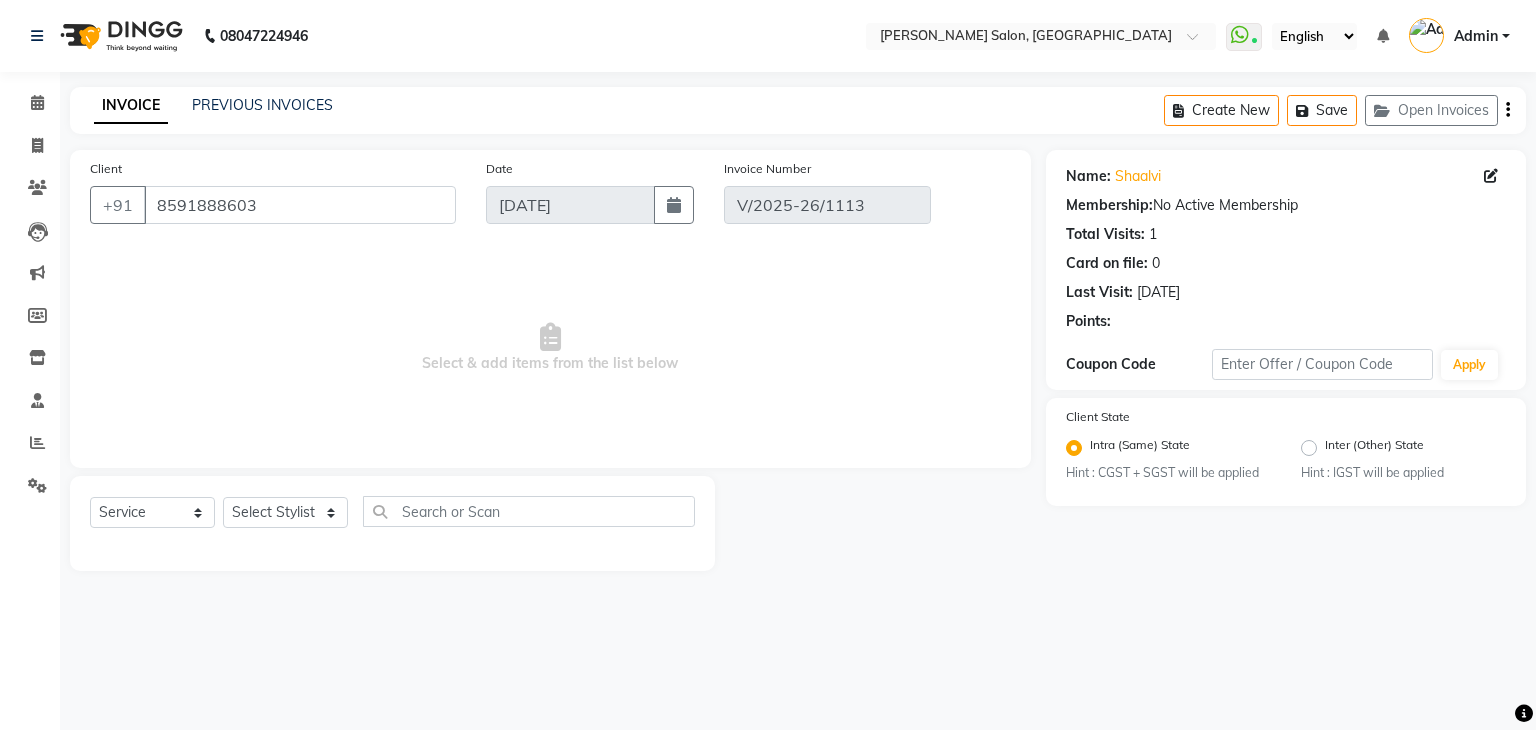 select on "select" 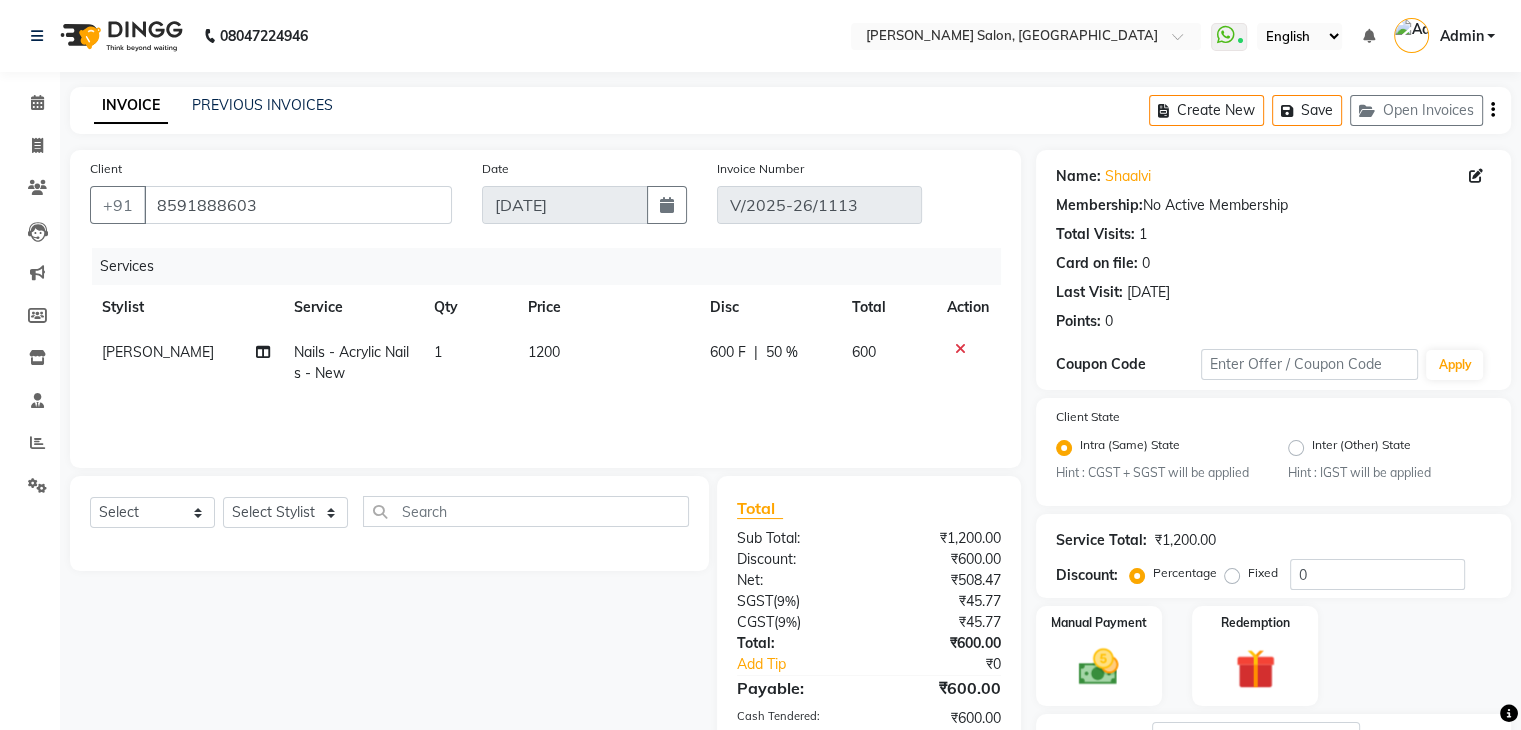 click 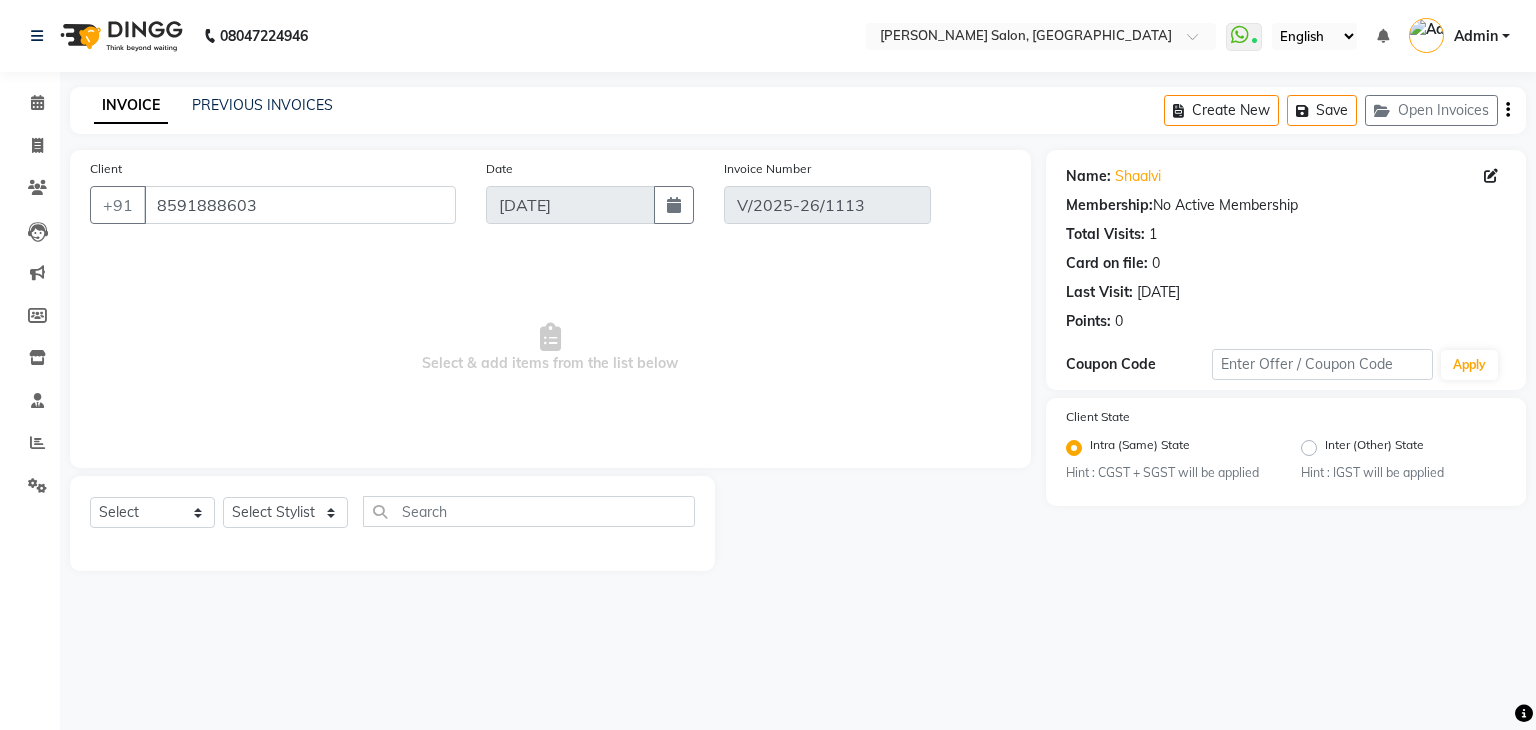 click on "Select  Service  Product  Membership  Package Voucher Prepaid Gift Card  Select Stylist Akshay Divecha Ashwini Hair Head Falak Nails Fardin Kirti Nida FD Pradip Vaishnav Sanjana  Shubhada Susmita Vidhi Veera Vivek Unisex hair" 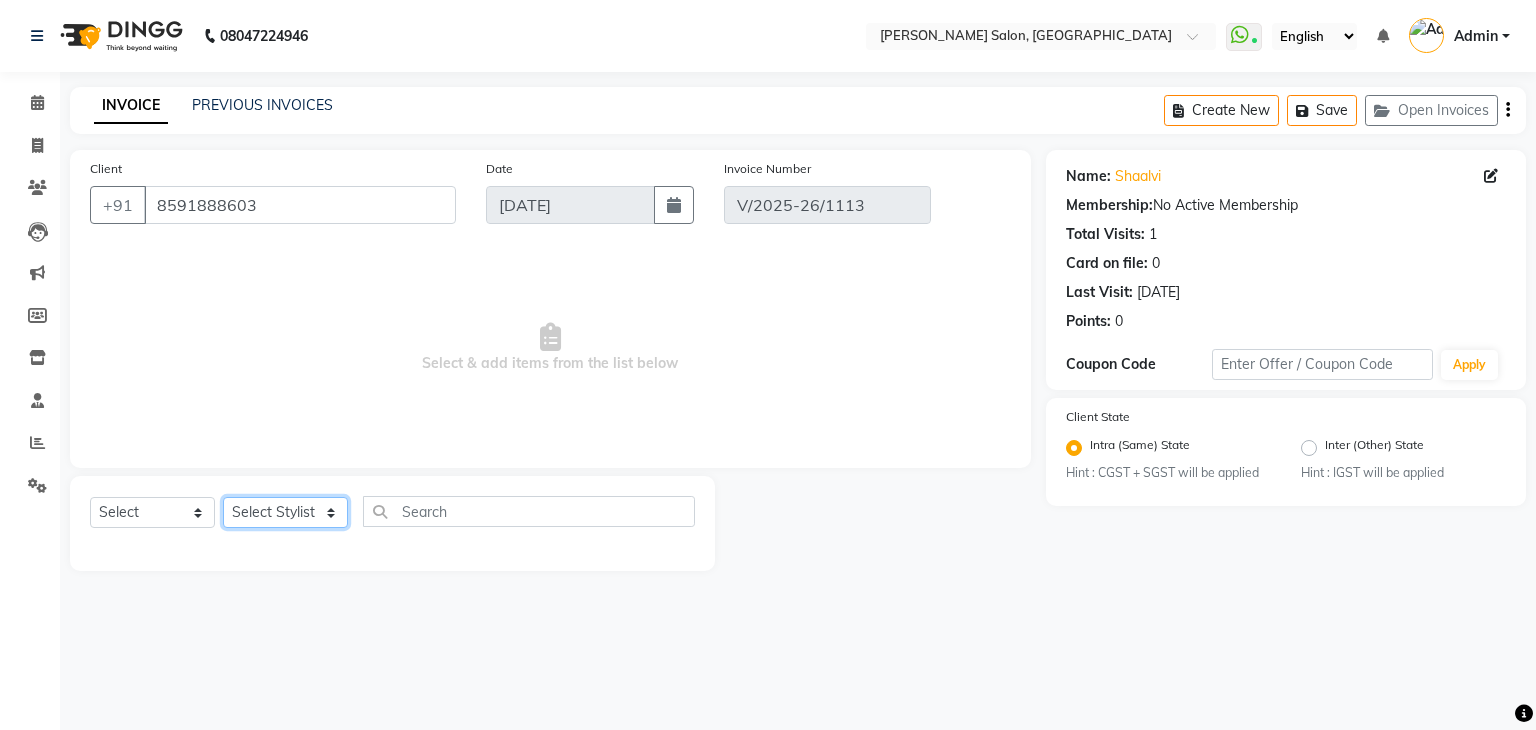 click on "Select Stylist Akshay Divecha Ashwini Hair Head Falak Nails Fardin Kirti Nida FD Pradip Vaishnav Sanjana  Shubhada Susmita Vidhi Veera Vivek Unisex hair" 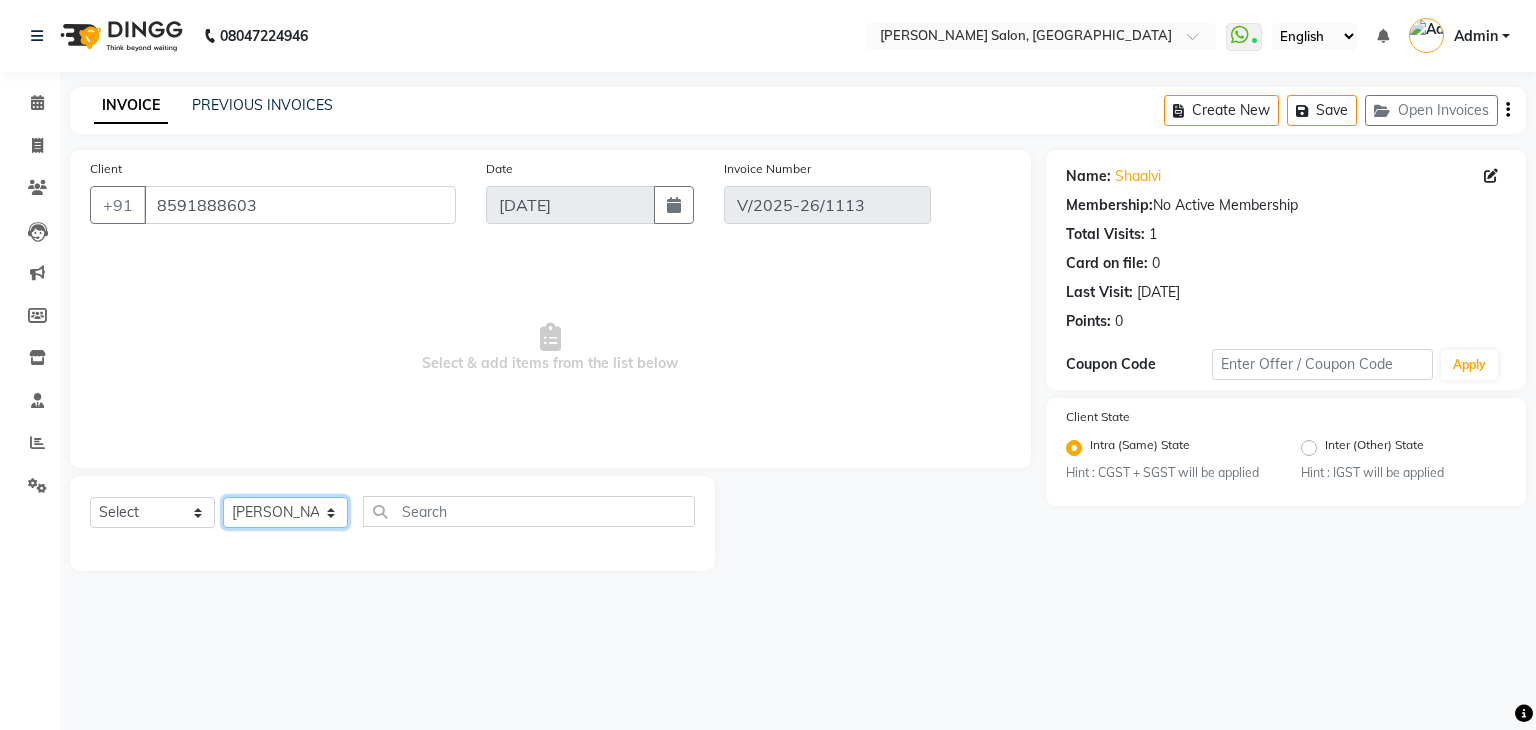 click on "Select Stylist Akshay Divecha Ashwini Hair Head Falak Nails Fardin Kirti Nida FD Pradip Vaishnav Sanjana  Shubhada Susmita Vidhi Veera Vivek Unisex hair" 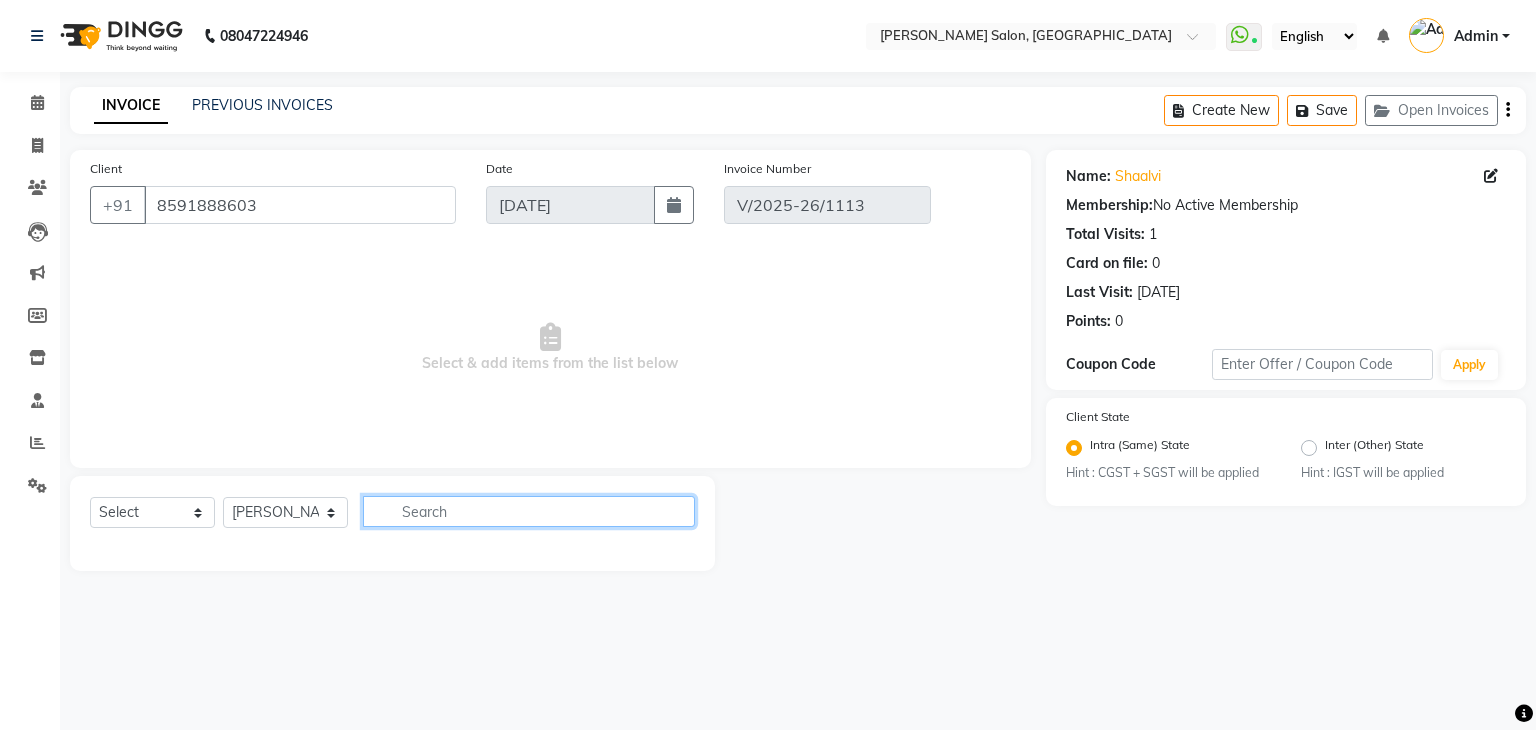 click 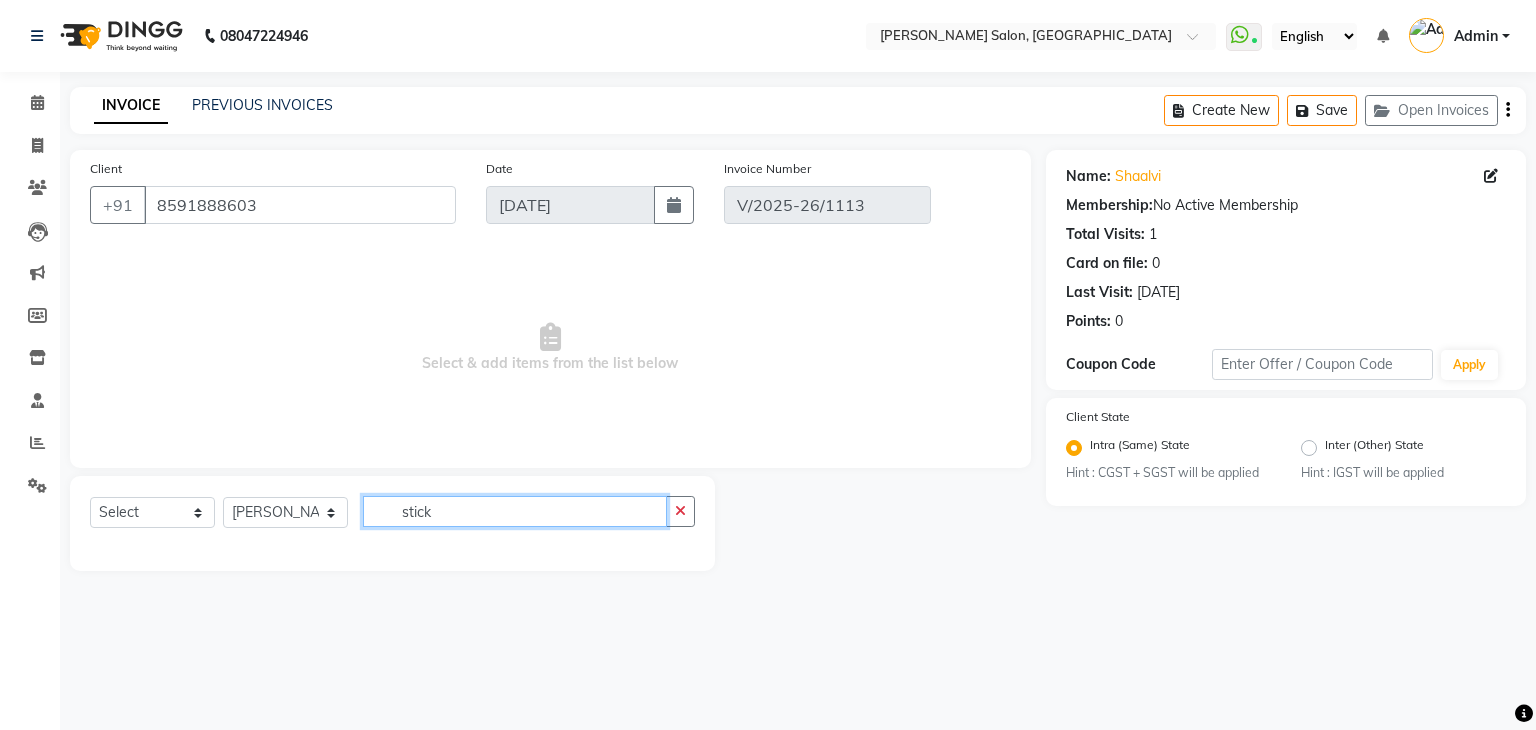 type on "stick" 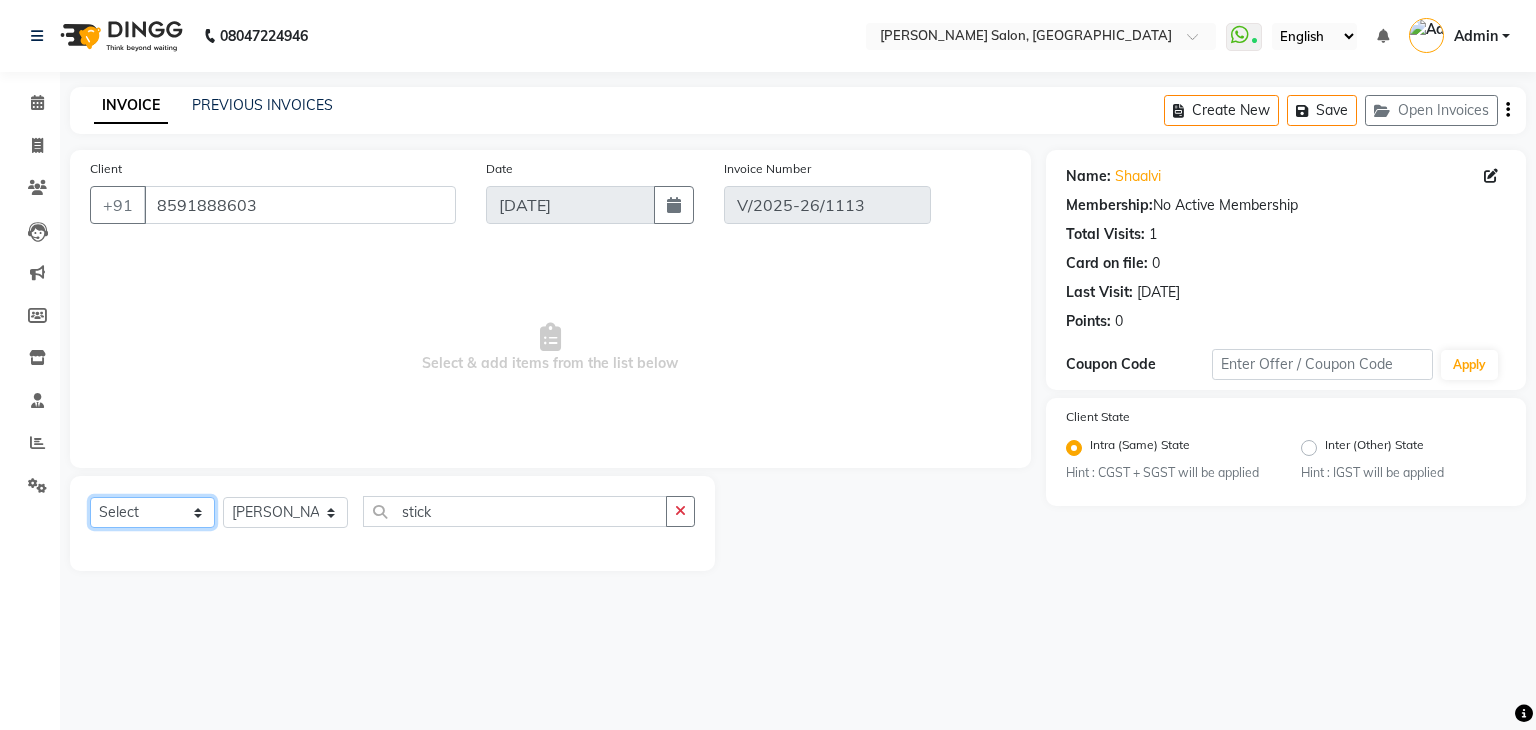 click on "Select  Service  Product  Membership  Package Voucher Prepaid Gift Card" 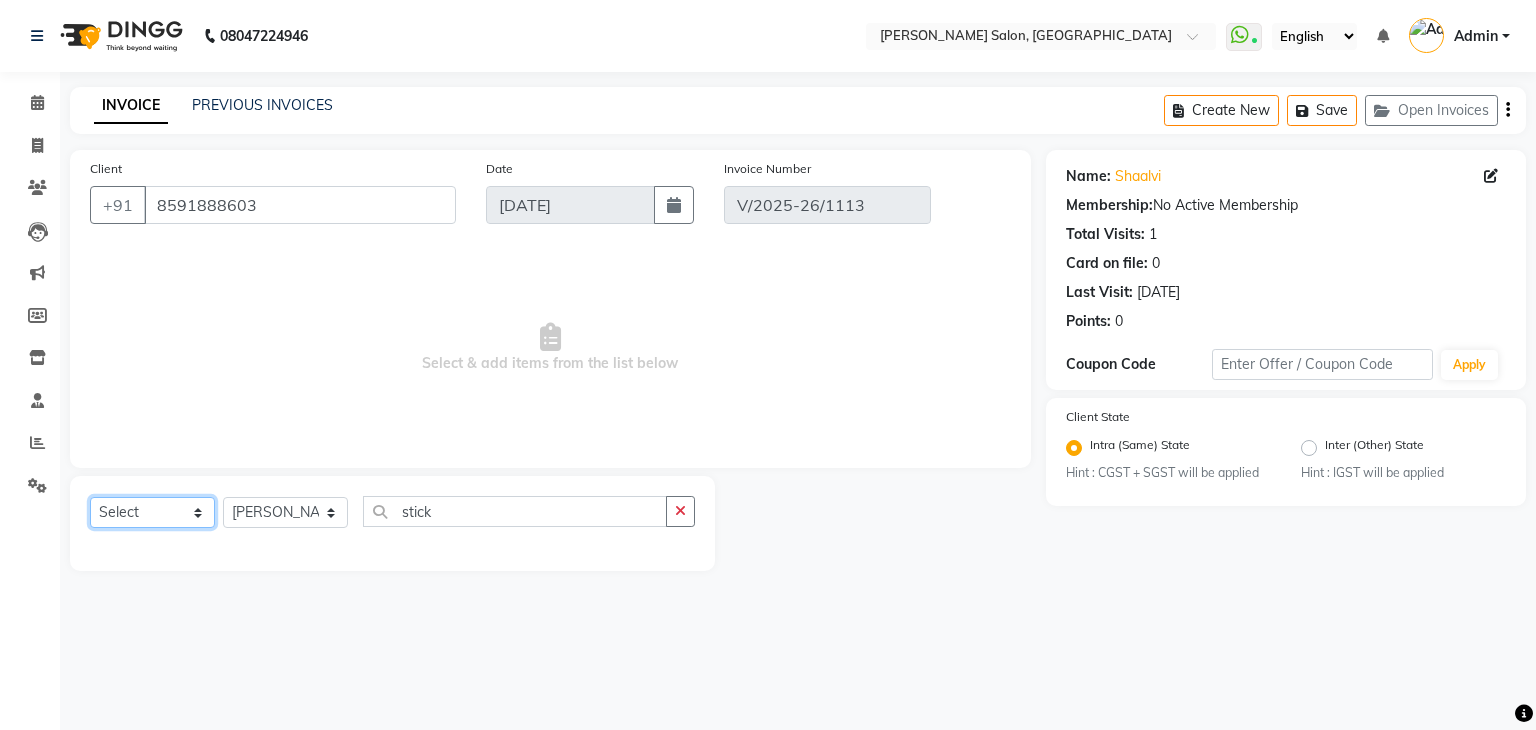 select on "service" 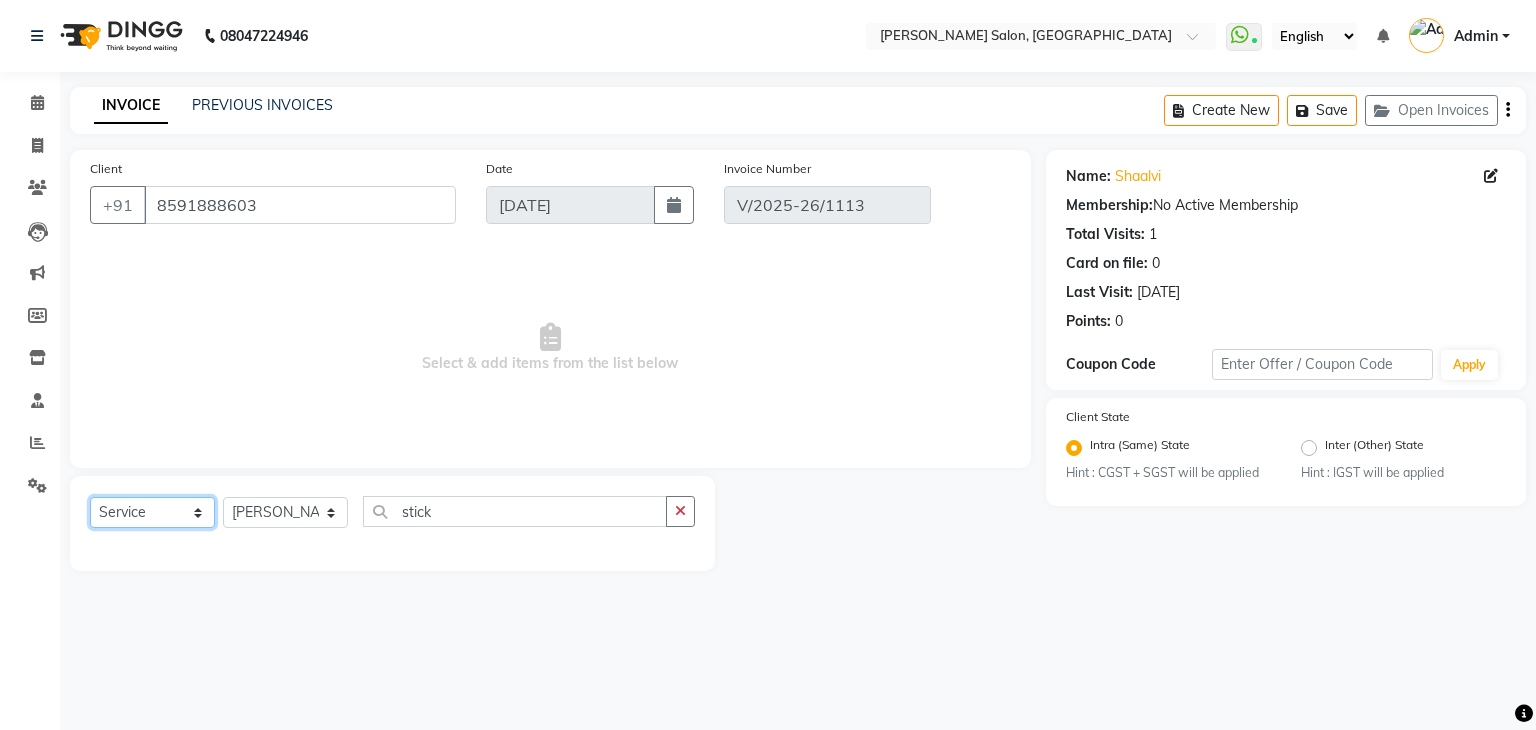 click on "Select  Service  Product  Membership  Package Voucher Prepaid Gift Card" 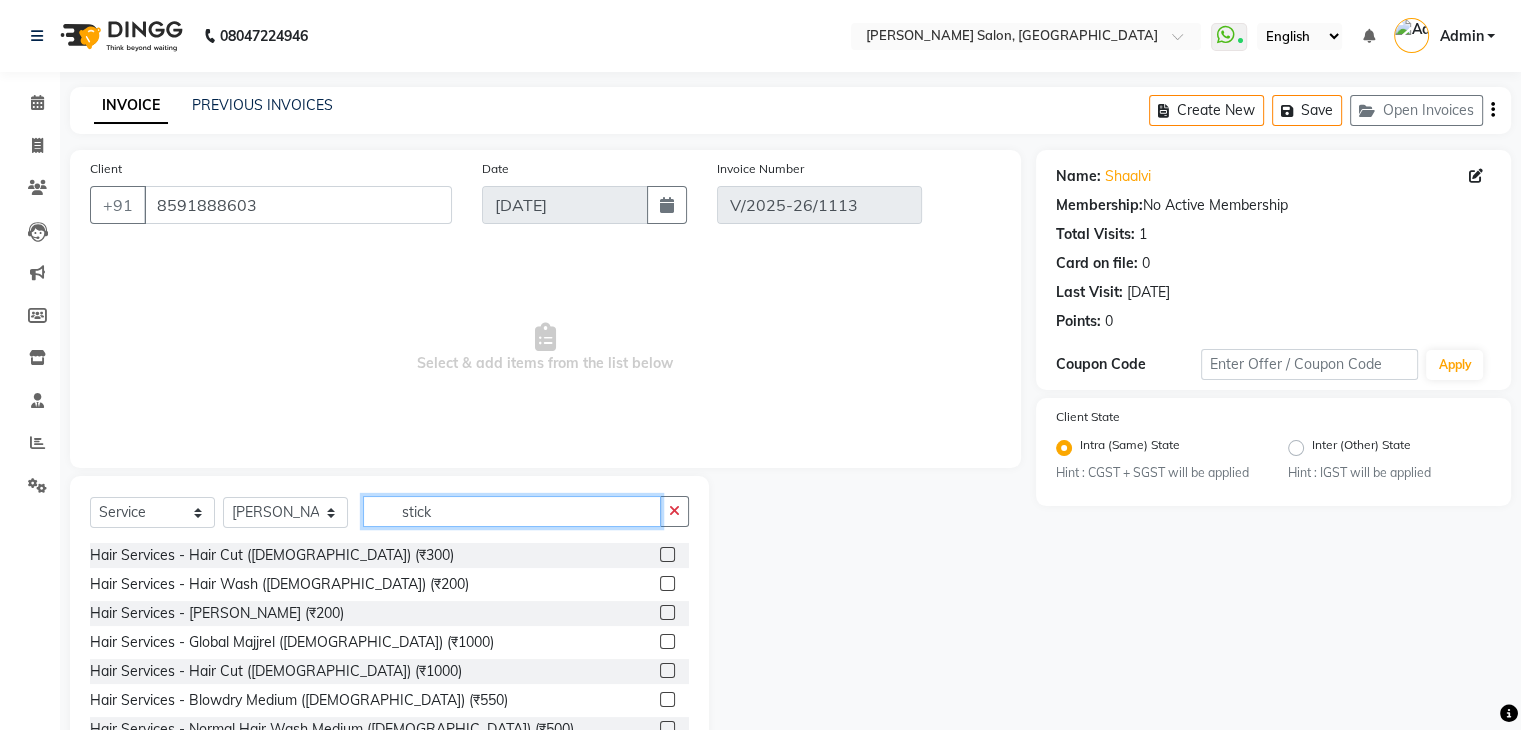 click on "stick" 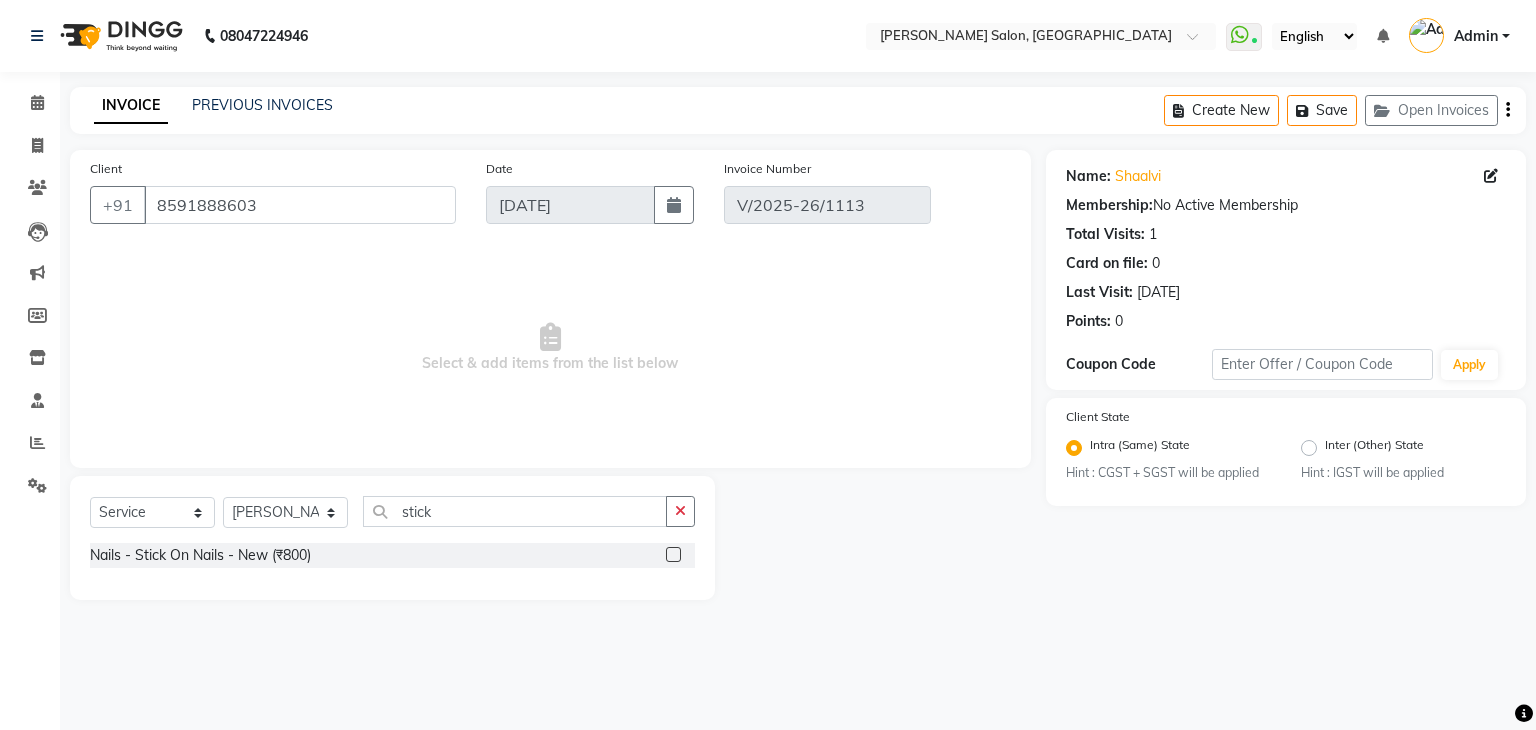 click 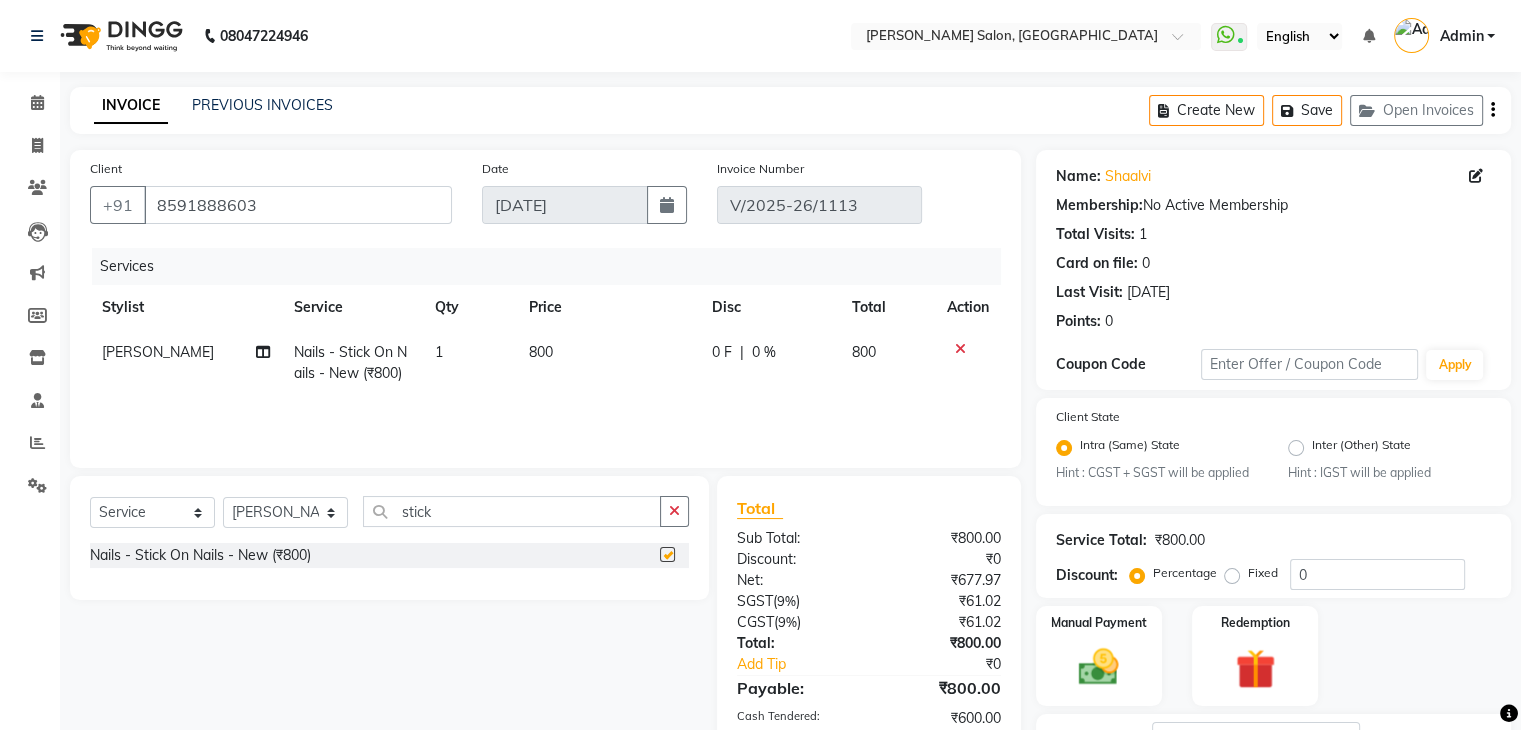 checkbox on "false" 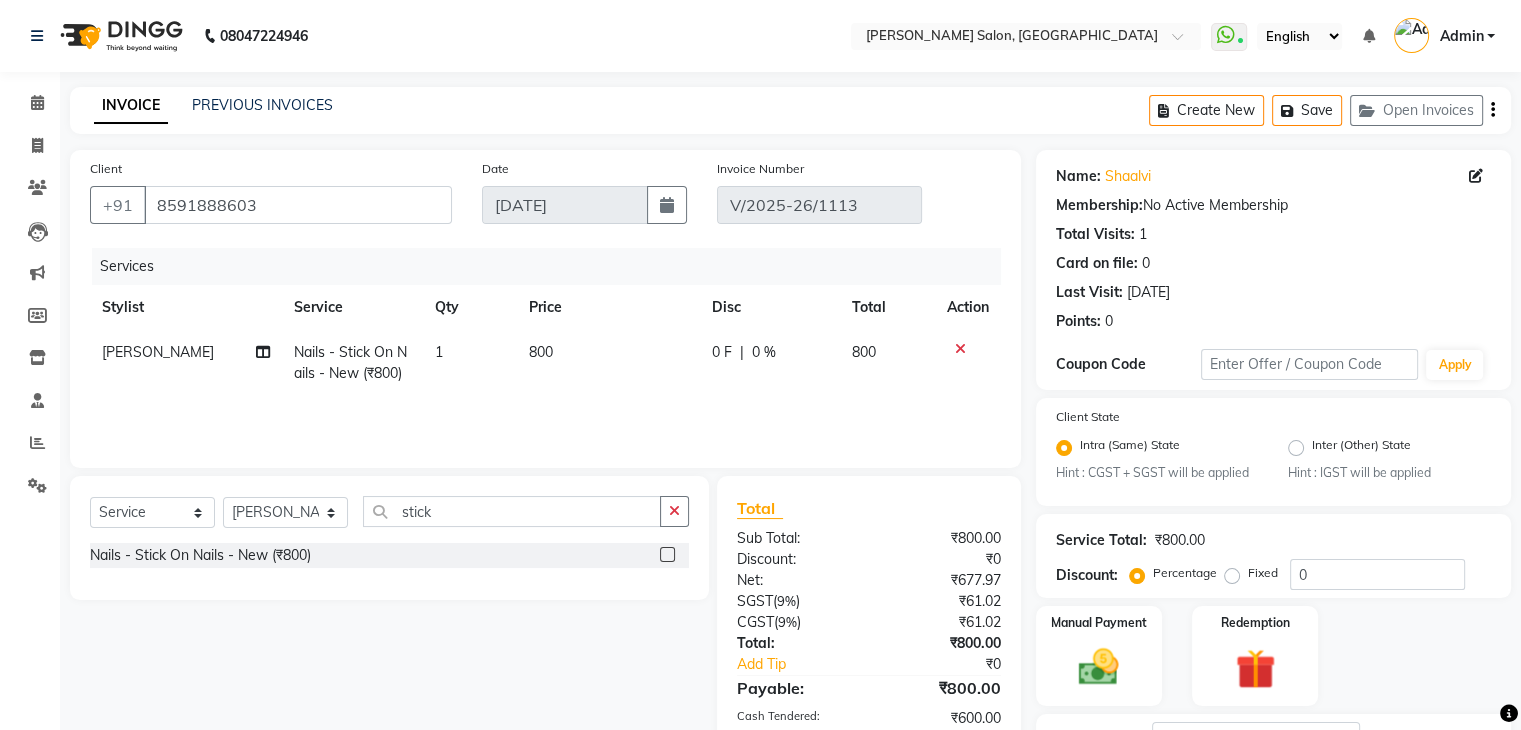 click on "0 F | 0 %" 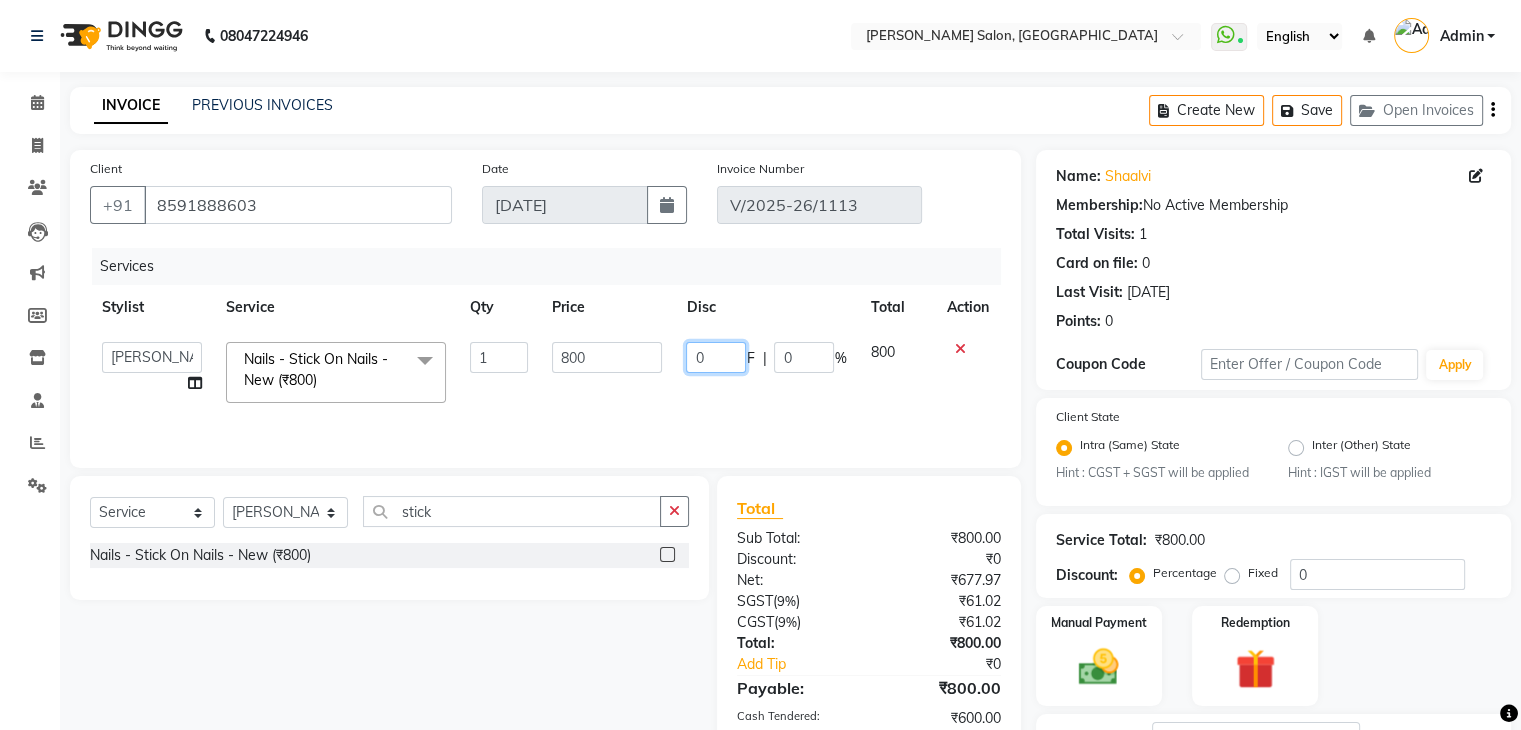 click on "0" 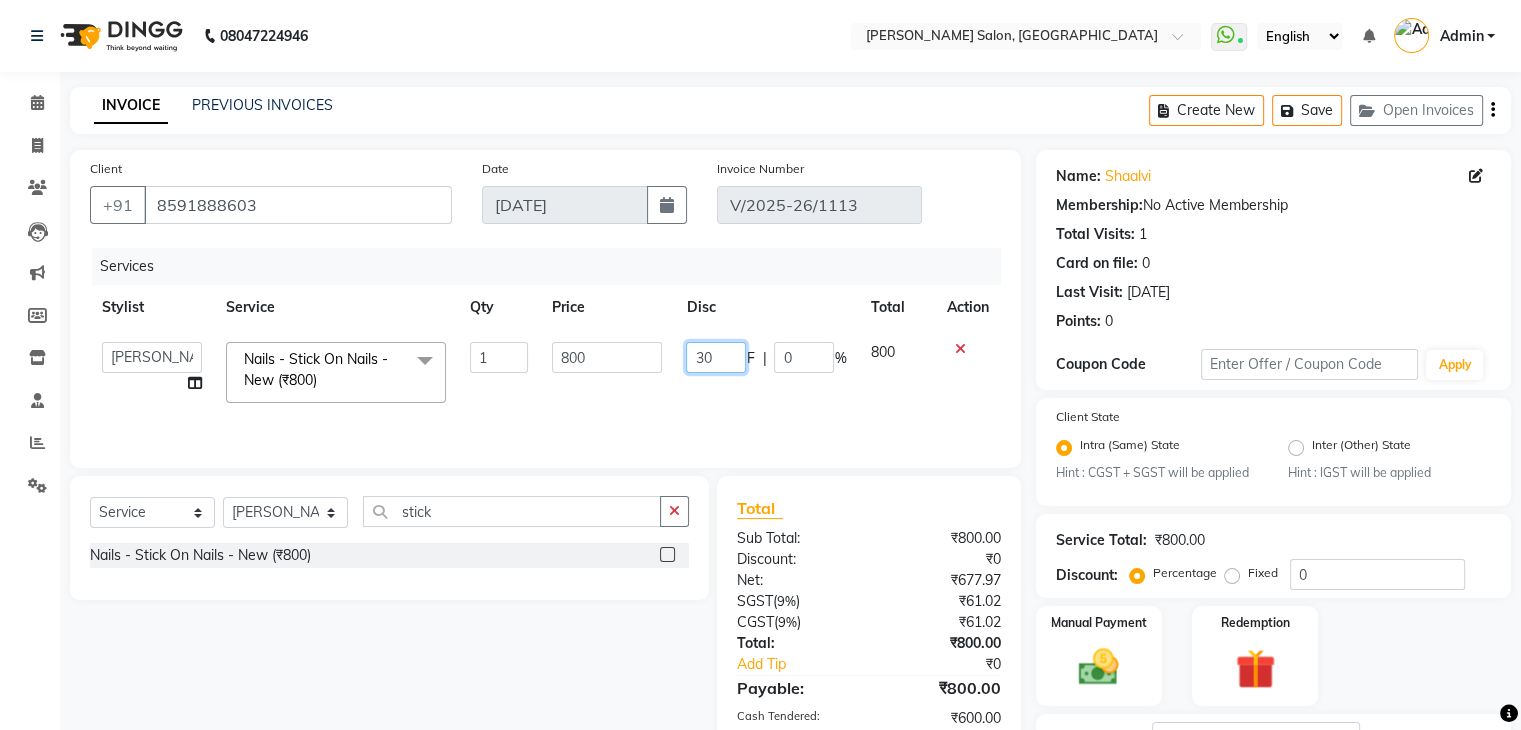 type on "300" 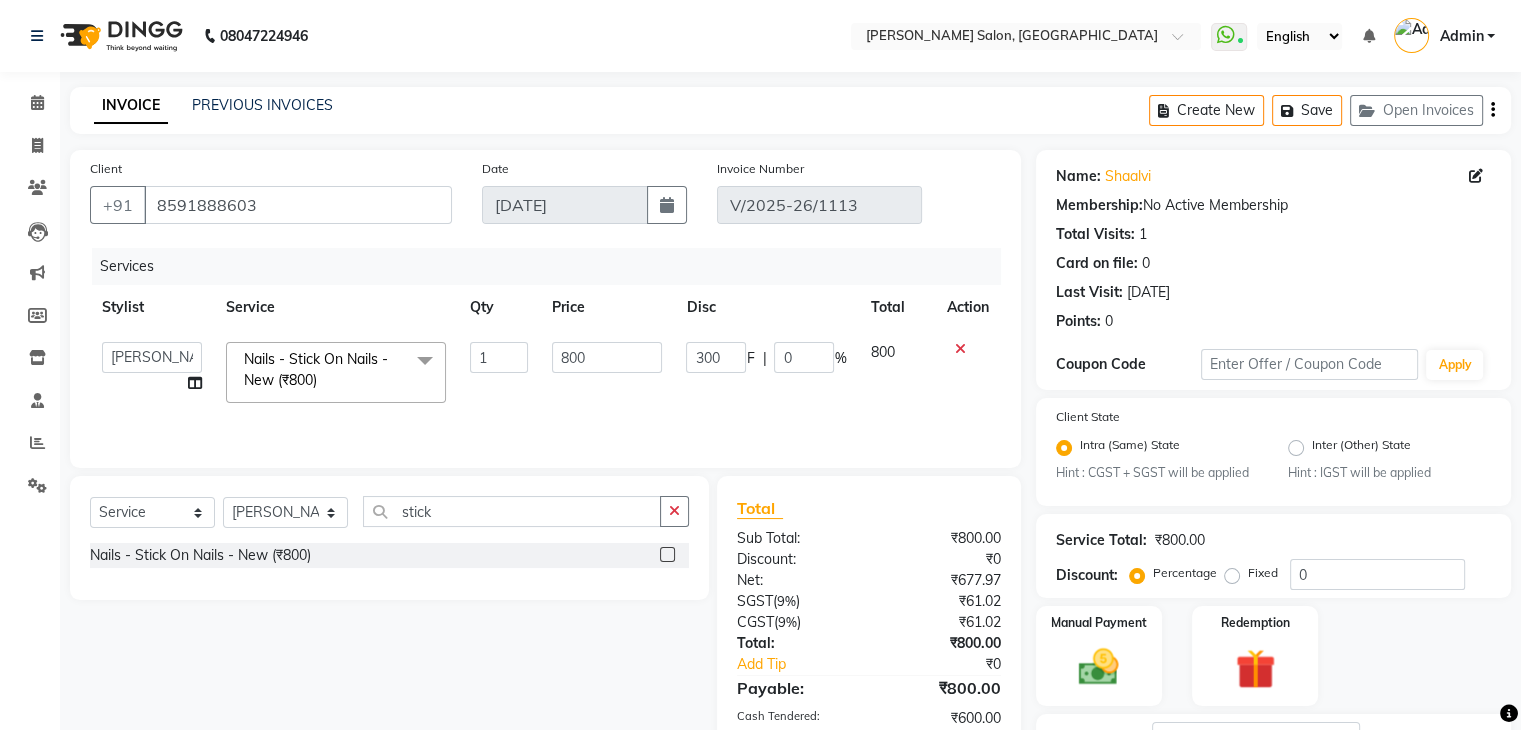 click on "Services Stylist Service Qty Price Disc Total Action  Akshay Divecha   Ashwini Hair Head   Falak Nails   Fardin   Kirti   Nida FD   Pradip Vaishnav   Sanjana    Shubhada   Susmita   Vidhi Veera   Vivek Unisex hair  Nails - Stick On Nails - New (₹800)  x Hair Services - Hair Cut (Male) (₹300) Hair Services - Hair Wash (Male) (₹200) Hair Services - Beard (₹200) Hair Services - Global Majjrel (Male) (₹1000) Hair Services - Hair Cut (Female) (₹1000) Hair Services - Blowdry Medium (Female) (₹550) Hair Services - Normal Hair Wash Medium (Female) (₹500) Hair Services - Hair Spa Medium (Female) (₹1200) Threading-Full Face Threading (Female) (₹299) Honey wax Half Legs (Male) (₹1000) Flavoured Wax Underarms (Male) (₹499) Honey wax Half Arms (Female) (₹200) Honey wax Half Legs (Female) (₹400) Adult Hair Cut - Male Senior Stylist (₹600) Beard/Clean Shave - Male (₹250) Basic Styling - Male (₹250) Basic Styling Male - Senior Stylist (₹400) Side locks trim - Male (₹150) 1 800 300 F | 0" 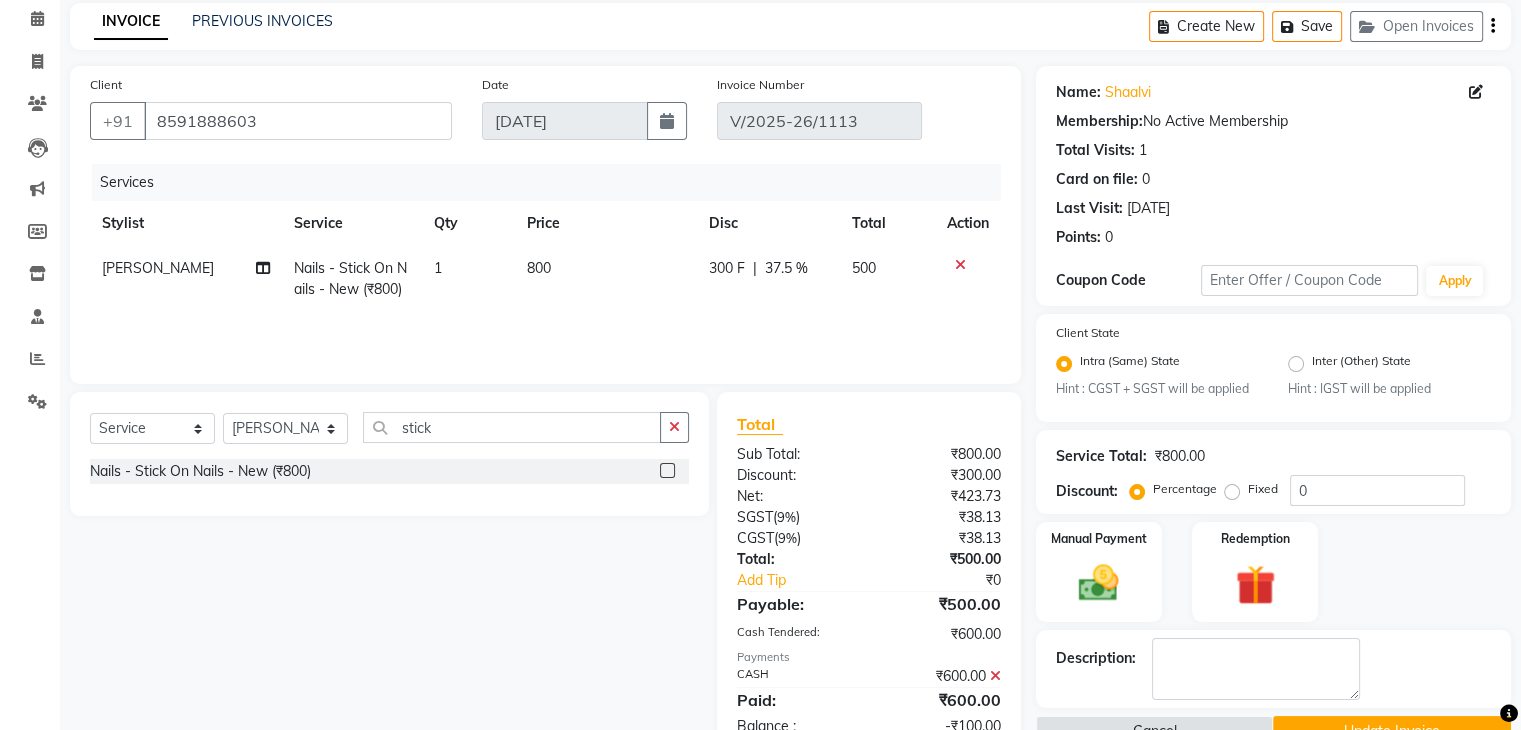 scroll, scrollTop: 158, scrollLeft: 0, axis: vertical 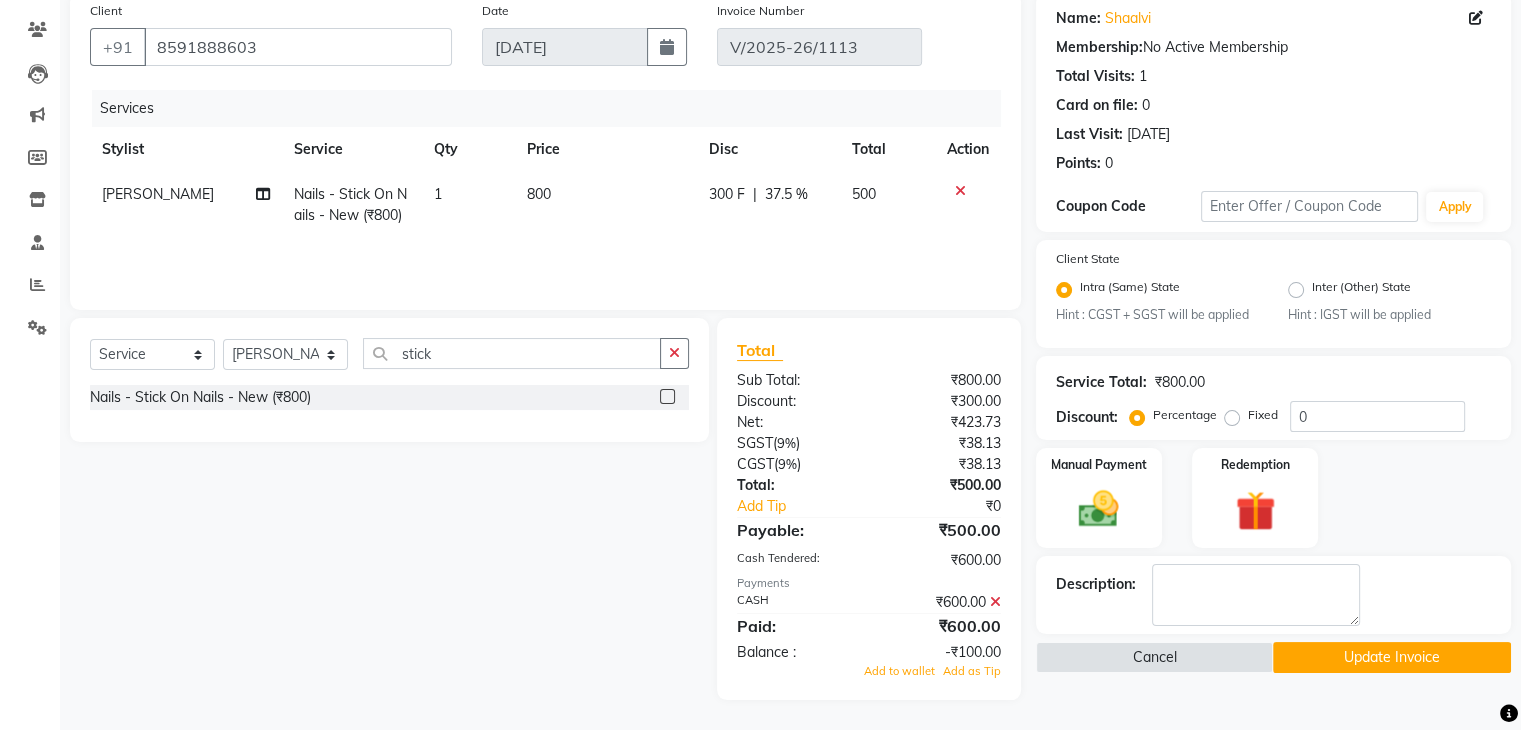click 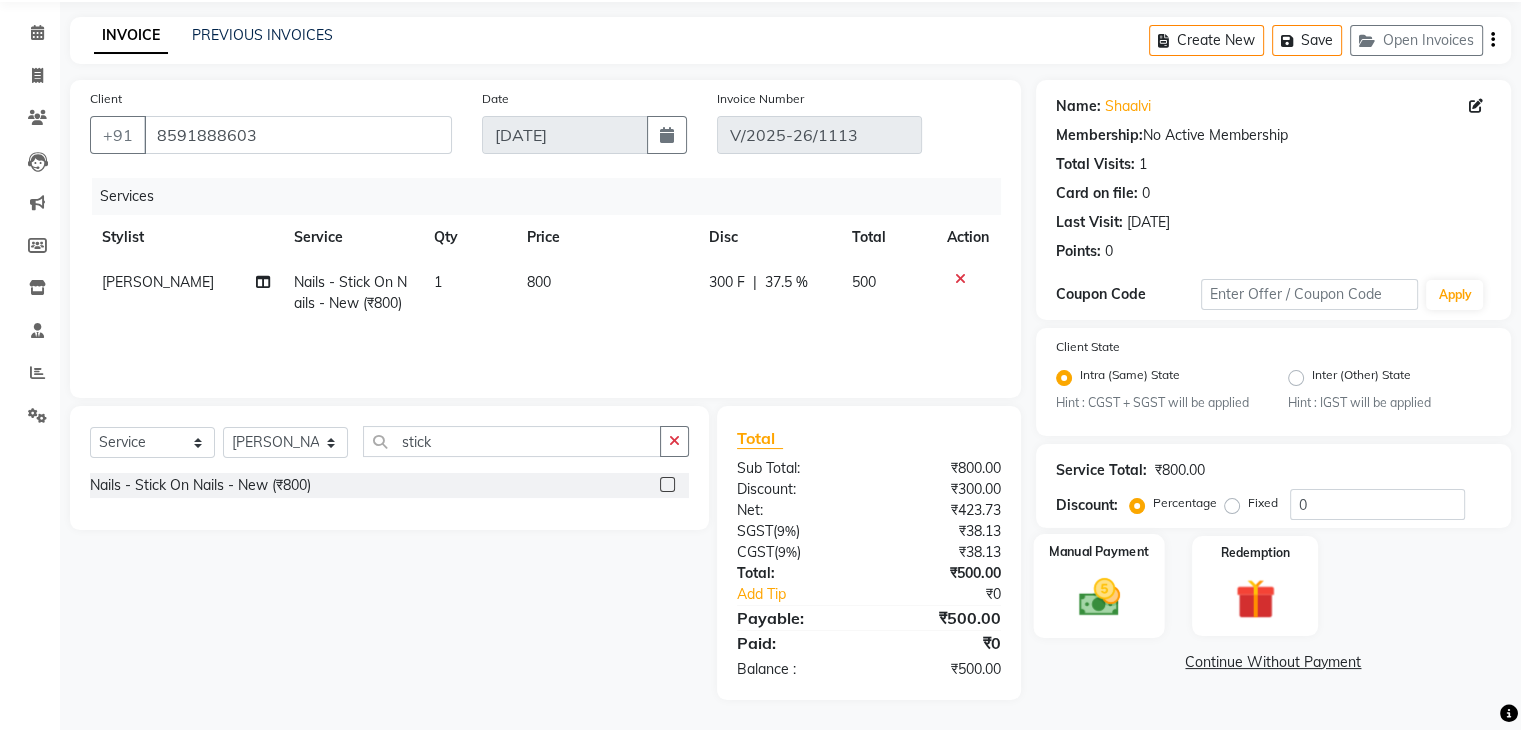 click 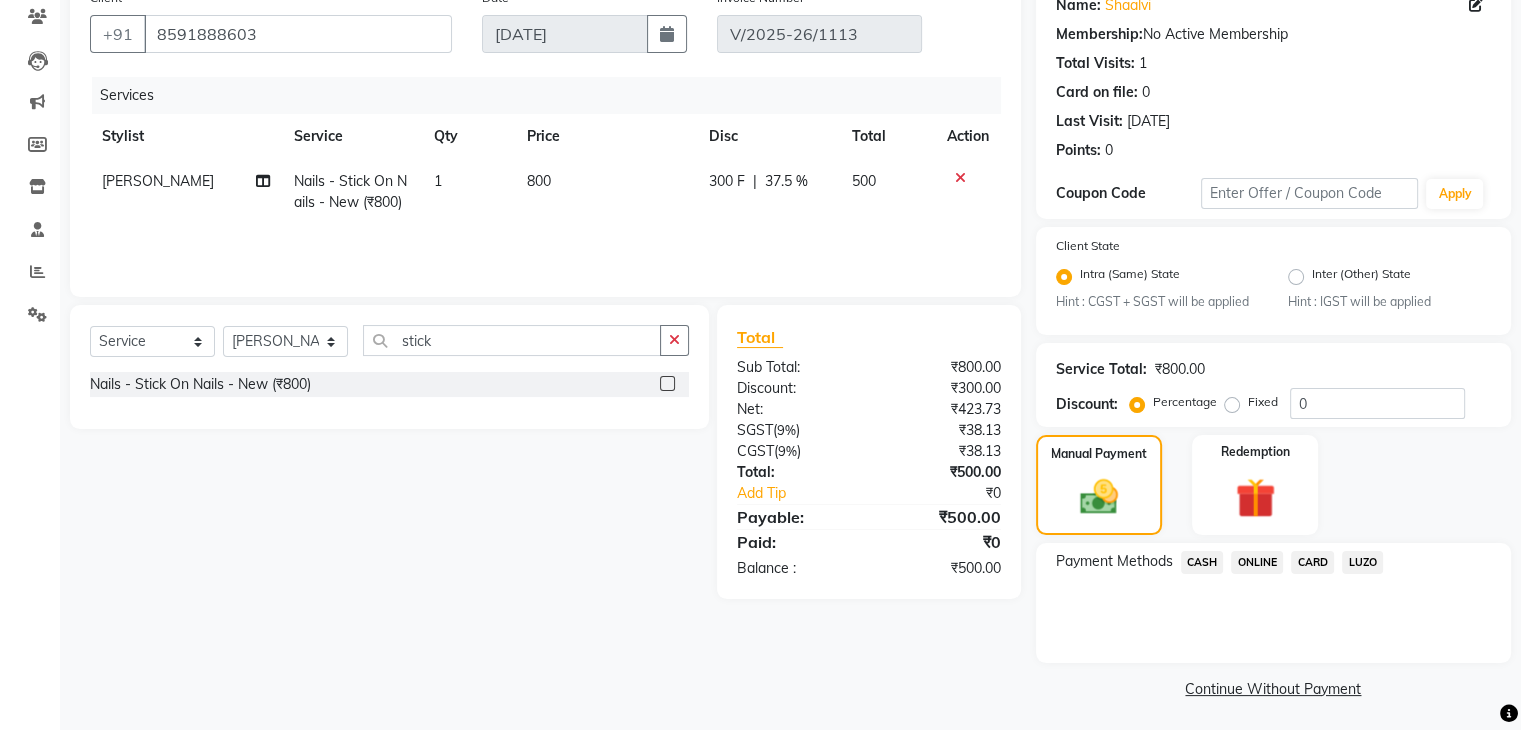 scroll, scrollTop: 177, scrollLeft: 0, axis: vertical 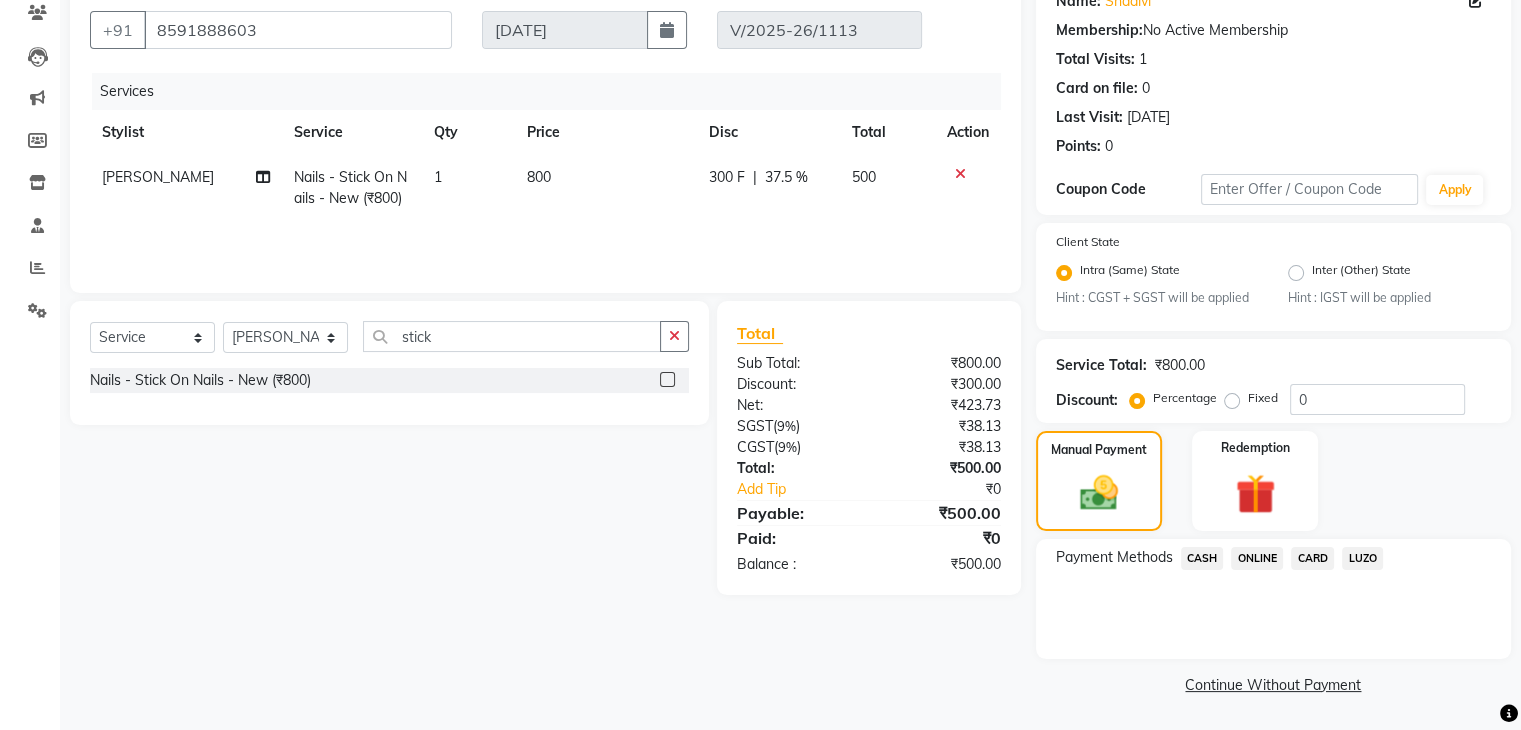 click on "CASH" 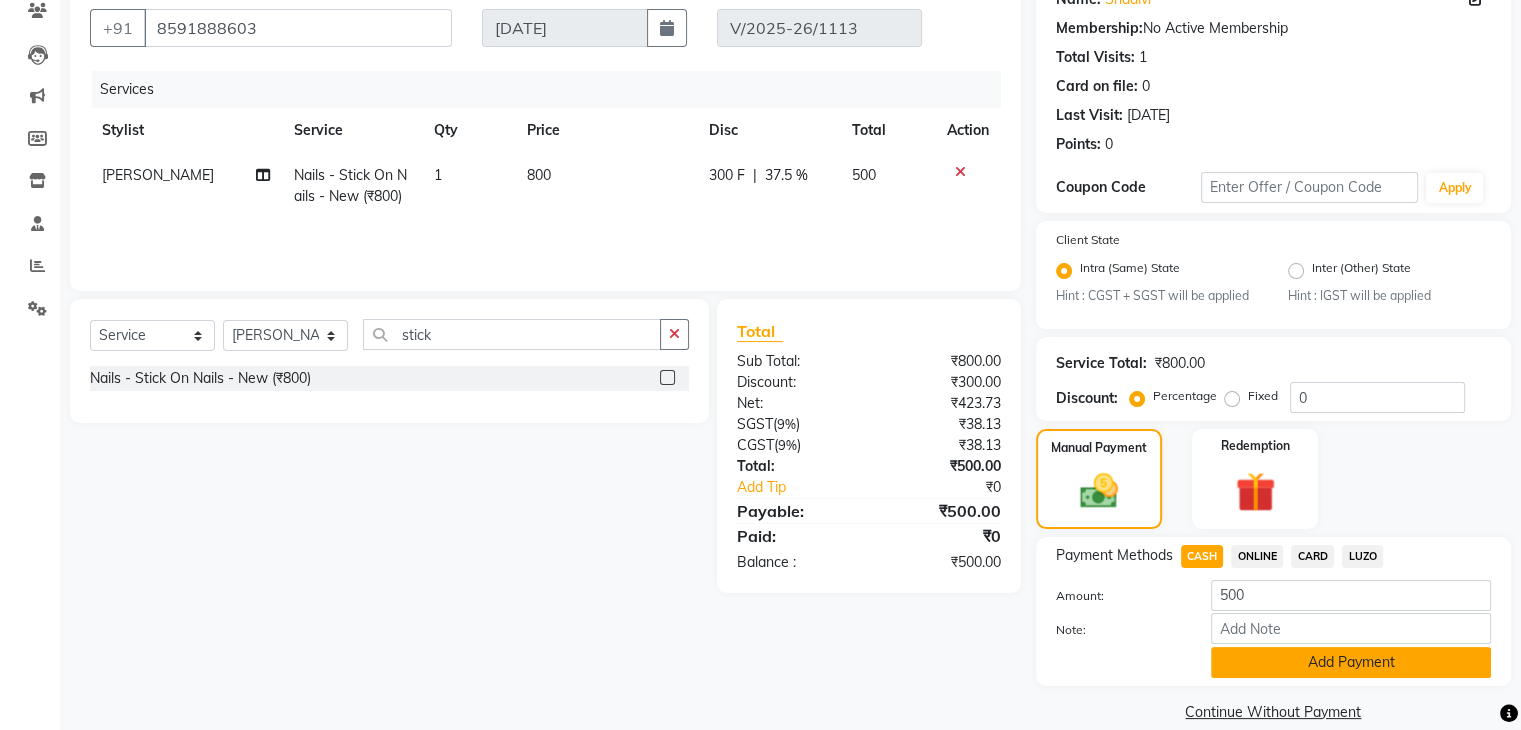 click on "Add Payment" 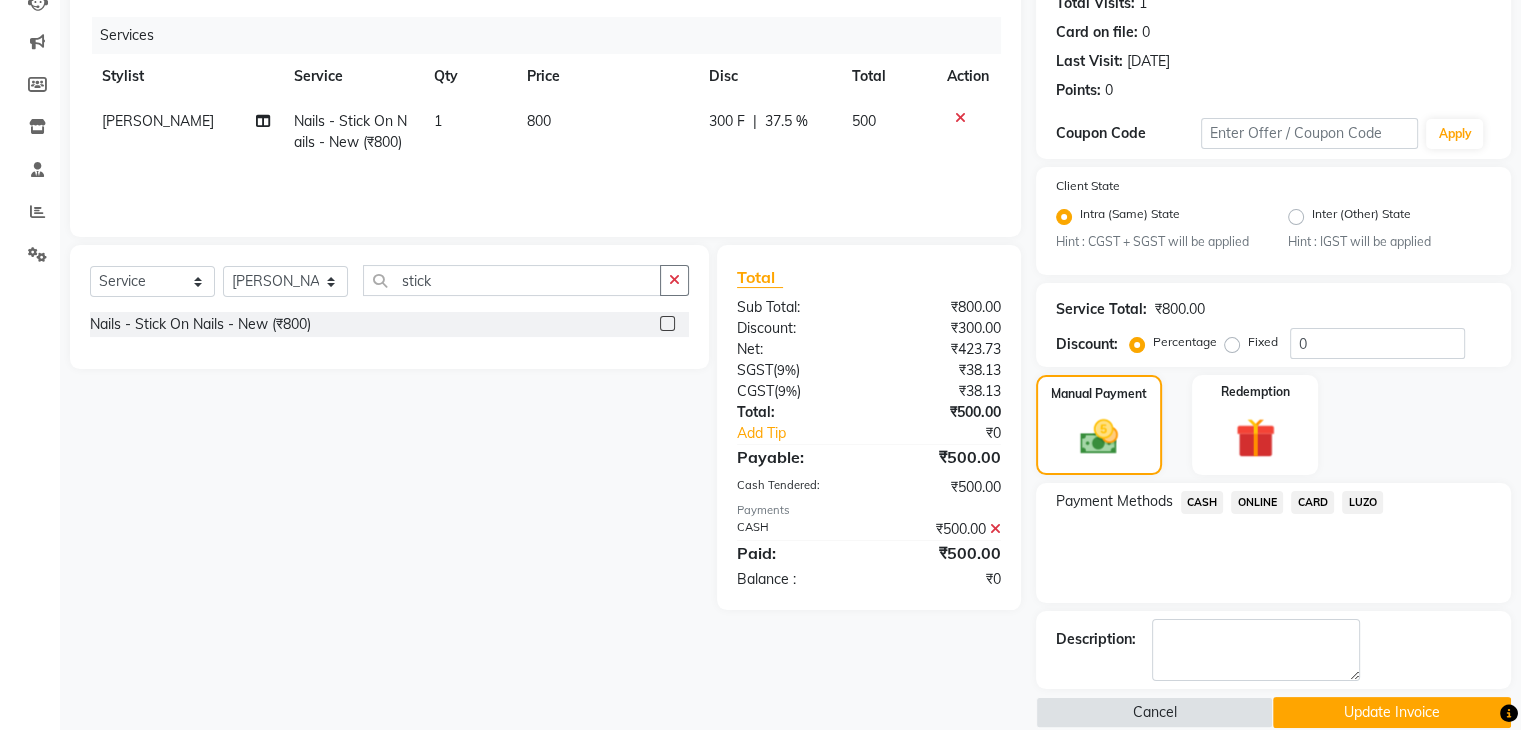scroll, scrollTop: 260, scrollLeft: 0, axis: vertical 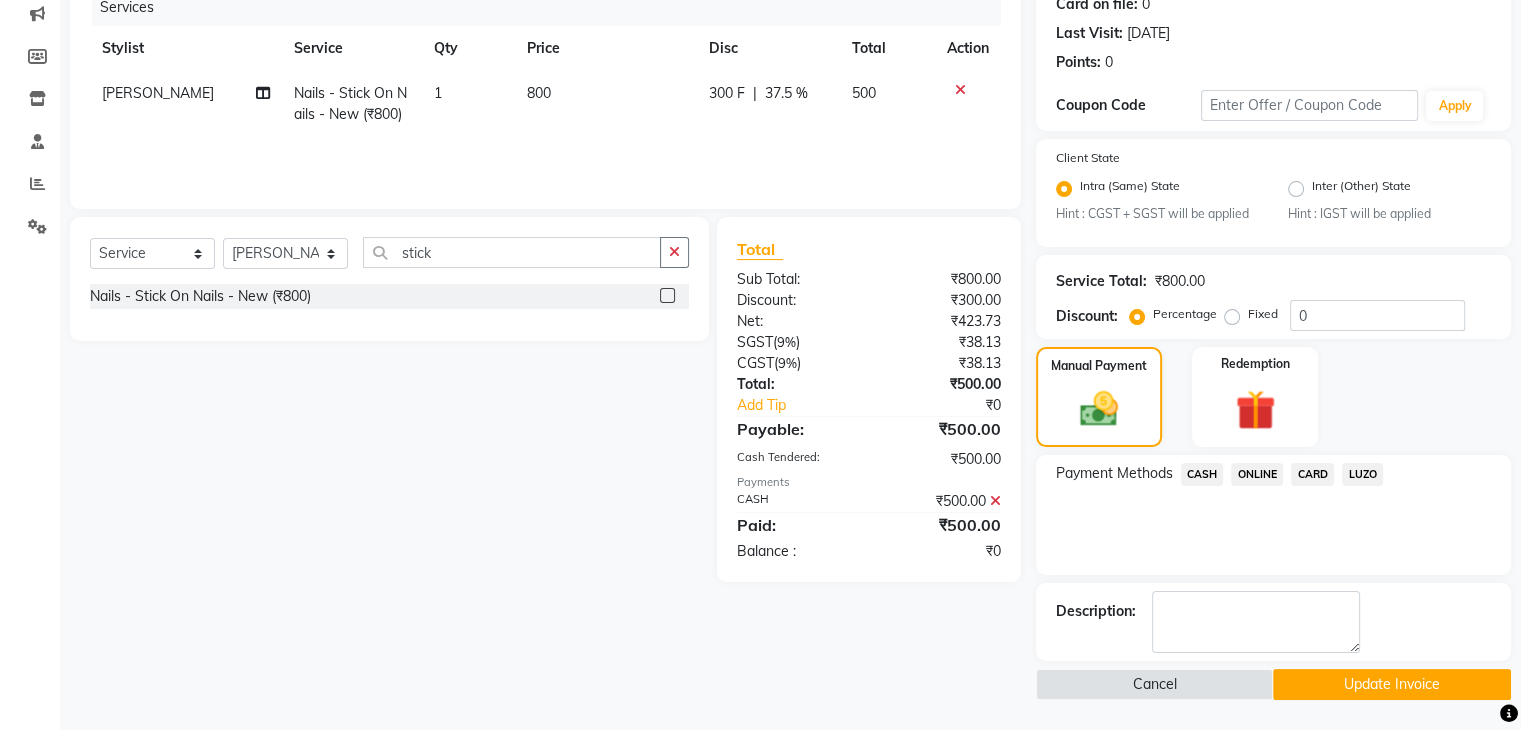 click on "Update Invoice" 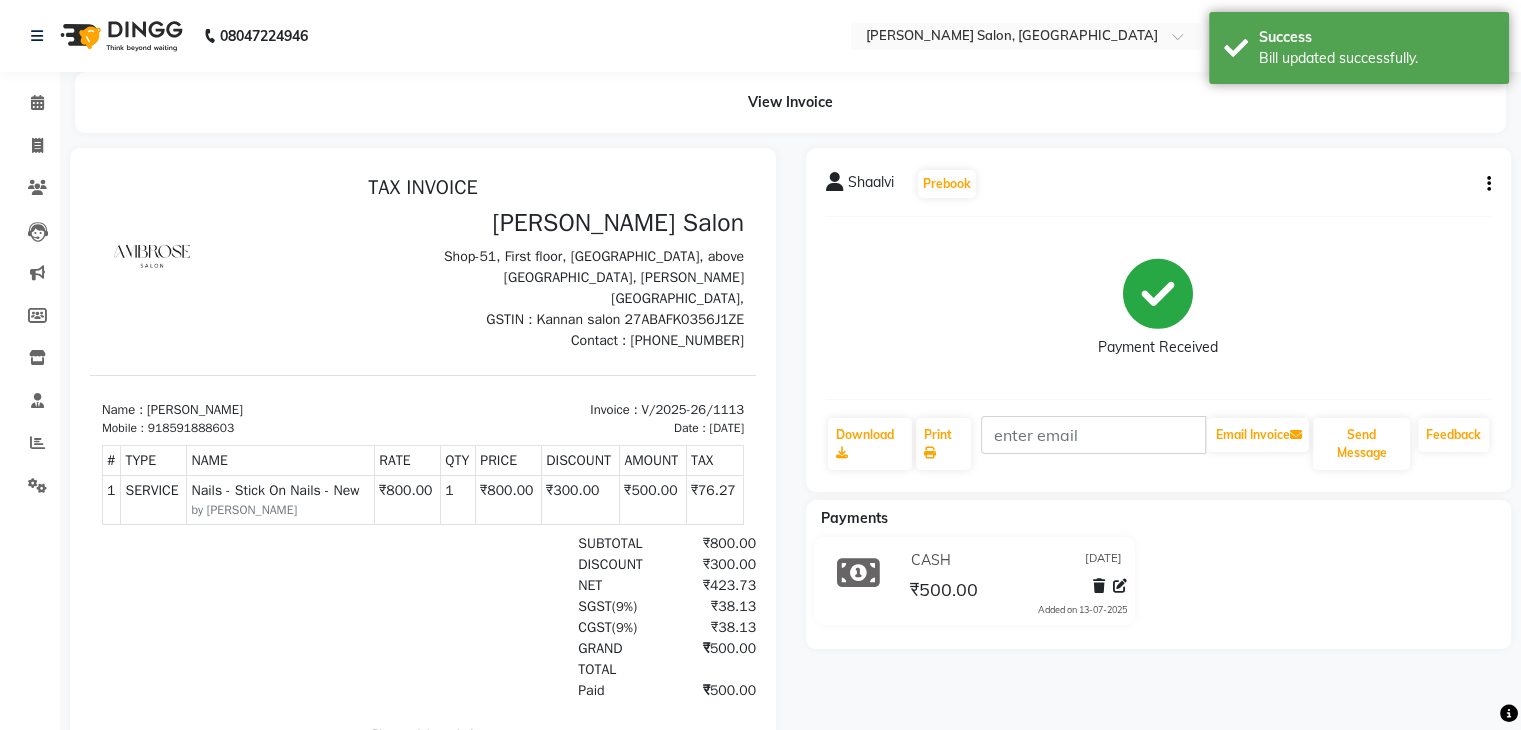 scroll, scrollTop: 0, scrollLeft: 0, axis: both 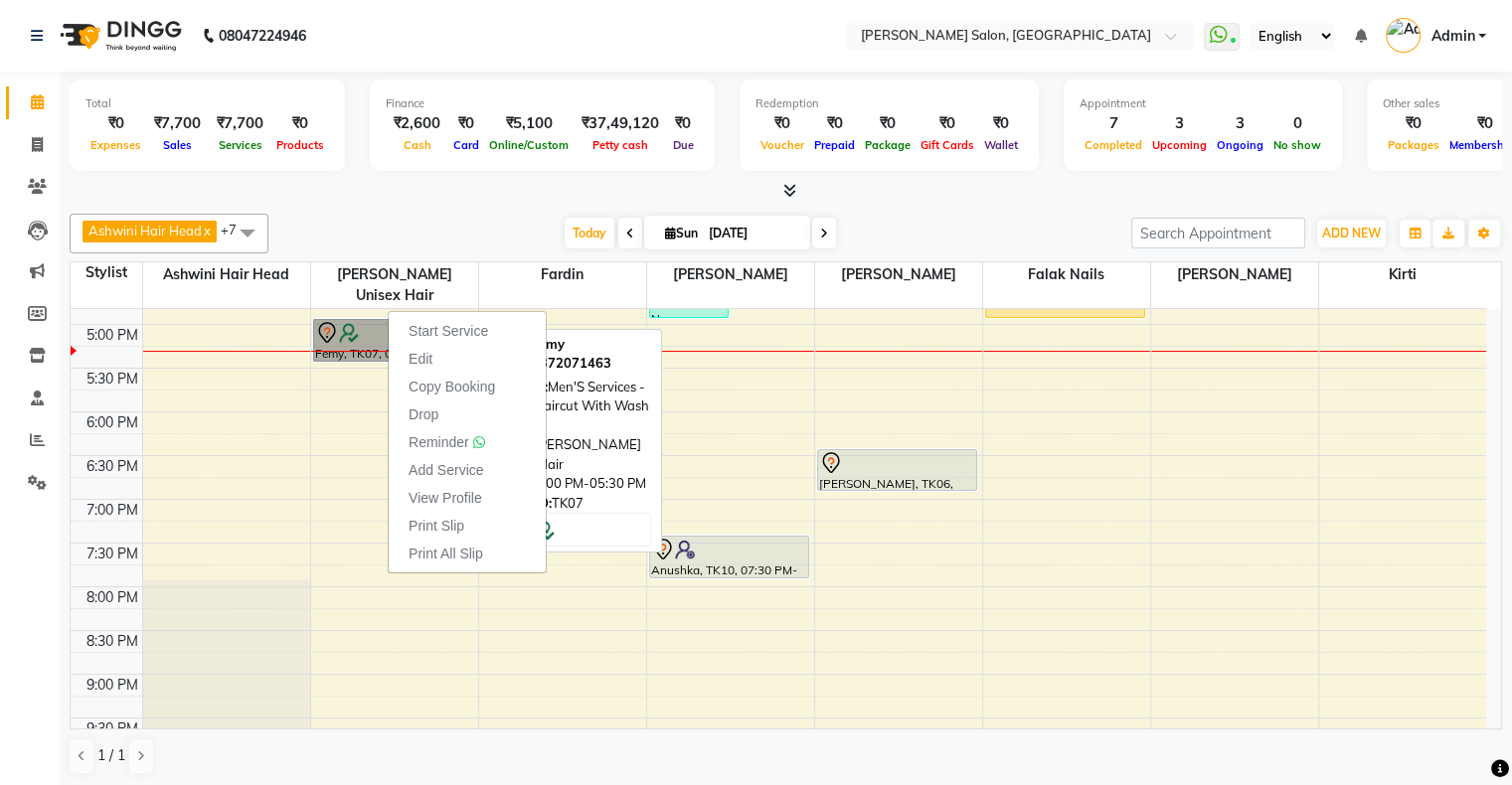 click on "Femy, TK07, 05:00 PM-05:30 PM, Men'S Services - Men'S Haircut With Wash - New" at bounding box center (394, 340) 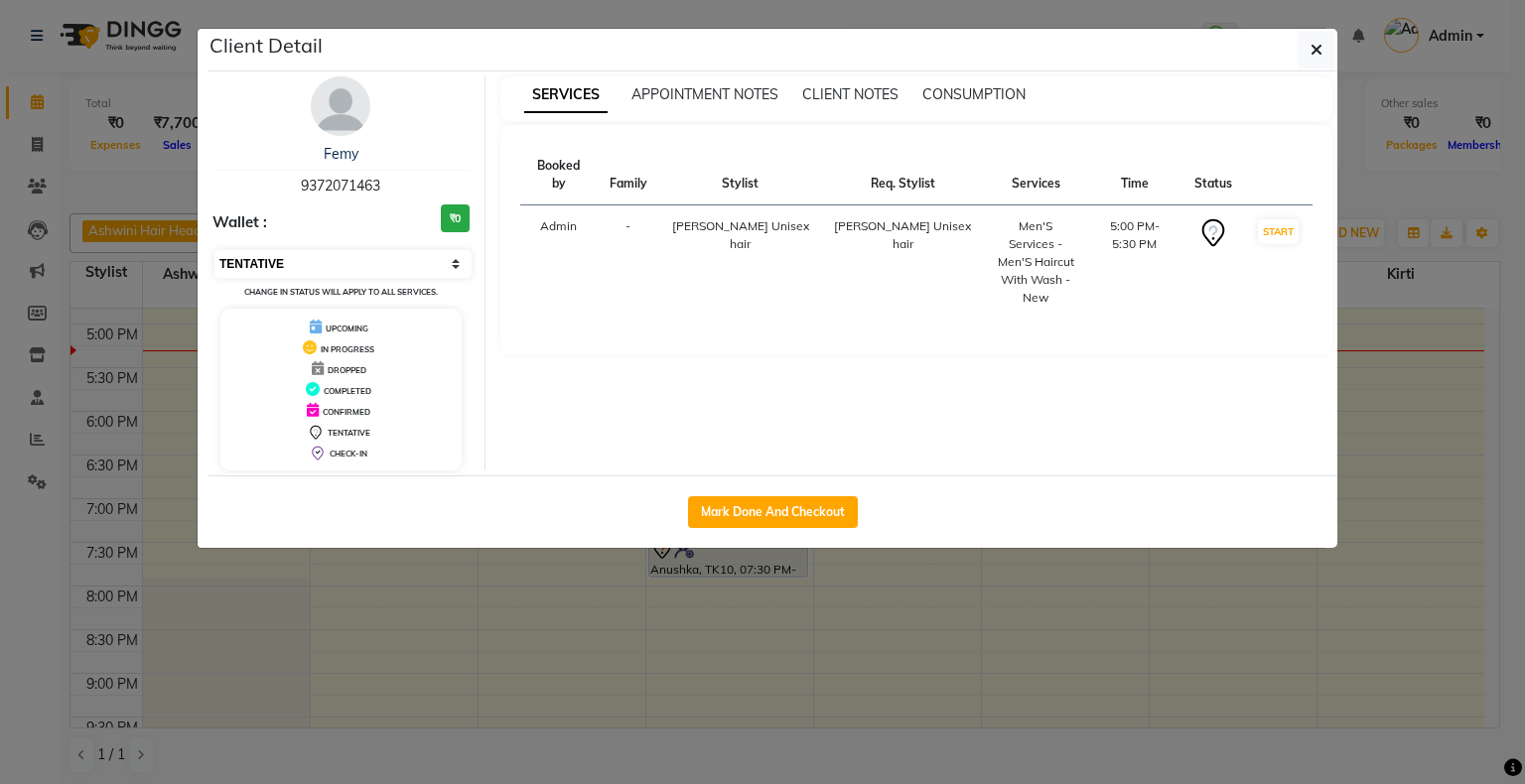 click on "Select IN SERVICE CONFIRMED TENTATIVE CHECK IN MARK DONE DROPPED UPCOMING" at bounding box center (343, 264) 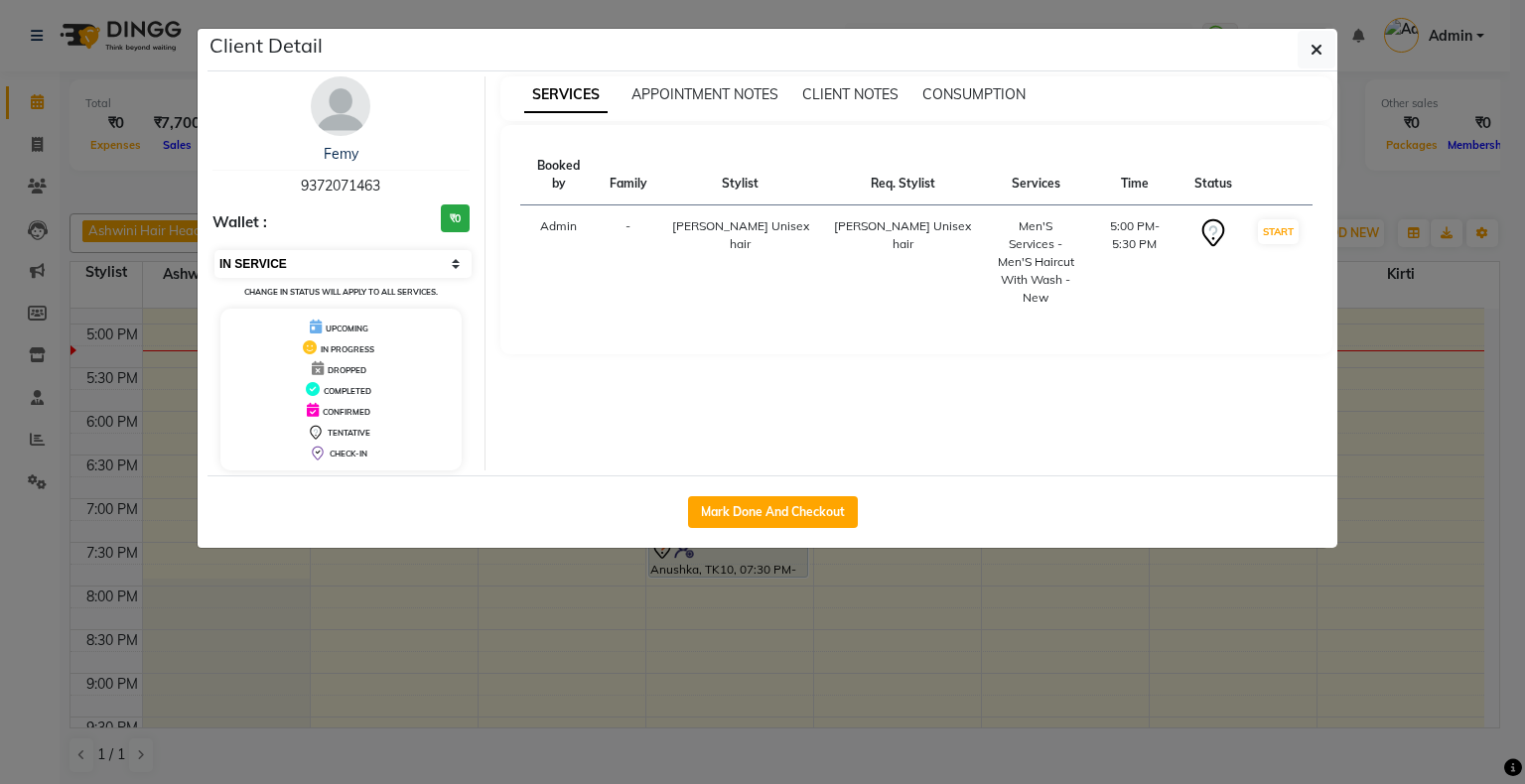 click on "Select IN SERVICE CONFIRMED TENTATIVE CHECK IN MARK DONE DROPPED UPCOMING" at bounding box center [343, 264] 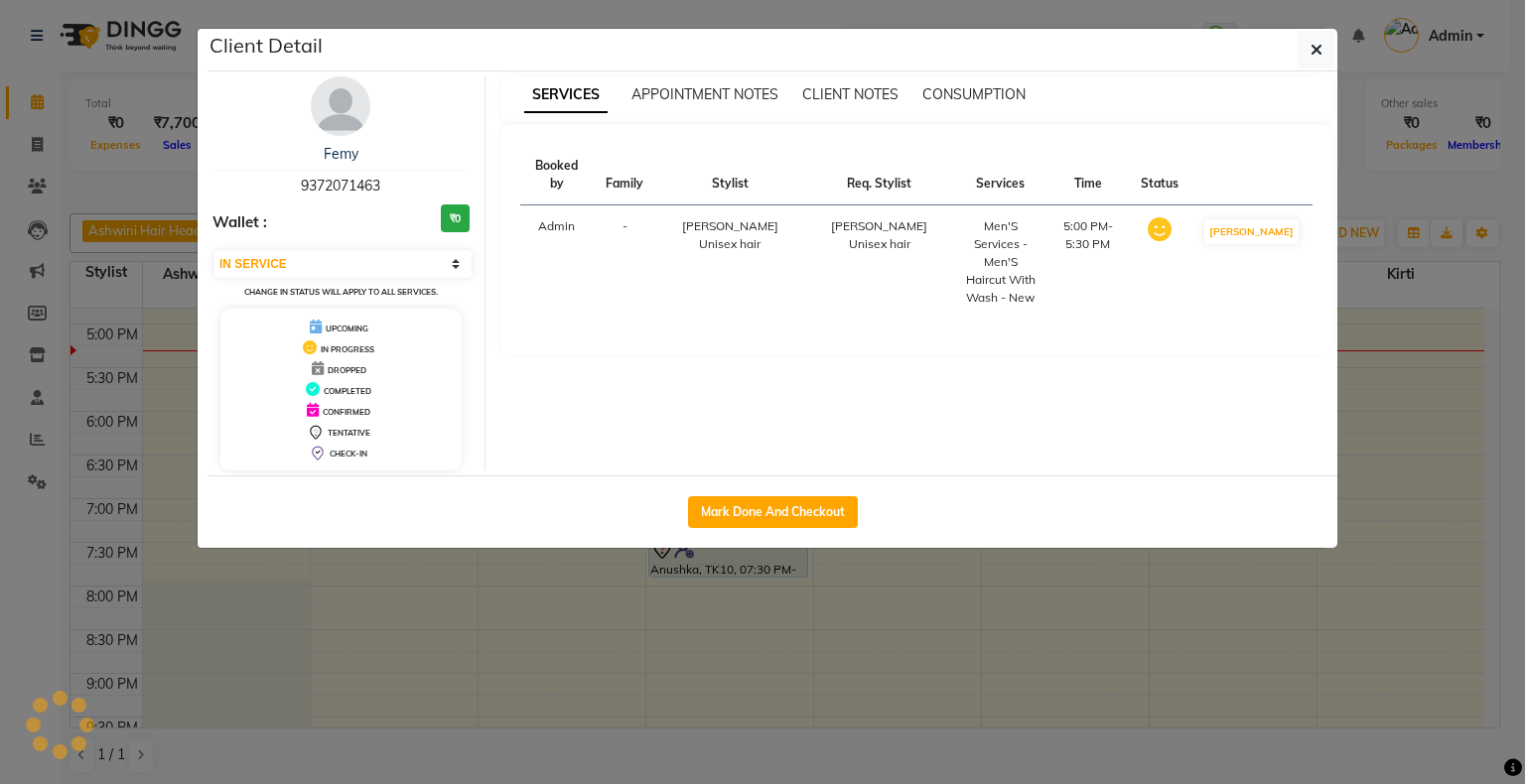 click on "Client Detail  Femy    9372071463 Wallet : ₹0 Select IN SERVICE CONFIRMED TENTATIVE CHECK IN MARK DONE DROPPED UPCOMING Change in status will apply to all services. UPCOMING IN PROGRESS DROPPED COMPLETED CONFIRMED TENTATIVE CHECK-IN SERVICES APPOINTMENT NOTES CLIENT NOTES CONSUMPTION Booked by Family Stylist Req. Stylist Services Time Status  Admin  - Vivek Unisex hair Vivek Unisex hair  Men'S Services - Men'S Haircut With Wash - New   5:00 PM-5:30 PM   MARK DONE   Mark Done And Checkout" 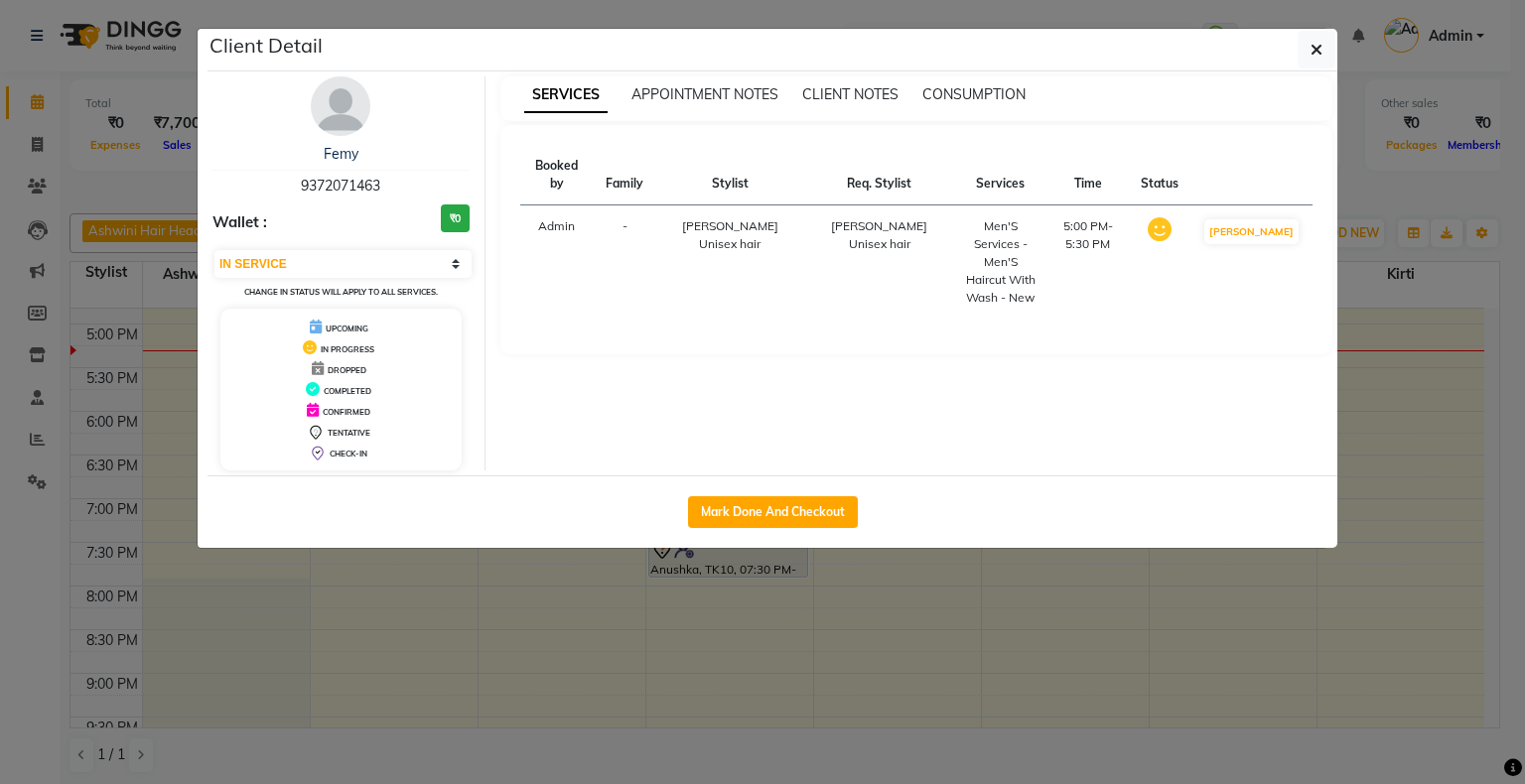 click on "Client Detail  Femy    9372071463 Wallet : ₹0 Select IN SERVICE CONFIRMED TENTATIVE CHECK IN MARK DONE DROPPED UPCOMING Change in status will apply to all services. UPCOMING IN PROGRESS DROPPED COMPLETED CONFIRMED TENTATIVE CHECK-IN SERVICES APPOINTMENT NOTES CLIENT NOTES CONSUMPTION Booked by Family Stylist Req. Stylist Services Time Status  Admin  - Vivek Unisex hair Vivek Unisex hair  Men'S Services - Men'S Haircut With Wash - New   5:00 PM-5:30 PM   MARK DONE   Mark Done And Checkout" 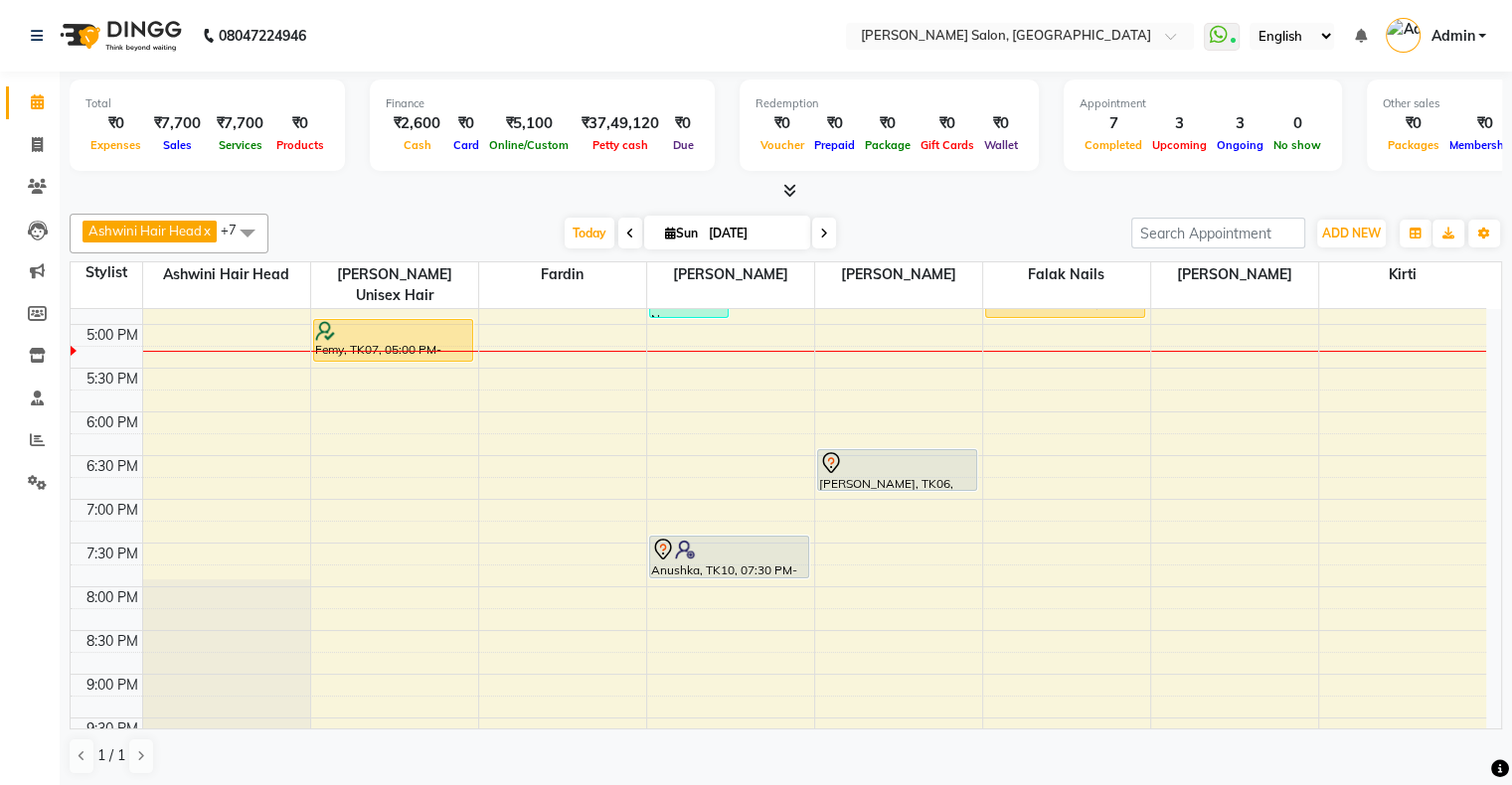 click on "Today  Sun 13-07-2025" at bounding box center [700, 234] 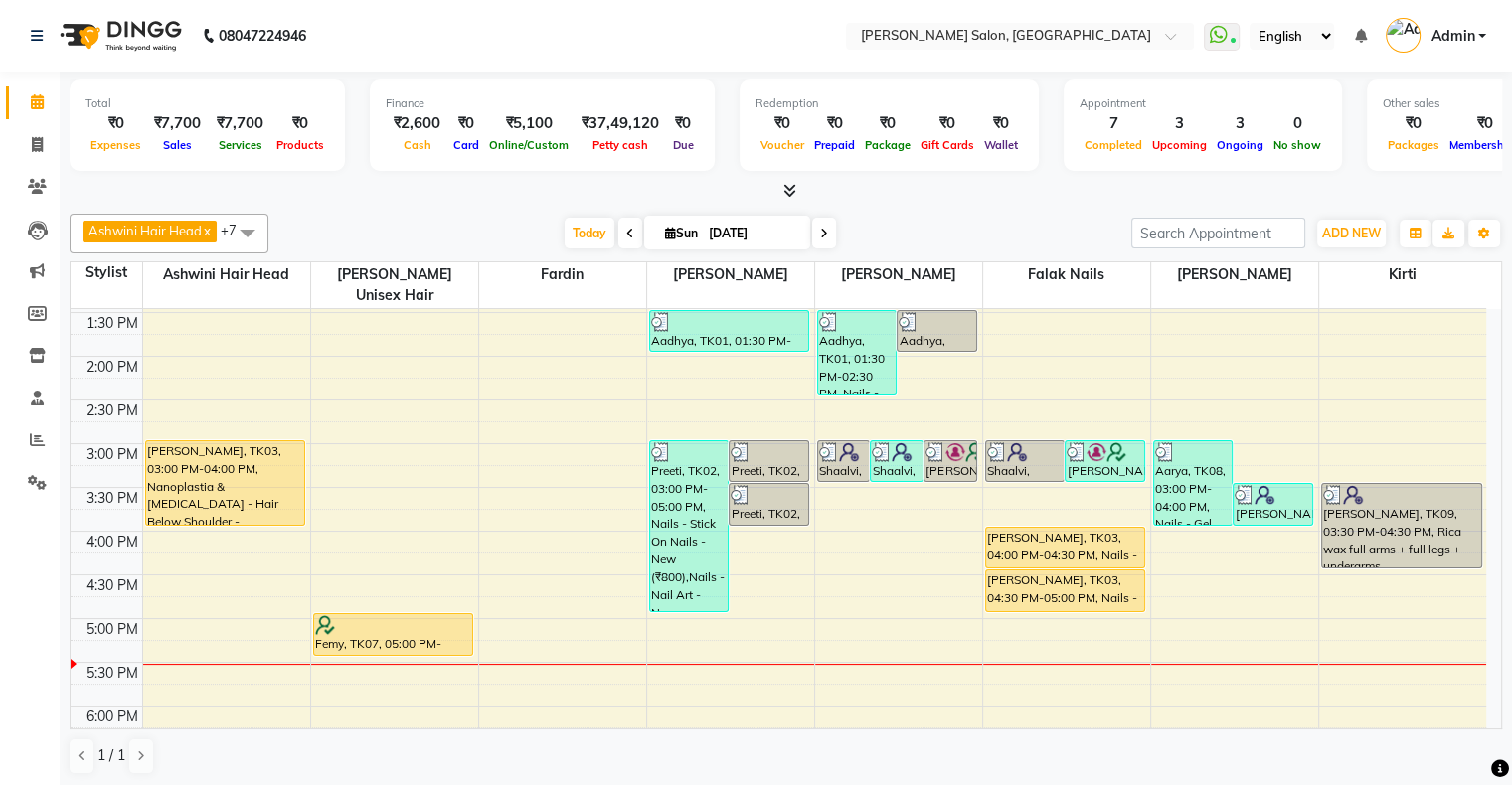 scroll, scrollTop: 298, scrollLeft: 0, axis: vertical 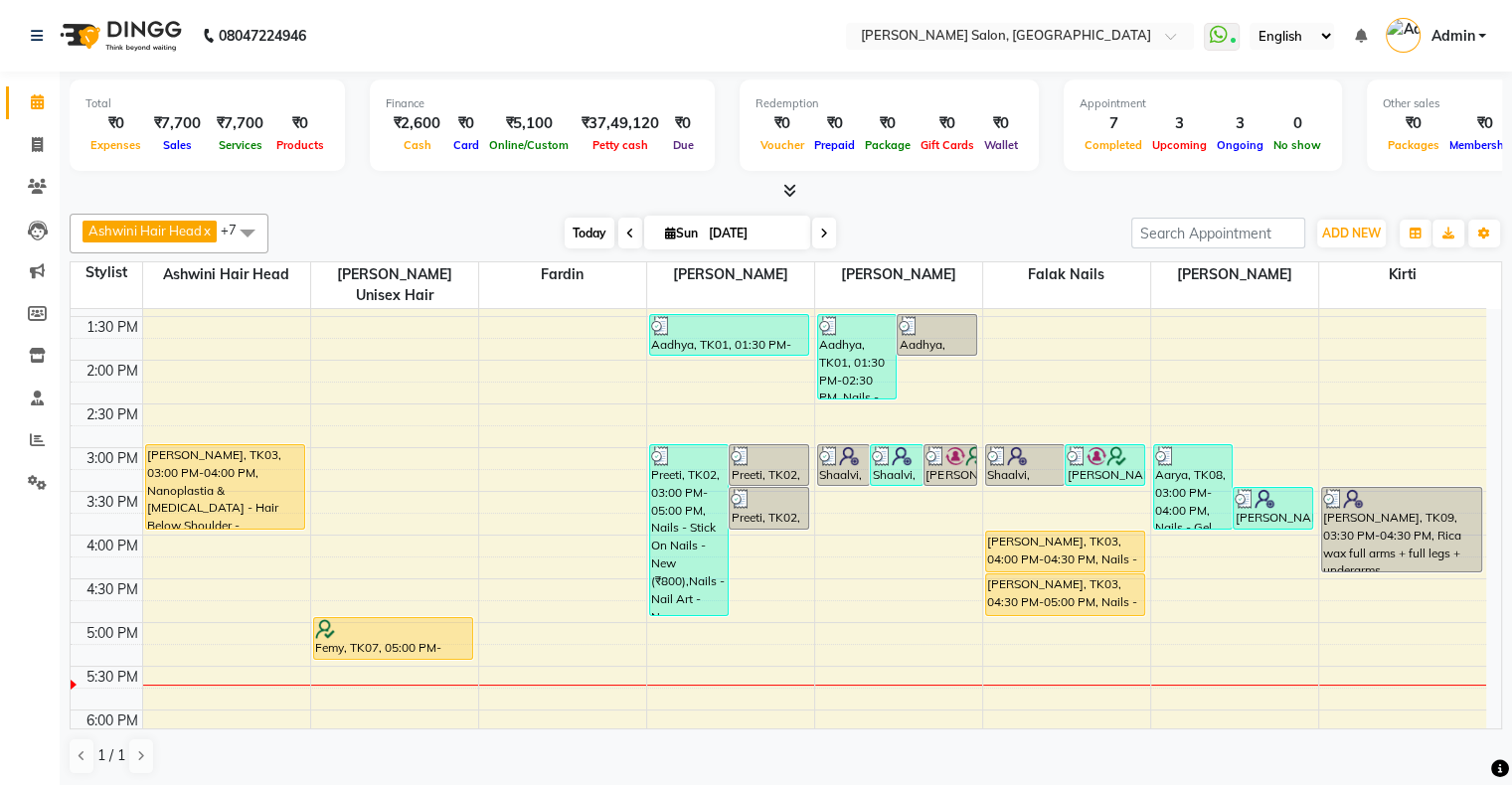 click on "Today" at bounding box center (589, 233) 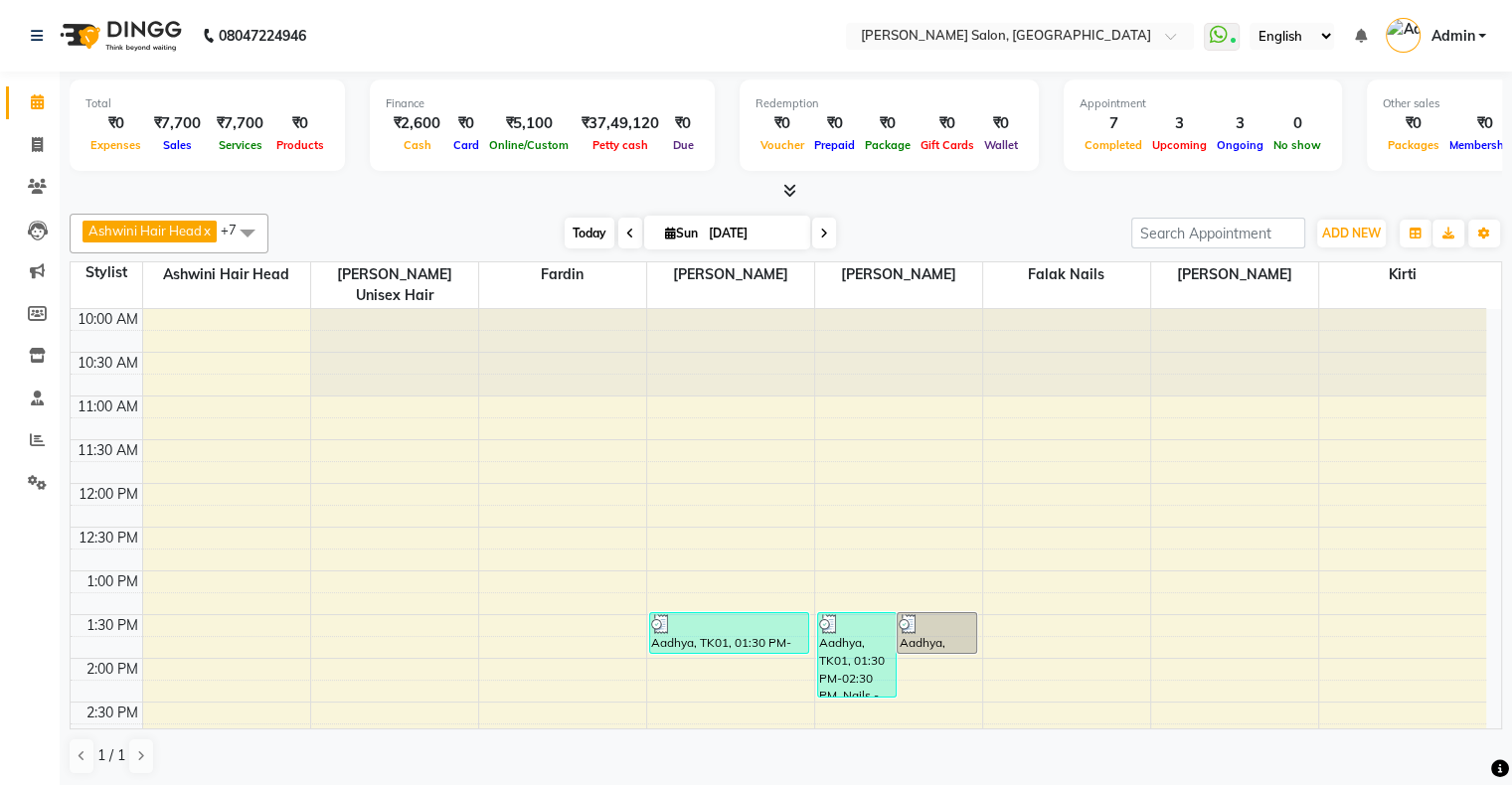 scroll, scrollTop: 608, scrollLeft: 0, axis: vertical 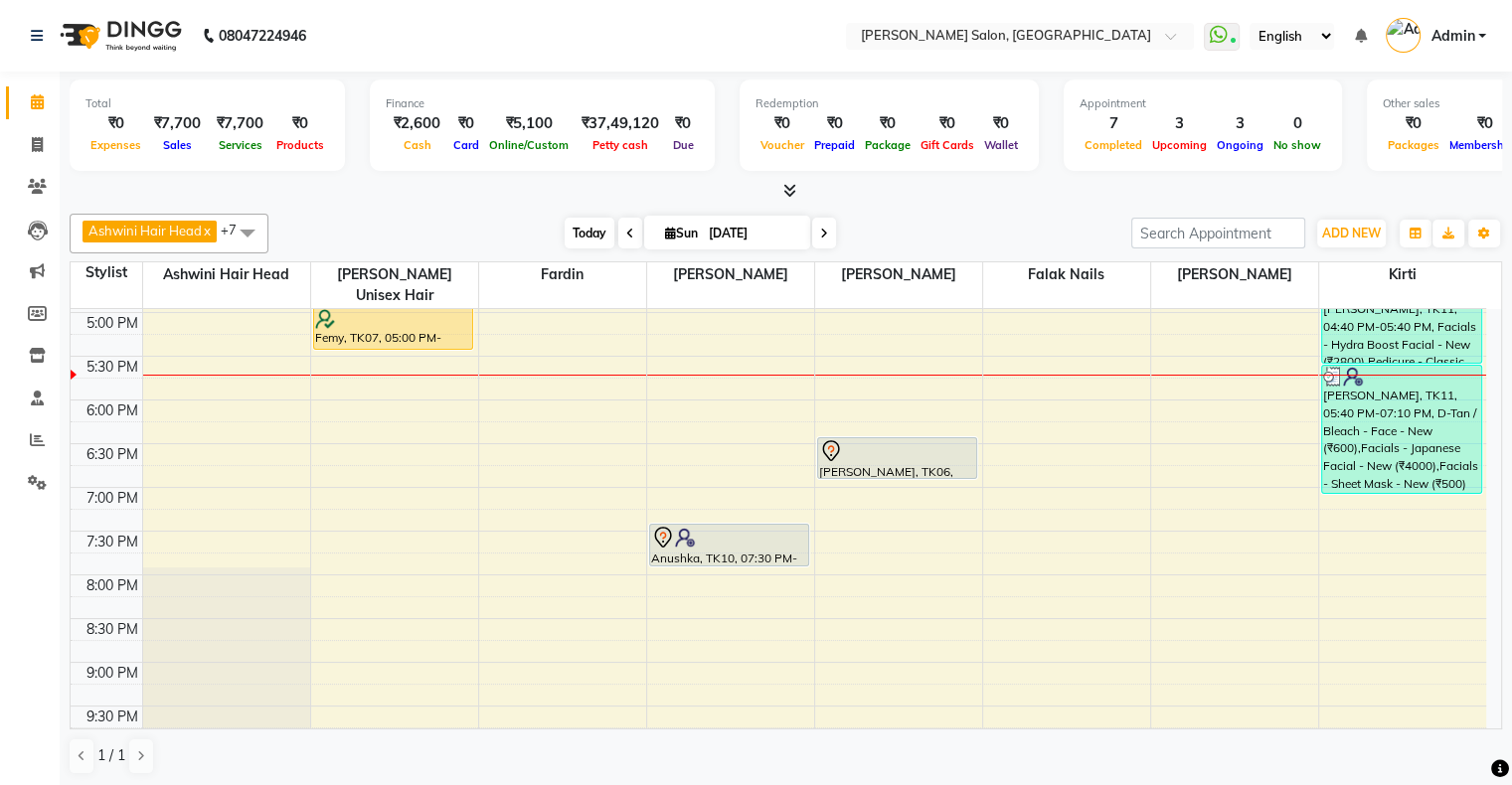 click on "Today" at bounding box center (589, 233) 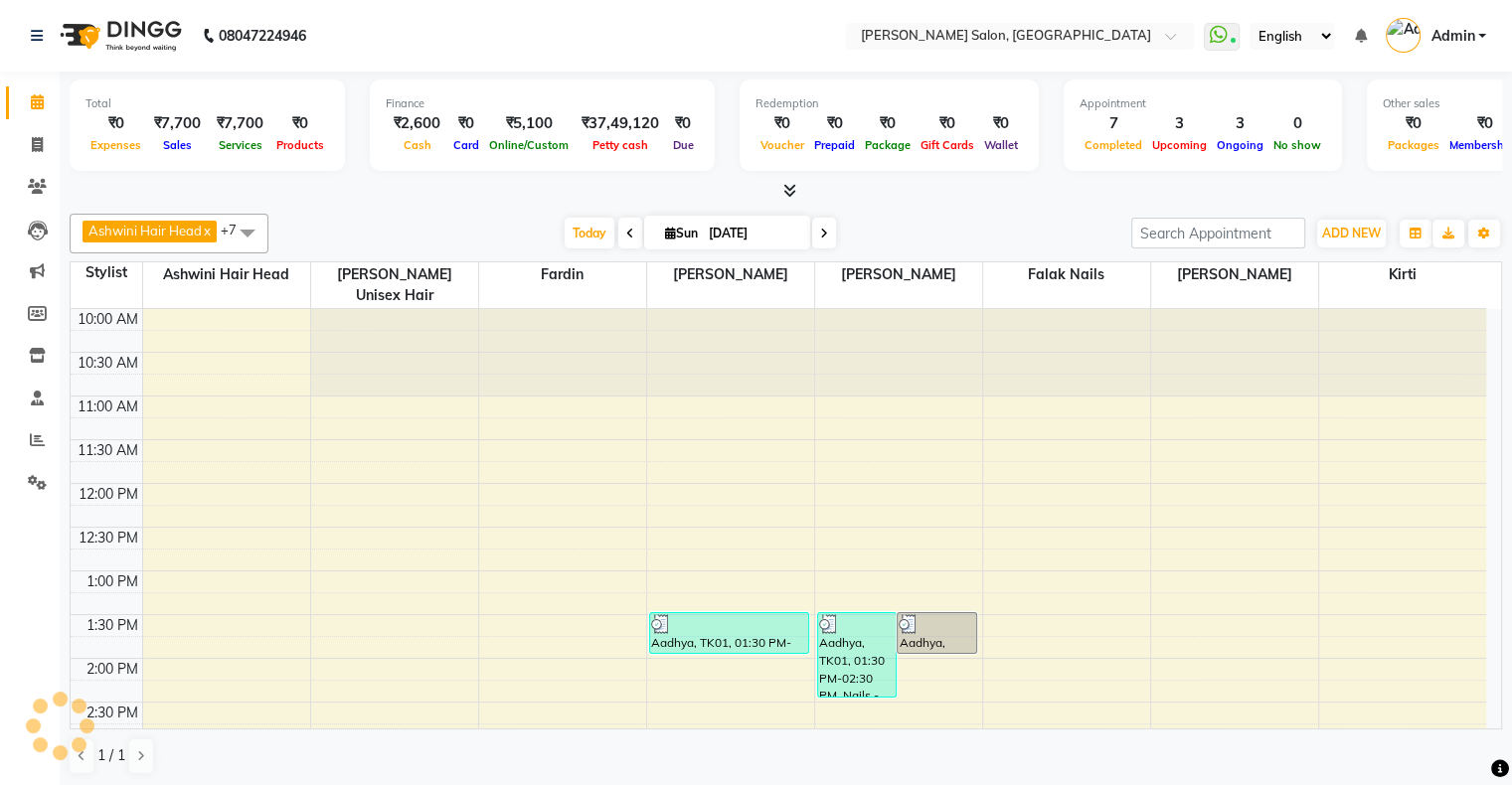 scroll, scrollTop: 607, scrollLeft: 0, axis: vertical 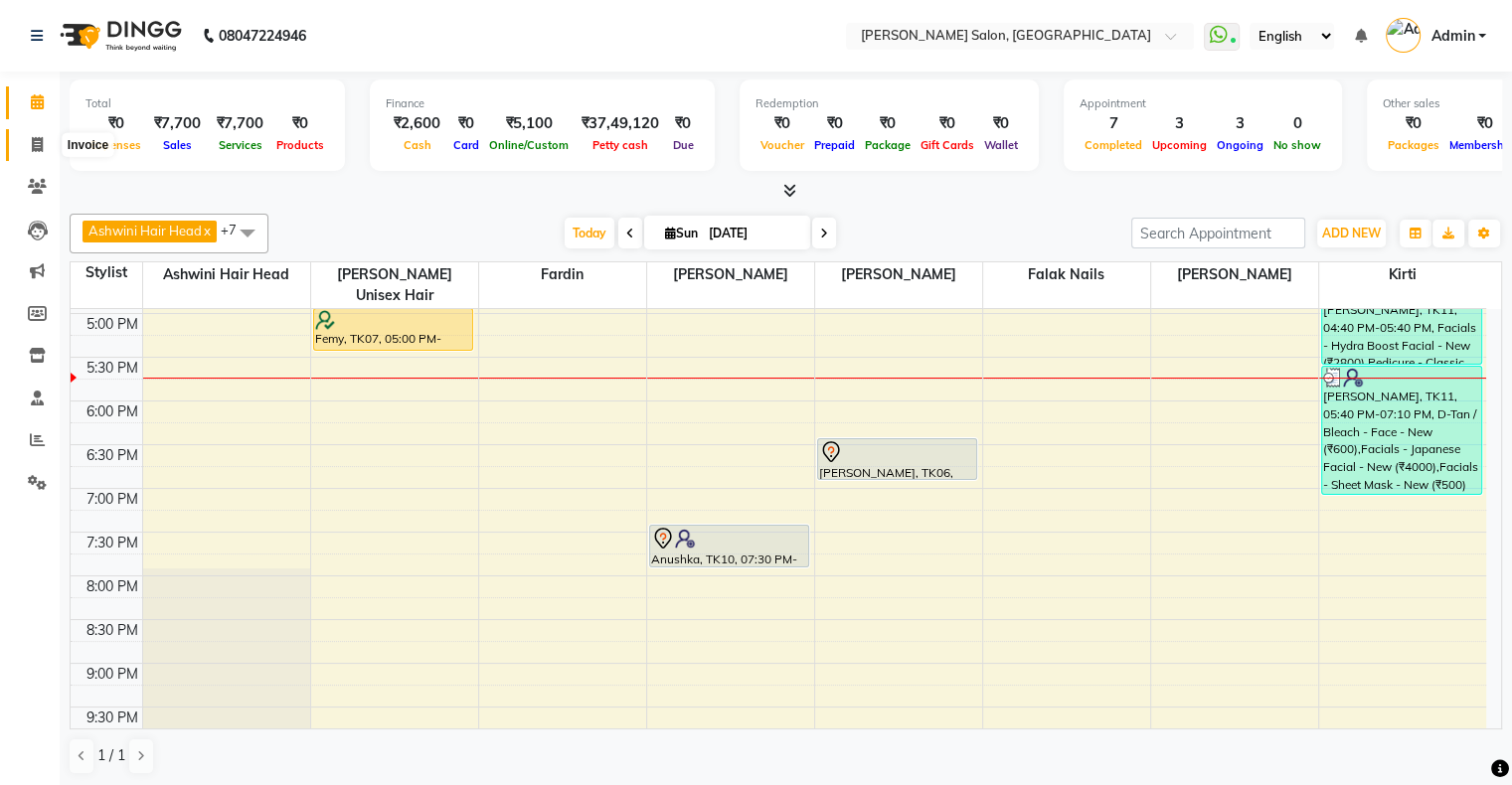 click 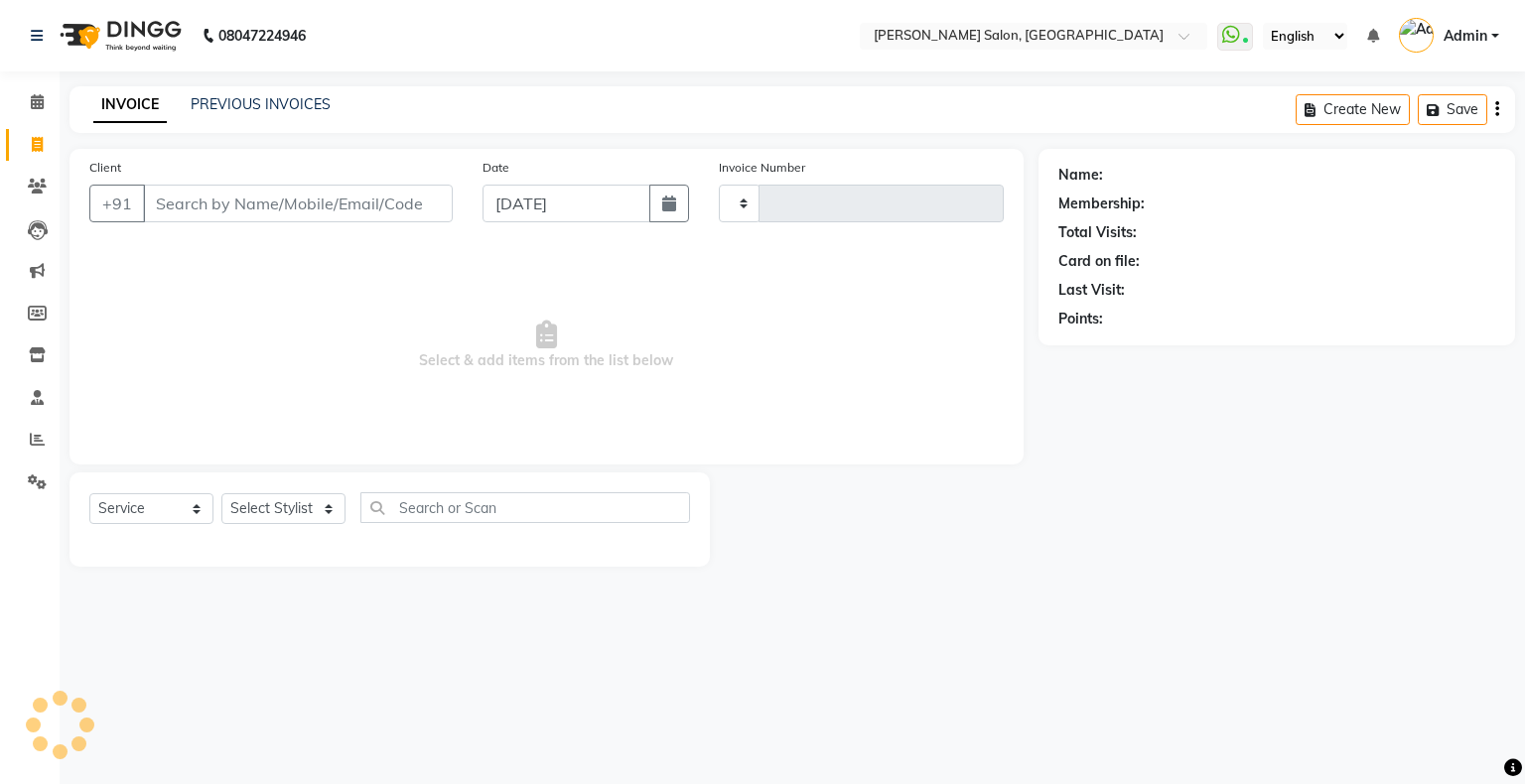 type on "1117" 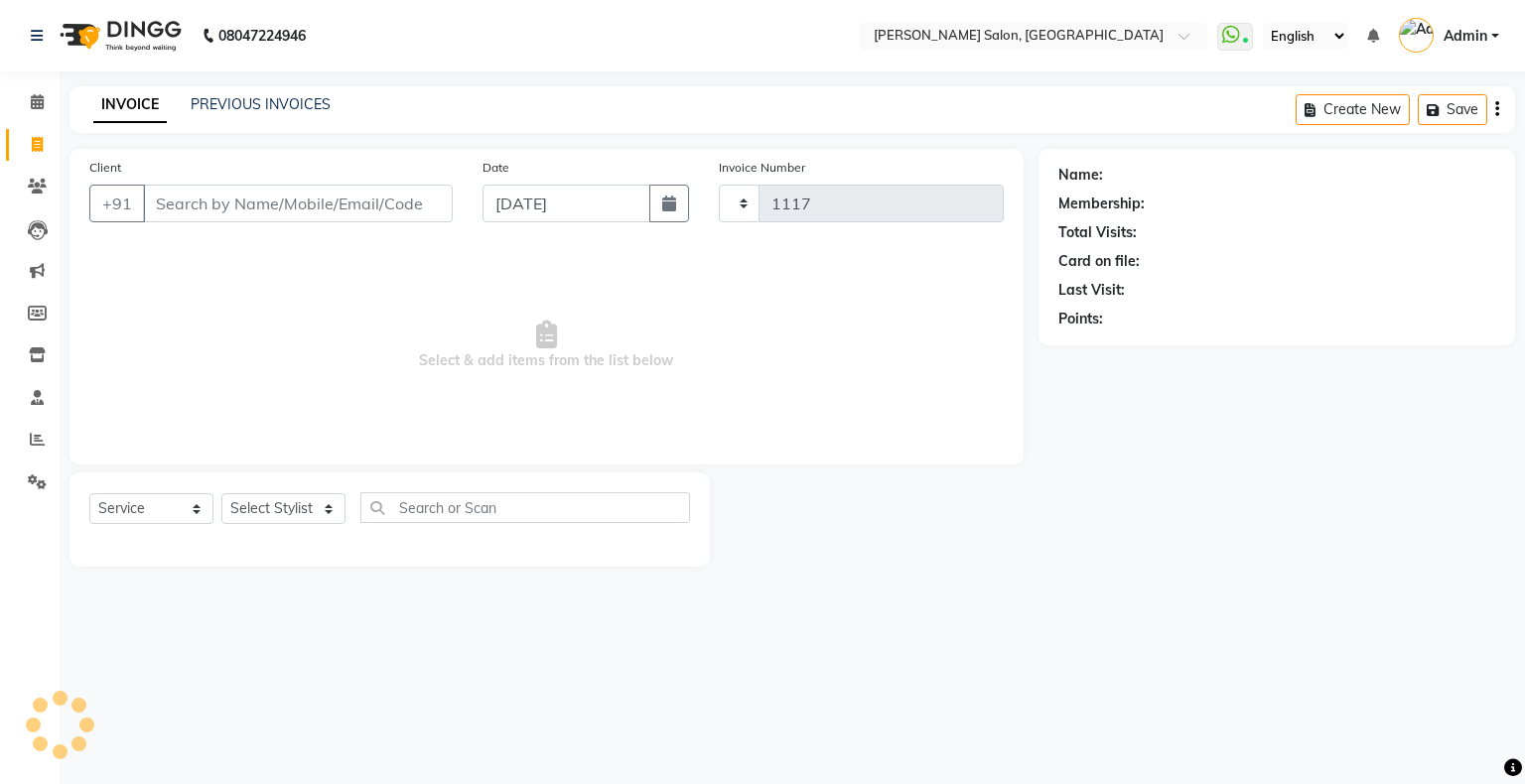select on "4073" 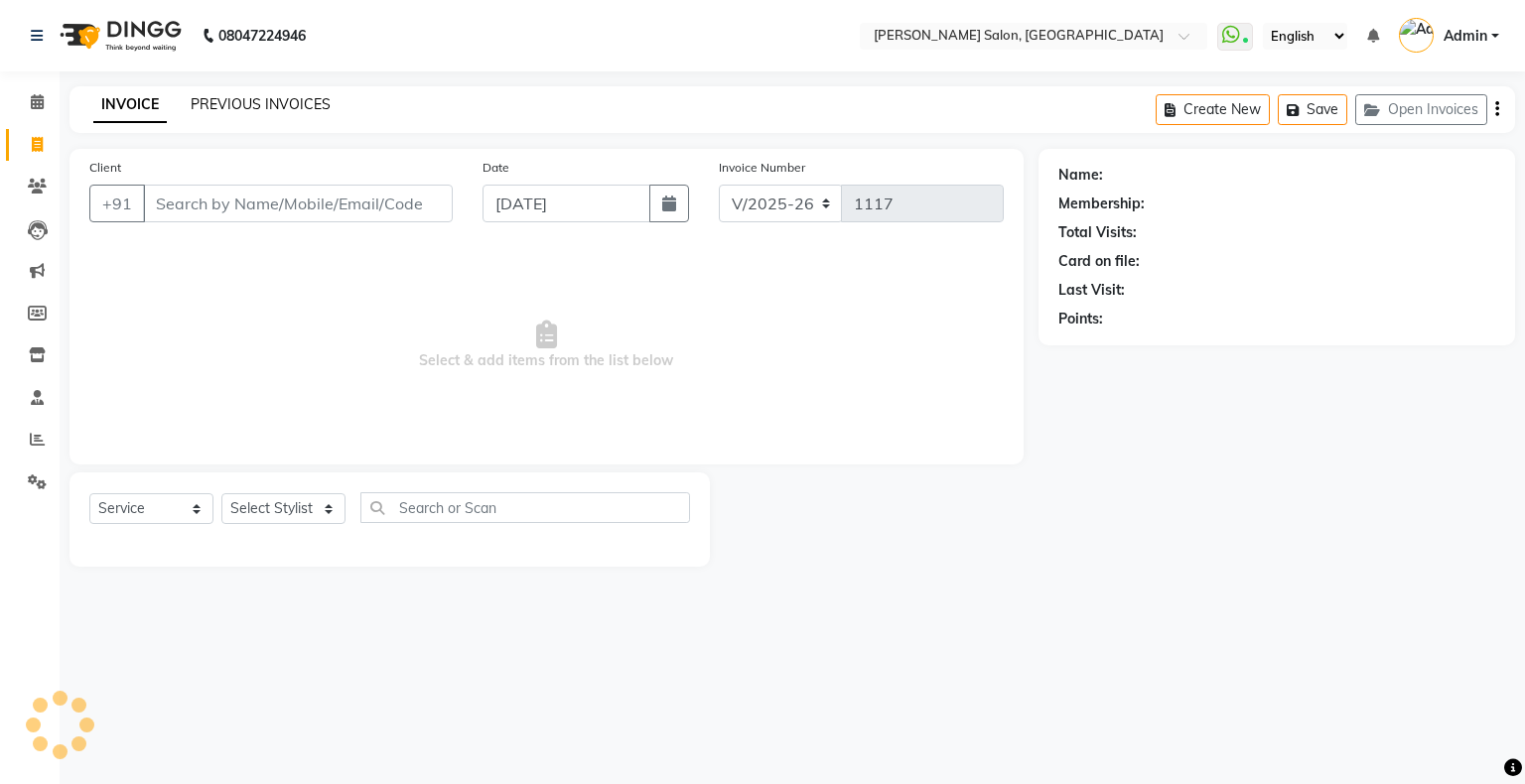 click on "PREVIOUS INVOICES" 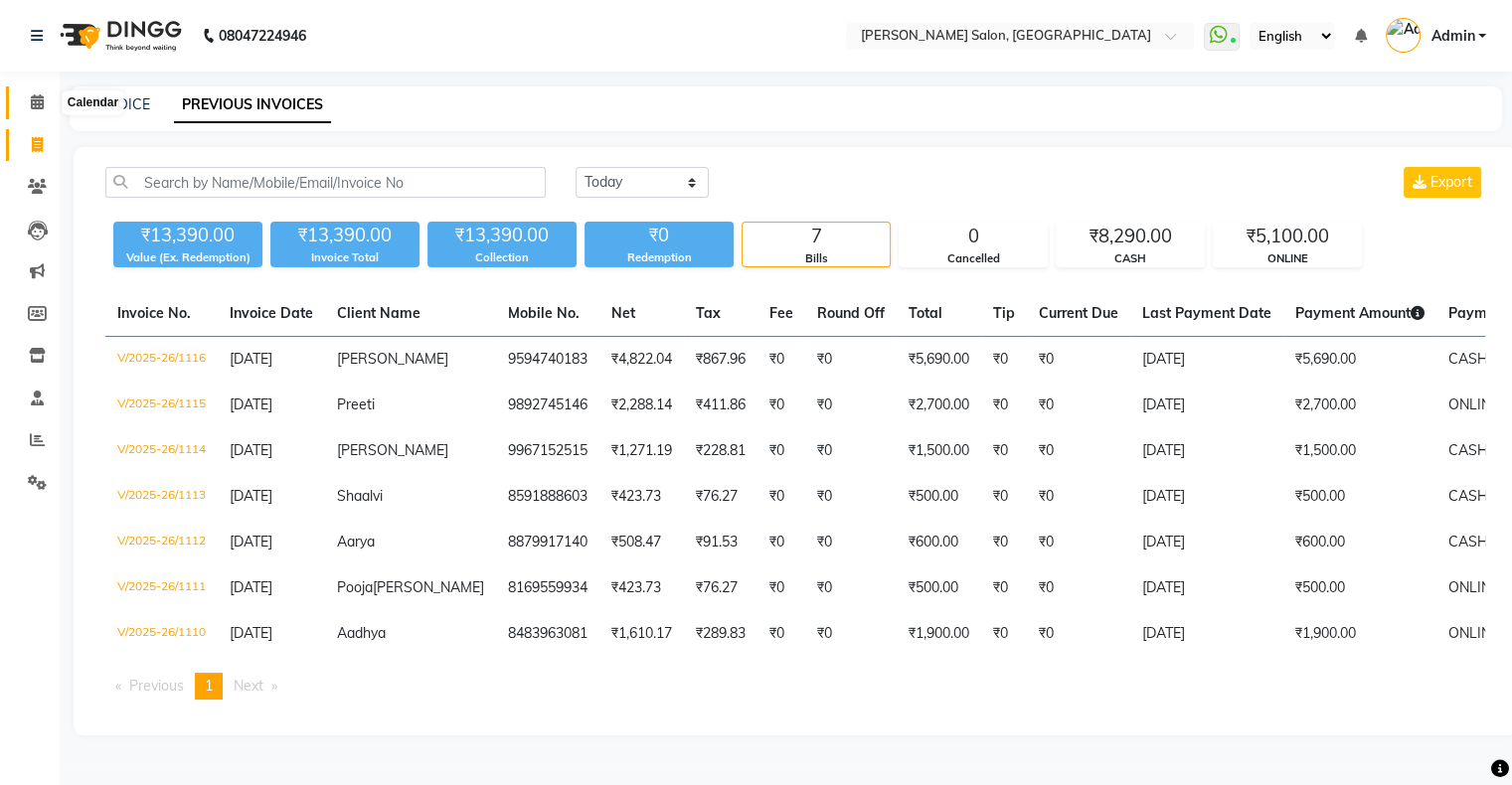 click 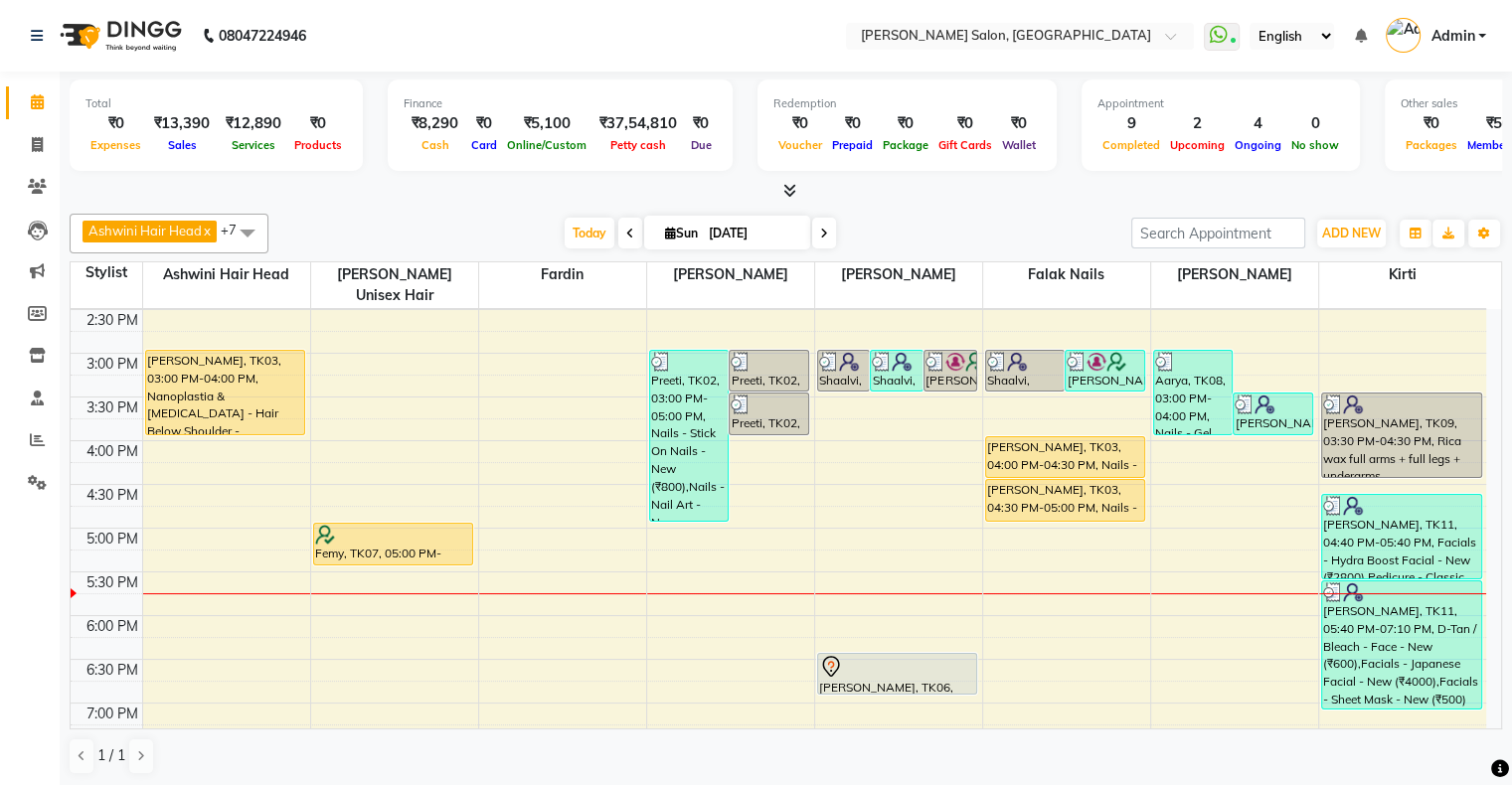 scroll, scrollTop: 397, scrollLeft: 0, axis: vertical 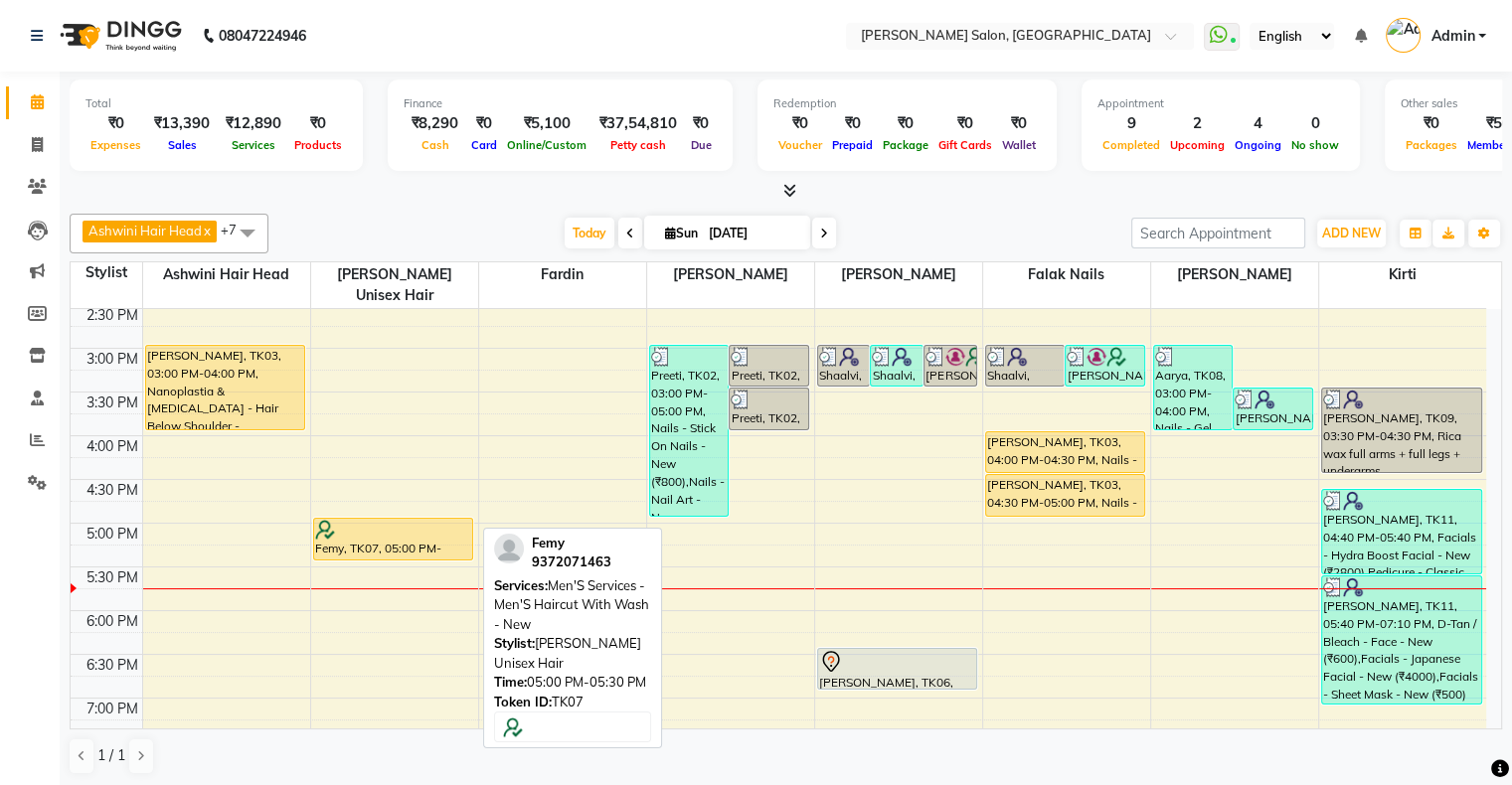 click on "Femy, TK07, 05:00 PM-05:30 PM, Men'S Services - Men'S Haircut With Wash - New" at bounding box center (394, 539) 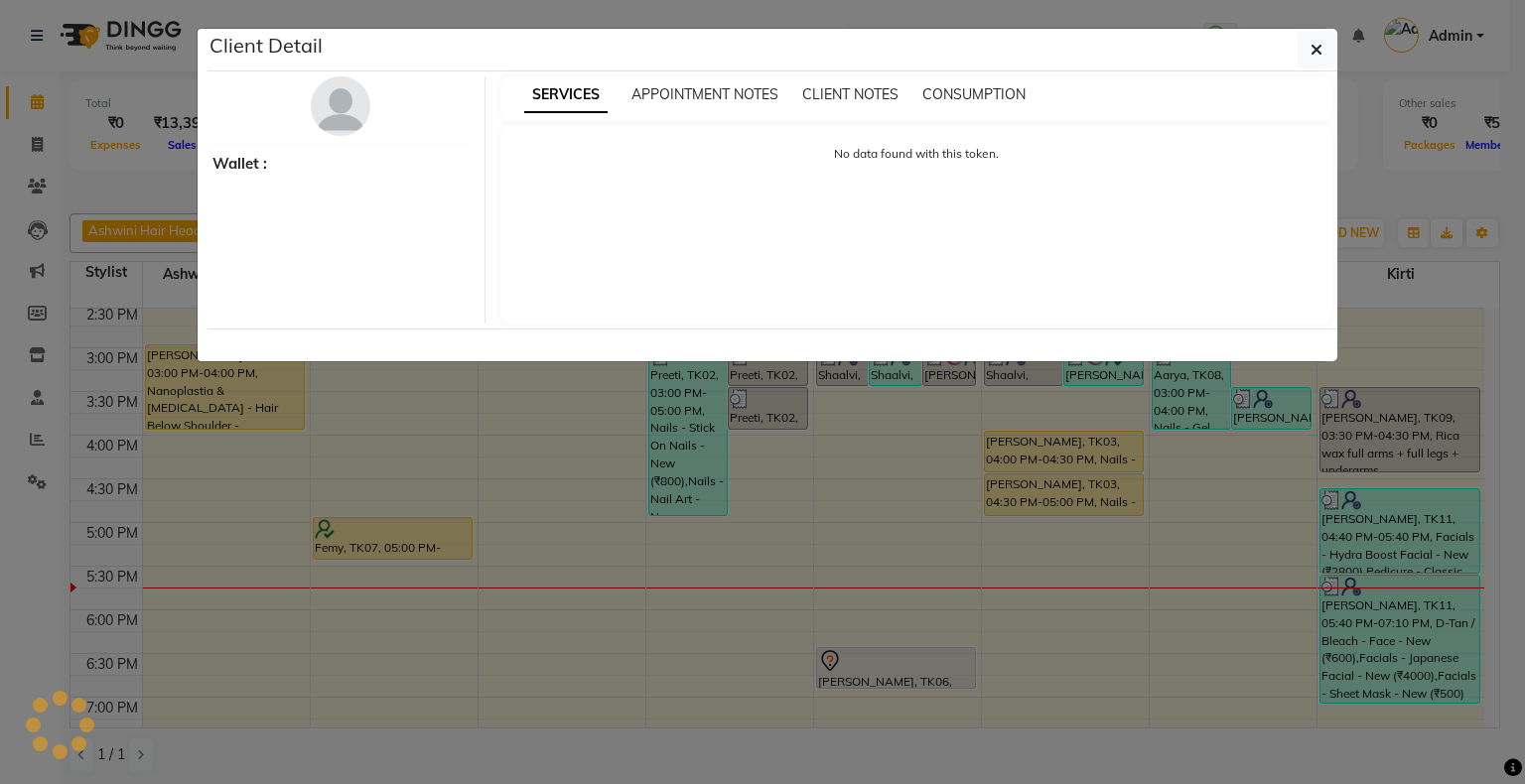 select on "1" 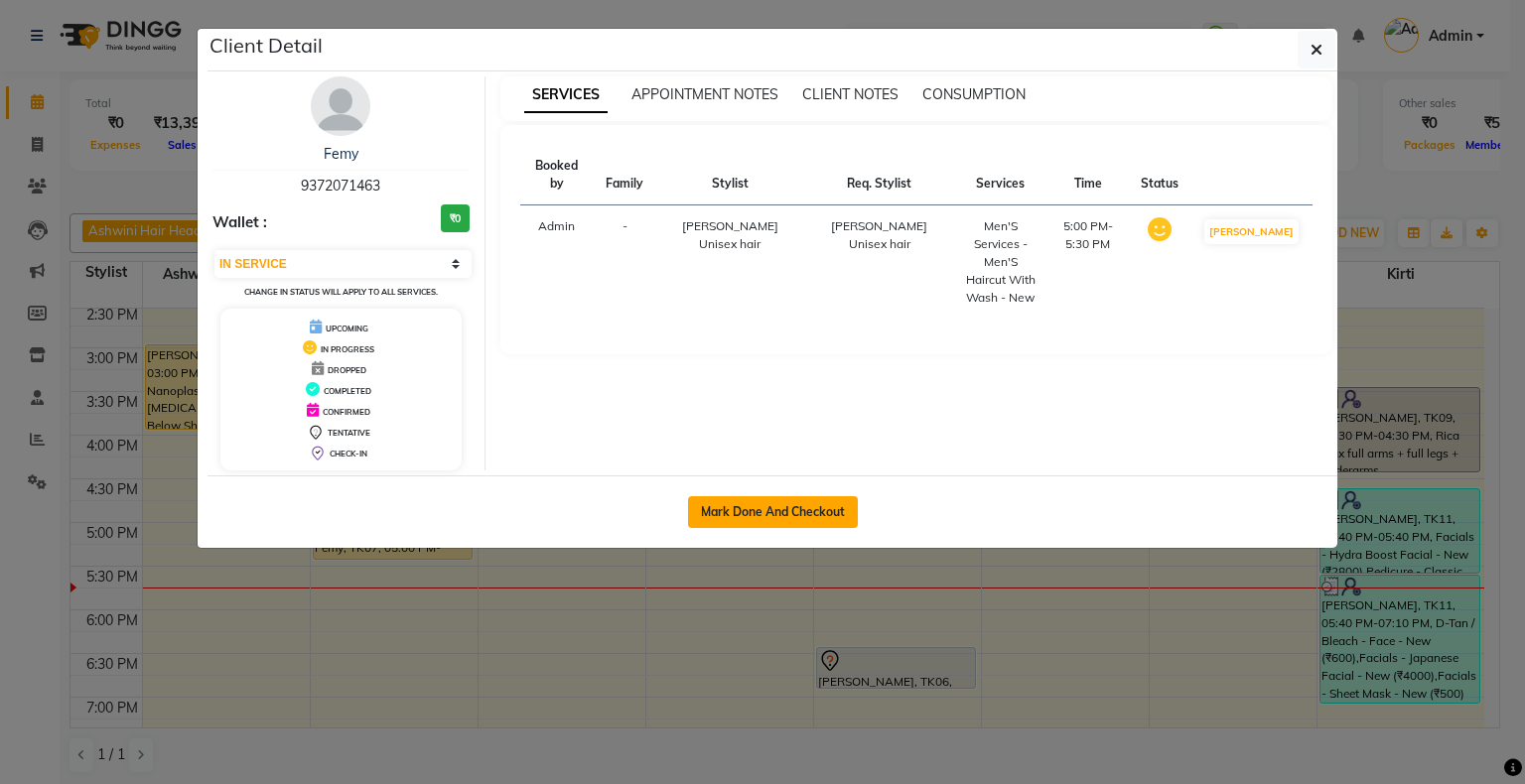 click on "Mark Done And Checkout" 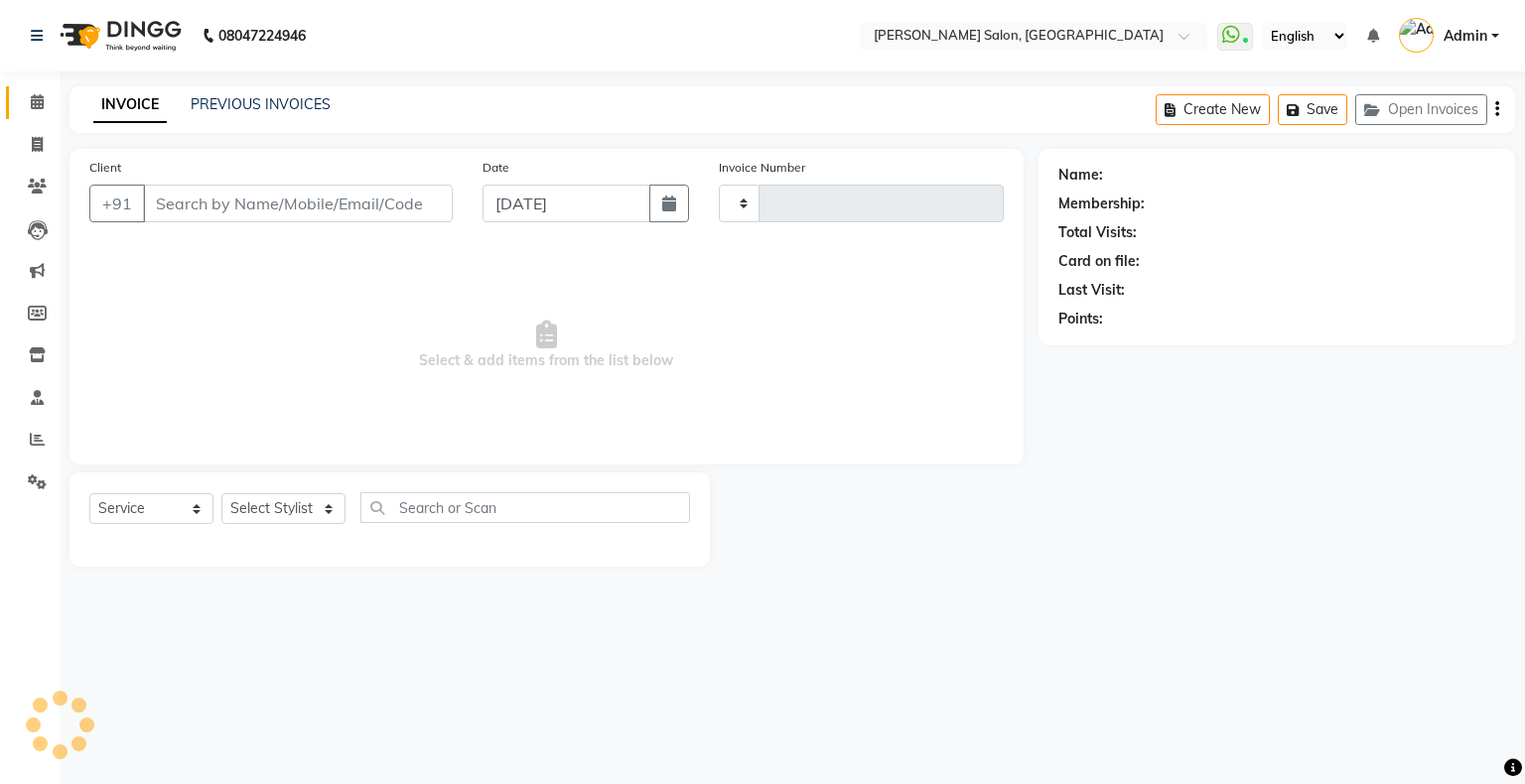 type on "1117" 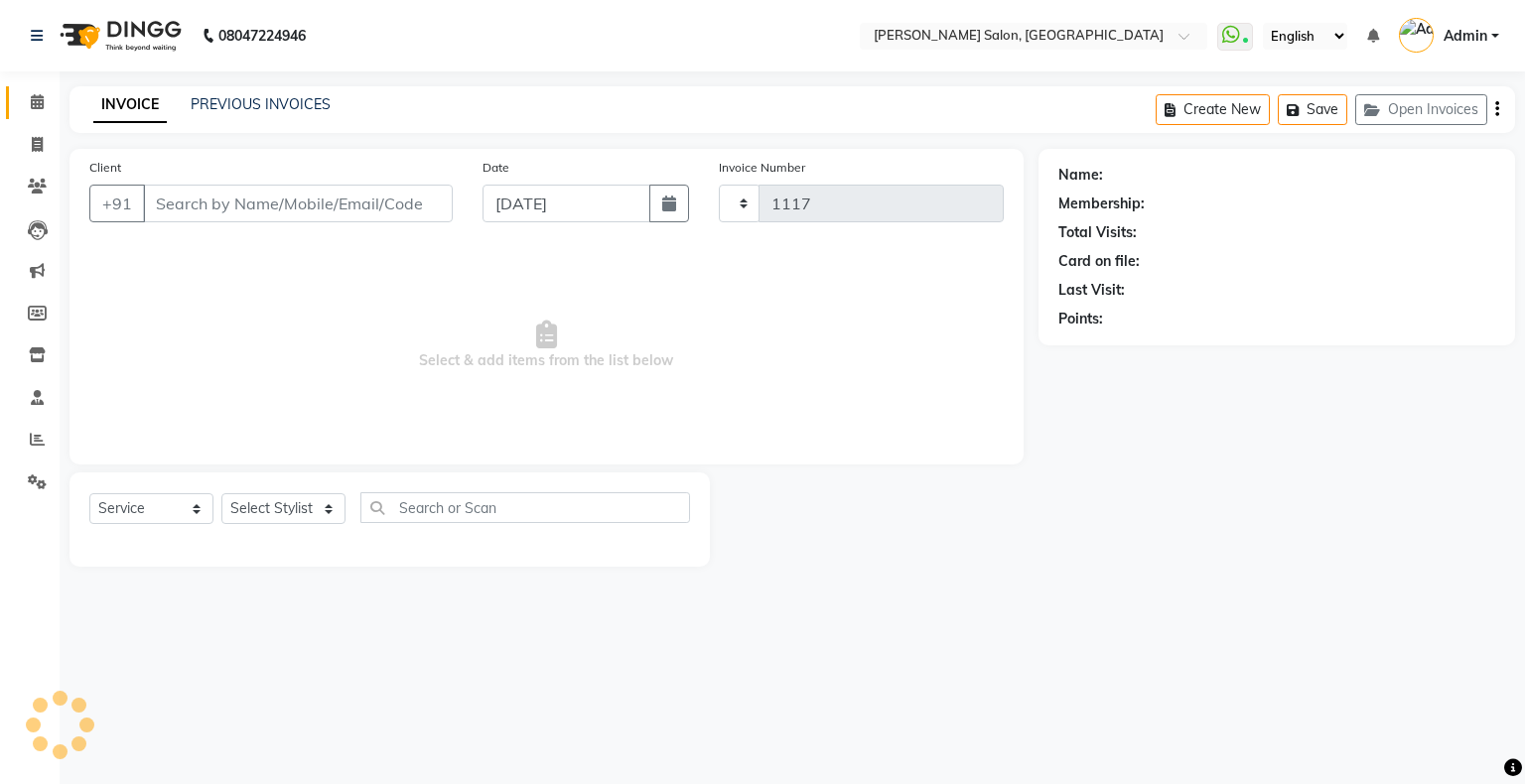 select on "4073" 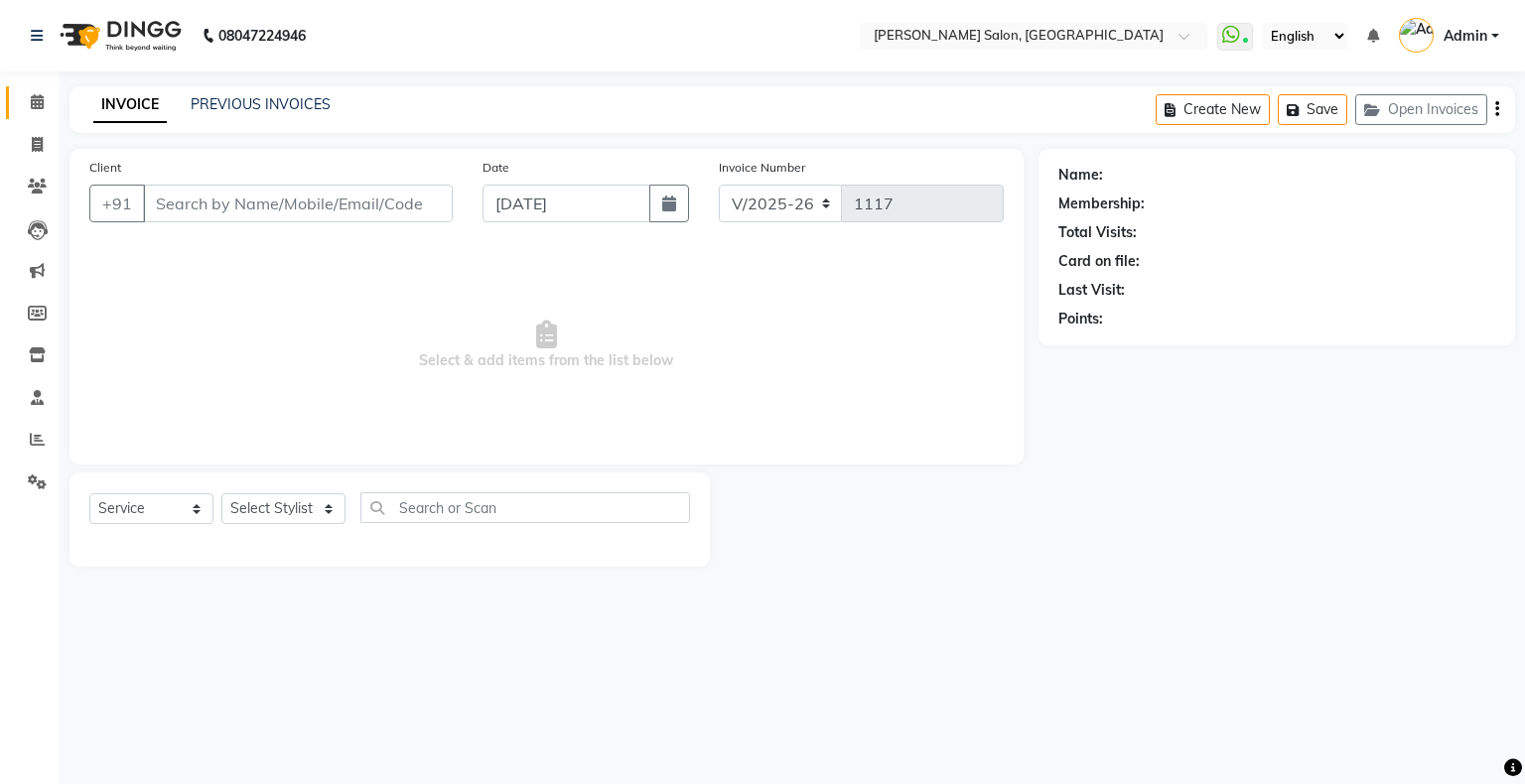type on "9372071463" 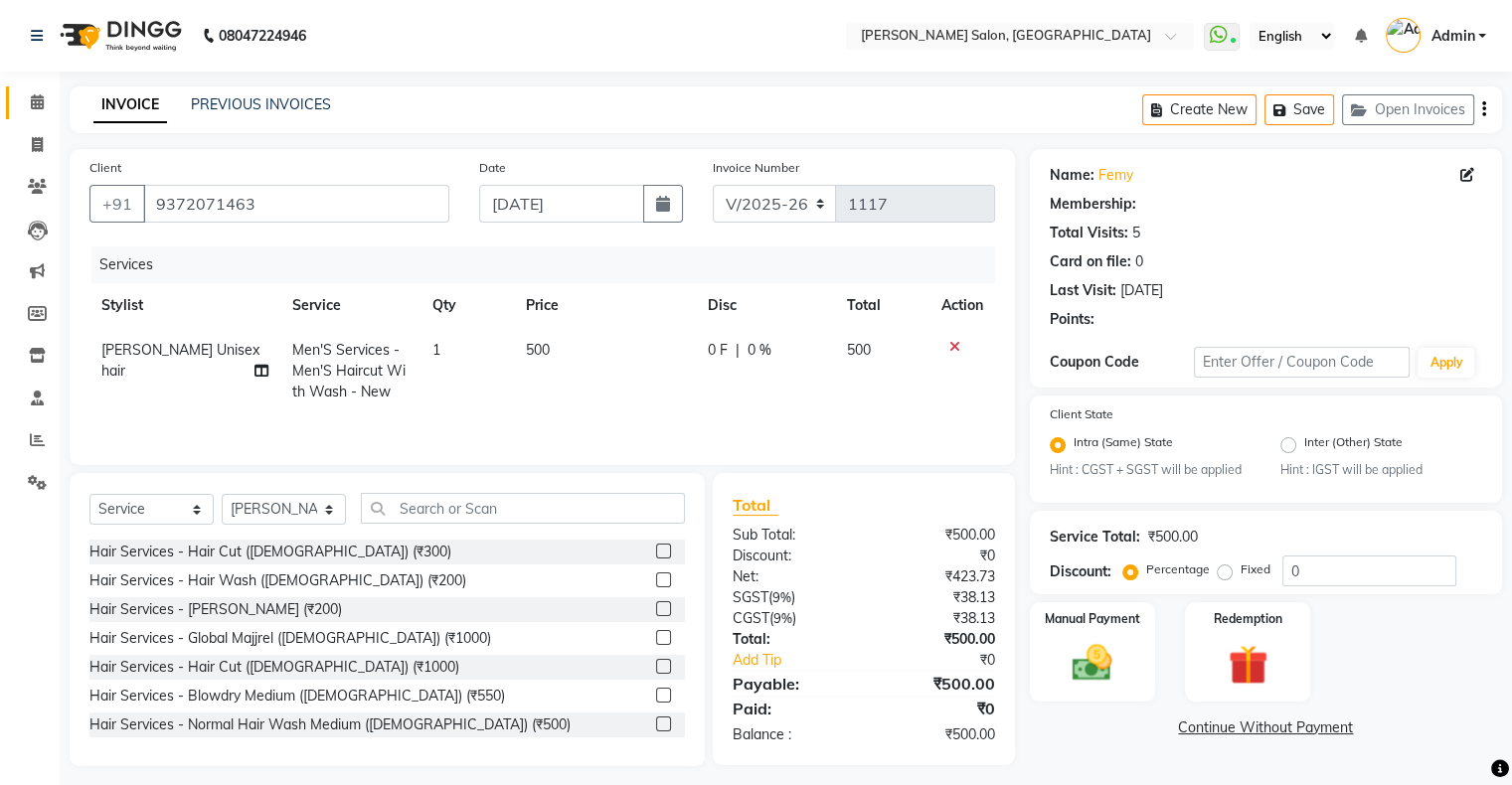 select on "1: Object" 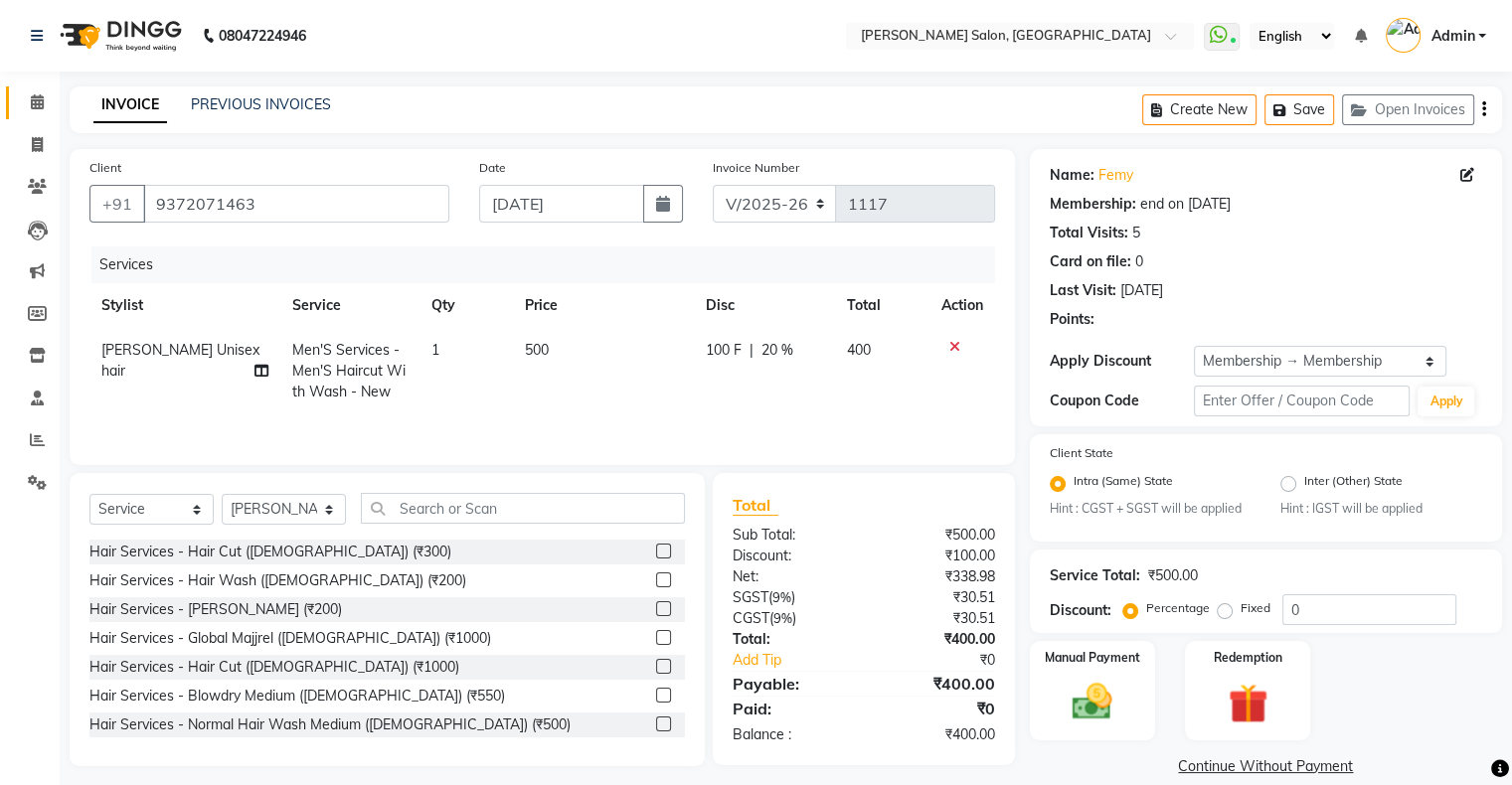 type on "20" 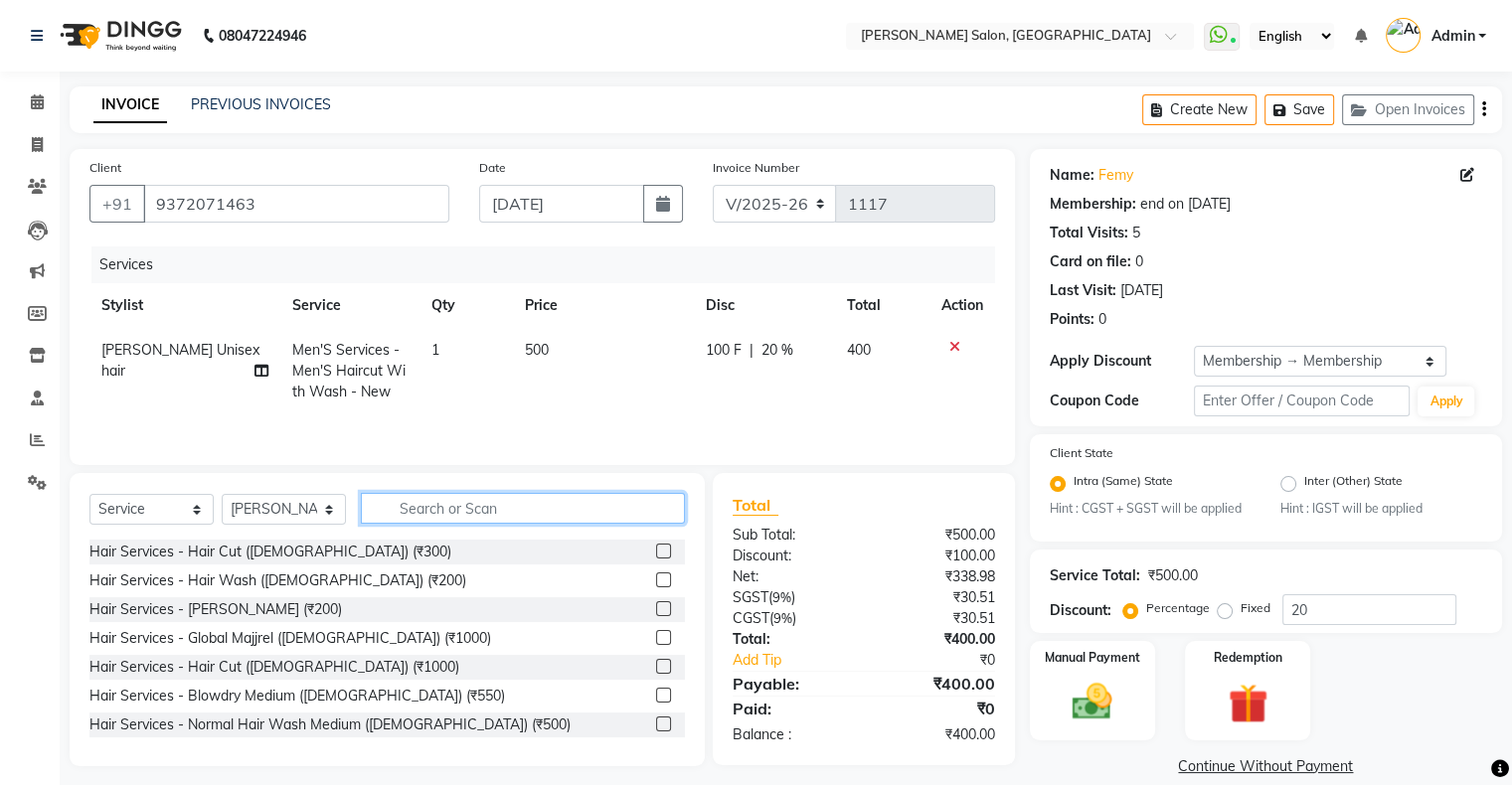 click 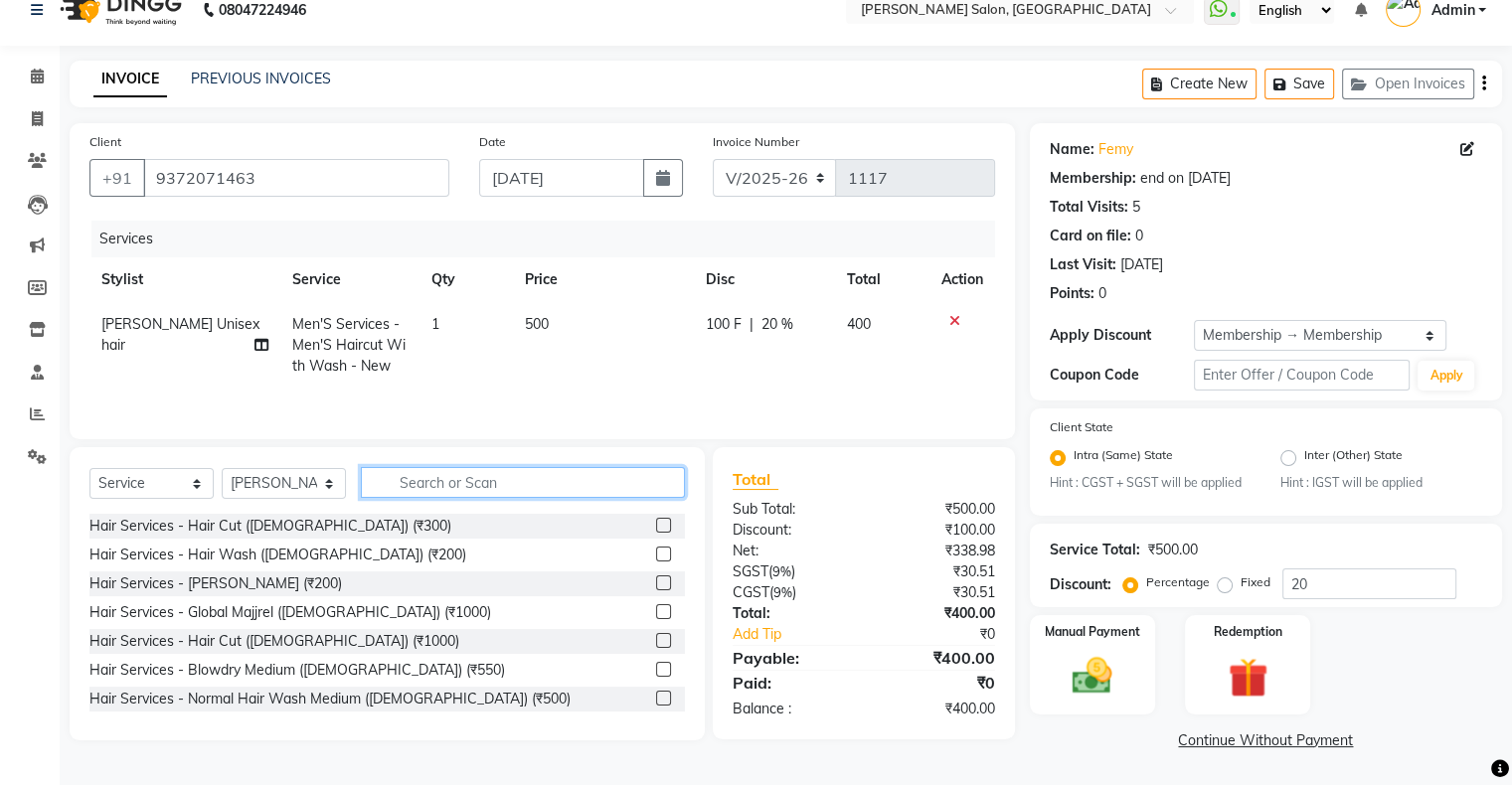 scroll, scrollTop: 28, scrollLeft: 0, axis: vertical 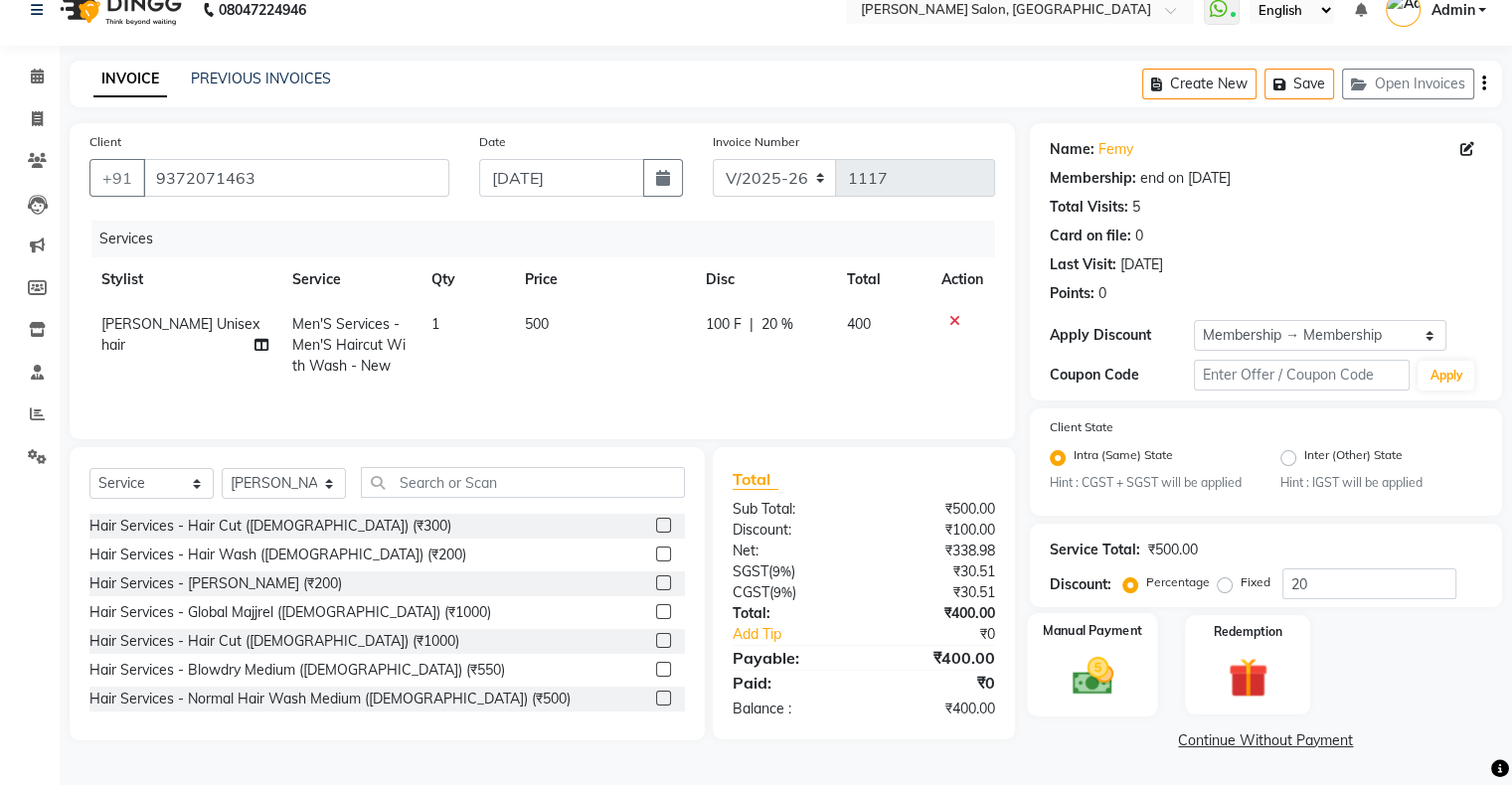 click on "Manual Payment" 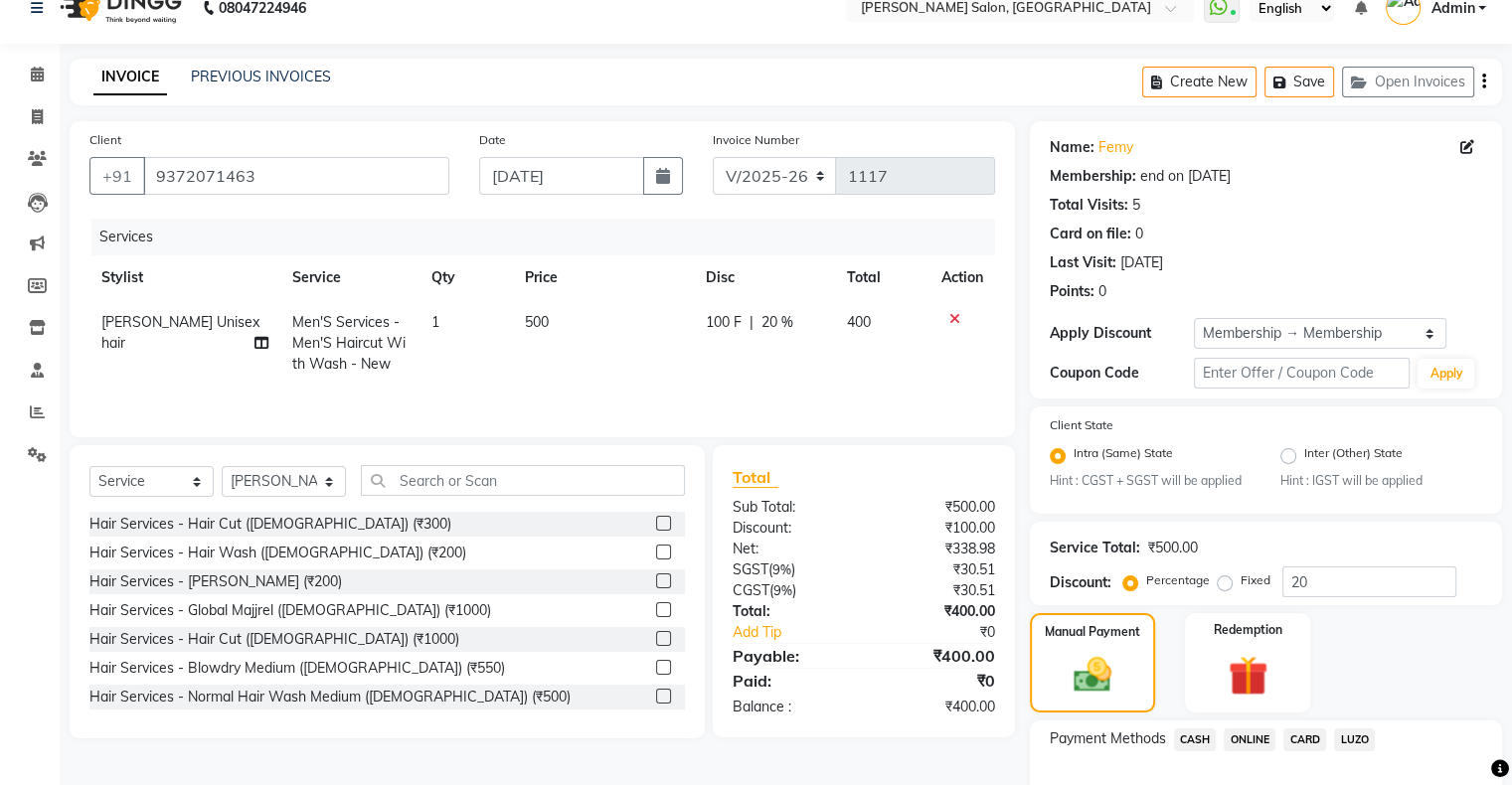 click on "CASH" 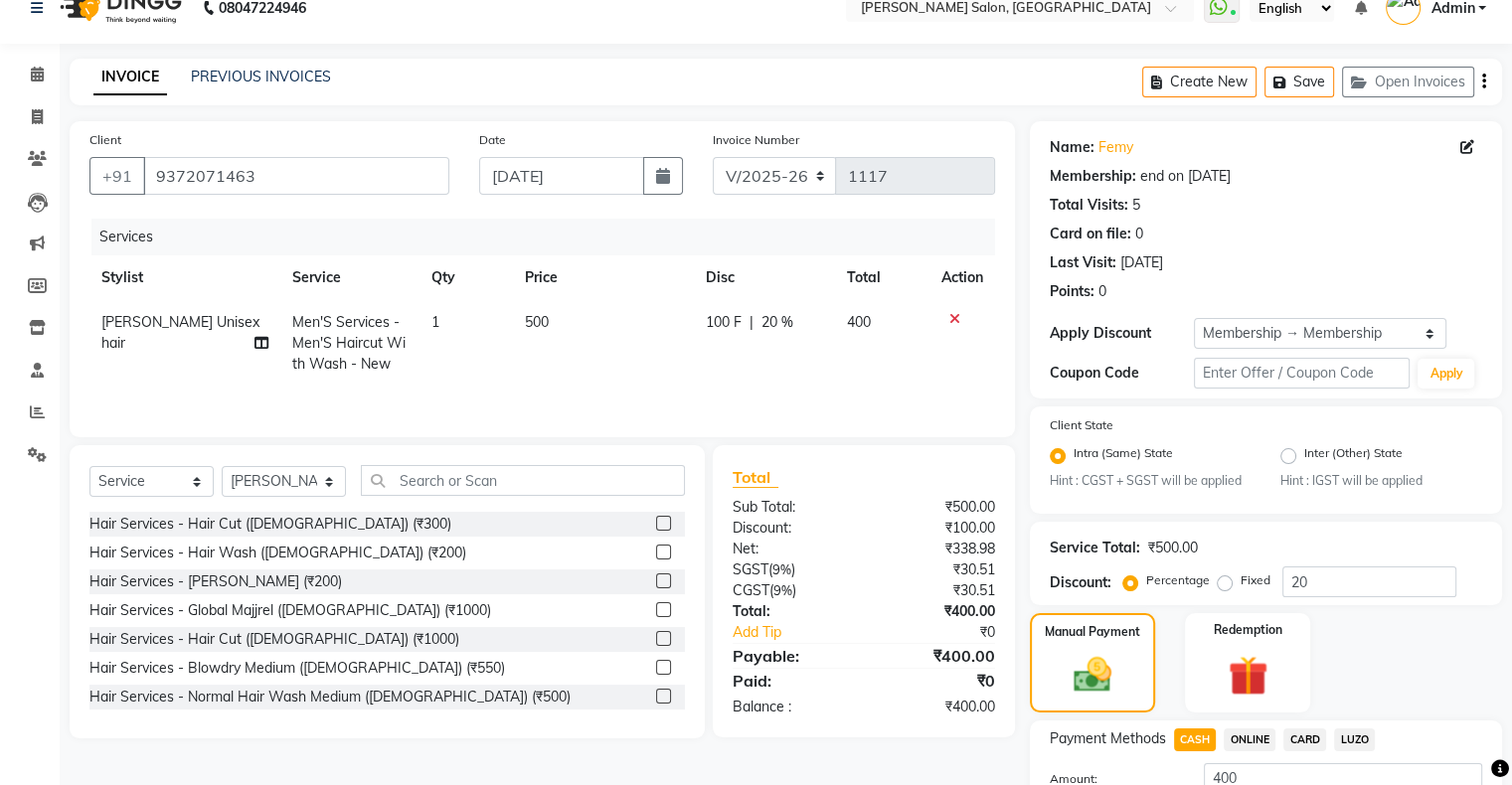 scroll, scrollTop: 185, scrollLeft: 0, axis: vertical 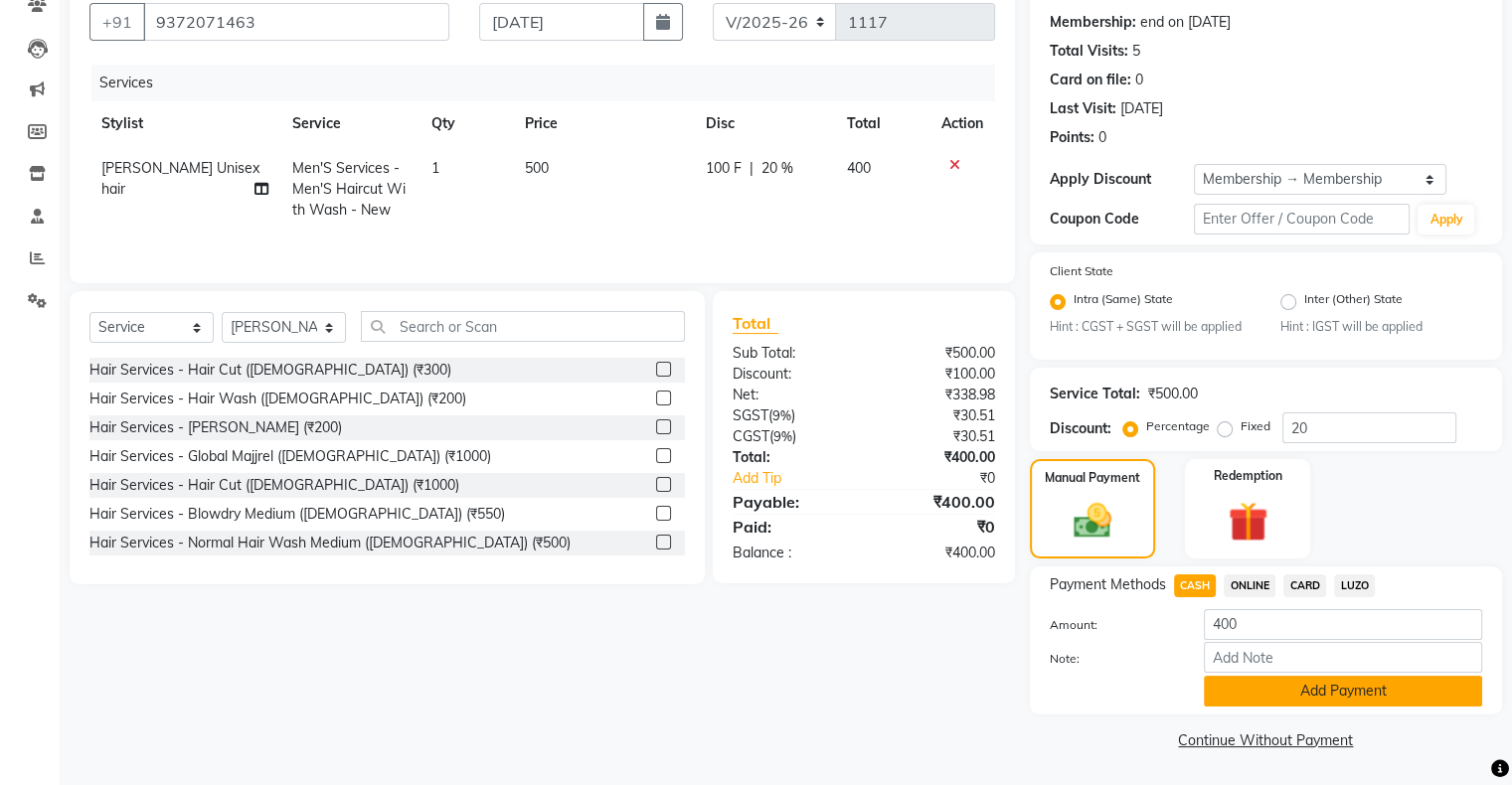 click on "Add Payment" 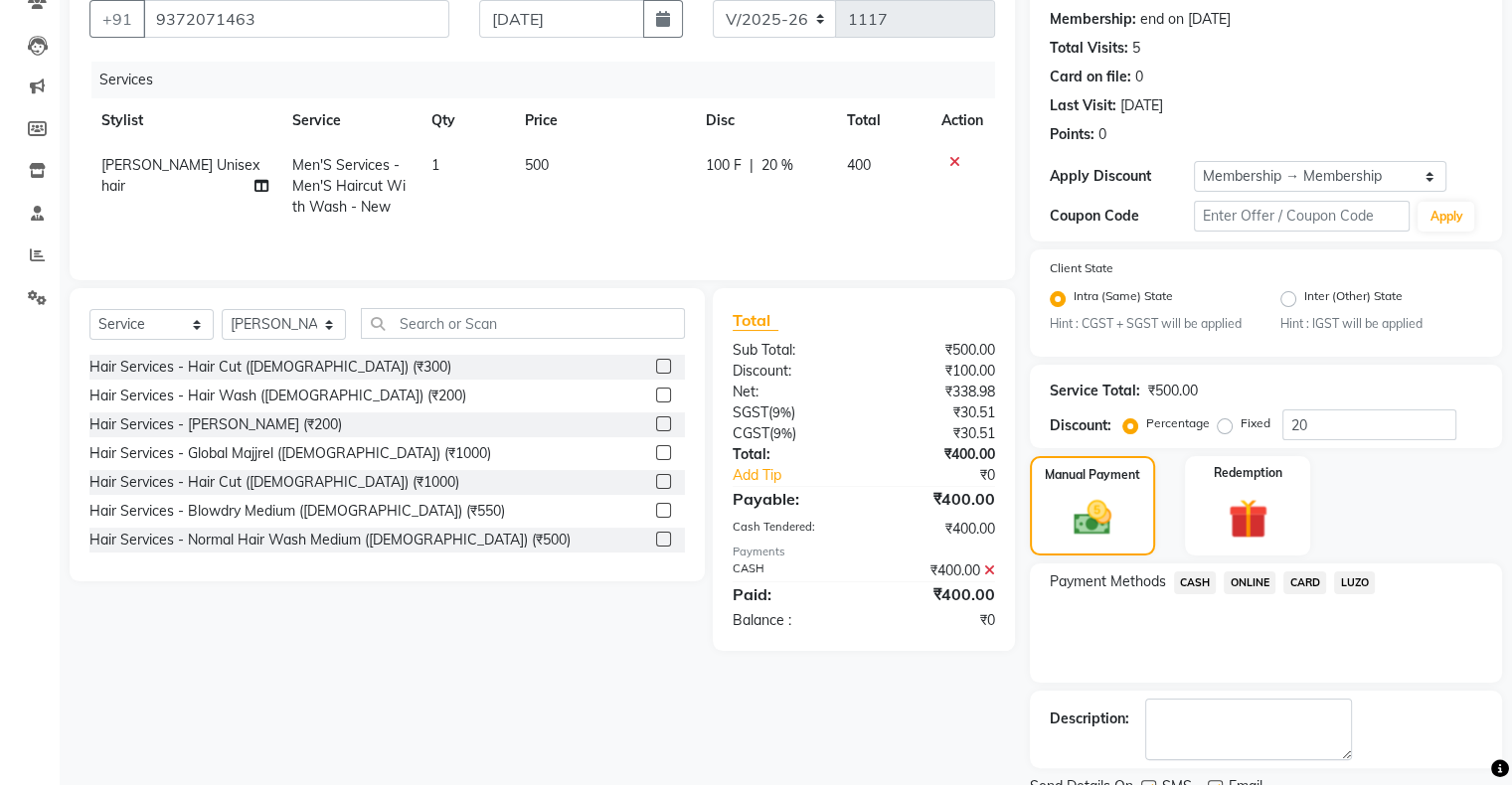 scroll, scrollTop: 266, scrollLeft: 0, axis: vertical 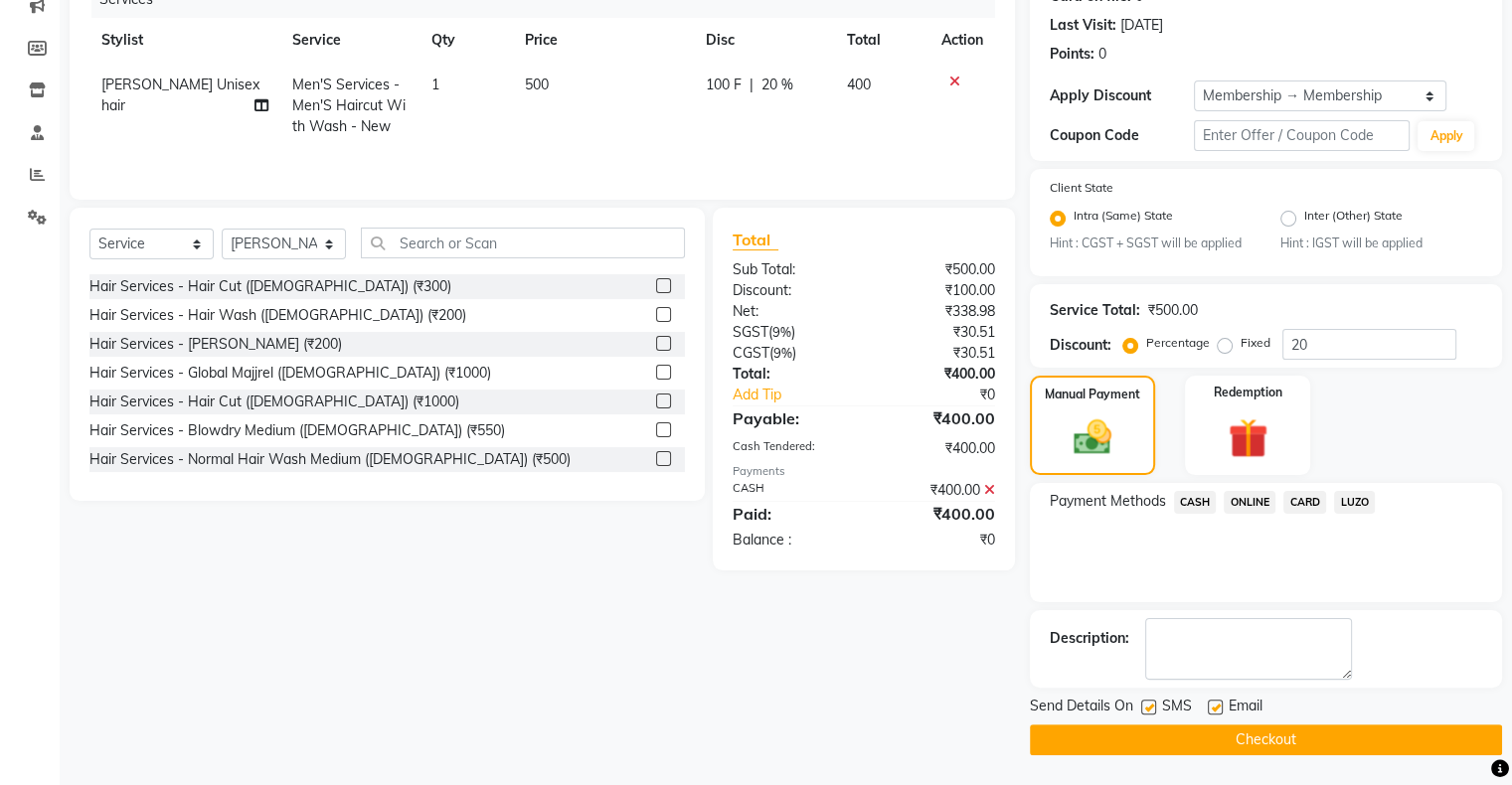 click on "Checkout" 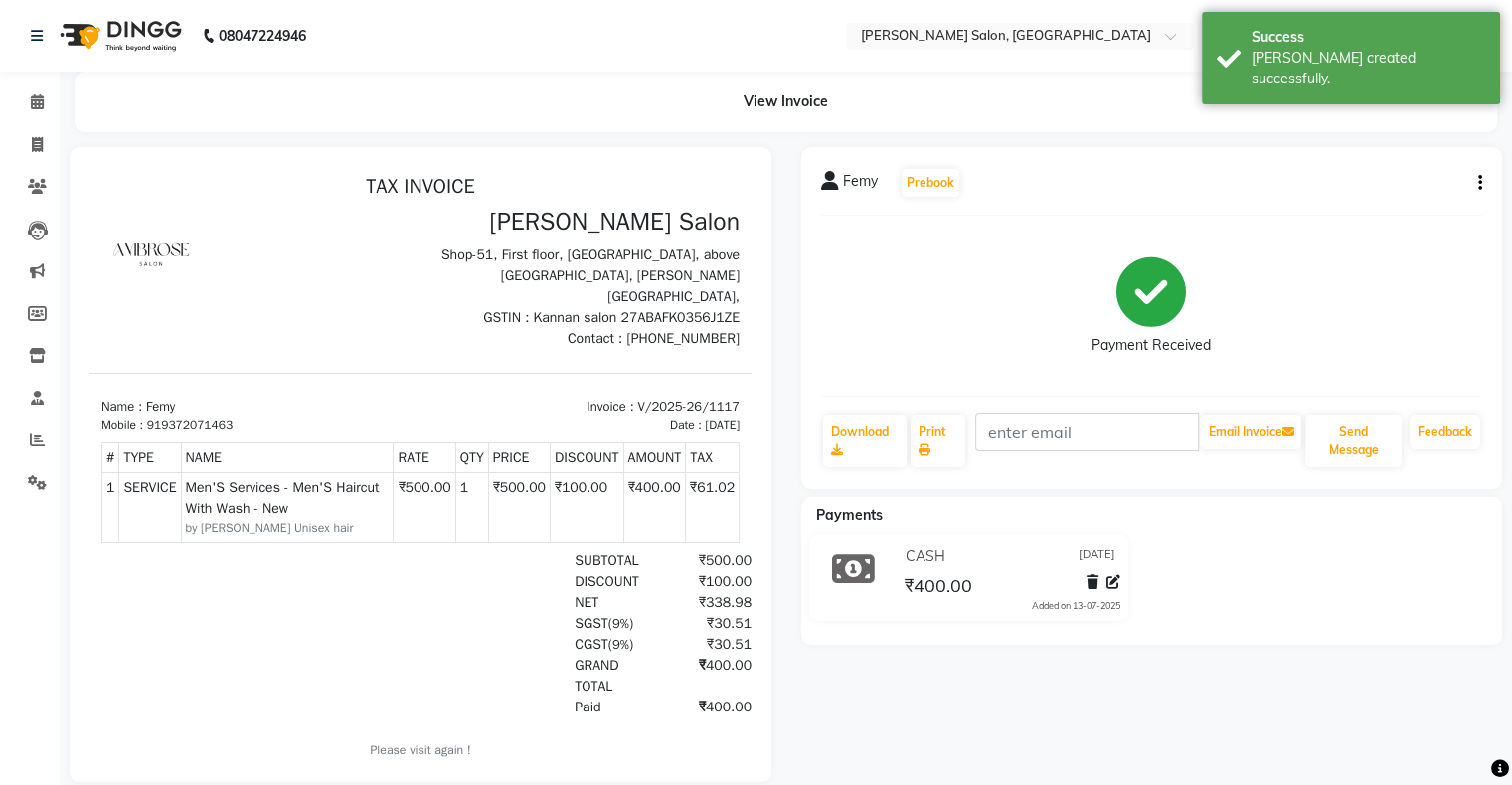 scroll, scrollTop: 0, scrollLeft: 0, axis: both 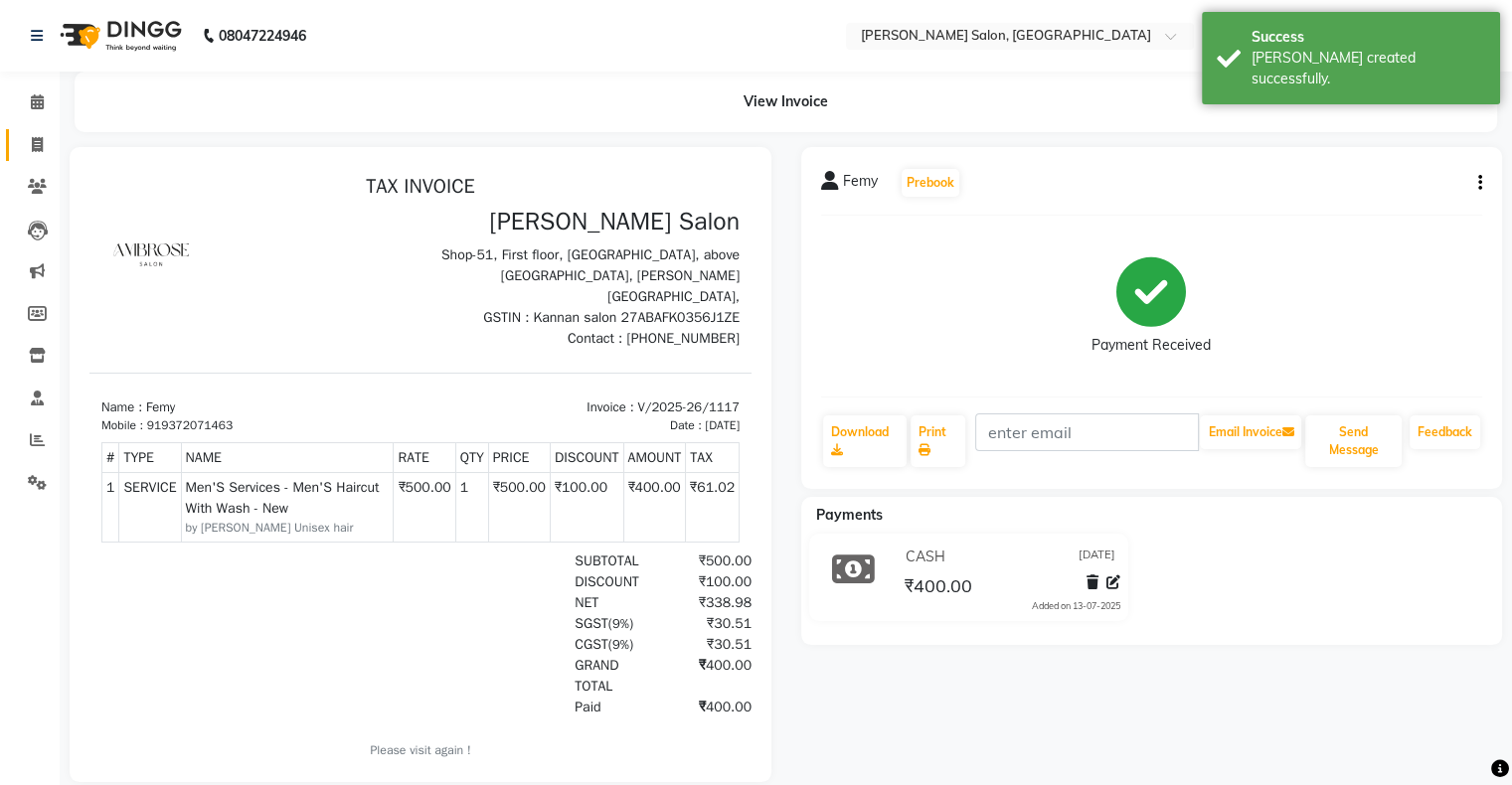 click on "Invoice" 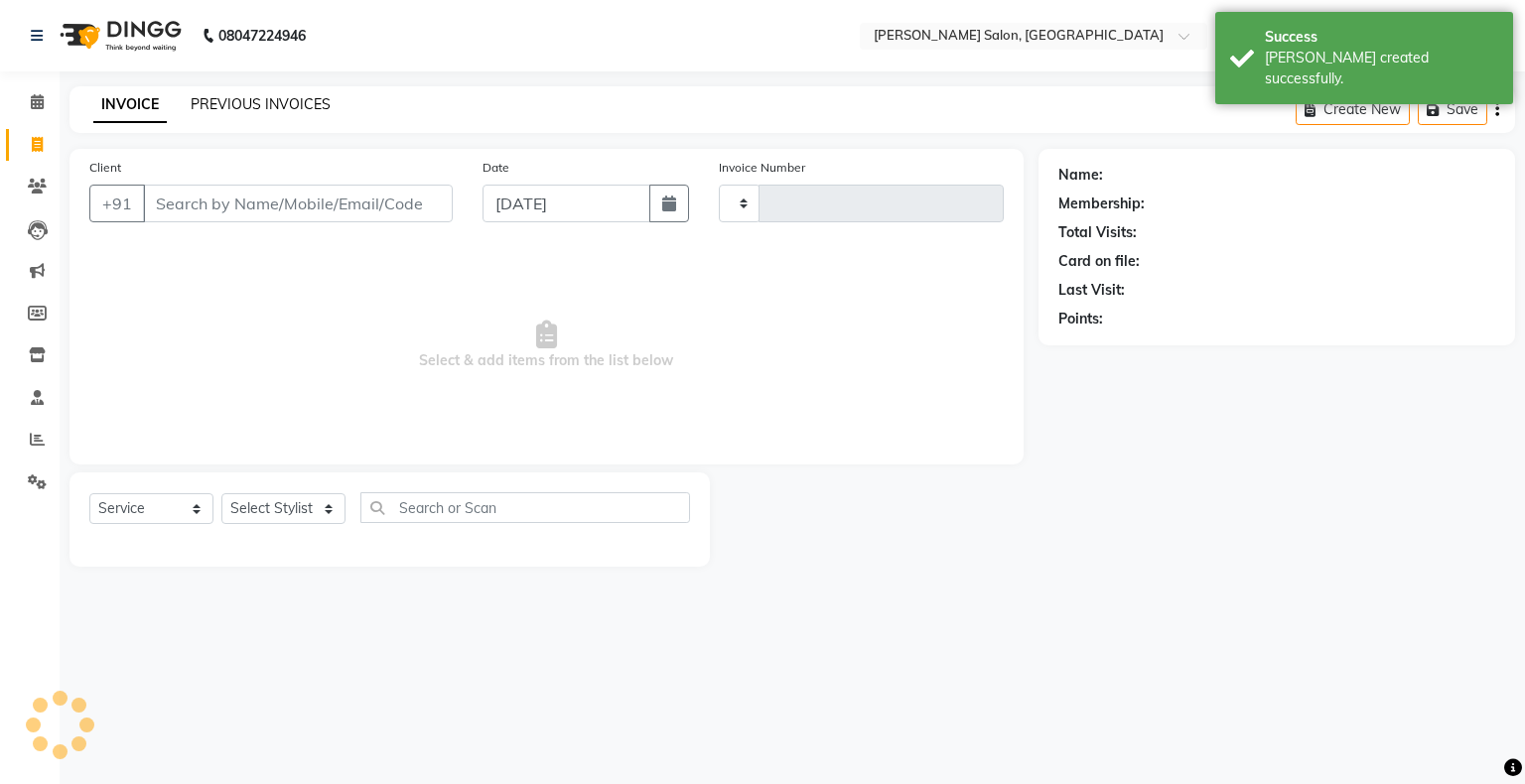 type on "1118" 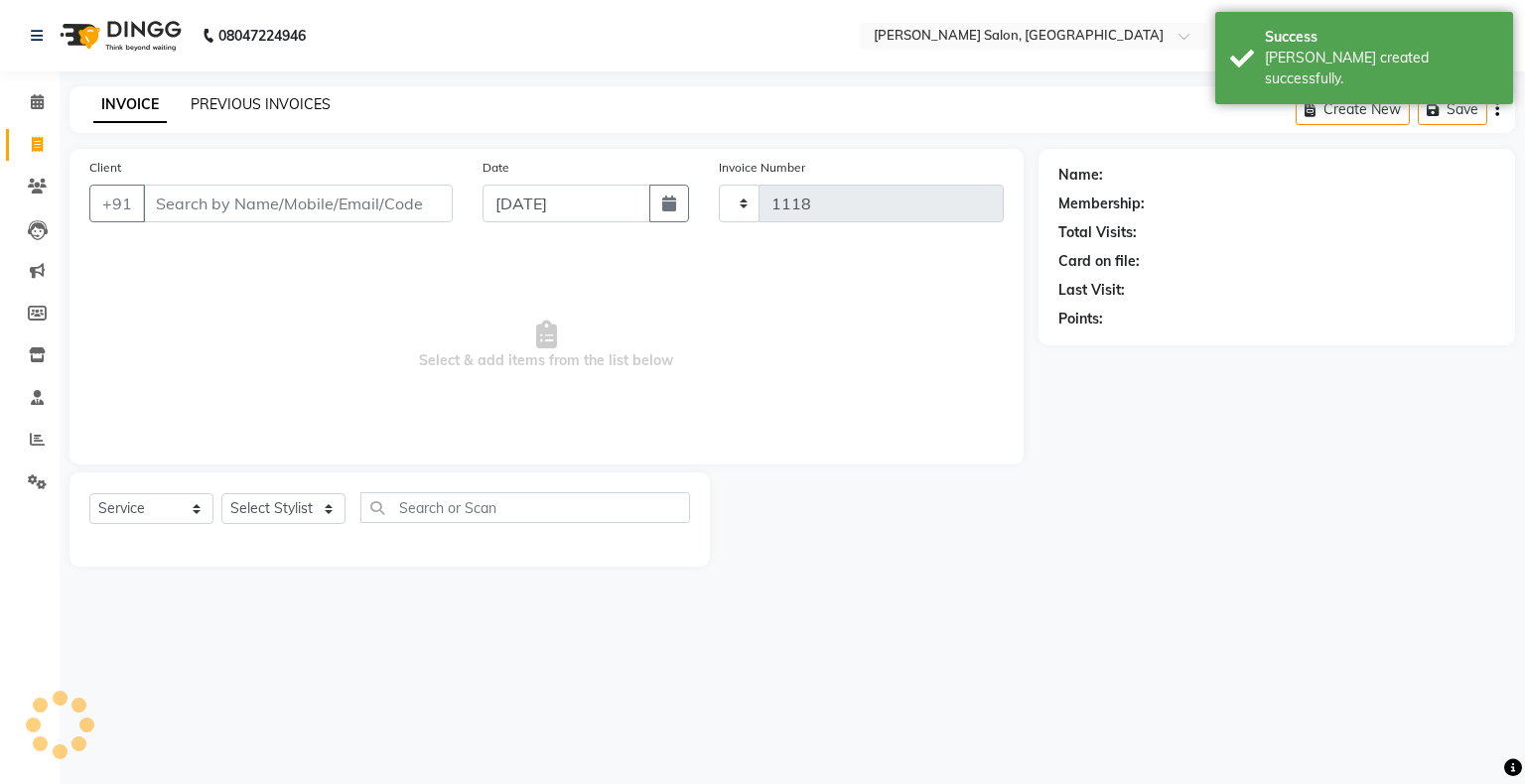 click on "PREVIOUS INVOICES" 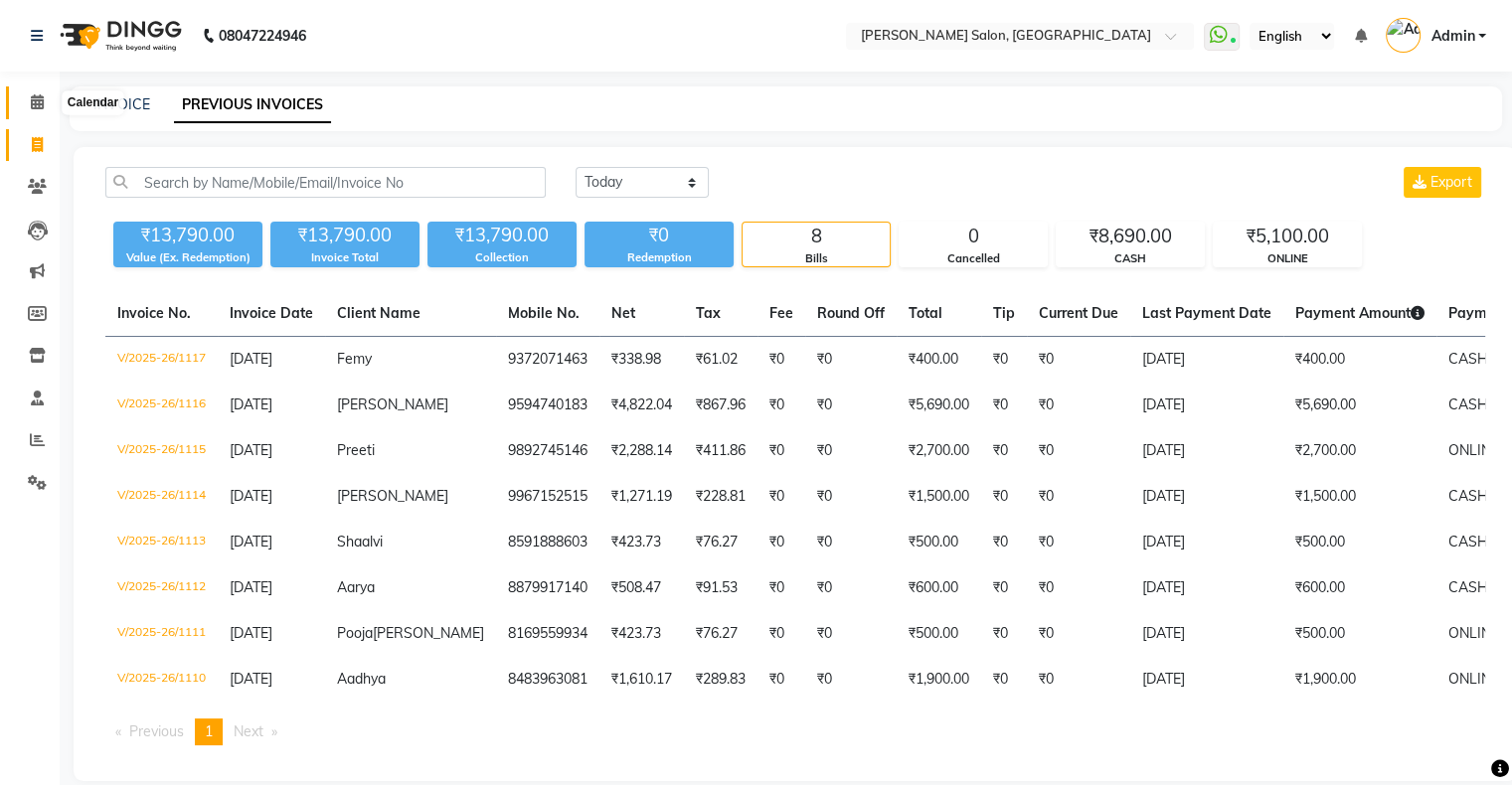 click 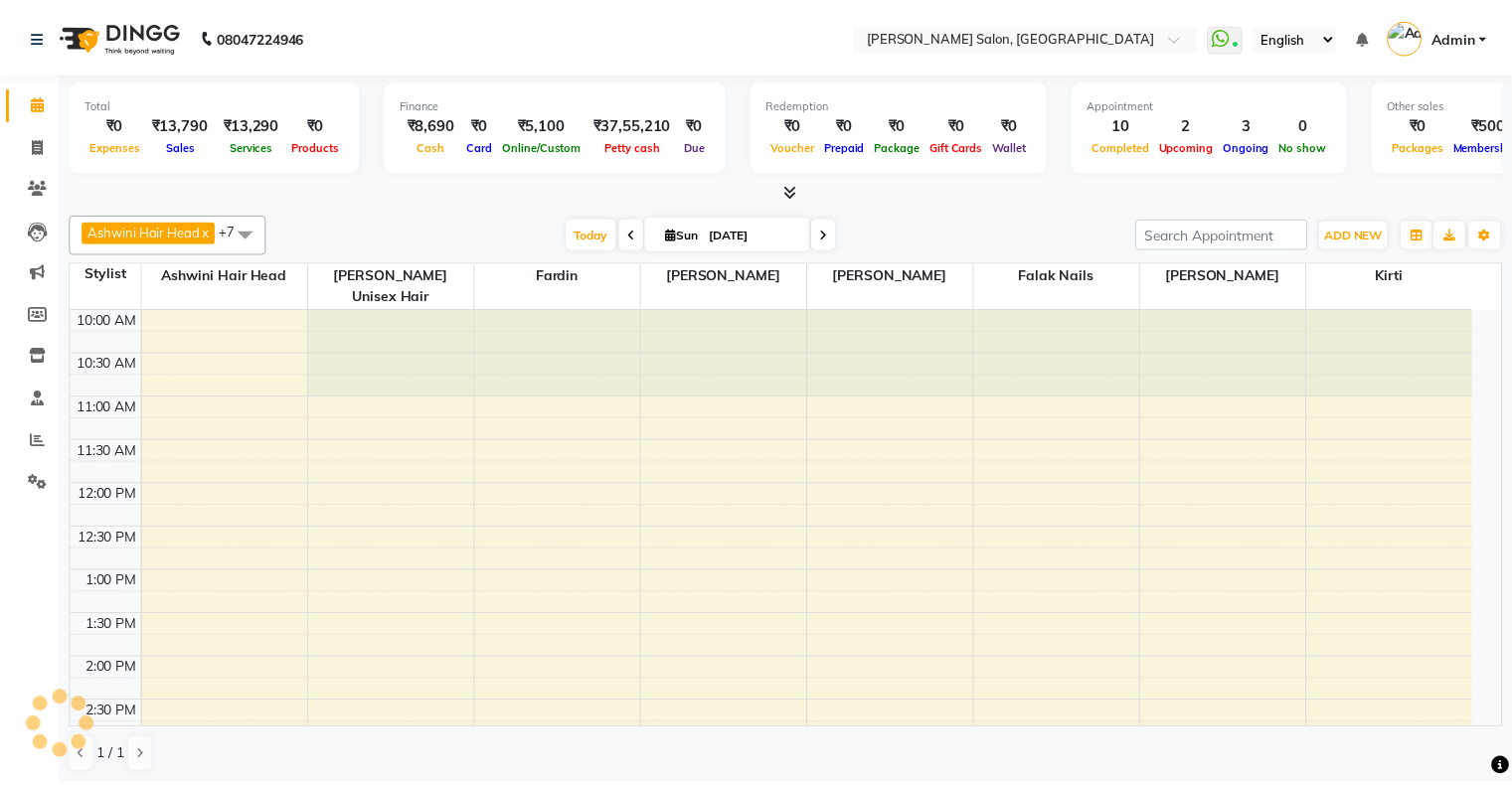 scroll, scrollTop: 0, scrollLeft: 0, axis: both 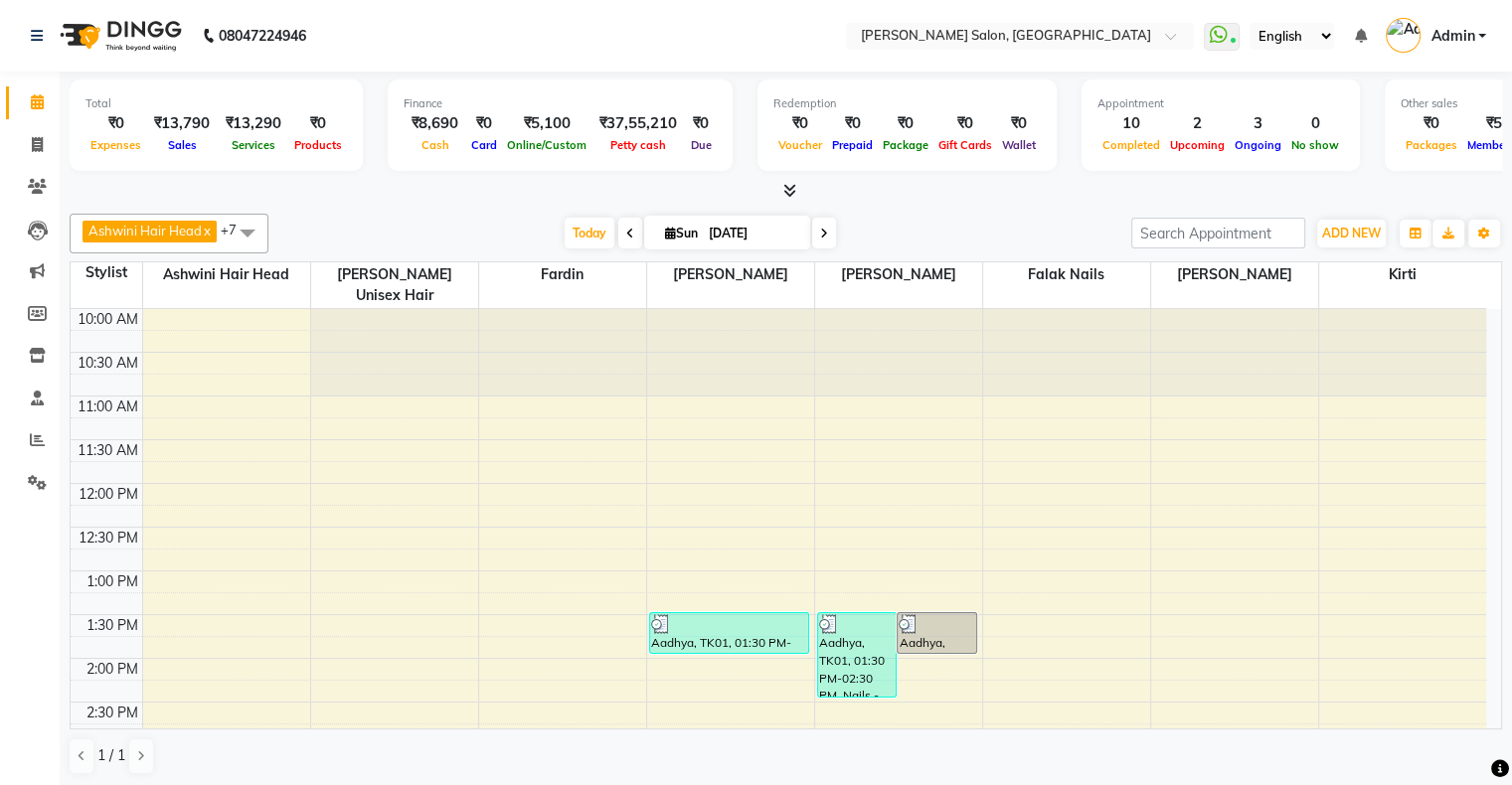 click on "Ashwini Hair Head  x Falak Nails  x Kirti  x Fardin  x Sanjana   x Shubhada  x Susmita  x Vivek Unisex hair  x +7 Select All Ashwini Hair Head Falak Nails Fardin Kirti Nida FD Pradip Vaishnav Sanjana  Shubhada Susmita Vidhi Veera Vivek Unisex hair Today  Sun 13-07-2025 Toggle Dropdown Add Appointment Add Invoice Add Expense Add Attendance Add Client Add Transaction Toggle Dropdown Add Appointment Add Invoice Add Expense Add Attendance Add Client ADD NEW Toggle Dropdown Add Appointment Add Invoice Add Expense Add Attendance Add Client Add Transaction Ashwini Hair Head  x Falak Nails  x Kirti  x Fardin  x Sanjana   x Shubhada  x Susmita  x Vivek Unisex hair  x +7 Select All Ashwini Hair Head Falak Nails Fardin Kirti Nida FD Pradip Vaishnav Sanjana  Shubhada Susmita Vidhi Veera Vivek Unisex hair Group By  Staff View   Room View  View as Vertical  Vertical - Week View  Horizontal  Horizontal - Week View  List  Toggle Dropdown Calendar Settings Manage Tags   Arrange Stylists   Reset Stylists  Zoom" 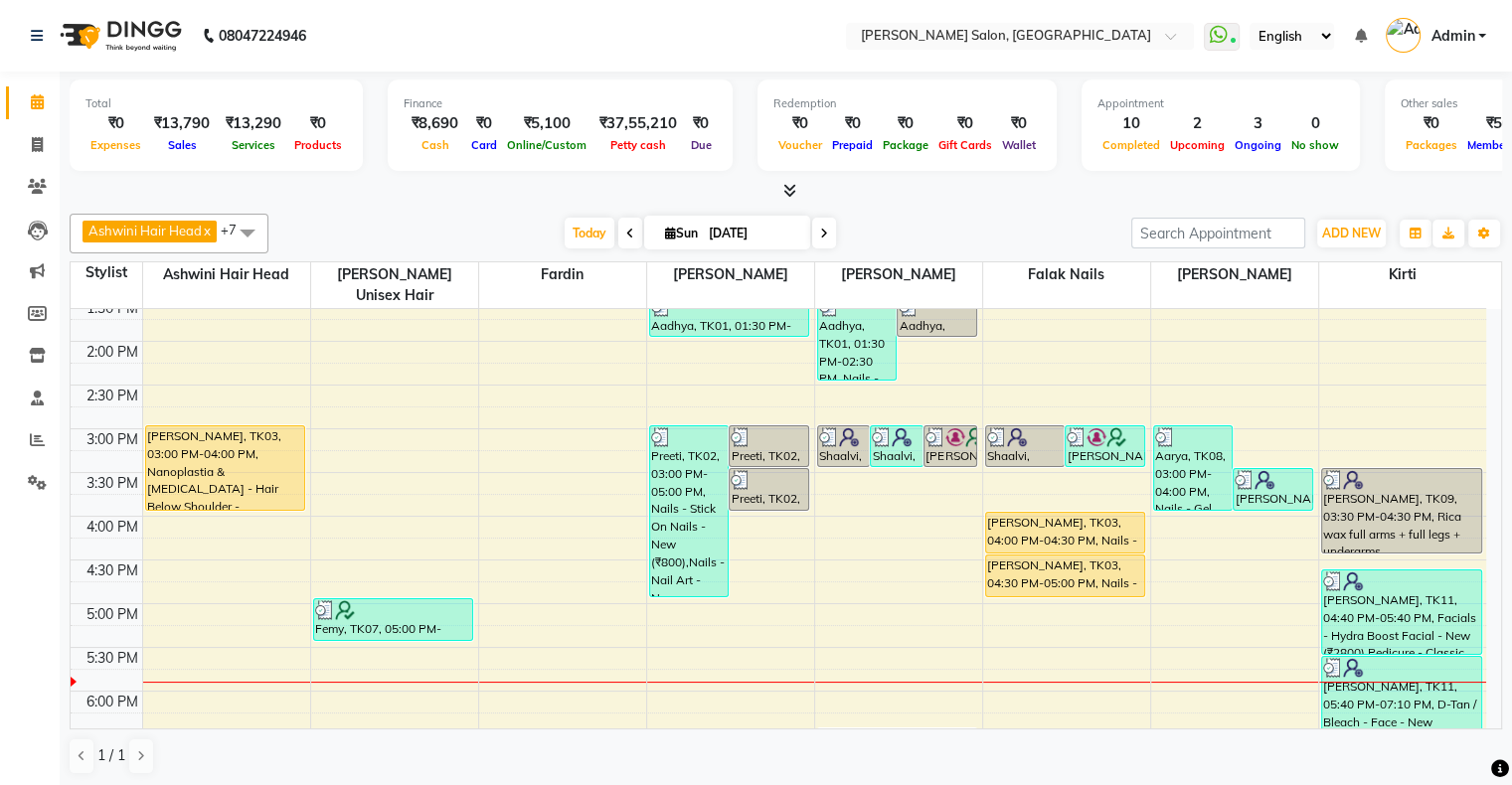 scroll, scrollTop: 397, scrollLeft: 0, axis: vertical 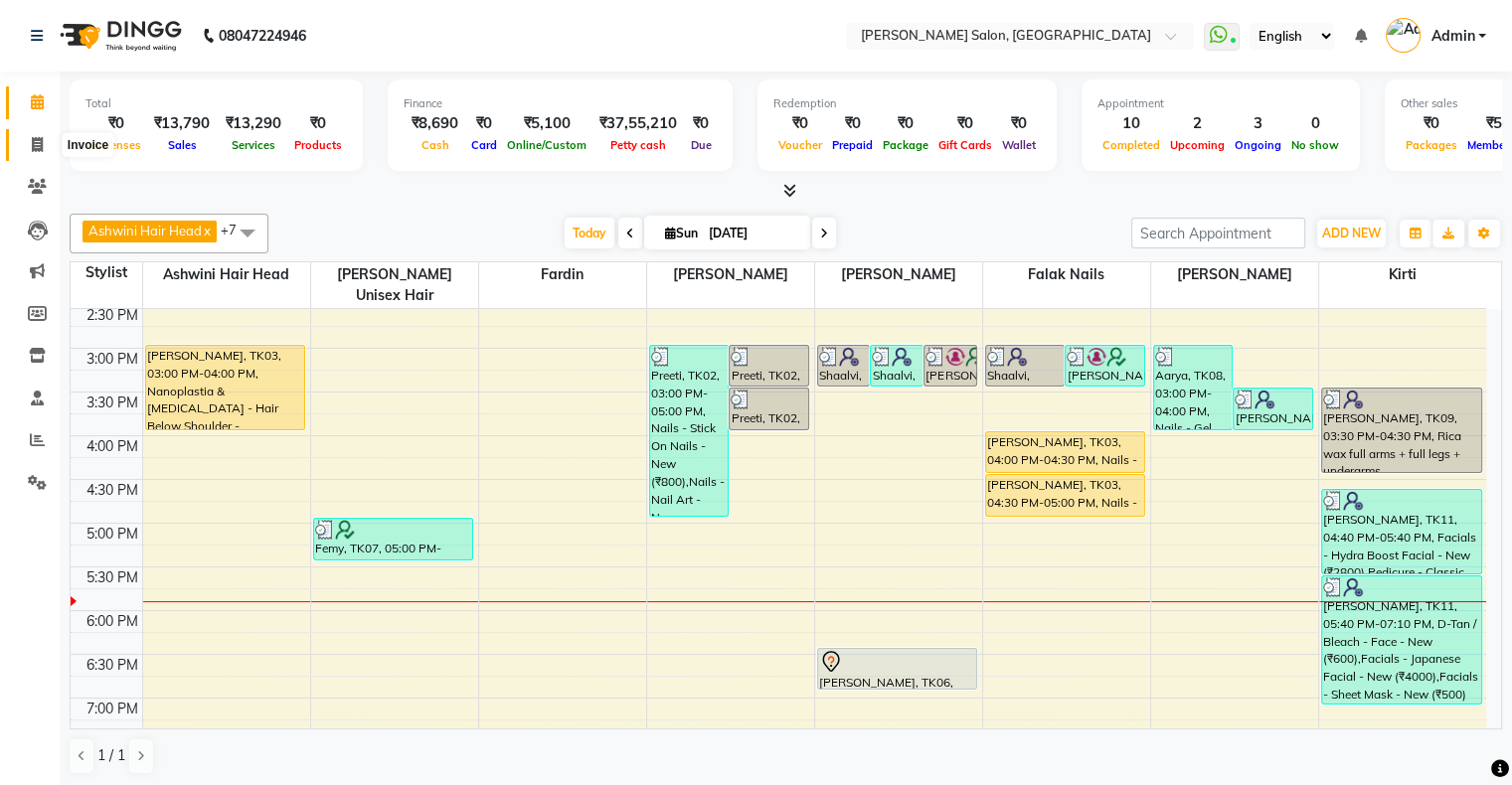 click 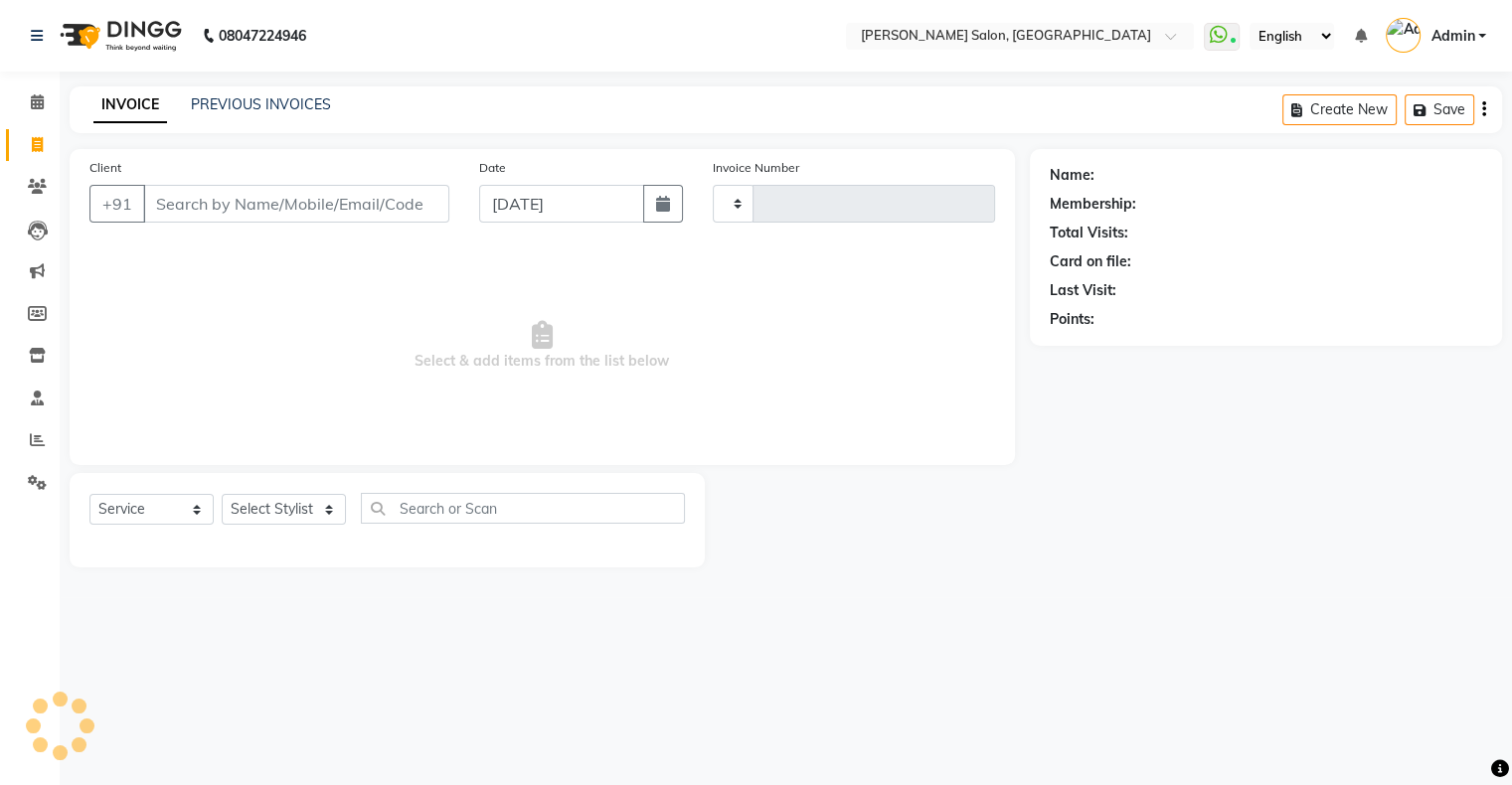 scroll, scrollTop: 0, scrollLeft: 0, axis: both 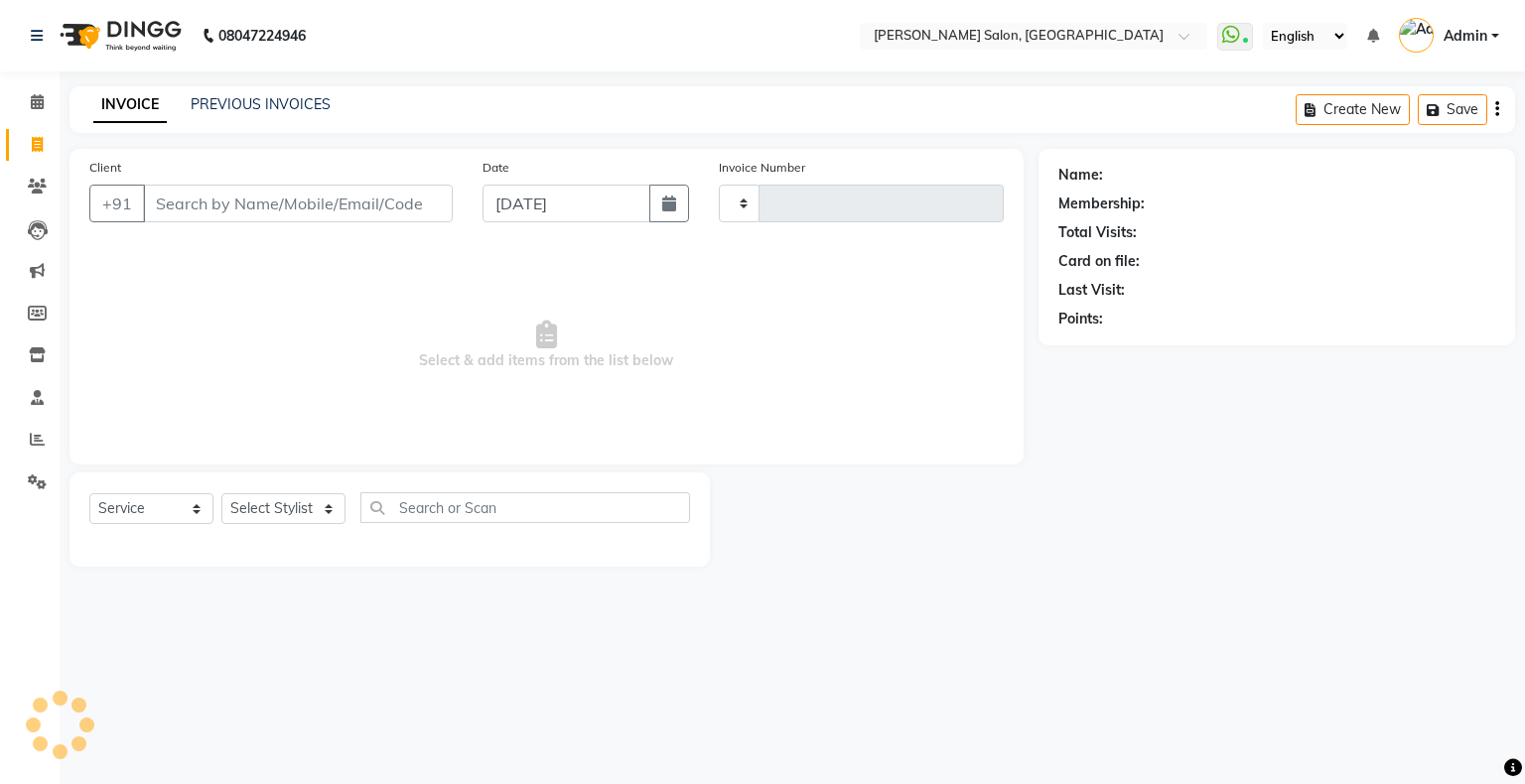 type on "1118" 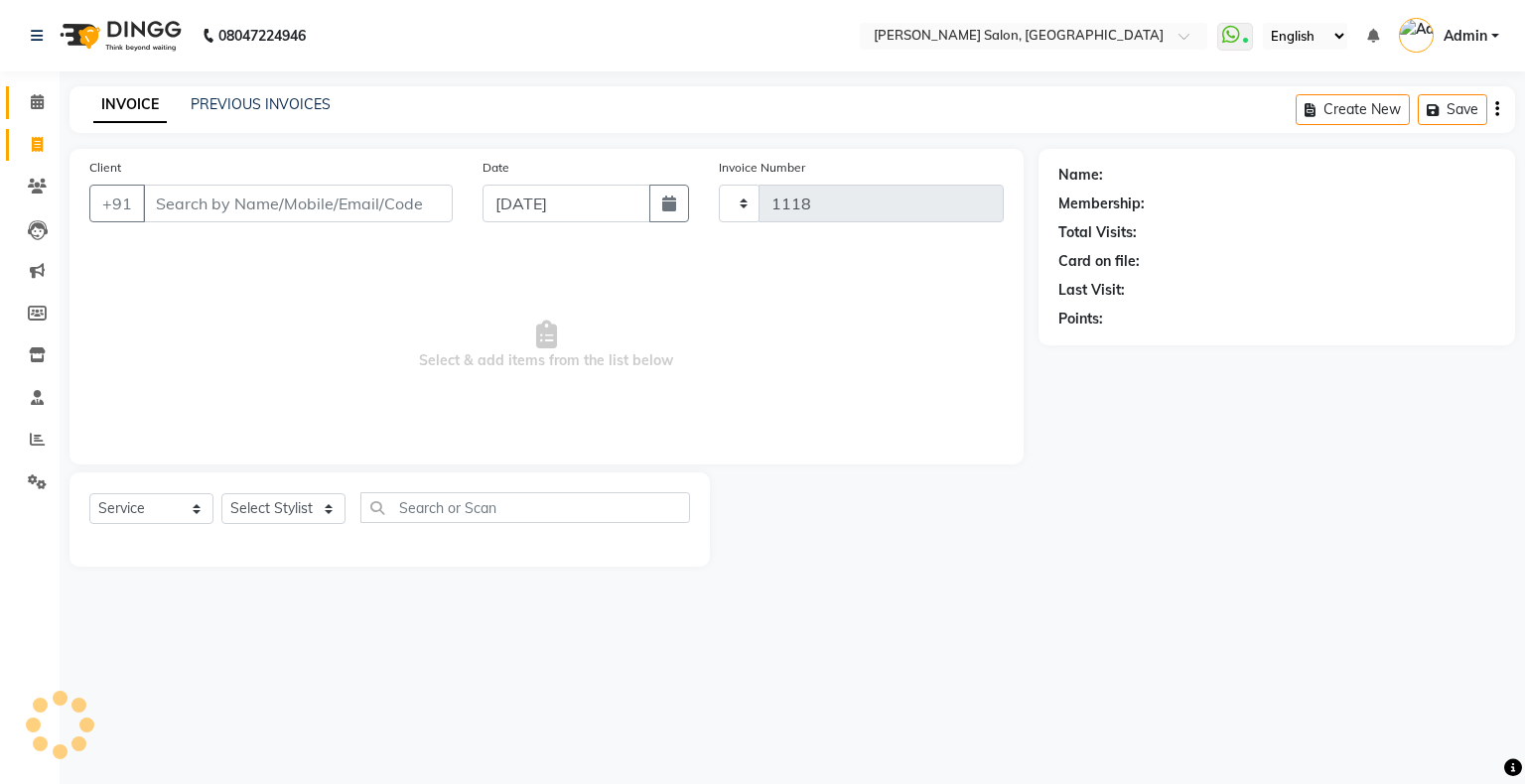 select on "4073" 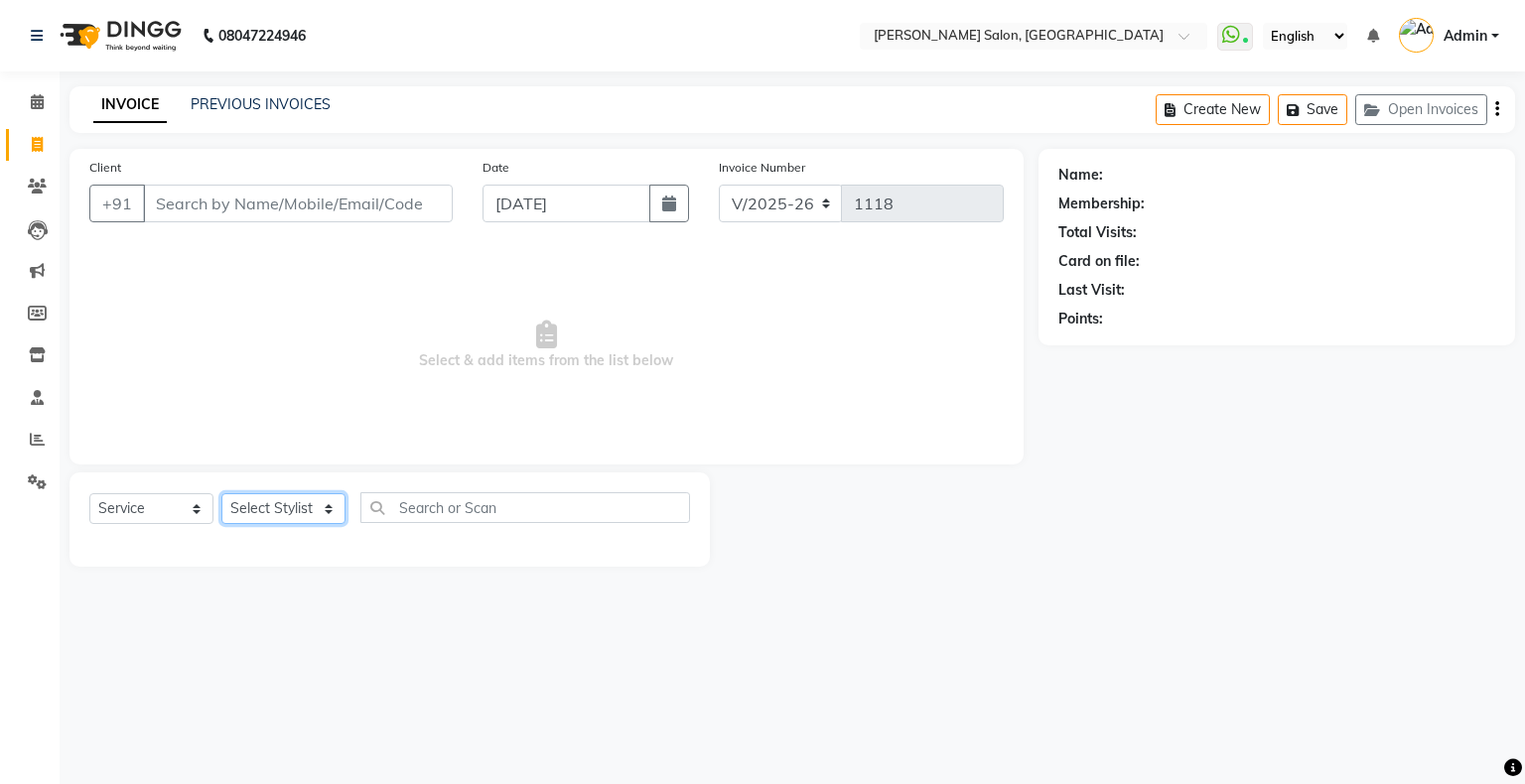 click on "Select Stylist" 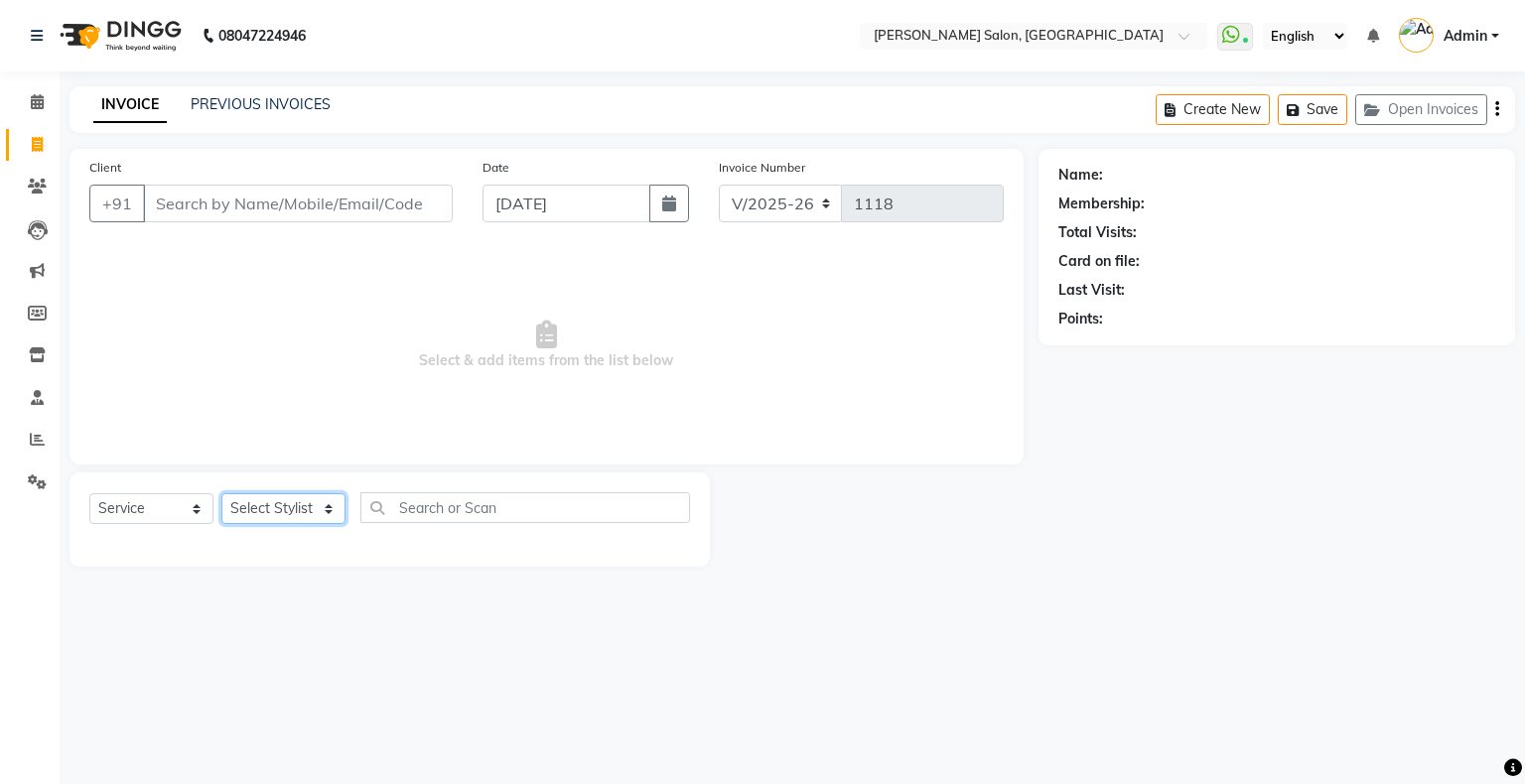 click on "Select Stylist Akshay Divecha Ashwini Hair Head Falak Nails Fardin Kirti Nida FD Pradip Vaishnav Sanjana  Shubhada Susmita Vidhi Veera Vivek Unisex hair" 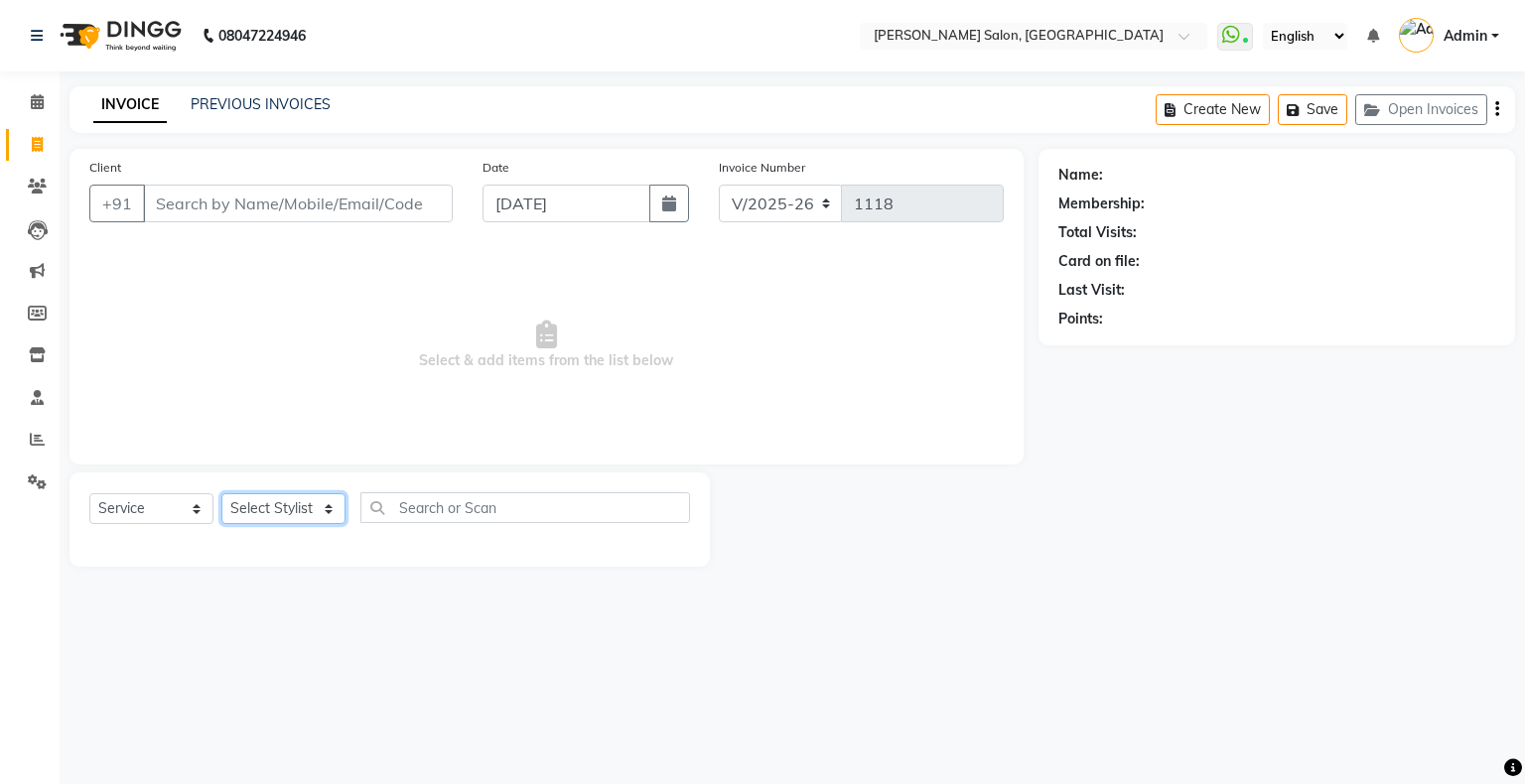select on "84656" 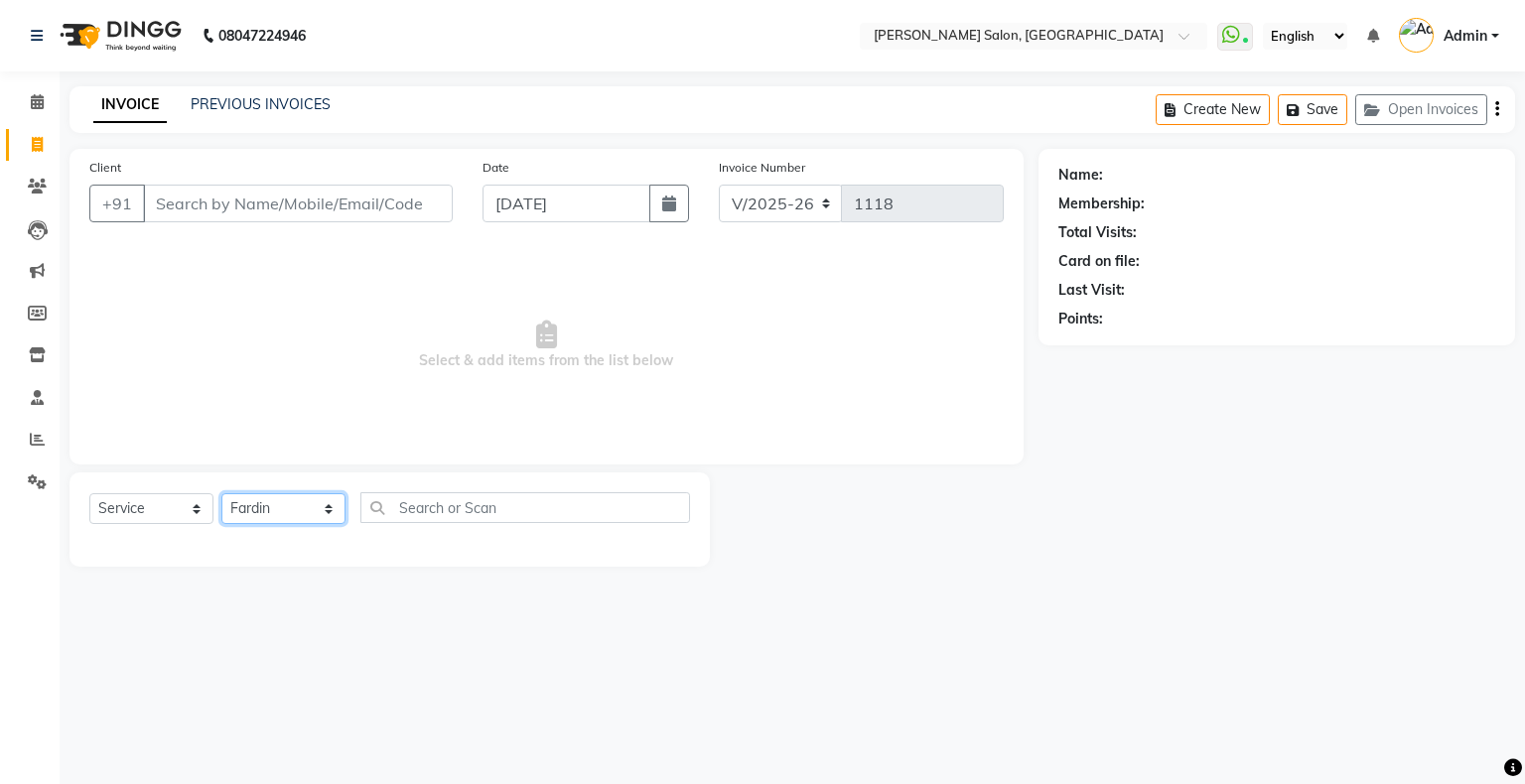 click on "Select Stylist Akshay Divecha Ashwini Hair Head Falak Nails Fardin Kirti Nida FD Pradip Vaishnav Sanjana  Shubhada Susmita Vidhi Veera Vivek Unisex hair" 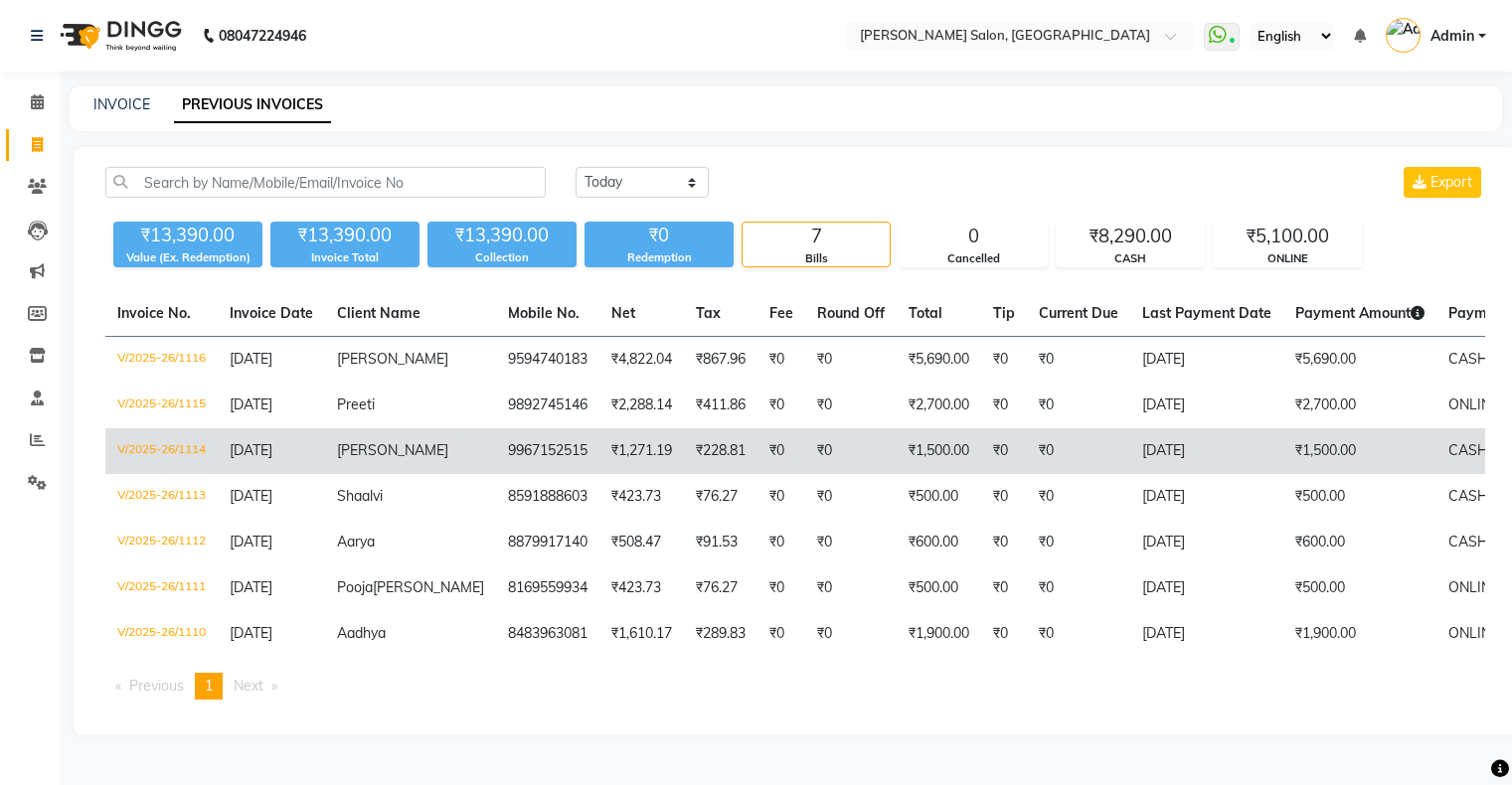 scroll, scrollTop: 0, scrollLeft: 0, axis: both 